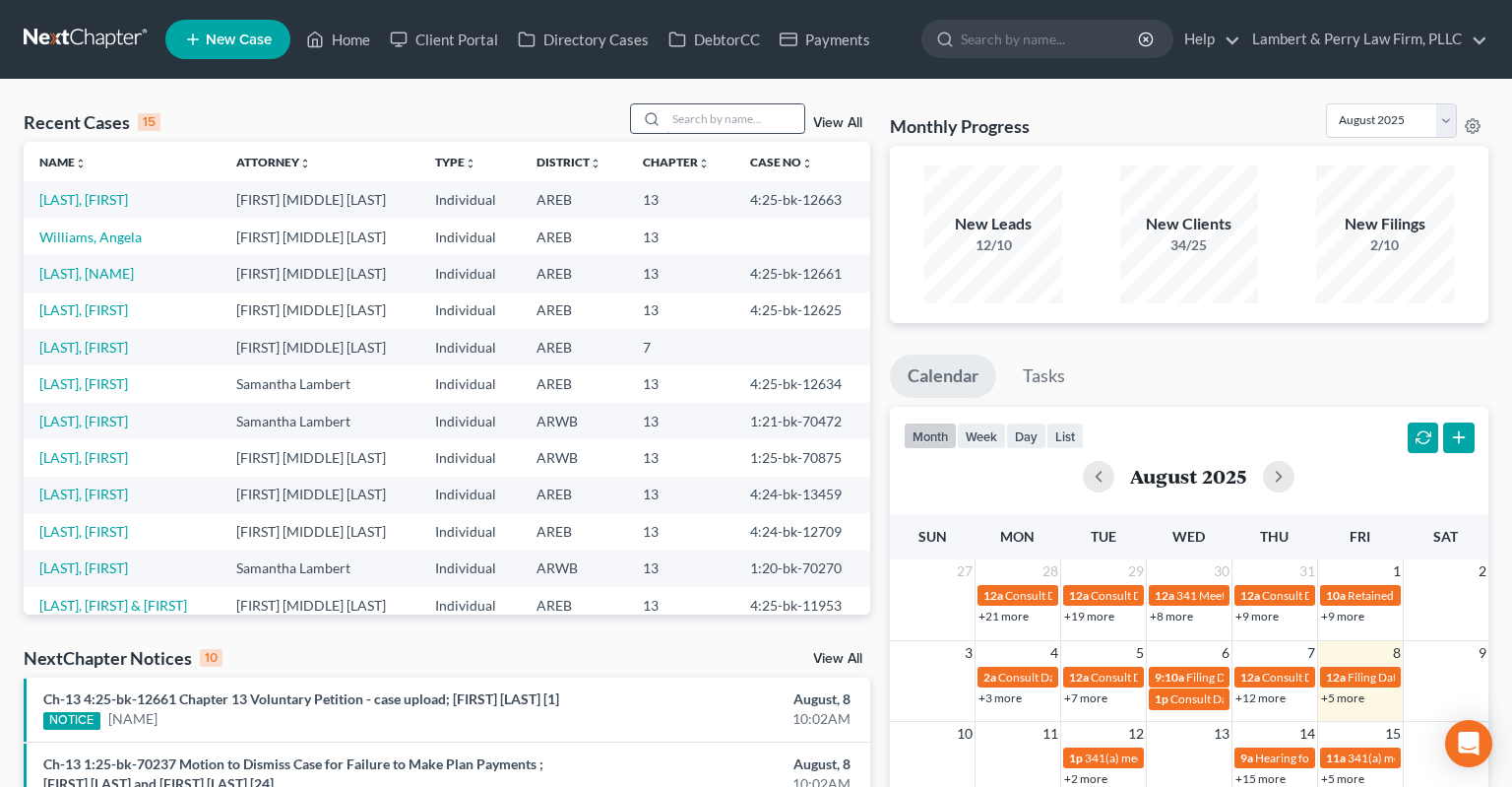 scroll, scrollTop: 0, scrollLeft: 0, axis: both 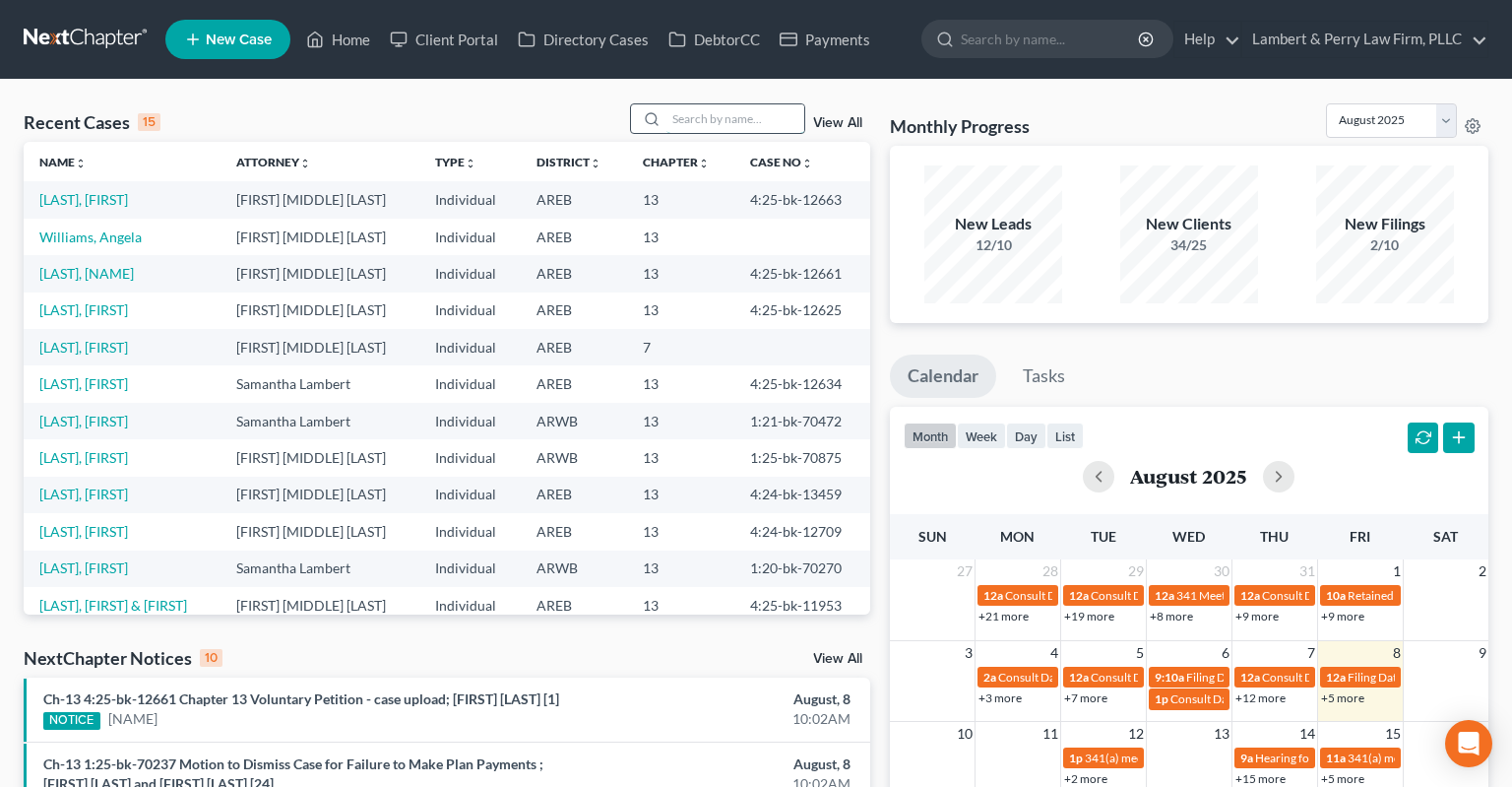 click at bounding box center (735, 118) 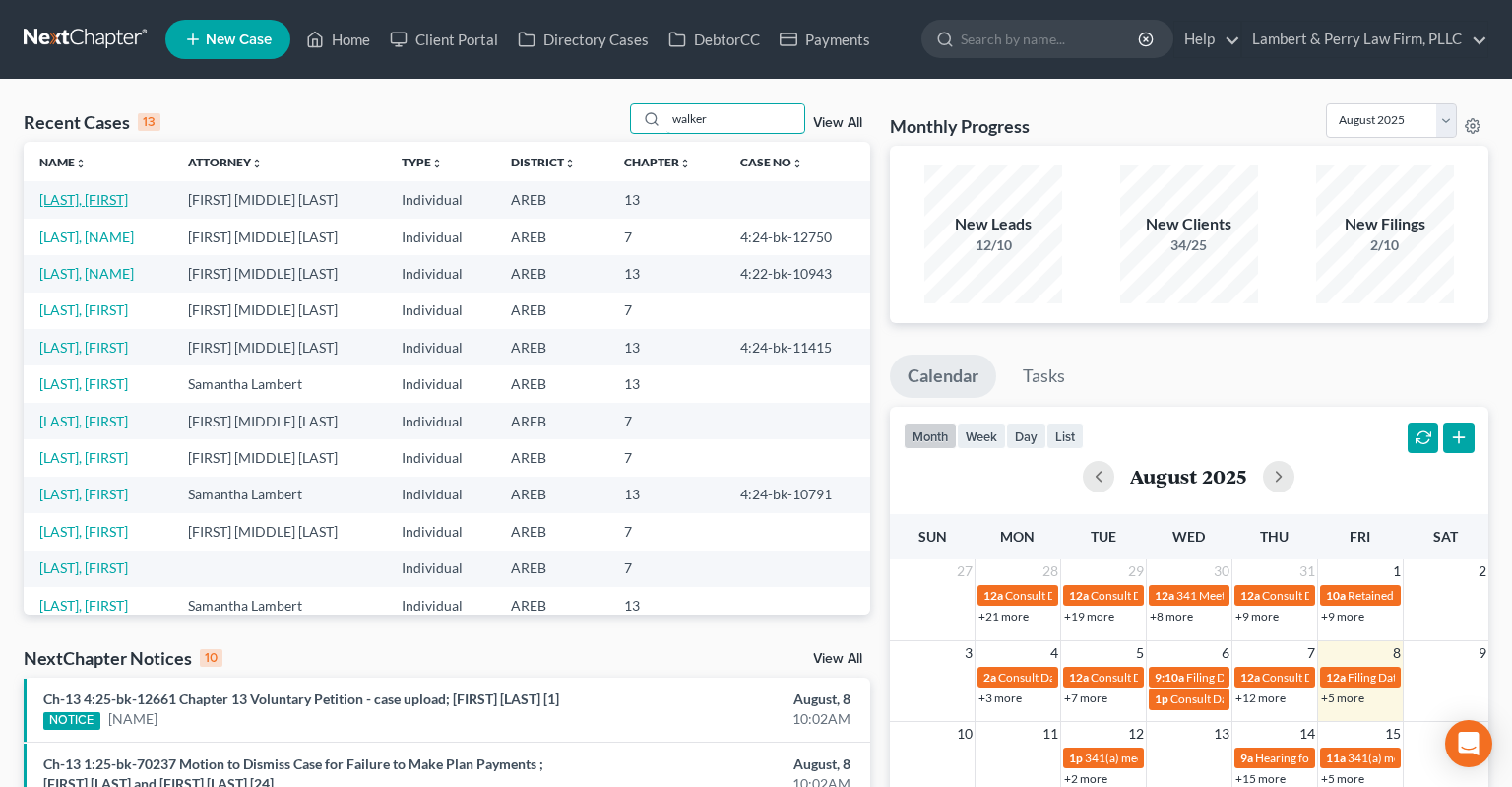 type on "walker" 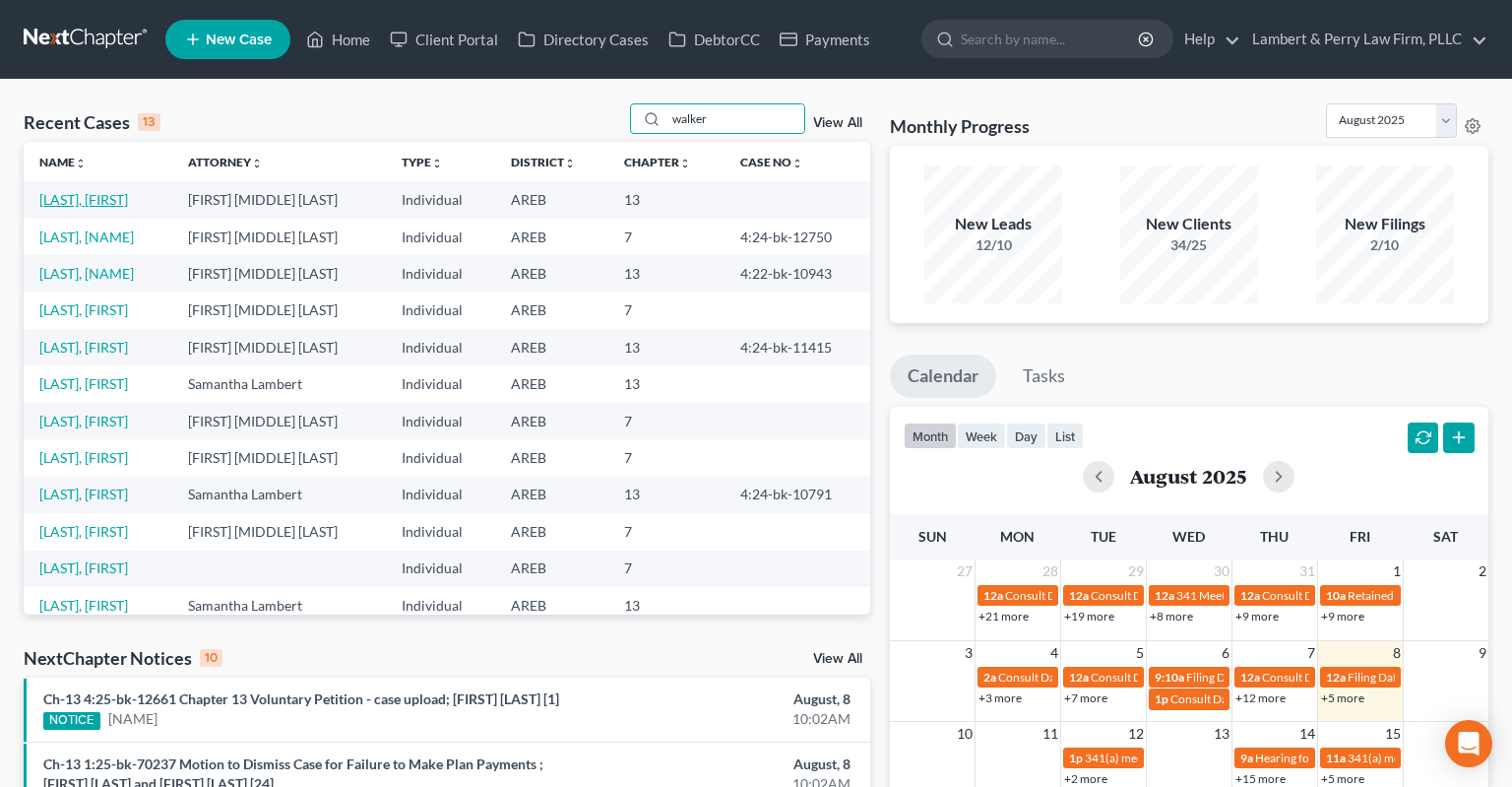 click on "[LAST], [FIRST]" at bounding box center (84, 199) 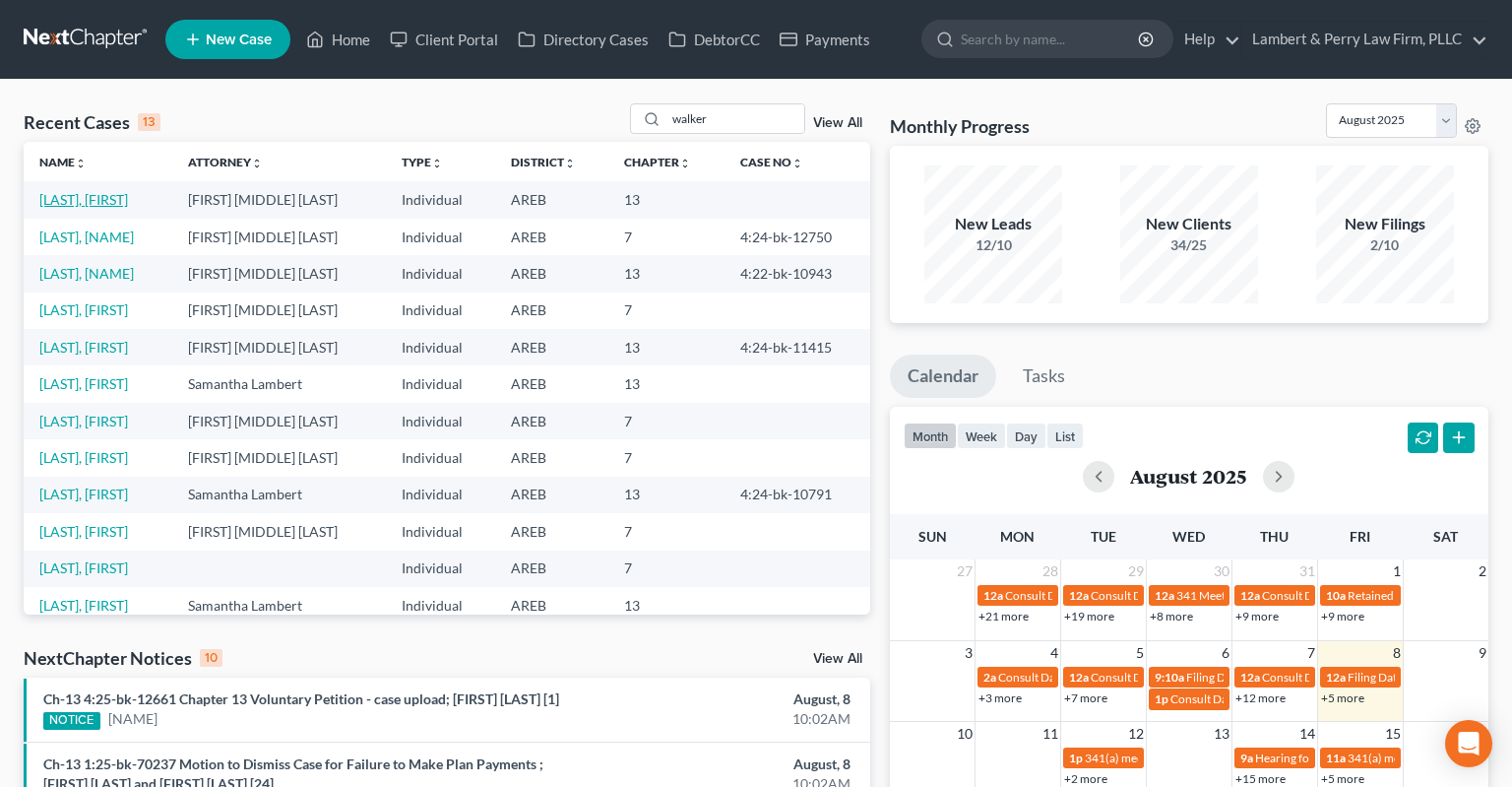 select on "1" 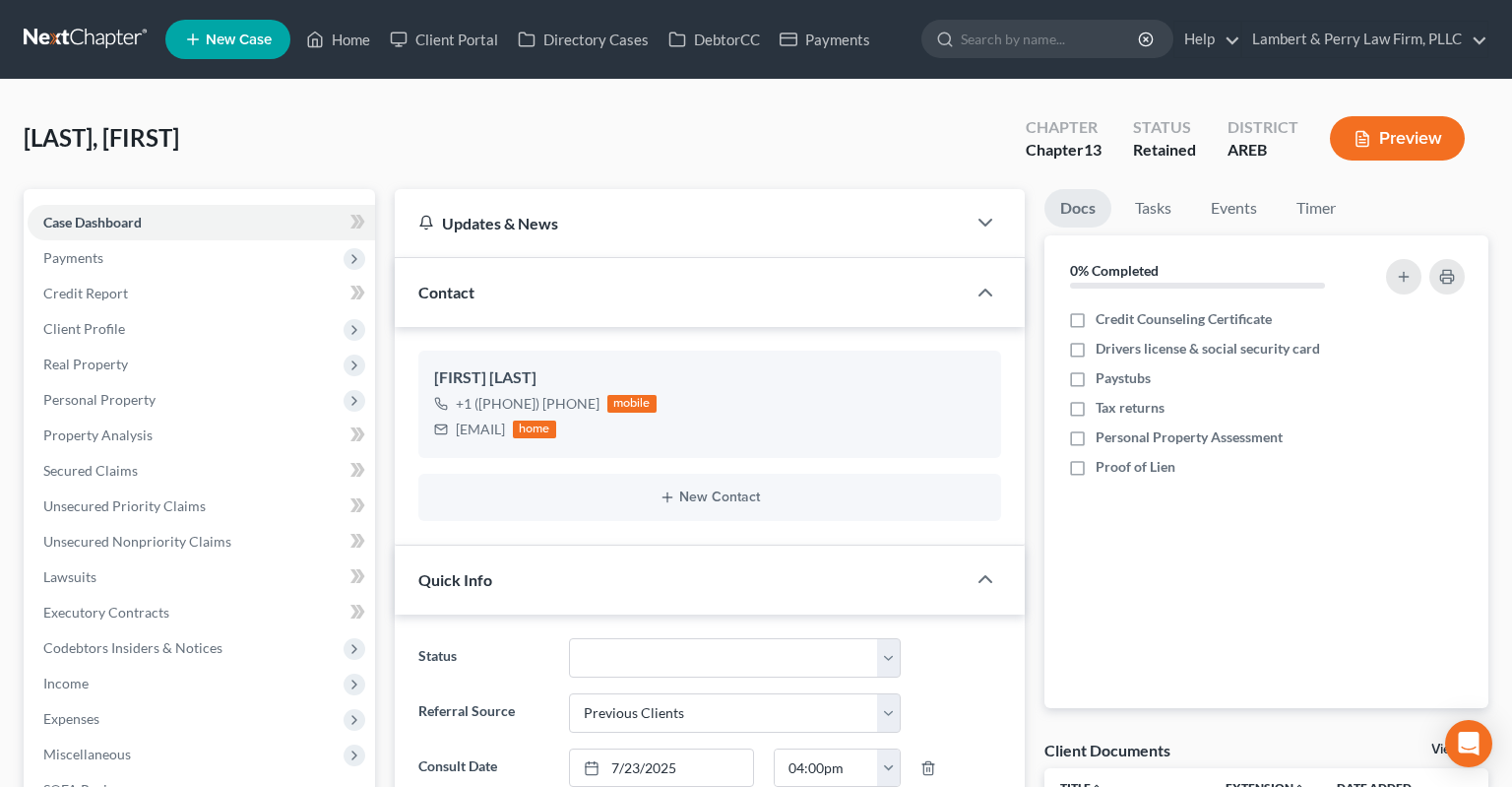 scroll, scrollTop: 45, scrollLeft: 0, axis: vertical 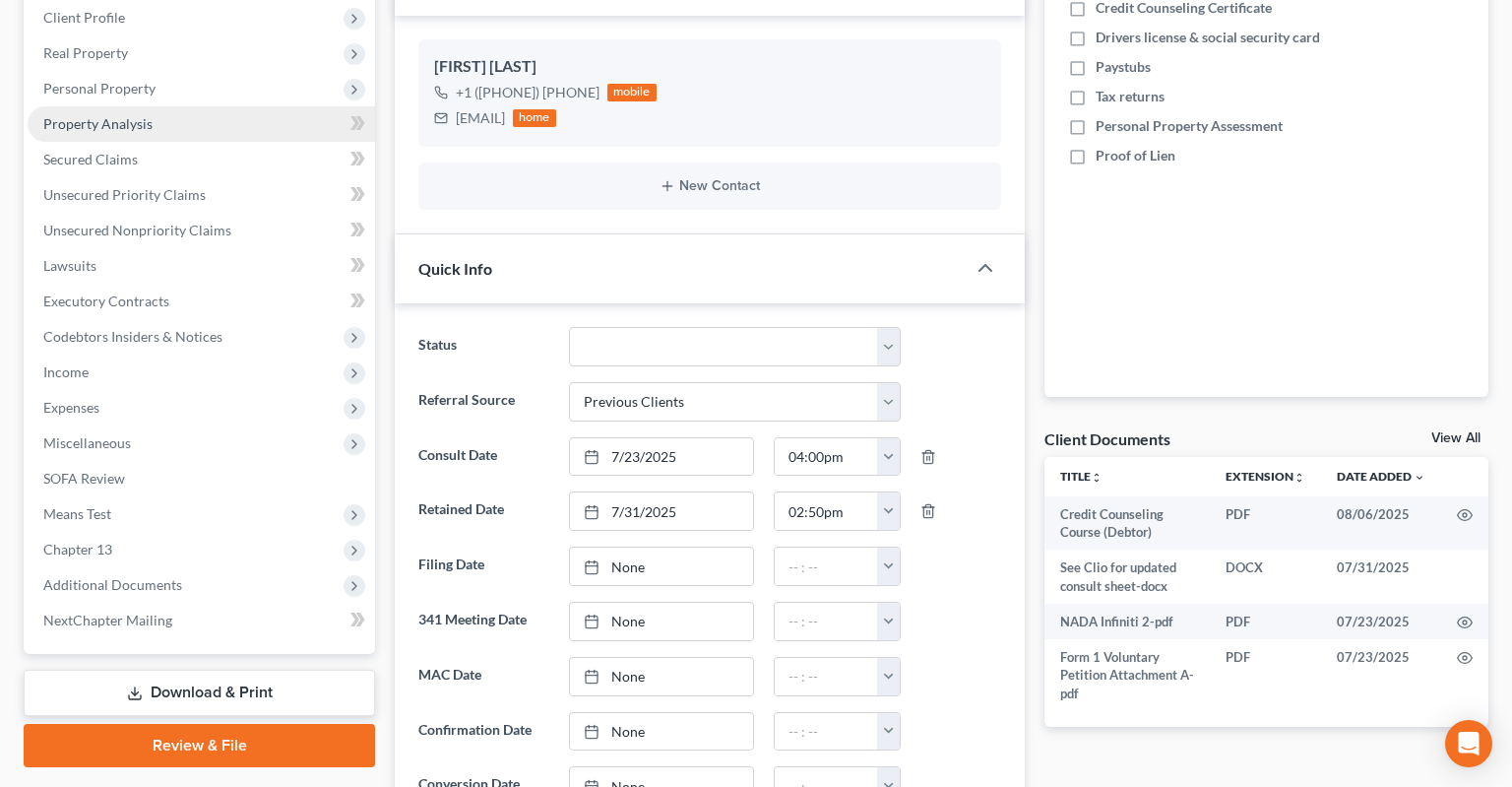 click on "Property Analysis" at bounding box center (201, 124) 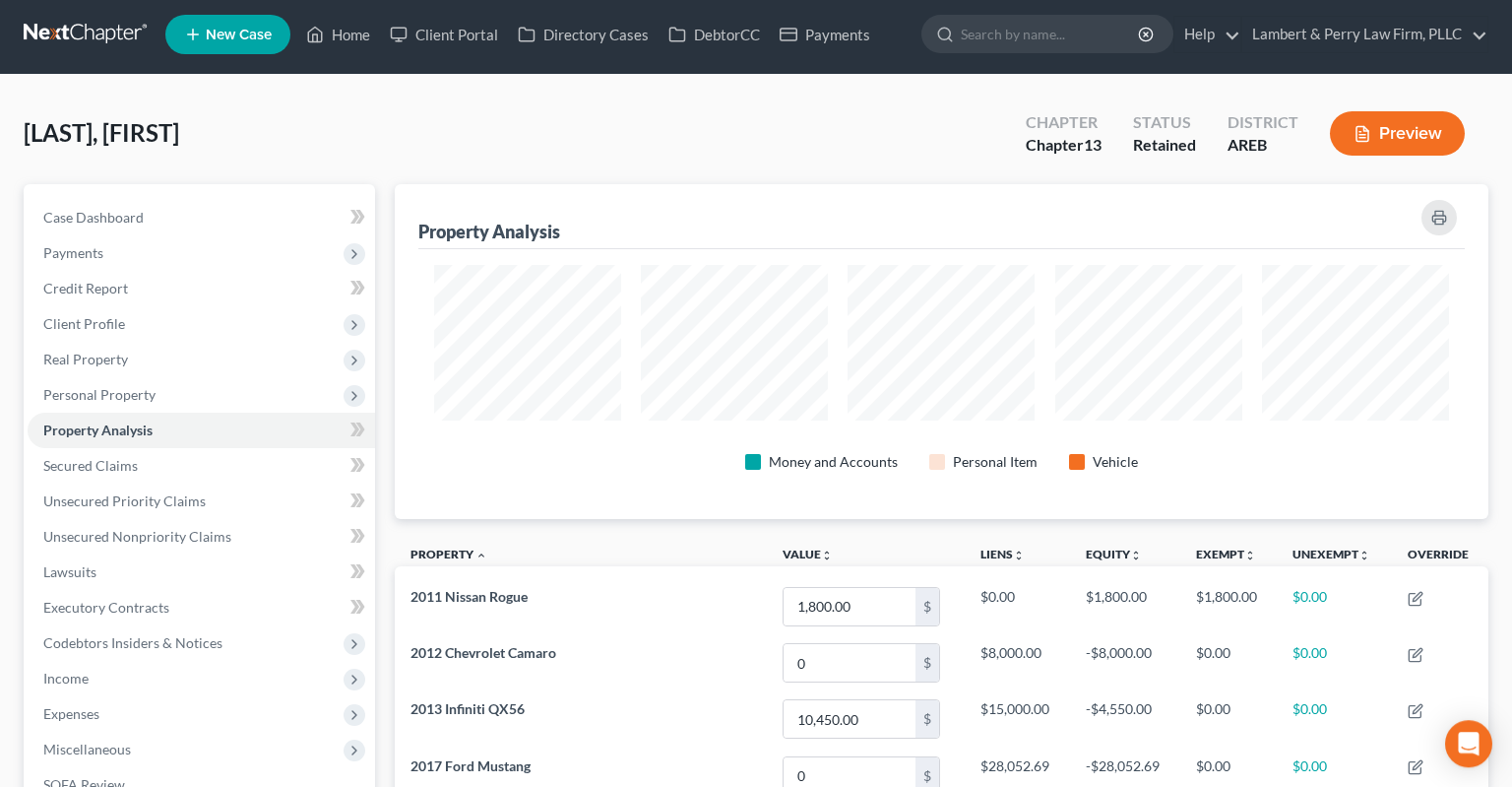 scroll, scrollTop: 2, scrollLeft: 0, axis: vertical 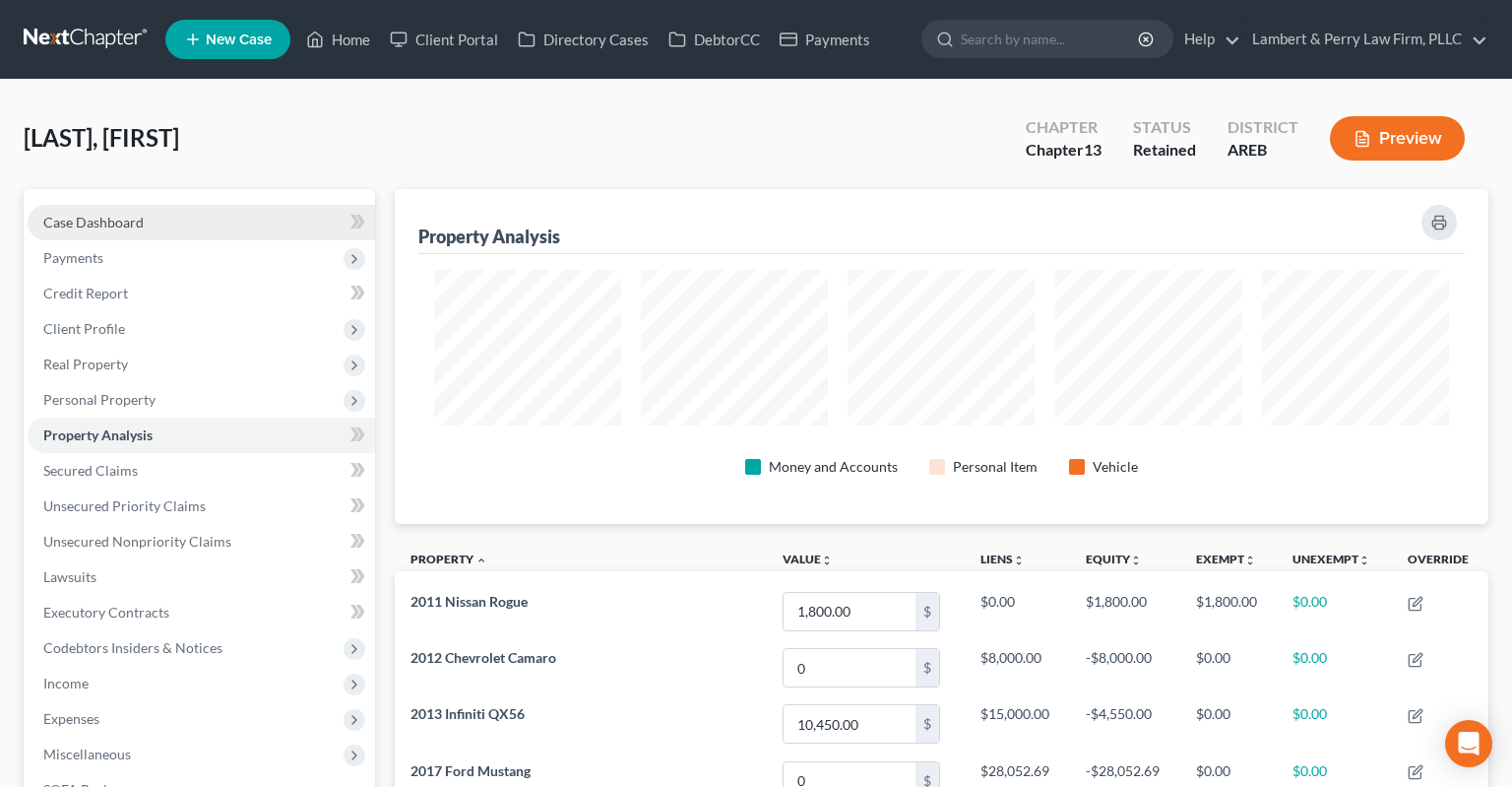 click on "Case Dashboard" at bounding box center [201, 223] 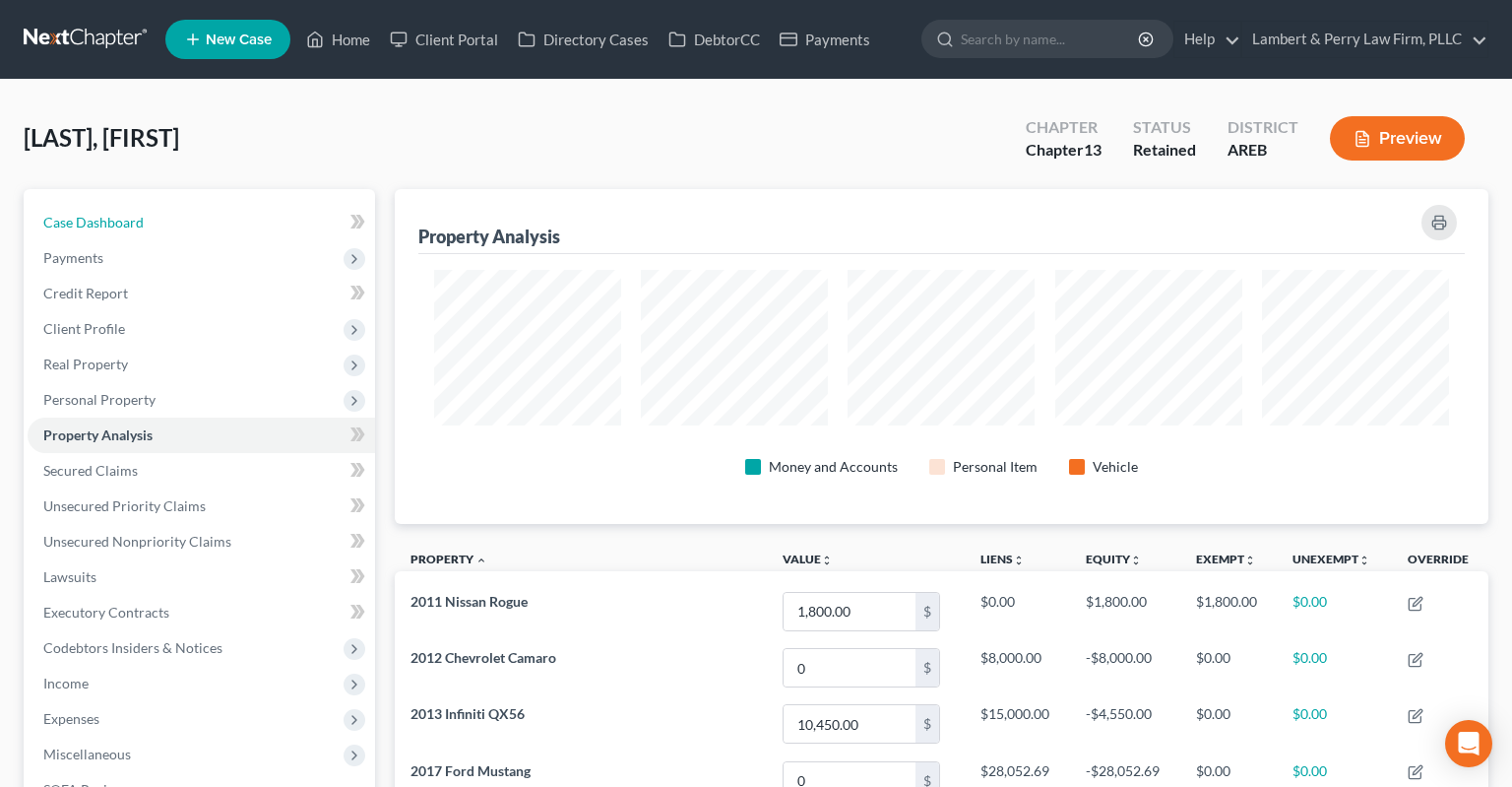select on "8" 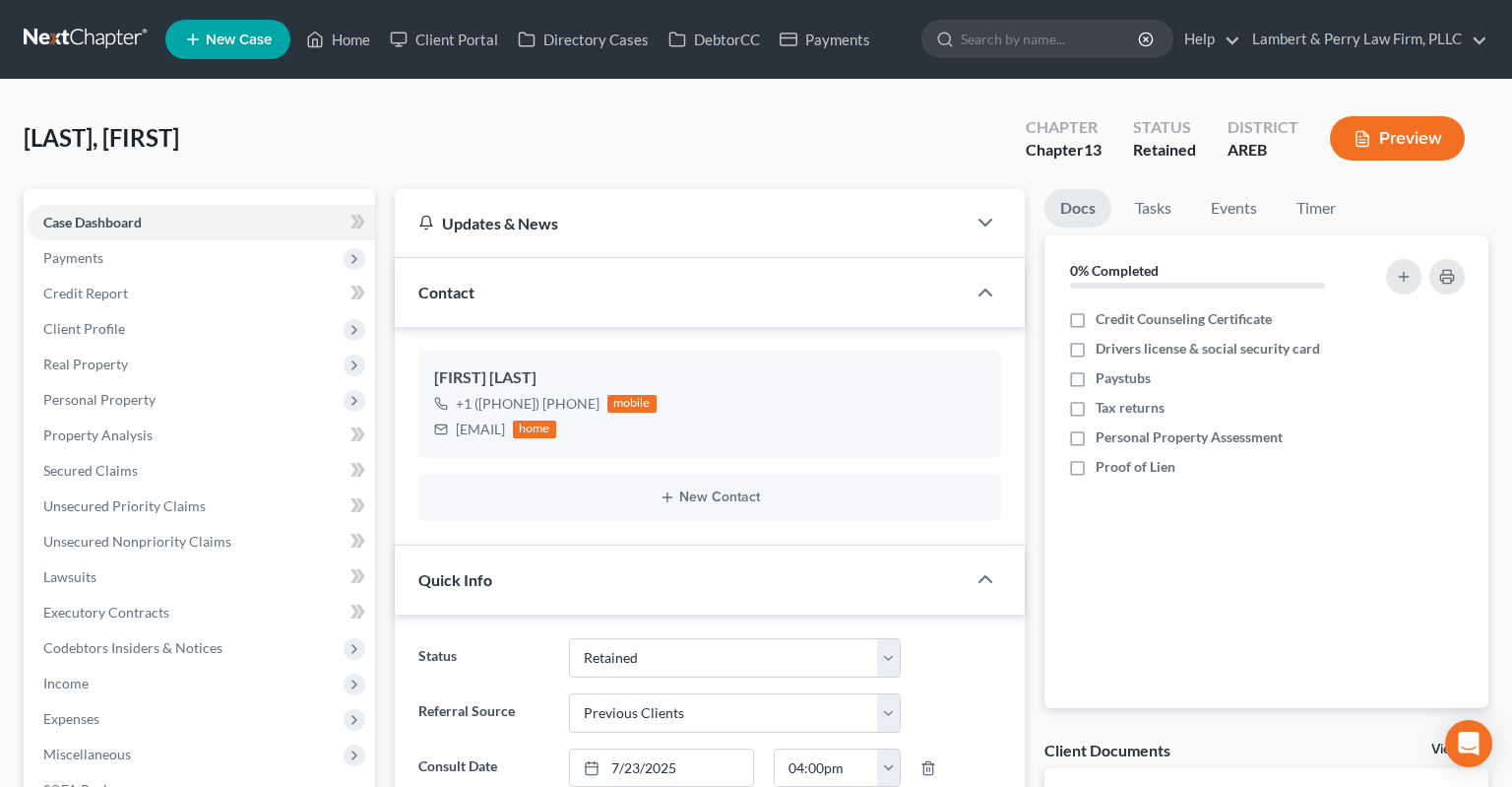 scroll, scrollTop: 45, scrollLeft: 0, axis: vertical 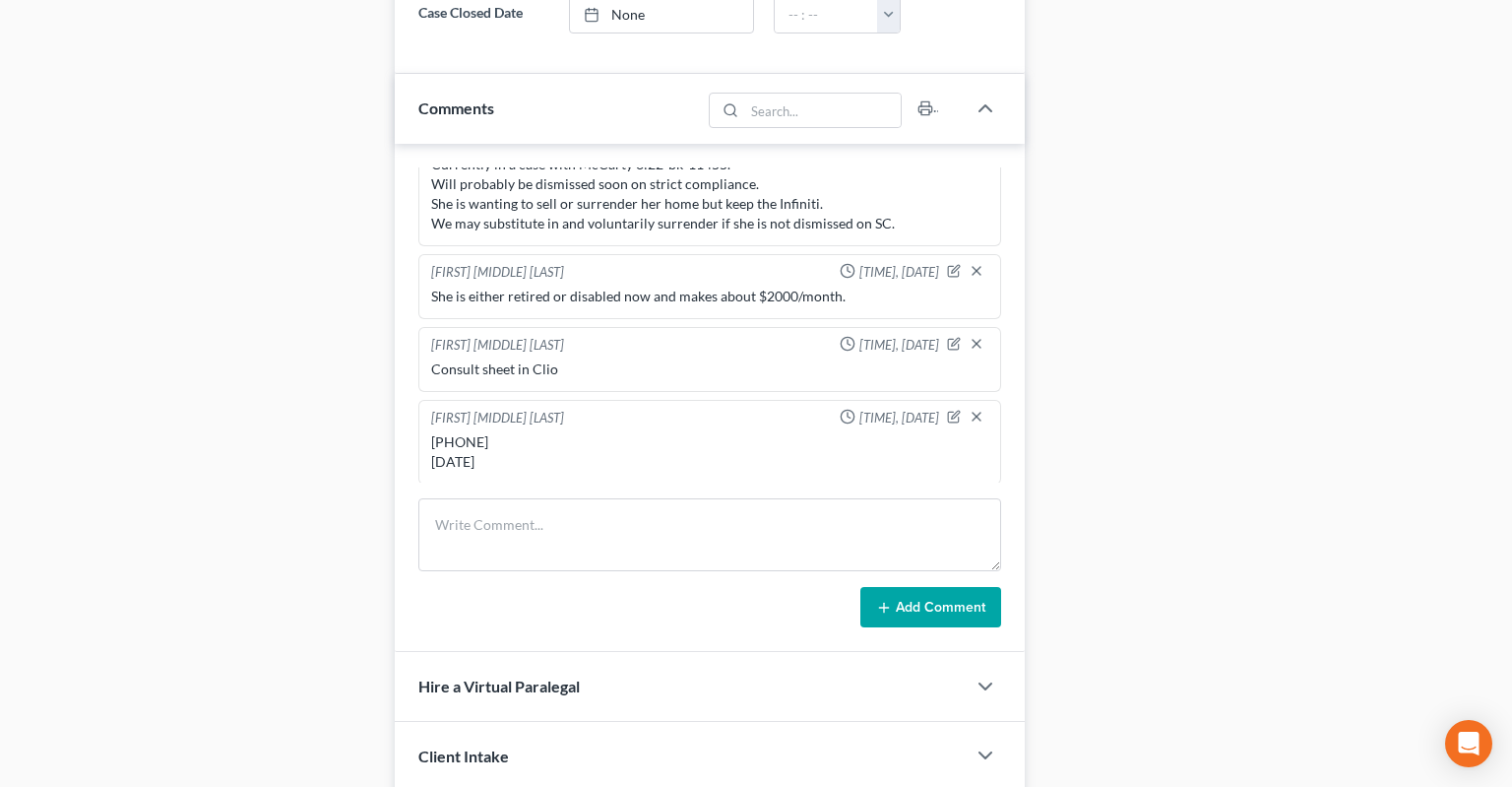 click on "[PHONE]
[DATE]" at bounding box center [710, 452] 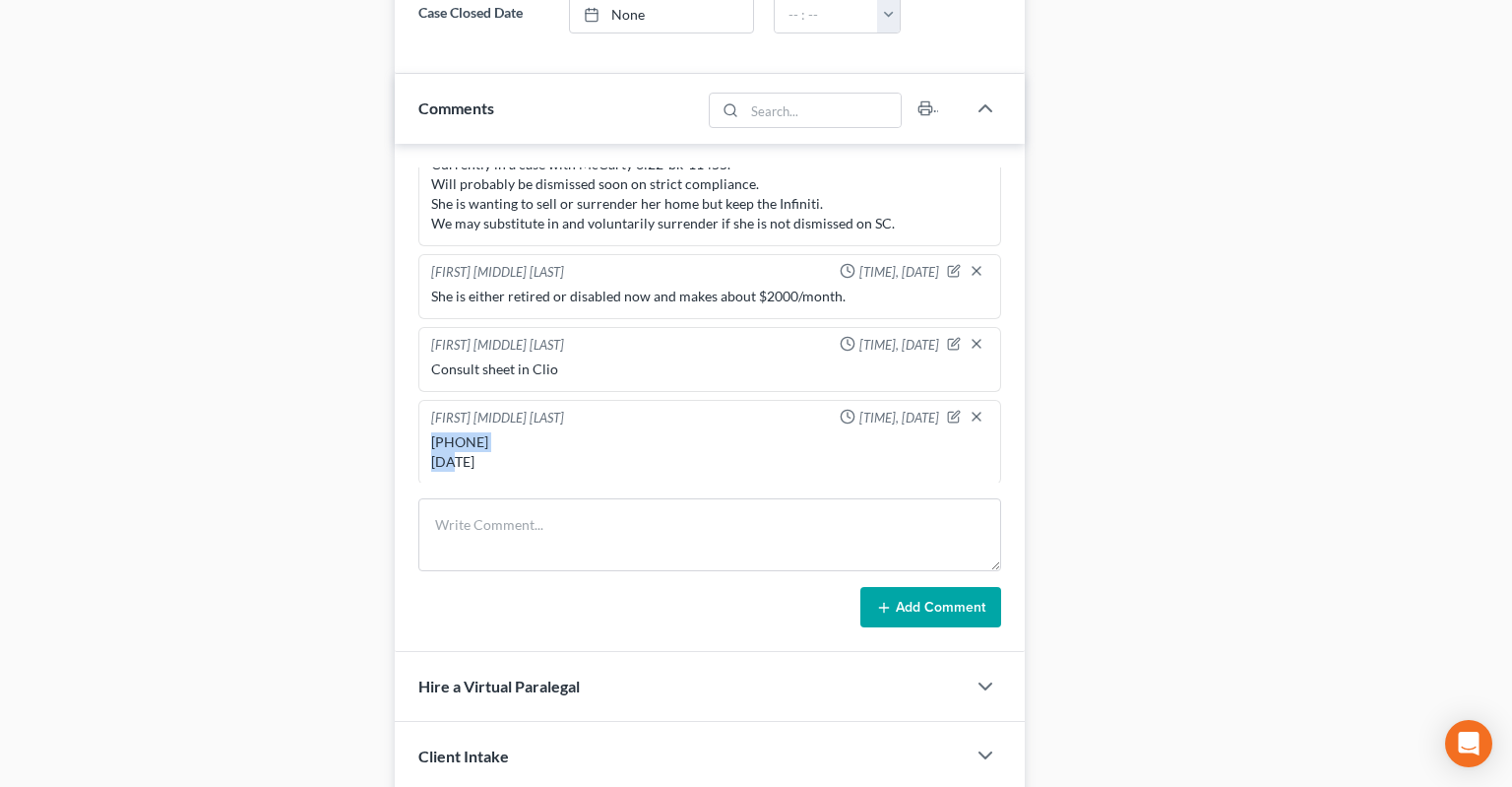 drag, startPoint x: 442, startPoint y: 431, endPoint x: 486, endPoint y: 431, distance: 44 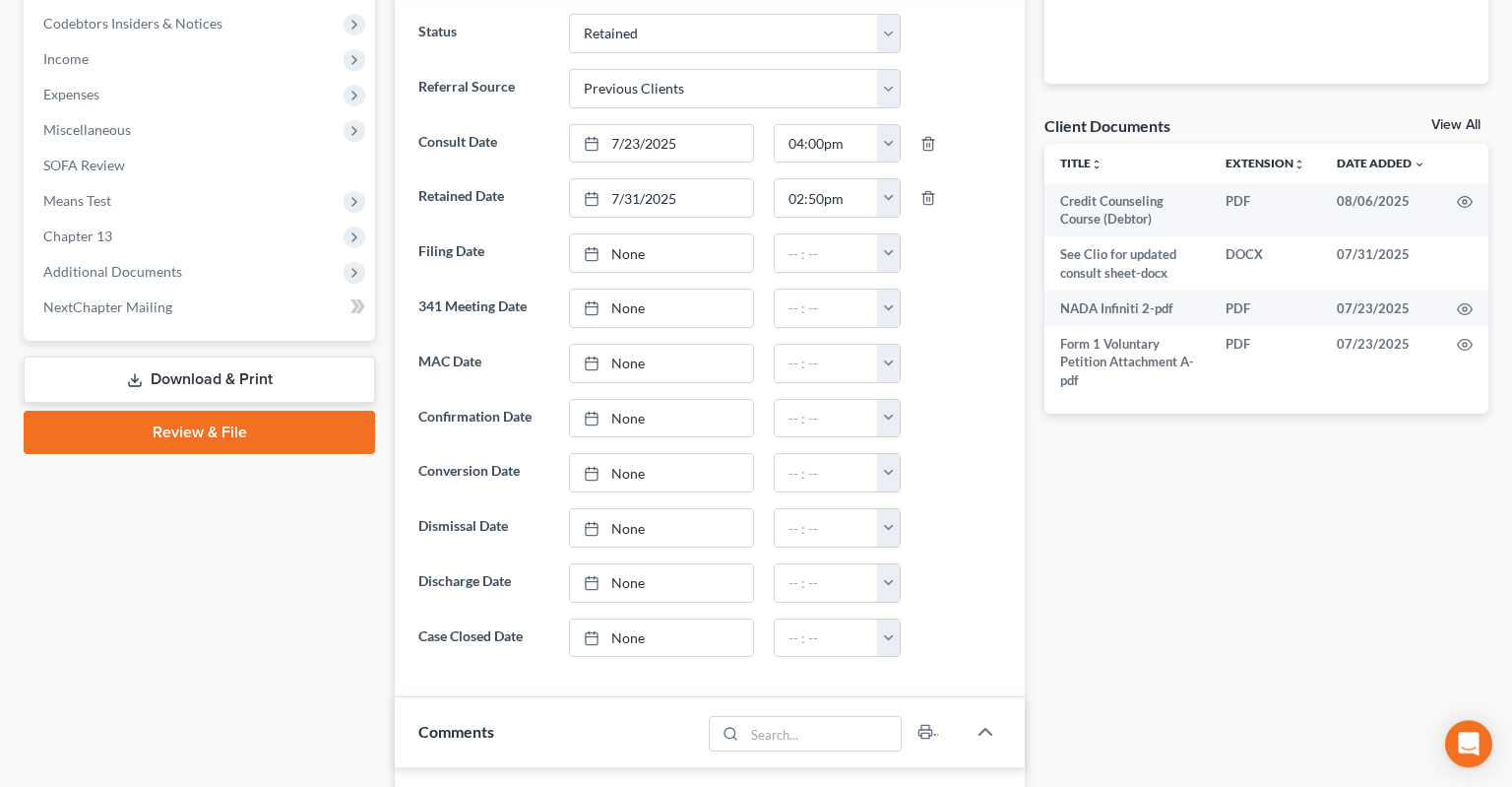 scroll, scrollTop: 623, scrollLeft: 0, axis: vertical 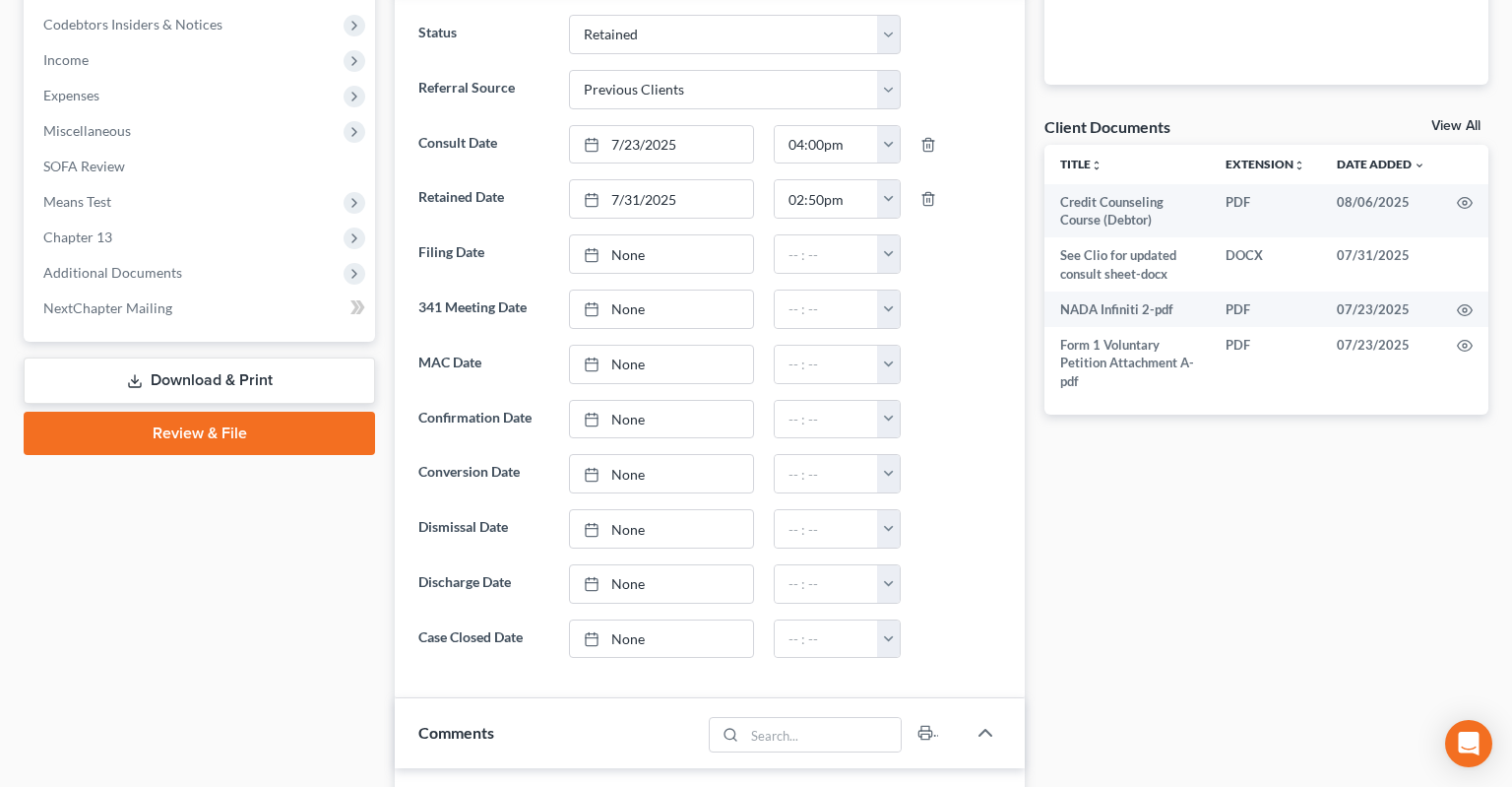 click on "Review & File" at bounding box center (199, 433) 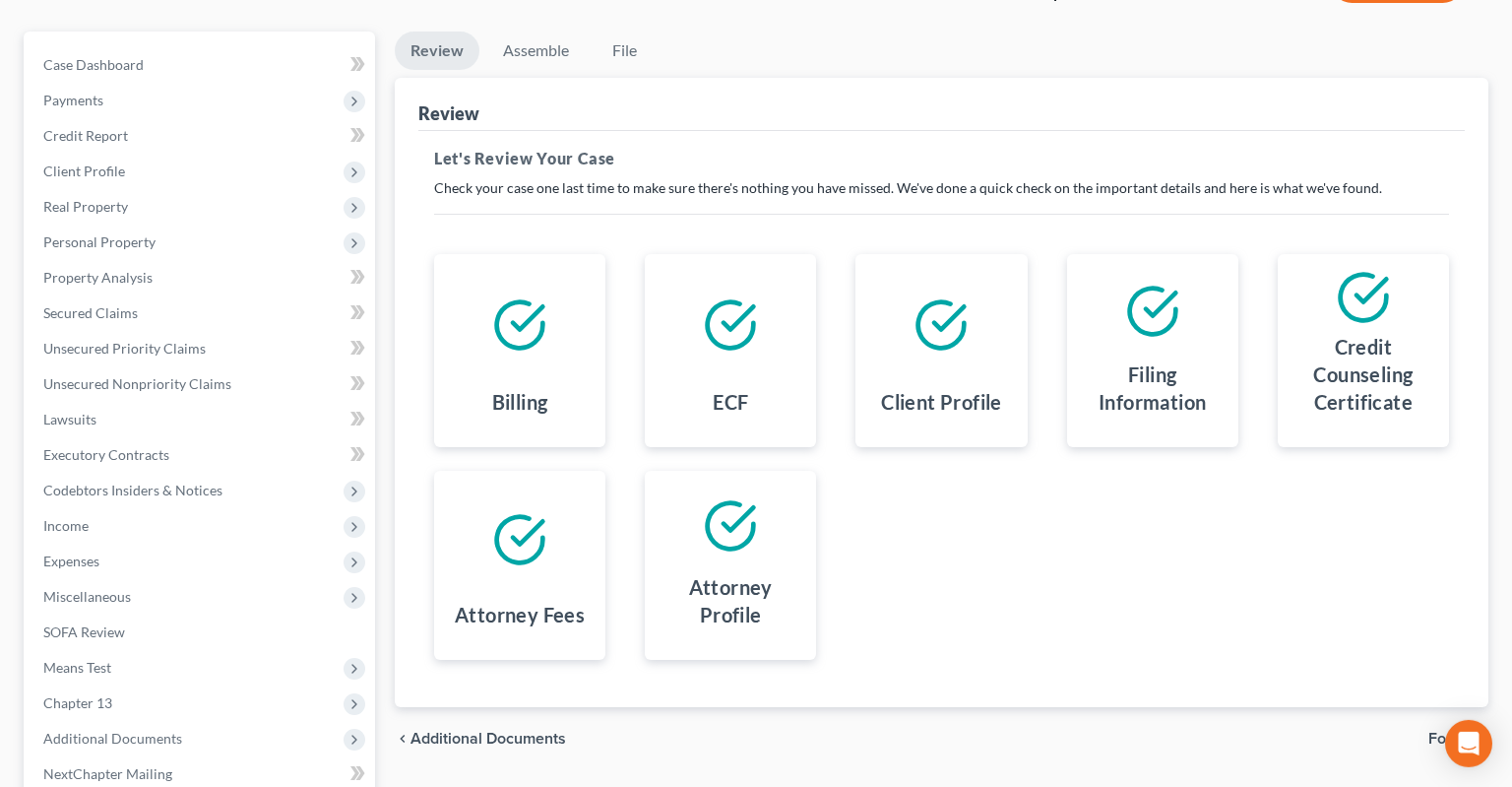 scroll, scrollTop: 156, scrollLeft: 0, axis: vertical 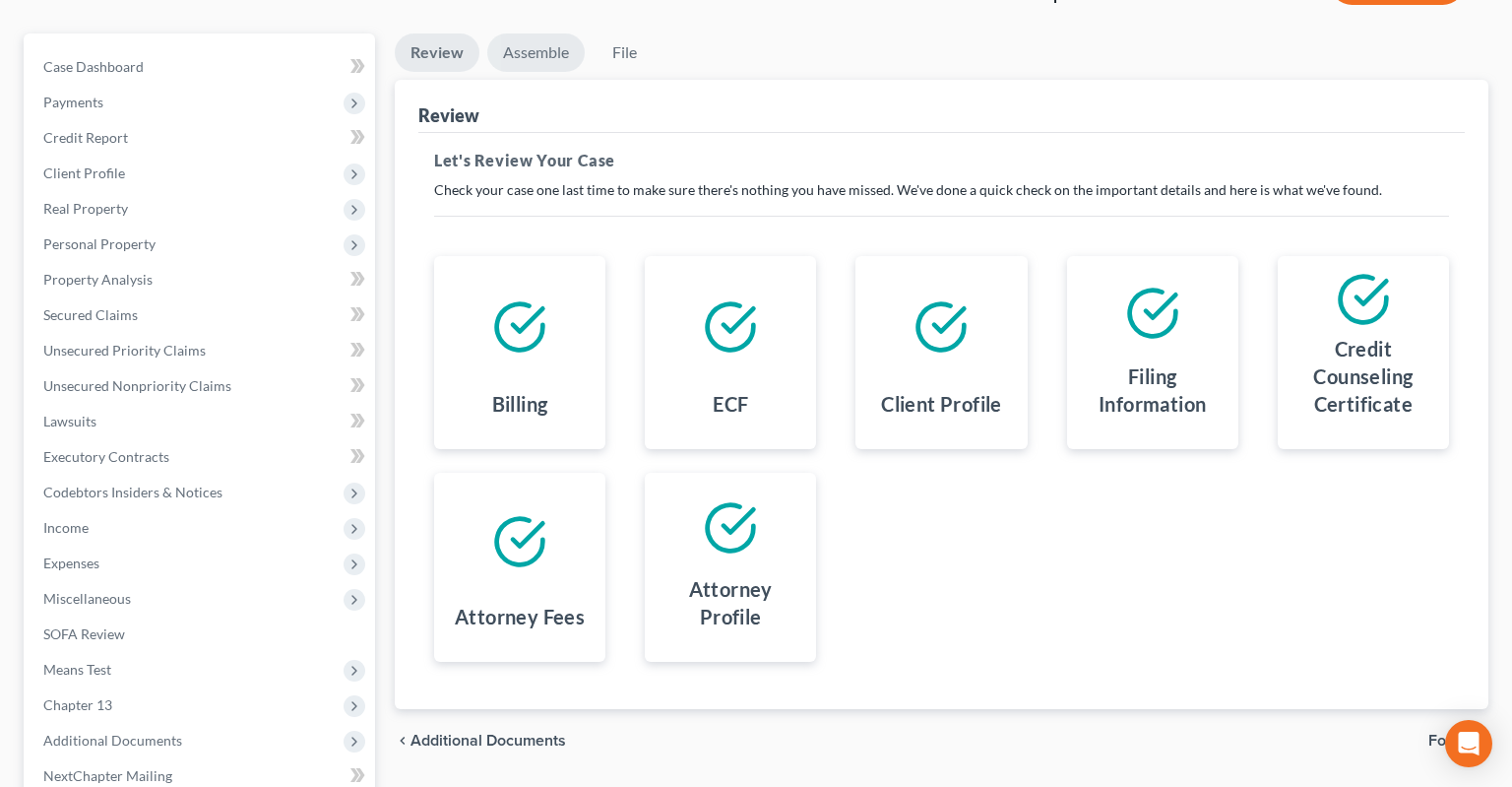 click on "Assemble" at bounding box center (536, 52) 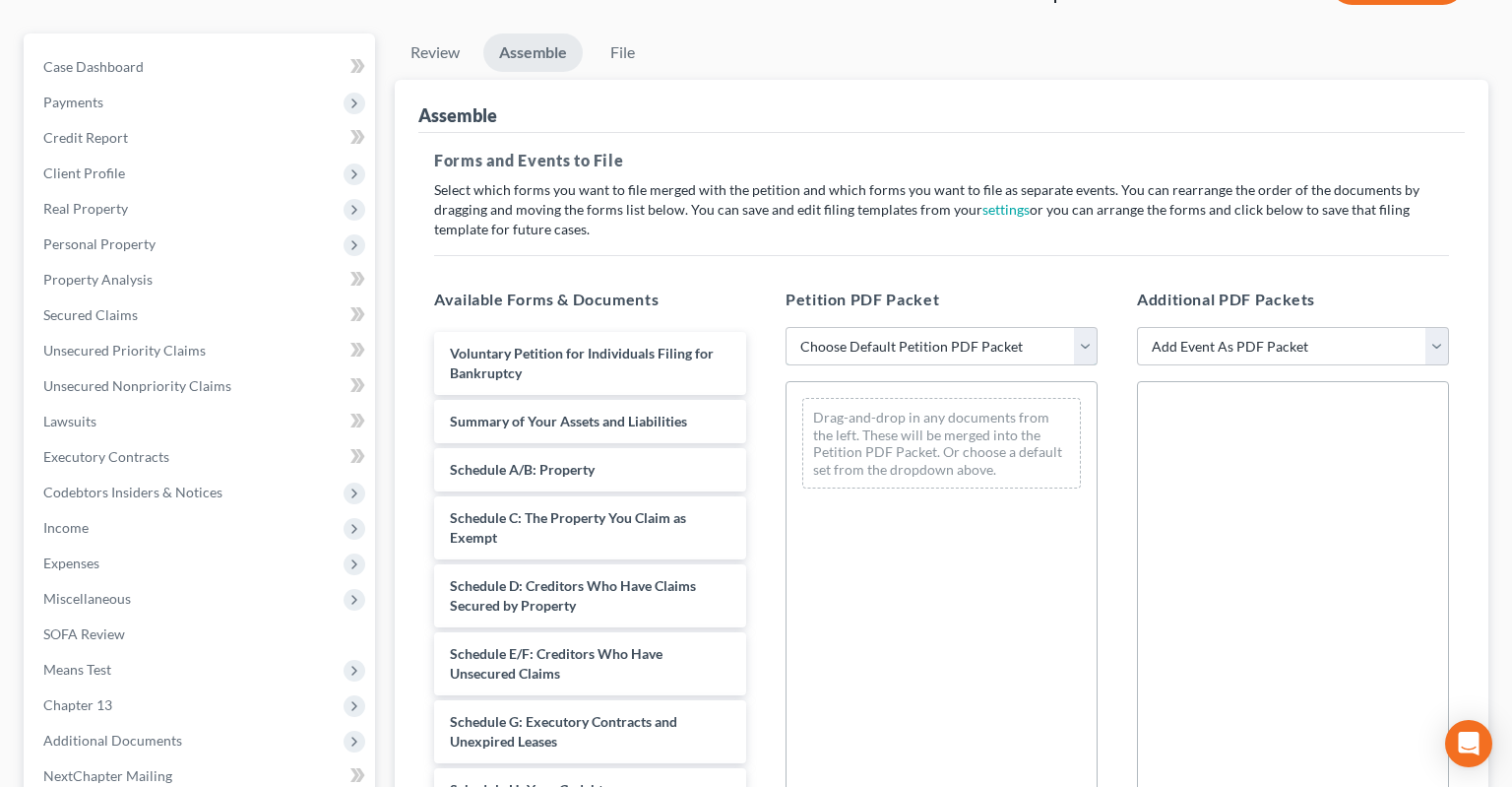 select on "0" 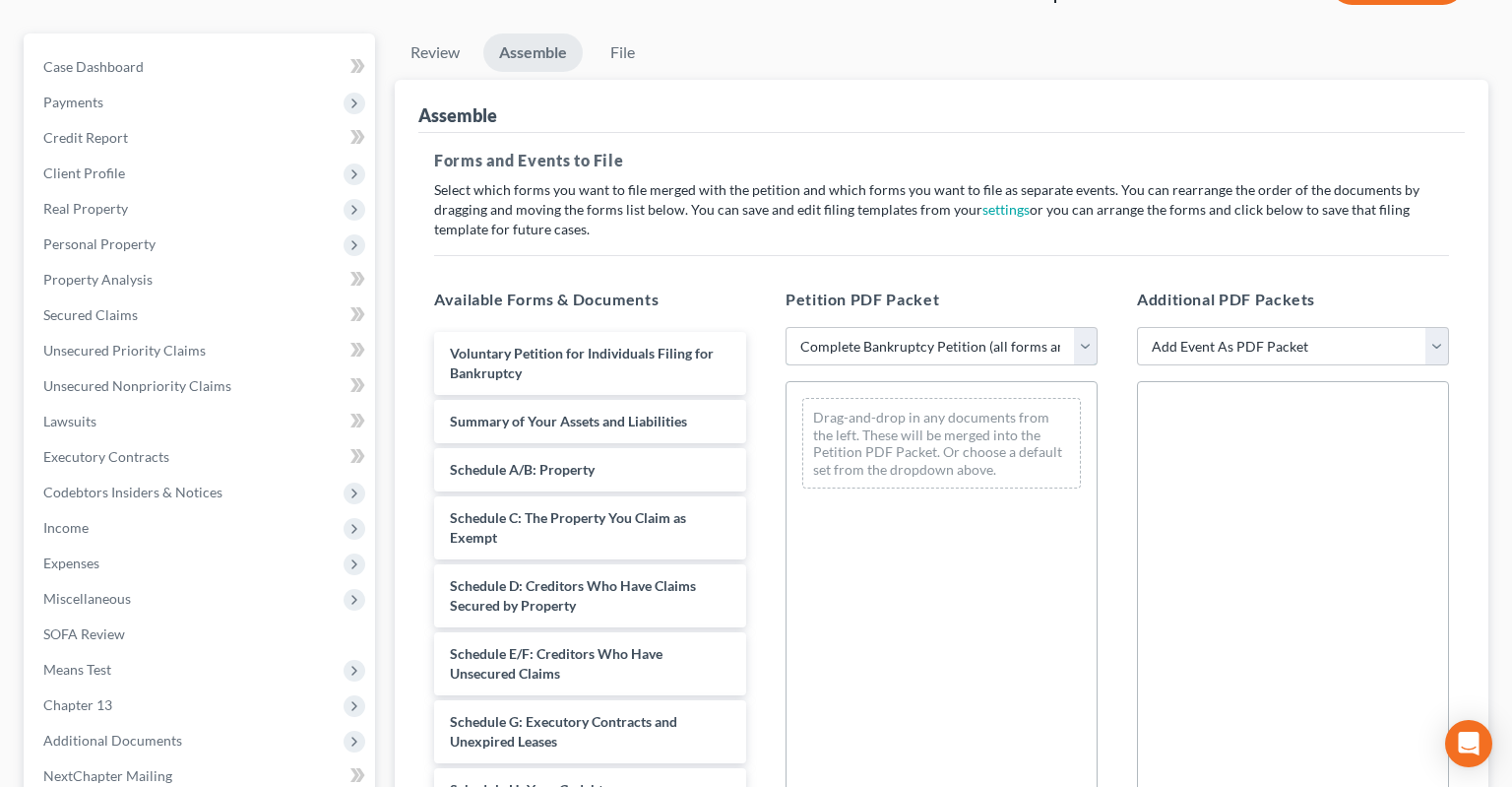 click on "Complete Bankruptcy Petition (all forms and schedules)" at bounding box center (0, 0) 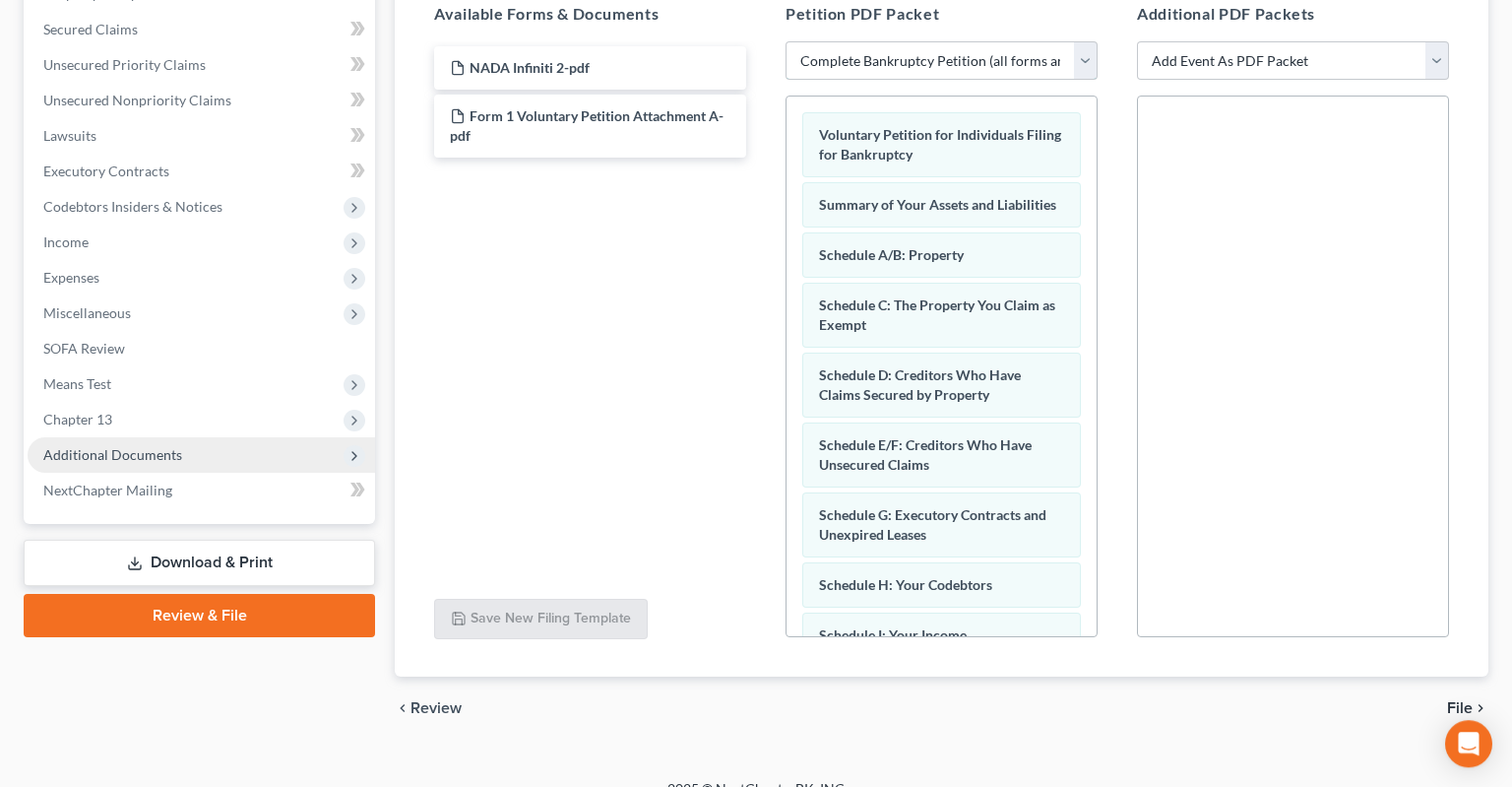 scroll, scrollTop: 467, scrollLeft: 0, axis: vertical 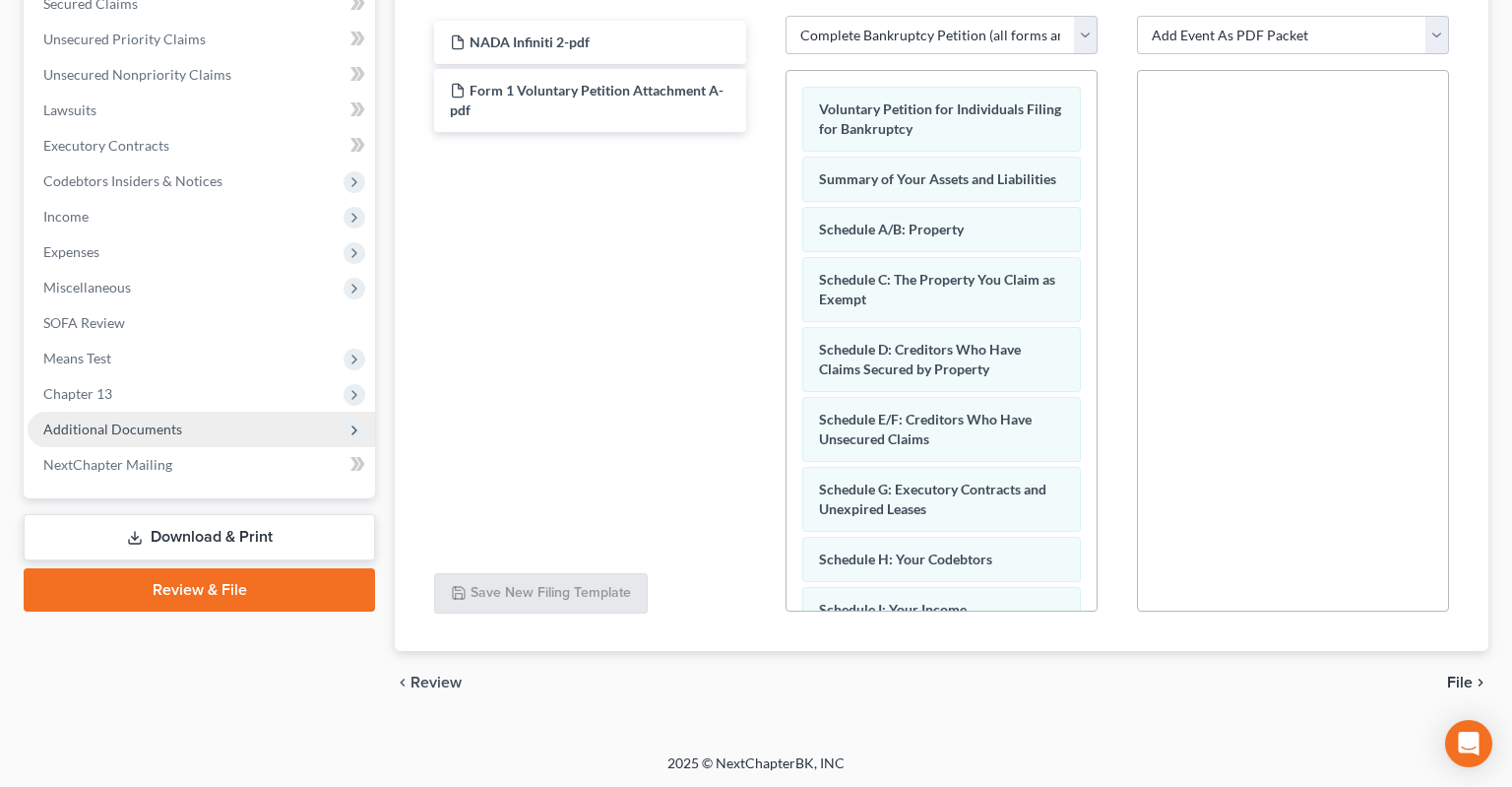 click on "Additional Documents" at bounding box center (201, 429) 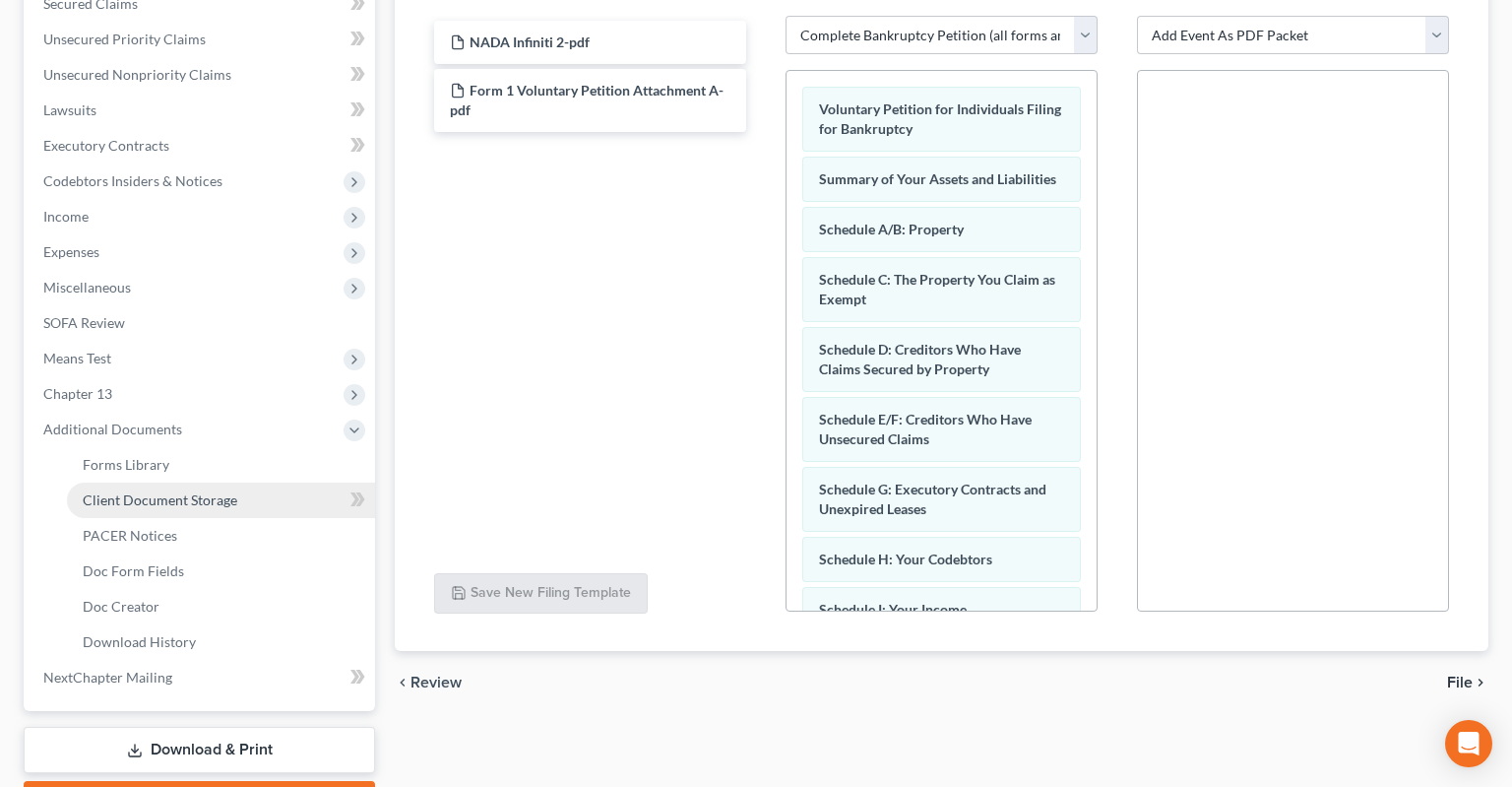 click on "Client Document Storage" at bounding box center [220, 500] 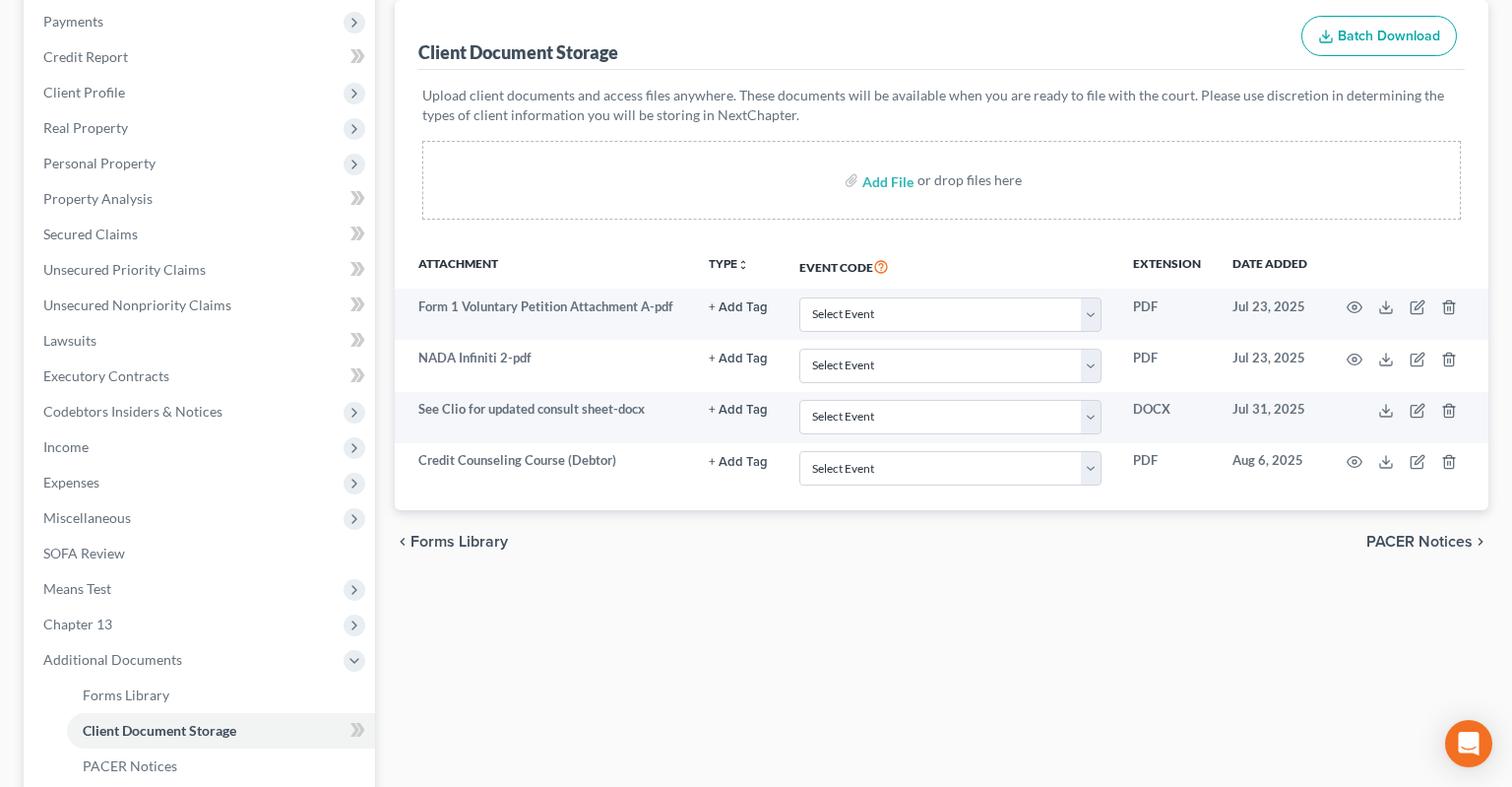 scroll, scrollTop: 311, scrollLeft: 0, axis: vertical 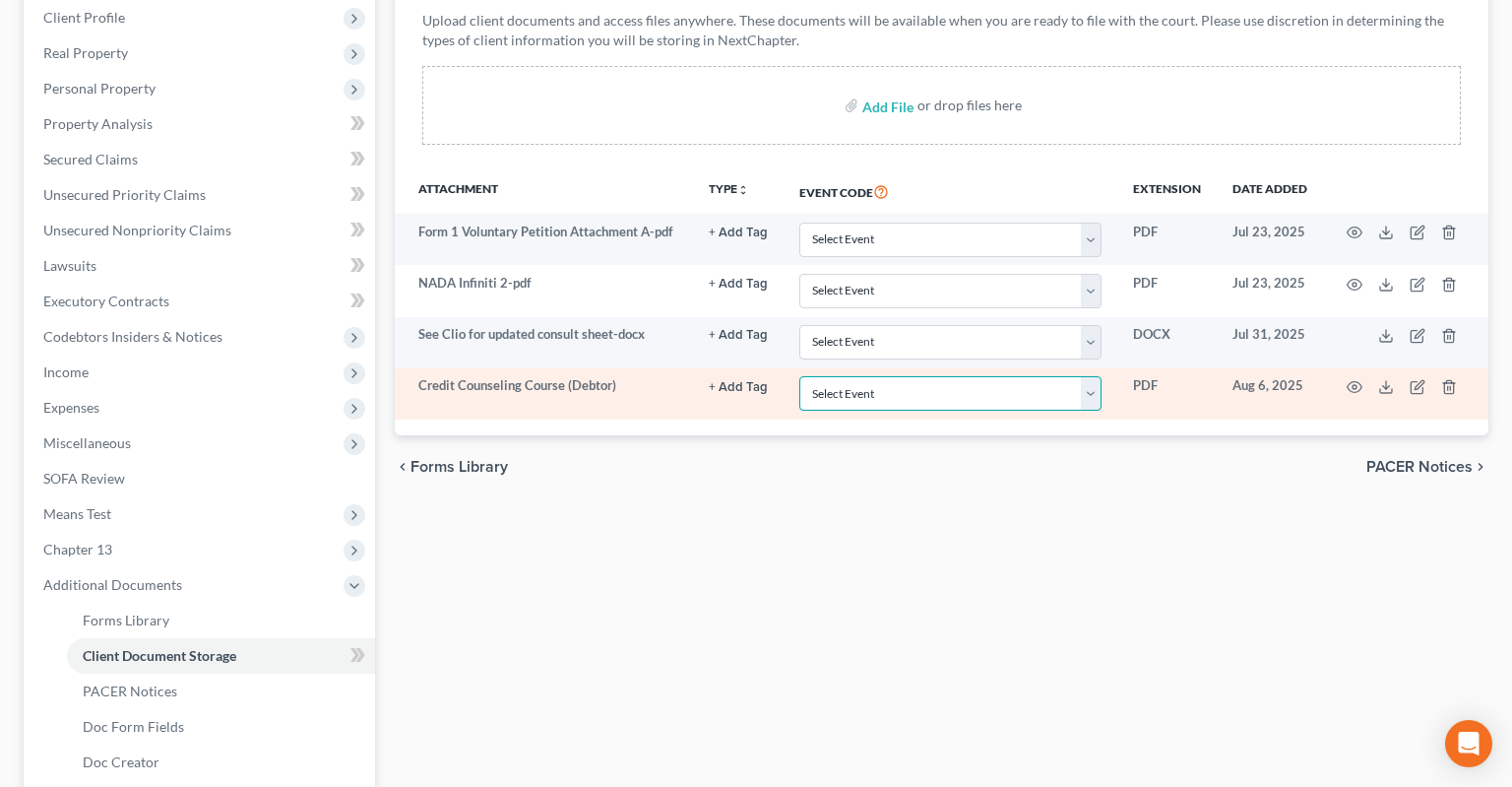 click on "Select Event Certificate of Credit Counseling - Debtor Certificate of Credit Counseling - Joint Debtor Chapter 13 Plan In Forma Pauperis/Waive Ch 7 Filing Fee Pay Filing Fee in Installments (Application / Motion)" at bounding box center [950, 393] 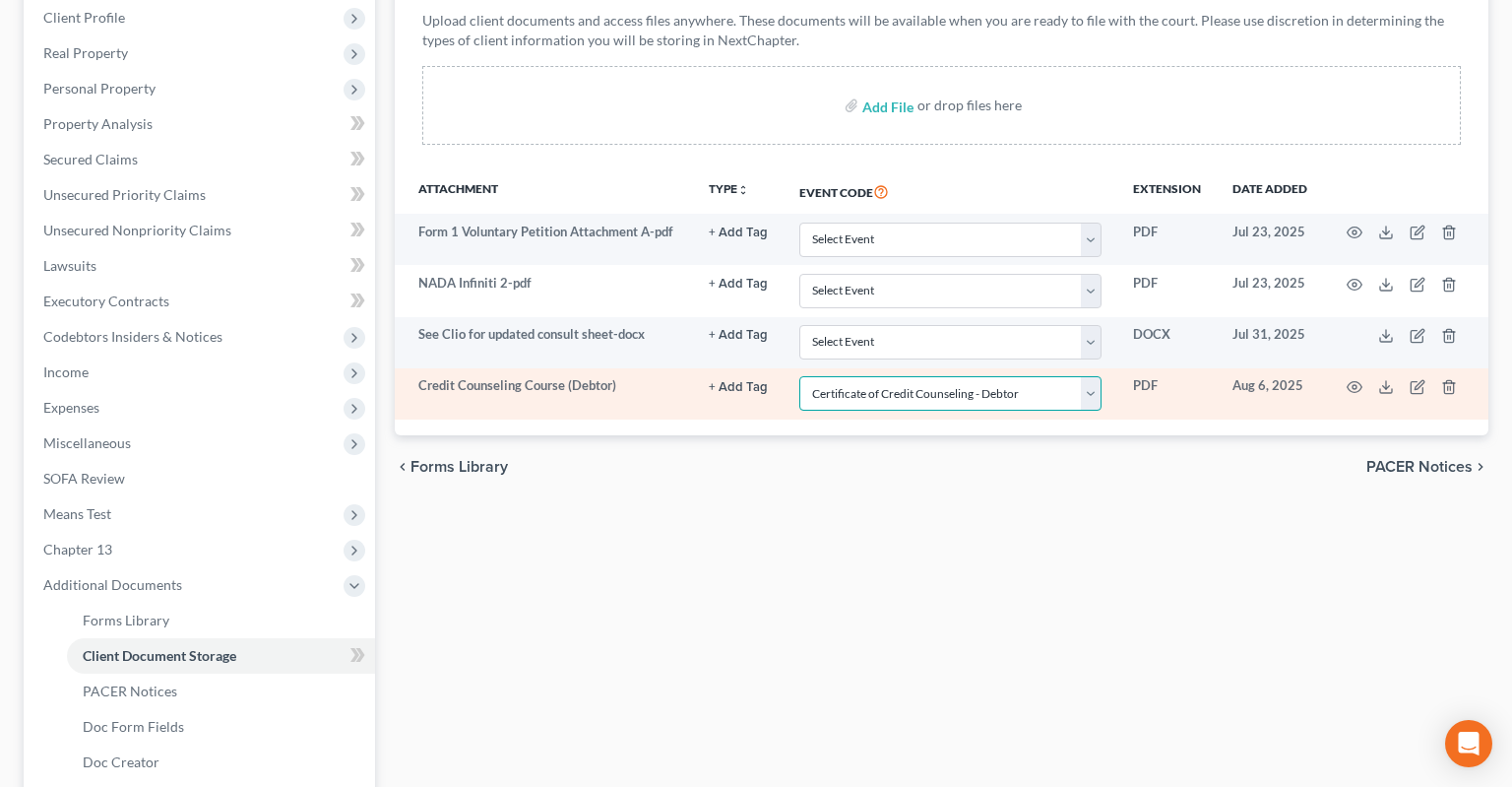 click on "Certificate of Credit Counseling - Debtor" at bounding box center [0, 0] 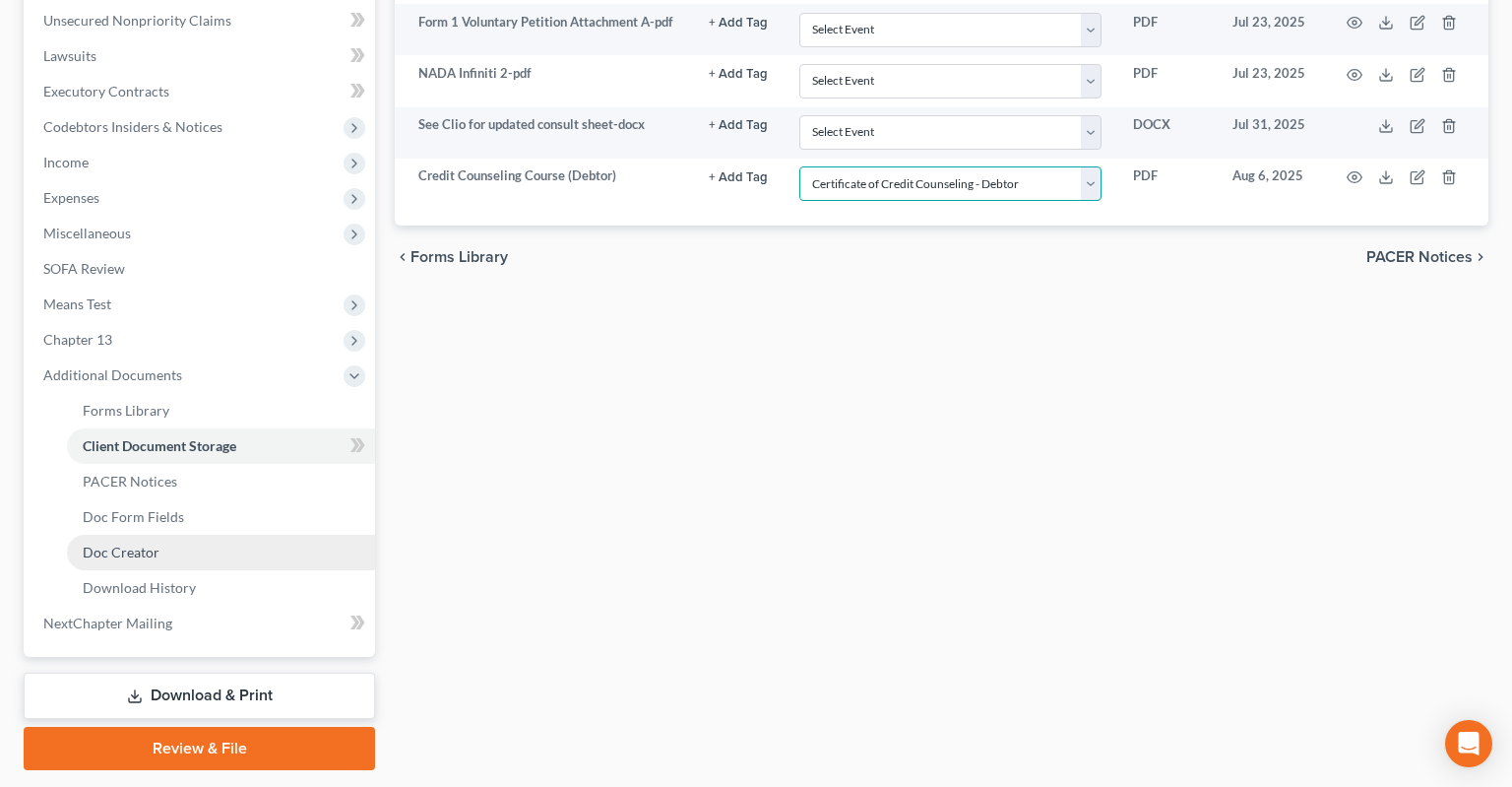 scroll, scrollTop: 576, scrollLeft: 0, axis: vertical 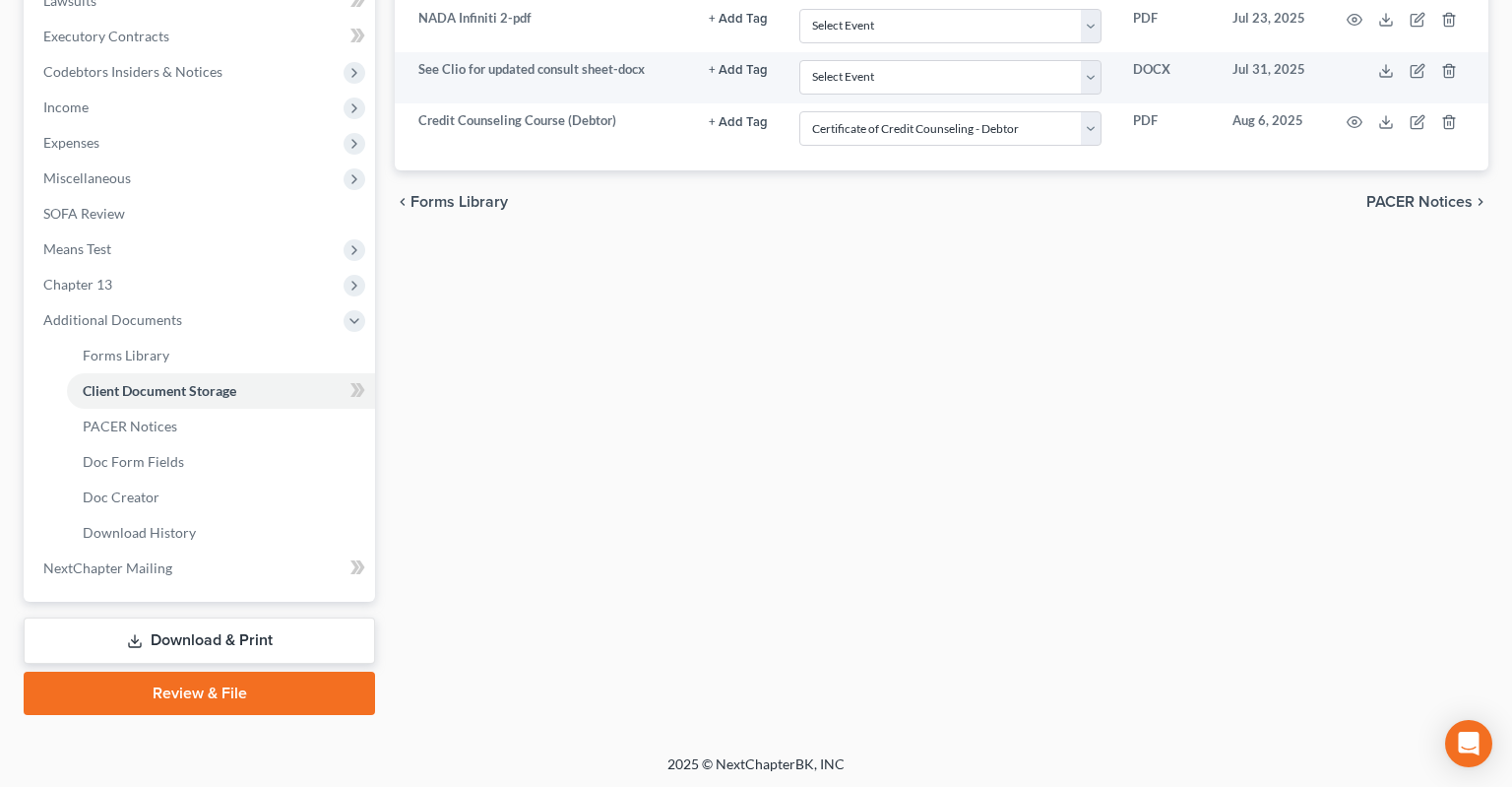 click on "Review & File" at bounding box center (199, 693) 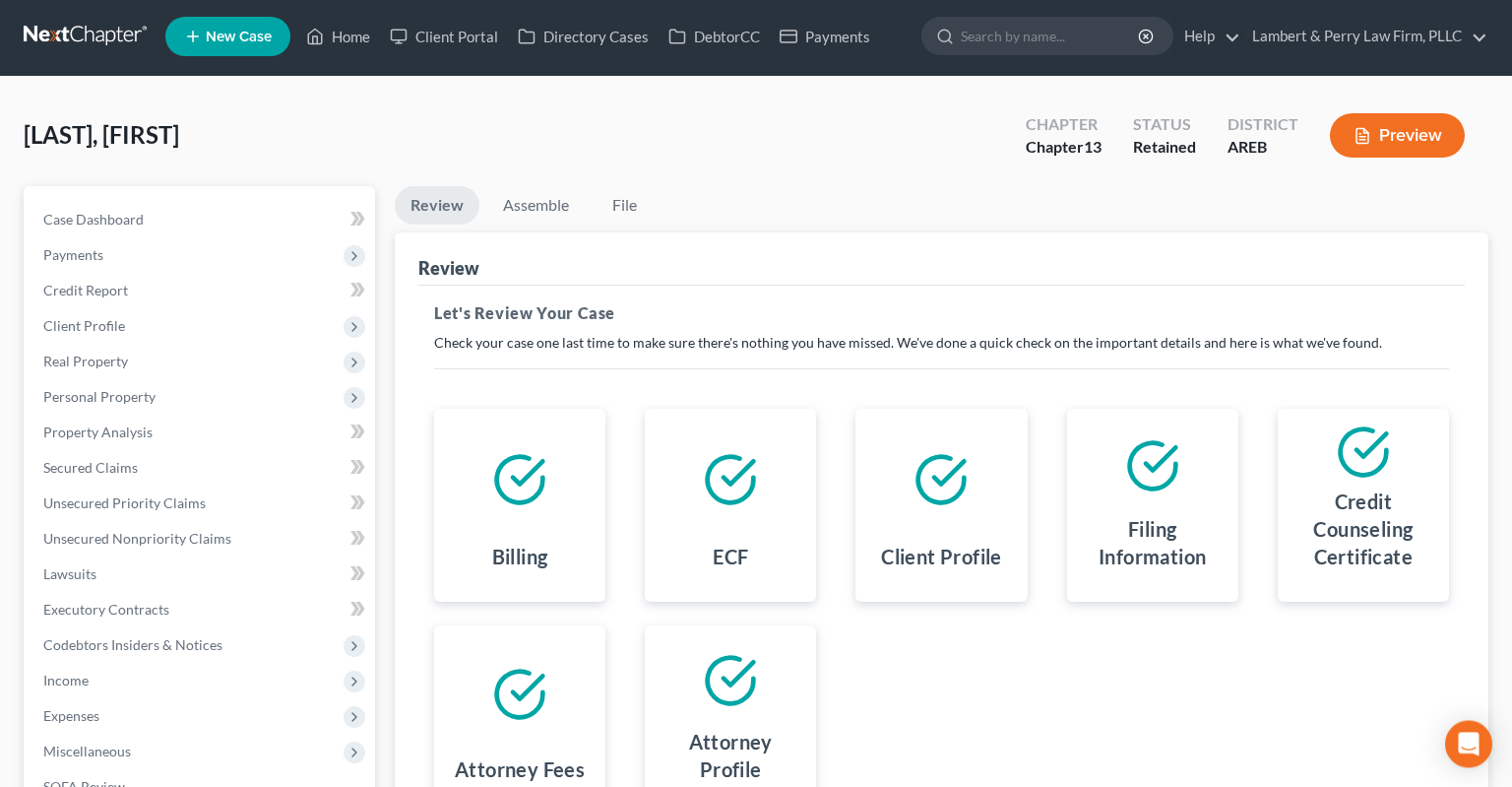 scroll, scrollTop: 0, scrollLeft: 0, axis: both 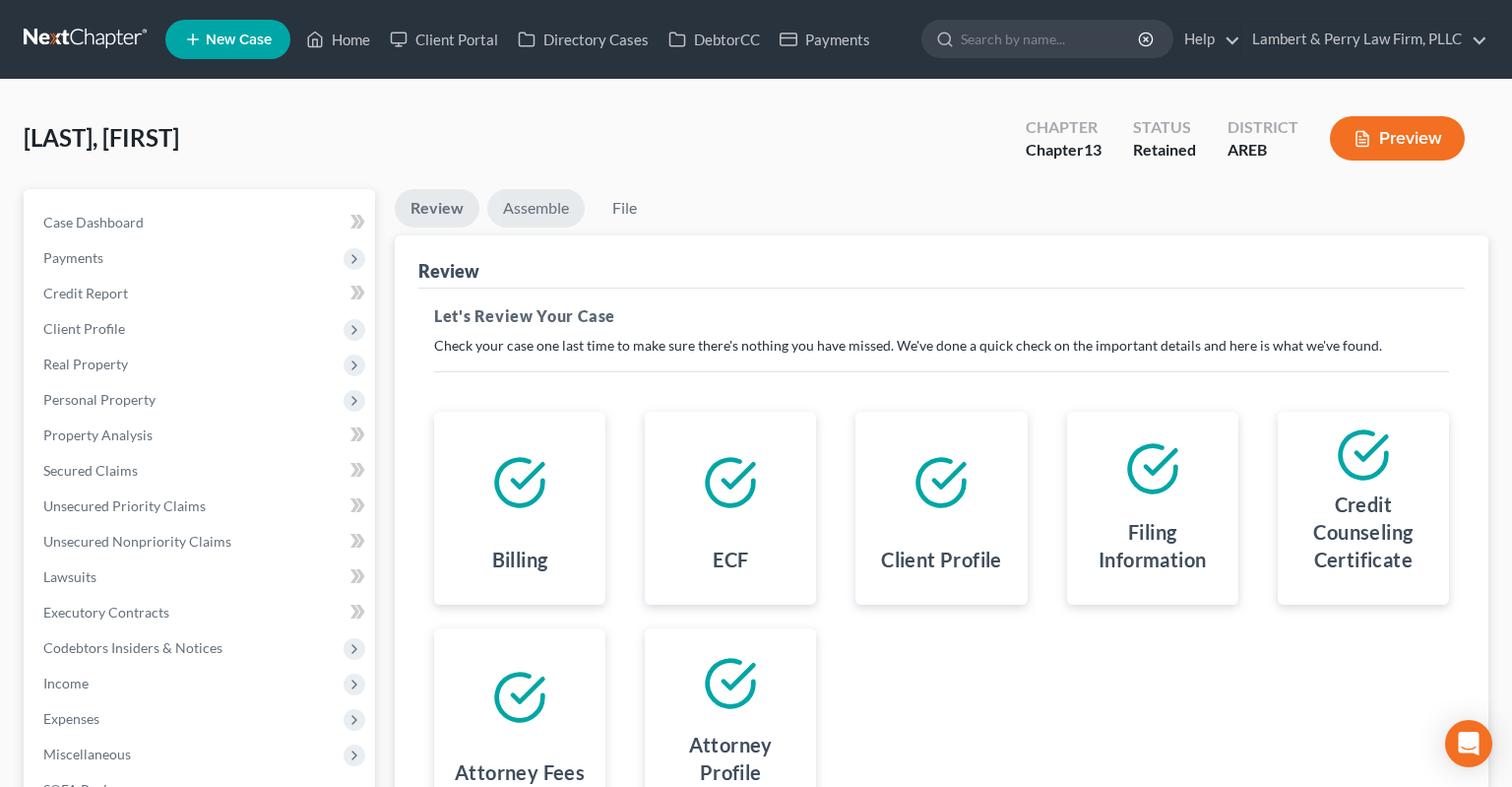 click on "Assemble" at bounding box center (536, 208) 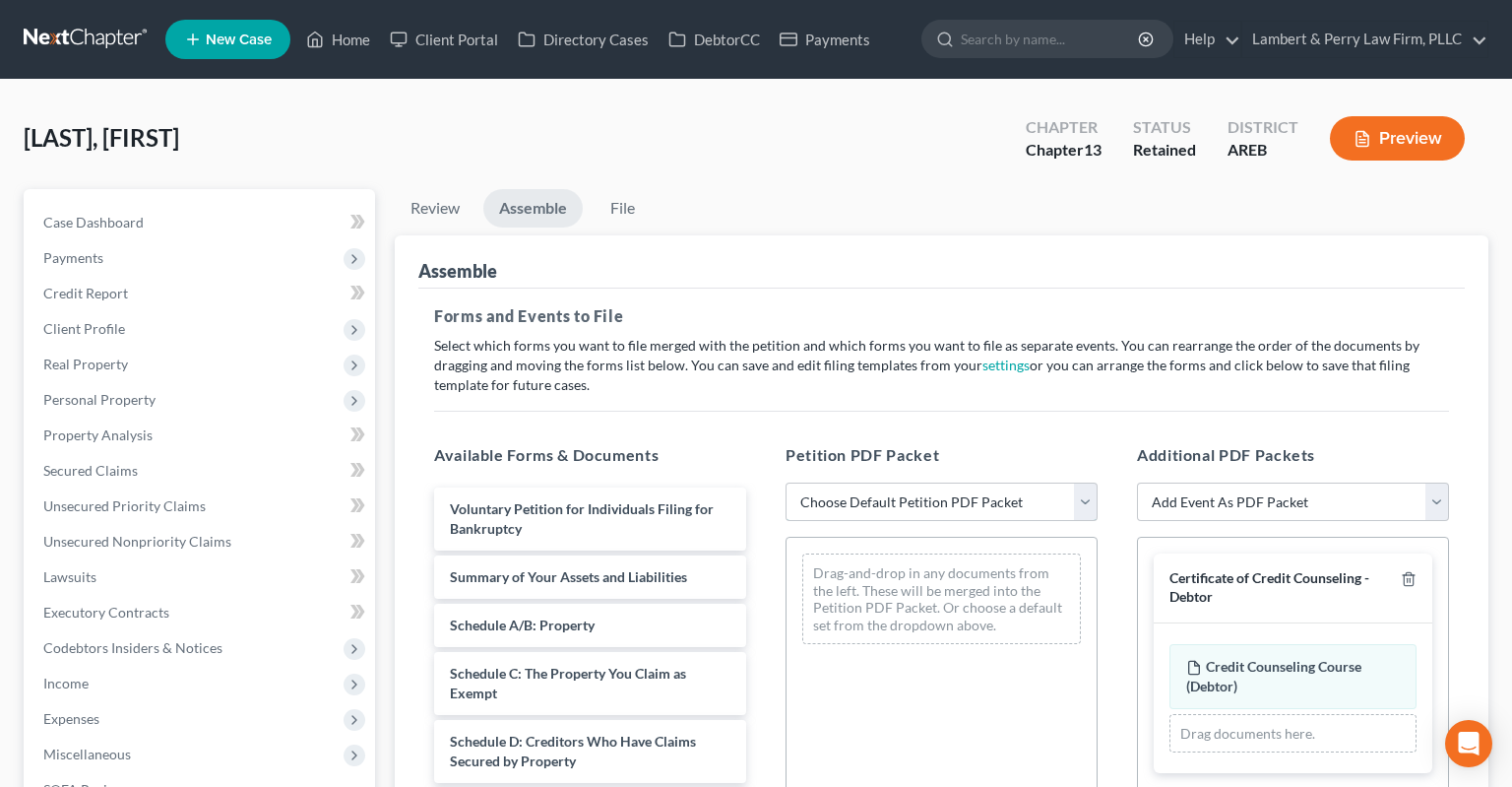 click on "Choose Default Petition PDF Packet Complete Bankruptcy Petition (all forms and schedules) Emergency Filing (Voluntary Petition and Creditor List Only)" at bounding box center (941, 502) 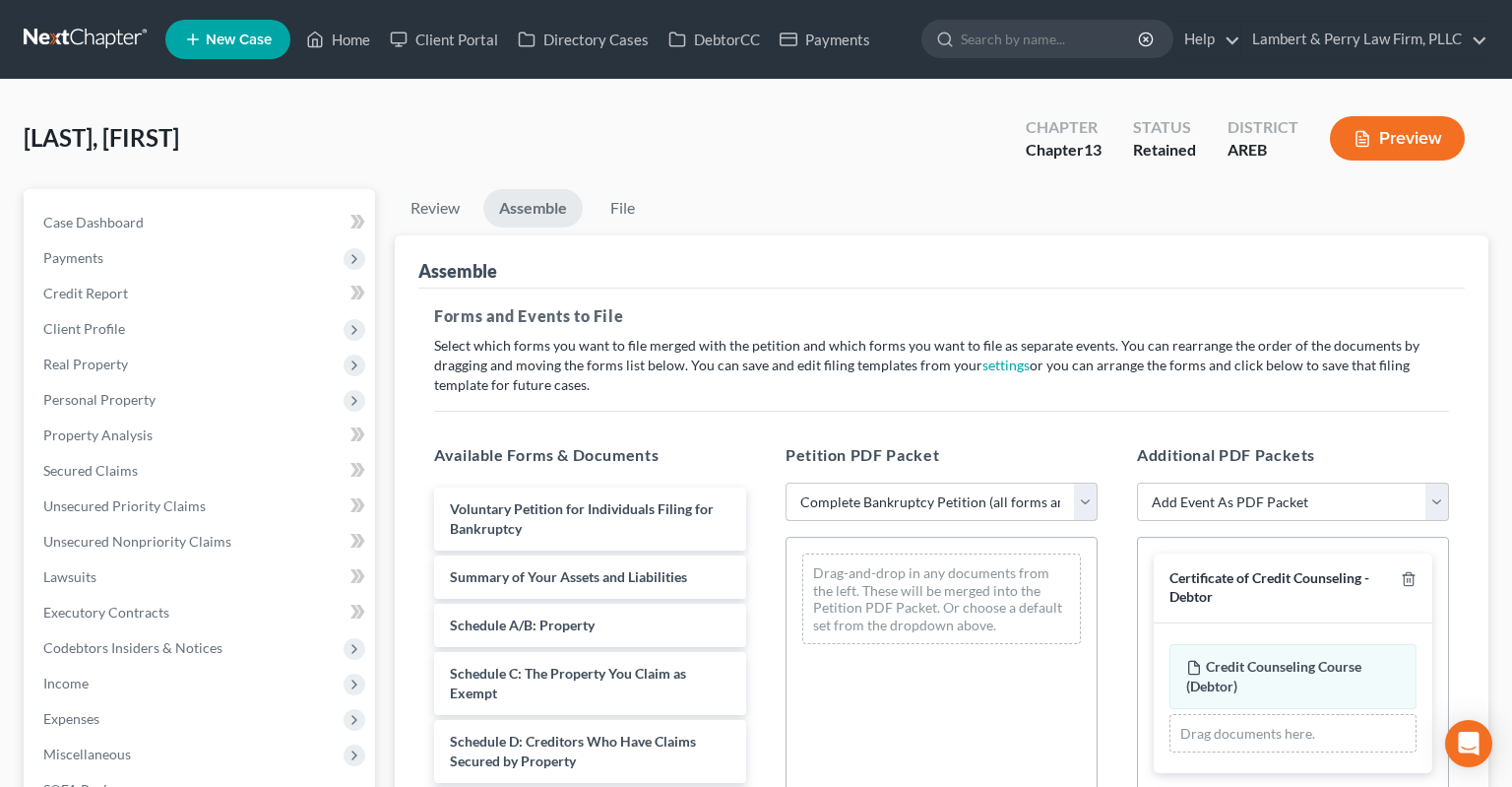 click on "Complete Bankruptcy Petition (all forms and schedules)" at bounding box center [0, 0] 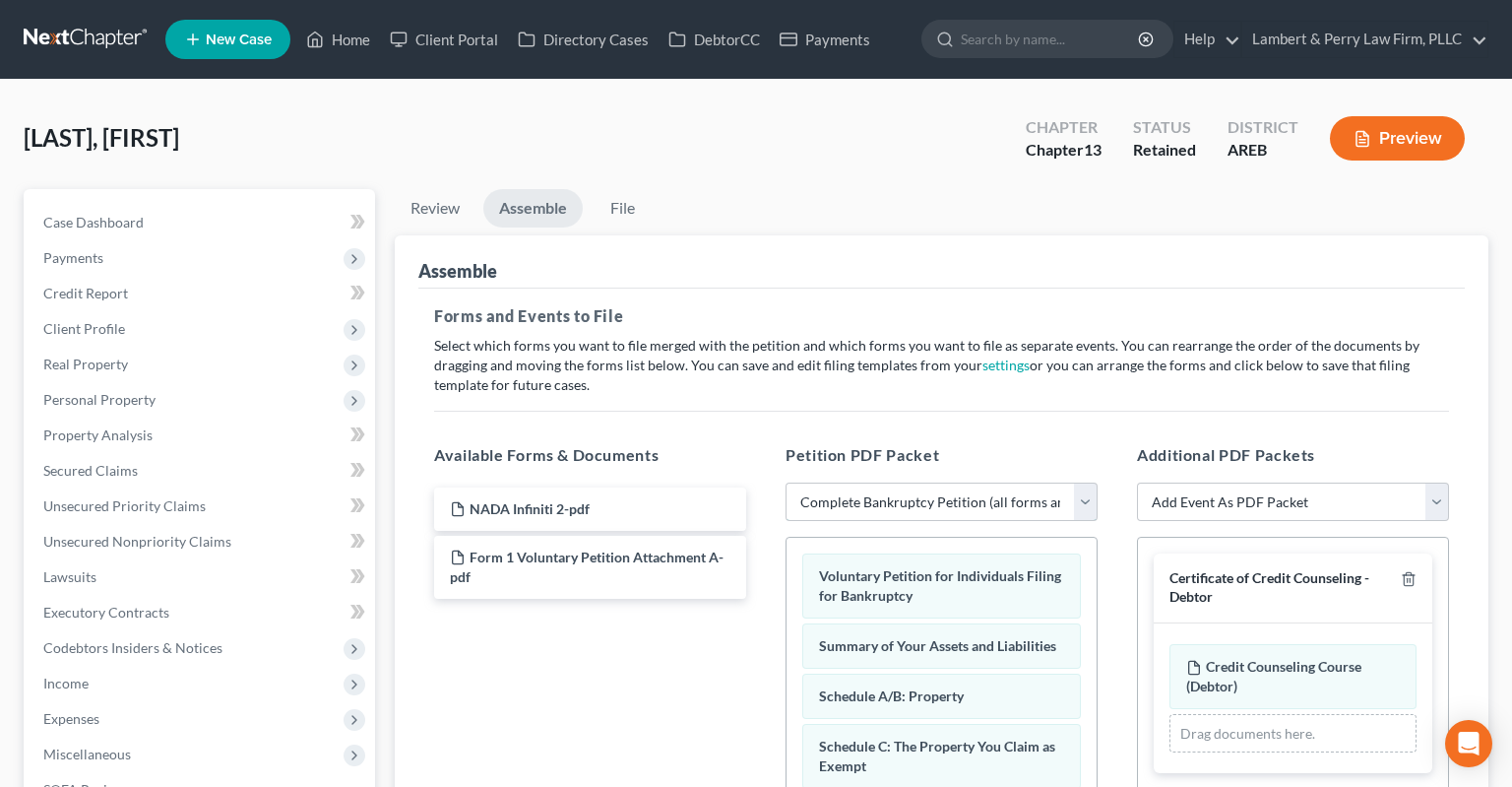 scroll, scrollTop: 208, scrollLeft: 0, axis: vertical 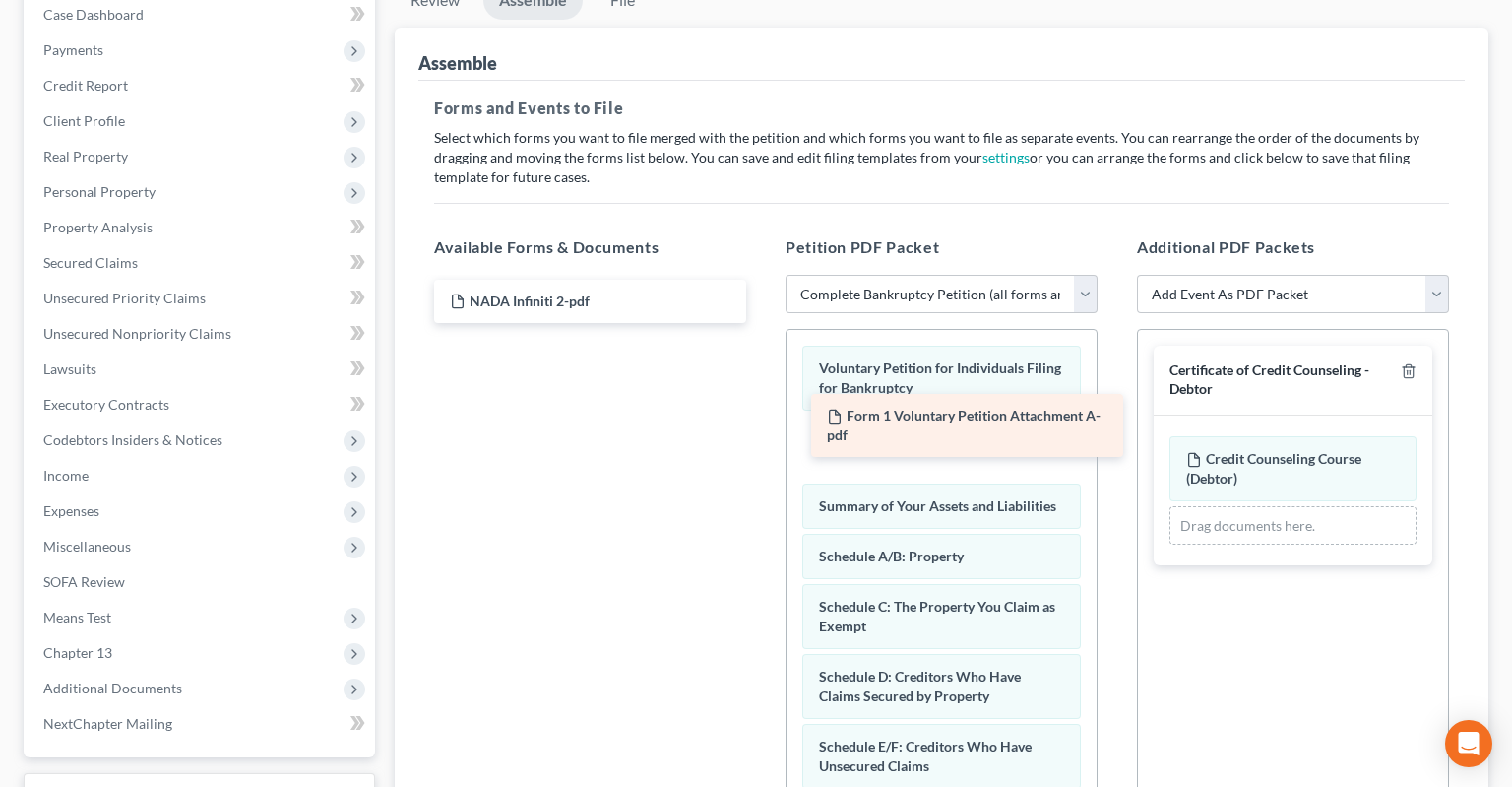 drag, startPoint x: 662, startPoint y: 356, endPoint x: 1033, endPoint y: 426, distance: 377.54602 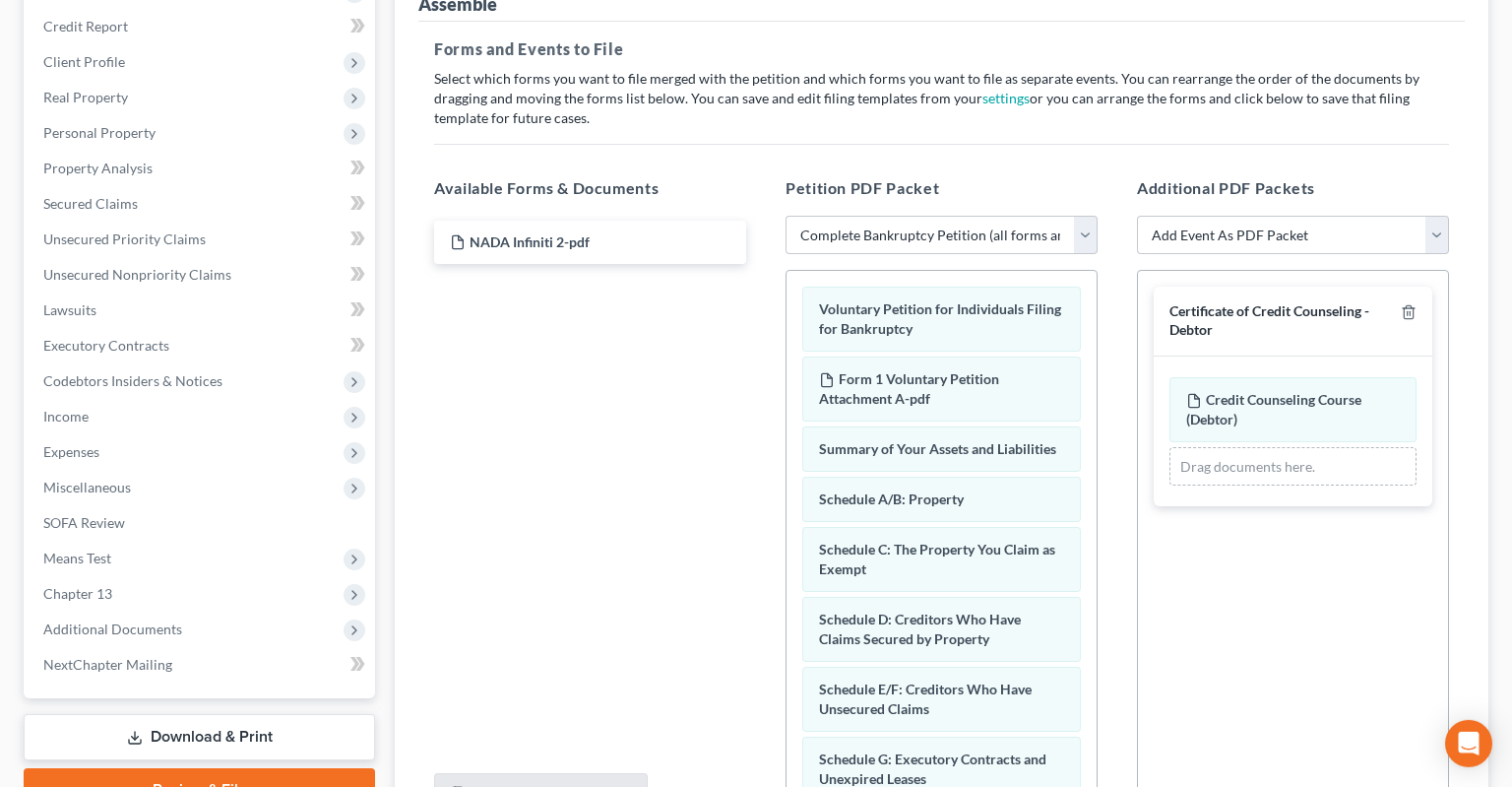 scroll, scrollTop: 467, scrollLeft: 0, axis: vertical 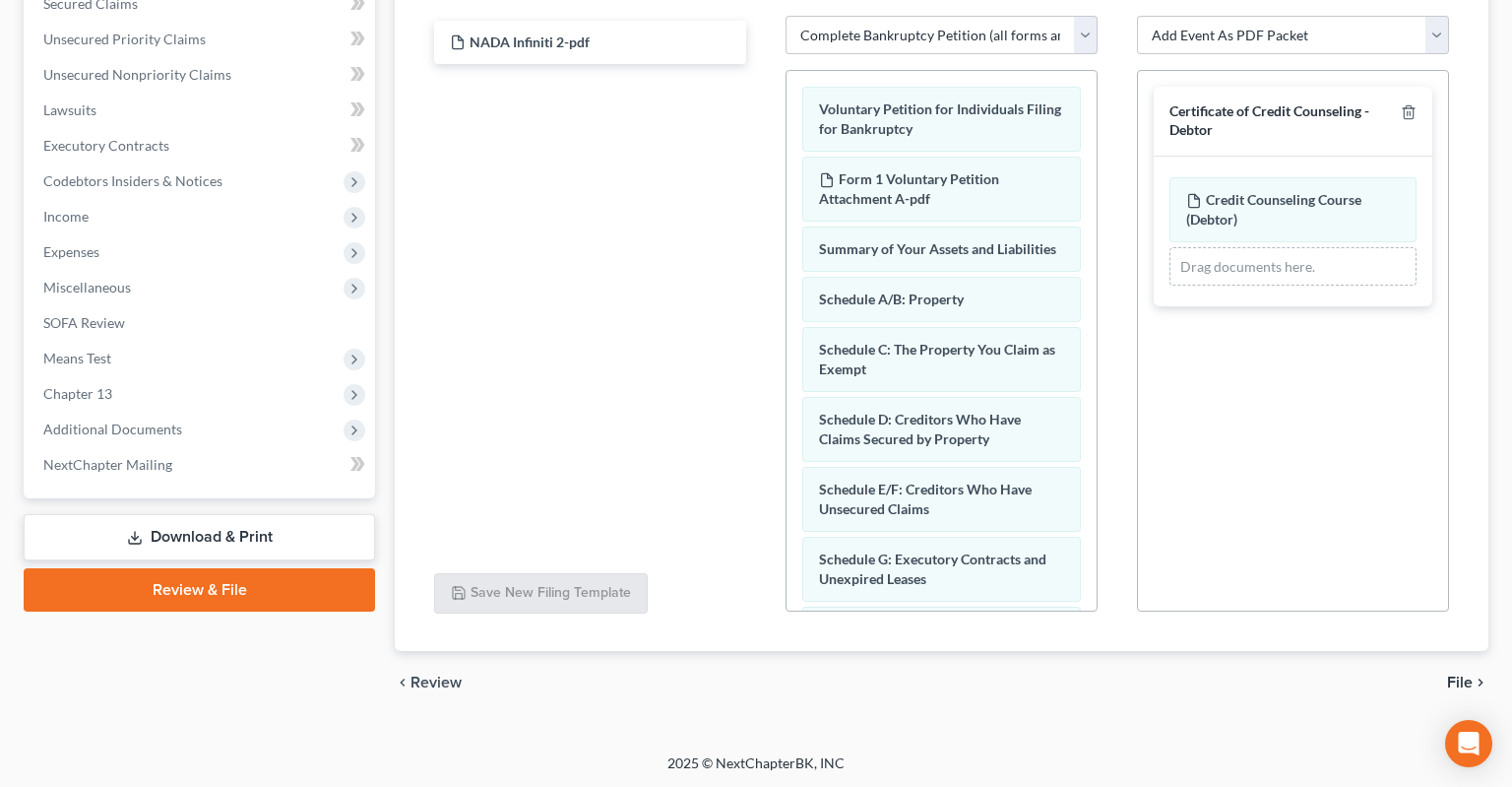 click on "chevron_left   Review File   chevron_right" at bounding box center (941, 683) 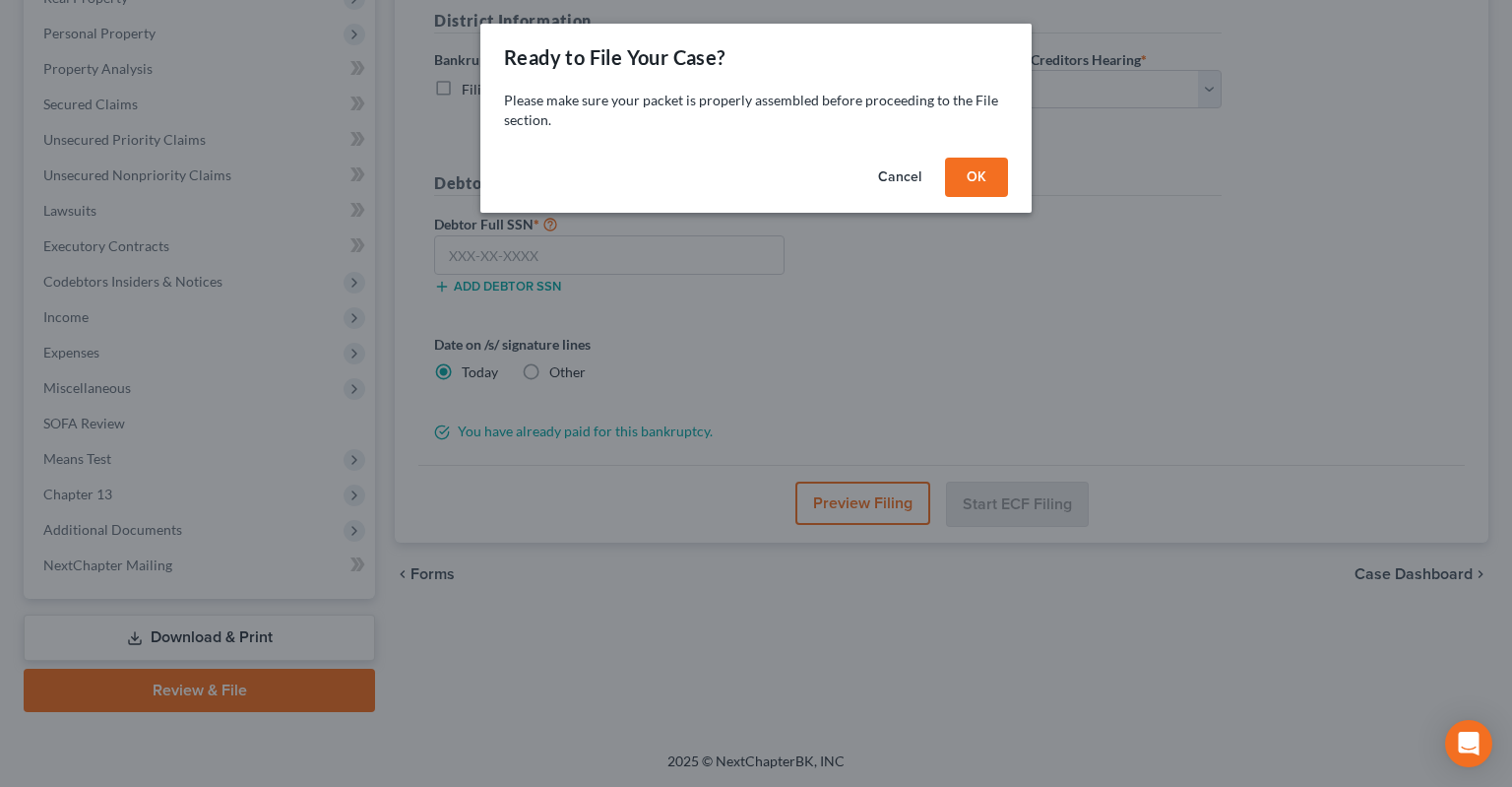 scroll, scrollTop: 363, scrollLeft: 0, axis: vertical 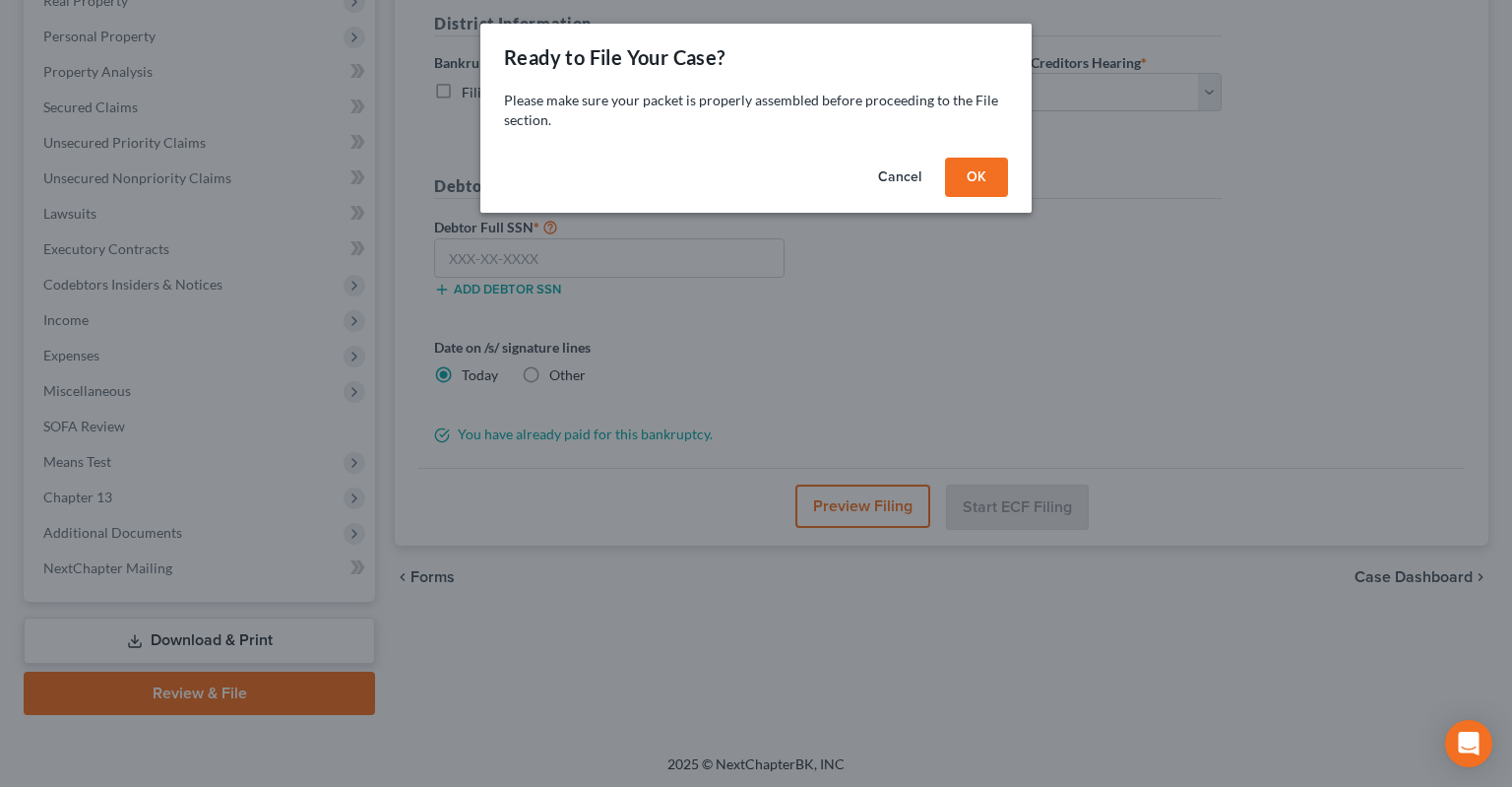 drag, startPoint x: 965, startPoint y: 184, endPoint x: 945, endPoint y: 185, distance: 20.024984 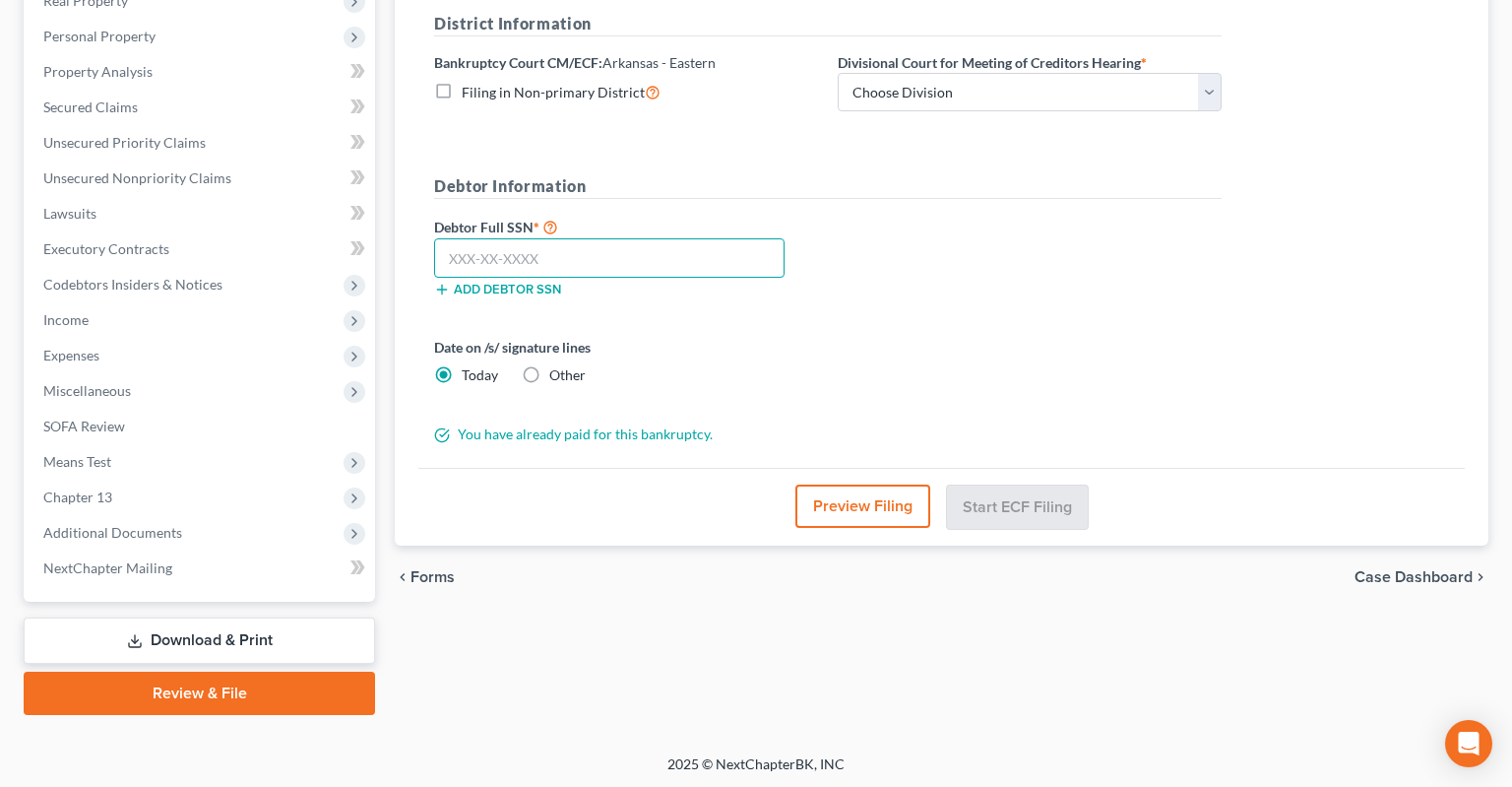 click at bounding box center [609, 258] 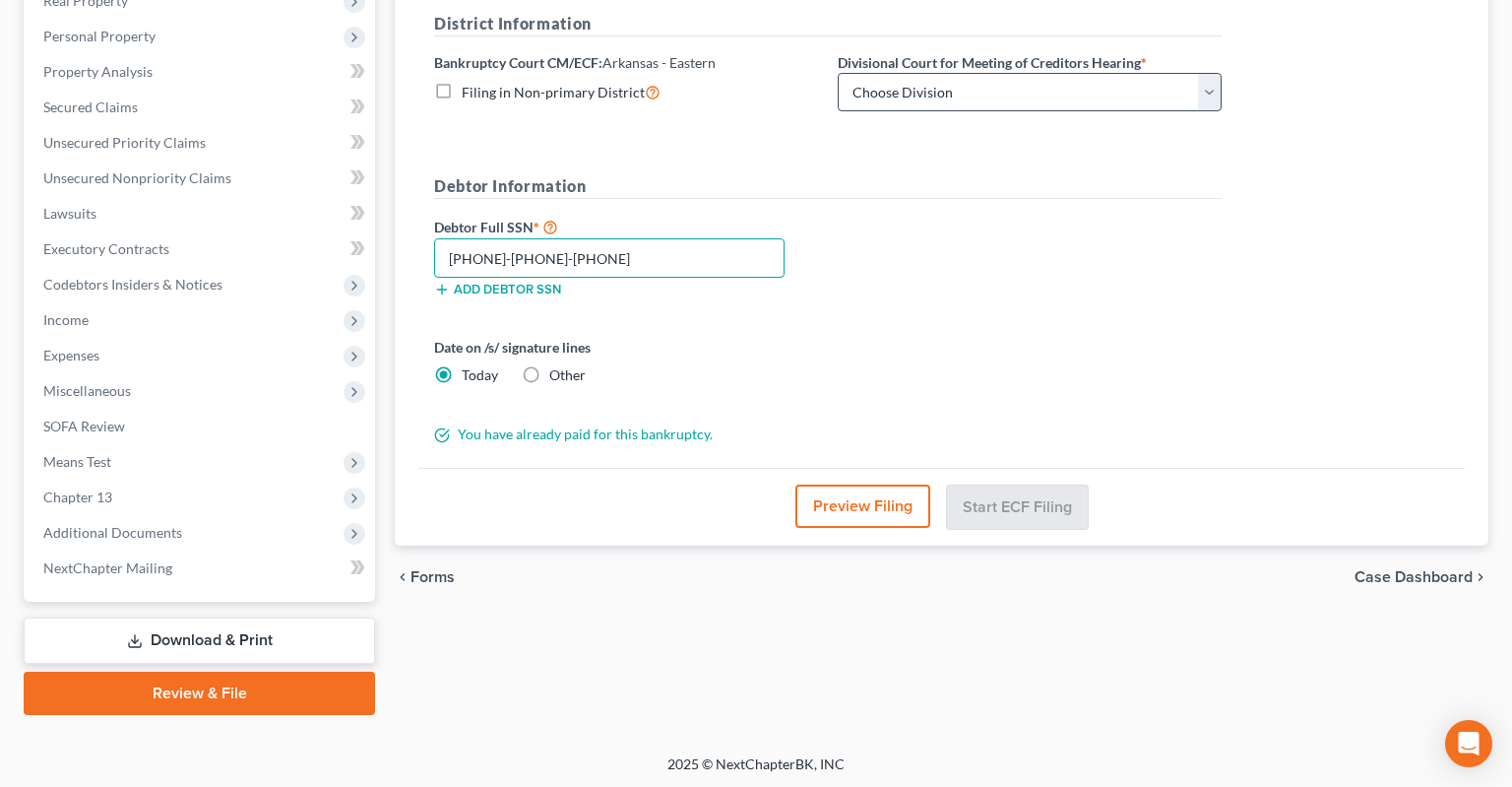 type on "[PHONE]-[PHONE]-[PHONE]" 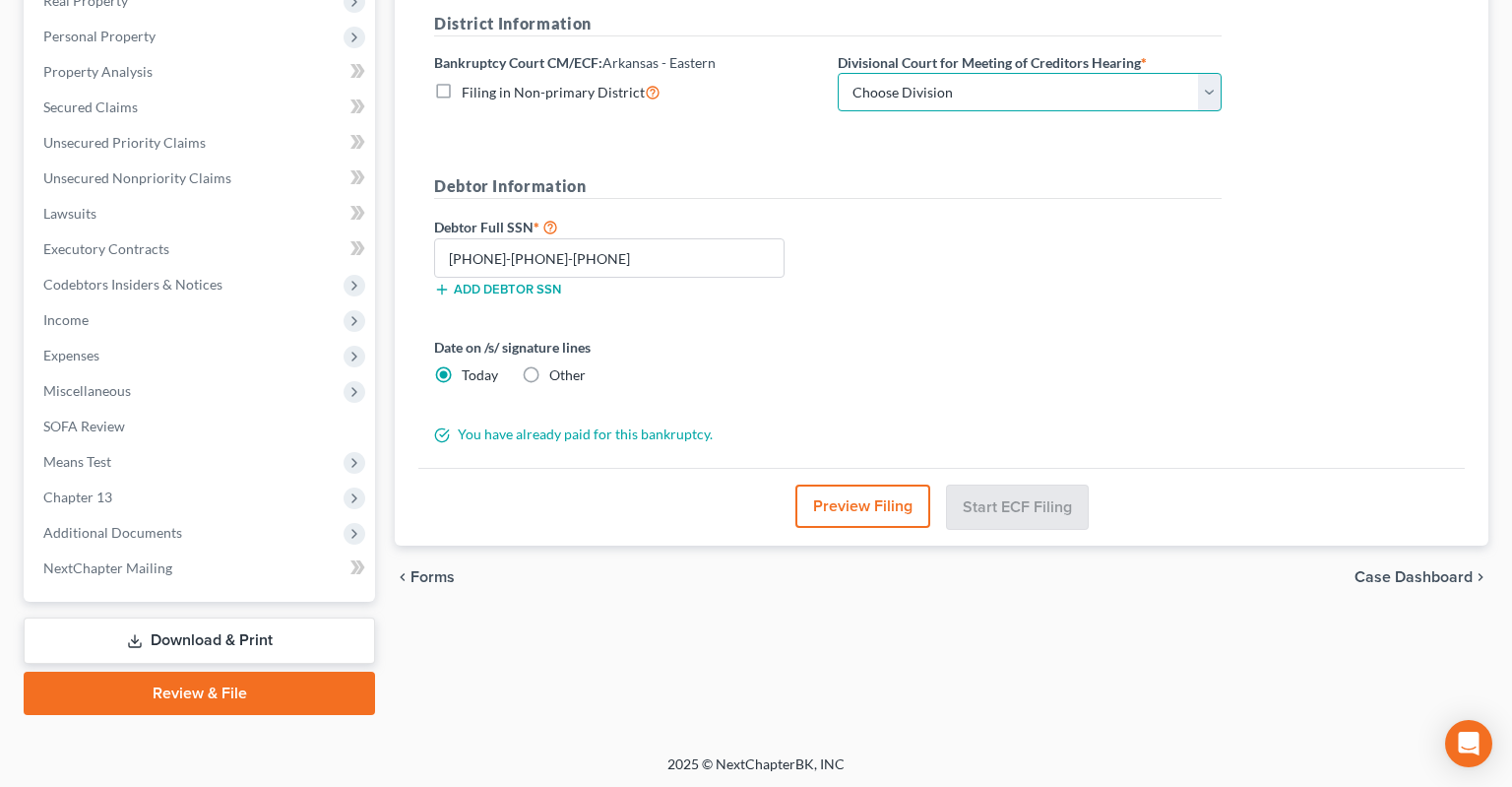 click on "Choose Division Delta Division Northern Division Central Division" at bounding box center (1030, 93) 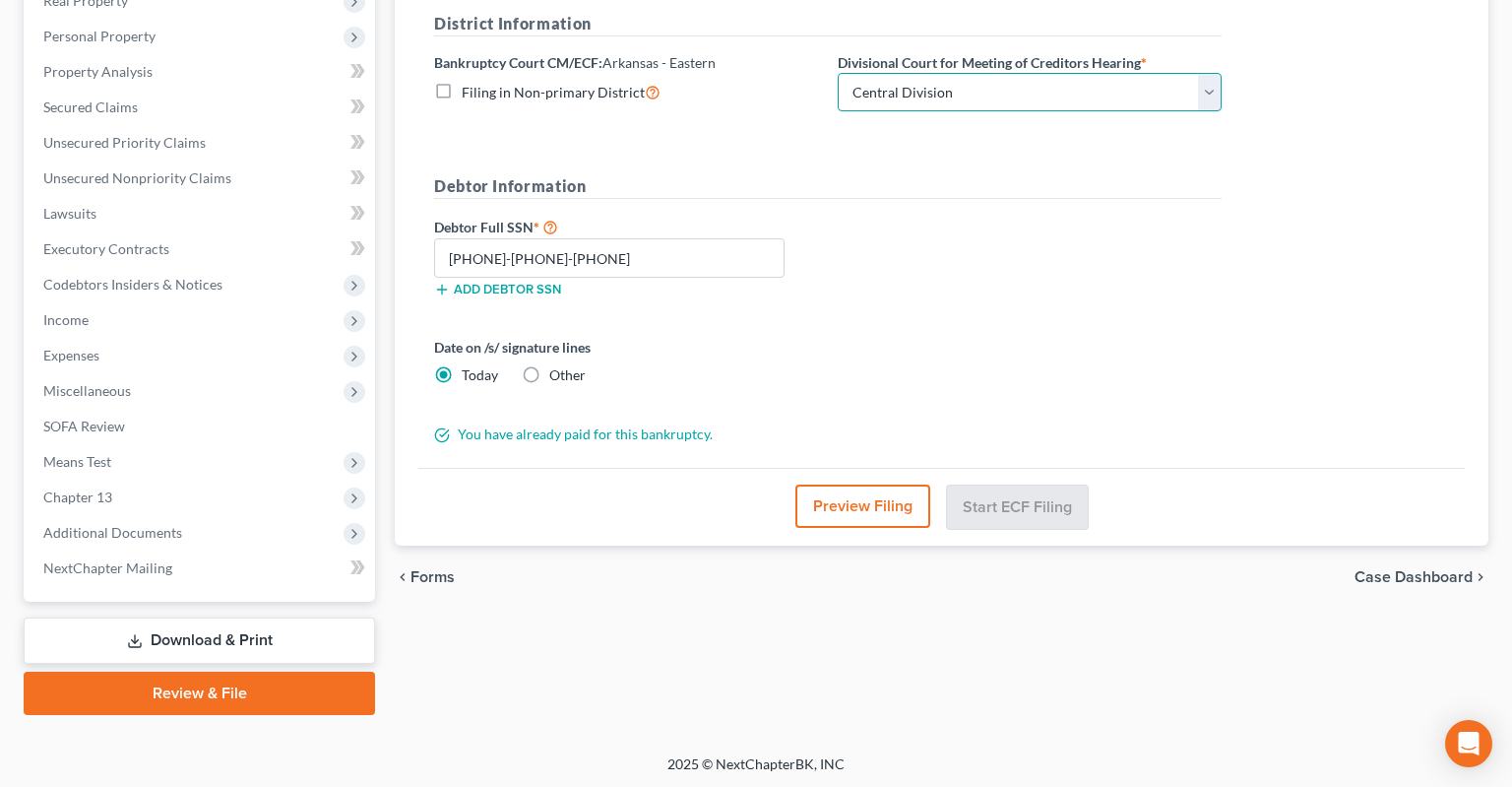 click on "Central Division" at bounding box center (0, 0) 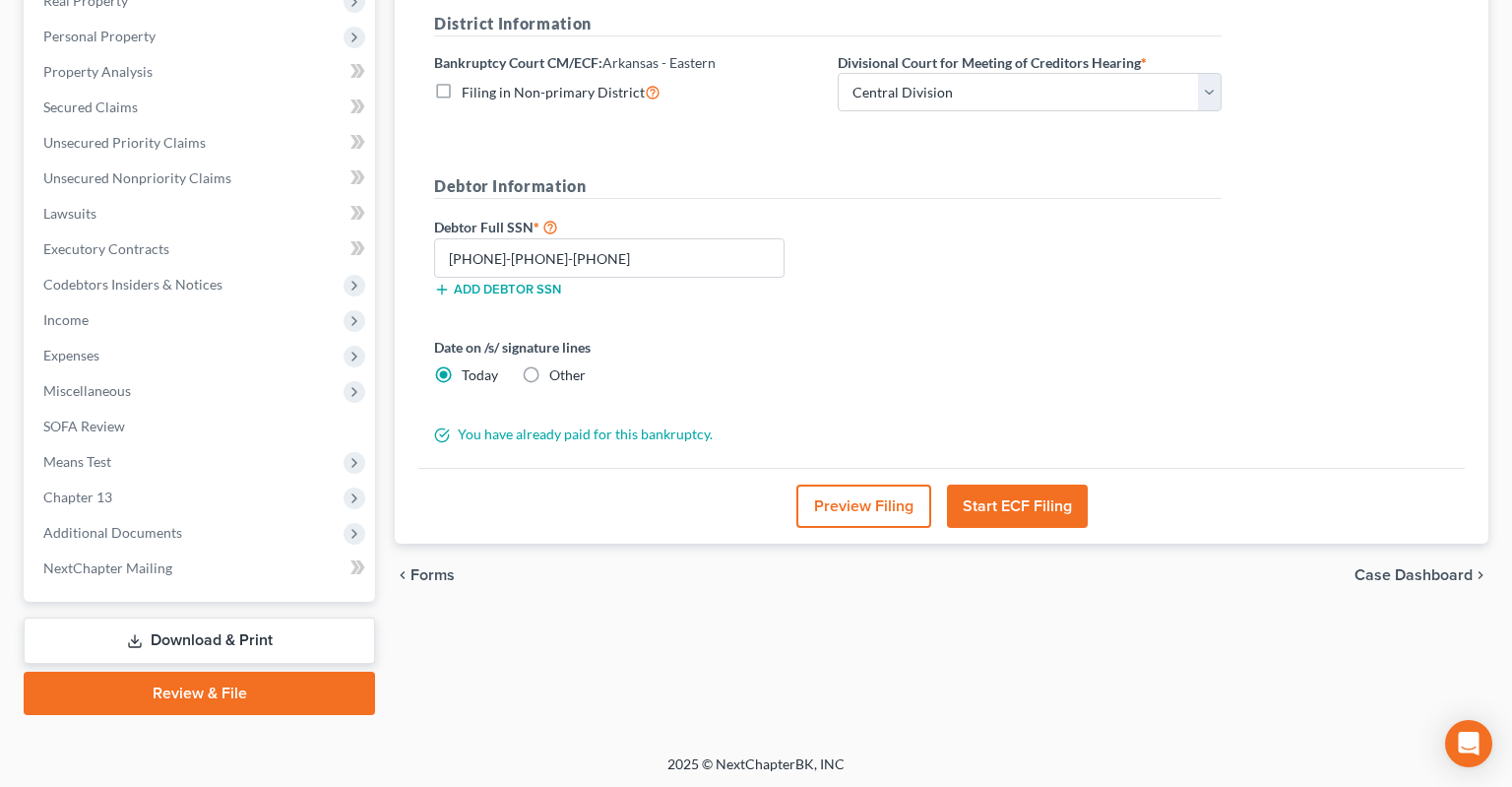 click on "Debtor Full SSN  *   [SSN] Add debtor SSN" at bounding box center [828, 264] 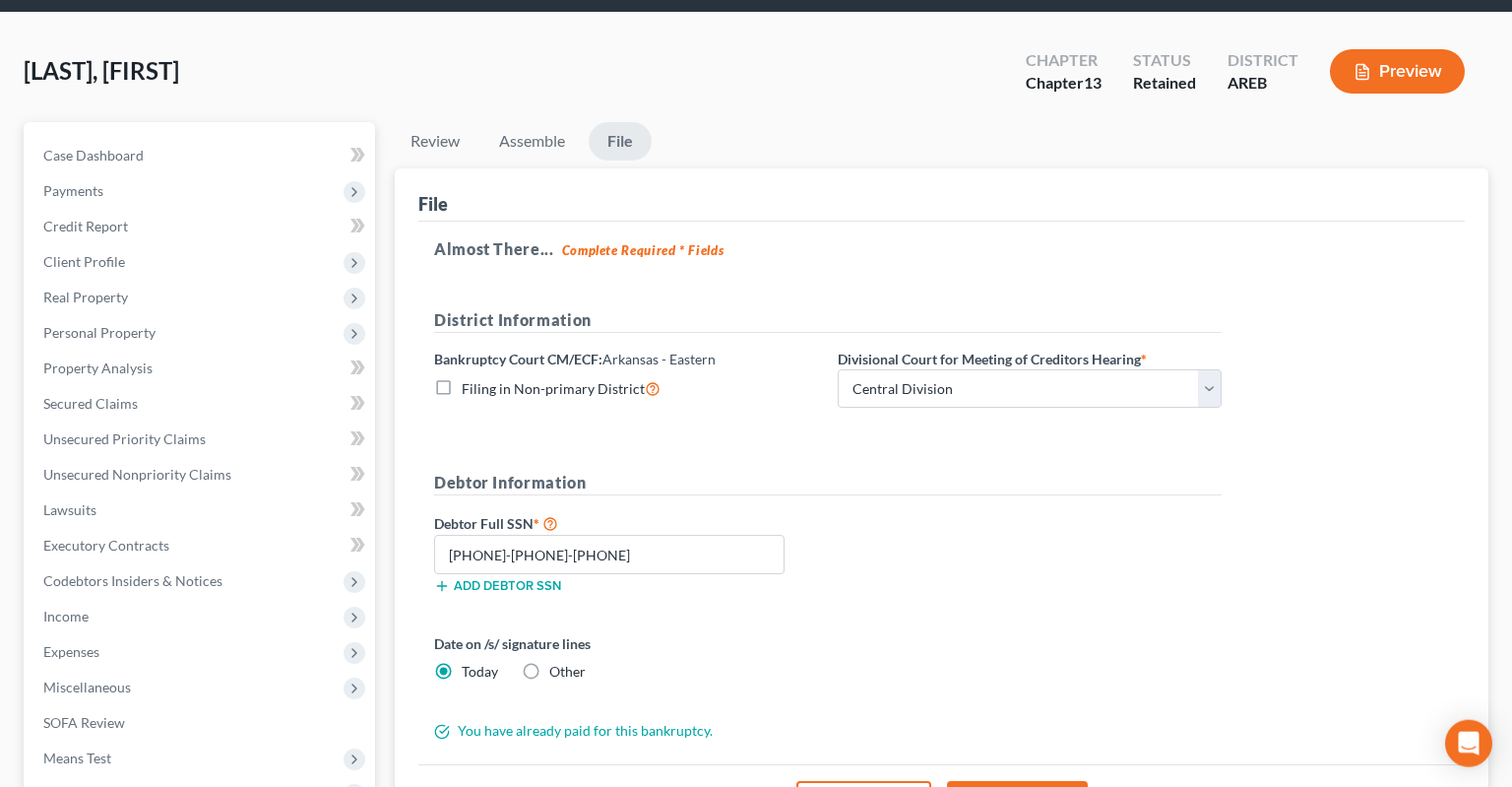 scroll, scrollTop: 0, scrollLeft: 0, axis: both 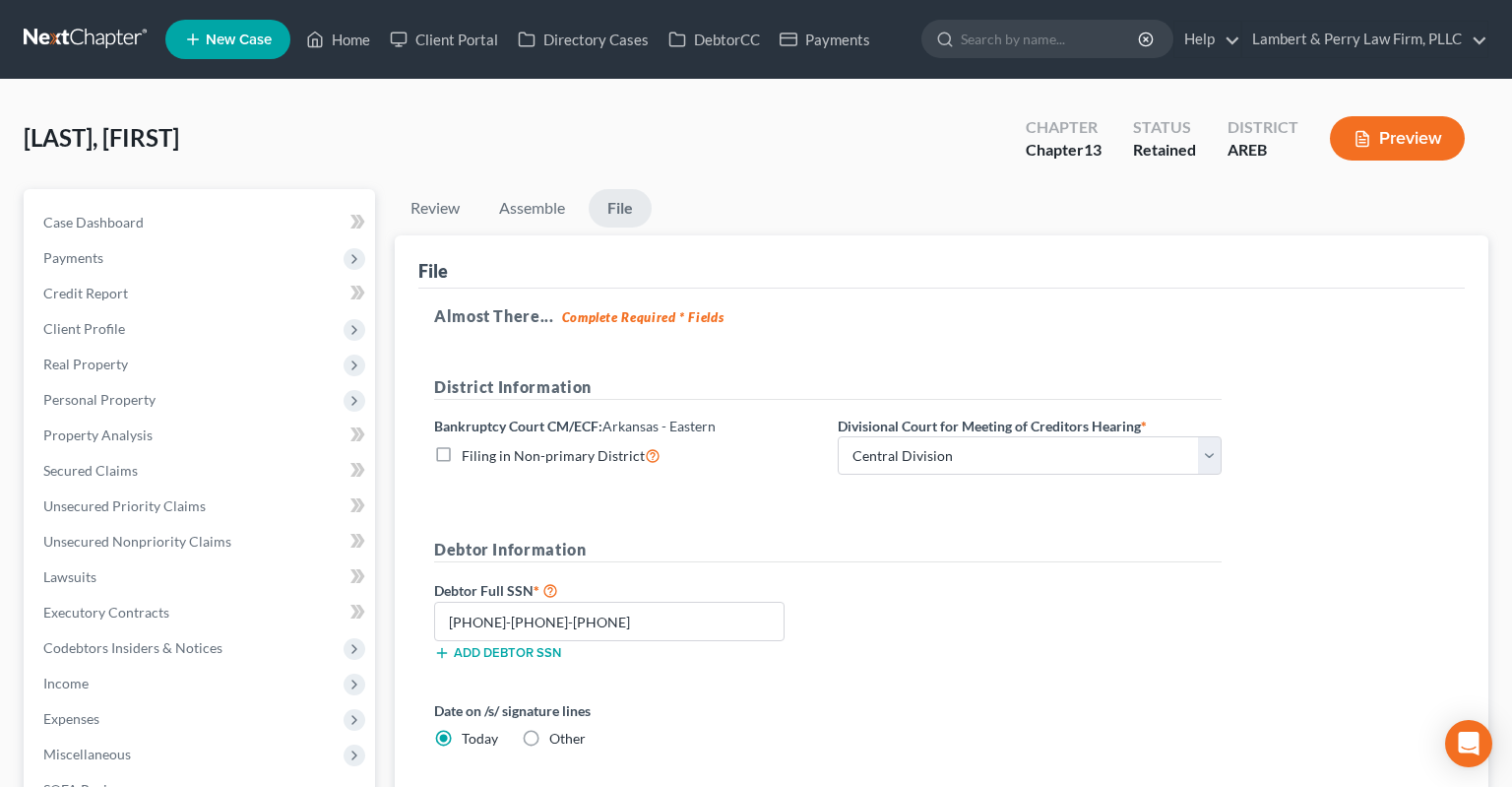 click on "Preview" at bounding box center (1397, 138) 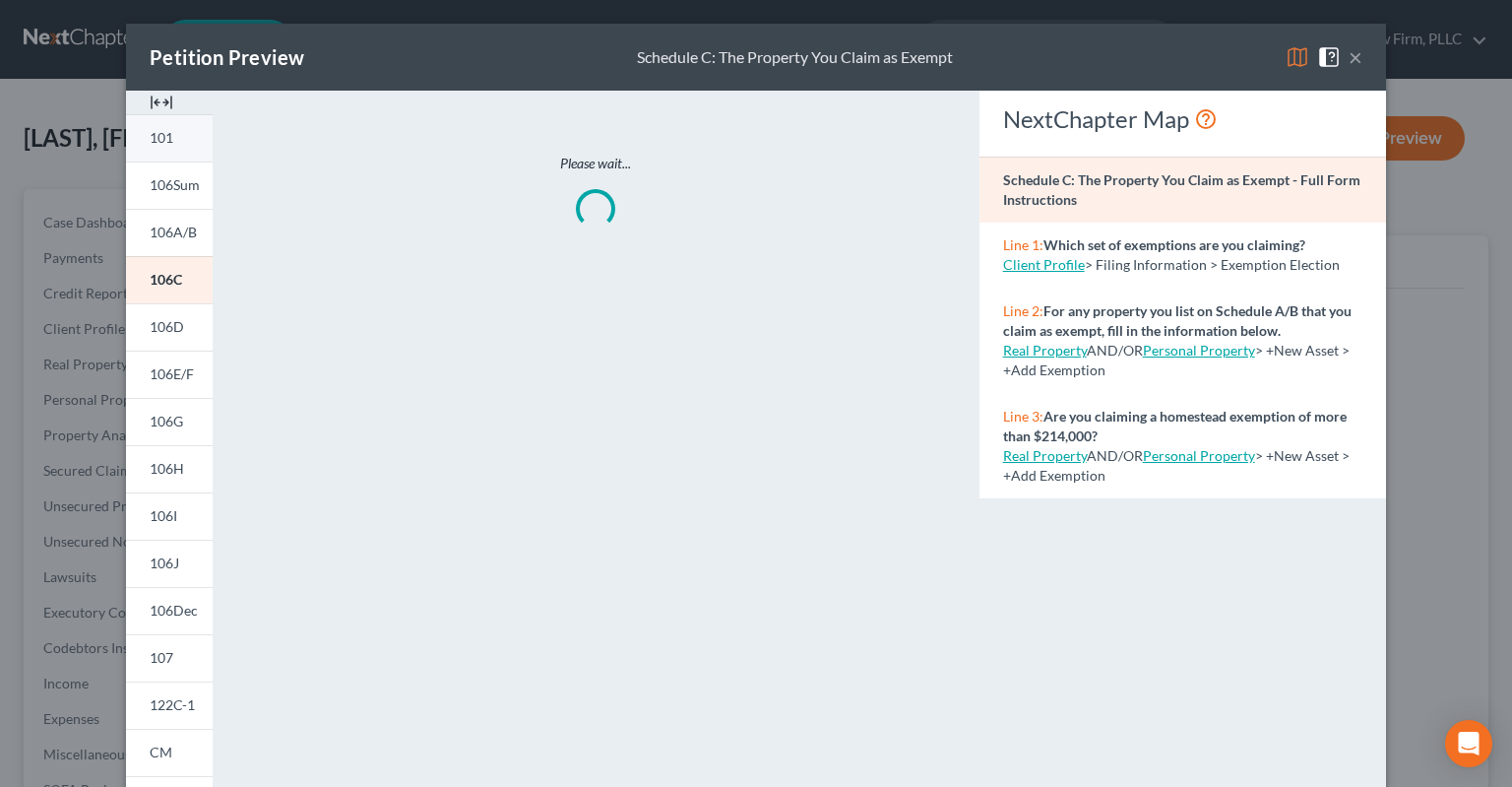 click on "101" at bounding box center (161, 137) 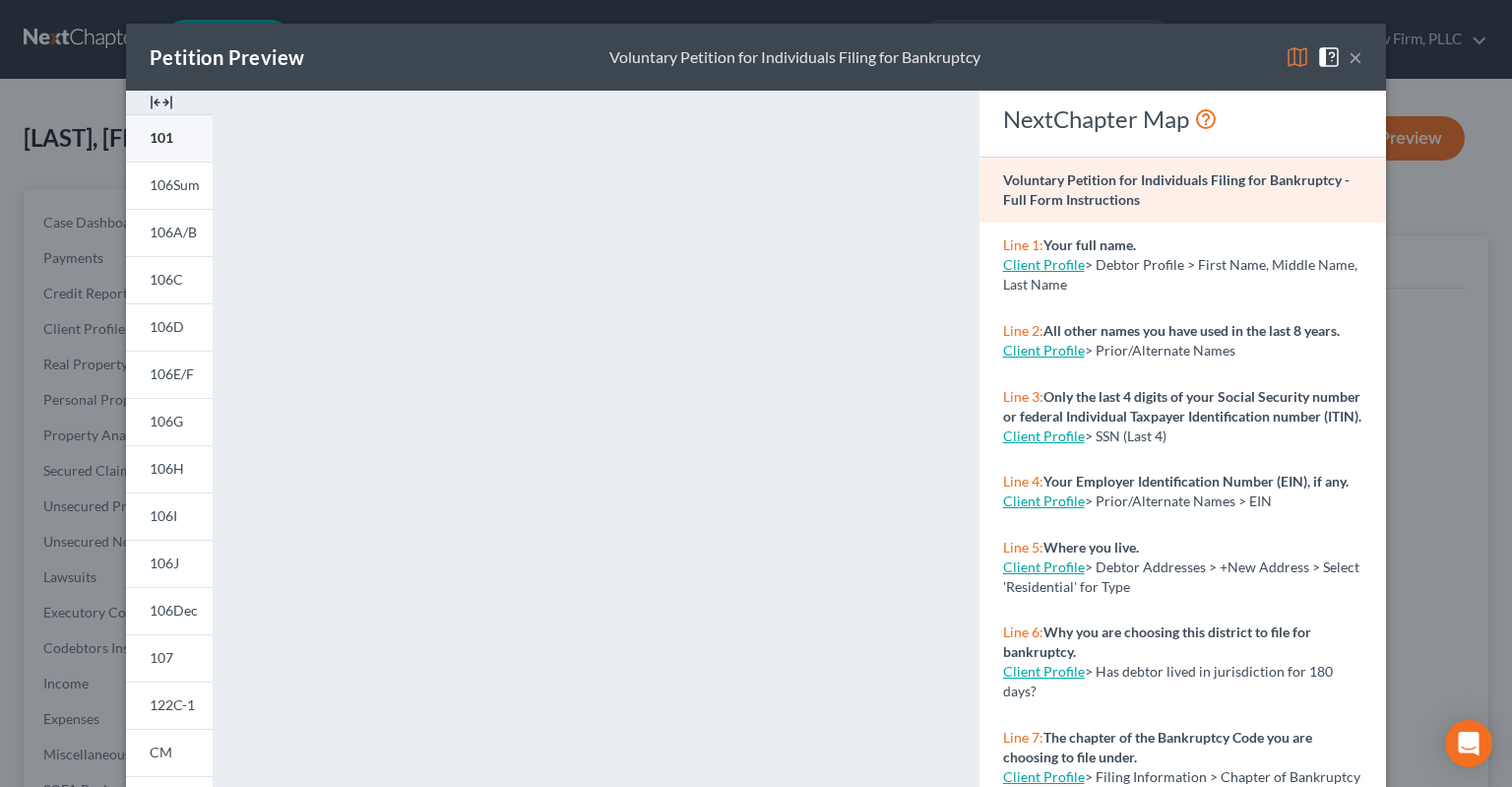 click on "101" at bounding box center [169, 138] 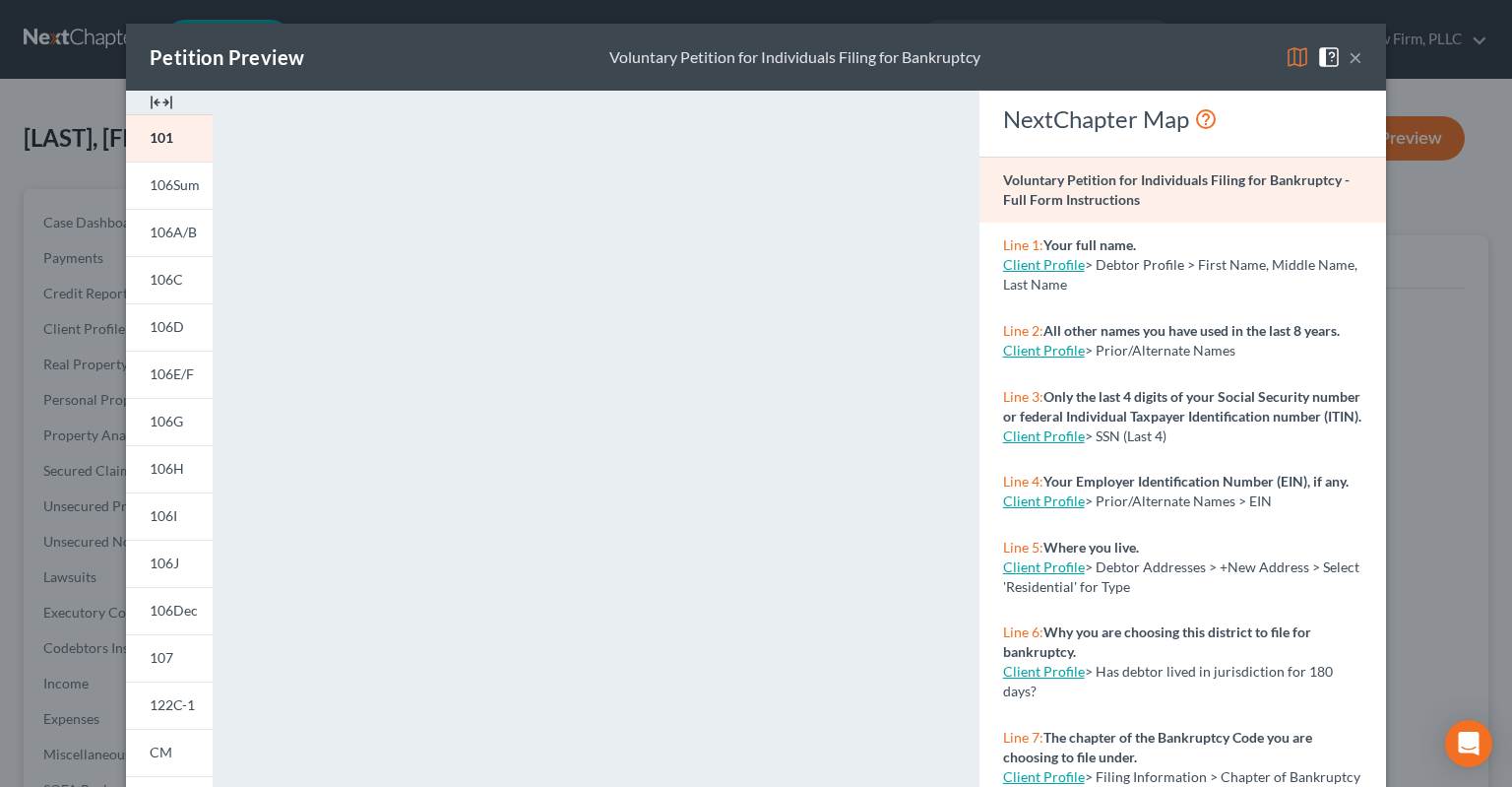 click on "×" at bounding box center [1355, 57] 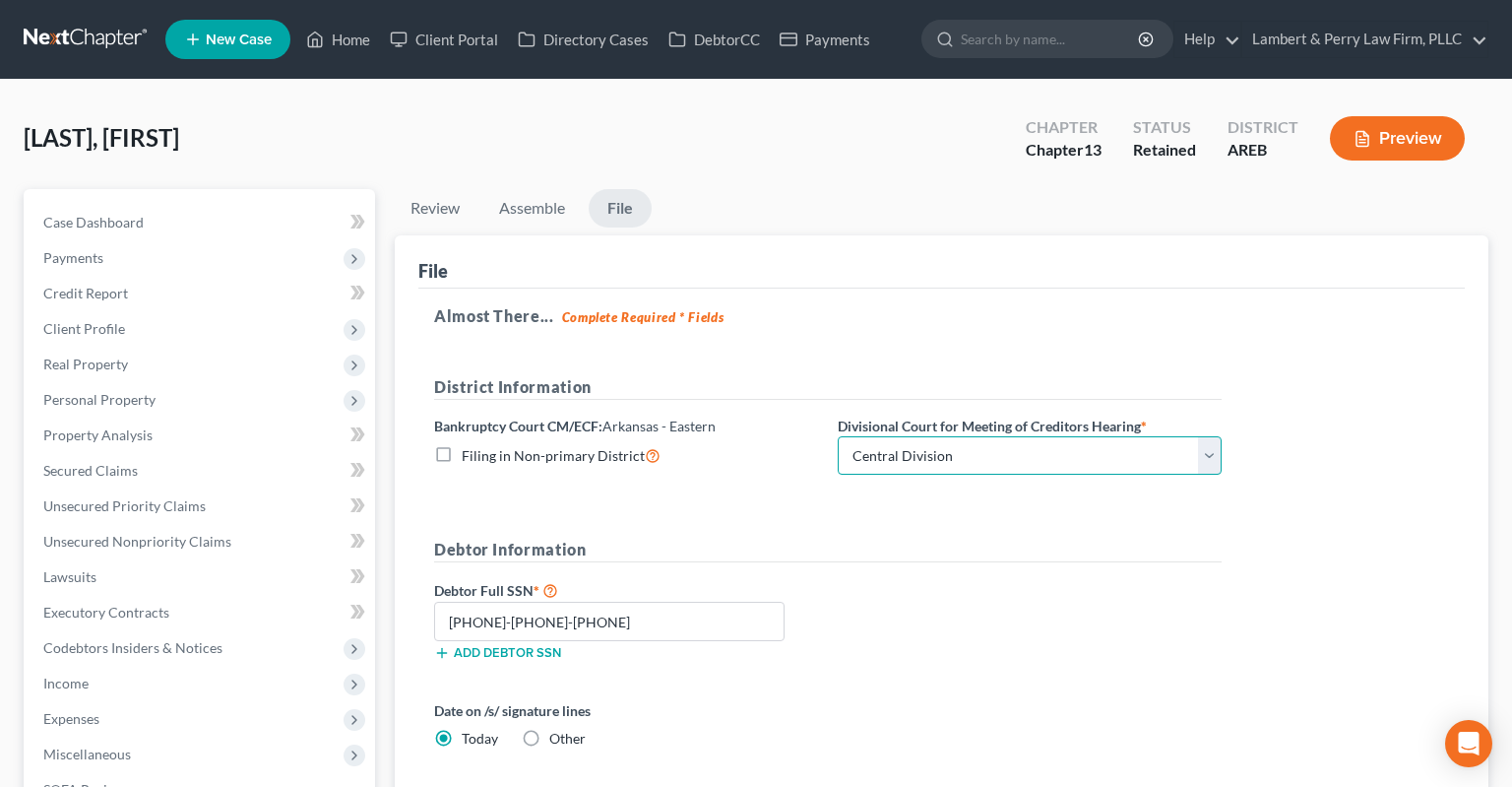 click on "Choose Division Delta Division Northern Division Central Division" at bounding box center (1030, 456) 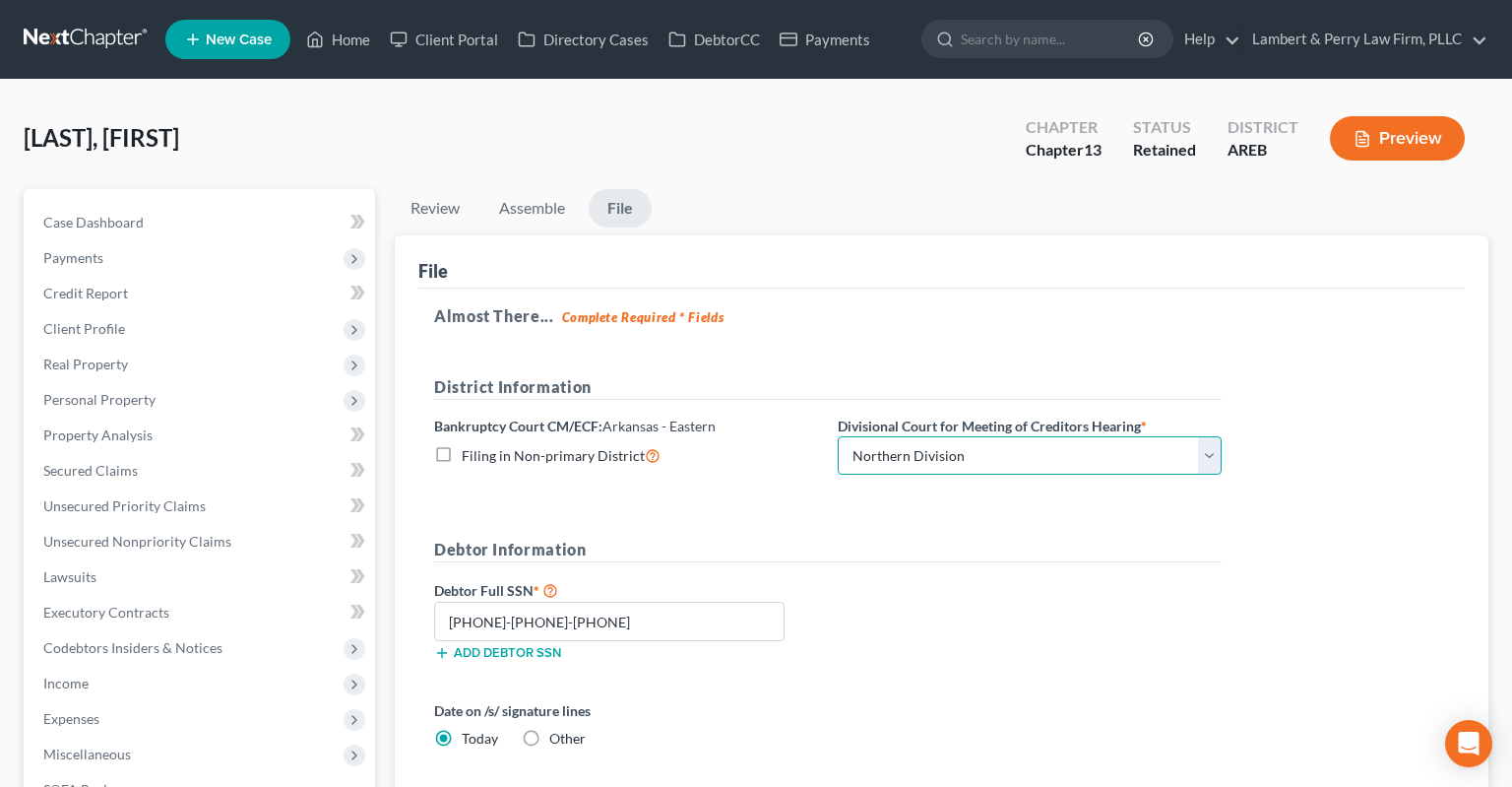 click on "Northern Division" at bounding box center [0, 0] 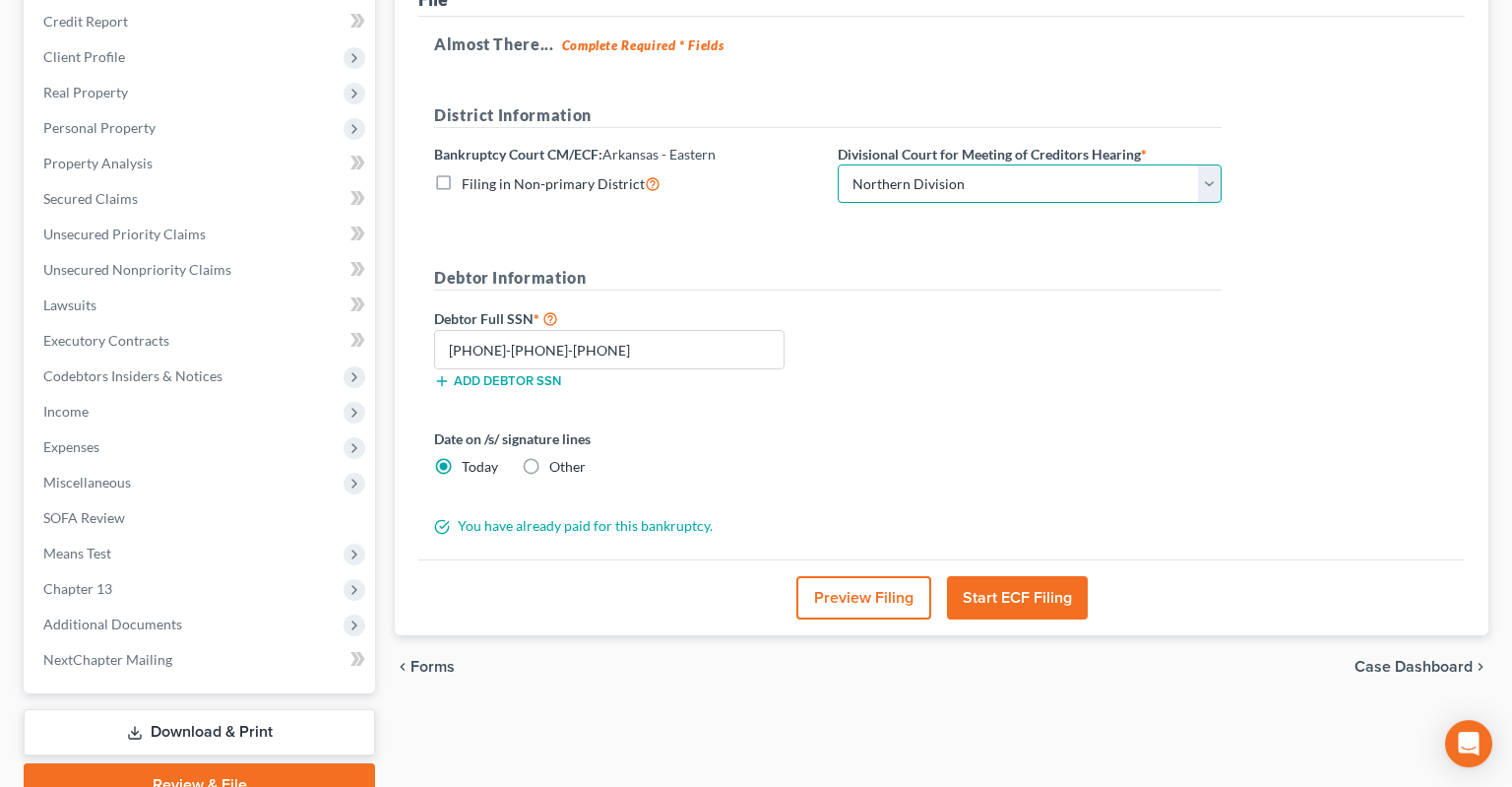 scroll, scrollTop: 311, scrollLeft: 0, axis: vertical 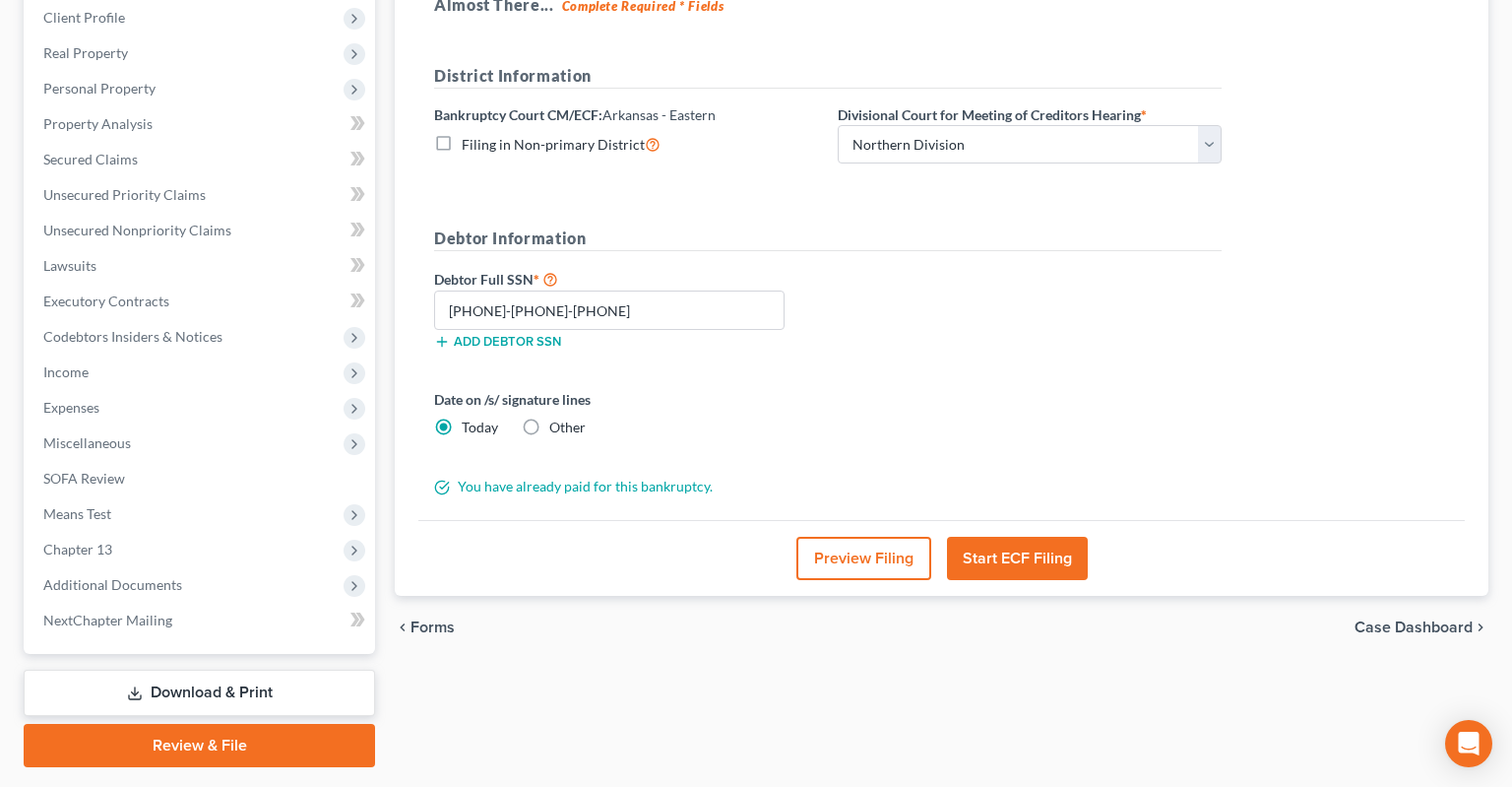 click on "Start ECF Filing" at bounding box center [1017, 558] 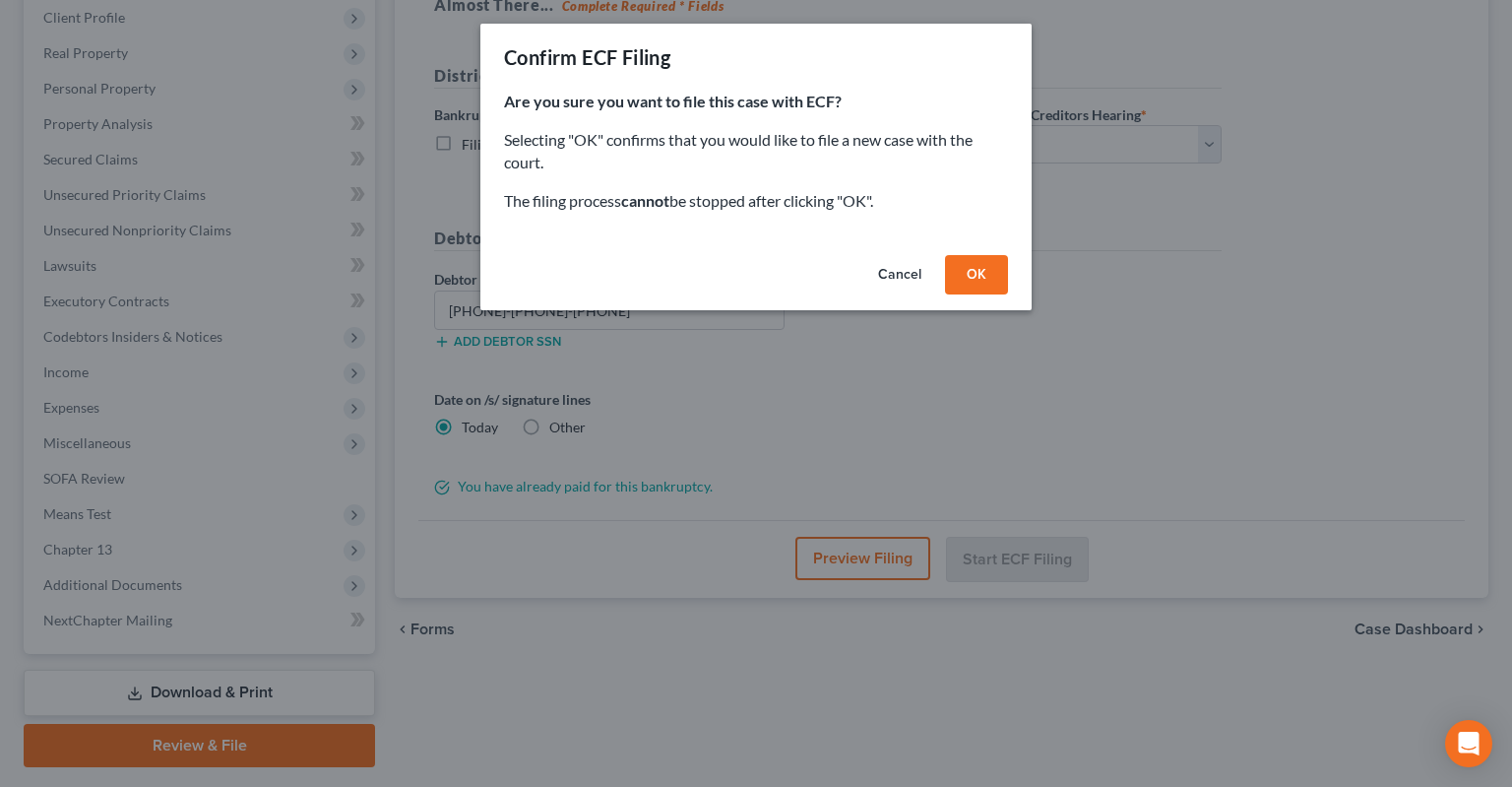 click on "OK" at bounding box center [976, 275] 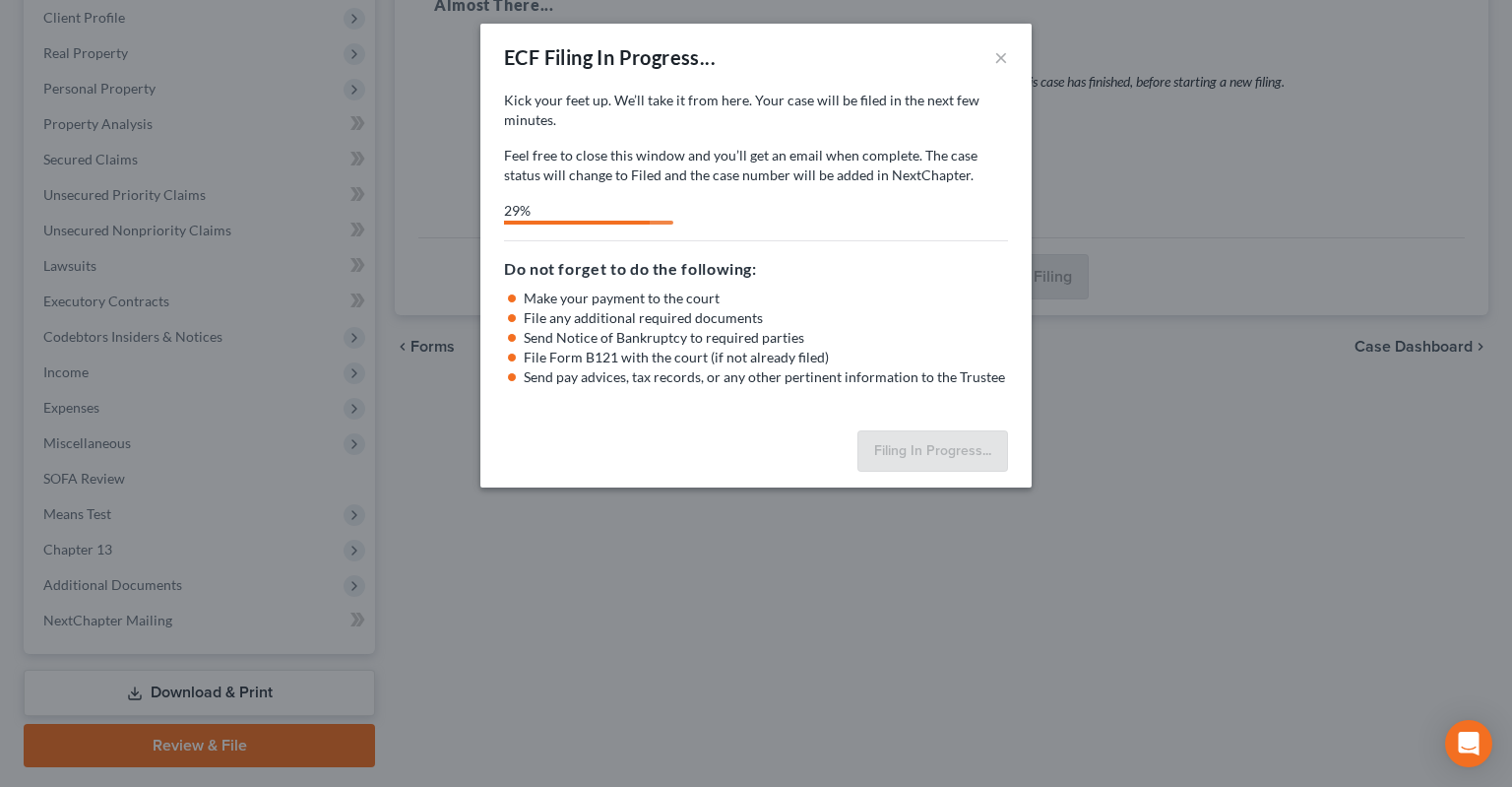 select on "1" 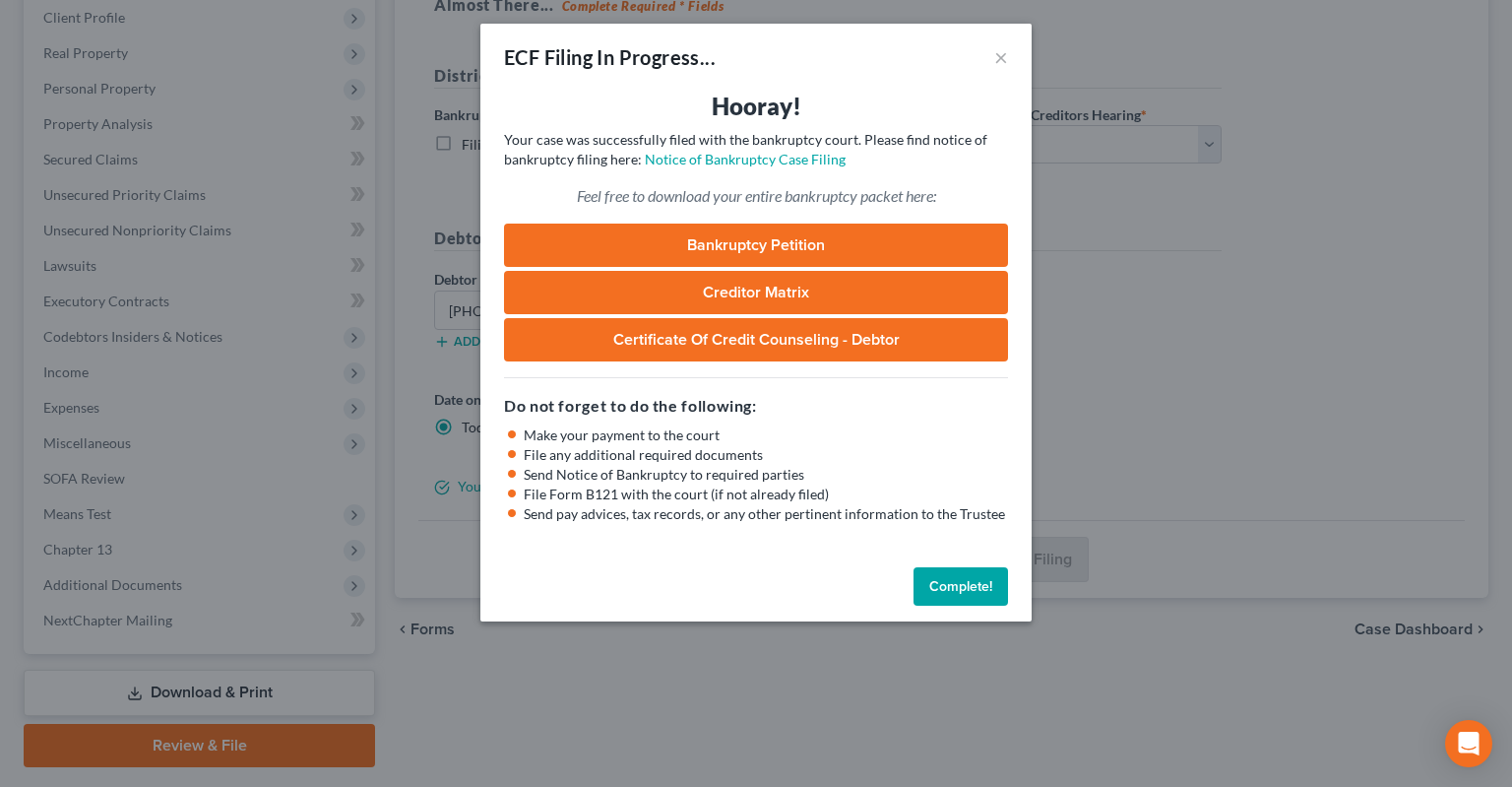 click on "Complete!" at bounding box center [961, 587] 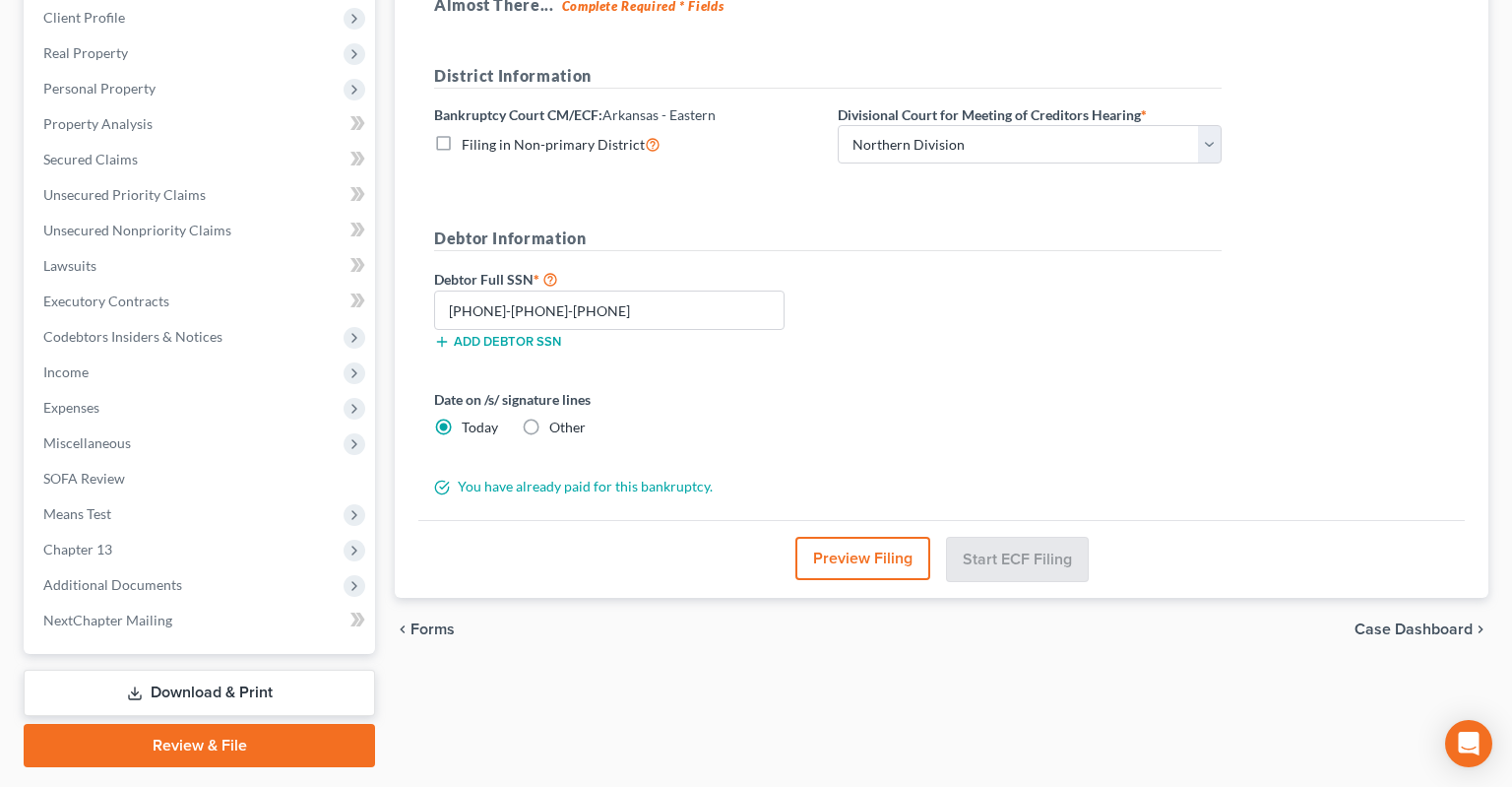 scroll, scrollTop: 0, scrollLeft: 0, axis: both 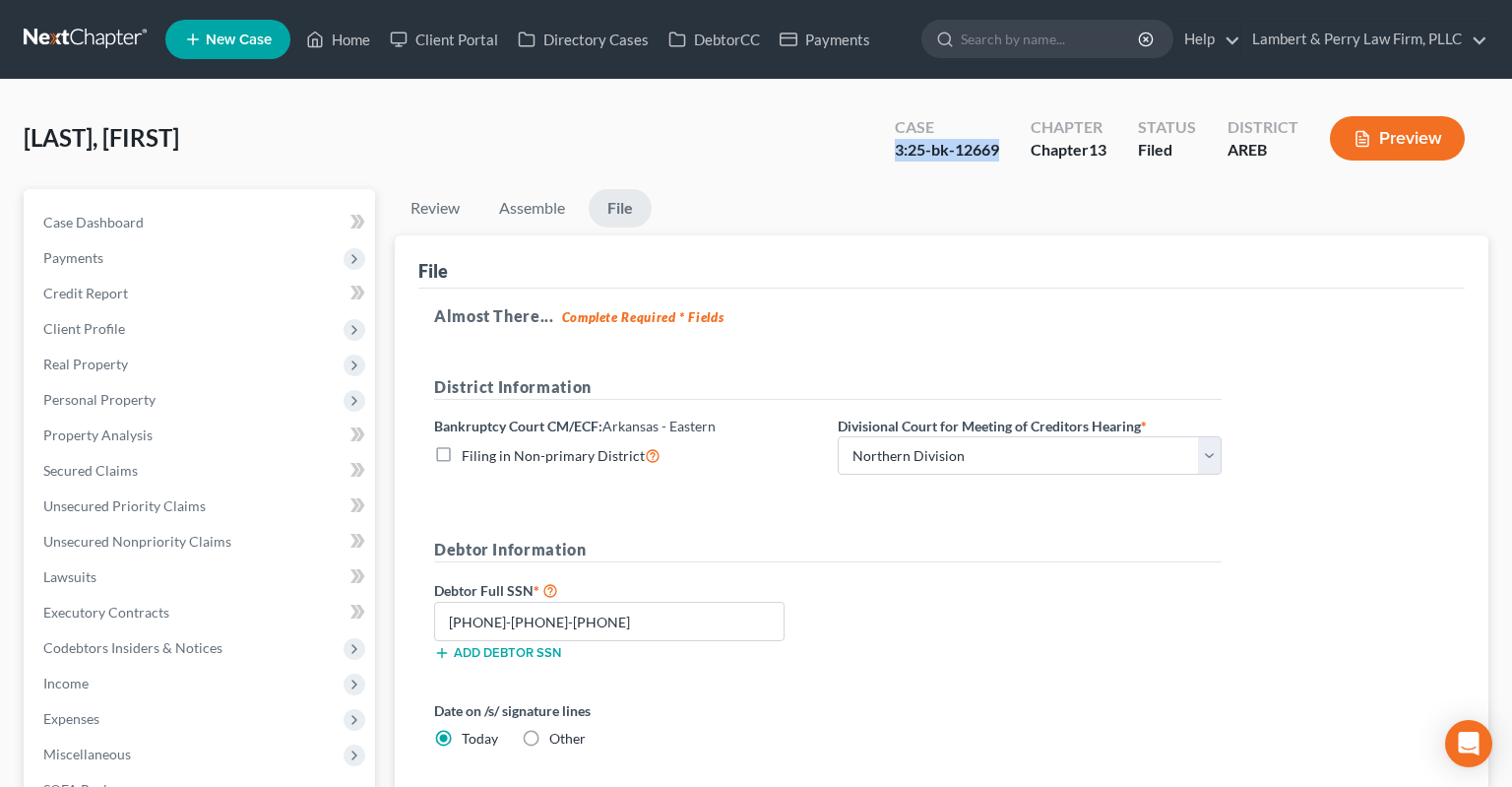 drag, startPoint x: 897, startPoint y: 153, endPoint x: 998, endPoint y: 151, distance: 101.0198 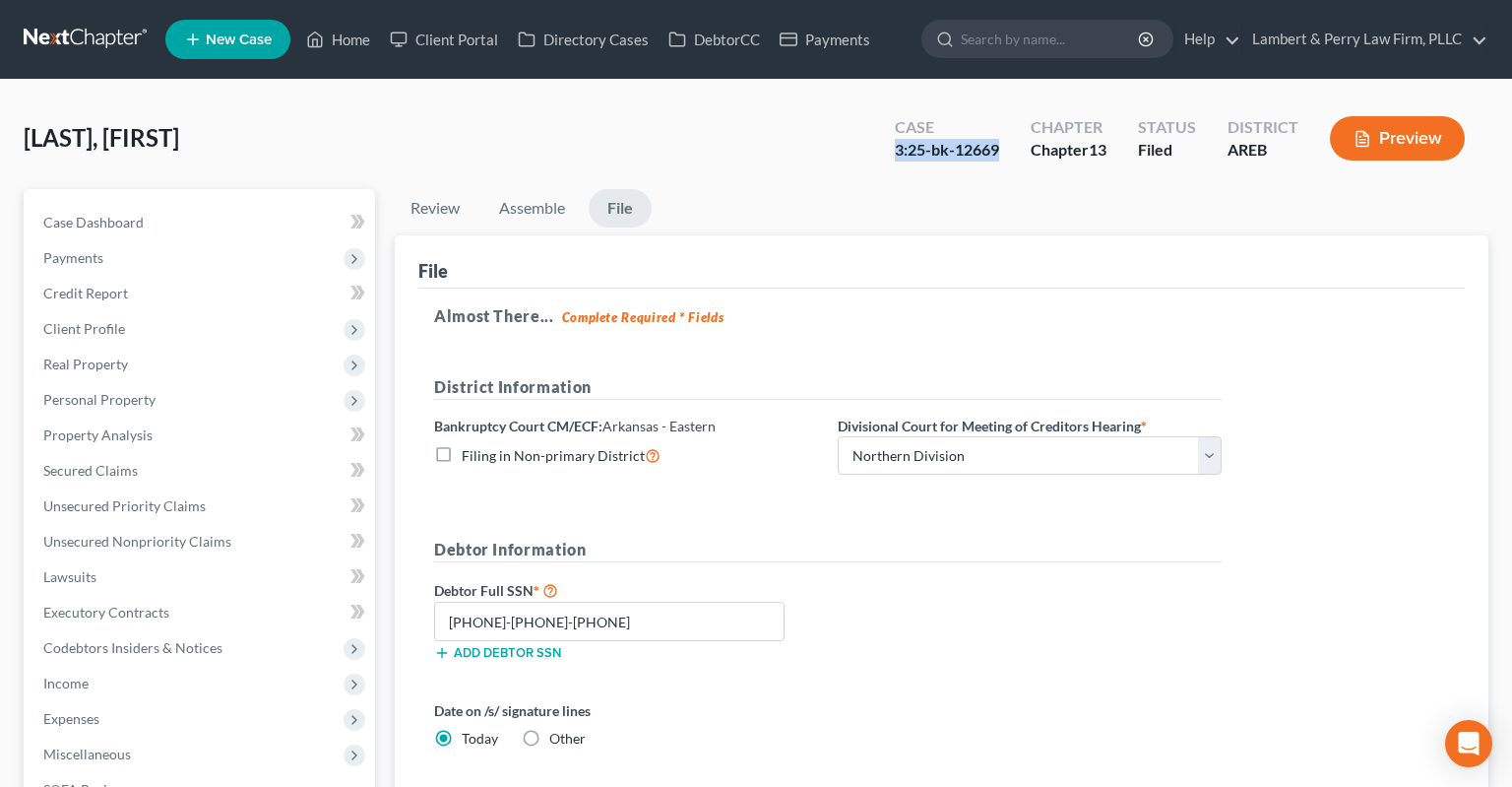copy on "3:25-bk-12669" 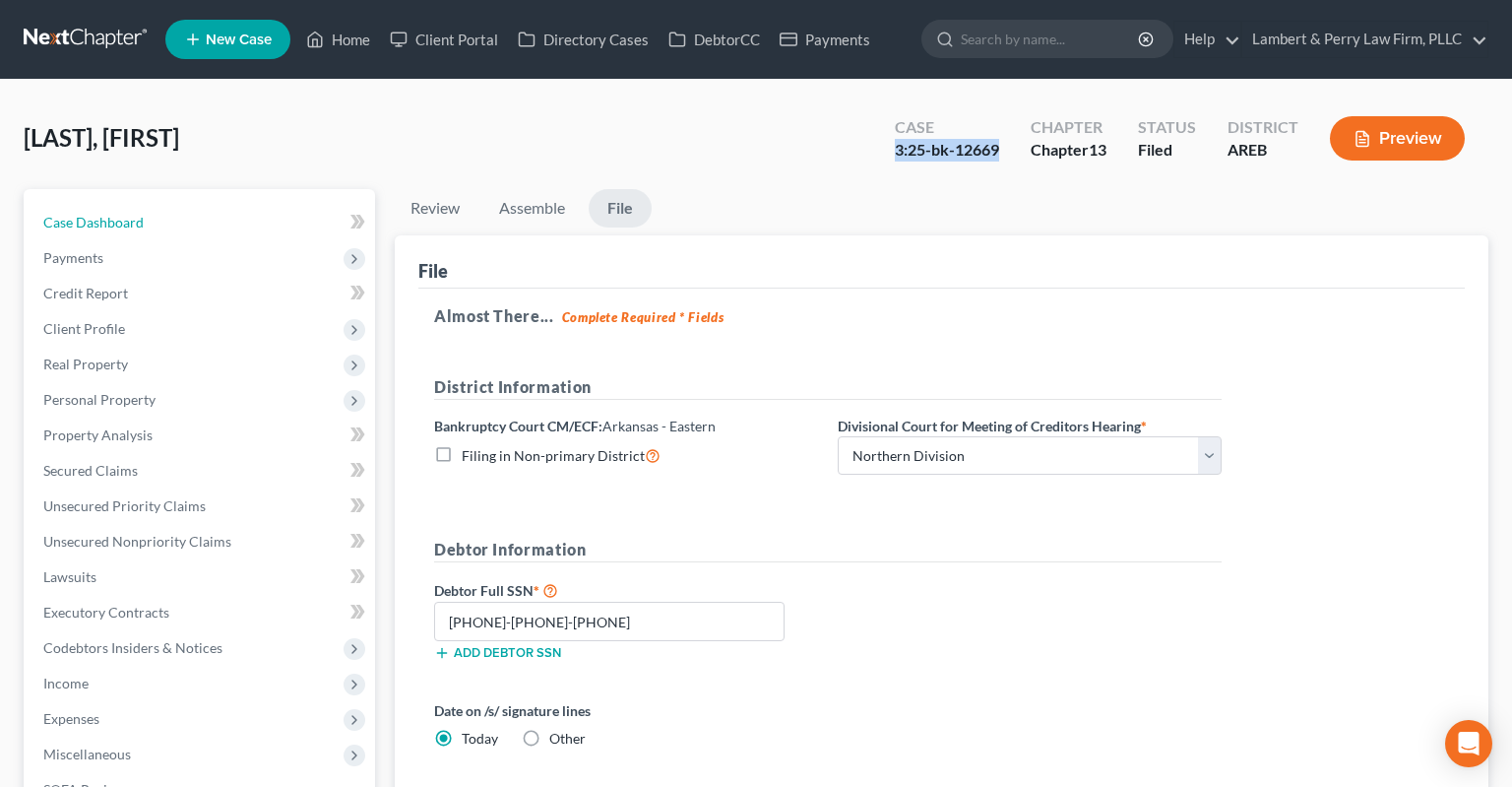 click on "Case Dashboard" at bounding box center [201, 223] 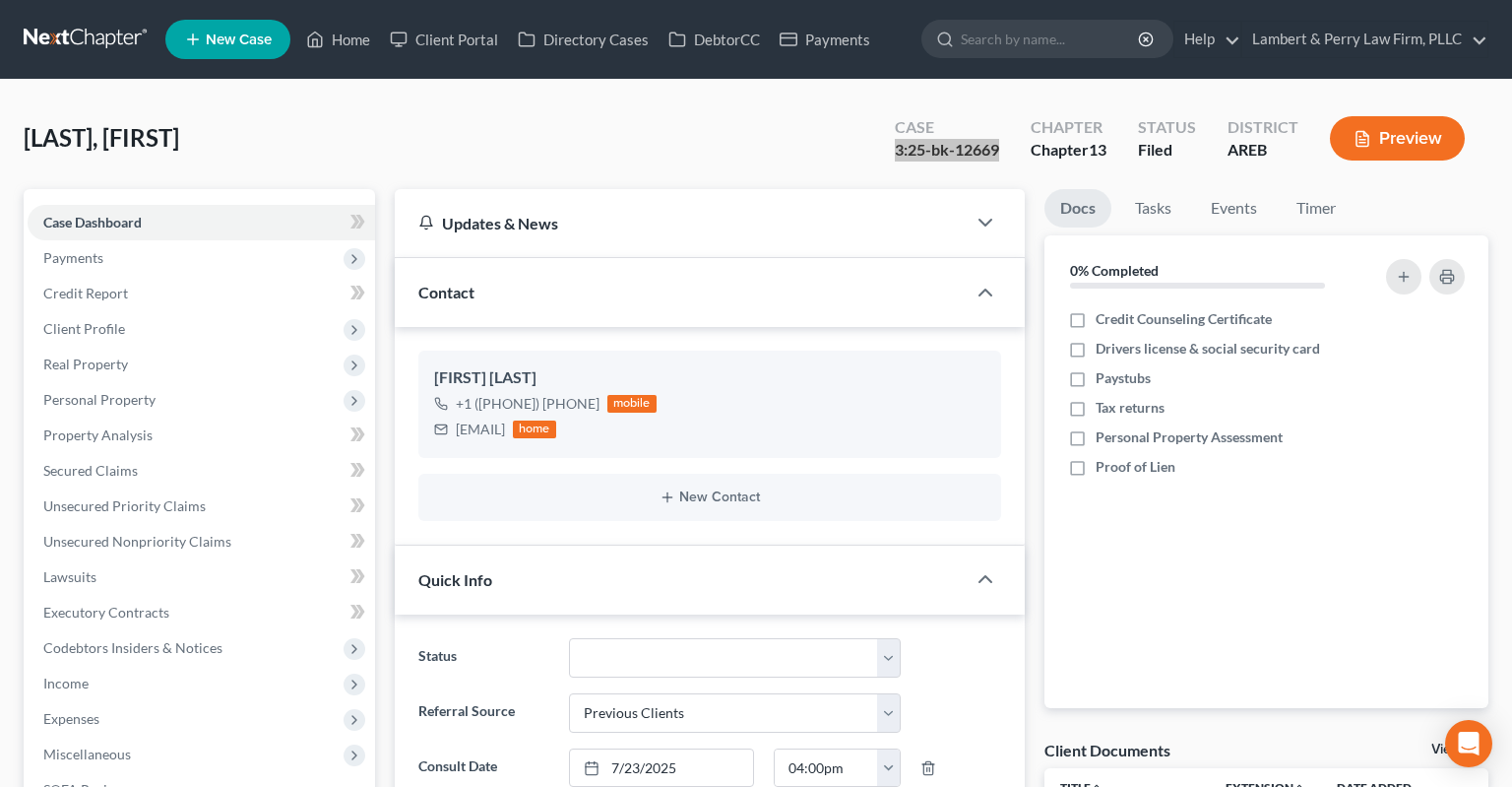 scroll, scrollTop: 45, scrollLeft: 0, axis: vertical 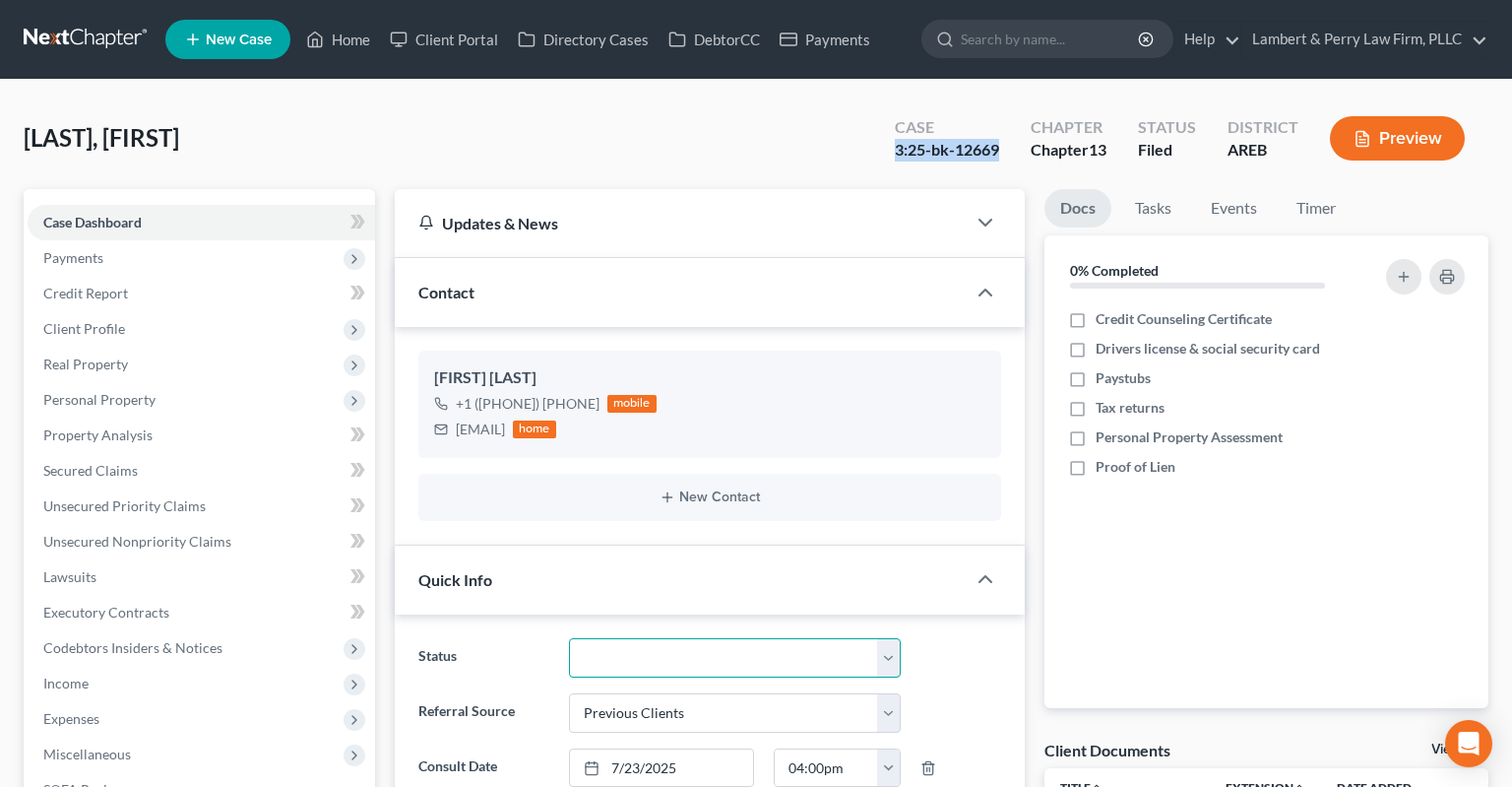 select on "0" 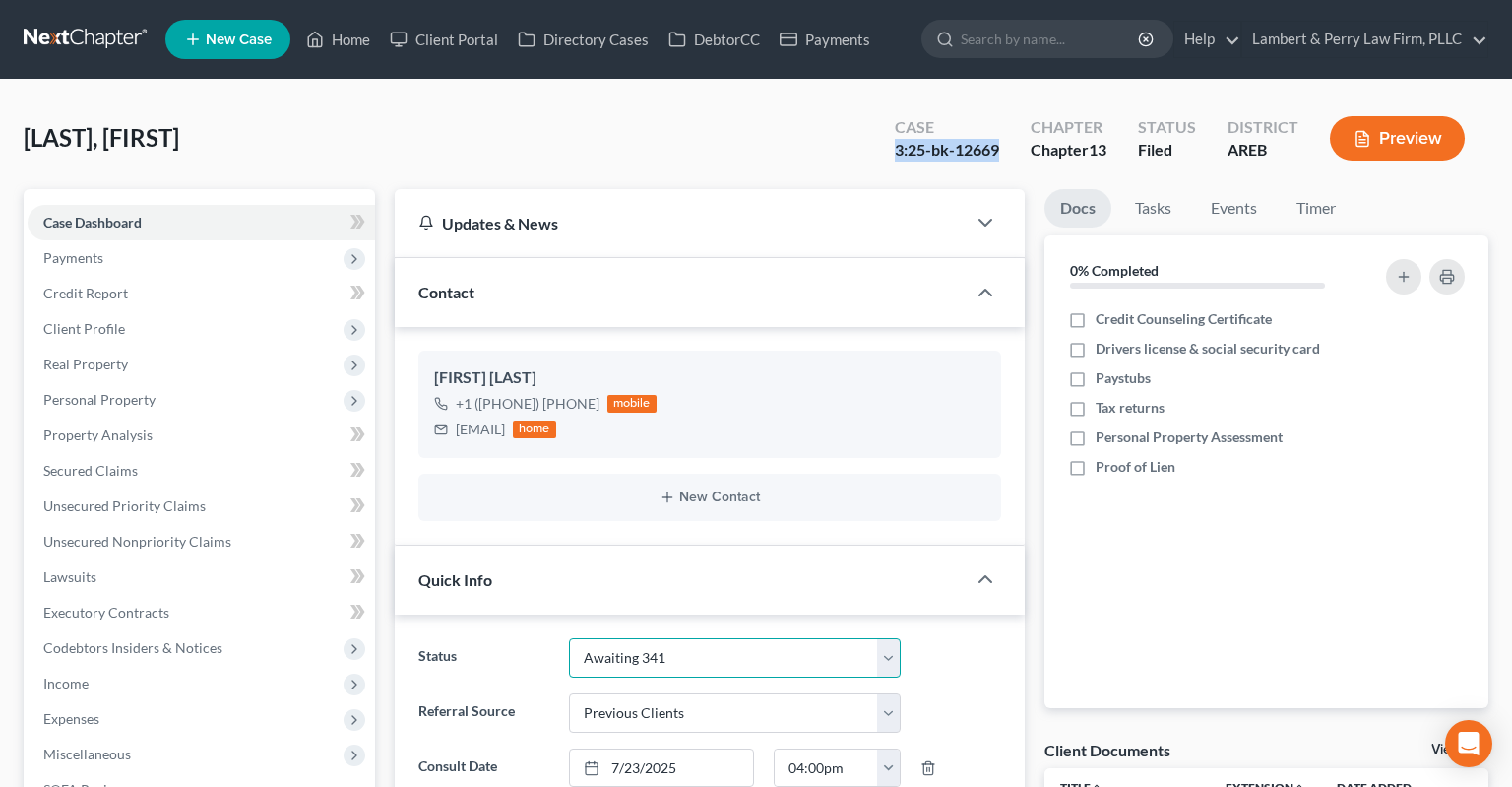 click on "Awaiting 341" at bounding box center [0, 0] 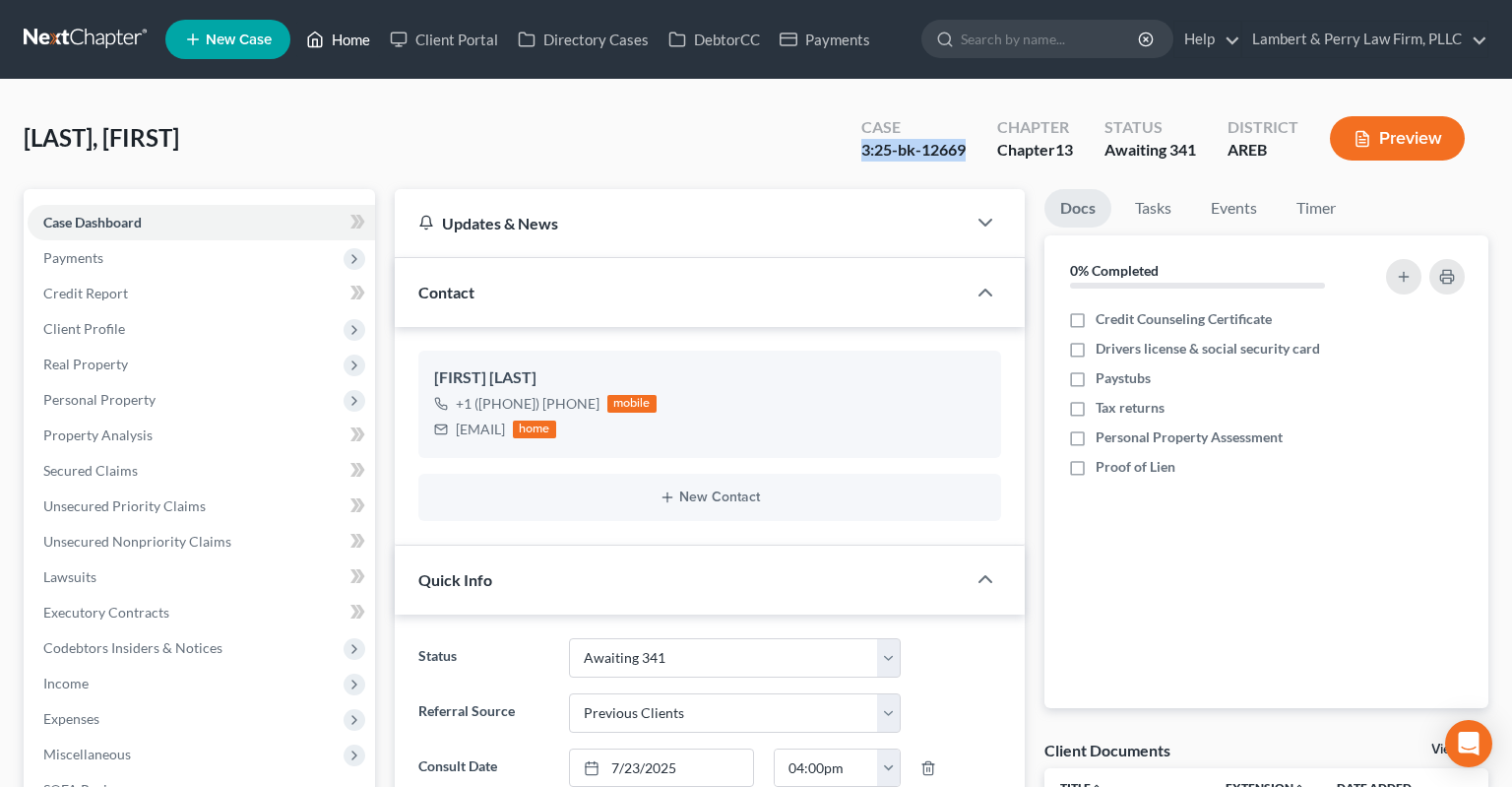 click on "Home" at bounding box center (338, 39) 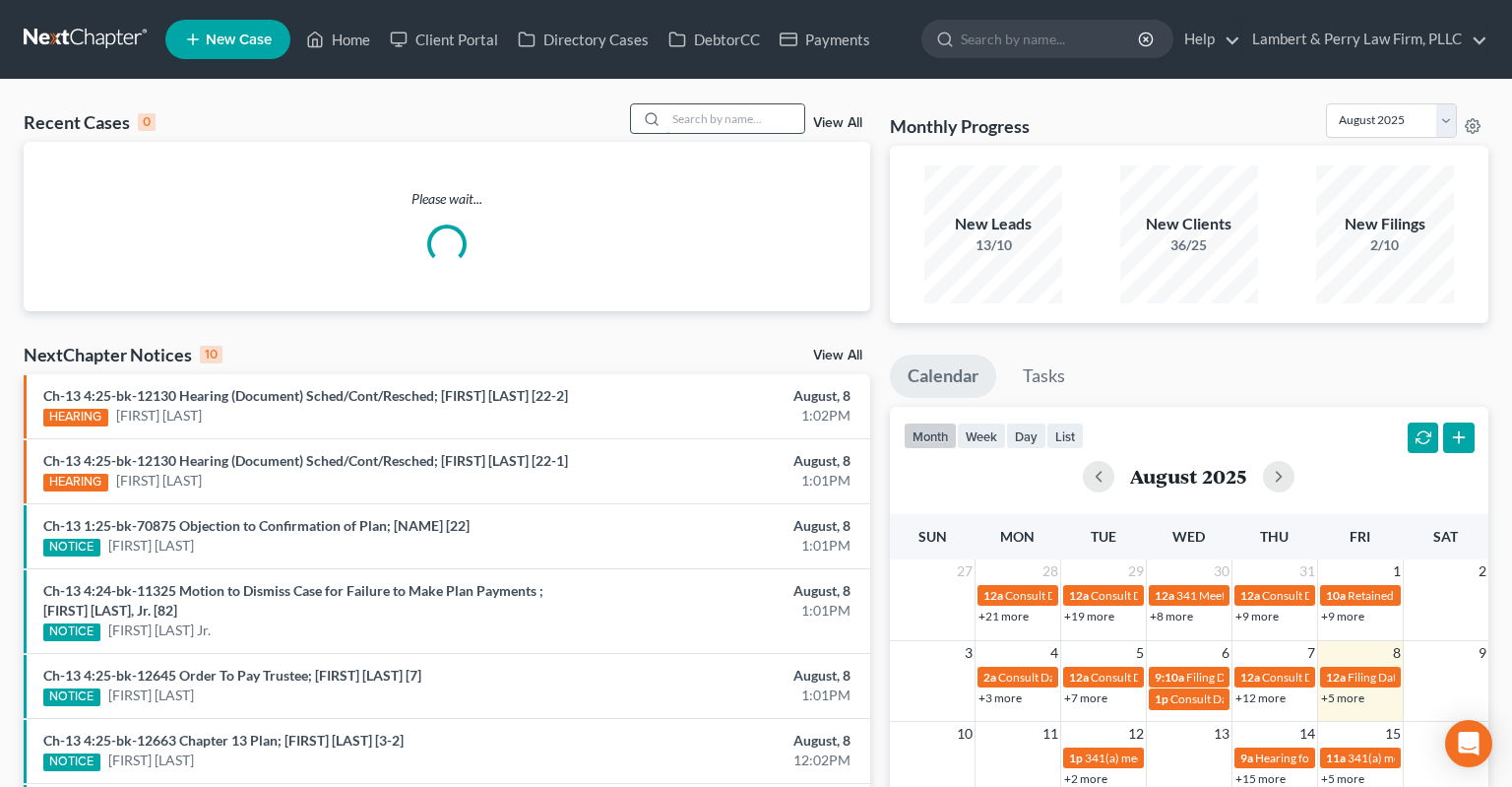 click at bounding box center (735, 118) 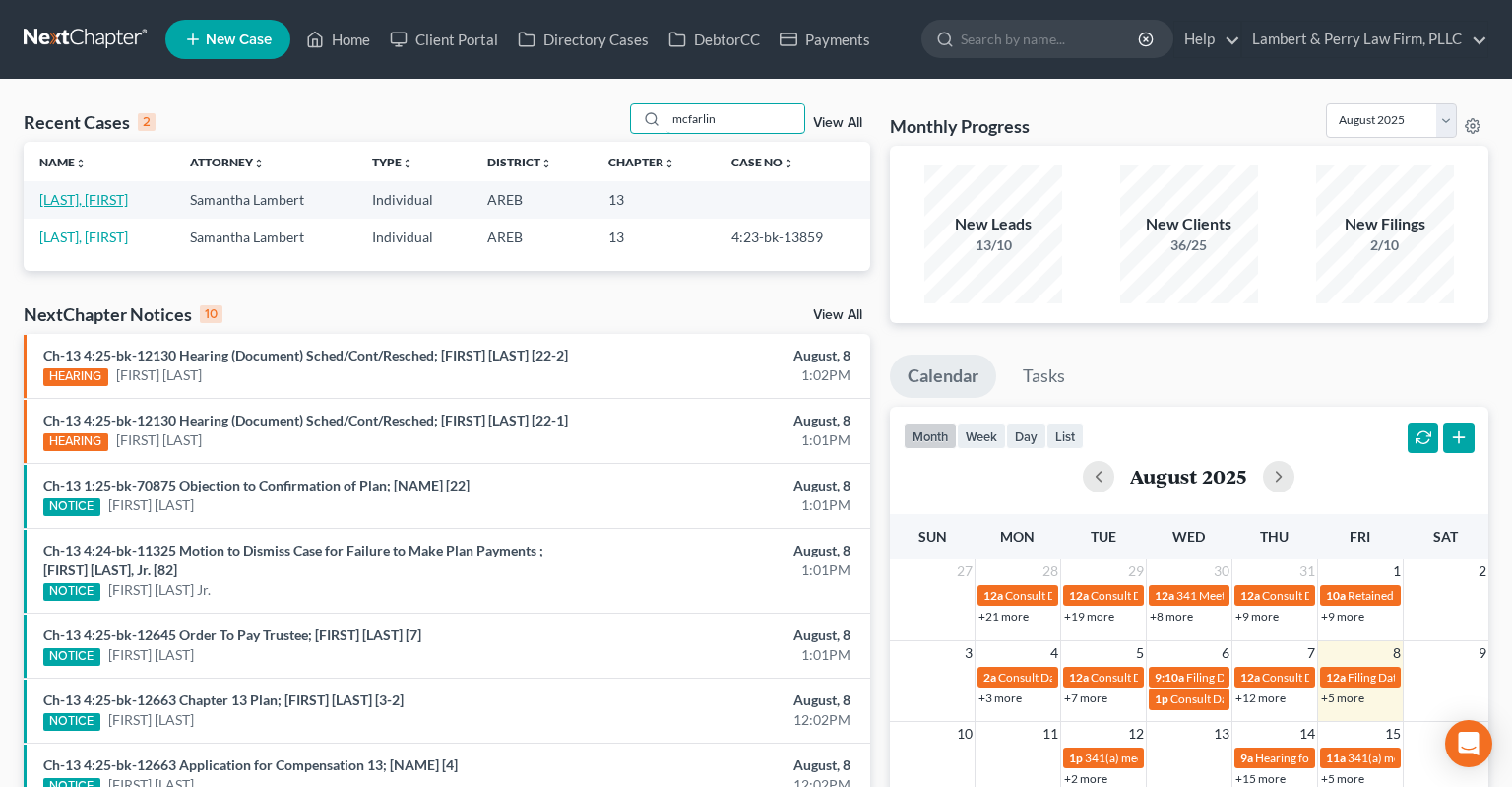 type on "mcfarlin" 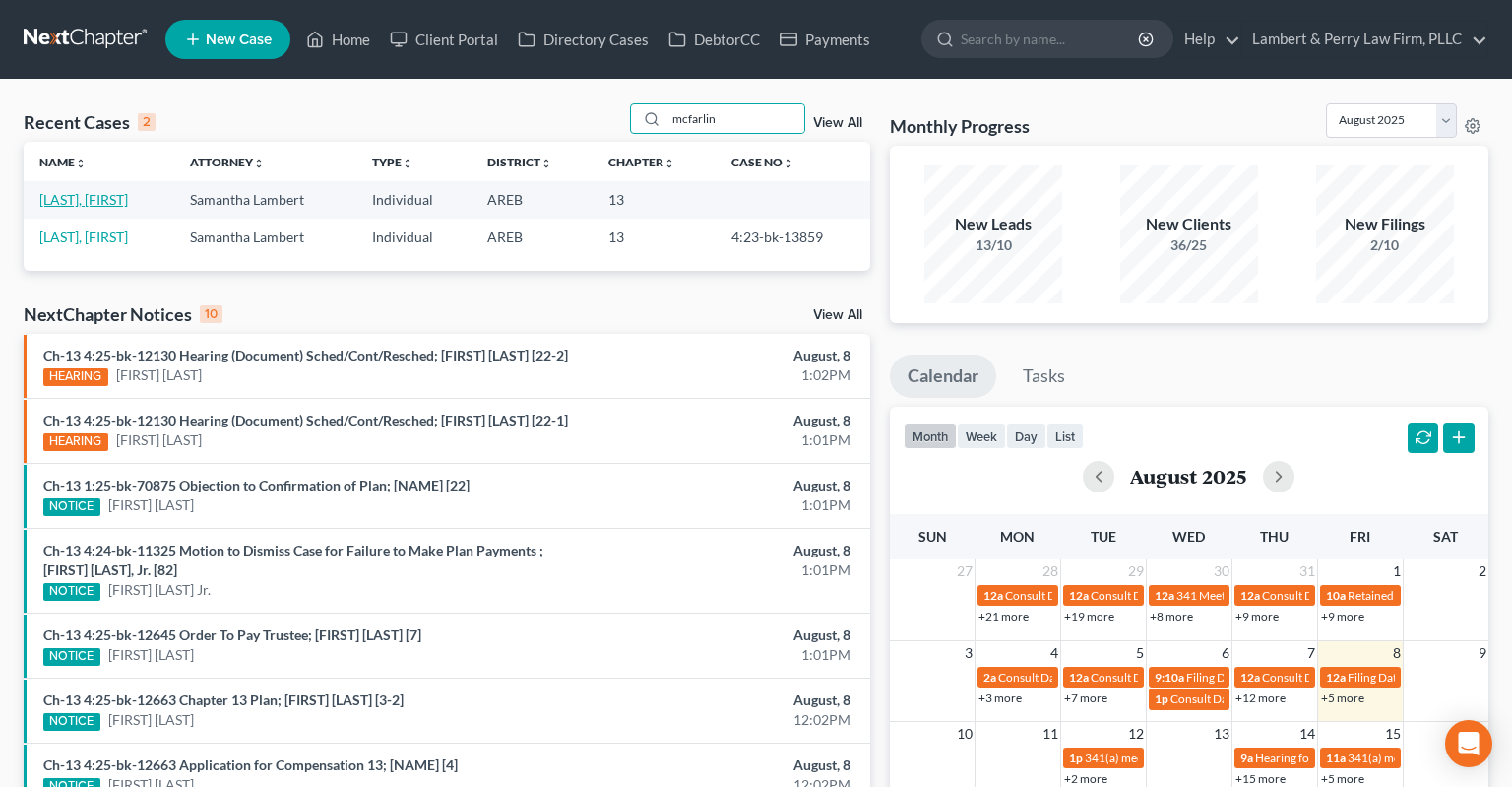 click on "[LAST], [FIRST]" at bounding box center (84, 199) 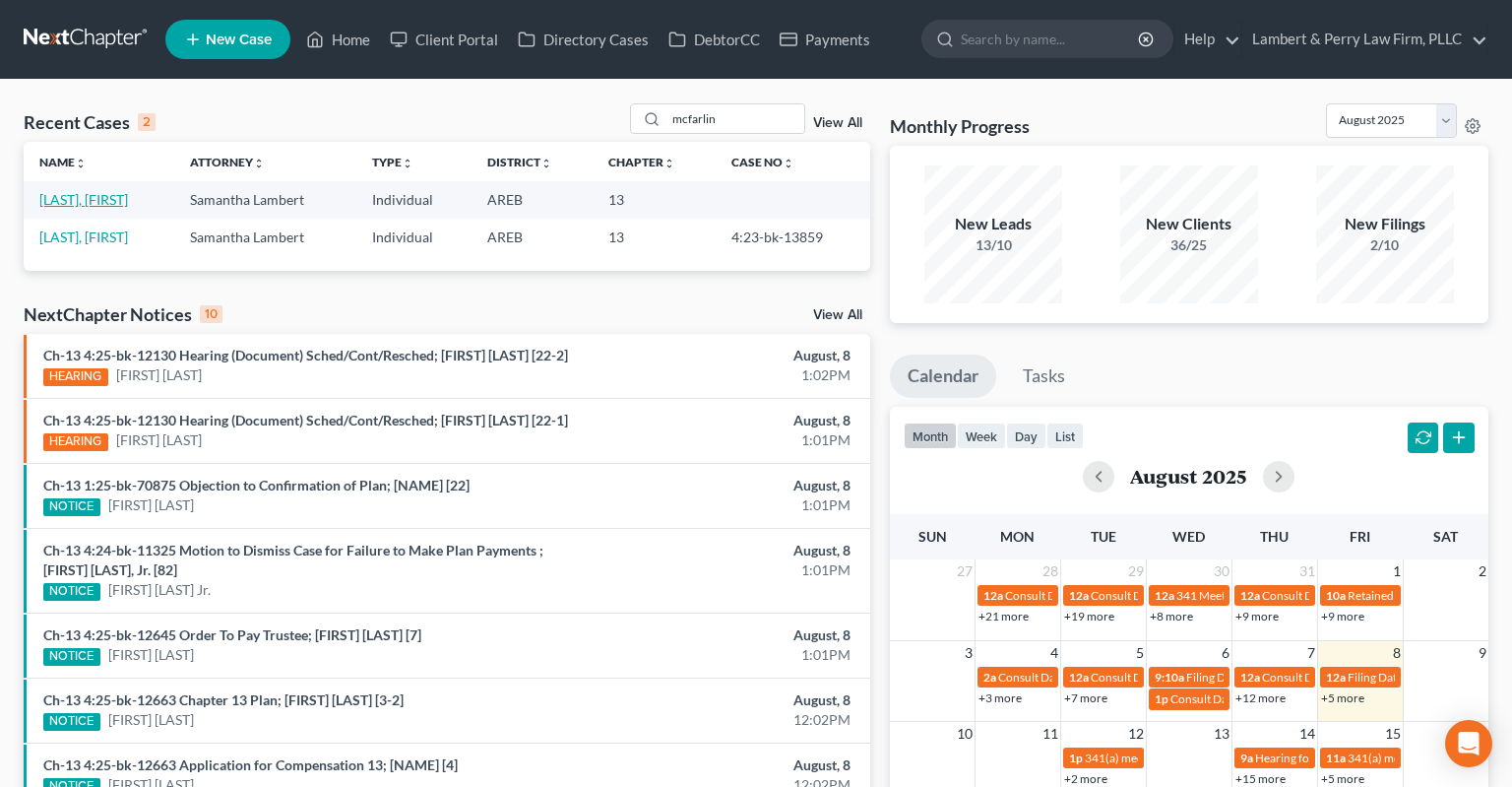 select on "1" 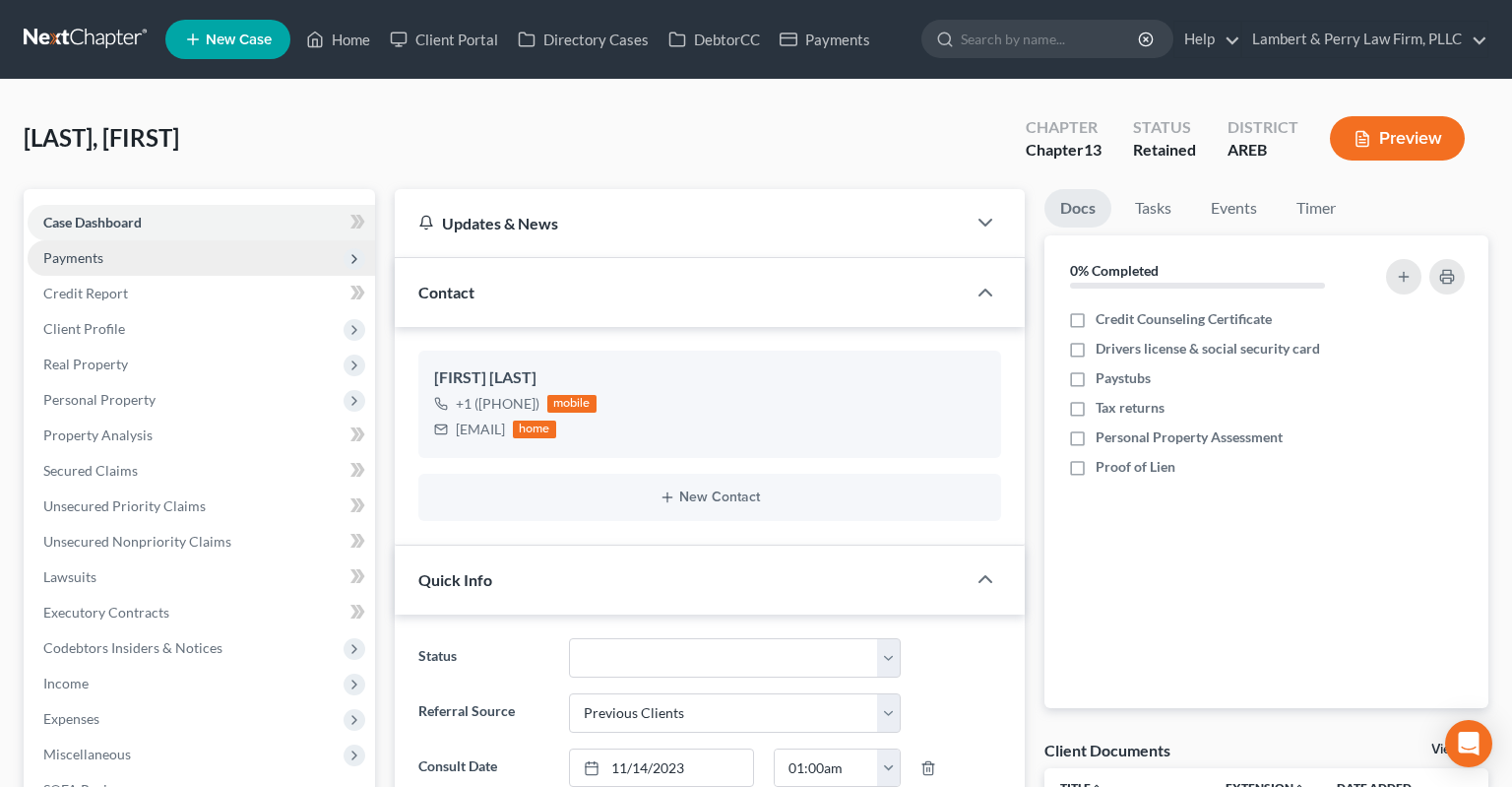 click on "Payments" at bounding box center (73, 257) 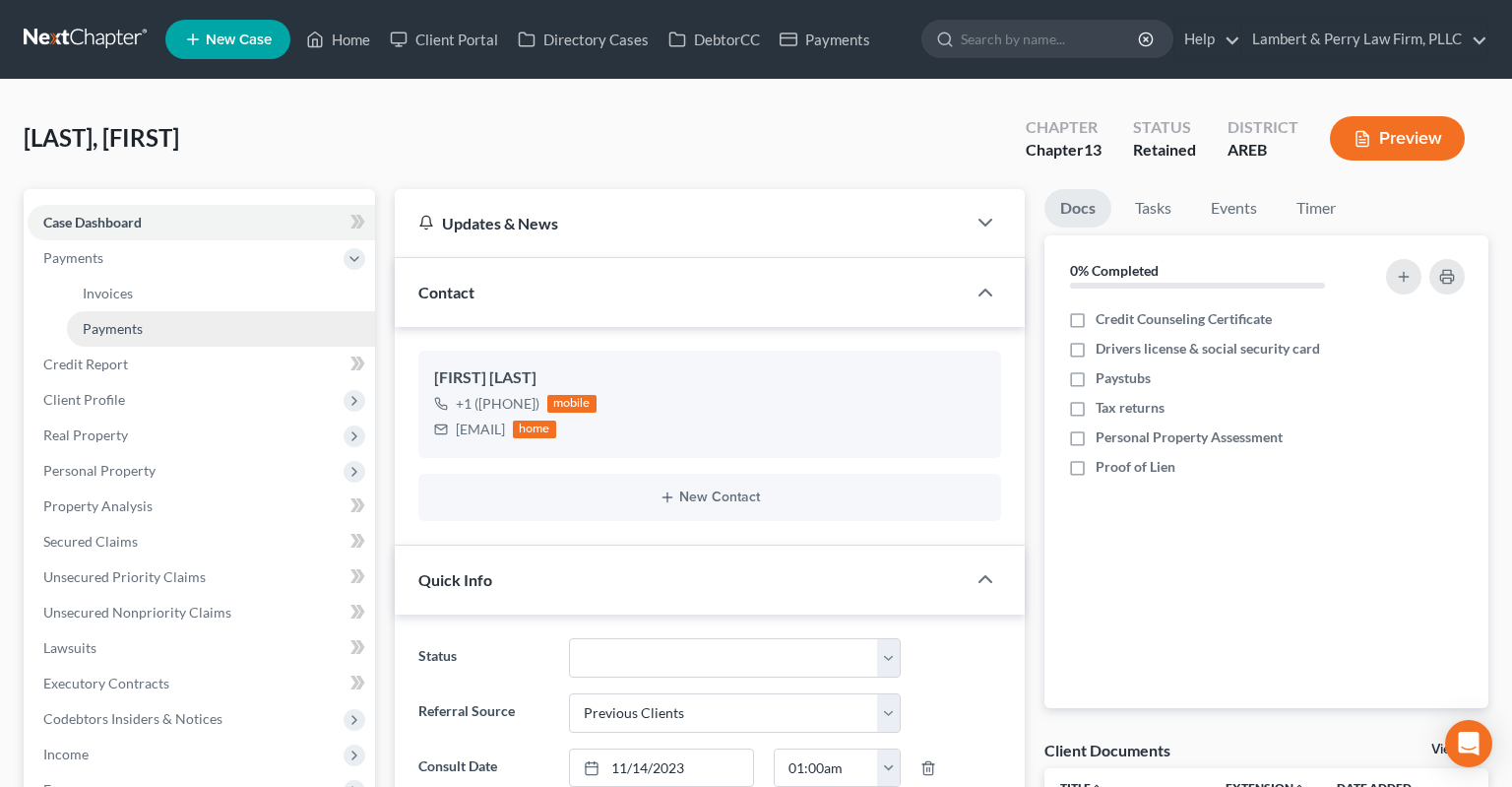 click on "Payments" at bounding box center (112, 328) 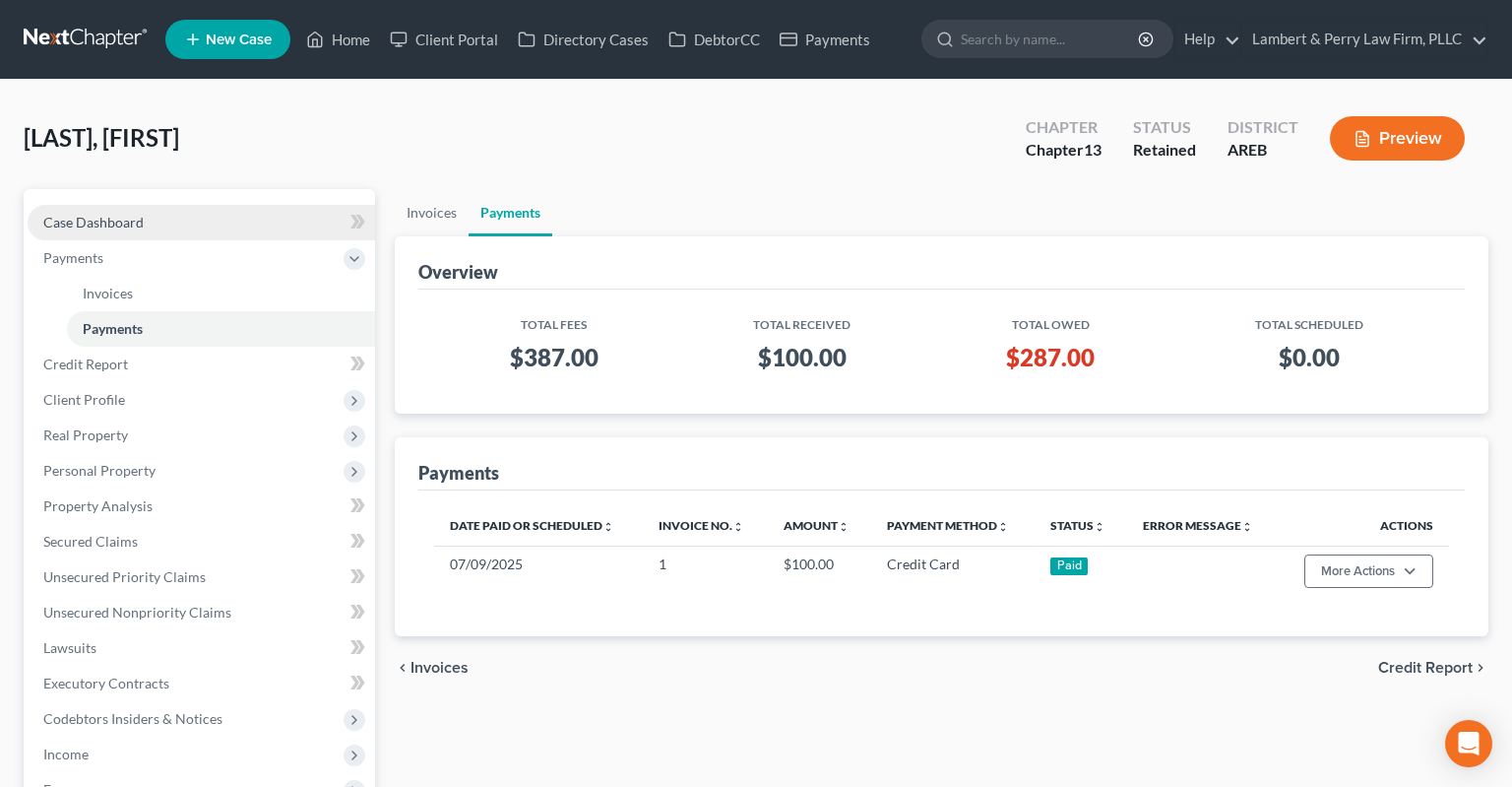 click on "Case Dashboard" at bounding box center (201, 223) 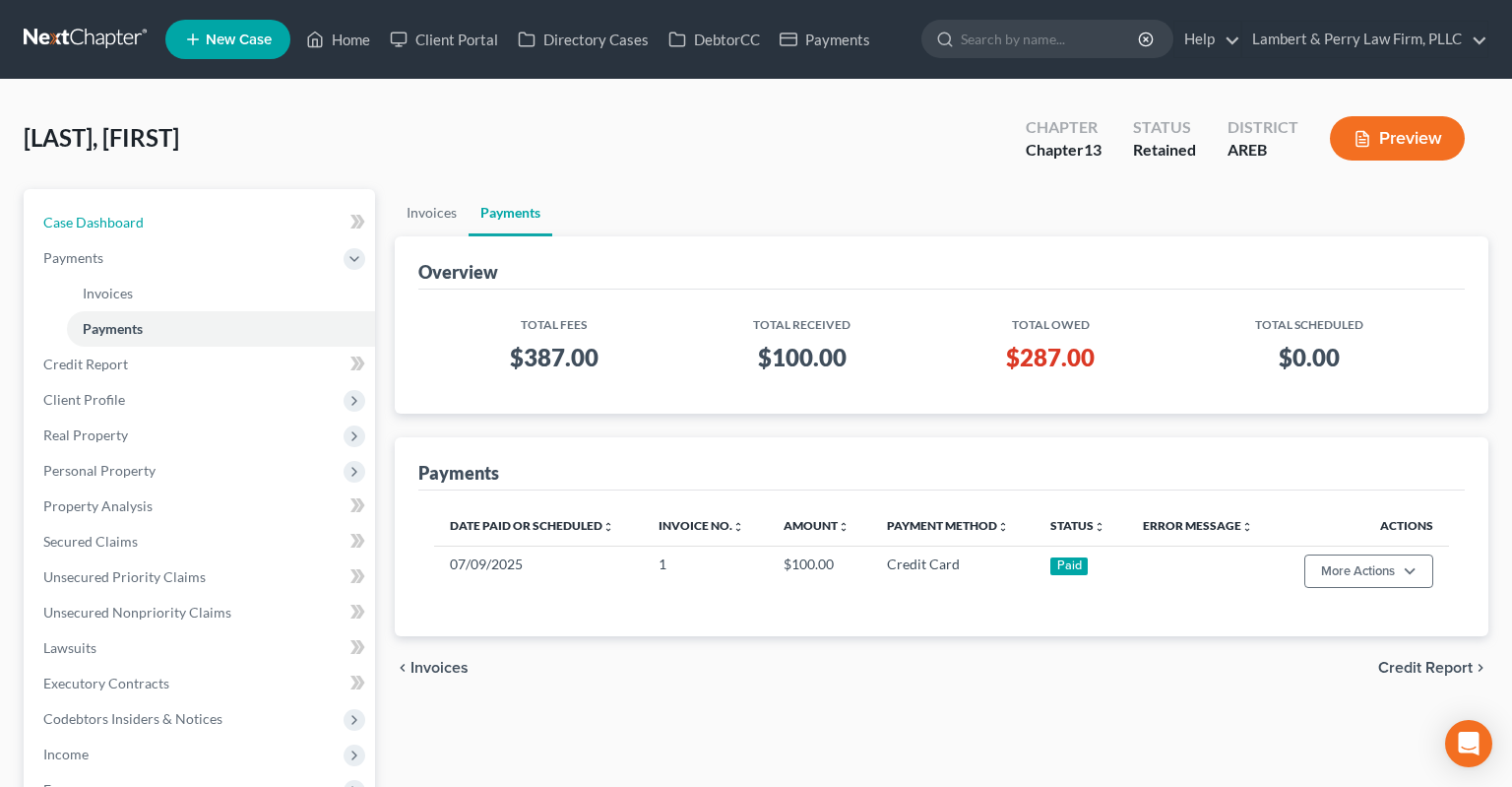 select on "1" 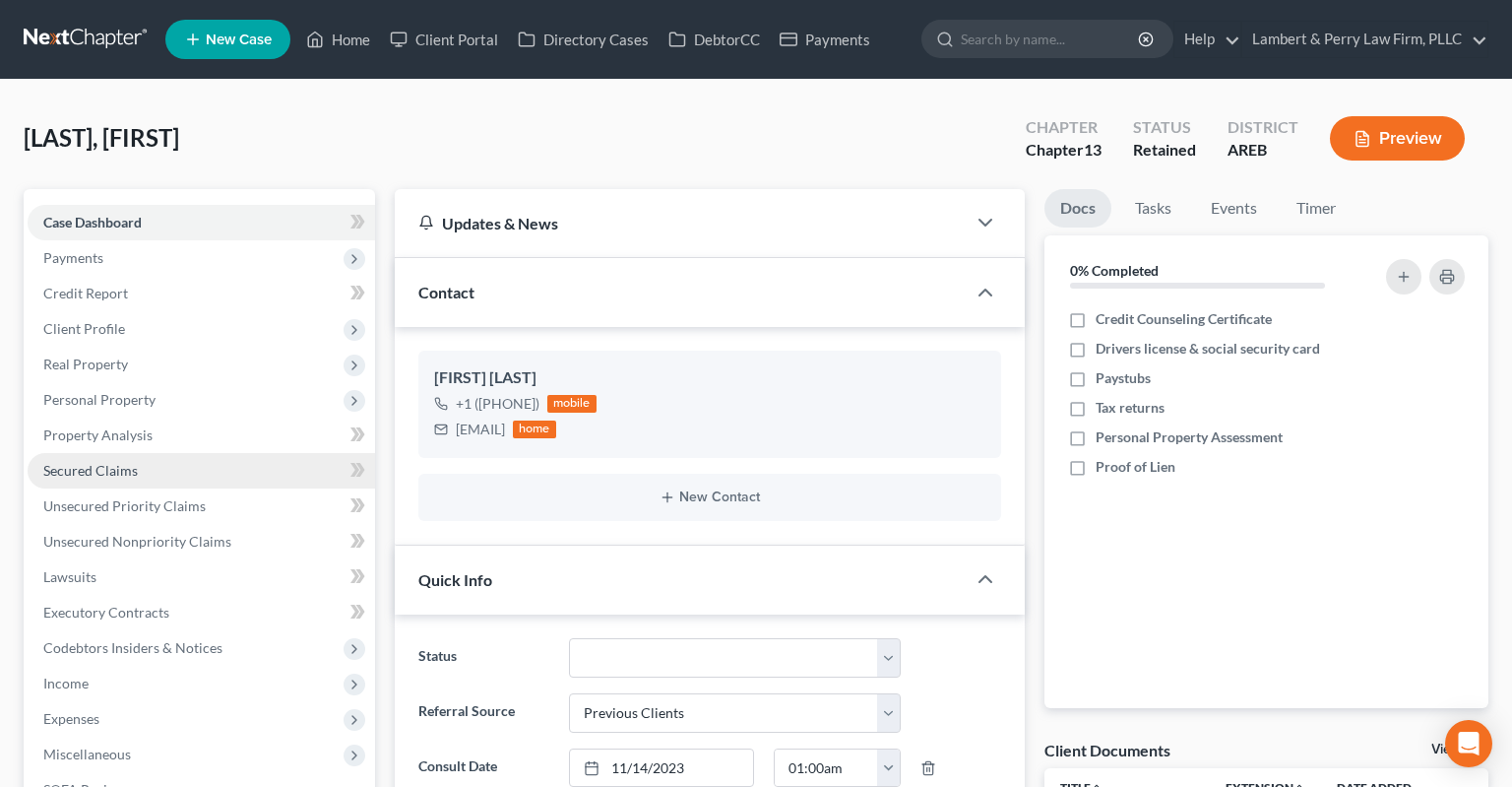 click on "Secured Claims" at bounding box center [201, 471] 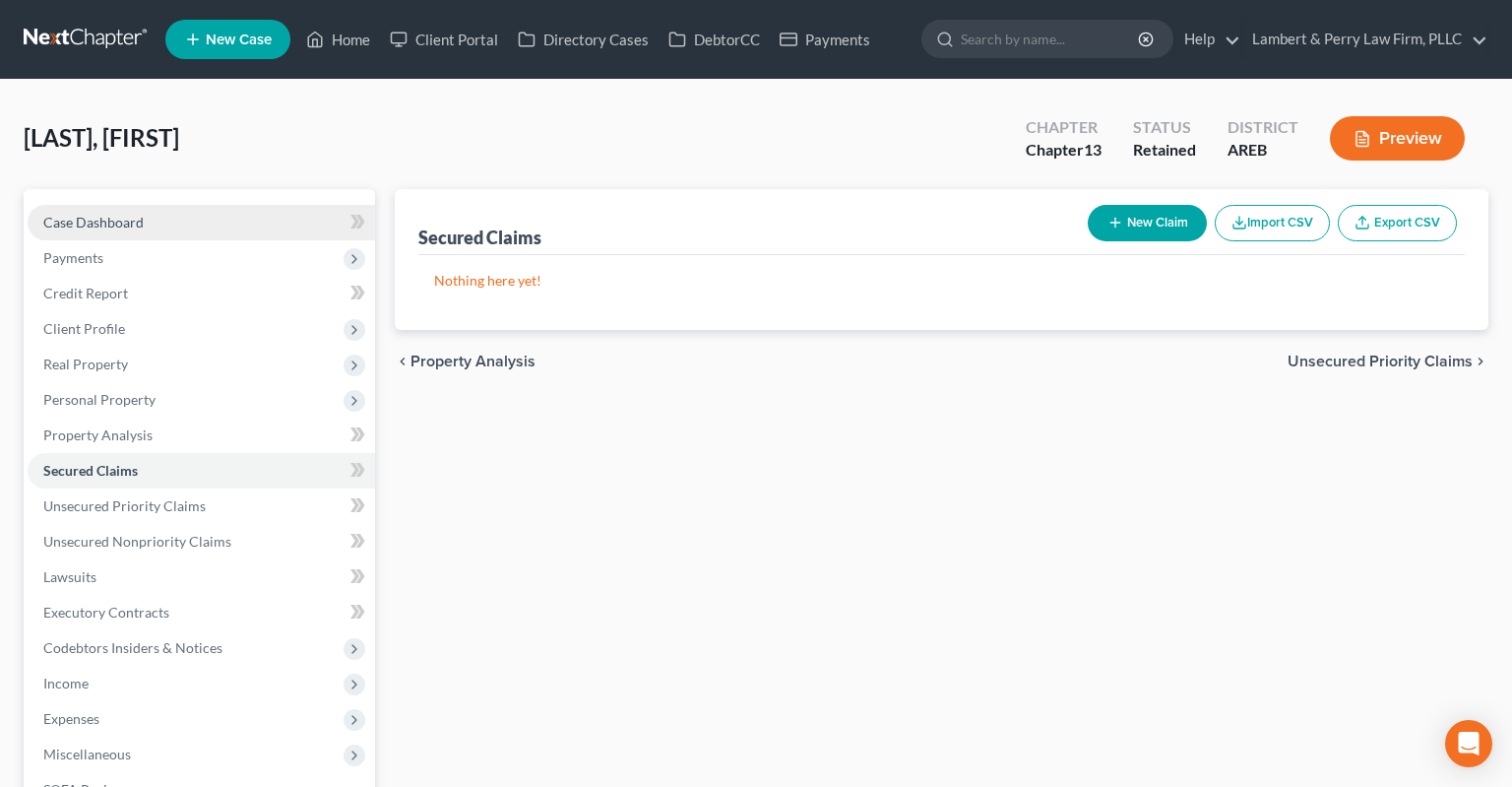 click on "Case Dashboard" at bounding box center [201, 223] 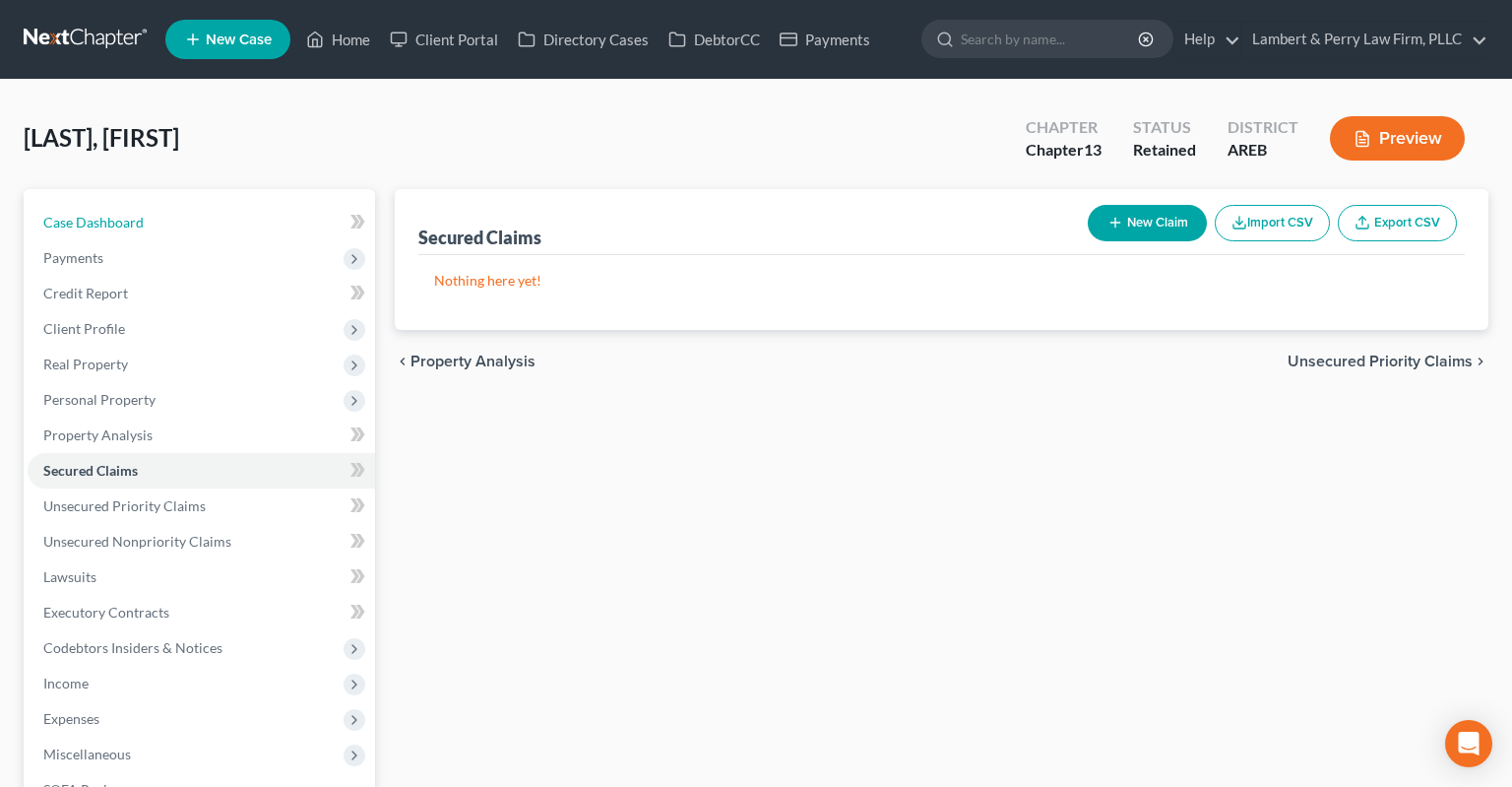 select on "1" 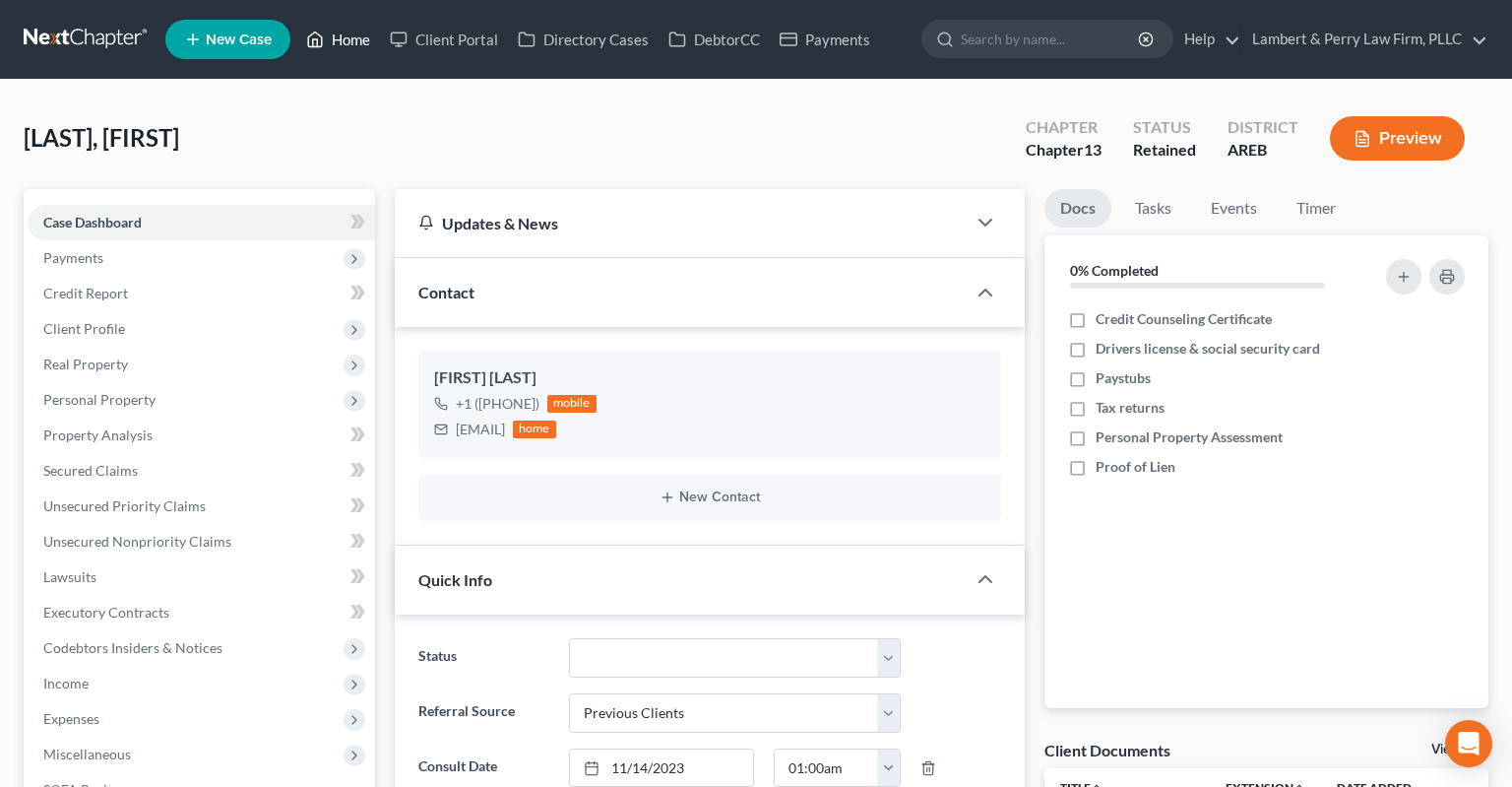 click on "Home" at bounding box center (338, 39) 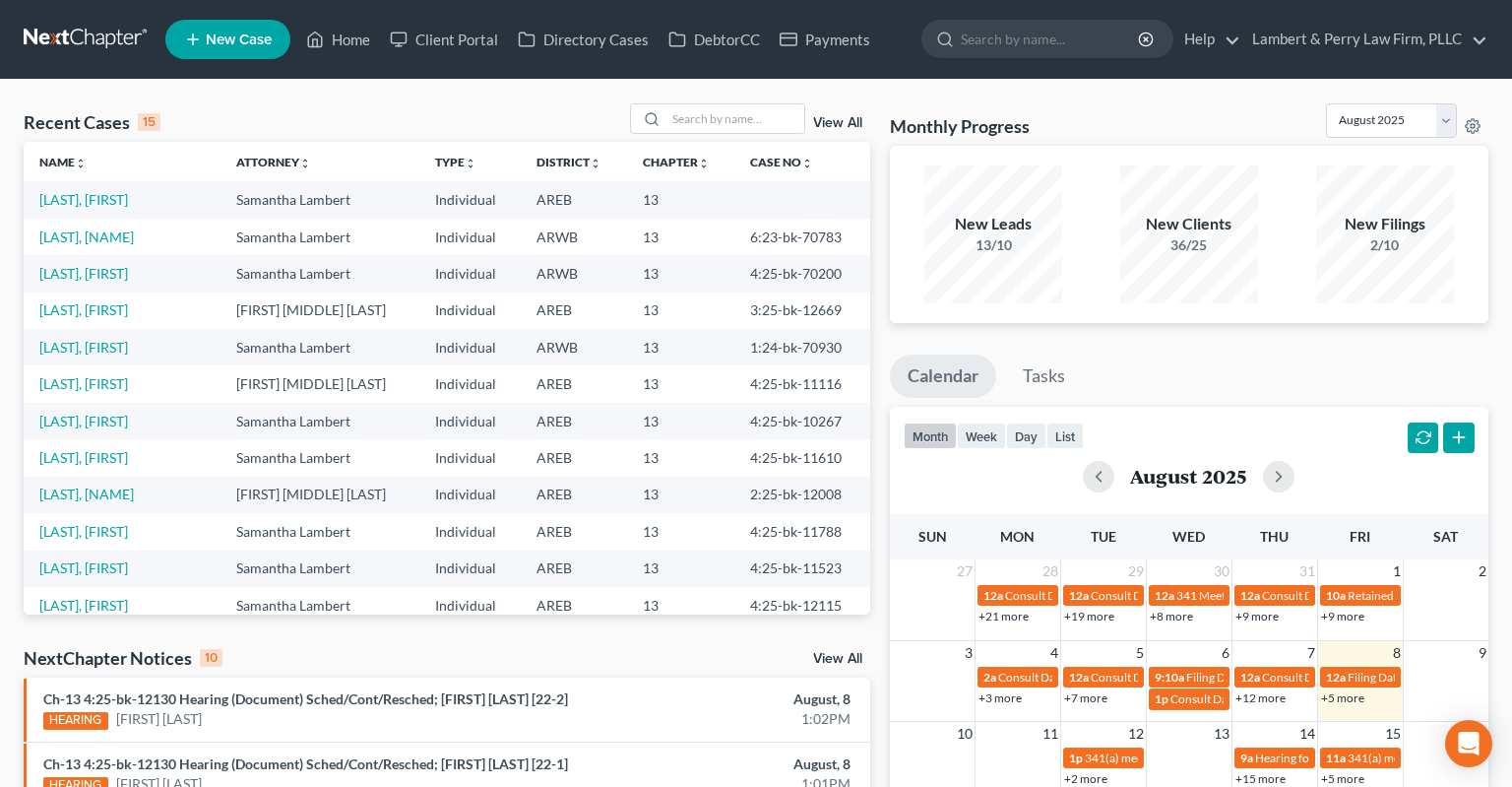 click on "View All" at bounding box center (838, 659) 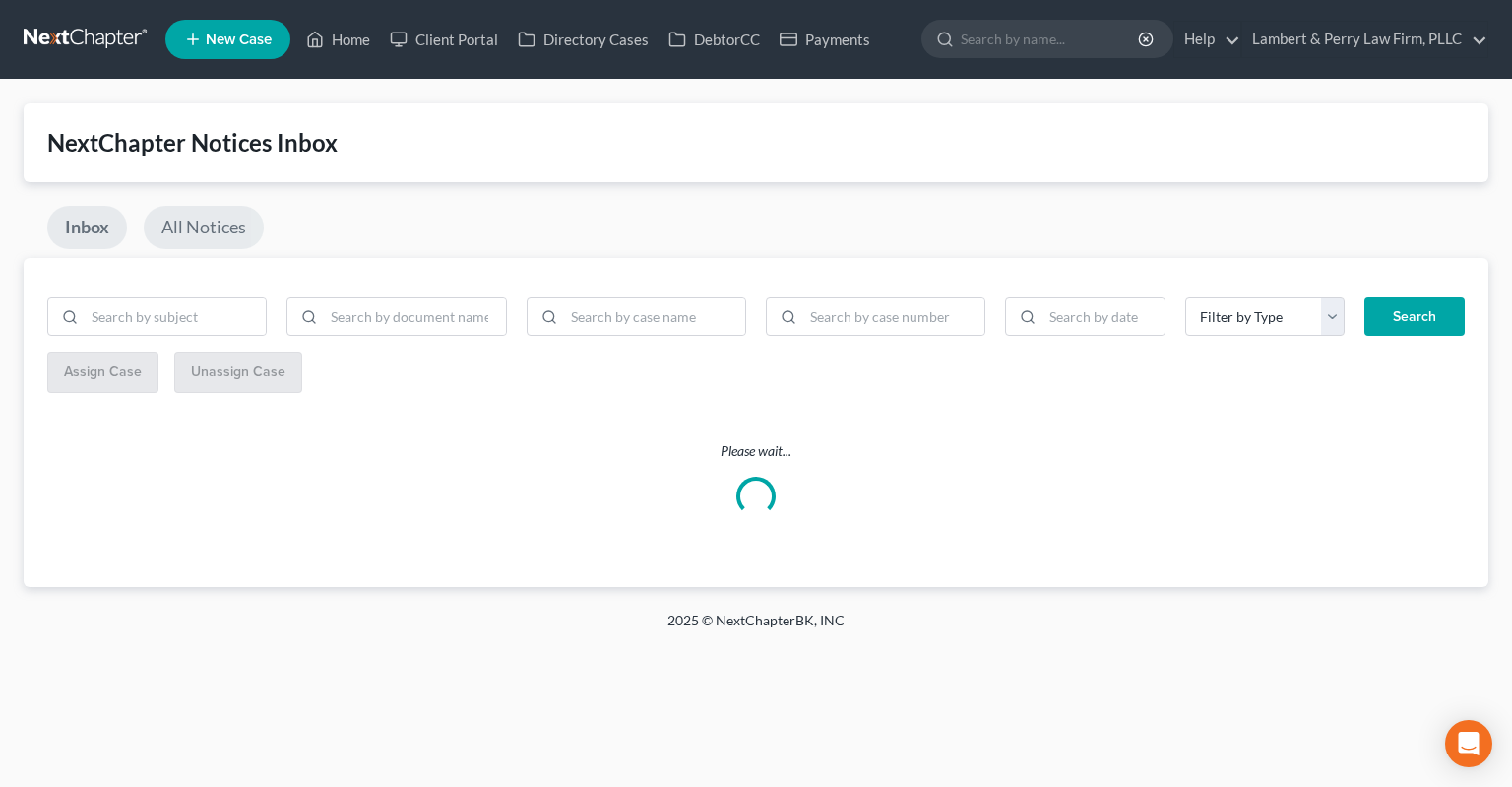 click on "All Notices" at bounding box center [204, 228] 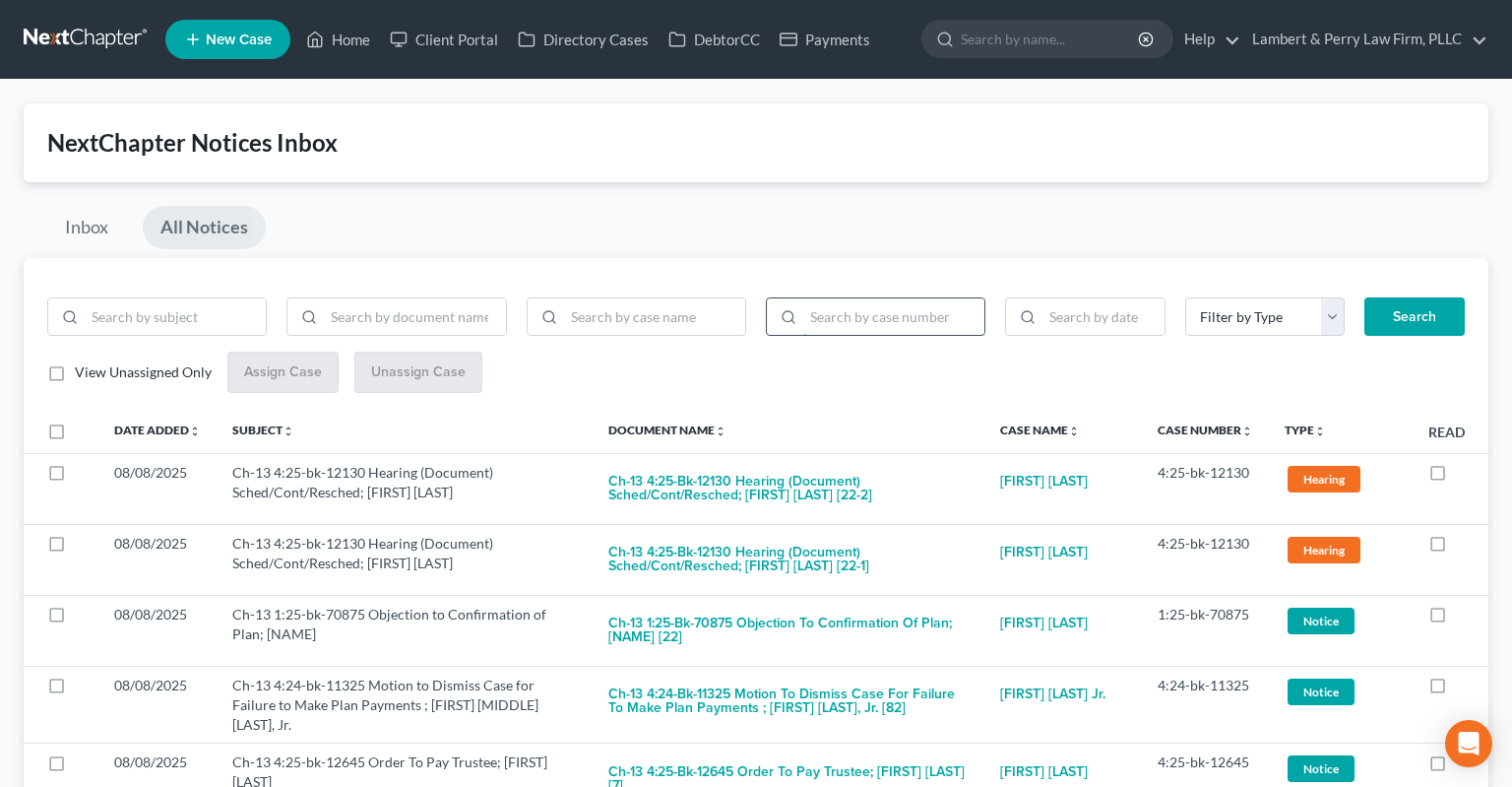 click at bounding box center [894, 317] 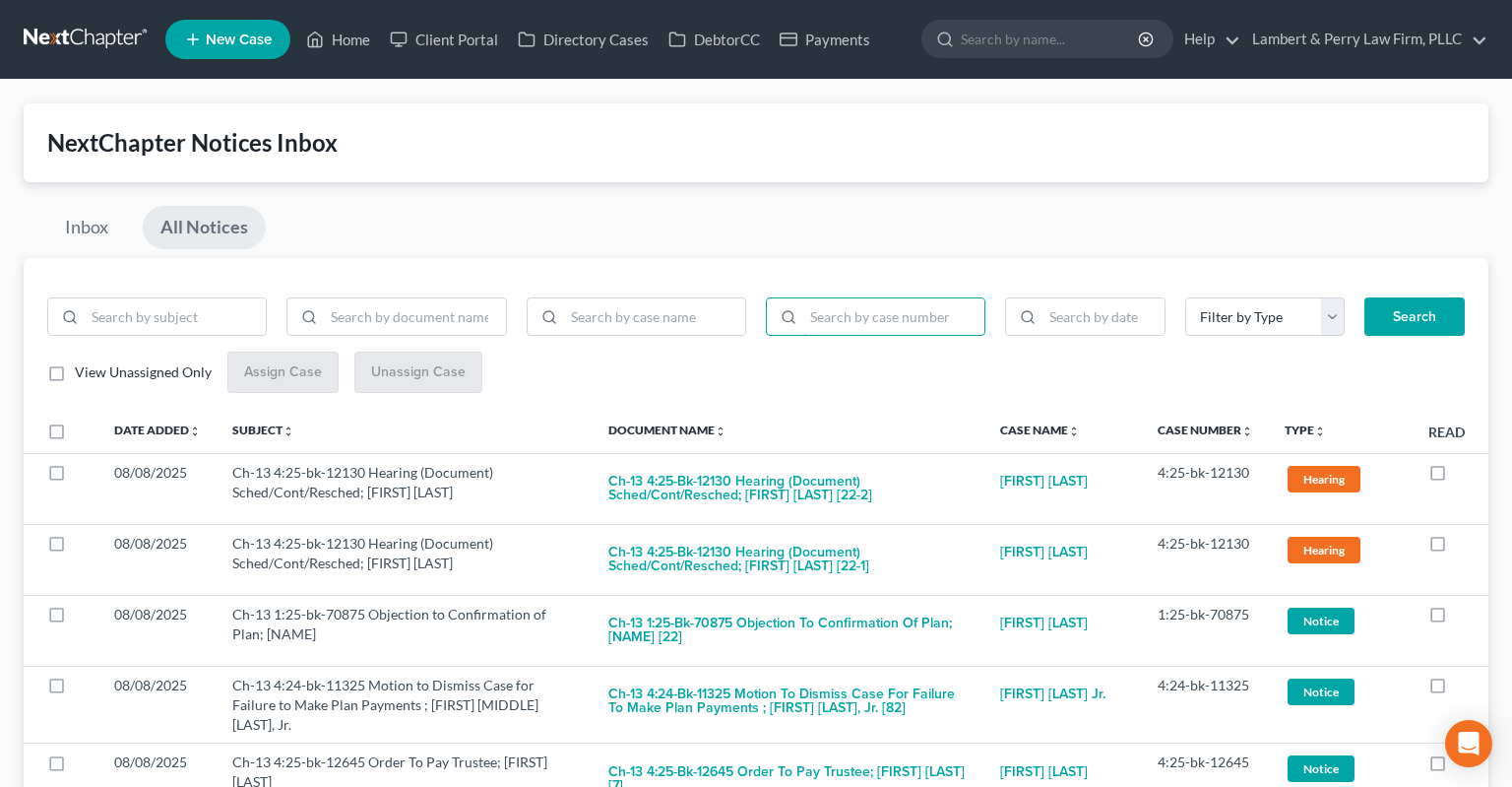 paste on "Order to Modify Plan" 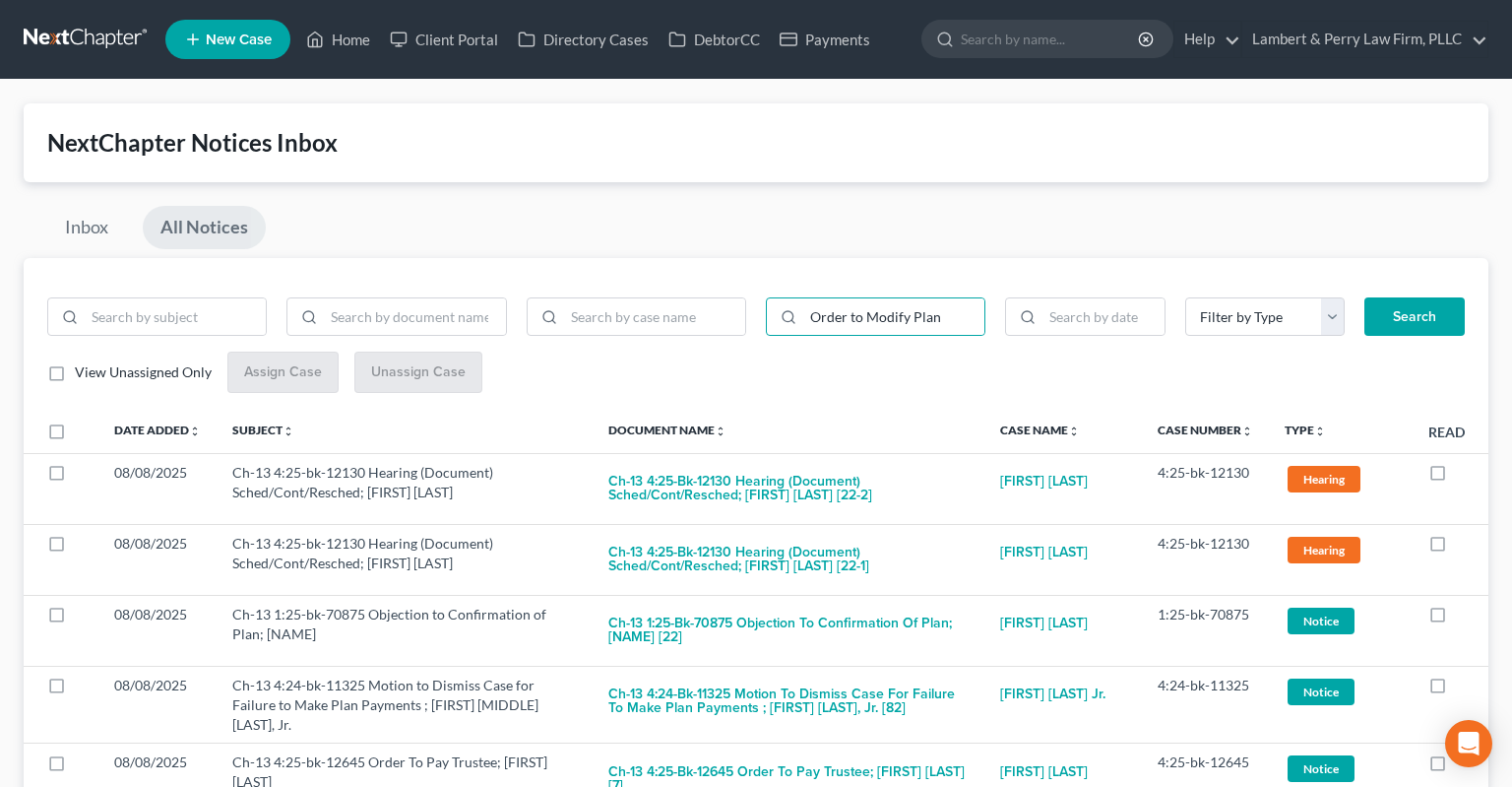 click on "Search" at bounding box center [1415, 317] 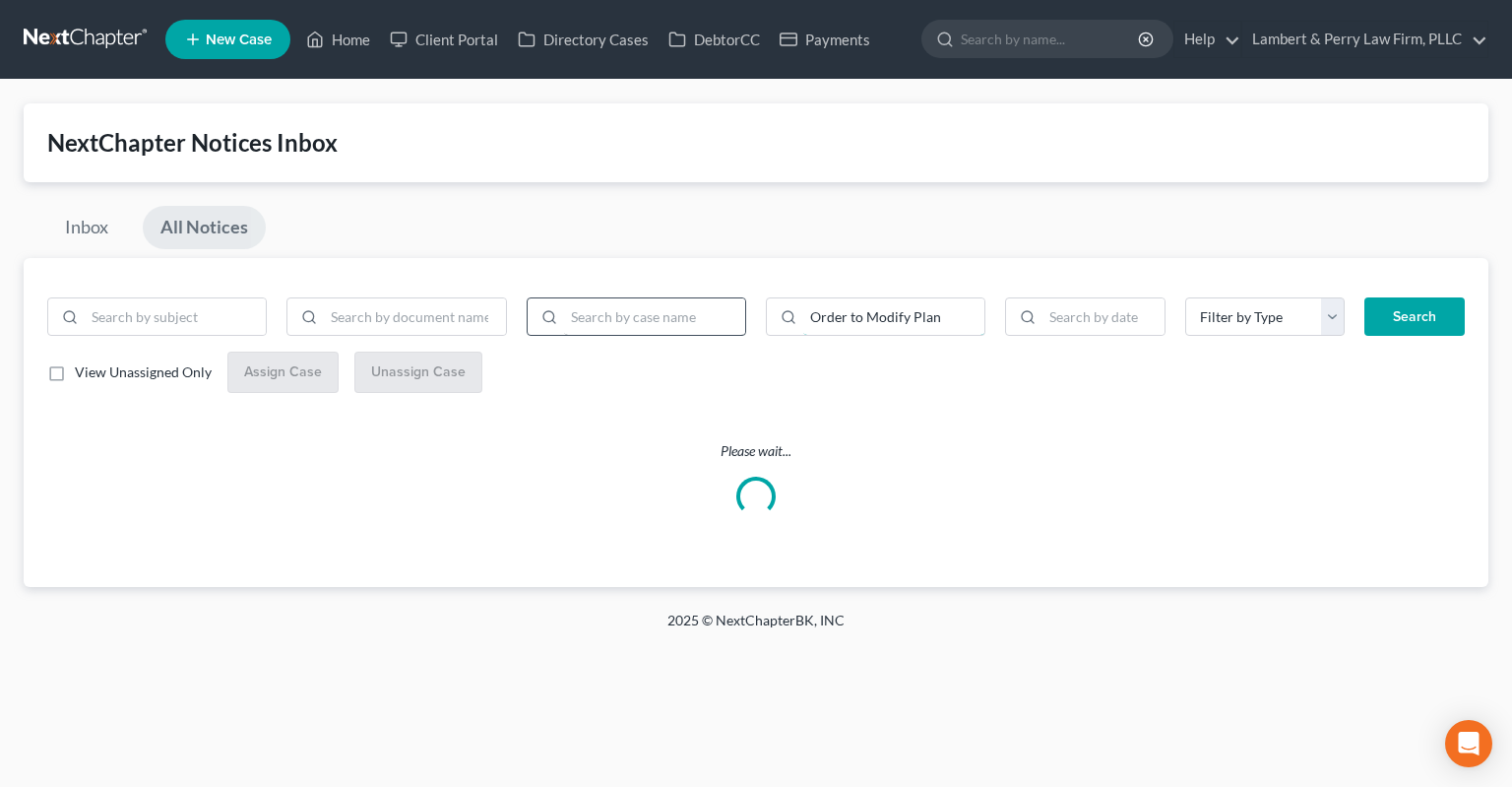 drag, startPoint x: 956, startPoint y: 325, endPoint x: 663, endPoint y: 306, distance: 293.61539 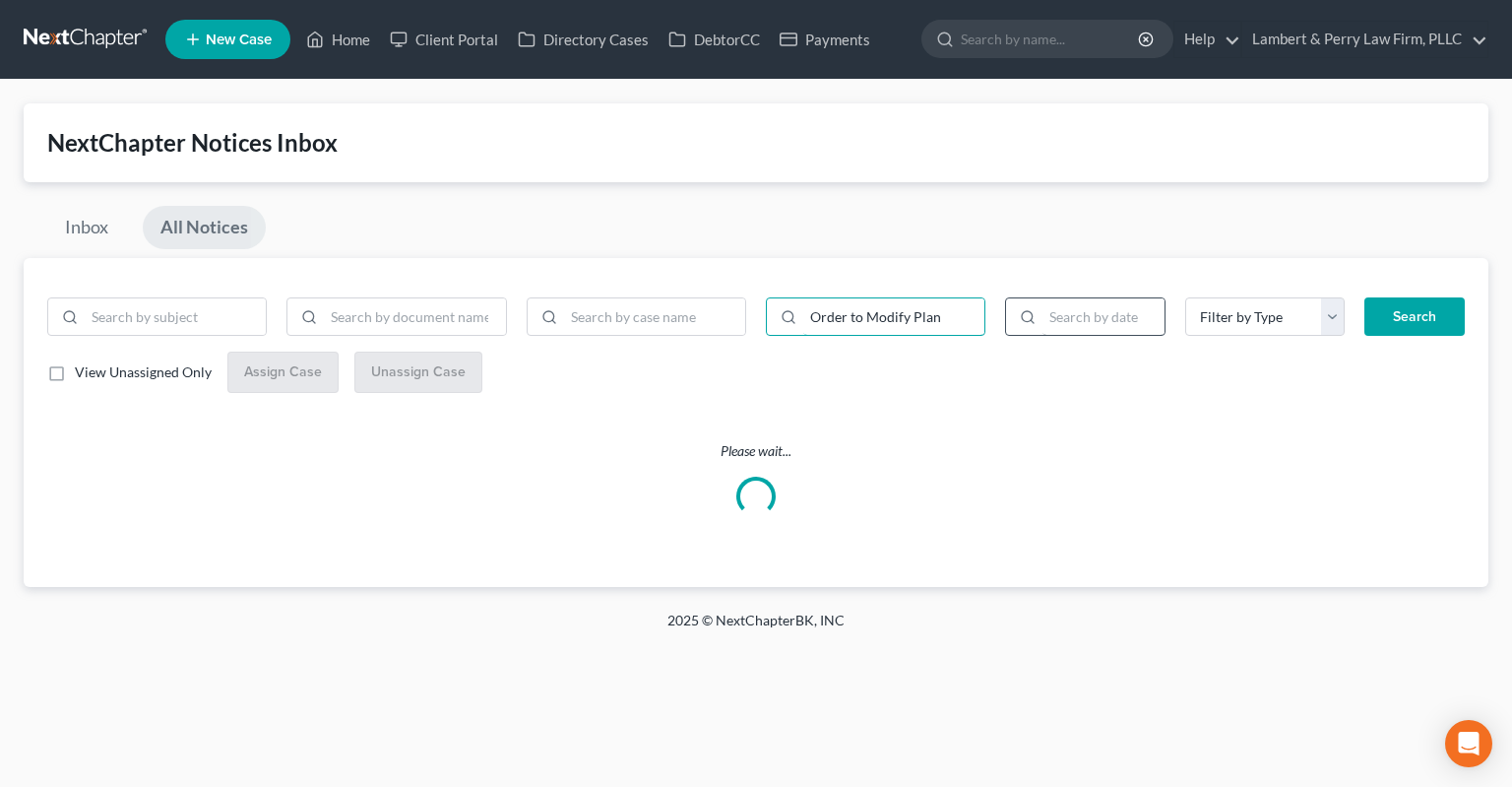 paste on "2:25-bk-11537" 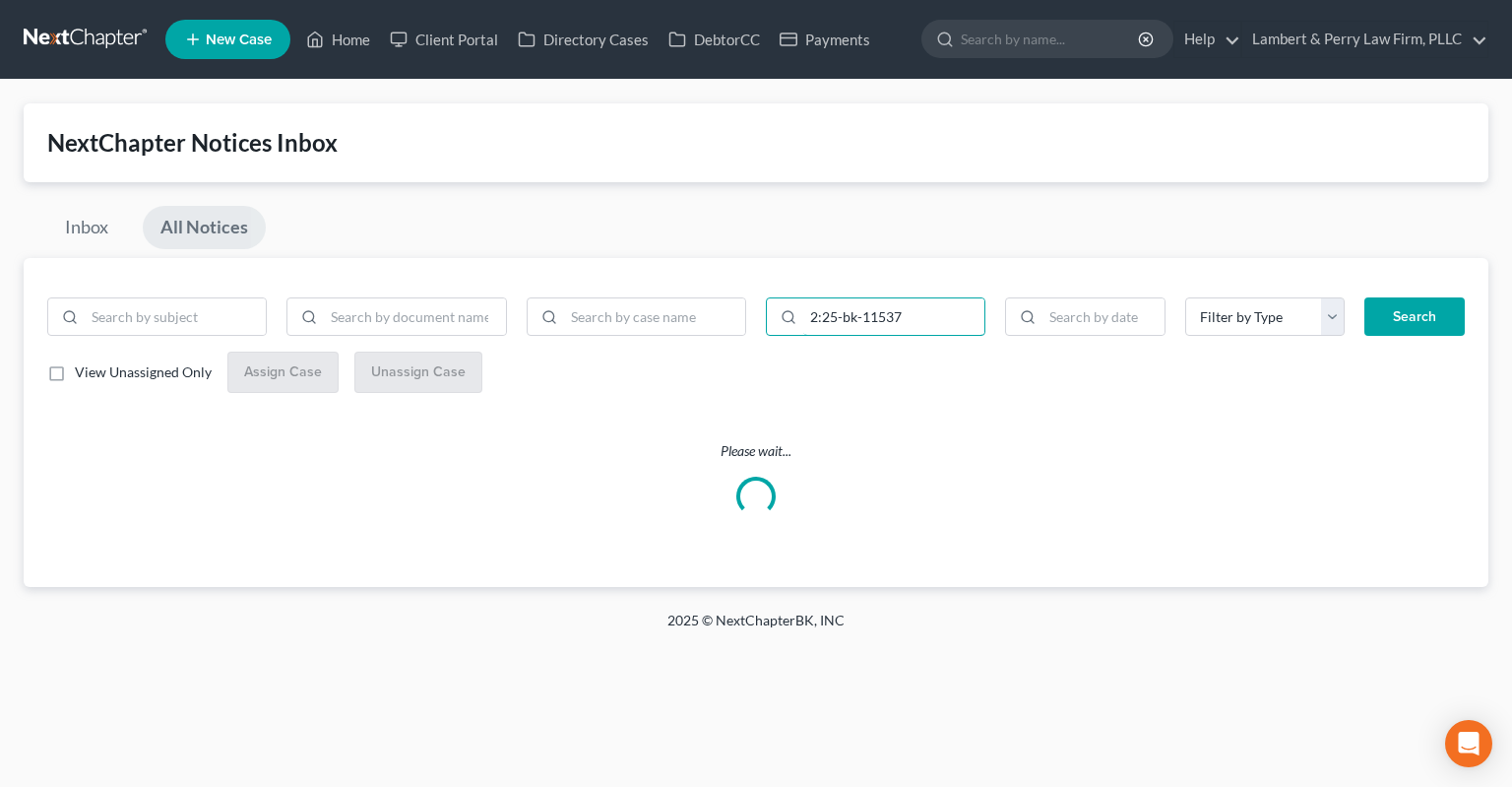 type on "2:25-bk-11537" 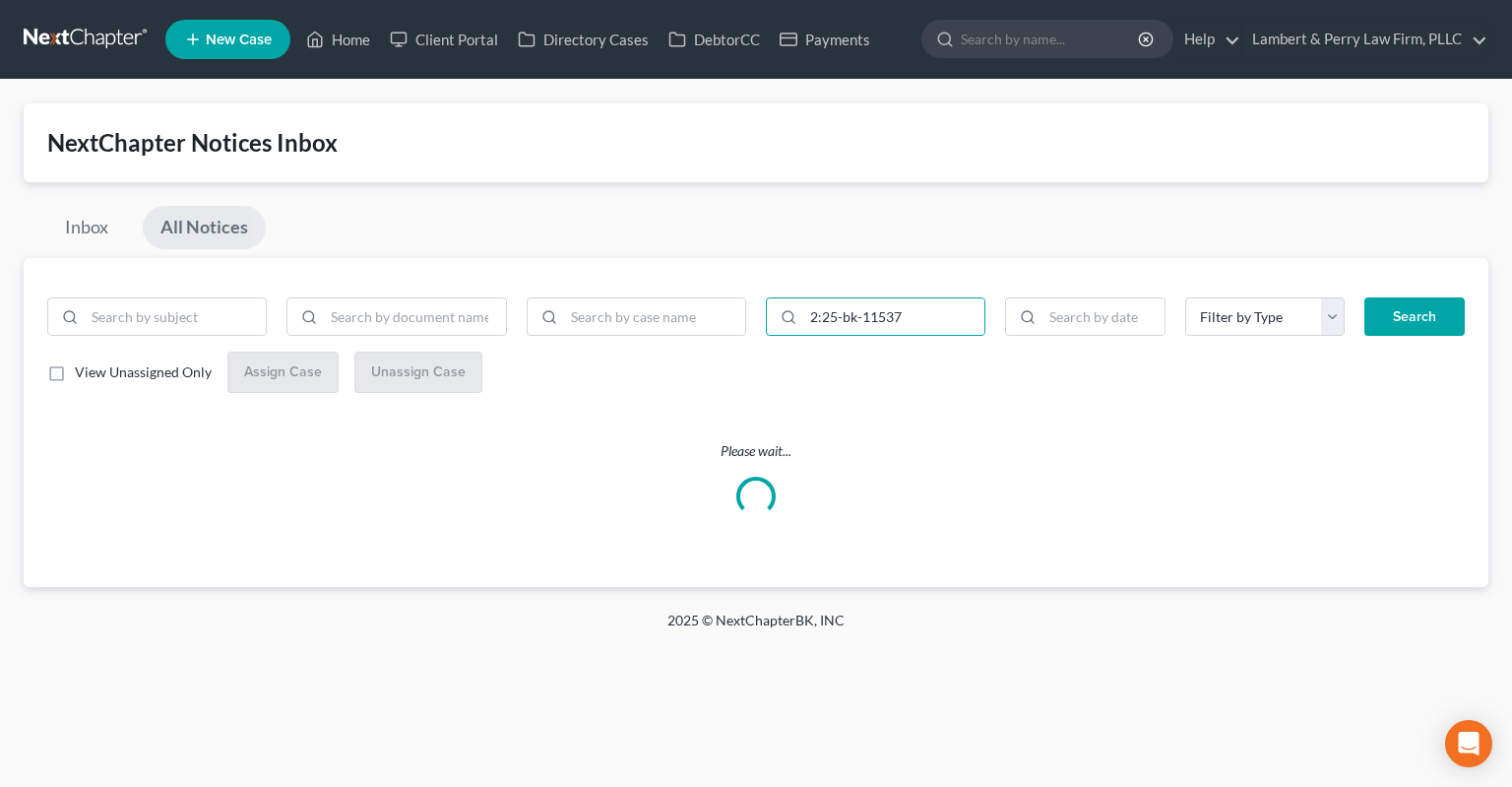 click on "Search" at bounding box center (1415, 317) 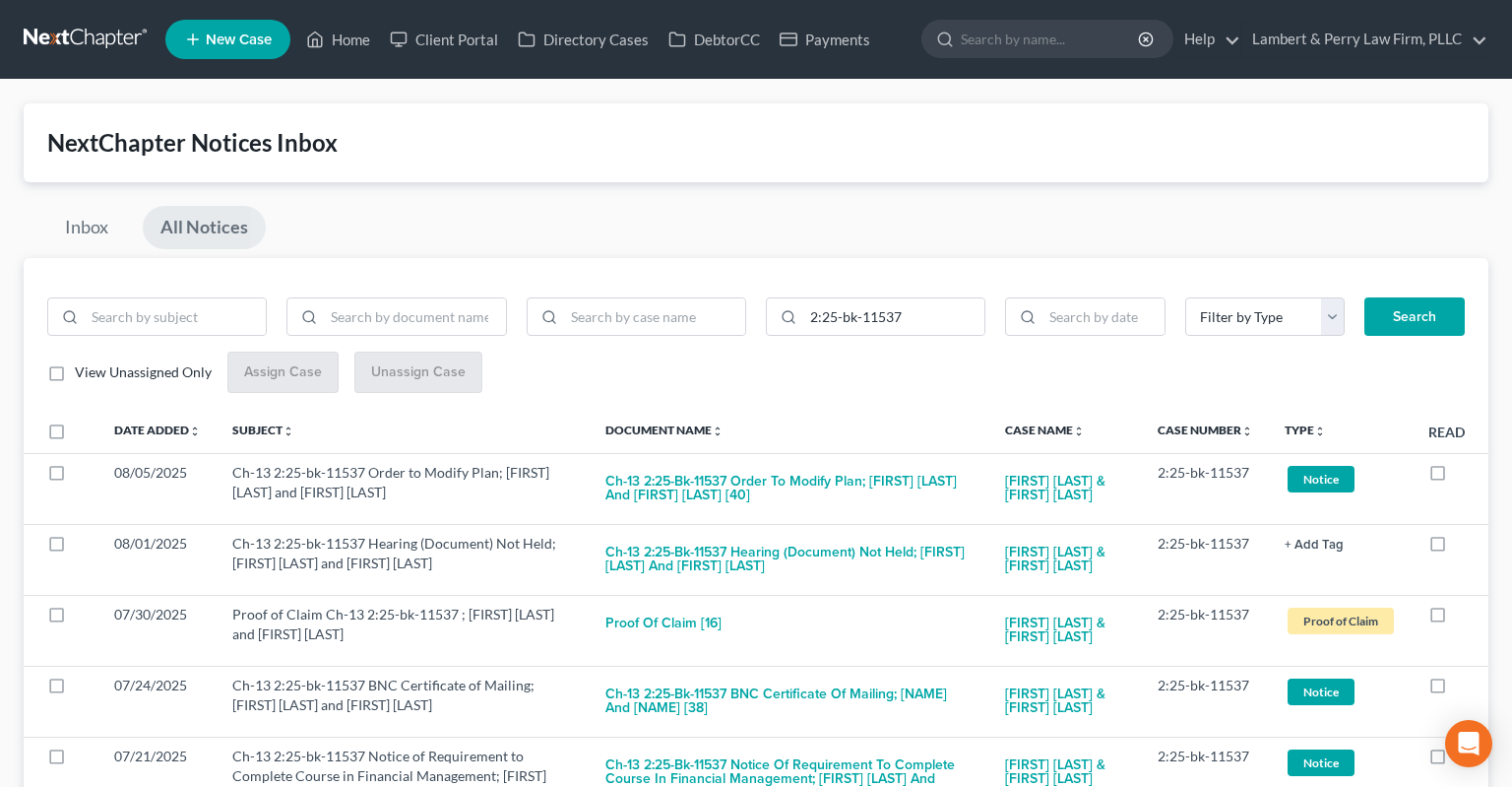click on "Search" at bounding box center [1415, 317] 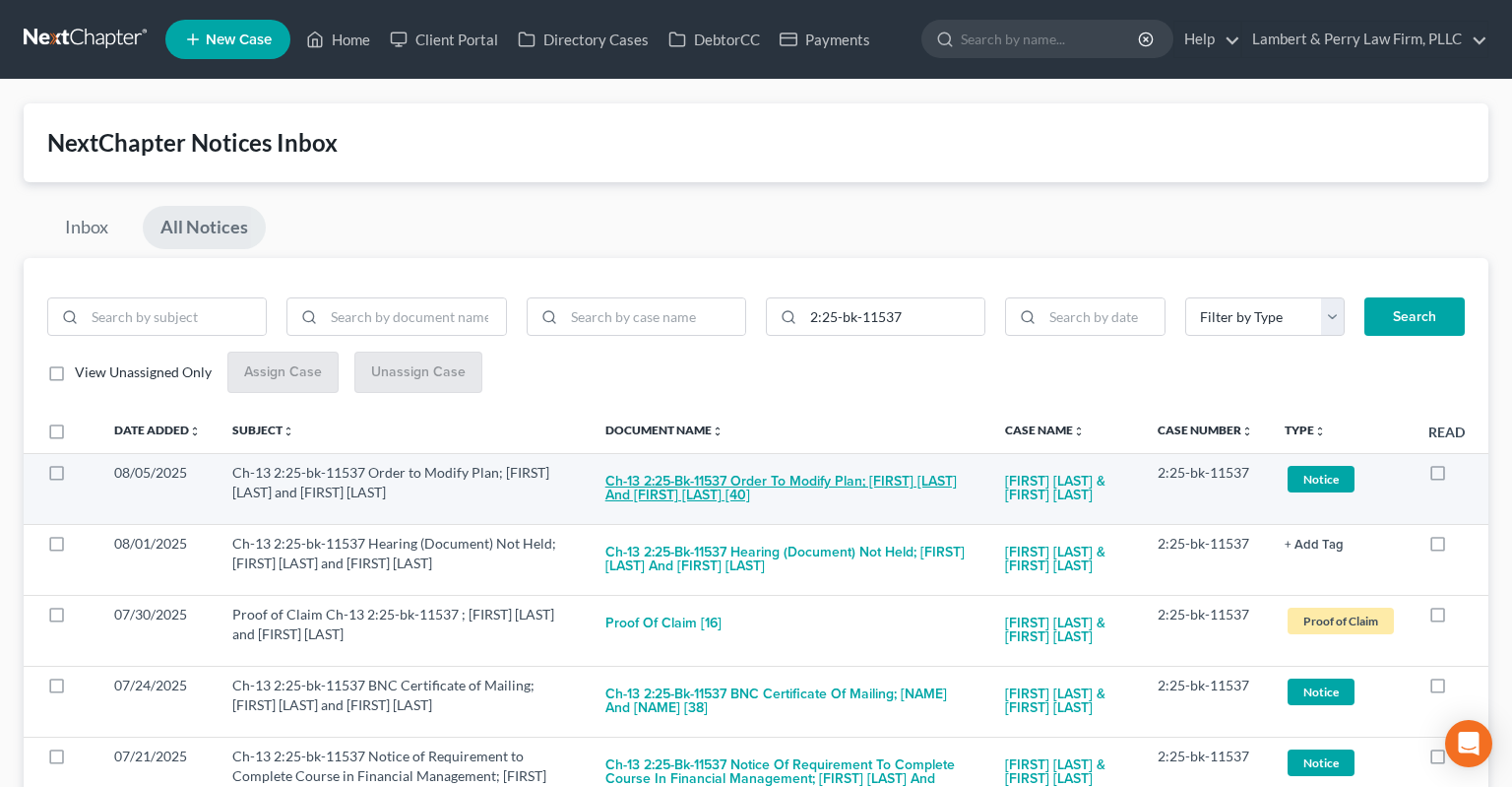 click on "Ch-13 2:25-bk-11537 Order to Modify Plan; [FIRST] [LAST] and [FIRST] [LAST] [40]" at bounding box center (789, 490) 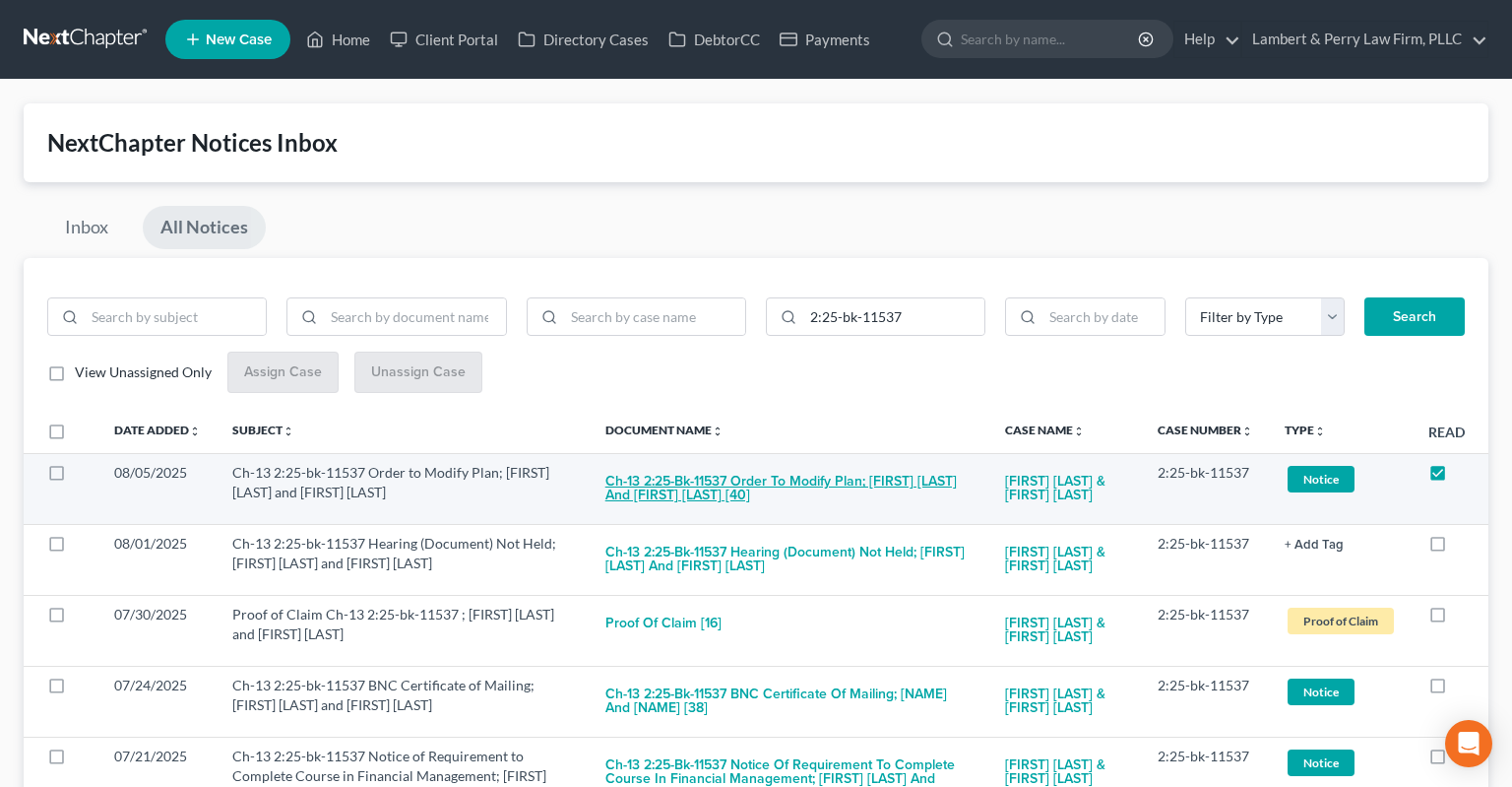 checkbox on "true" 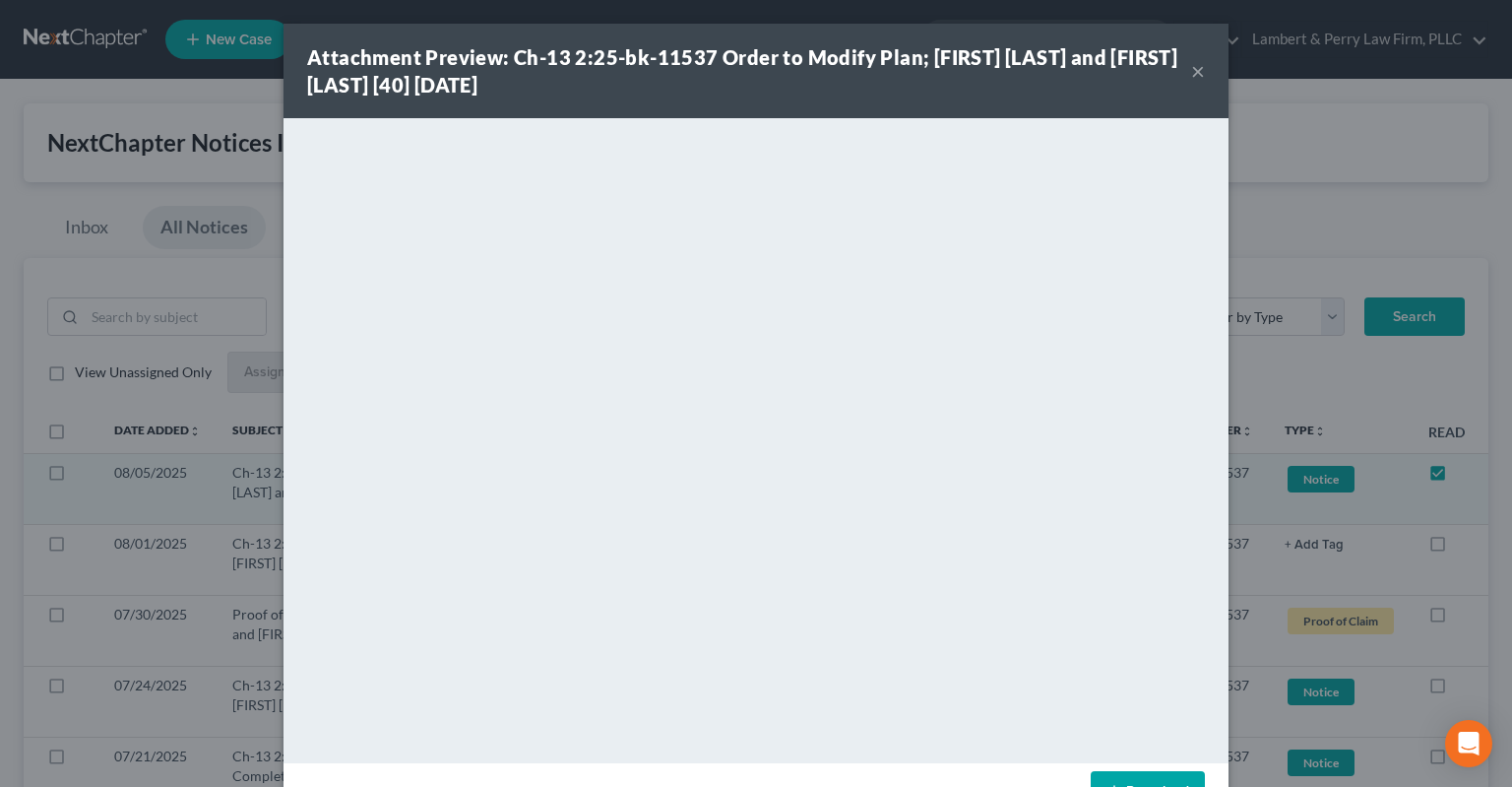 click on "×" at bounding box center (1198, 71) 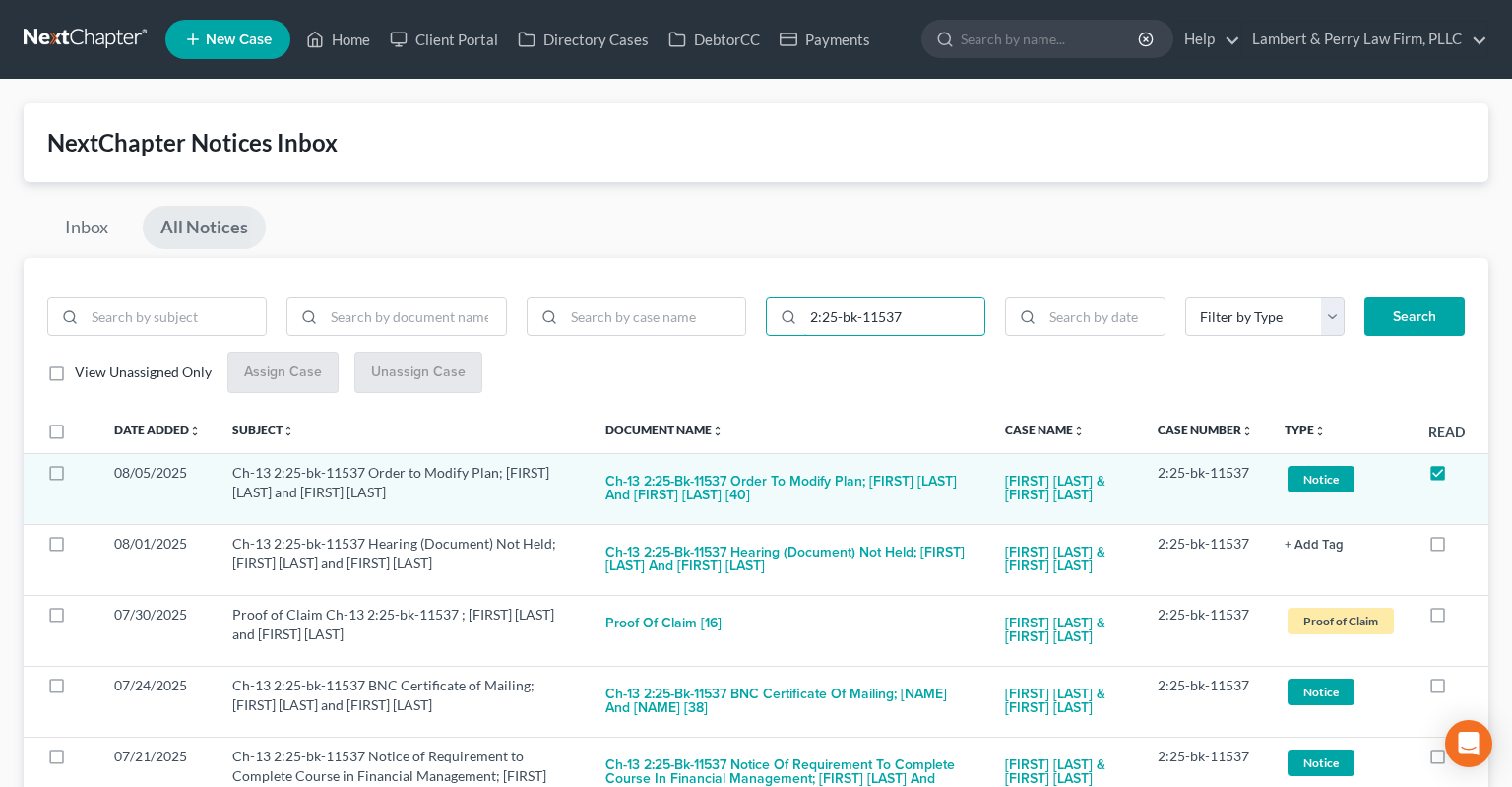 drag, startPoint x: 918, startPoint y: 313, endPoint x: 861, endPoint y: 278, distance: 66.88797 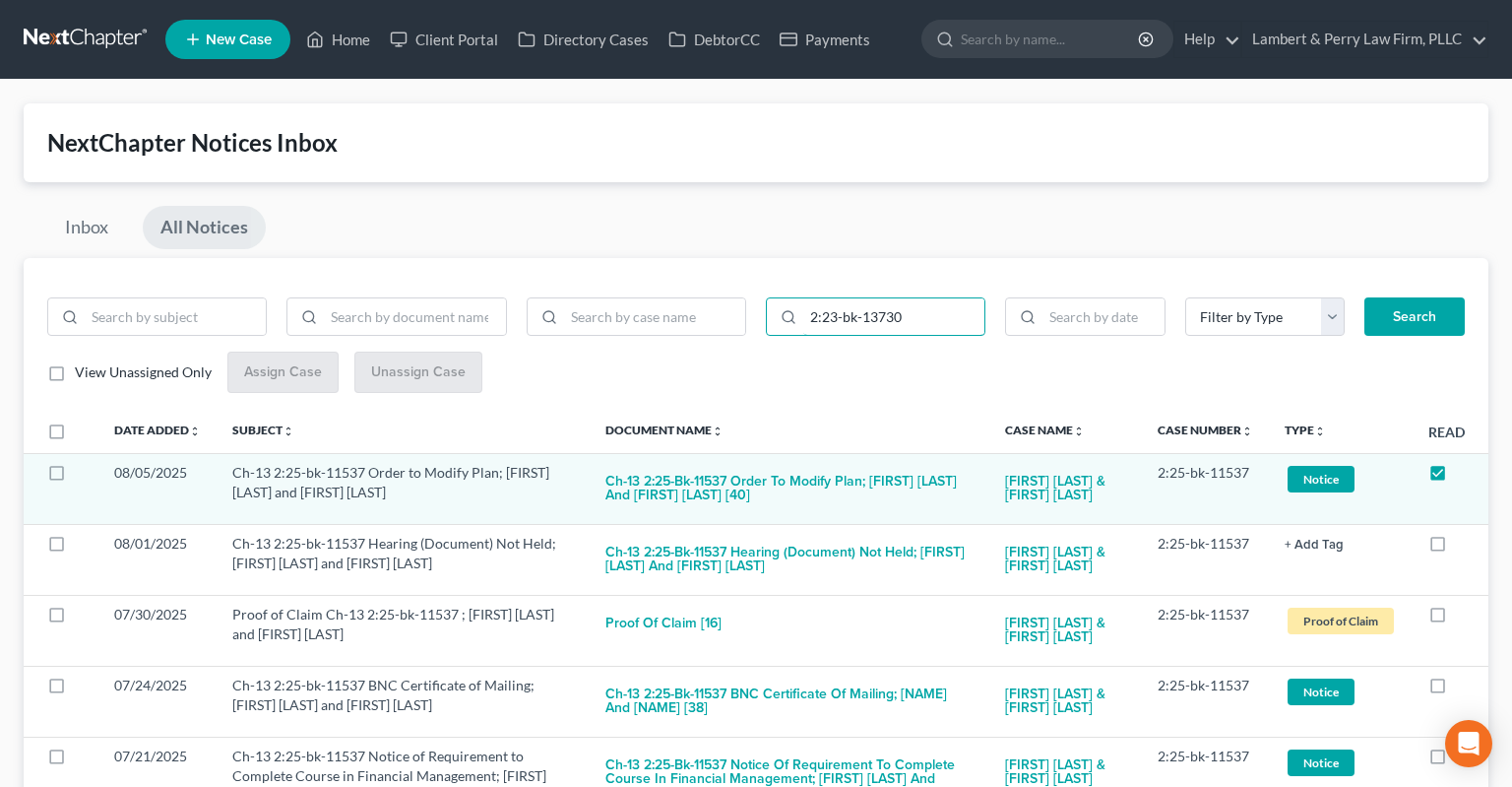 type on "2:23-bk-13730" 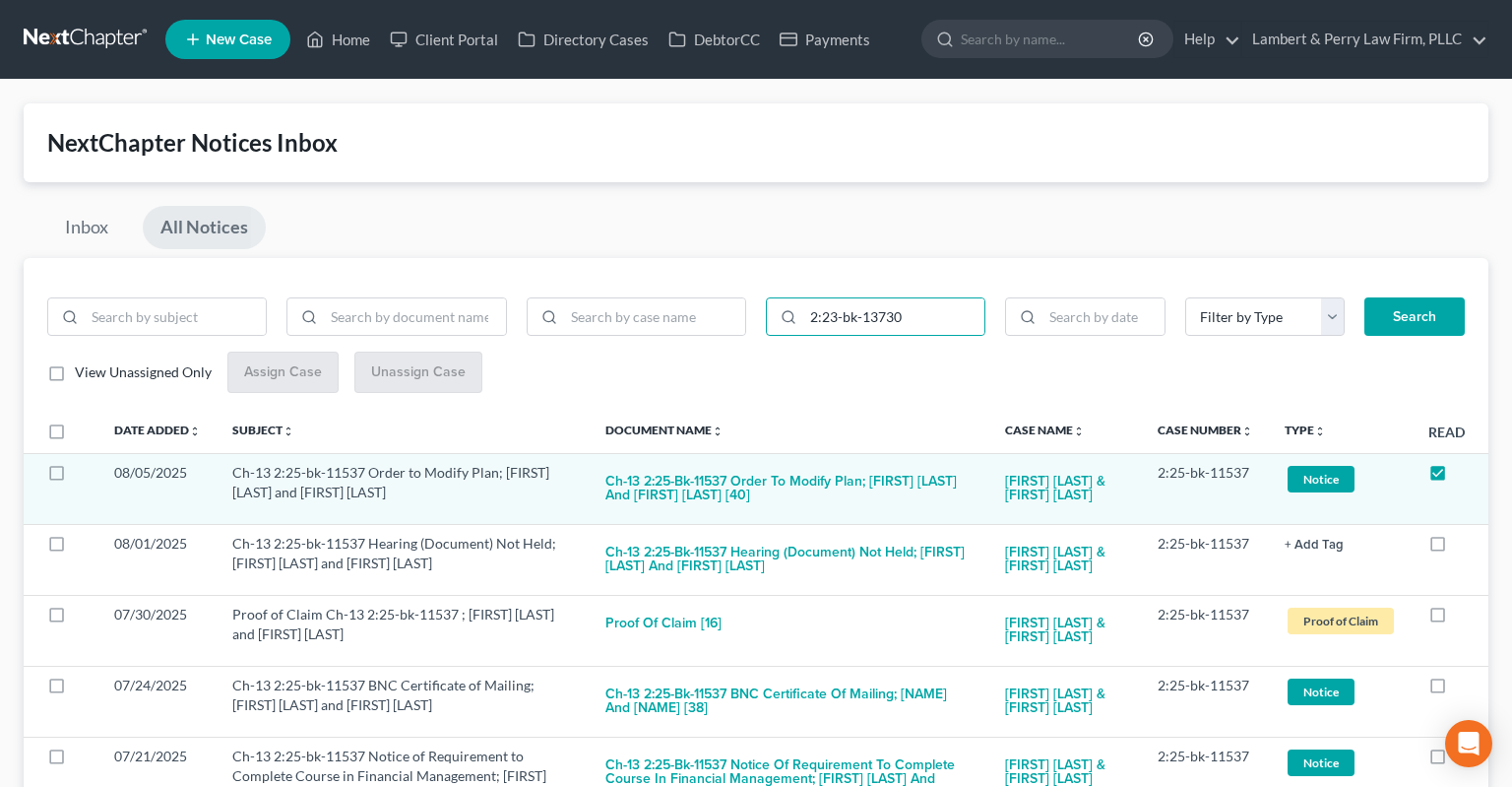 click on "Search" at bounding box center (1415, 317) 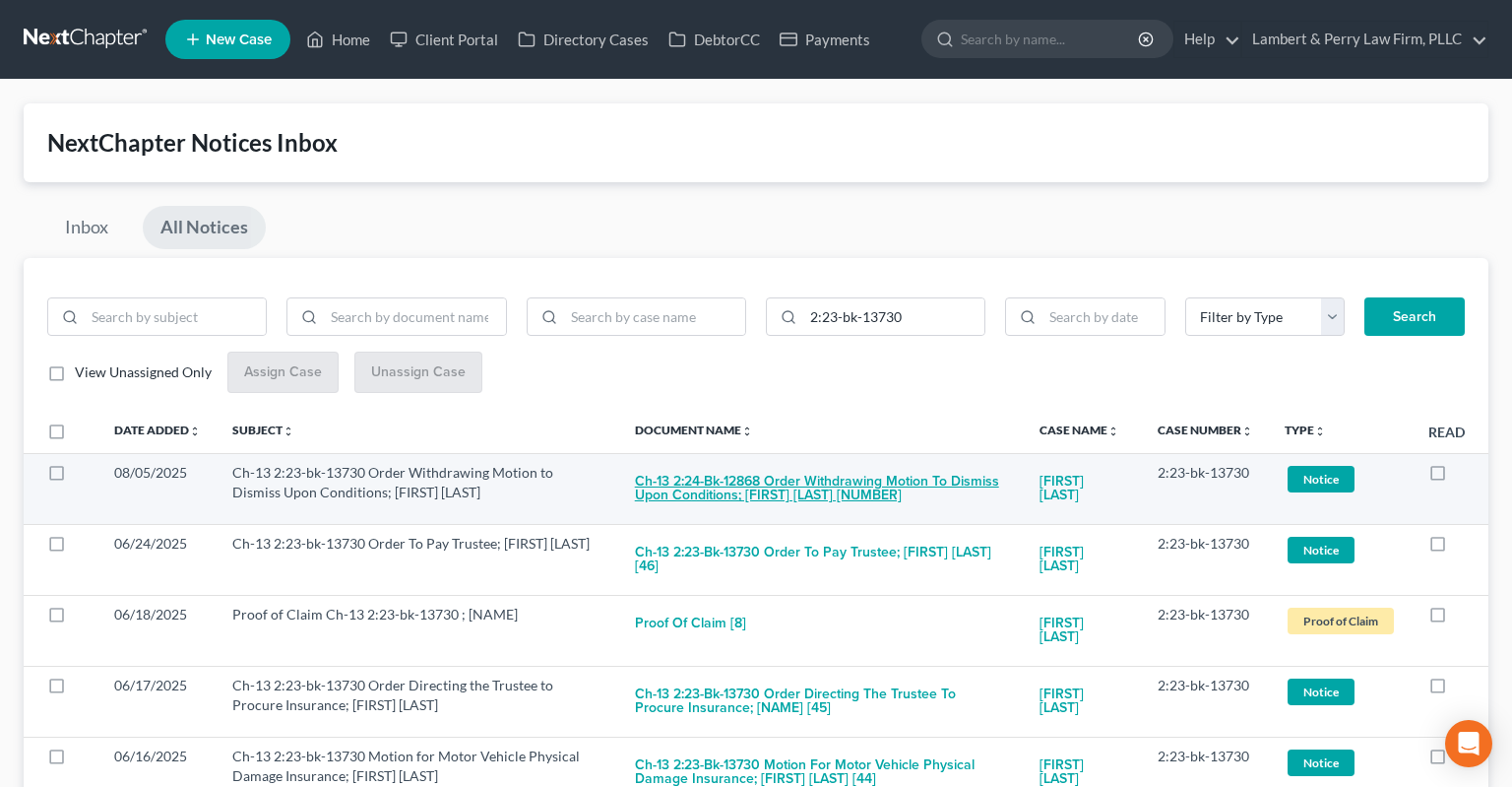 click on "Ch-13 2:24-bk-12868 Order Withdrawing Motion to Dismiss Upon Conditions; [FIRST] [LAST] [NUMBER]" at bounding box center [821, 490] 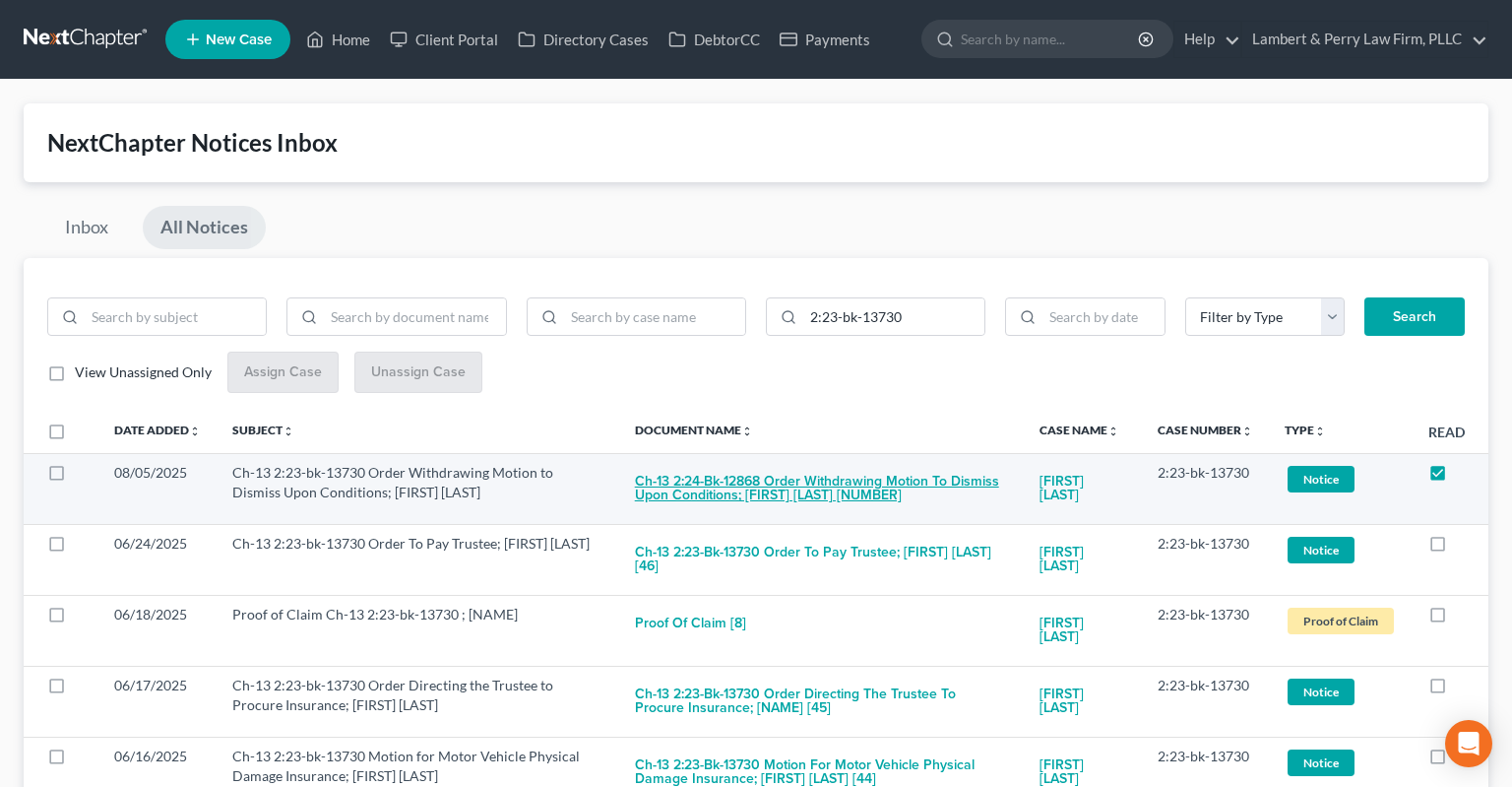 checkbox on "true" 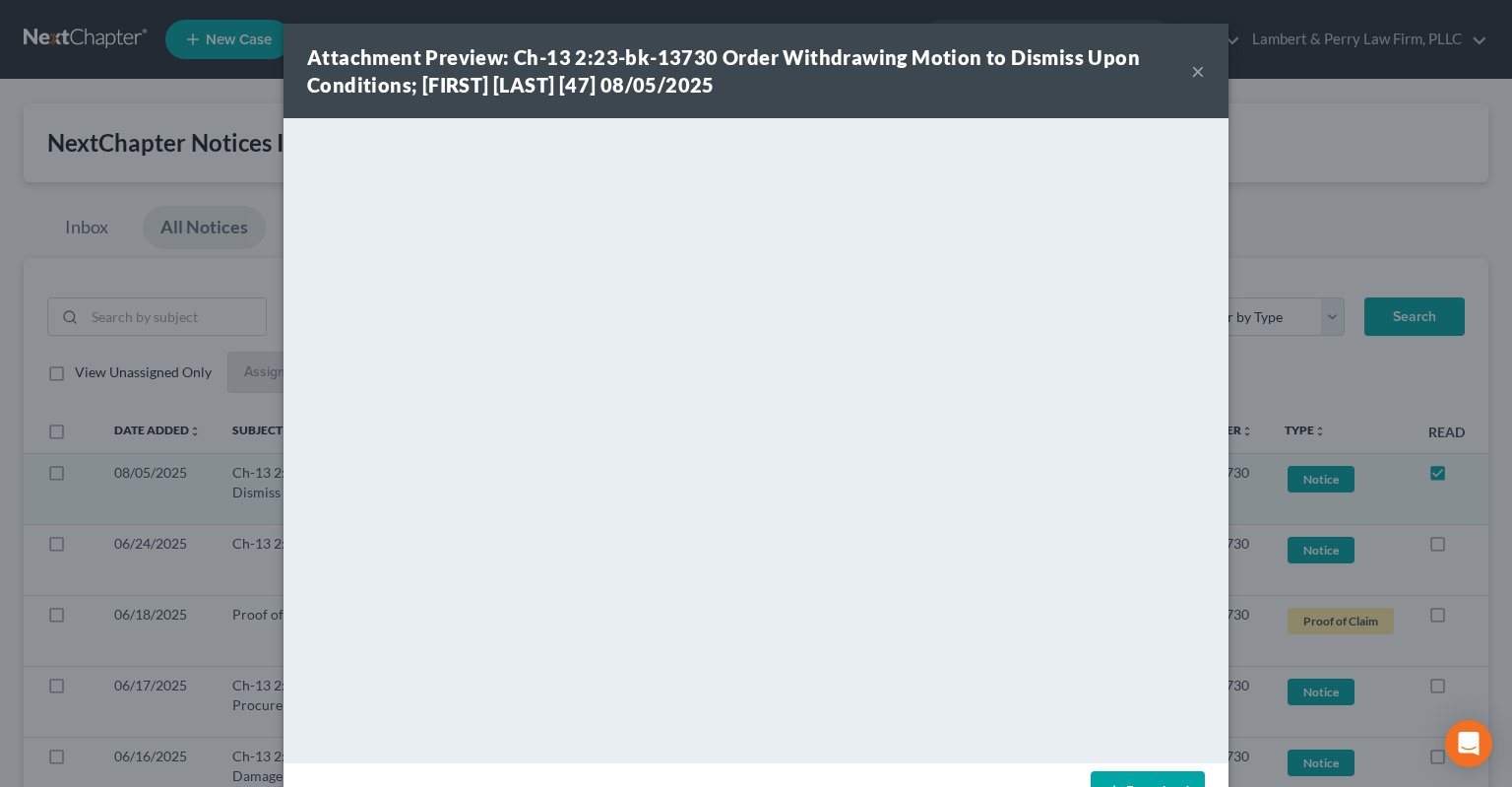 click on "×" at bounding box center (1198, 71) 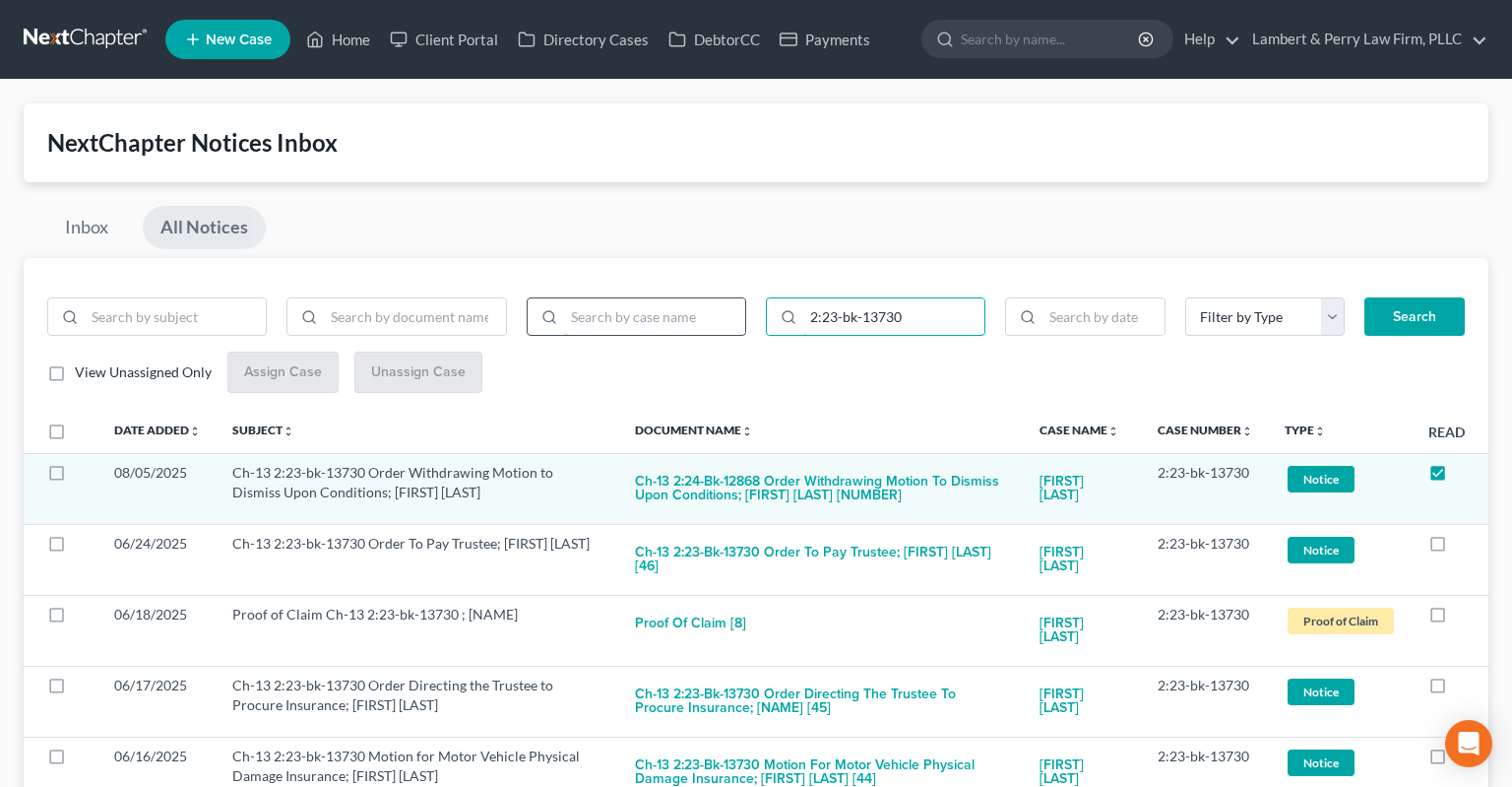 drag, startPoint x: 919, startPoint y: 314, endPoint x: 668, endPoint y: 309, distance: 251.0498 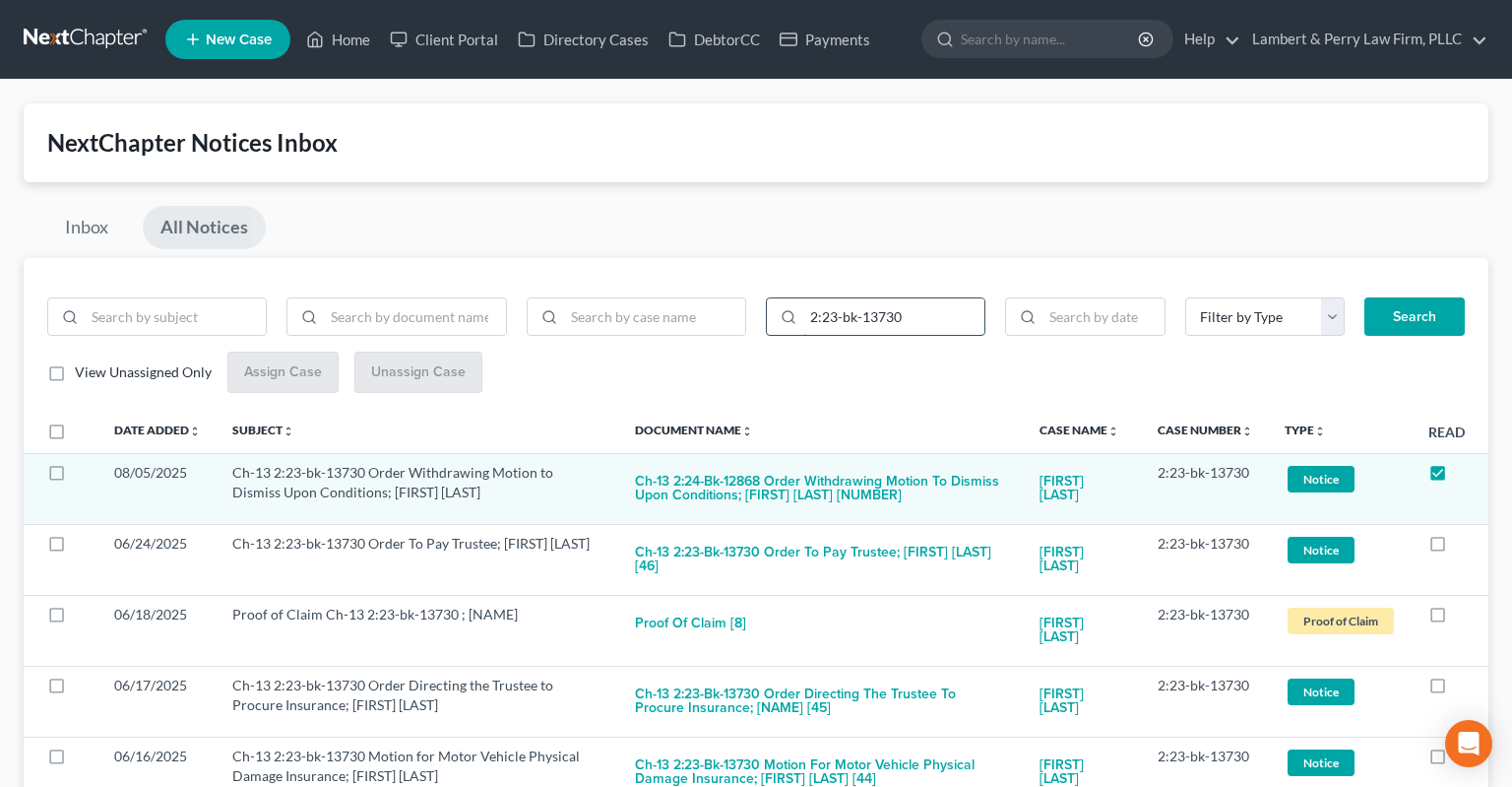 paste on "4-bk-12868" 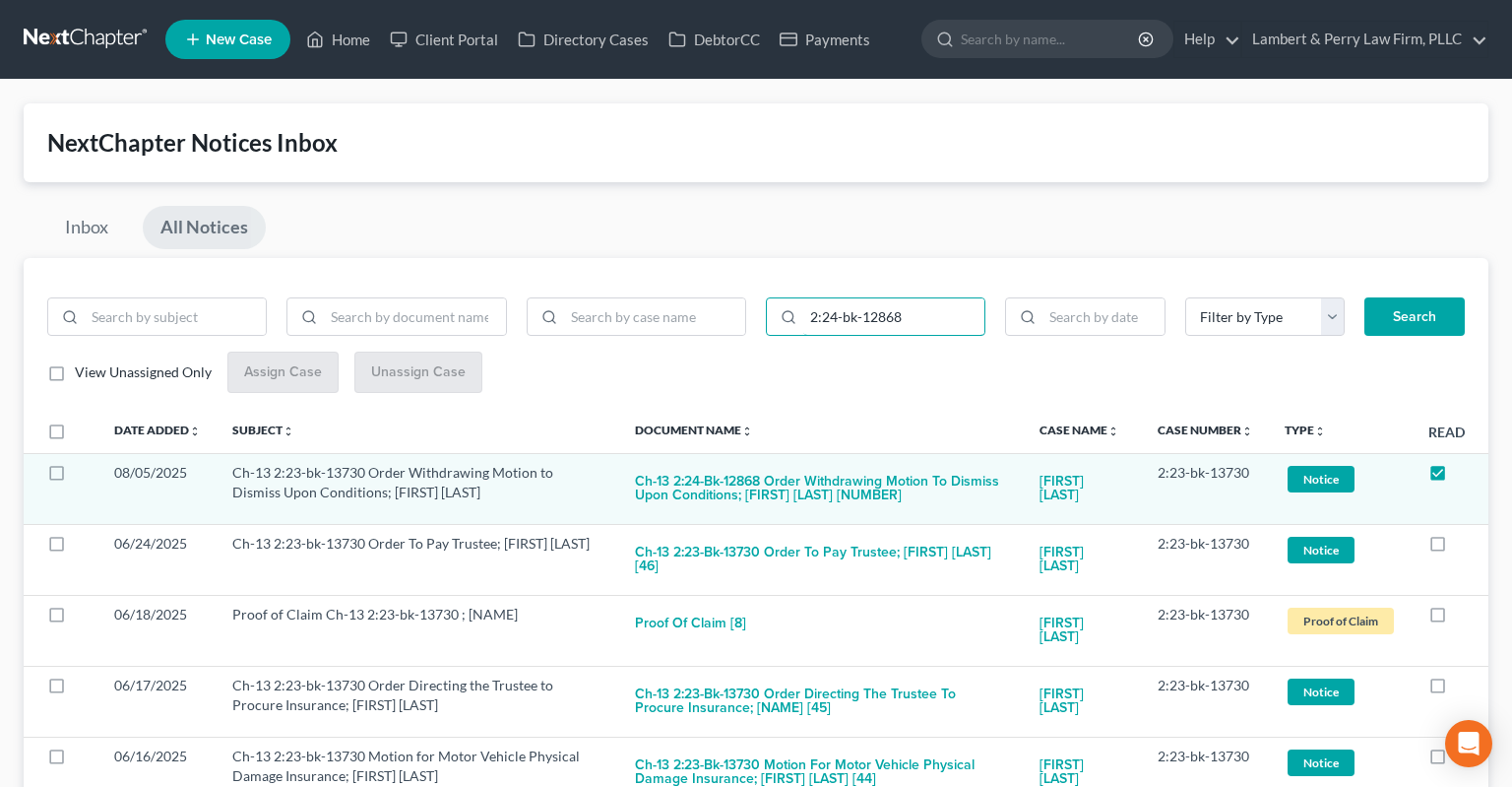 type on "2:24-bk-12868" 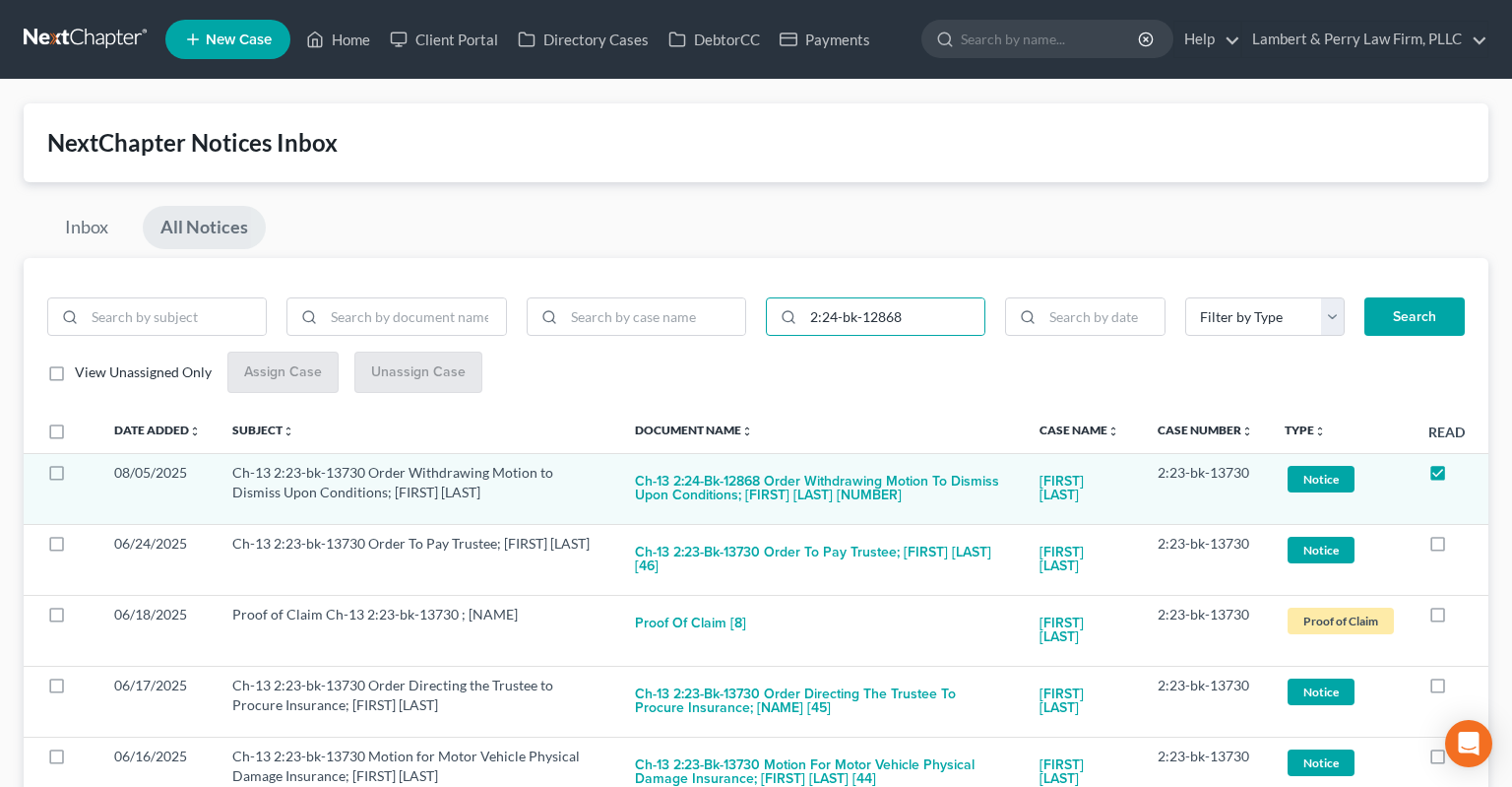 click on "Search" at bounding box center (1415, 317) 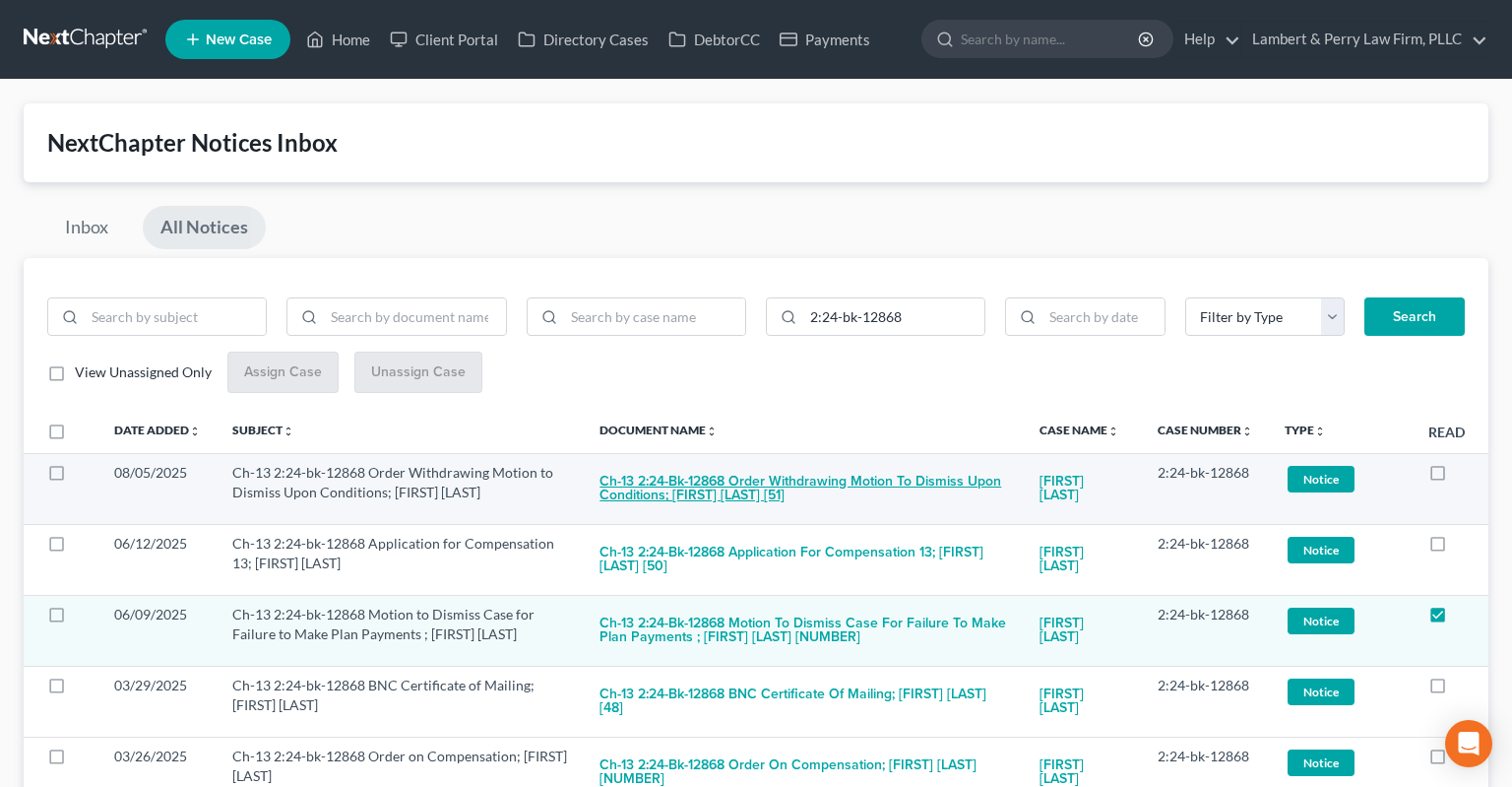 click on "Ch-13 2:24-bk-12868 Order Withdrawing Motion to Dismiss Upon Conditions; [FIRST] [LAST] [51]" at bounding box center (803, 490) 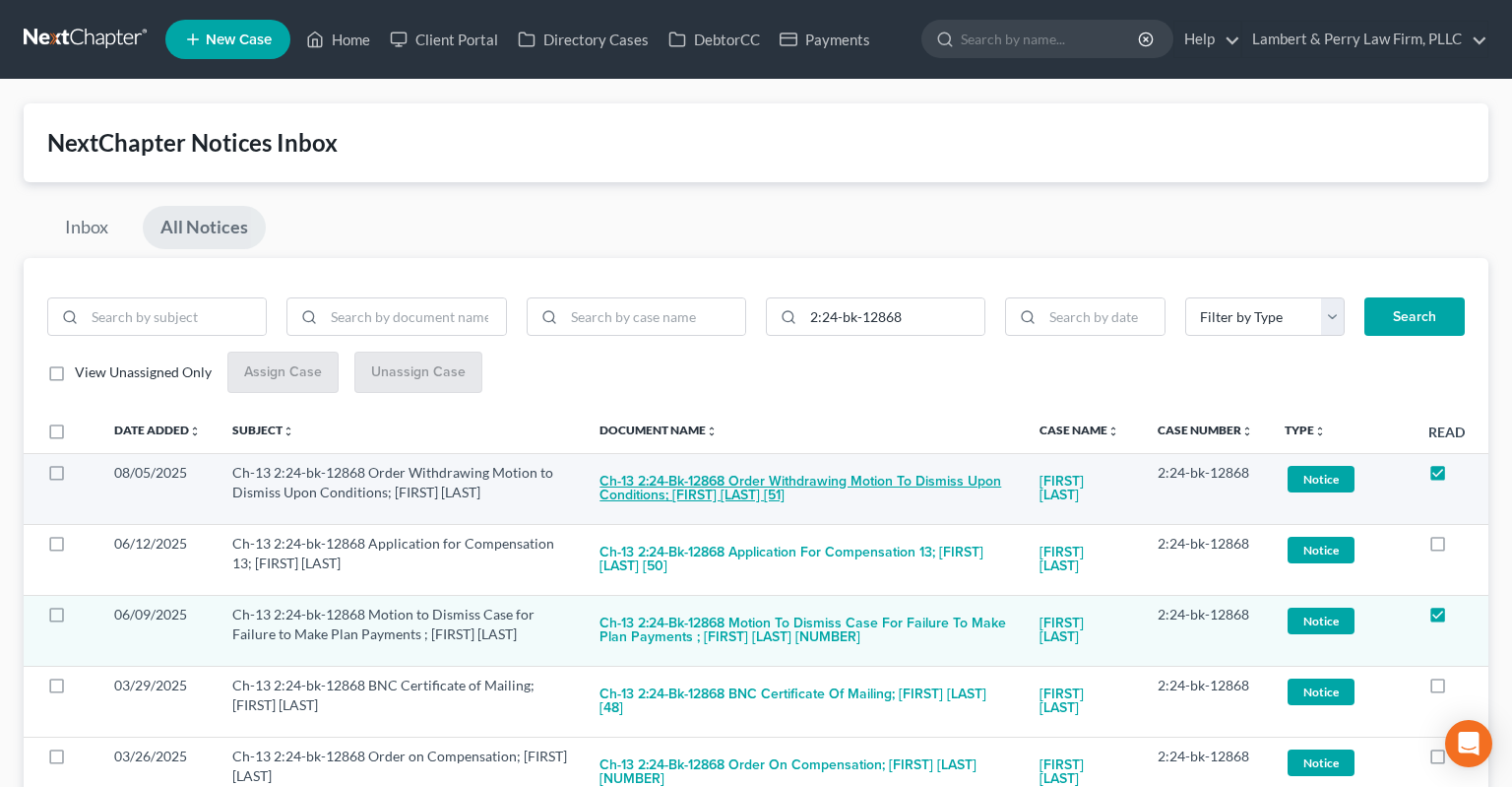 checkbox on "true" 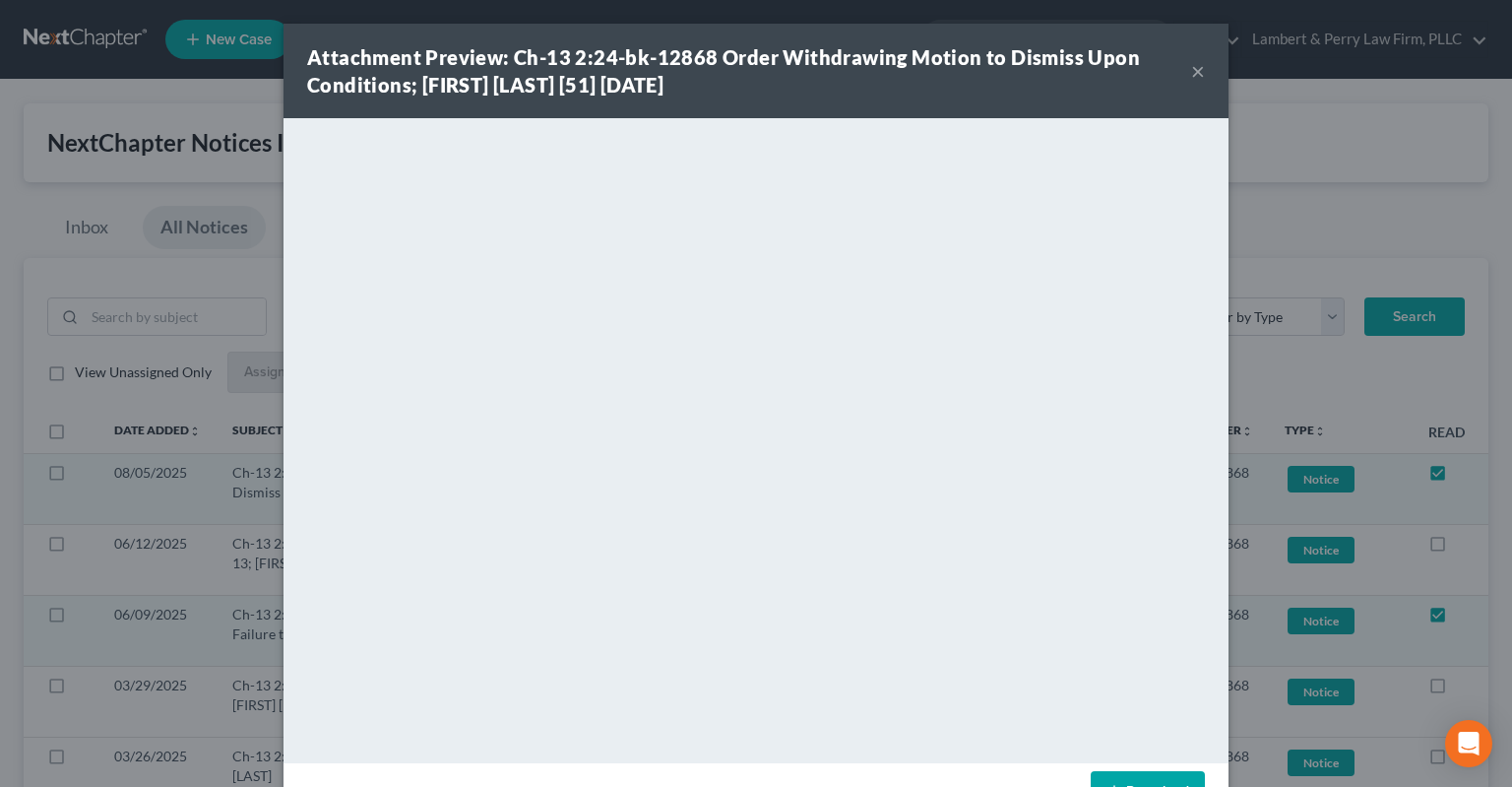 click on "×" at bounding box center [1198, 71] 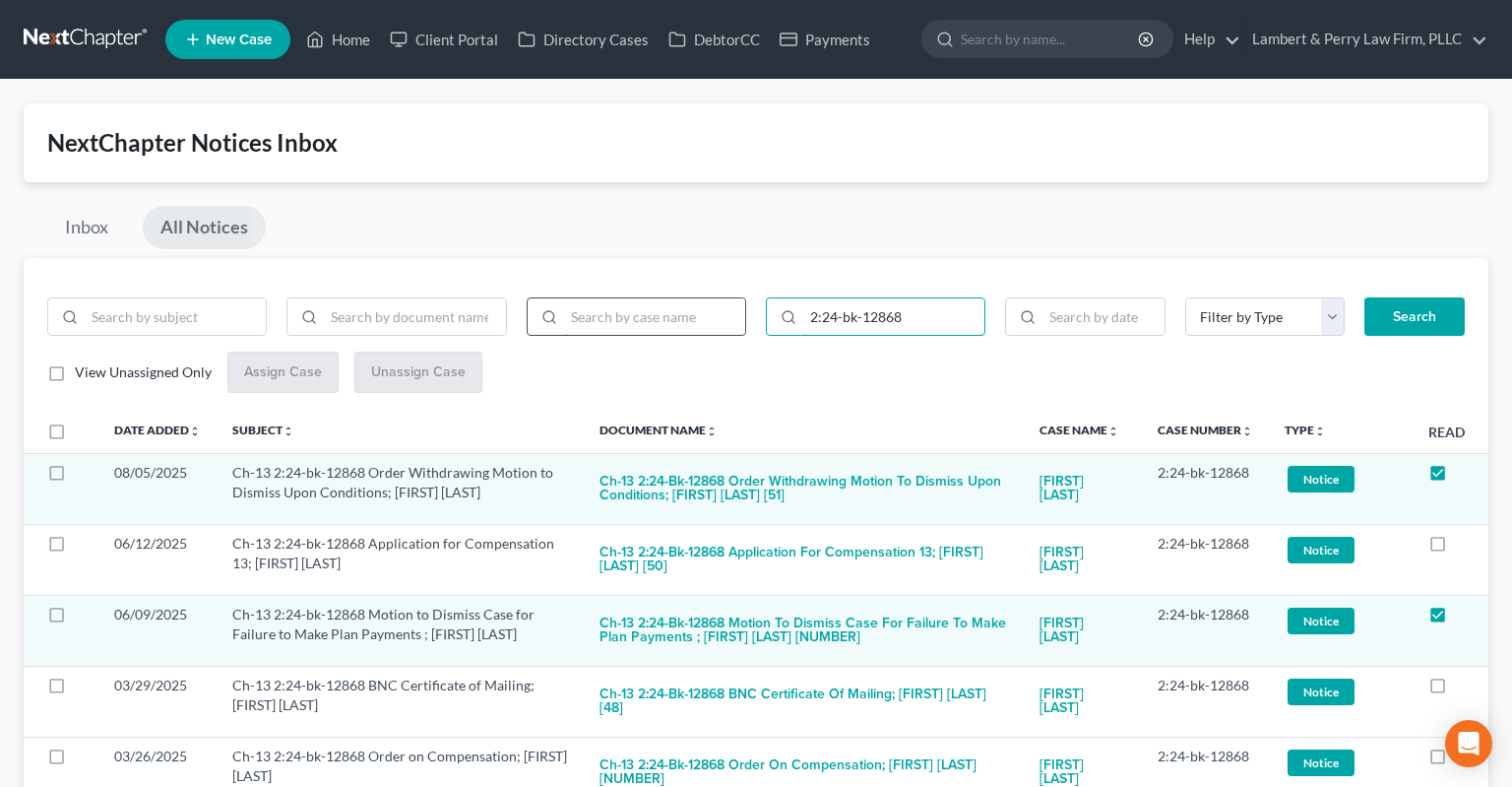 drag, startPoint x: 889, startPoint y: 308, endPoint x: 724, endPoint y: 313, distance: 165.07574 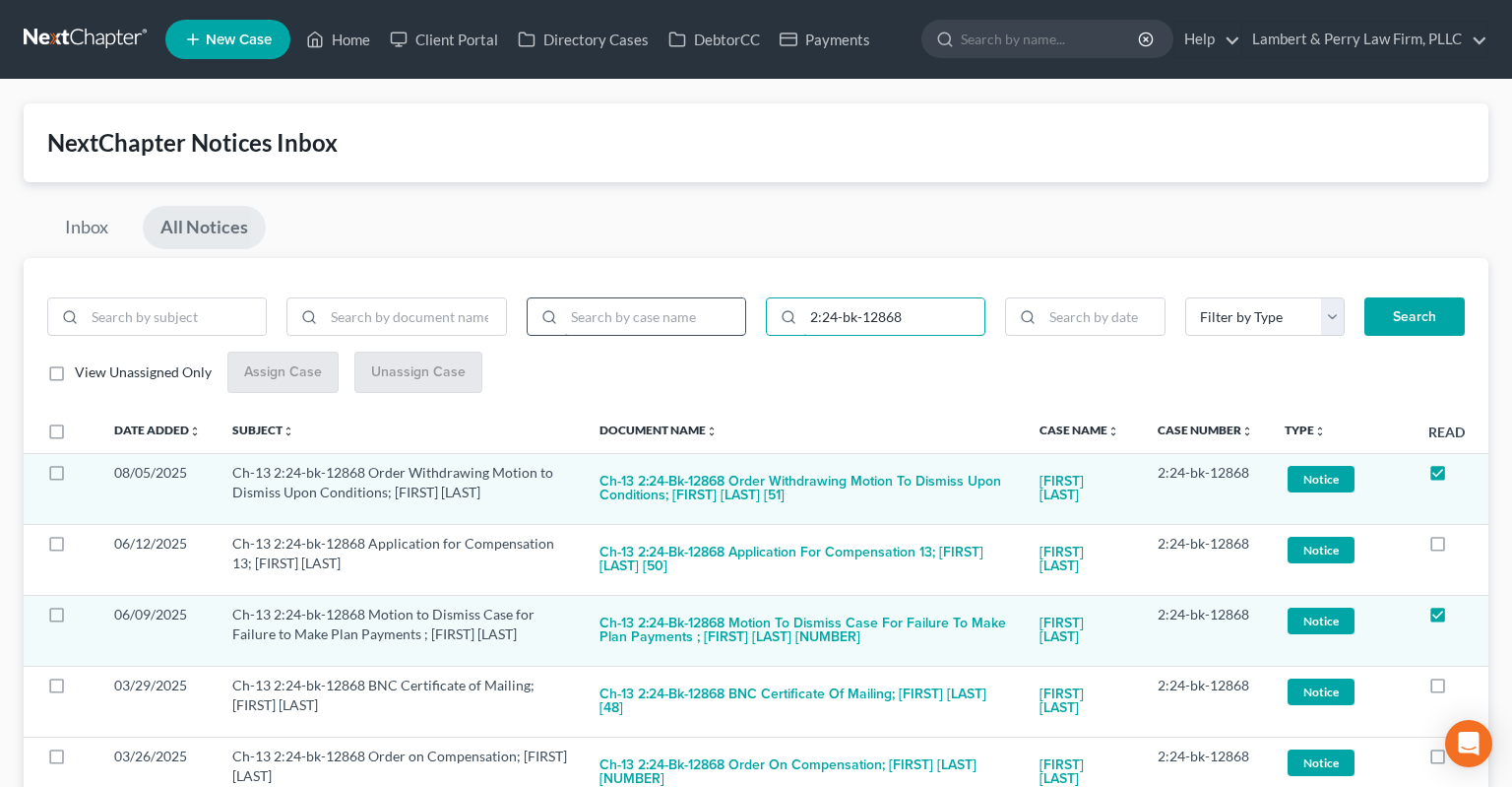 click on "2:24-bk-12868" at bounding box center [894, 317] 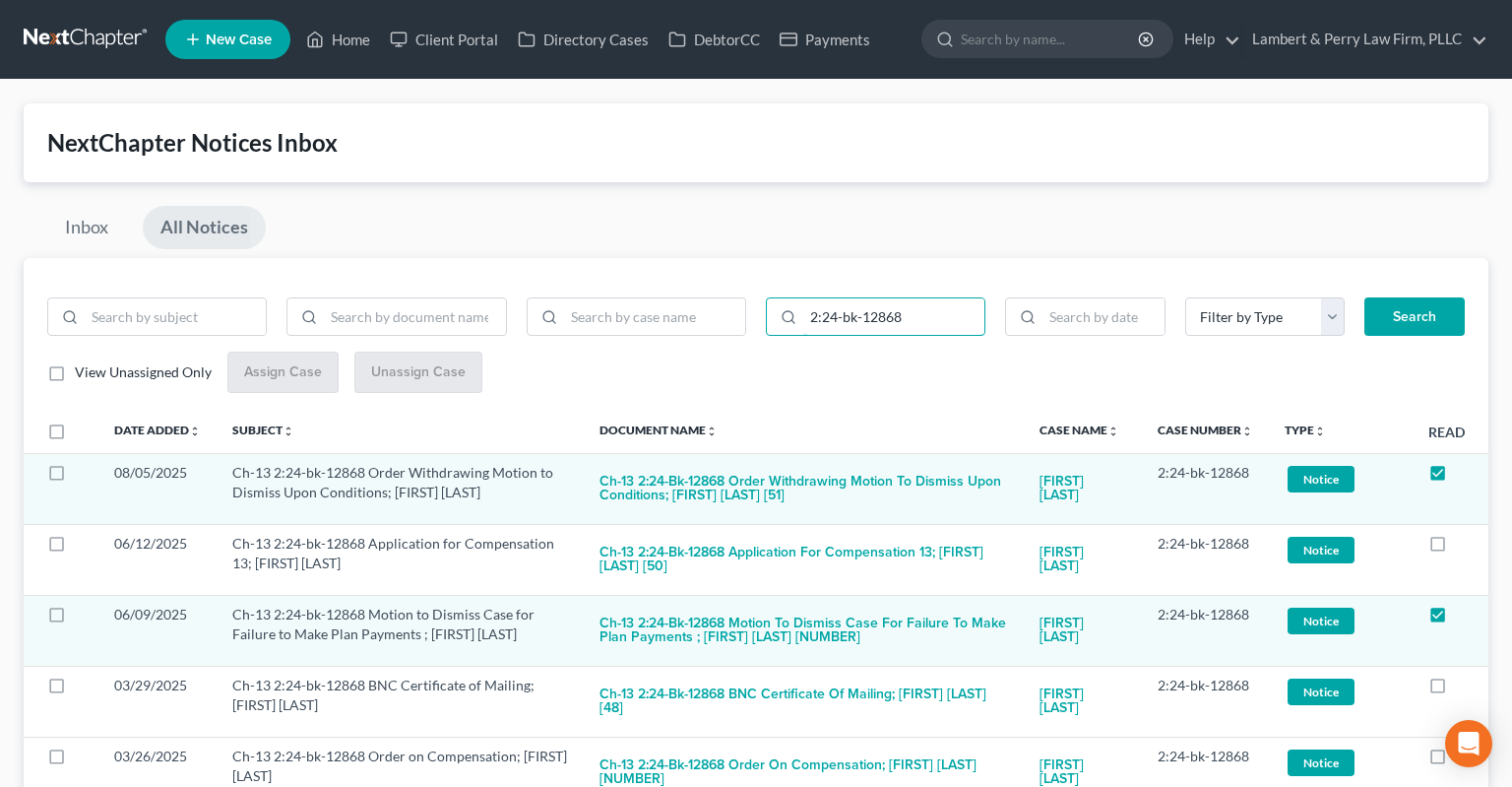 paste on "5-bk-11194" 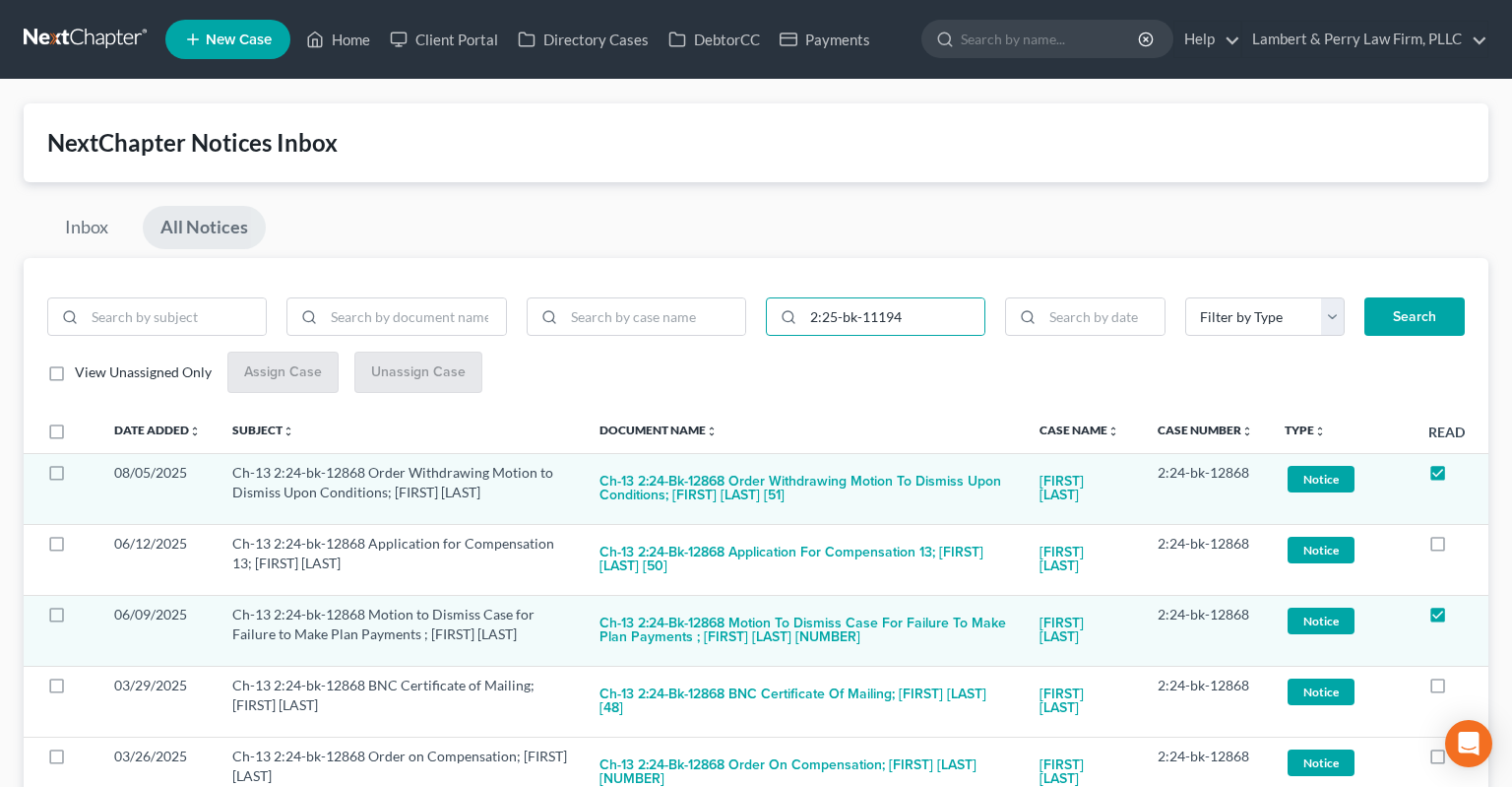 click on "Search" at bounding box center (1415, 317) 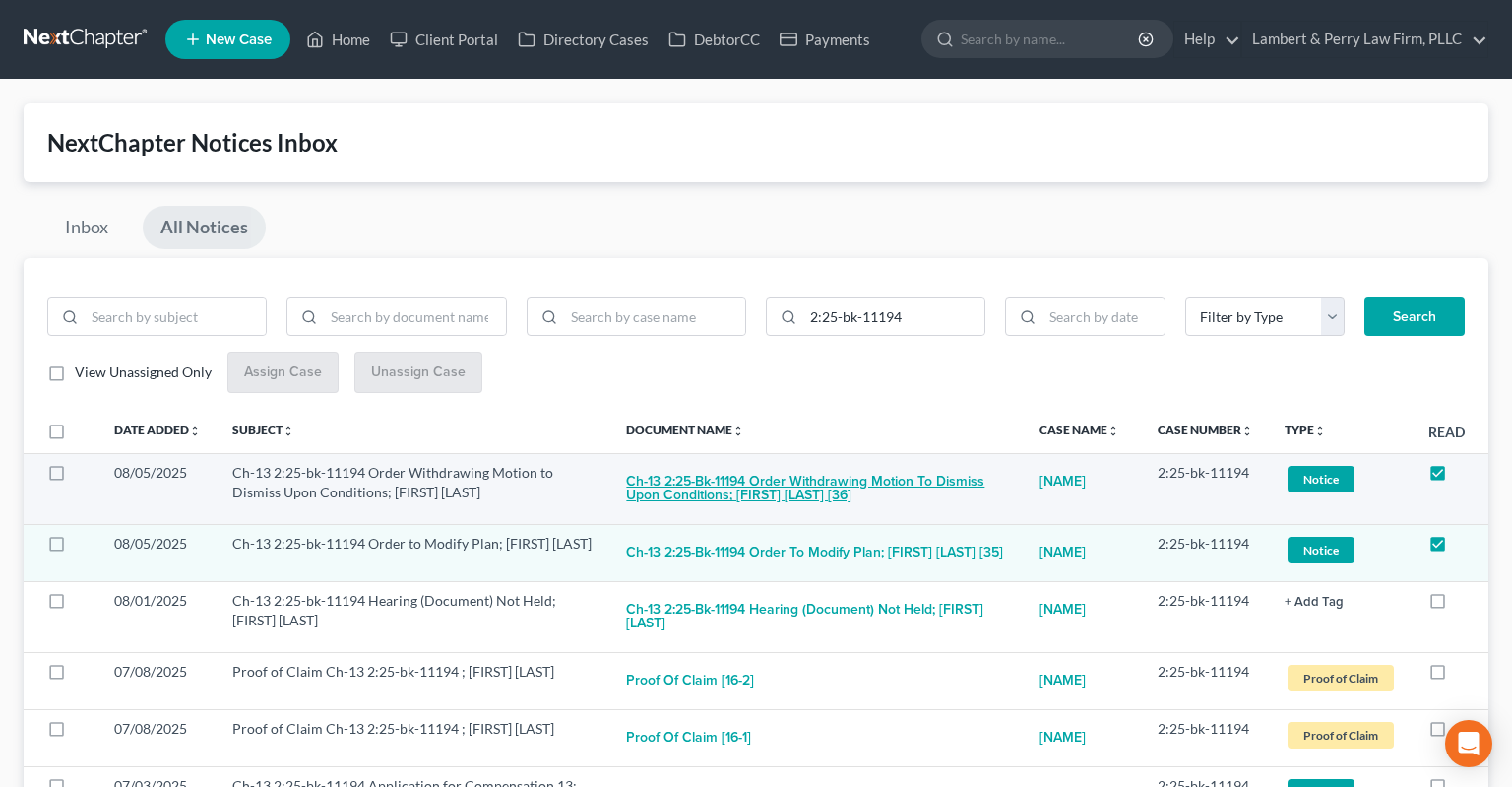 click on "Ch-13 2:25-bk-11194 Order Withdrawing Motion to Dismiss Upon Conditions; [FIRST] [LAST] [36]" at bounding box center [817, 490] 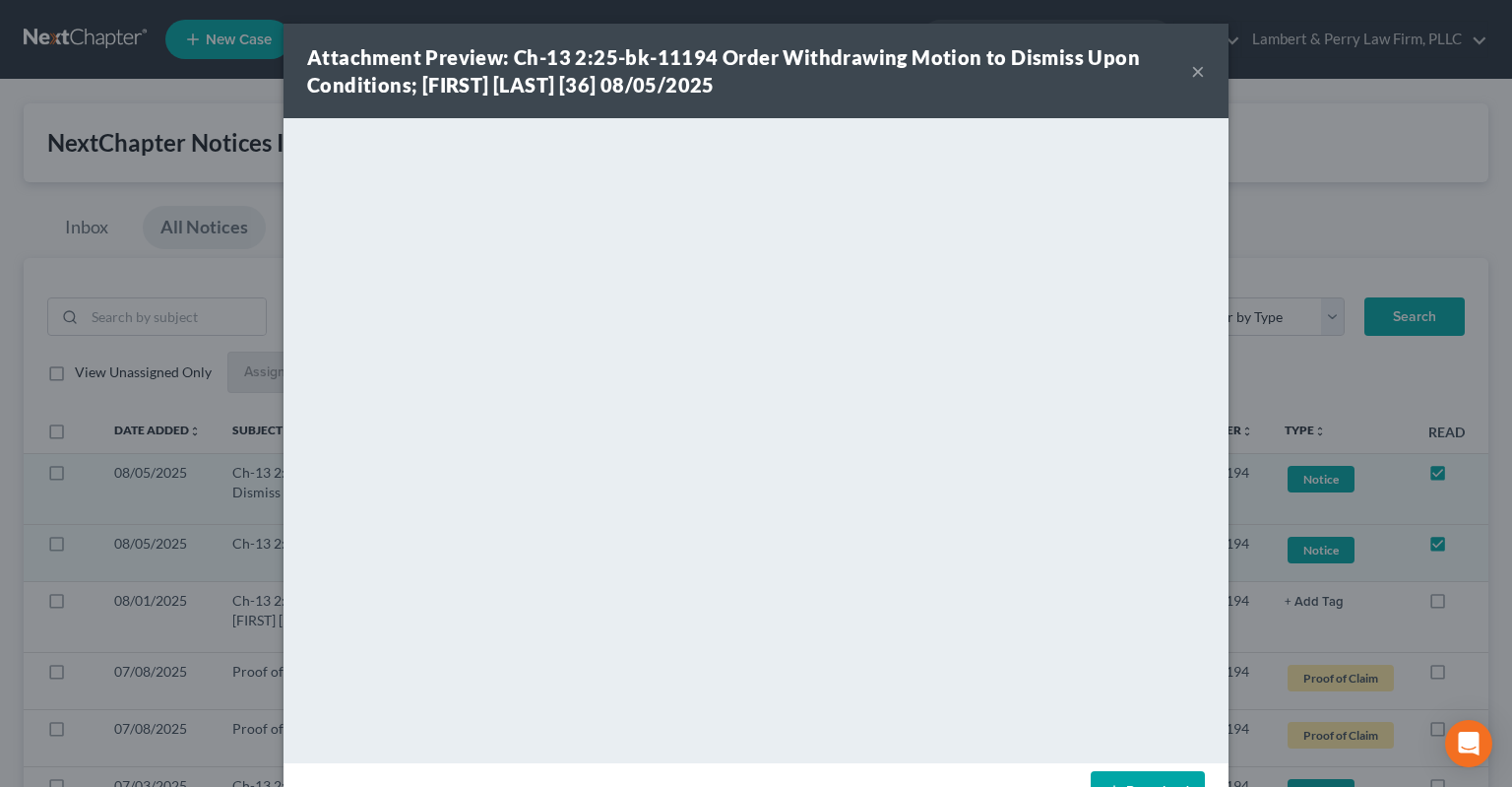 click on "×" at bounding box center [1198, 71] 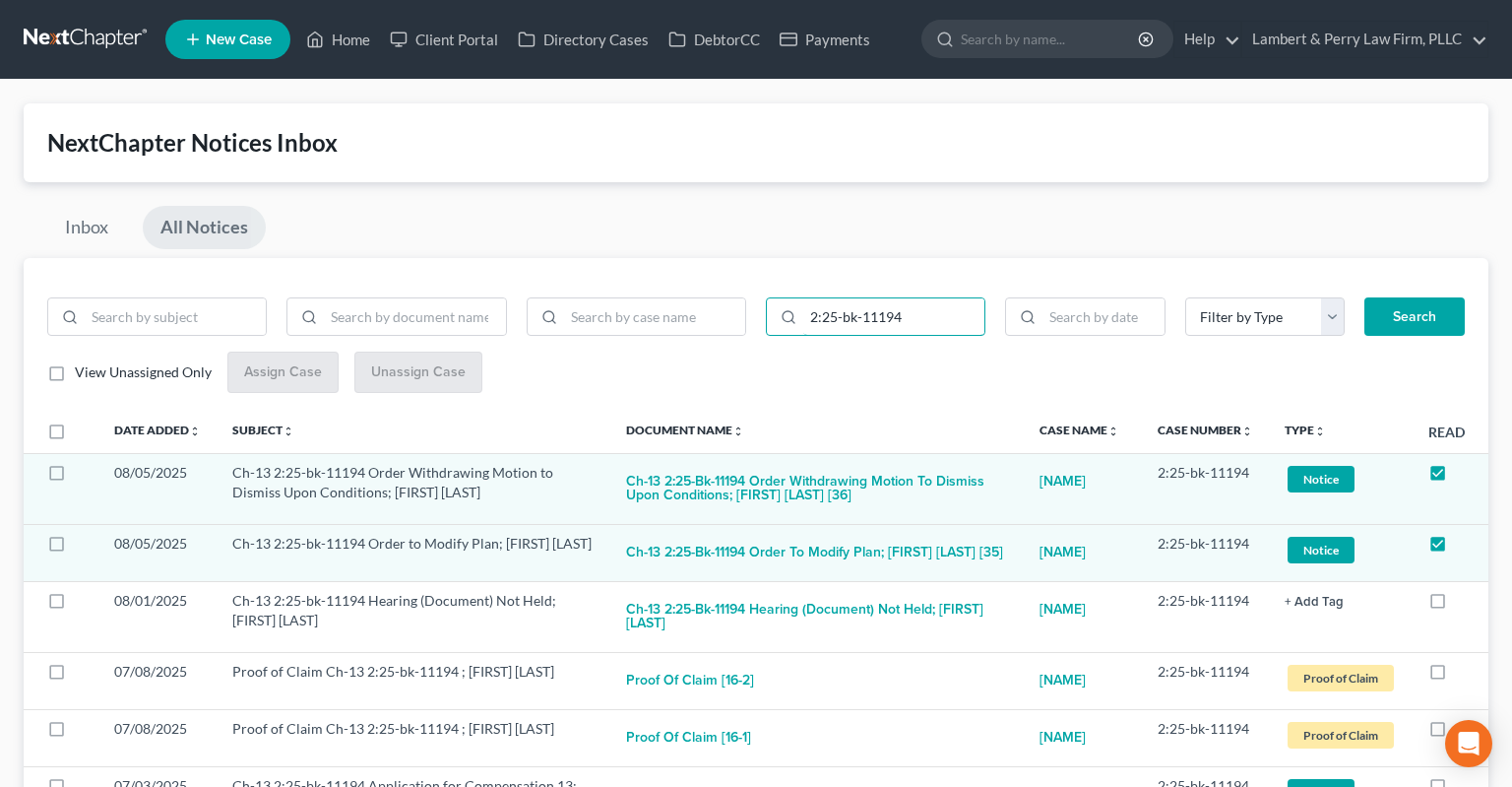 drag, startPoint x: 909, startPoint y: 307, endPoint x: 666, endPoint y: 281, distance: 244.38699 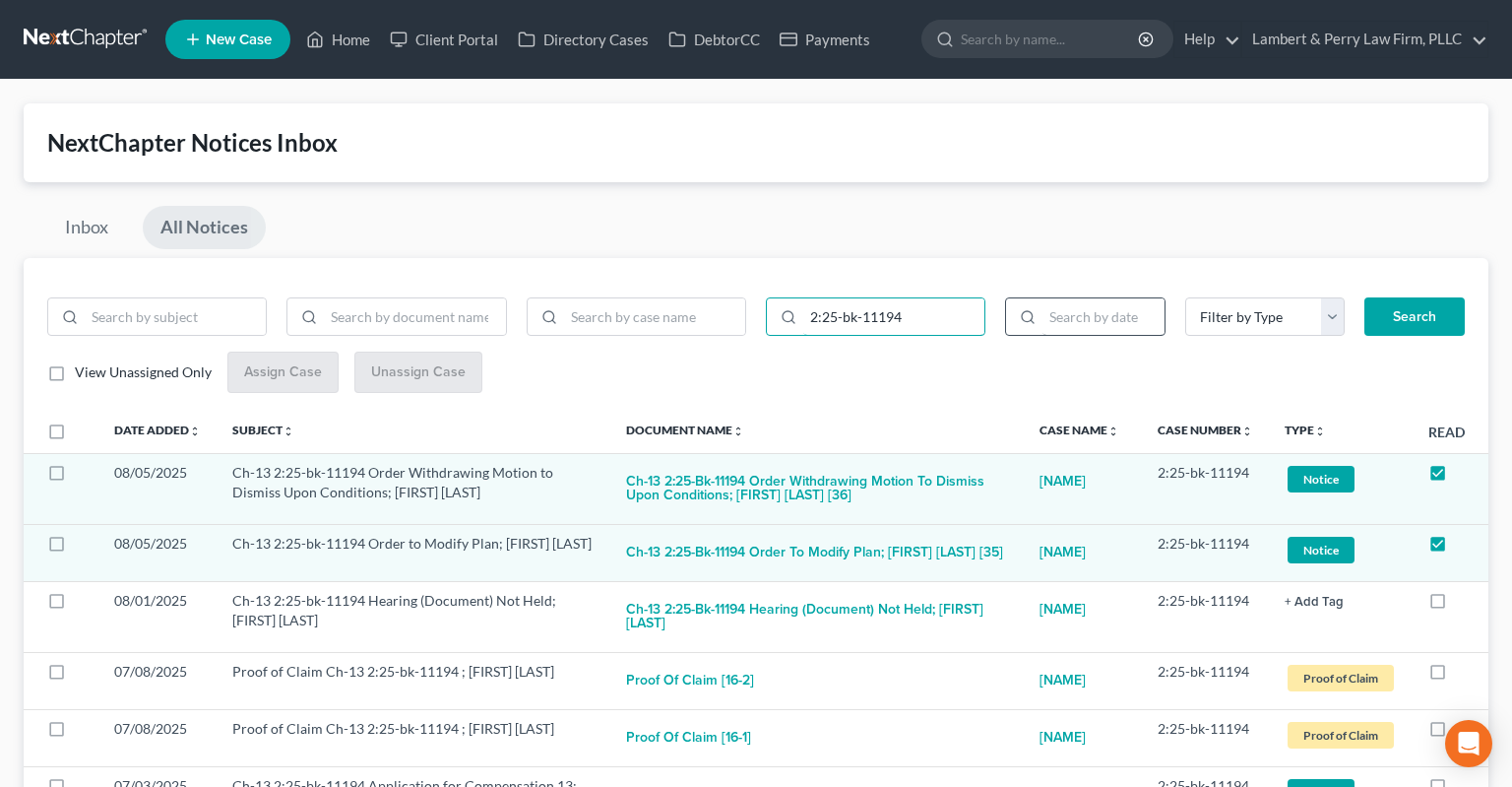 paste on "4-bk-12323" 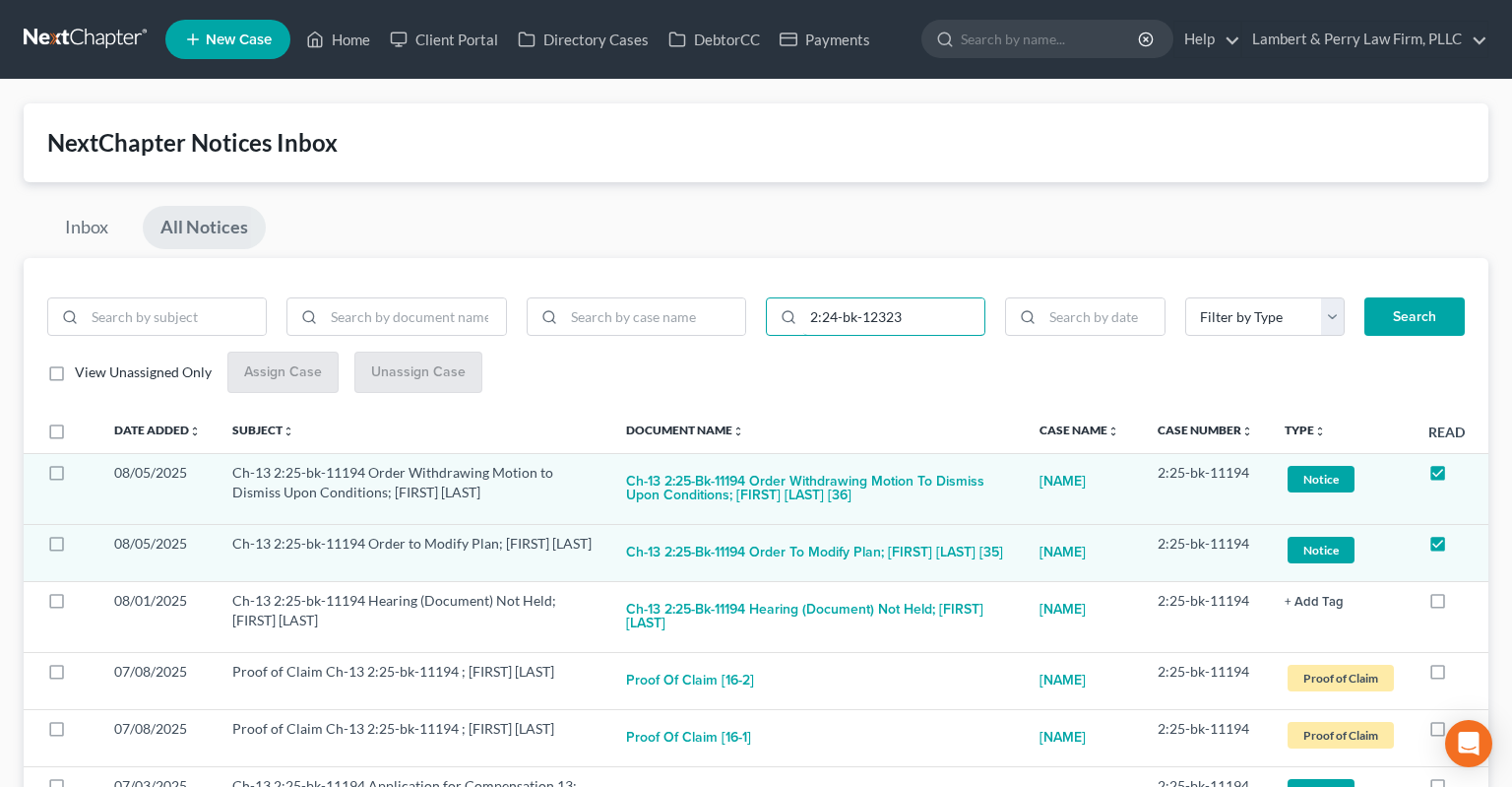 type on "2:24-bk-12323" 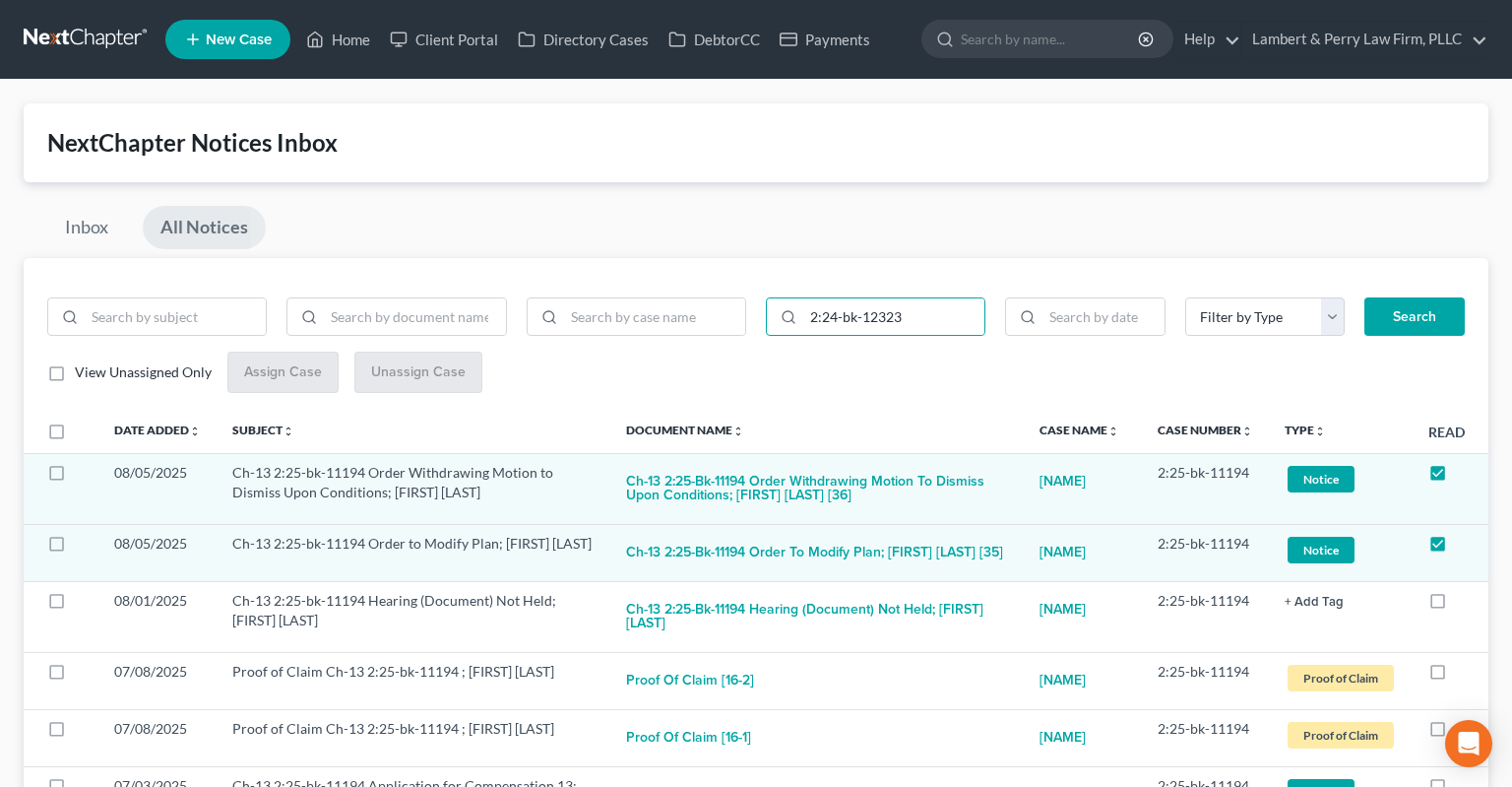 click on "Search" at bounding box center [1415, 317] 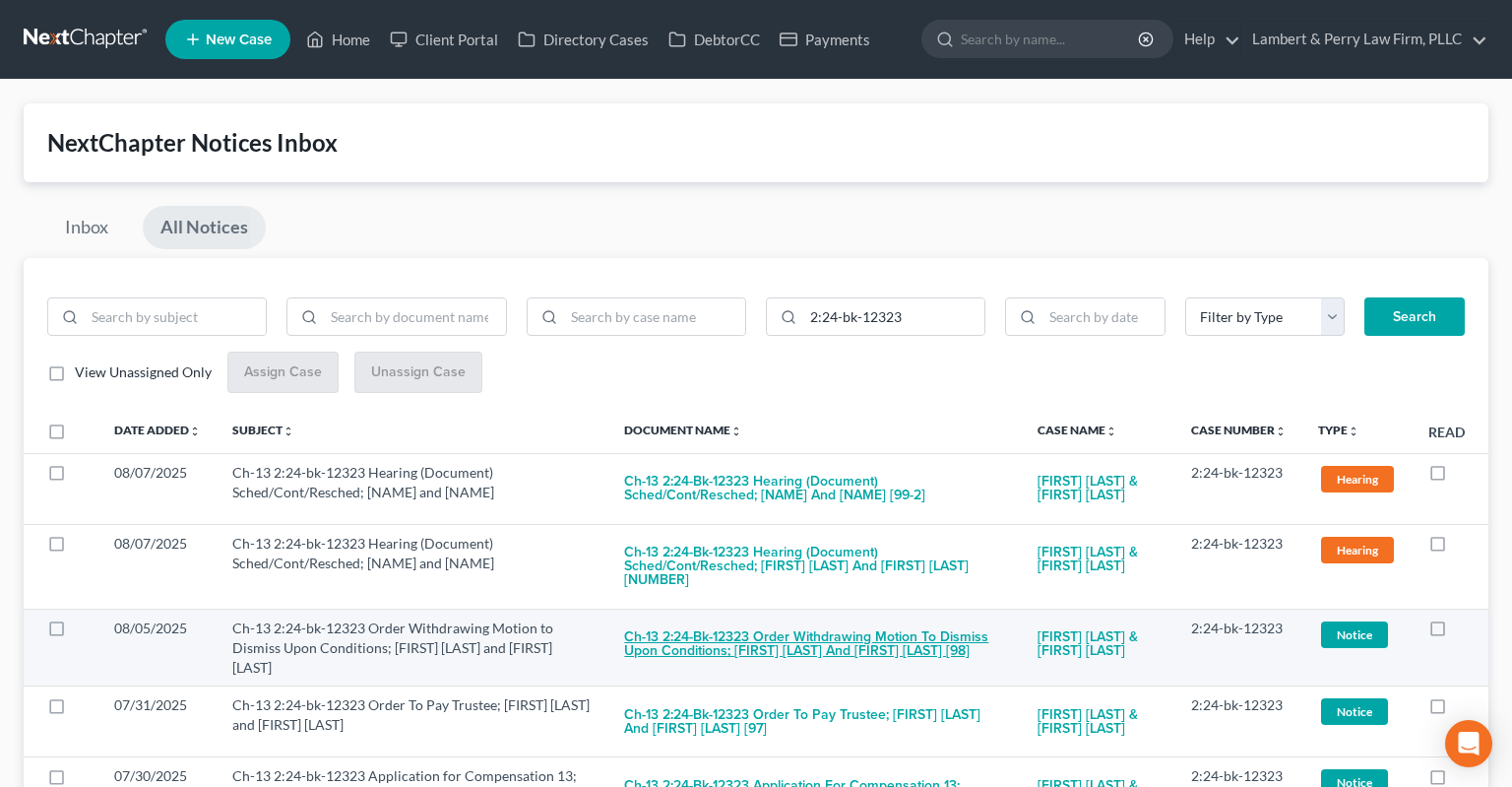 click on "Ch-13 2:24-bk-12323 Order Withdrawing Motion to Dismiss Upon Conditions; [FIRST] [LAST] and [FIRST] [LAST] [98]" at bounding box center (815, 645) 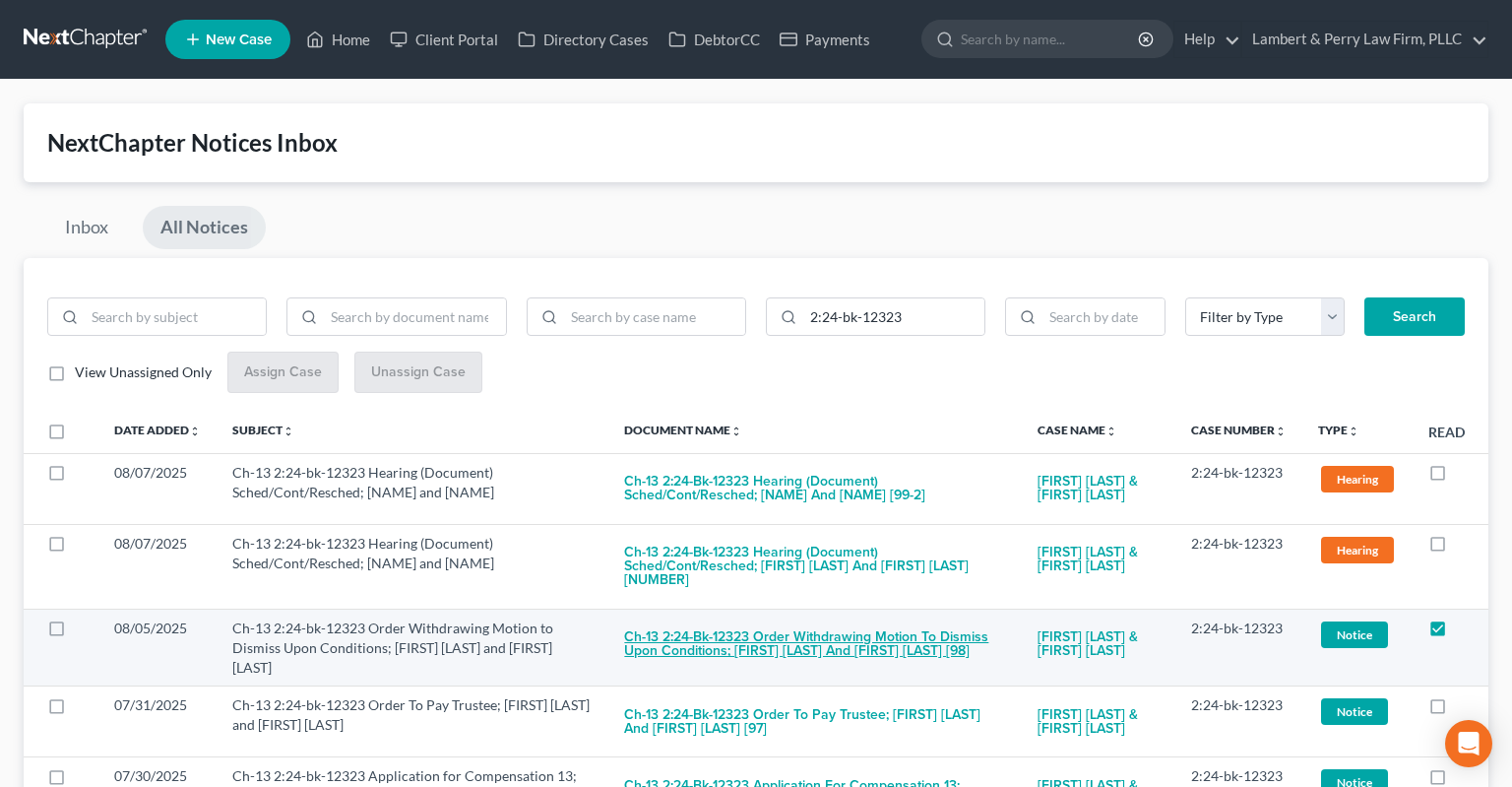 checkbox on "true" 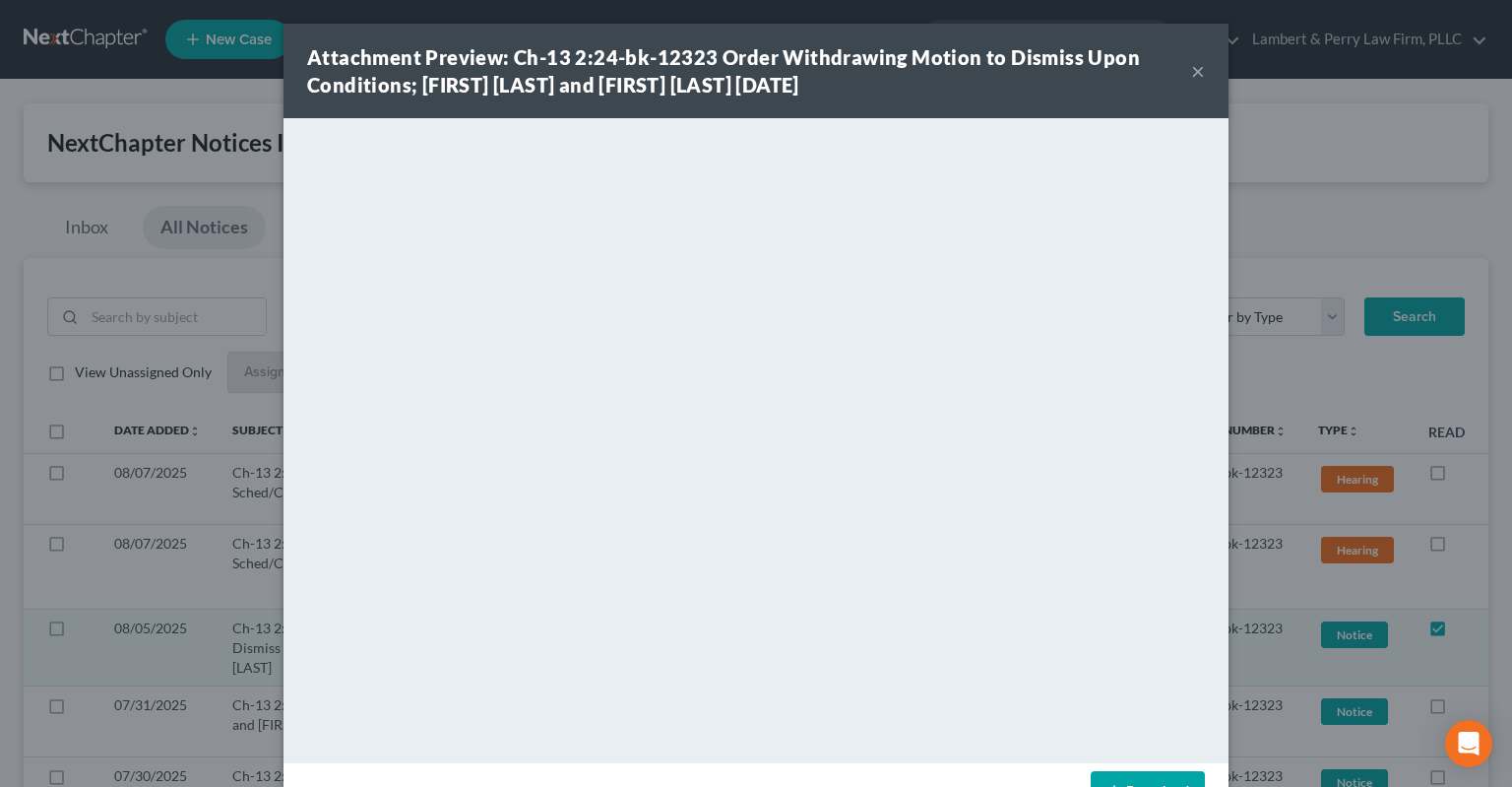 drag, startPoint x: 1195, startPoint y: 69, endPoint x: 1178, endPoint y: 73, distance: 17.464249 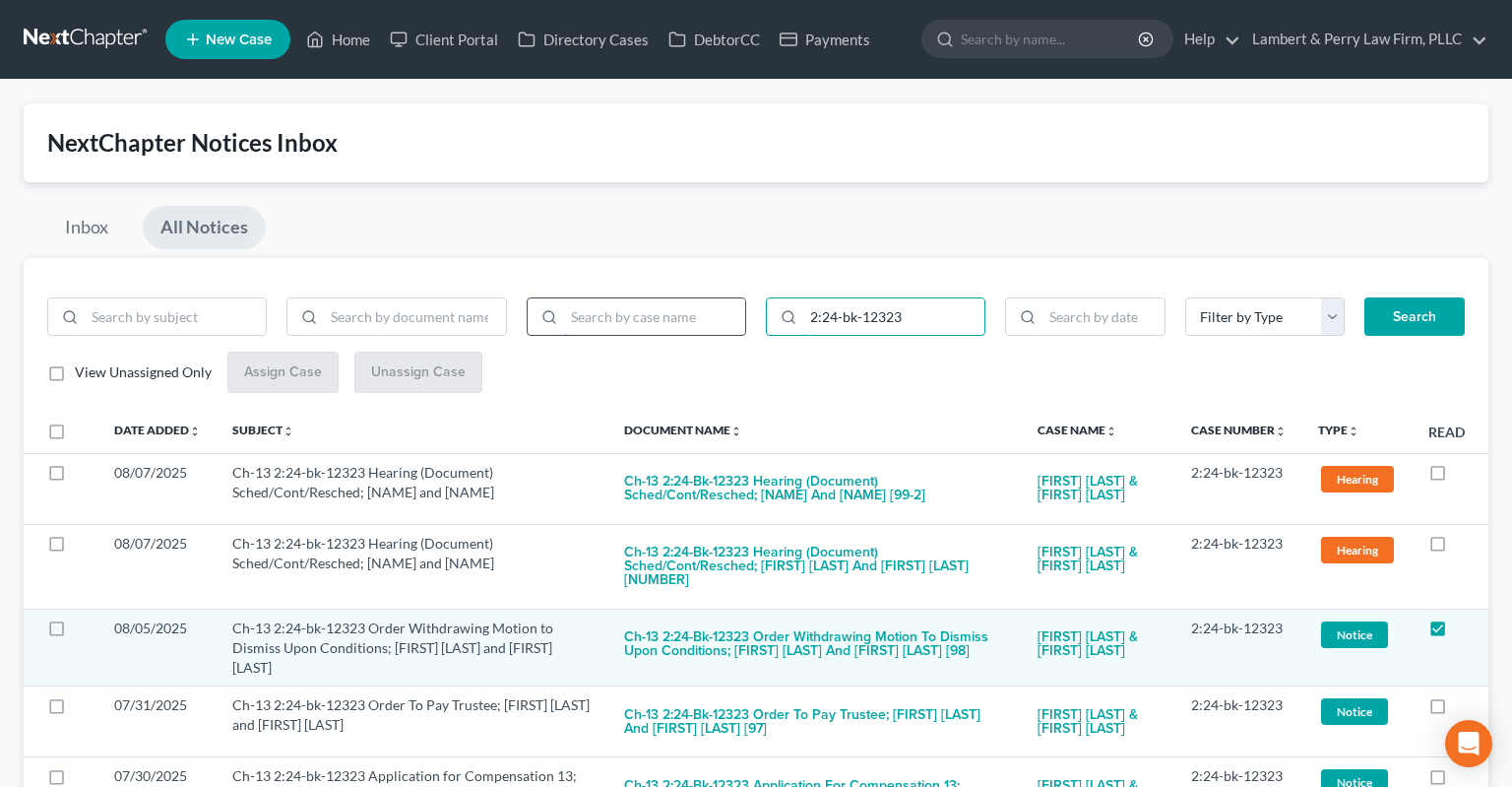 drag, startPoint x: 922, startPoint y: 316, endPoint x: 673, endPoint y: 315, distance: 249.00201 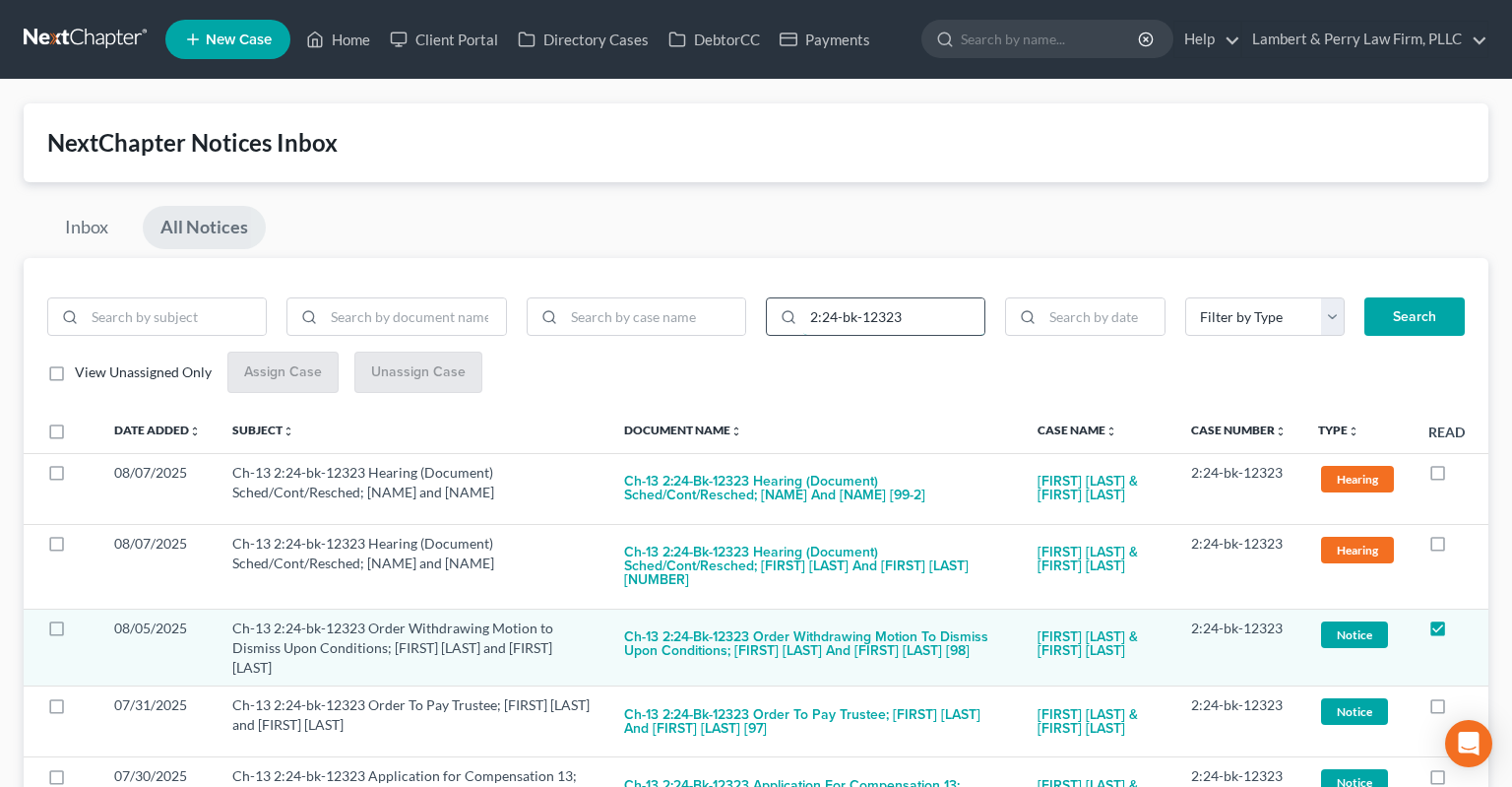 paste on "4:24-bk-12709" 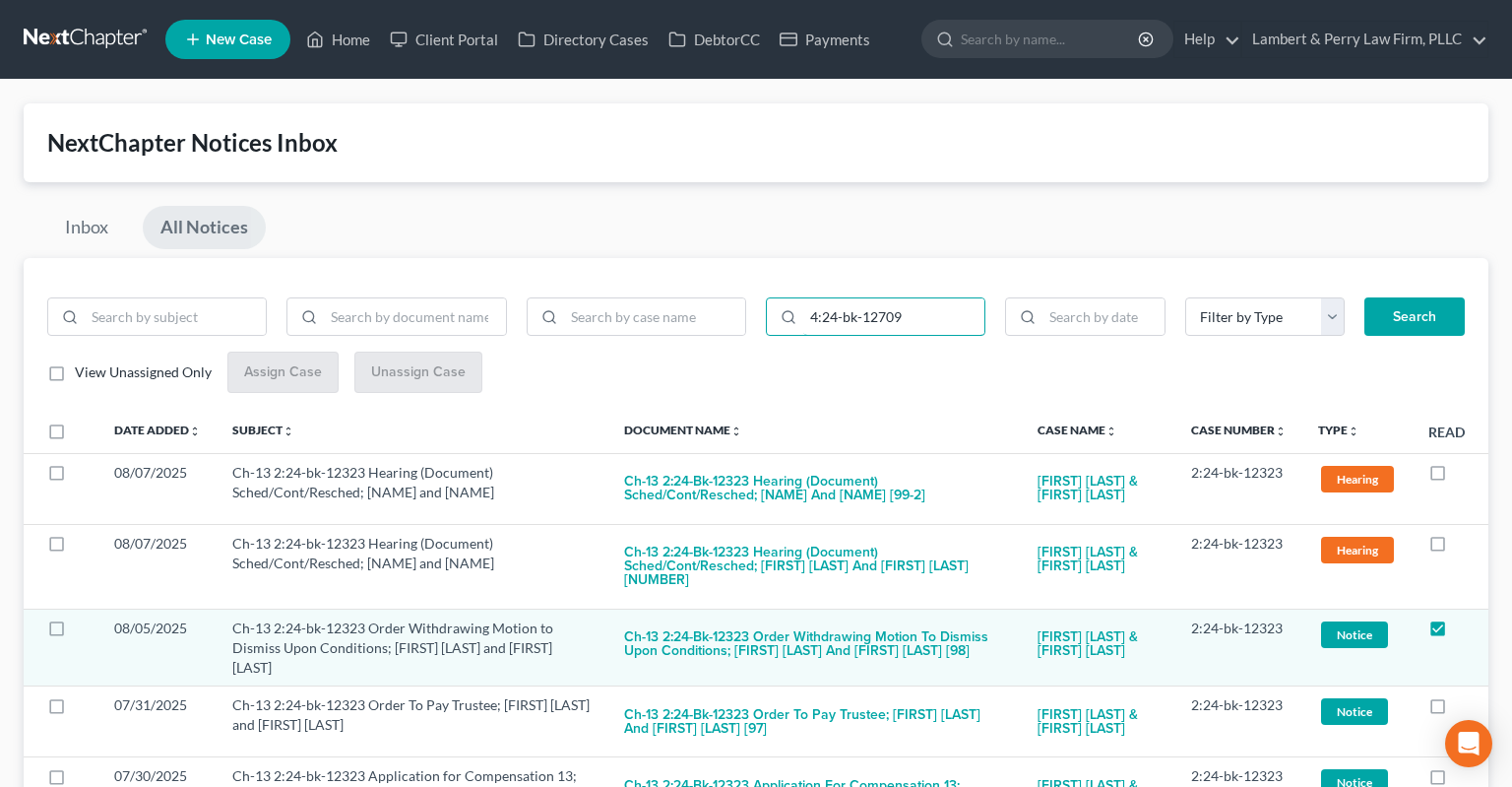 type on "4:24-bk-12709" 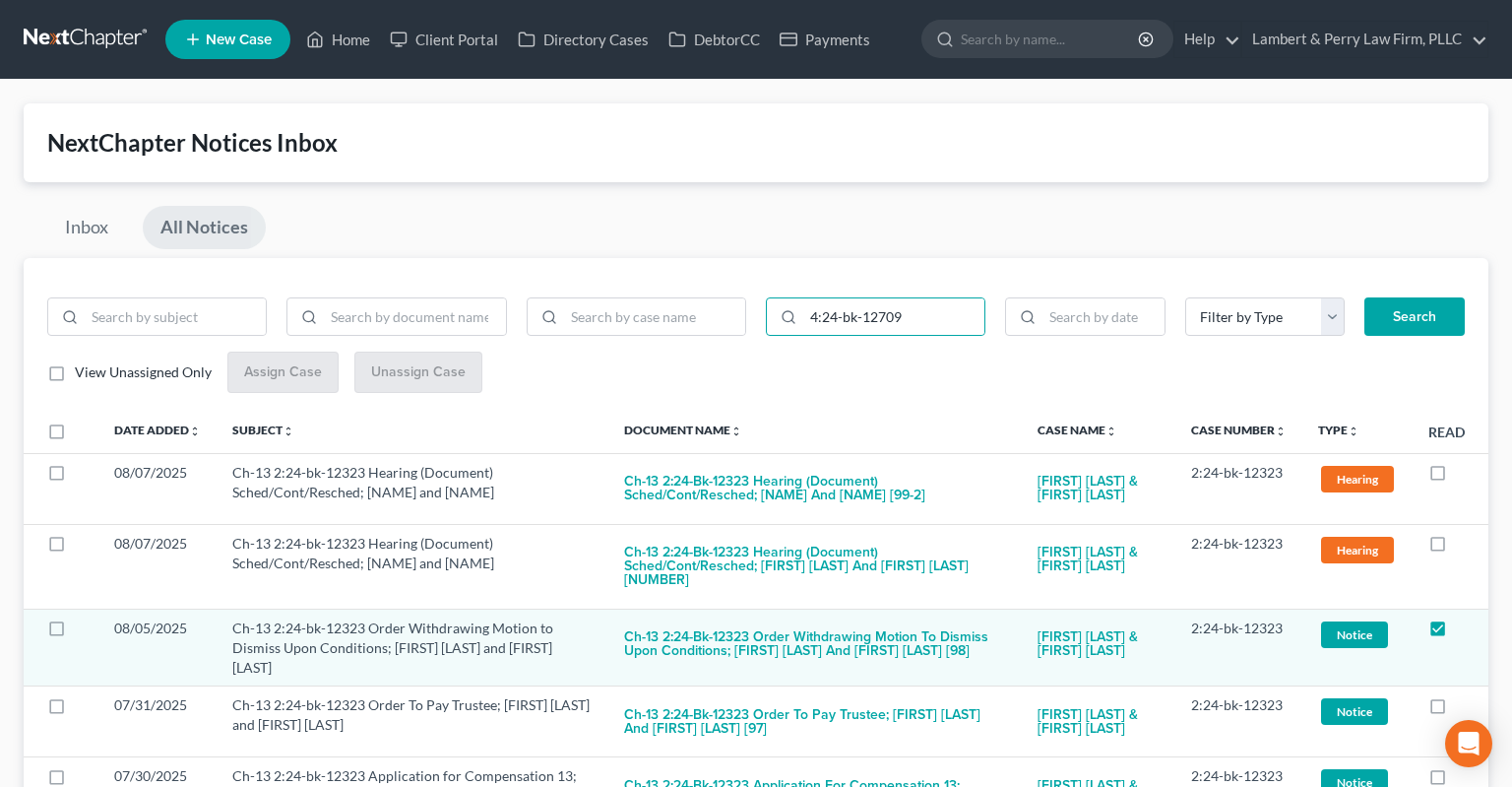 click on "Search" at bounding box center [1415, 317] 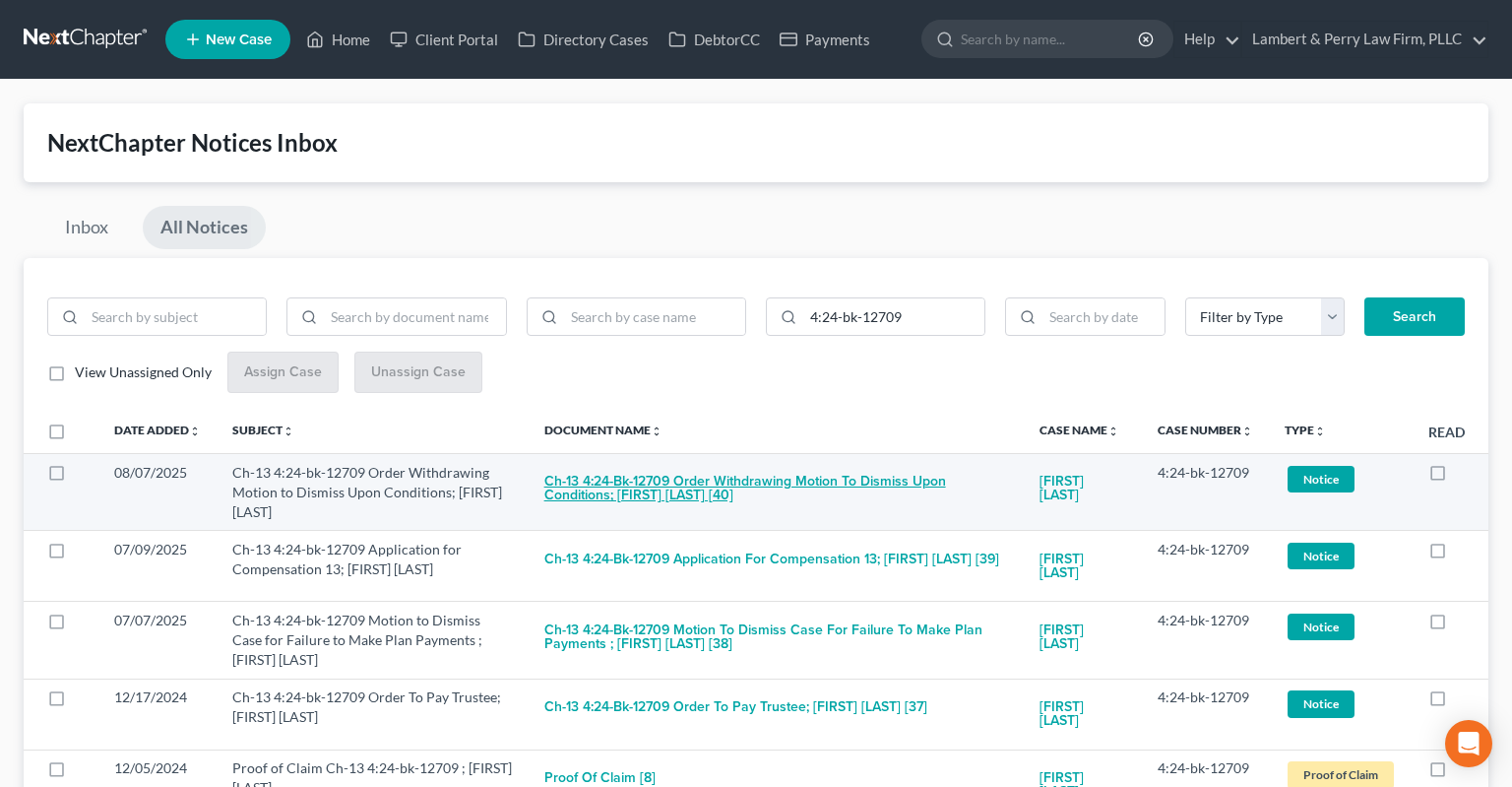 click on "Ch-13 4:24-bk-12709 Order Withdrawing Motion to Dismiss Upon Conditions; [FIRST] [LAST] [40]" at bounding box center [776, 490] 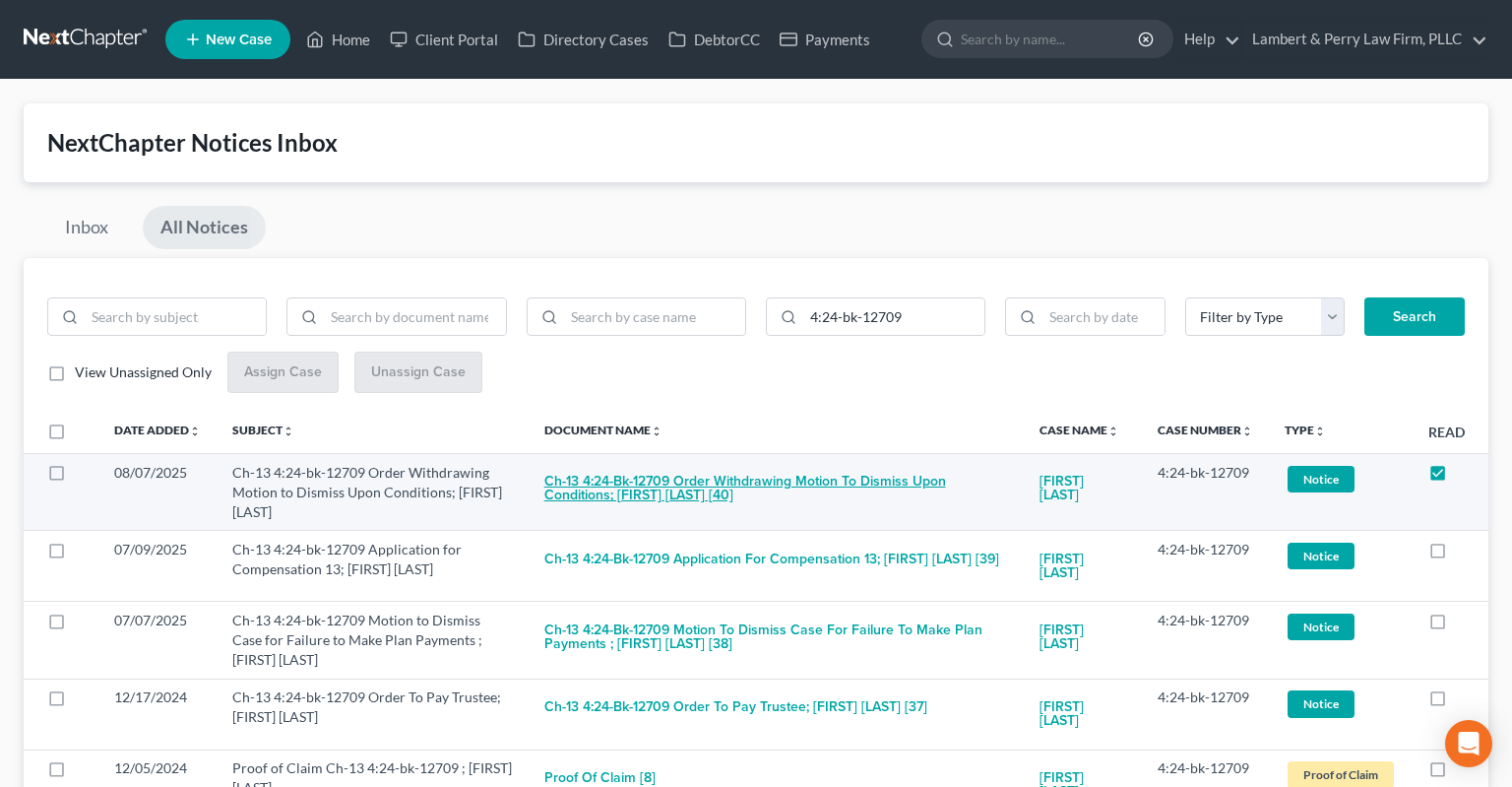 checkbox on "true" 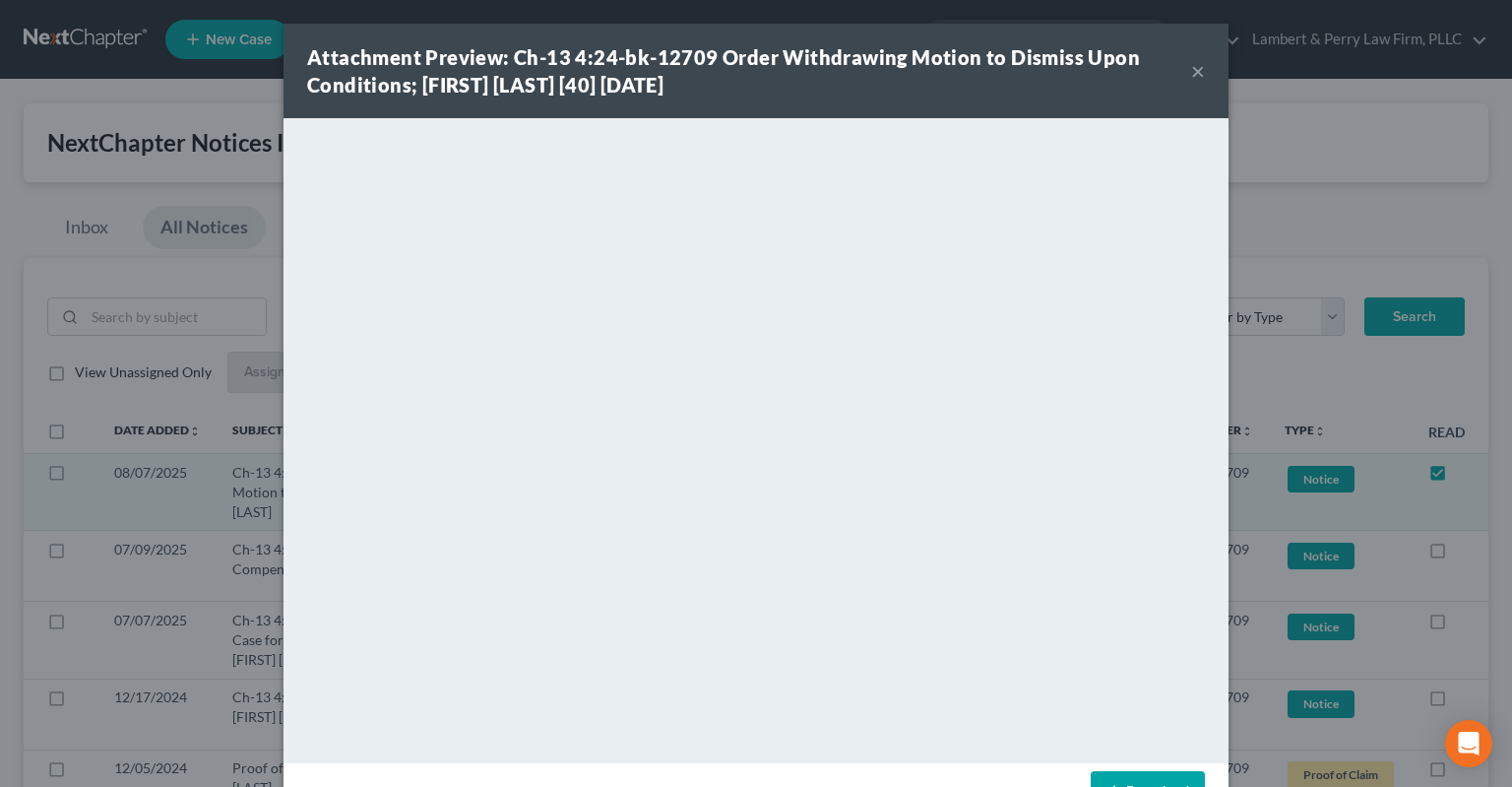 click on "Attachment Preview: Ch-13 4:24-bk-12709 Order Withdrawing Motion to Dismiss Upon Conditions; [FIRST] [LAST] [40] 08/07/2025 ×" at bounding box center (756, 71) 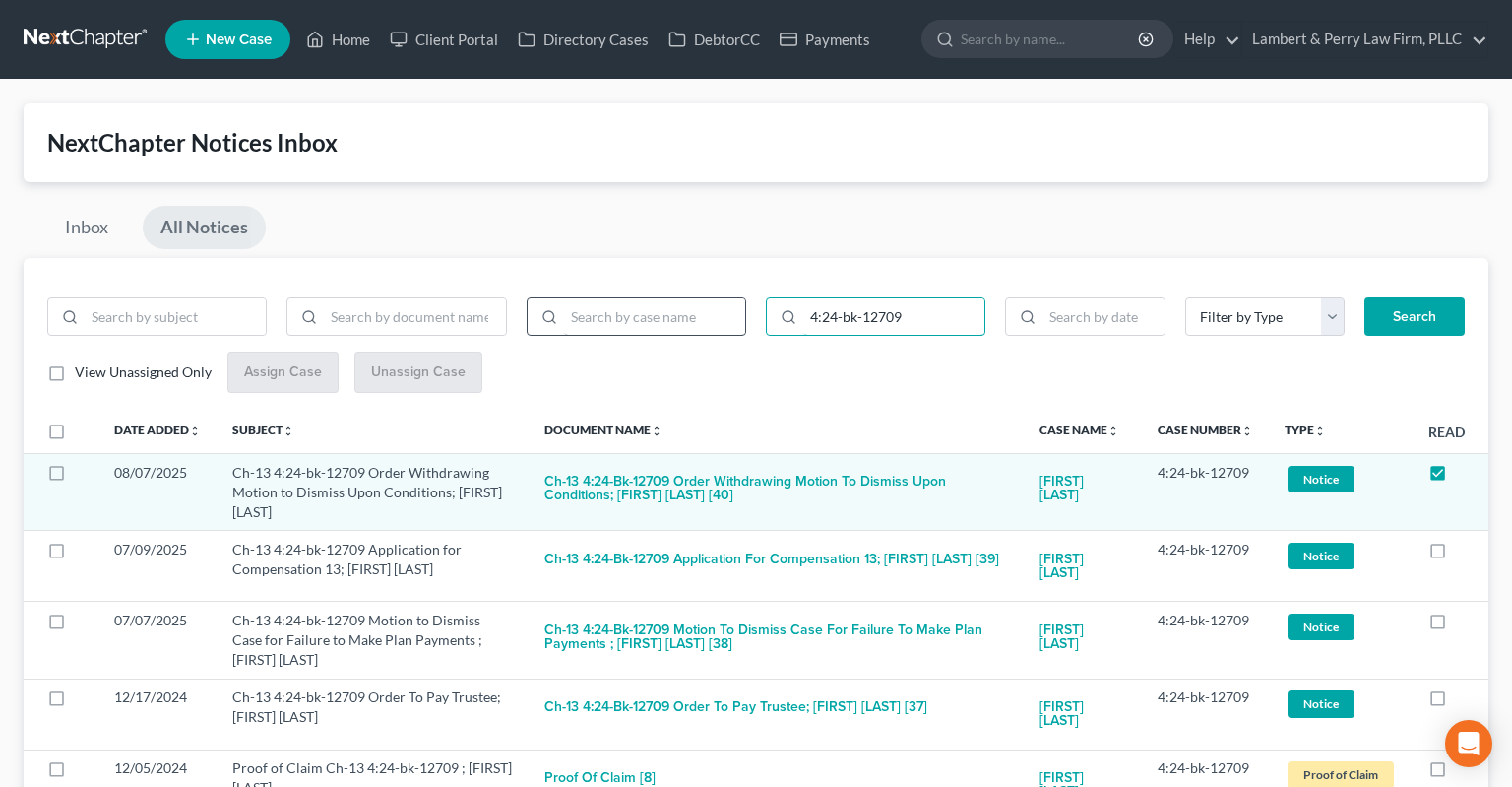 drag, startPoint x: 905, startPoint y: 331, endPoint x: 735, endPoint y: 317, distance: 170.5755 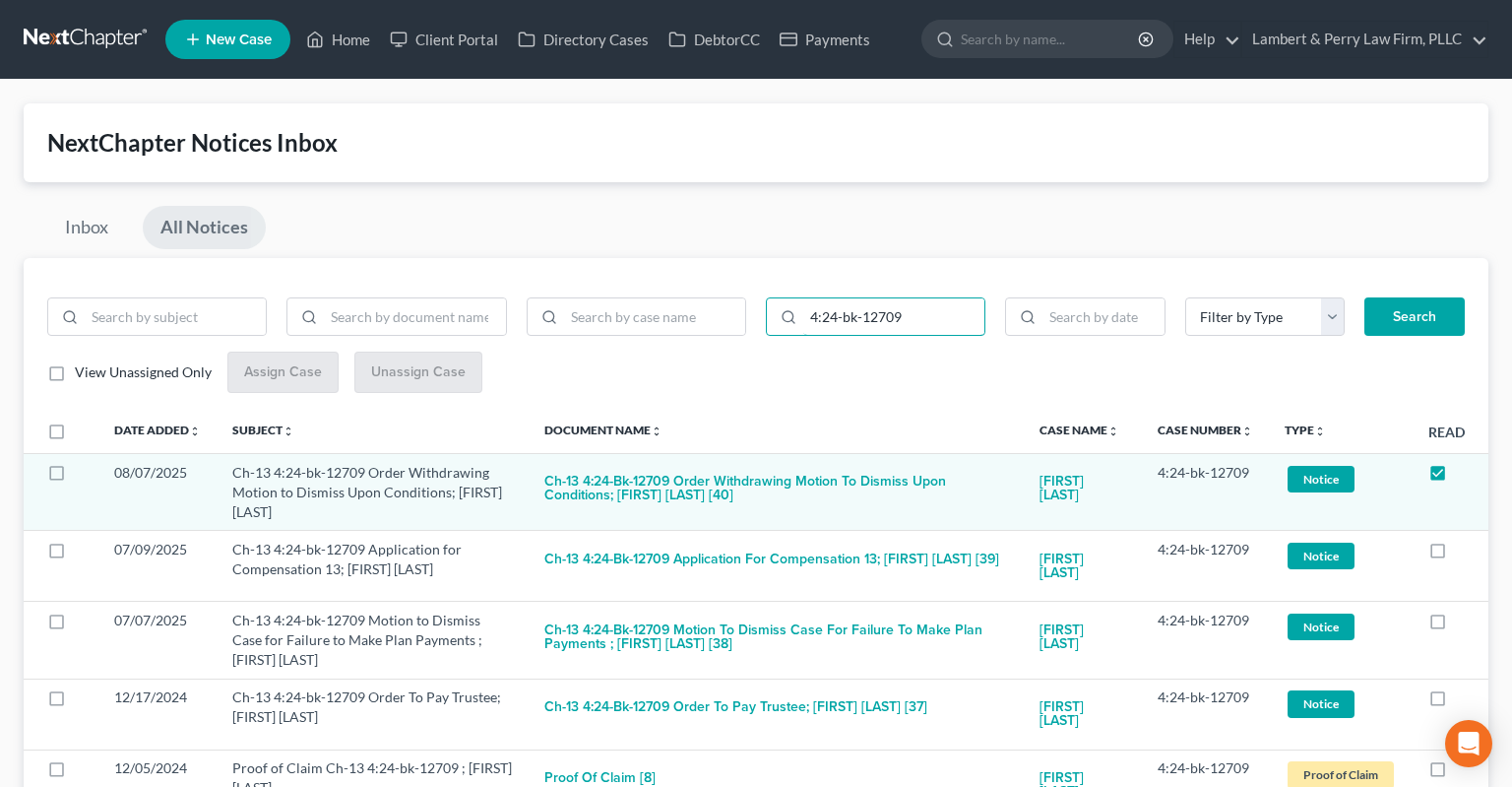 paste on "5-bk-10385" 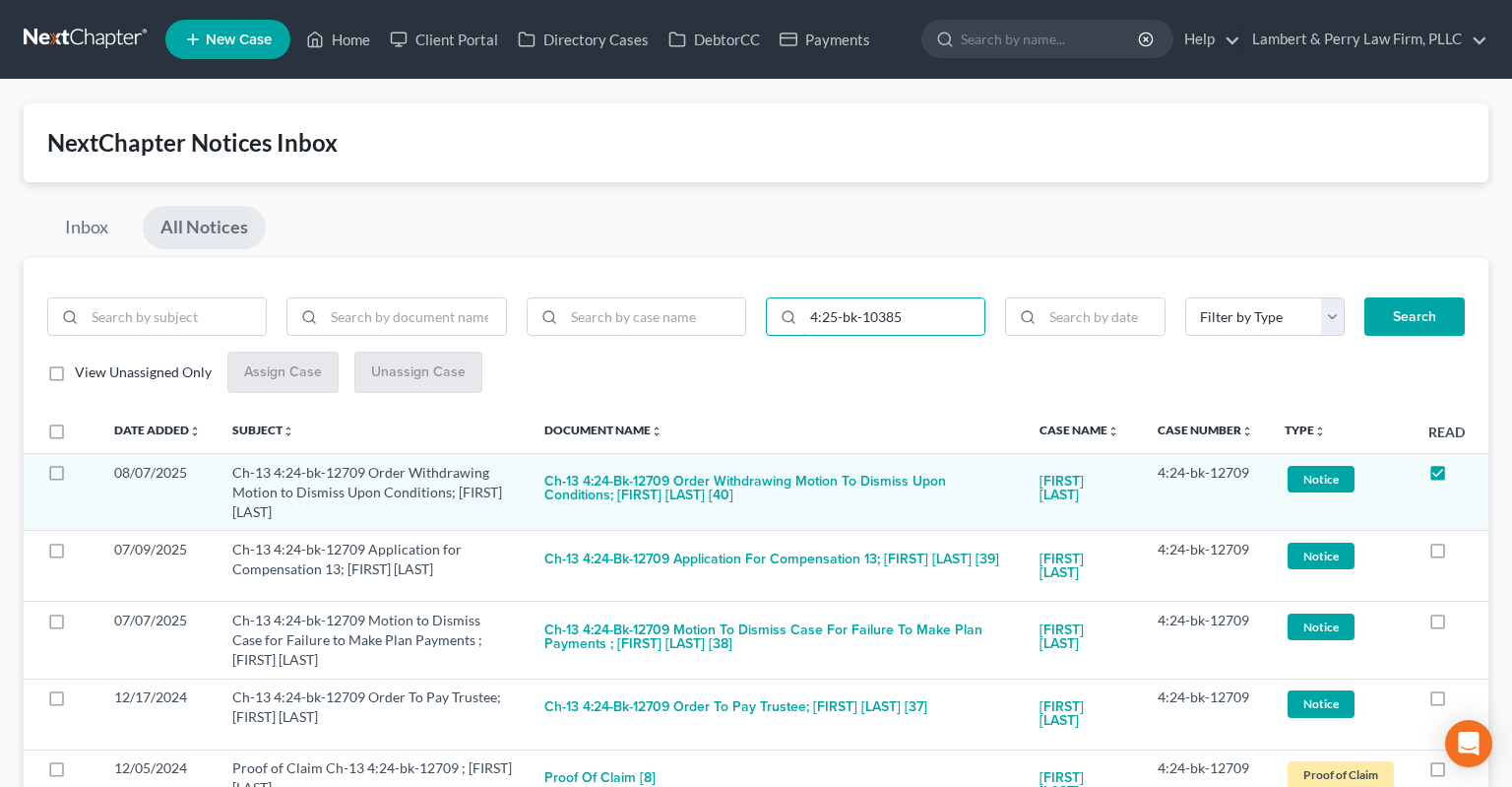 type on "4:25-bk-10385" 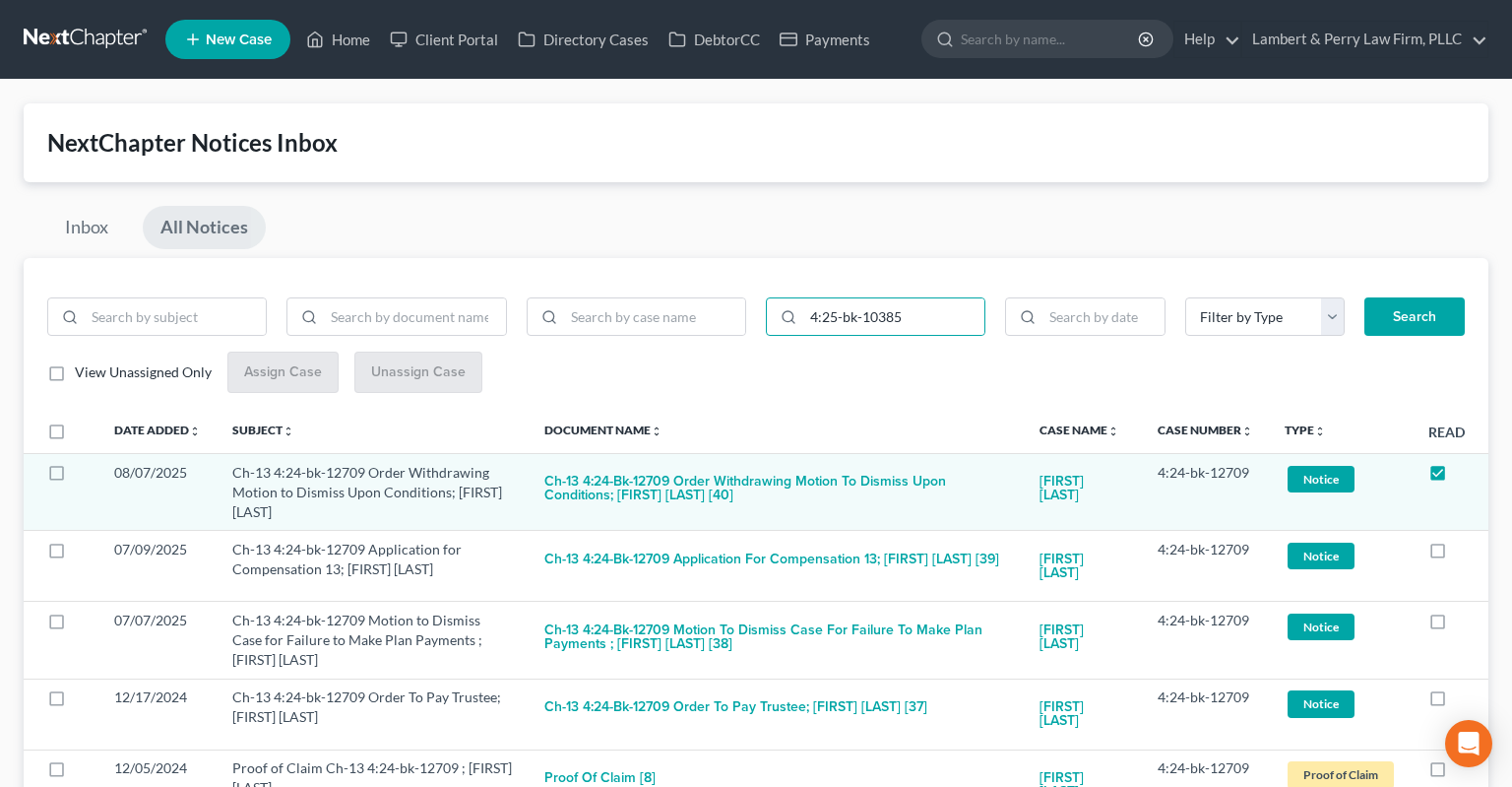 click on "Search" at bounding box center (1415, 317) 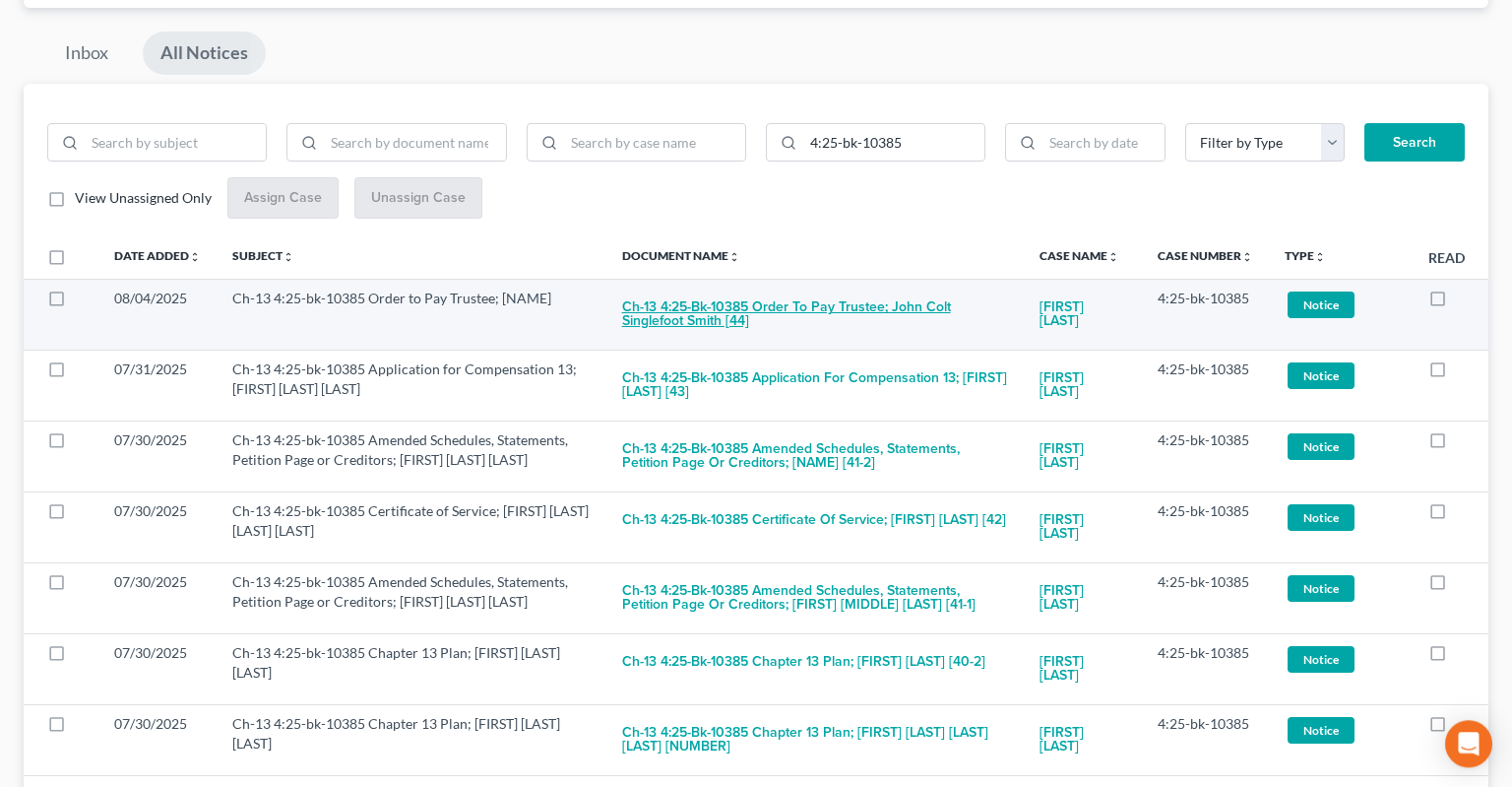 scroll, scrollTop: 0, scrollLeft: 0, axis: both 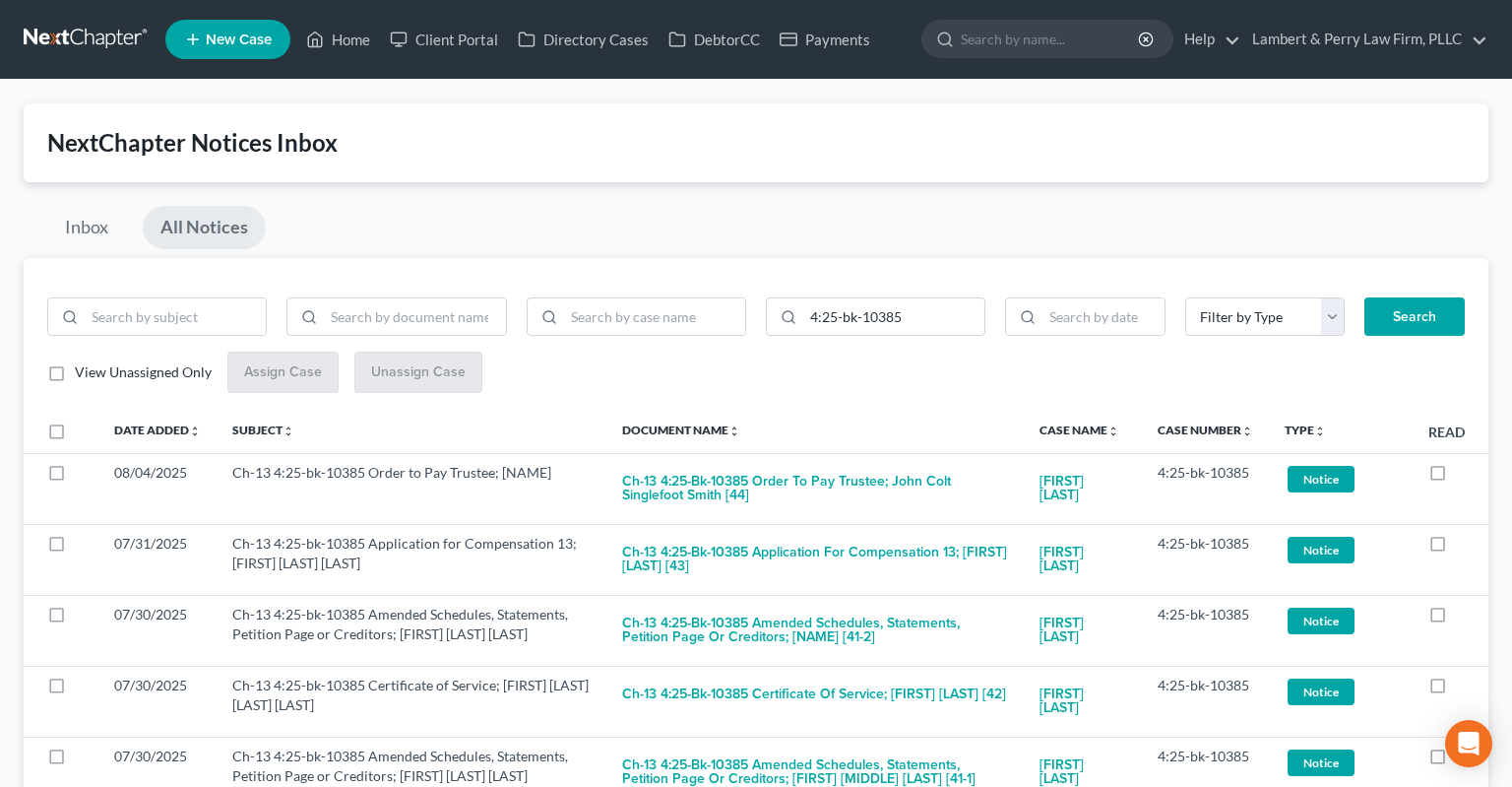click on "New Case" at bounding box center [238, 39] 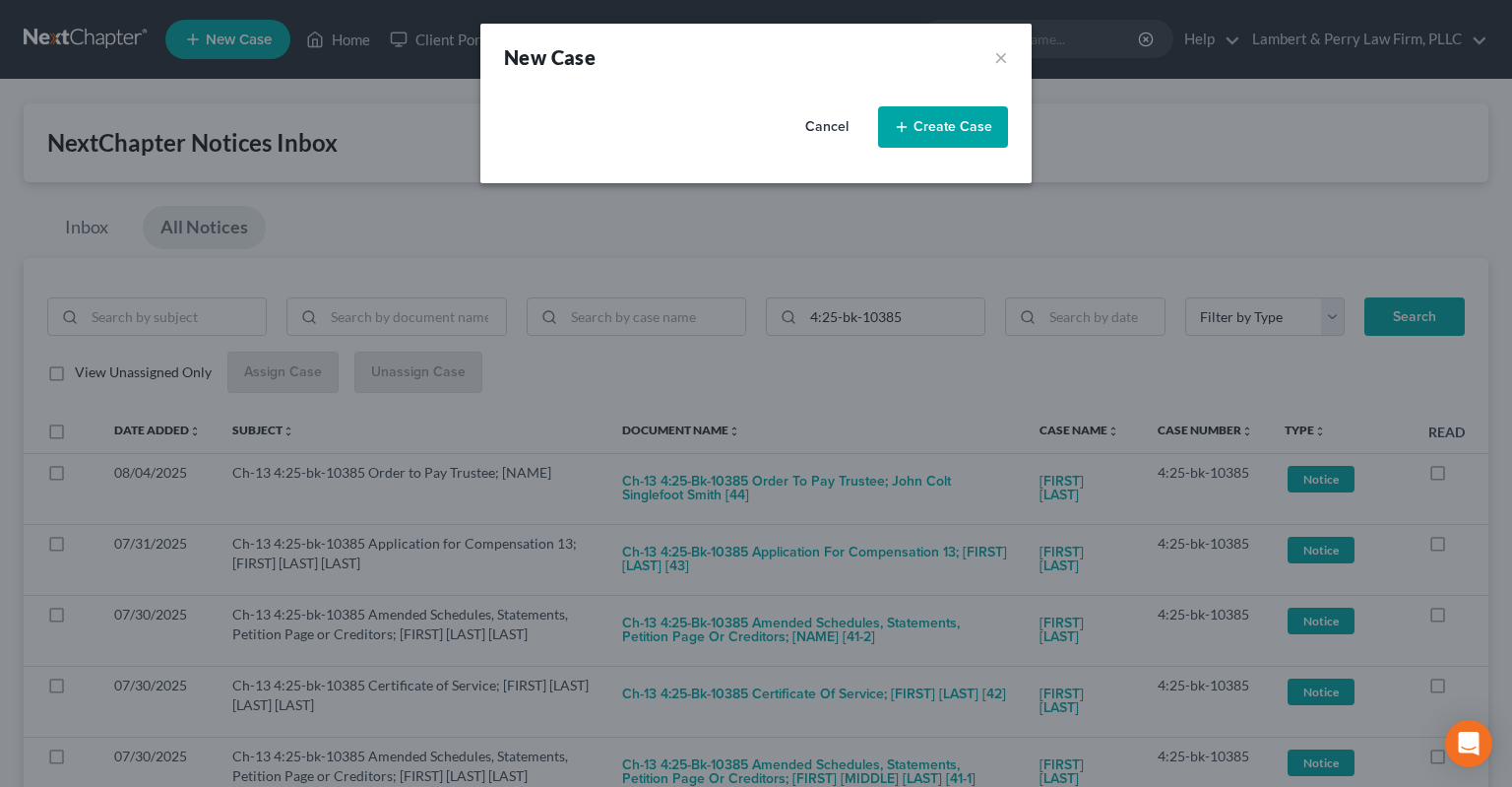 select on "5" 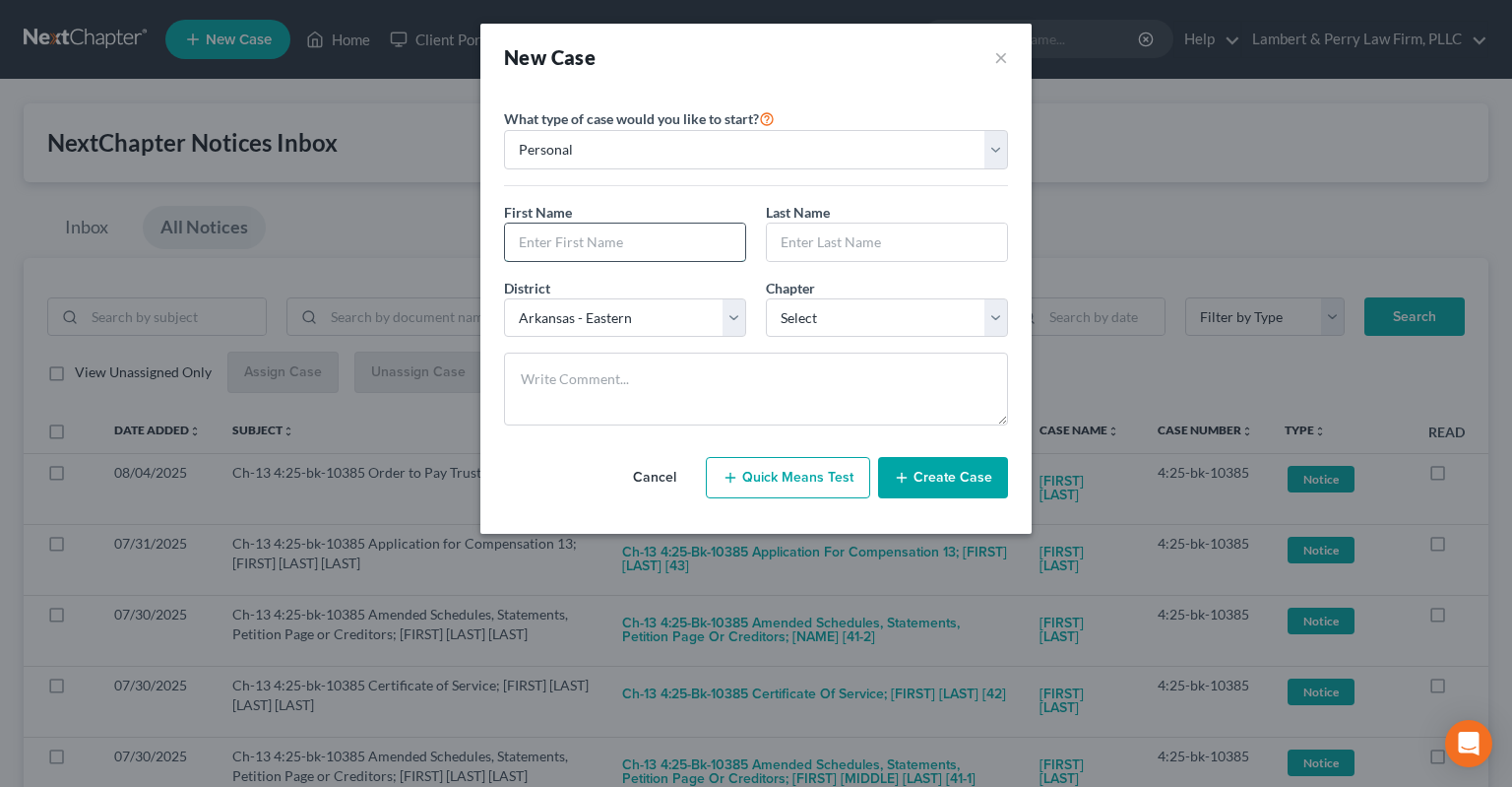 click at bounding box center (625, 242) 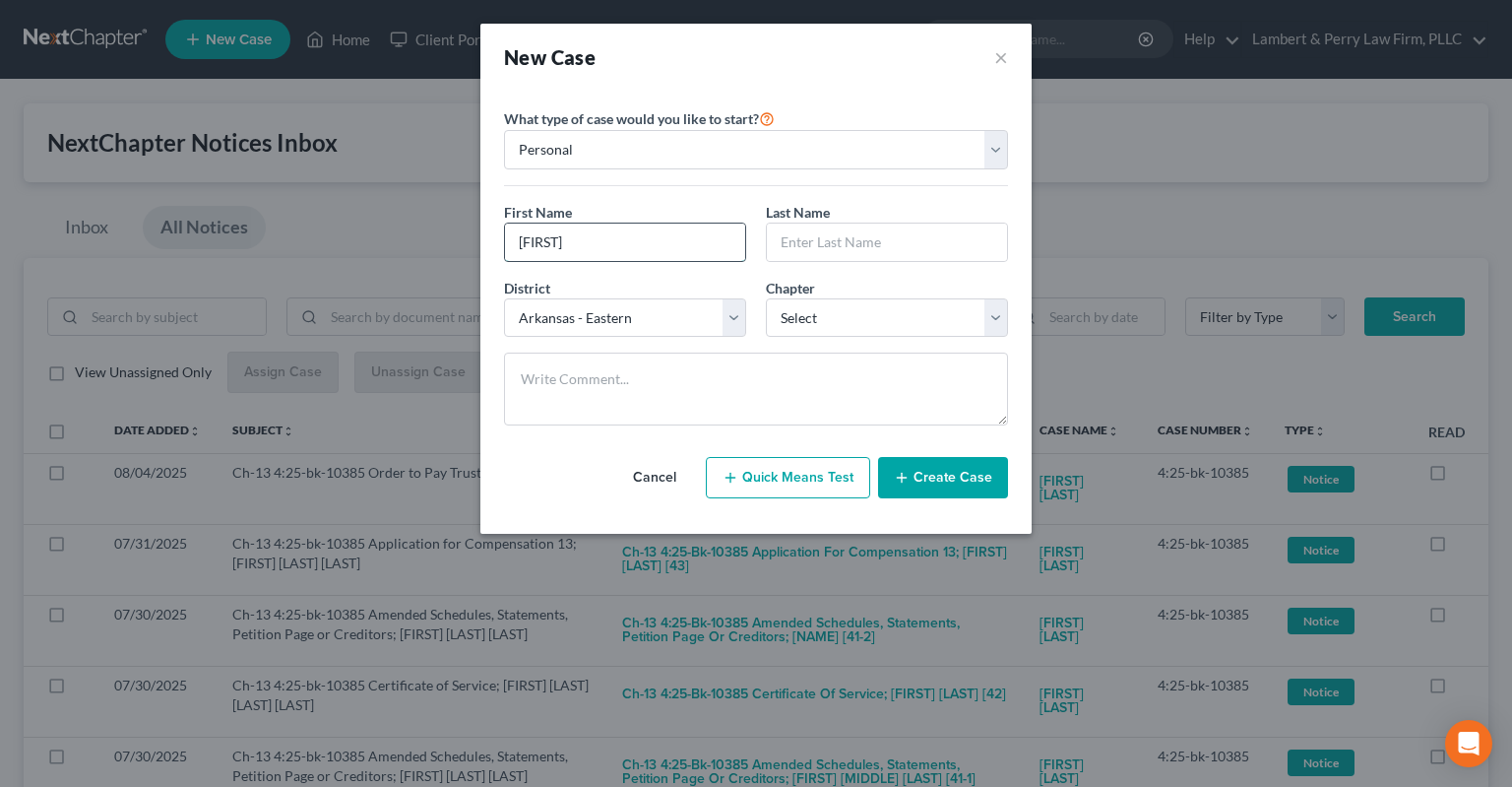 type on "[FIRST]" 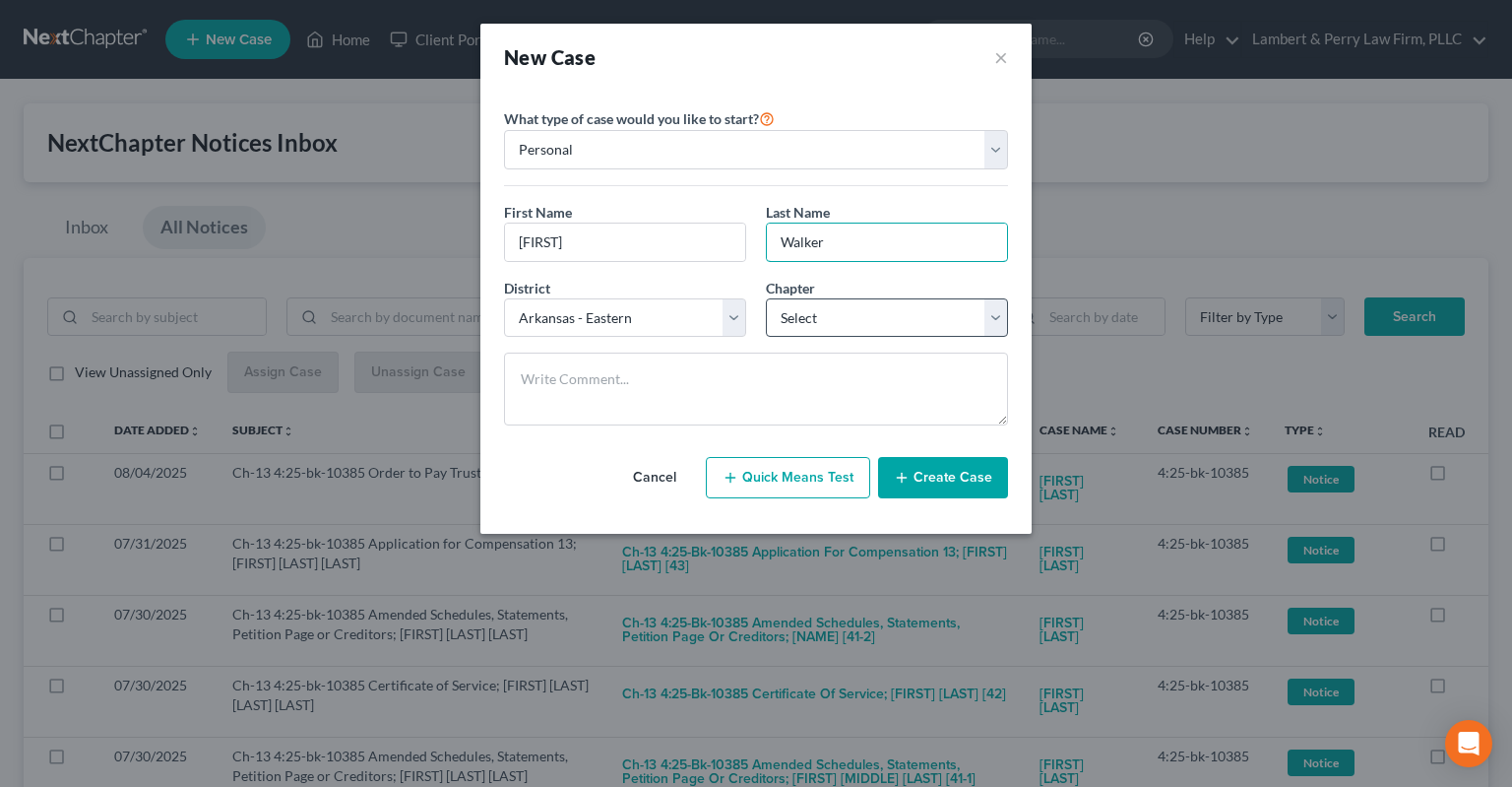 type on "Walker" 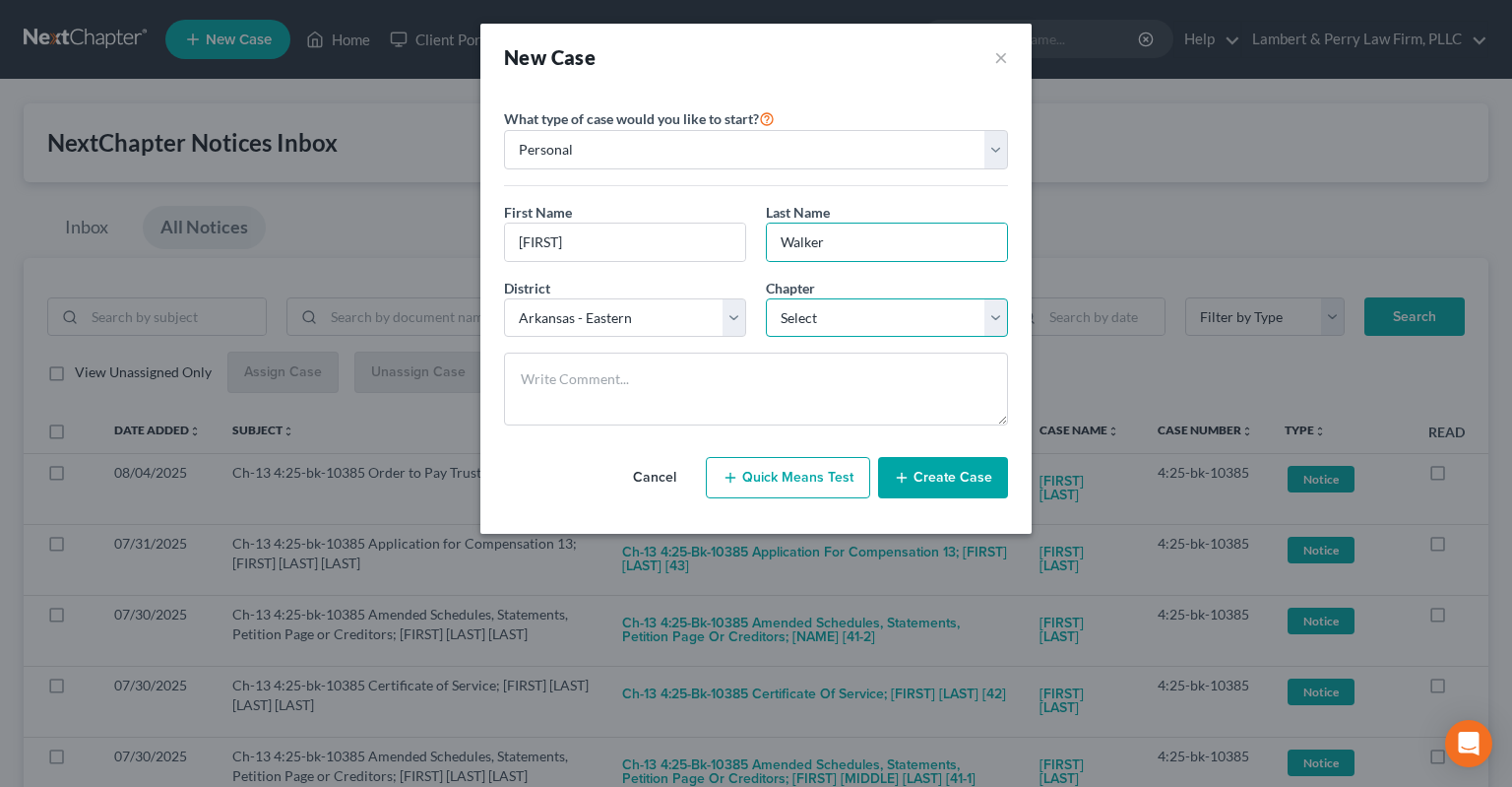 click on "Select 7 11 12 13" at bounding box center (887, 318) 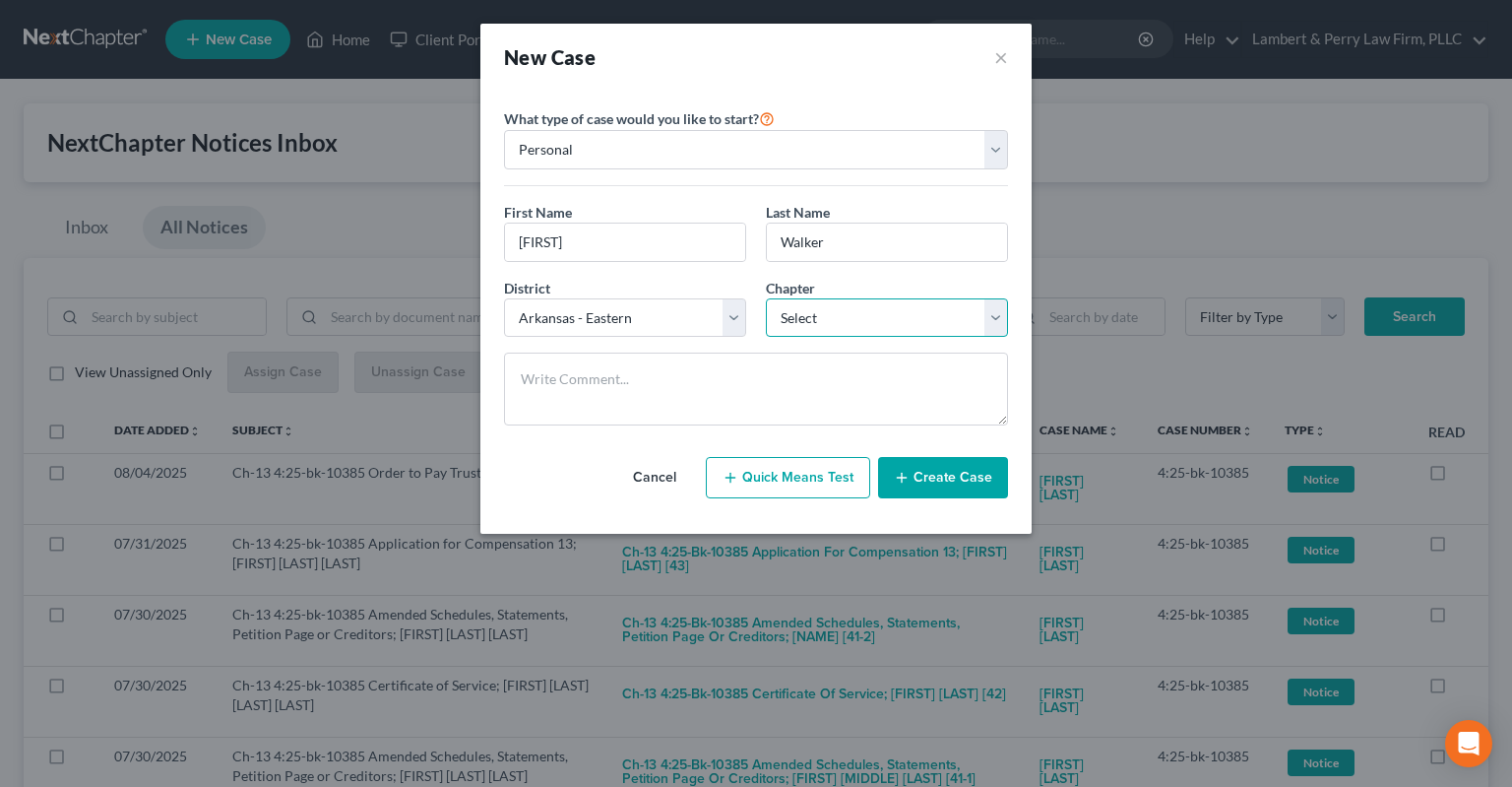 select on "0" 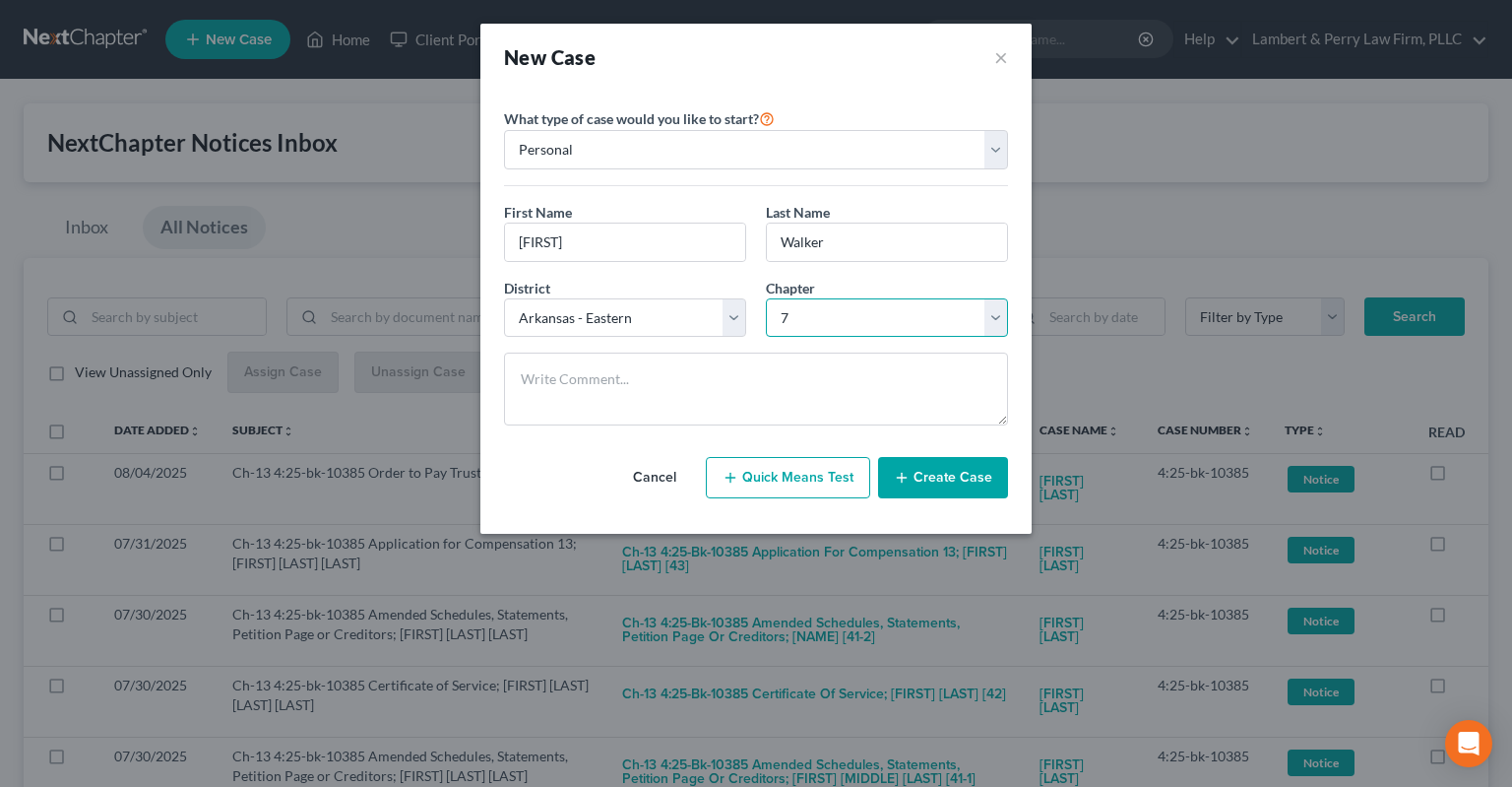 click on "7" at bounding box center (0, 0) 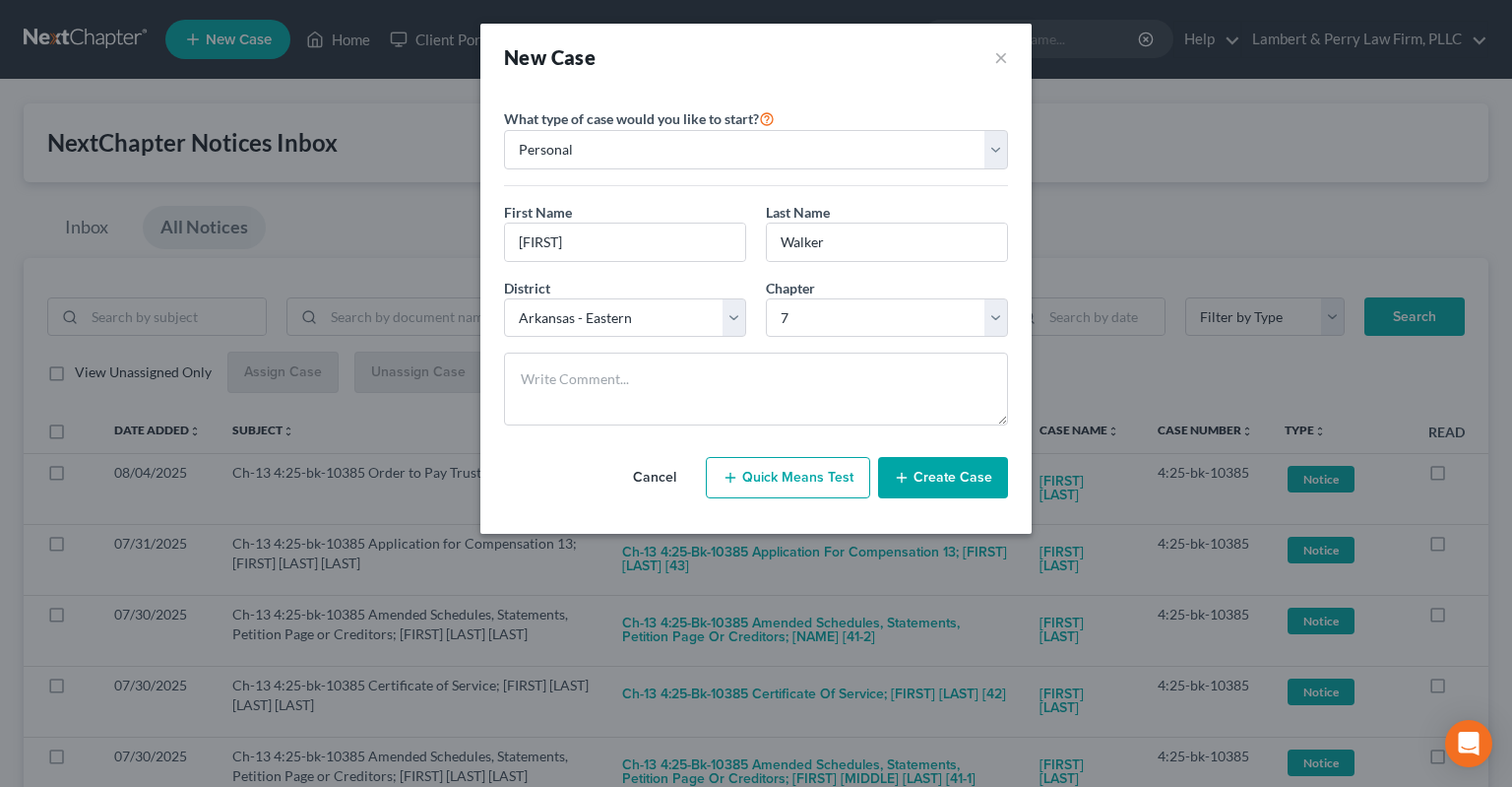 click on "Create Case" at bounding box center [943, 478] 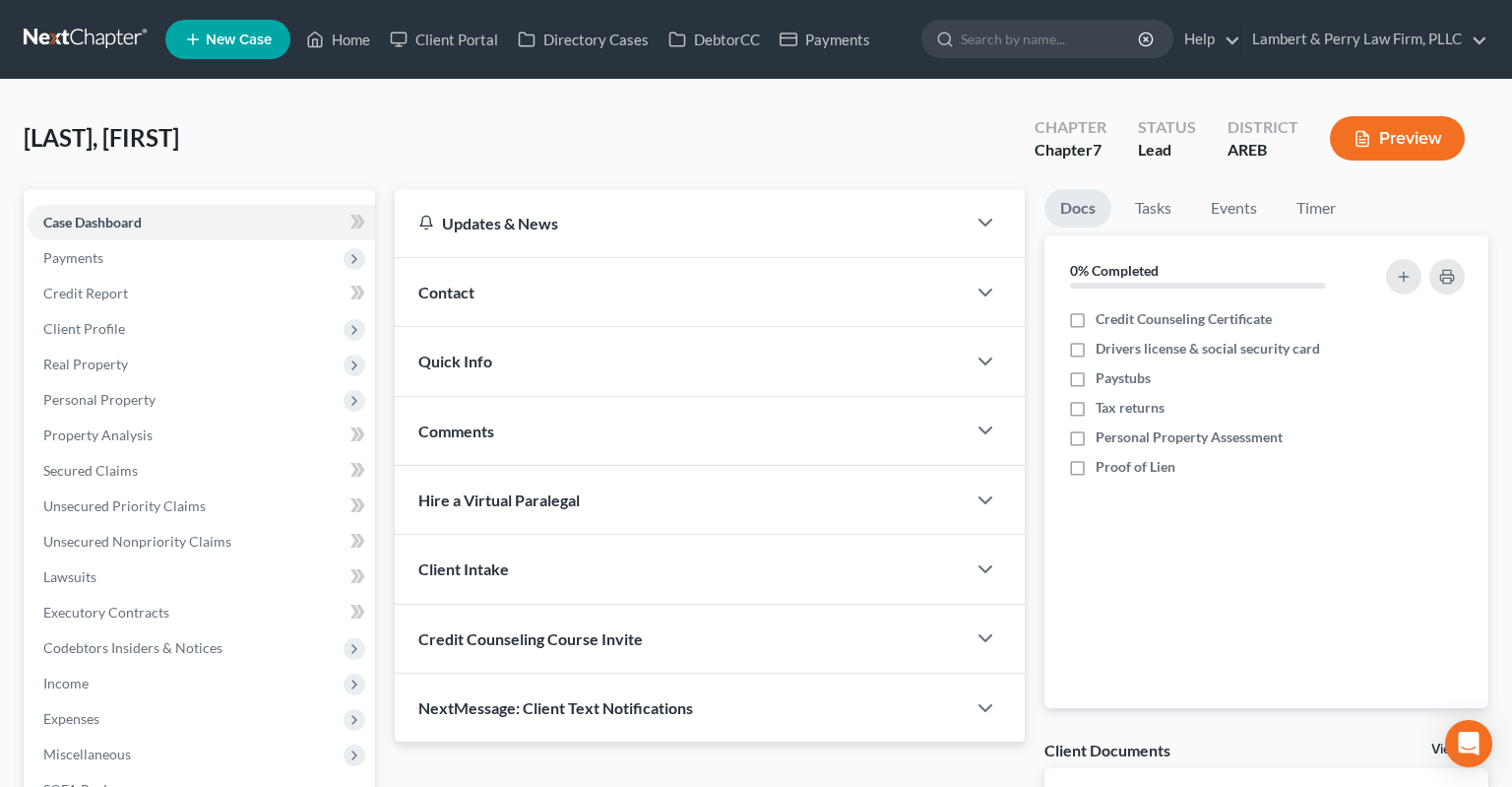 click on "Contact" at bounding box center (680, 292) 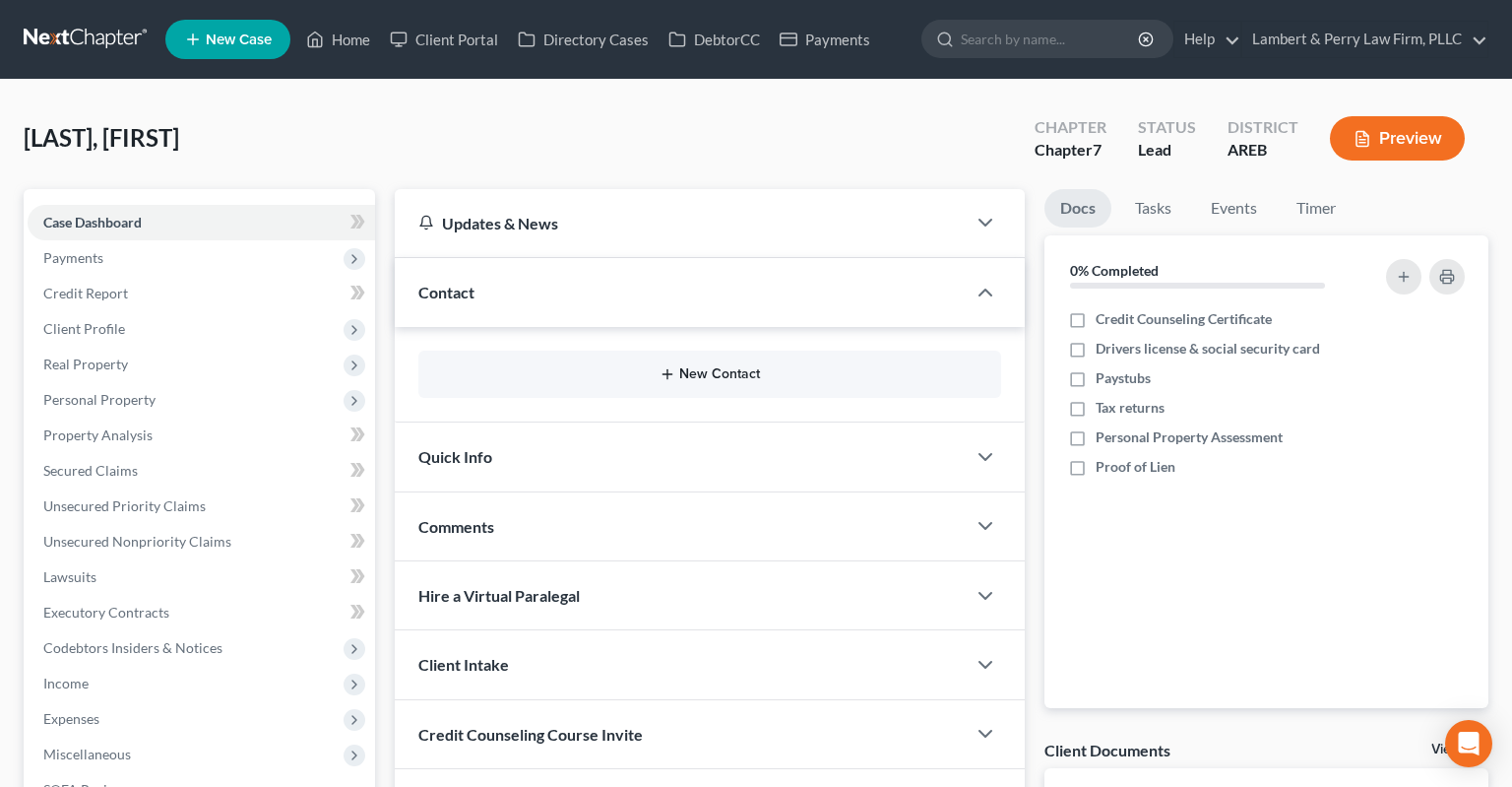 click on "New Contact" at bounding box center [710, 374] 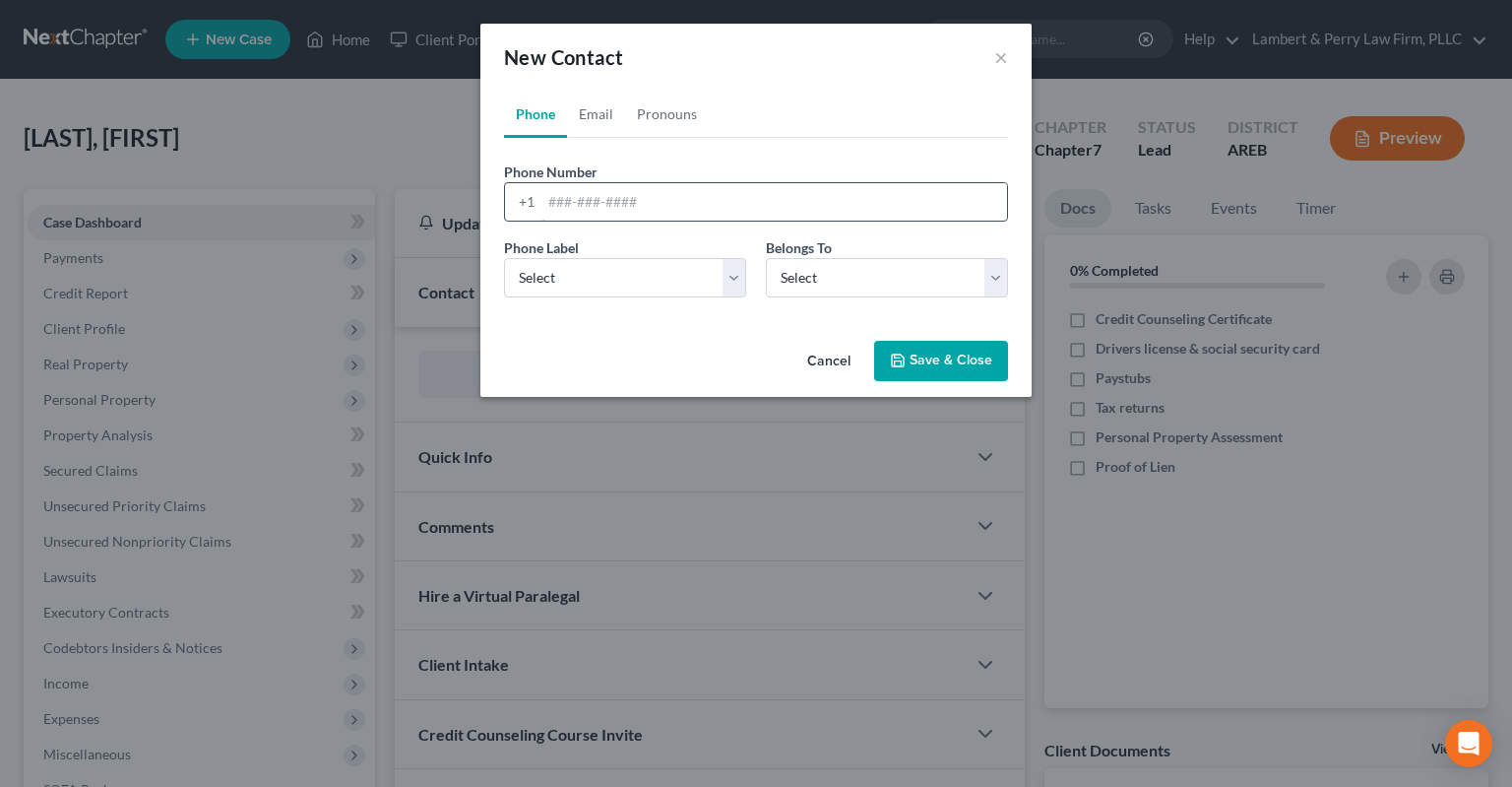 drag, startPoint x: 610, startPoint y: 213, endPoint x: 625, endPoint y: 232, distance: 24 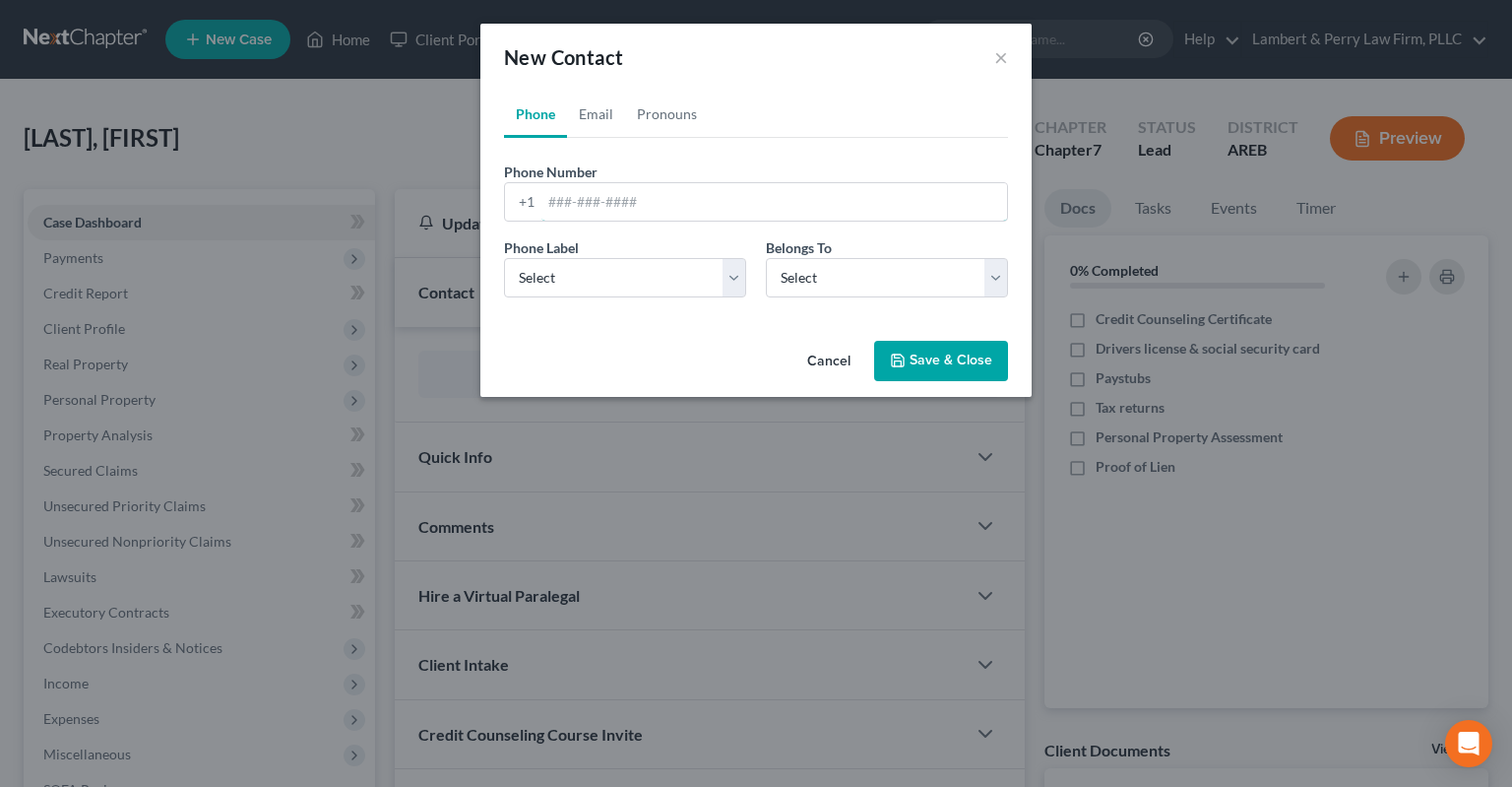 paste on "[PHONE]" 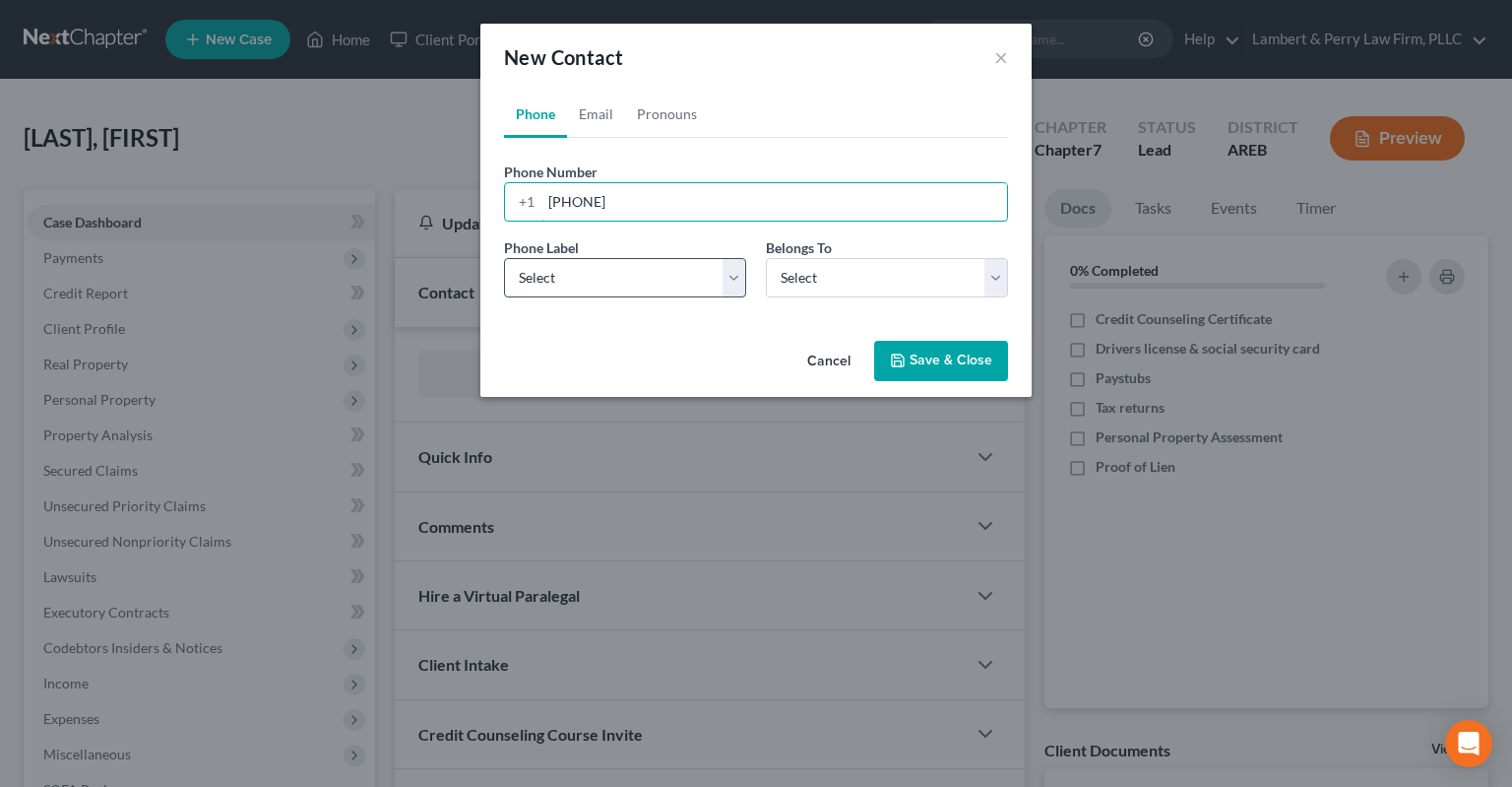 type on "[PHONE]" 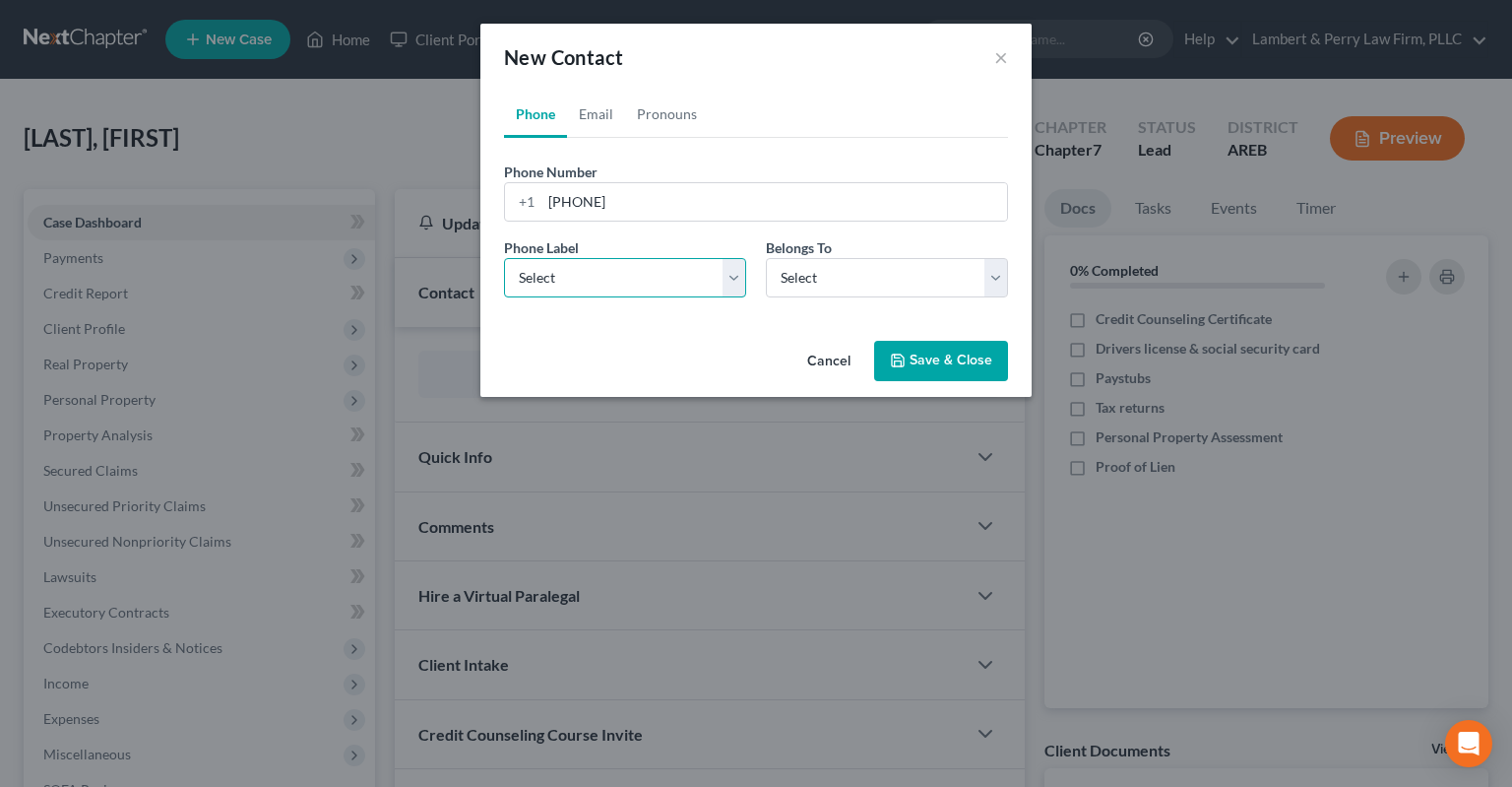 click on "Select Mobile Home Work Other" at bounding box center [625, 278] 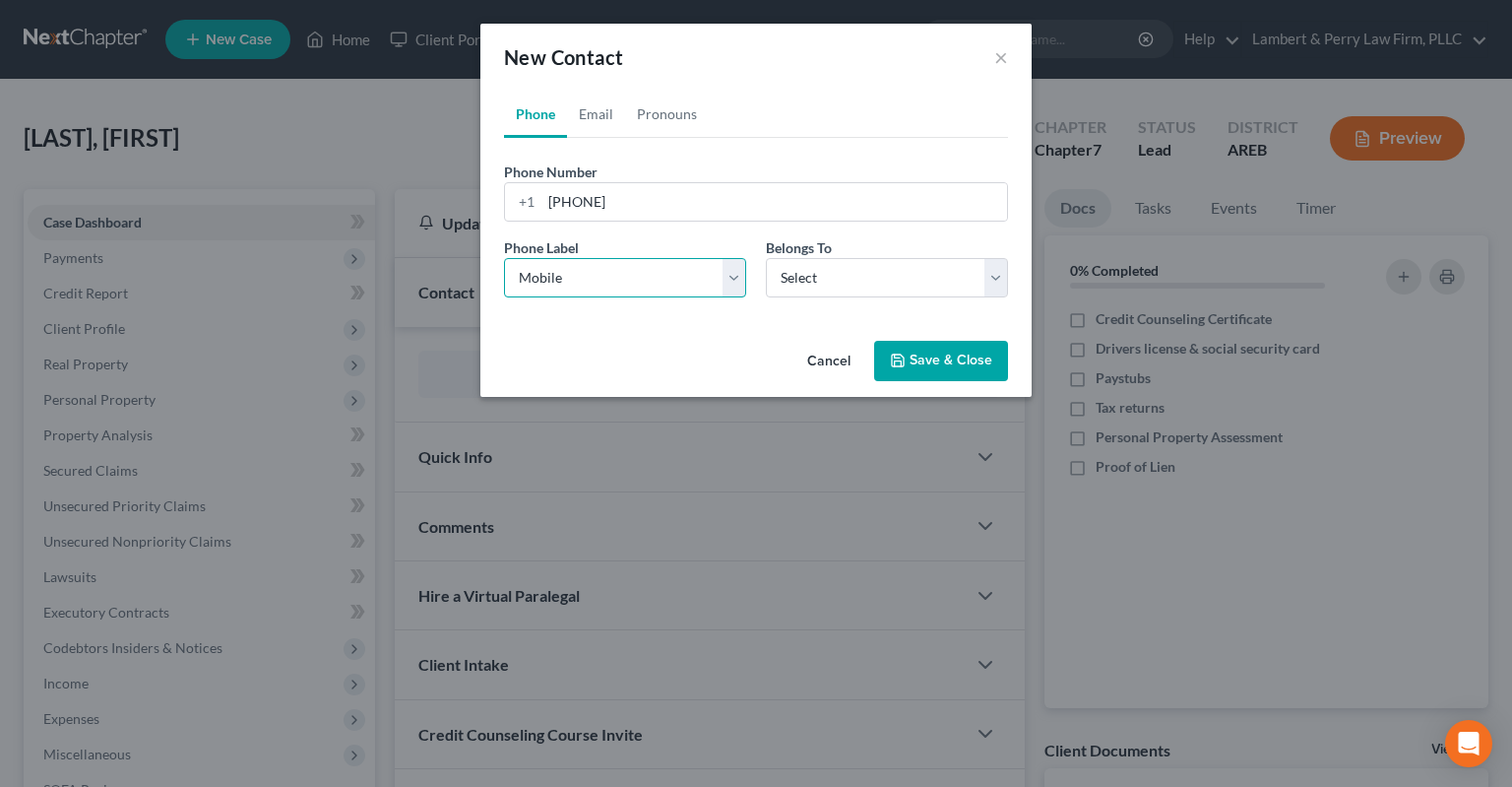 click on "Mobile" at bounding box center [0, 0] 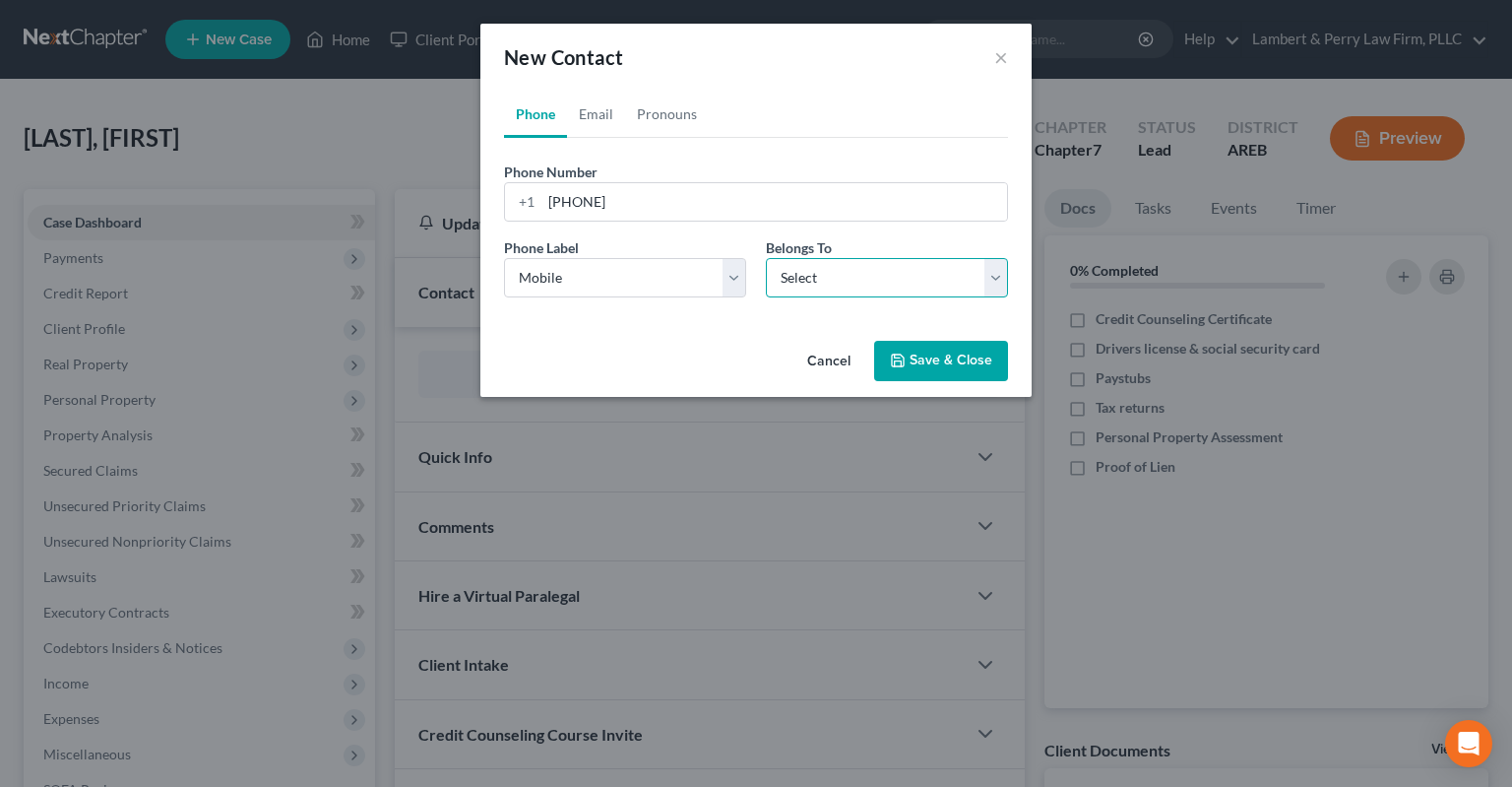 click on "Select Client Other" at bounding box center (887, 278) 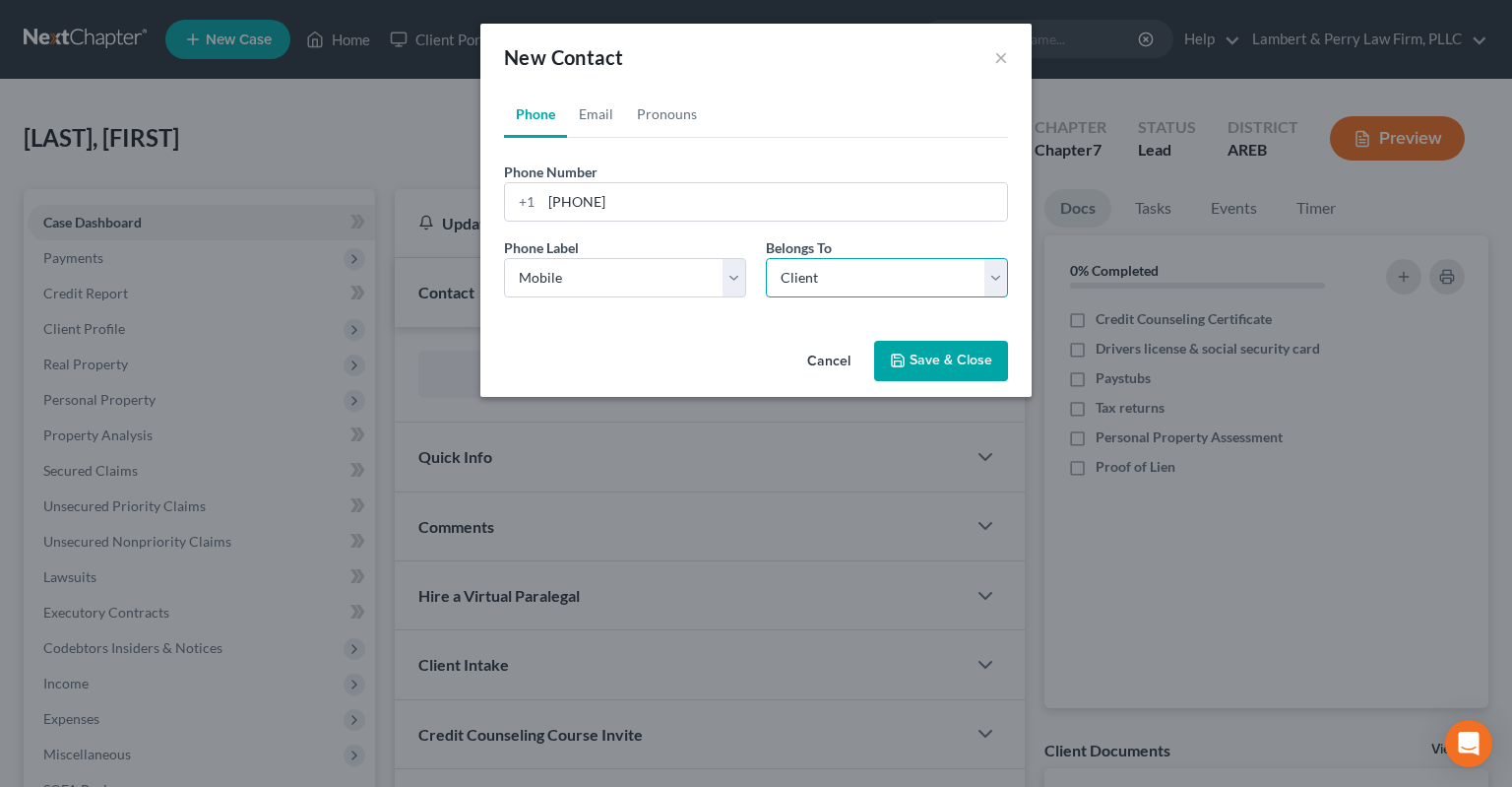 click on "Client" at bounding box center (0, 0) 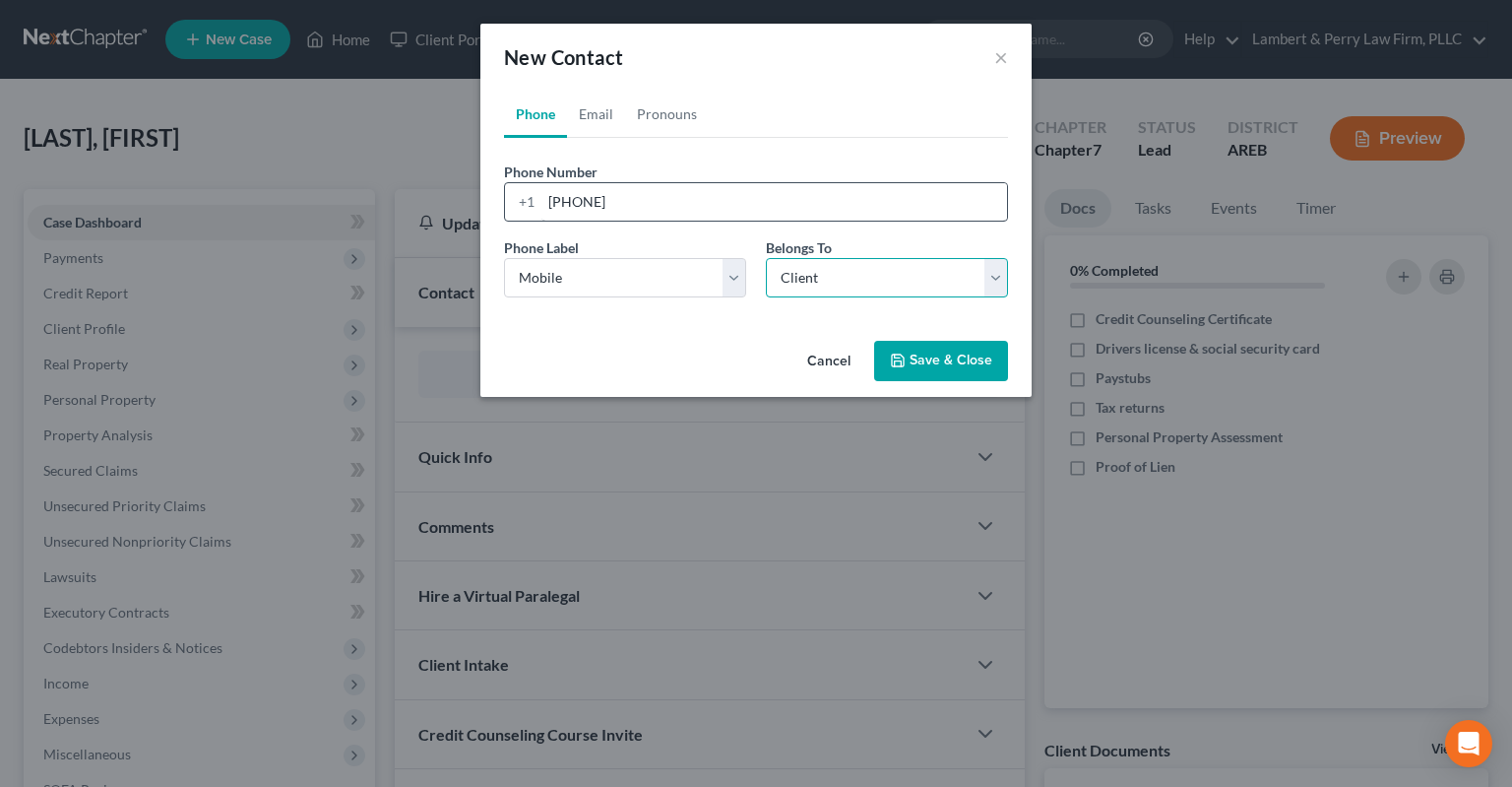 select on "0" 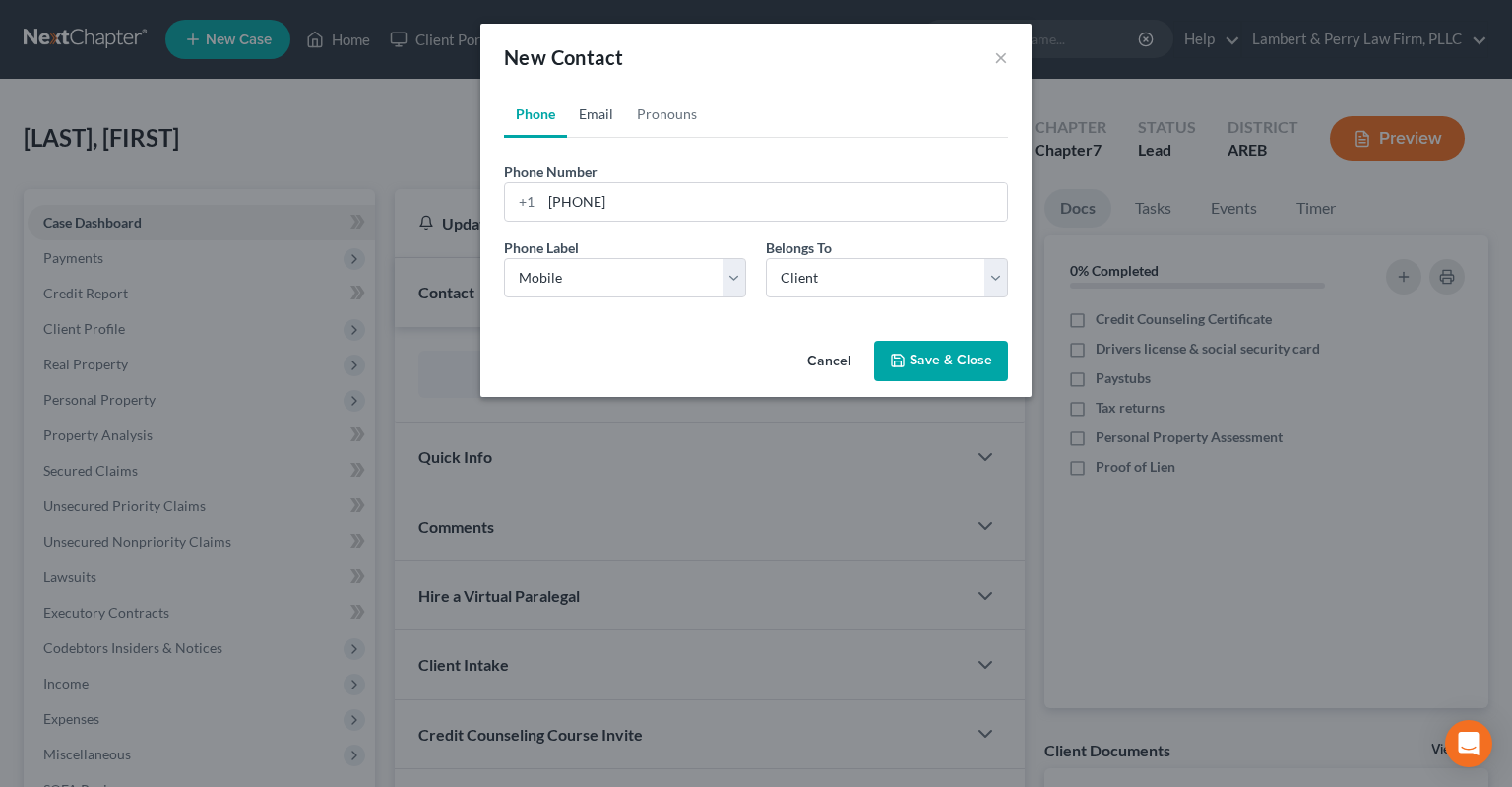 drag, startPoint x: 602, startPoint y: 120, endPoint x: 598, endPoint y: 137, distance: 17.464249 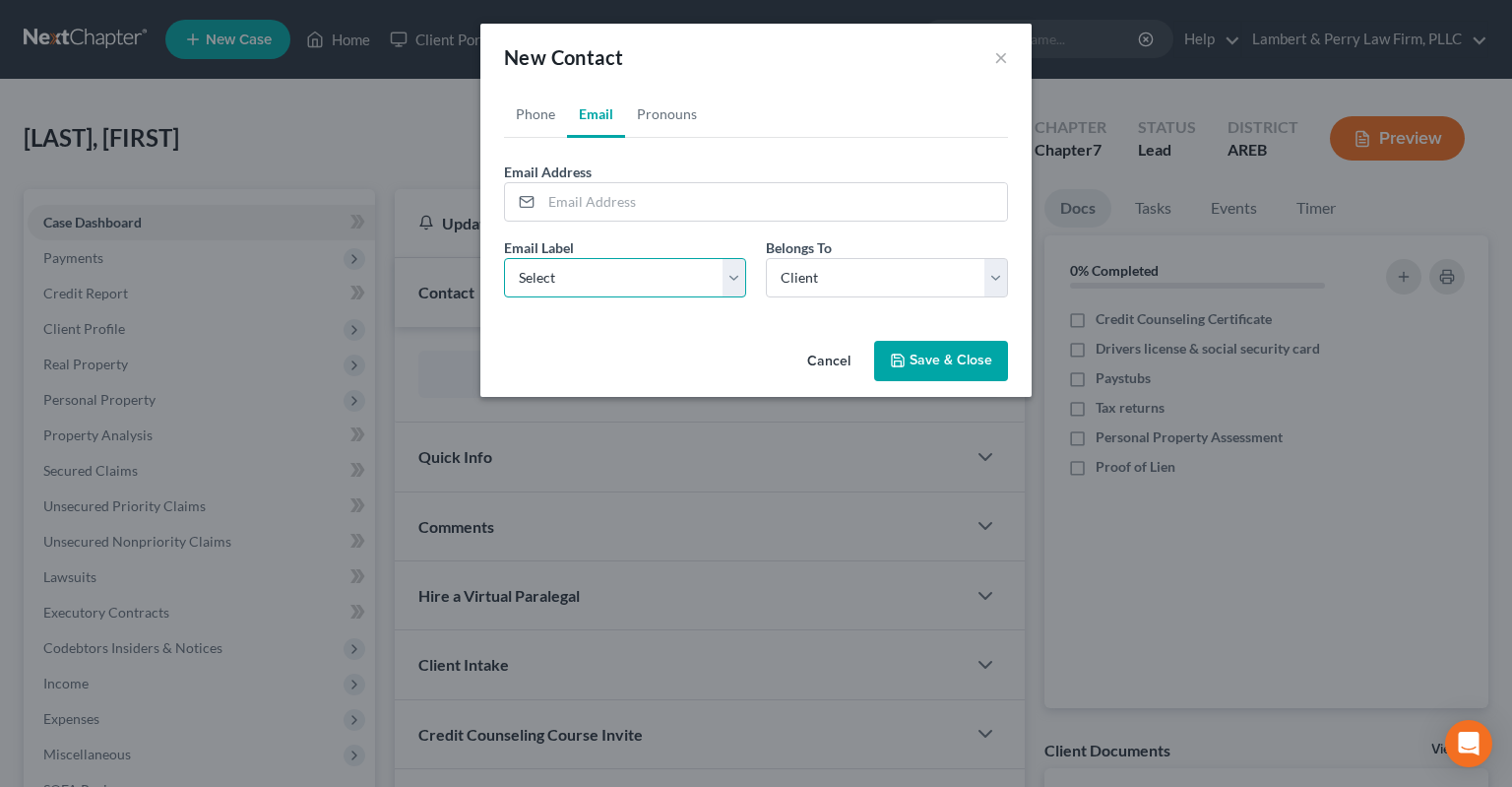 click on "Select Home Work Other" at bounding box center [625, 278] 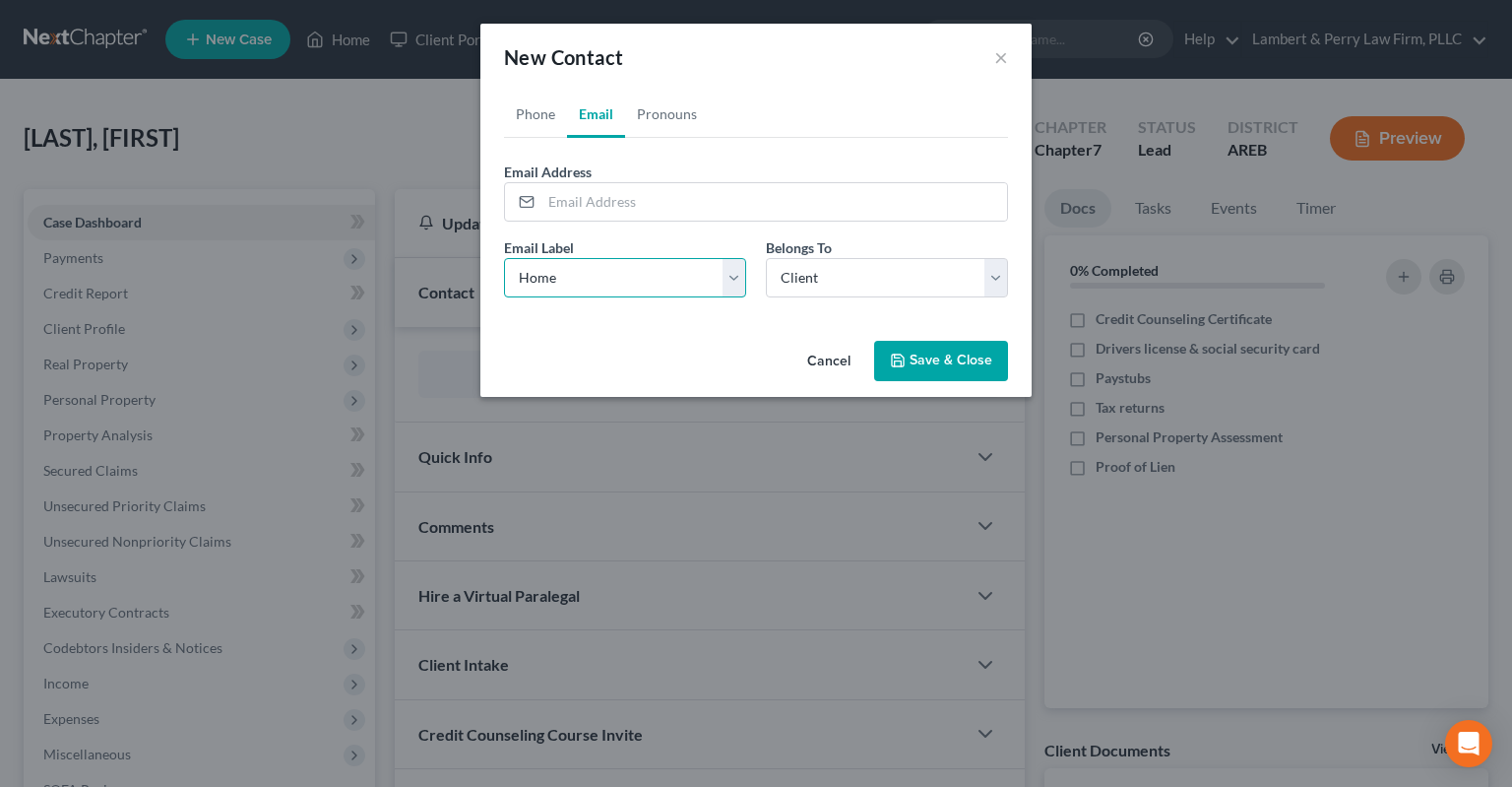 click on "Home" at bounding box center [0, 0] 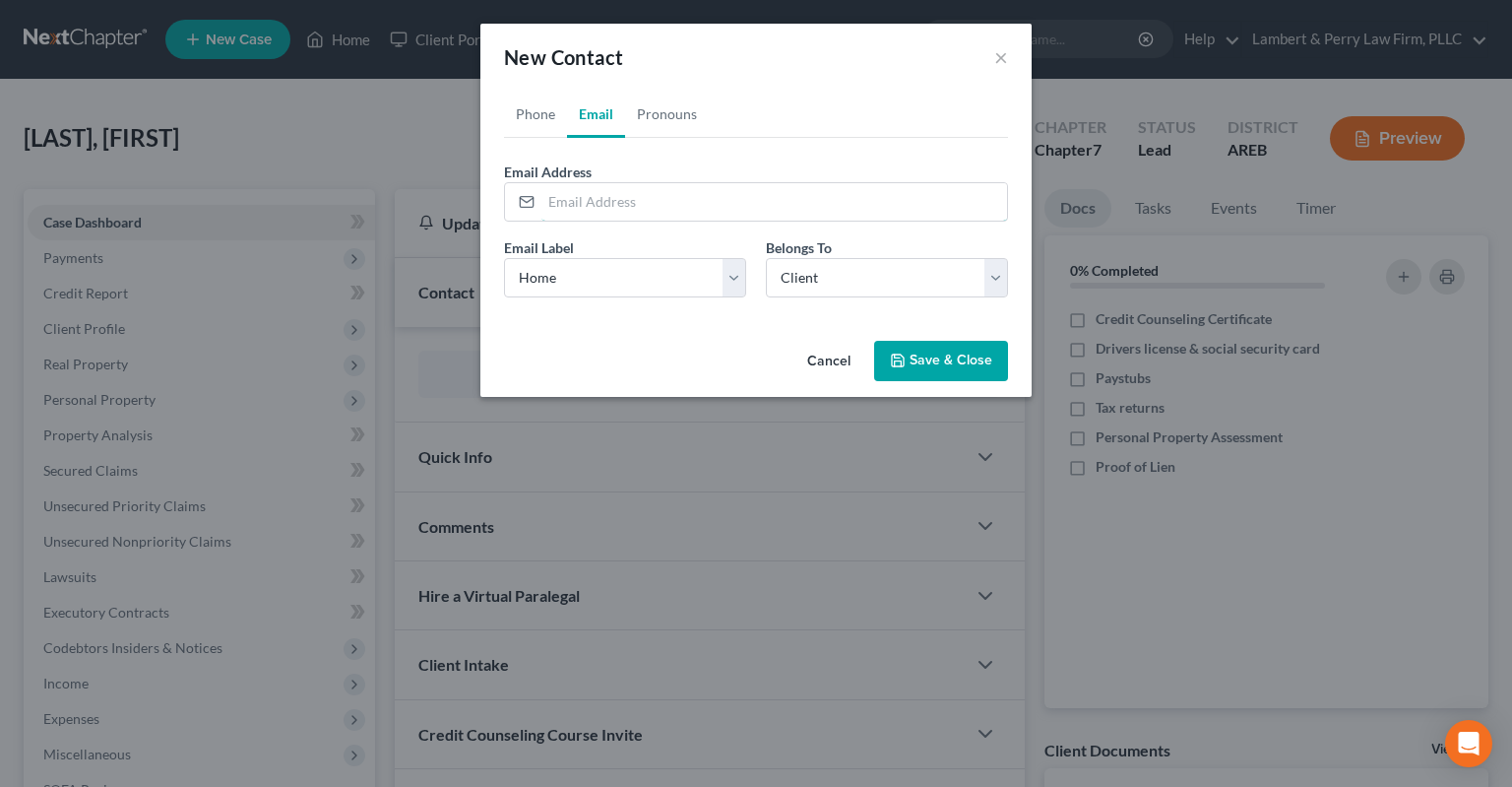 drag, startPoint x: 644, startPoint y: 201, endPoint x: 698, endPoint y: 150, distance: 74.27651 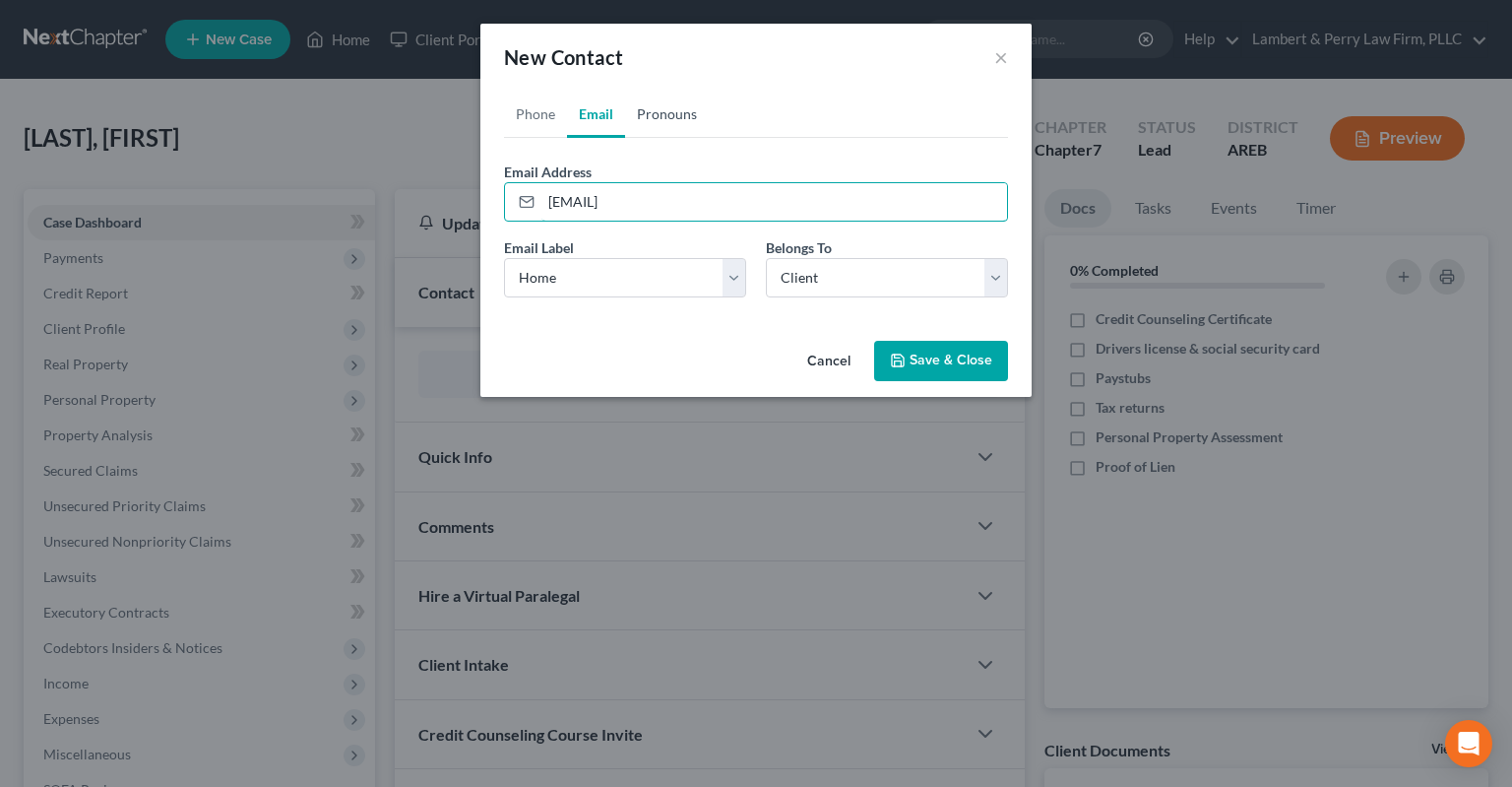 type on "[EMAIL]" 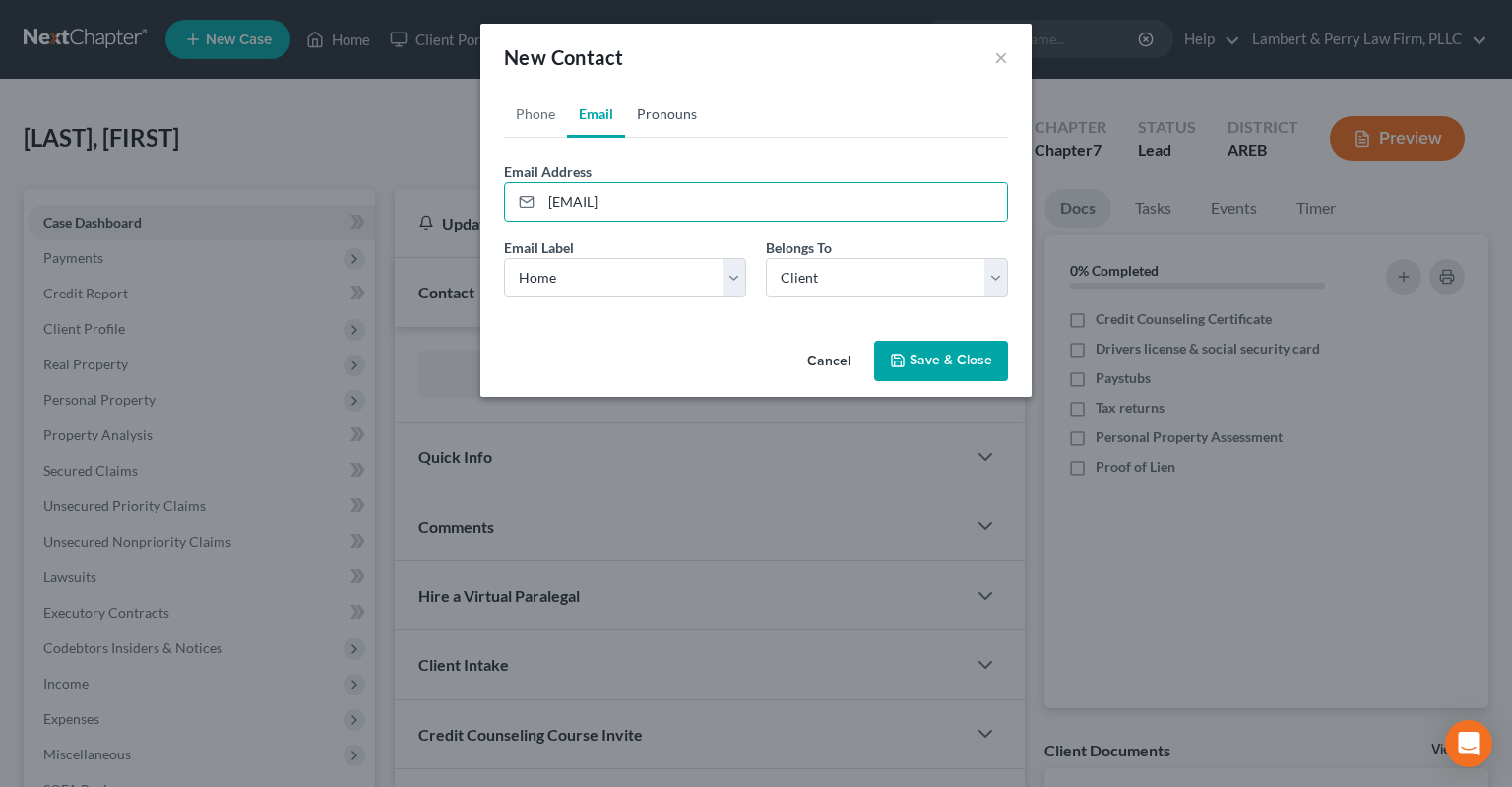click on "Pronouns" at bounding box center (666, 114) 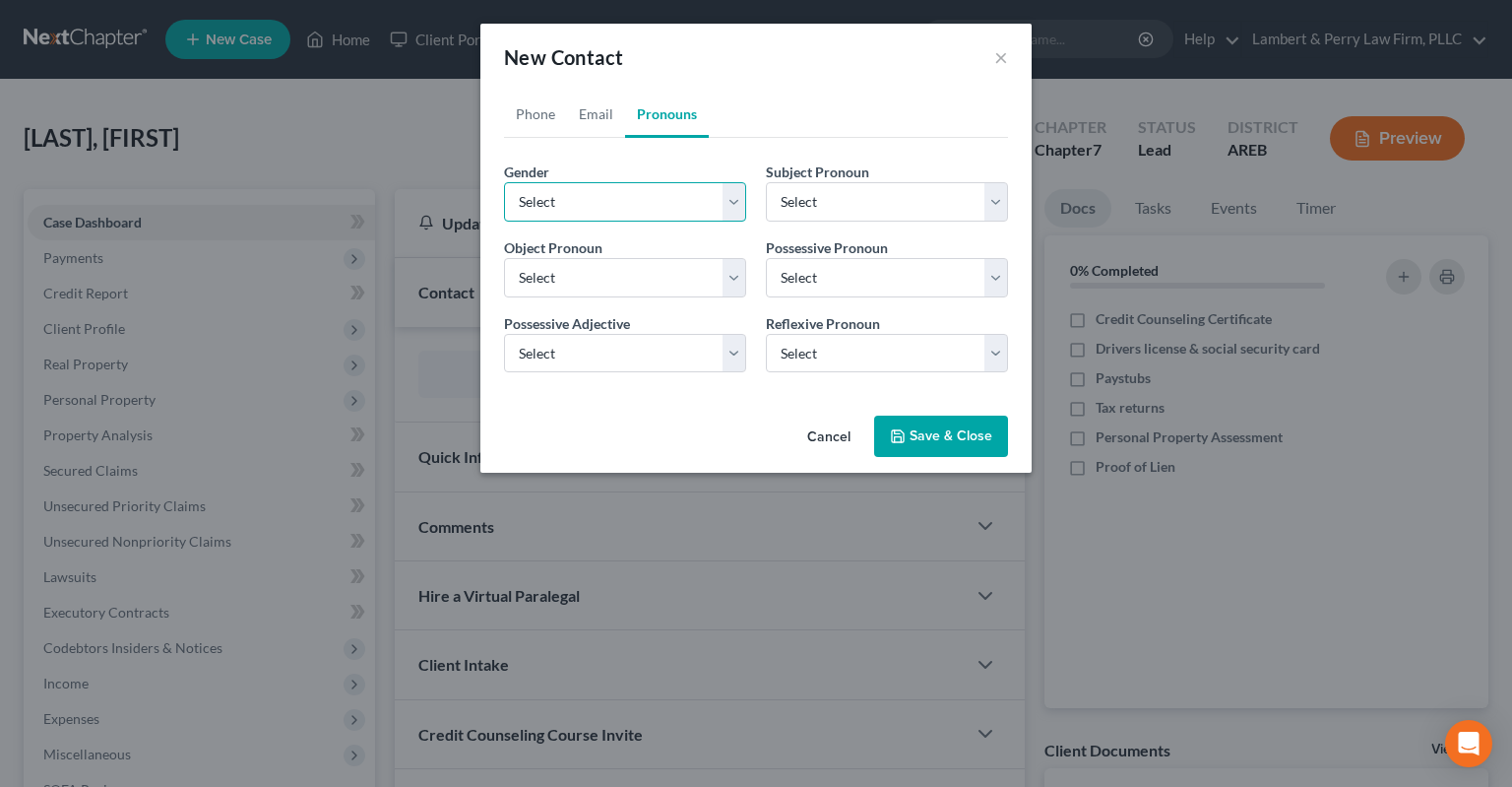 select on "3" 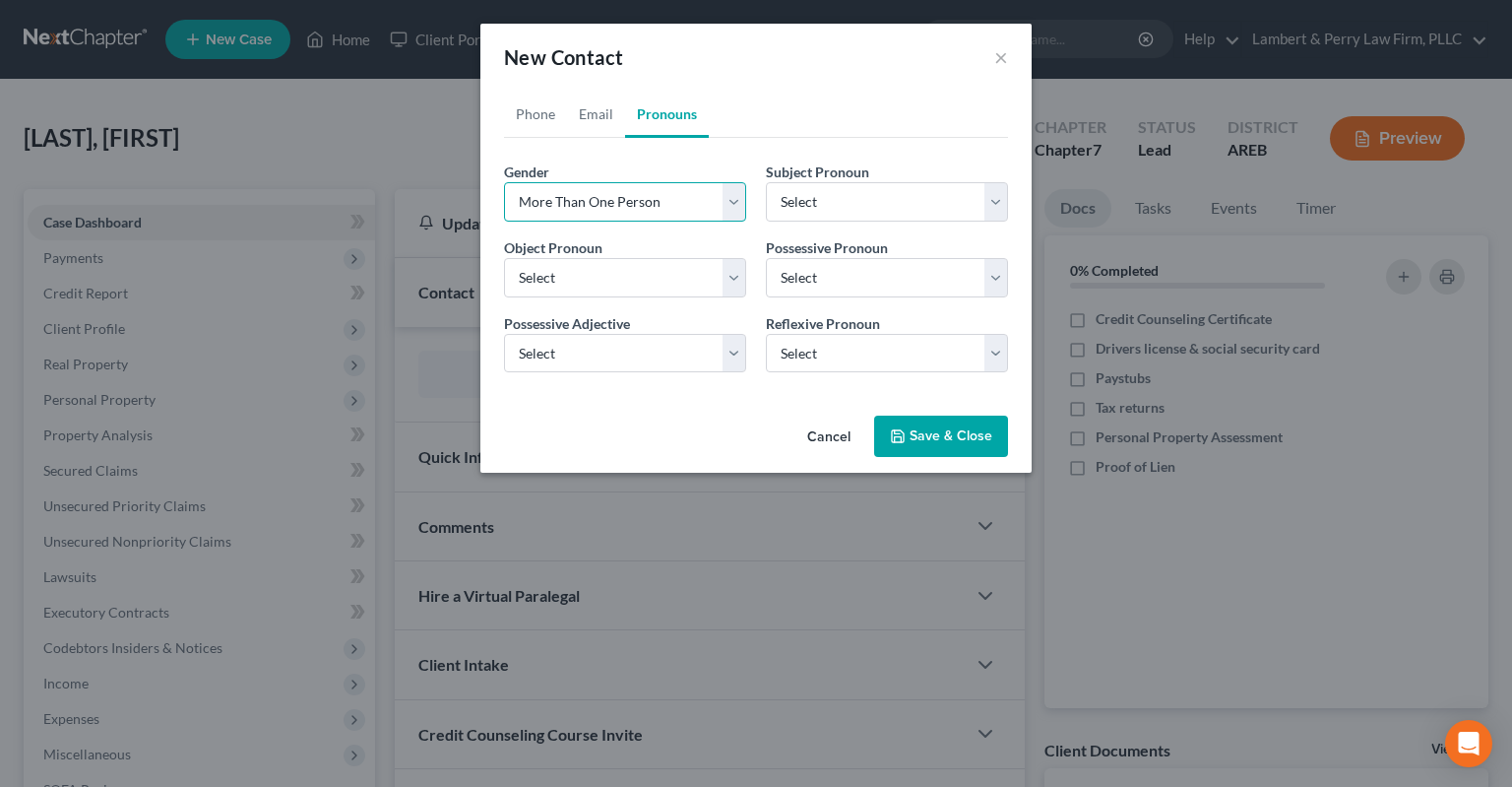 click on "More Than One Person" at bounding box center [0, 0] 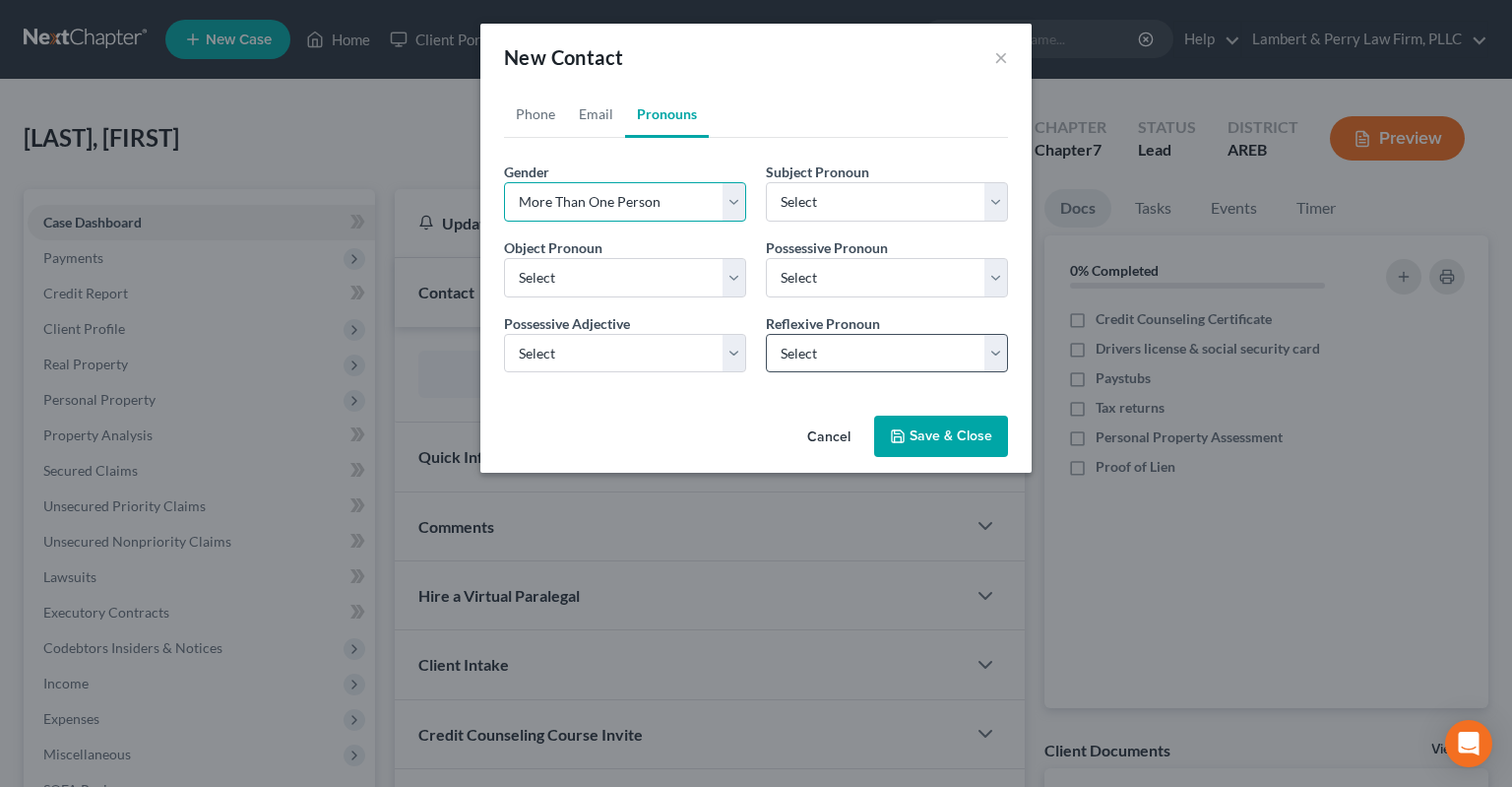 select on "3" 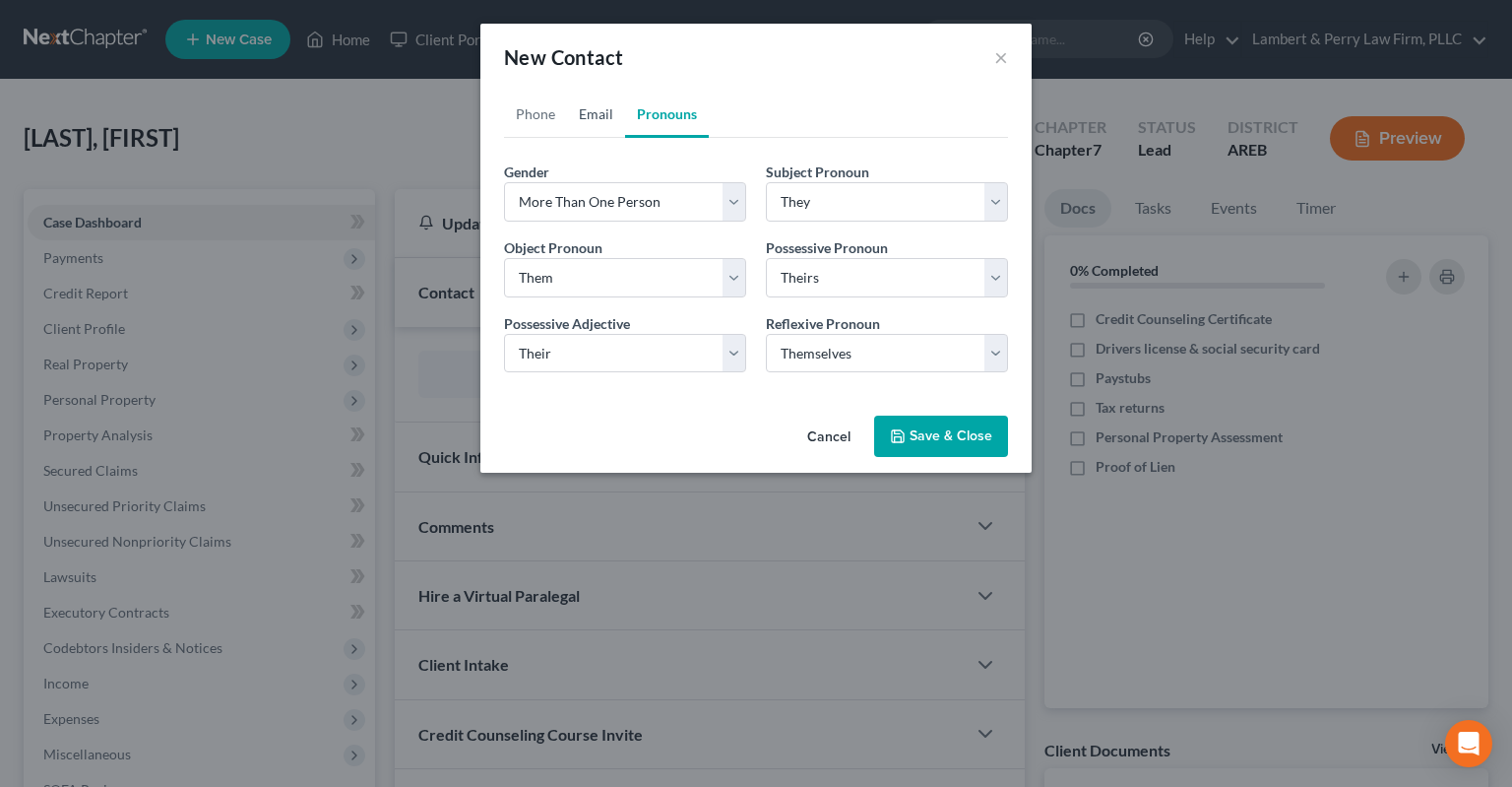drag, startPoint x: 602, startPoint y: 124, endPoint x: 589, endPoint y: 118, distance: 14.317821 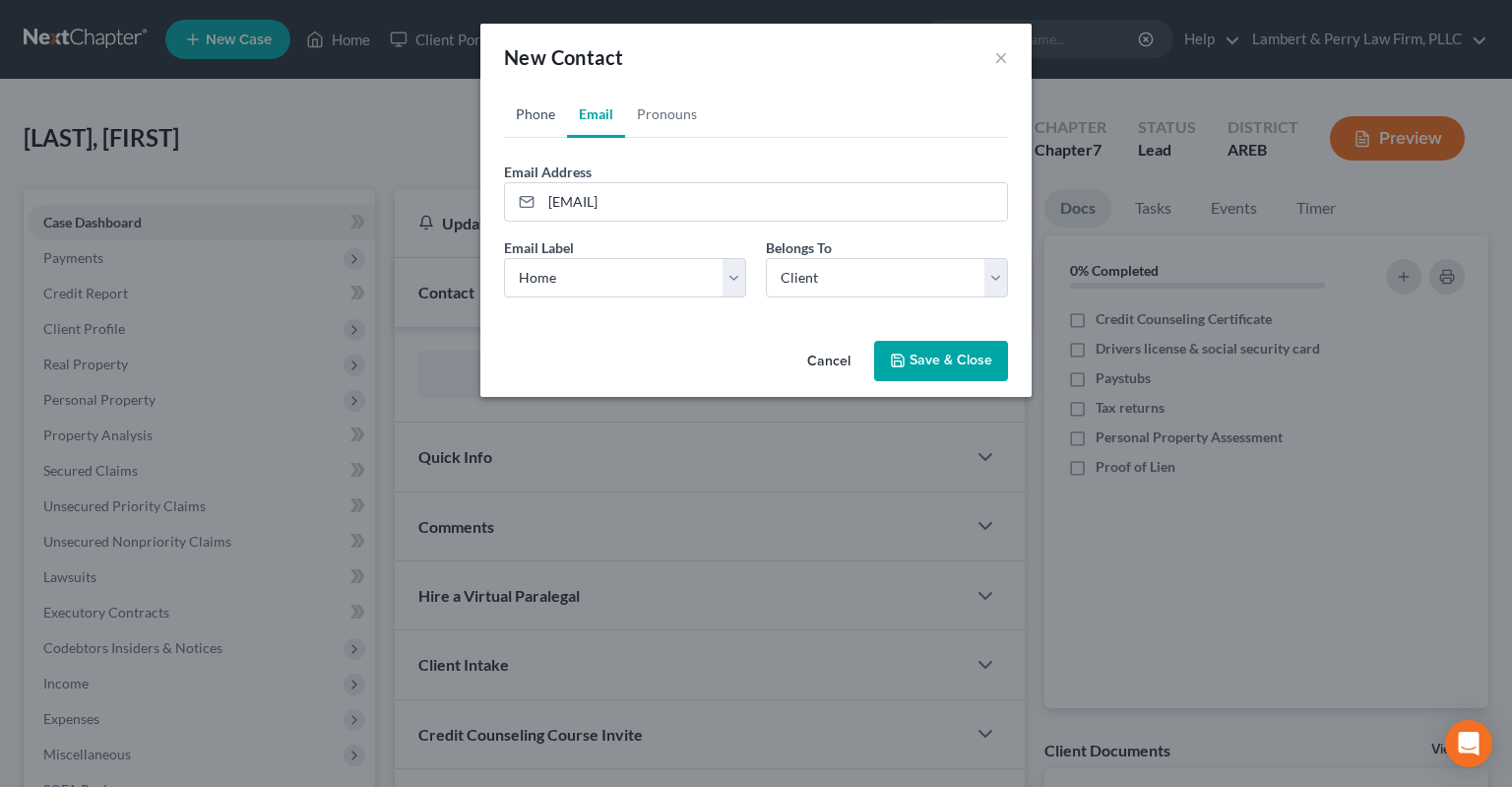 click on "Phone" at bounding box center (536, 114) 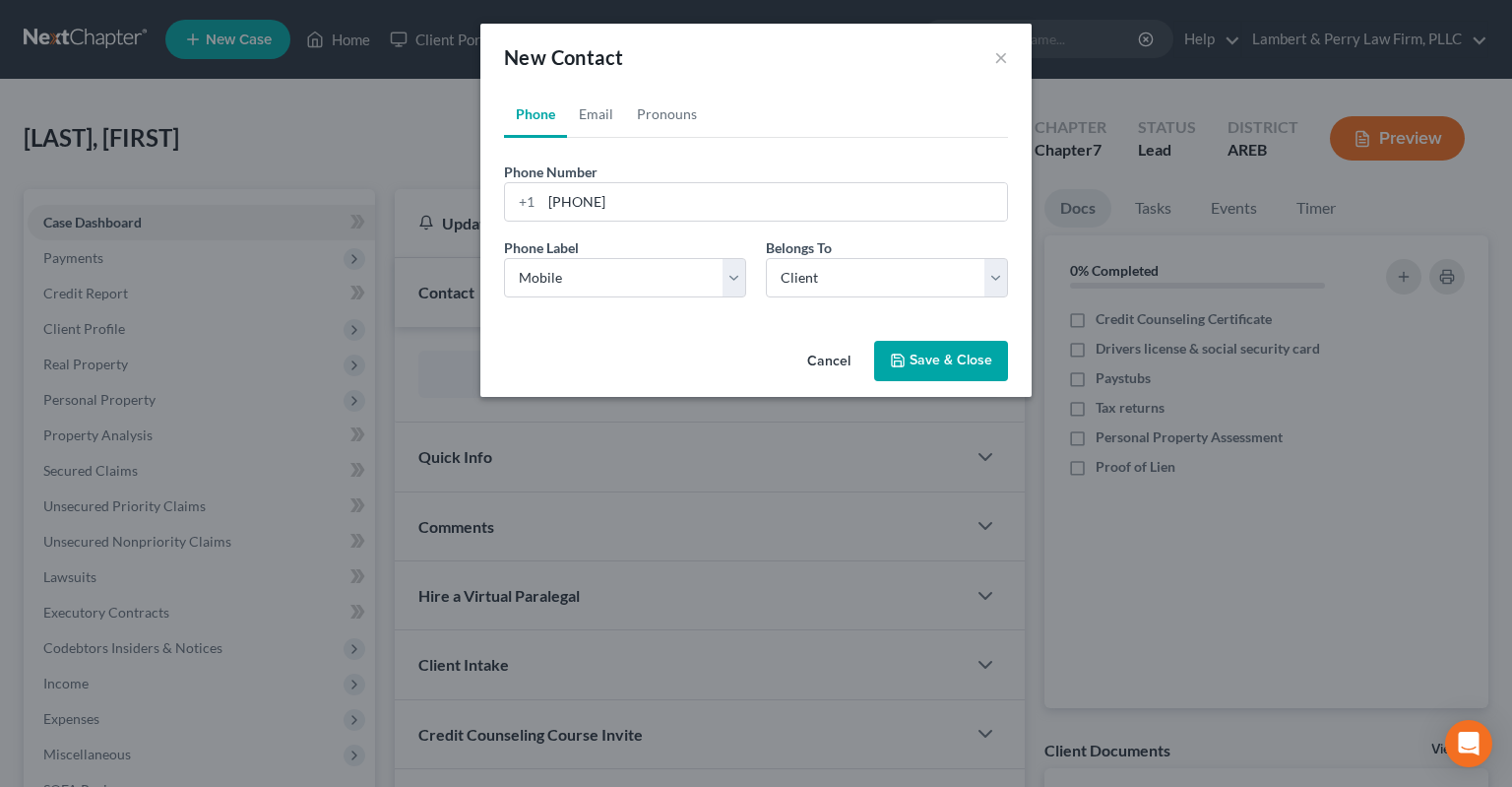 drag, startPoint x: 956, startPoint y: 368, endPoint x: 923, endPoint y: 364, distance: 33.24154 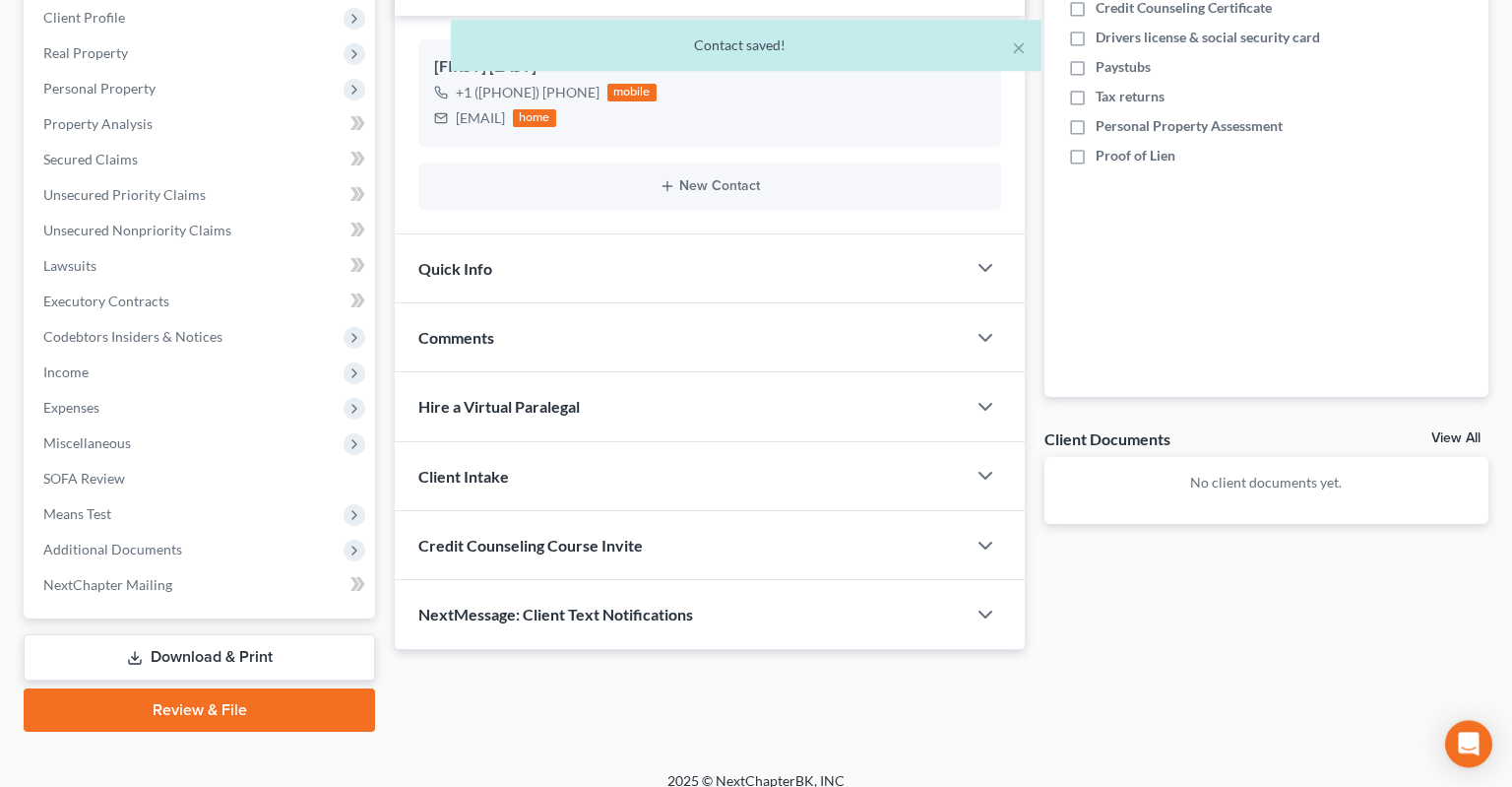scroll, scrollTop: 311, scrollLeft: 0, axis: vertical 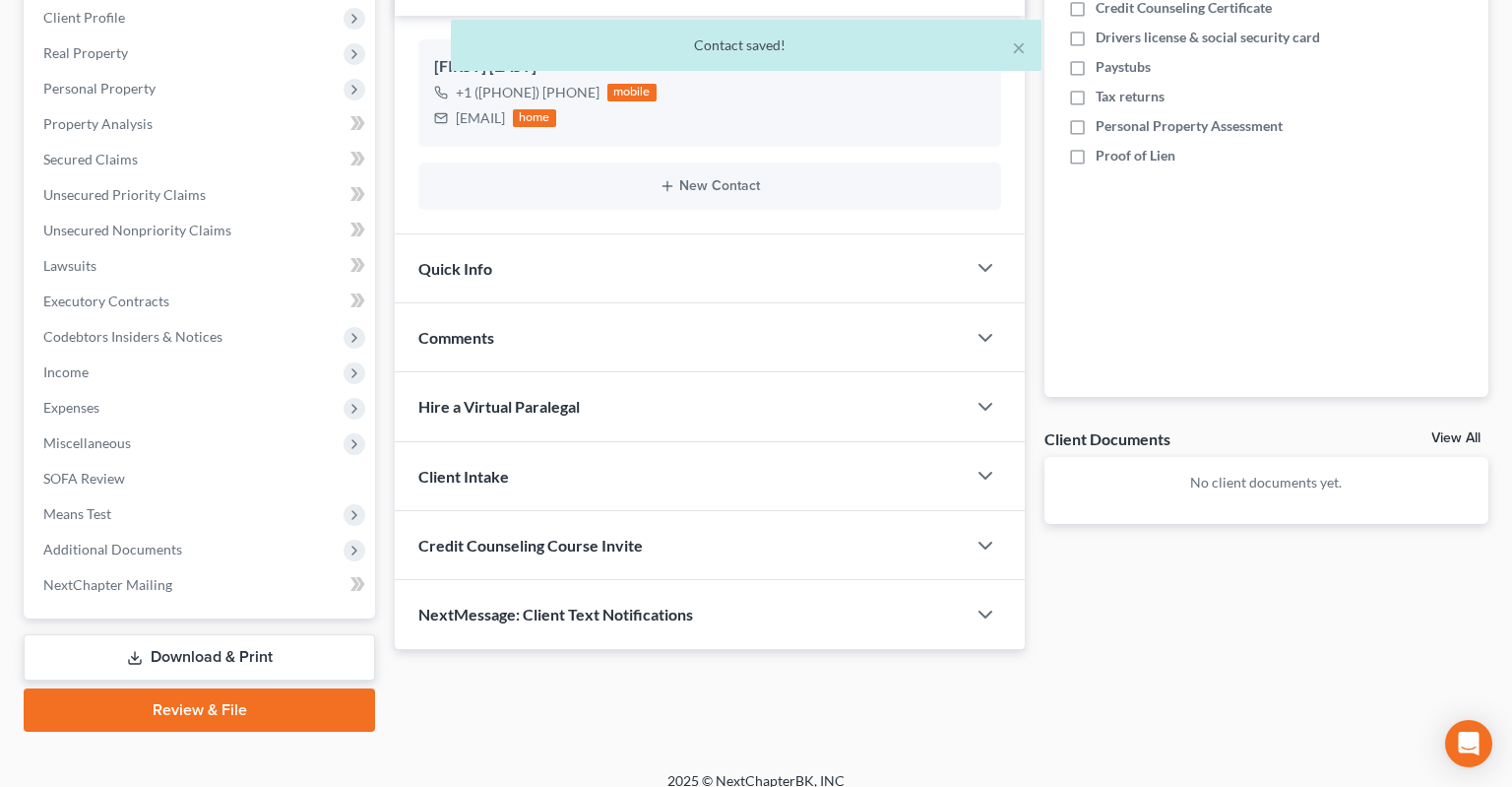 click on "Quick Info" at bounding box center [680, 268] 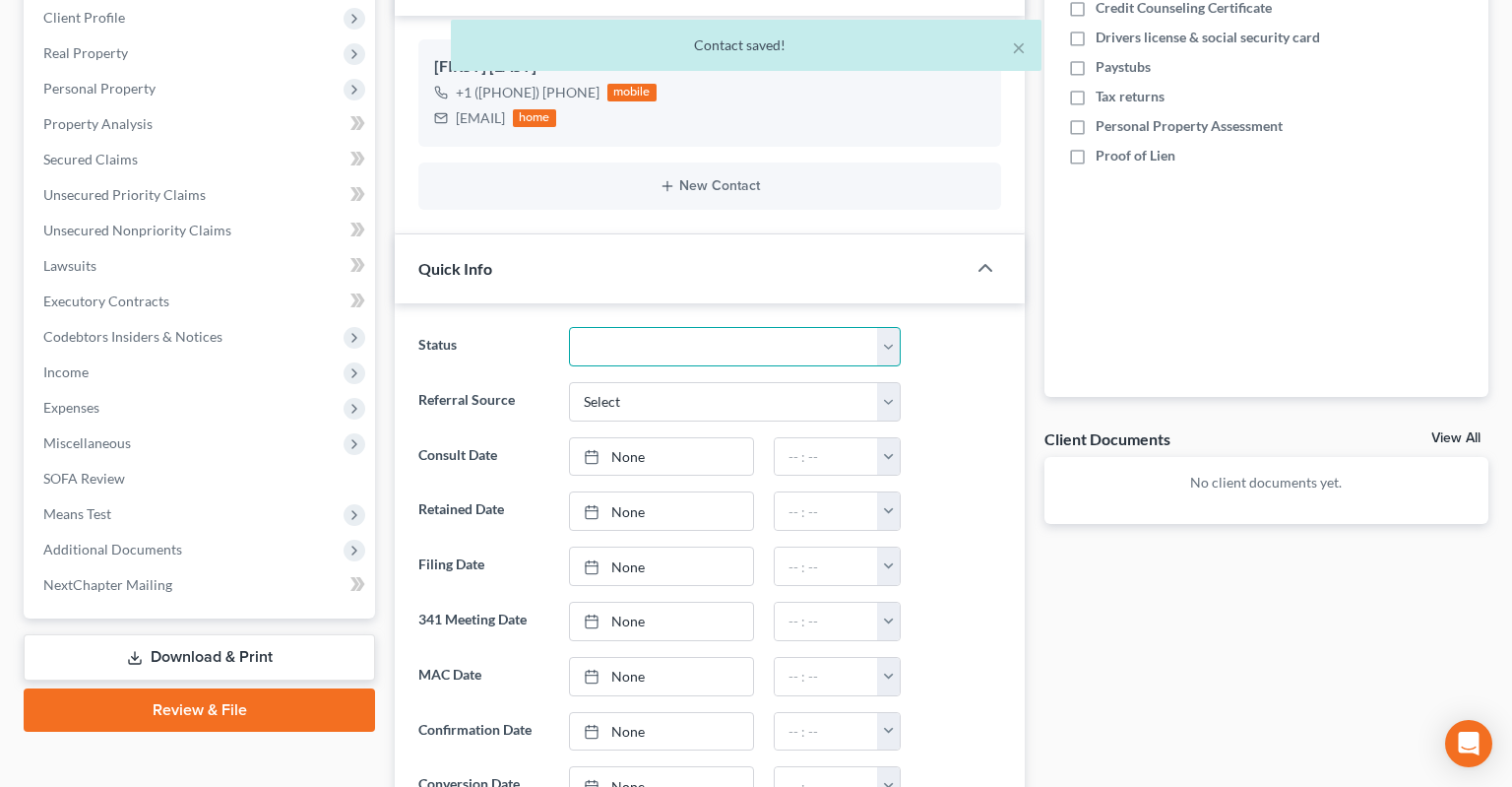 click on "Awaiting 341 Chapter 7 - Attended Meeting Confirmed Discharged Dismissed New Consult Not Retained Rejected Retained Unconfirmed Withdrawn as Counsel" at bounding box center [734, 347] 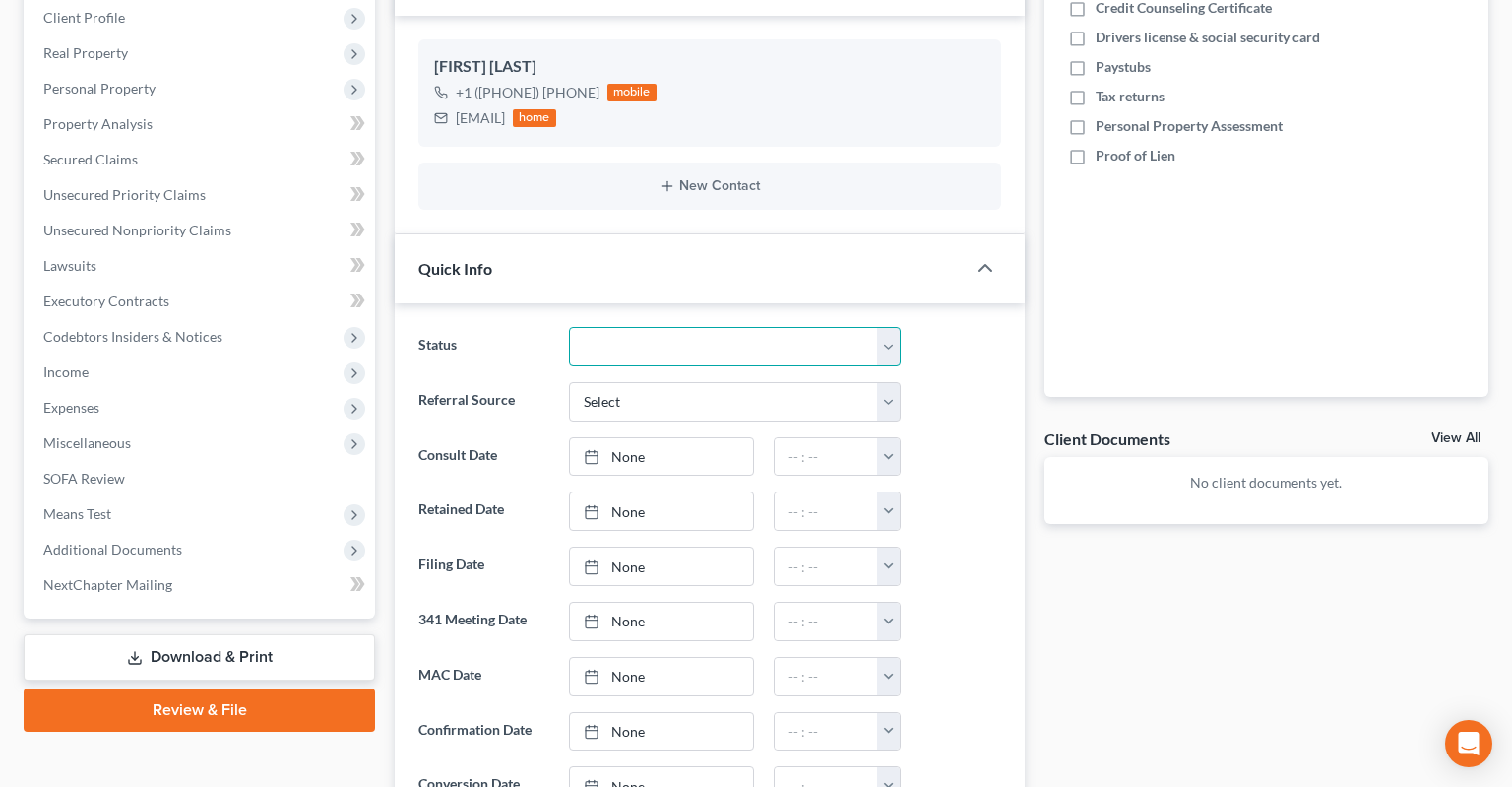 select on "5" 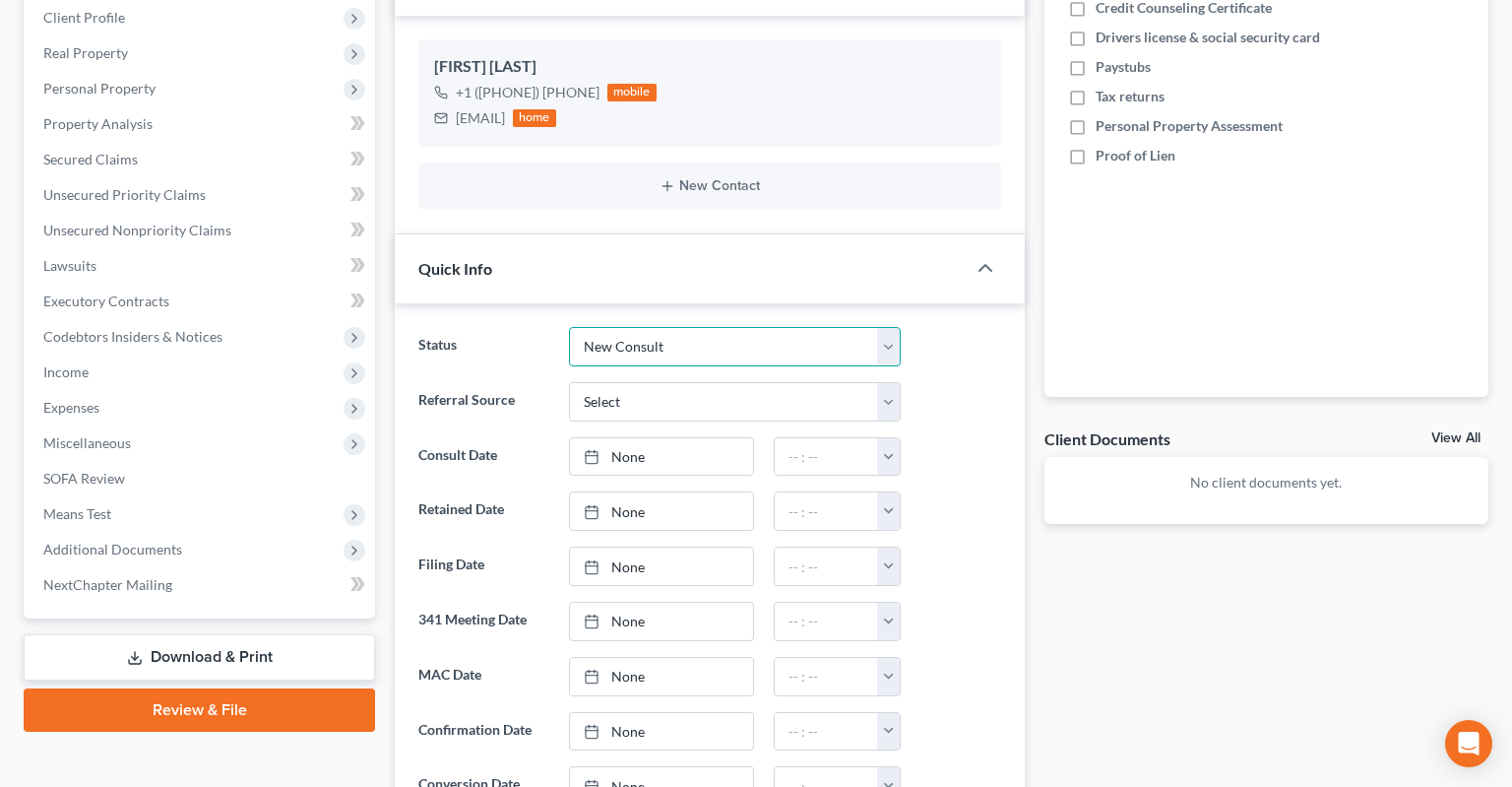 click on "New Consult" at bounding box center [0, 0] 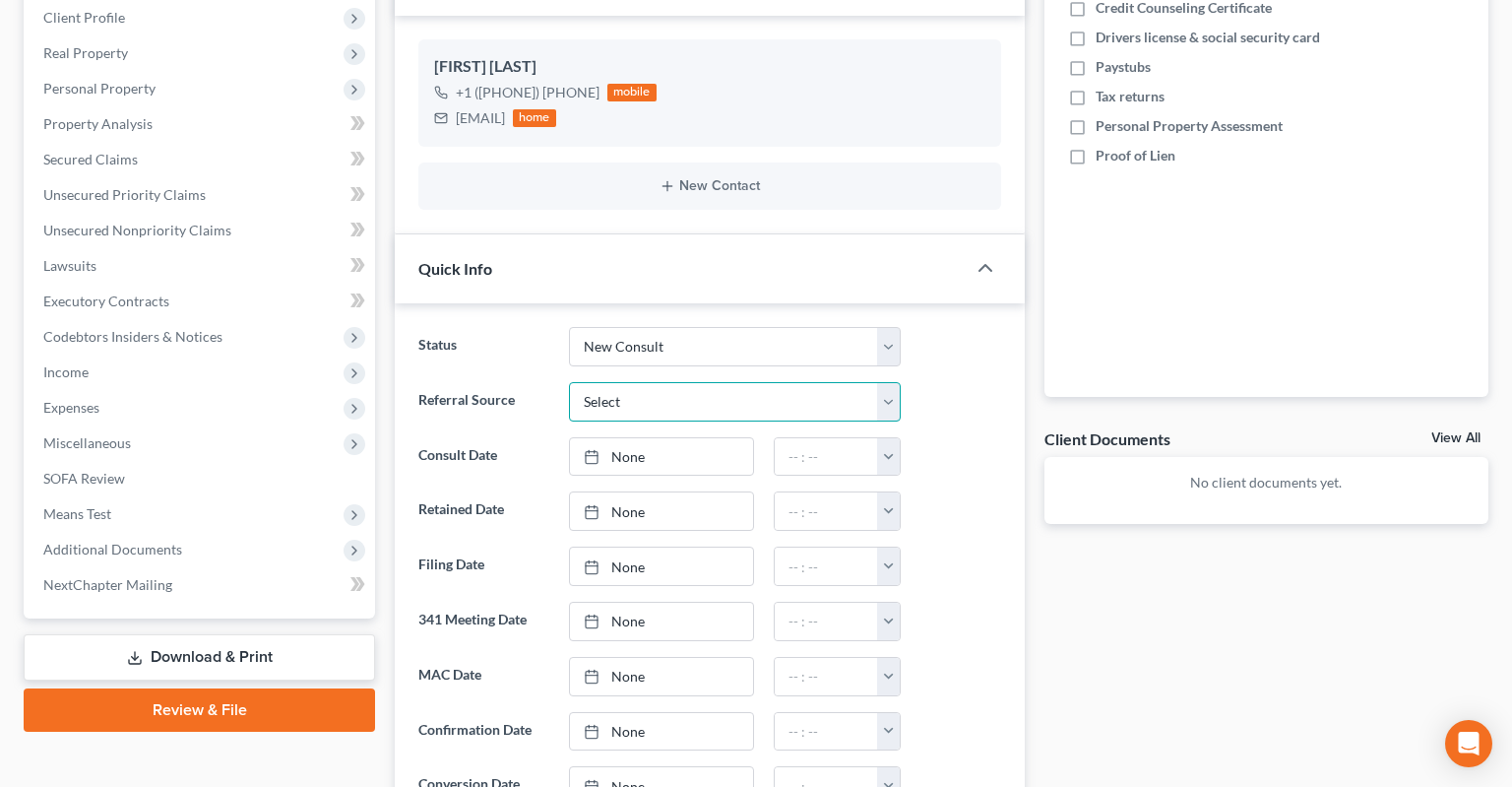 click on "Select Word Of Mouth Previous Clients Direct Mail Website Google Search Modern Attorney Other (specify)" at bounding box center (734, 402) 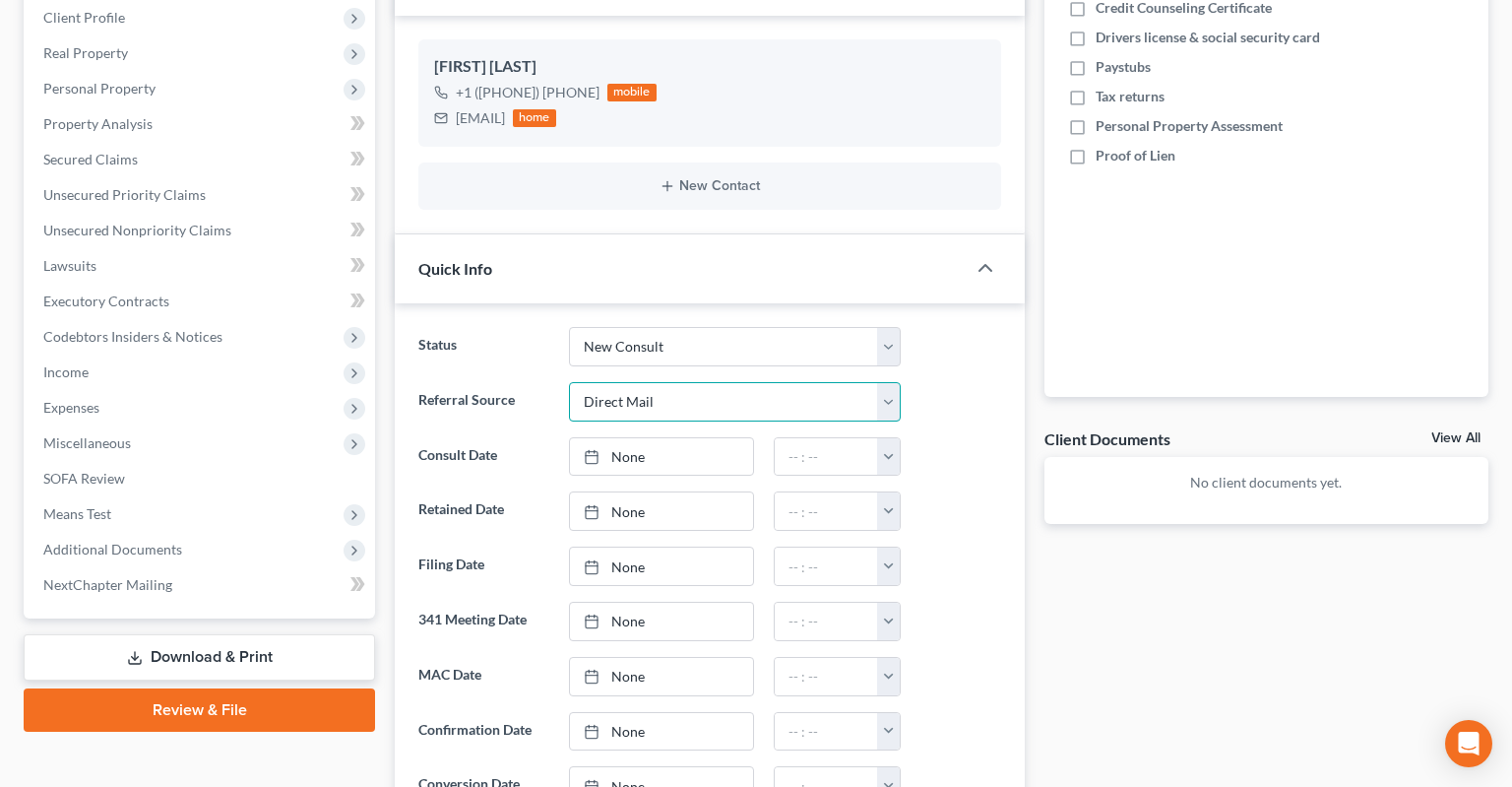 click on "Direct Mail" at bounding box center [0, 0] 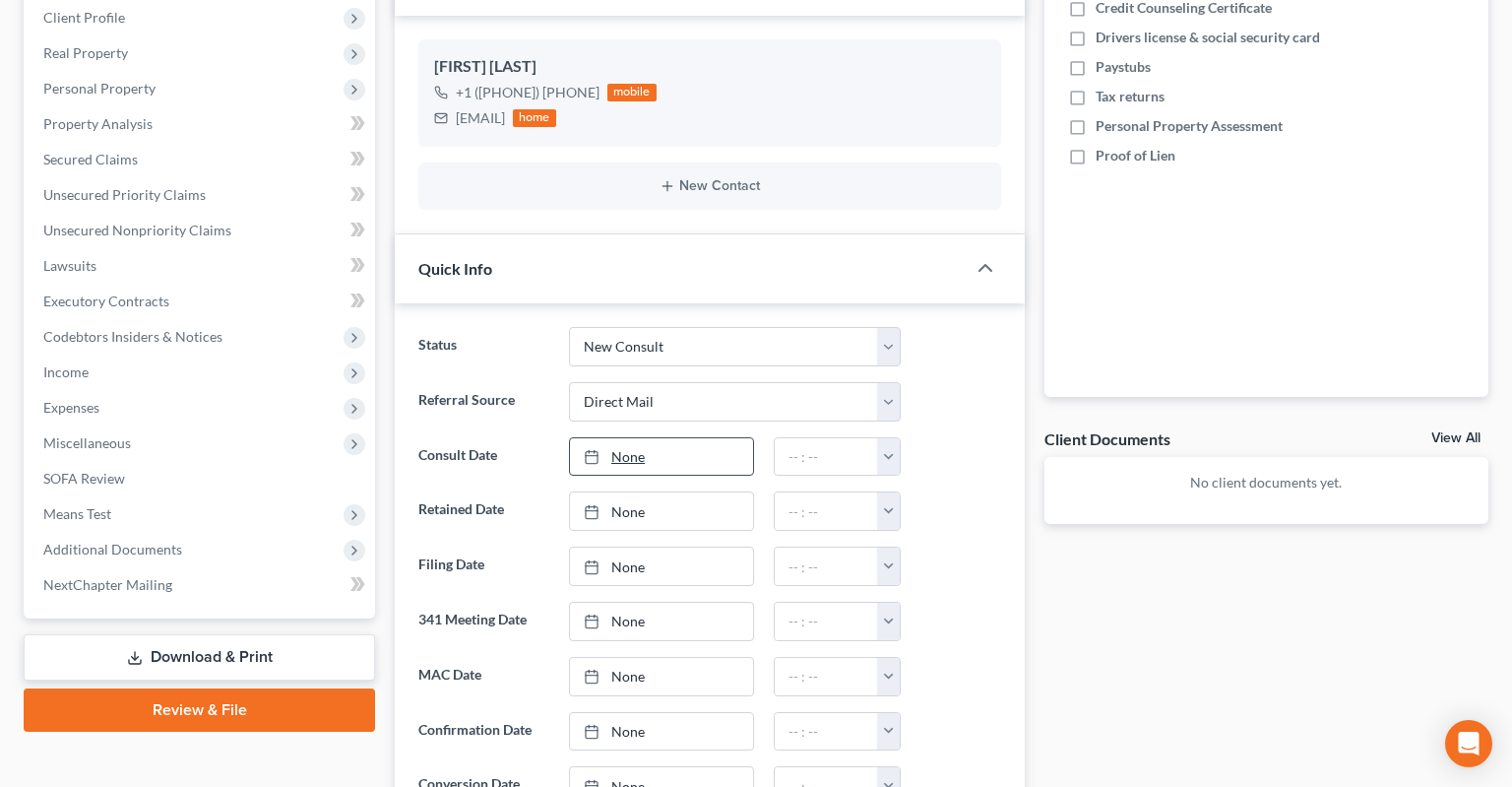 click on "None" at bounding box center (662, 457) 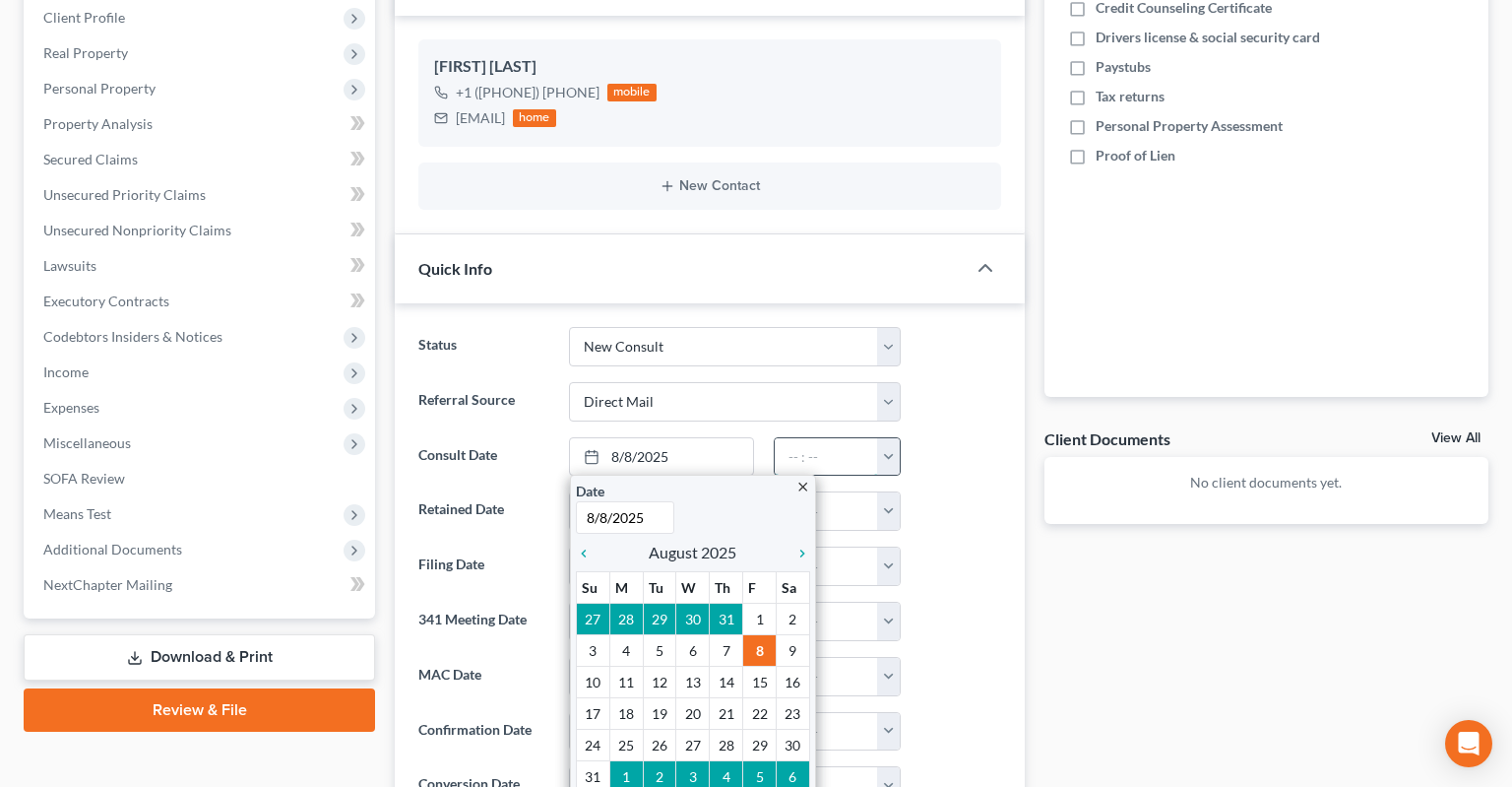 click at bounding box center [826, 457] 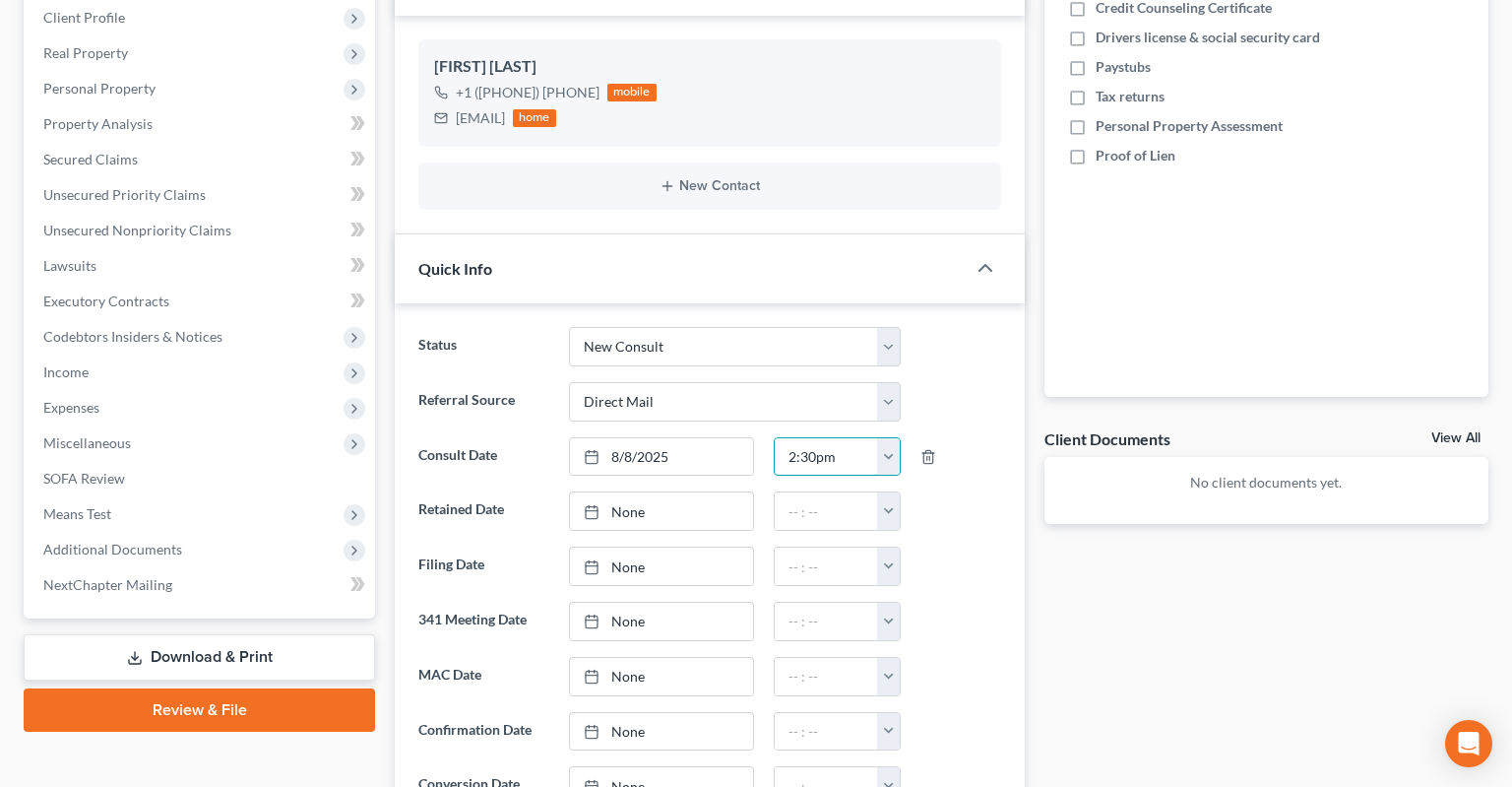 type on "2:30pm" 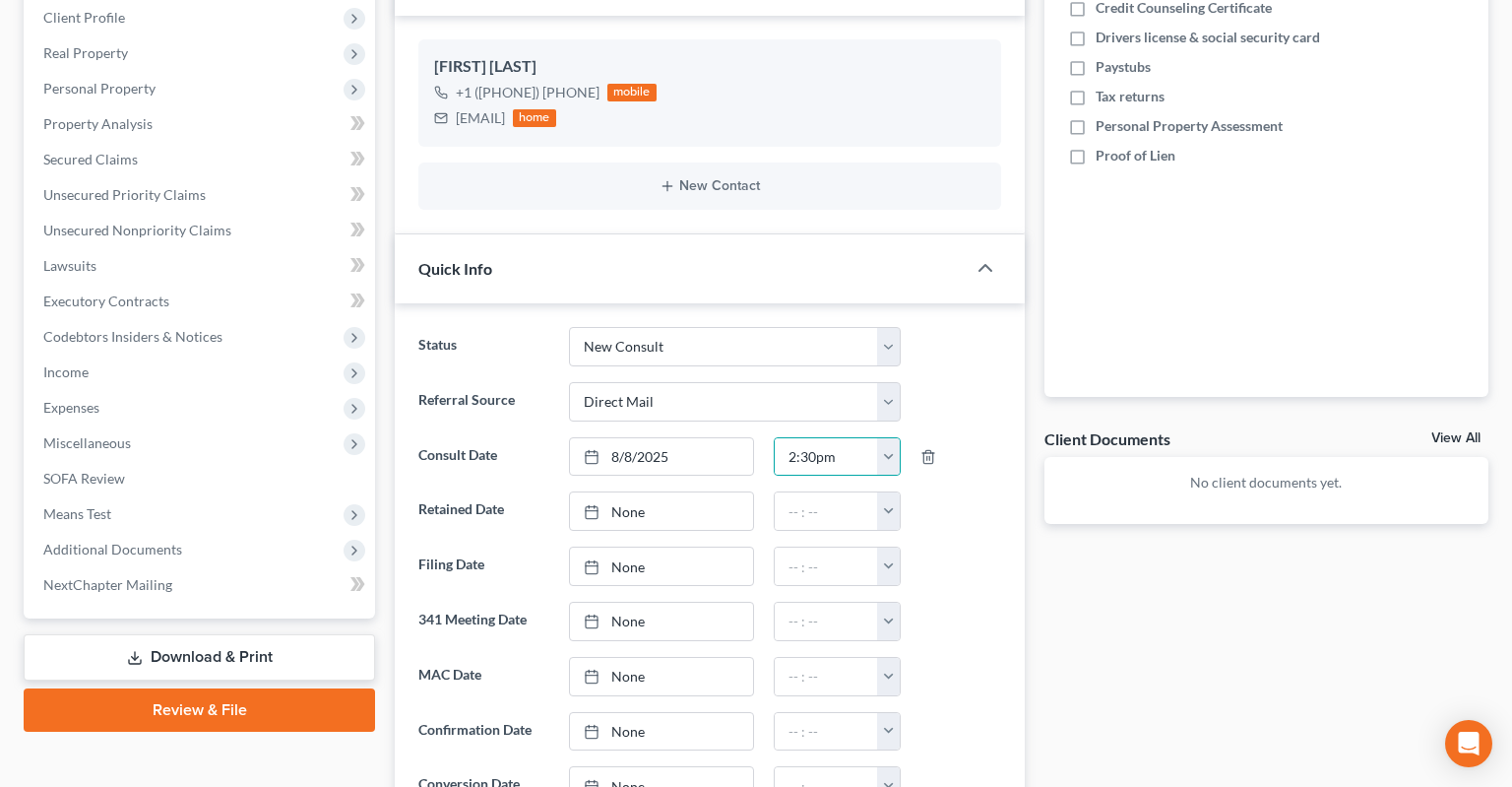 click on "Status Awaiting 341 Chapter 7 - Attended Meeting Confirmed Discharged Dismissed New Consult Not Retained Rejected Retained Unconfirmed Withdrawn as Counsel Referral Source
Select Word Of Mouth Previous Clients Direct Mail Website Google Search Modern Attorney Other (specify)
Consult Date
8/8/2025
close
Date
8/8/2025
Time
12:00 AM
chevron_left
August 2025
chevron_right
Su M Tu W Th F Sa
27 28 29 30 31 1 2
3 4 5 6 7 8 9
10 11 12 13 14 15 16
17 18 19 20 21 22 23
24 25 26 27 28 29 30
31 1 2 3 4 5 6
Clear
2:30pm
12:00am
12:30am
1:00am
1:30am
M" at bounding box center [710, 648] 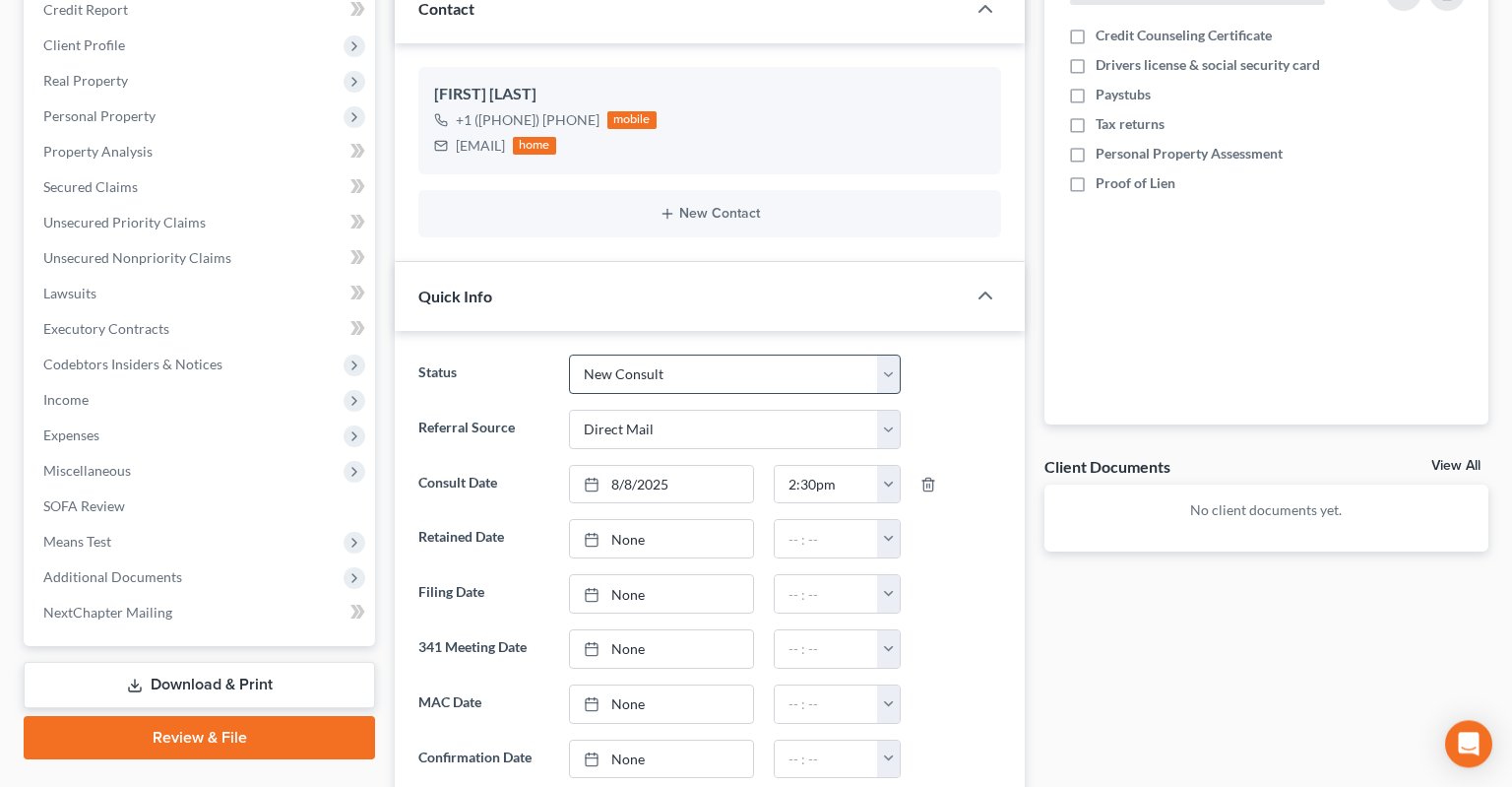 scroll, scrollTop: 208, scrollLeft: 0, axis: vertical 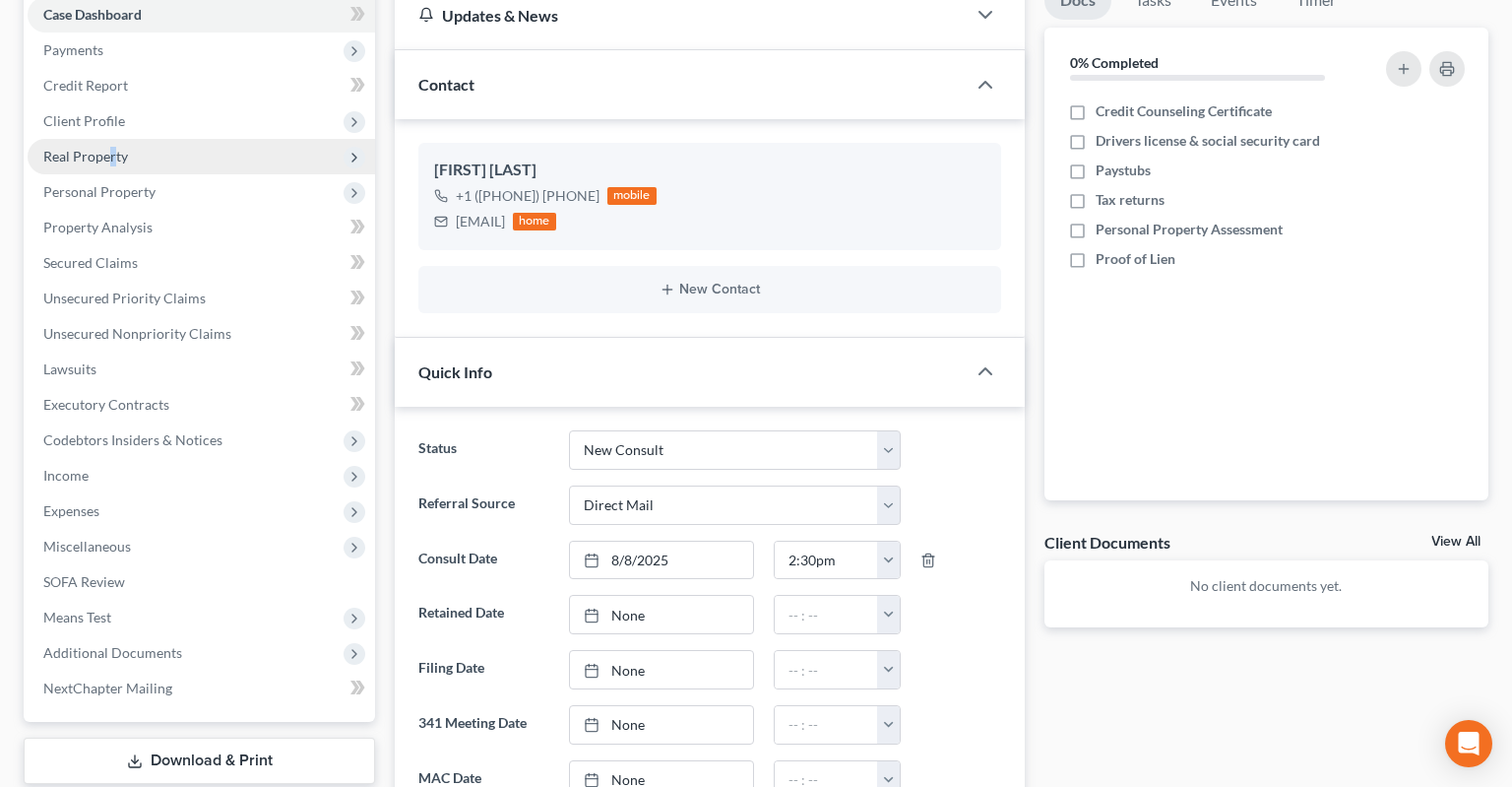 click on "Real Property" at bounding box center (201, 157) 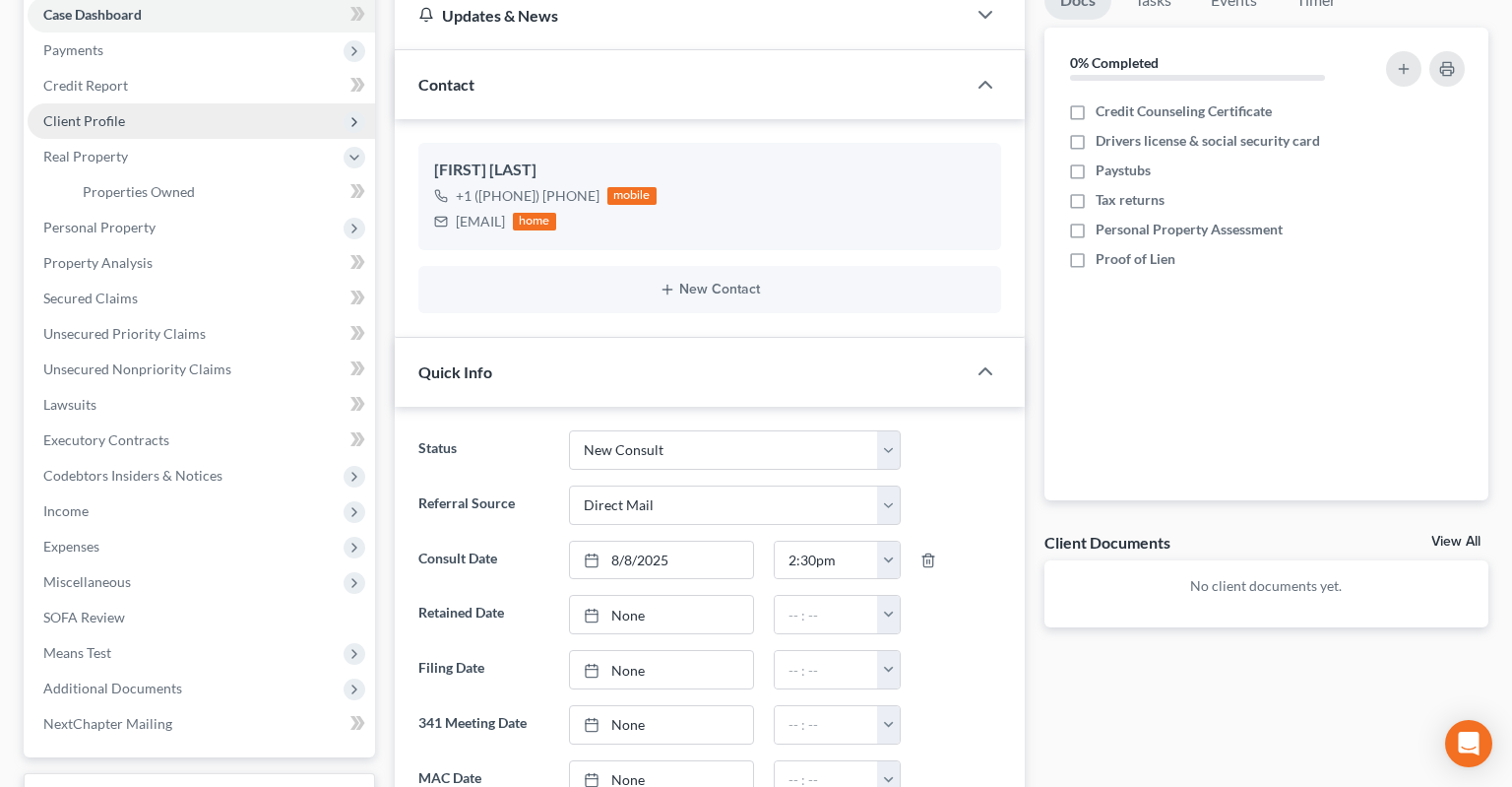 click on "Client Profile" at bounding box center (84, 120) 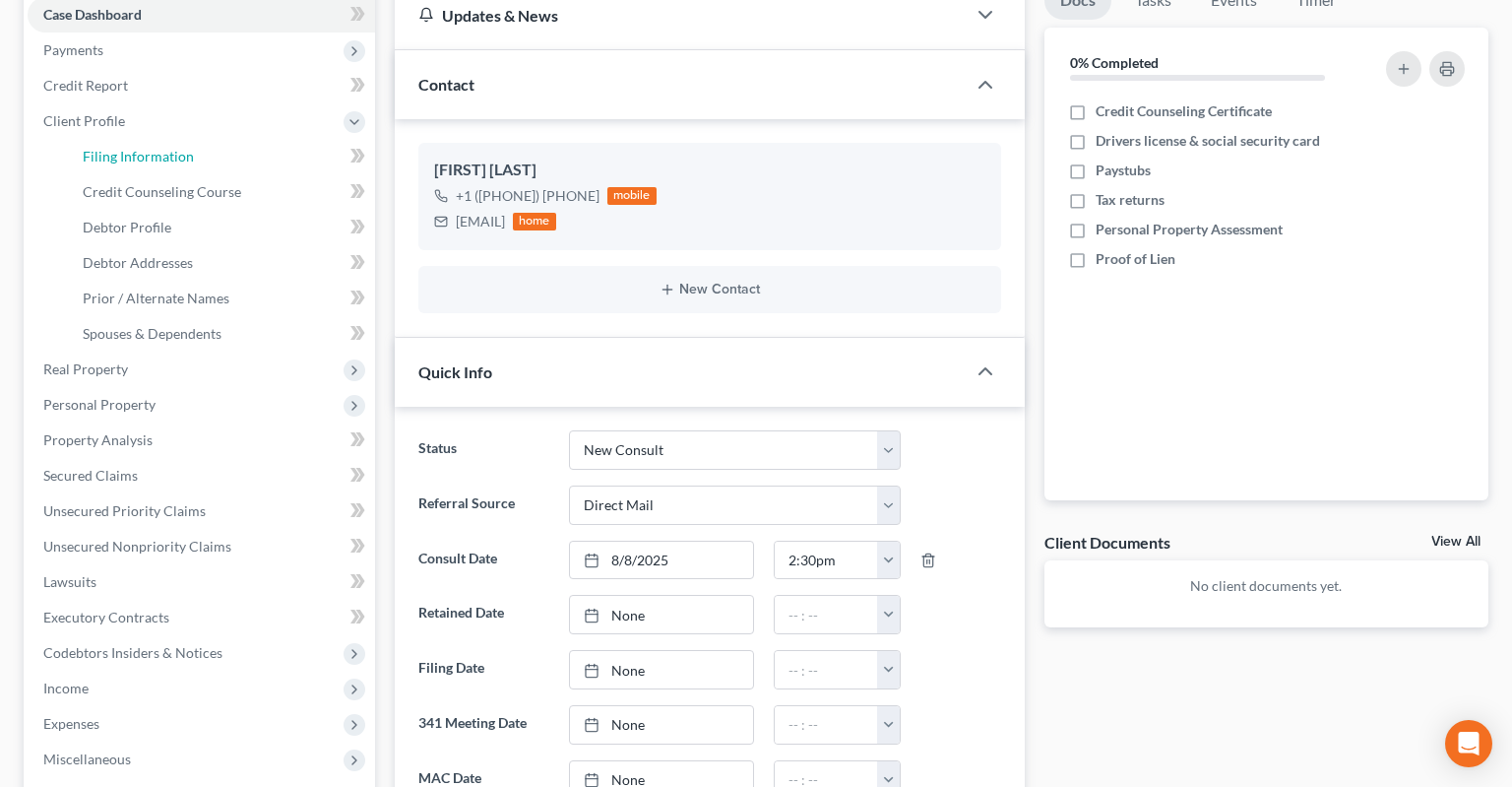 drag, startPoint x: 134, startPoint y: 143, endPoint x: 364, endPoint y: 163, distance: 230.86793 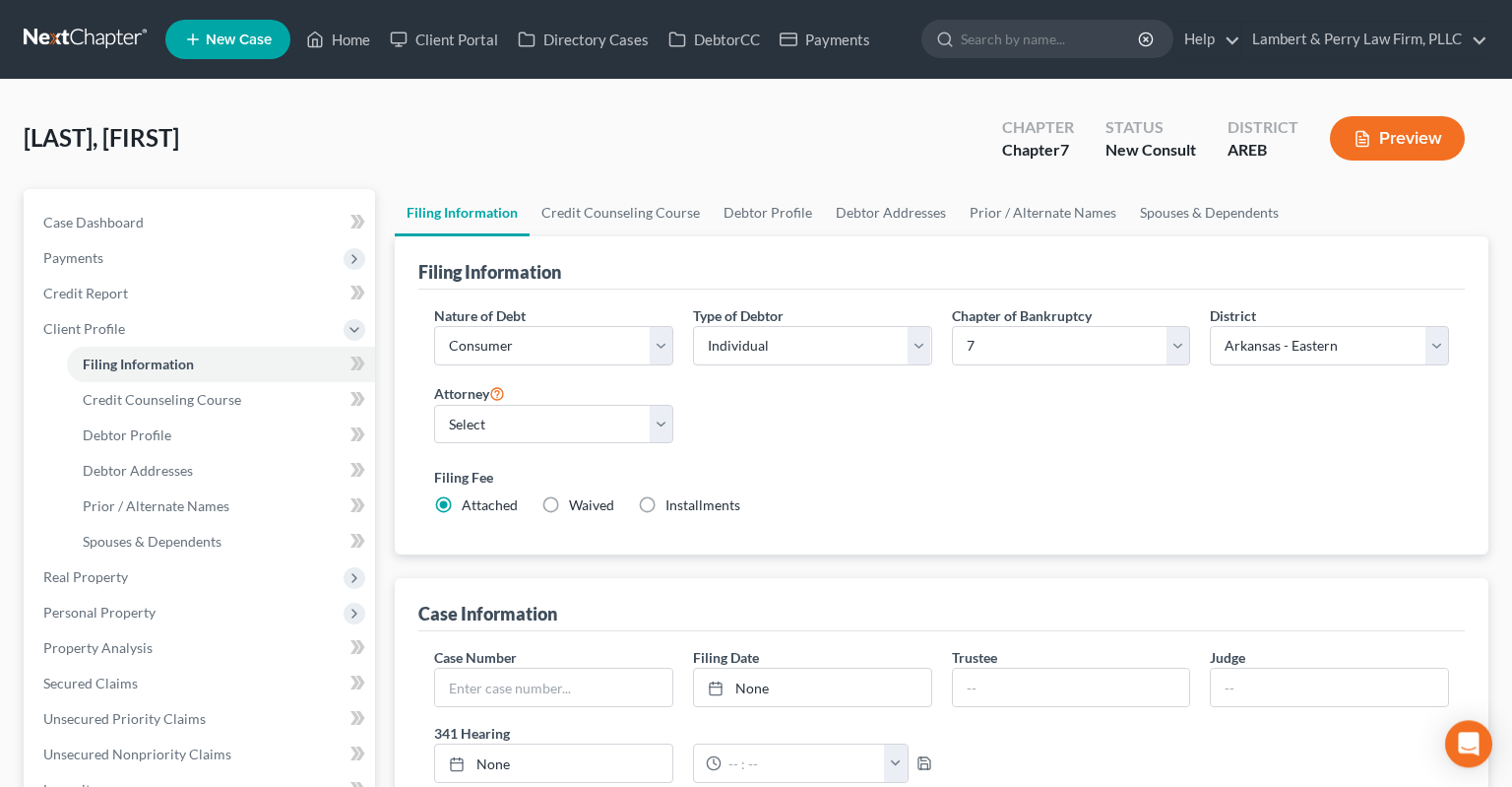 scroll, scrollTop: 0, scrollLeft: 0, axis: both 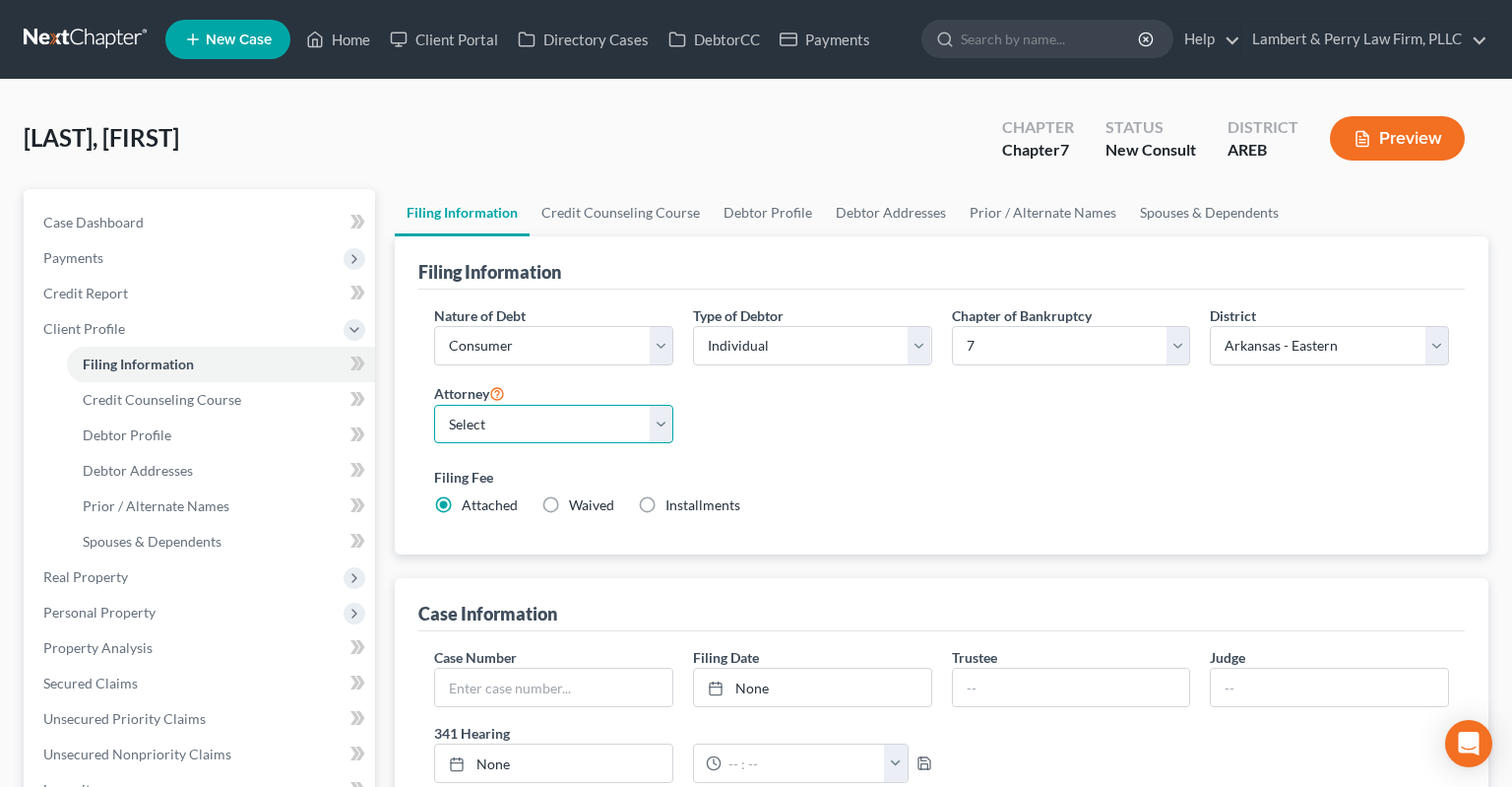 click on "Select Samantha Lambert - AREB Samantha Lambert - ARWB Ben D. Perry - AREB Ben D. Perry - ARWB" at bounding box center (553, 425) 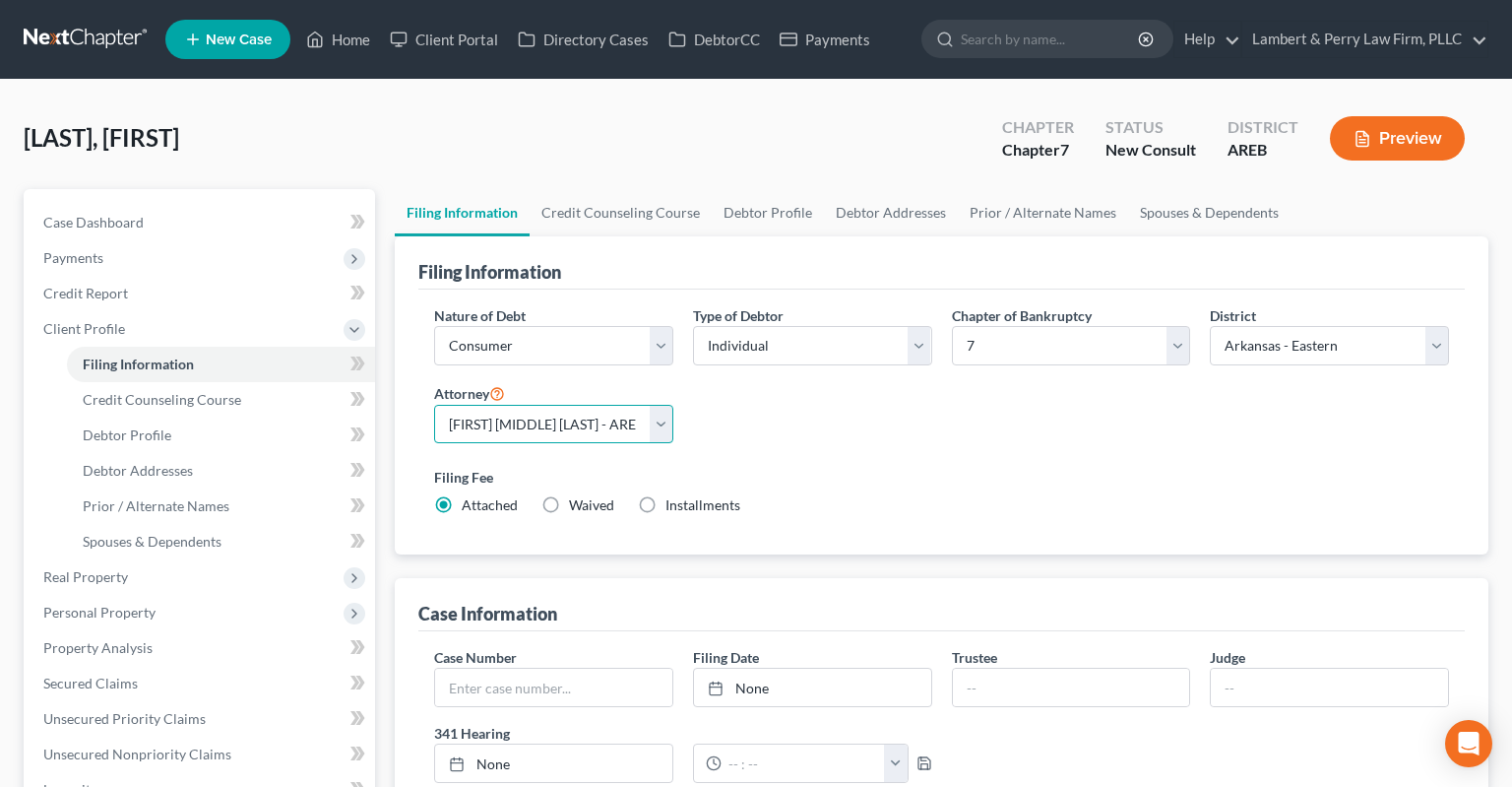 click on "[FIRST] [MIDDLE] [LAST] - AREB" at bounding box center [0, 0] 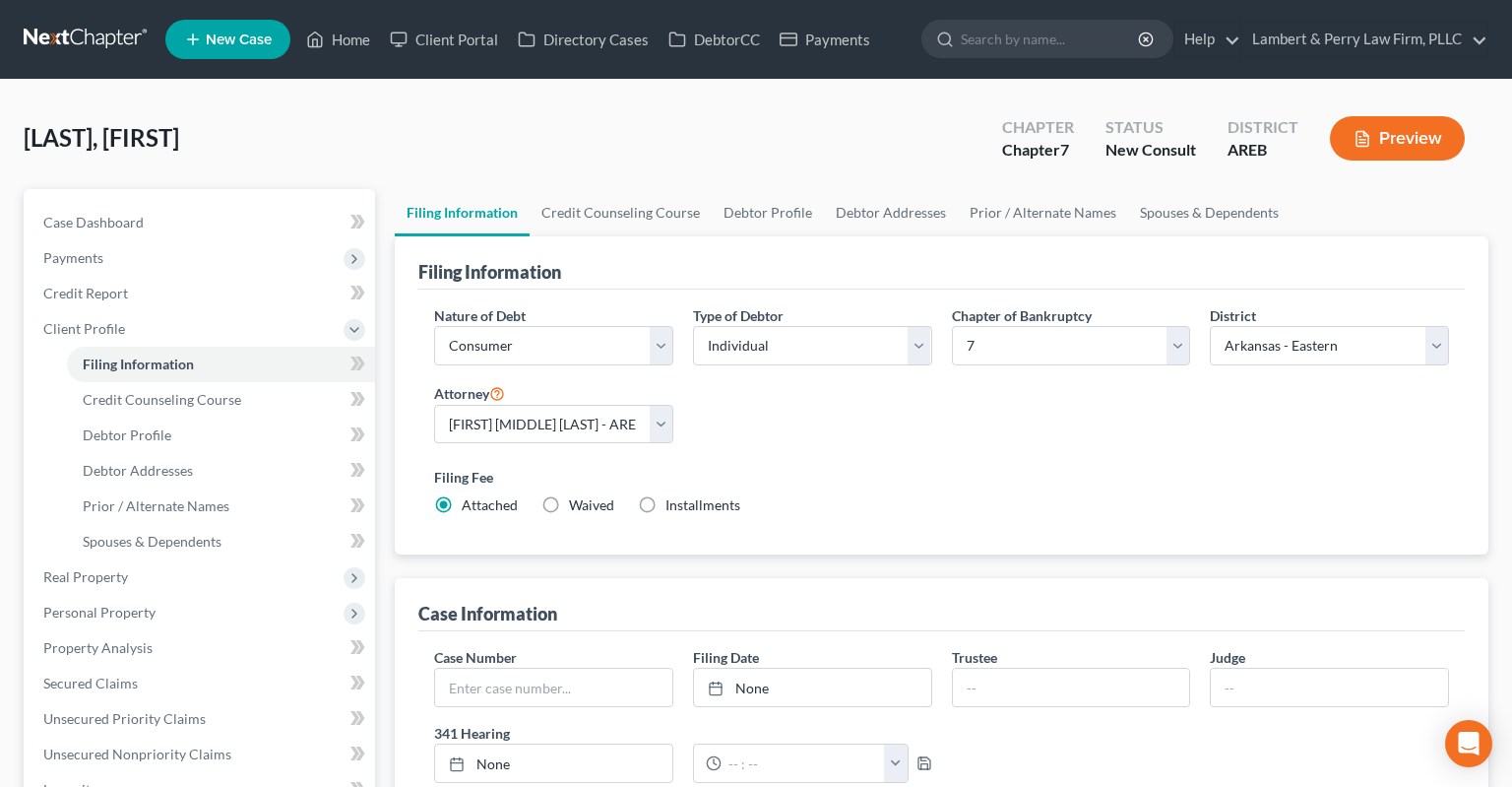 click on "Filing Fee  Attached Waived Waived Installments Installments" at bounding box center [941, 491] 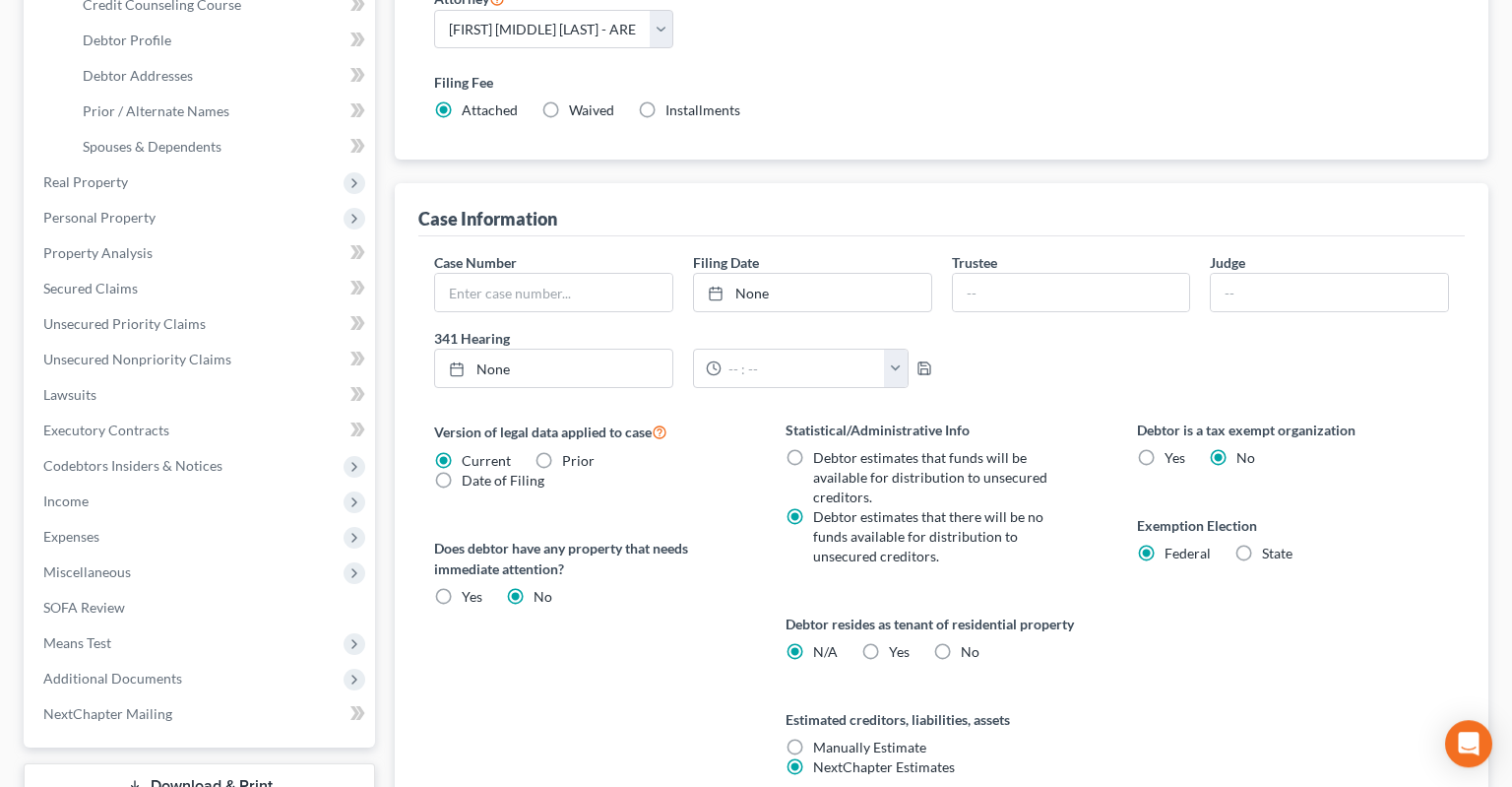 scroll, scrollTop: 416, scrollLeft: 0, axis: vertical 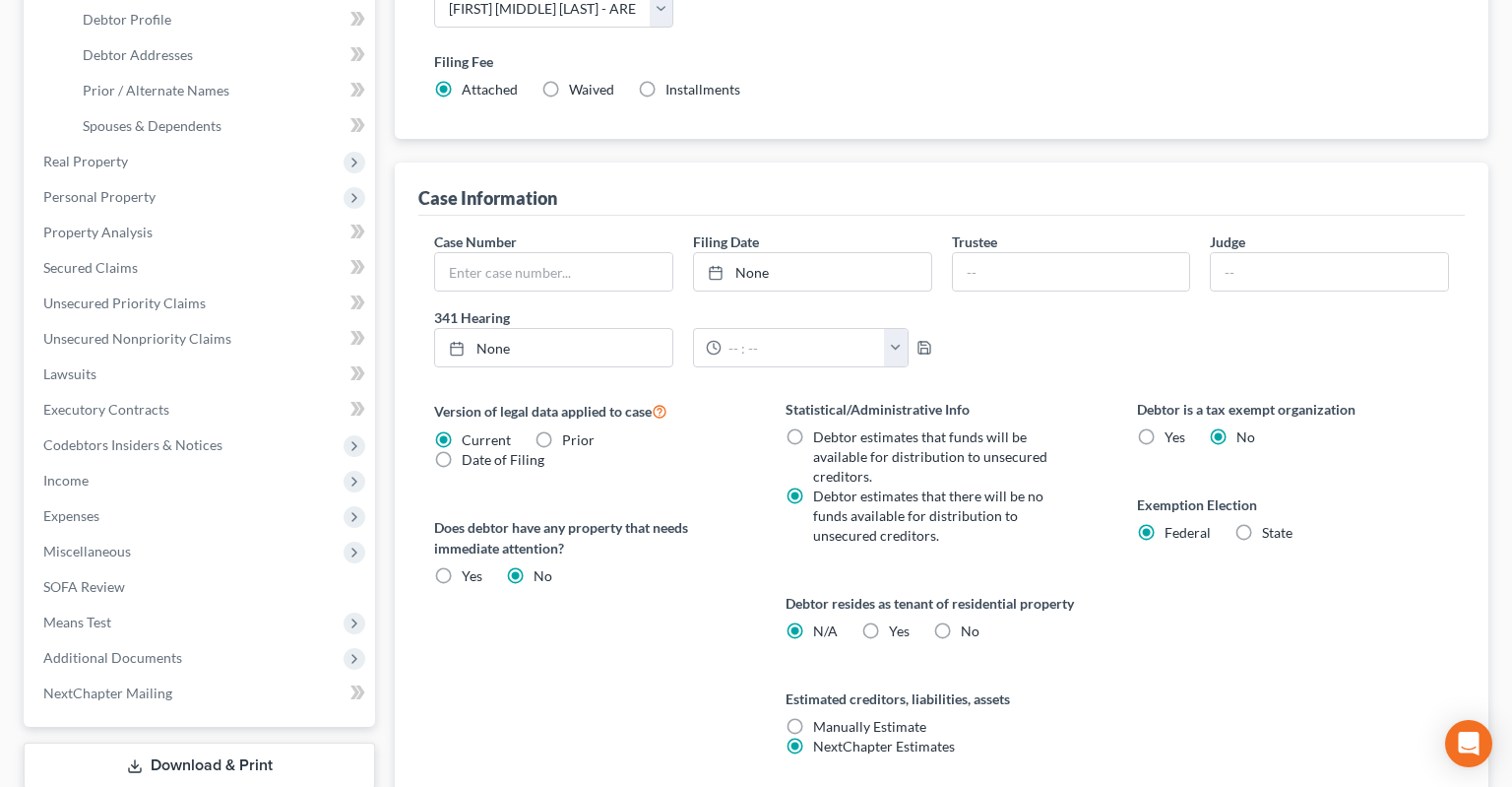 drag, startPoint x: 931, startPoint y: 624, endPoint x: 942, endPoint y: 624, distance: 11 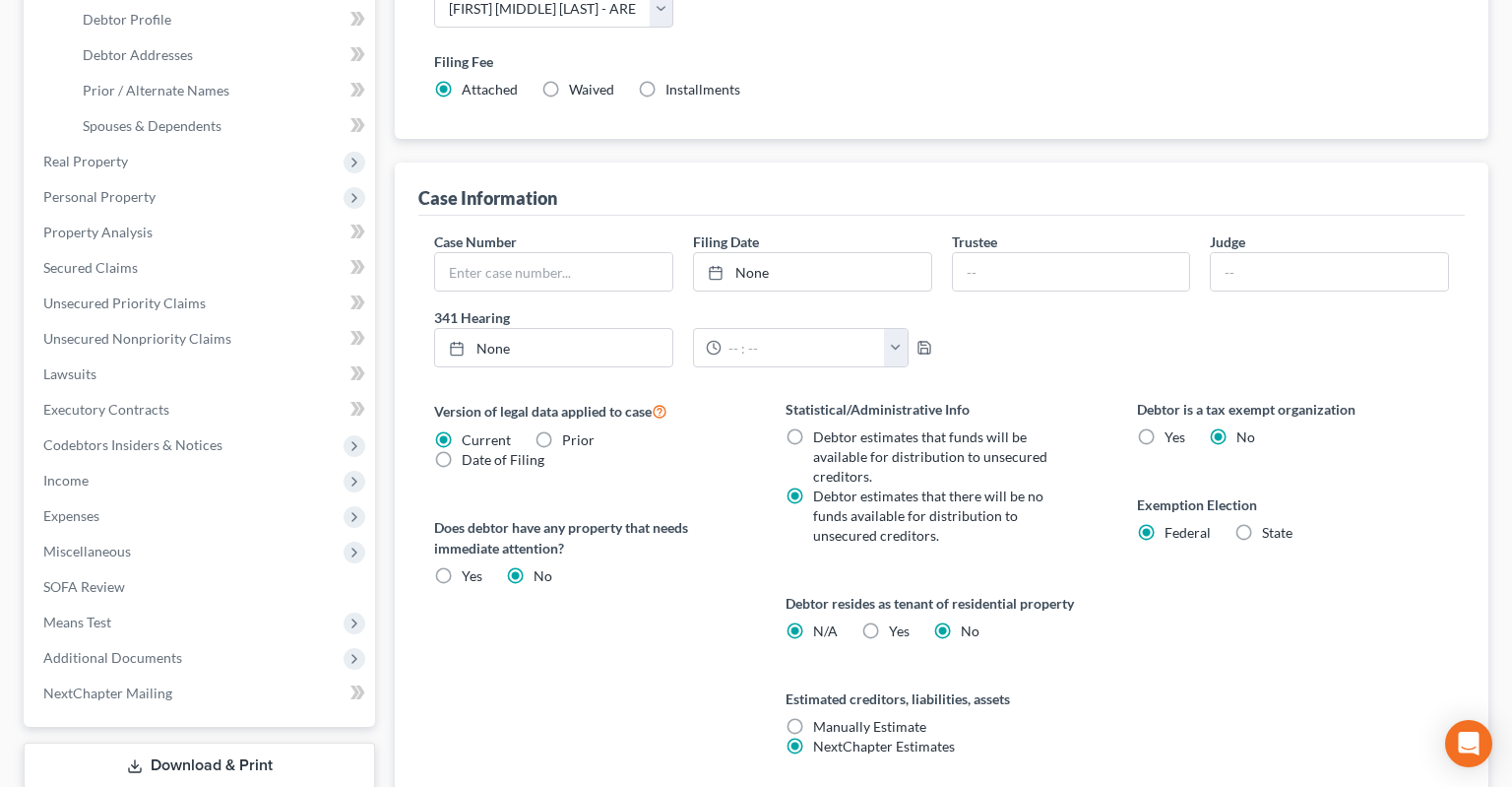 radio on "false" 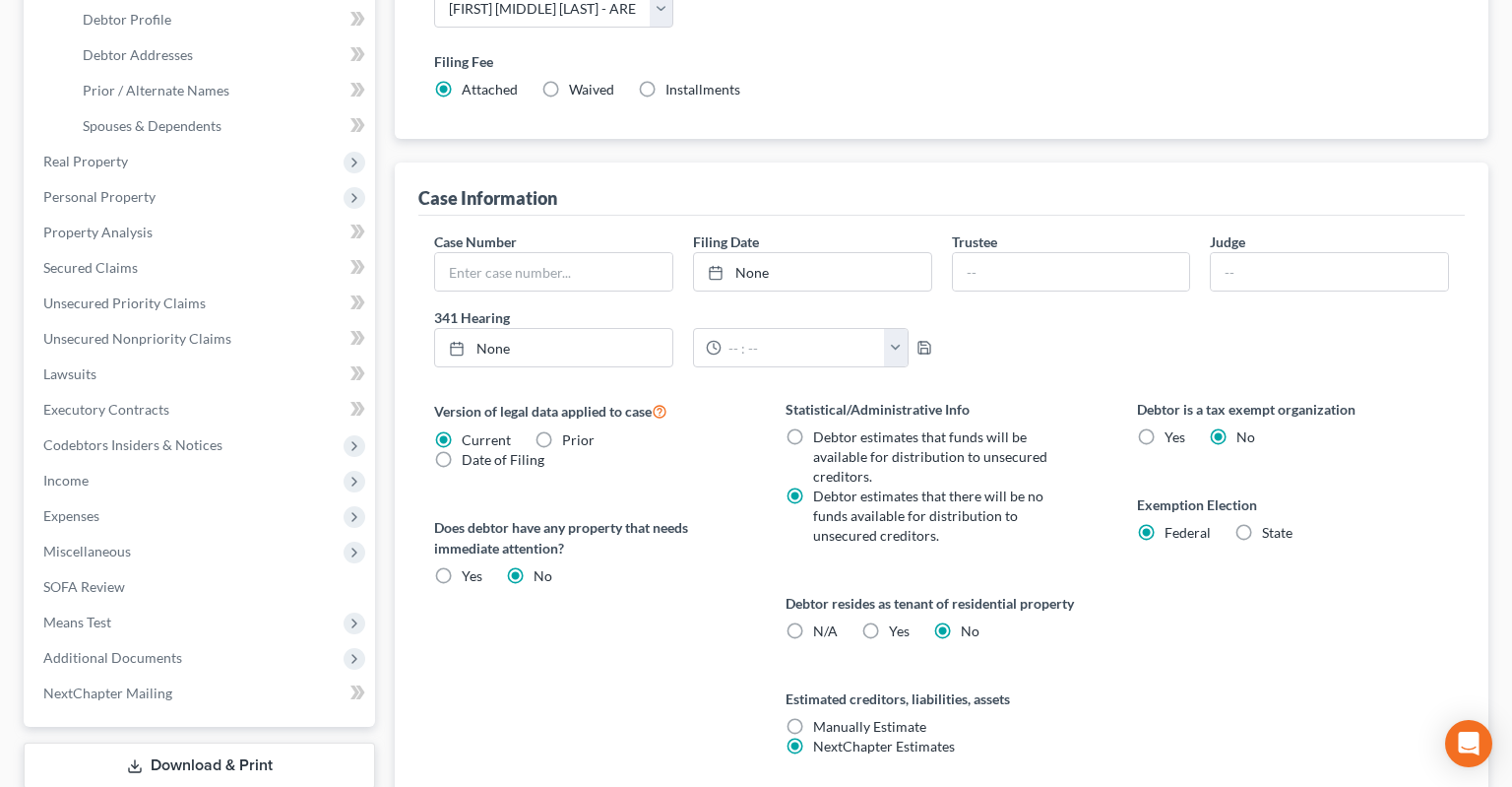 click on "Debtor is a tax exempt organization Yes No Exemption Election Federal State" at bounding box center (1292, 601) 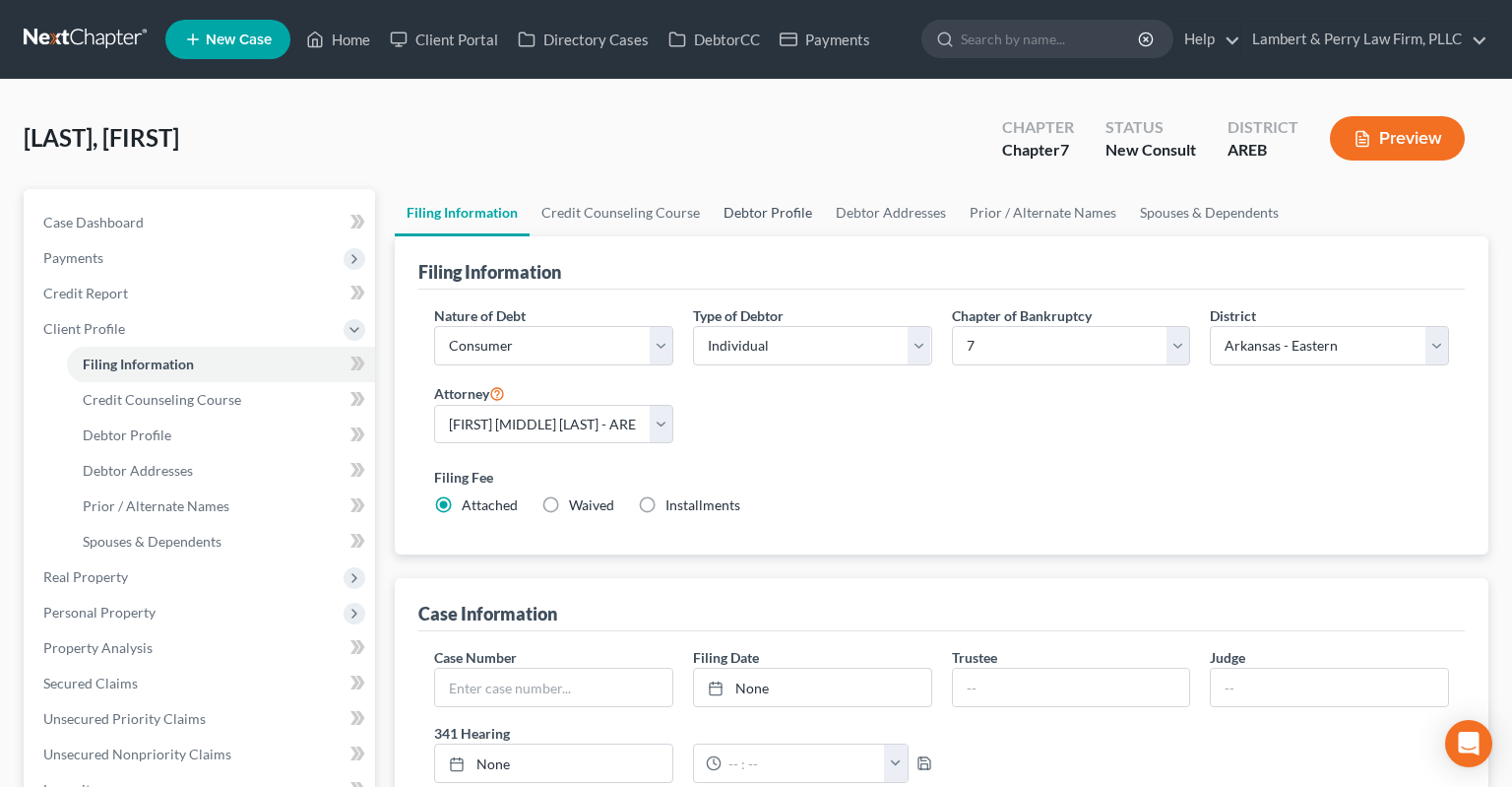 click on "Debtor Profile" at bounding box center [768, 213] 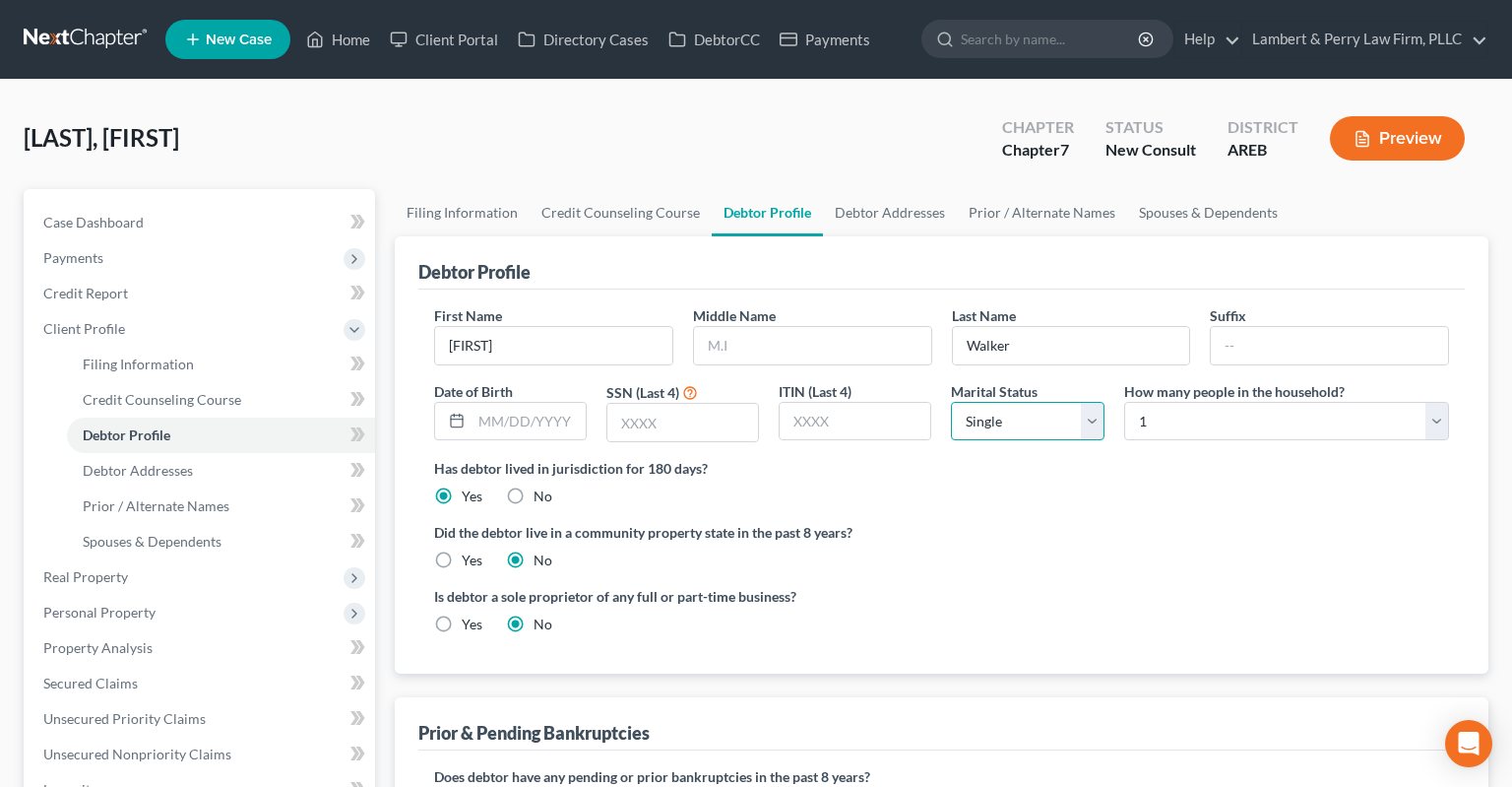 click on "Select Single Married Separated Divorced Widowed" at bounding box center (1027, 422) 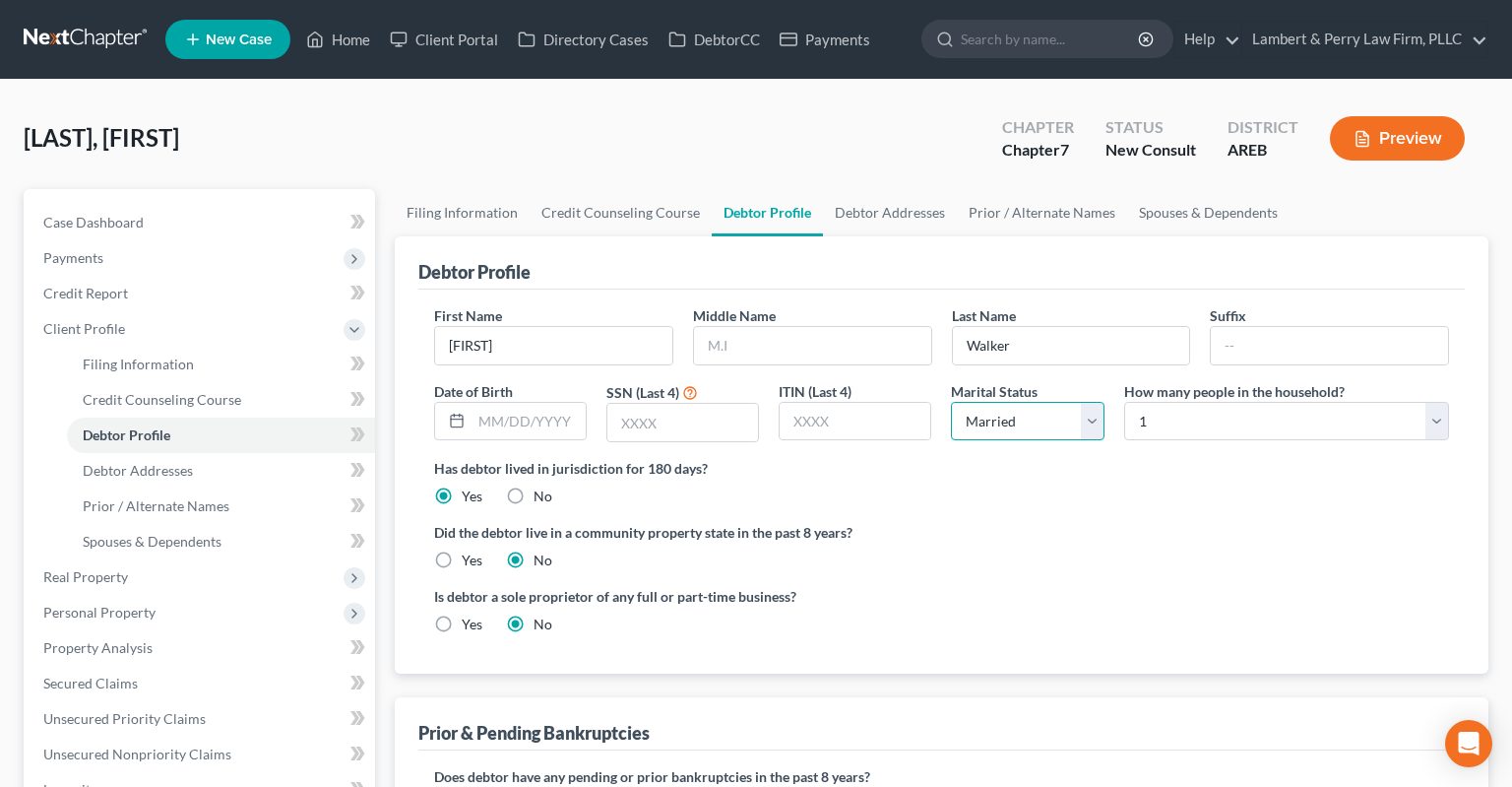 click on "Married" at bounding box center (0, 0) 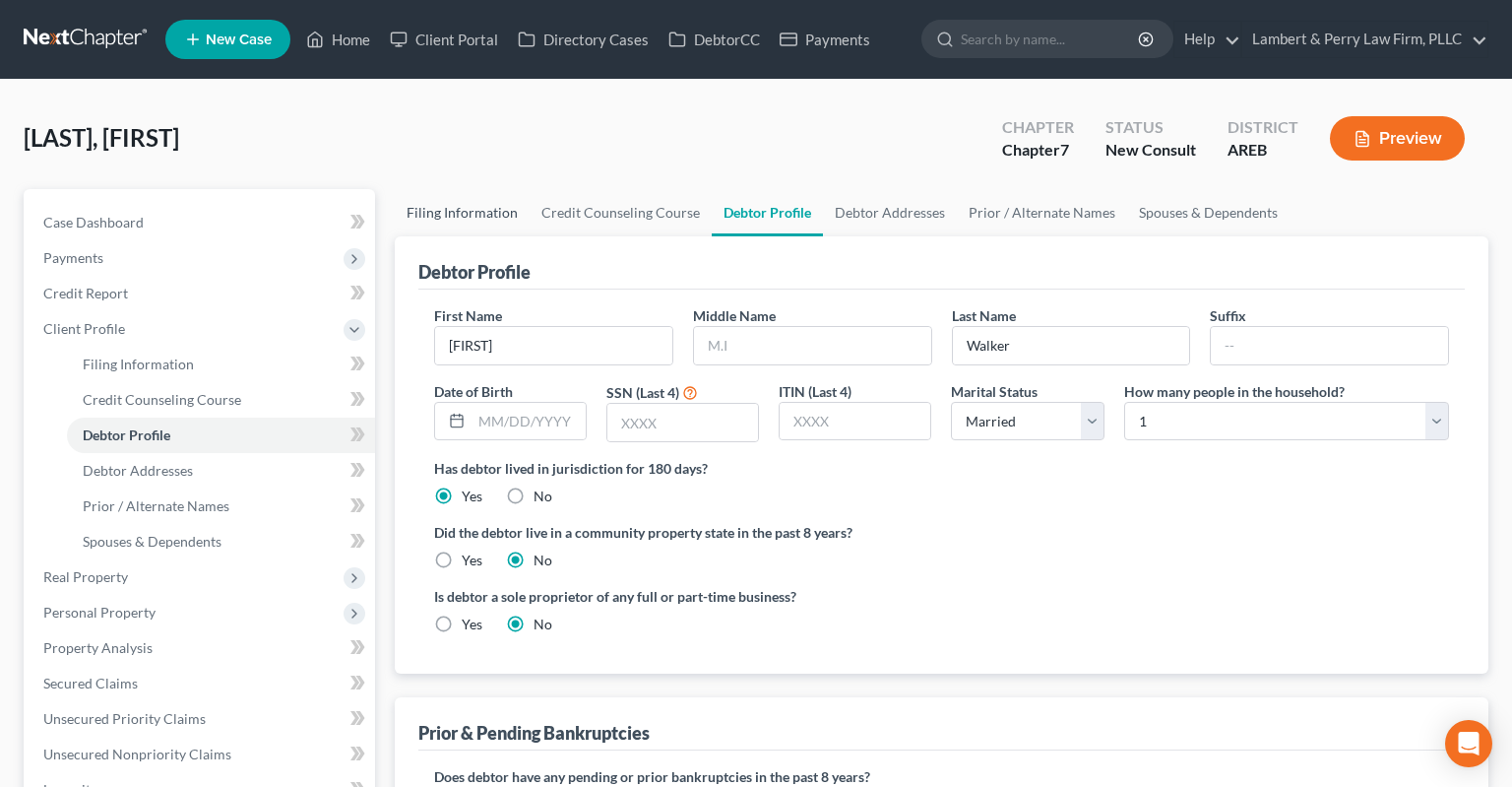 click on "Filing Information" at bounding box center [462, 213] 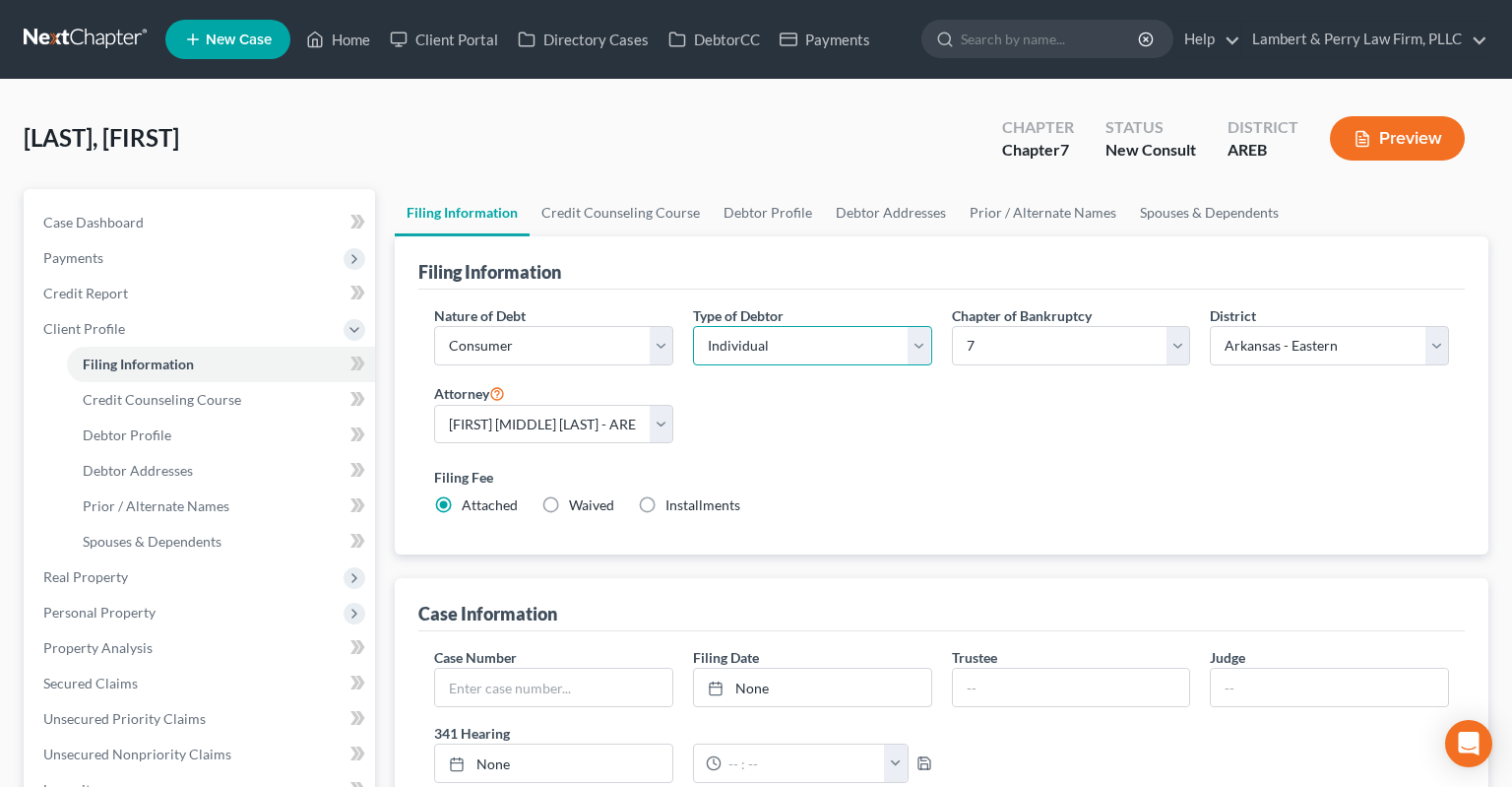 select on "1" 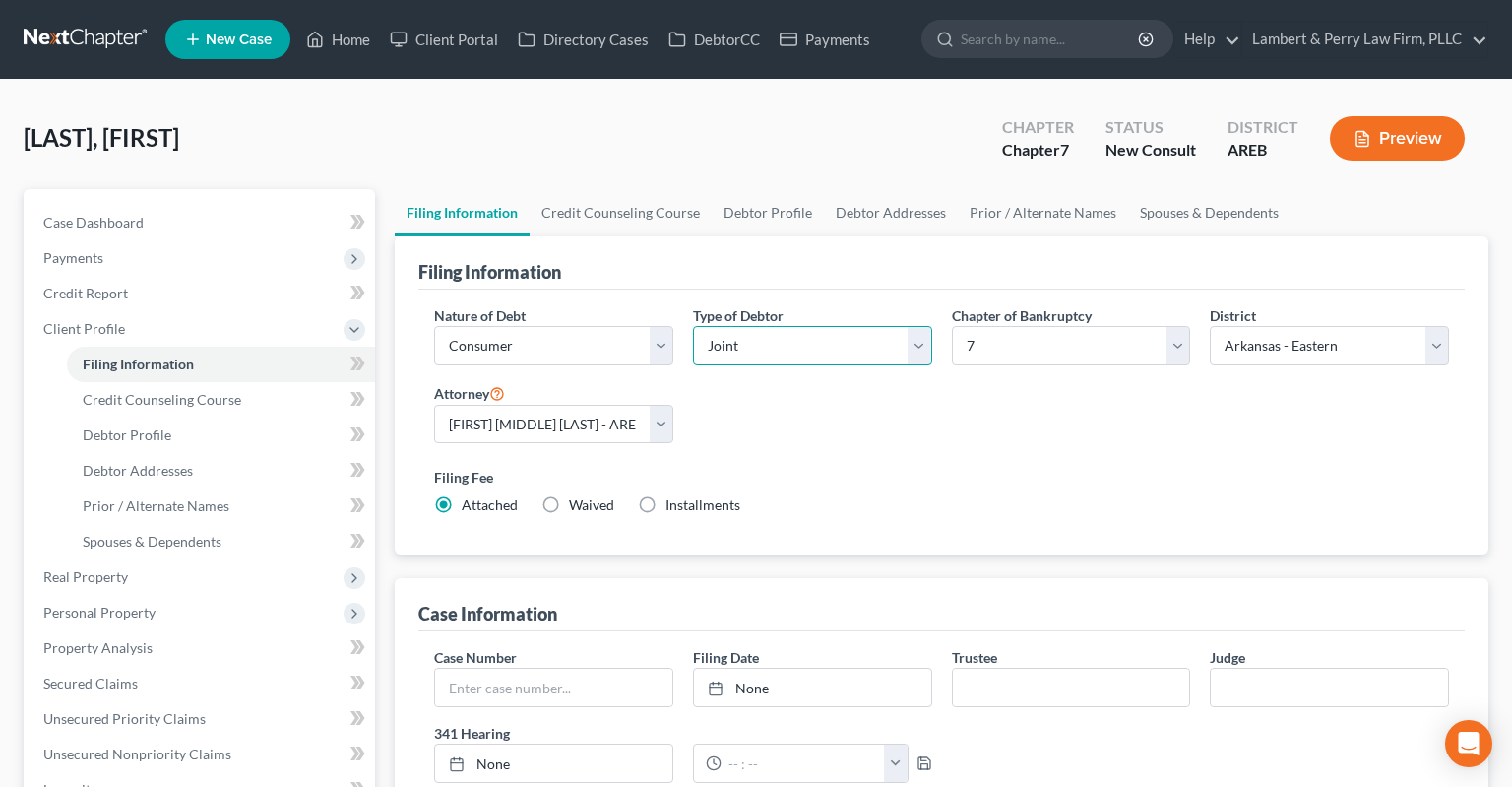 click on "Joint" at bounding box center (0, 0) 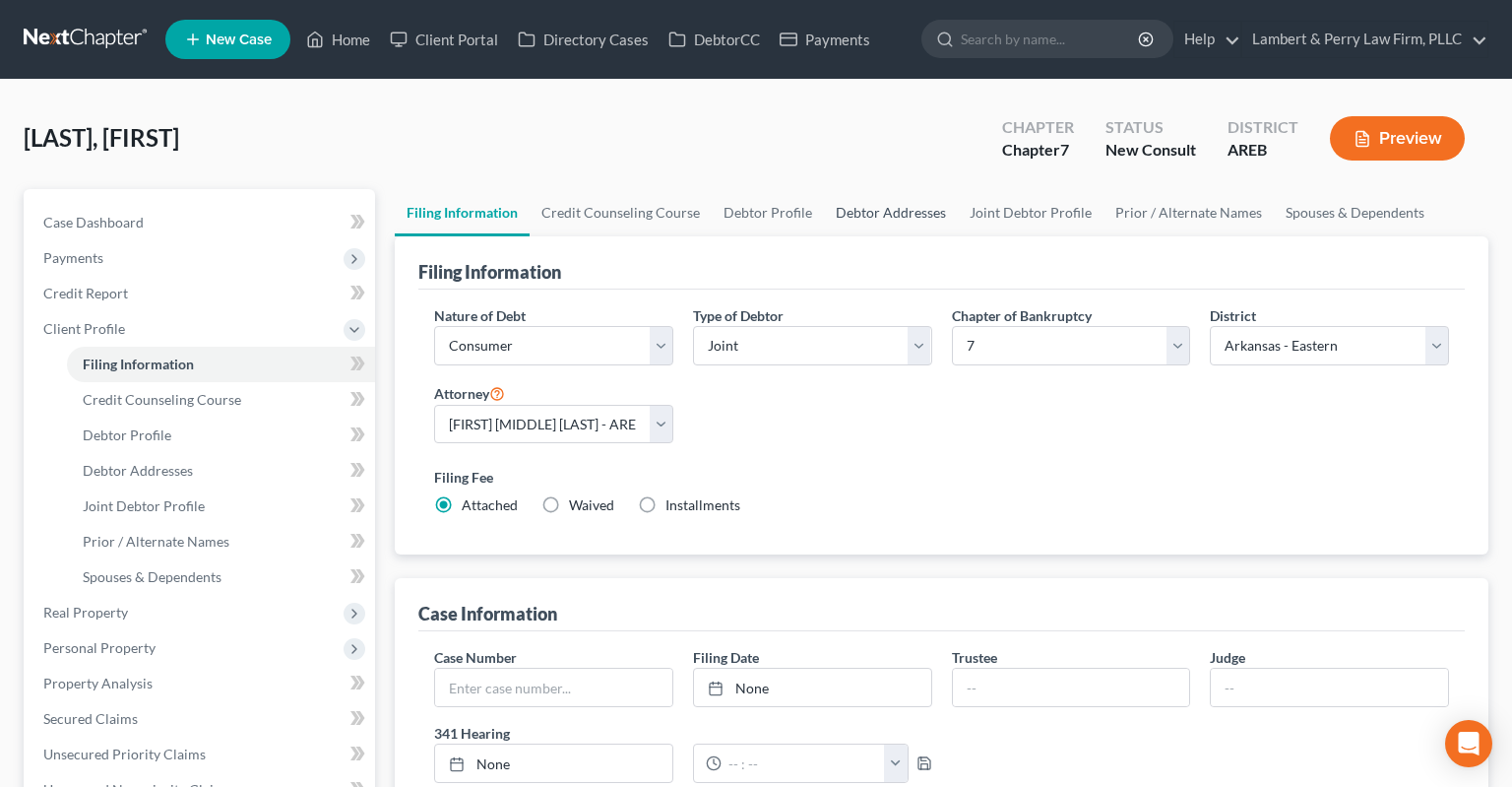 click on "Debtor Addresses" at bounding box center (891, 213) 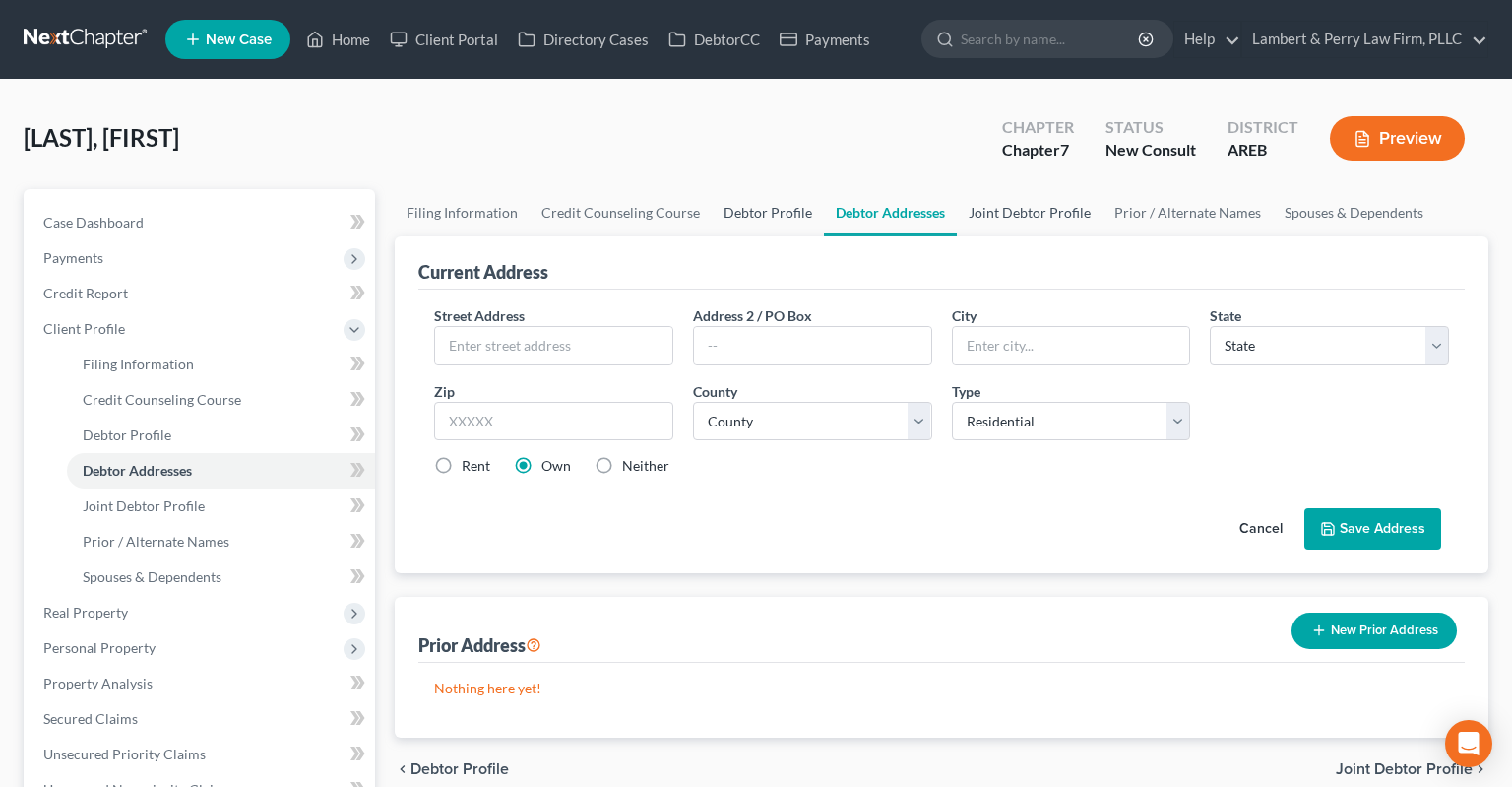 drag, startPoint x: 772, startPoint y: 217, endPoint x: 955, endPoint y: 228, distance: 183.3303 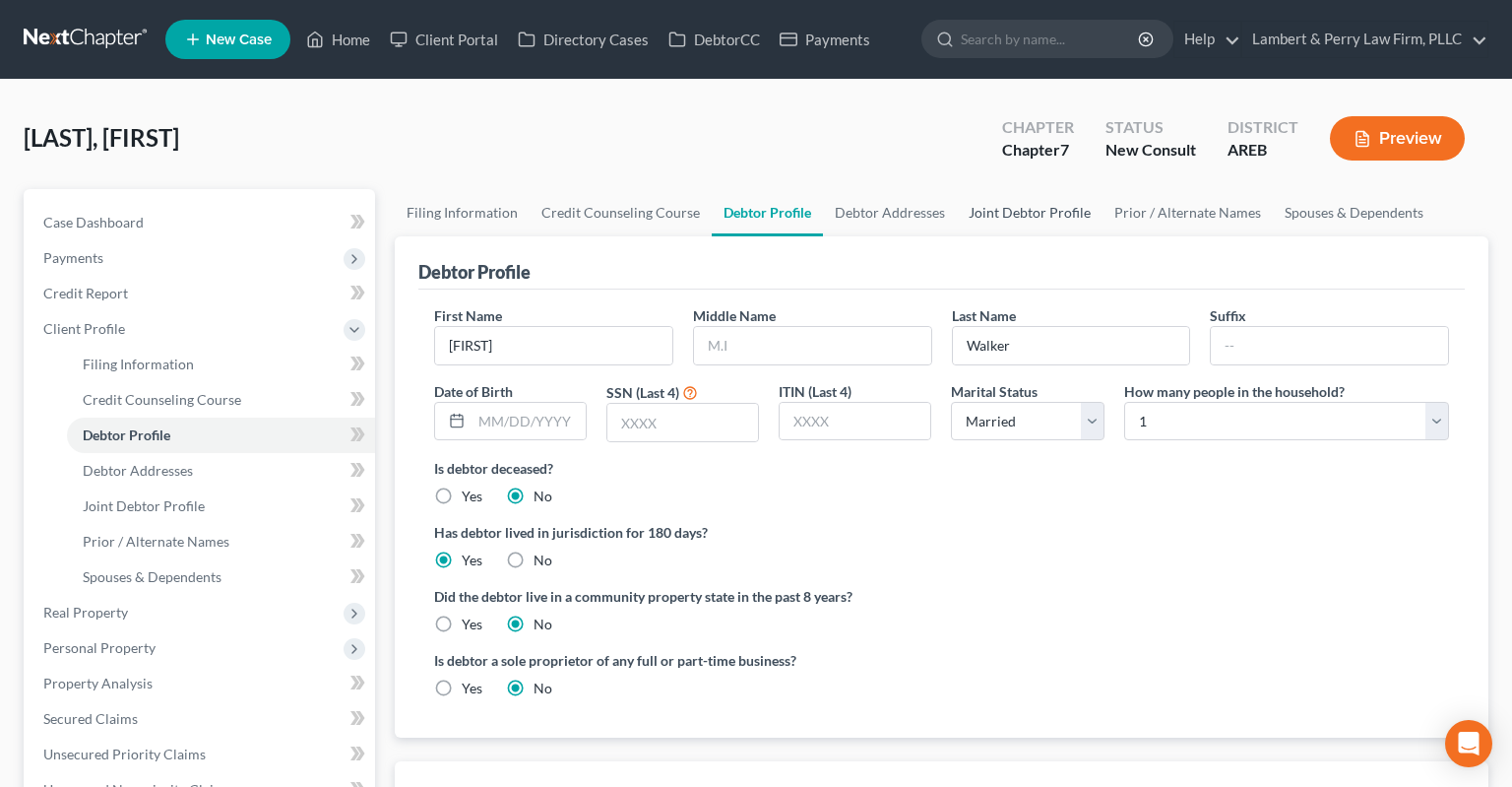 click on "Joint Debtor Profile" at bounding box center [1030, 213] 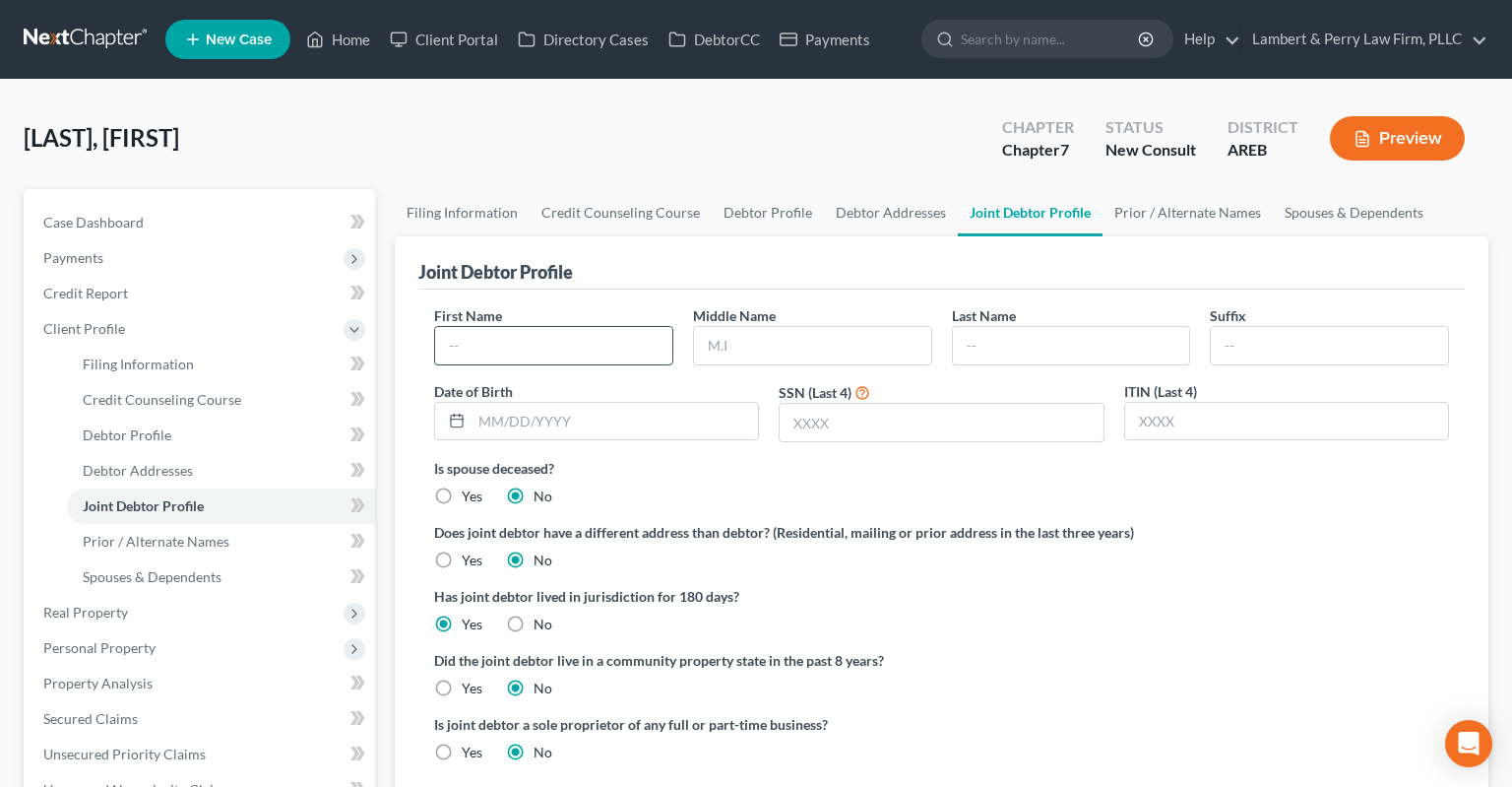 click at bounding box center (553, 346) 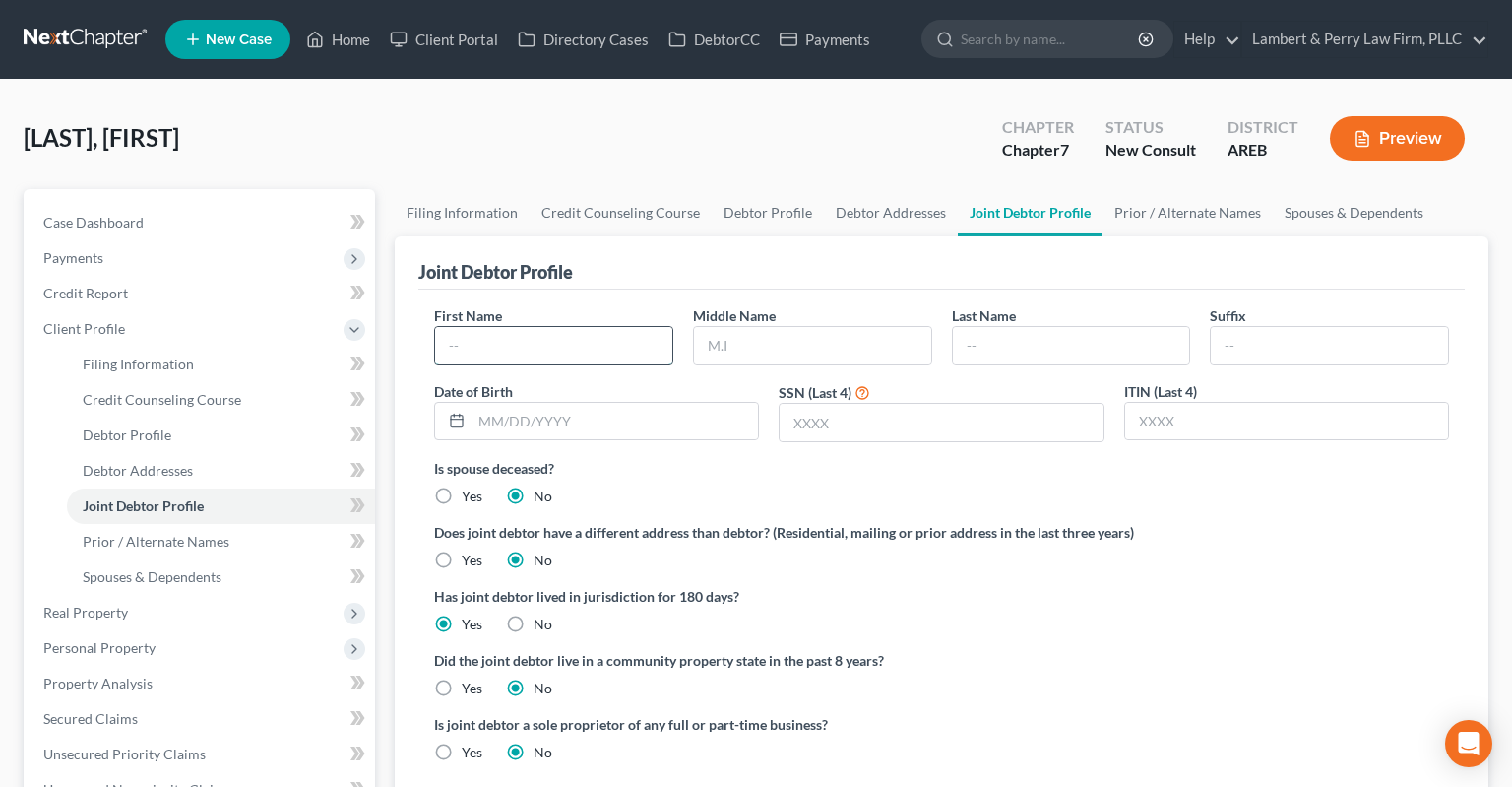 click at bounding box center [553, 346] 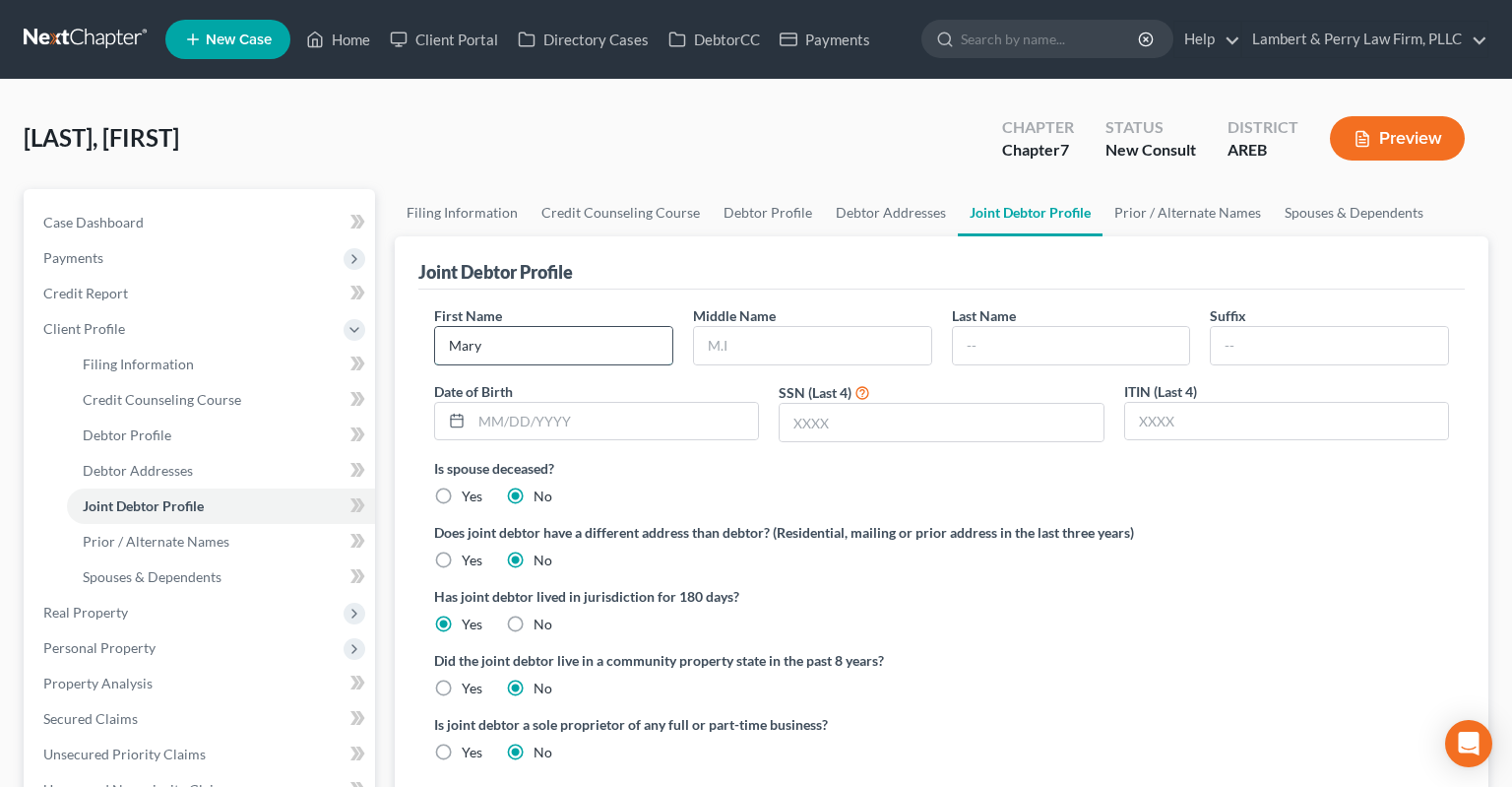 type on "Mary" 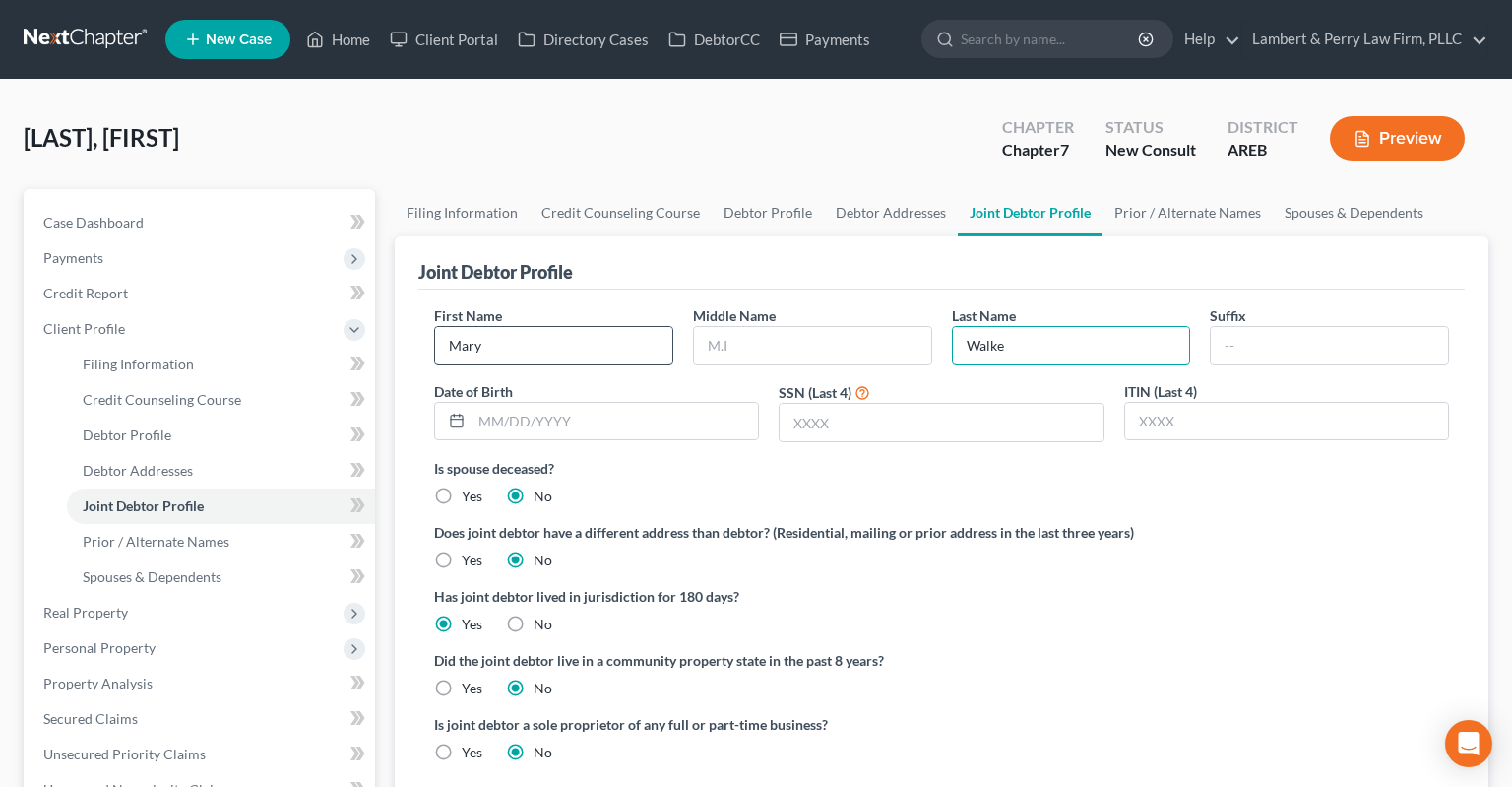 type on "Walker" 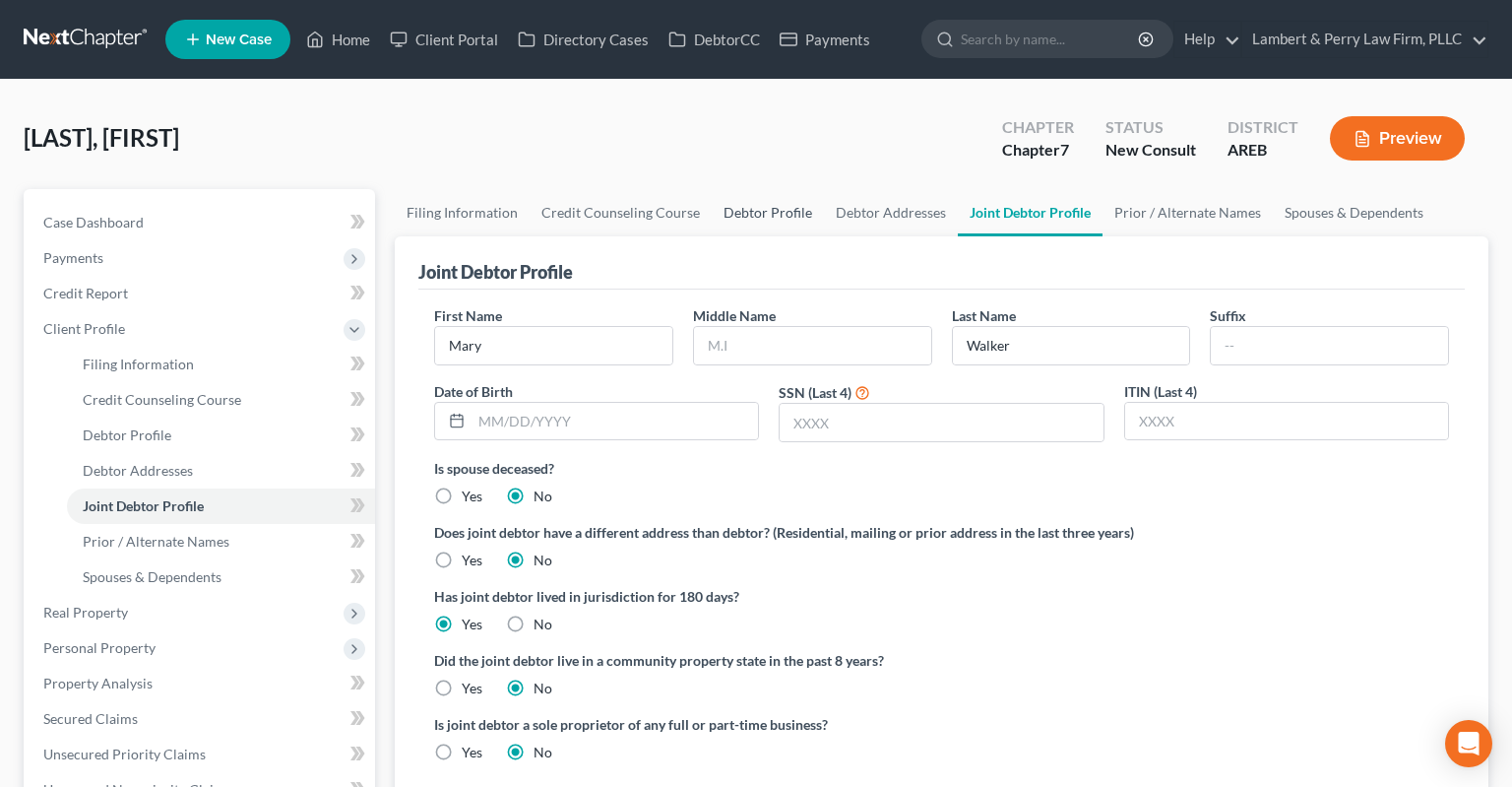 click on "Debtor Profile" at bounding box center [768, 213] 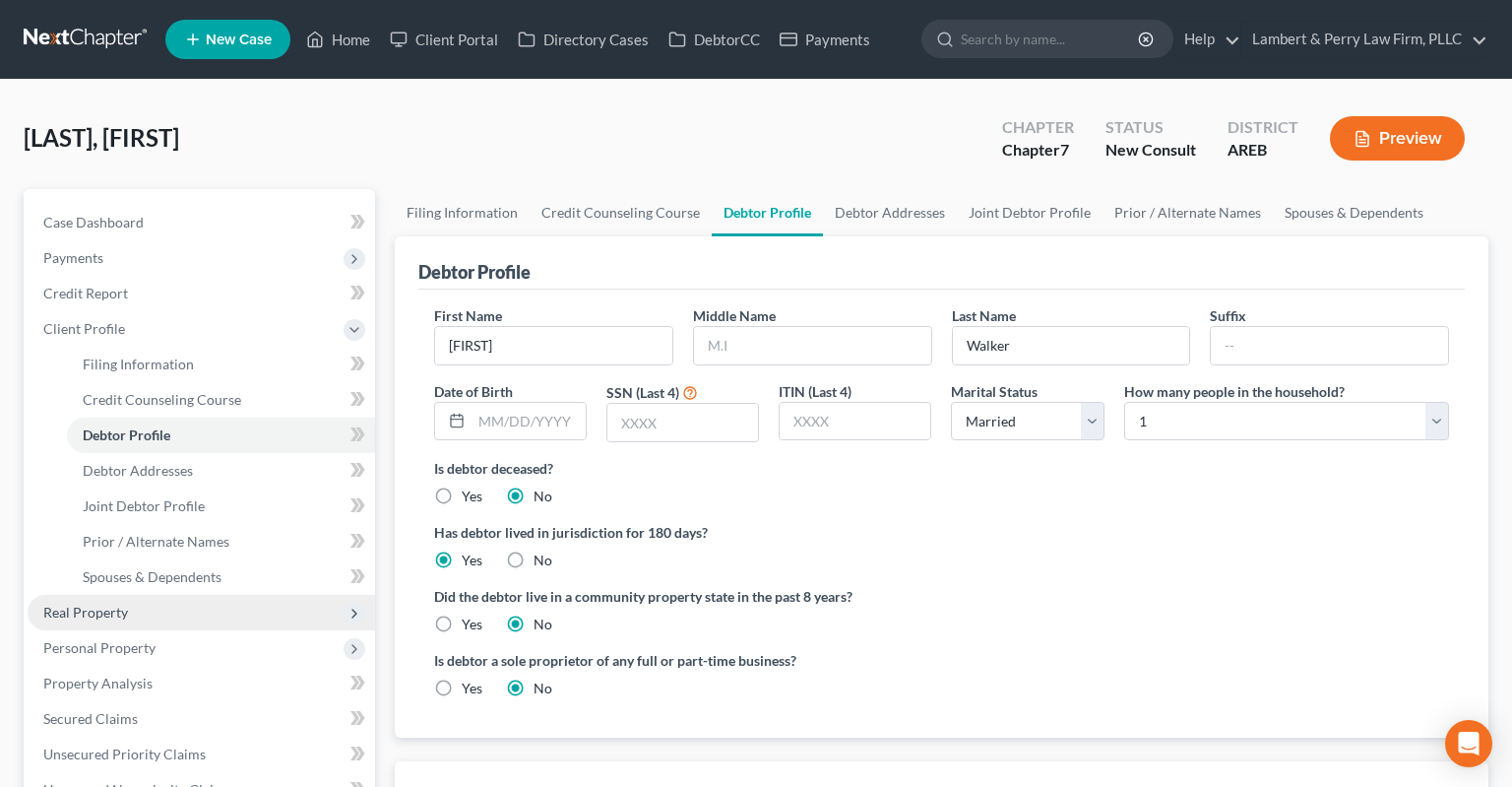 click on "Real Property" at bounding box center (201, 613) 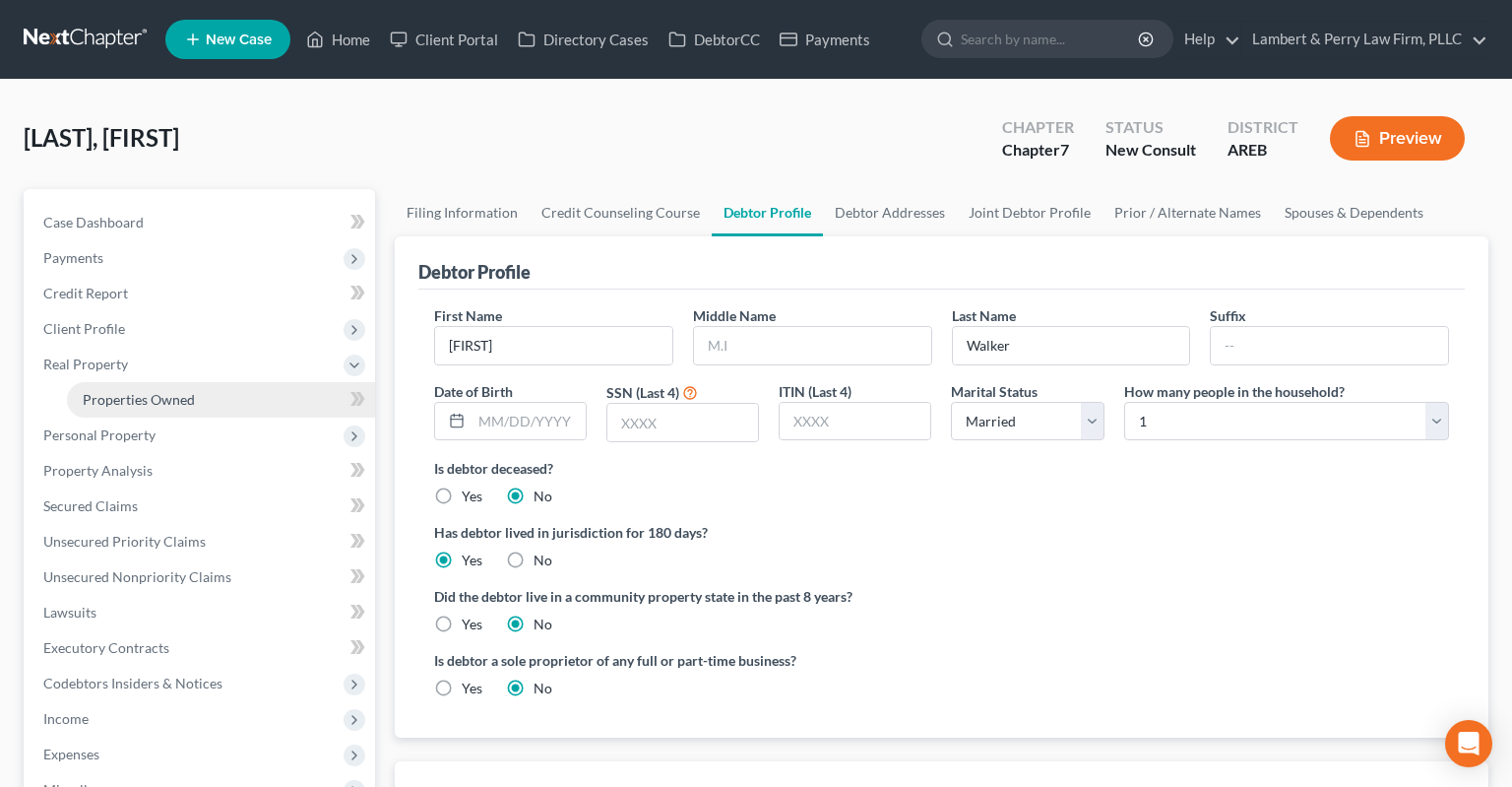 click on "Properties Owned" at bounding box center (220, 400) 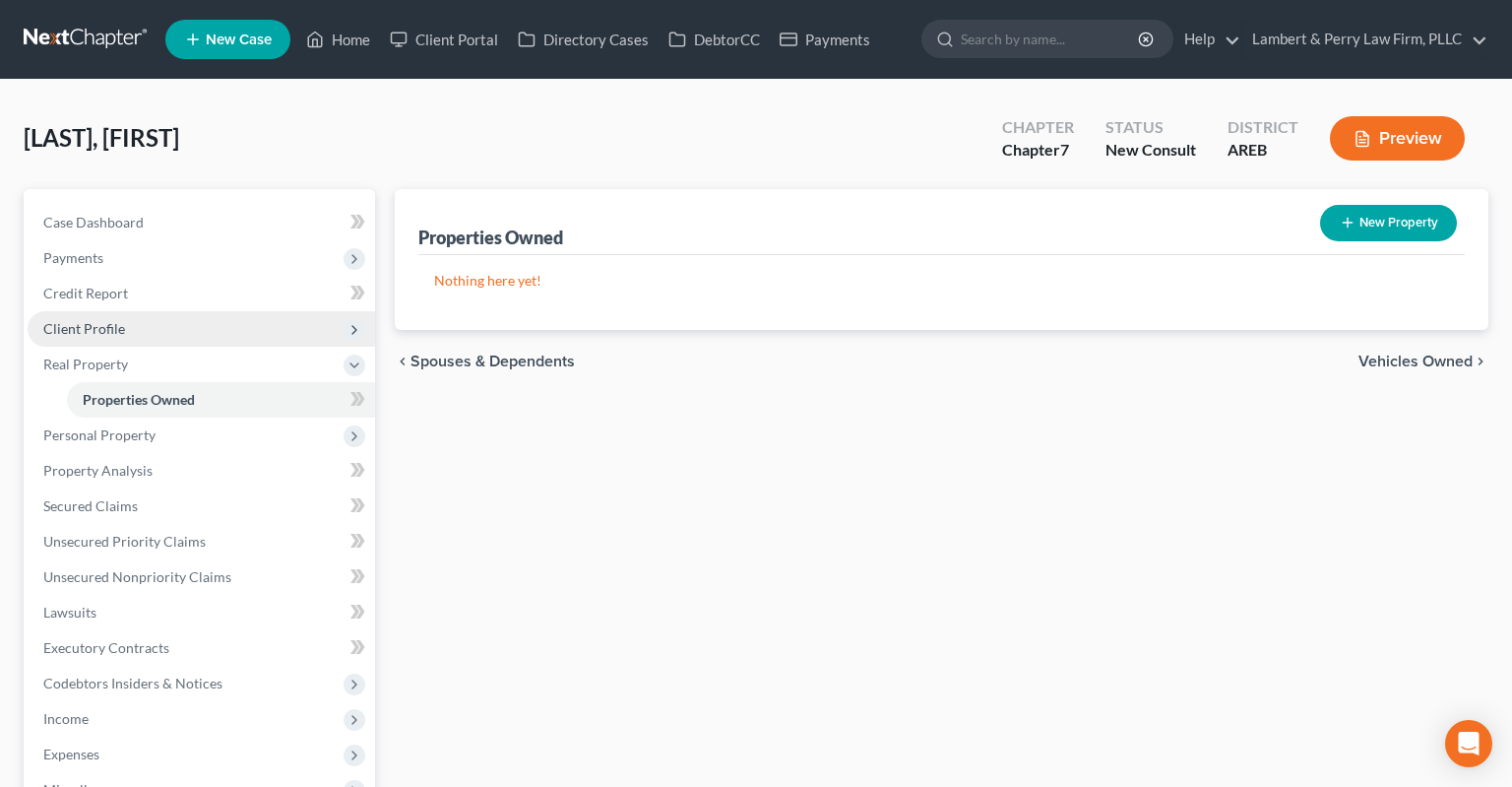 click on "Client Profile" at bounding box center [201, 329] 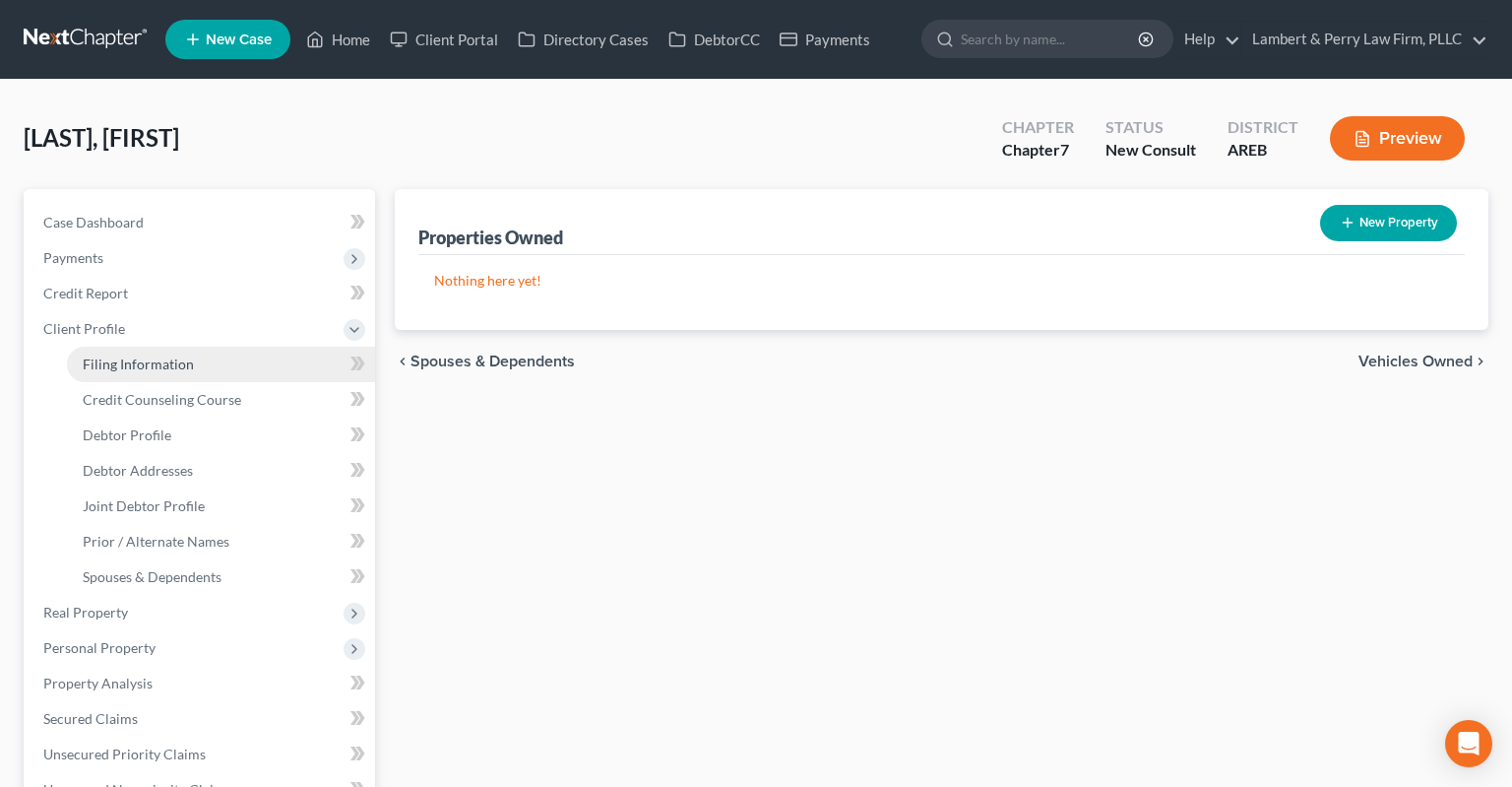click on "Filing Information" at bounding box center [220, 364] 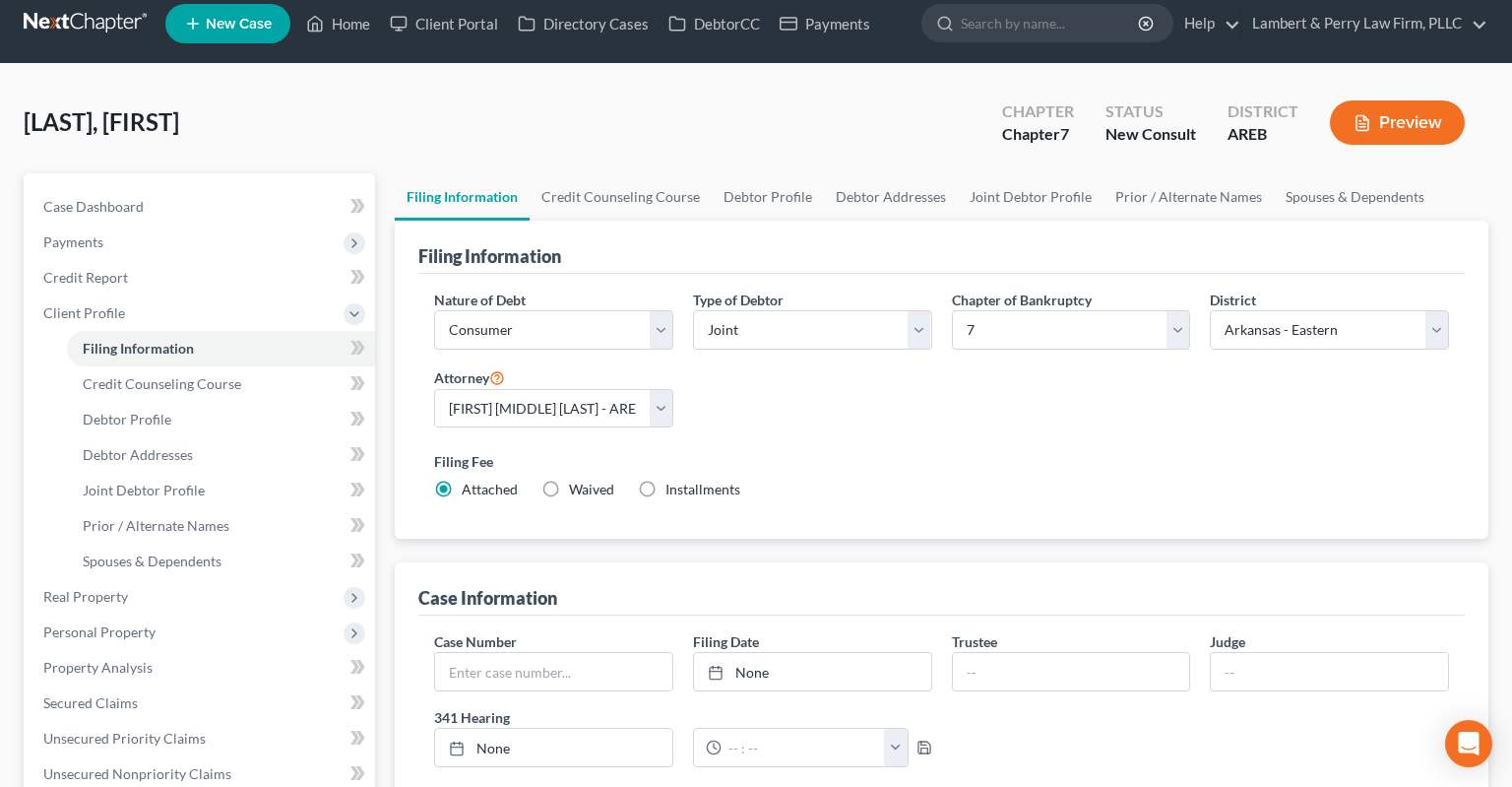 scroll, scrollTop: 0, scrollLeft: 0, axis: both 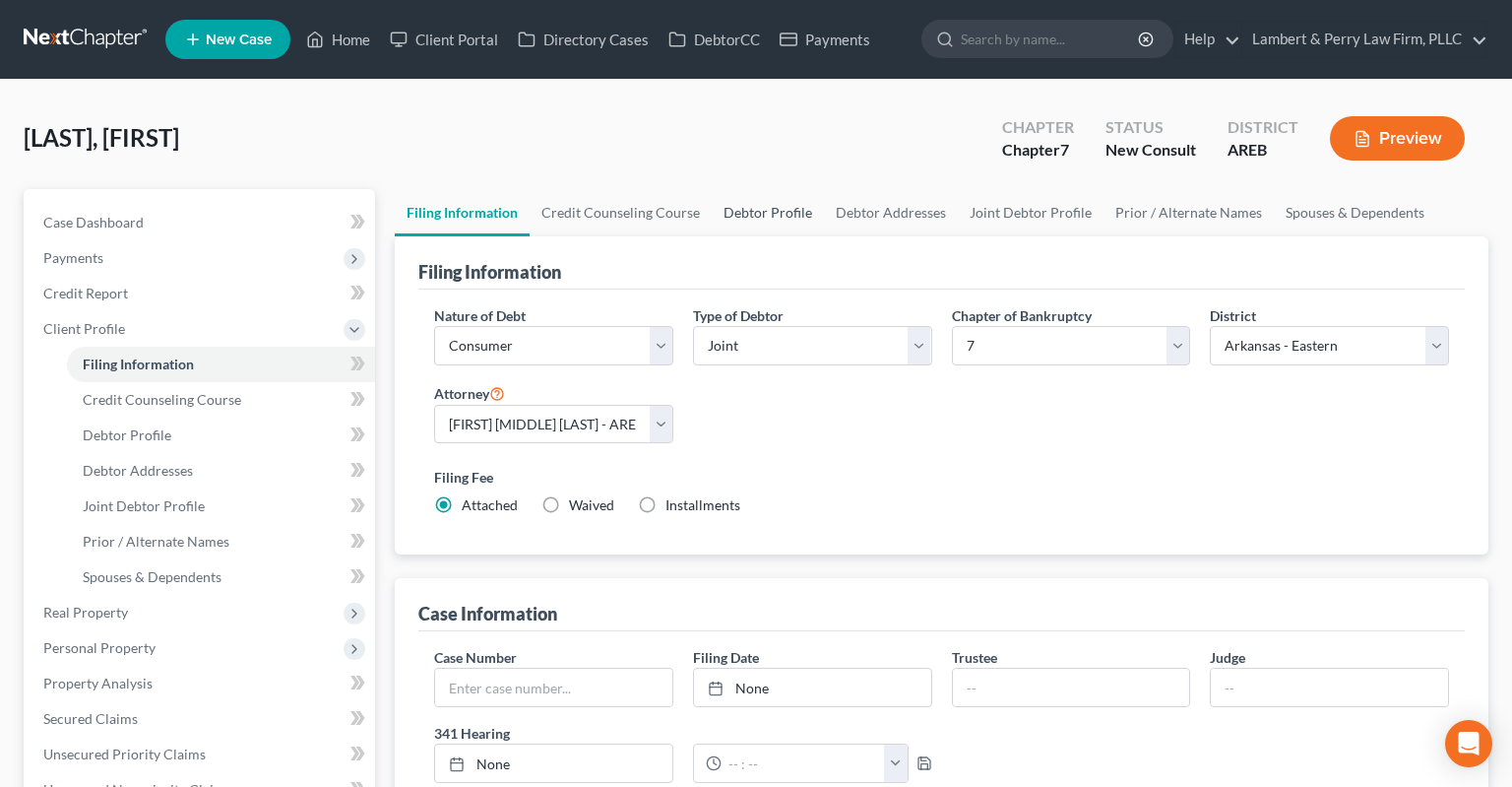 click on "Debtor Profile" at bounding box center (768, 213) 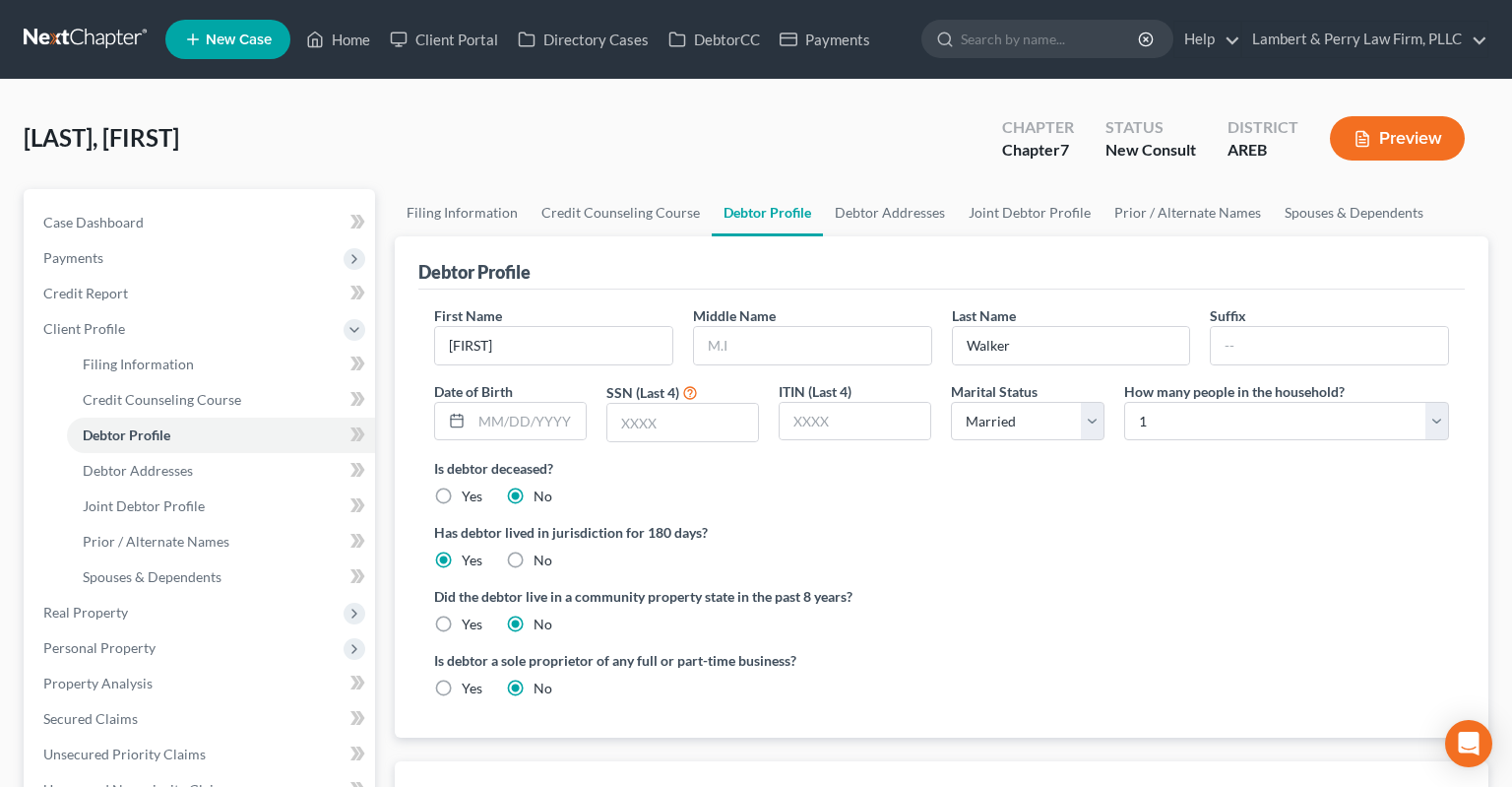 scroll, scrollTop: 520, scrollLeft: 0, axis: vertical 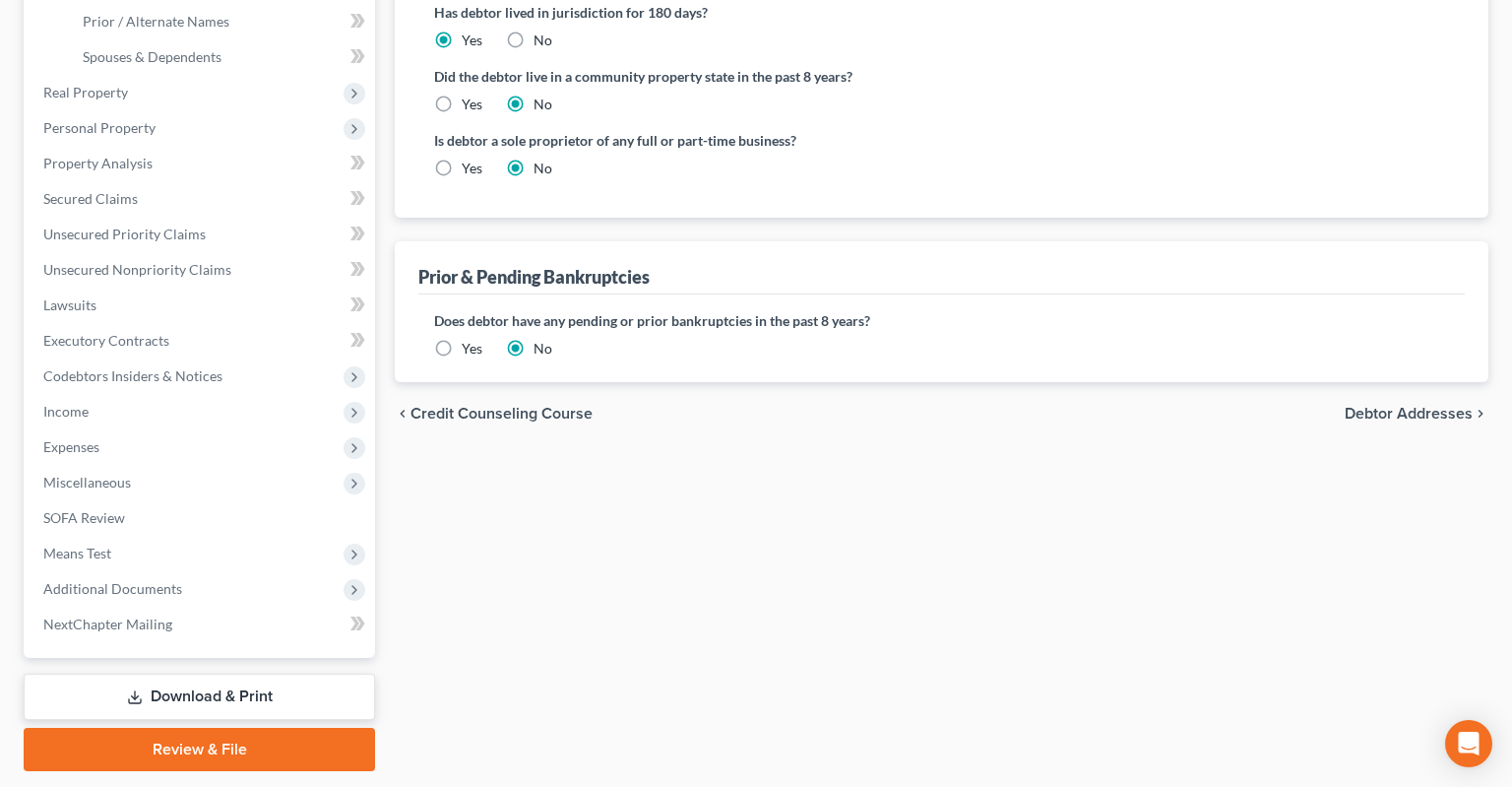 click on "Yes" at bounding box center [472, 349] 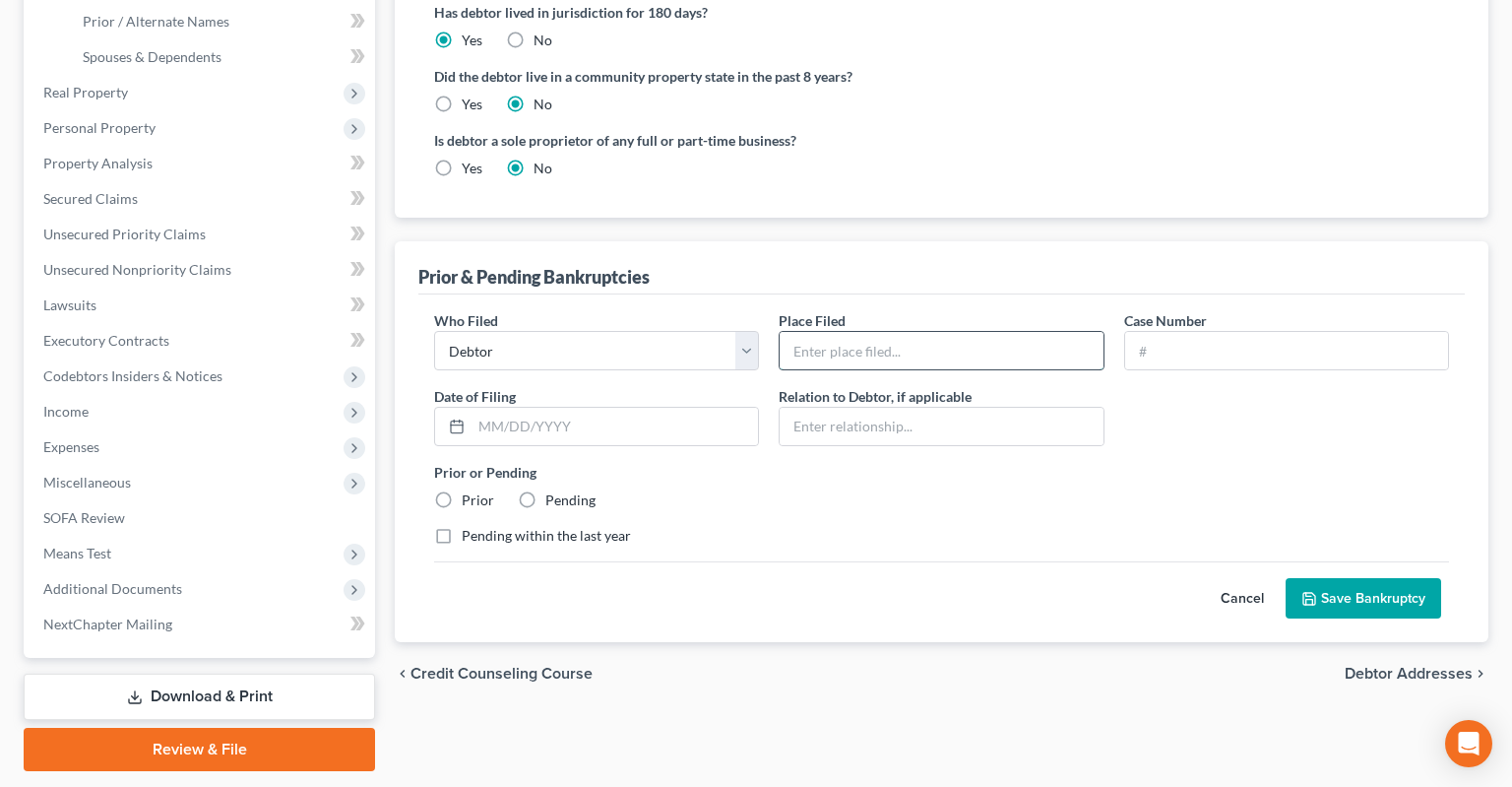 click at bounding box center [941, 351] 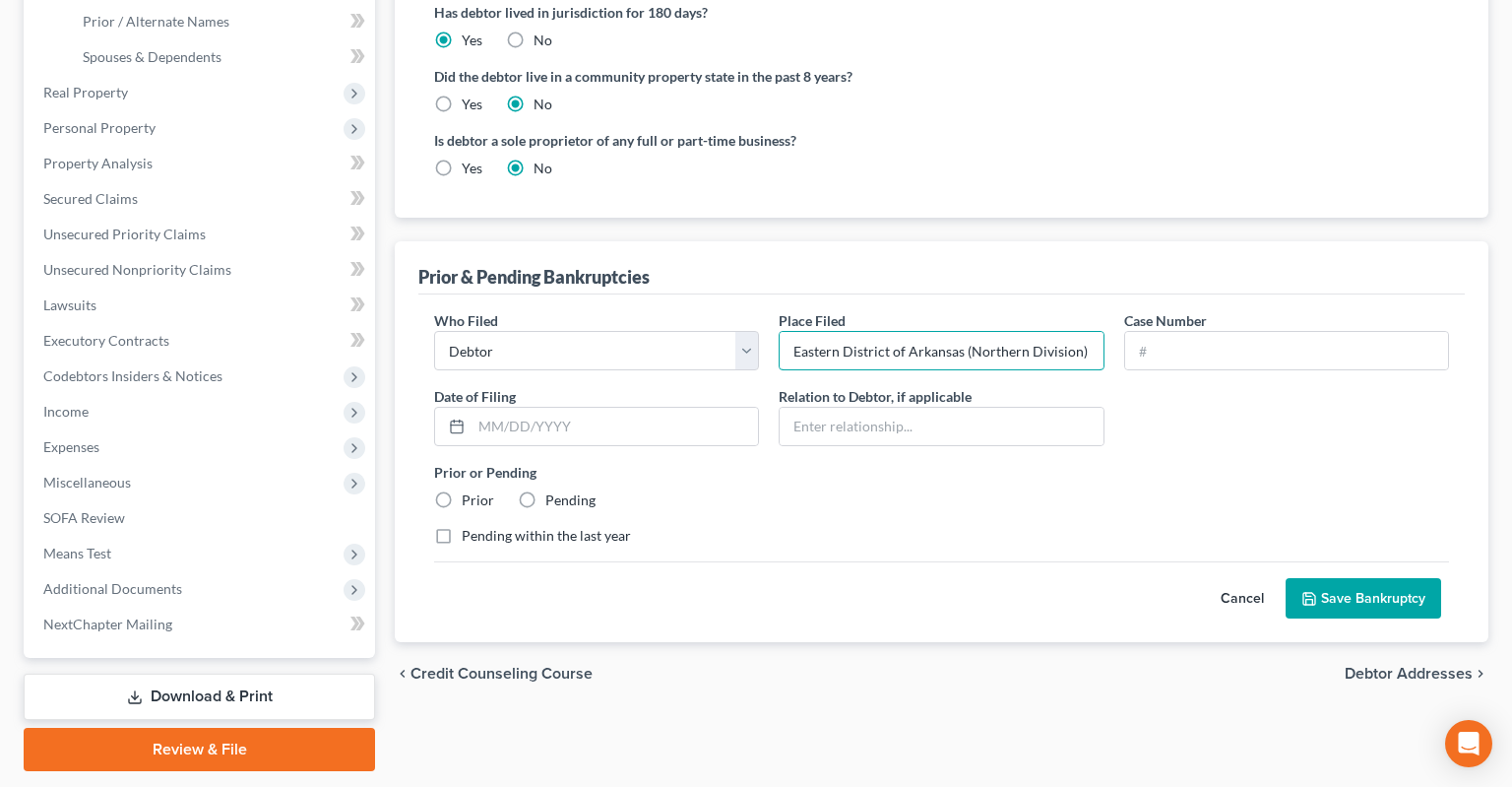 type on "Eastern District of Arkansas (Northern Division)" 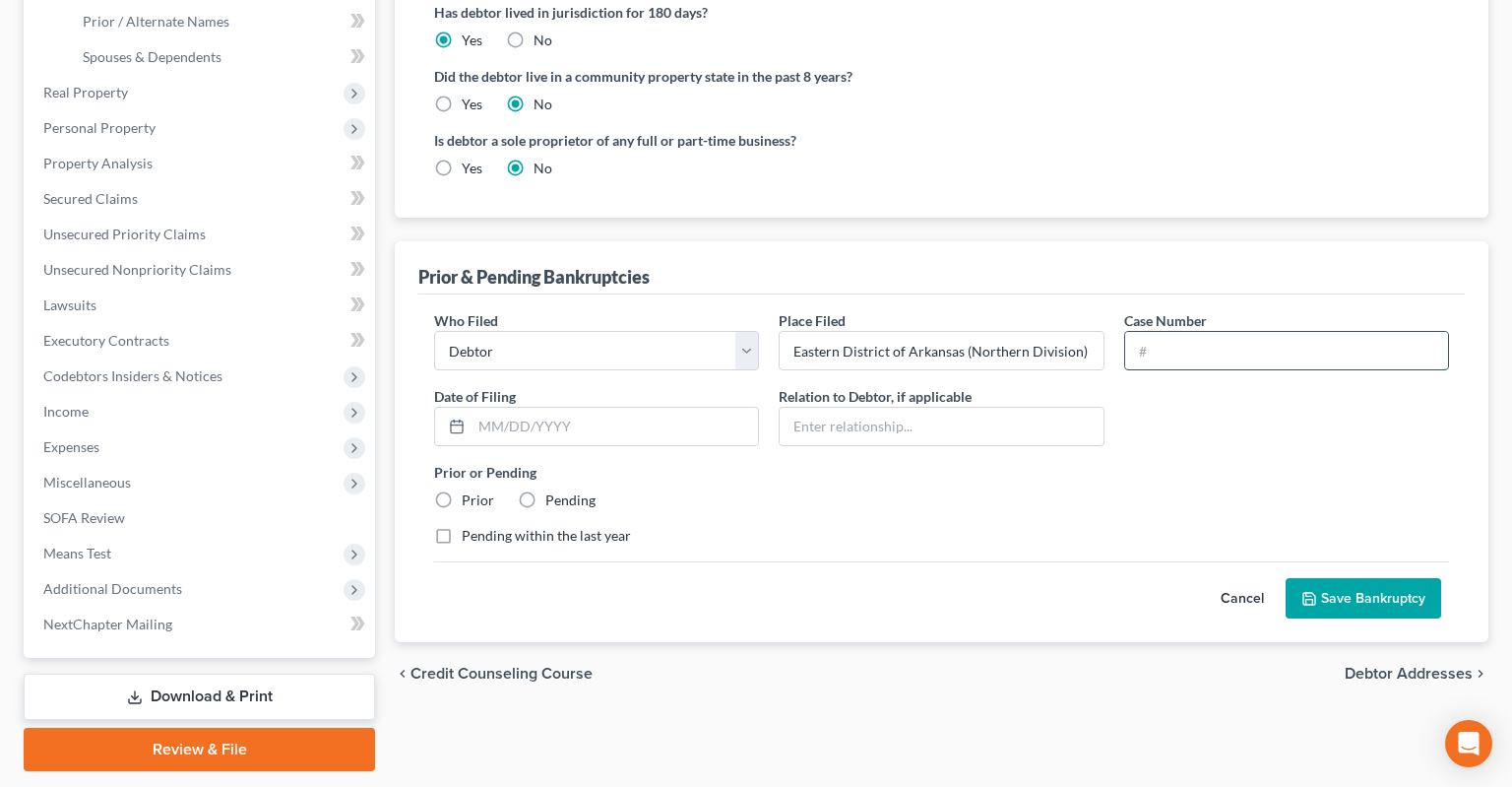 drag, startPoint x: 1230, startPoint y: 337, endPoint x: 1227, endPoint y: 348, distance: 11.4017543 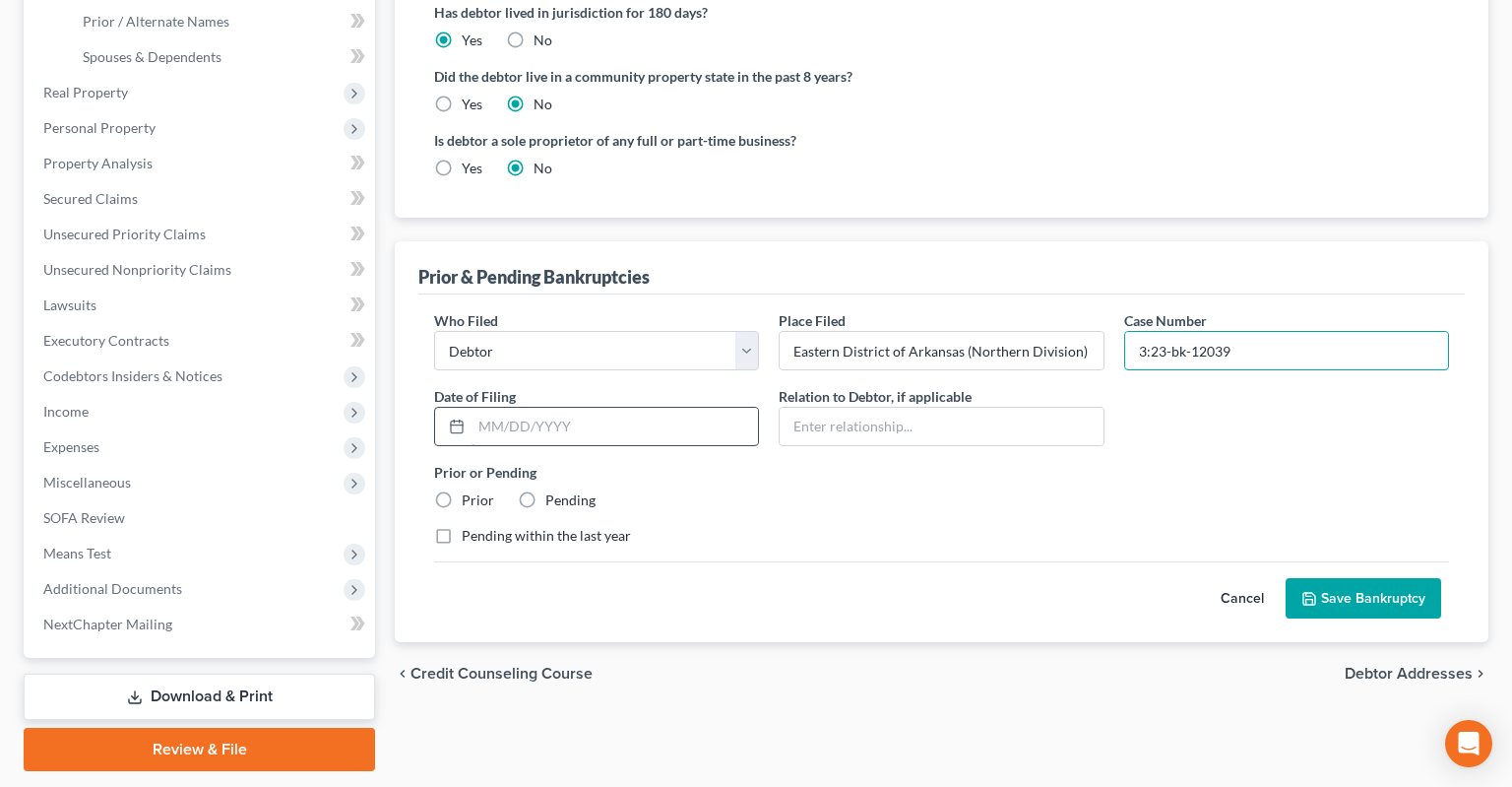 type on "3:23-bk-12039" 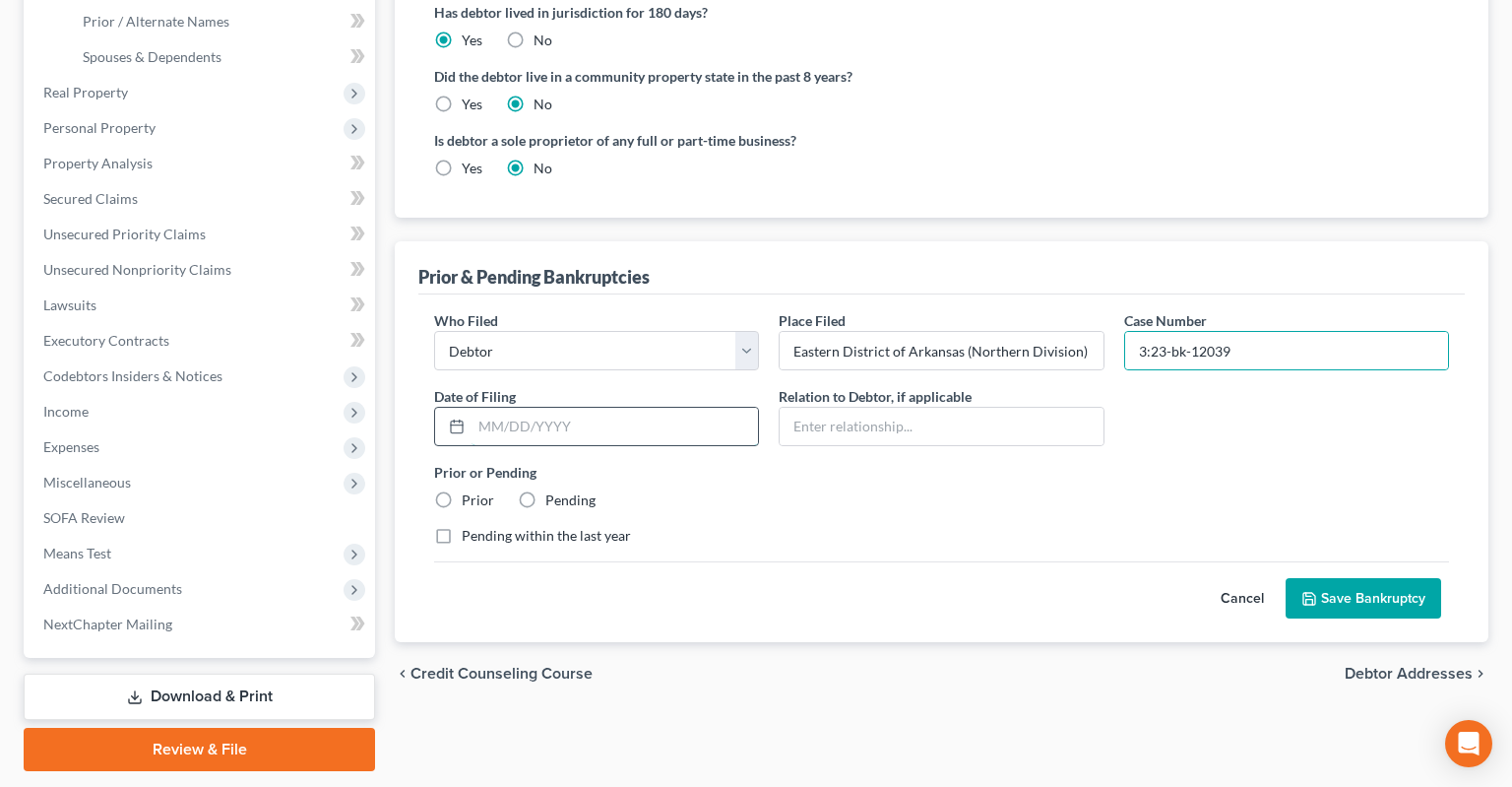 click at bounding box center (614, 426) 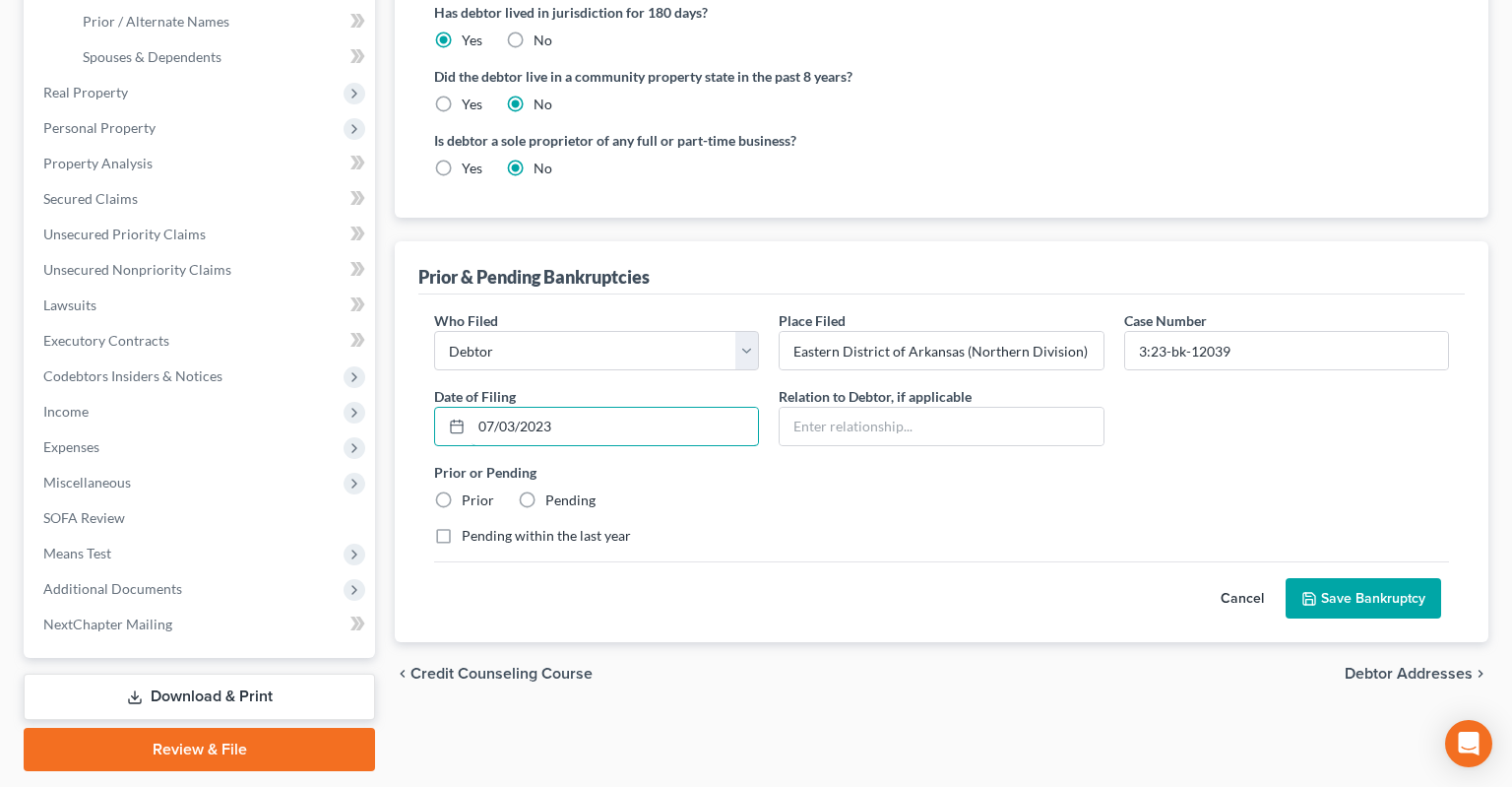 type on "07/03/2023" 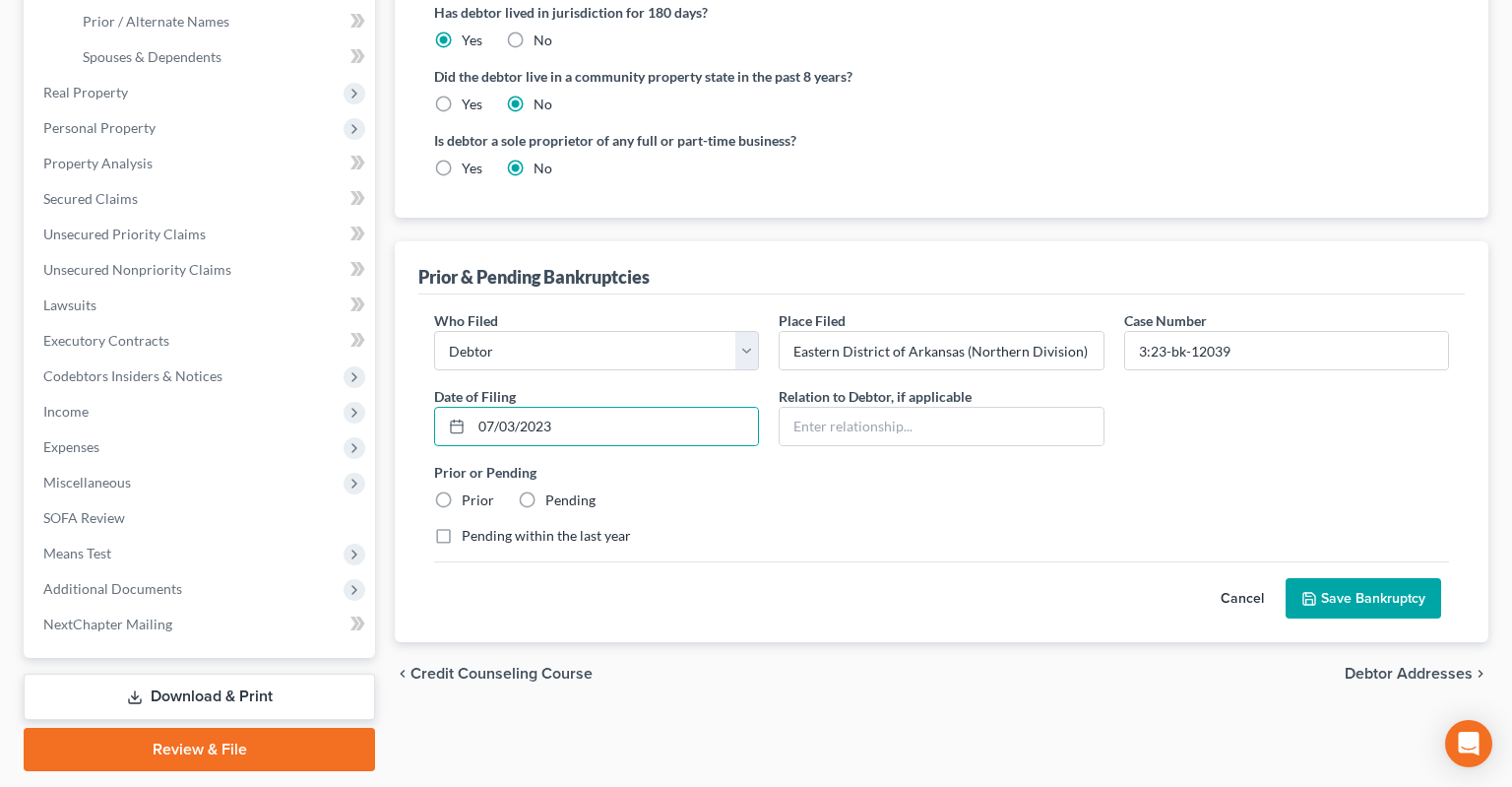 click on "Prior" at bounding box center [477, 500] 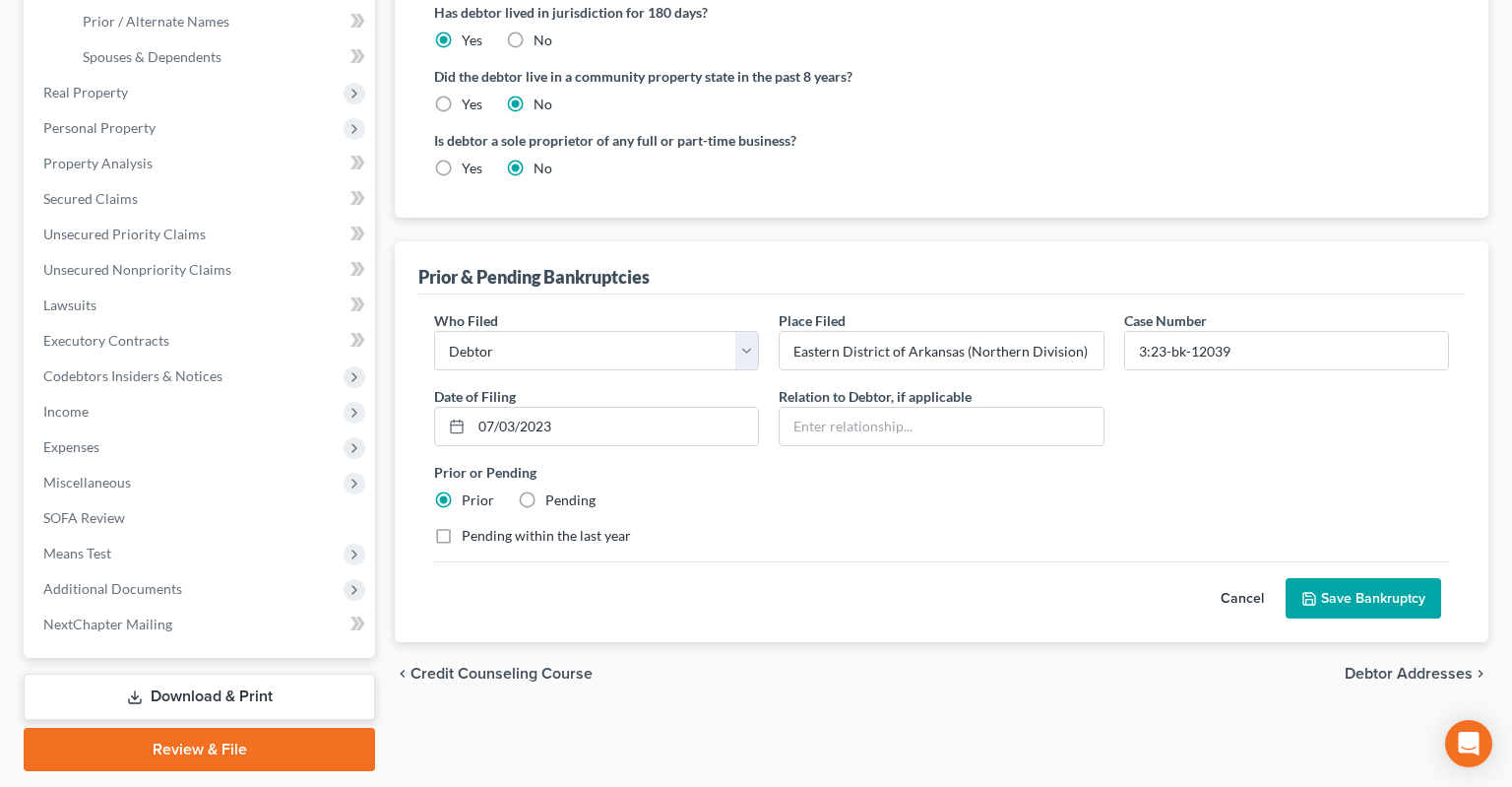 click on "Save Bankruptcy" at bounding box center (1363, 599) 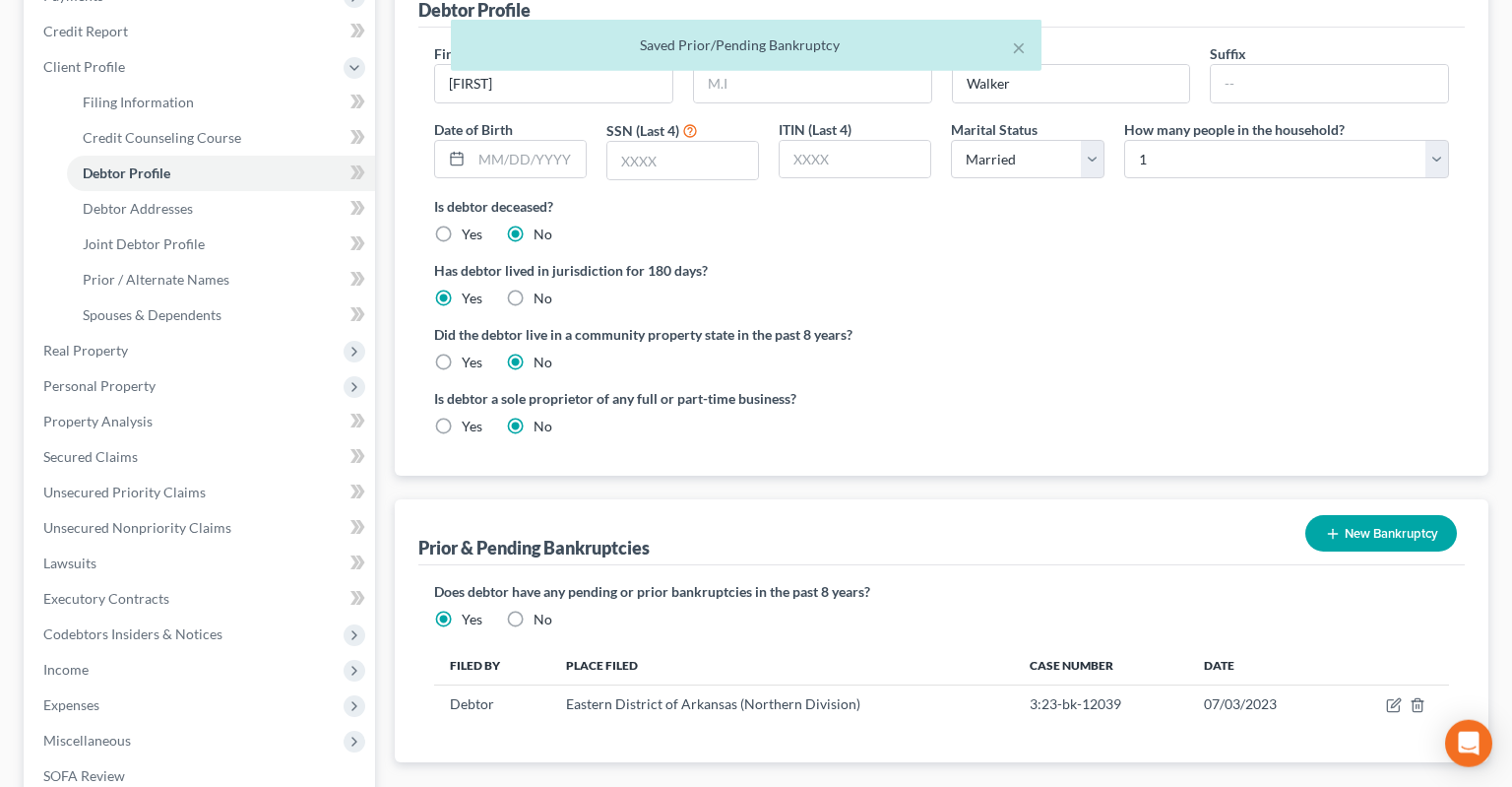 scroll, scrollTop: 103, scrollLeft: 0, axis: vertical 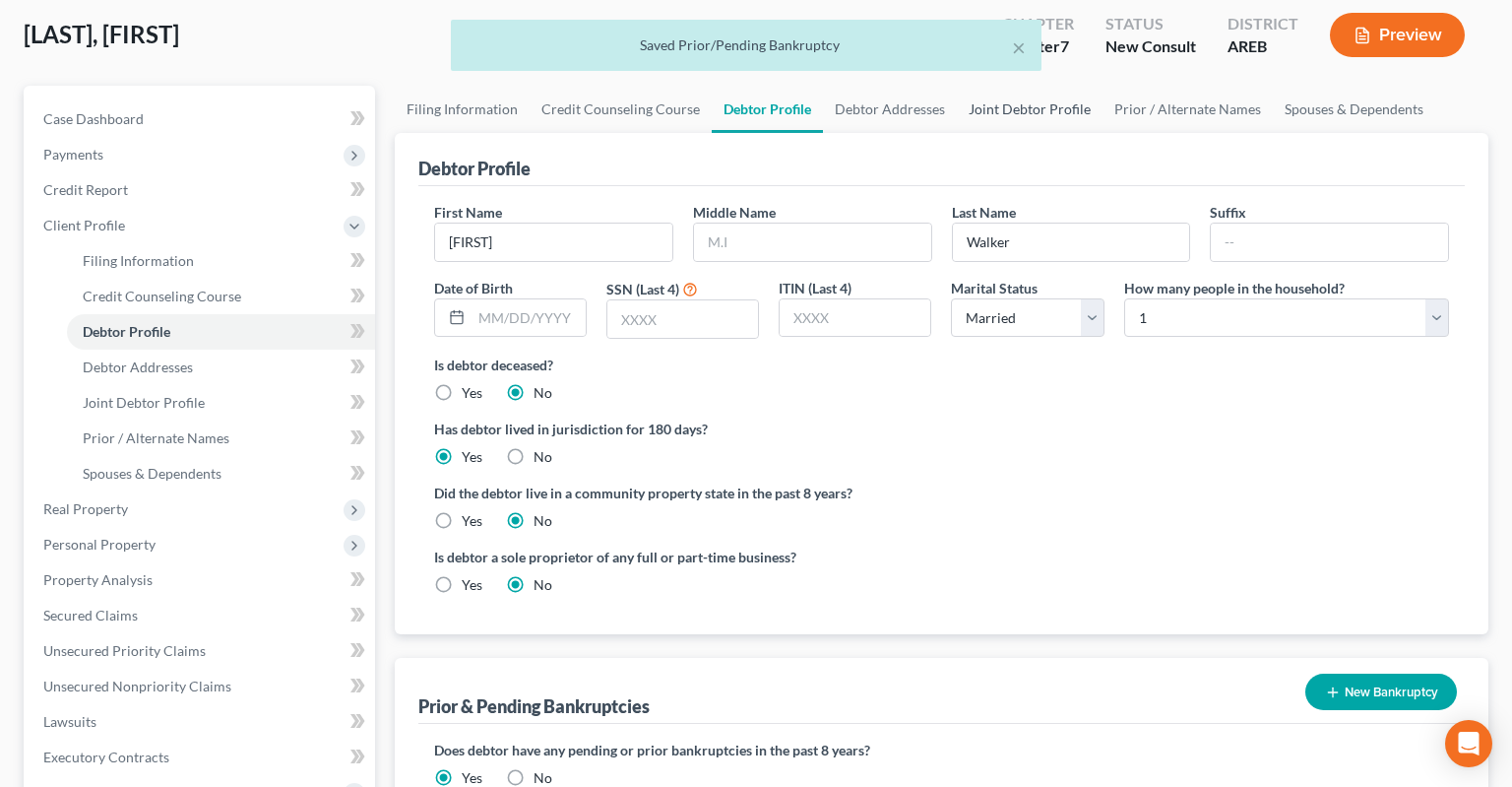 click on "Joint Debtor Profile" at bounding box center (1030, 109) 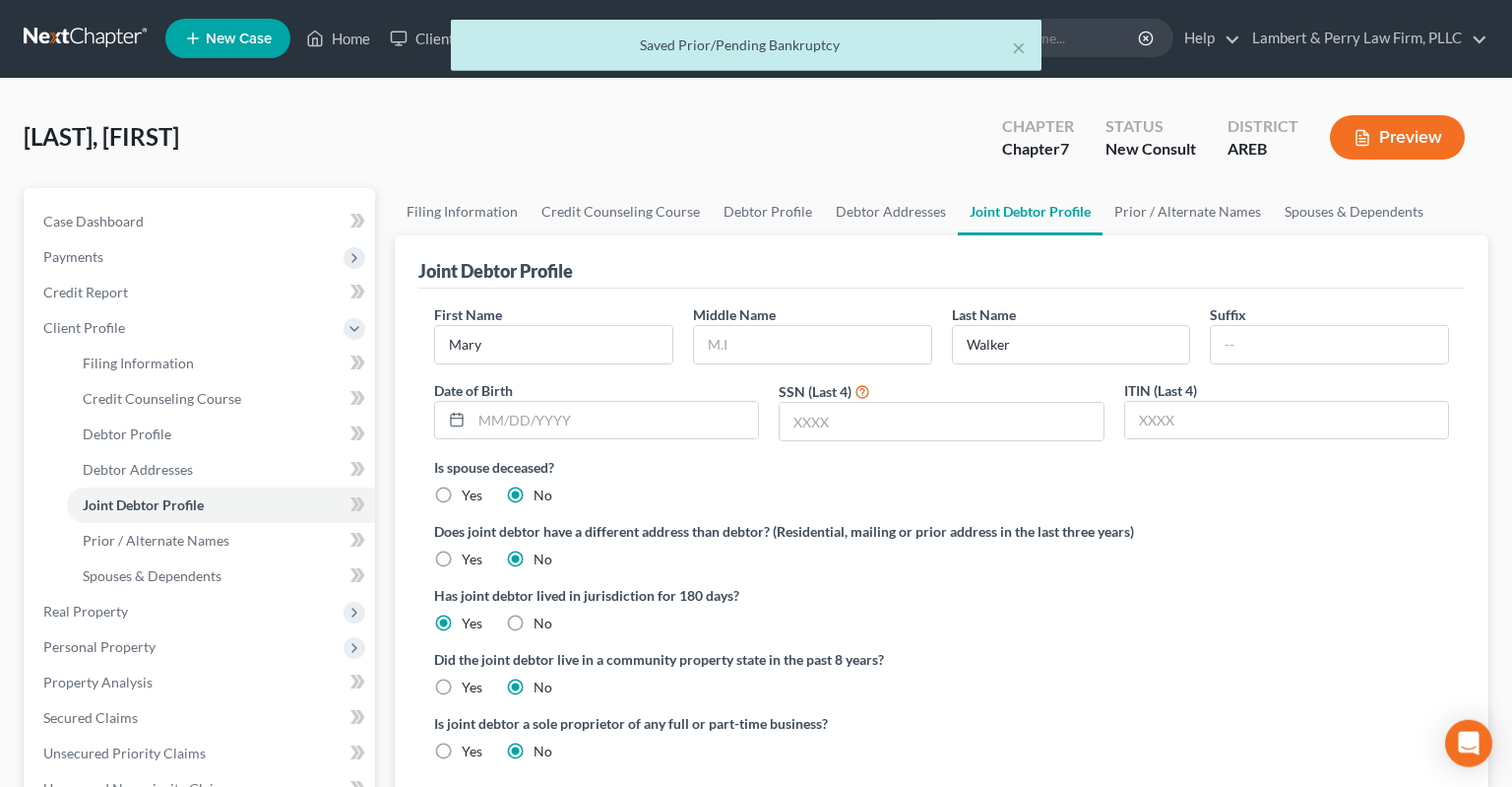 scroll, scrollTop: 0, scrollLeft: 0, axis: both 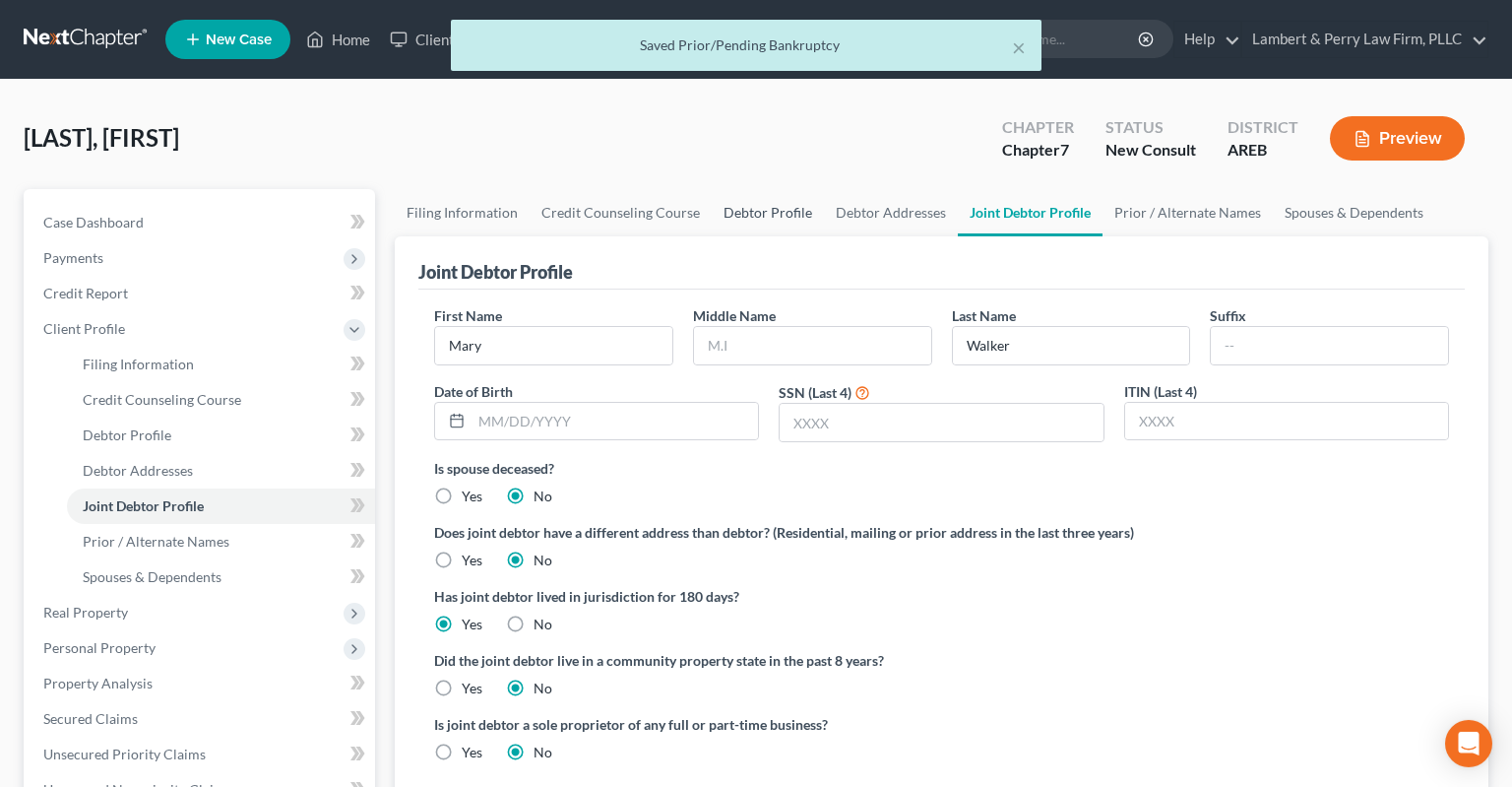 click on "Debtor Profile" at bounding box center [768, 213] 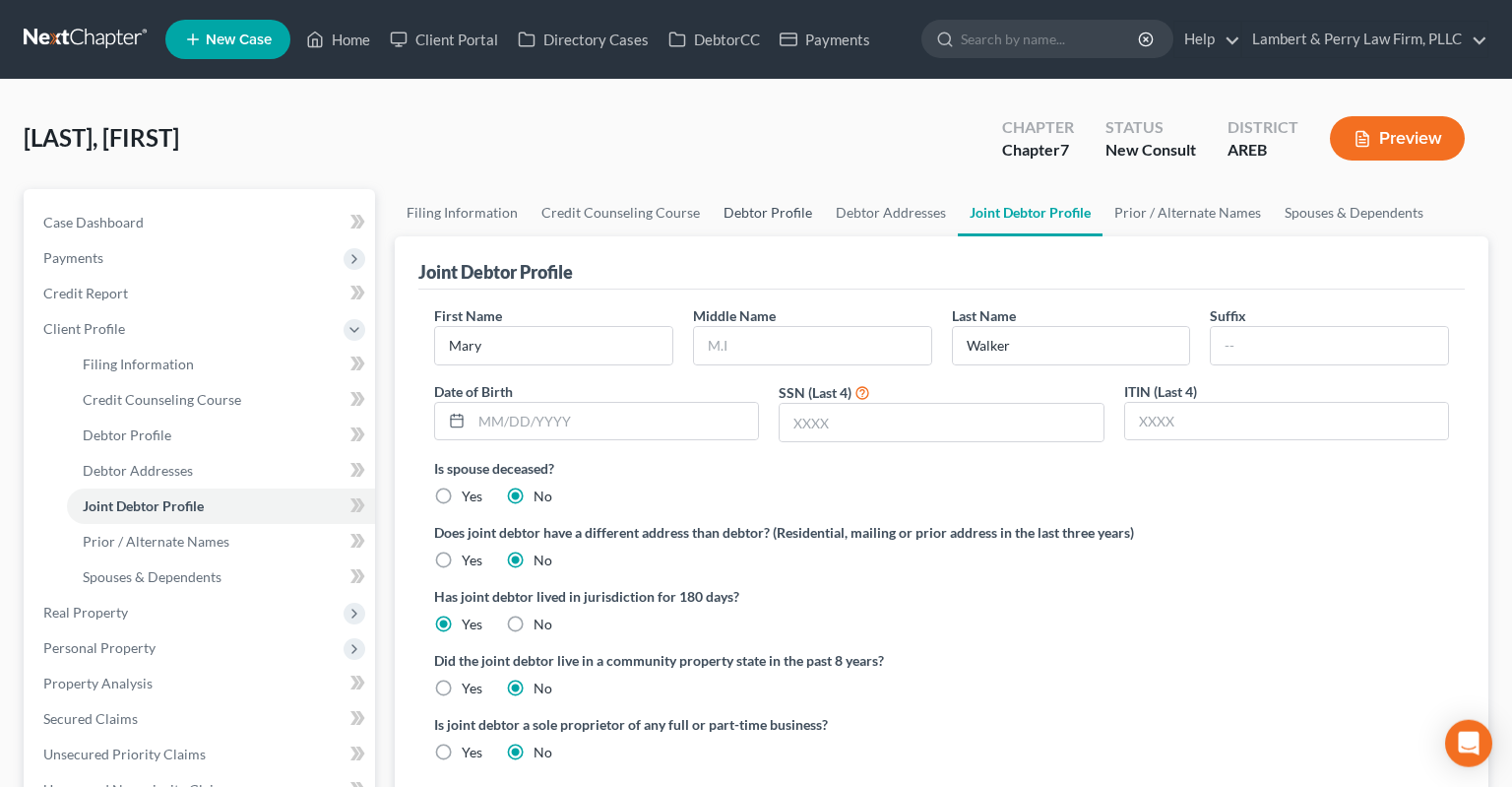 scroll, scrollTop: 0, scrollLeft: 0, axis: both 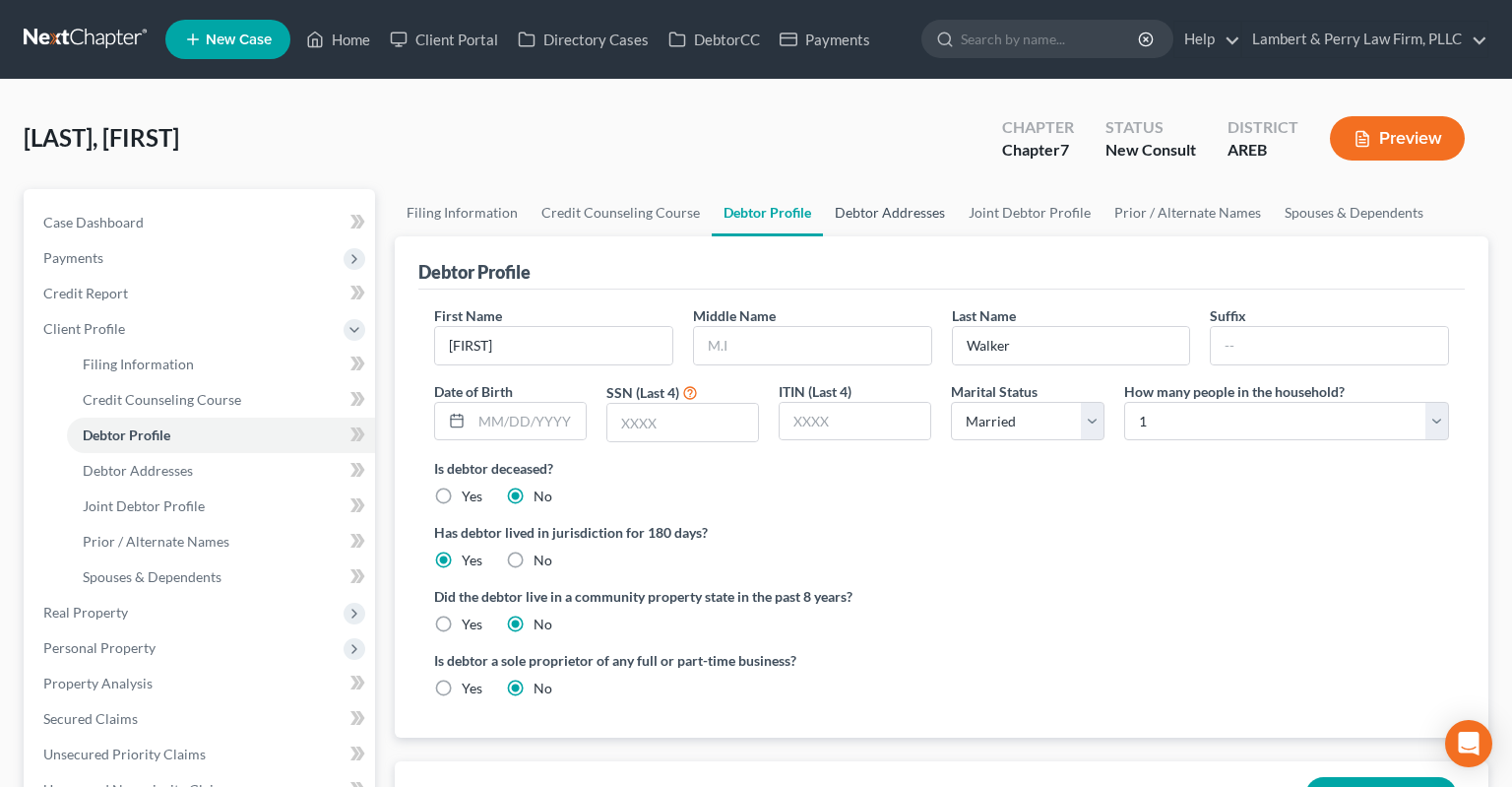 click on "Debtor Addresses" at bounding box center [890, 213] 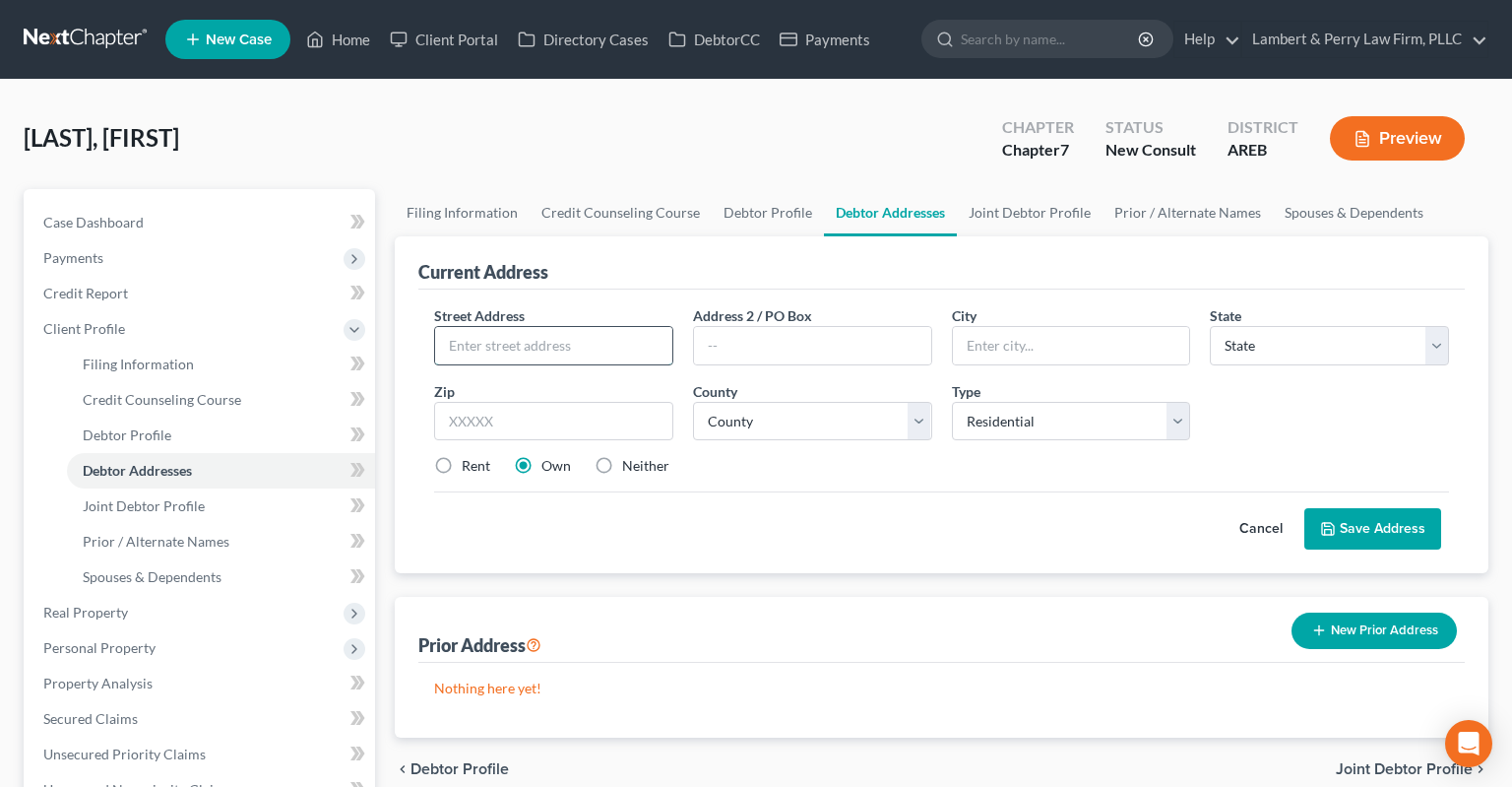 click at bounding box center [553, 346] 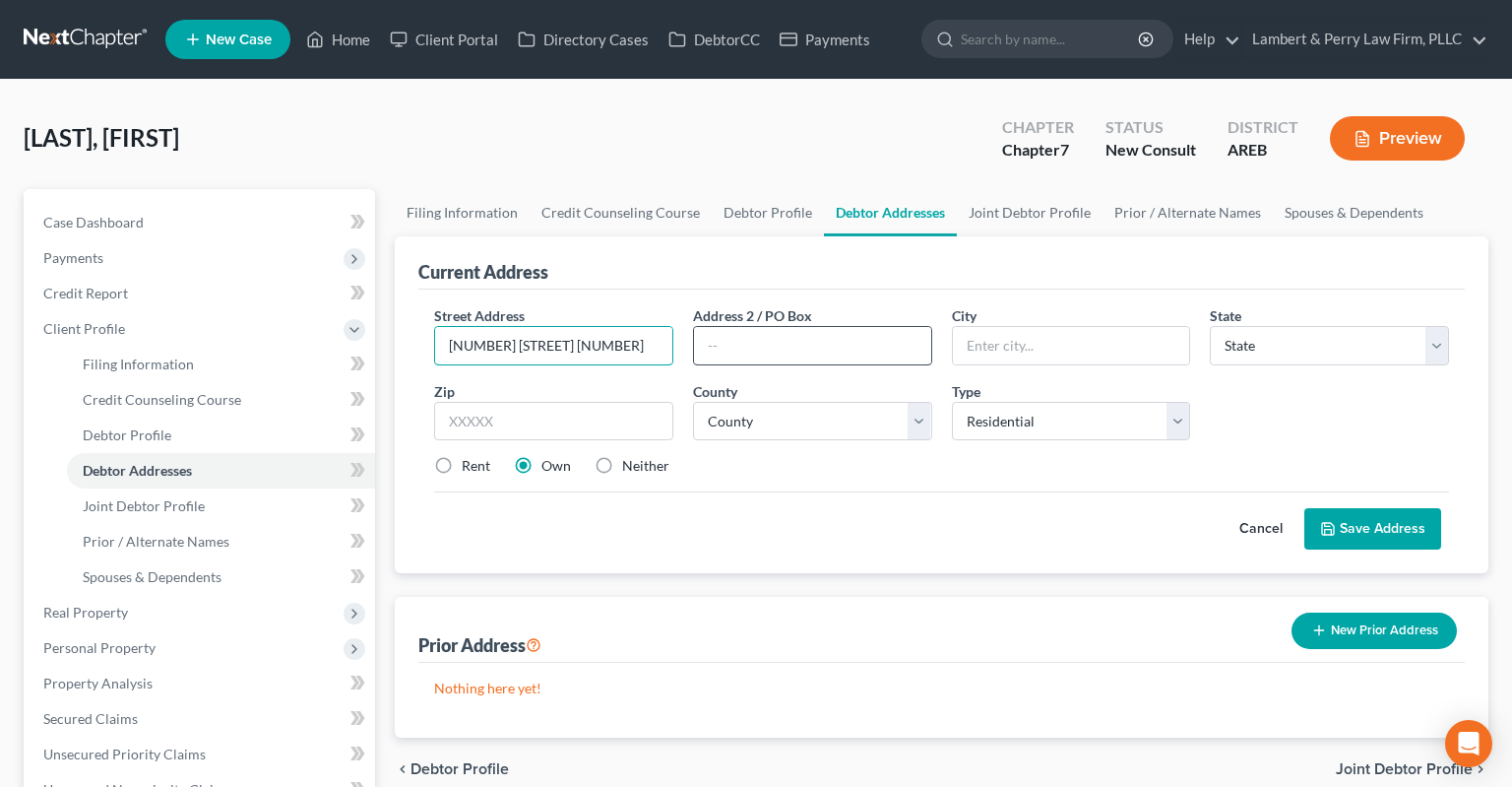 type on "[NUMBER] [STREET] [NUMBER]" 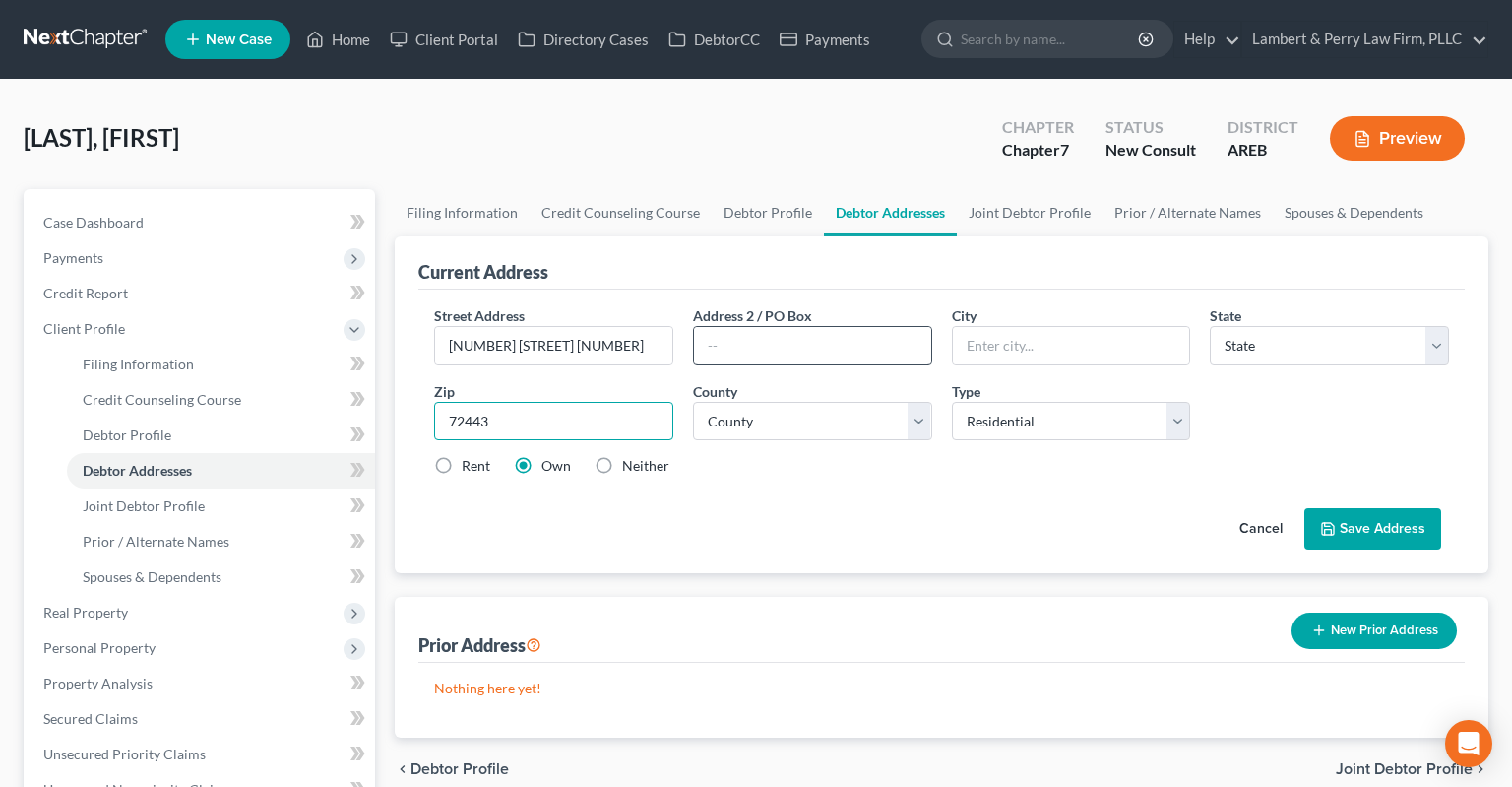 type on "72443" 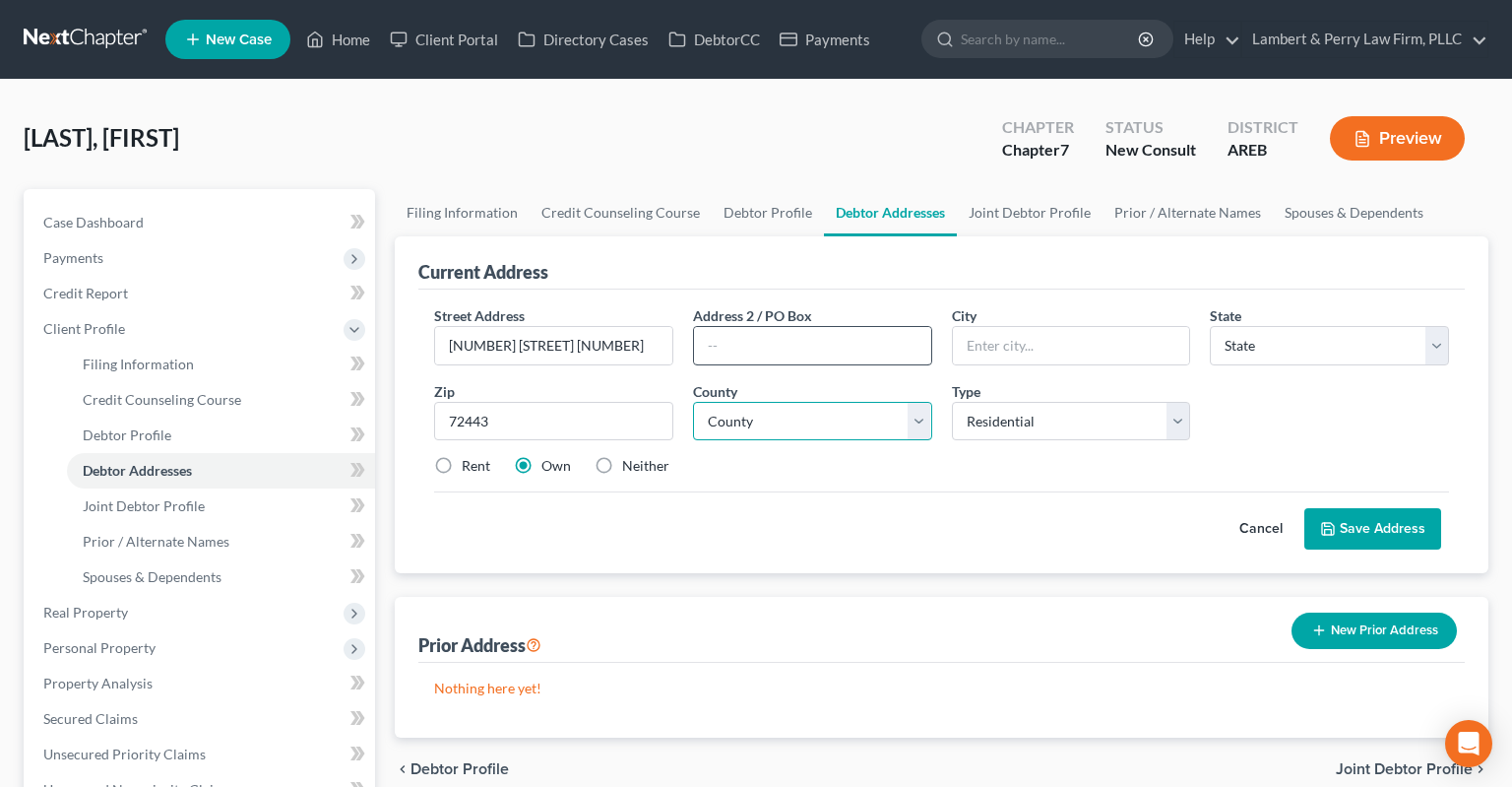type on "Marmaduke" 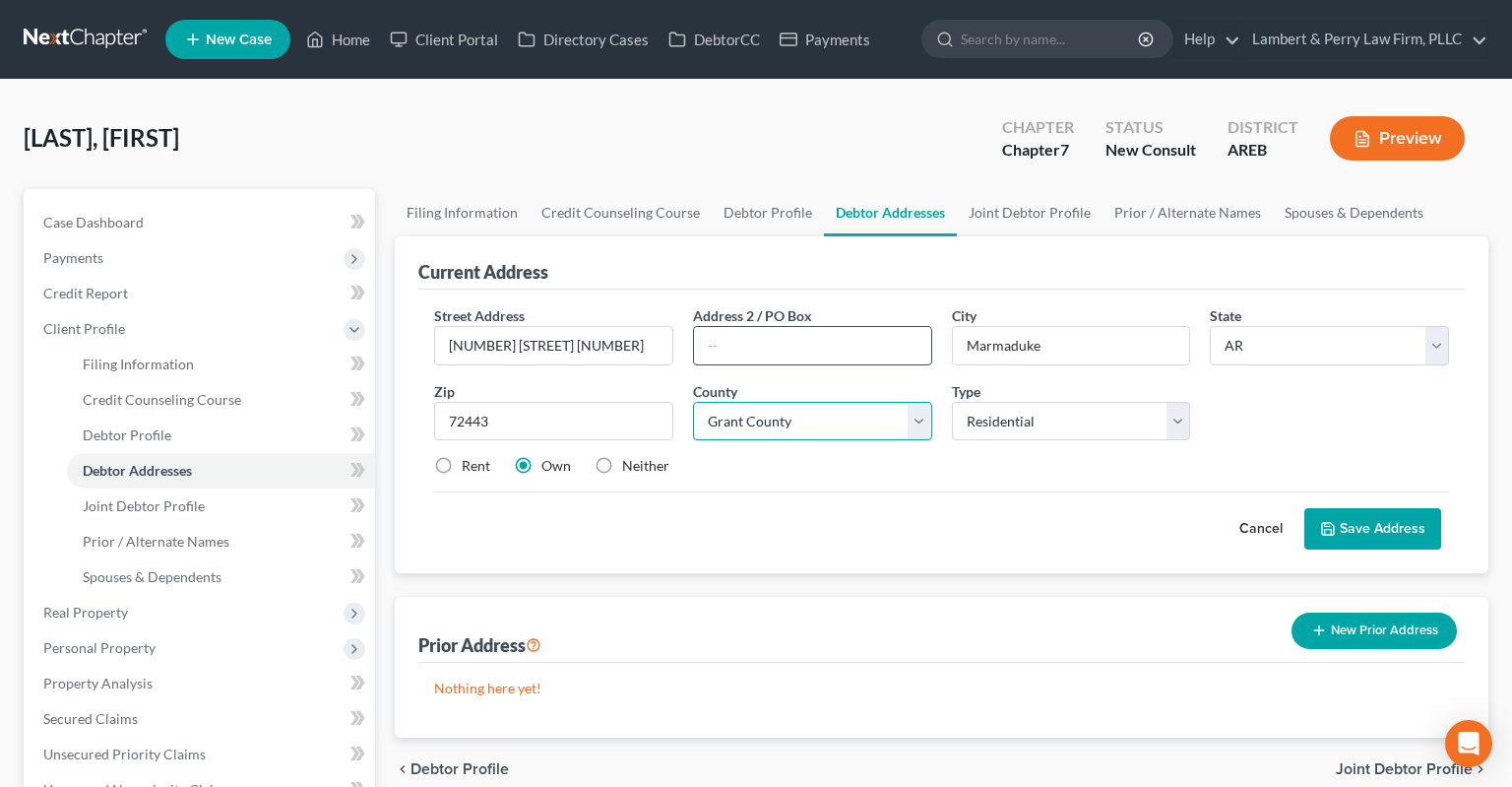 select on "27" 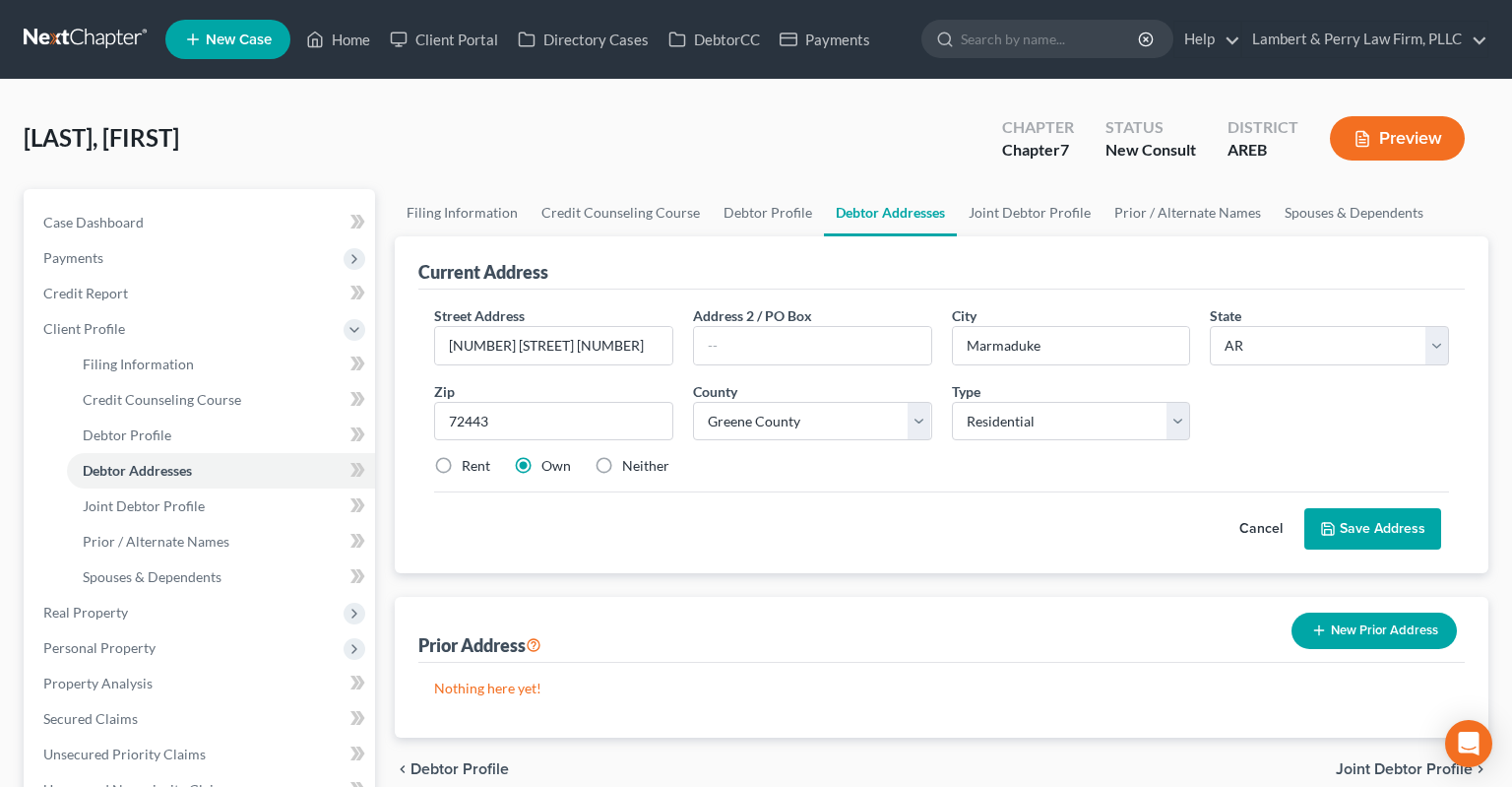 click on "Save Address" at bounding box center (1372, 529) 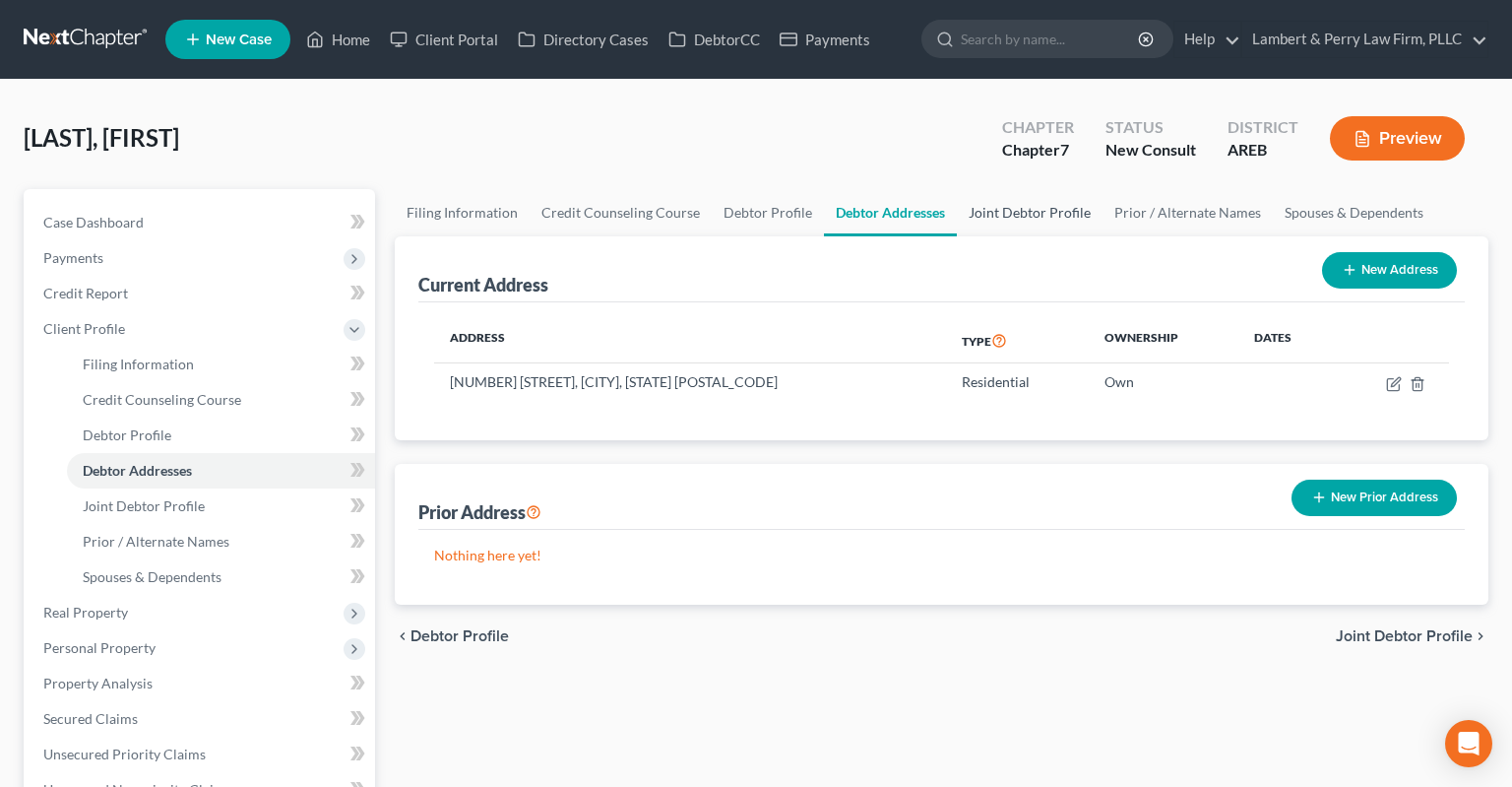 click on "Joint Debtor Profile" at bounding box center [1030, 213] 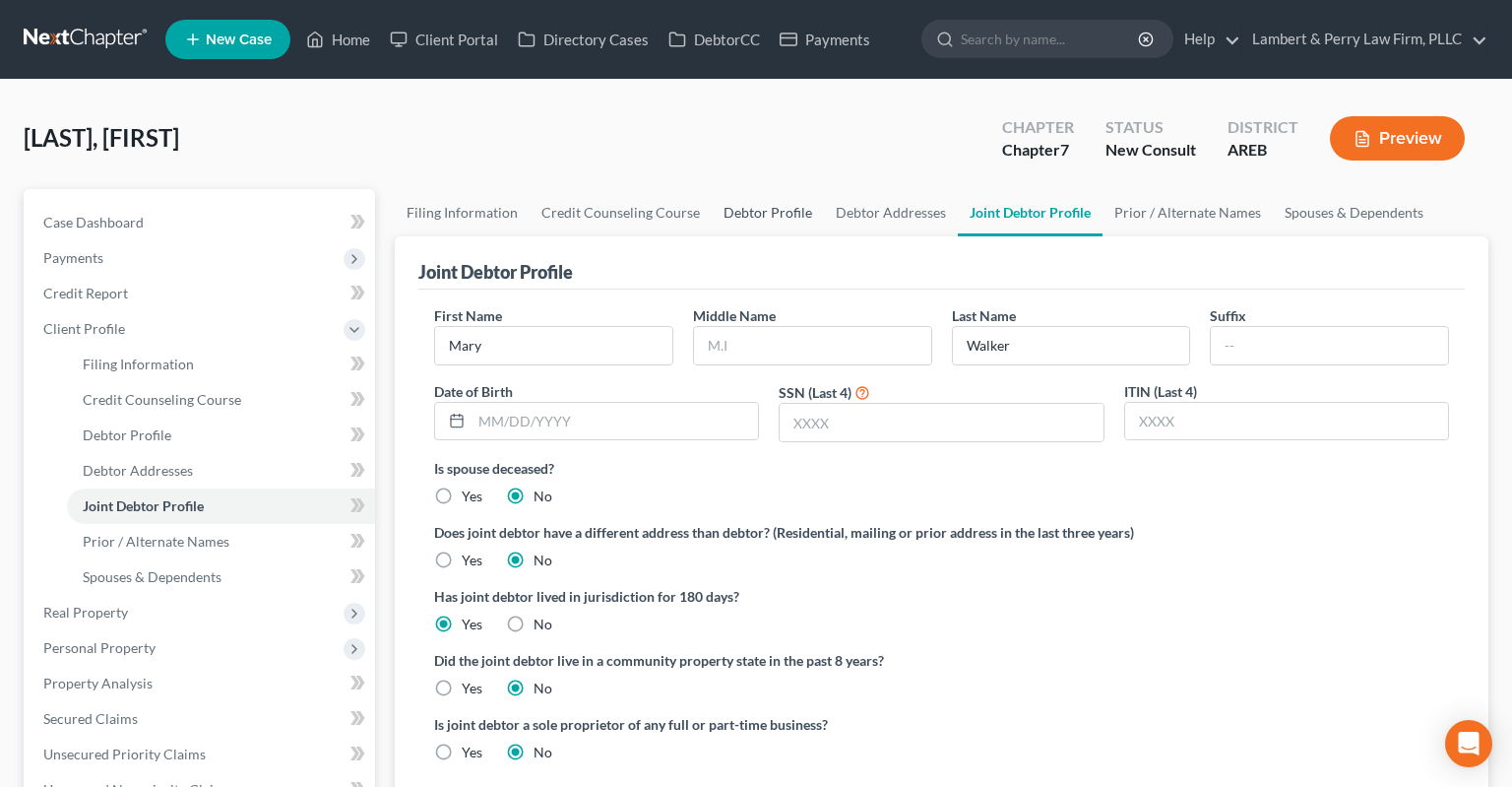 click on "Debtor Profile" at bounding box center [768, 213] 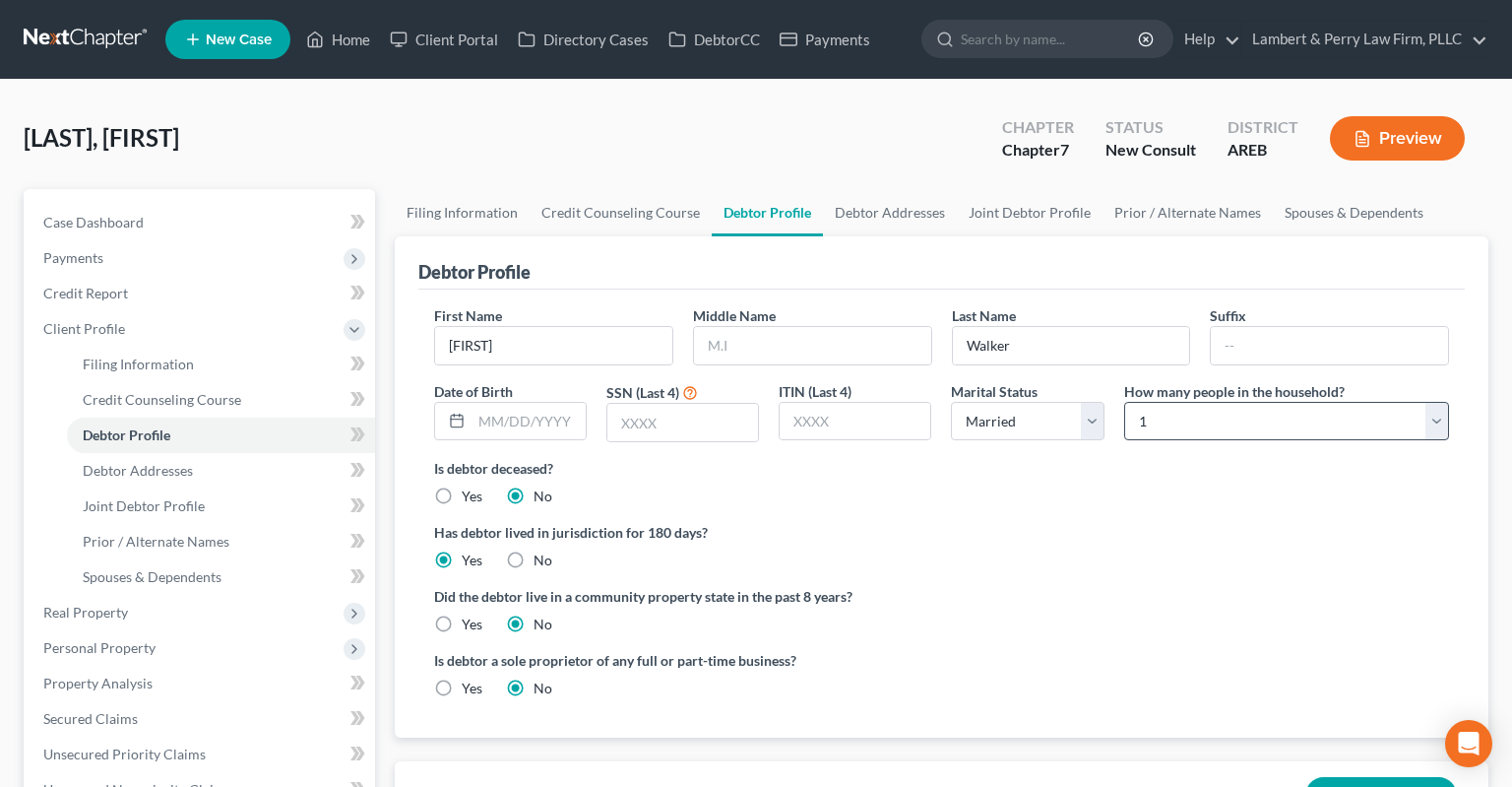 drag, startPoint x: 1123, startPoint y: 429, endPoint x: 1138, endPoint y: 428, distance: 15.033296 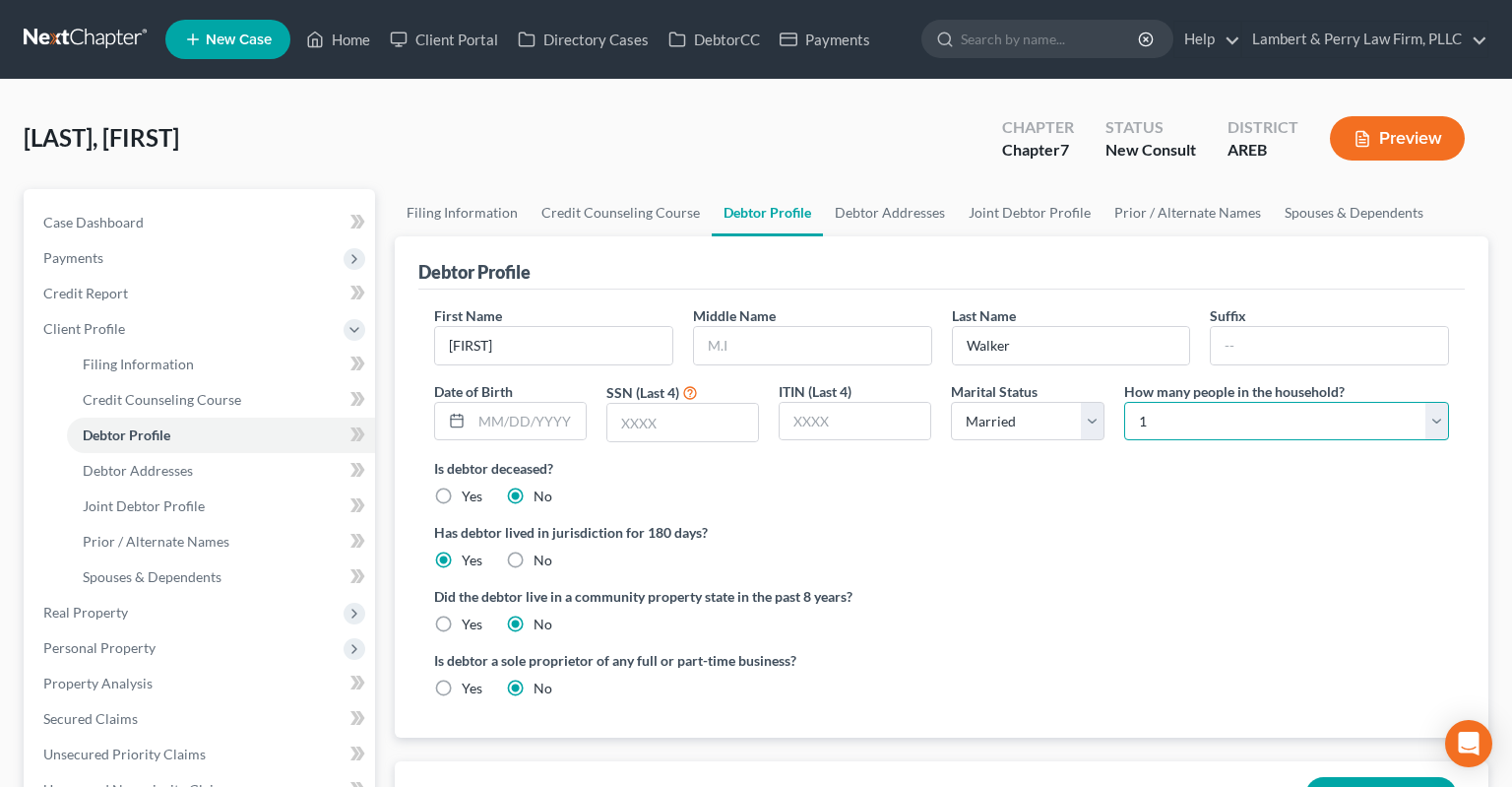 select on "1" 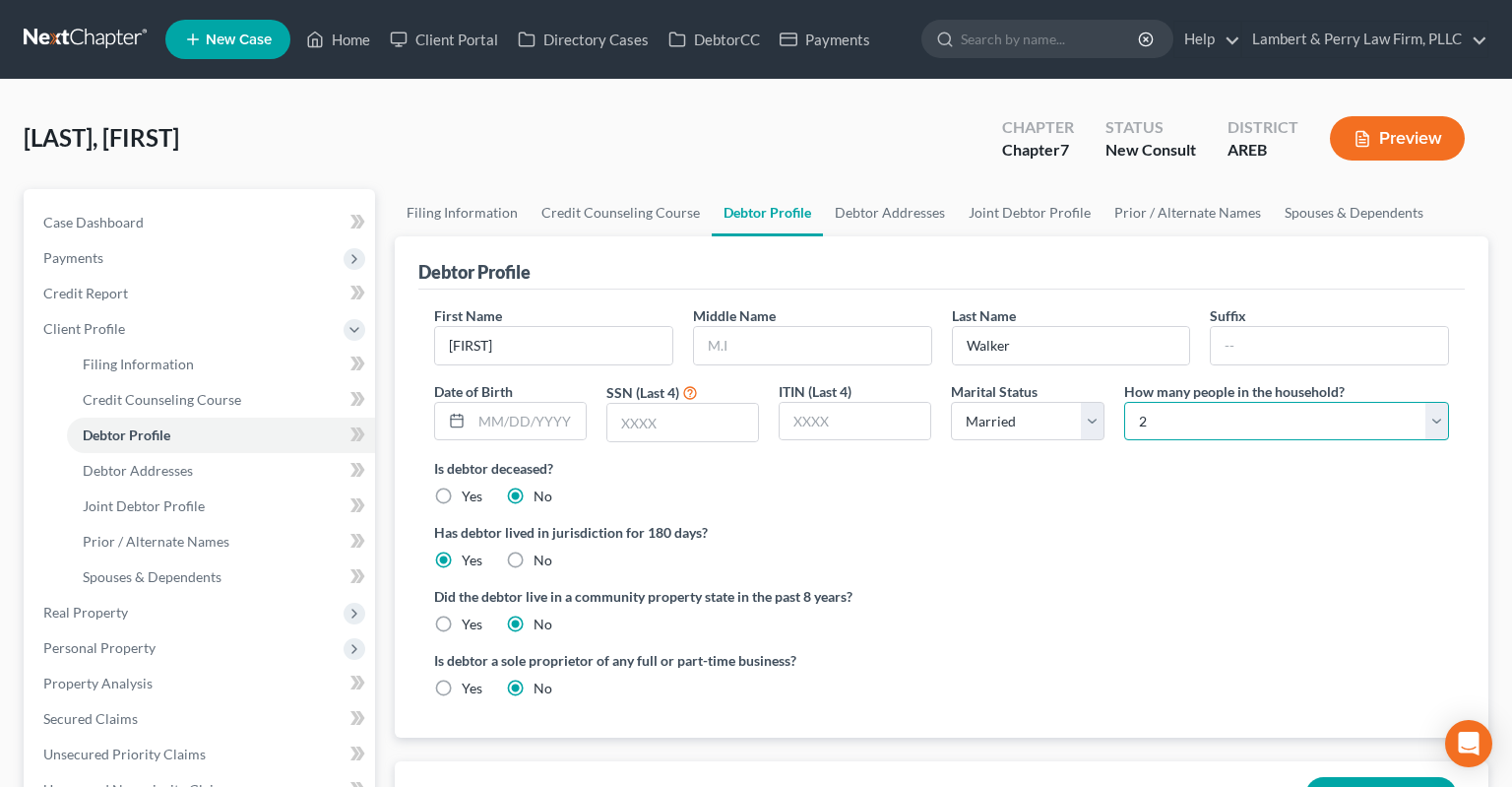 click on "2" at bounding box center (0, 0) 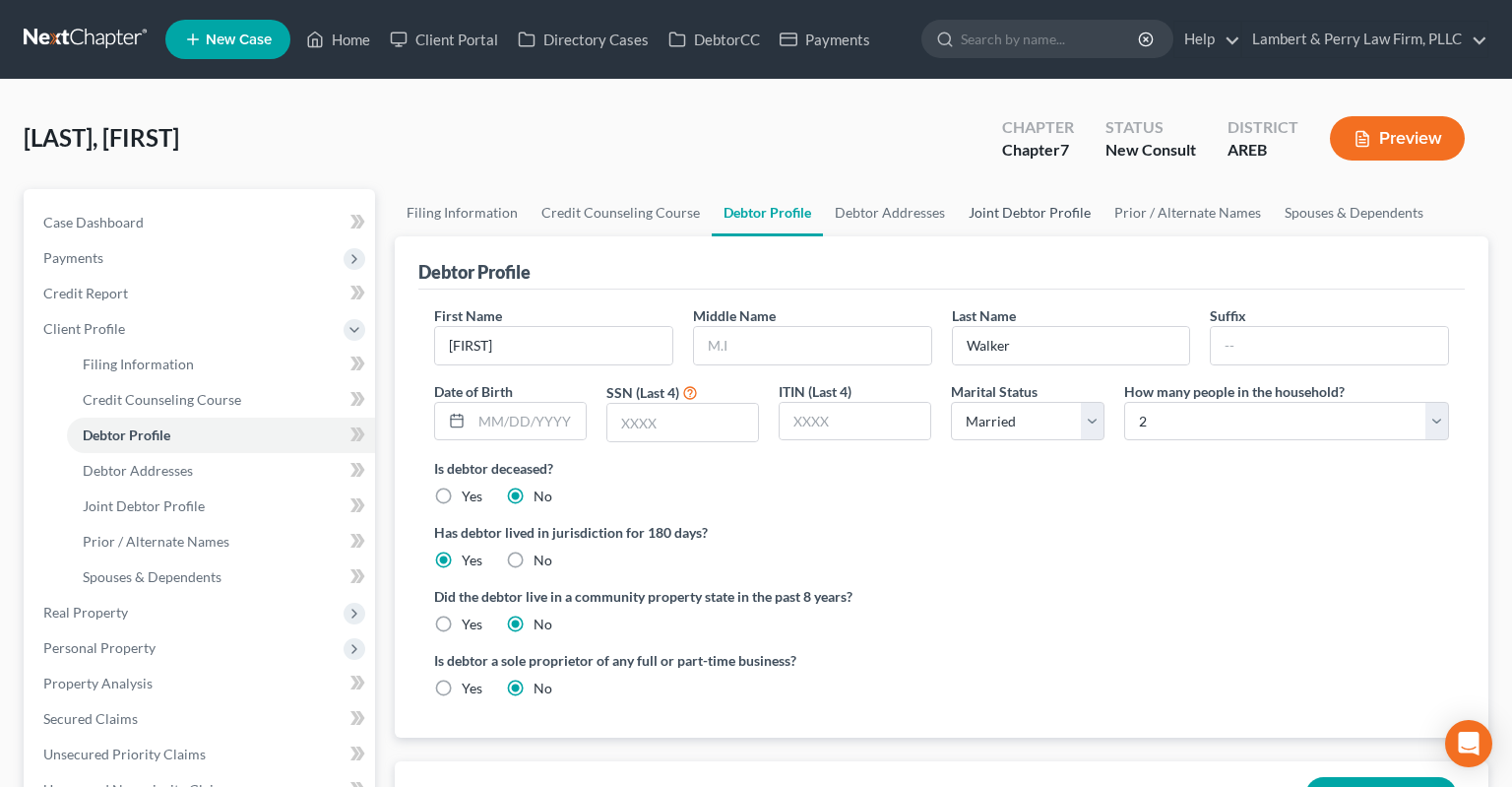 click on "Joint Debtor Profile" at bounding box center (1030, 213) 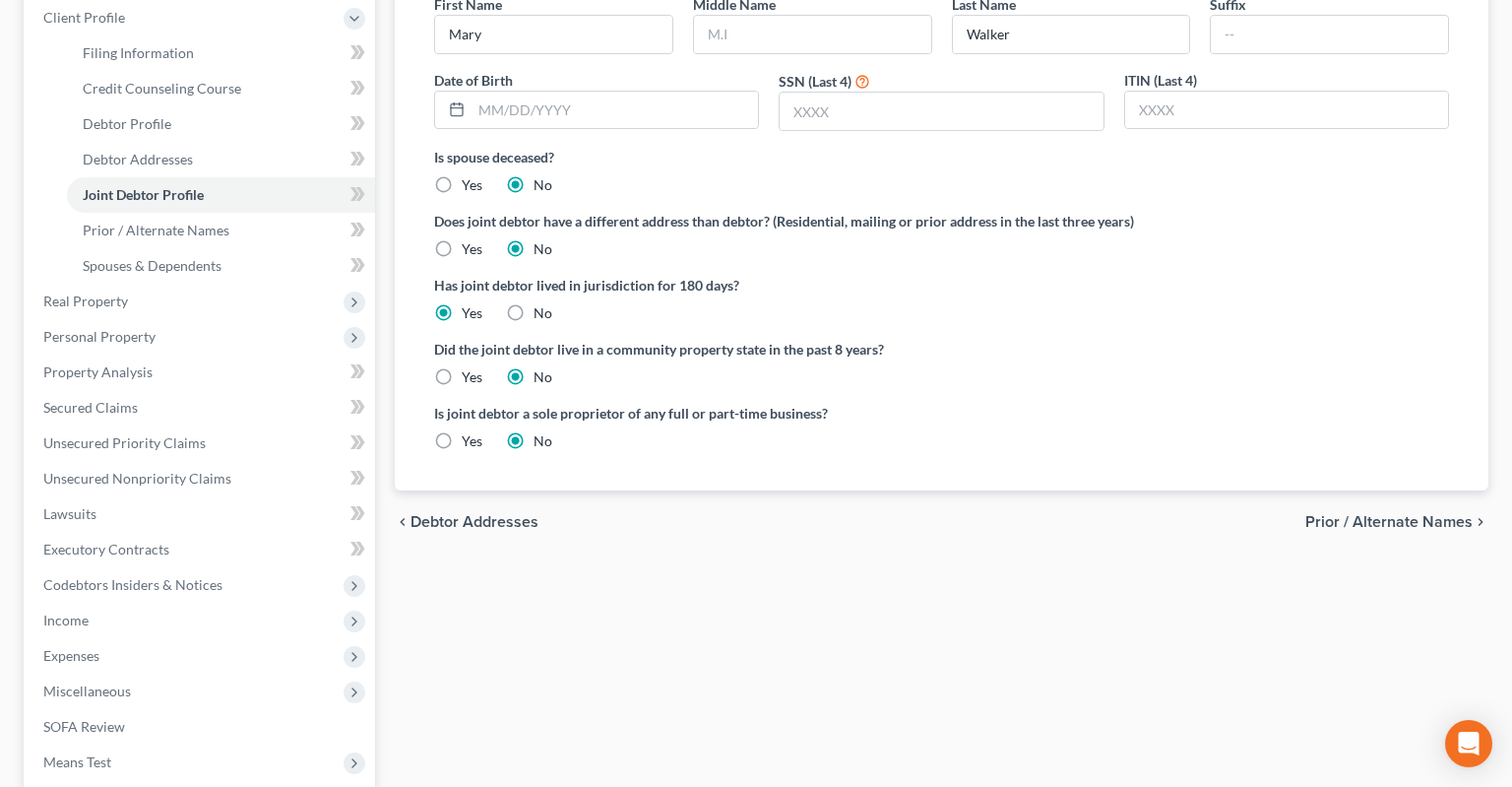 scroll, scrollTop: 0, scrollLeft: 0, axis: both 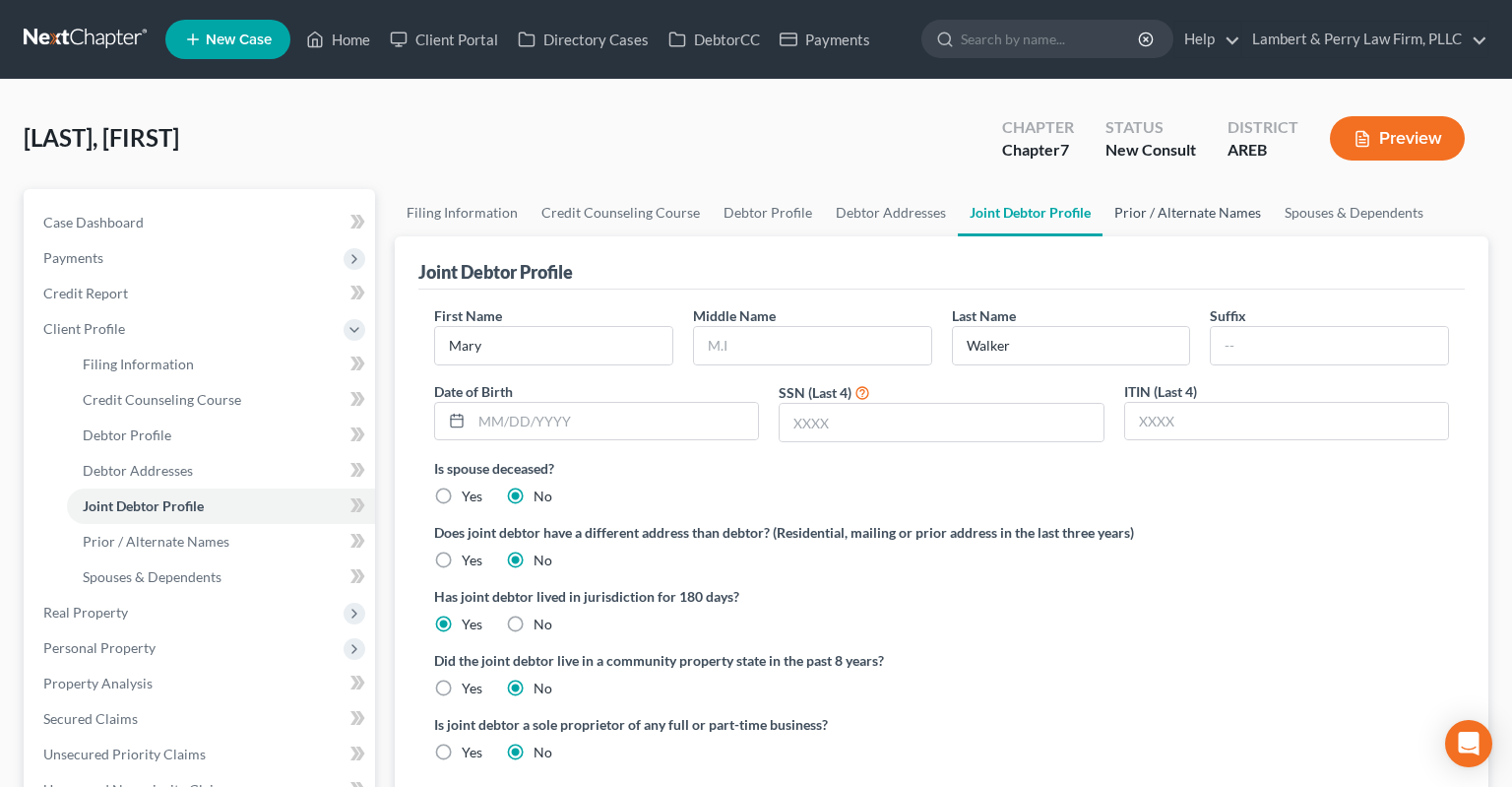 click on "Prior / Alternate Names" at bounding box center [1187, 213] 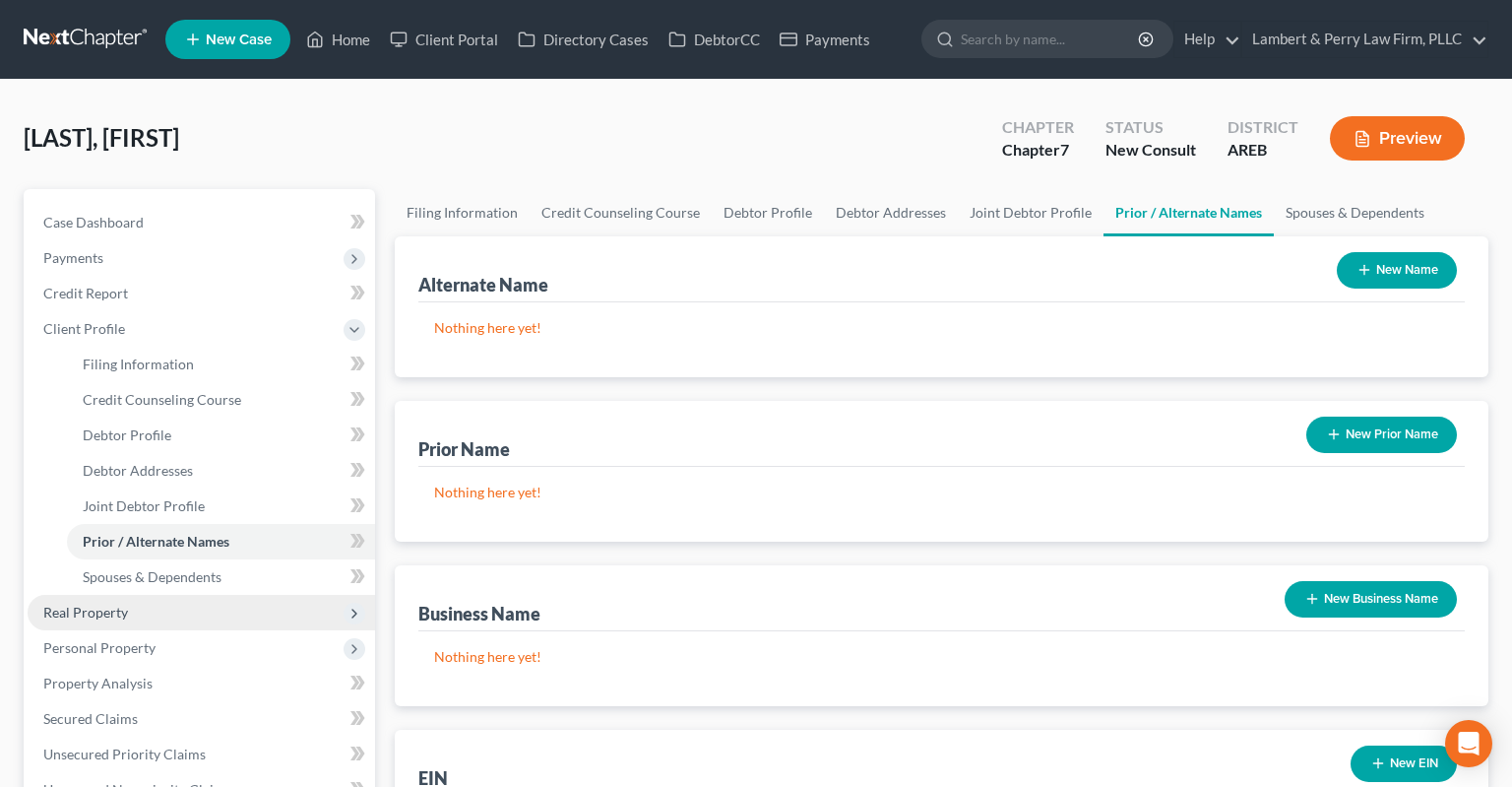 click on "Real Property" at bounding box center (201, 613) 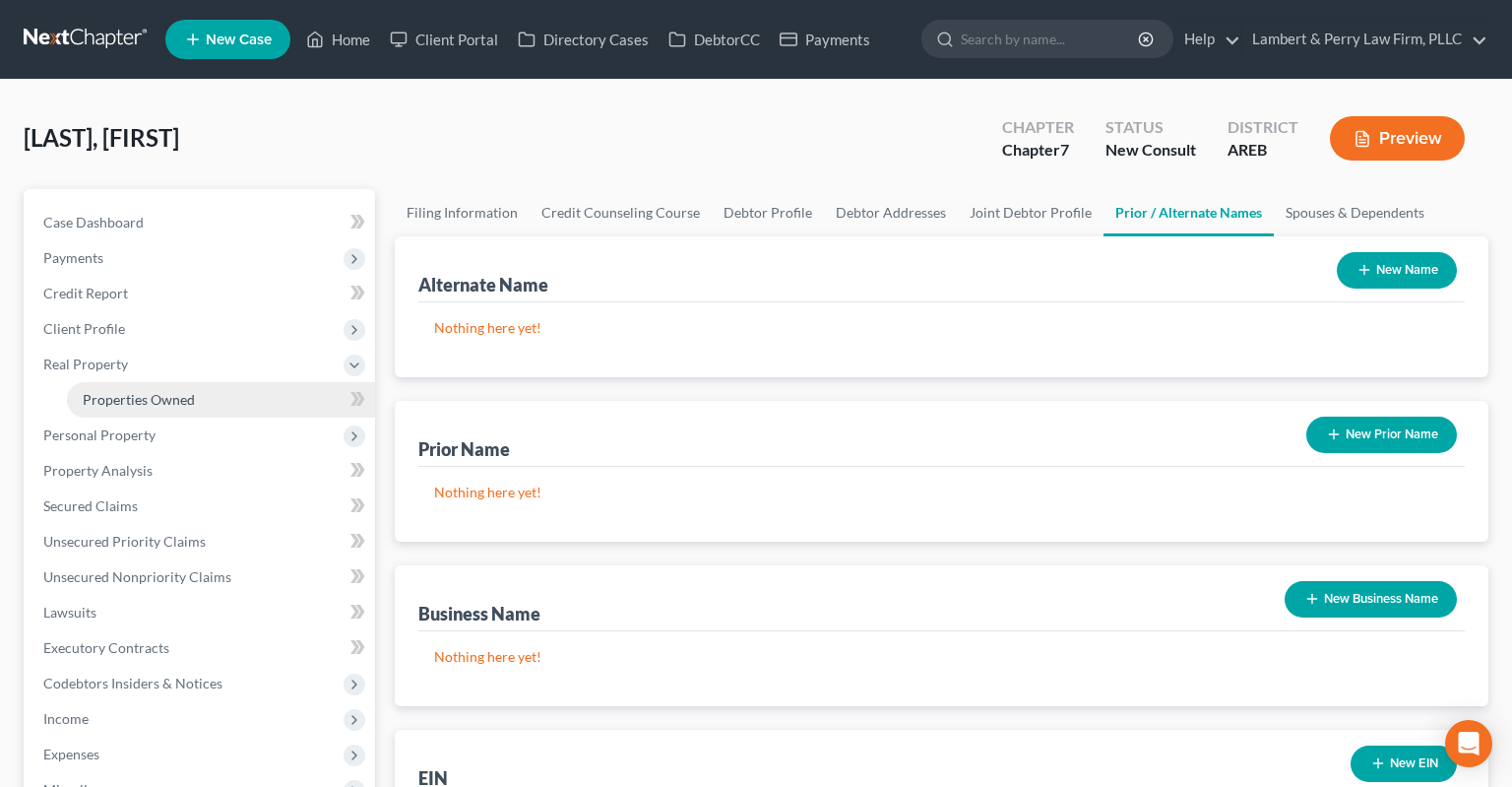 click on "Properties Owned" at bounding box center (139, 399) 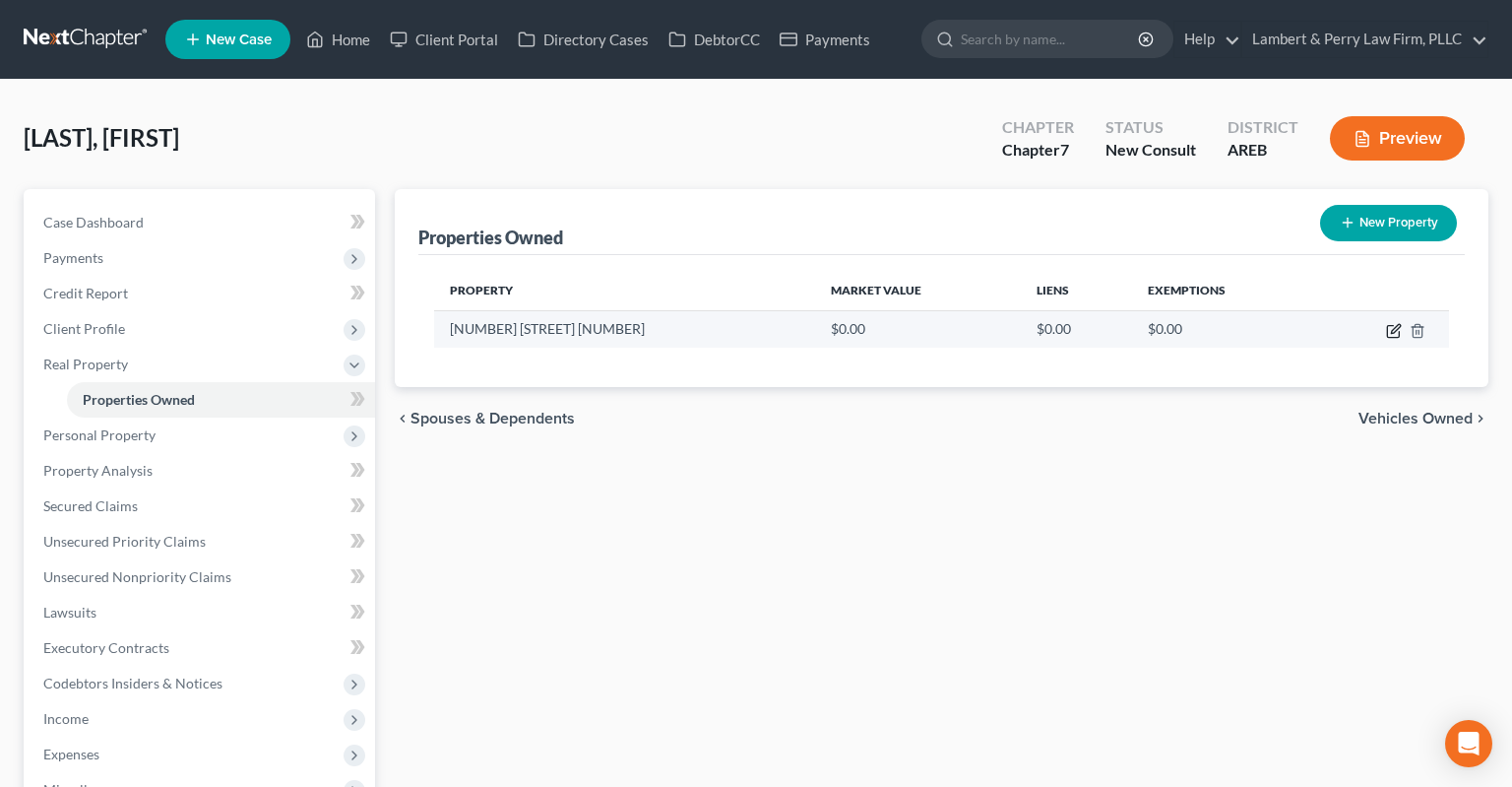 click 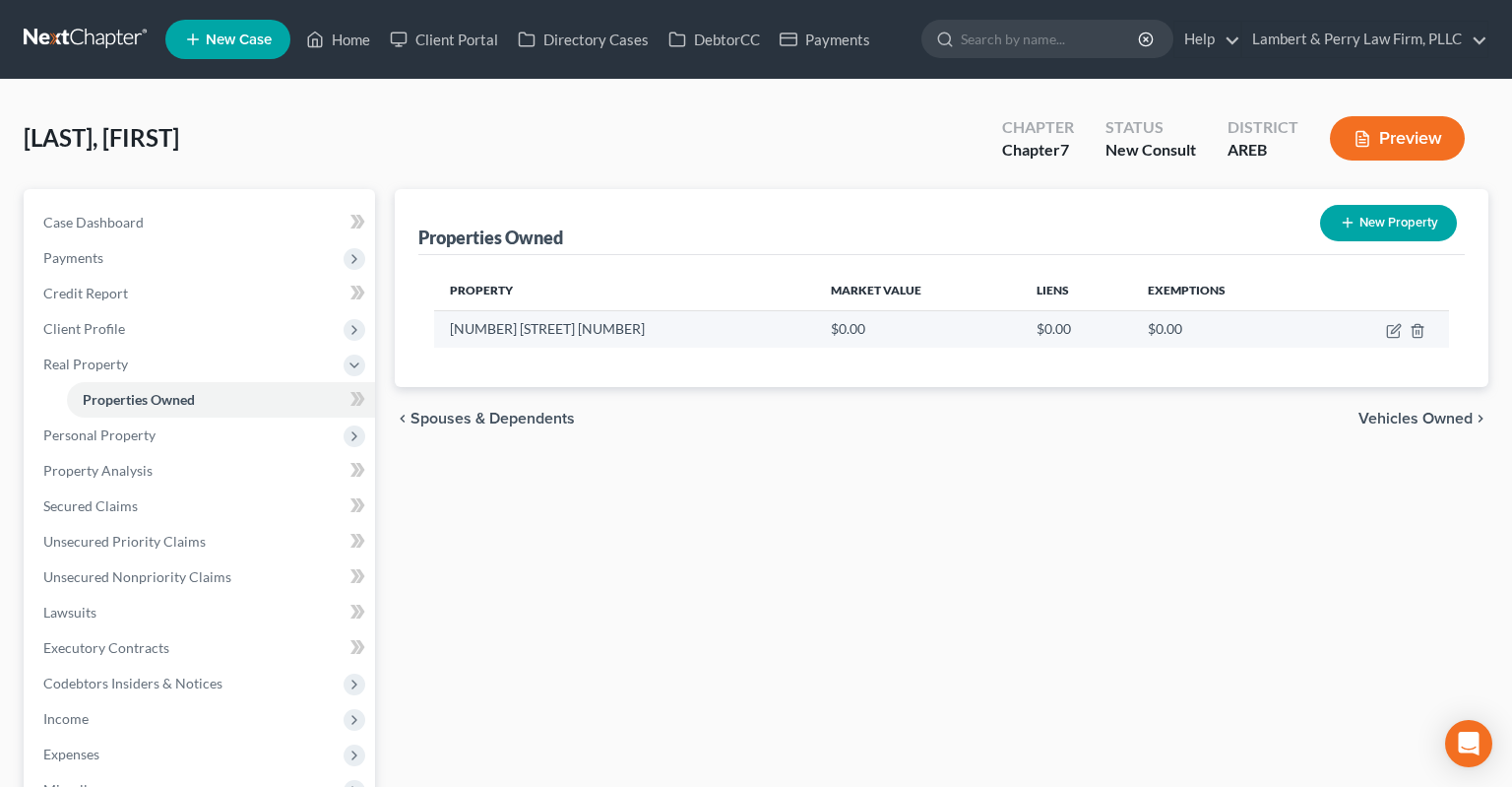 select on "2" 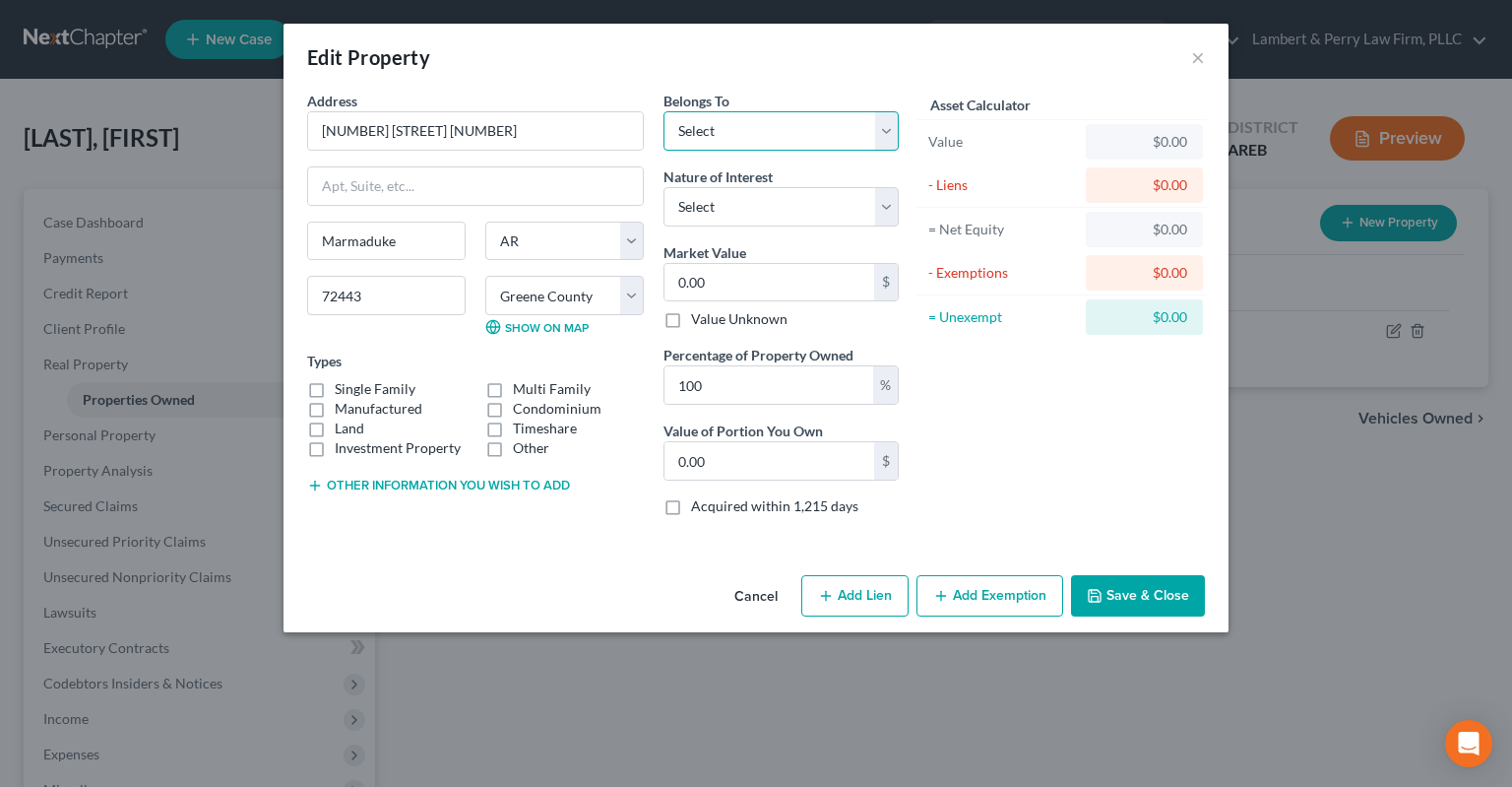 click on "Select Debtor 1 Only Debtor 2 Only Debtor 1 And Debtor 2 Only At Least One Of The Debtors And Another Community Property" at bounding box center (781, 131) 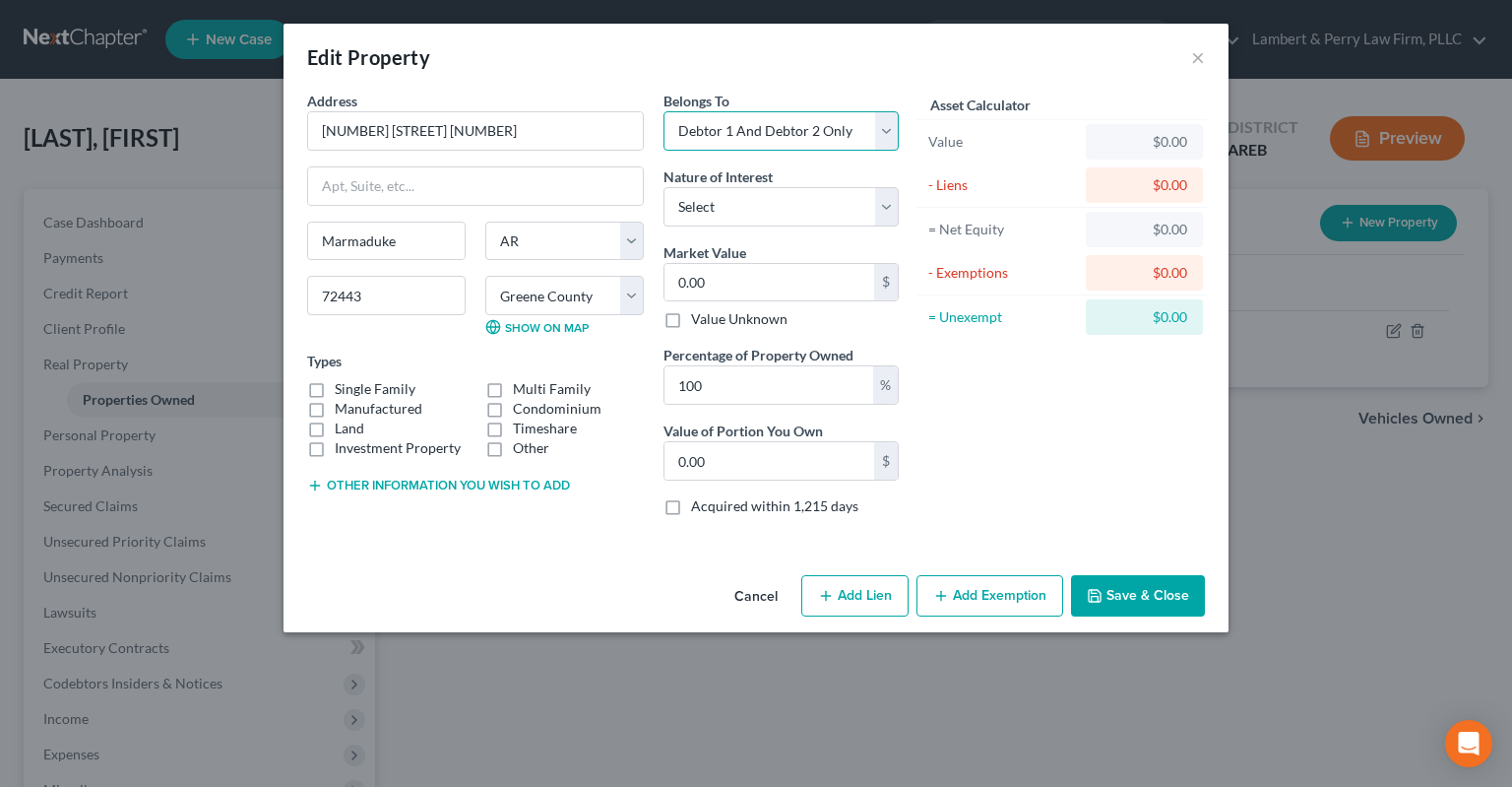 click on "Debtor 1 And Debtor 2 Only" at bounding box center (0, 0) 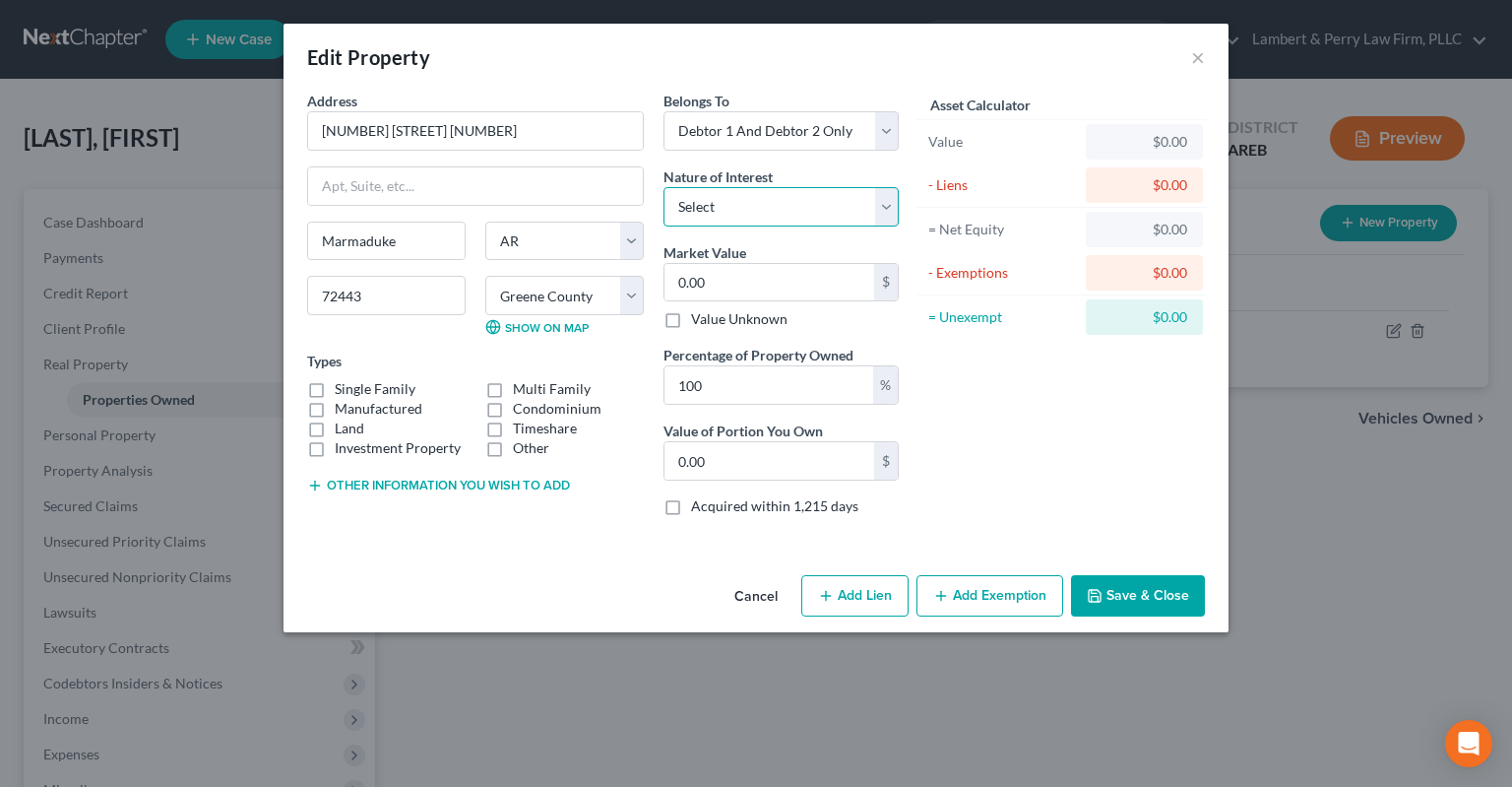 click on "Select Fee Simple Joint Tenant Life Estate Equitable Interest Future Interest Tenancy By The Entireties Tenants In Common Other" at bounding box center (781, 207) 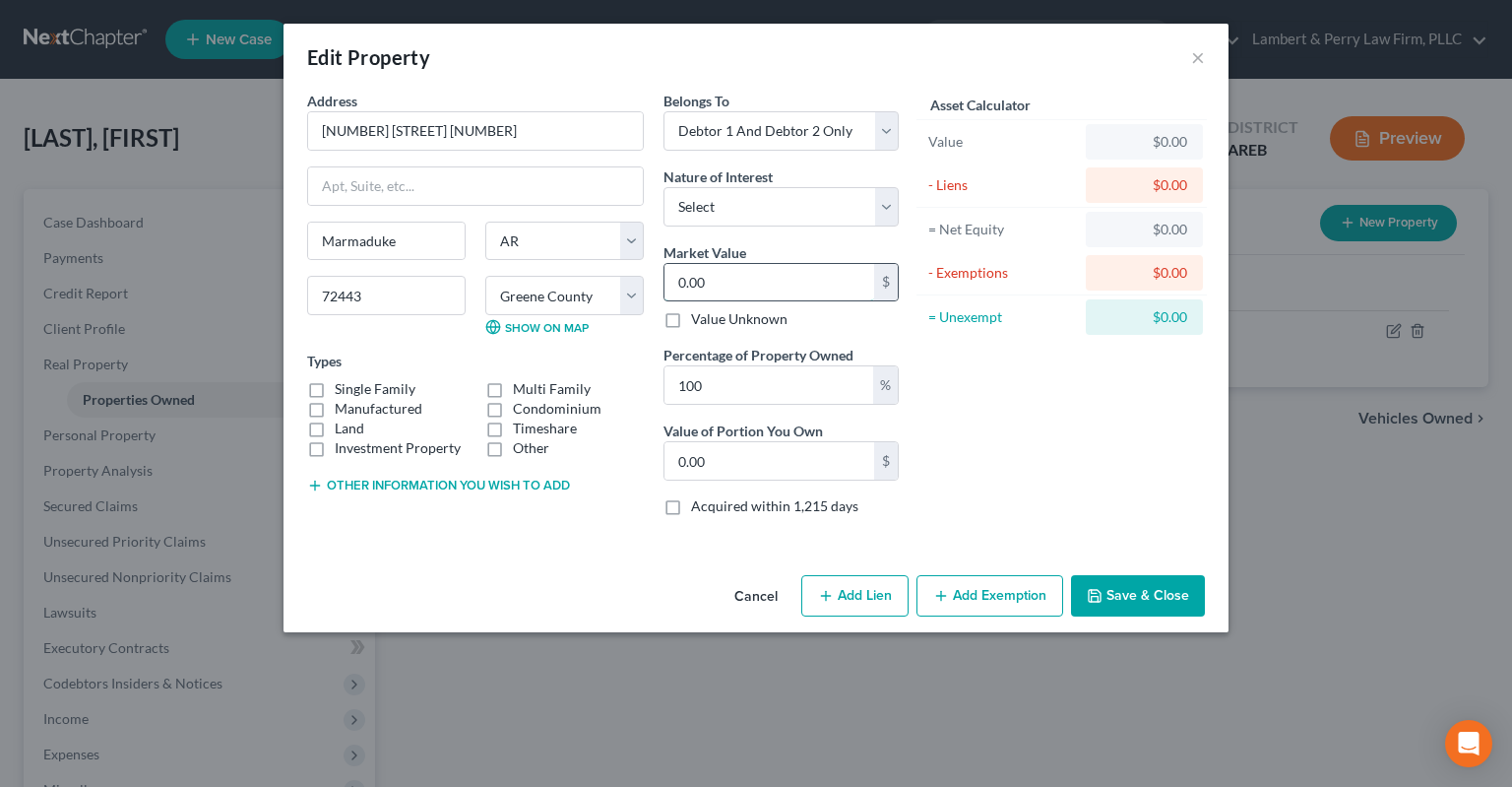 click on "0.00" at bounding box center (769, 283) 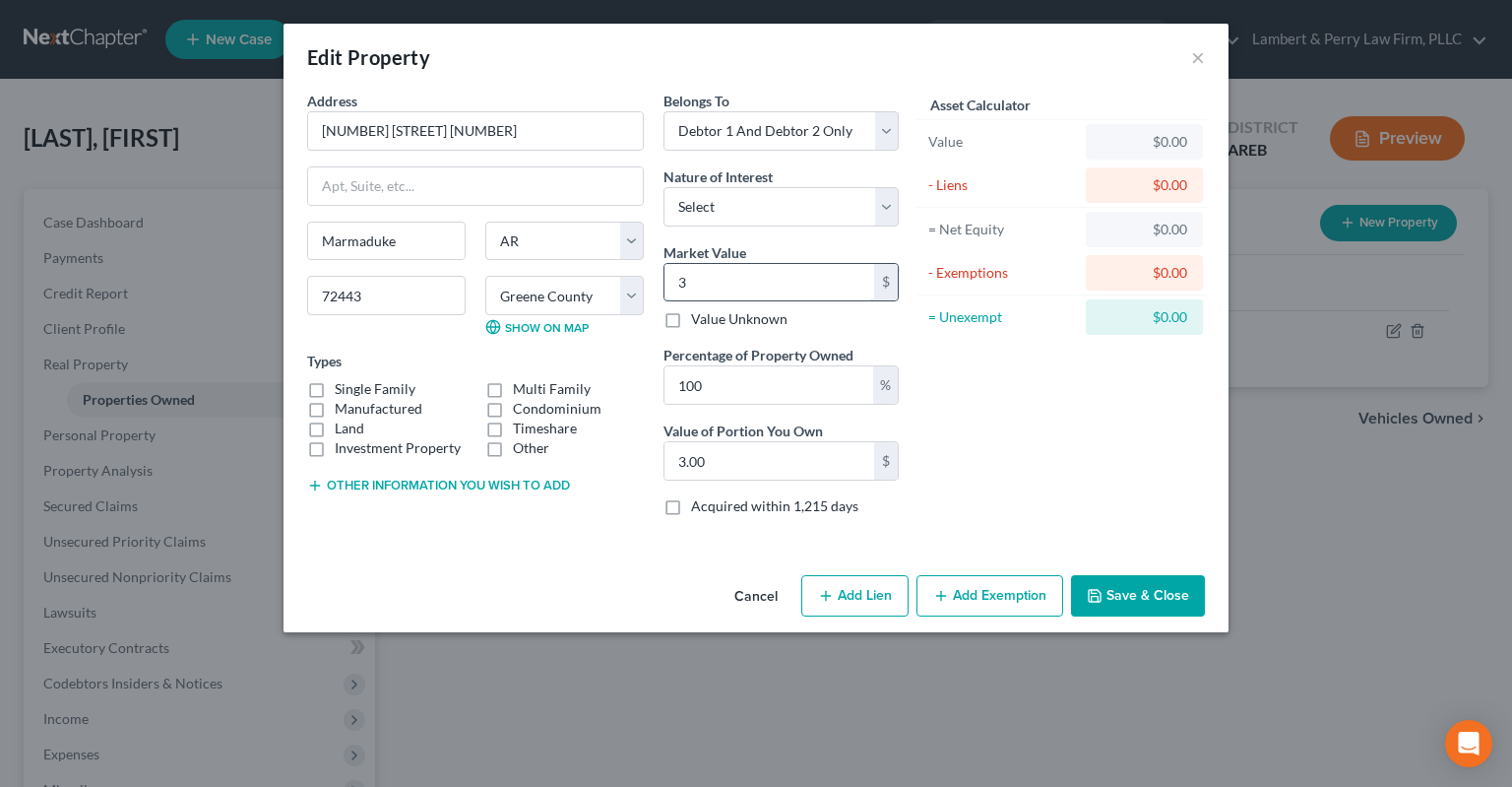 type on "35" 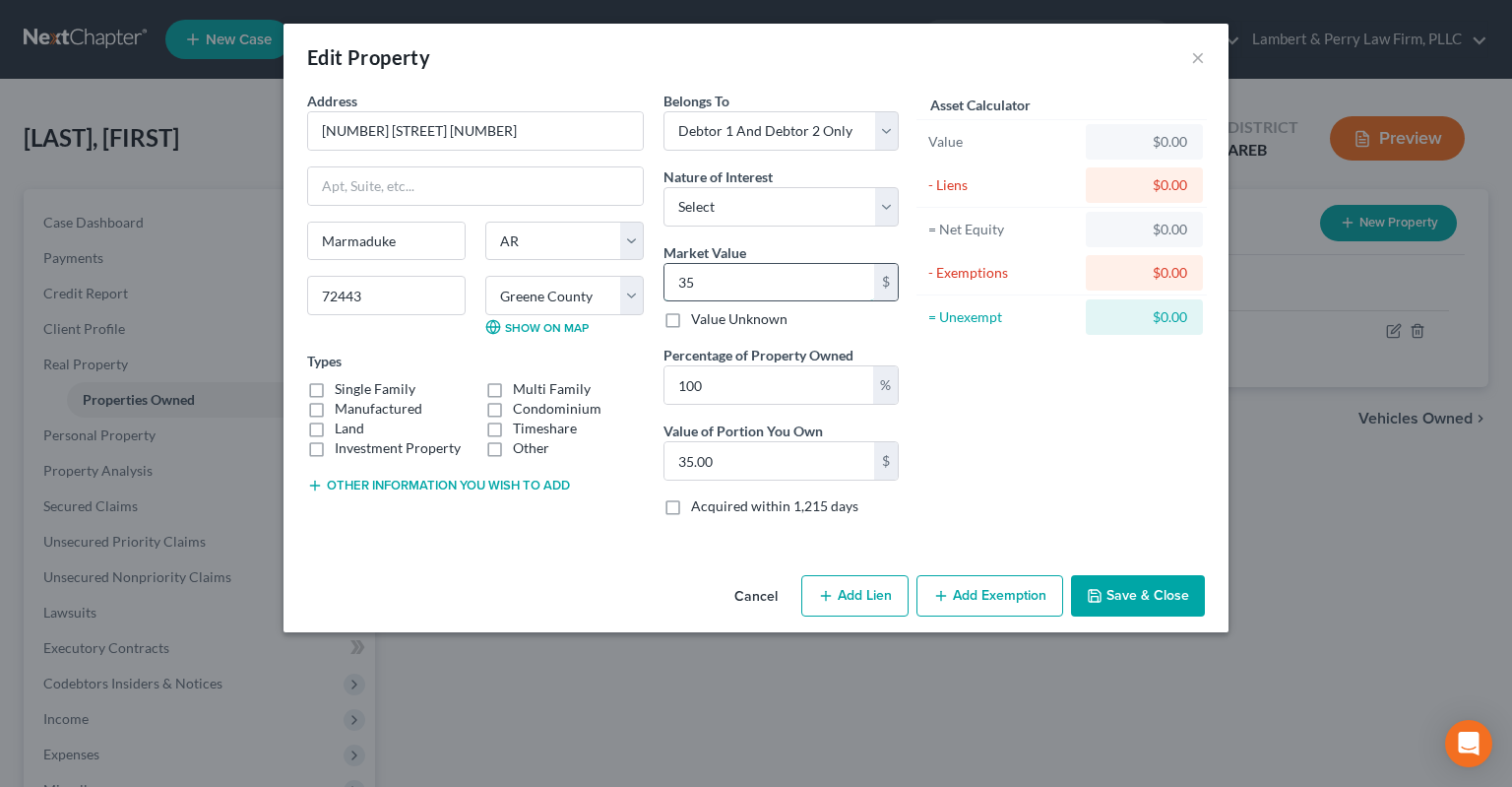 type on "350" 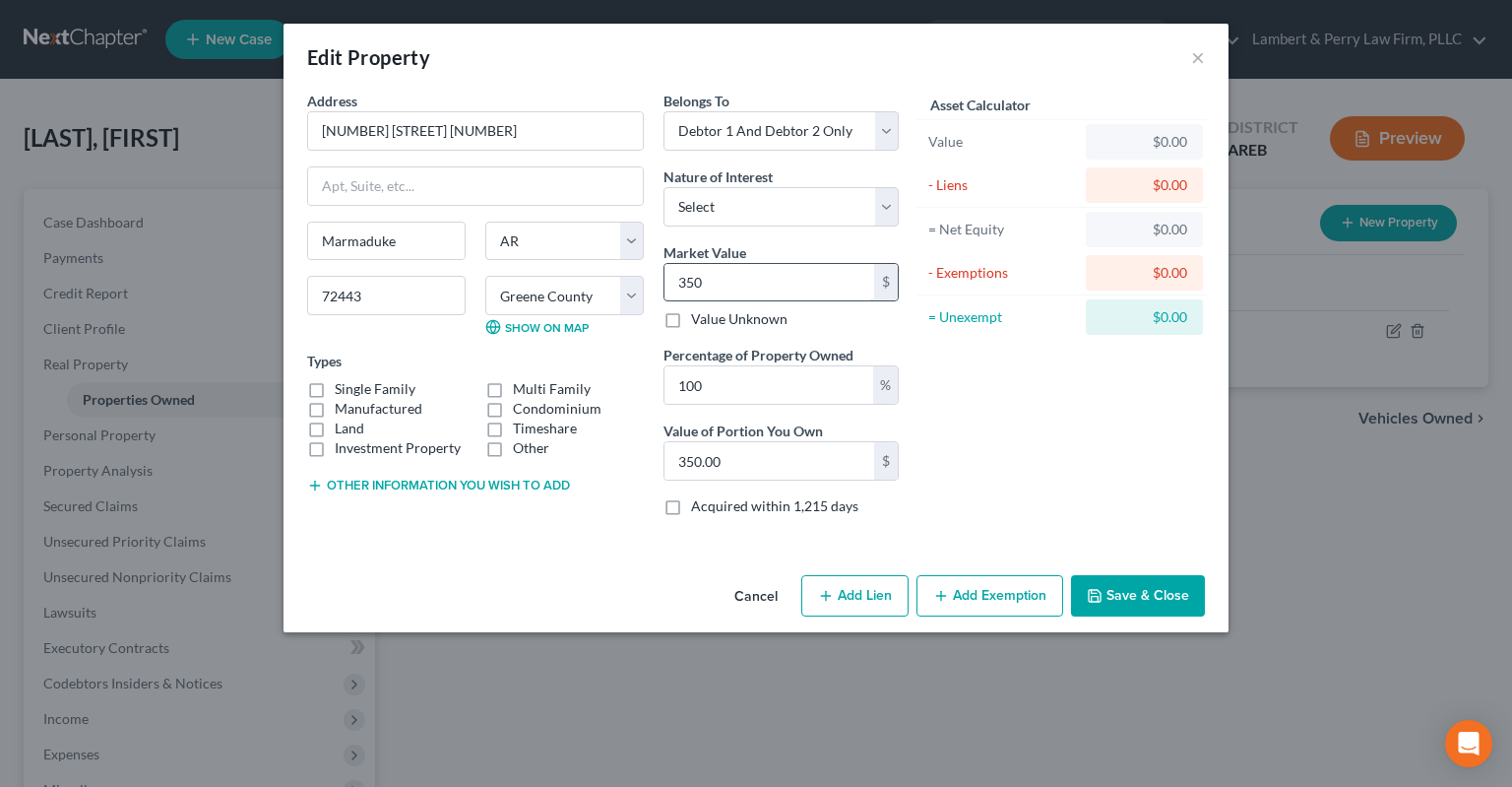 type on "3500" 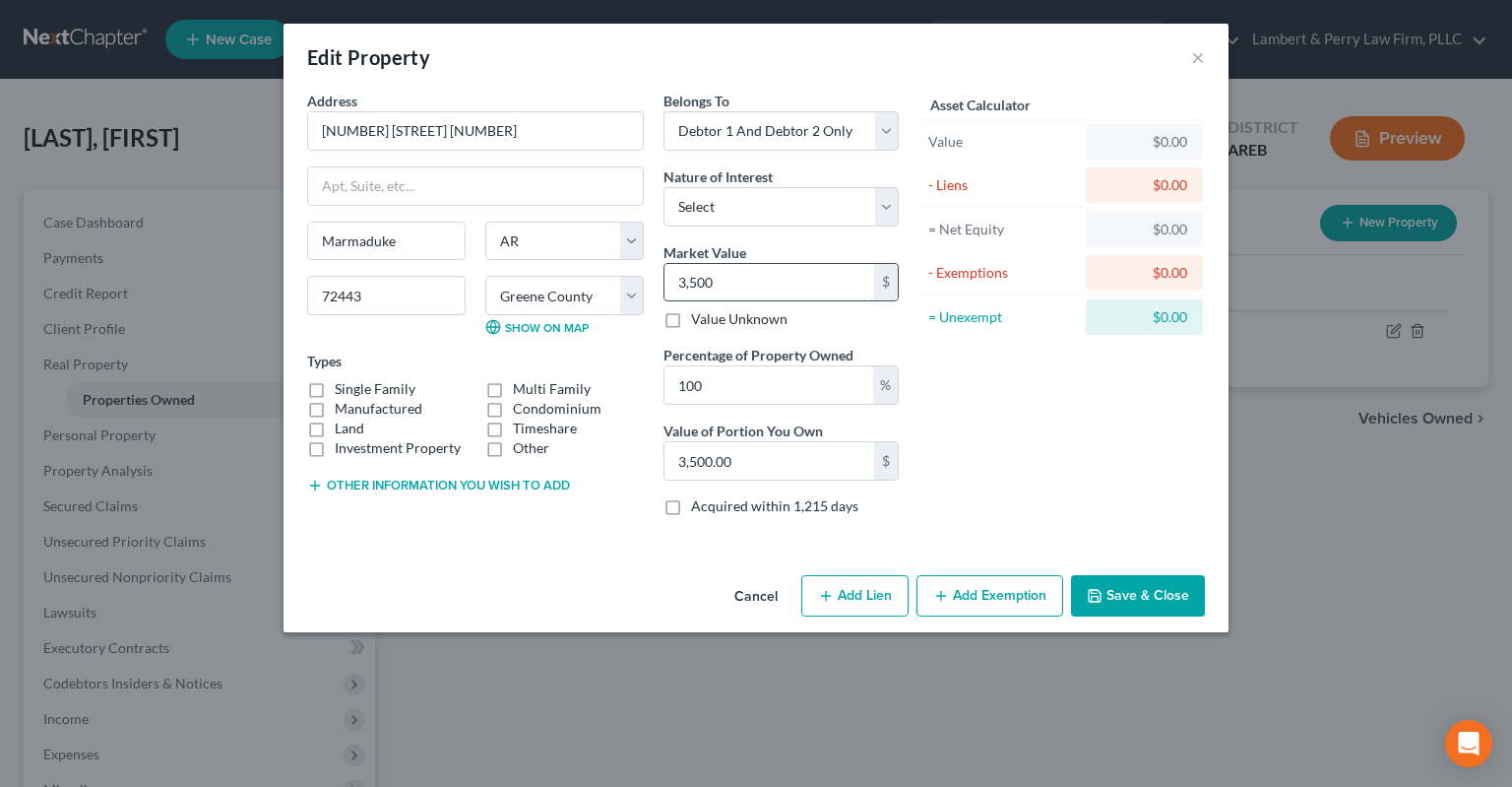 type on "3,5000" 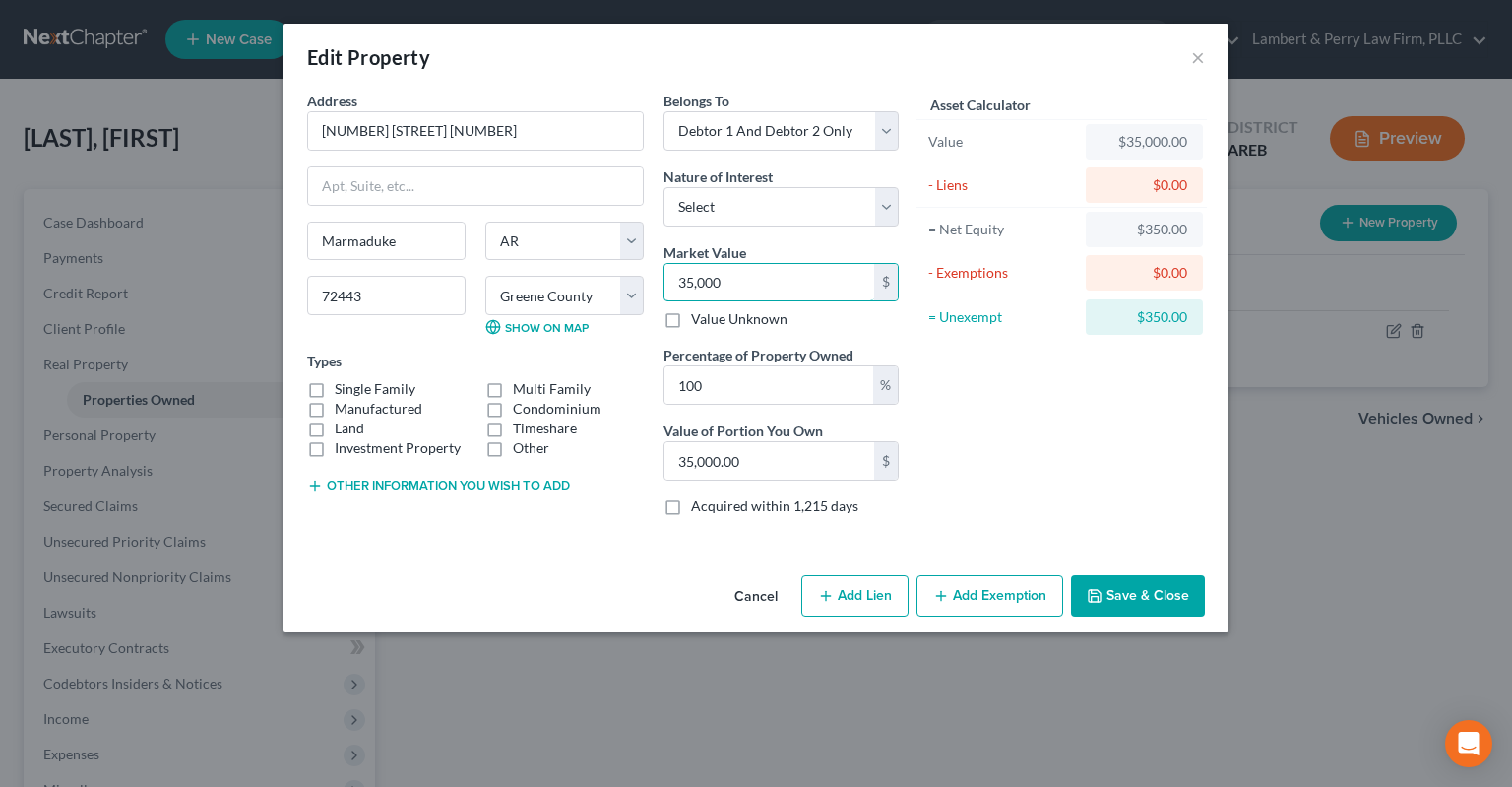 type on "35,000" 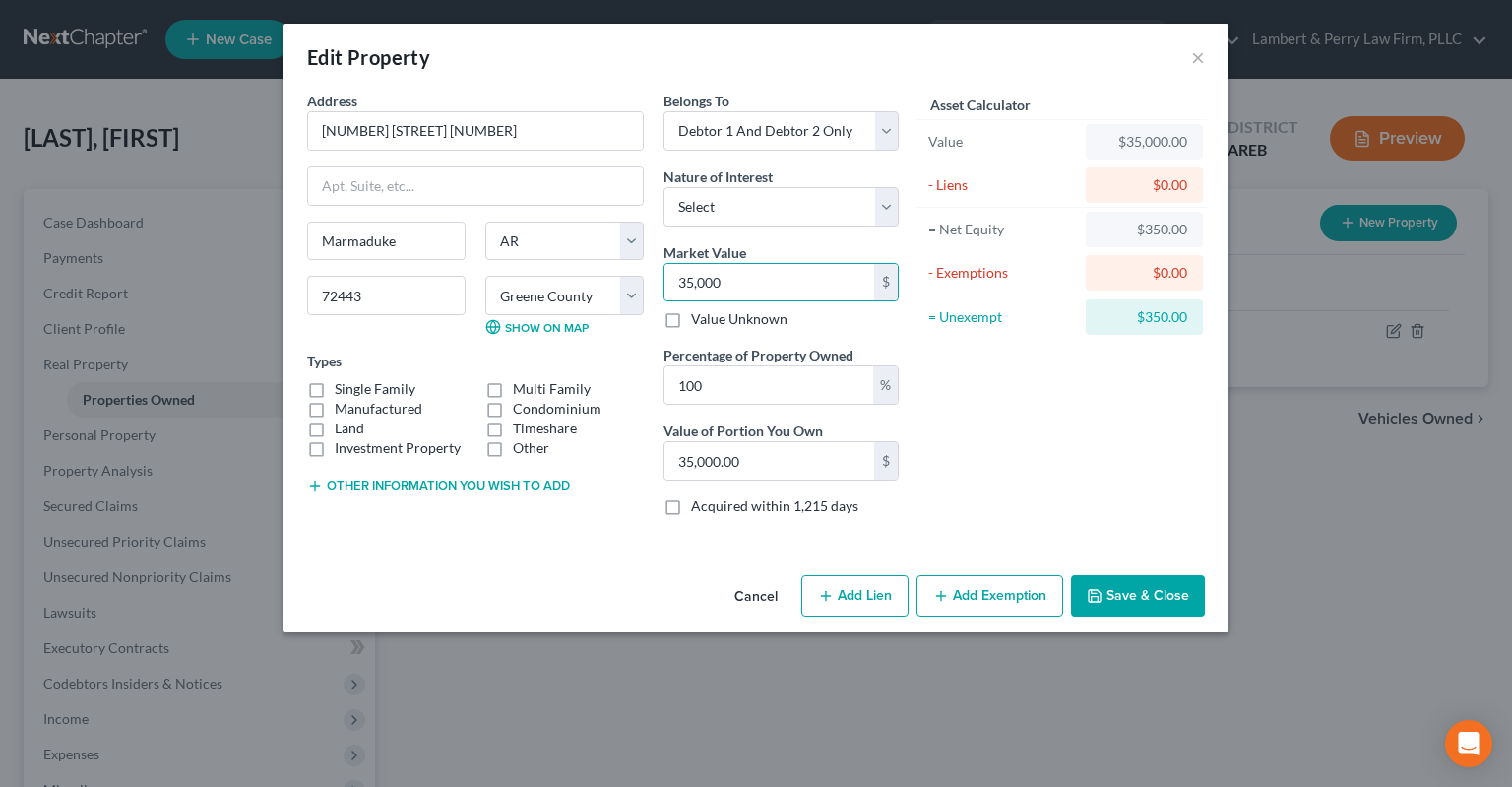 click on "Land" at bounding box center [349, 428] 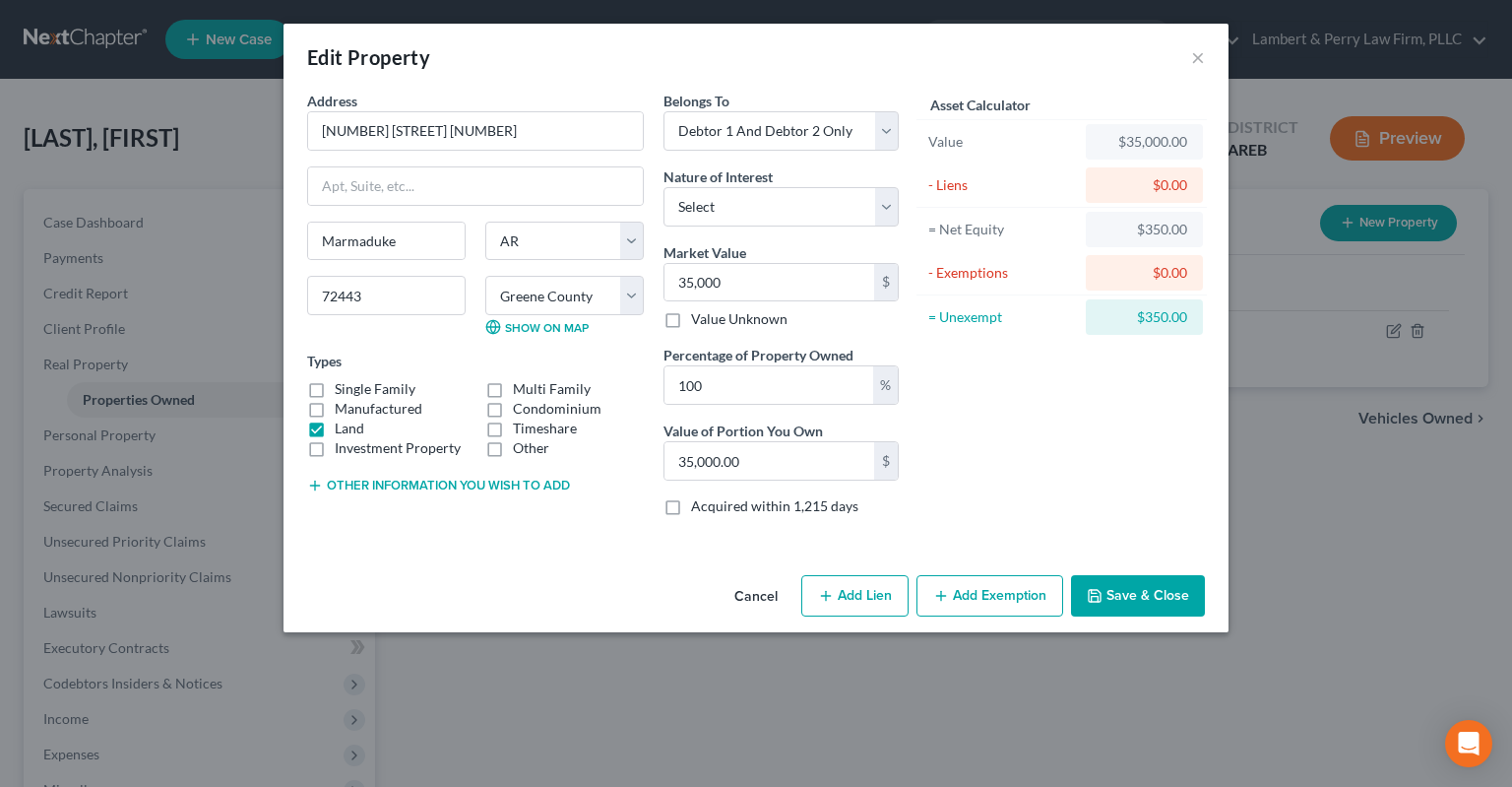 click on "Manufactured" at bounding box center (378, 409) 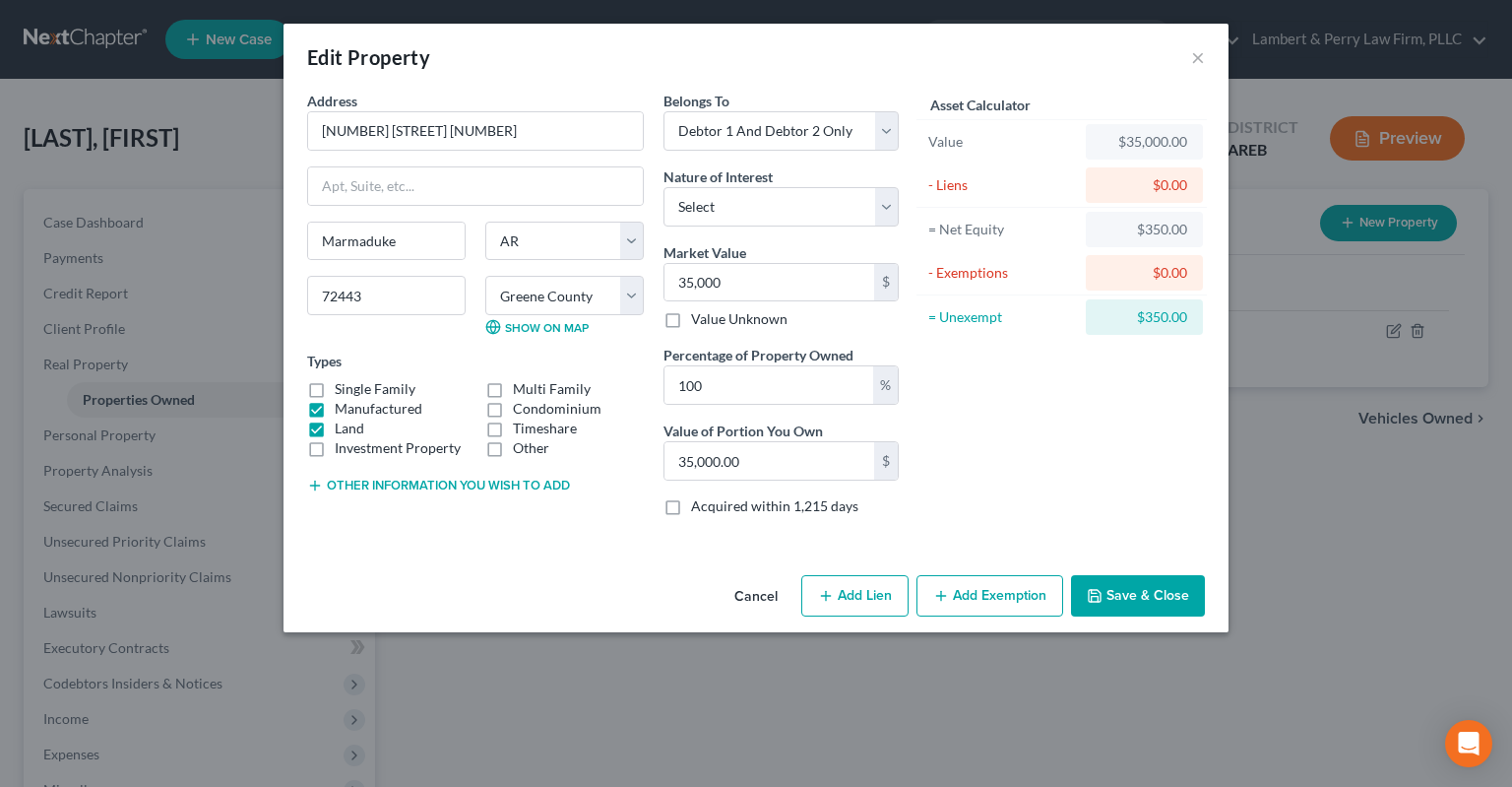click on "Other information you wish to add" at bounding box center [438, 486] 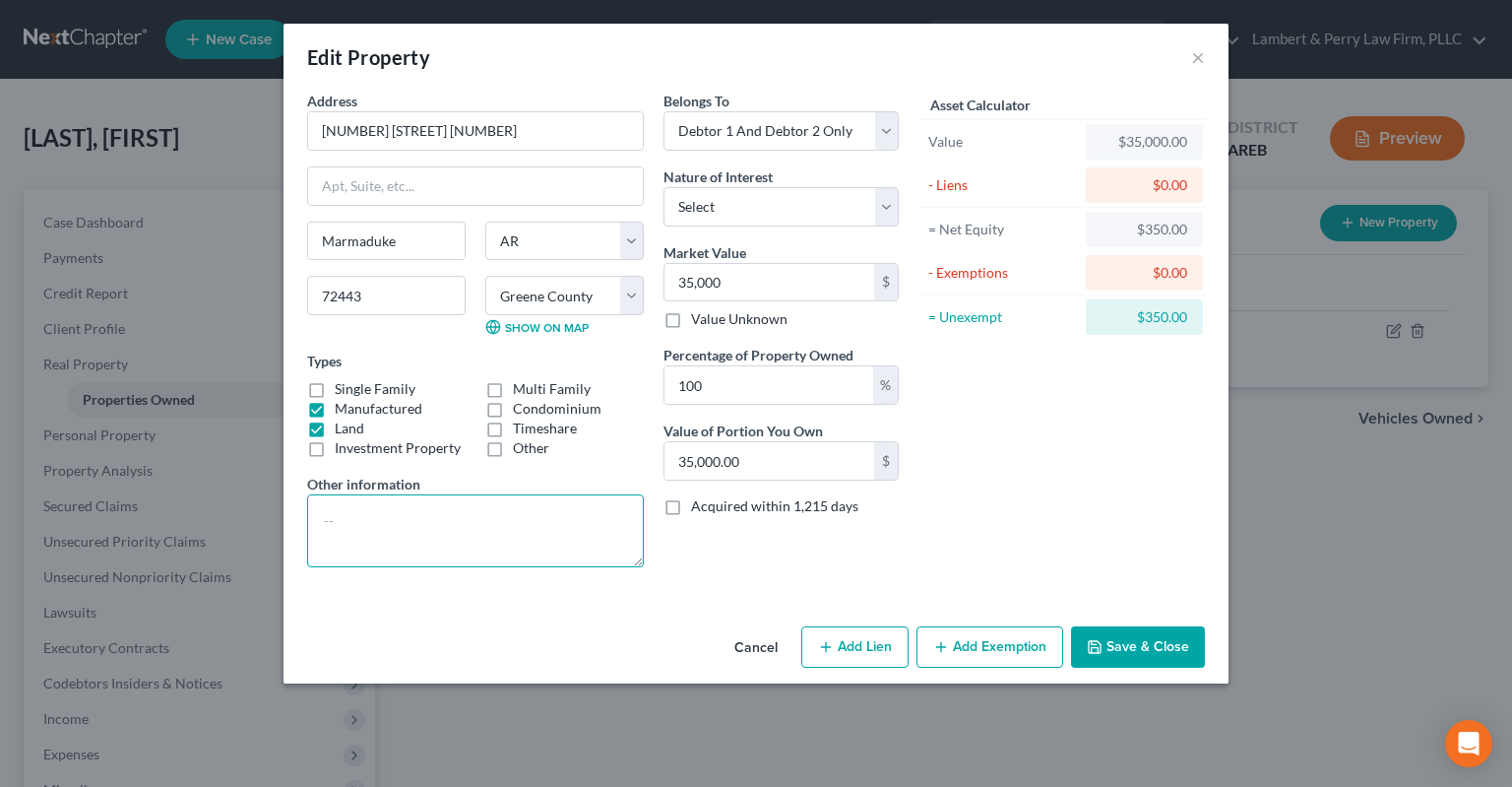 click at bounding box center [475, 531] 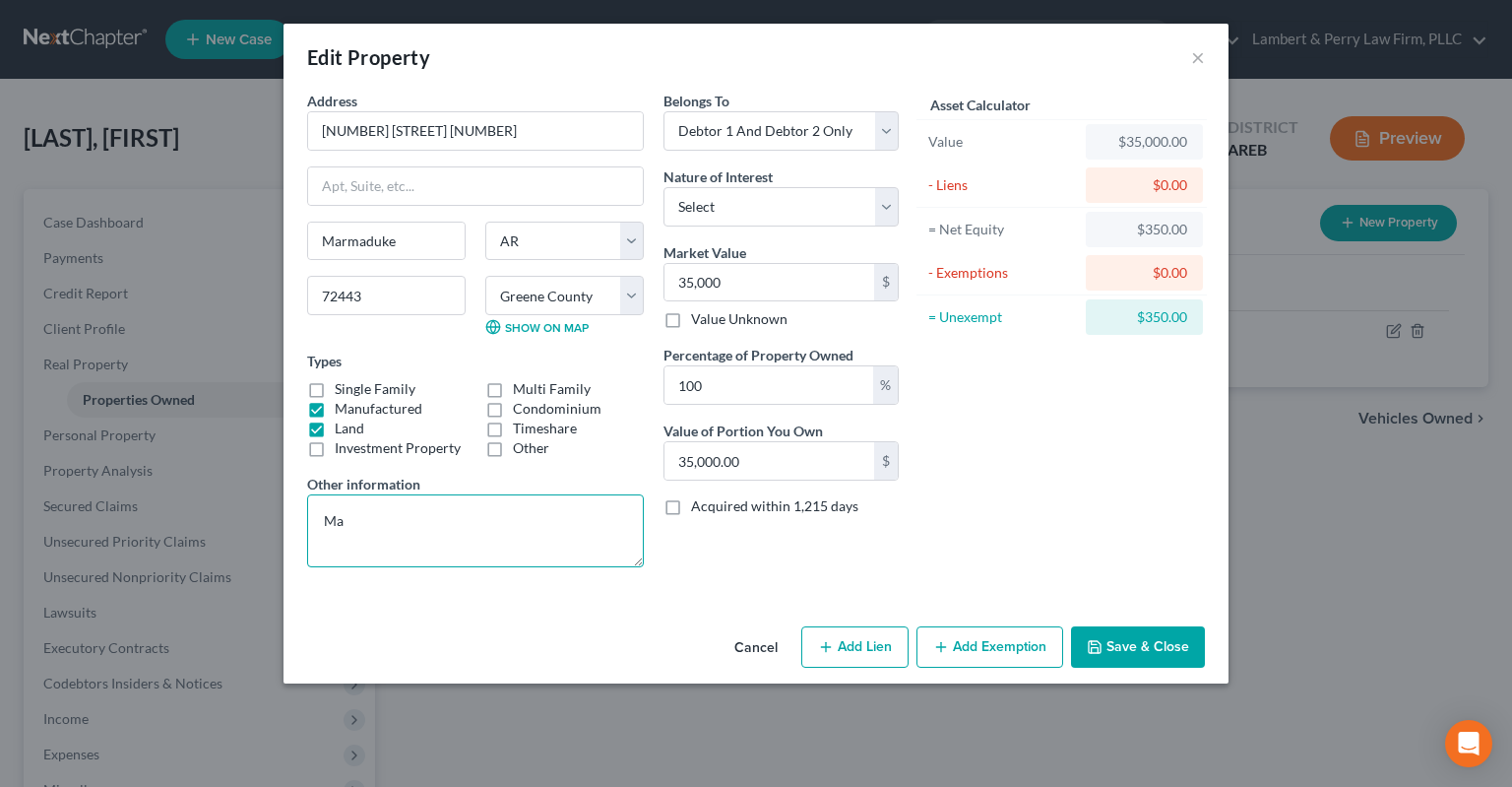 type on "M" 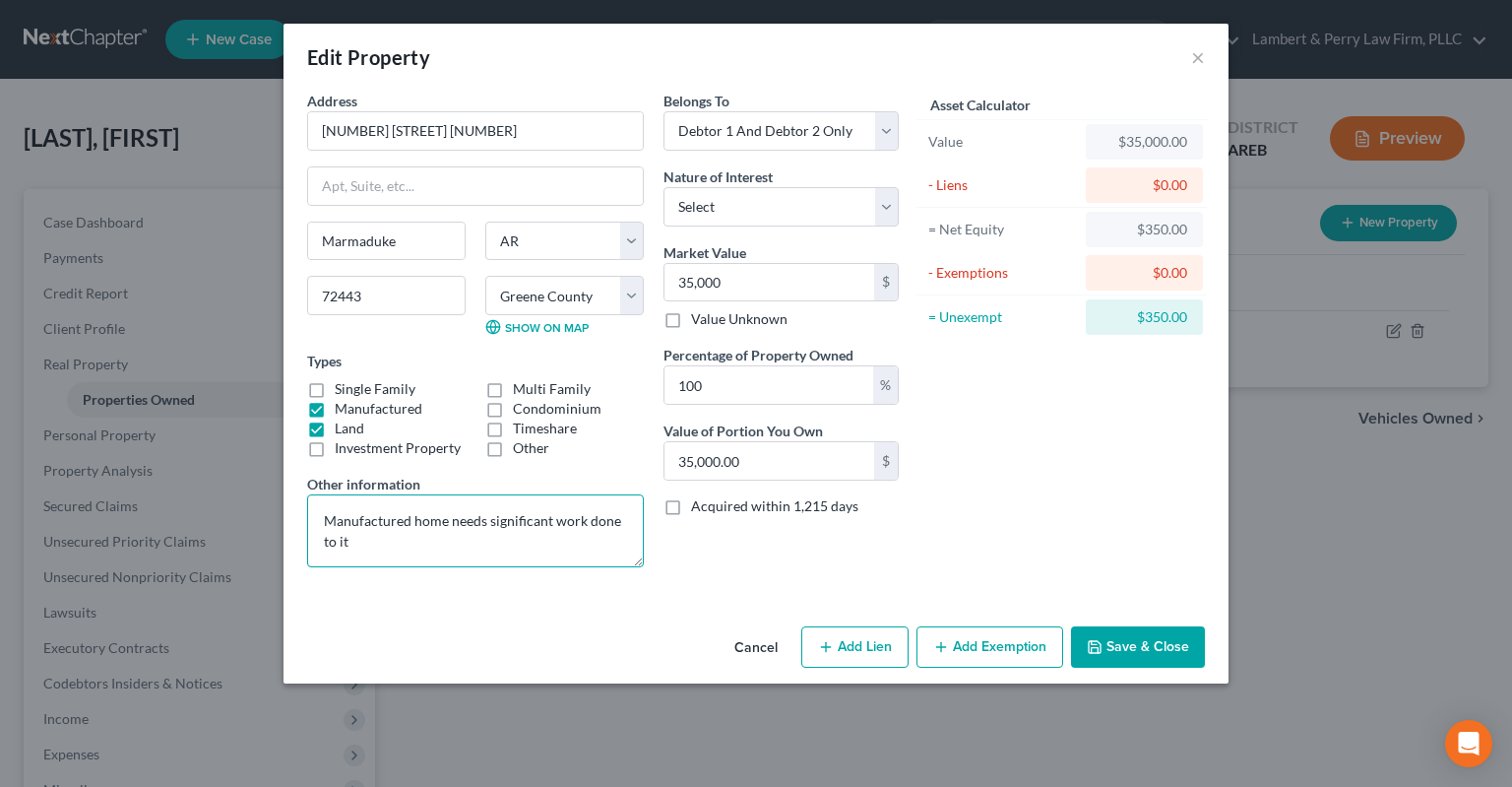 type on "Manufactured home needs significant work done to it" 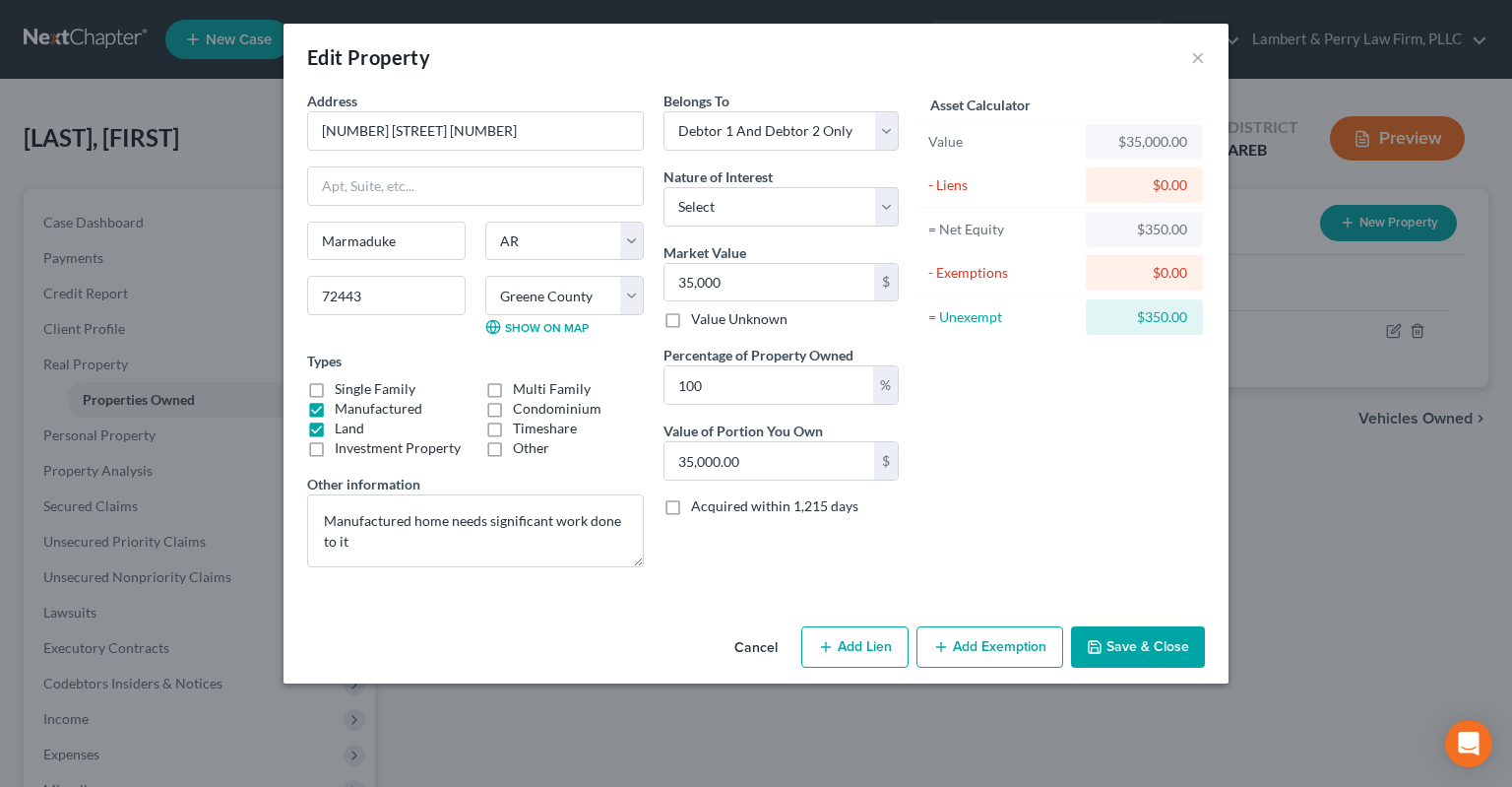 click on "Save & Close" at bounding box center [1138, 647] 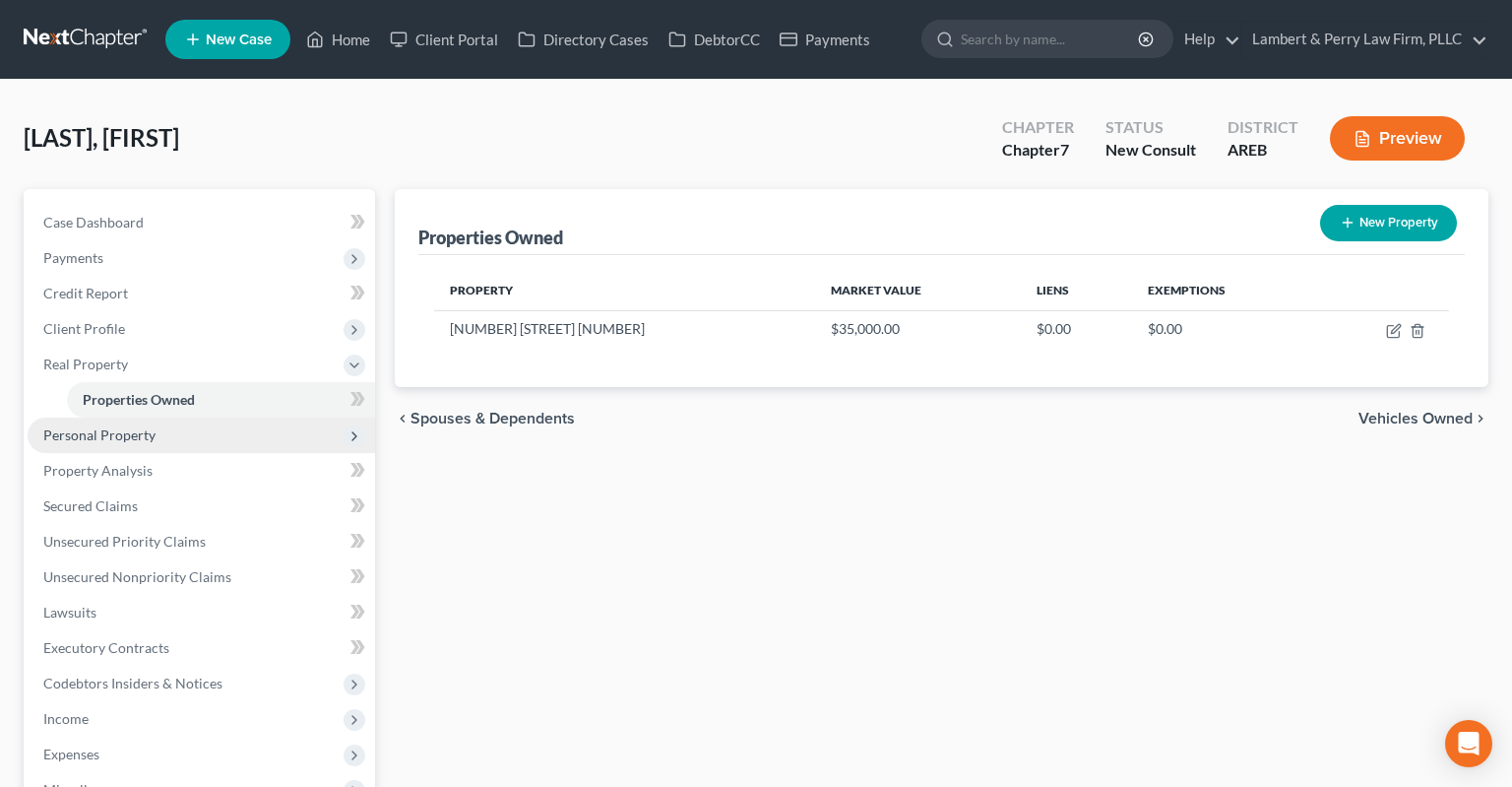 click on "Personal Property" at bounding box center [99, 434] 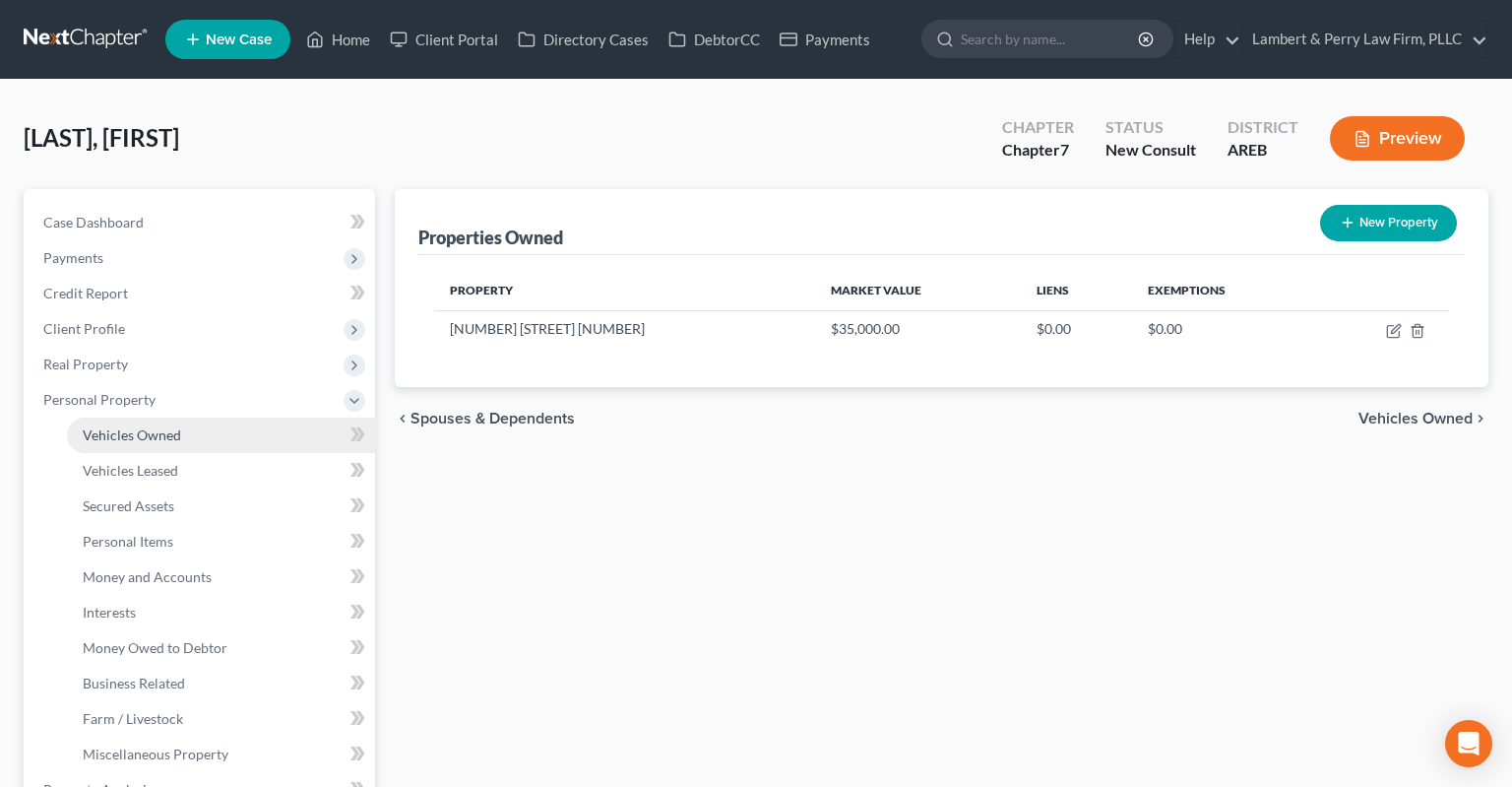 click on "Vehicles Owned" at bounding box center [220, 435] 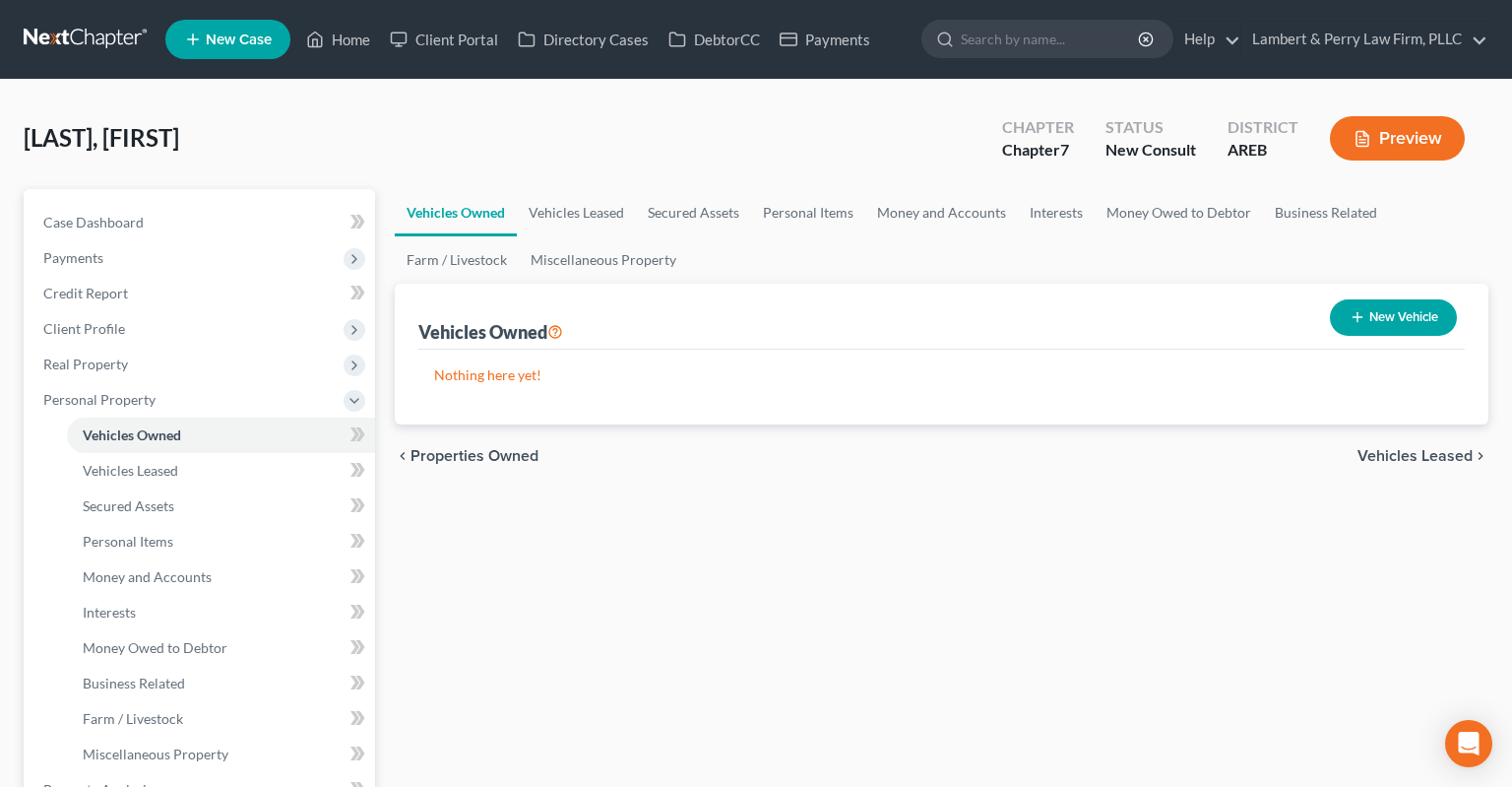 click on "New Vehicle" at bounding box center (1393, 317) 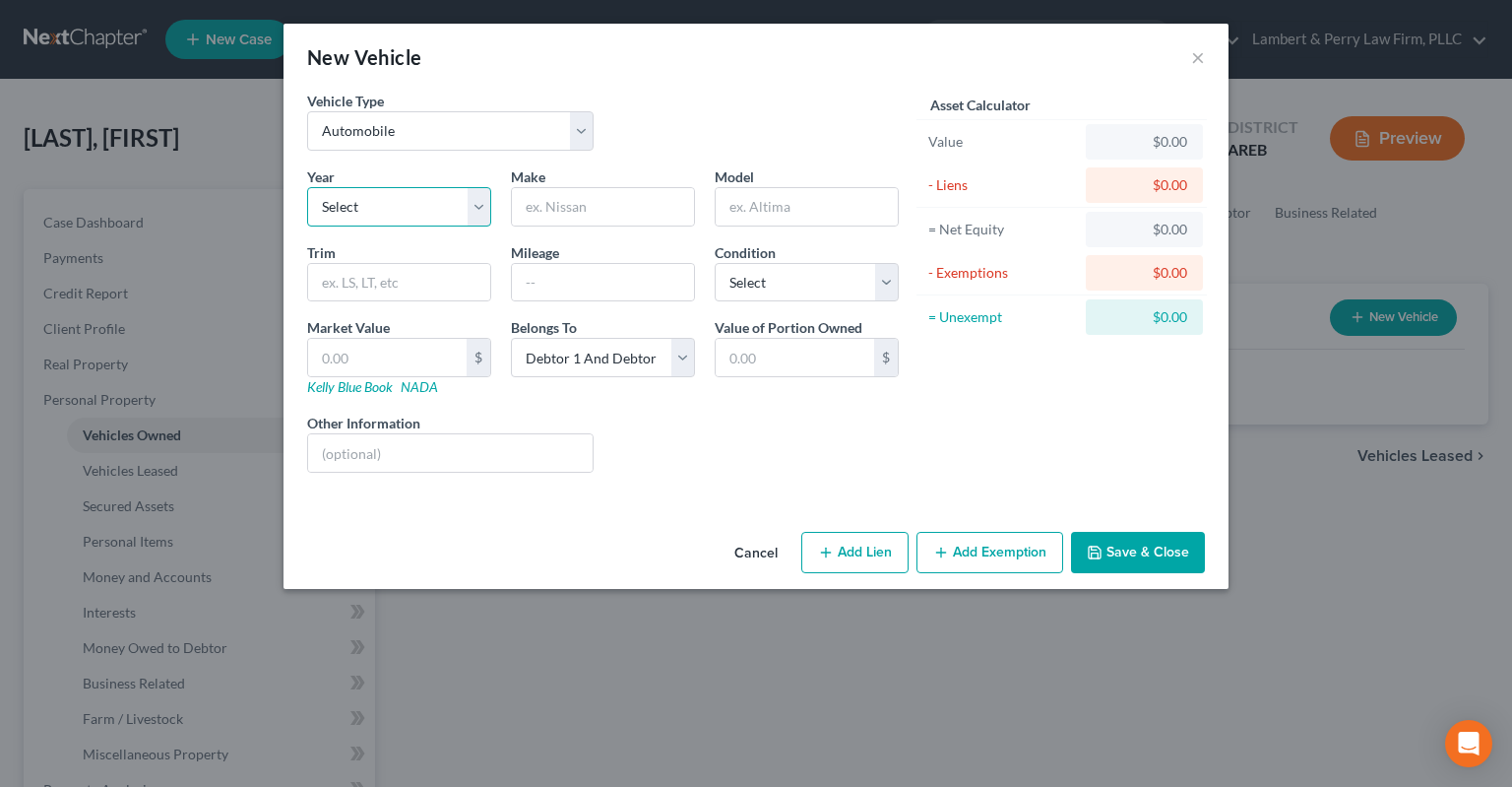 select on "15" 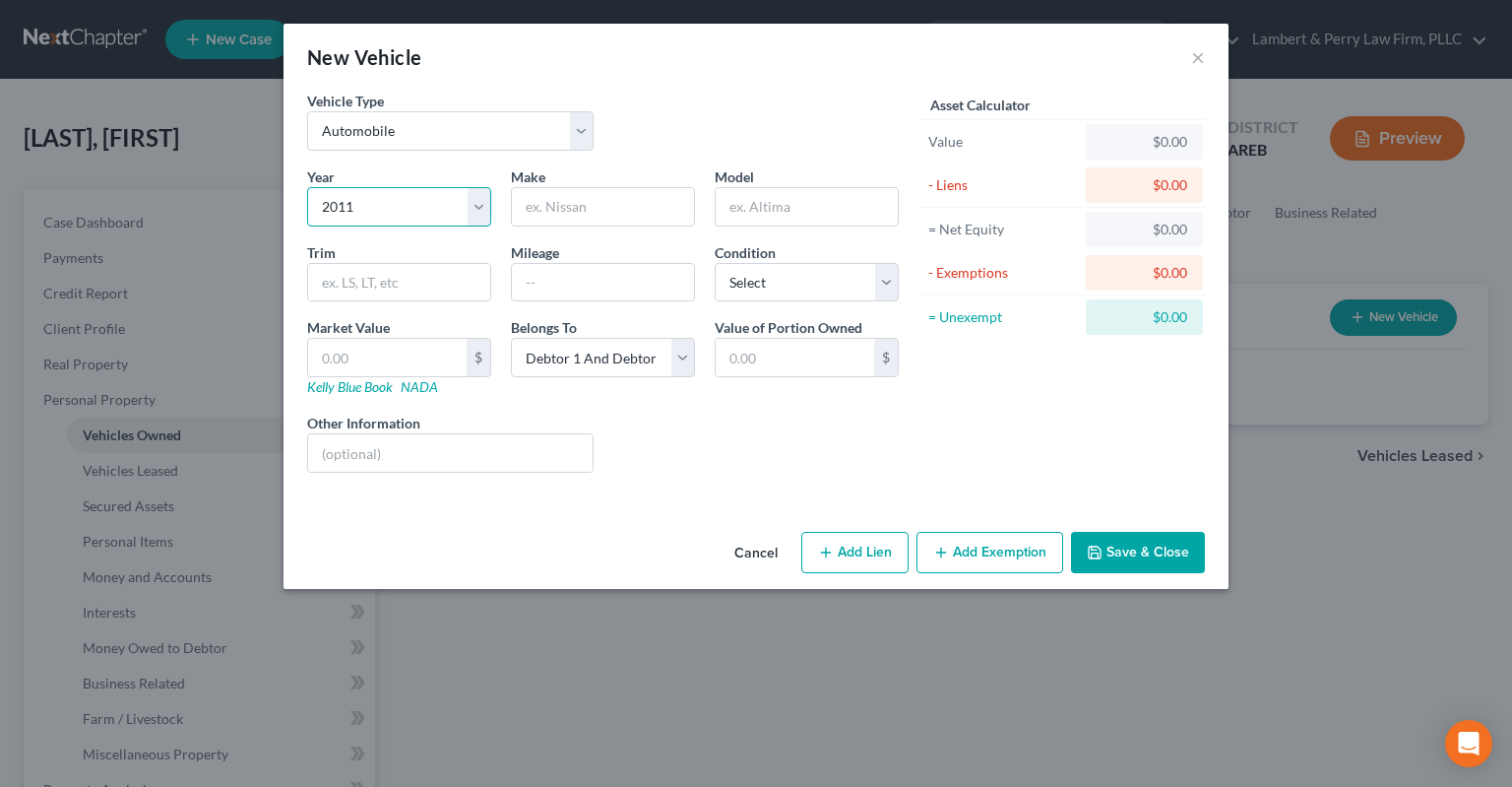 click on "2011" at bounding box center (0, 0) 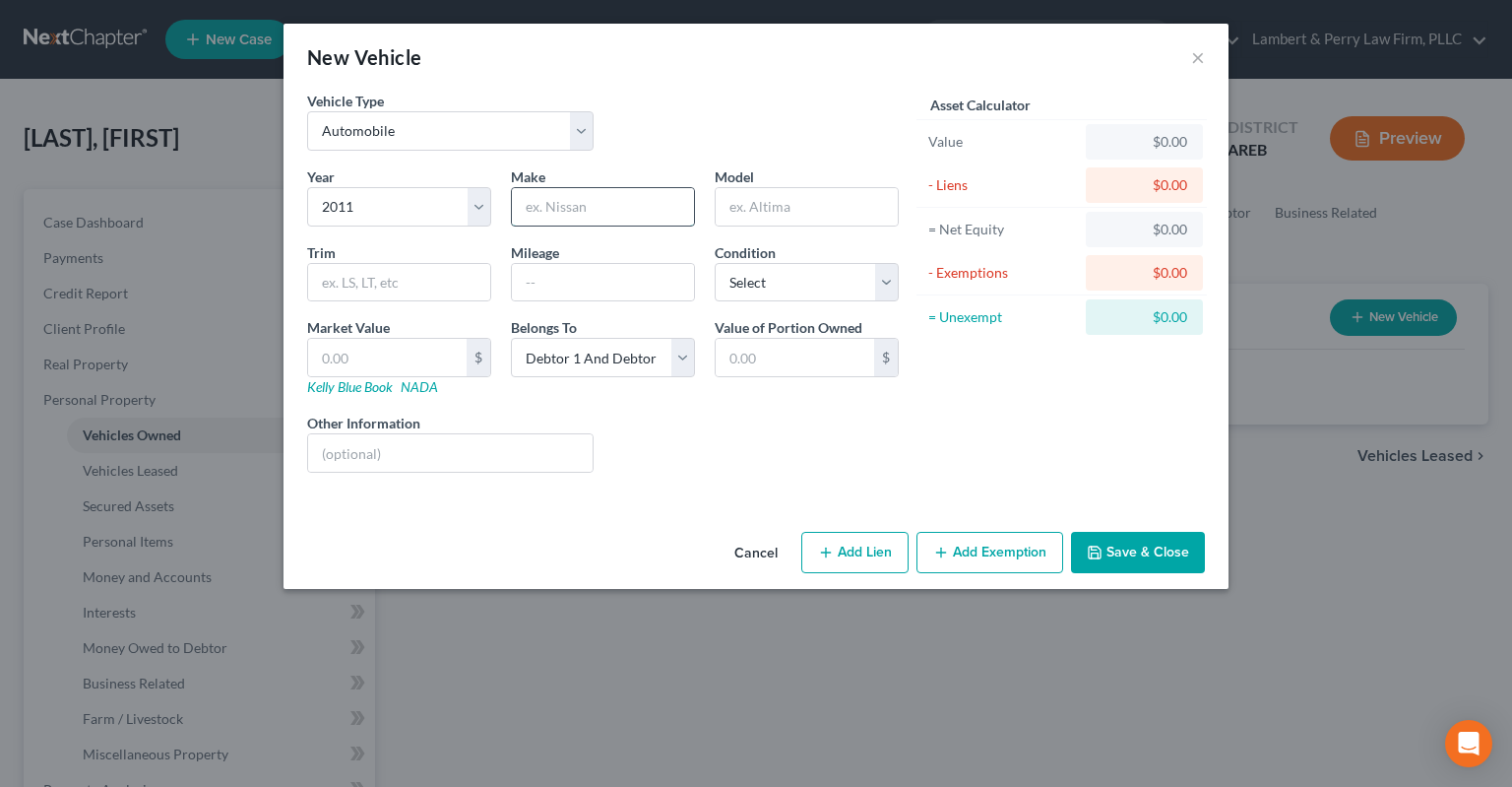 drag, startPoint x: 597, startPoint y: 219, endPoint x: 600, endPoint y: 207, distance: 12.369317 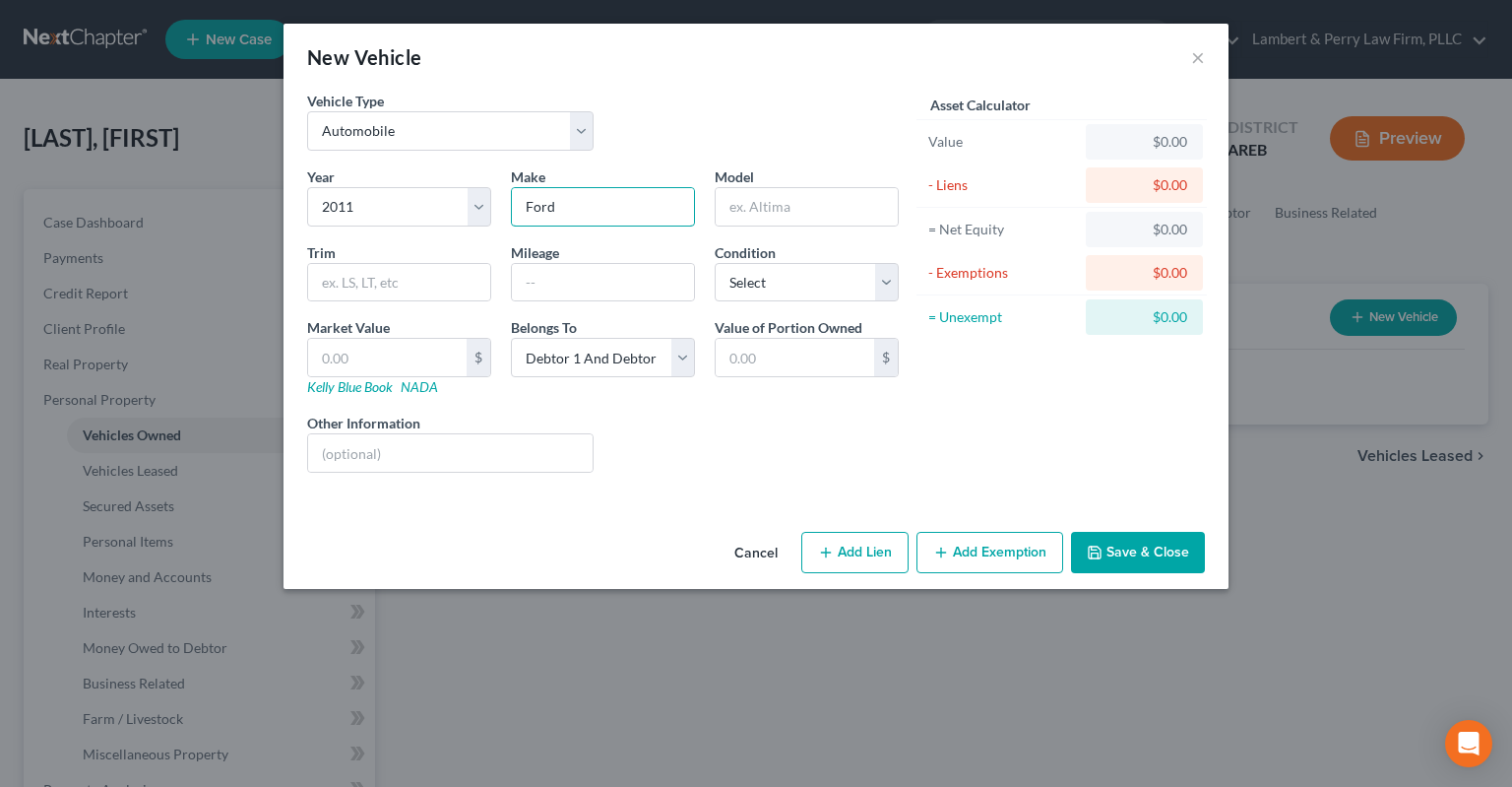 type on "Ford" 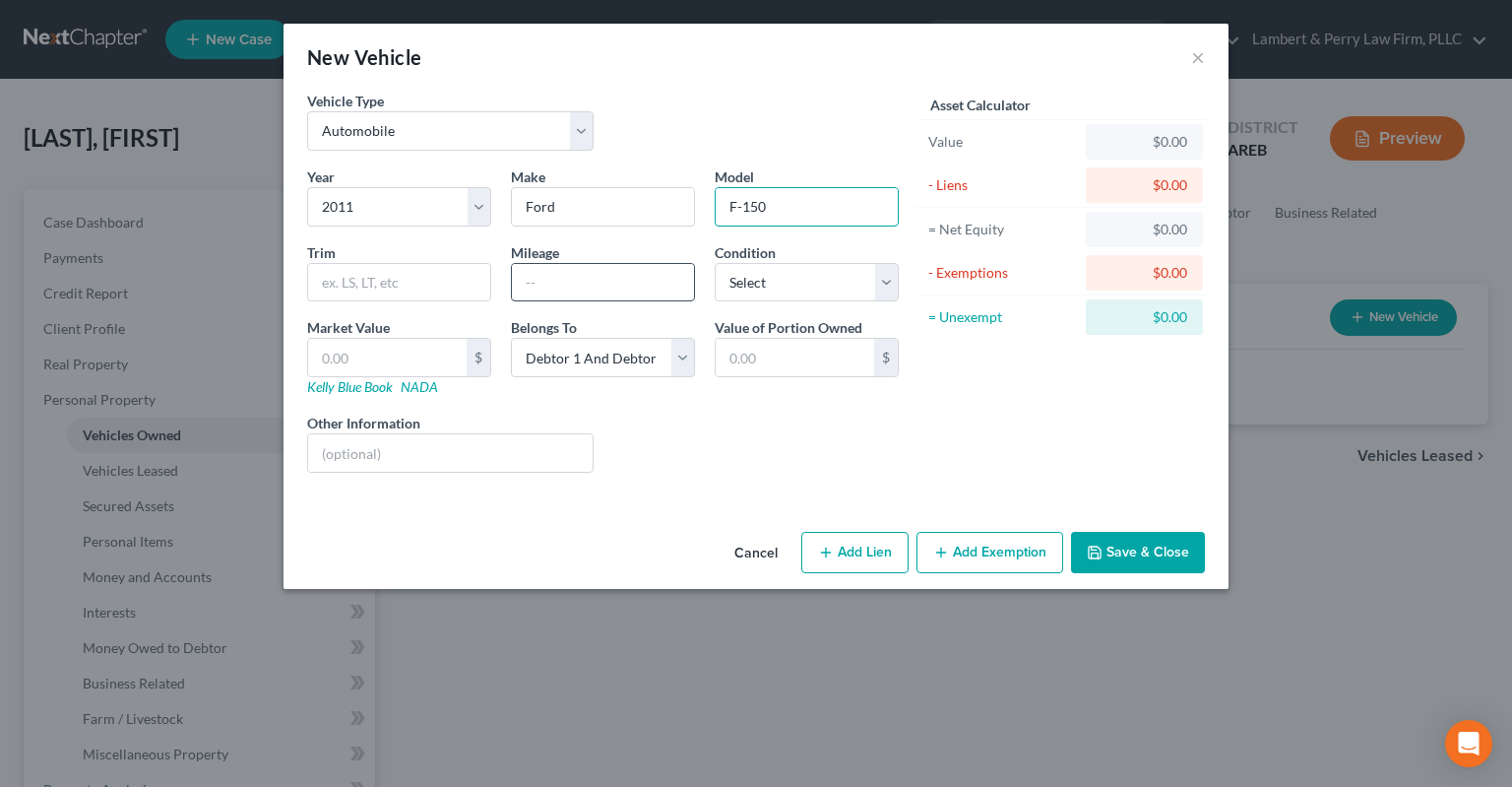 type on "F-150" 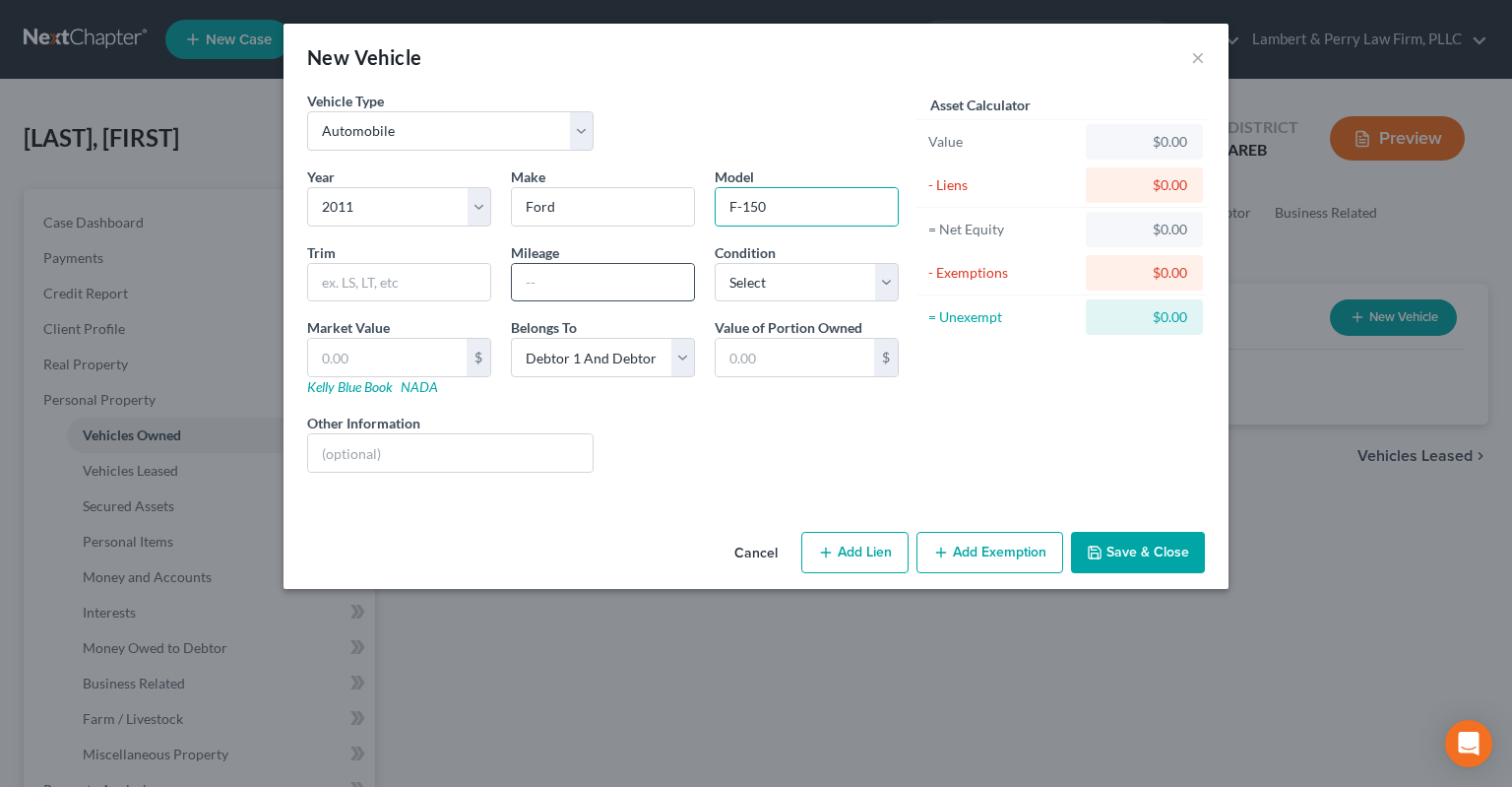 click at bounding box center (602, 283) 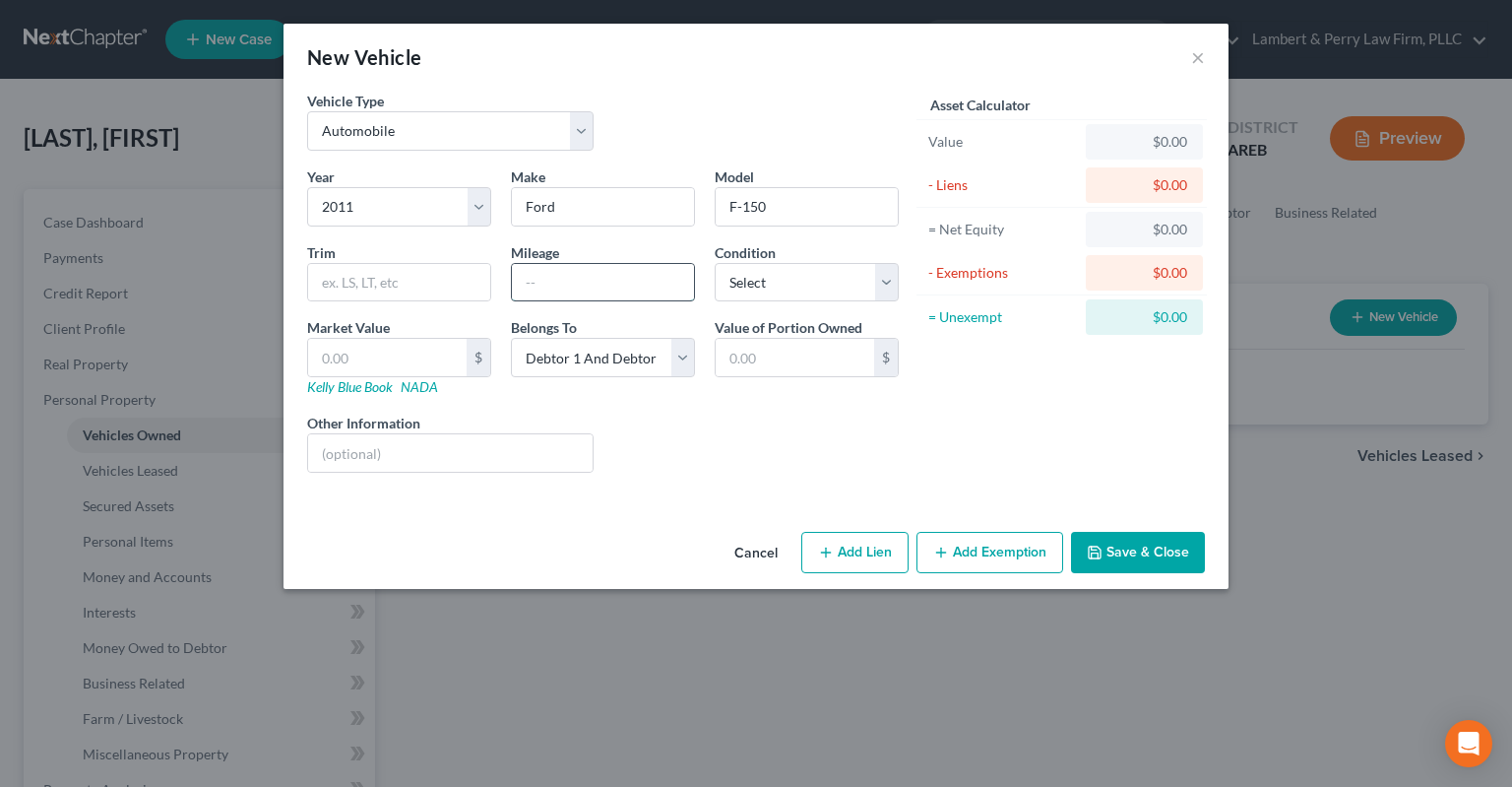 click at bounding box center [602, 283] 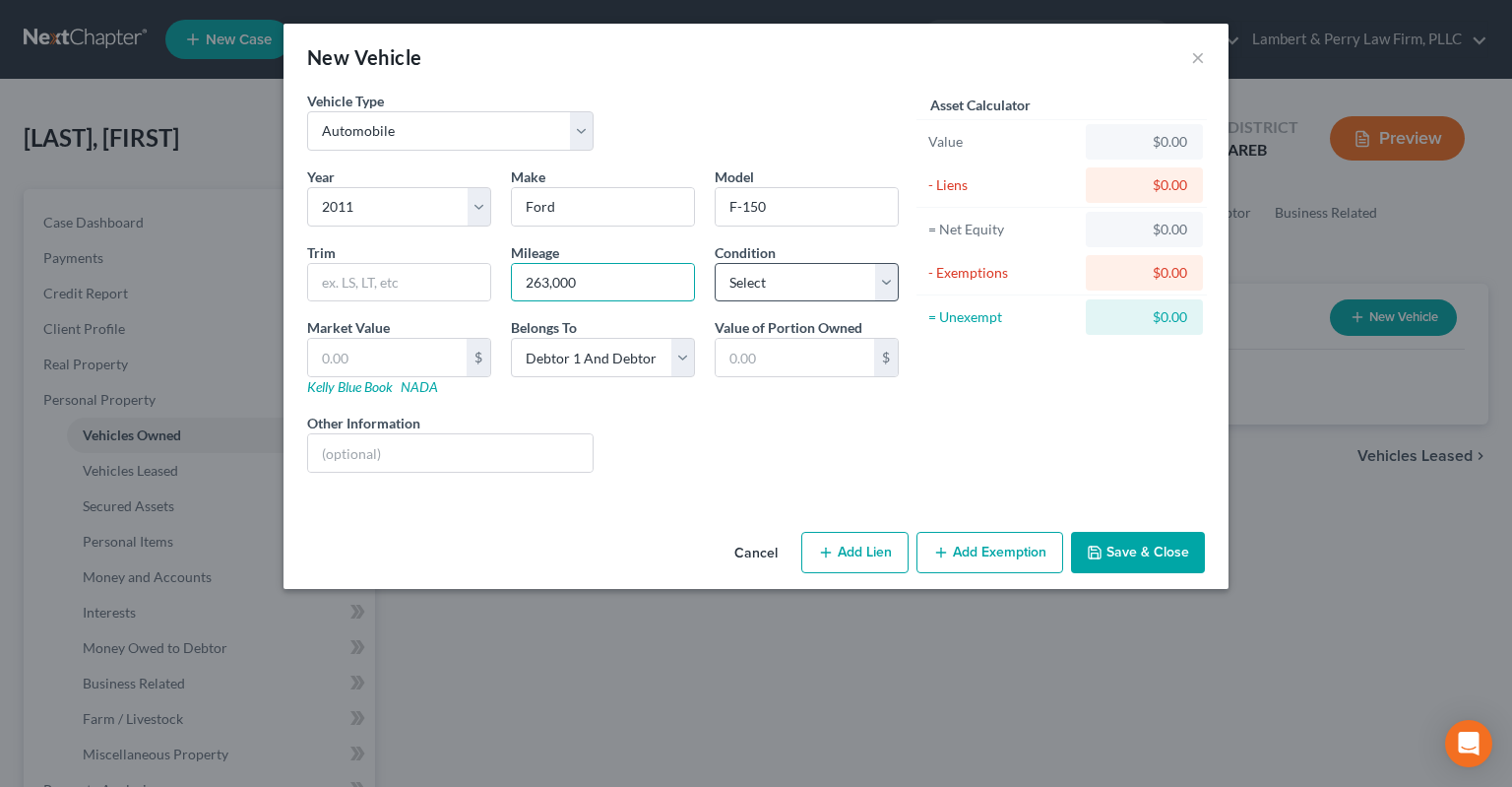 type on "263,000" 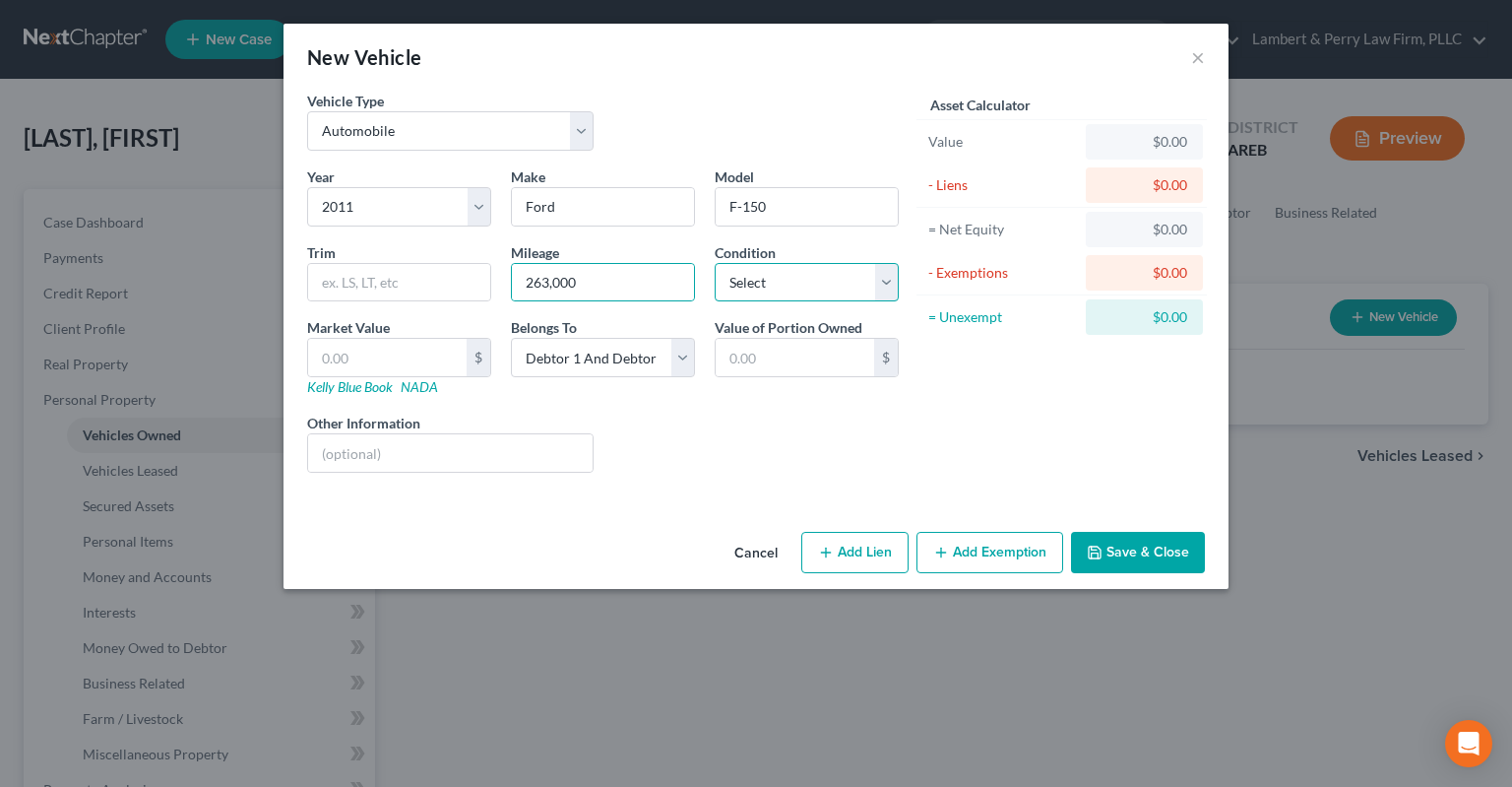 click on "Select Excellent Very Good Good Fair Poor" at bounding box center (806, 283) 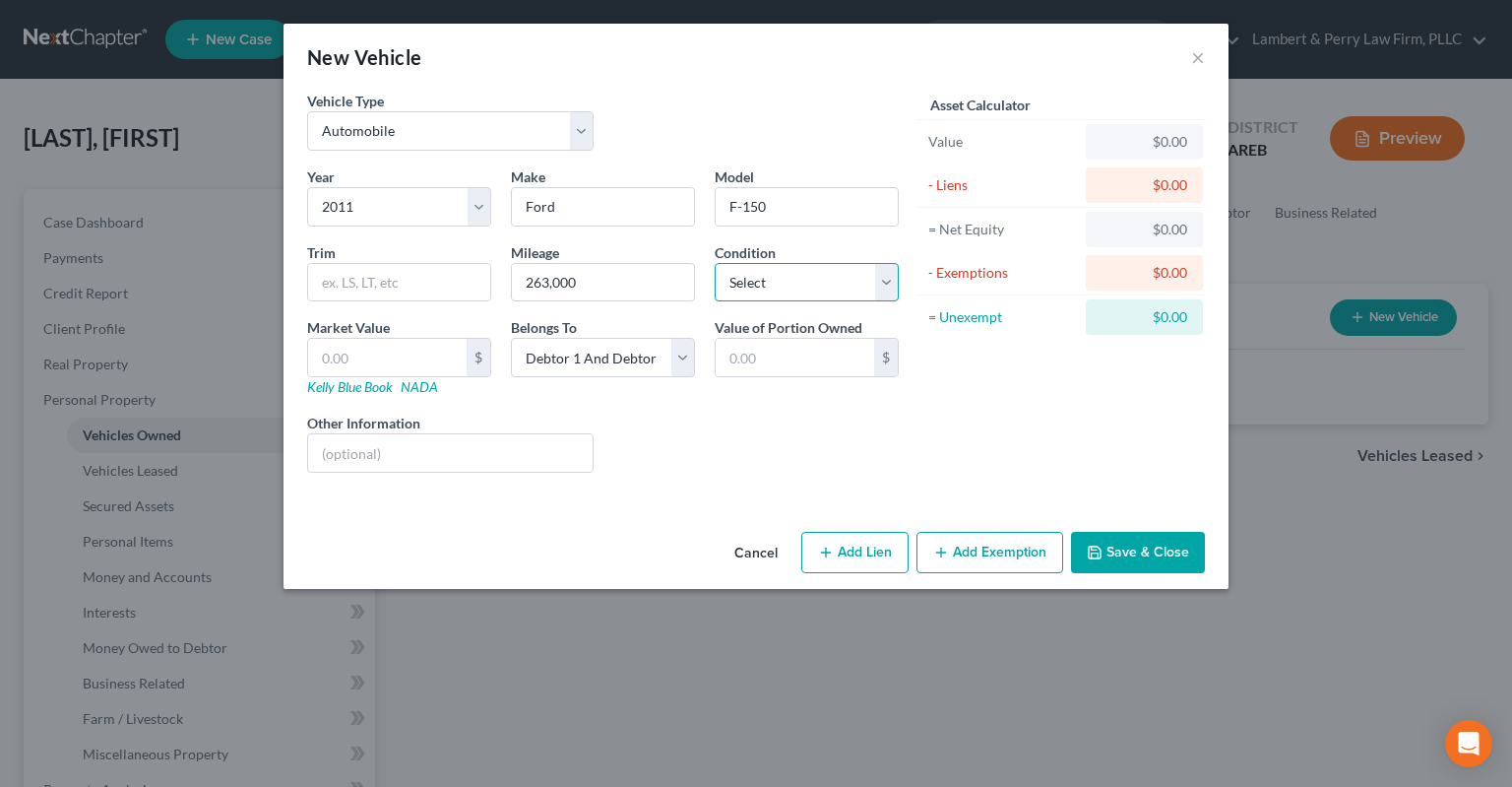 click on "Select Excellent Very Good Good Fair Poor" at bounding box center [806, 283] 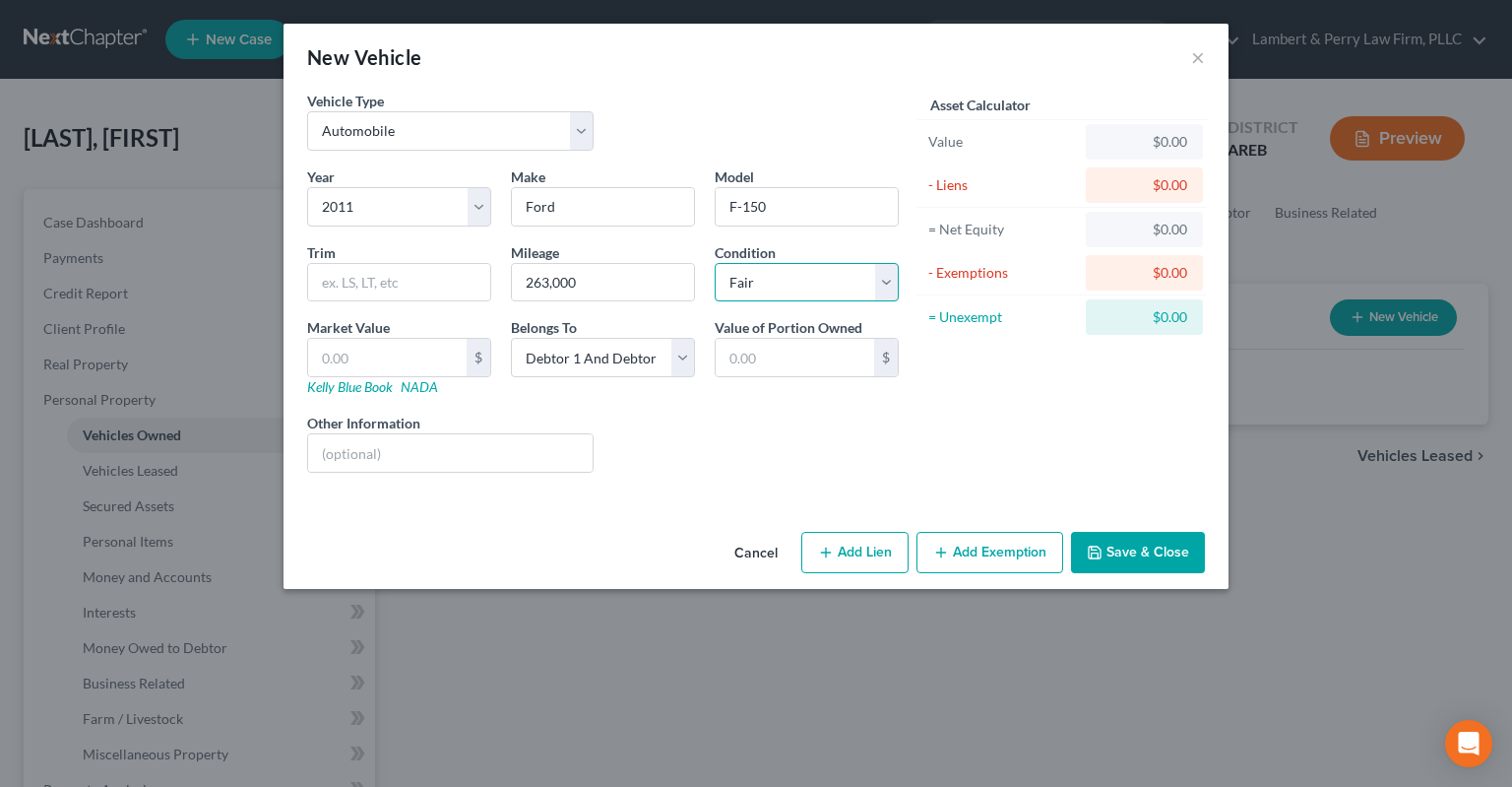 click on "Fair" at bounding box center (0, 0) 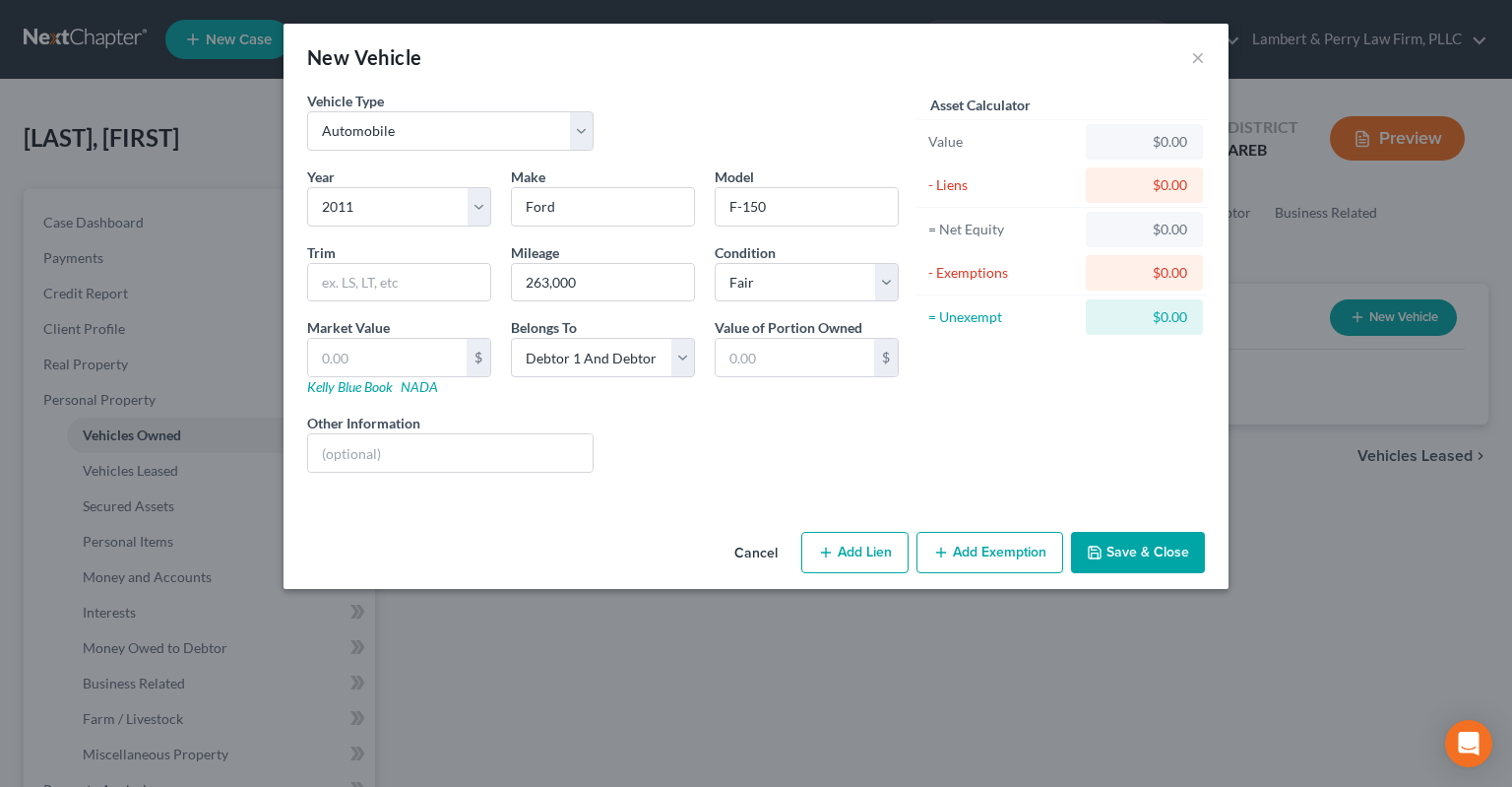 click on "Year Select 2026 2025 2024 2023 2022 2021 2020 2019 2018 2017 2016 2015 2014 2013 2012 2011 2010 2009 2008 2007 2006 2005 2004 2003 2002 2001 2000 1999 1998 1997 1996 1995 1994 1993 1992 1991 1990 1989 1988 1987 1986 1985 1984 1983 1982 1981 1980 1979 1978 1977 1976 1975 1974 1973 1972 1971 1970 1969 1968 1967 1966 1965 1964 1963 1962 1961 1960 1959 1958 1957 1956 1955 1954 1953 1952 1951 1950 1949 1948 1947 1946 1945 1944 1943 1942 1941 1940 1939 1938 1937 1936 1935 1934 1933 1932 1931 1930 1929 1928 1927 1926 1925 1924 1923 1922 1921 1920 1919 1918 1917 1916 1915 1914 1913 1912 1911 1910 1909 1908 1907 1906 1905 1904 1903 1902 1901
Make
*
Ford Model F-150 Trim Mileage 263,000 Condition Select Excellent Very Good Good Fair Poor Market Value $ Kelly Blue Book NADA
Belongs To
*
Select Debtor 1 Only Debtor 2 Only Debtor 1 And Debtor 2 Only At Least One Of The Debtors And Another Community Property Value of Portion Owned $ Other Information
Liens
Select" at bounding box center (602, 327) 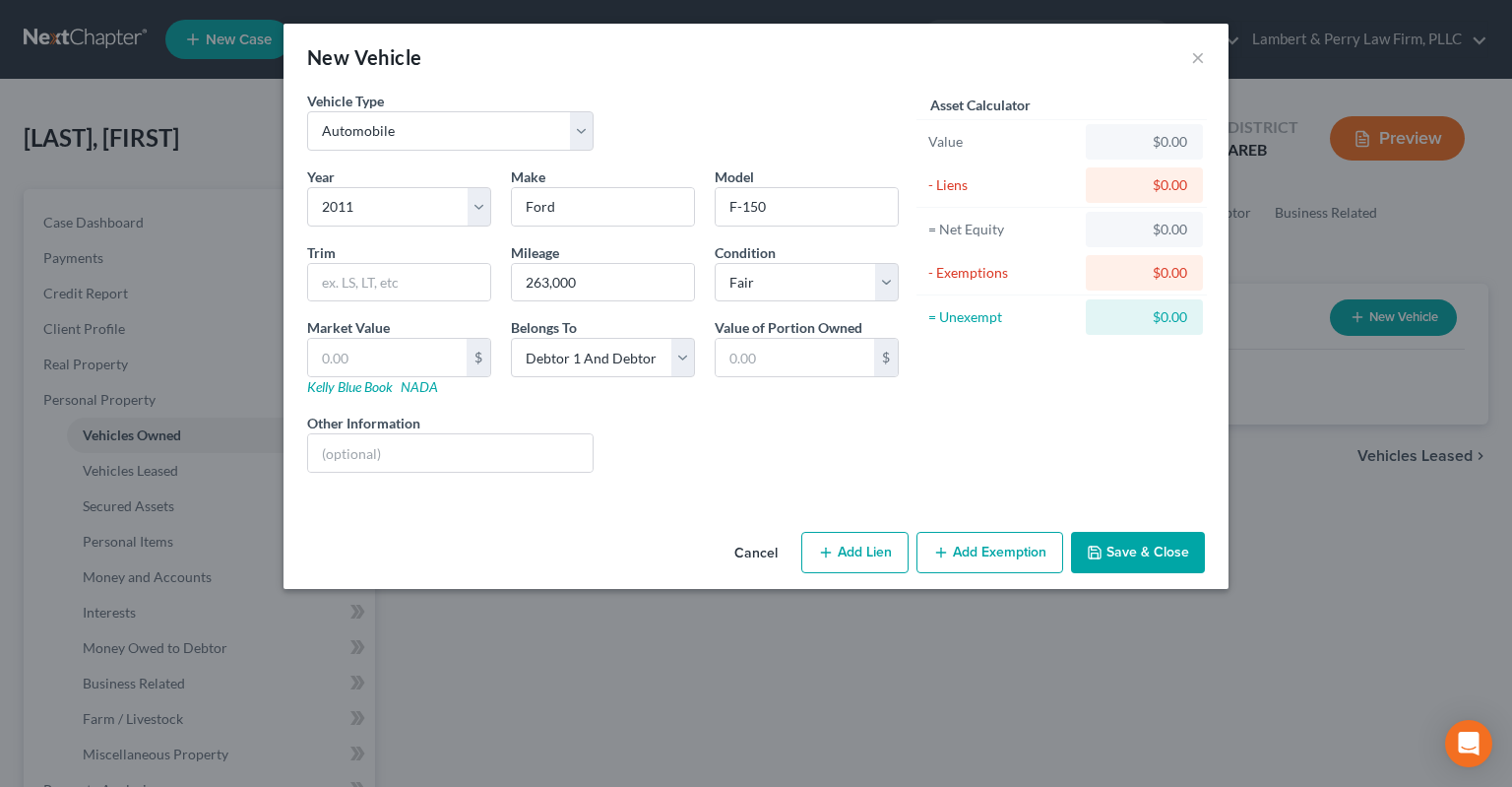 click on "Add Lien" at bounding box center (854, 553) 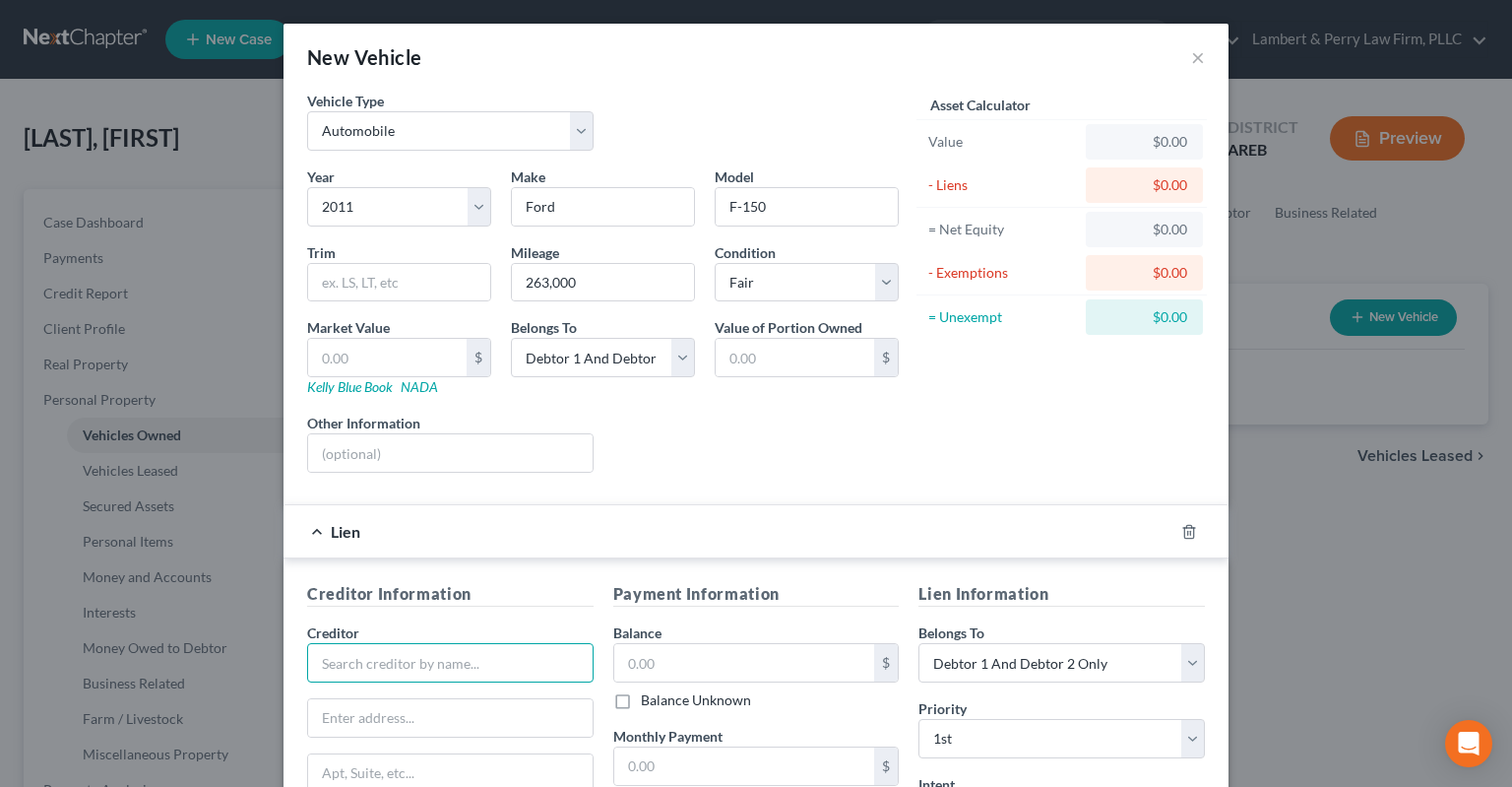 click at bounding box center (450, 663) 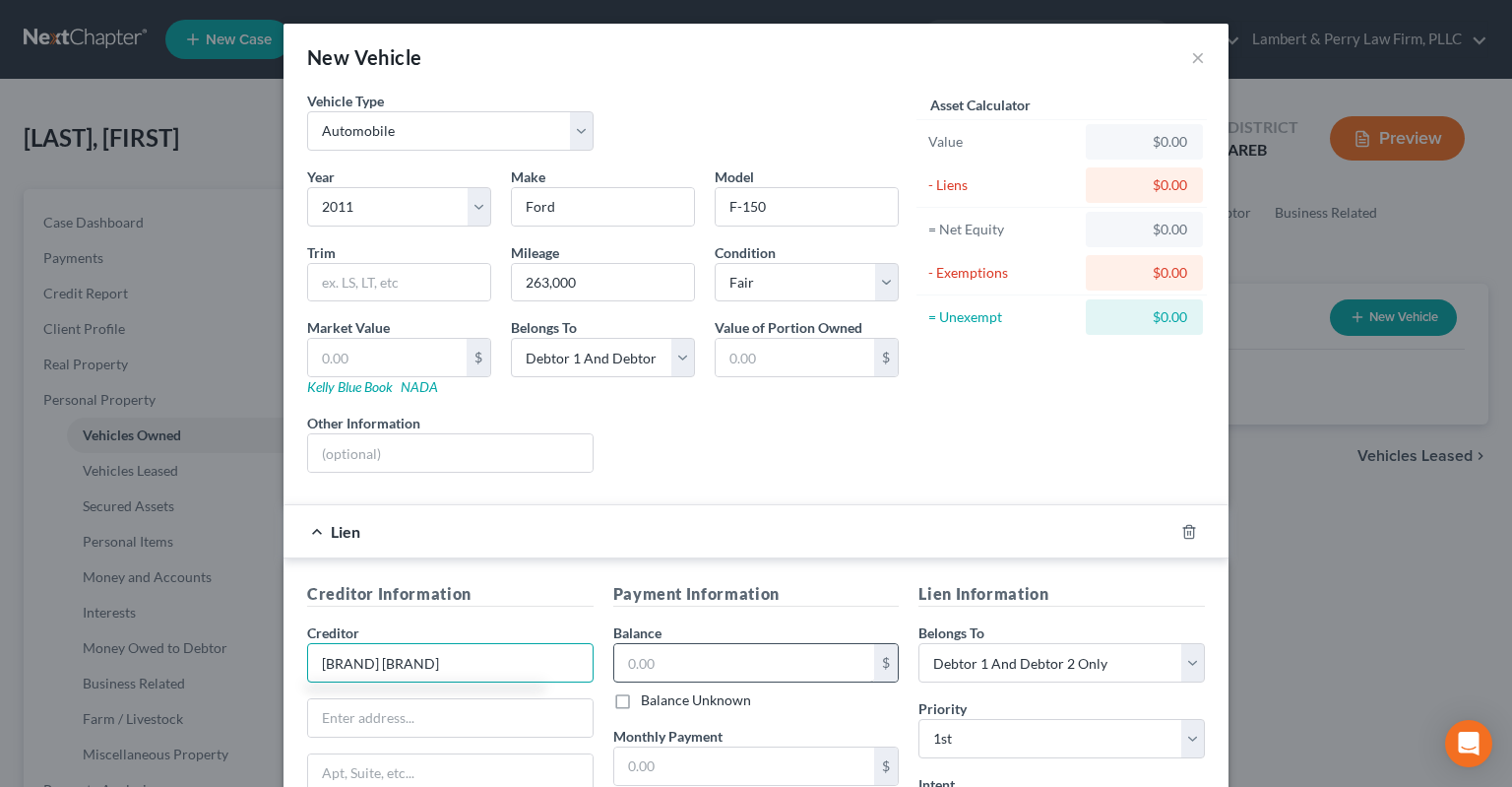 type on "[BRAND] [BRAND]" 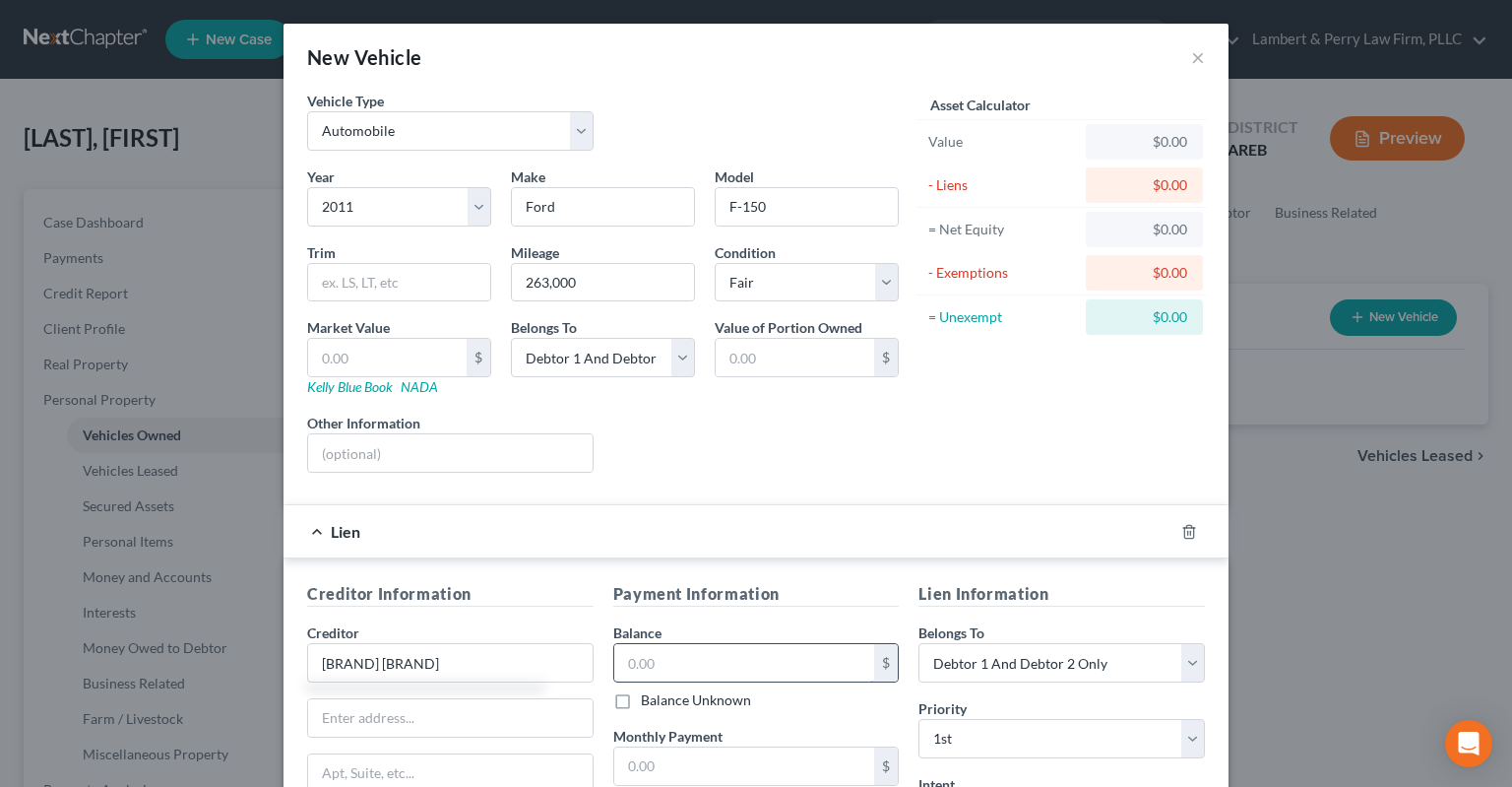 click at bounding box center (744, 663) 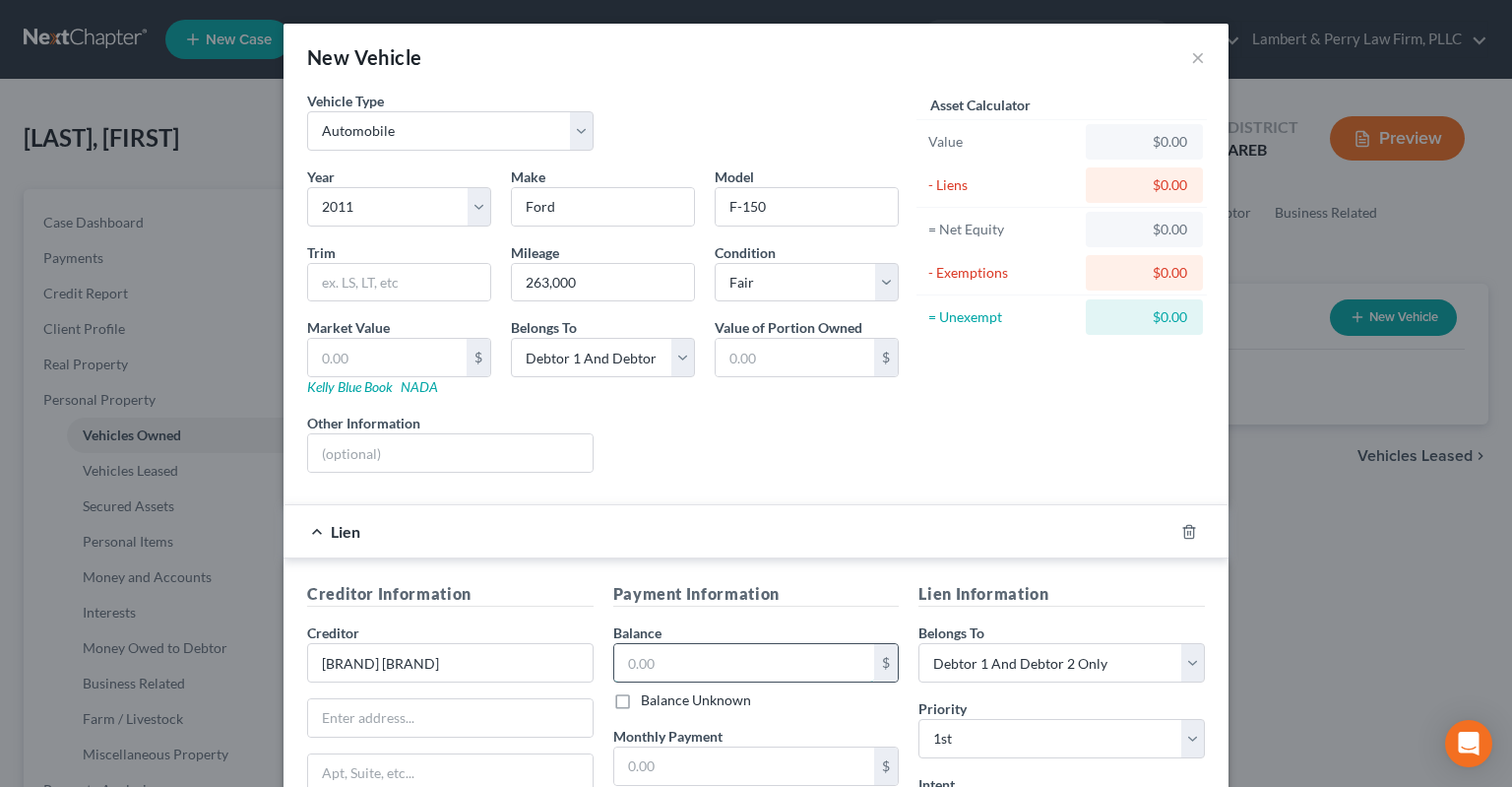 click at bounding box center [744, 663] 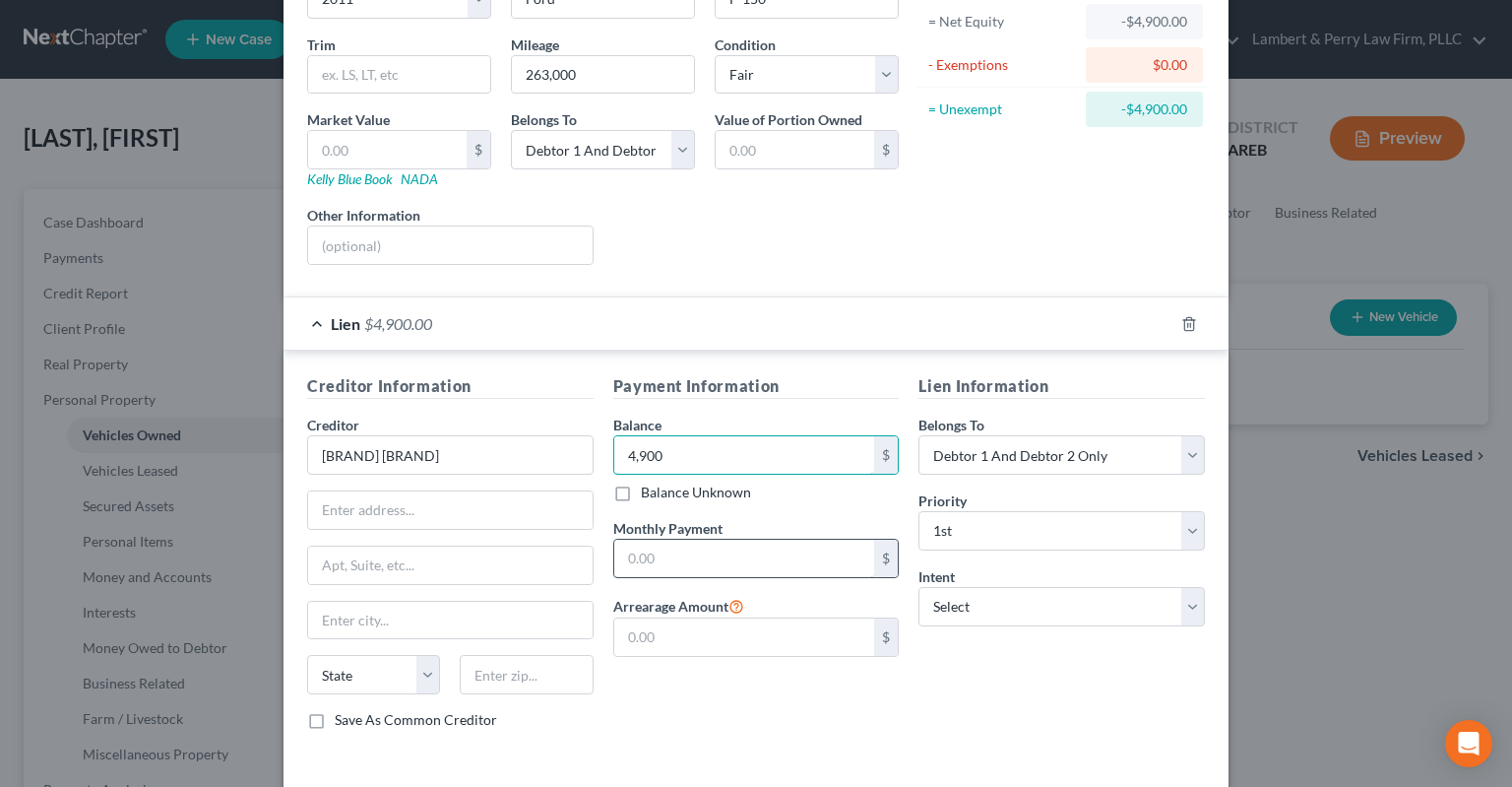 scroll, scrollTop: 286, scrollLeft: 0, axis: vertical 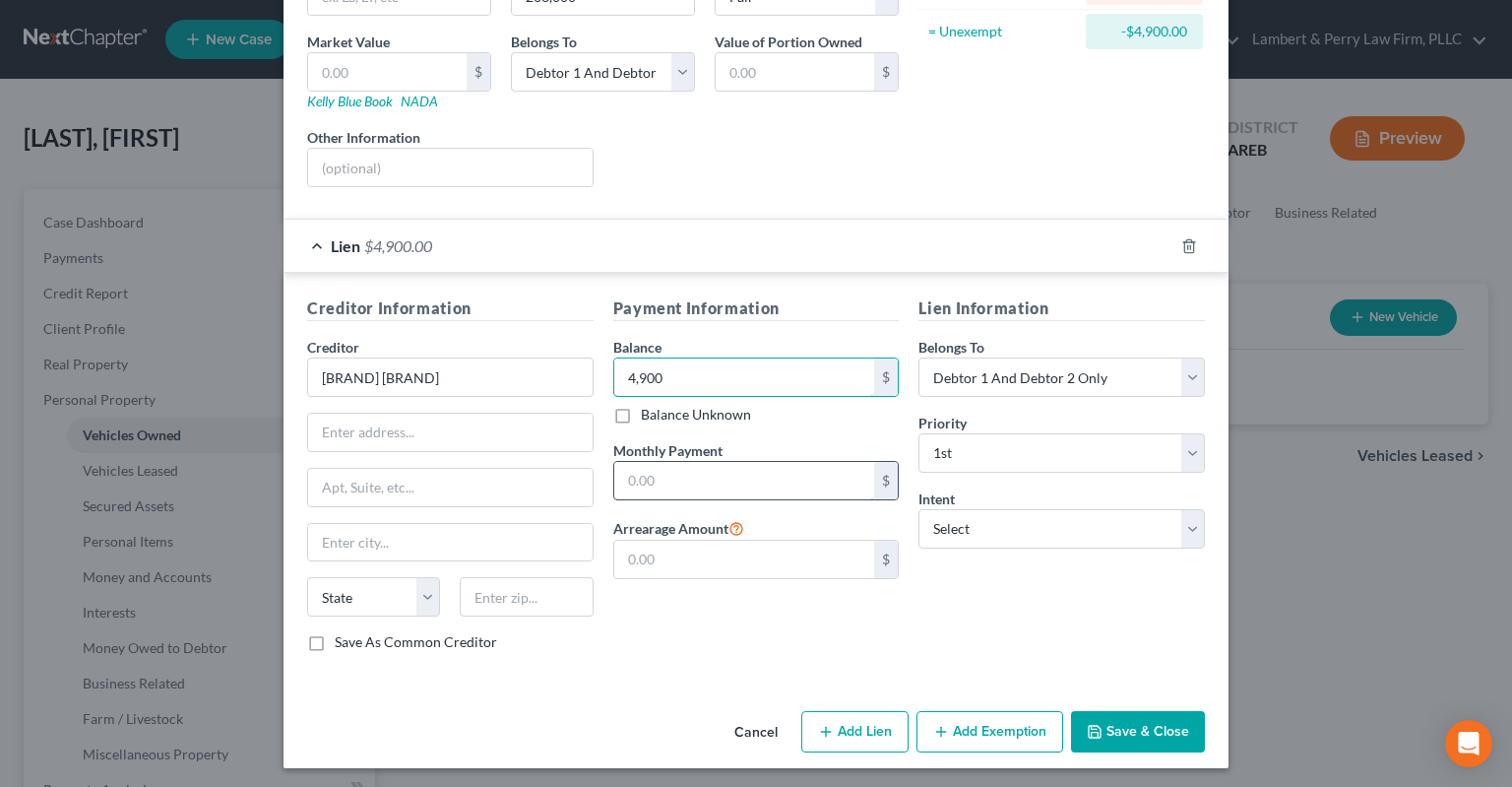 type on "4,900" 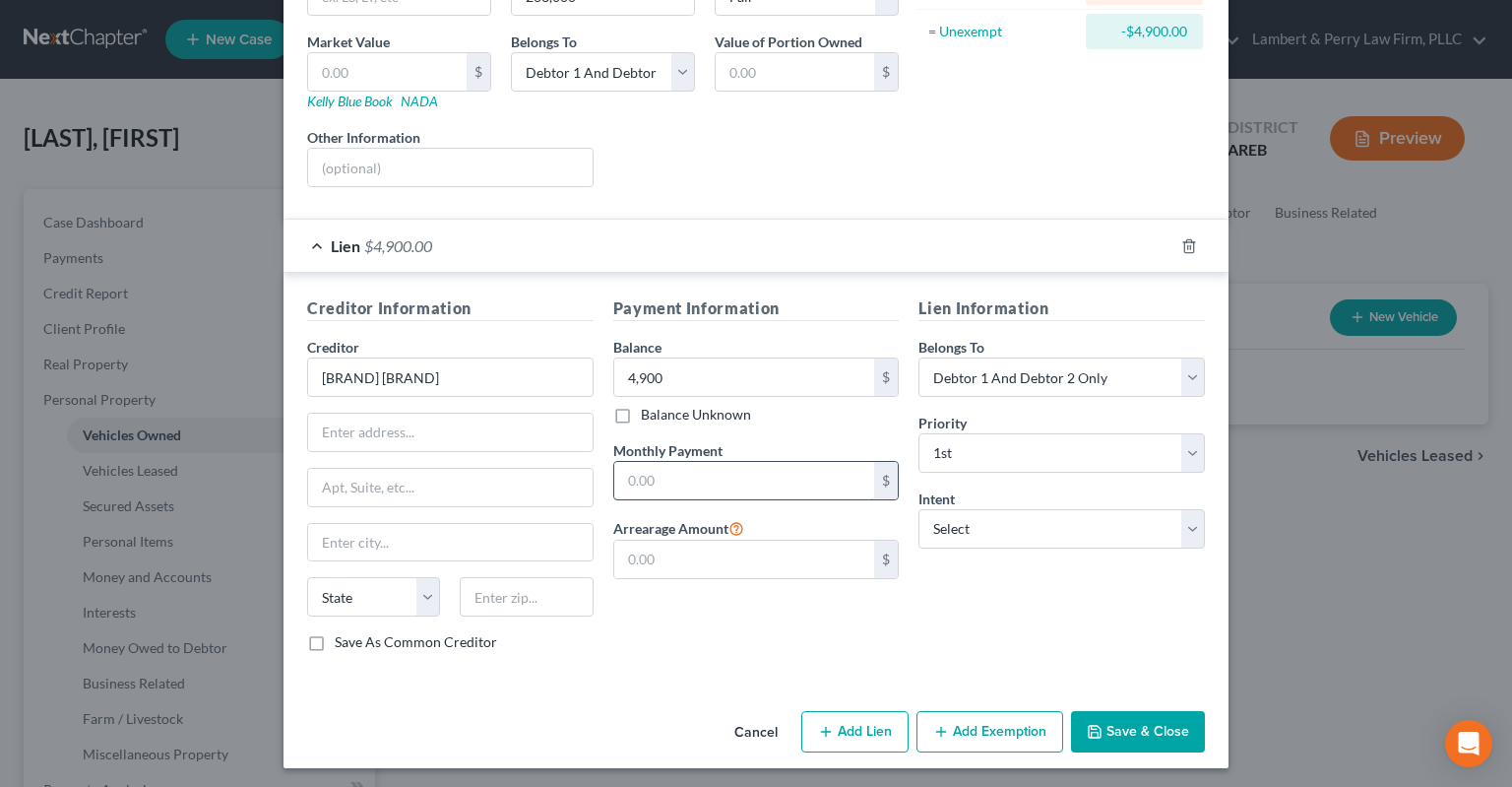 click at bounding box center [744, 481] 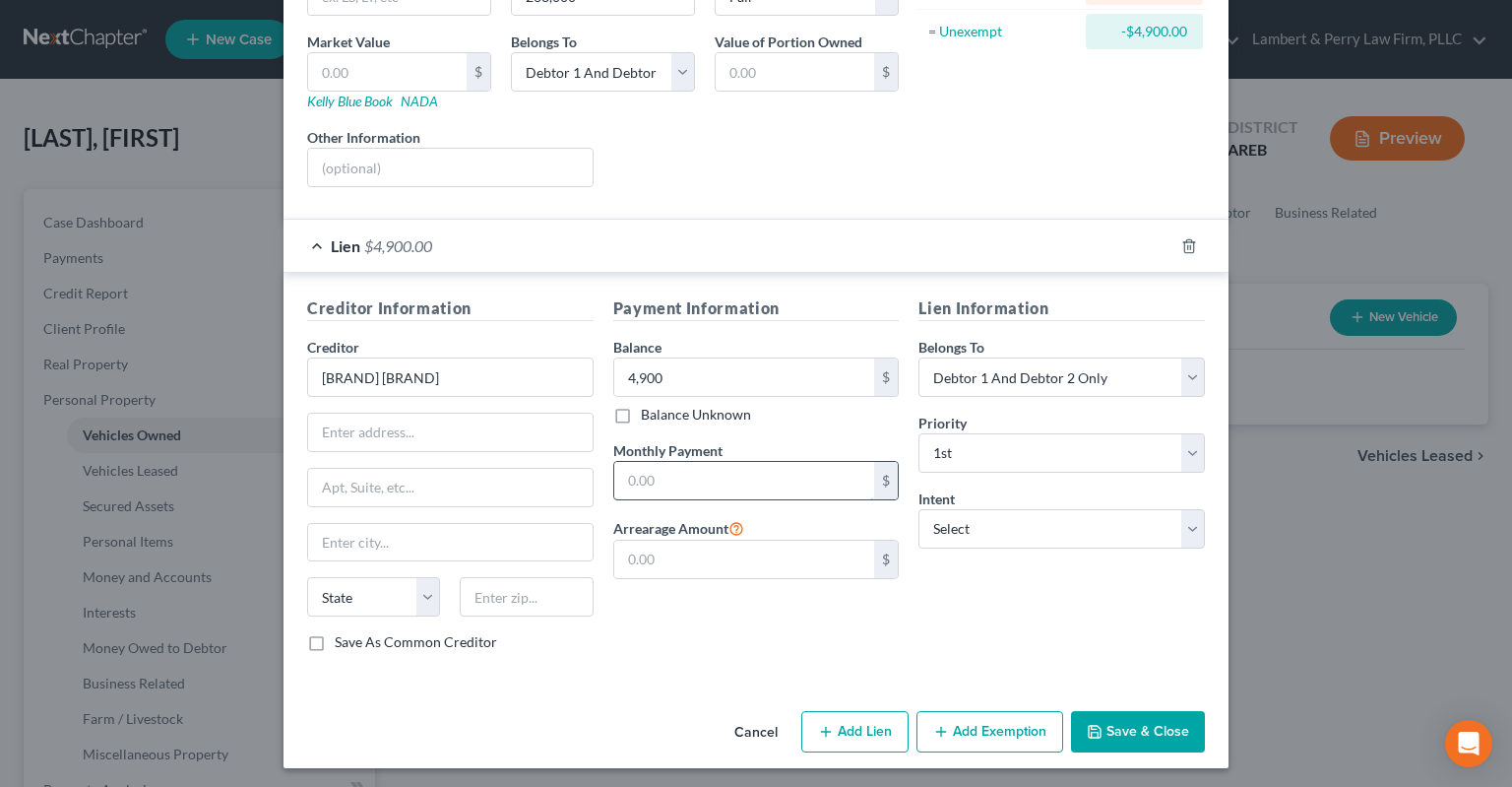 click at bounding box center [744, 481] 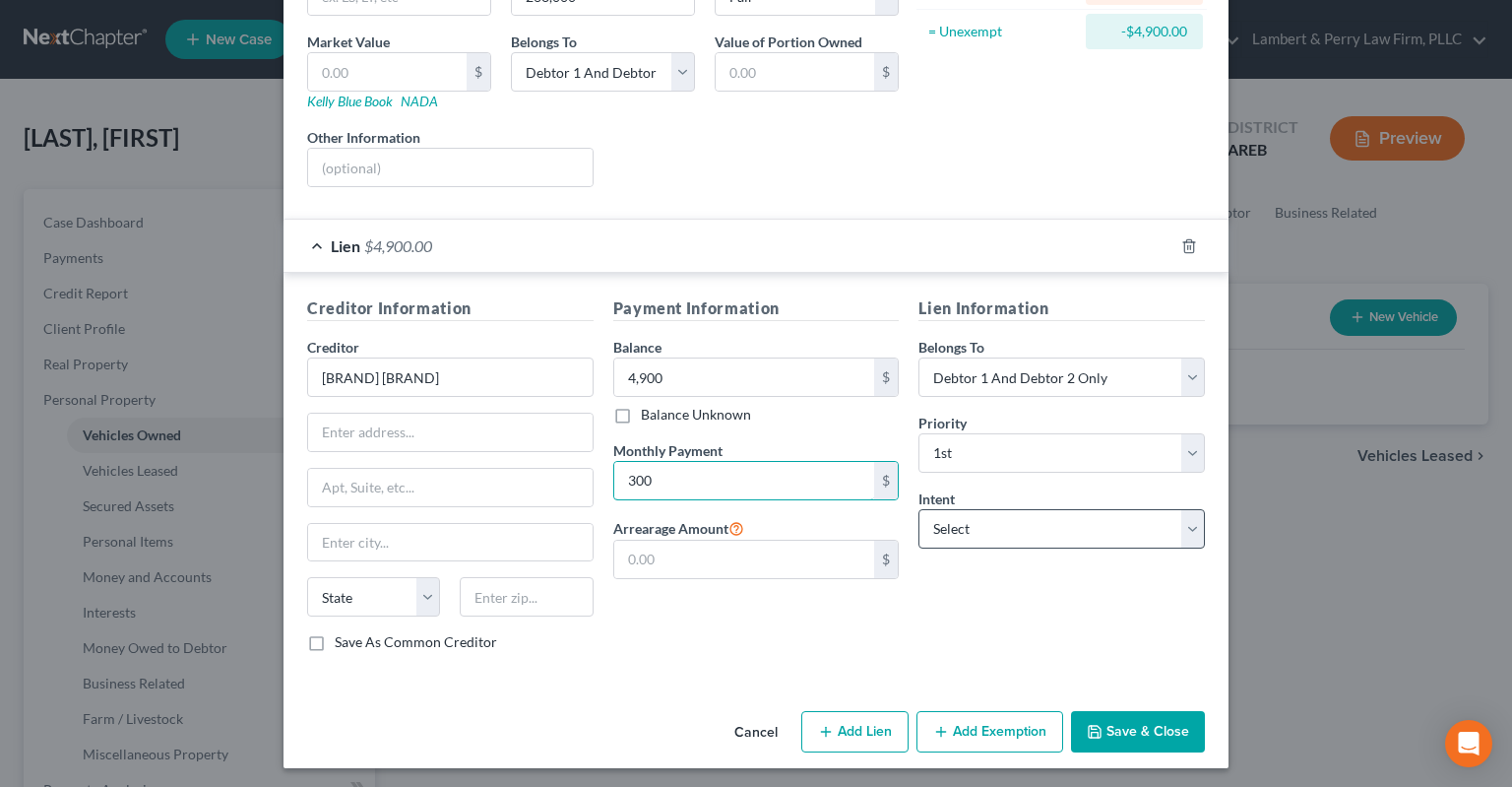 type on "300" 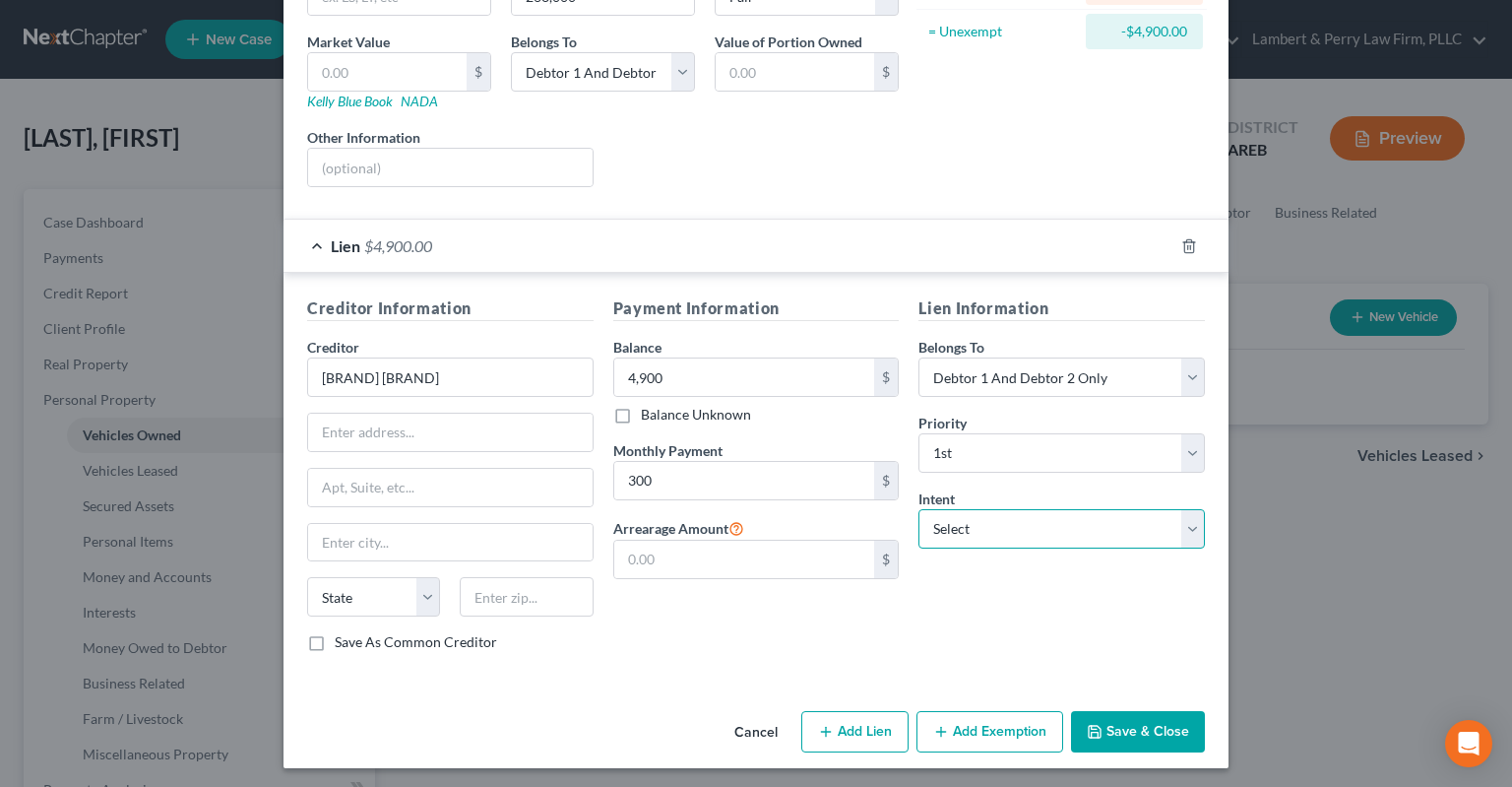 select on "2" 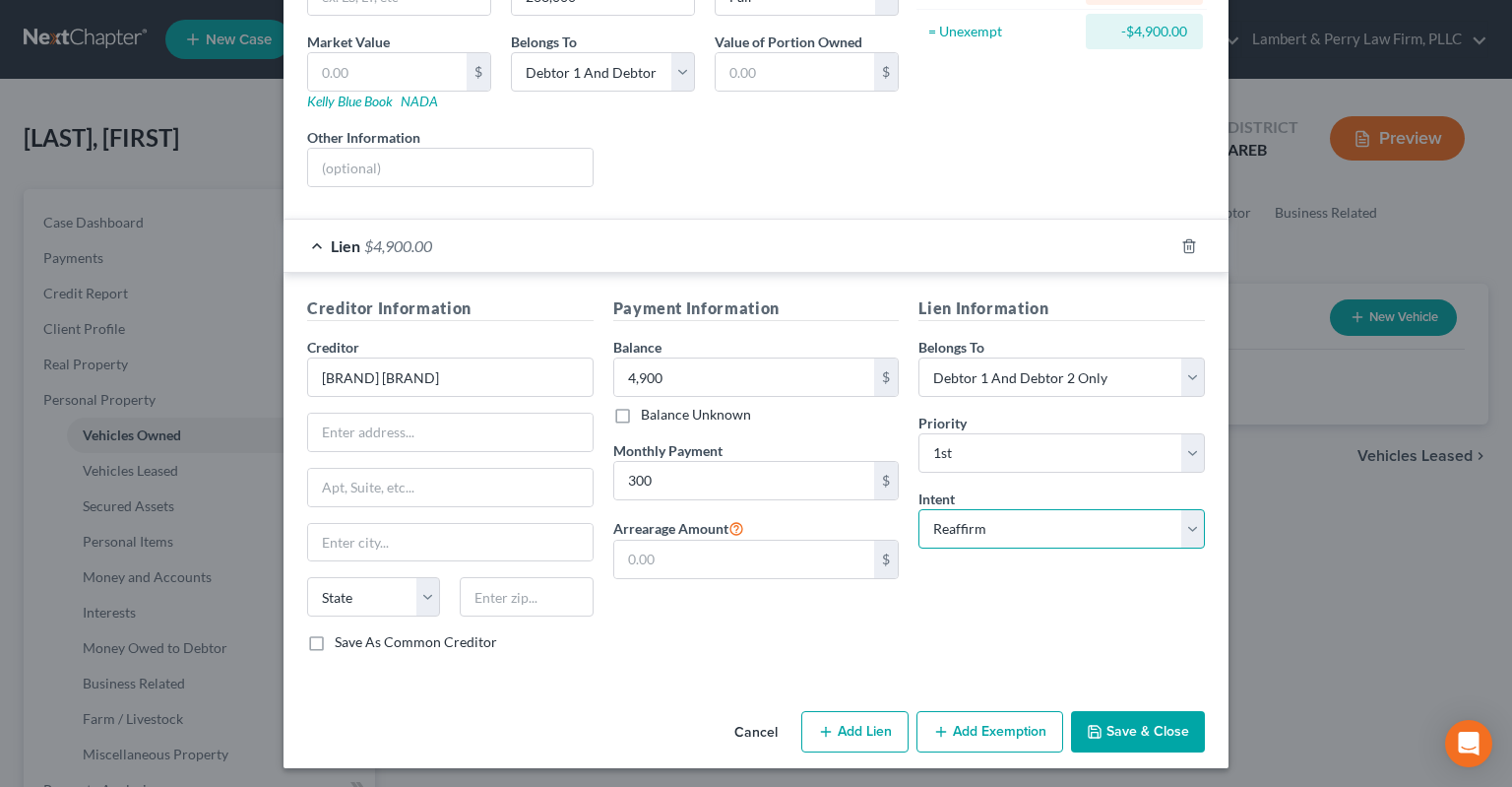 click on "Reaffirm" at bounding box center [0, 0] 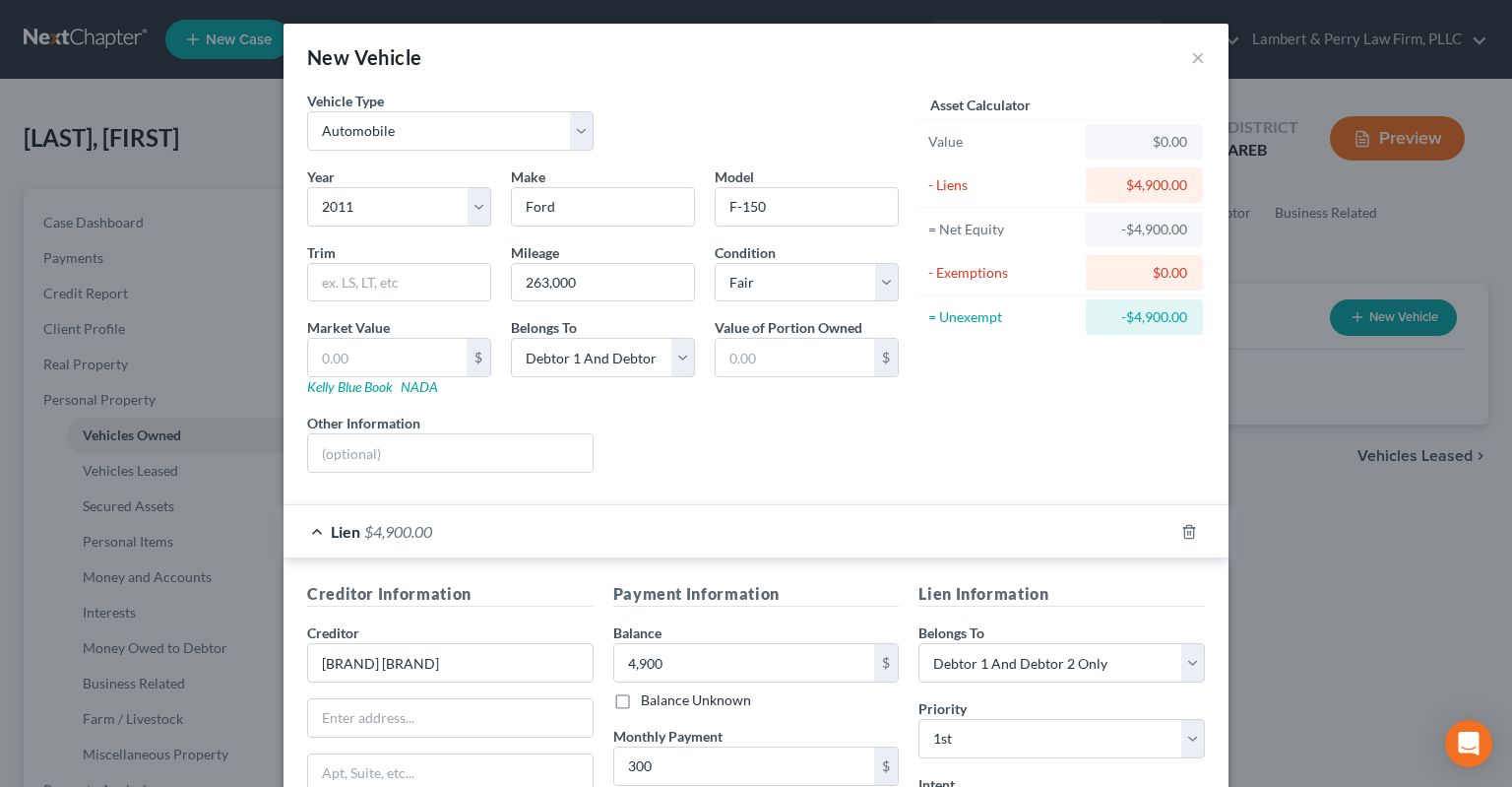 scroll, scrollTop: 286, scrollLeft: 0, axis: vertical 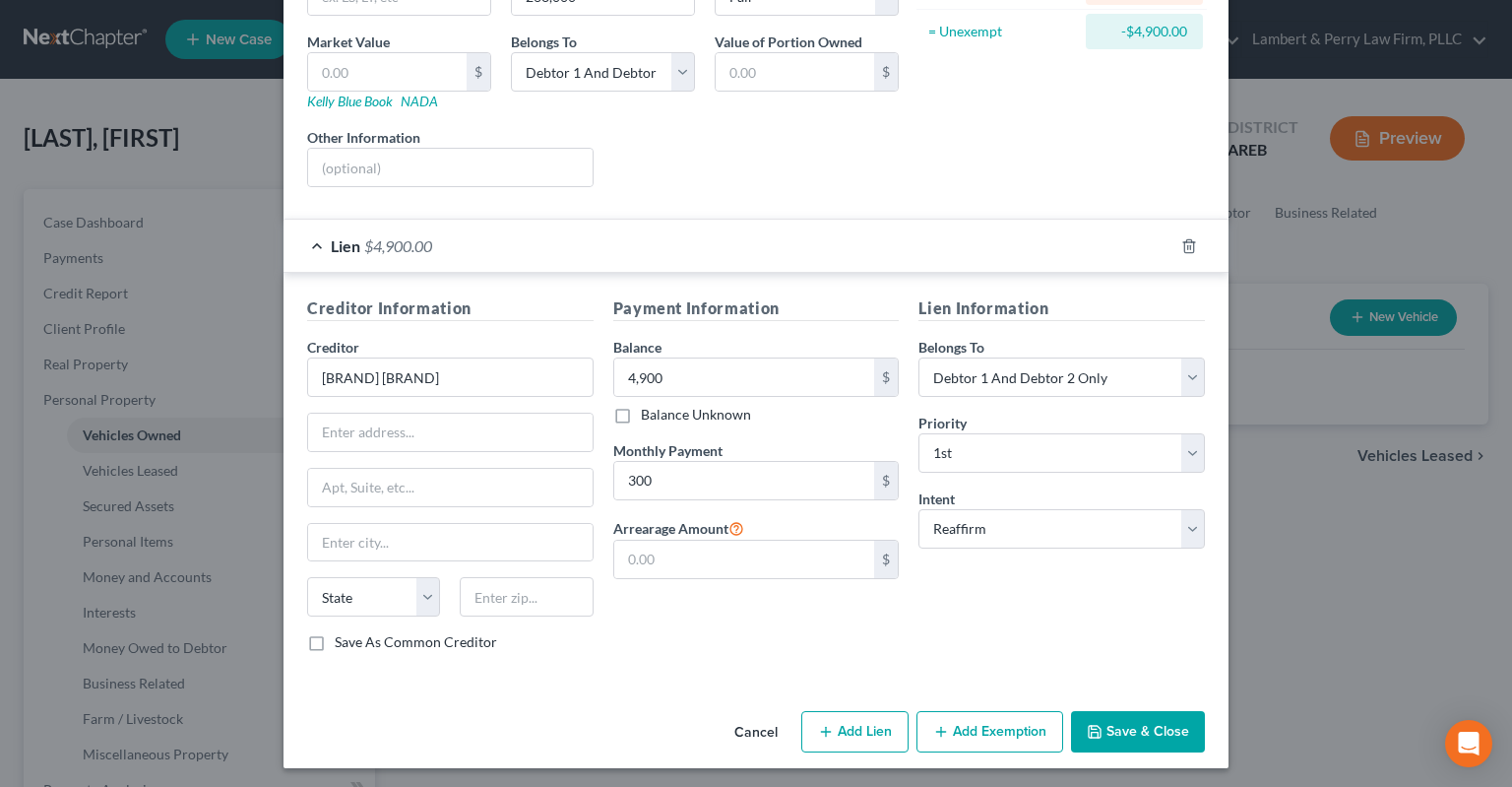 click on "Lien Information
Belongs To
*
Select Debtor 1 Only Debtor 2 Only Debtor 1 And Debtor 2 Only At Least One Of The Debtors And Another Community Property
Priority
*
Select 1st 2nd 3rd 4th 5th 6th 7th 8th 9th 10th 11th 12th 13th 14th 15th 16th 17th 18th 19th 20th 21th 22th 23th 24th 25th 26th 27th 28th 29th 30th
Intent
Select Surrender Redeem Reaffirm Avoid Other" at bounding box center [1061, 482] 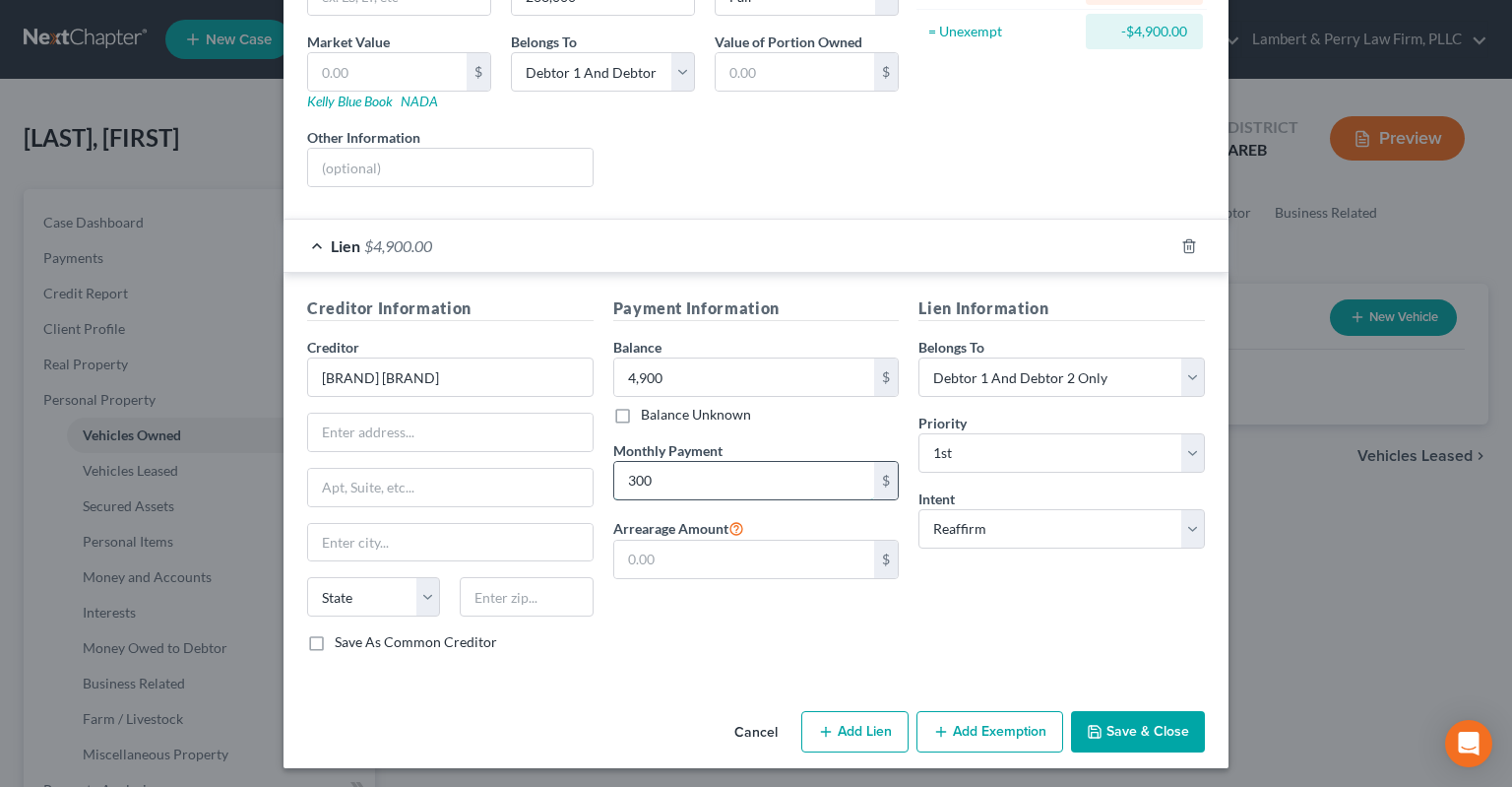 drag, startPoint x: 782, startPoint y: 472, endPoint x: 770, endPoint y: 472, distance: 12 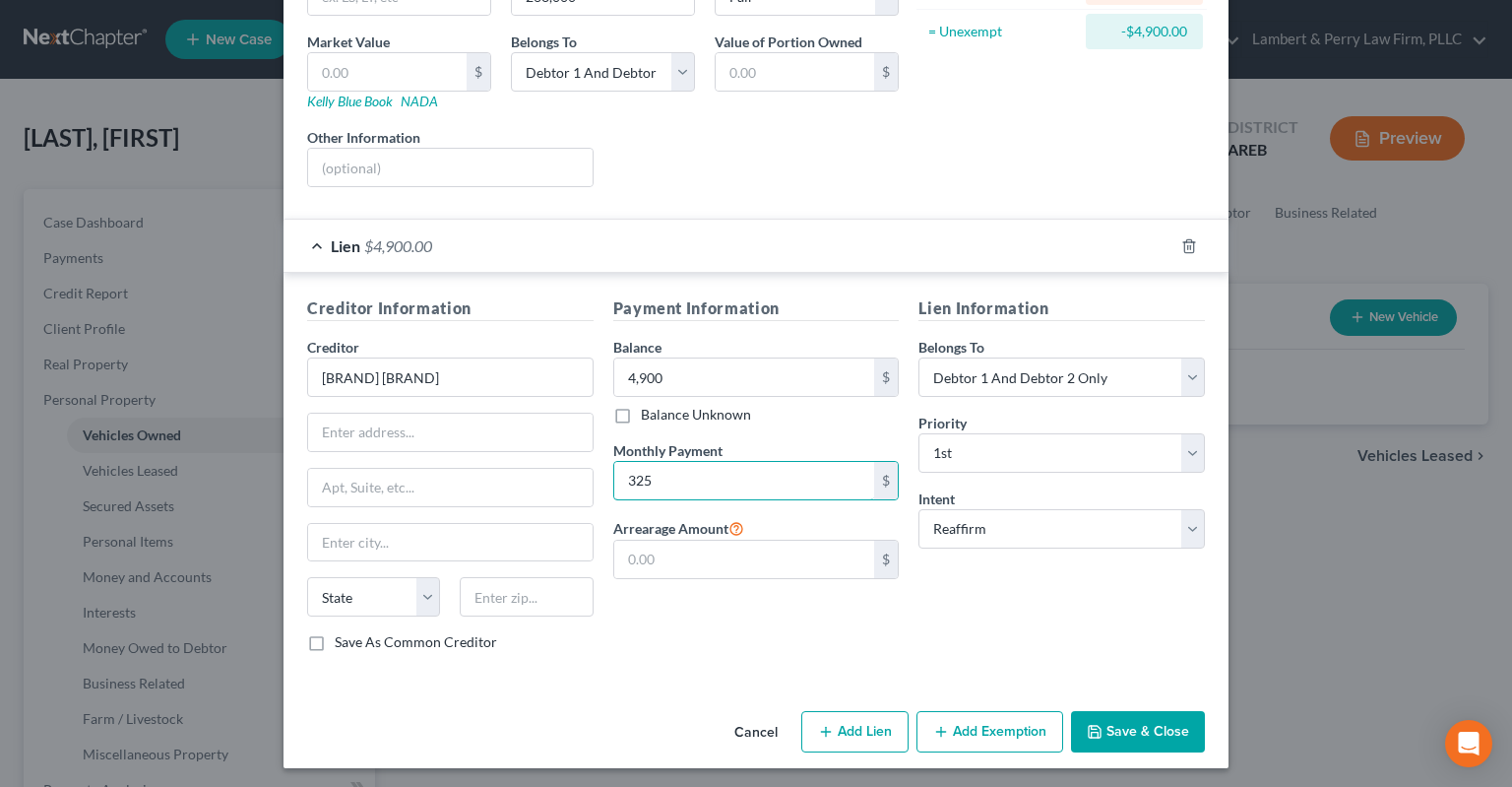 type on "325" 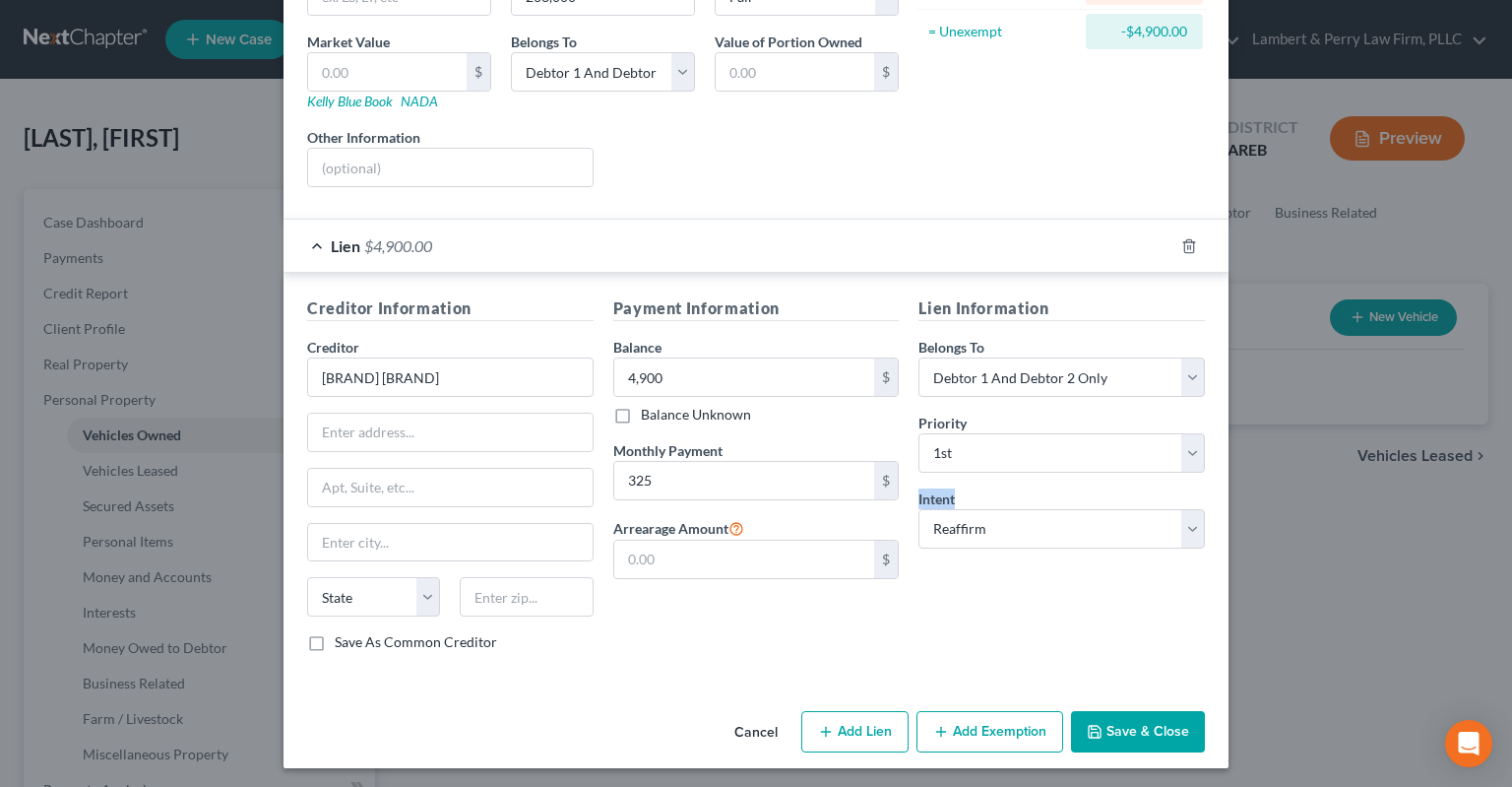 click on "Creditor Information Creditor *    Larry's Auto Sales                      State AL AK AR AZ CA CO CT DE DC FL GA GU HI ID IL IN IA KS KY LA ME MD MA MI MN MS MO MT NC ND NE NV NH NJ NM NY OH OK OR PA PR RI SC SD TN TX UT VI VA VT WI WY Save As Common Creditor Payment Information Balance
4,900.00 $
Balance Unknown
Balance Undetermined
4,900 $
Balance Unknown
Monthly Payment 325 $ Arrearage Amount  $ Lien Information
Belongs To
*
Select Debtor 1 Only Debtor 2 Only Debtor 1 And Debtor 2 Only At Least One Of The Debtors And Another Community Property
Priority
*
Select 1st 2nd 3rd 4th 5th 6th 7th 8th 9th 10th 11th 12th 13th 14th 15th 16th 17th 18th 19th 20th 21th 22th 23th 24th 25th 26th 27th 28th 29th 30th
Intent
Select Surrender Redeem Reaffirm Avoid Other" at bounding box center (756, 482) 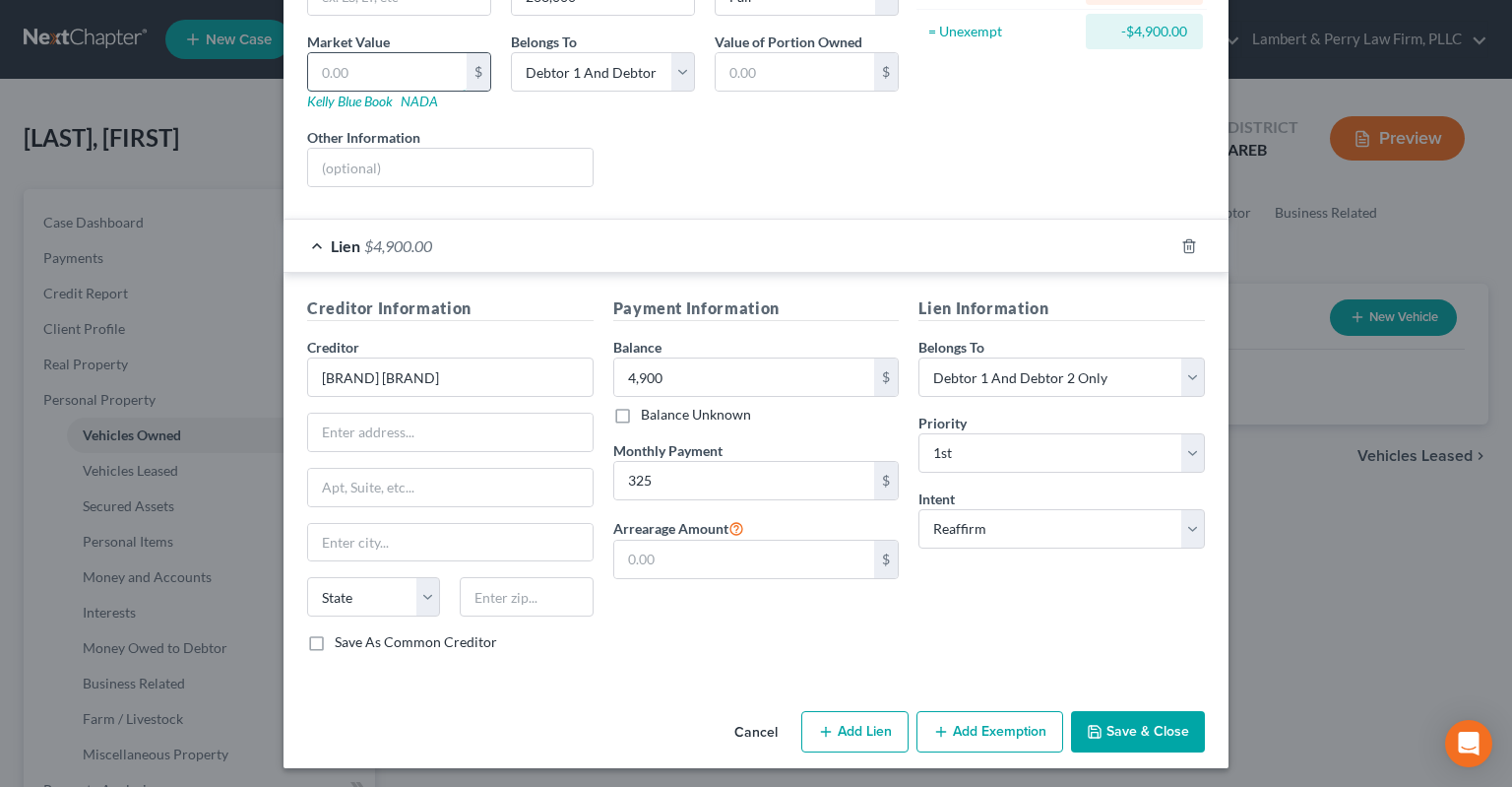 drag, startPoint x: 445, startPoint y: 76, endPoint x: 446, endPoint y: 86, distance: 10.049876 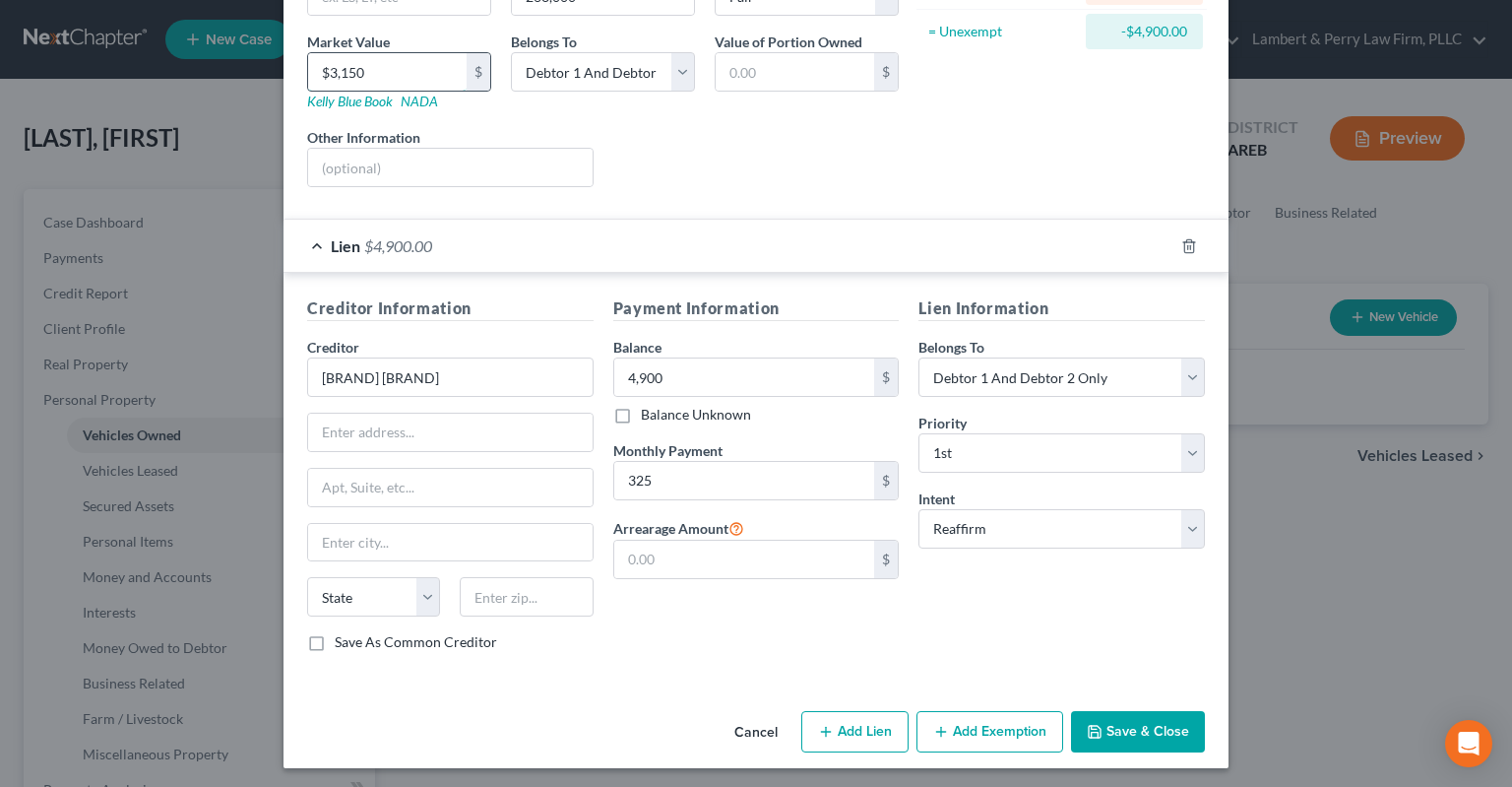 type on "3,150" 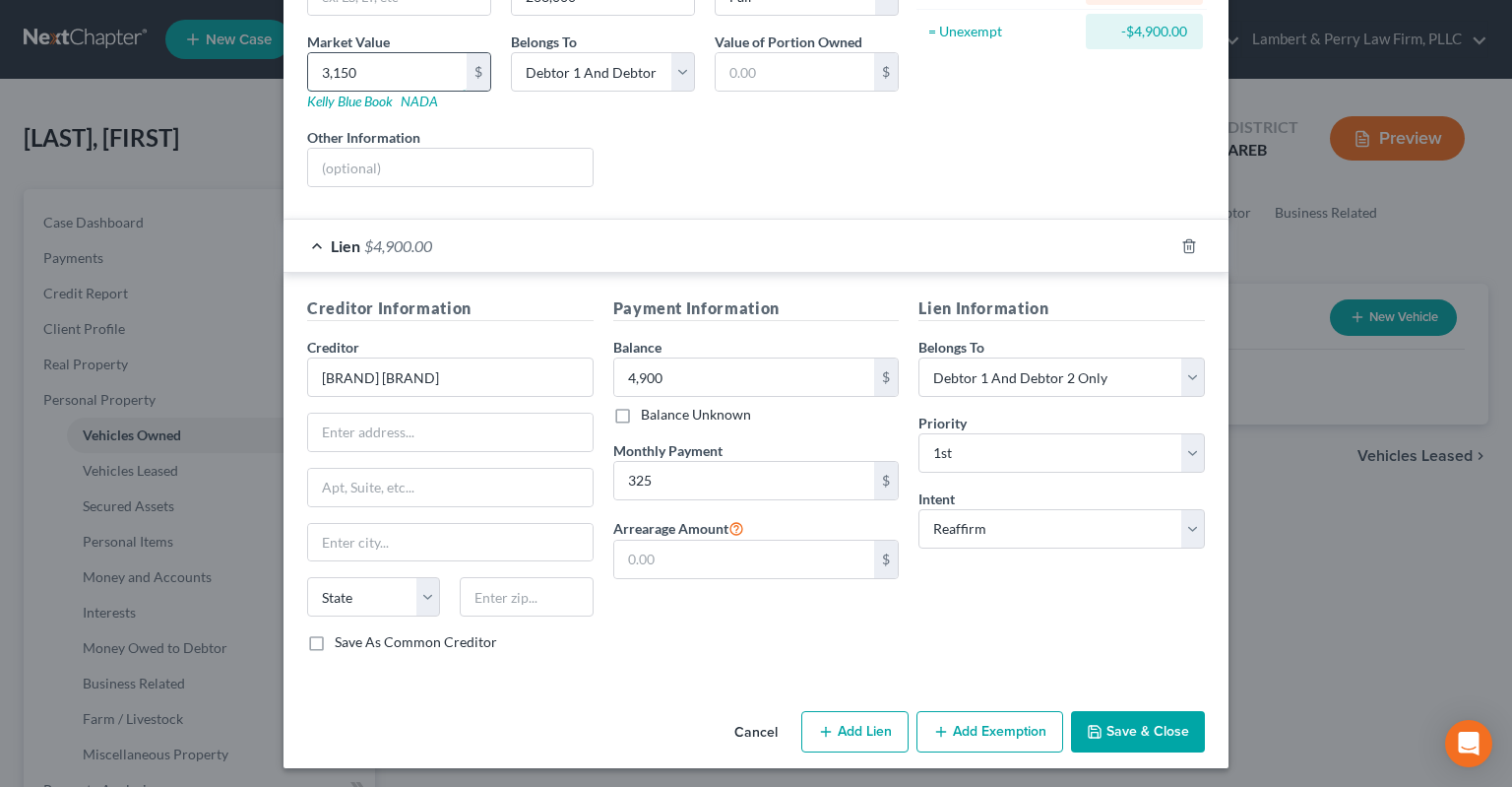 type on "3,150.00" 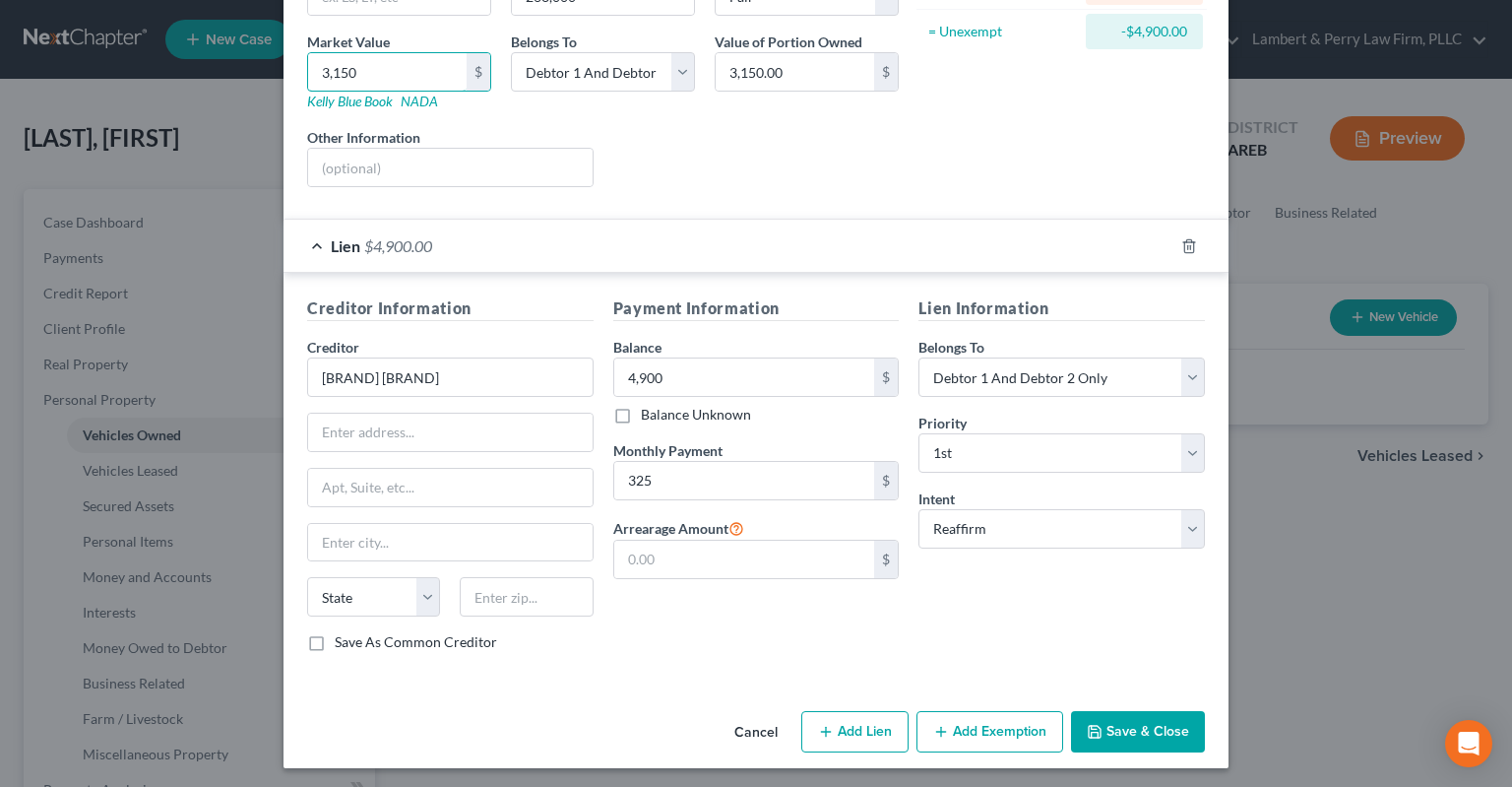 type on "3,150" 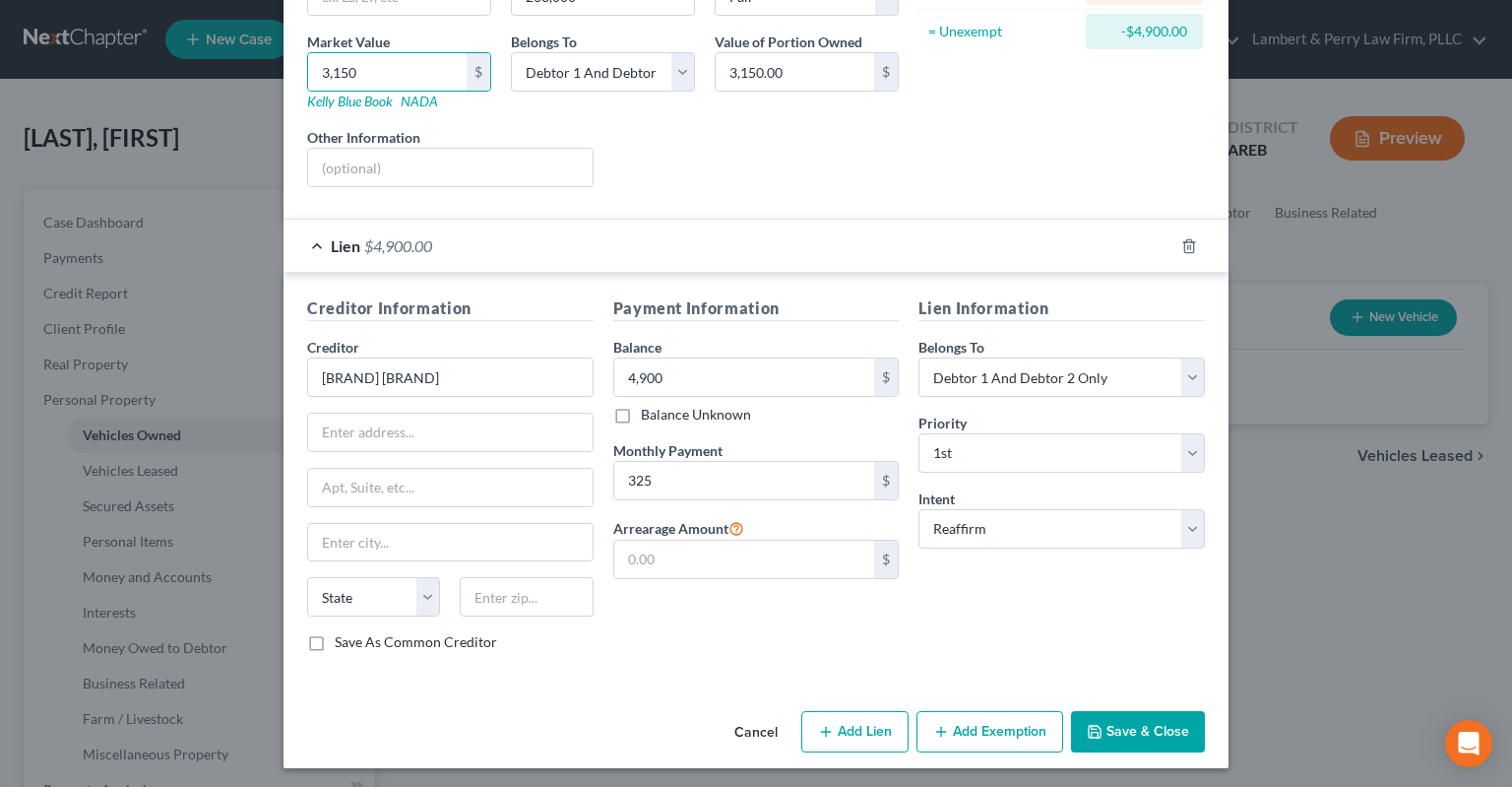 drag, startPoint x: 577, startPoint y: 133, endPoint x: 602, endPoint y: 142, distance: 26.570661 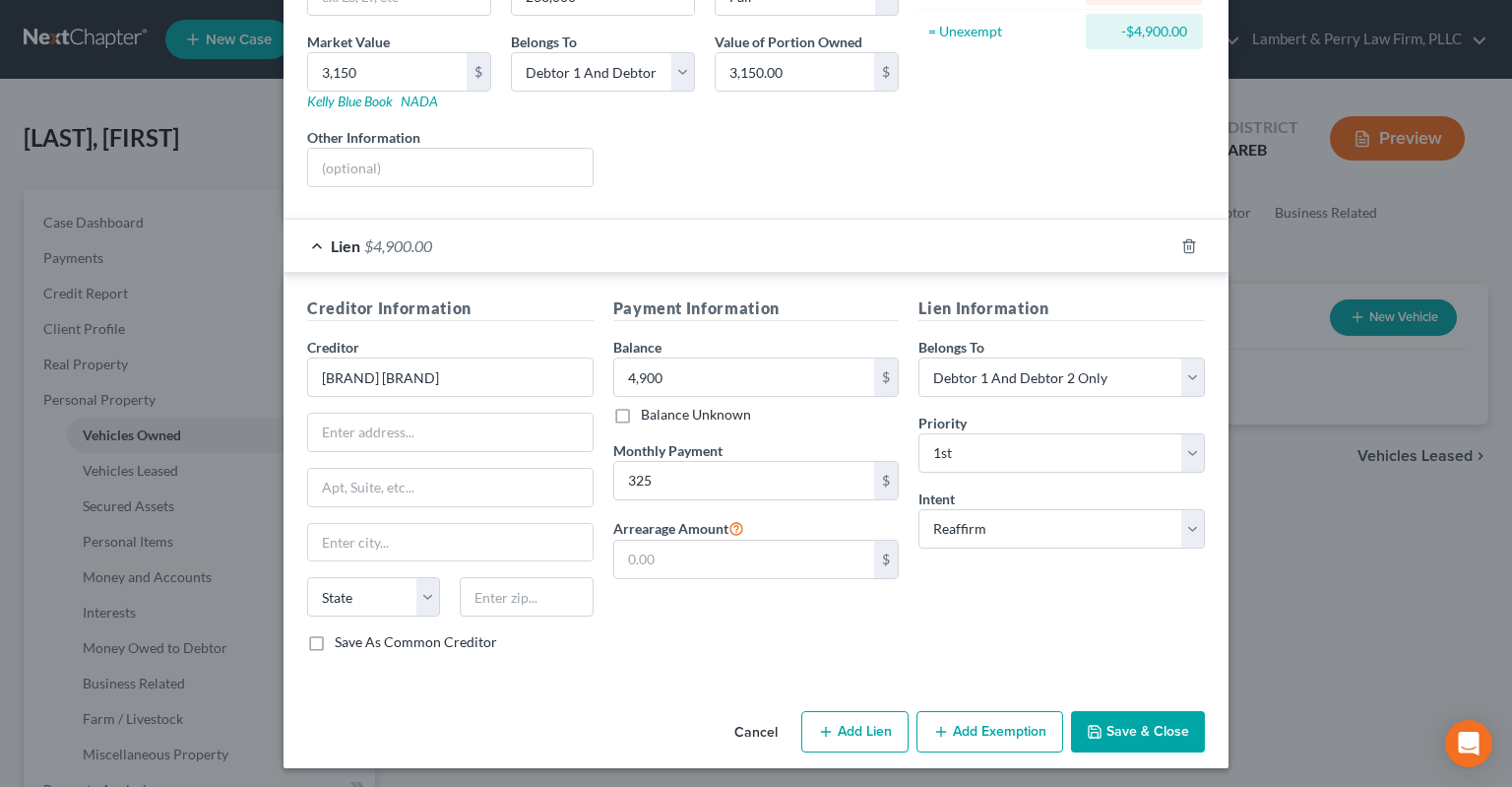 drag, startPoint x: 1117, startPoint y: 732, endPoint x: 1119, endPoint y: 716, distance: 16.124515 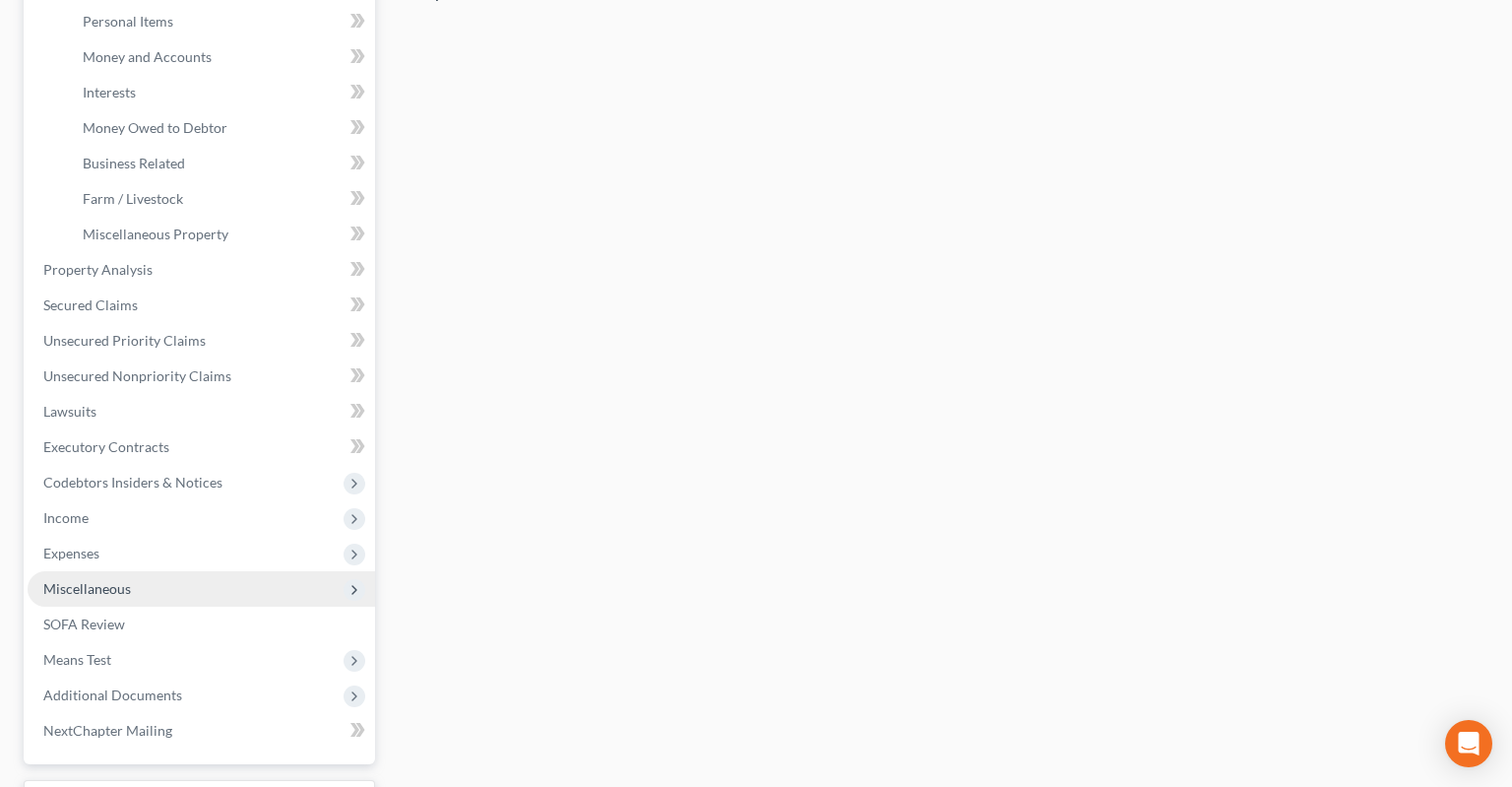 scroll, scrollTop: 683, scrollLeft: 0, axis: vertical 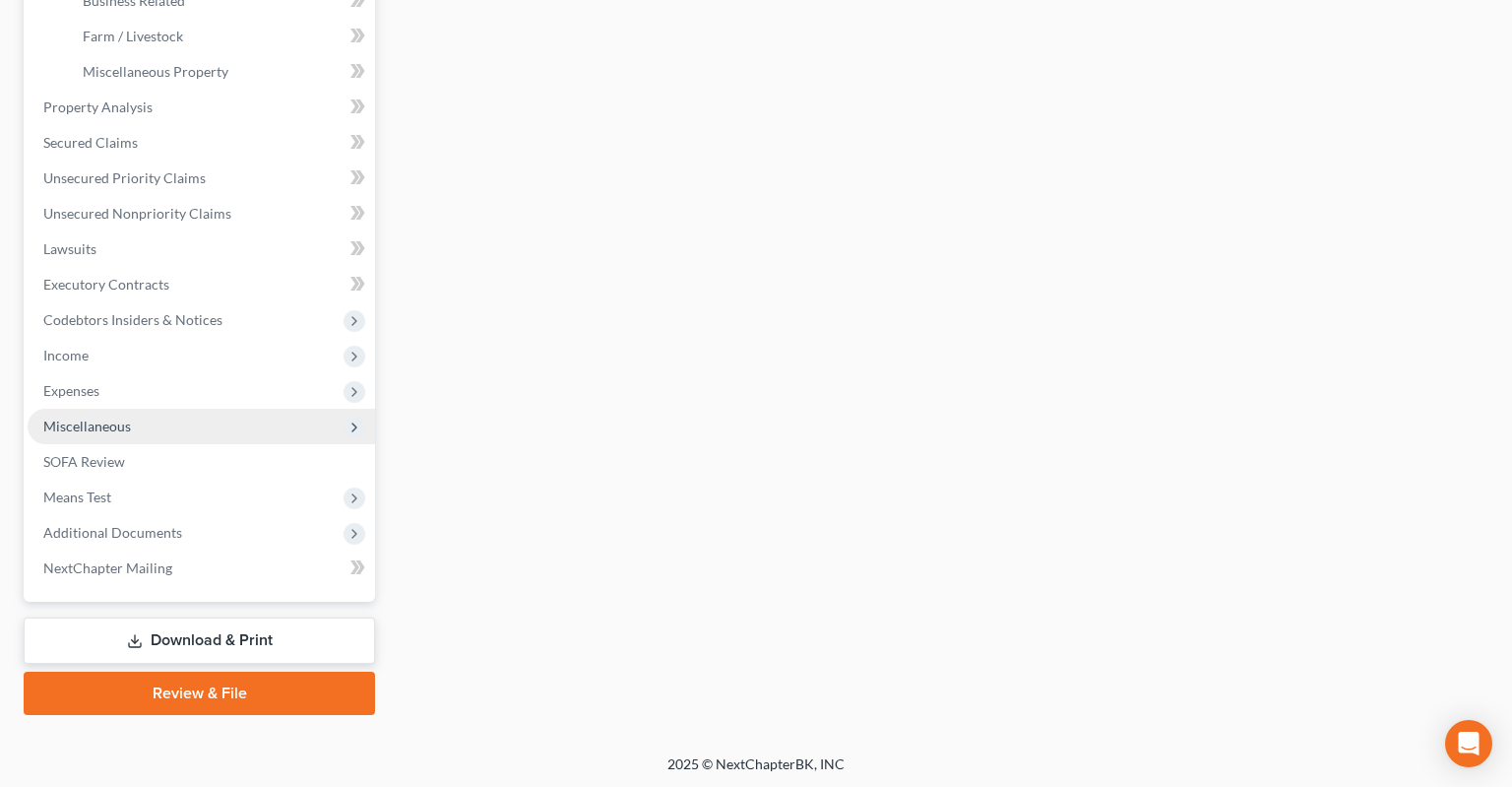 click on "Miscellaneous" at bounding box center (201, 426) 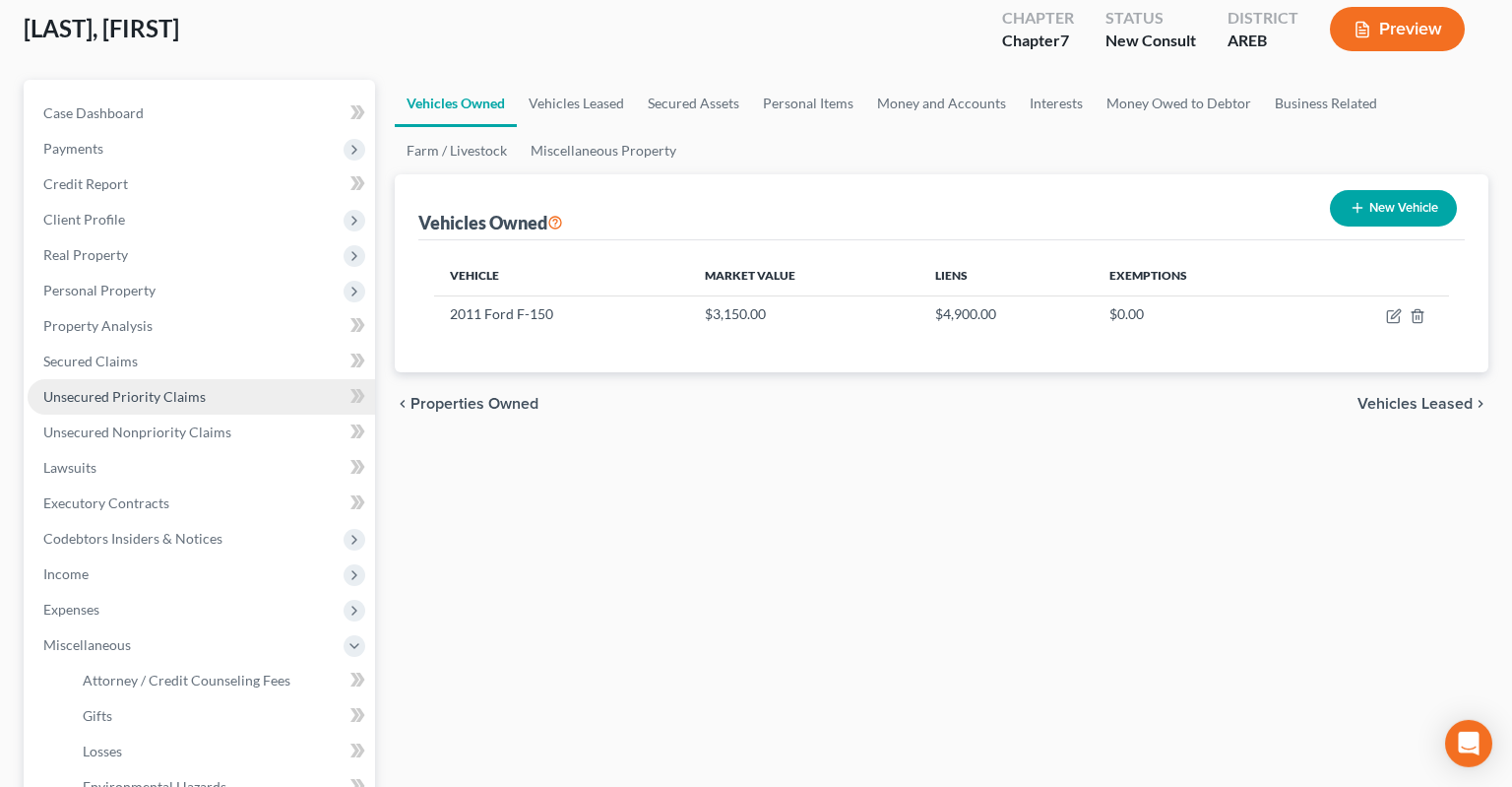 scroll, scrollTop: 89, scrollLeft: 0, axis: vertical 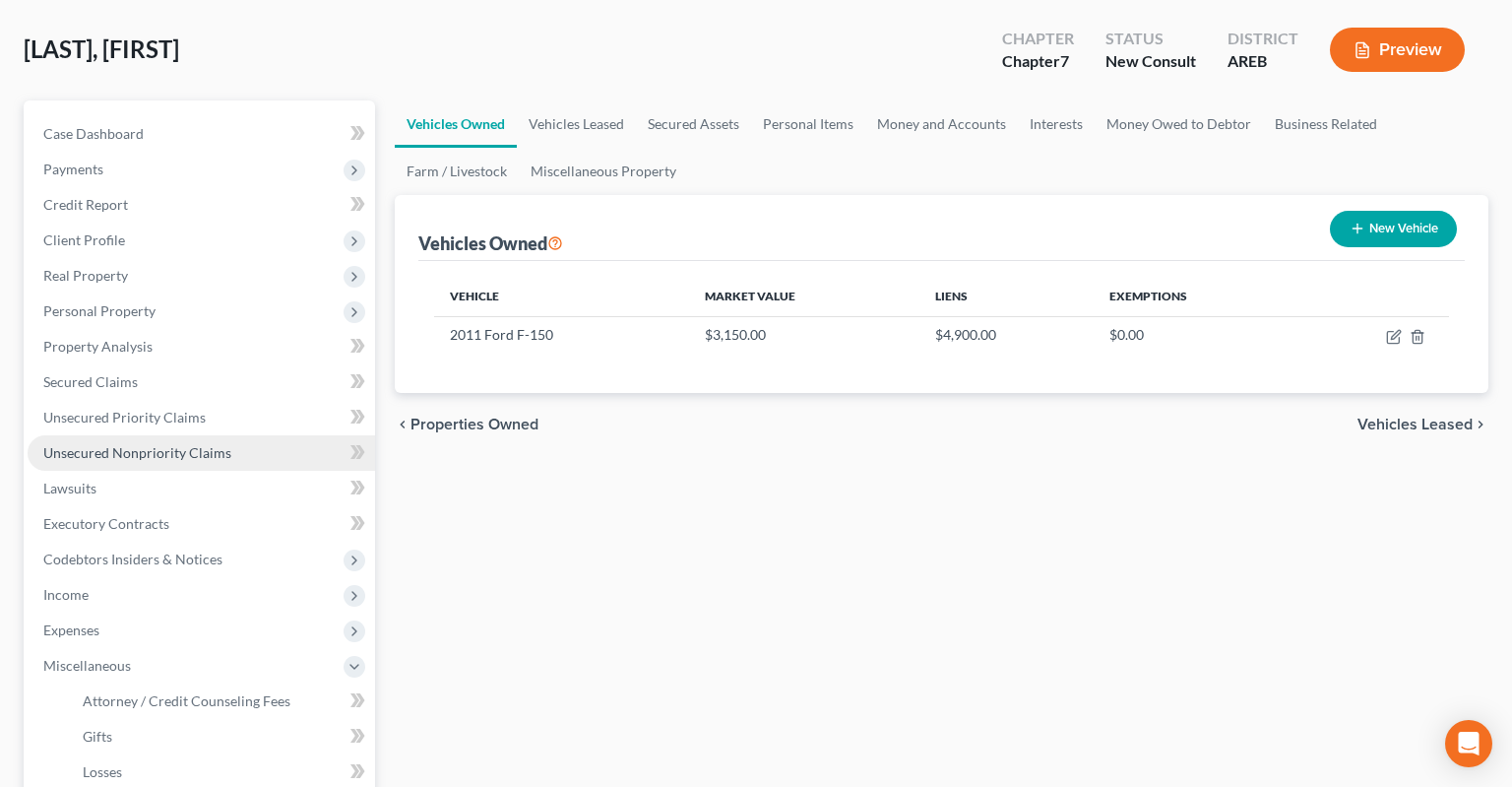click on "Unsecured Nonpriority Claims" at bounding box center [137, 452] 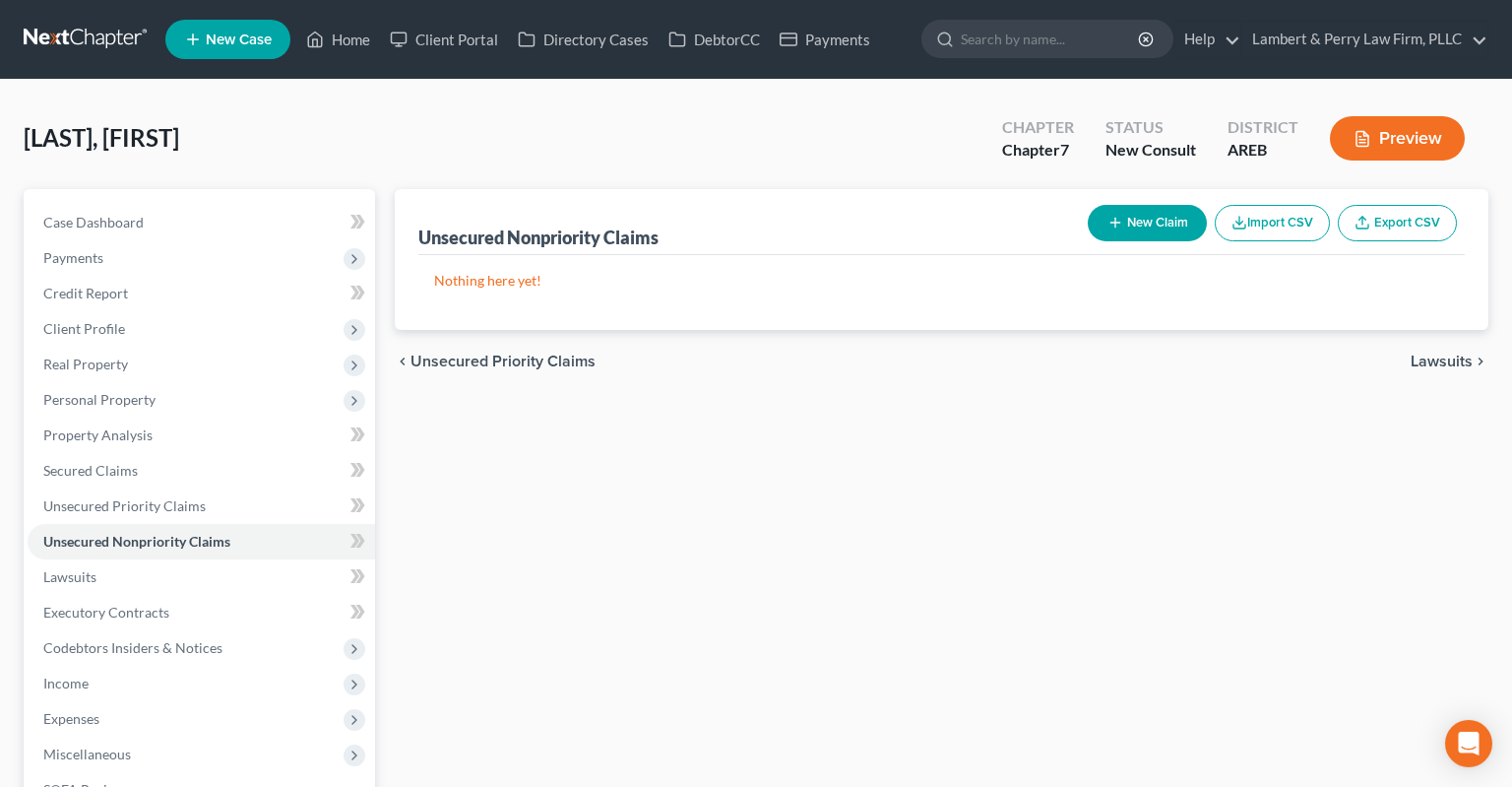 scroll, scrollTop: 0, scrollLeft: 0, axis: both 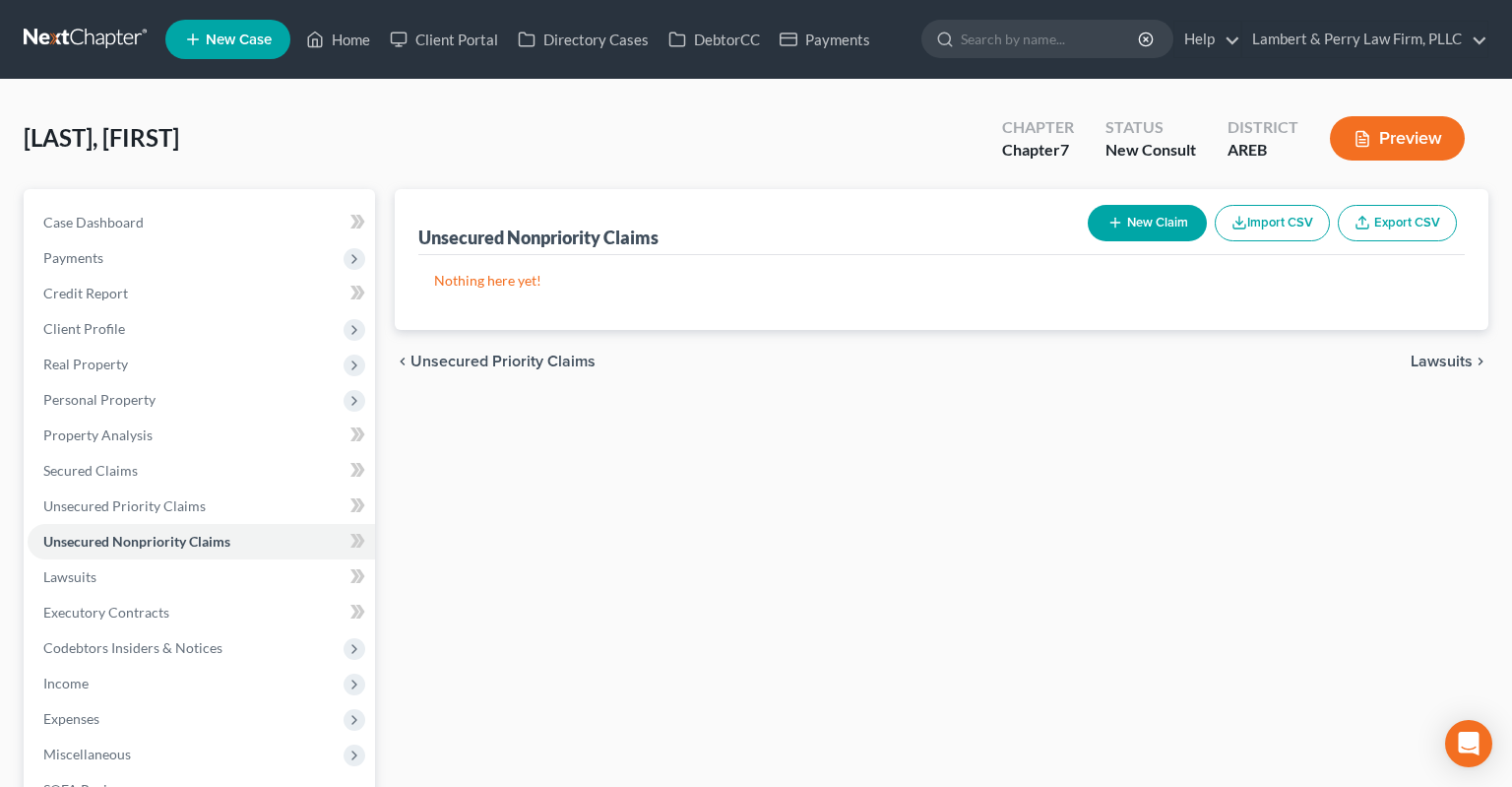 click on "New Claim" at bounding box center [1147, 223] 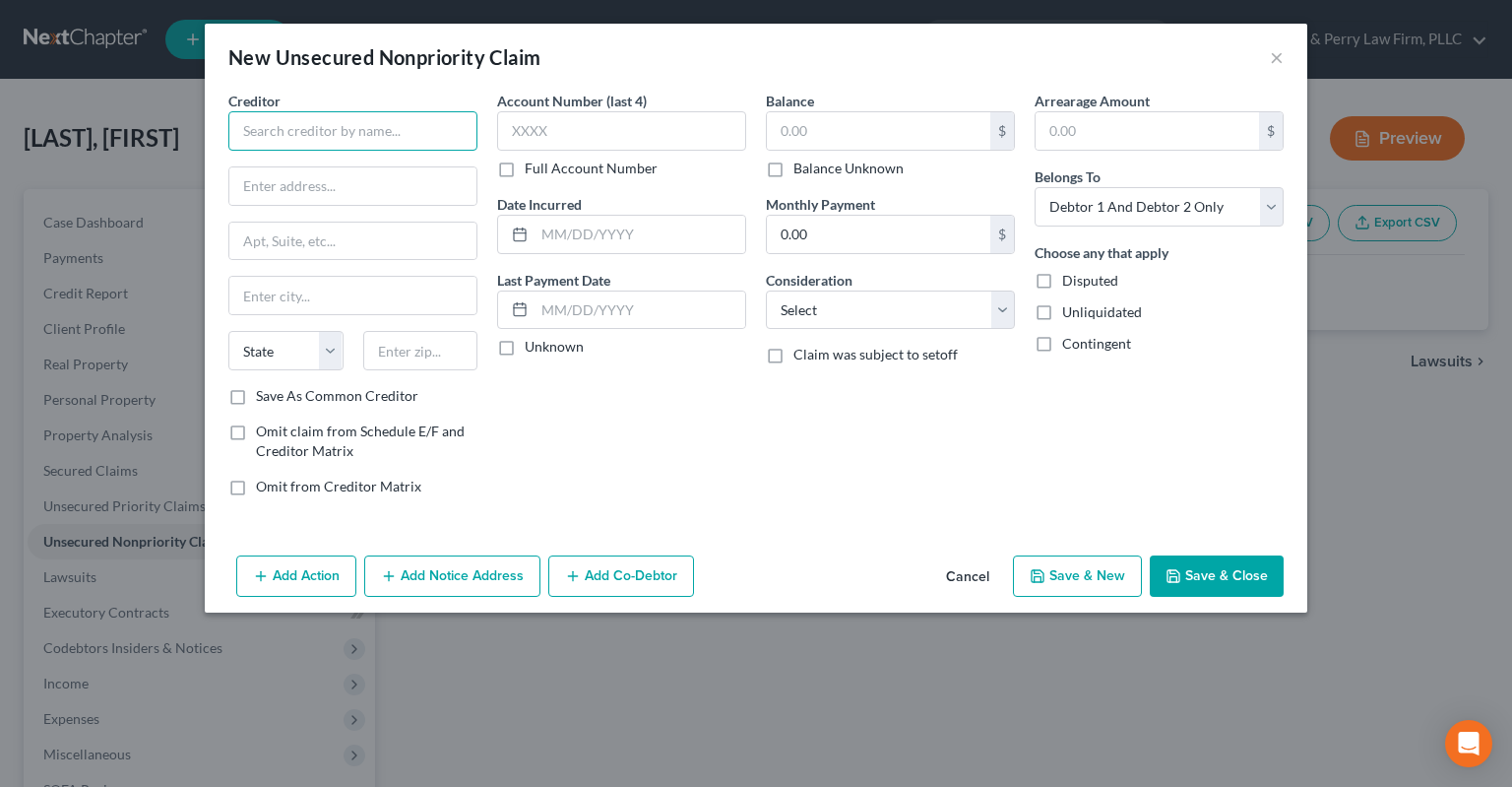 click at bounding box center (352, 131) 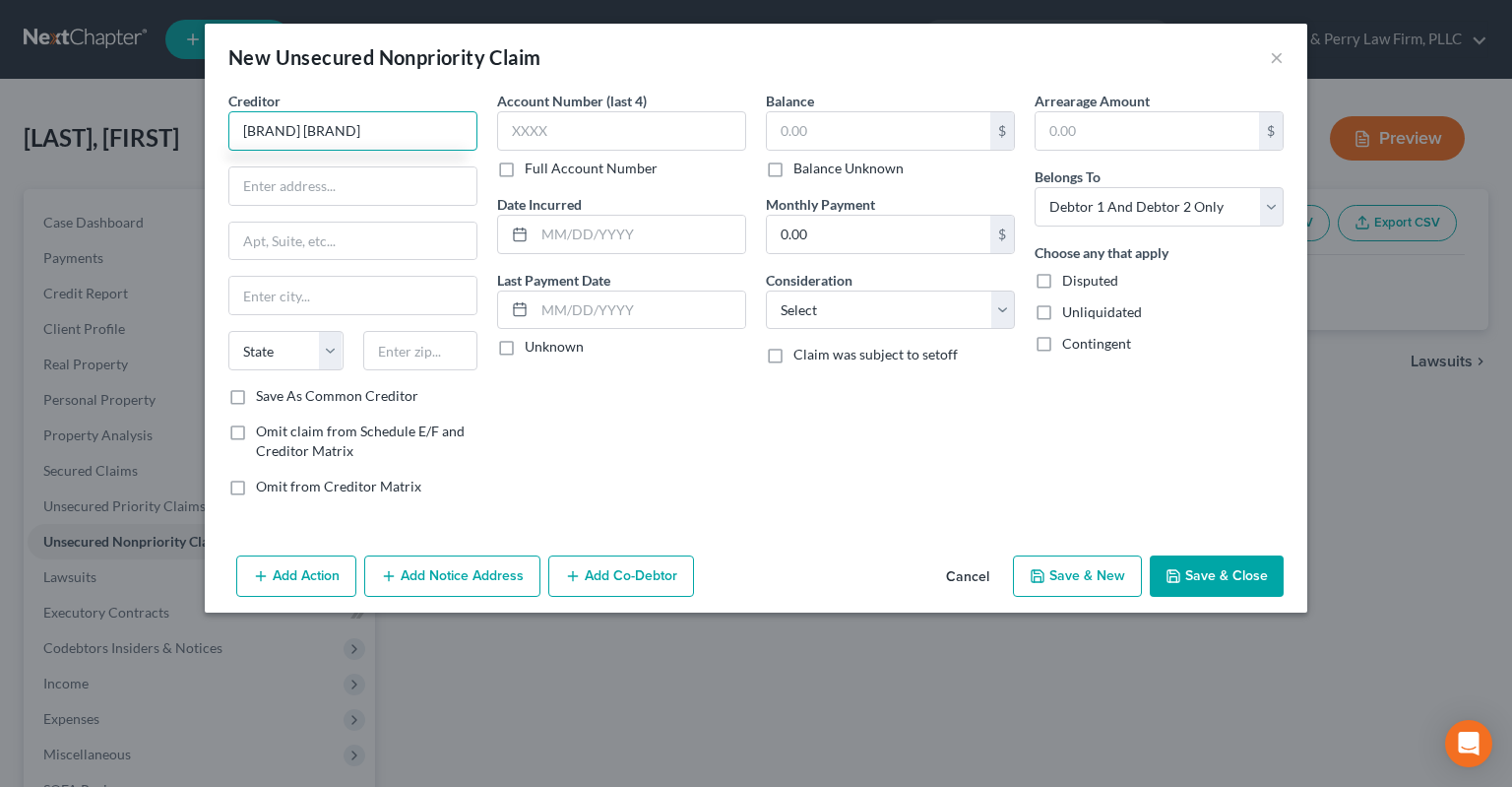 type on "[BRAND] [BRAND]" 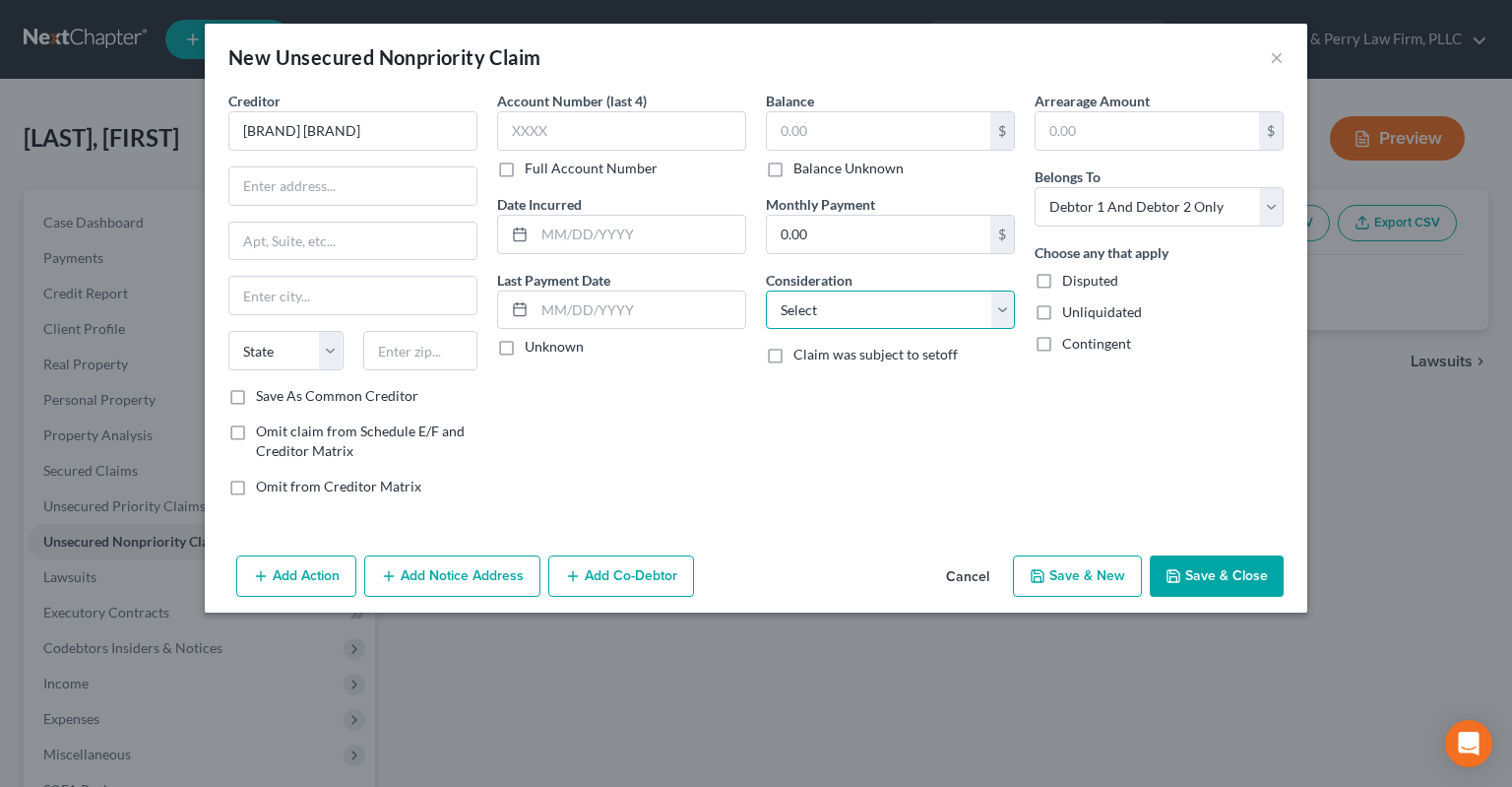 click on "Select Cable / Satellite Services Collection Agency Credit Card Debt Debt Counseling / Attorneys Deficiency Balance Domestic Support Obligations Home / Car Repairs Income Taxes Judgment Liens Medical Services Monies Loaned / Advanced Mortgage Obligation From Divorce Or Separation Obligation To Pensions Other Overdrawn Bank Account Promised To Help Pay Creditors Student Loans Suppliers And Vendors Telephone / Internet Services Utility Services" at bounding box center (890, 310) 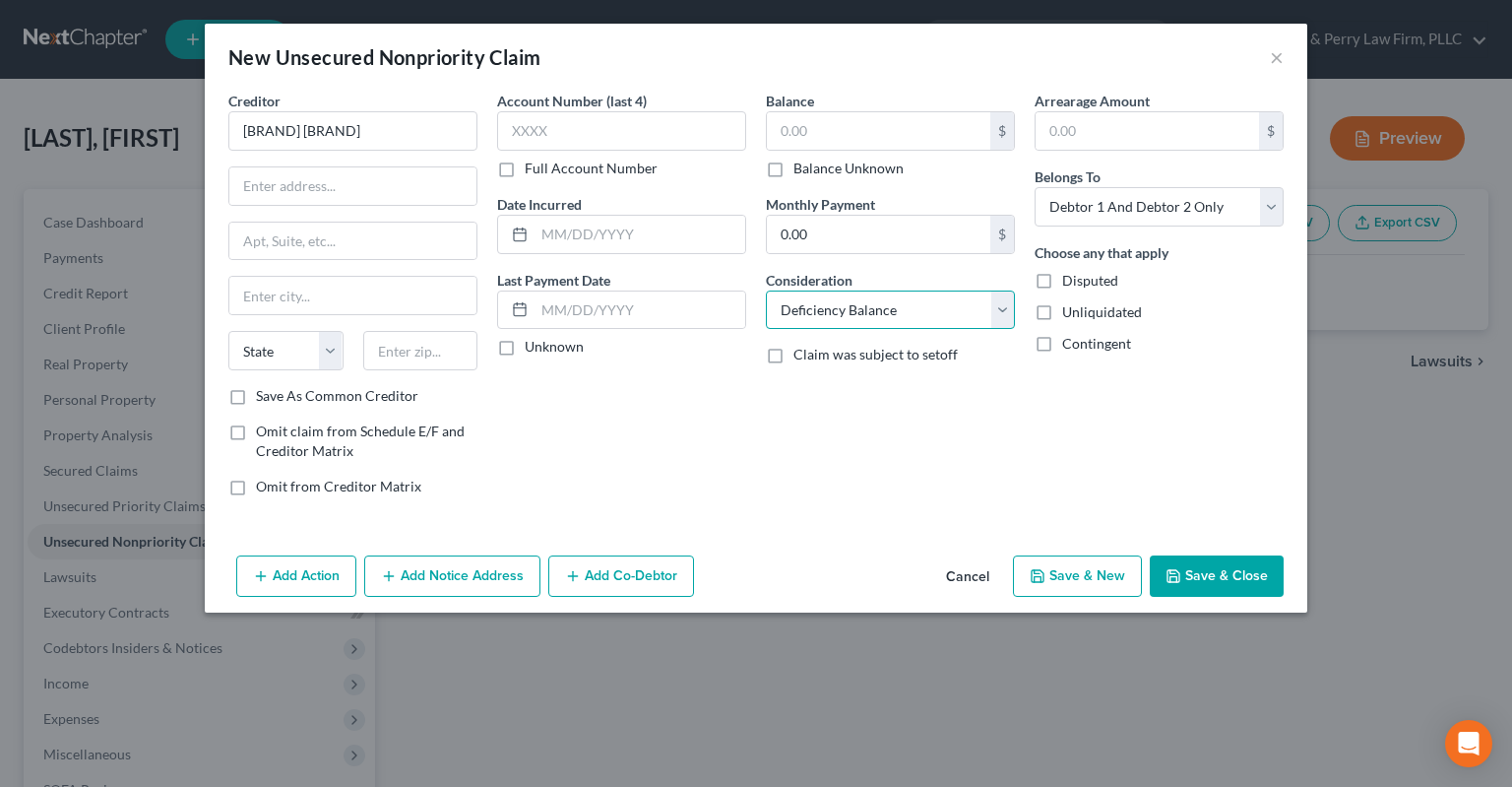 click on "Deficiency Balance" at bounding box center [0, 0] 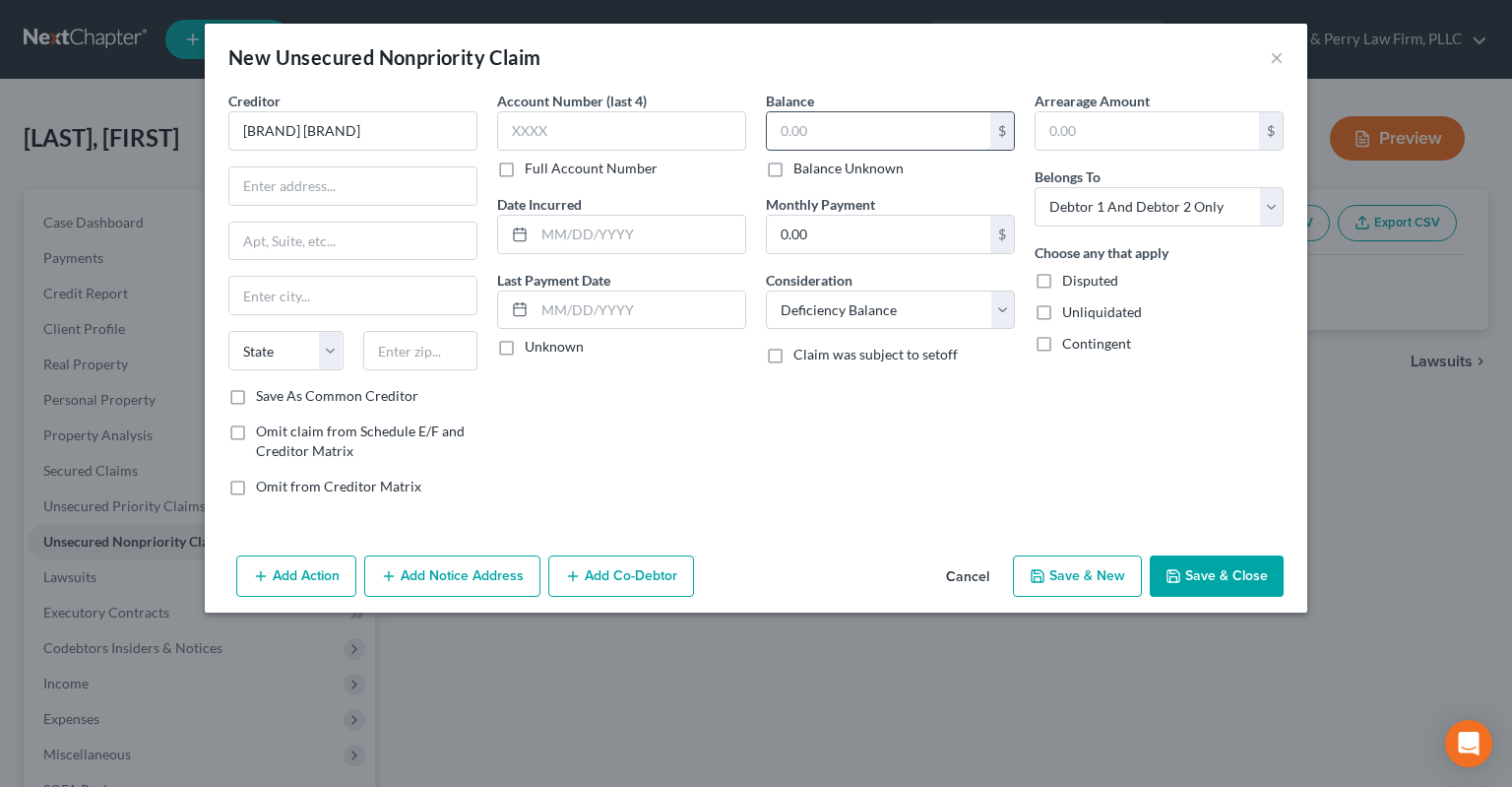 click at bounding box center (878, 131) 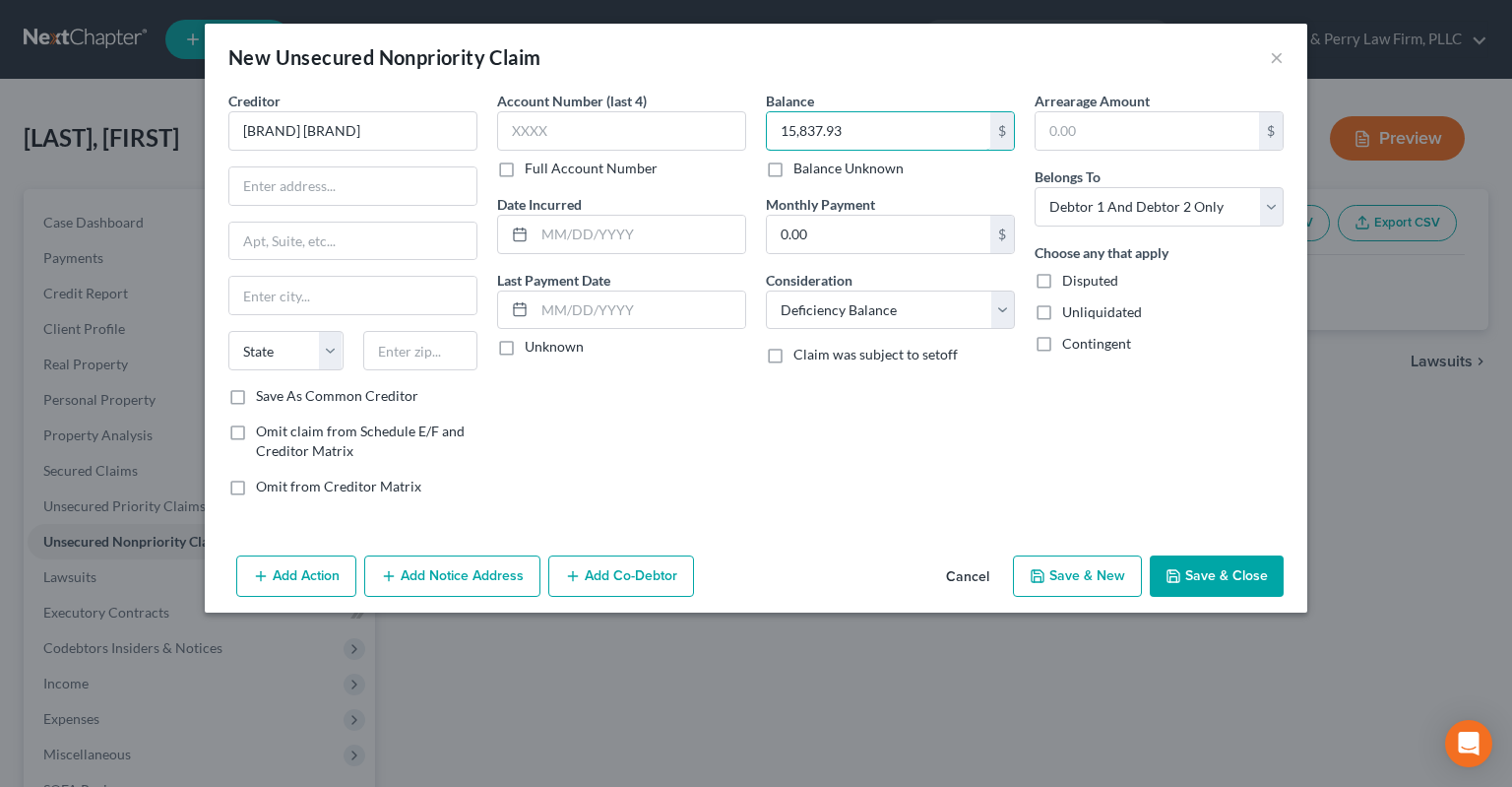 type on "15,837.93" 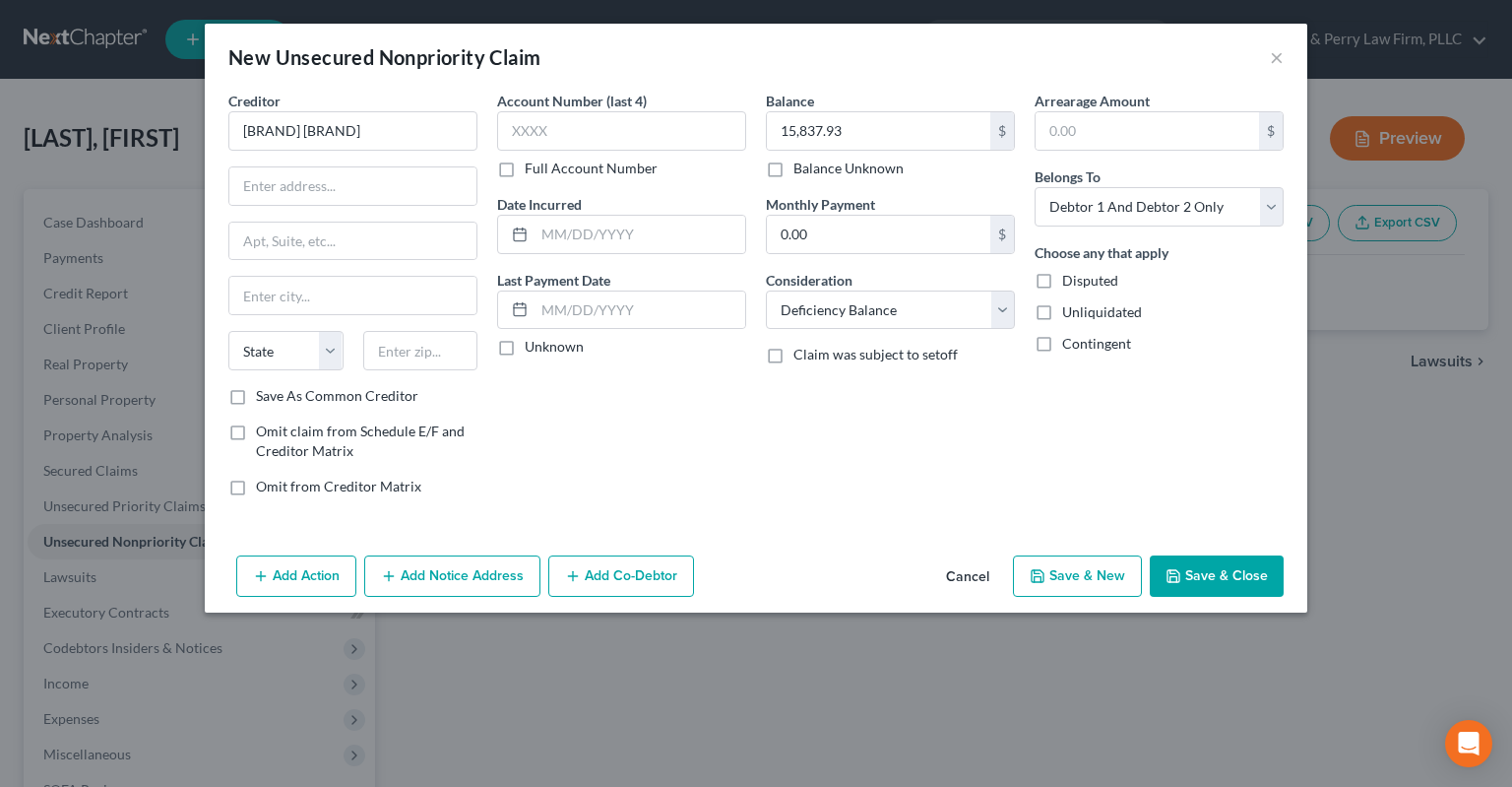 click on "Add Action" at bounding box center (296, 576) 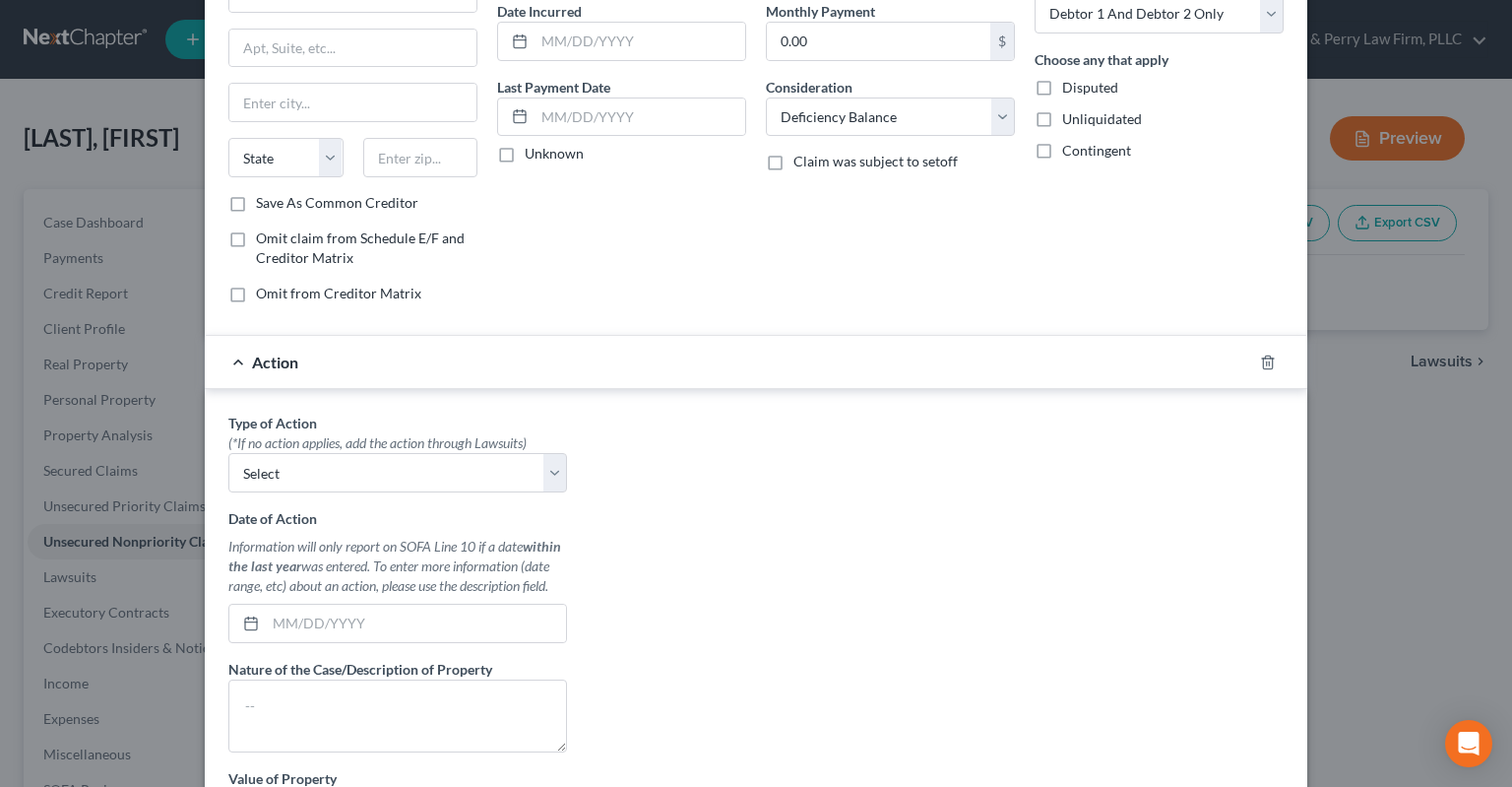 scroll, scrollTop: 297, scrollLeft: 0, axis: vertical 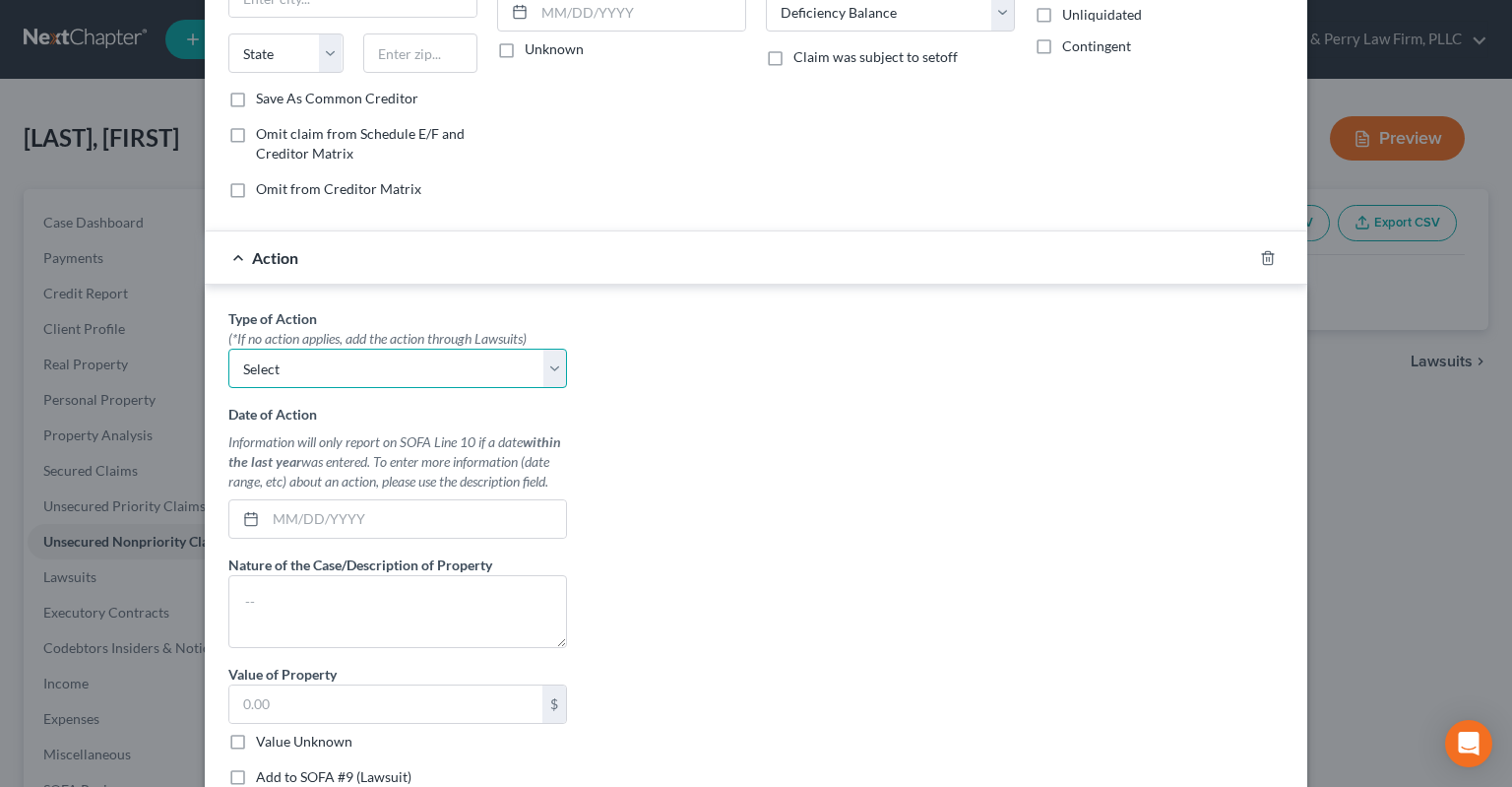 click on "Select Repossession Garnishment Foreclosure Personal Injury Attached, Seized, Or Levied" at bounding box center (398, 368) 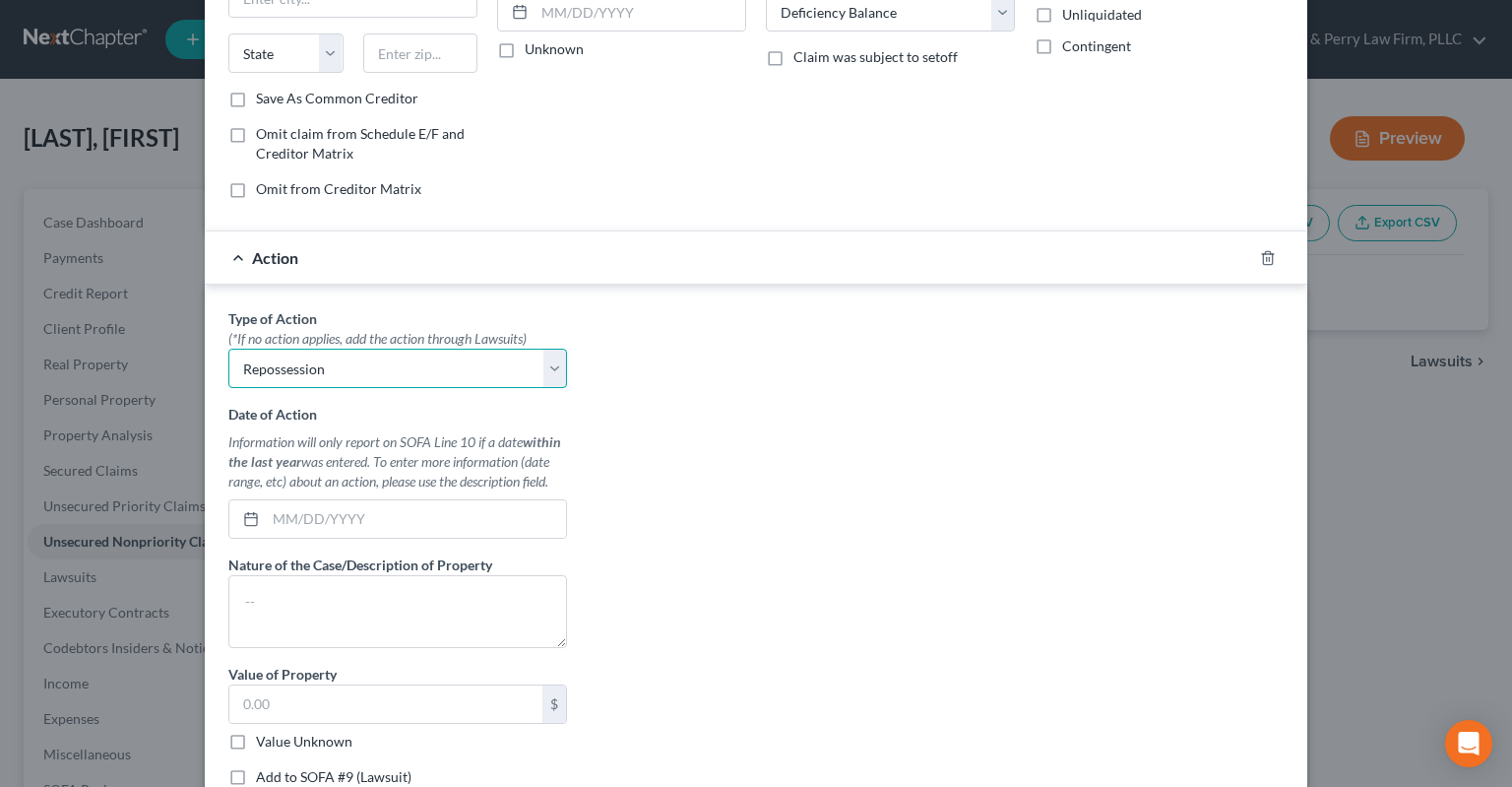 click on "Repossession" at bounding box center [0, 0] 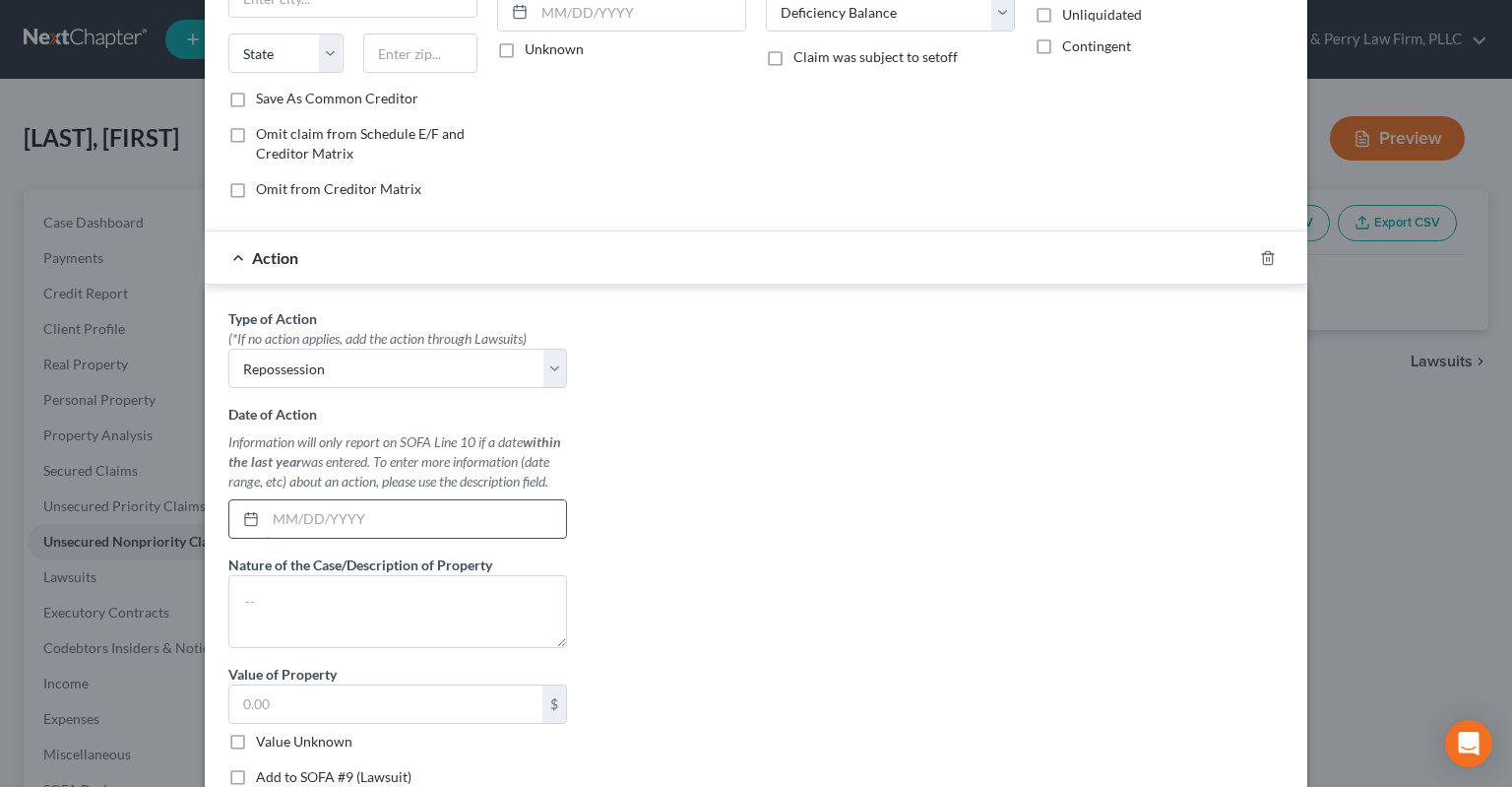 click at bounding box center (415, 519) 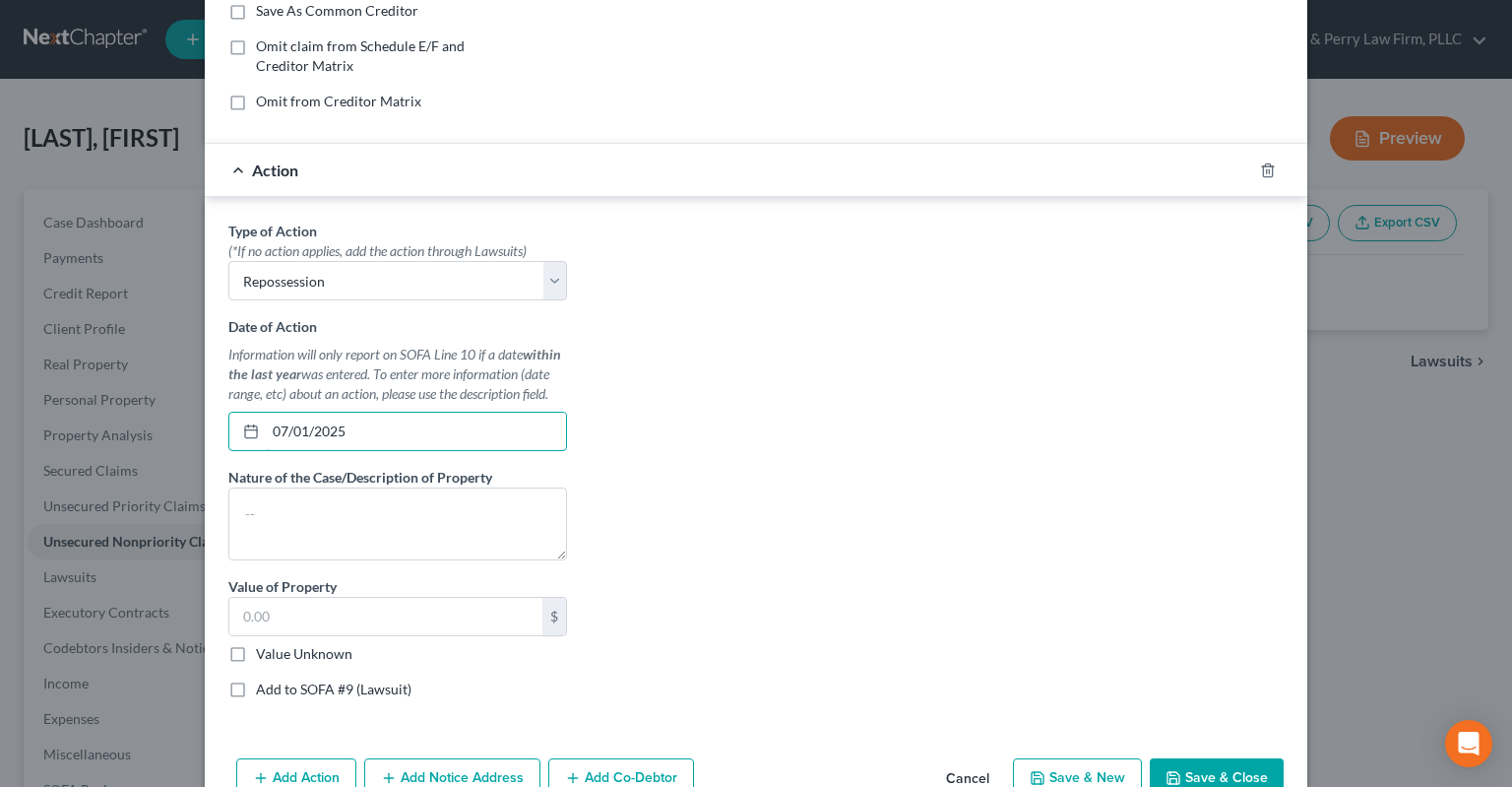 scroll, scrollTop: 432, scrollLeft: 0, axis: vertical 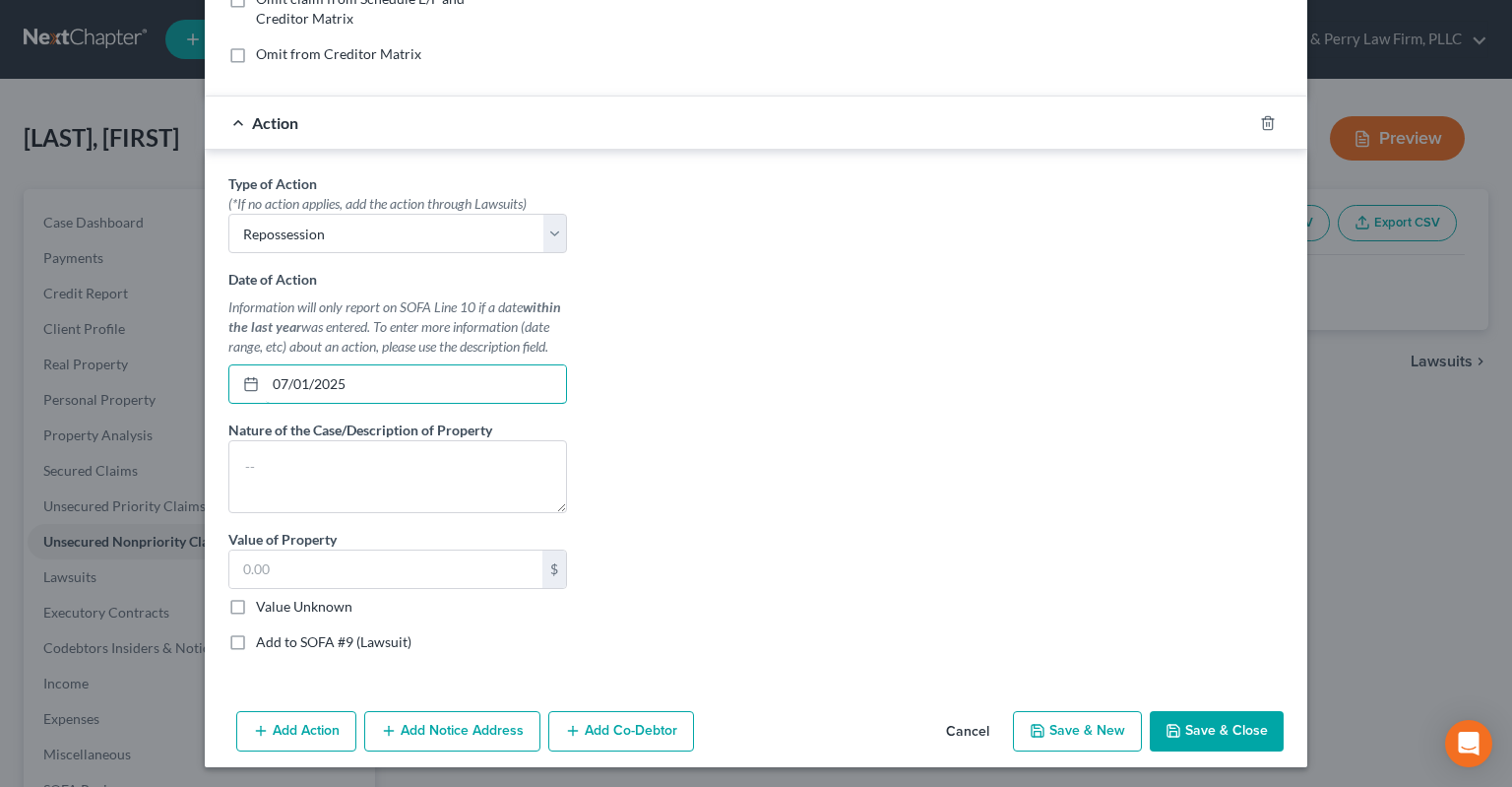 type on "07/01/2025" 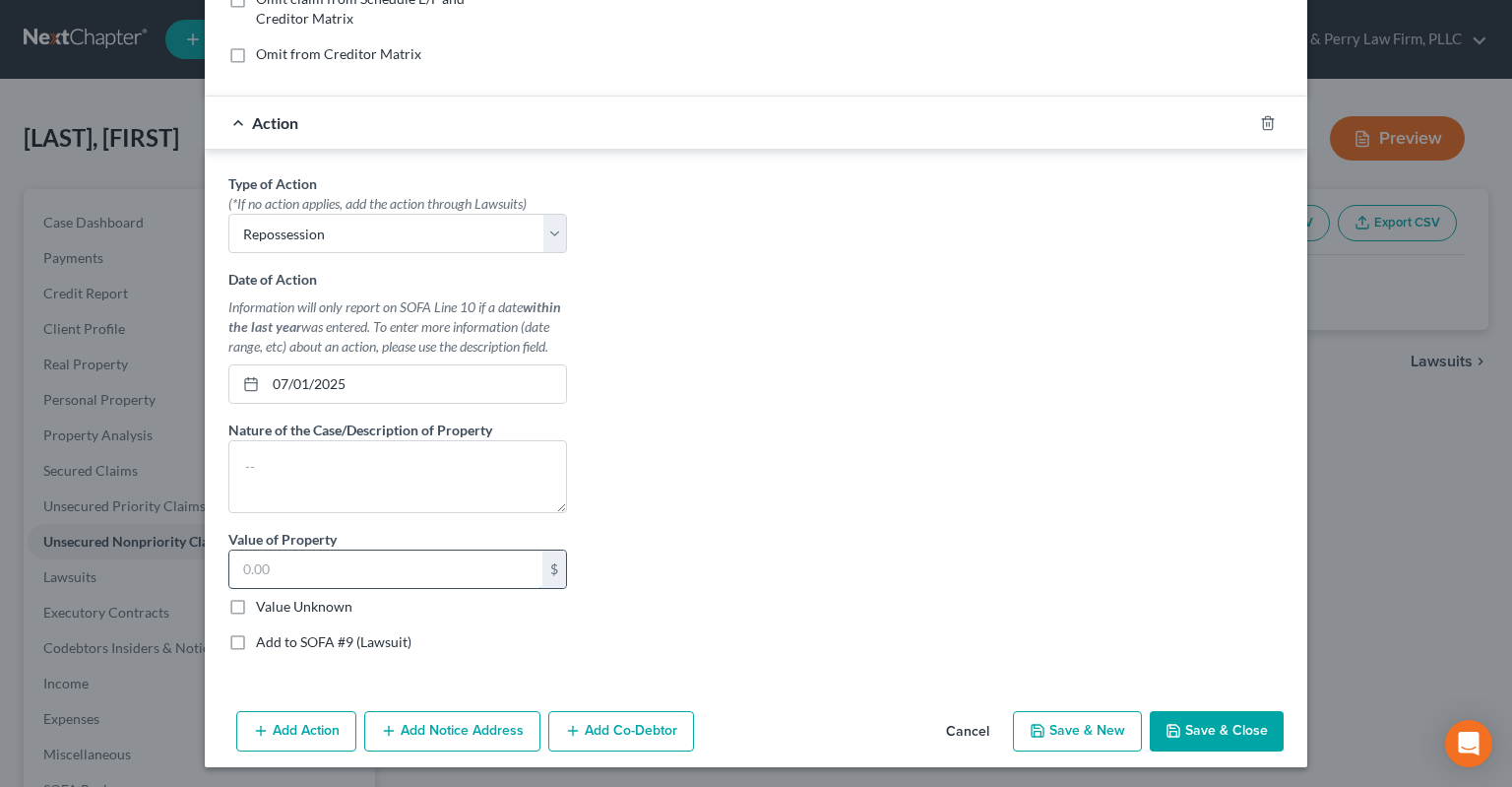 click at bounding box center [386, 569] 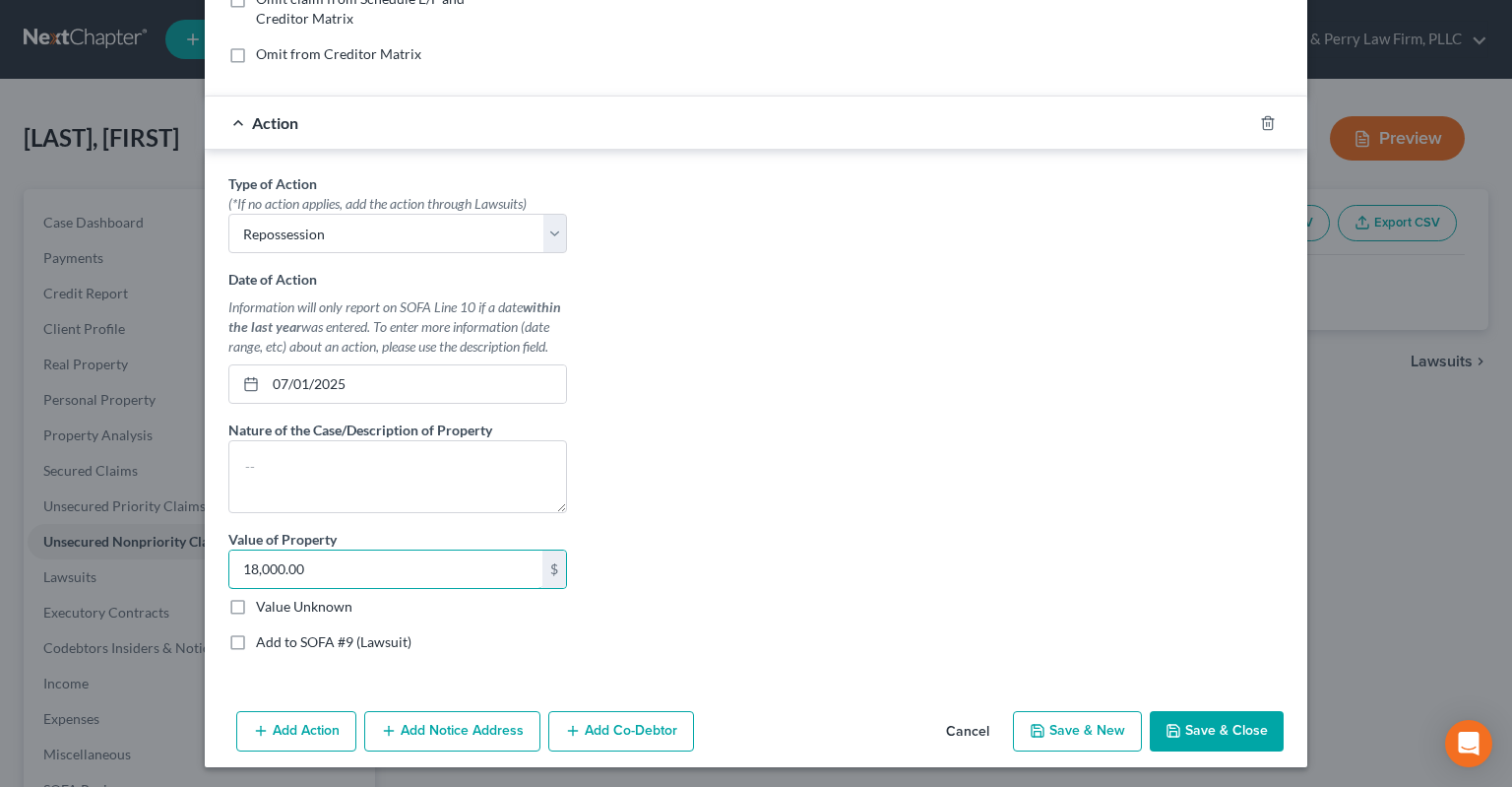 type on "18,000.00" 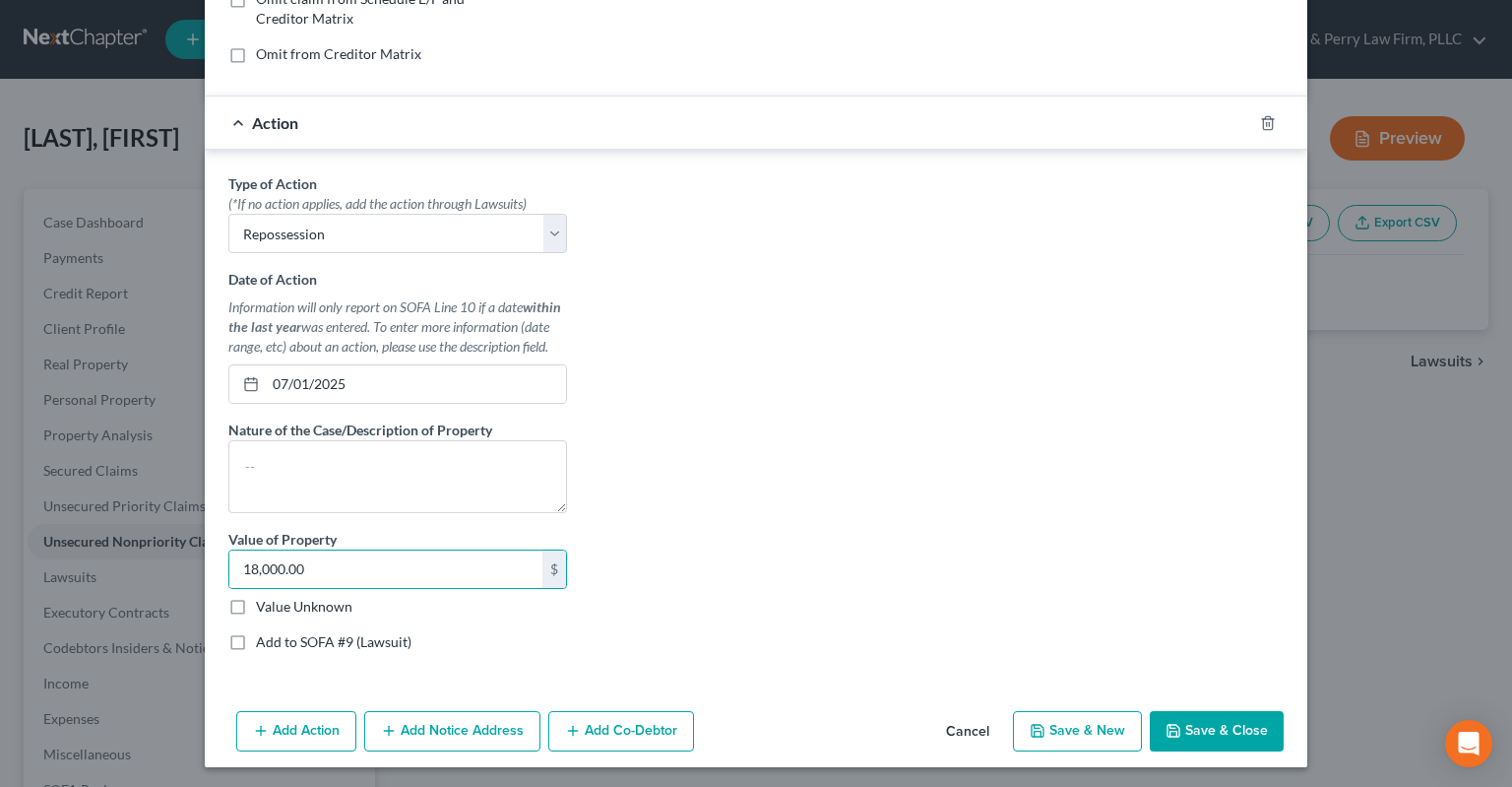 drag, startPoint x: 798, startPoint y: 511, endPoint x: 768, endPoint y: 523, distance: 32.31099 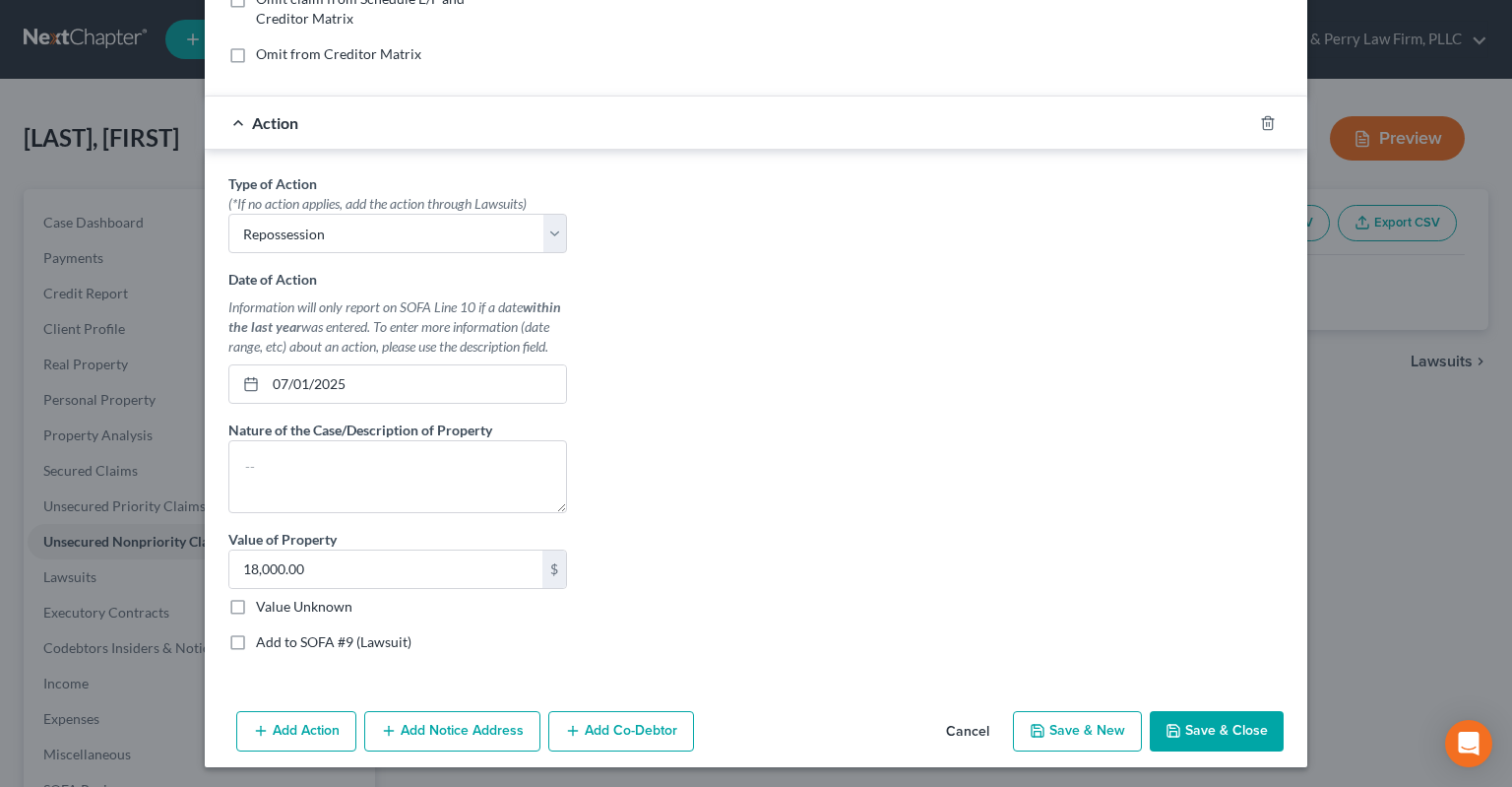 click on "Save & Close" at bounding box center (1217, 732) 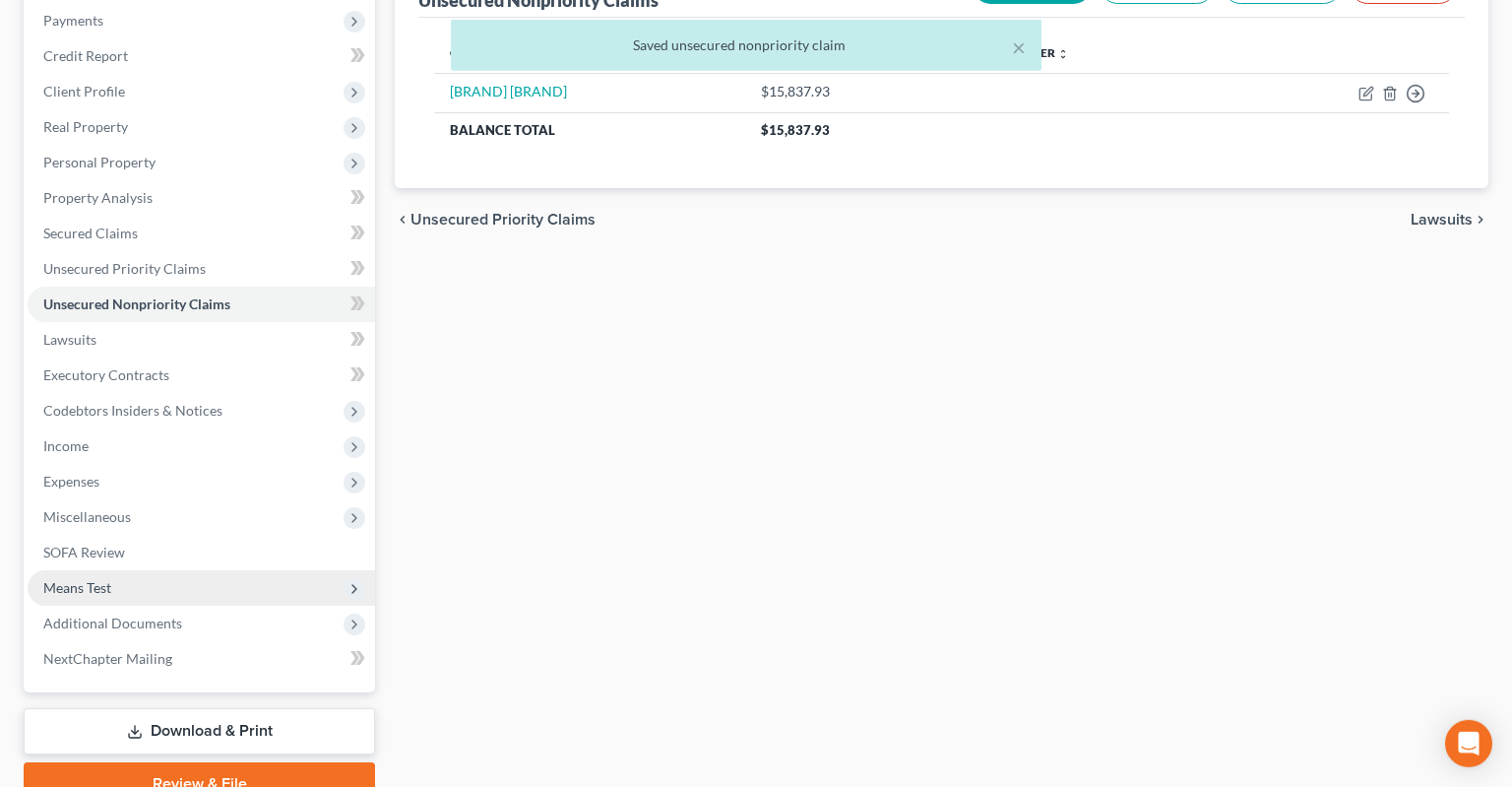 scroll, scrollTop: 328, scrollLeft: 0, axis: vertical 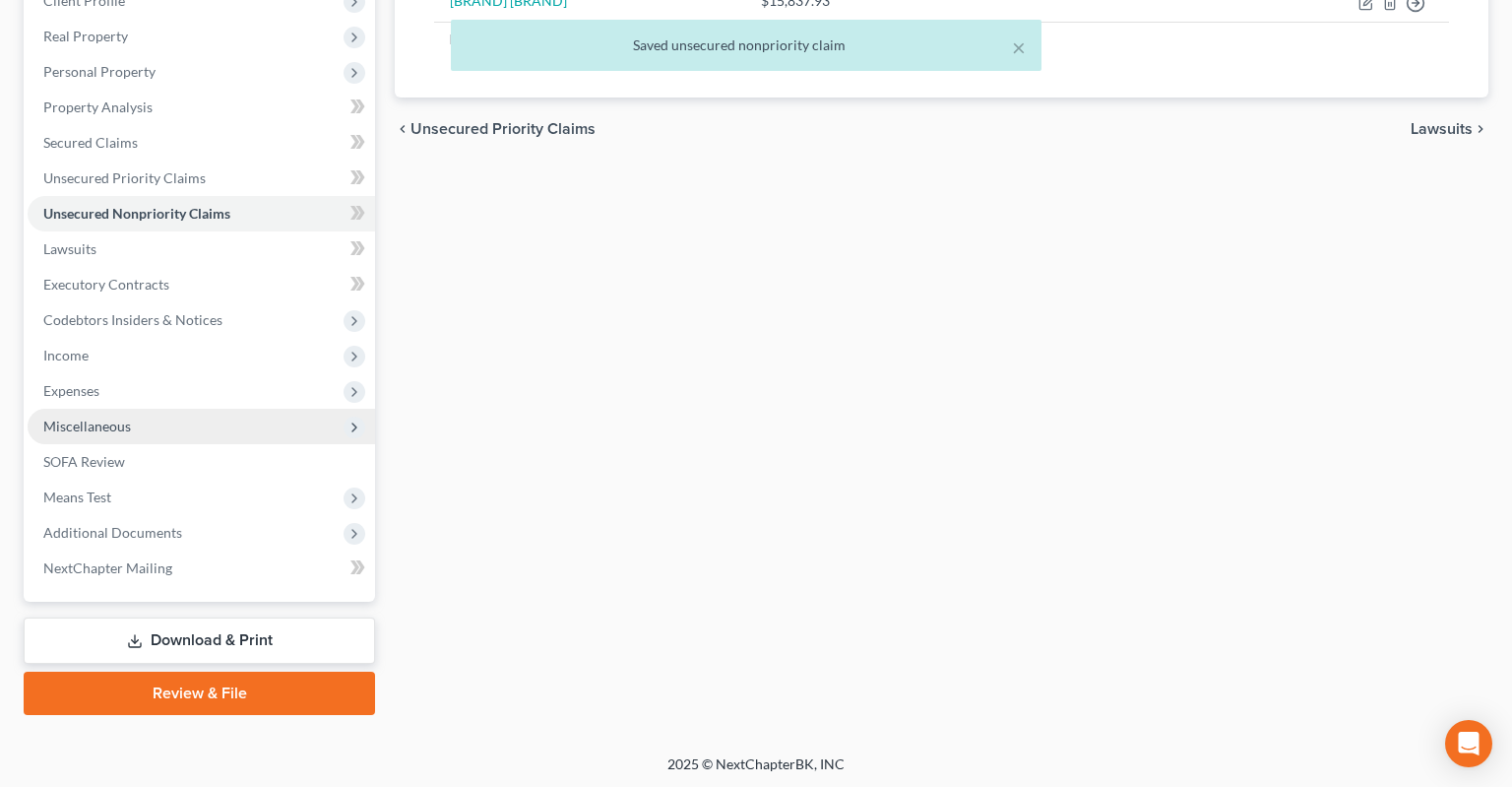 click on "Miscellaneous" at bounding box center [201, 426] 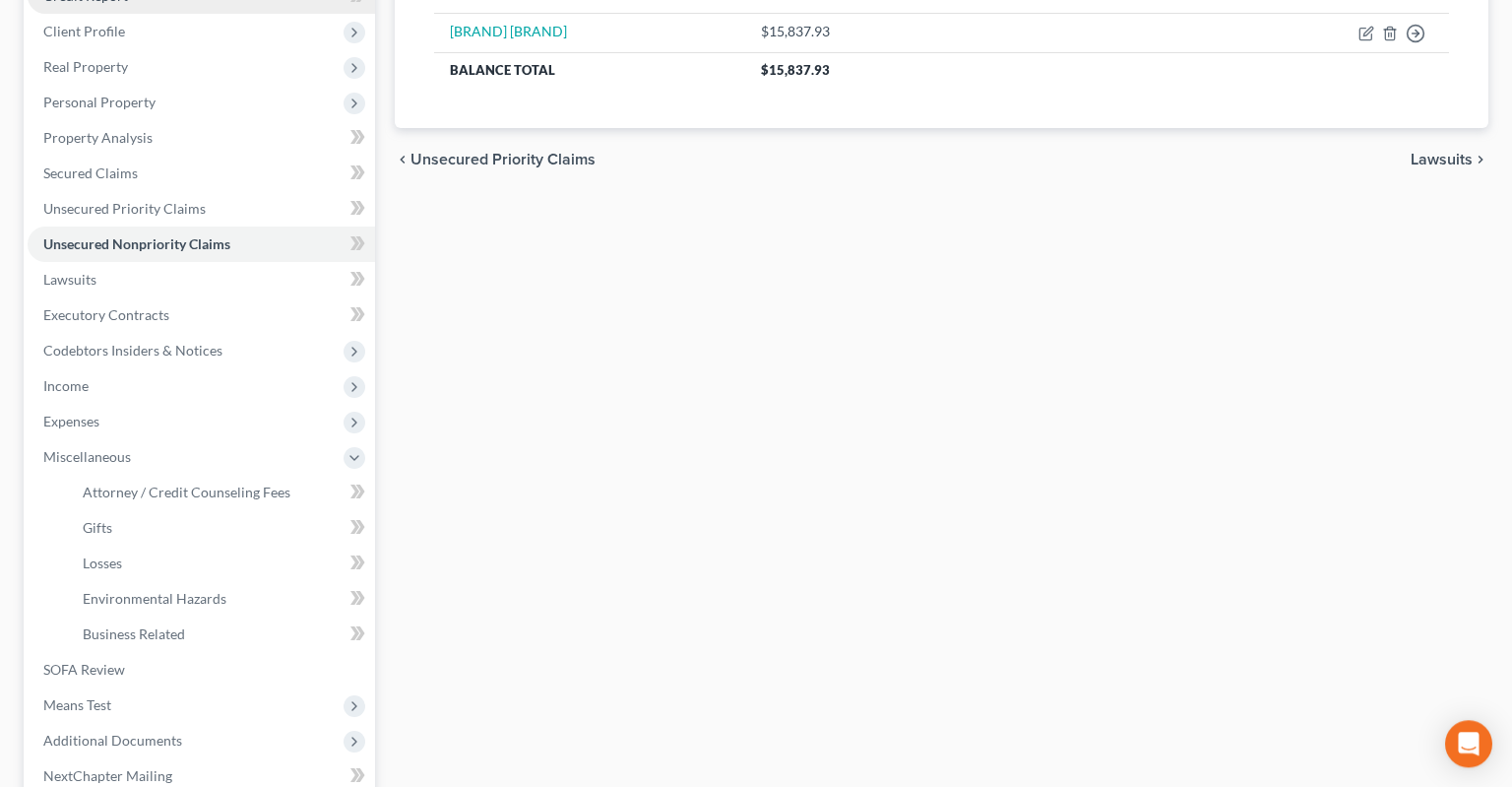 scroll, scrollTop: 0, scrollLeft: 0, axis: both 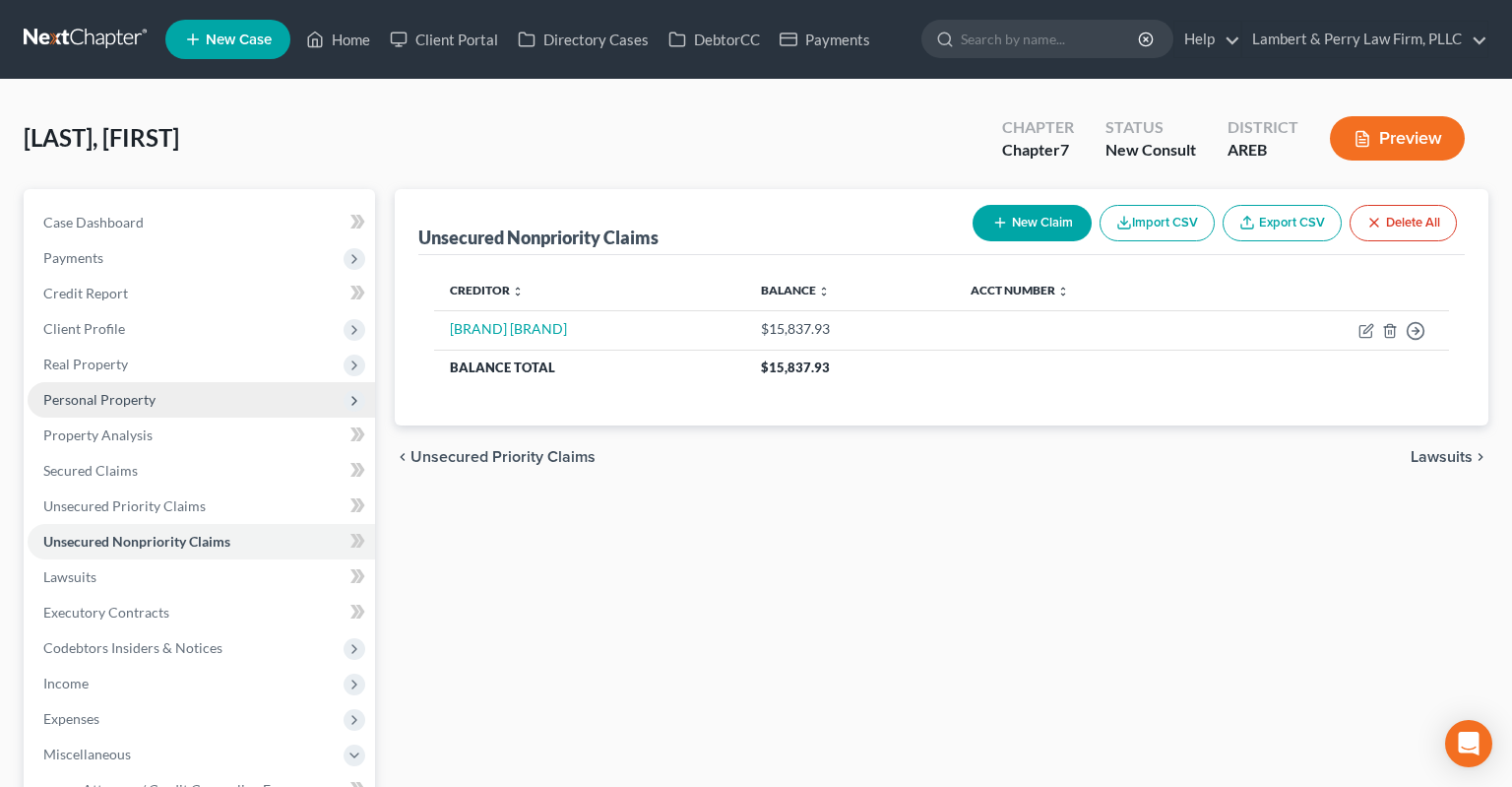 click on "Personal Property" at bounding box center [99, 399] 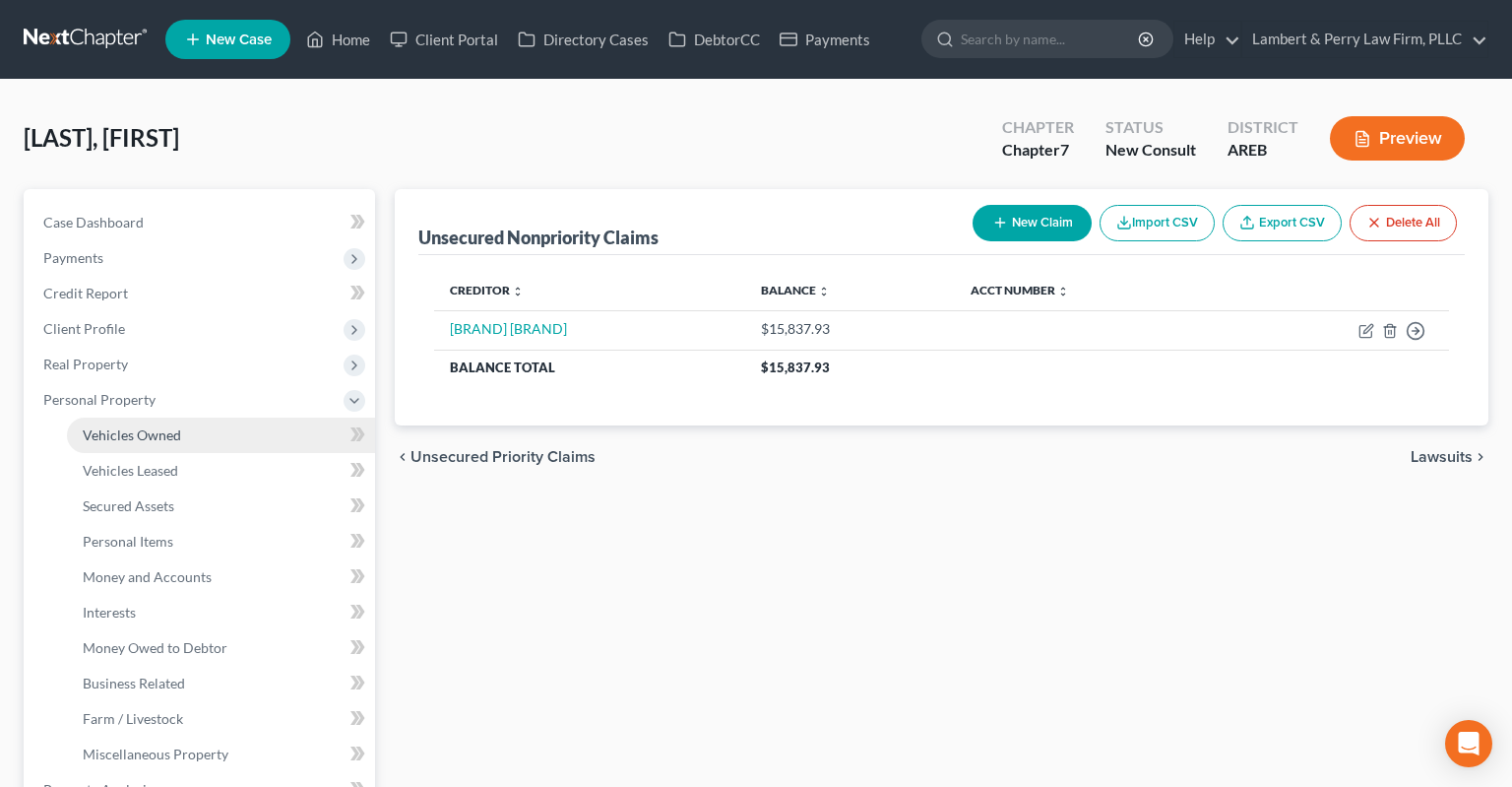 click on "Vehicles Owned" at bounding box center [220, 435] 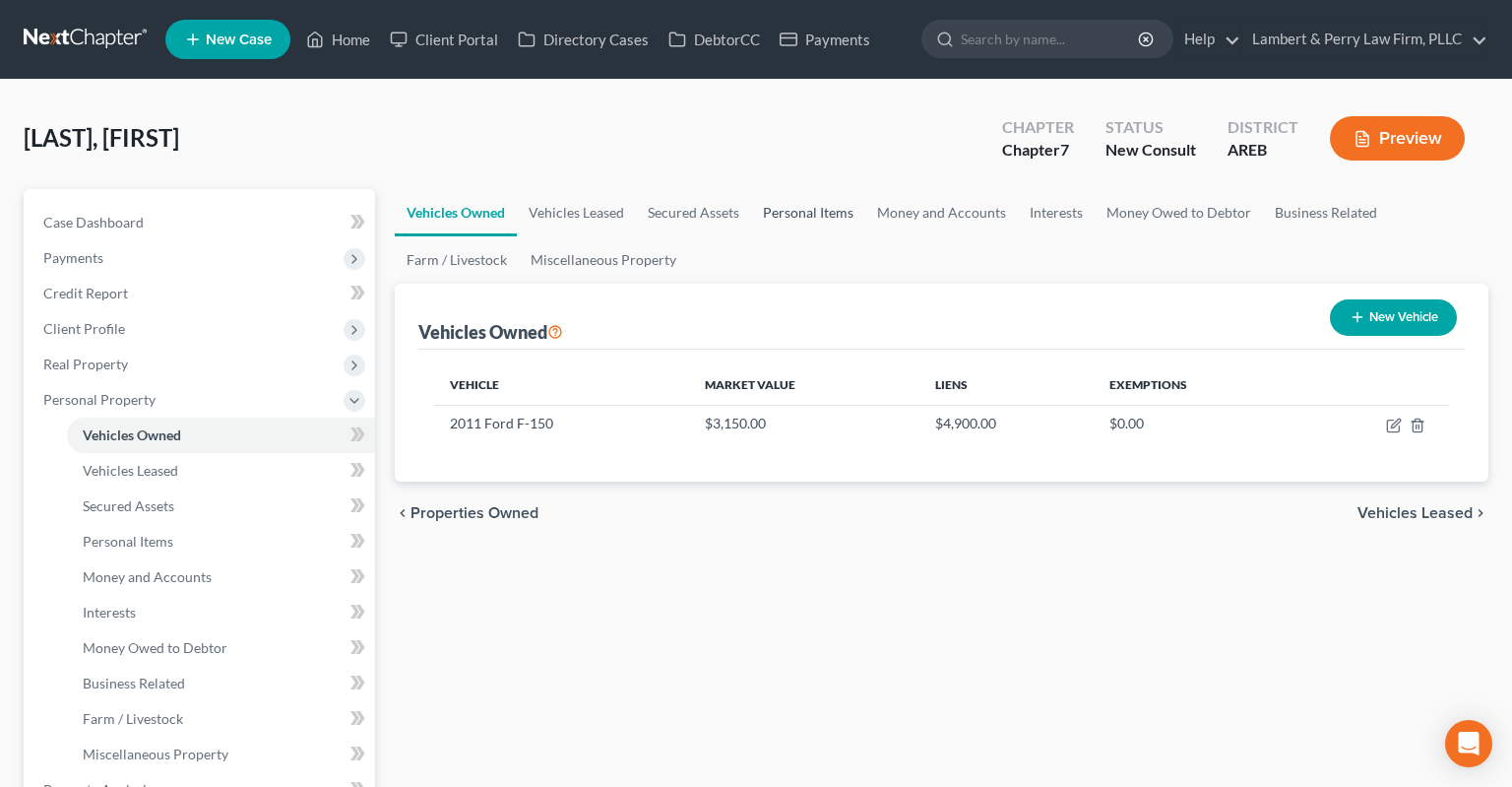 click on "Personal Items" at bounding box center [808, 213] 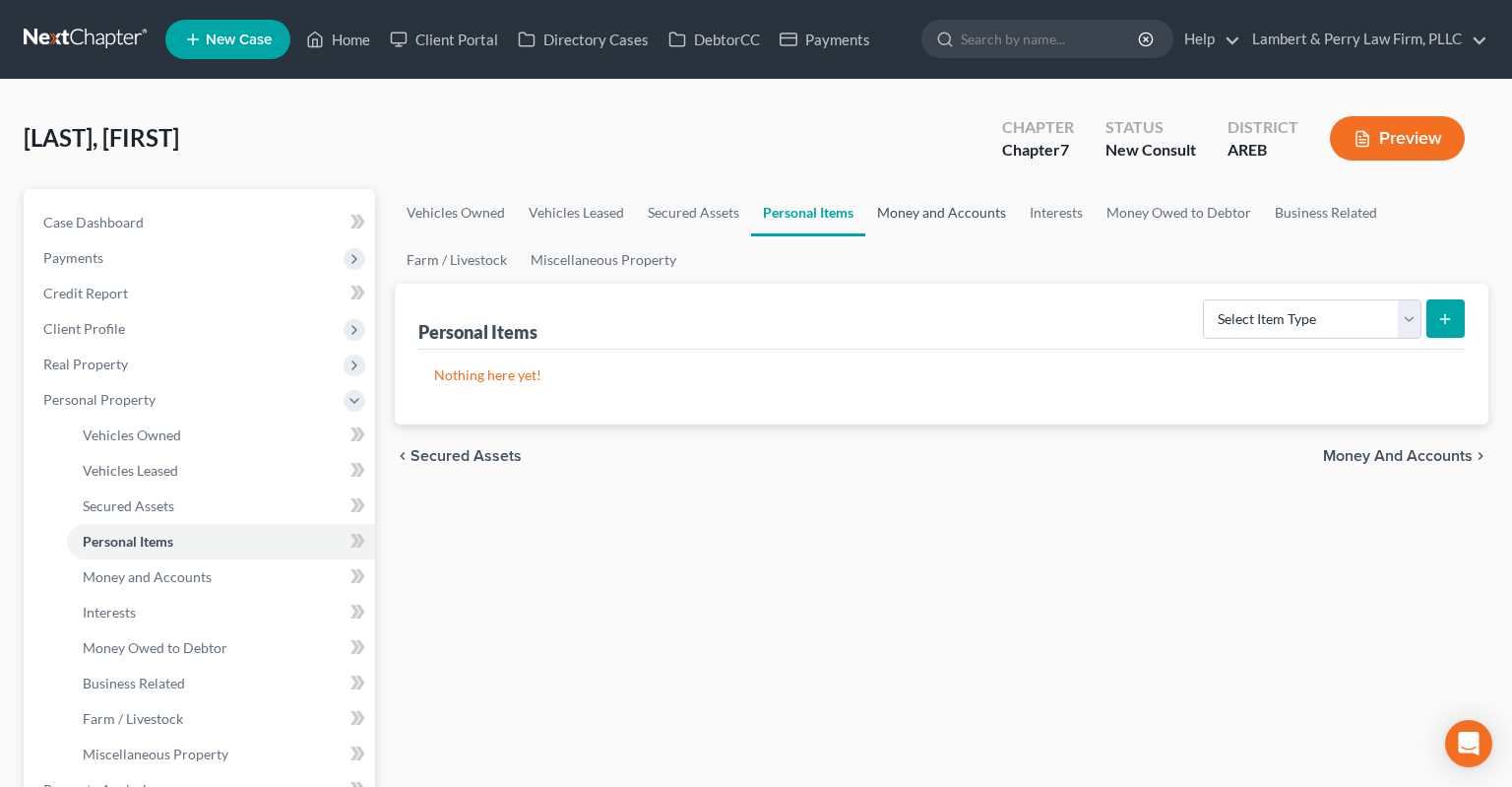 click on "Money and Accounts" at bounding box center [941, 213] 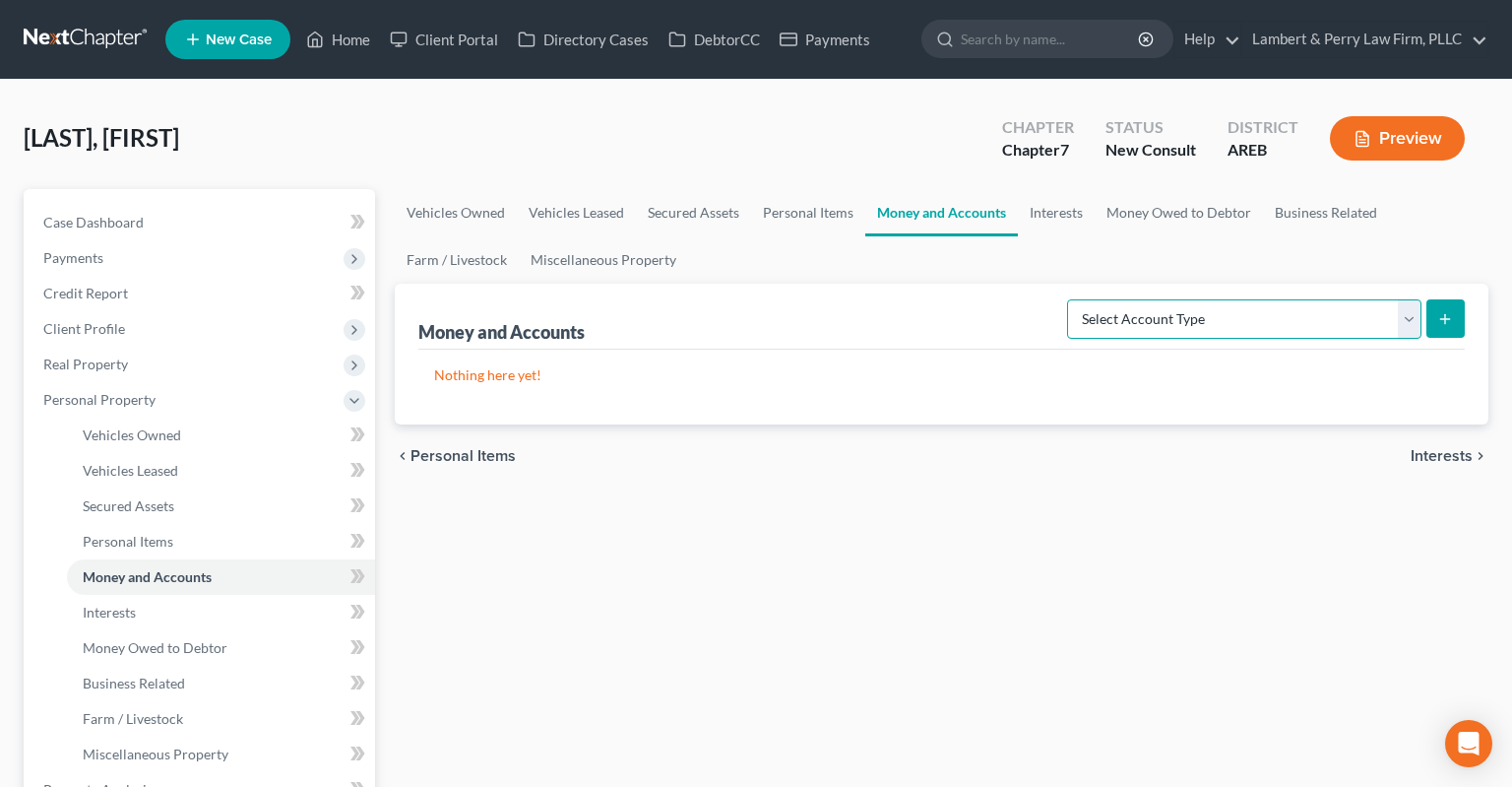 select on "checking" 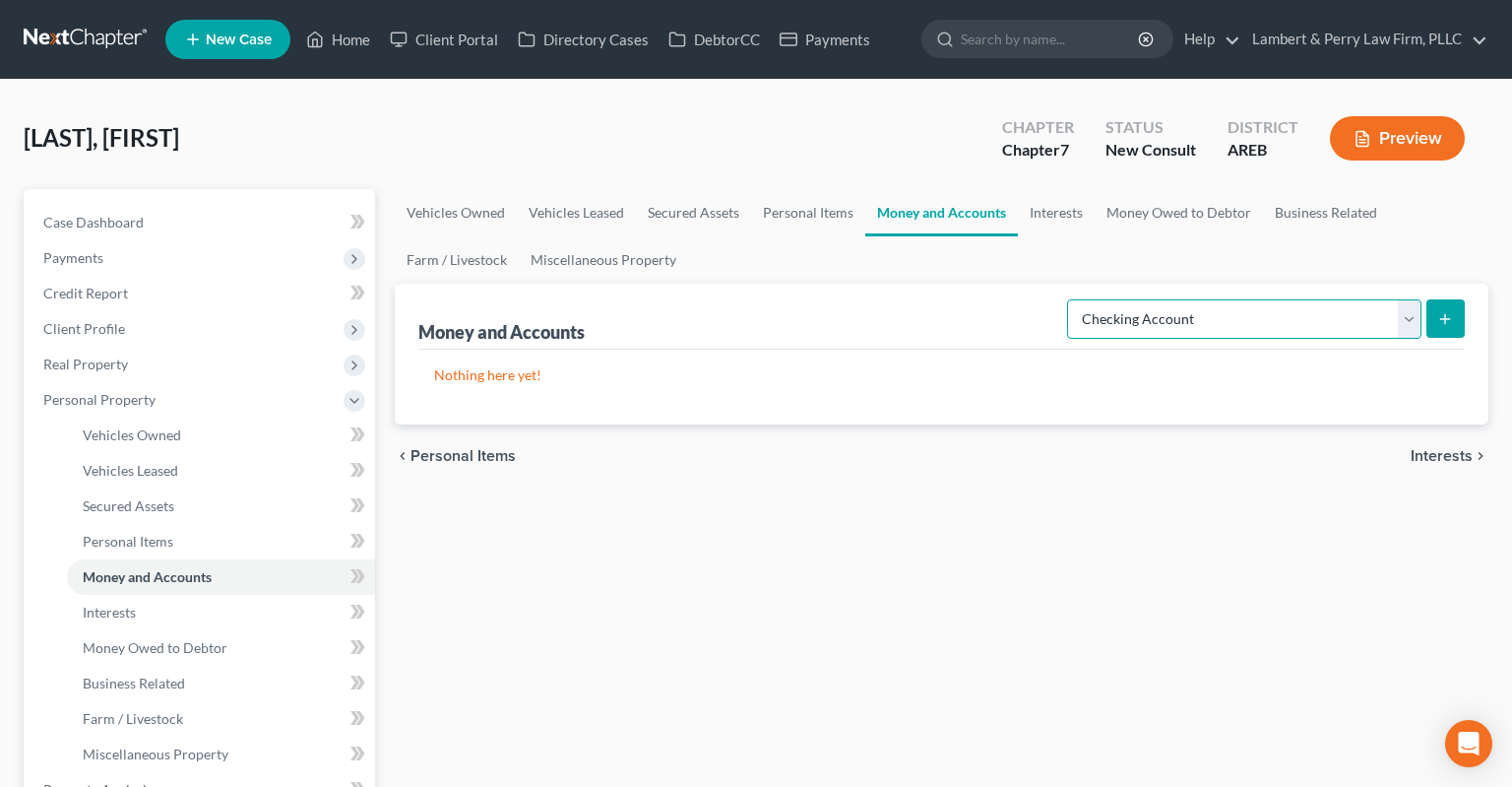 click on "Checking Account" at bounding box center [0, 0] 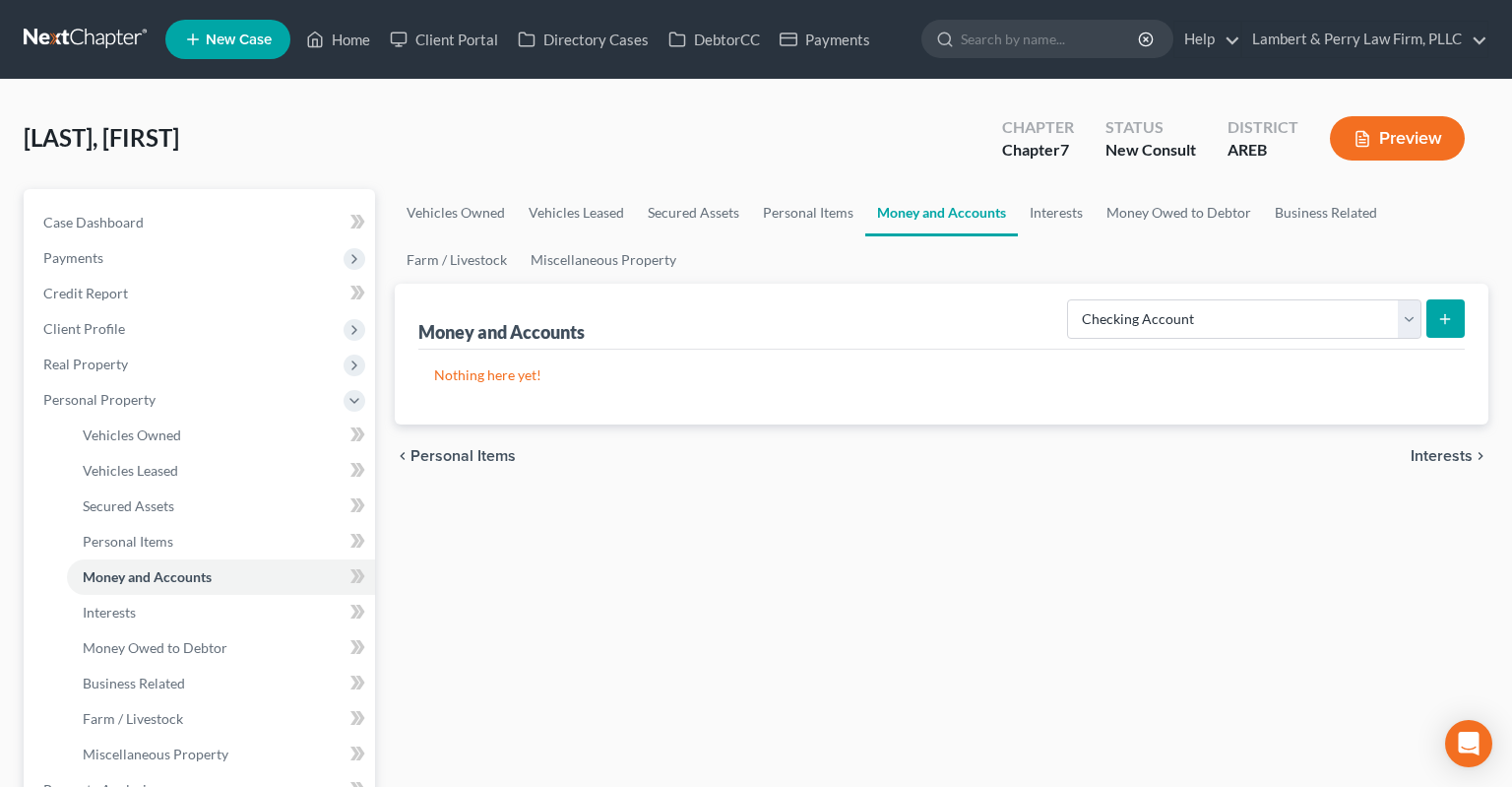 click at bounding box center [1445, 318] 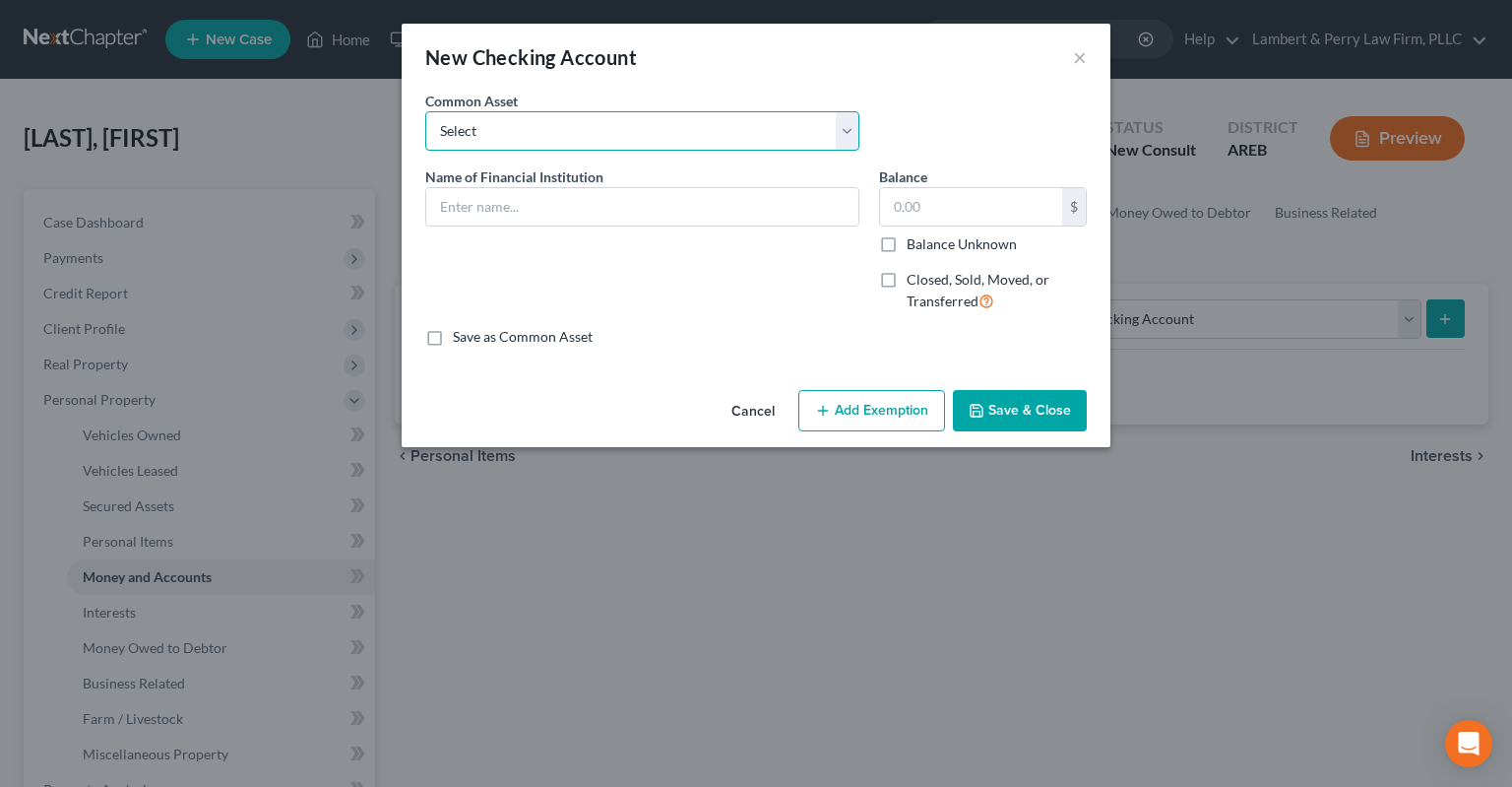 click on "Select Checking account" at bounding box center (642, 131) 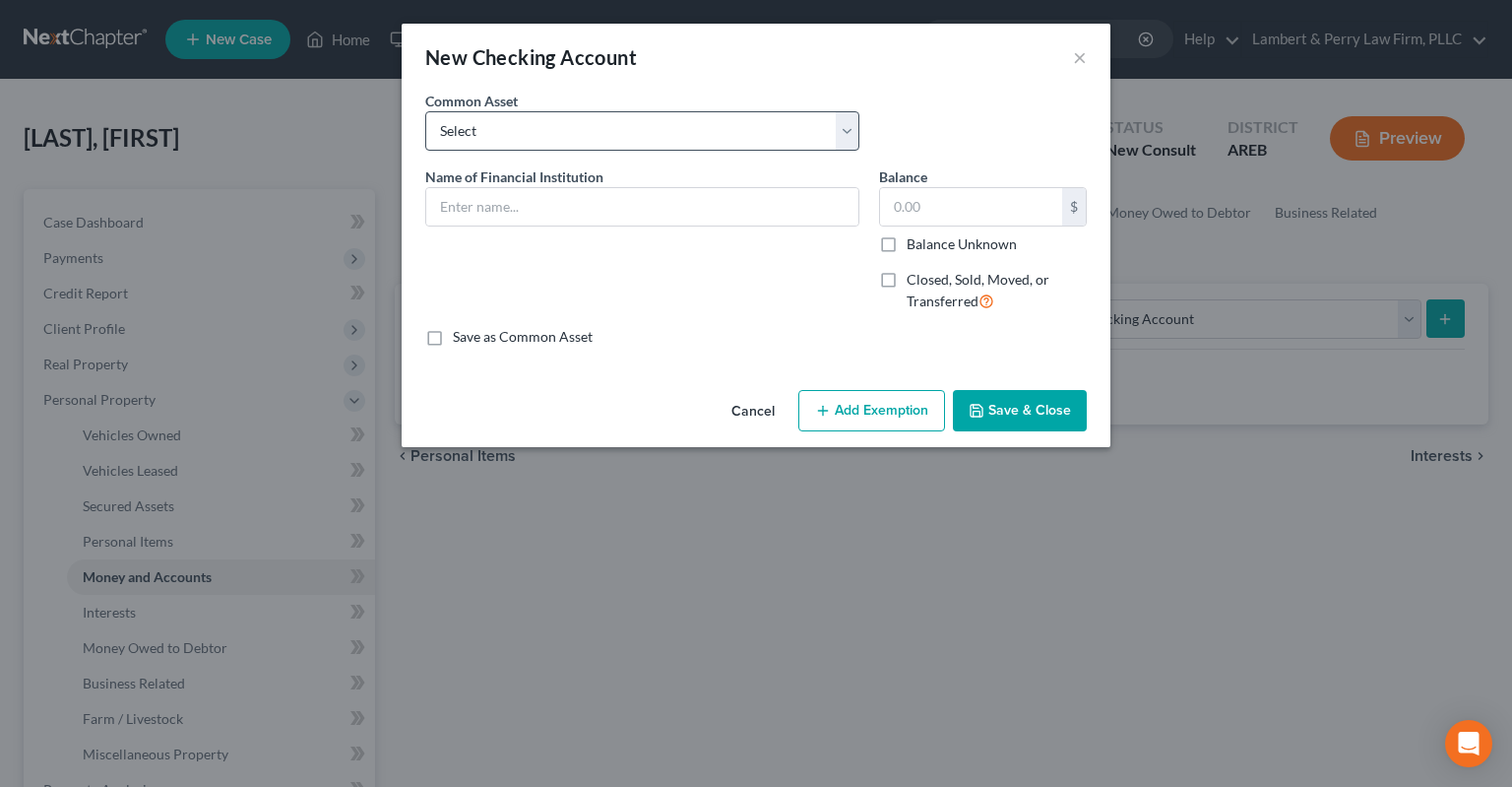 click on "Common Asset Select Checking account" at bounding box center [642, 120] 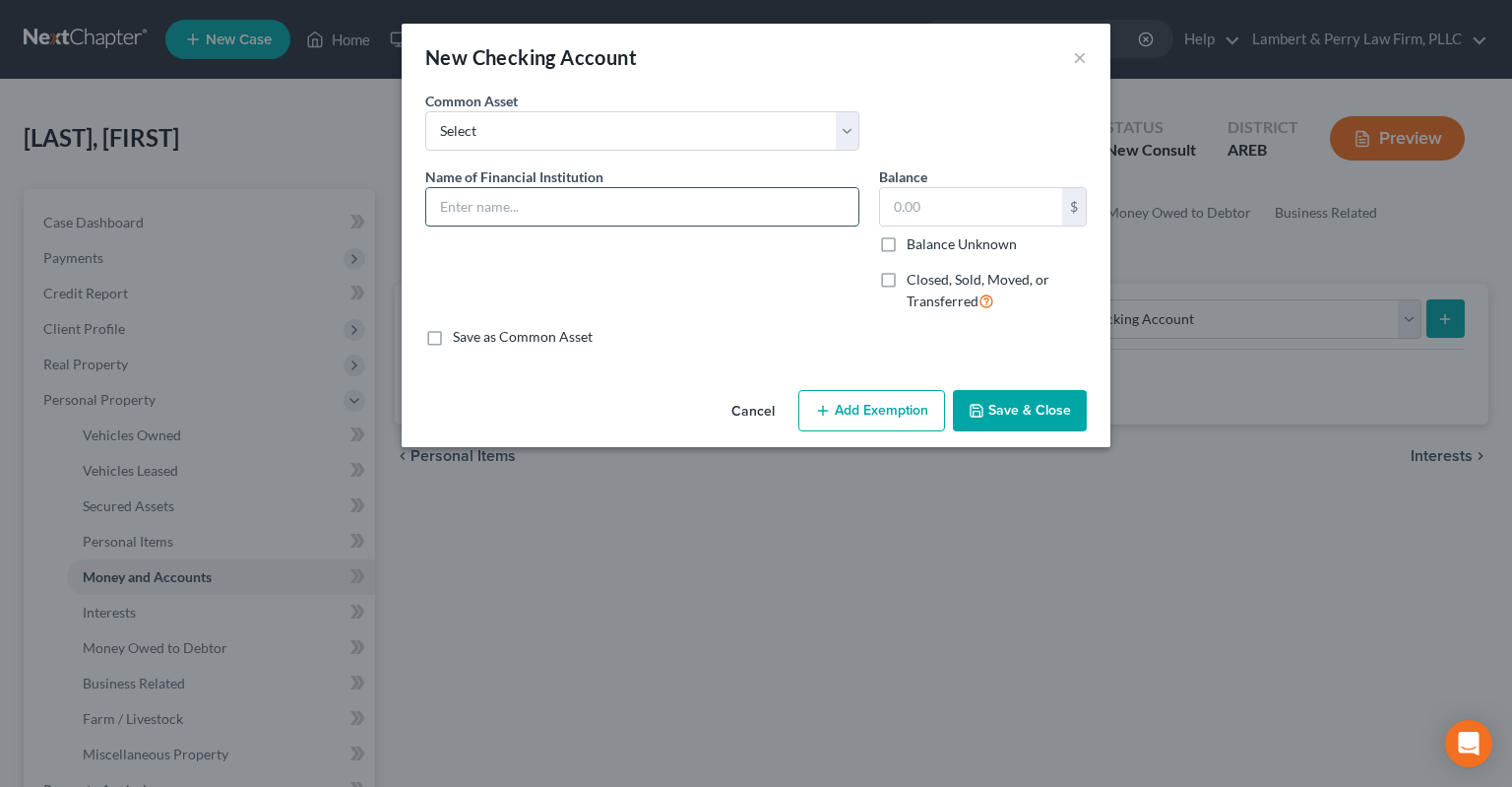 click at bounding box center [642, 207] 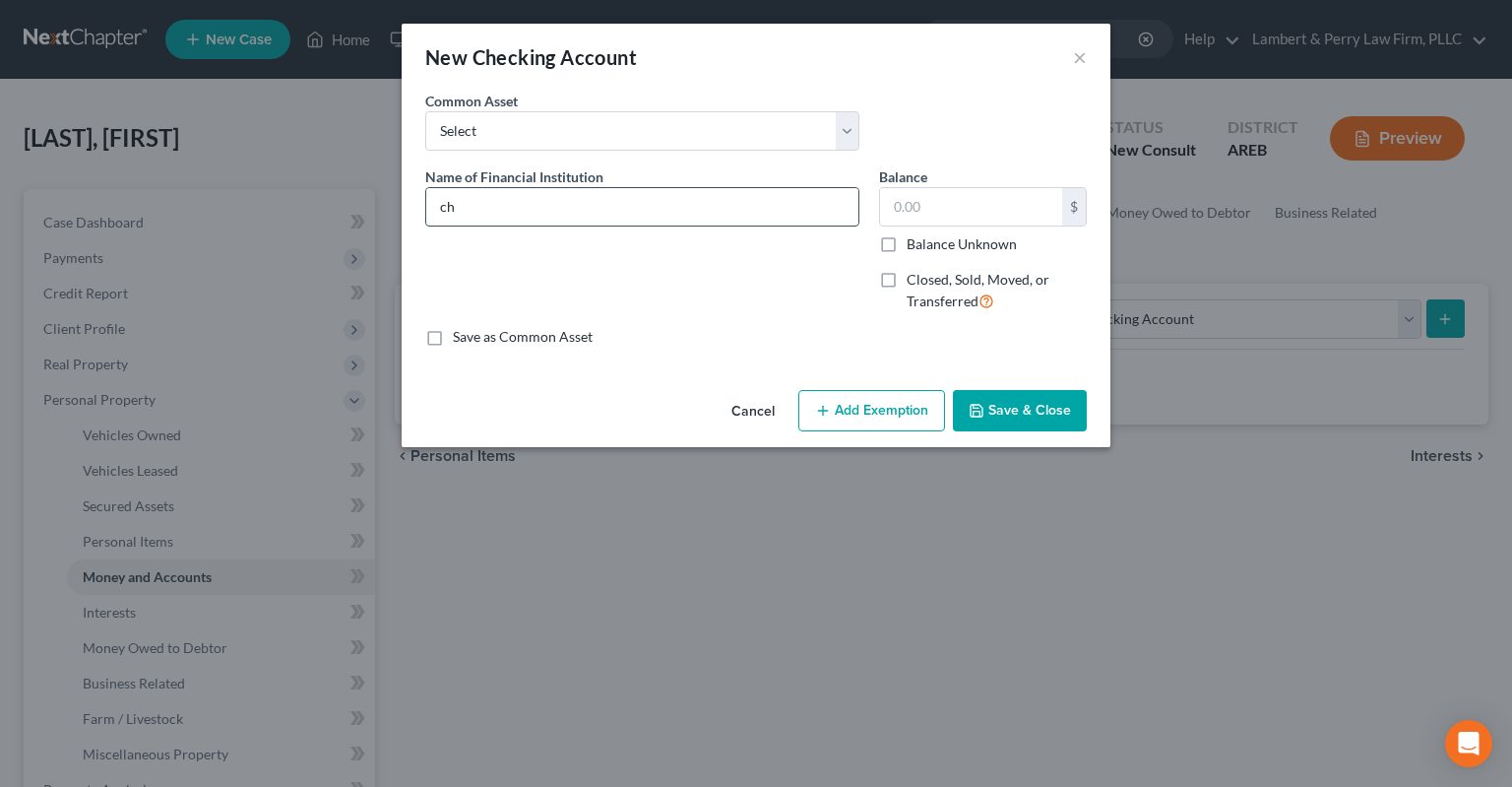 type on "c" 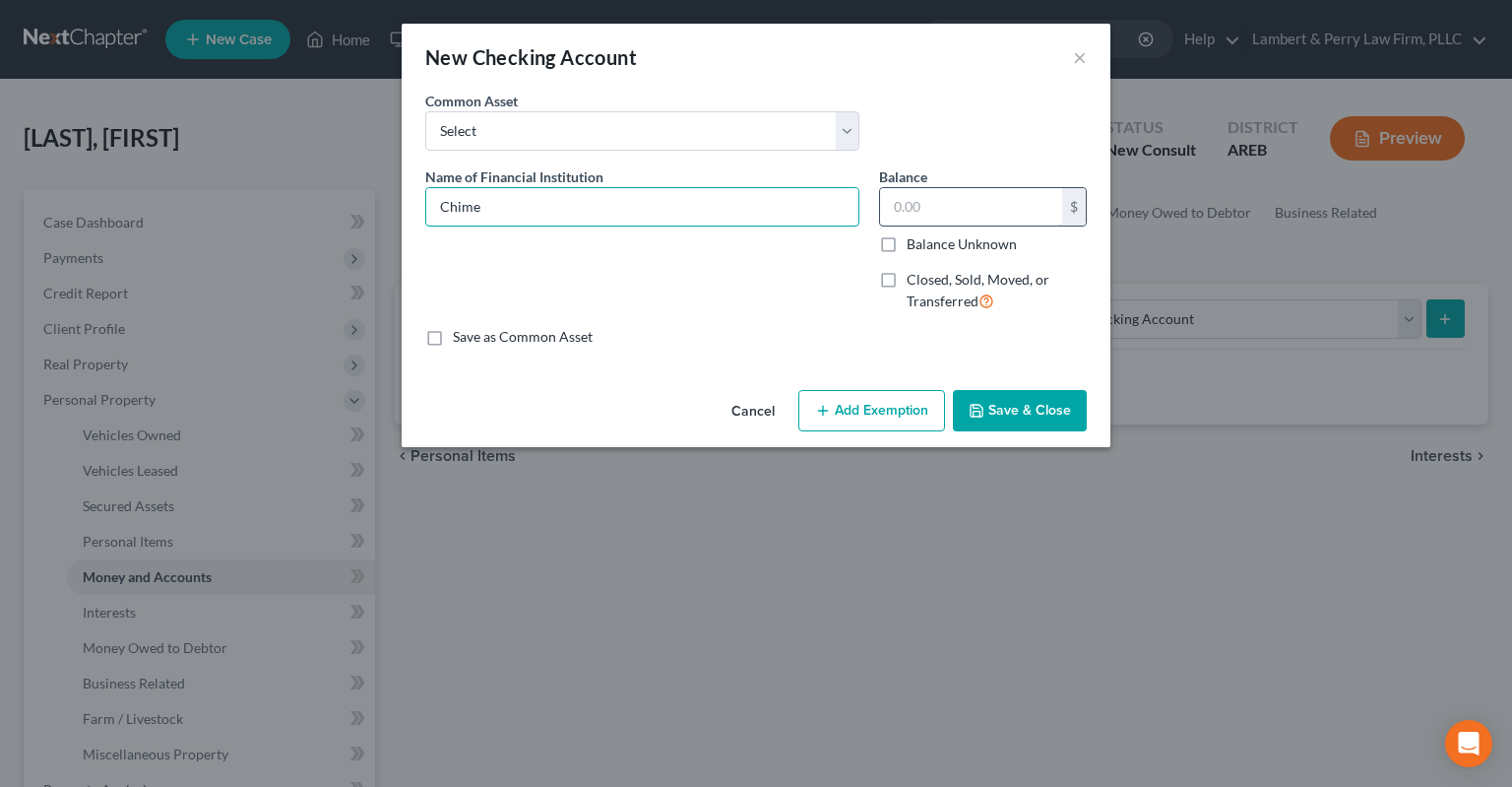 type on "Chime" 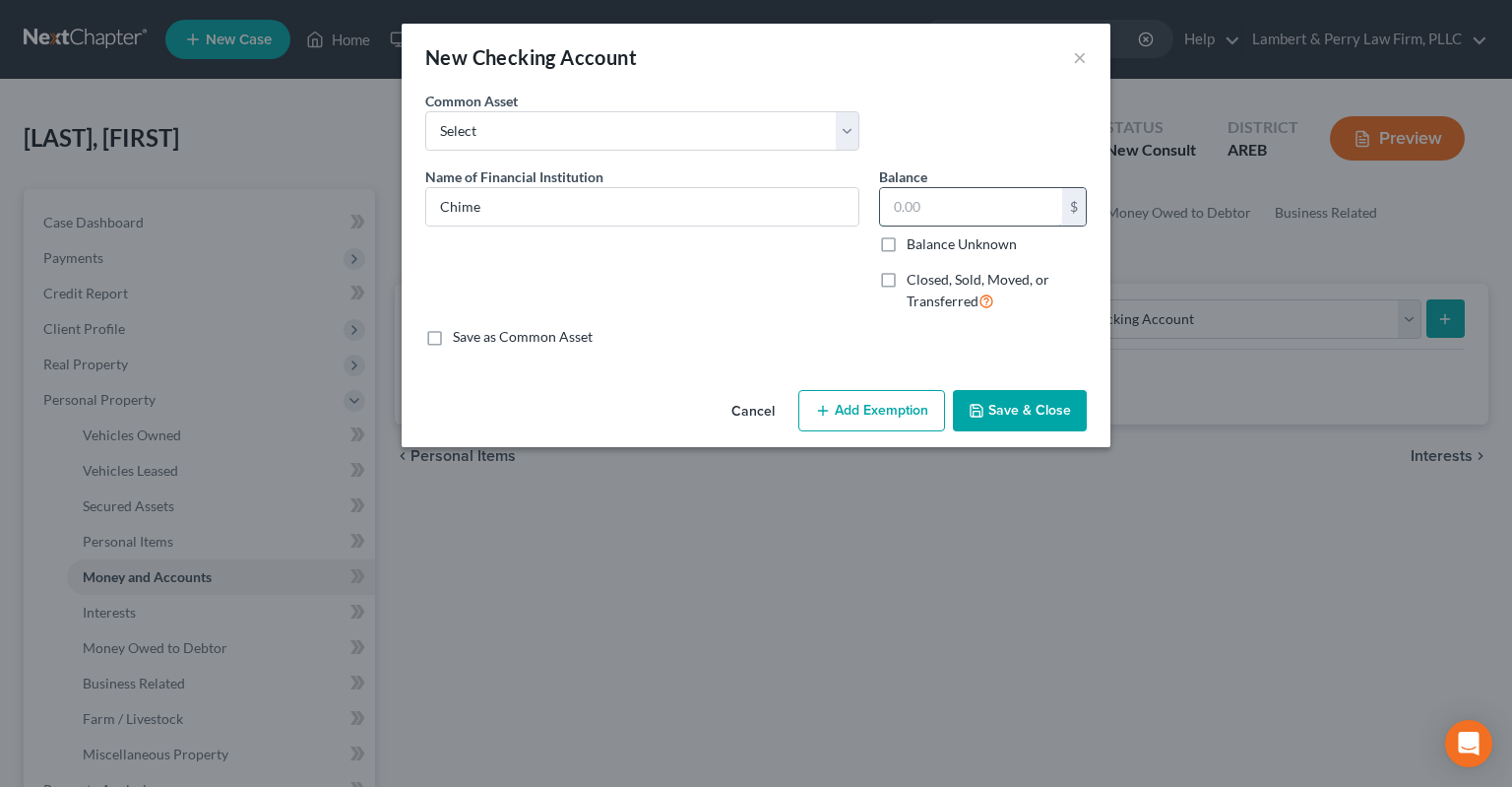 click at bounding box center [971, 207] 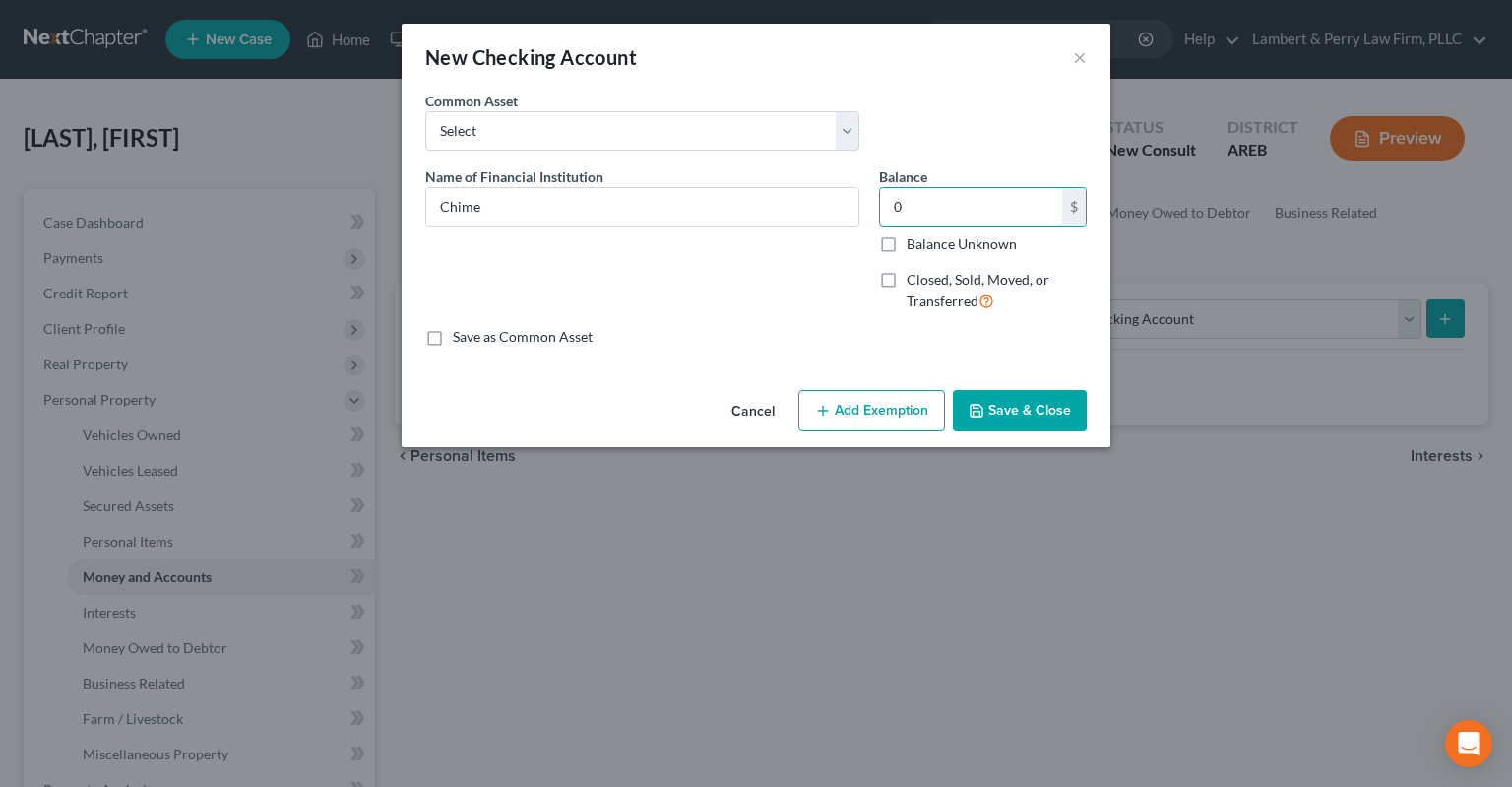 type on "0" 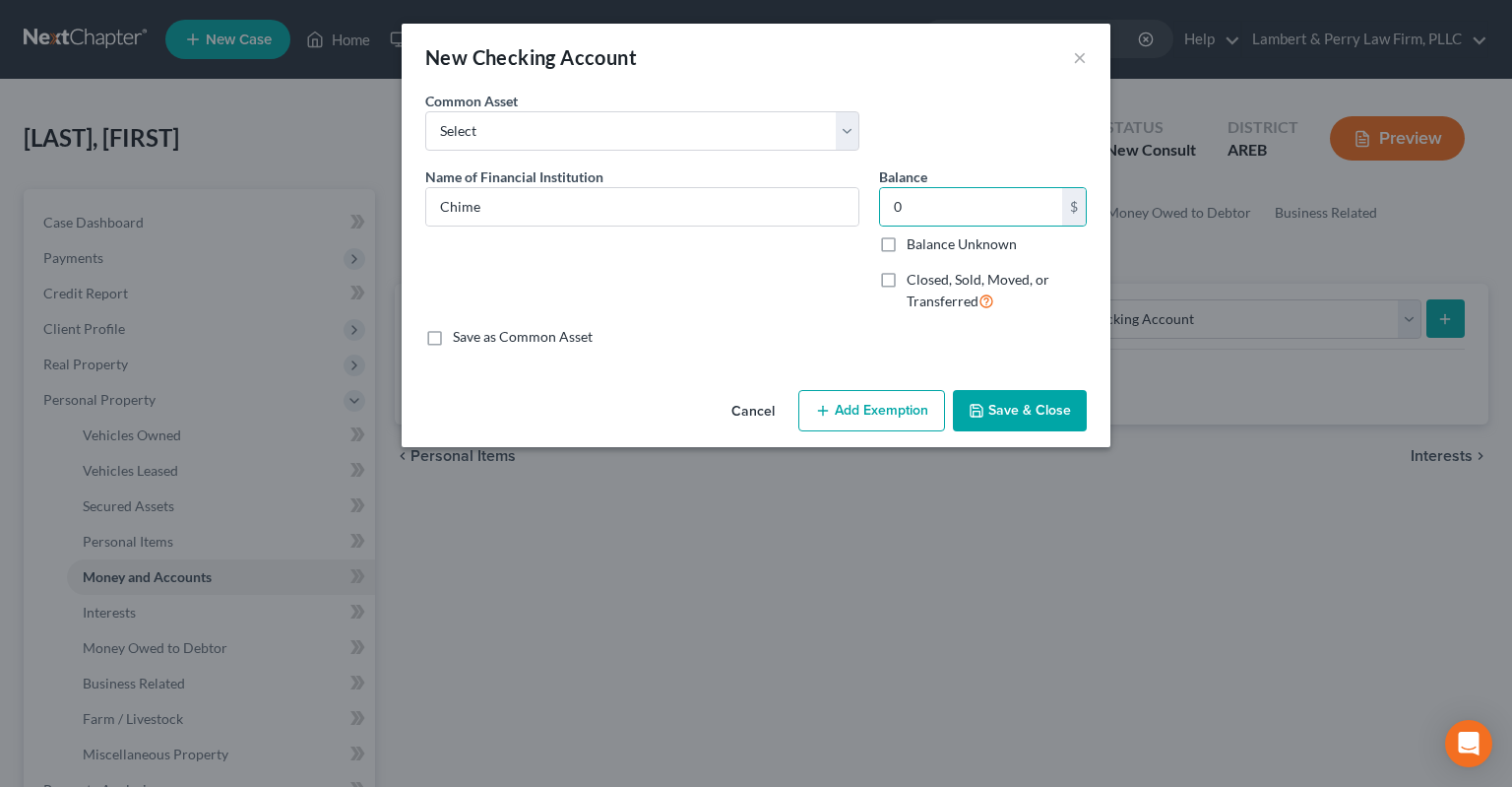 drag, startPoint x: 1045, startPoint y: 399, endPoint x: 1052, endPoint y: 423, distance: 25 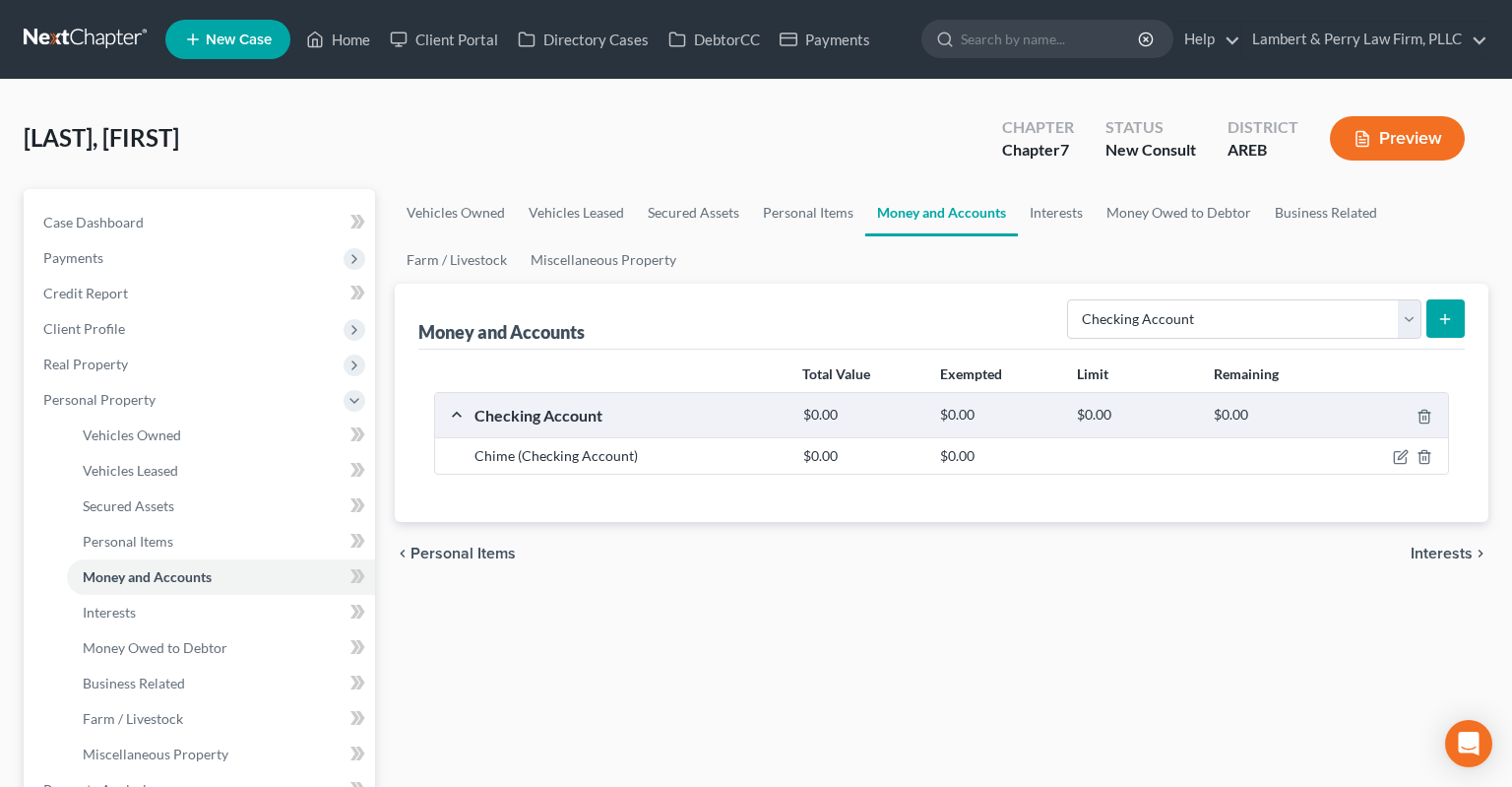 click at bounding box center [756, 393] 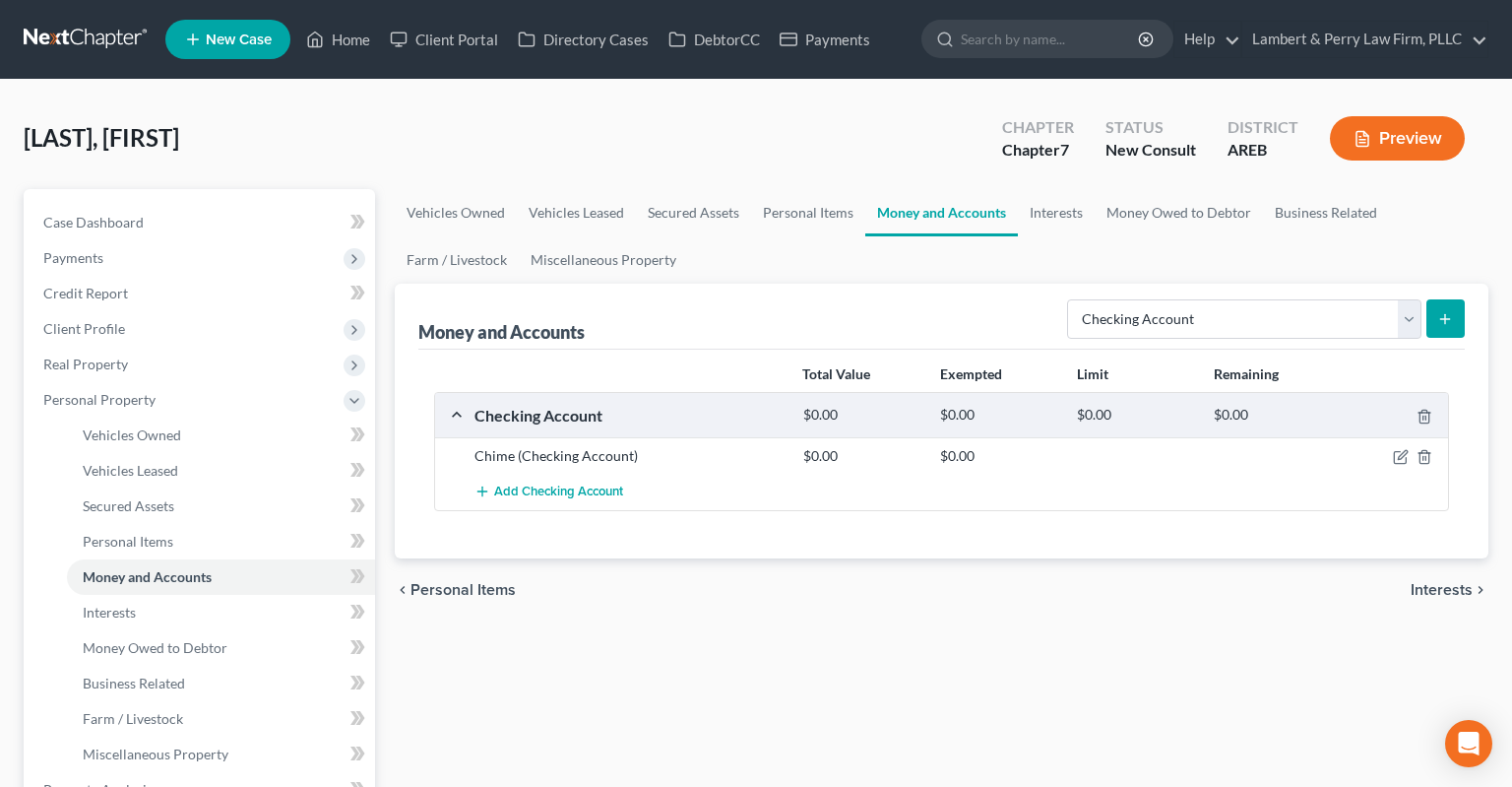 click on "chevron_left
Personal Items
Interests
chevron_right" at bounding box center (941, 590) 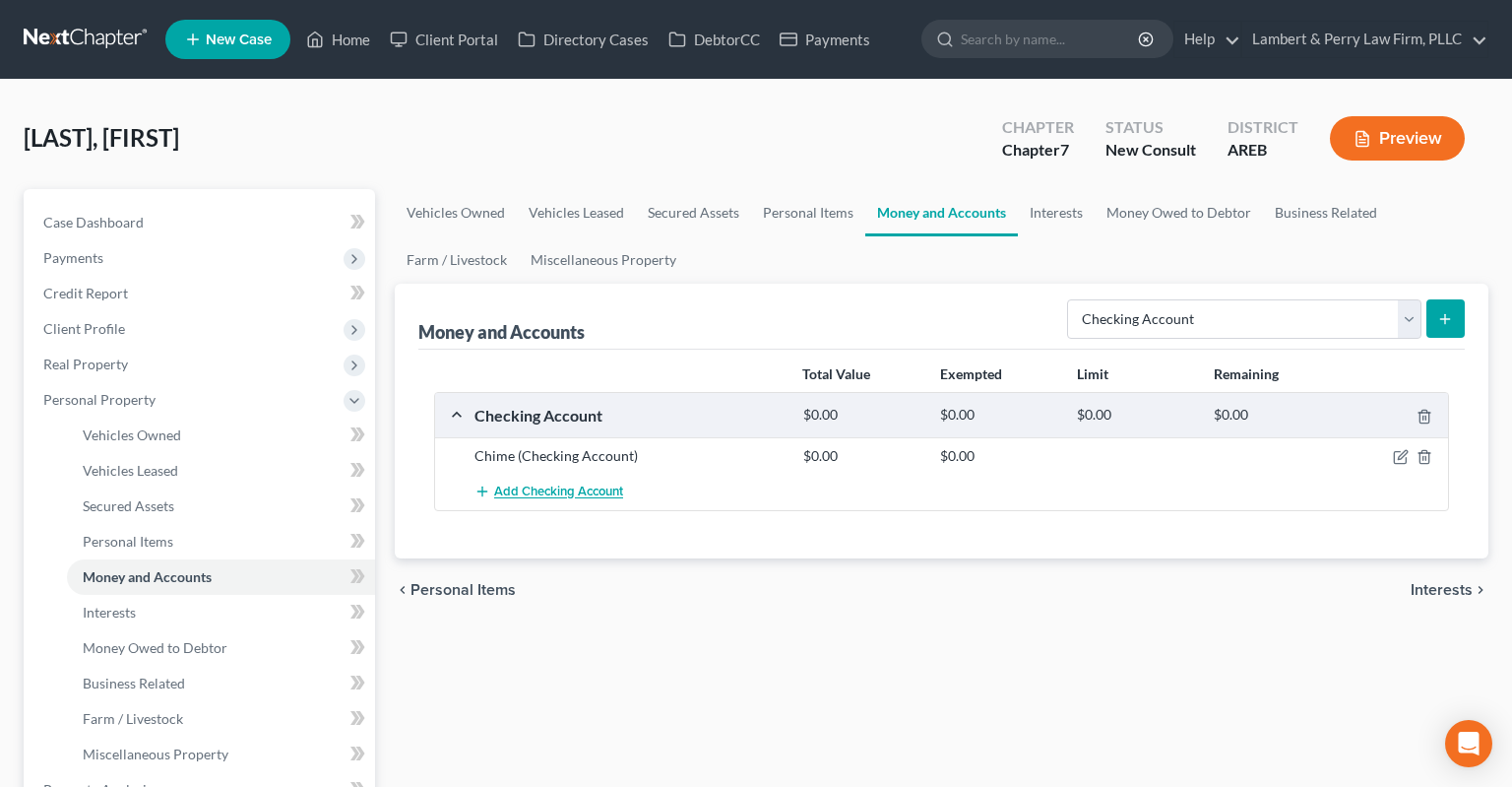click on "Add Checking Account" at bounding box center [558, 492] 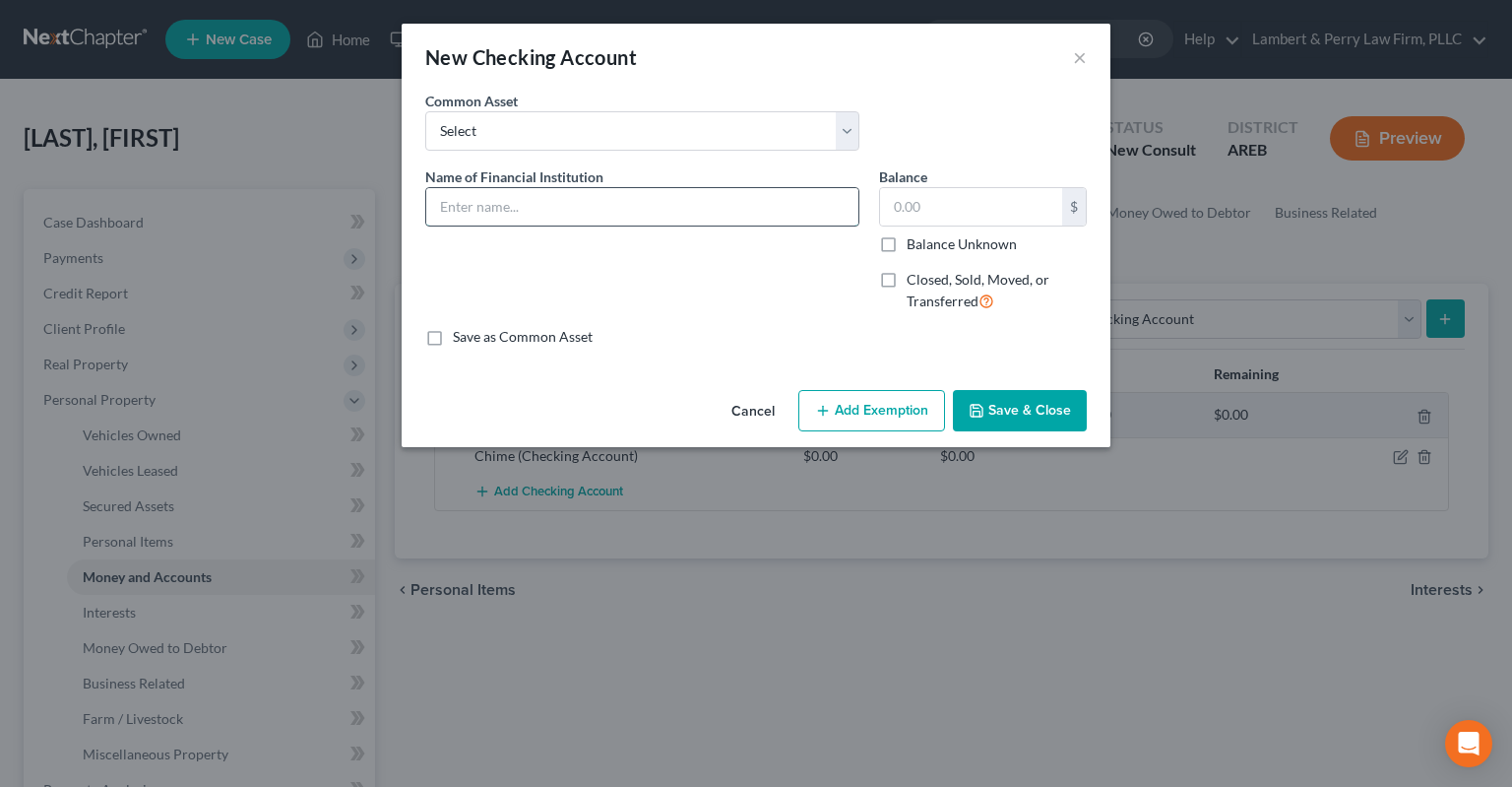 drag, startPoint x: 569, startPoint y: 203, endPoint x: 570, endPoint y: 215, distance: 12.0415946 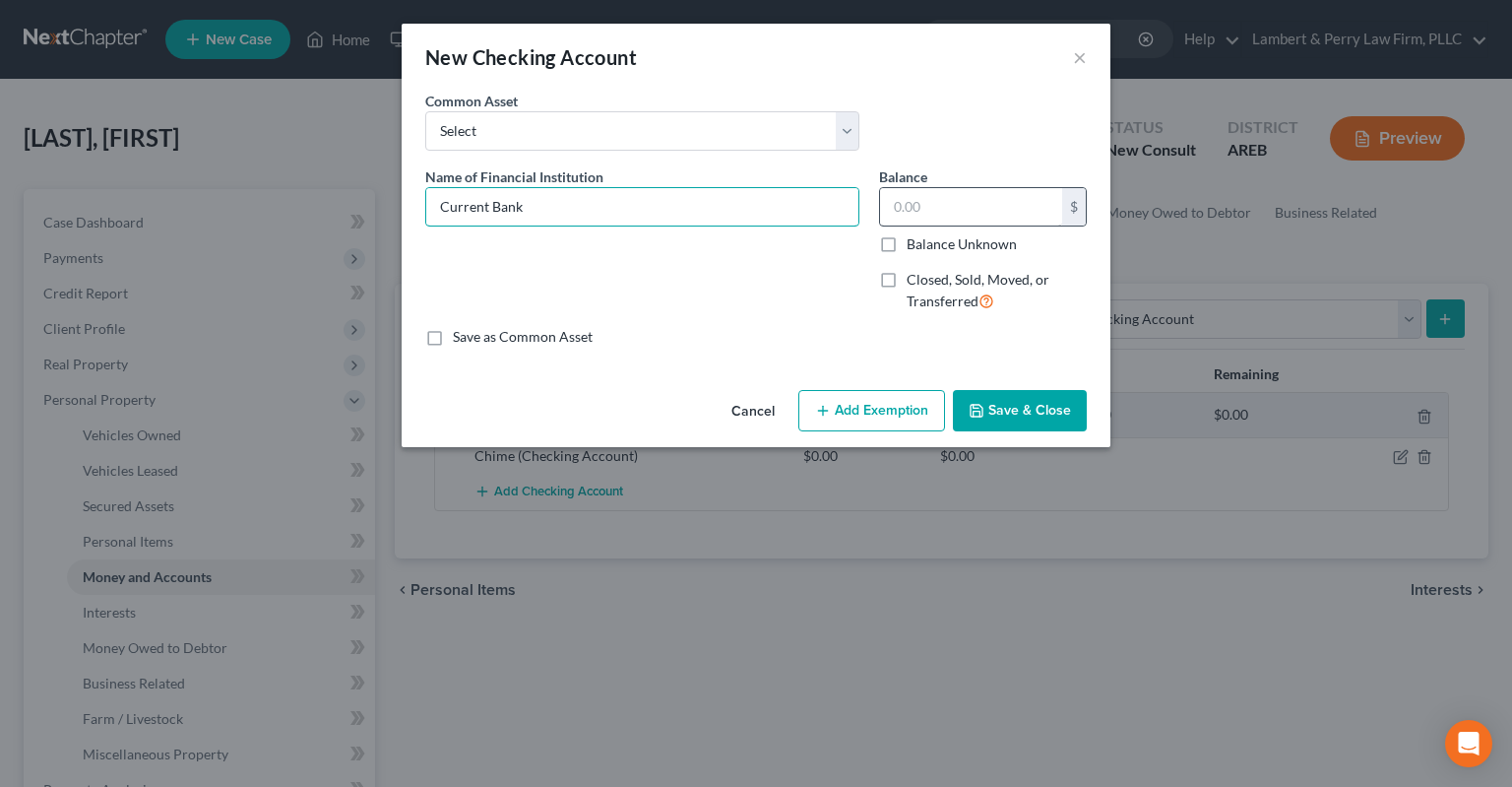 type on "Current Bank" 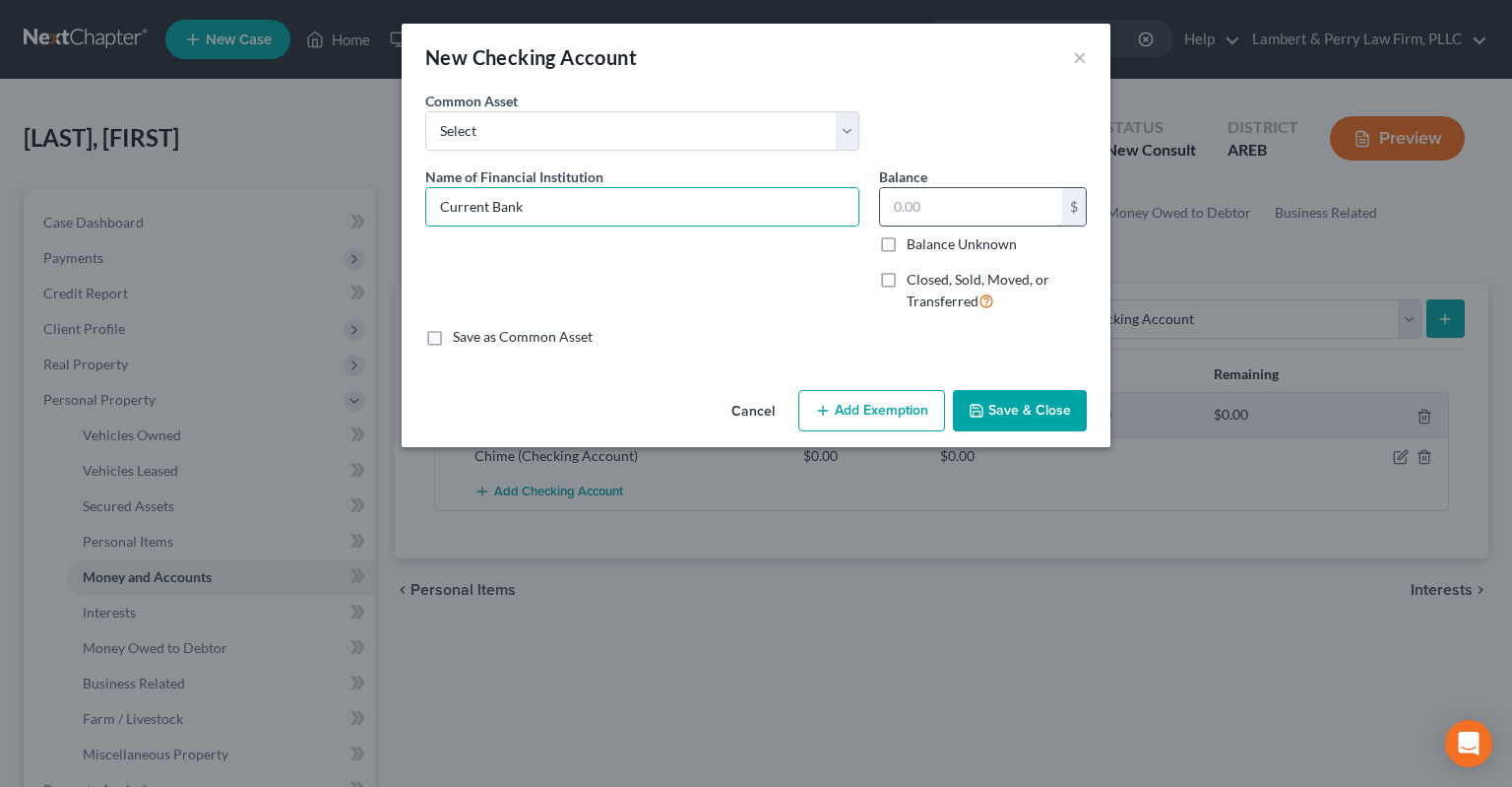 click at bounding box center (971, 207) 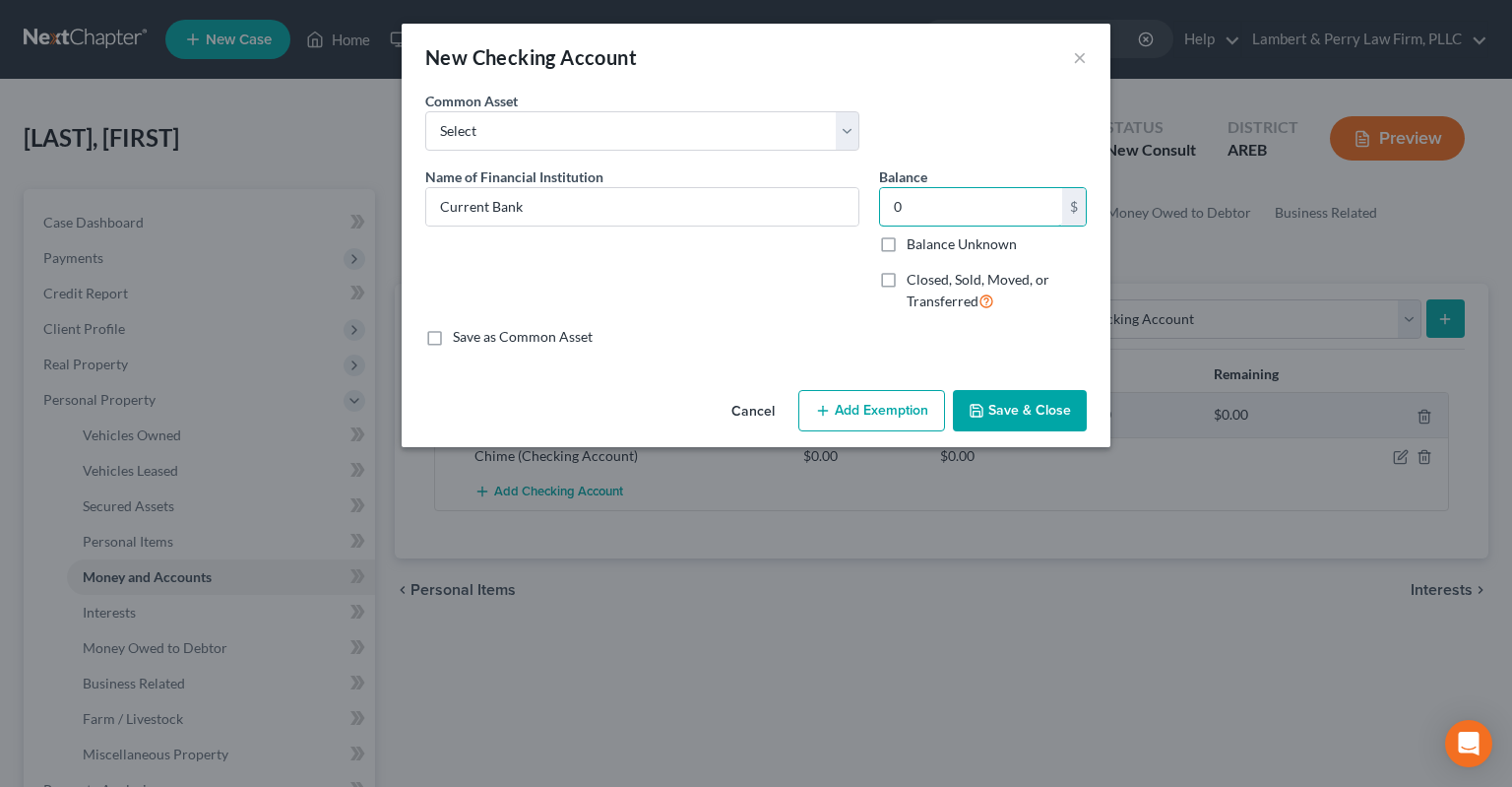 type on "0" 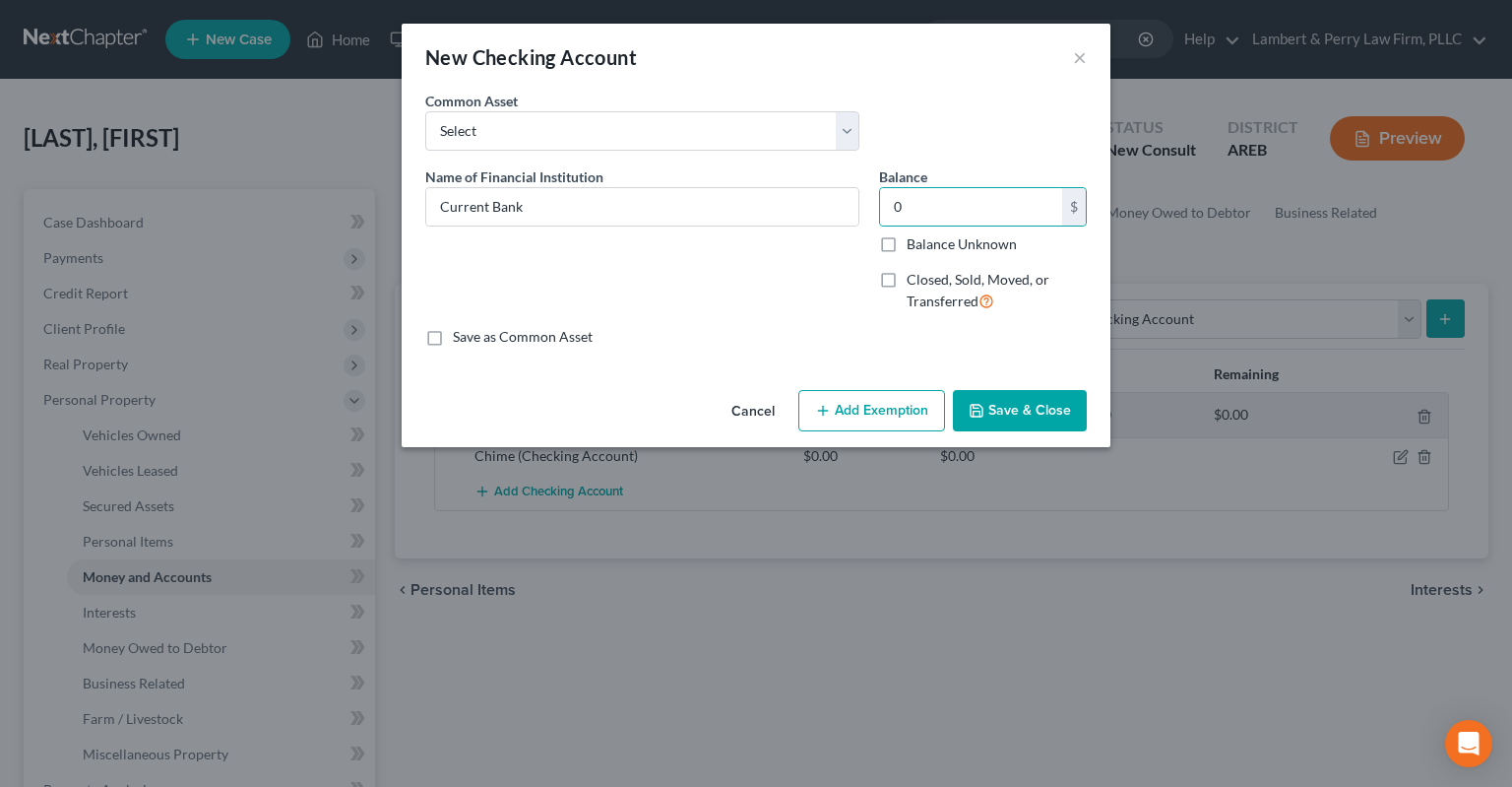 click on "Save & Close" at bounding box center [1020, 411] 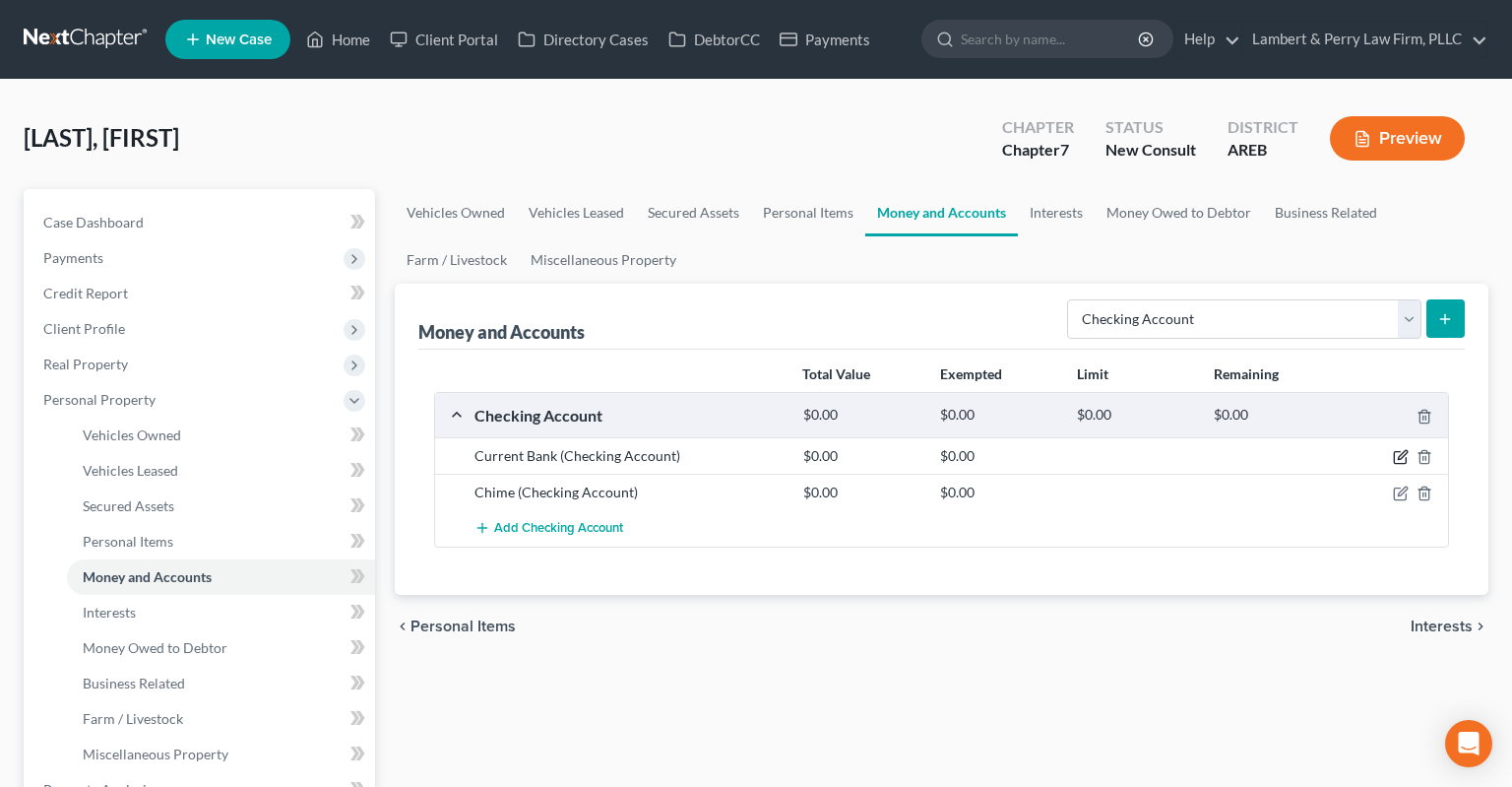 click 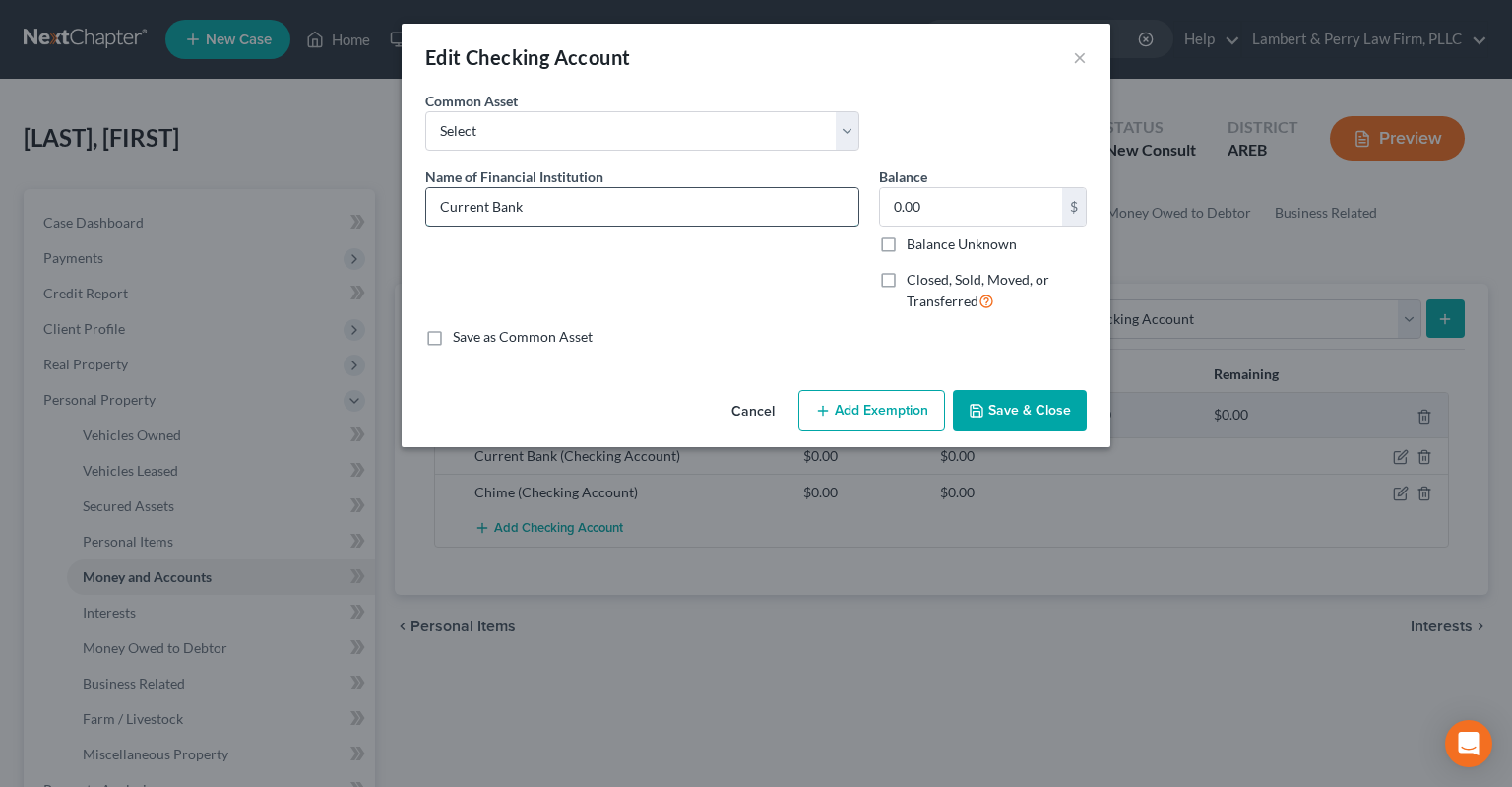 click on "Current Bank" at bounding box center [642, 207] 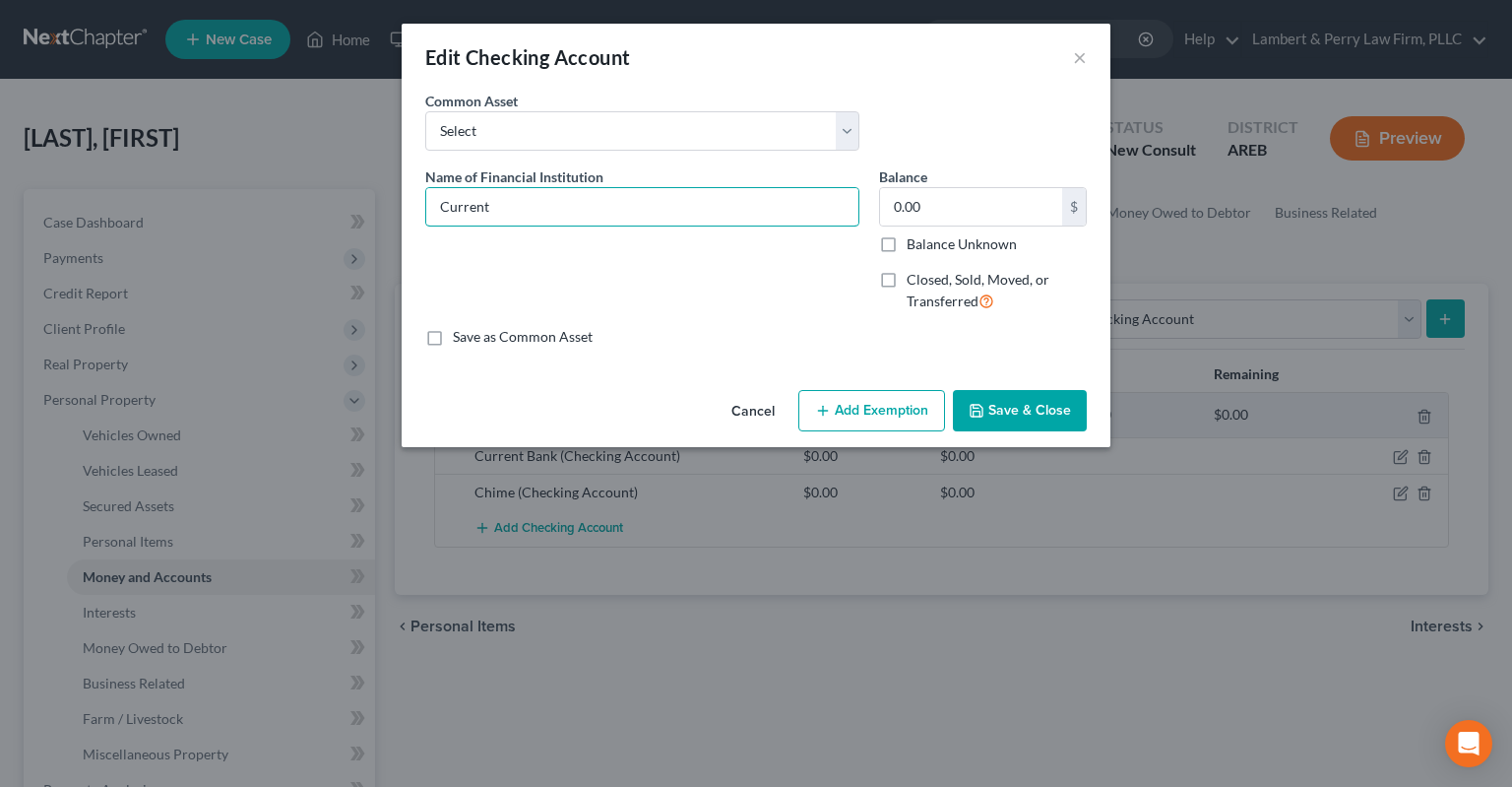 type on "Current" 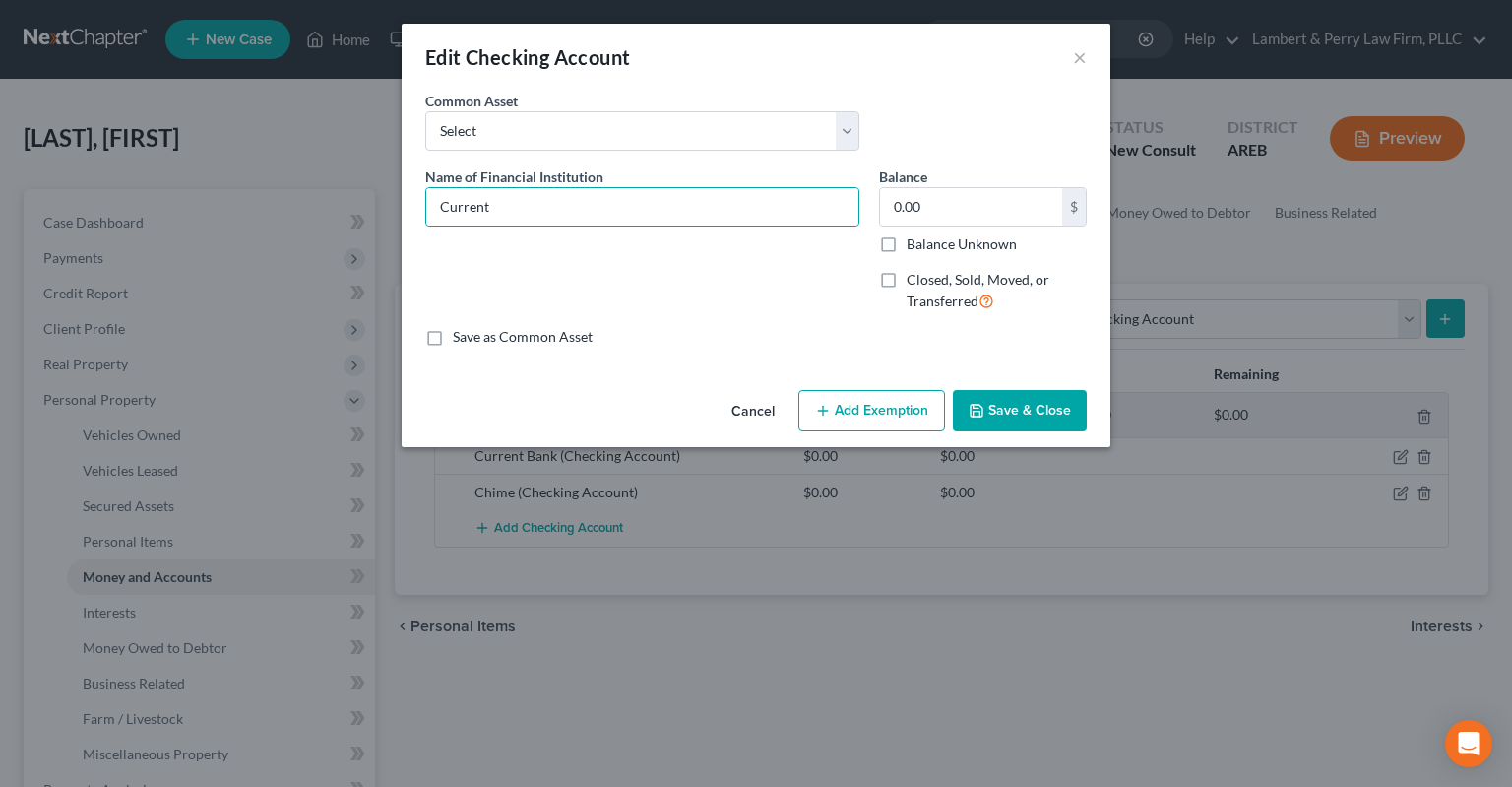 click on "Save & Close" at bounding box center (1020, 411) 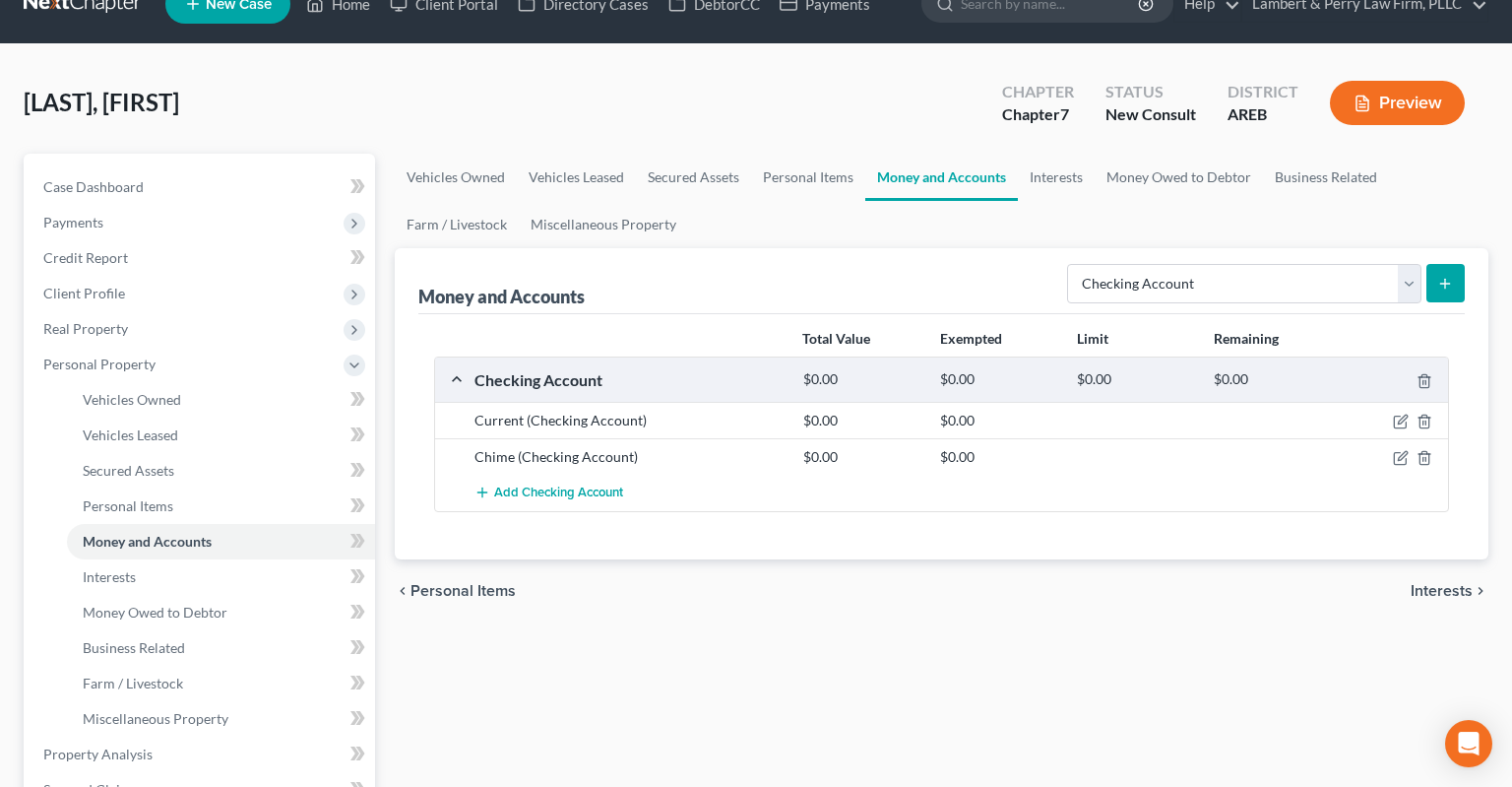 scroll, scrollTop: 0, scrollLeft: 0, axis: both 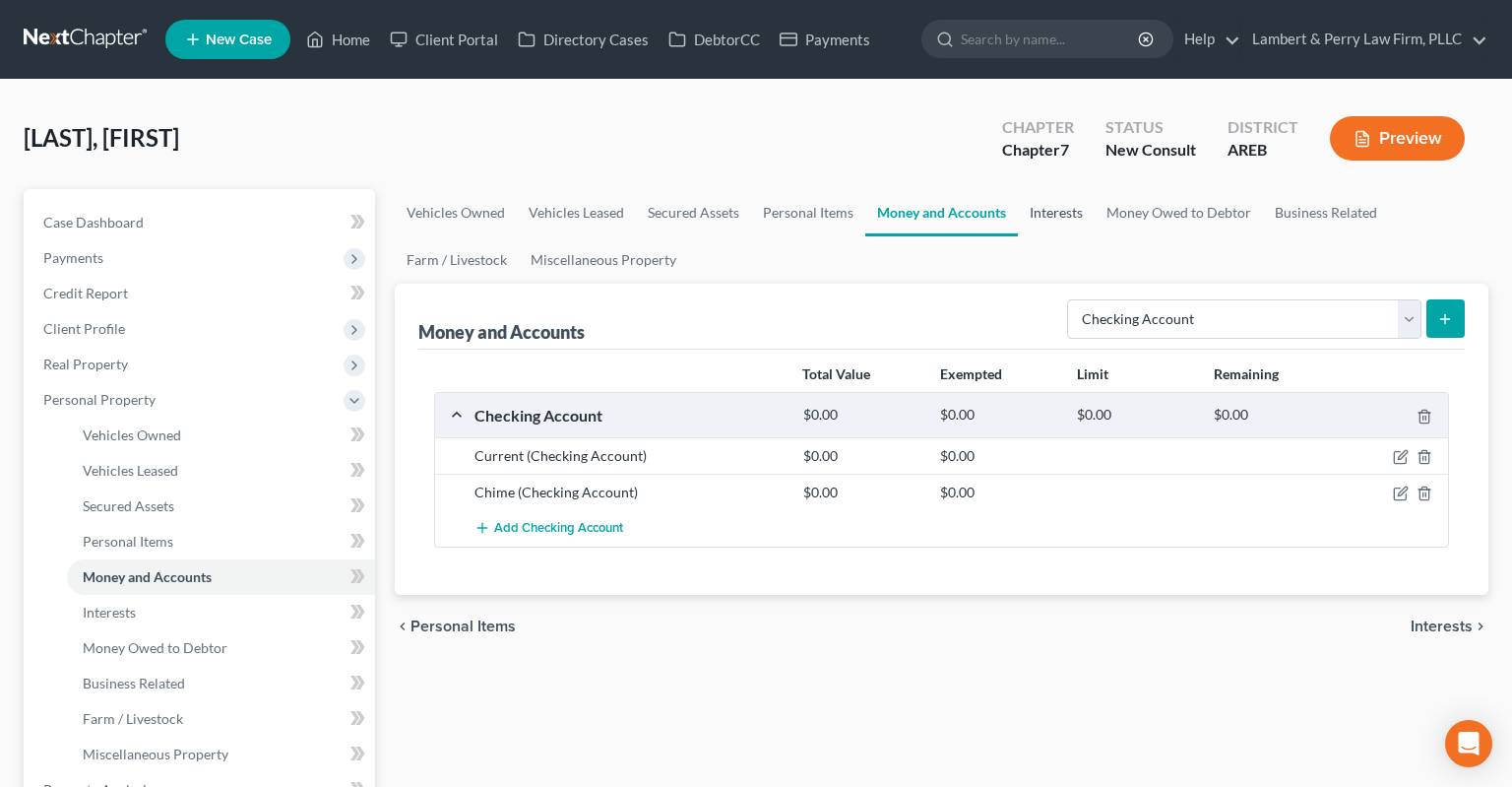 click on "Interests" at bounding box center [1056, 213] 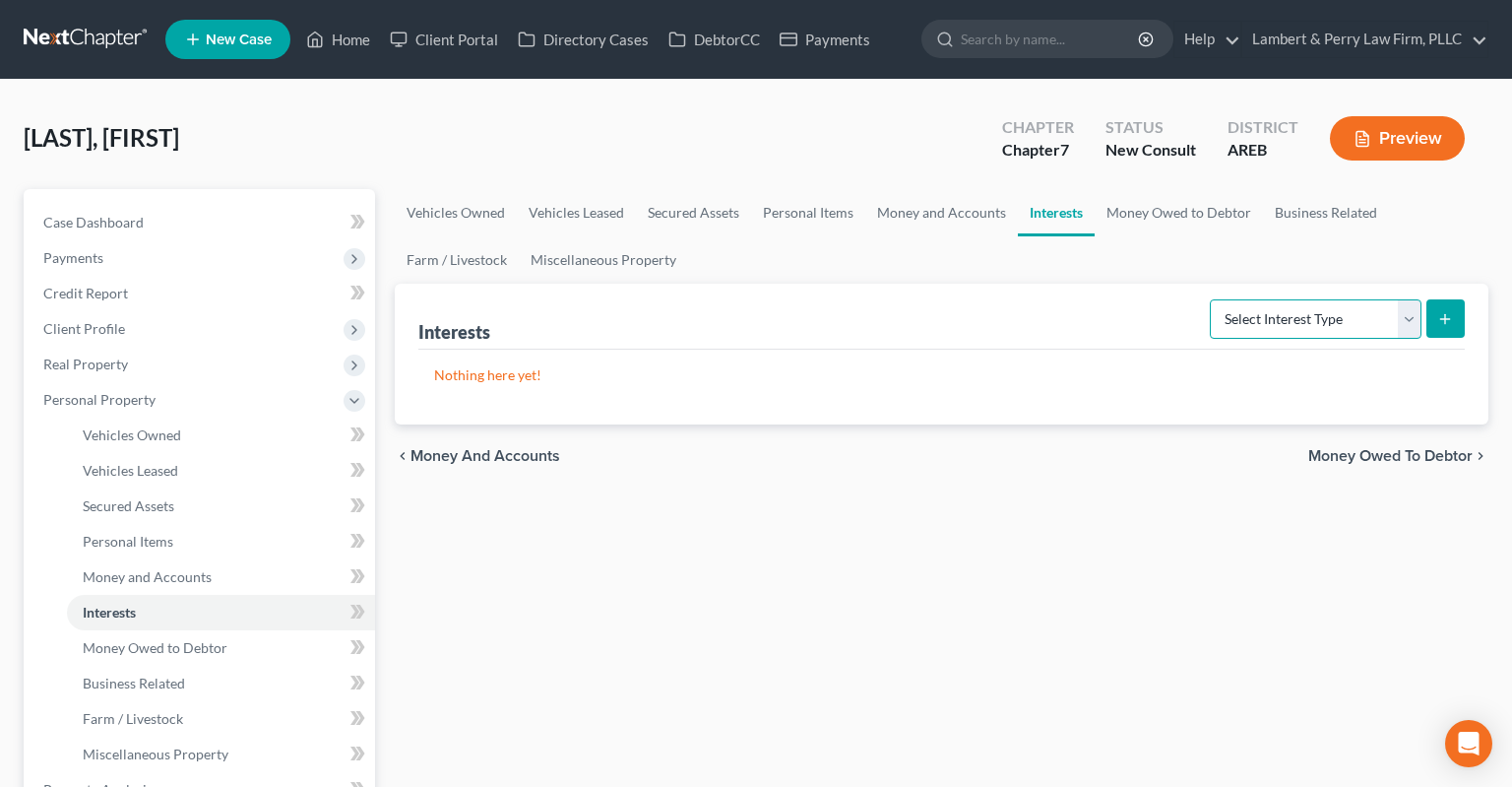 select on "pension_plan" 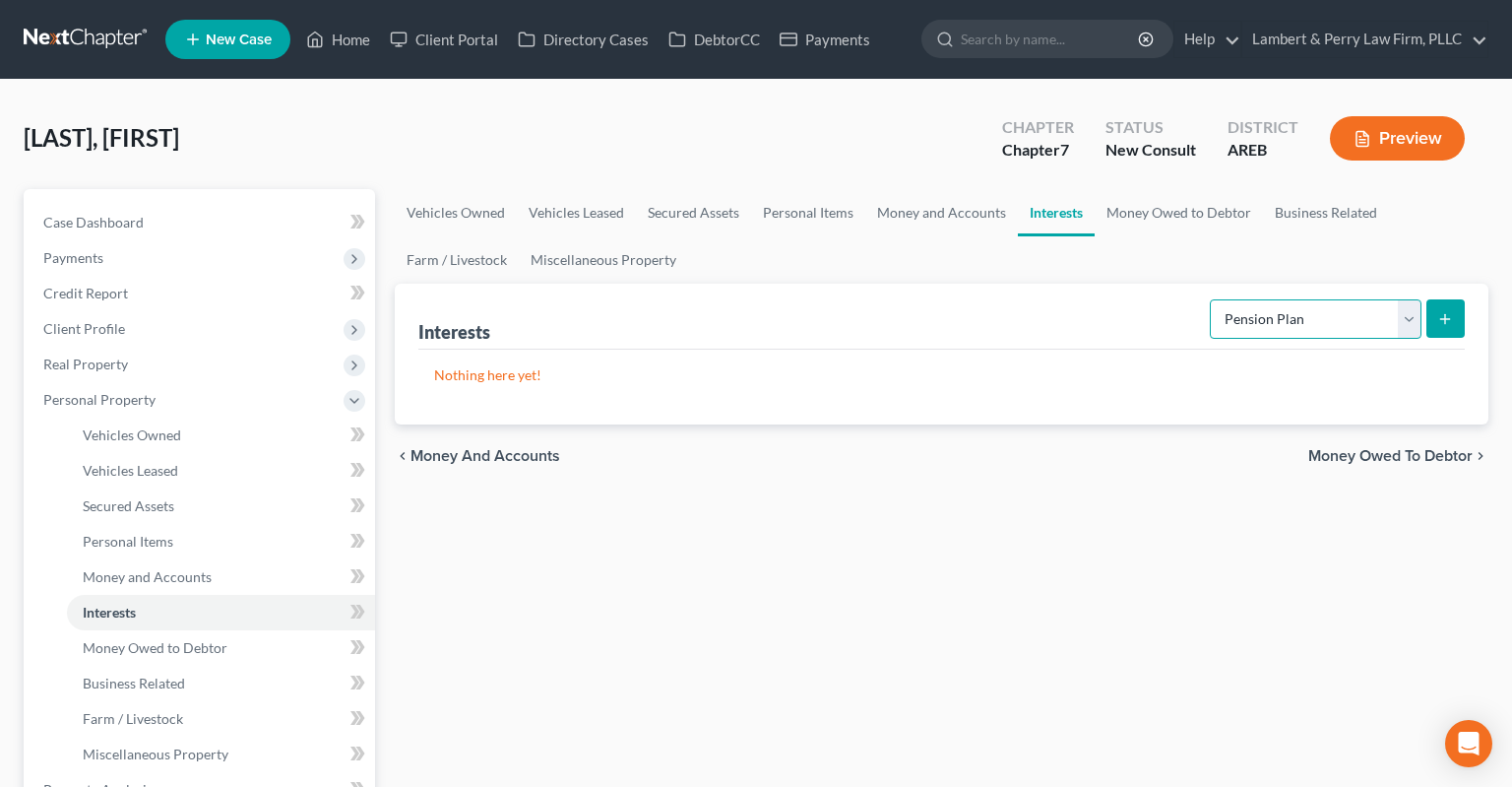click on "Pension Plan" at bounding box center [0, 0] 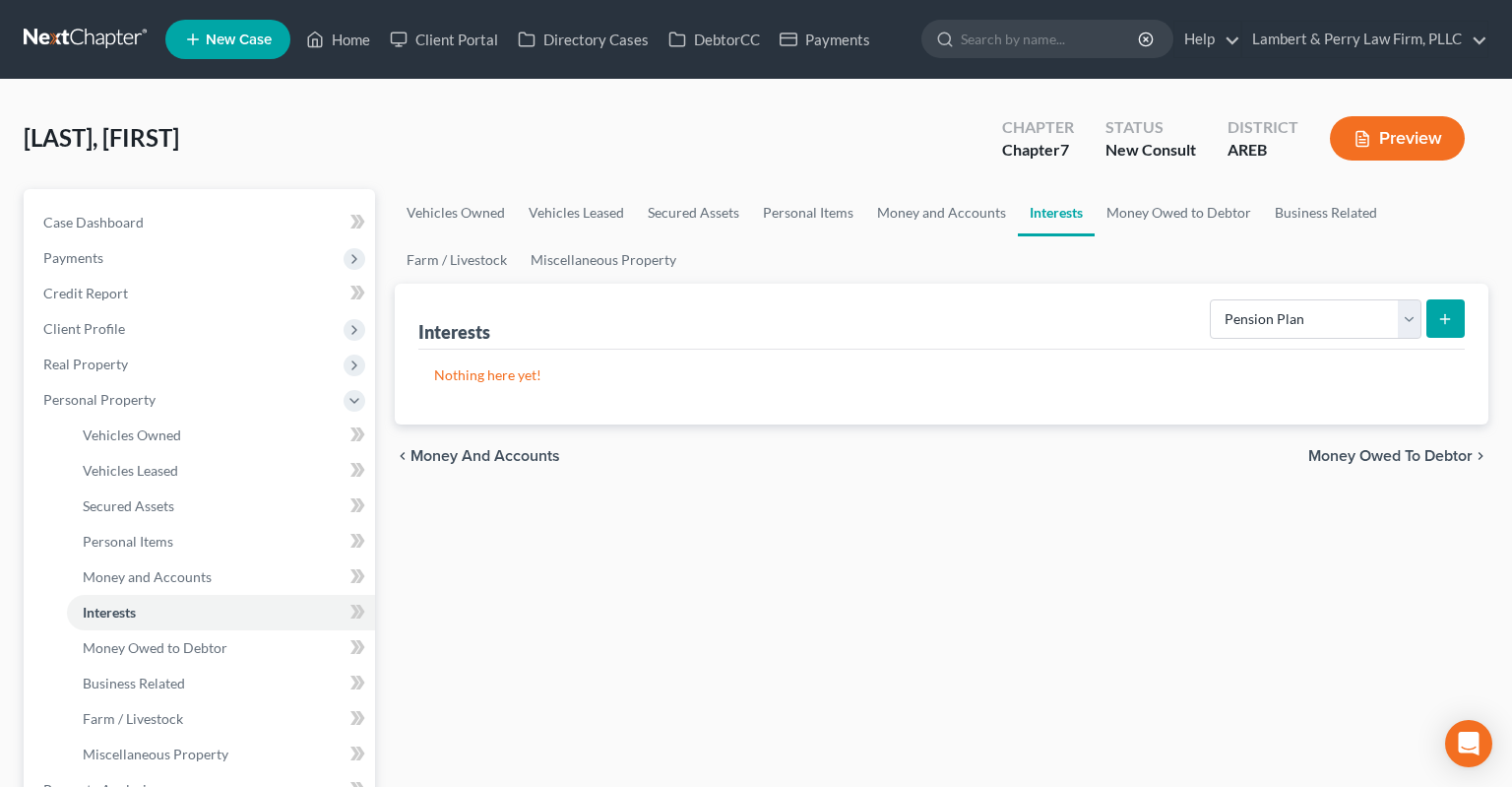 click at bounding box center [1445, 318] 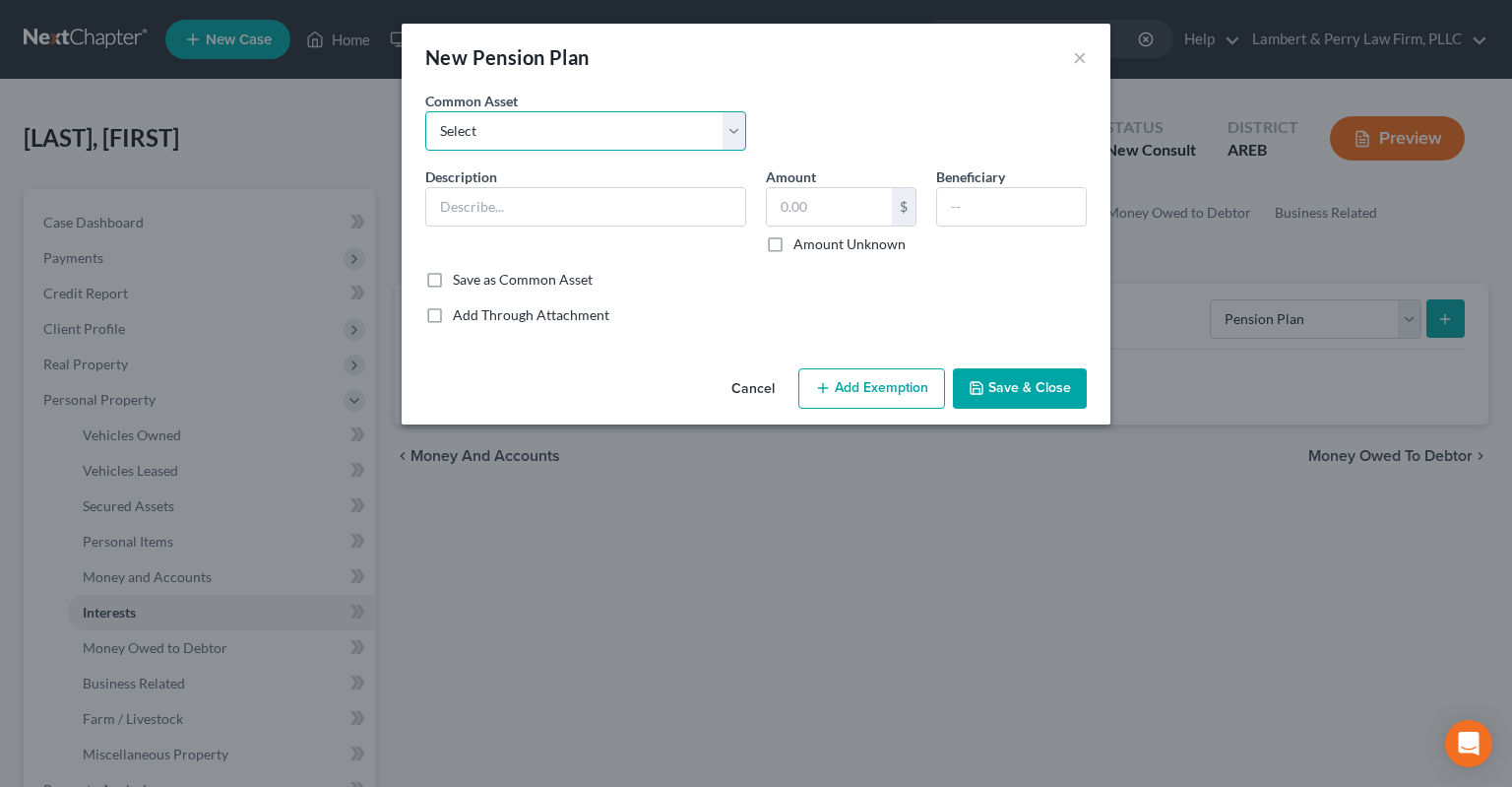 click on "Select Pension" at bounding box center (586, 131) 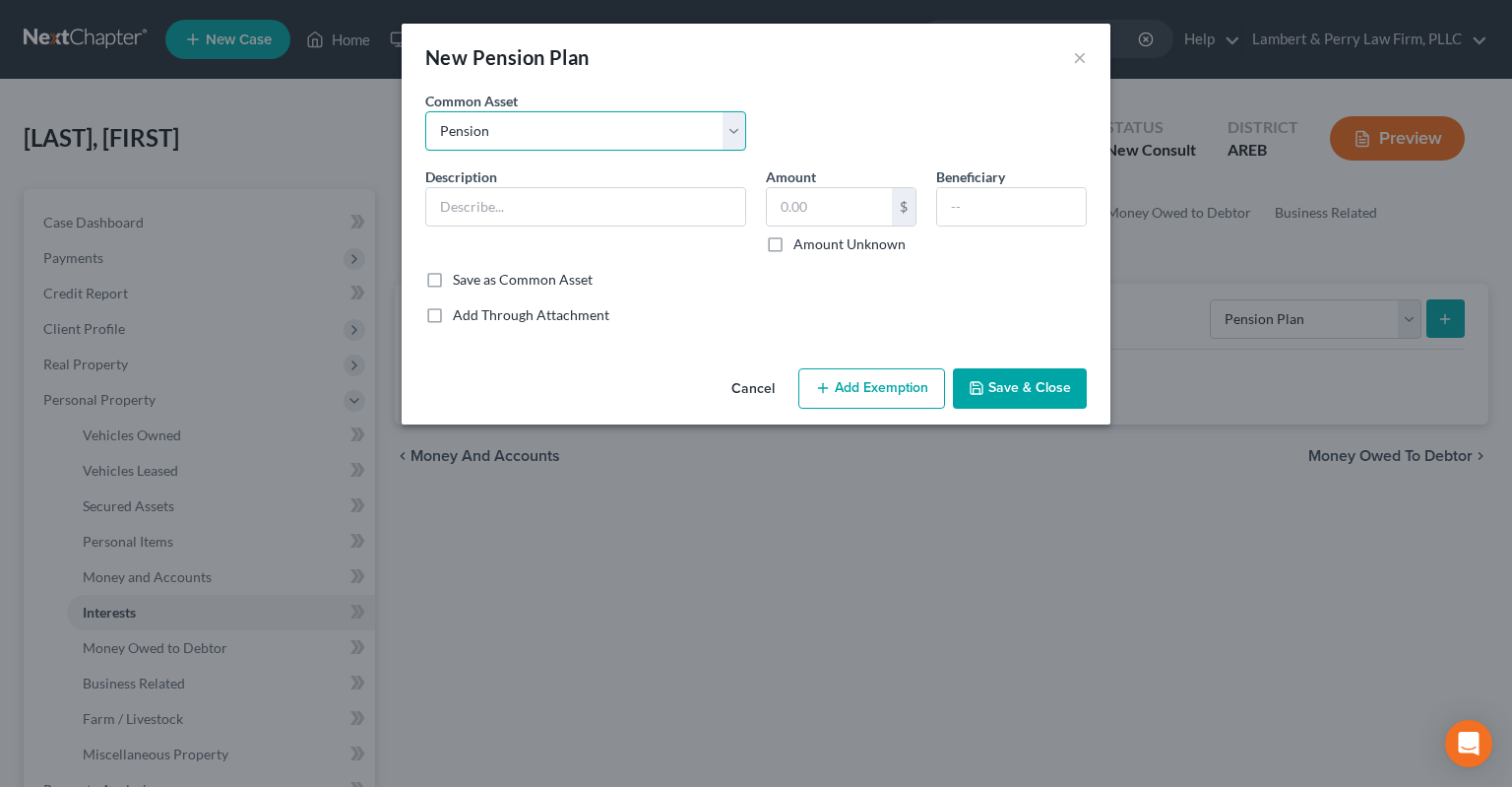 click on "Pension" at bounding box center (0, 0) 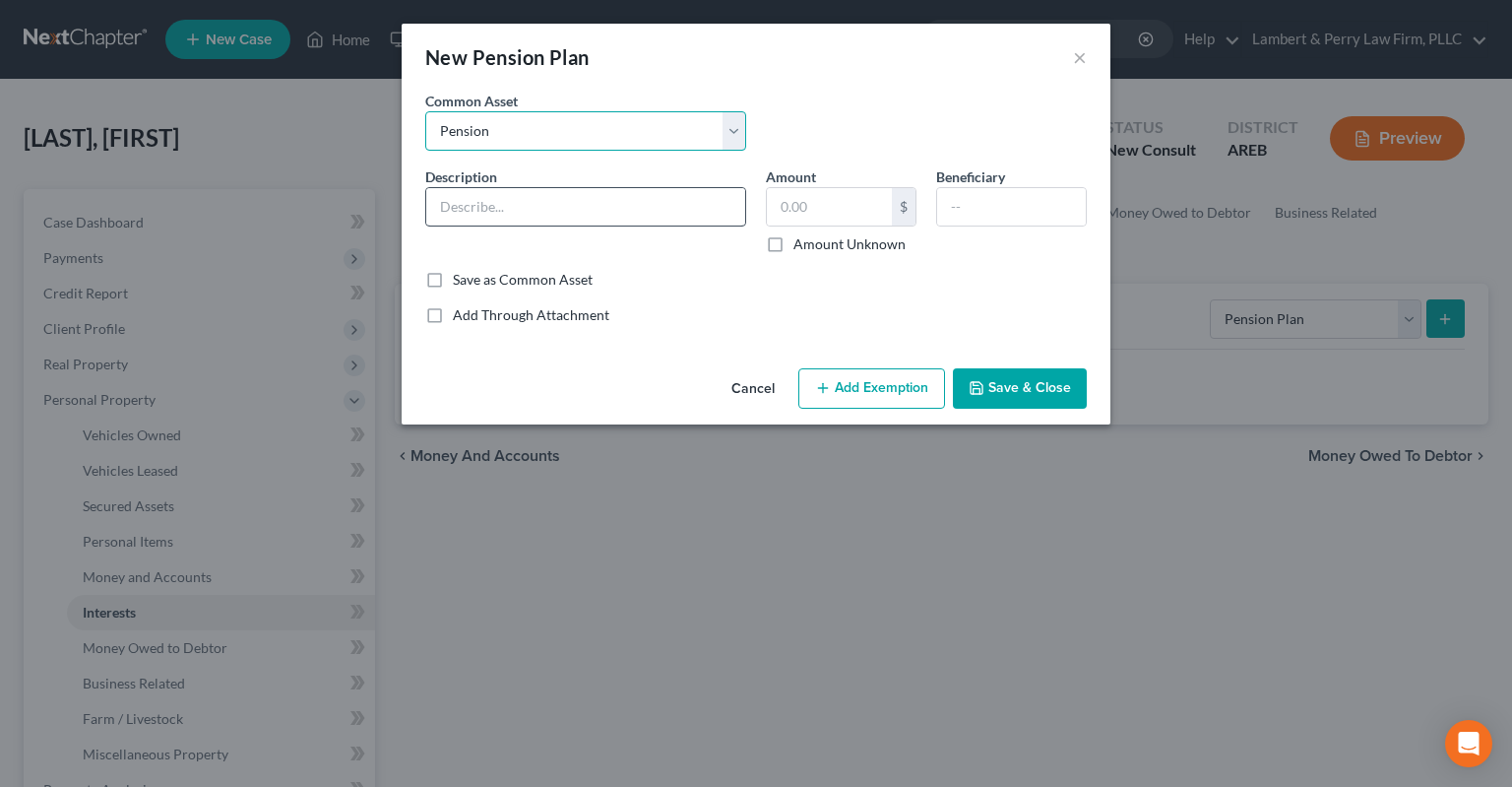 type on "Pension" 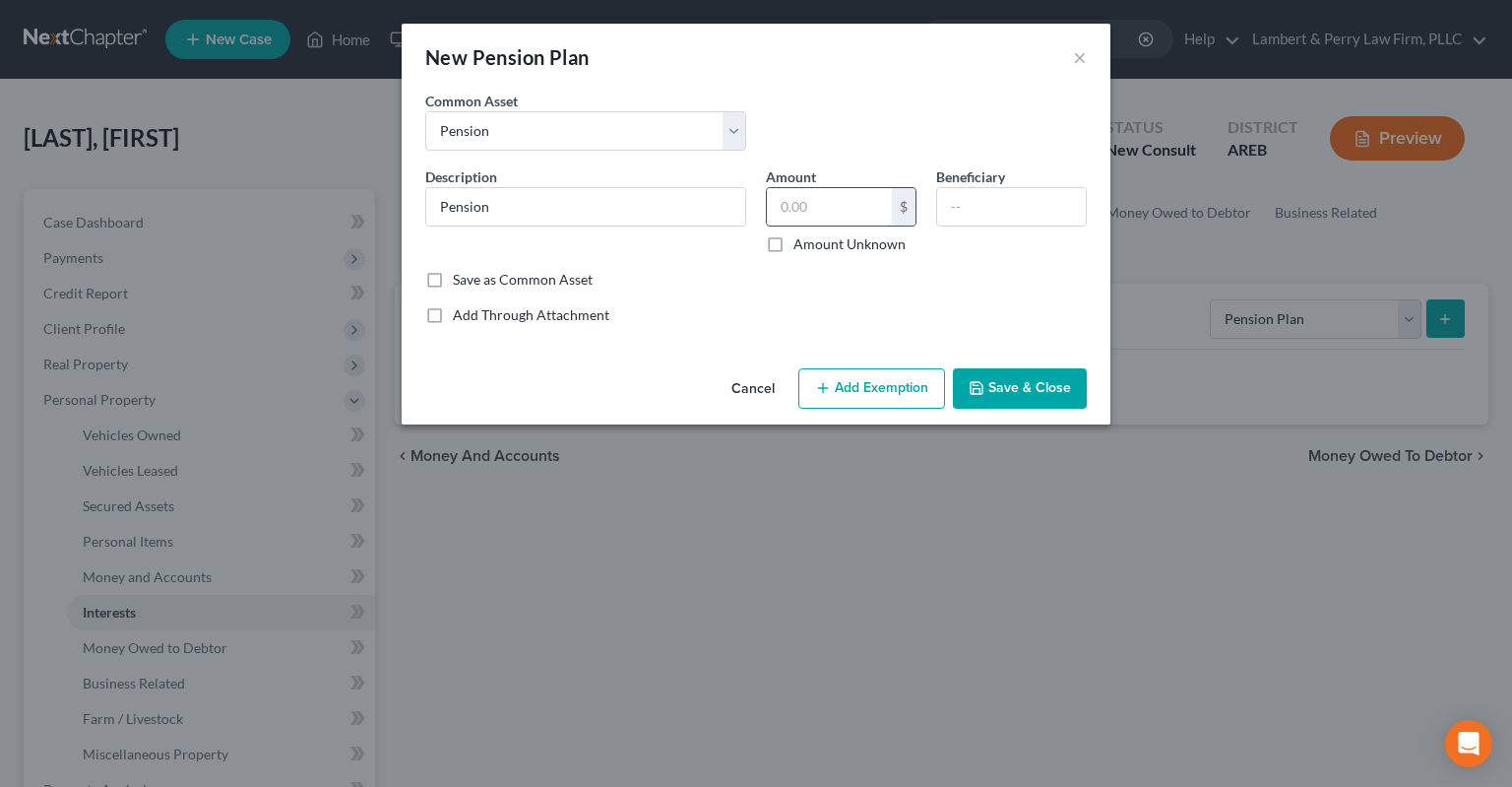 click at bounding box center (829, 207) 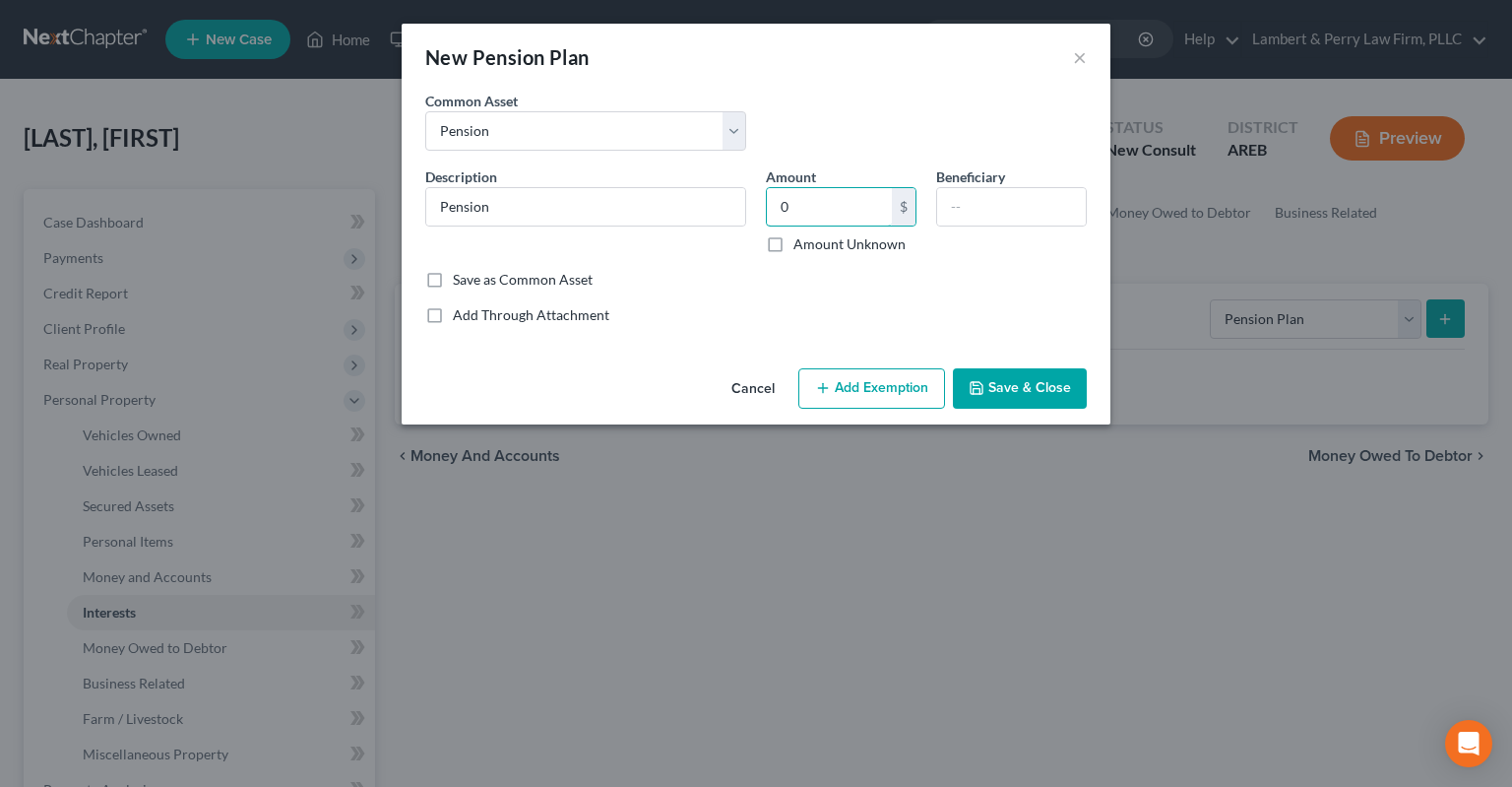 type on "0" 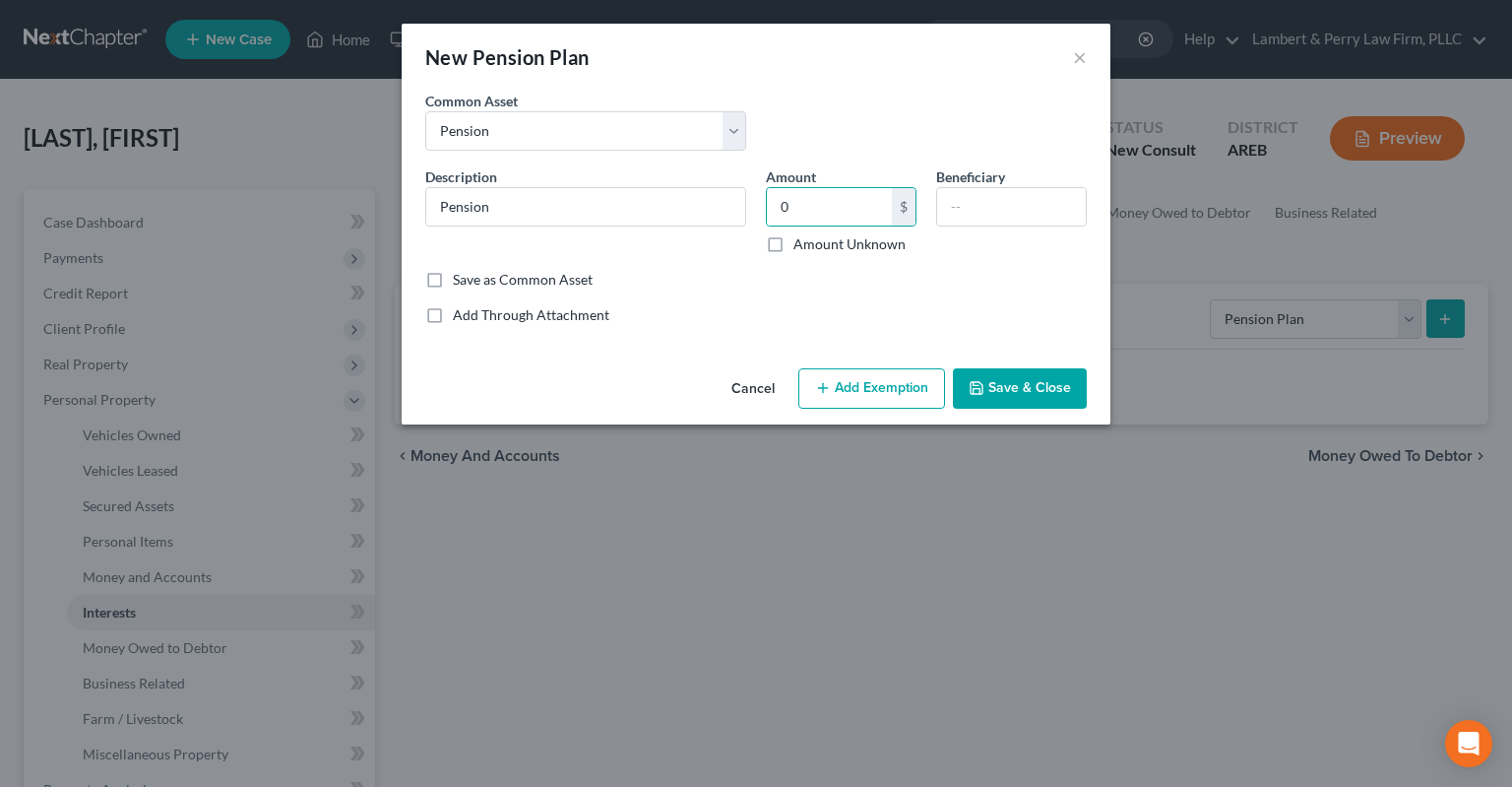 click on "Save & Close" at bounding box center [1020, 389] 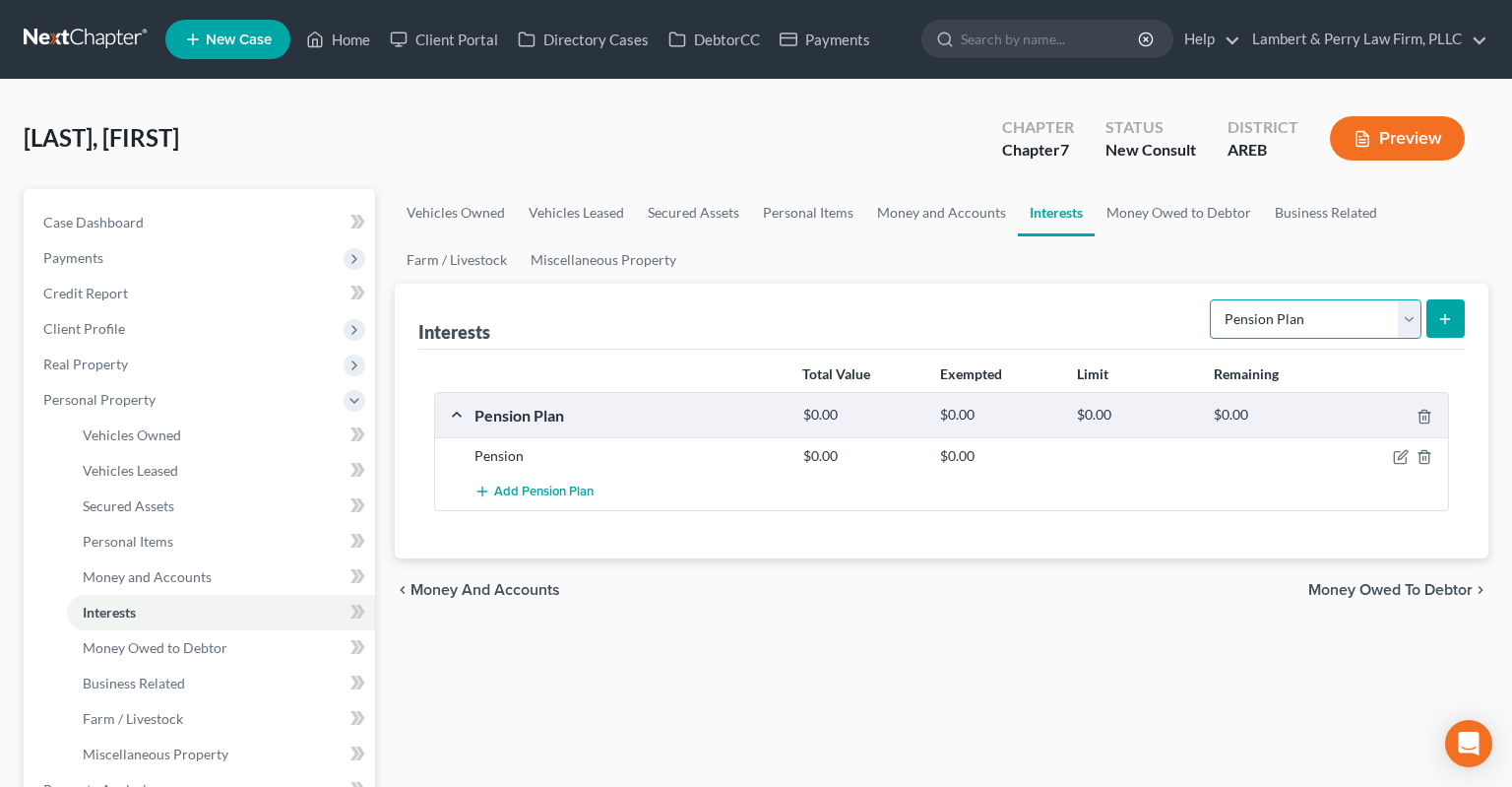 click on "Select Interest Type 401K Annuity Bond Education IRA Government Bond Government Pension Plan Incorporated Business IRA Joint Venture (Active) Joint Venture (Inactive) Keogh Mutual Fund Other Retirement Plan Partnership (Active) Partnership (Inactive) Pension Plan Stock Term Life Insurance Unincorporated Business Whole Life Insurance" at bounding box center (1315, 319) 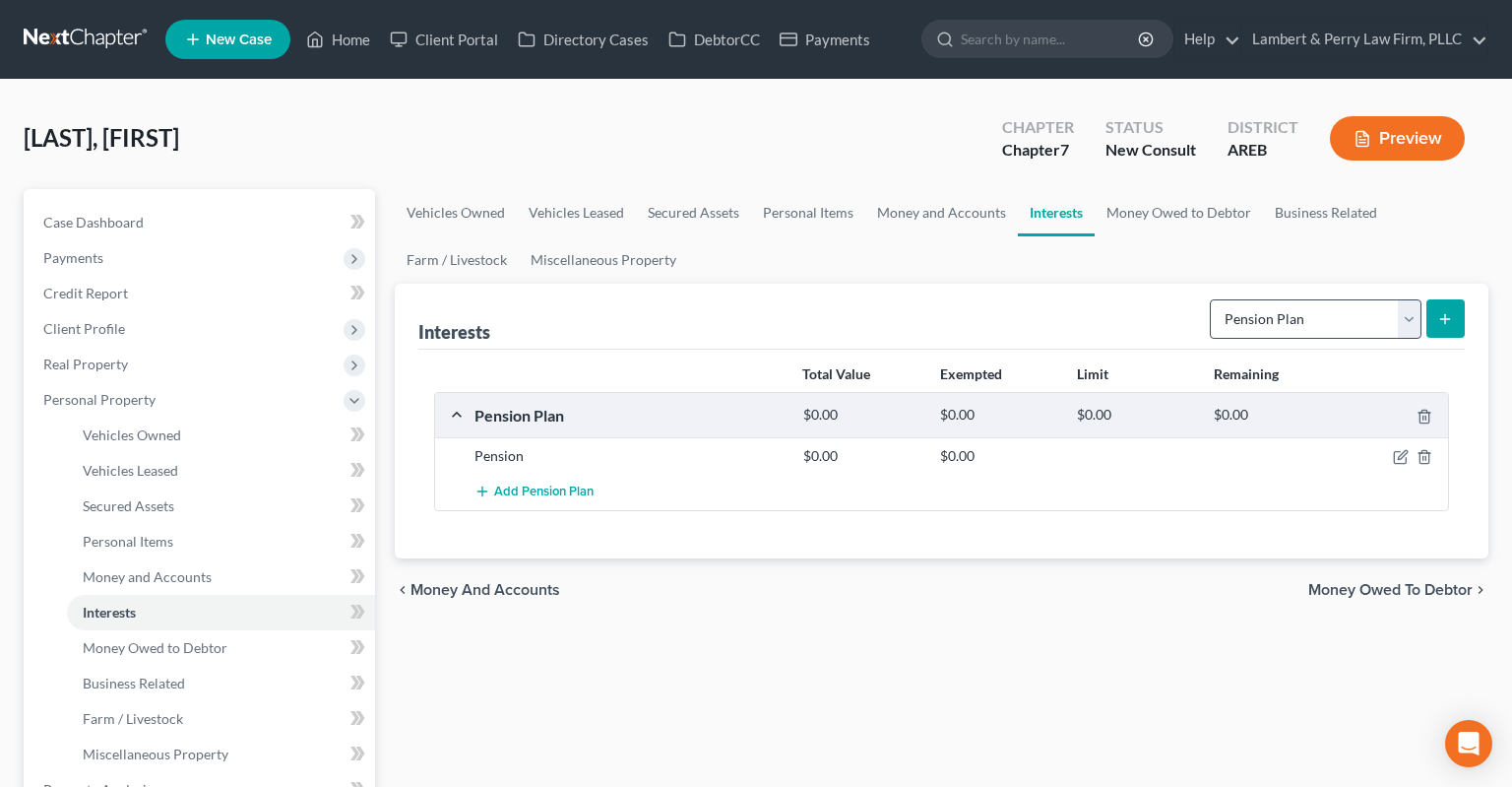 click on "Vehicles Owned
Vehicles Leased
Secured Assets
Personal Items
Money and Accounts
Interests
Money Owed to Debtor
Business Related
Farm / Livestock
Miscellaneous Property
Interests Select Interest Type 401K Annuity Bond Education IRA Government Bond Government Pension Plan Incorporated Business IRA Joint Venture (Active) Joint Venture (Inactive) Keogh Mutual Fund Other Retirement Plan Partnership (Active) Partnership (Inactive) Pension Plan Stock Term Life Insurance Unincorporated Business Whole Life Insurance
Total Value Exempted Limit Remaining
Pension Plan $0.00 $0.00 $0.00 $0.00
Pension $0.00 $0.00 Add Pension Plan
chevron_left
Money and Accounts
Money Owed to Debtor
chevron_right" at bounding box center (941, 793) 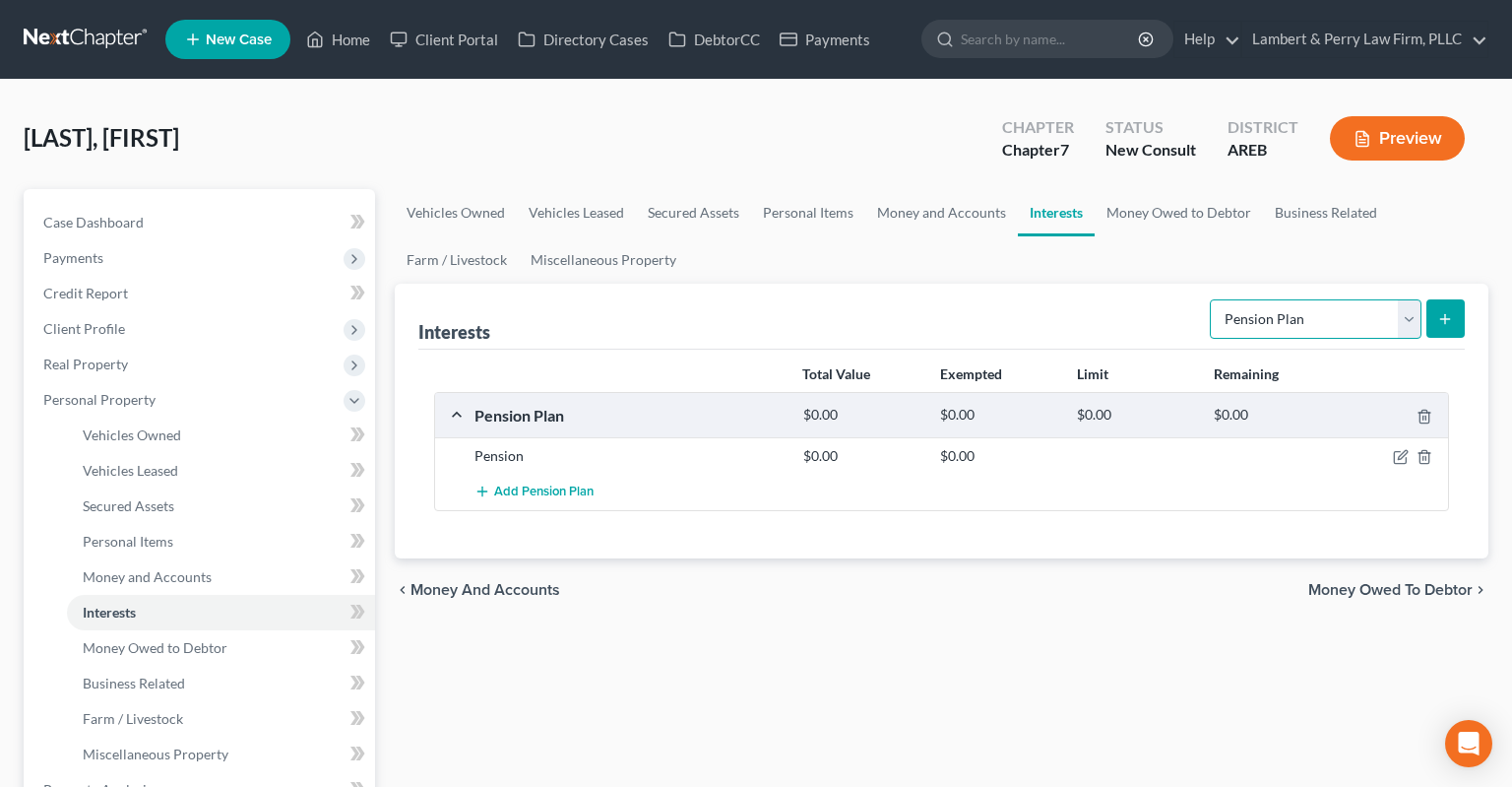 click on "Select Interest Type 401K Annuity Bond Education IRA Government Bond Government Pension Plan Incorporated Business IRA Joint Venture (Active) Joint Venture (Inactive) Keogh Mutual Fund Other Retirement Plan Partnership (Active) Partnership (Inactive) Pension Plan Stock Term Life Insurance Unincorporated Business Whole Life Insurance" at bounding box center (1315, 319) 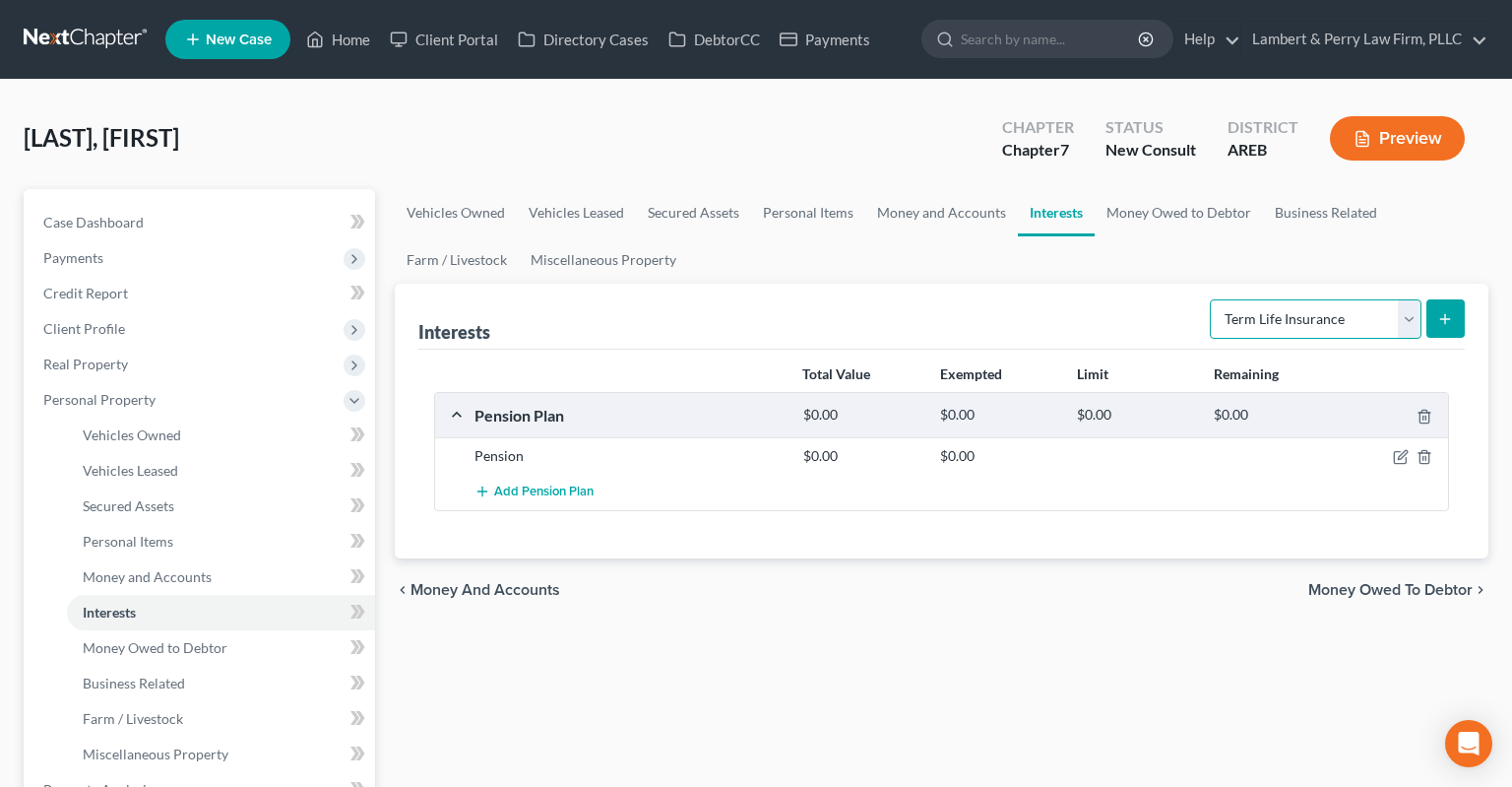 click on "Term Life Insurance" at bounding box center (0, 0) 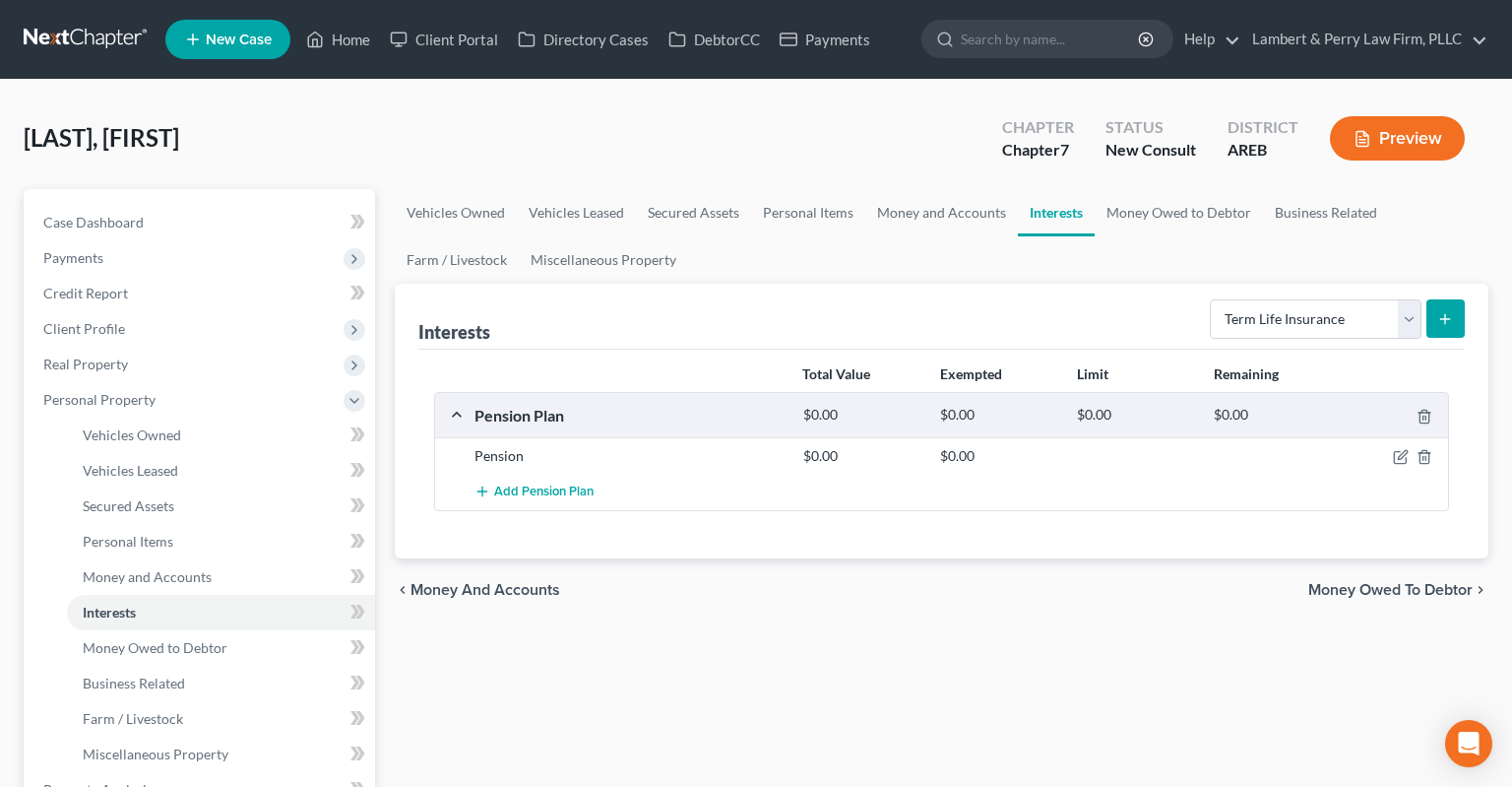 click at bounding box center (1445, 318) 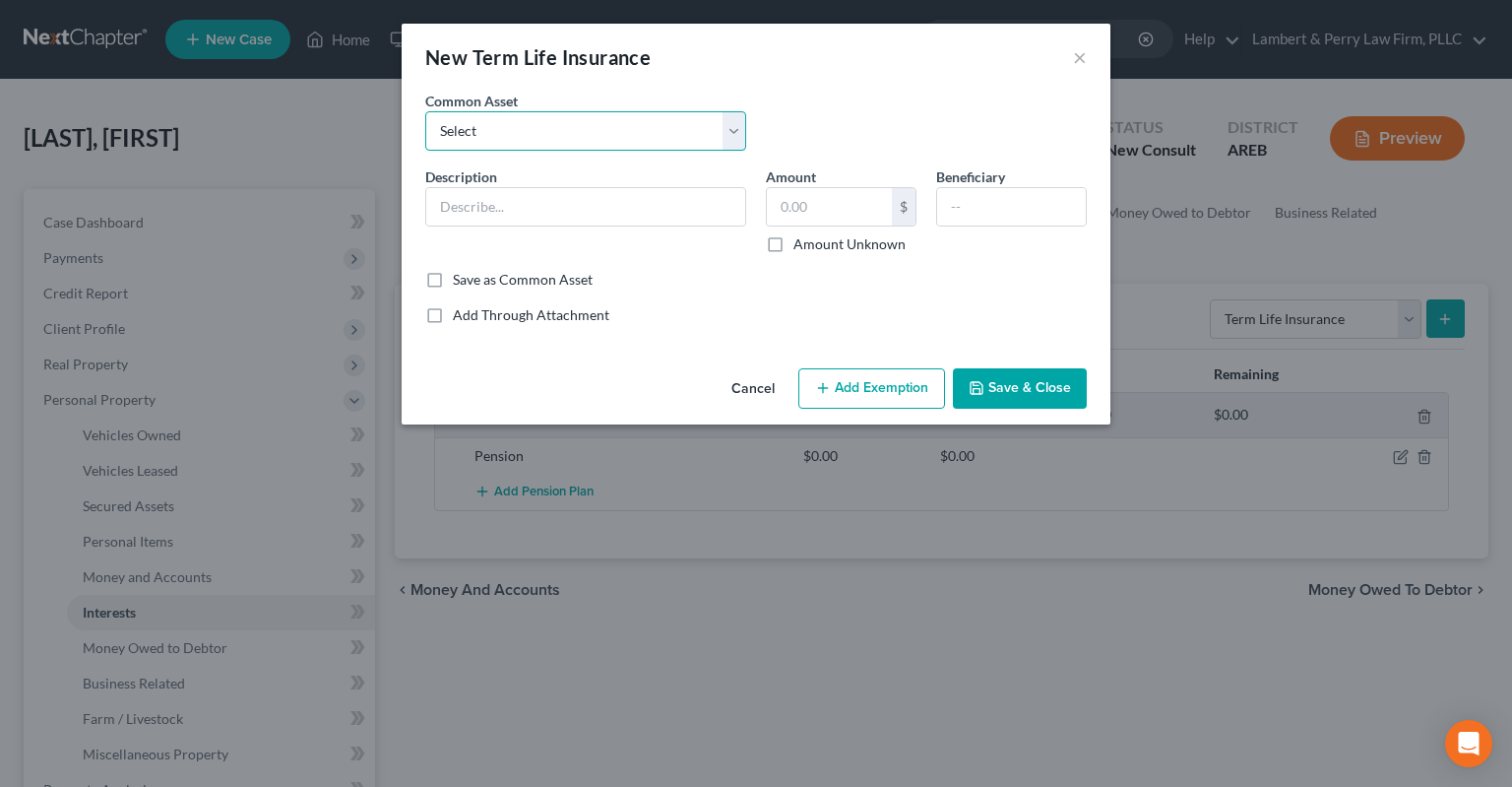 click on "Select Term life insurance" at bounding box center (586, 131) 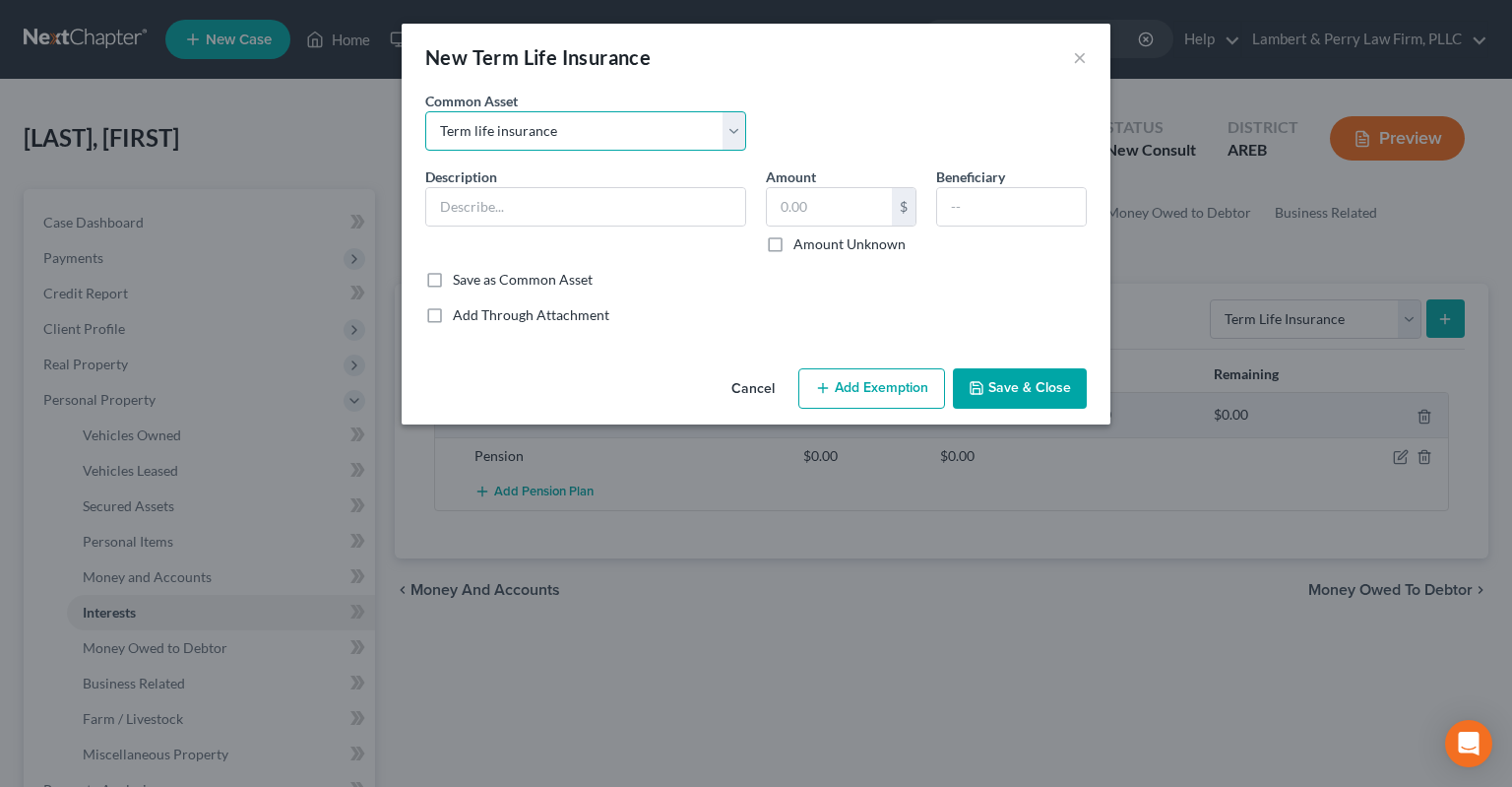 click on "Term life insurance" at bounding box center (0, 0) 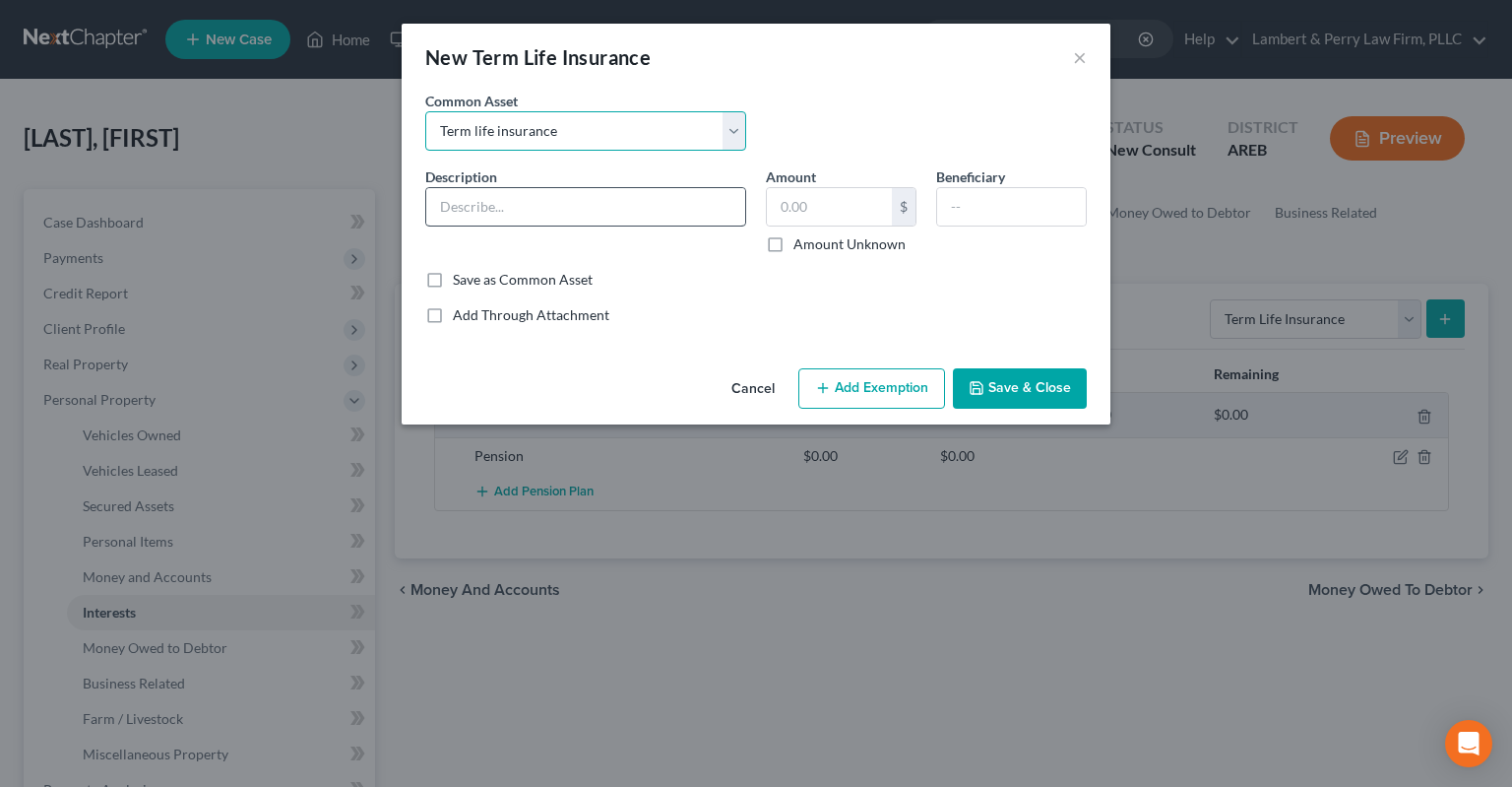 type on "Term life insurance" 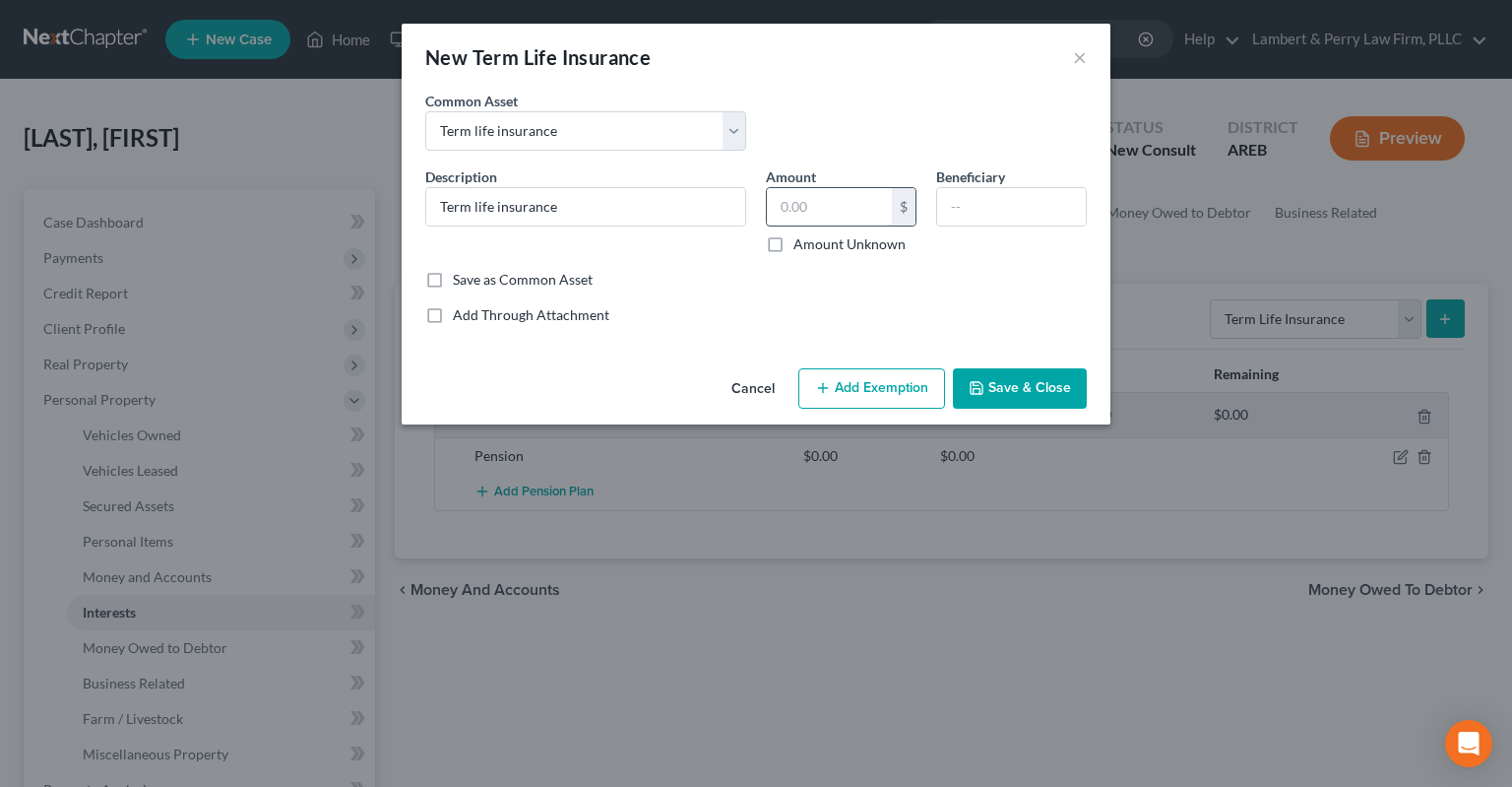 click at bounding box center (829, 207) 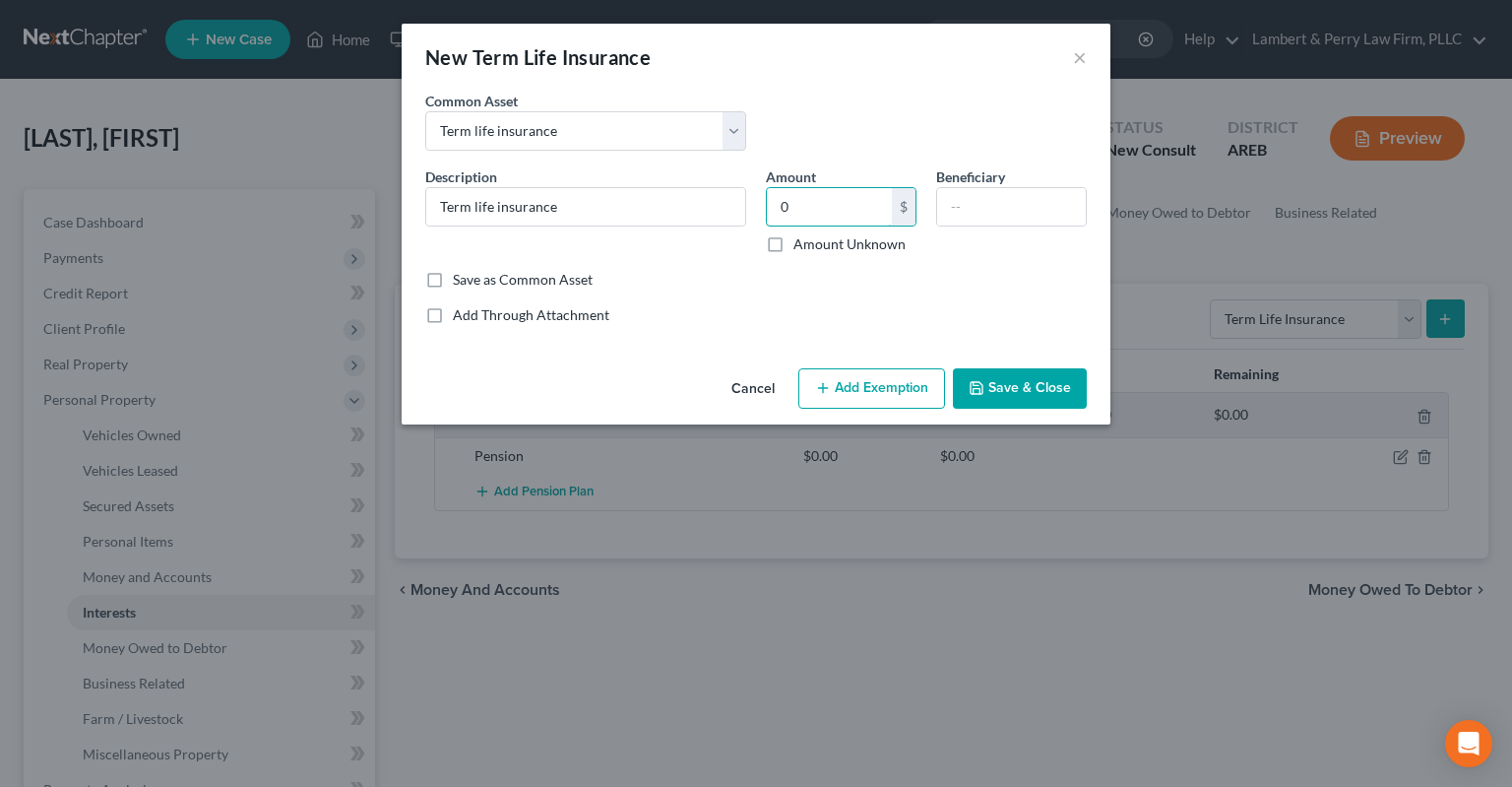 type on "0" 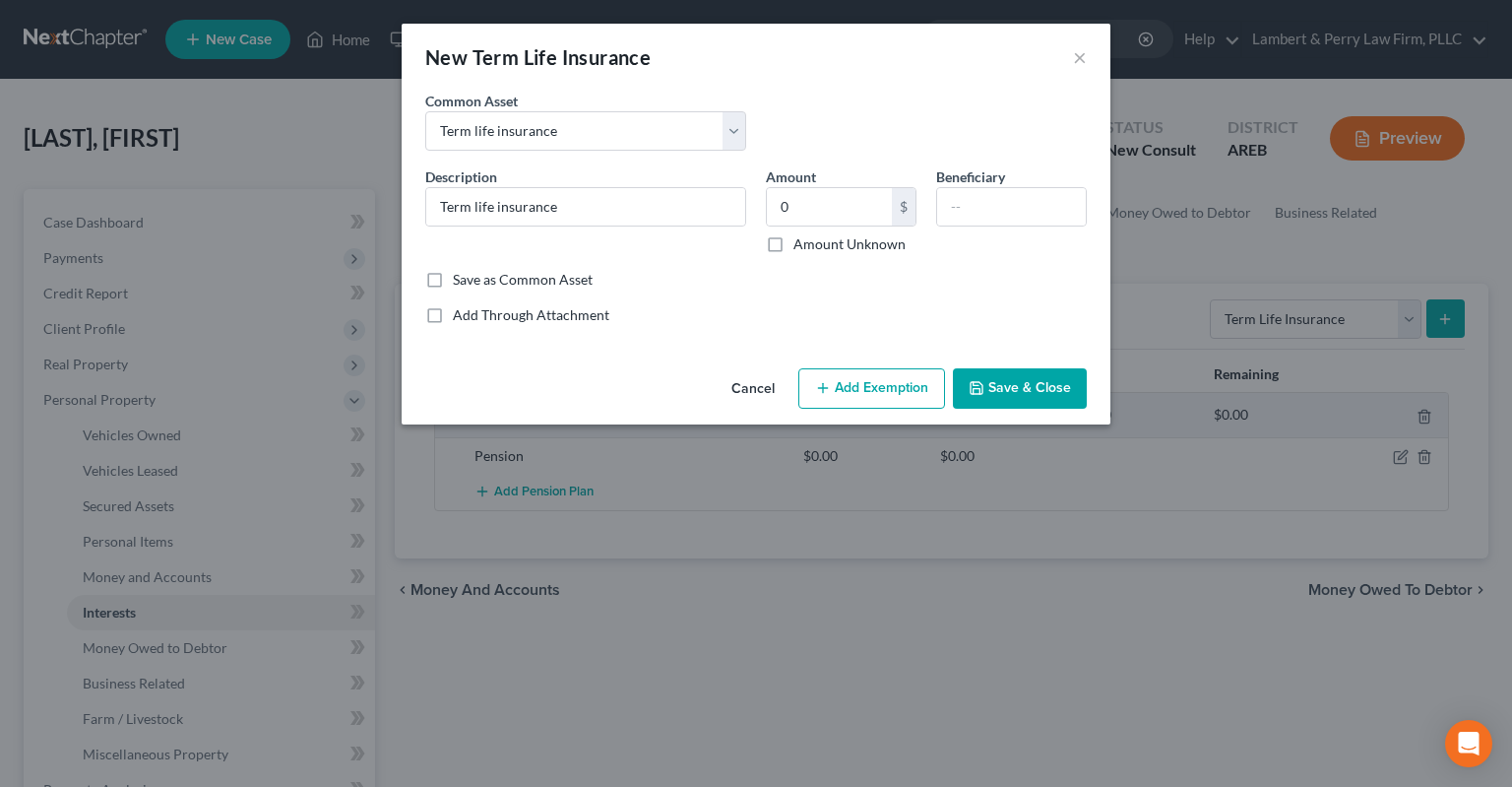 click on "Save & Close" at bounding box center (1020, 389) 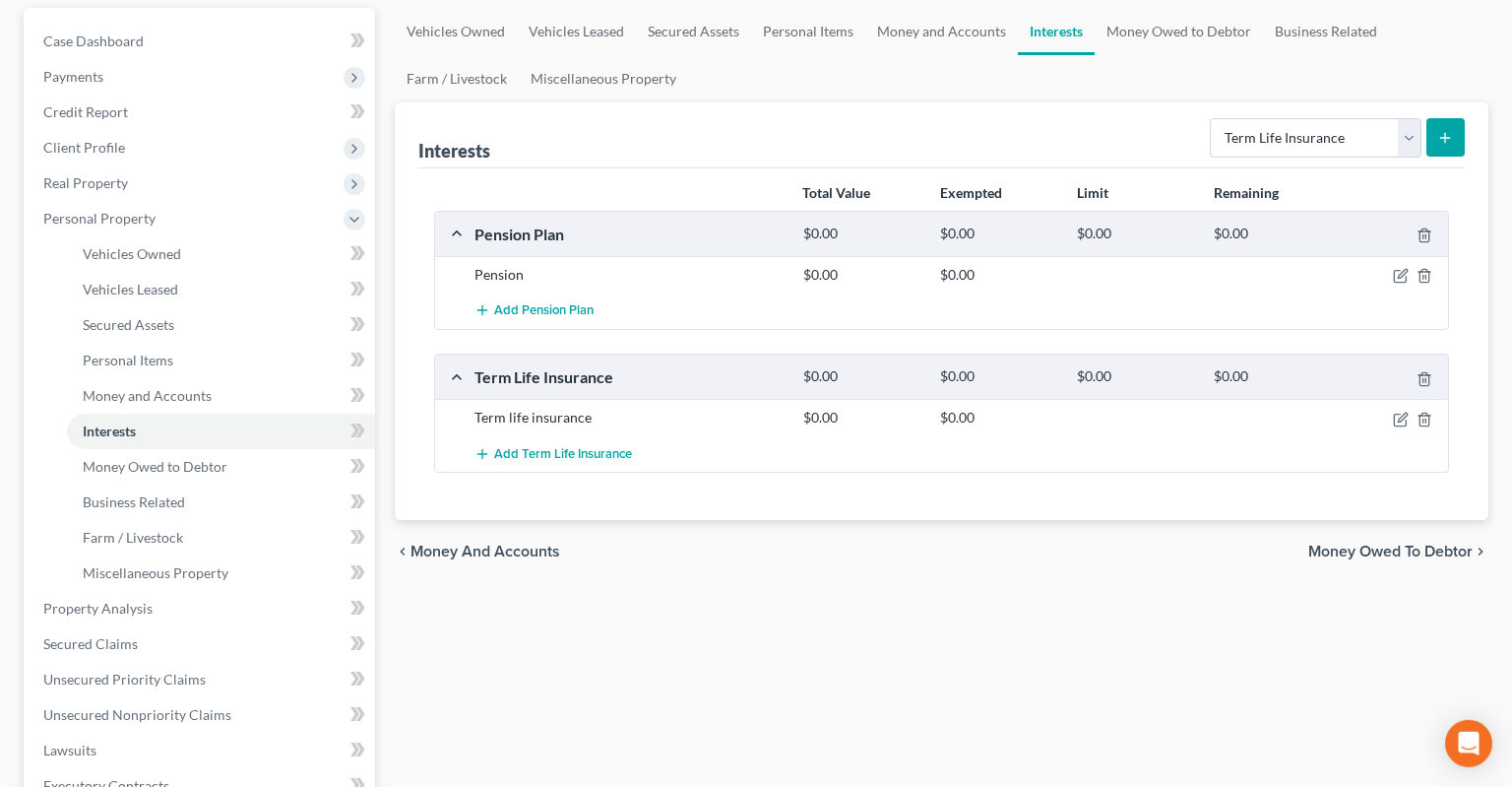 scroll, scrollTop: 0, scrollLeft: 0, axis: both 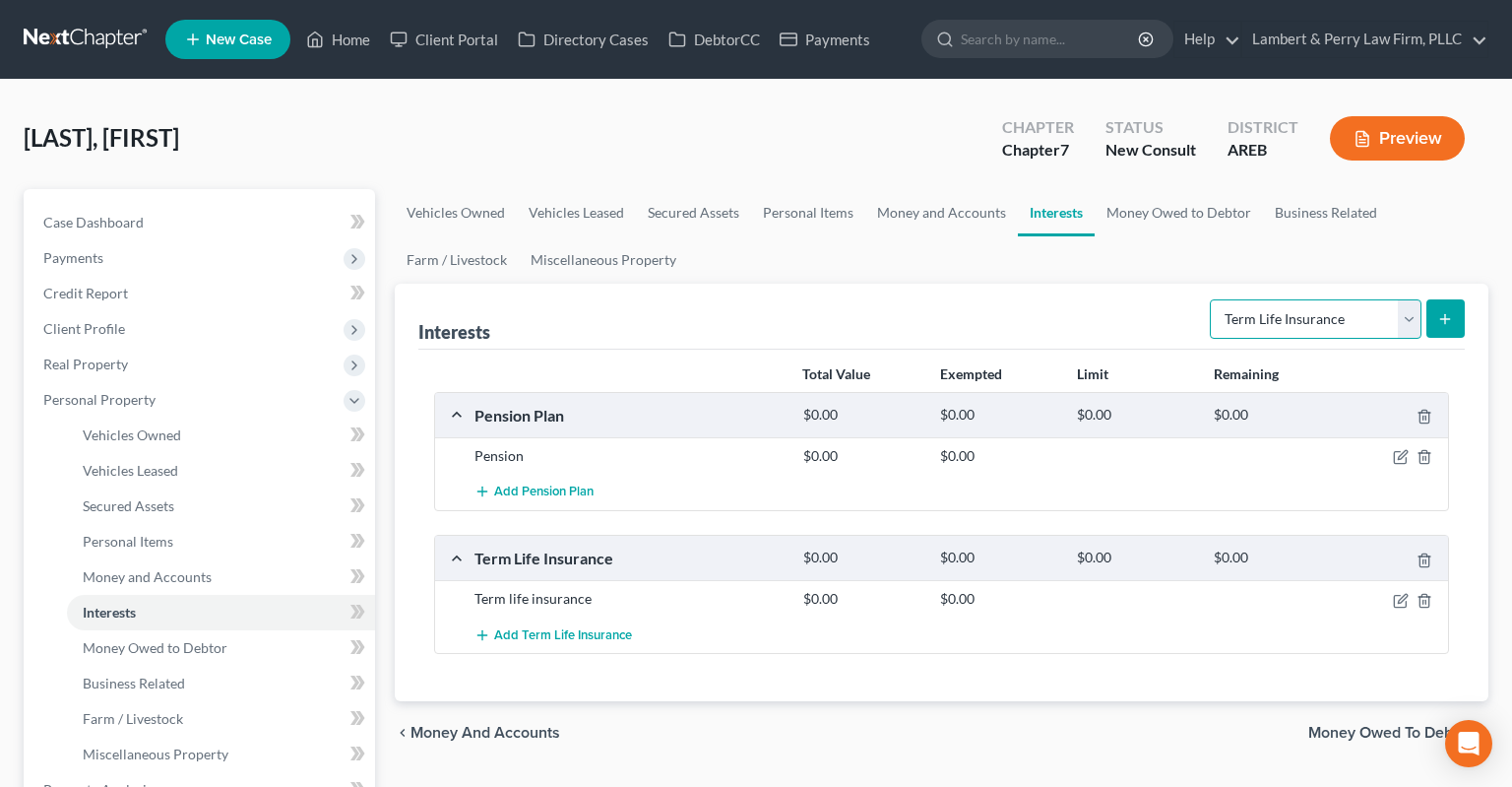 click on "Select Interest Type 401K Annuity Bond Education IRA Government Bond Government Pension Plan Incorporated Business IRA Joint Venture (Active) Joint Venture (Inactive) Keogh Mutual Fund Other Retirement Plan Partnership (Active) Partnership (Inactive) Pension Plan Stock Term Life Insurance Unincorporated Business Whole Life Insurance" at bounding box center (1315, 319) 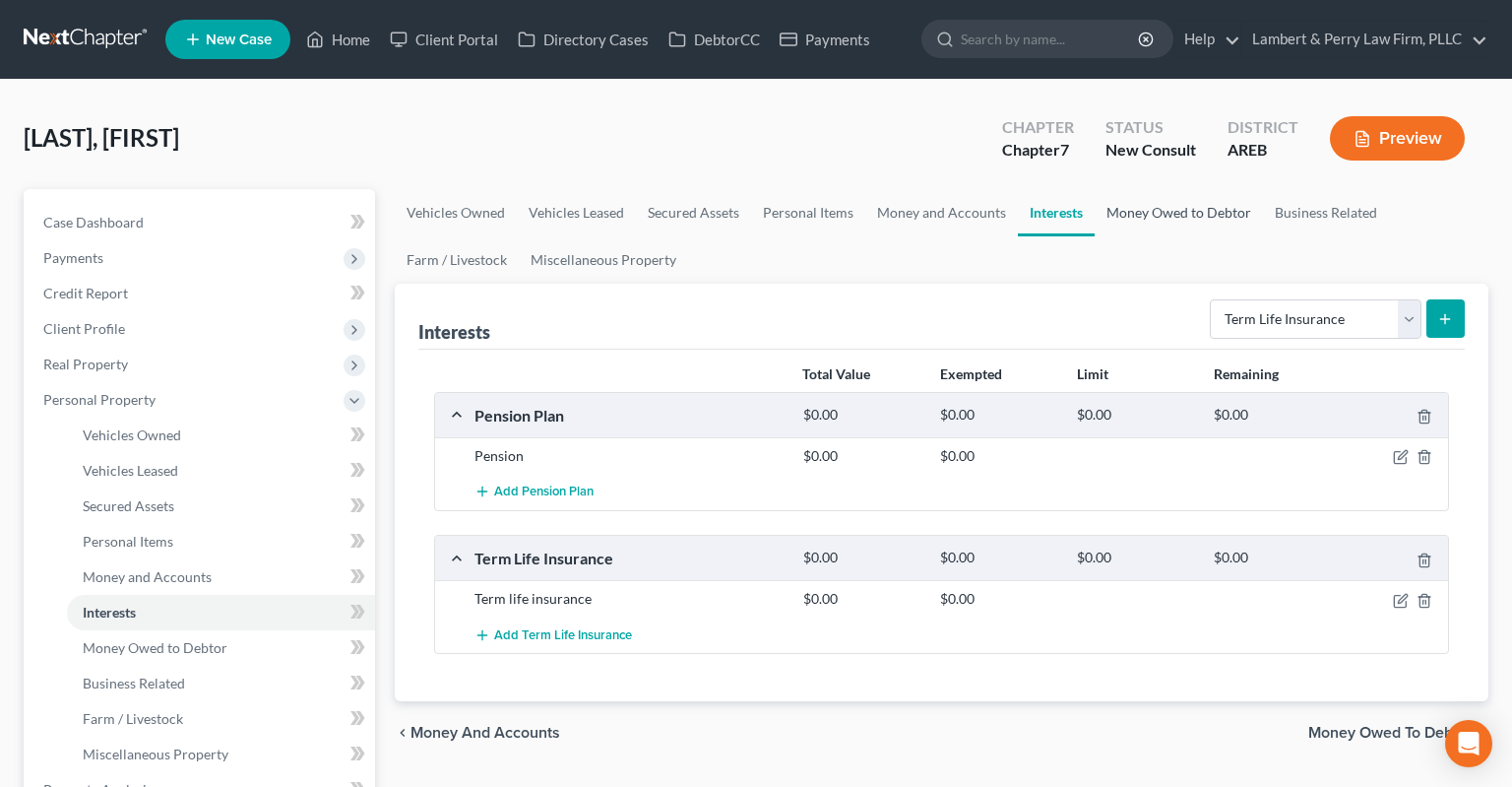 drag, startPoint x: 1250, startPoint y: 304, endPoint x: 1210, endPoint y: 245, distance: 71.28113 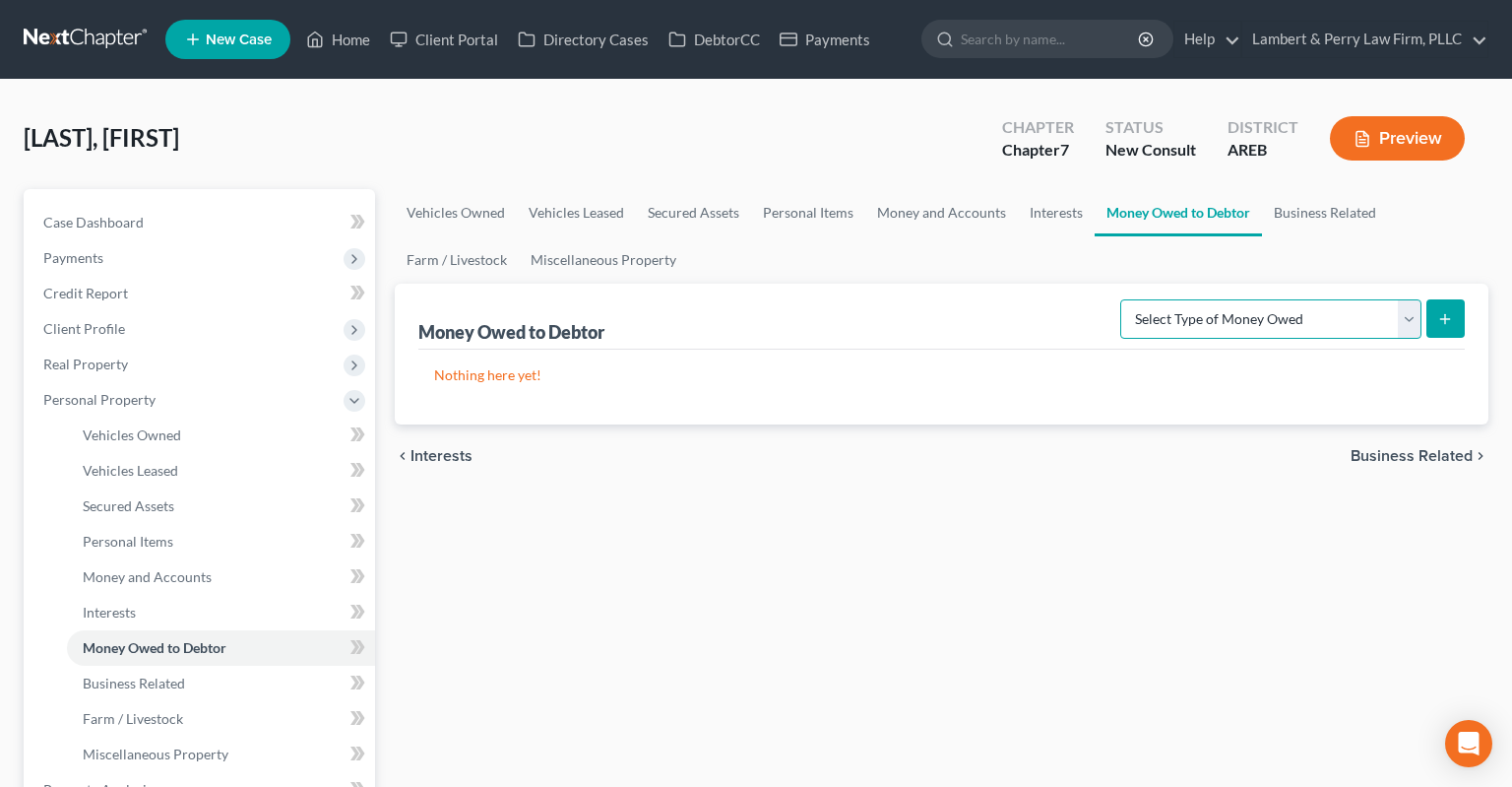 click on "Select Type of Money Owed Accounts Receivable Alimony Child Support Claims Against Third Parties Disability Benefits Disability Insurance Payments Divorce Settlements Equitable or Future Interests Expected Tax Refund and Unused NOLs Financial Assets Not Yet Listed Life Estate of Descendants Maintenance Other Contingent & Unliquidated Claims Property Settlements Sick or Vacation Pay Social Security Benefits Trusts Unpaid Loans Unpaid Wages Workers Compensation" at bounding box center (1271, 319) 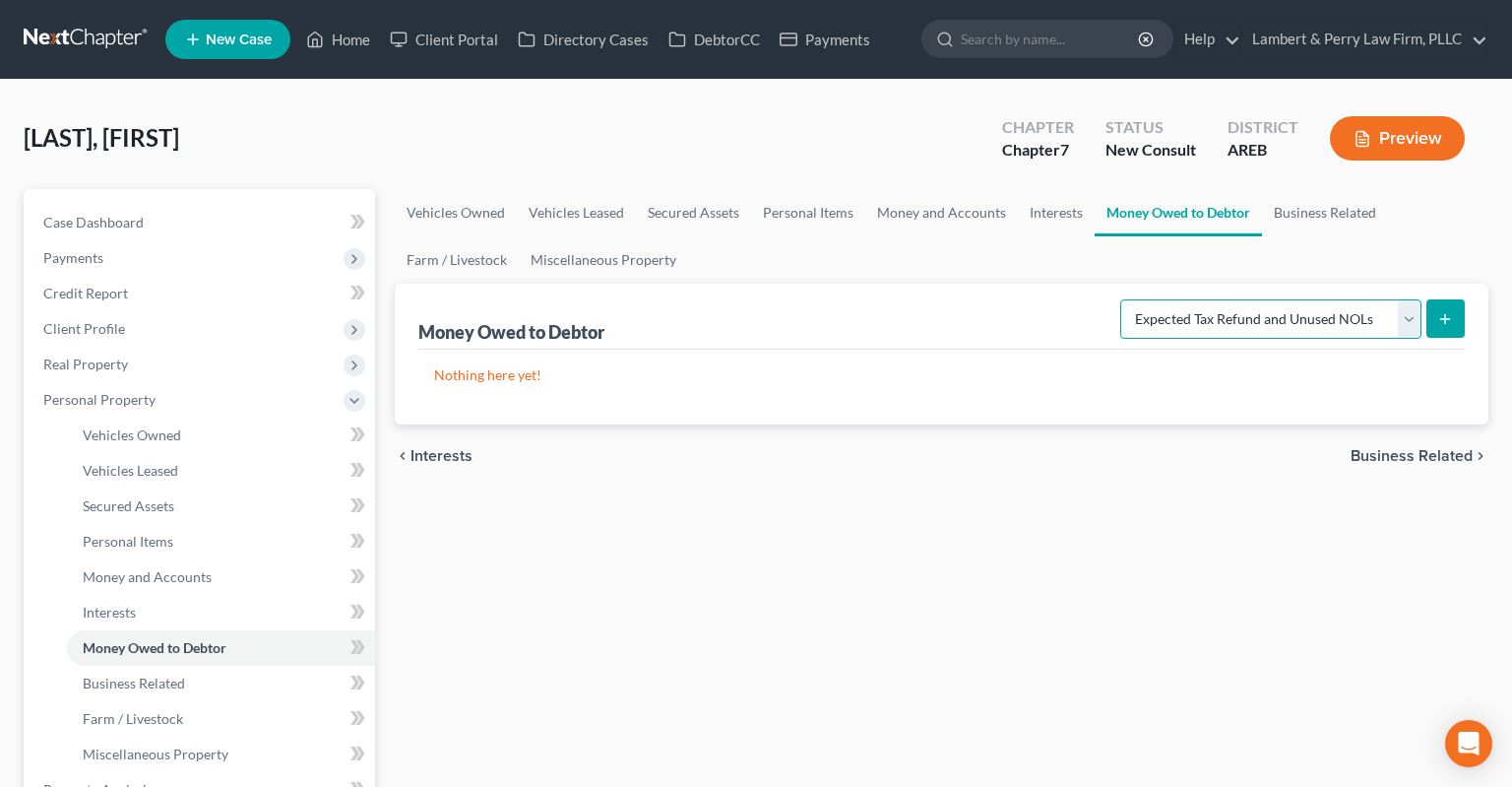 click on "Expected Tax Refund and Unused NOLs" at bounding box center [0, 0] 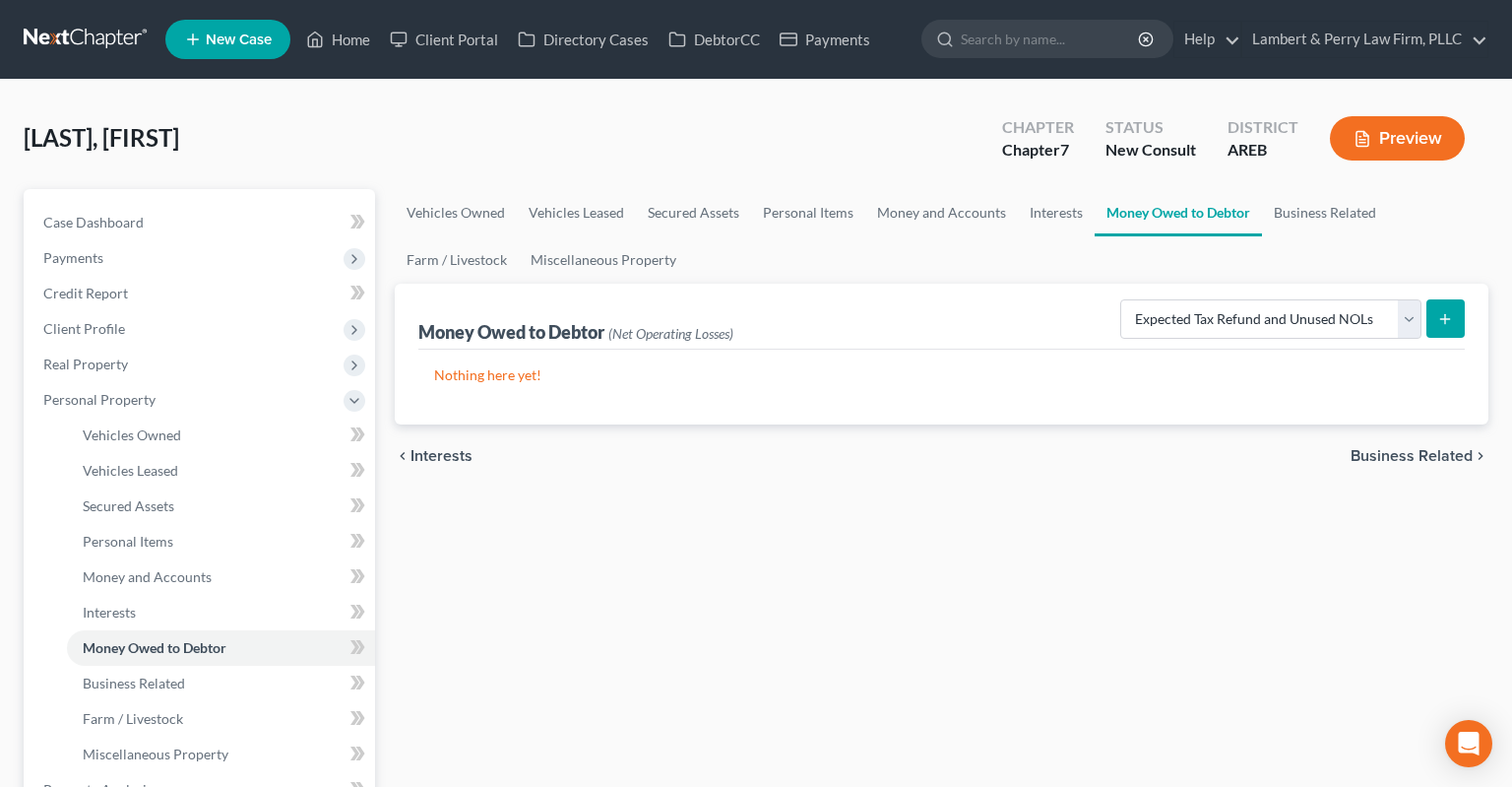 click at bounding box center [1445, 318] 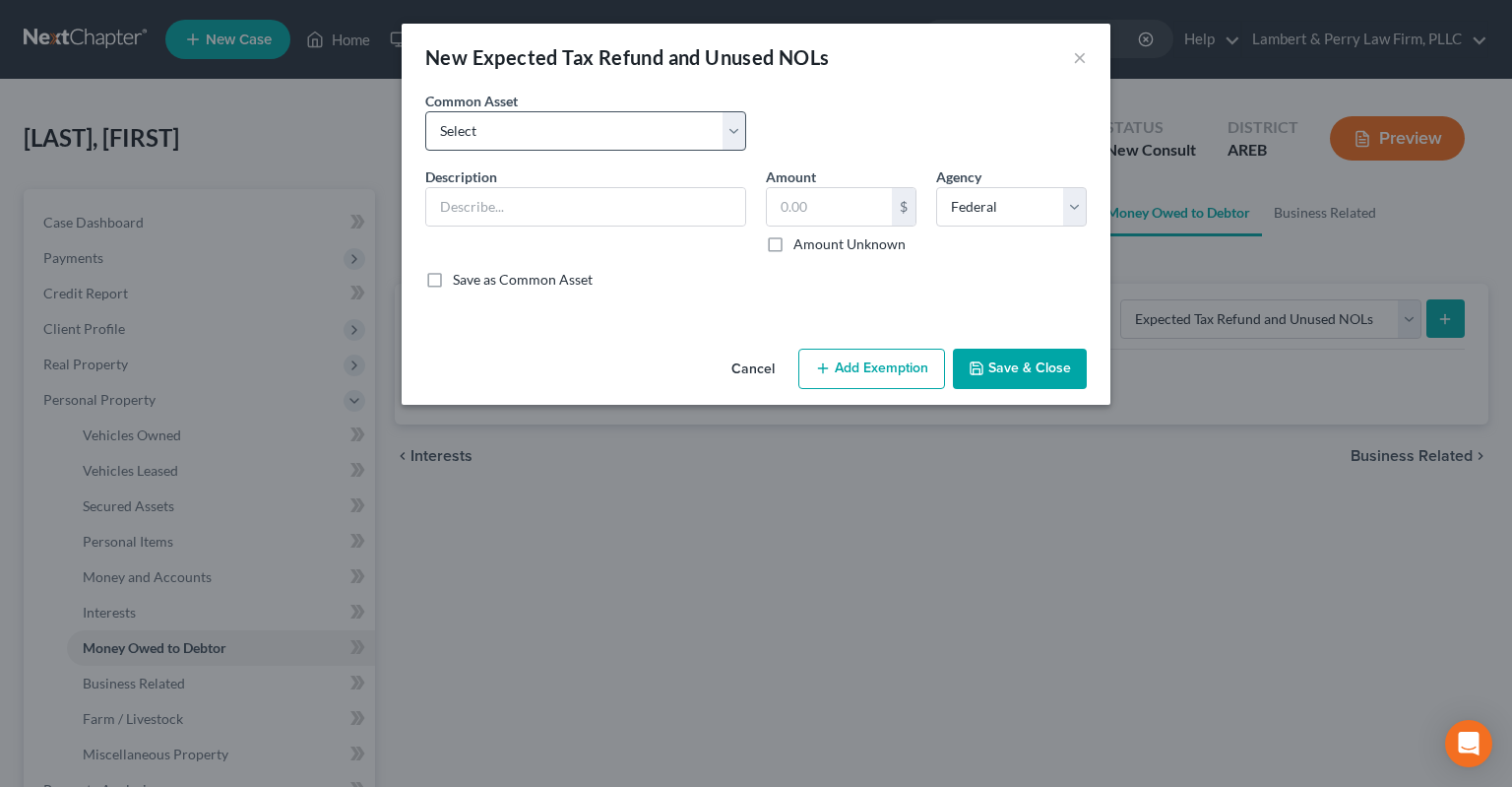 drag, startPoint x: 657, startPoint y: 159, endPoint x: 657, endPoint y: 148, distance: 11 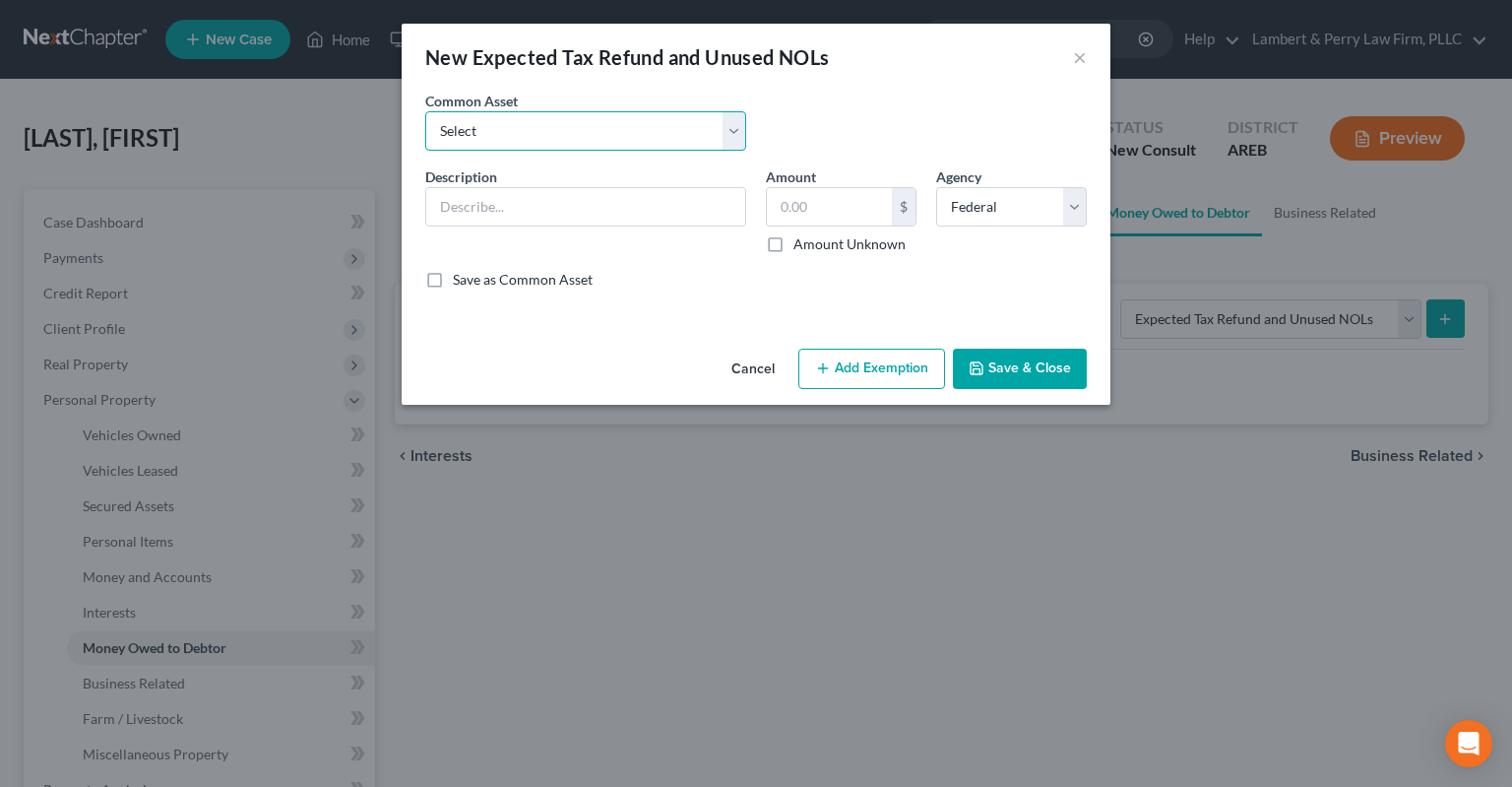 click on "Select Expected refund for 2024 tax refund" at bounding box center [586, 131] 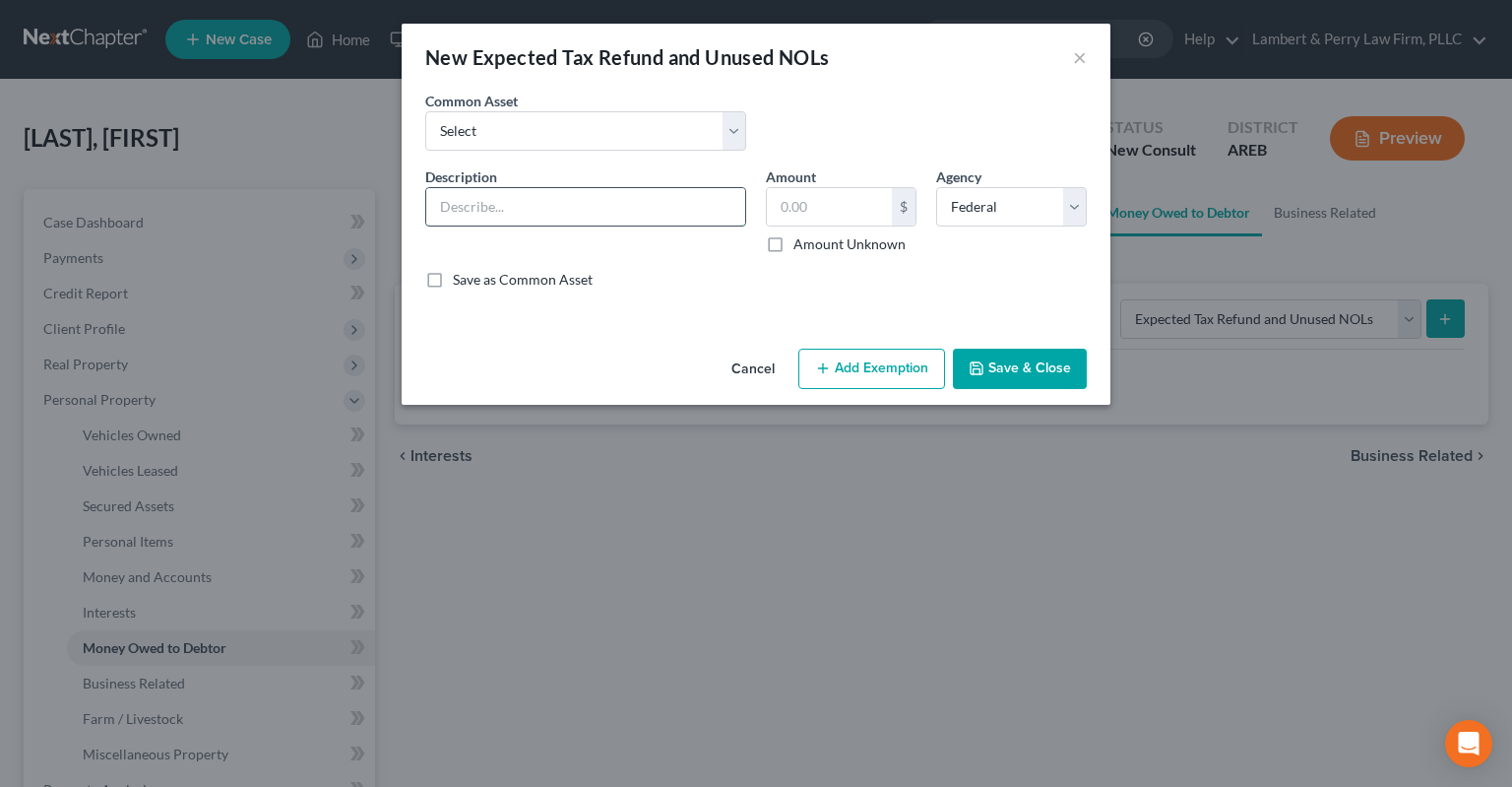 click at bounding box center [586, 207] 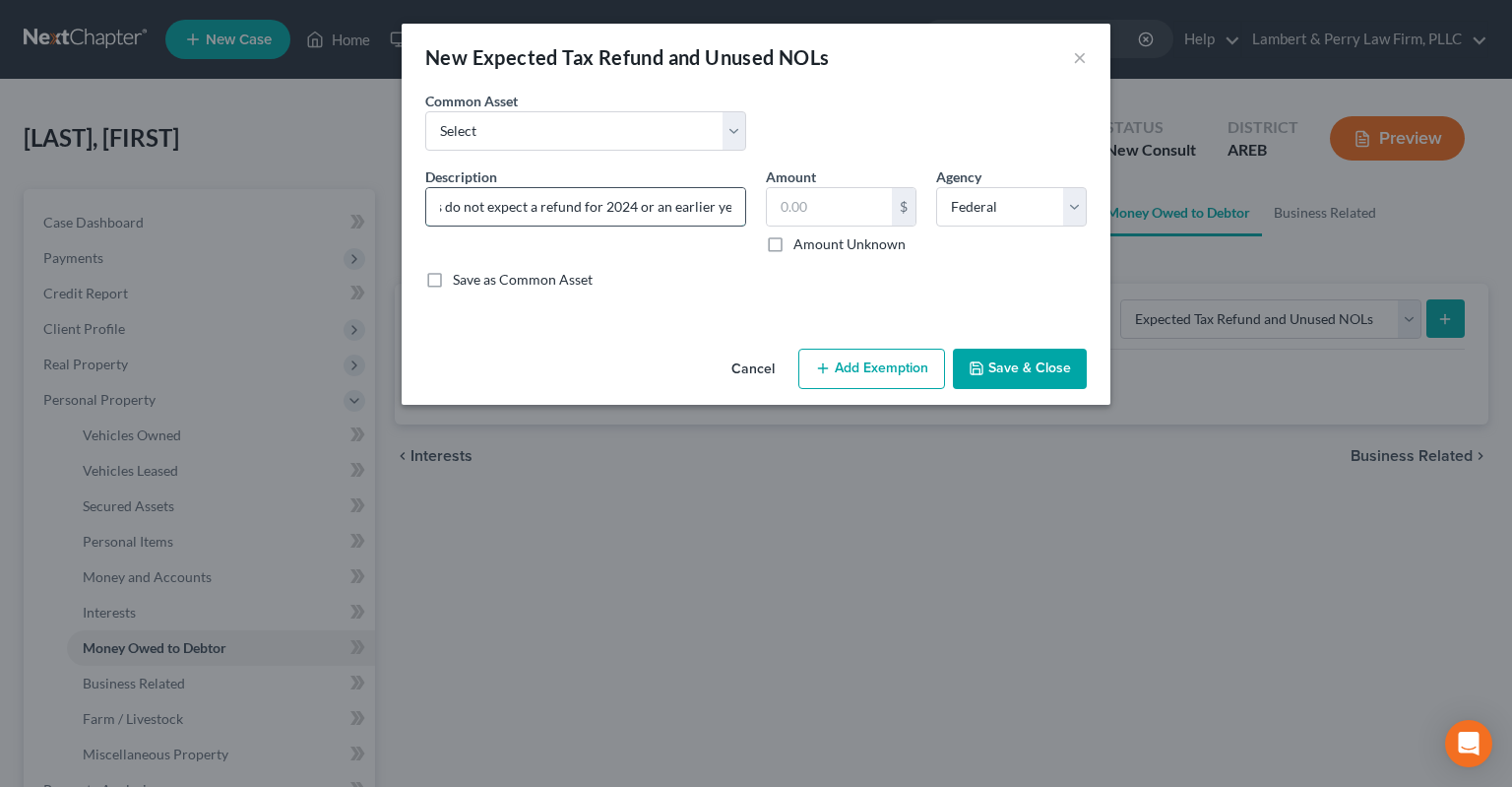 scroll, scrollTop: 0, scrollLeft: 54, axis: horizontal 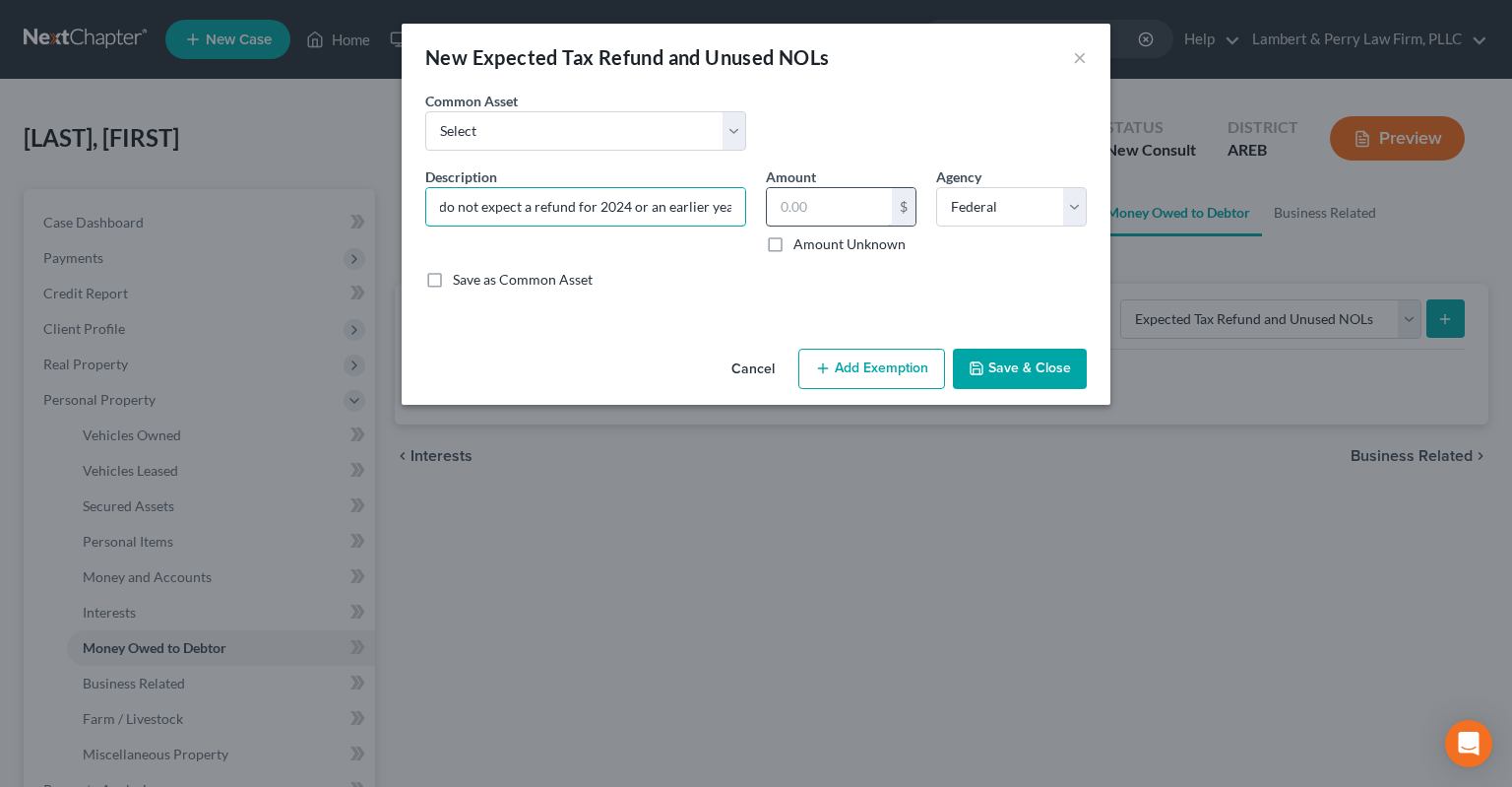 type on "Debtors do not expect a refund for 2024 or an earlier year" 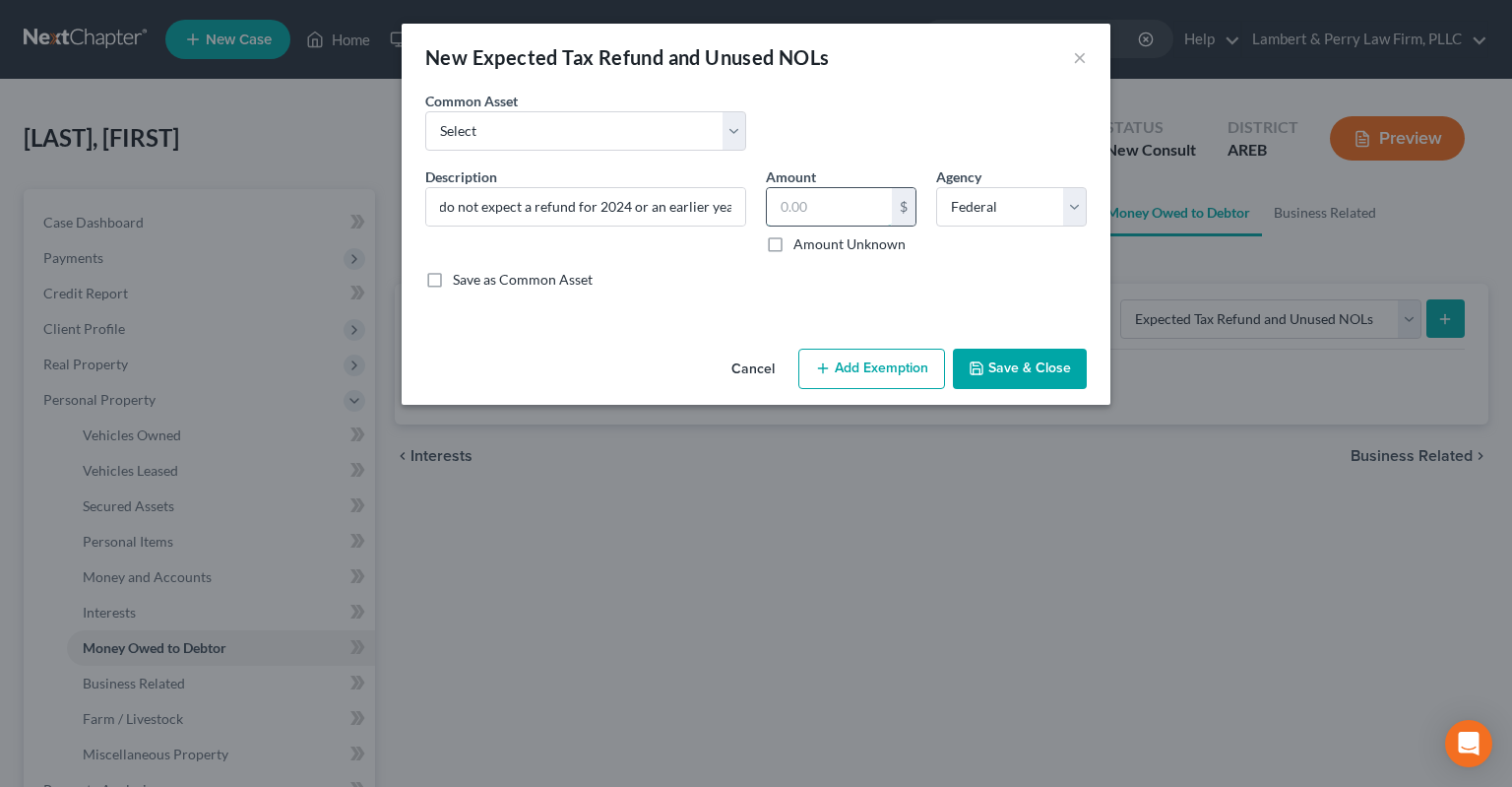 click at bounding box center [829, 207] 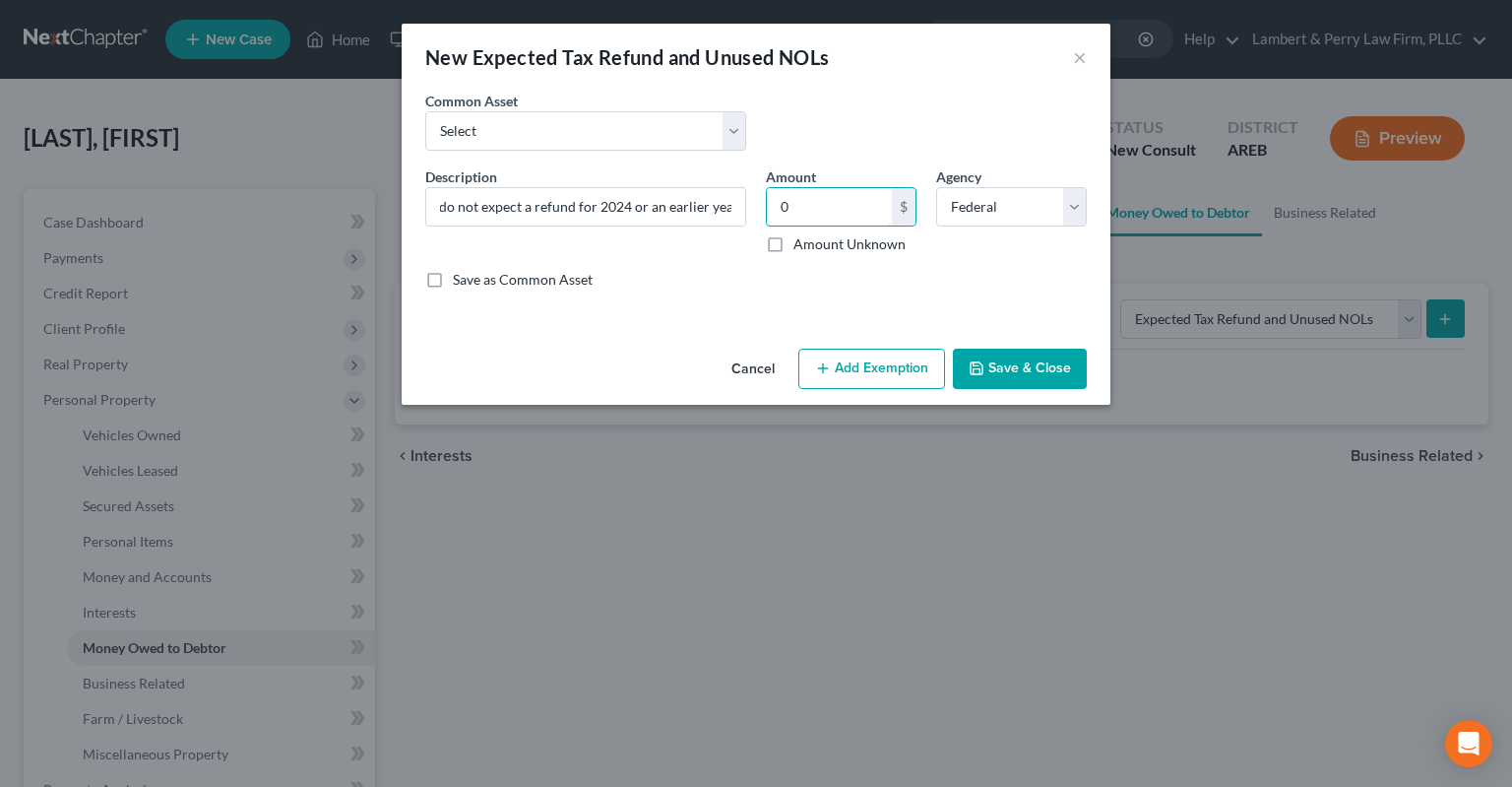 type on "0" 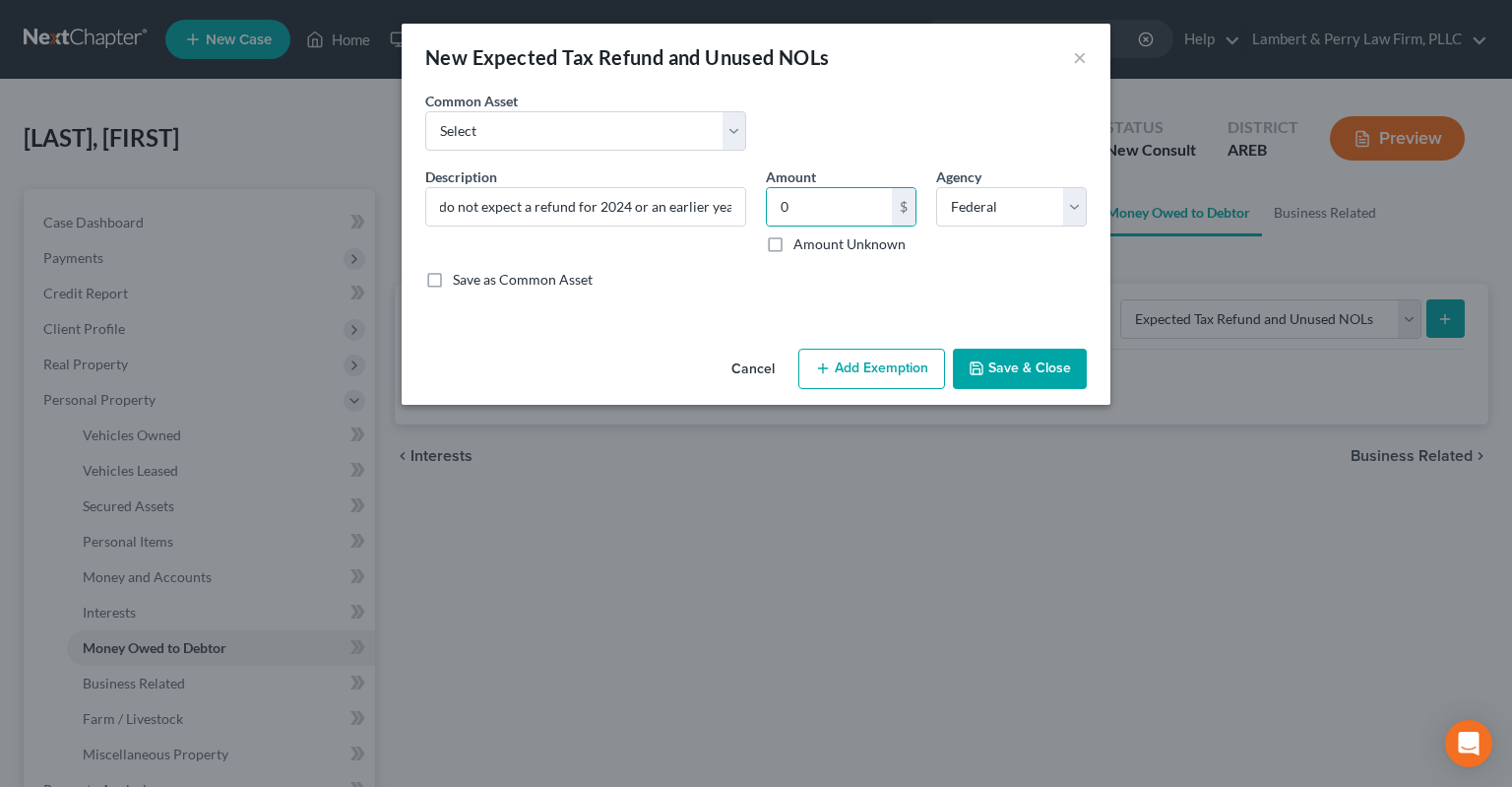 click on "Save & Close" at bounding box center [1020, 369] 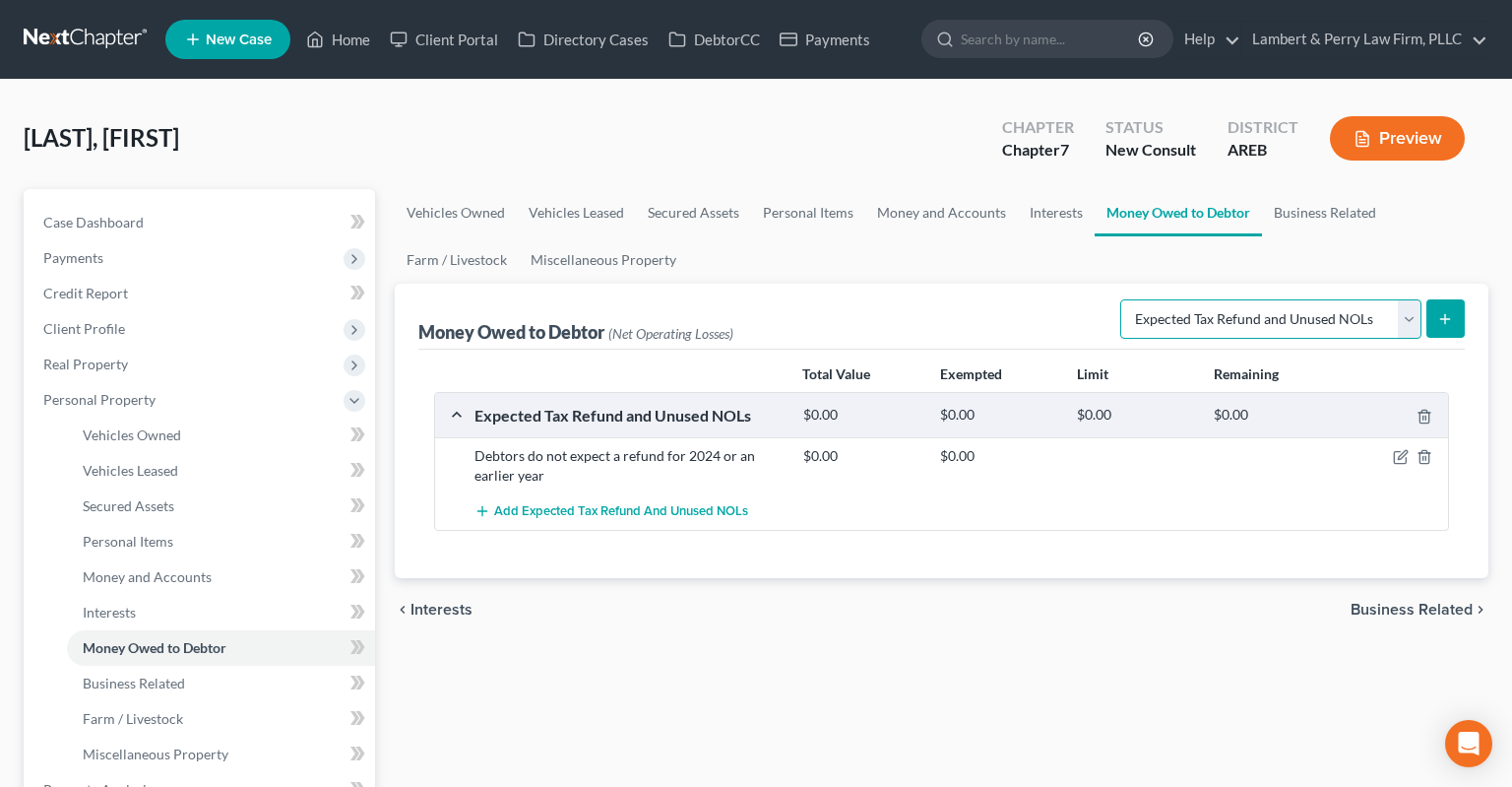 click on "Select Type of Money Owed Accounts Receivable Alimony Child Support Claims Against Third Parties Disability Benefits Disability Insurance Payments Divorce Settlements Equitable or Future Interests Expected Tax Refund and Unused NOLs Financial Assets Not Yet Listed Life Estate of Descendants Maintenance Other Contingent & Unliquidated Claims Property Settlements Sick or Vacation Pay Social Security Benefits Trusts Unpaid Loans Unpaid Wages Workers Compensation" at bounding box center (1271, 319) 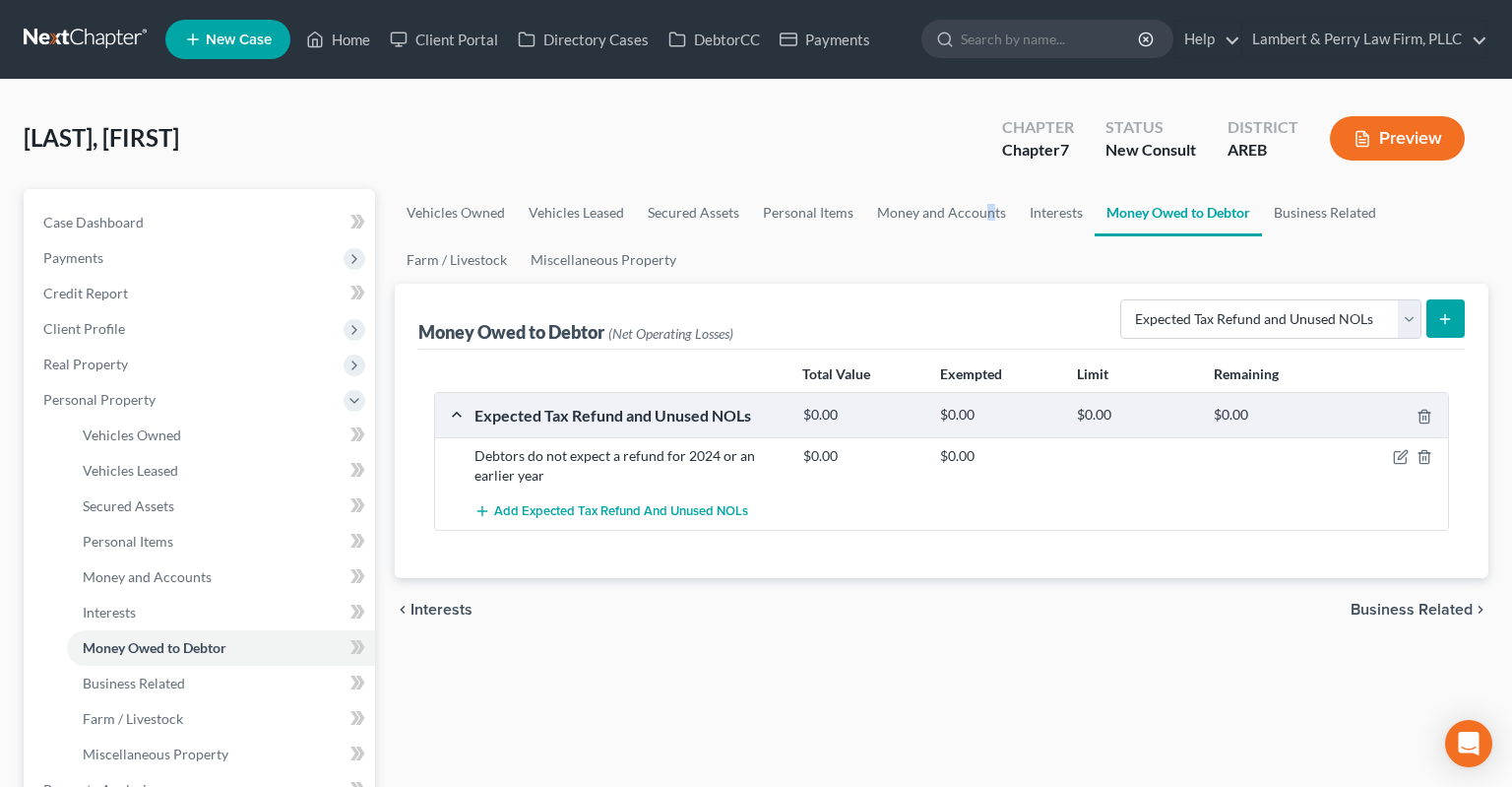 click on "Vehicles Owned
Vehicles Leased
Secured Assets
Personal Items
Money and Accounts
Interests
Money Owed to Debtor
Business Related
Farm / Livestock
Miscellaneous Property" at bounding box center (941, 236) 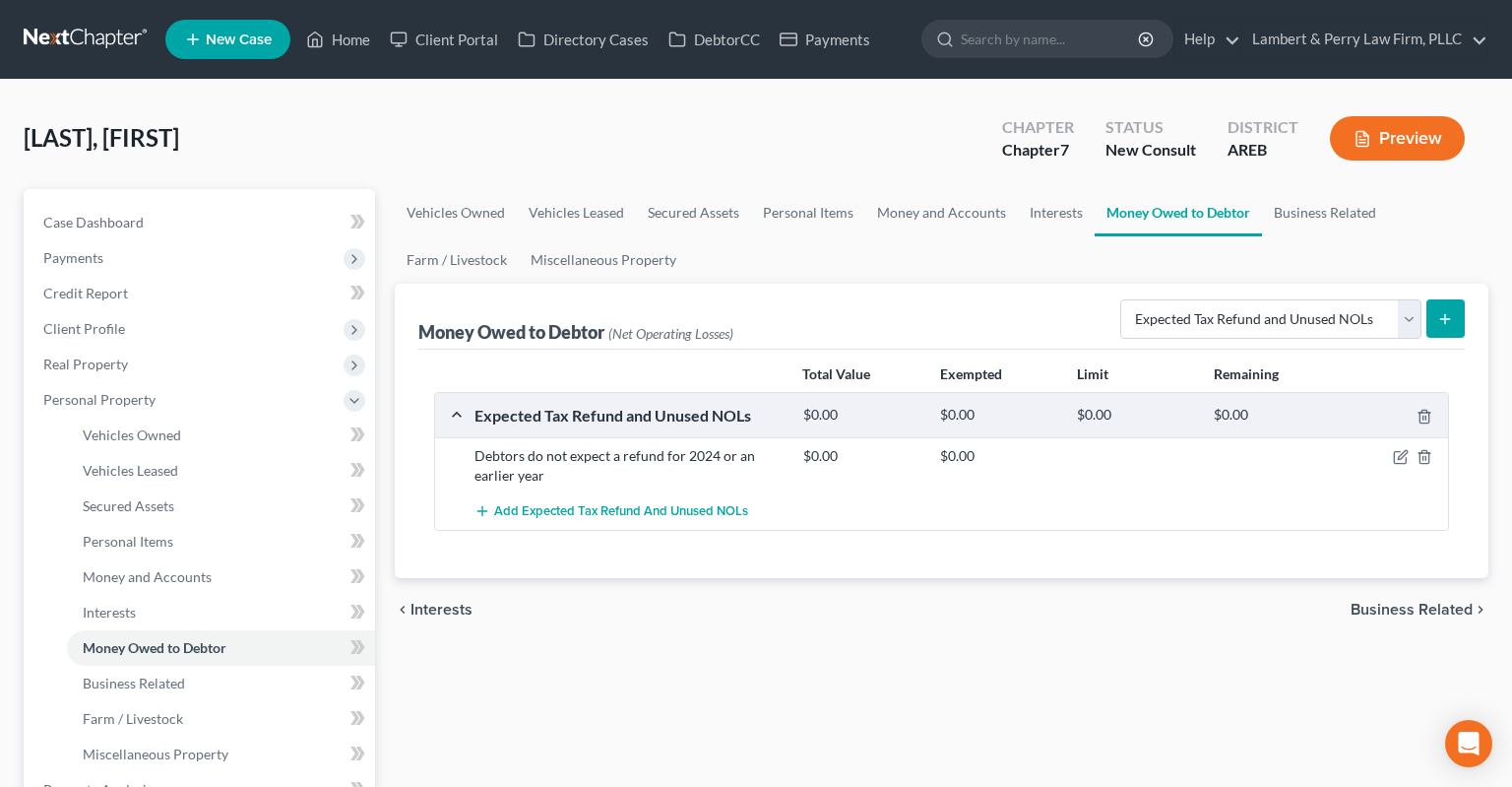click on "Vehicles Owned
Vehicles Leased
Secured Assets
Personal Items
Money and Accounts
Interests
Money Owed to Debtor
Business Related
Farm / Livestock
Miscellaneous Property" at bounding box center (941, 236) 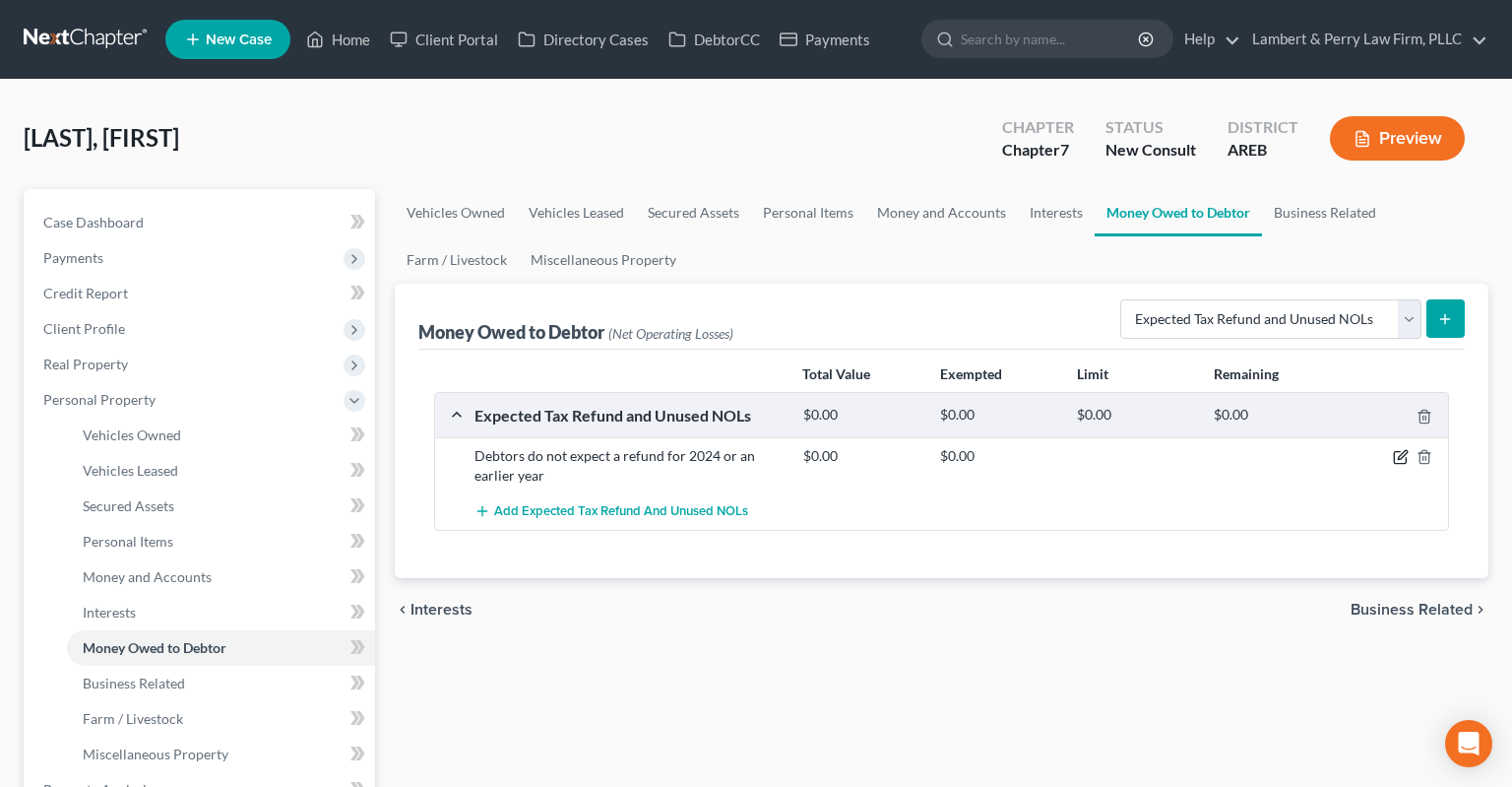 click 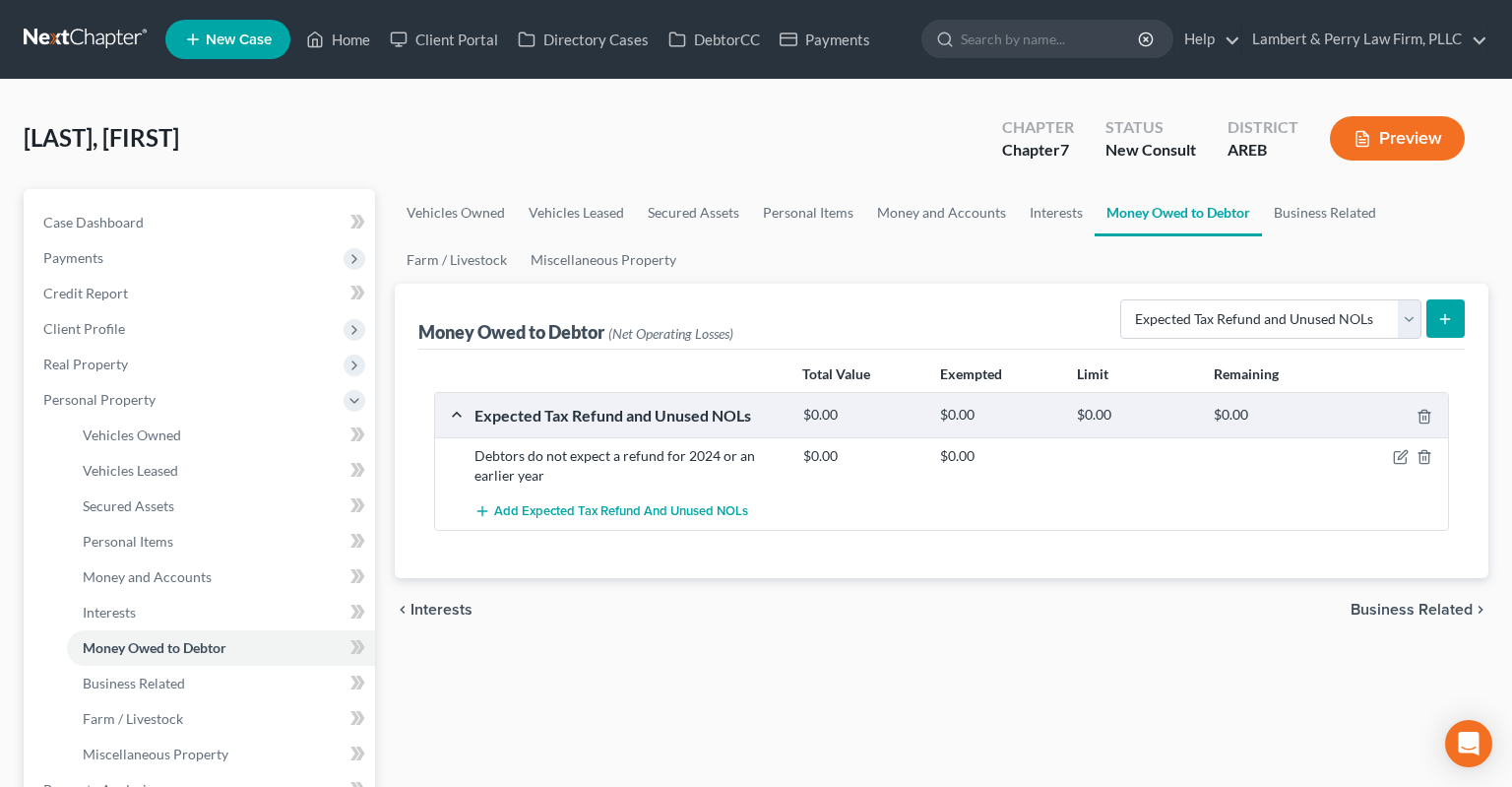 select on "0" 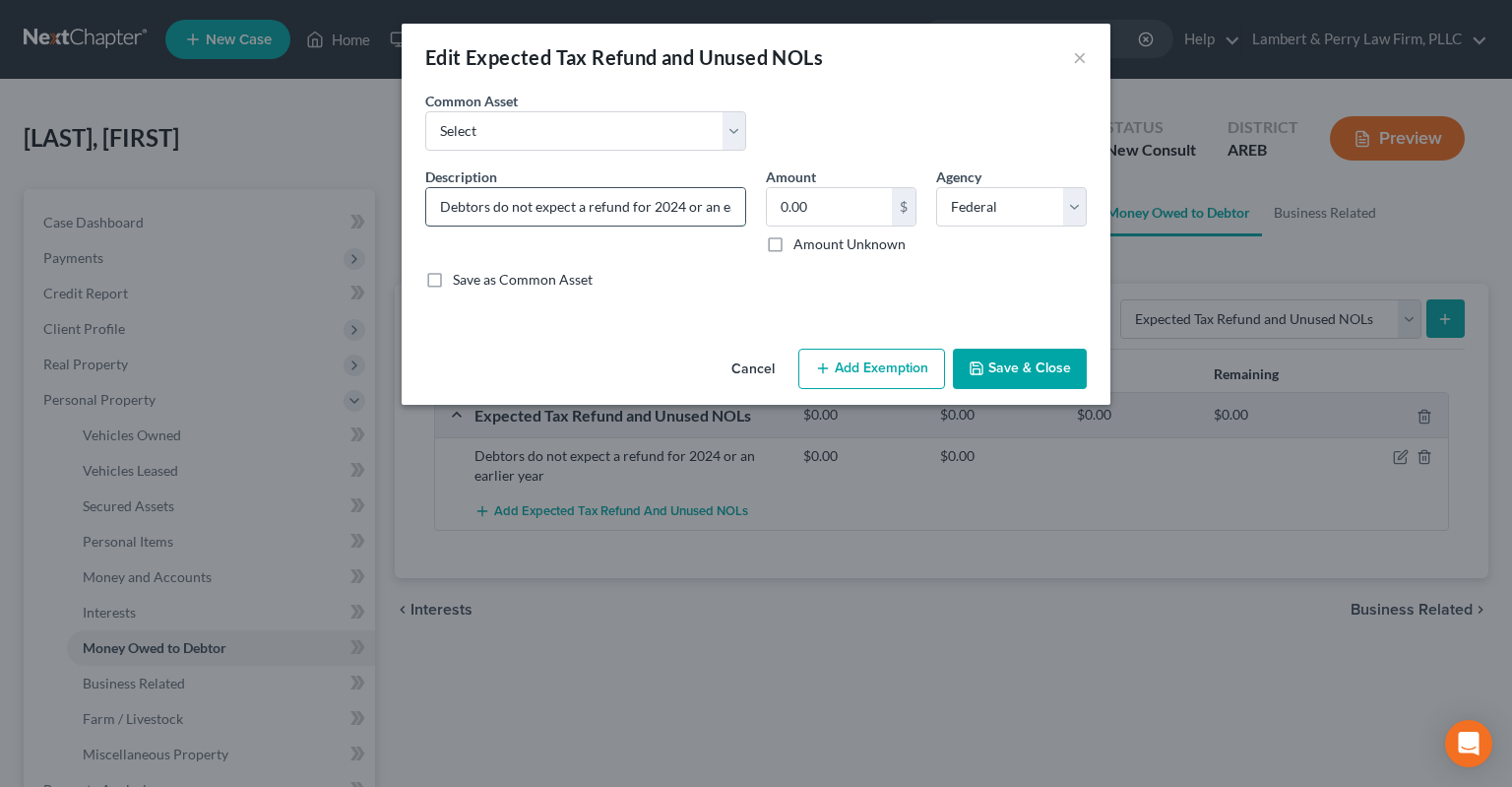 click on "Debtors do not expect a refund for 2024 or an earlier year" at bounding box center (586, 207) 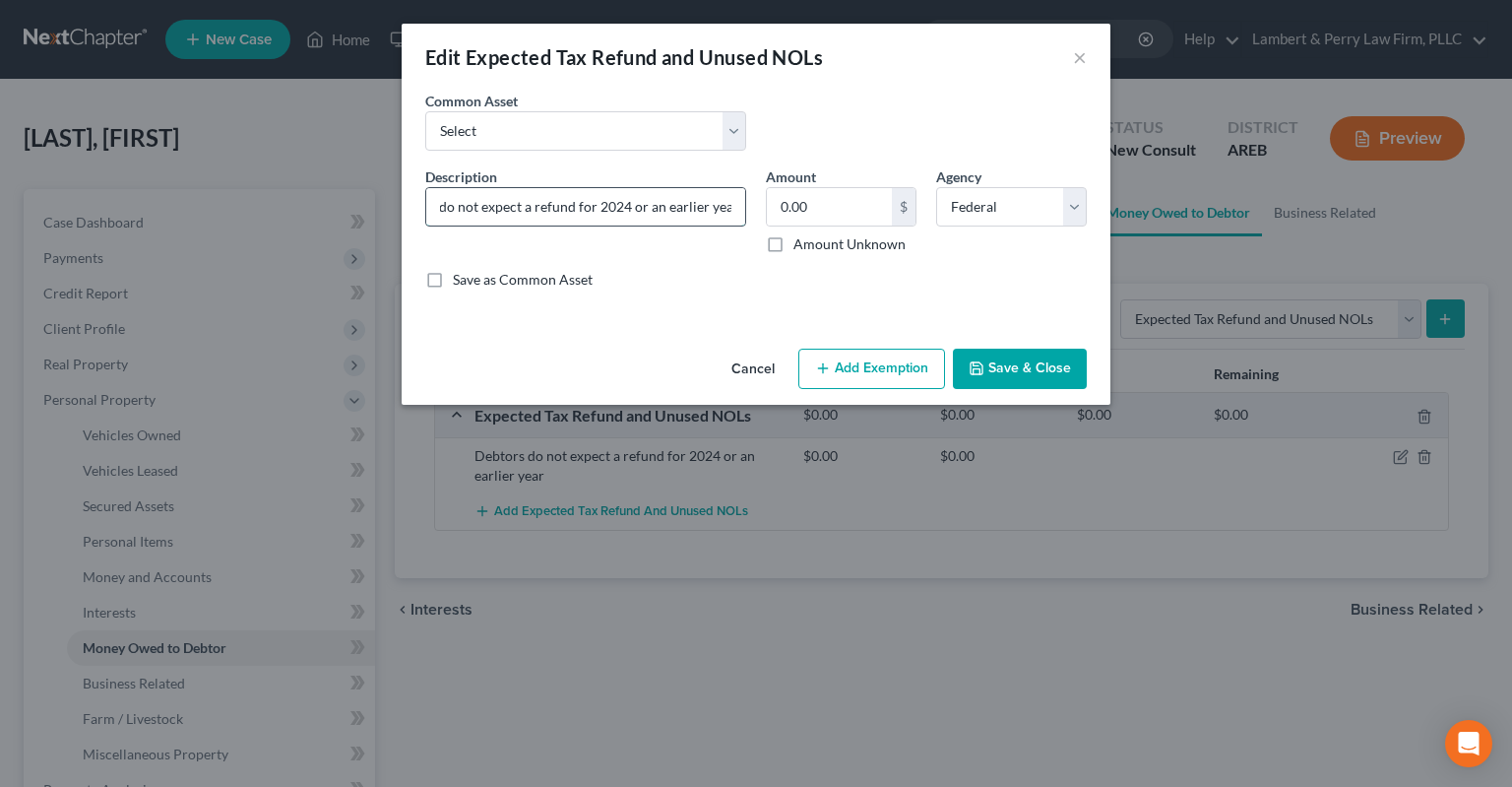 drag, startPoint x: 465, startPoint y: 207, endPoint x: 812, endPoint y: 217, distance: 347.1441 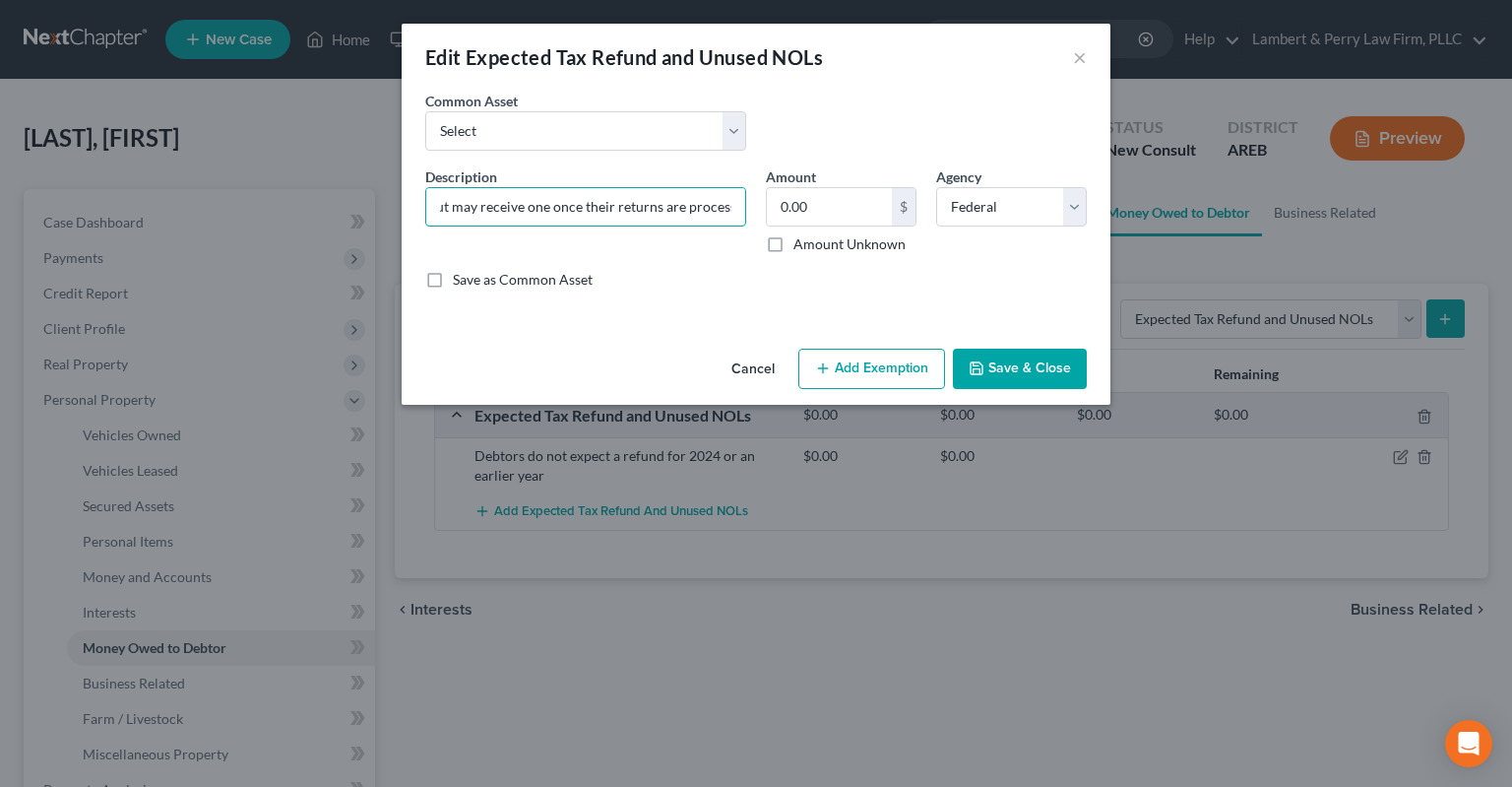 scroll, scrollTop: 0, scrollLeft: 277, axis: horizontal 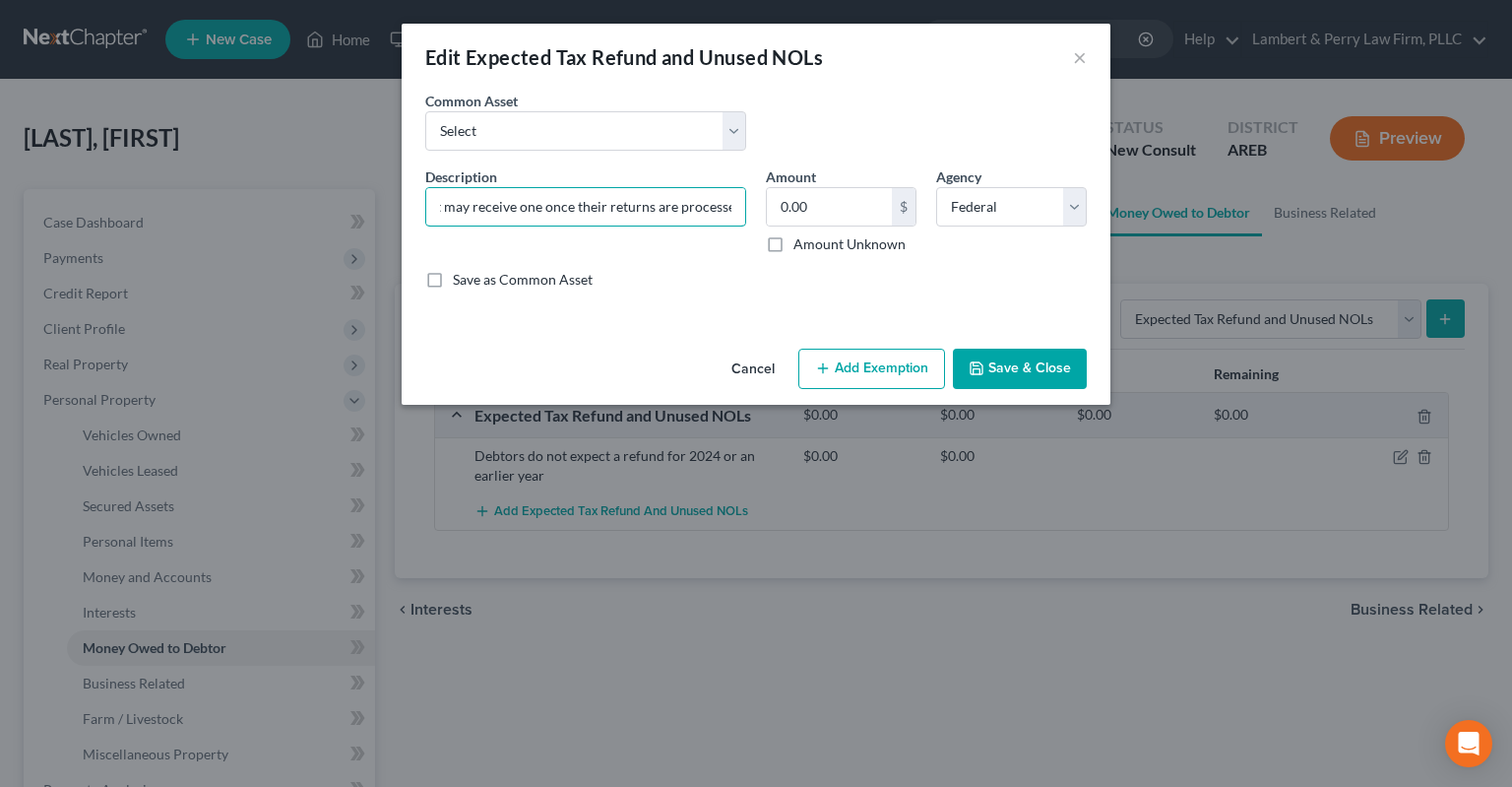type on "Debtors did not receive a refund for 2023 but may receive one once their returns are processed" 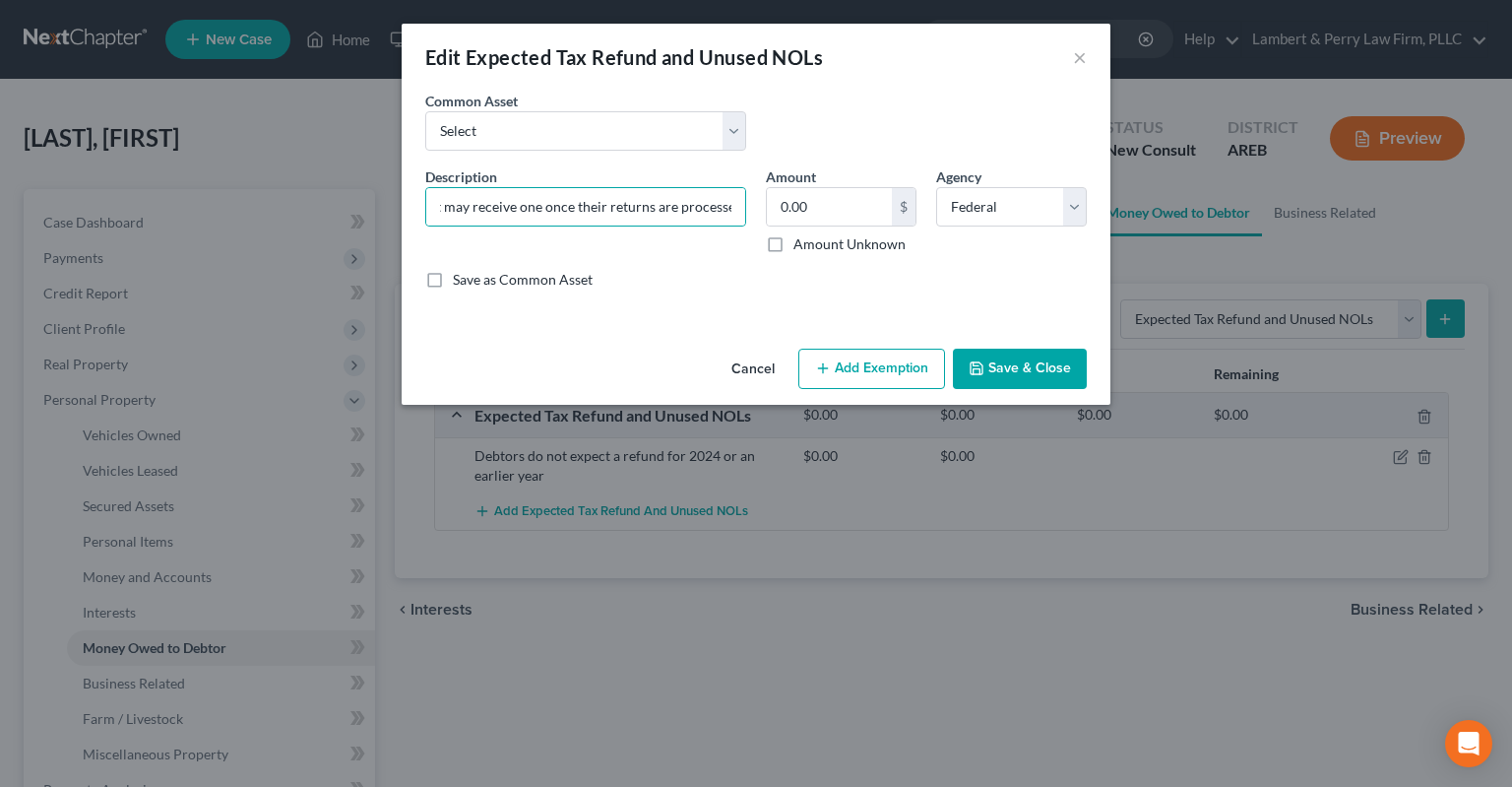 click on "Description
*
Debtors did not receive a refund for 2023 but may receive one once their returns are processed Amount
0.00 $
Amount Unknown
Balance Undetermined
0.00 $
Amount Unknown
Agency Select Federal State Local Save as Common Asset" at bounding box center (756, 235) 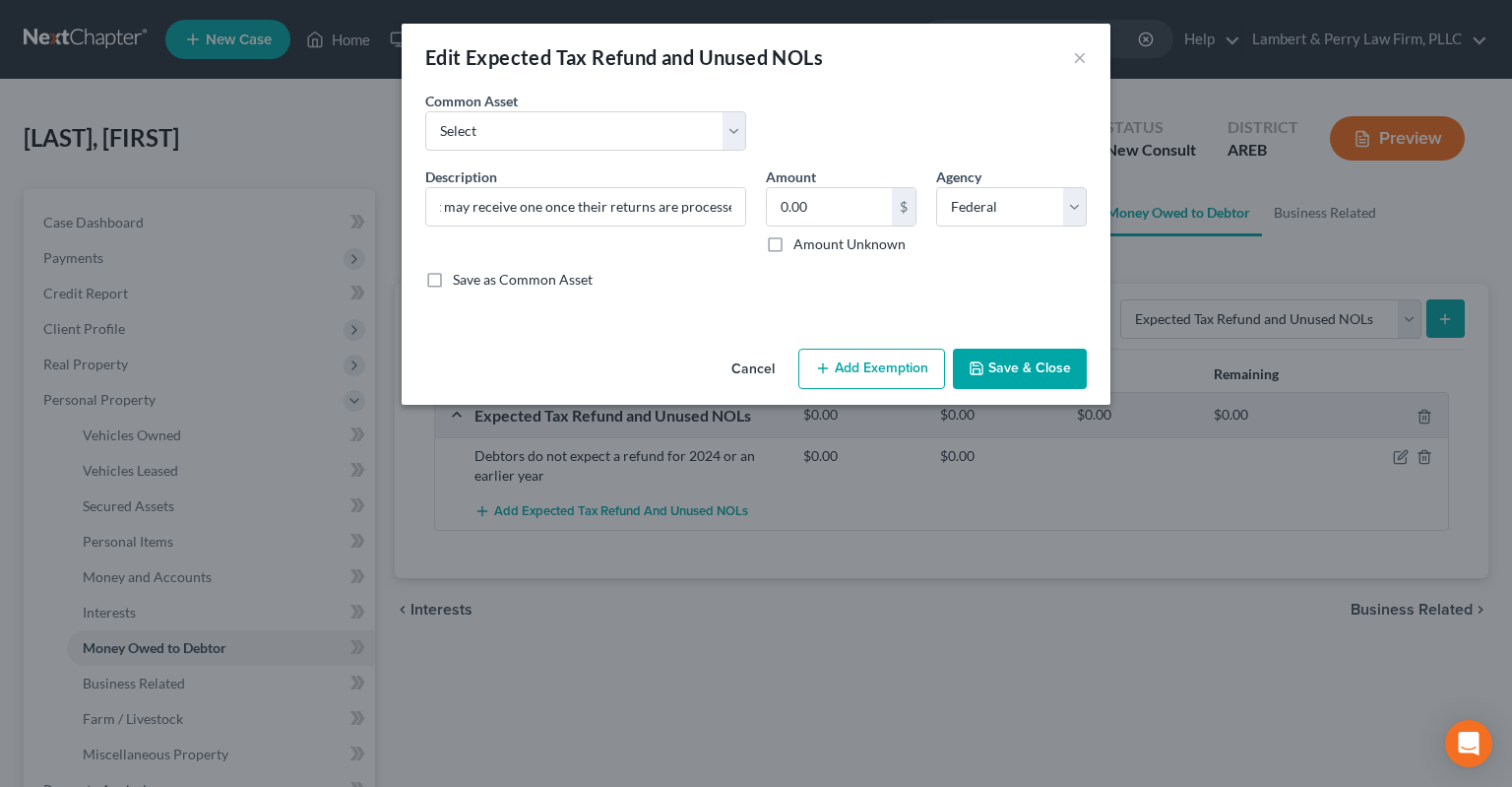 click on "Amount Unknown" at bounding box center [850, 244] 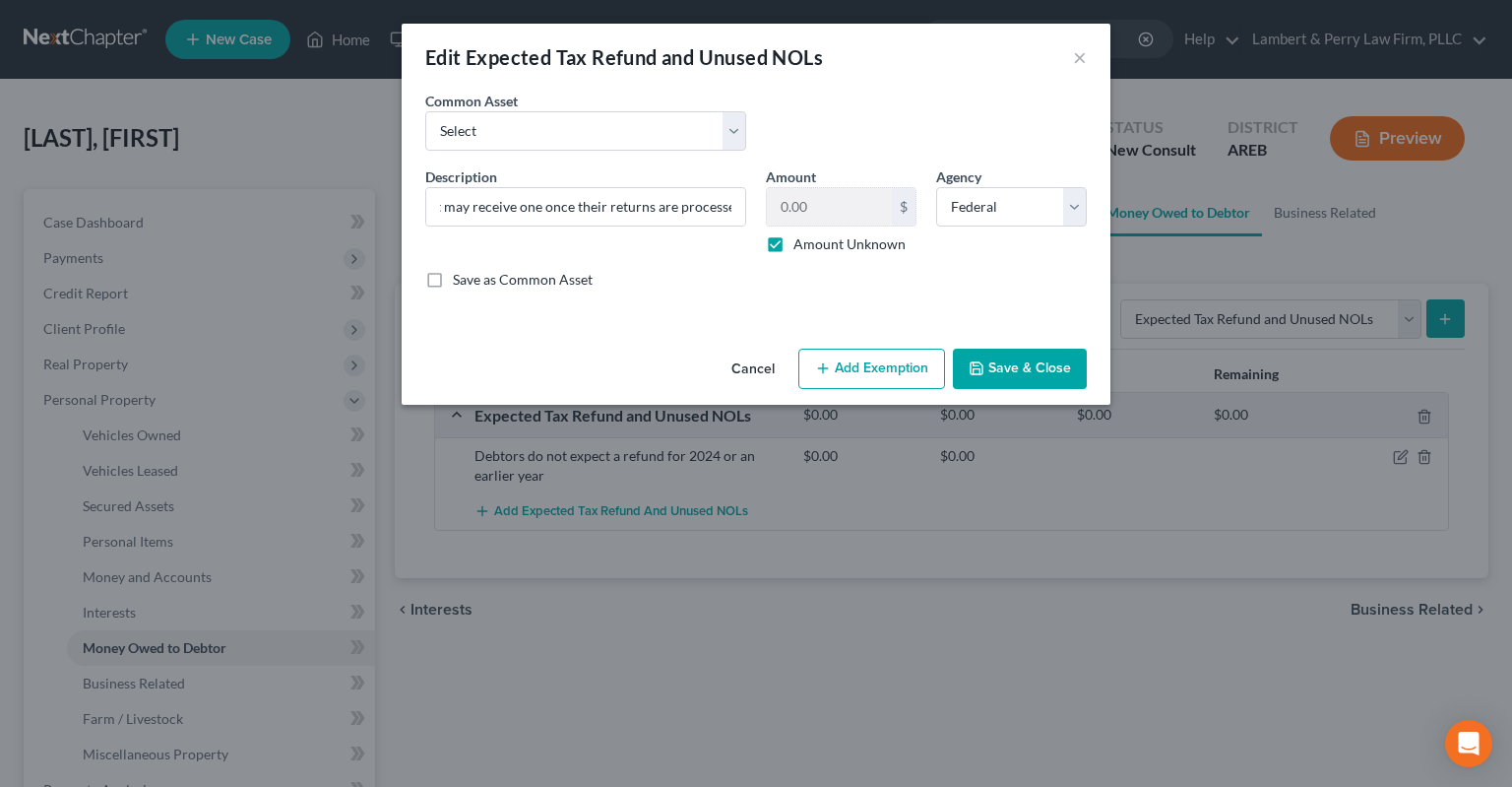 drag, startPoint x: 1002, startPoint y: 353, endPoint x: 1010, endPoint y: 361, distance: 11.313708 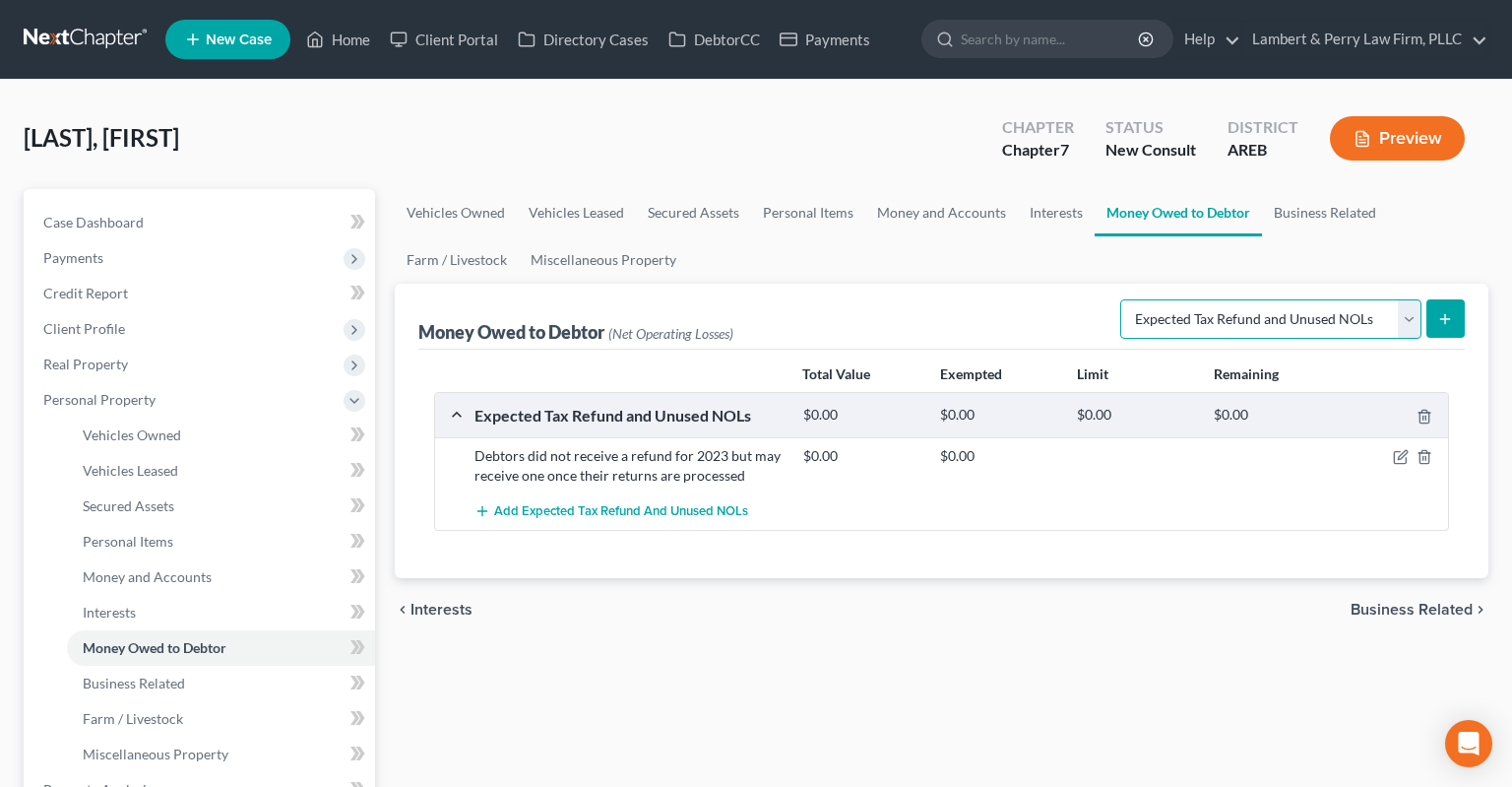 click on "Select Type of Money Owed Accounts Receivable Alimony Child Support Claims Against Third Parties Disability Benefits Disability Insurance Payments Divorce Settlements Equitable or Future Interests Expected Tax Refund and Unused NOLs Financial Assets Not Yet Listed Life Estate of Descendants Maintenance Other Contingent & Unliquidated Claims Property Settlements Sick or Vacation Pay Social Security Benefits Trusts Unpaid Loans Unpaid Wages Workers Compensation" at bounding box center (1271, 319) 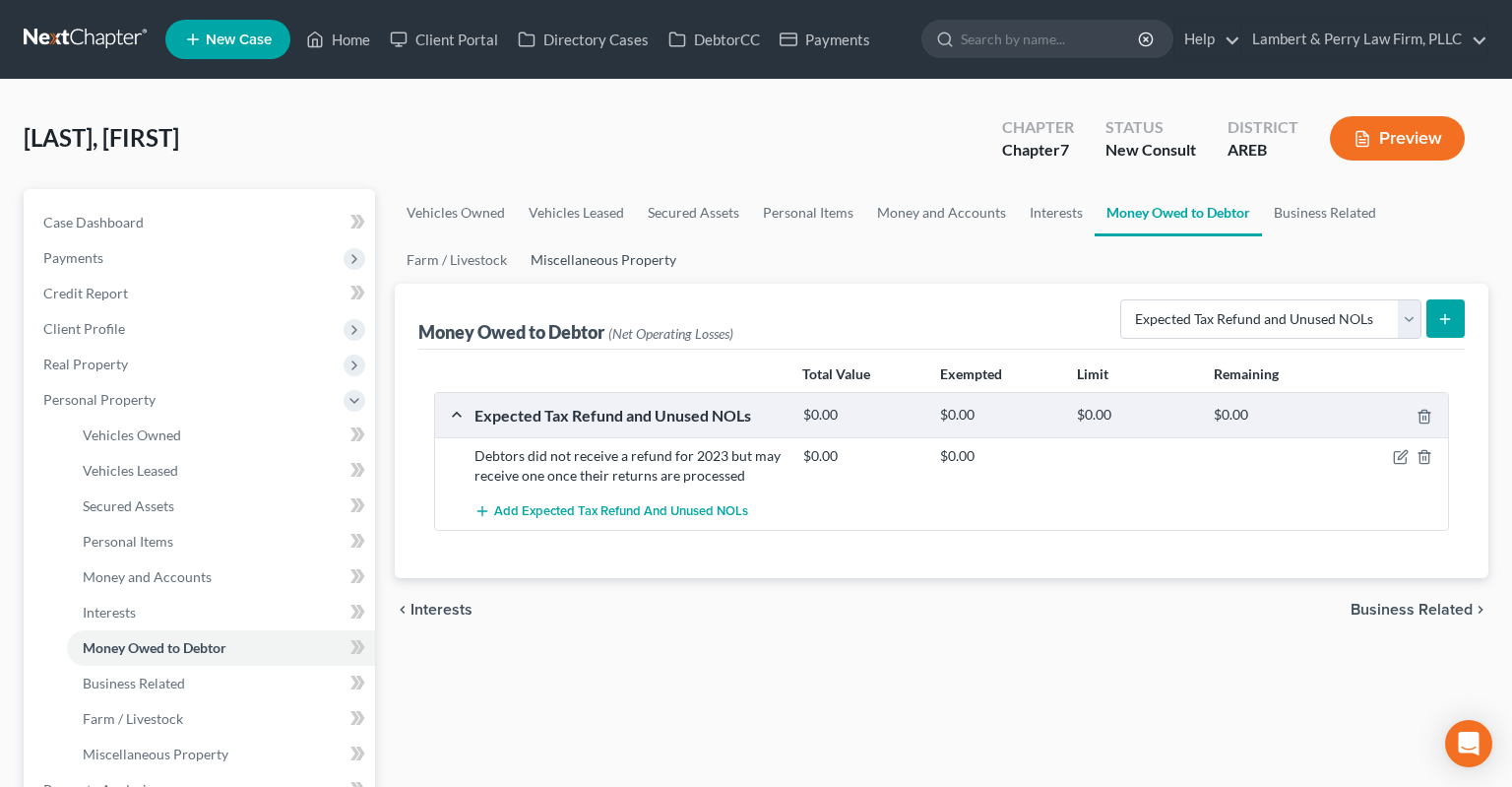 drag, startPoint x: 1174, startPoint y: 325, endPoint x: 531, endPoint y: 251, distance: 647.24416 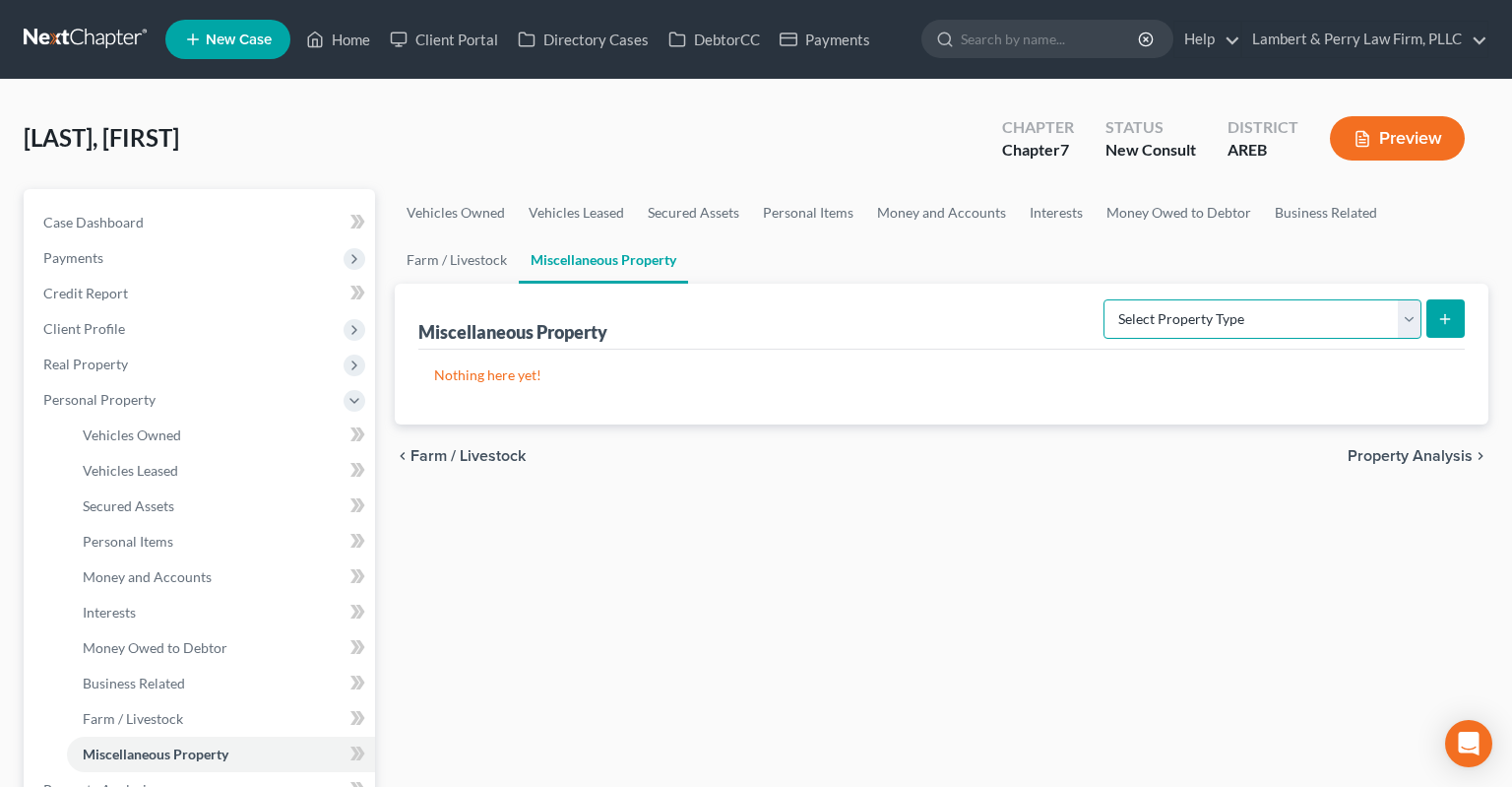click on "Select Property Type Assigned for Creditor Benefit Within 1 Year Holding for Another Not Yet Listed Stored Within 1 Year Transferred" at bounding box center [1262, 319] 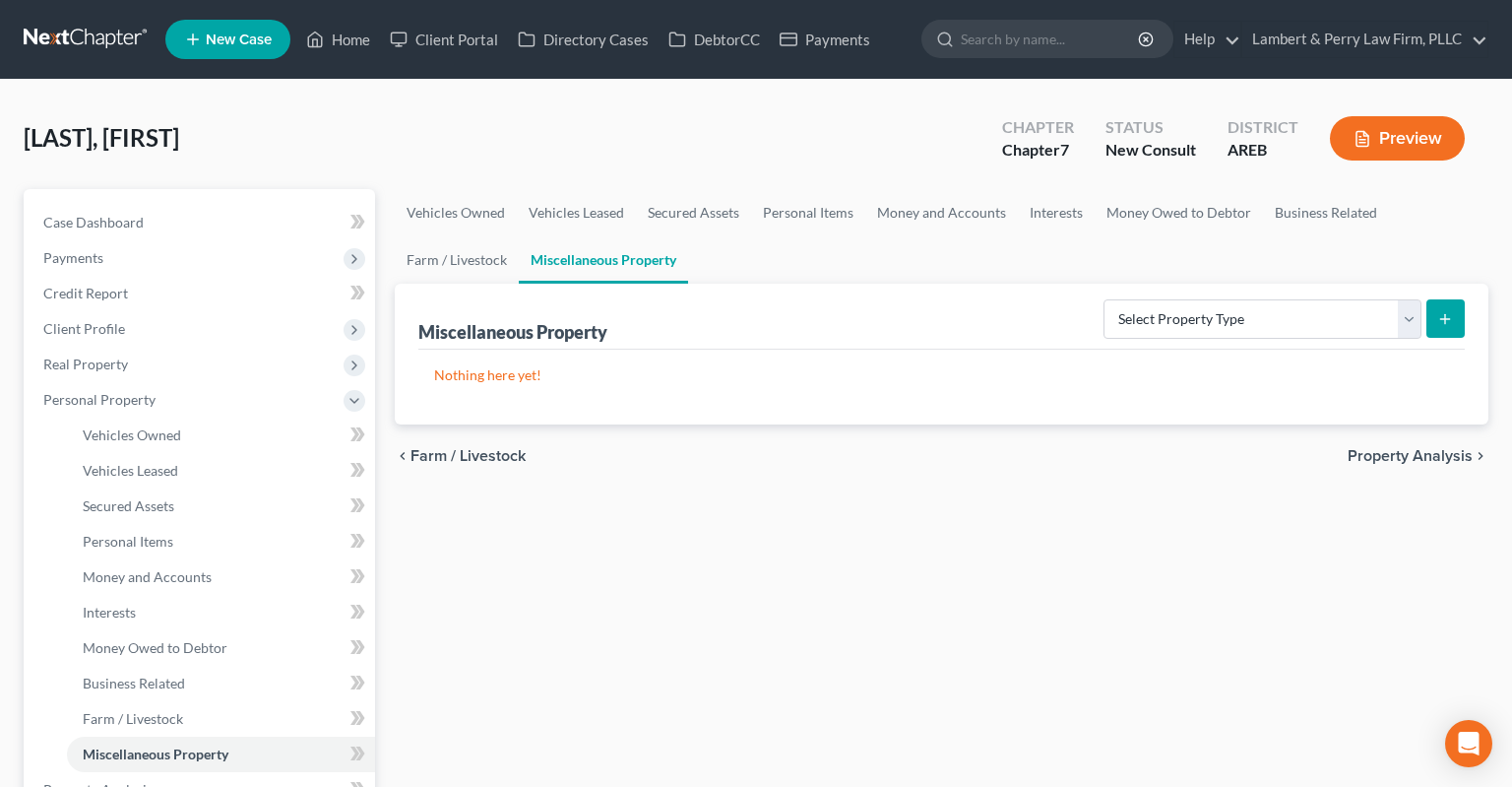 drag, startPoint x: 1195, startPoint y: 321, endPoint x: 799, endPoint y: 464, distance: 421.0285 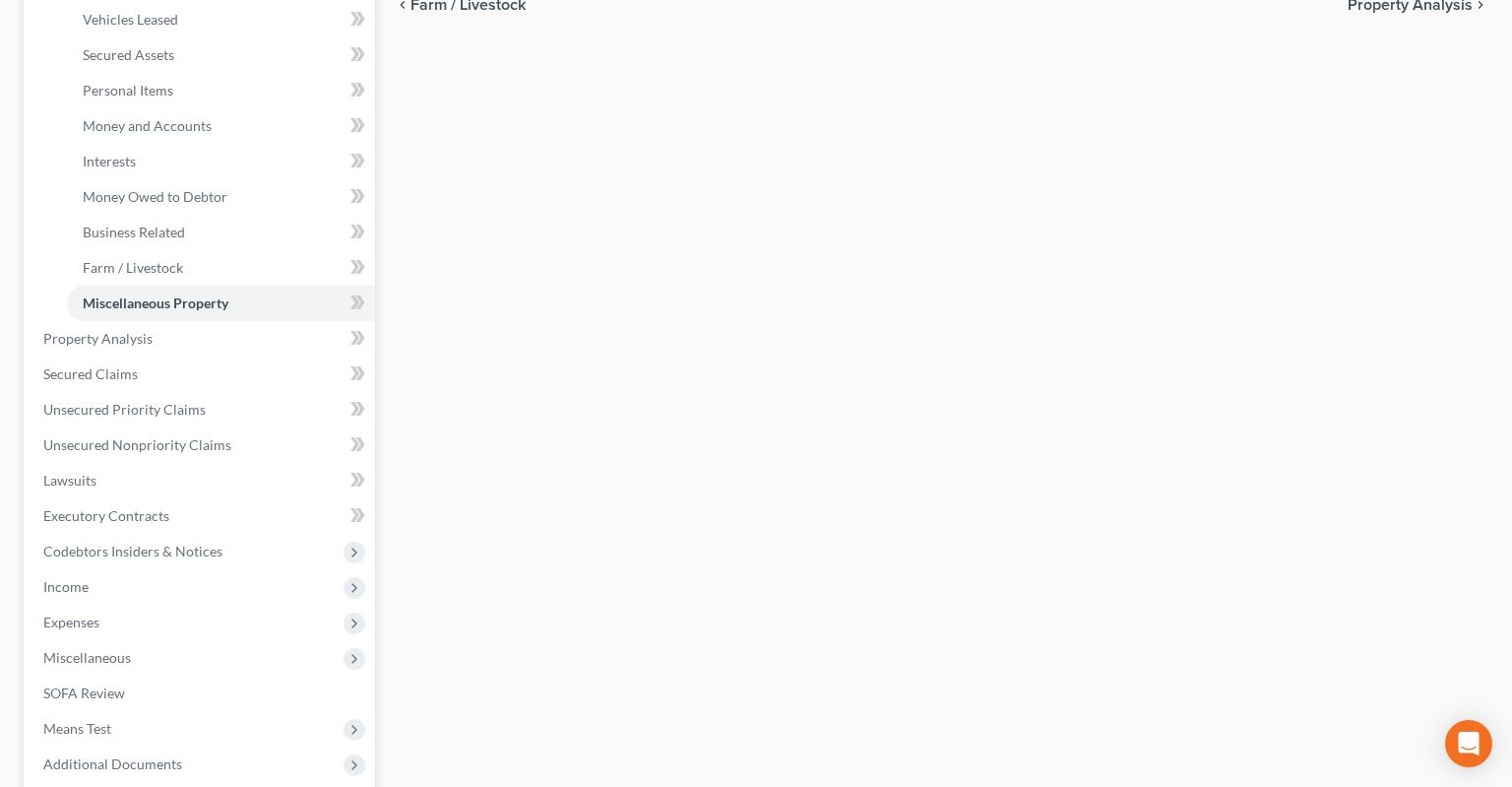 scroll, scrollTop: 623, scrollLeft: 0, axis: vertical 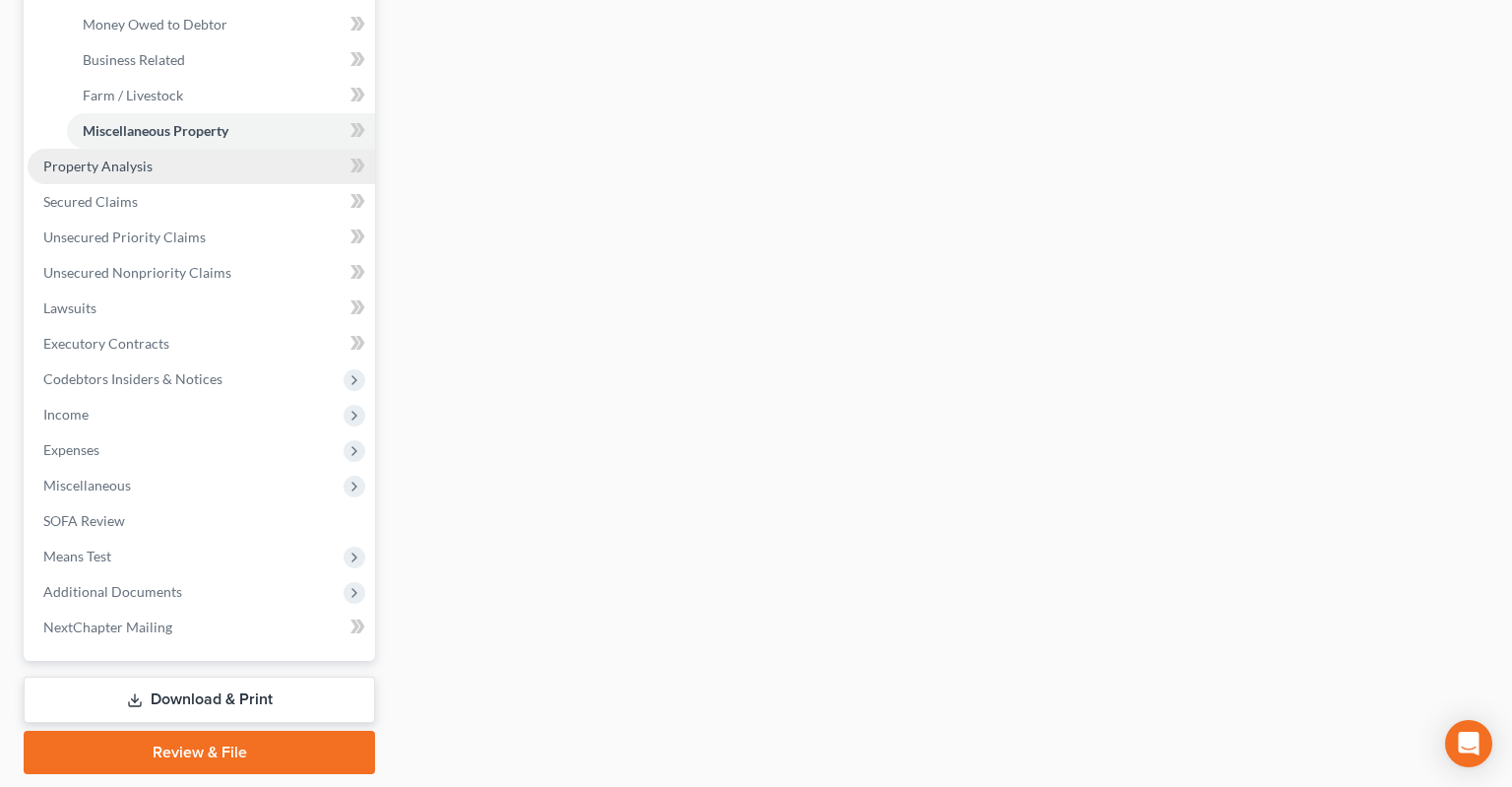 click on "Property Analysis" at bounding box center [201, 166] 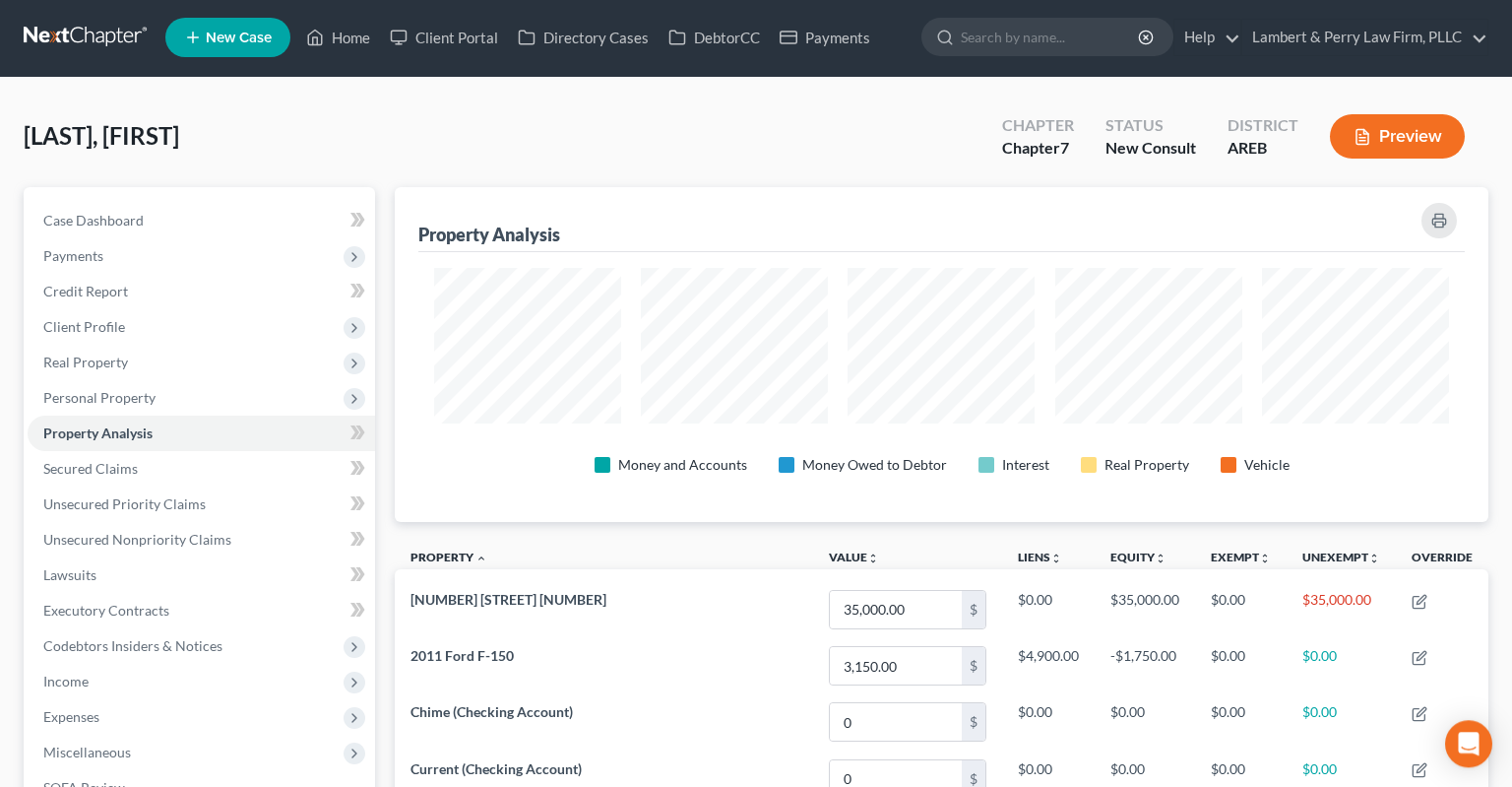 scroll, scrollTop: 0, scrollLeft: 0, axis: both 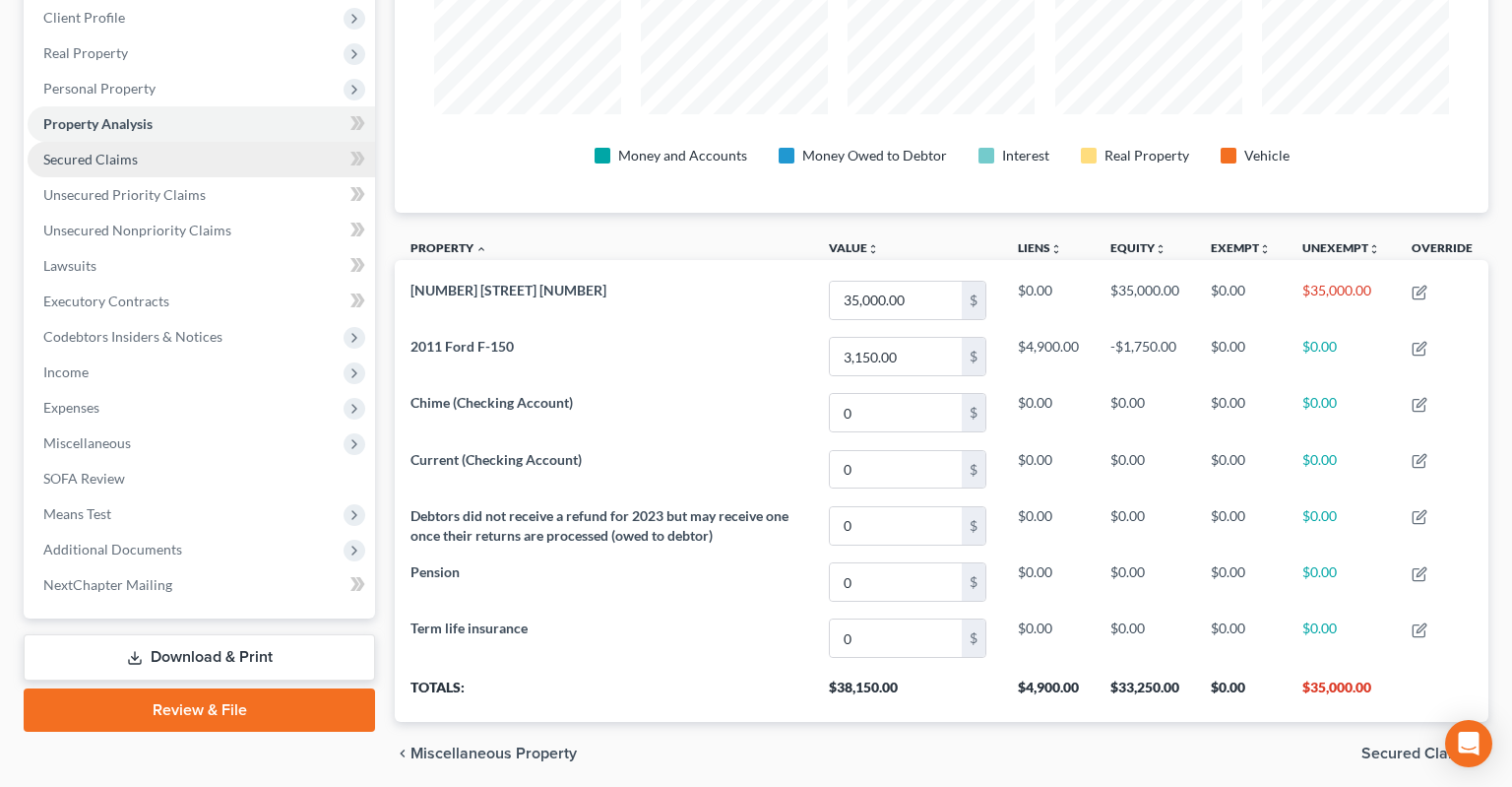 click on "Secured Claims" at bounding box center [201, 160] 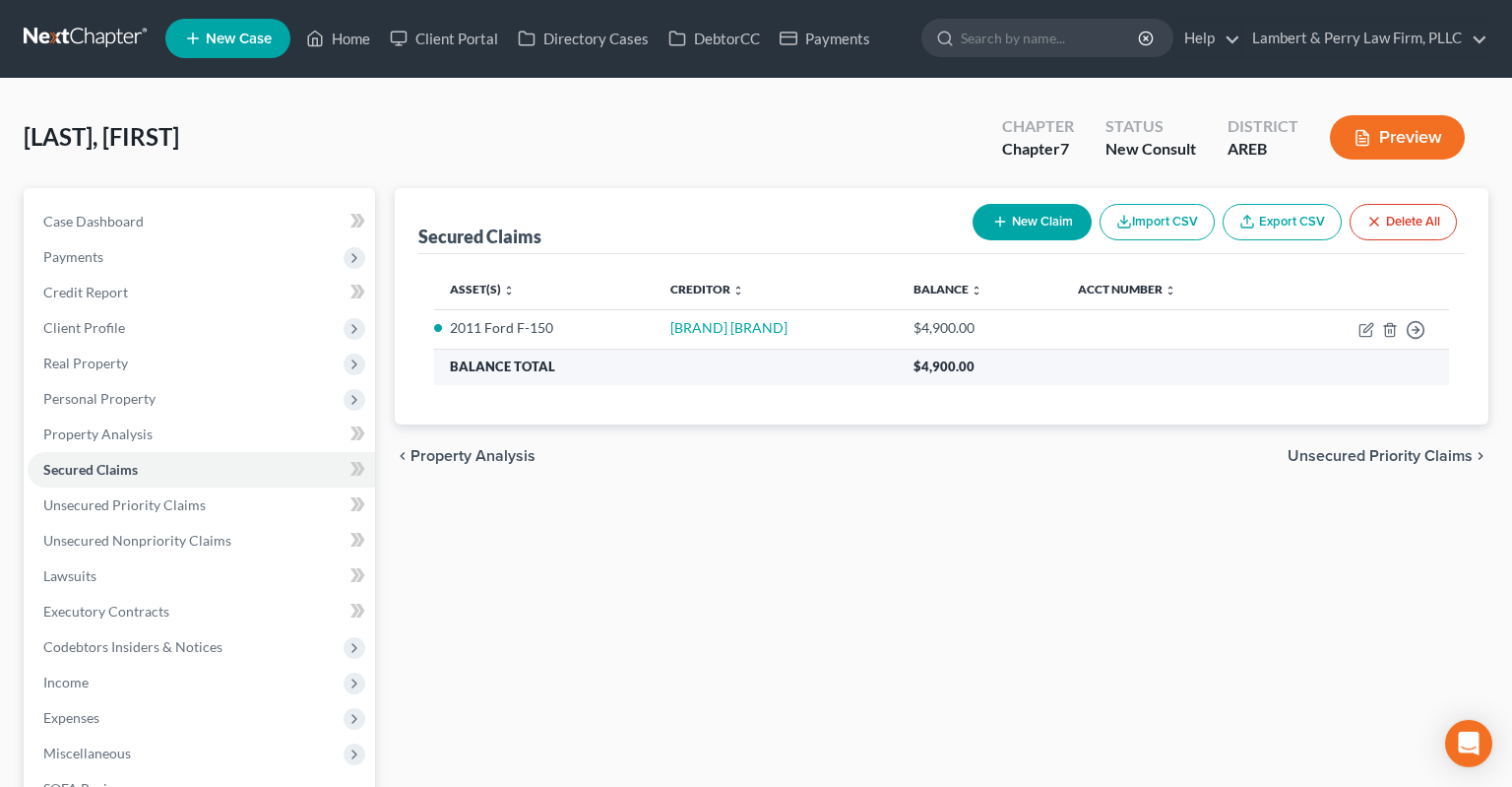 scroll, scrollTop: 0, scrollLeft: 0, axis: both 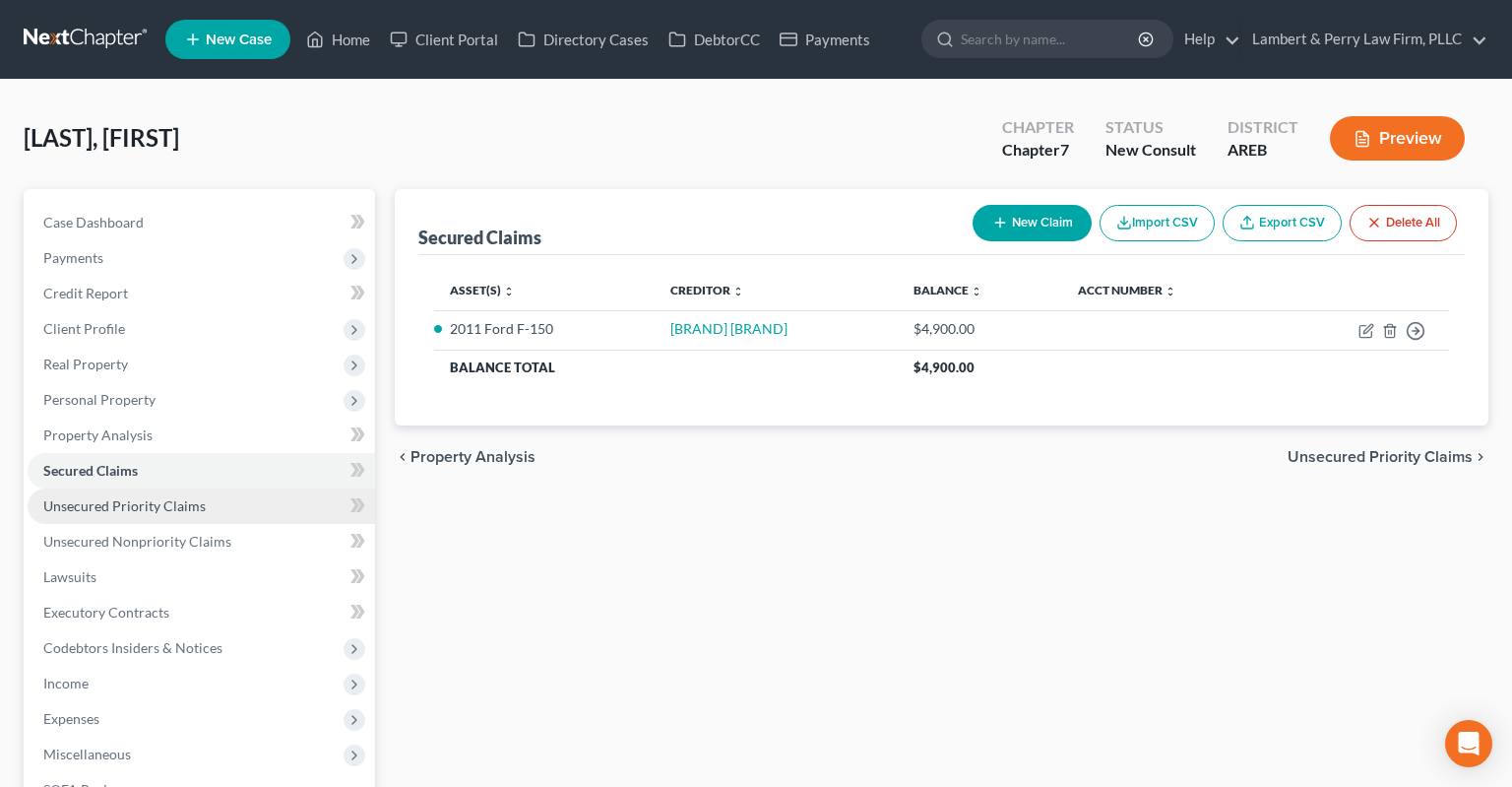 click on "Unsecured Priority Claims" at bounding box center (124, 505) 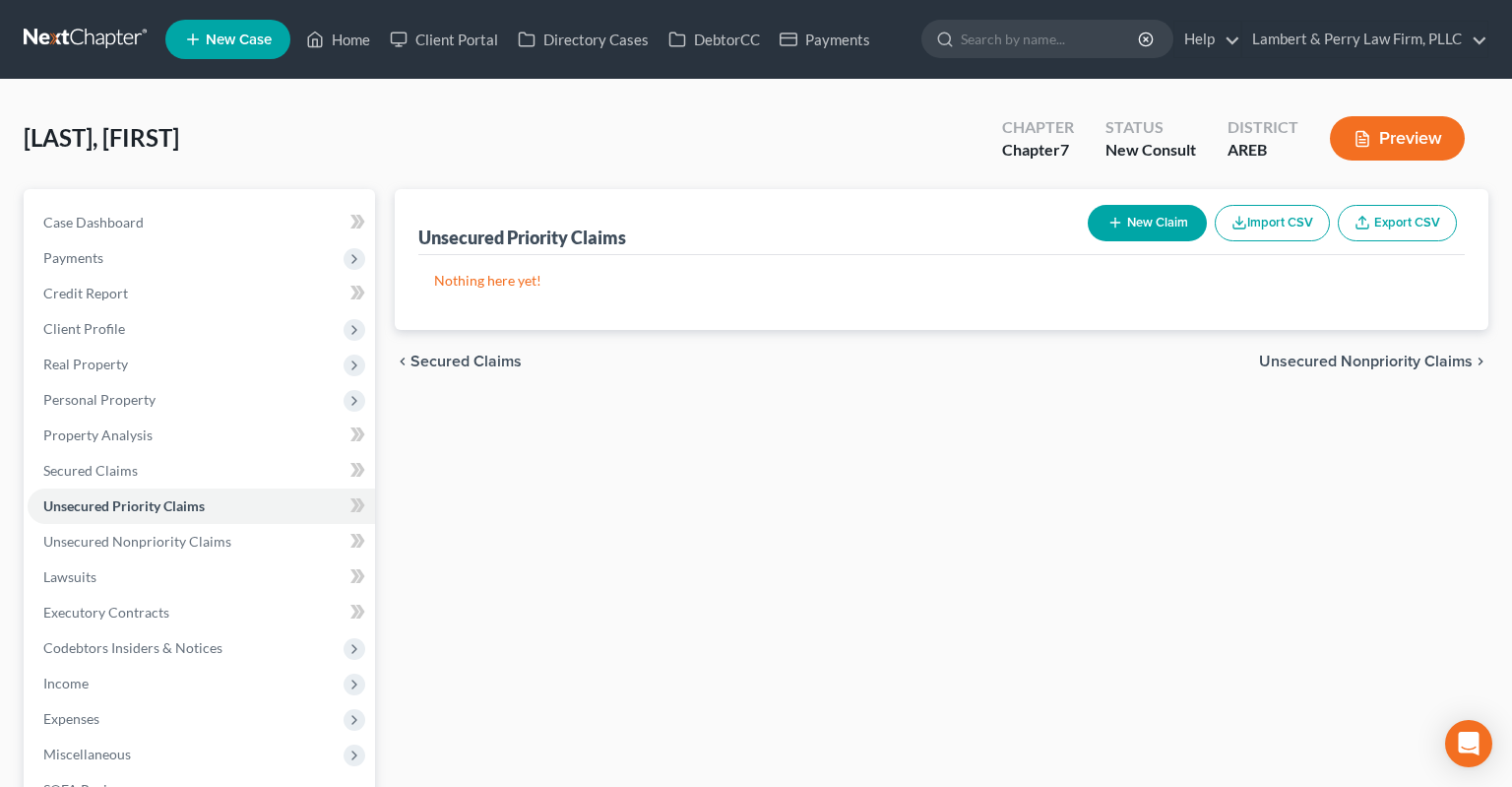 click on "[LAST], [FIRST] Upgraded Chapter Chapter 7 Status New Consult District AREB Preview" at bounding box center (756, 146) 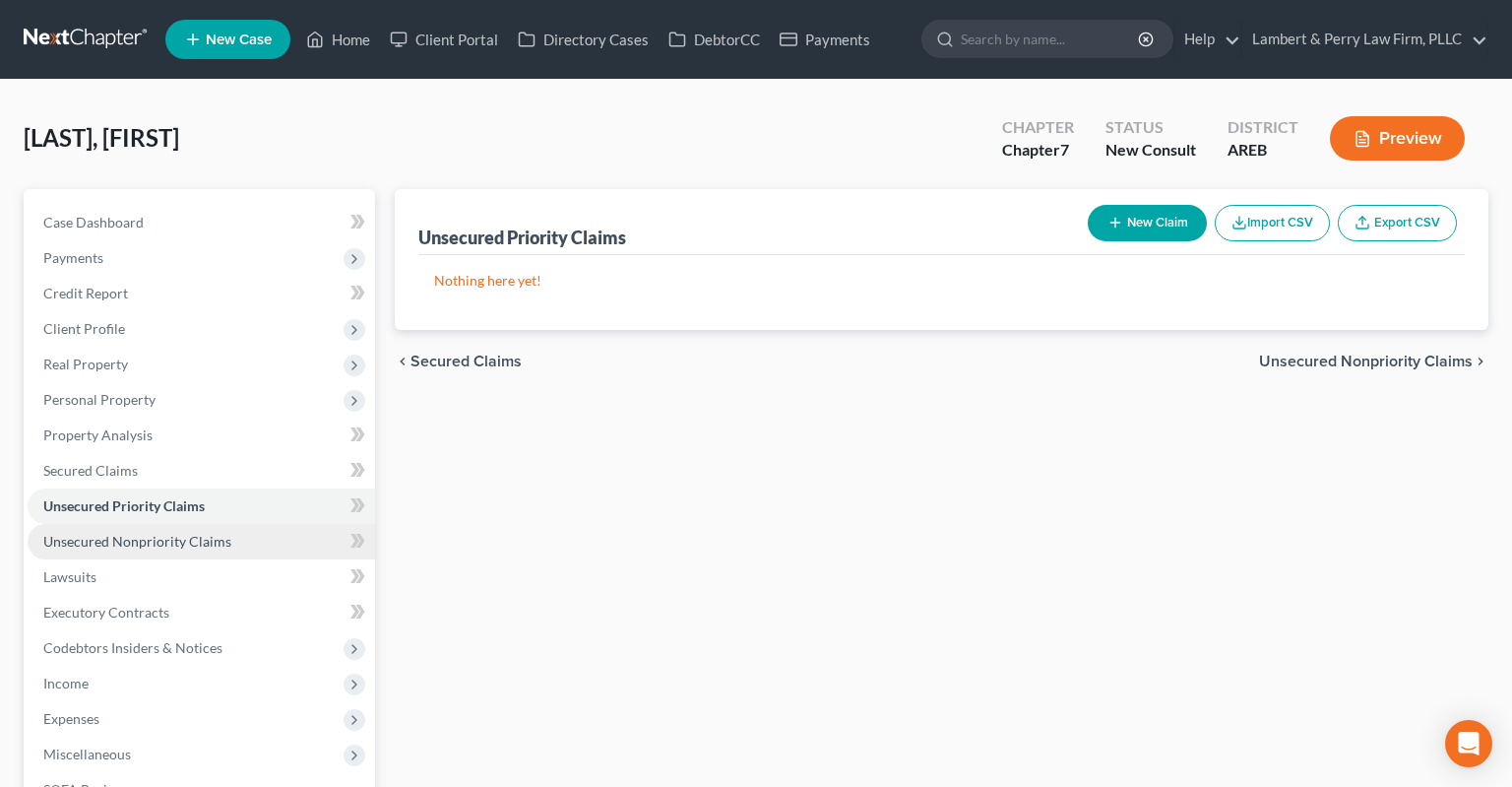 click on "Unsecured Nonpriority Claims" at bounding box center [137, 541] 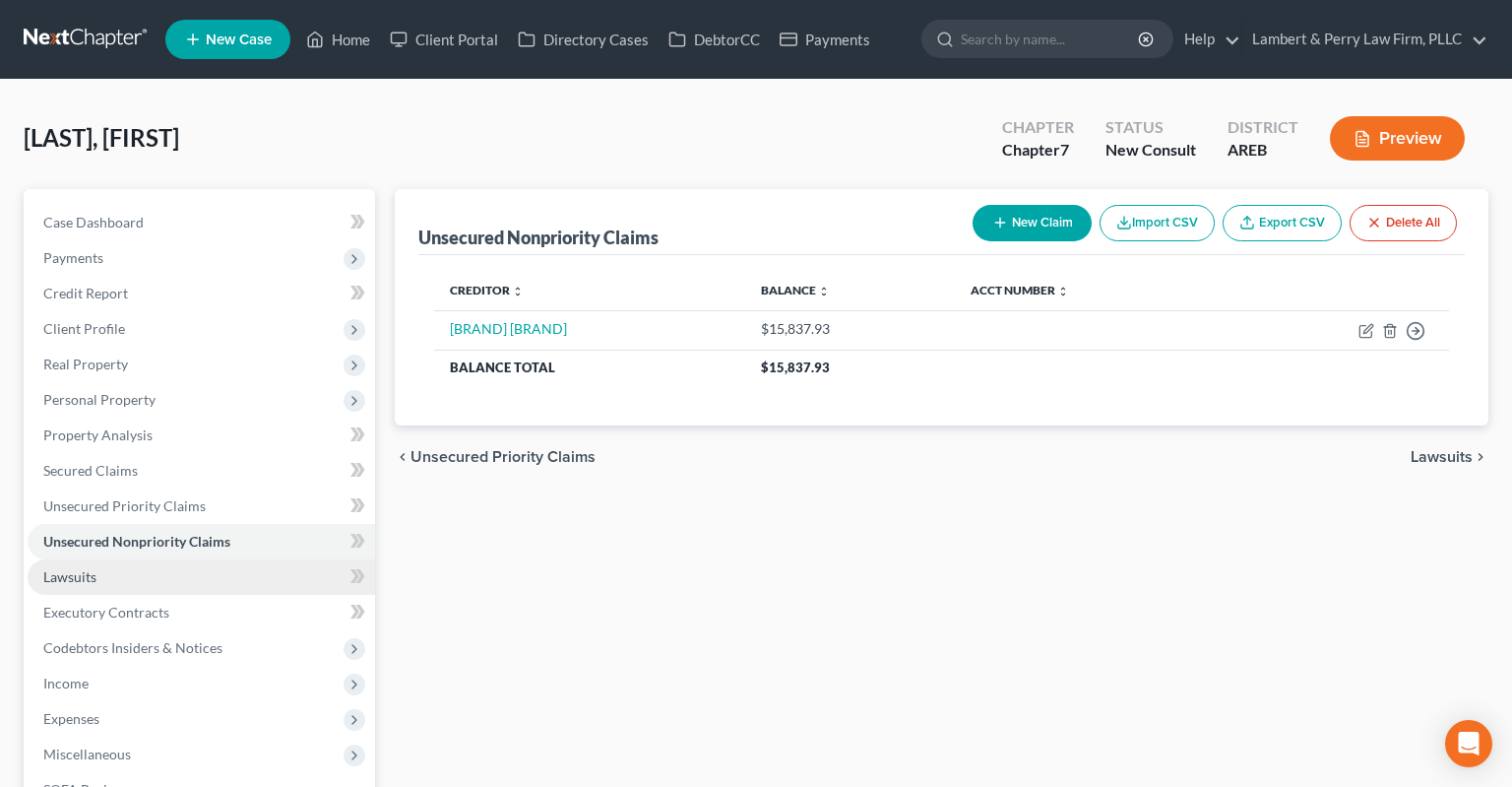 click on "Lawsuits" at bounding box center (201, 577) 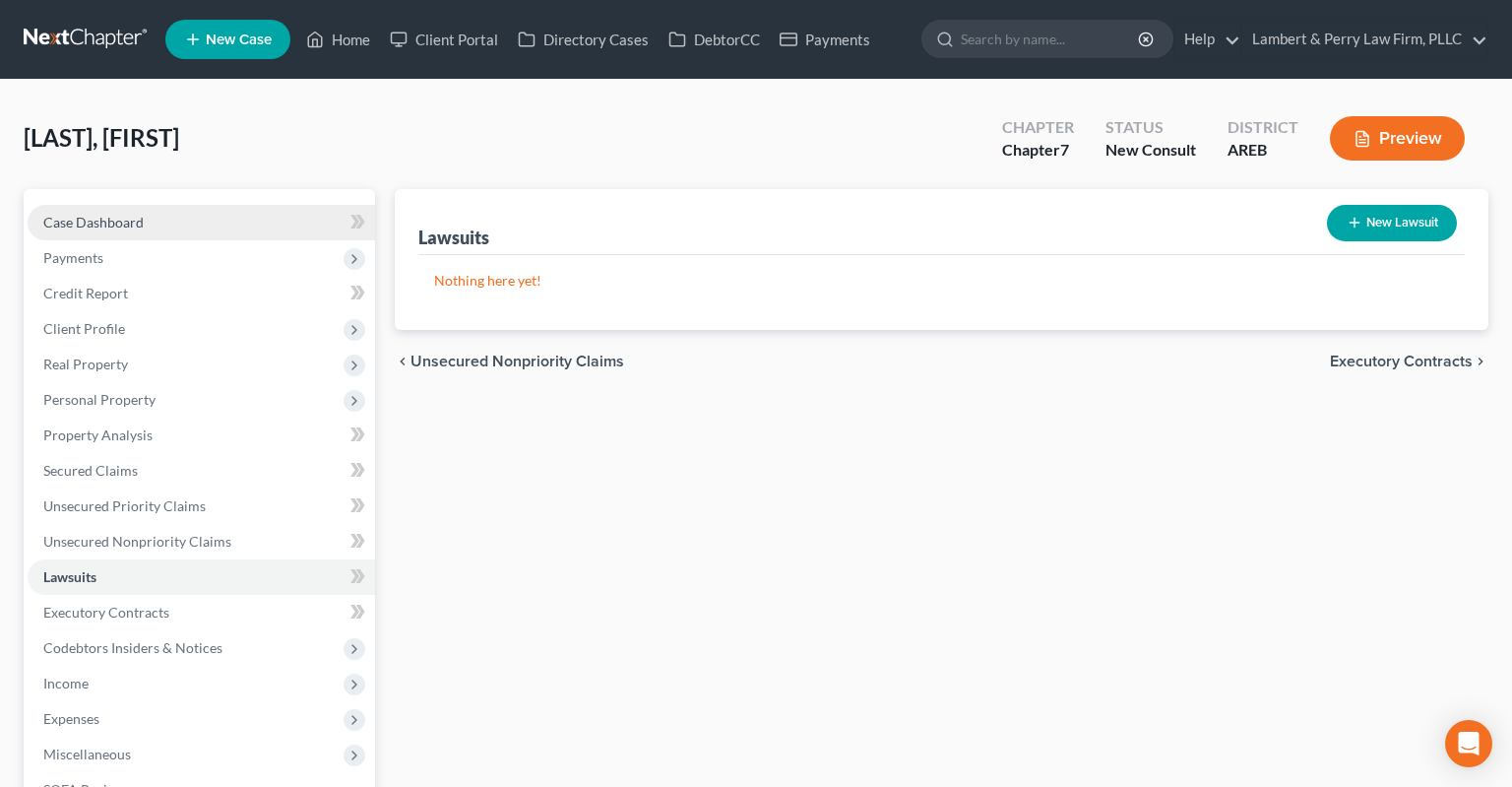 click on "Case Dashboard" at bounding box center [201, 223] 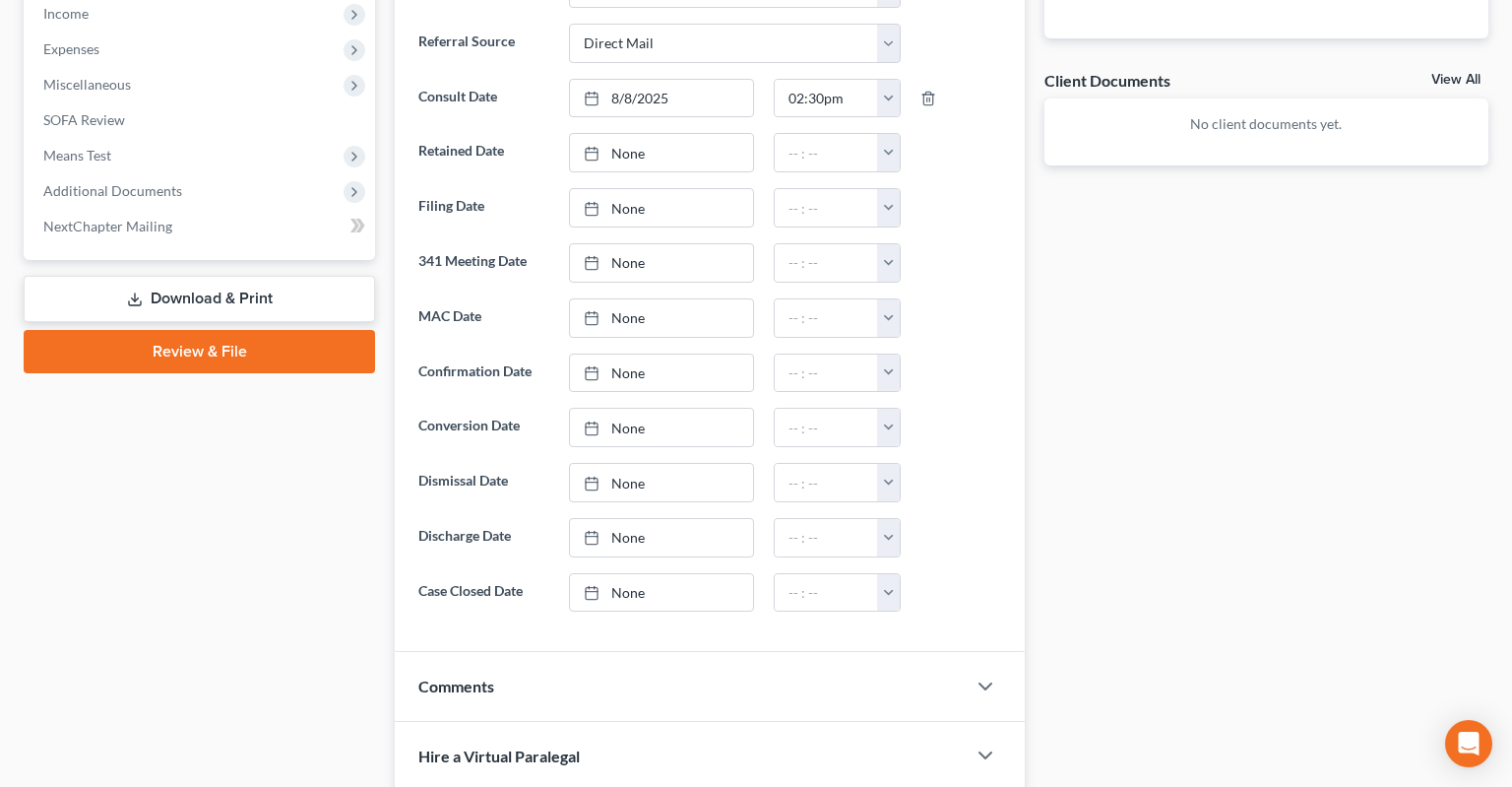 scroll, scrollTop: 949, scrollLeft: 0, axis: vertical 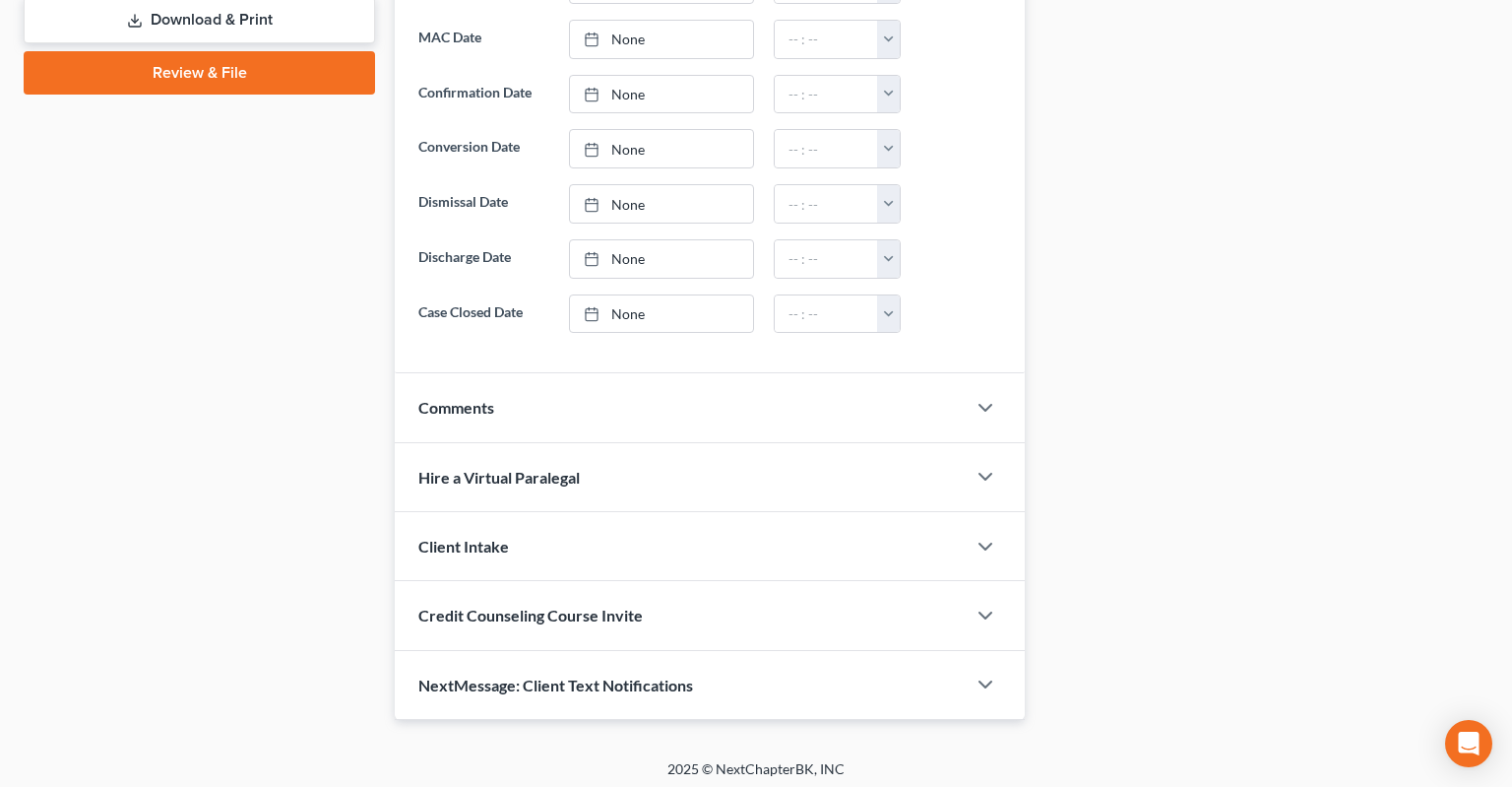 click on "Comments" at bounding box center (680, 407) 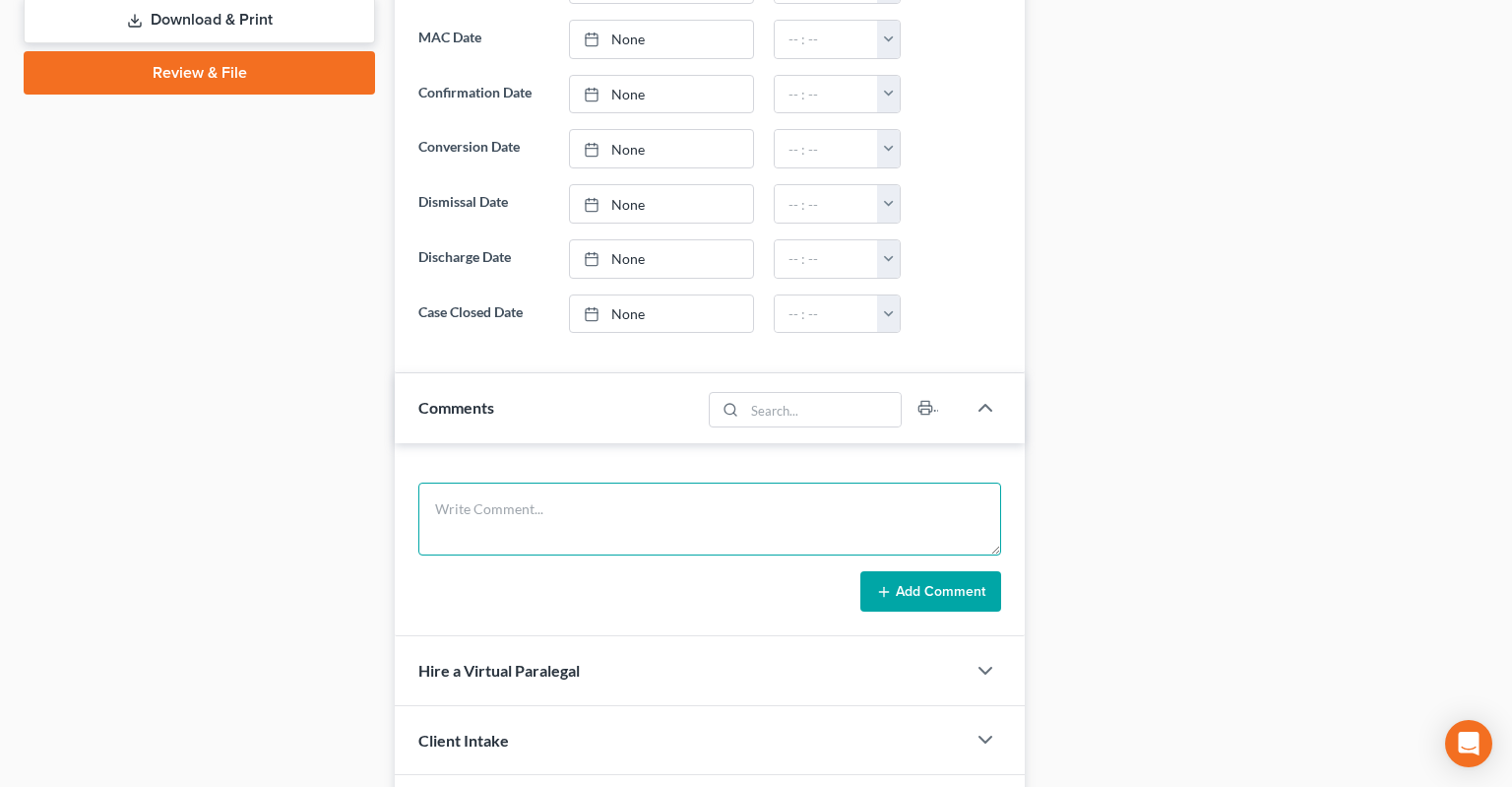 click at bounding box center [710, 519] 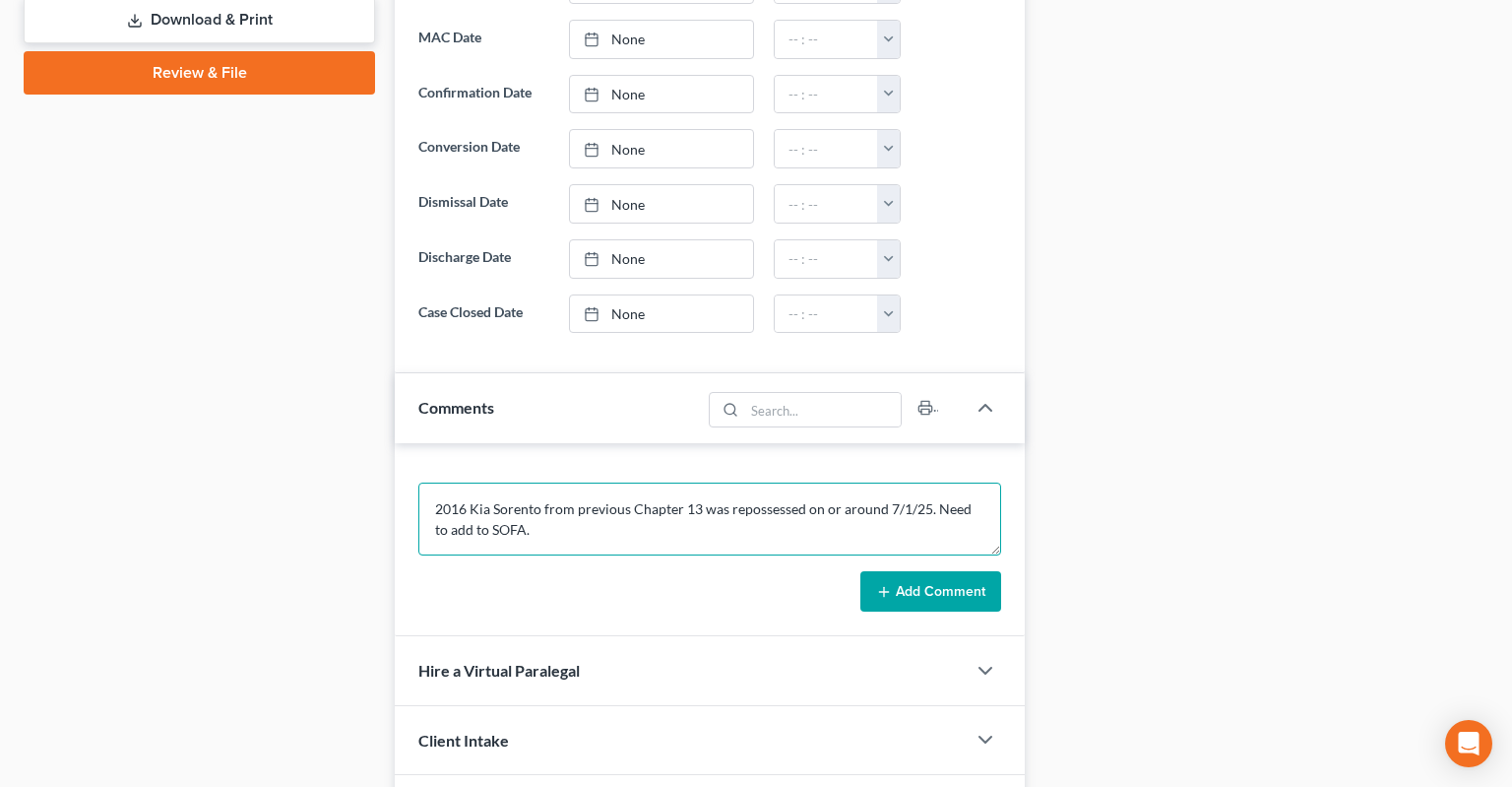 type on "2016 Kia Sorento from previous Chapter 13 was repossessed on or around 7/1/25. Need to add to SOFA." 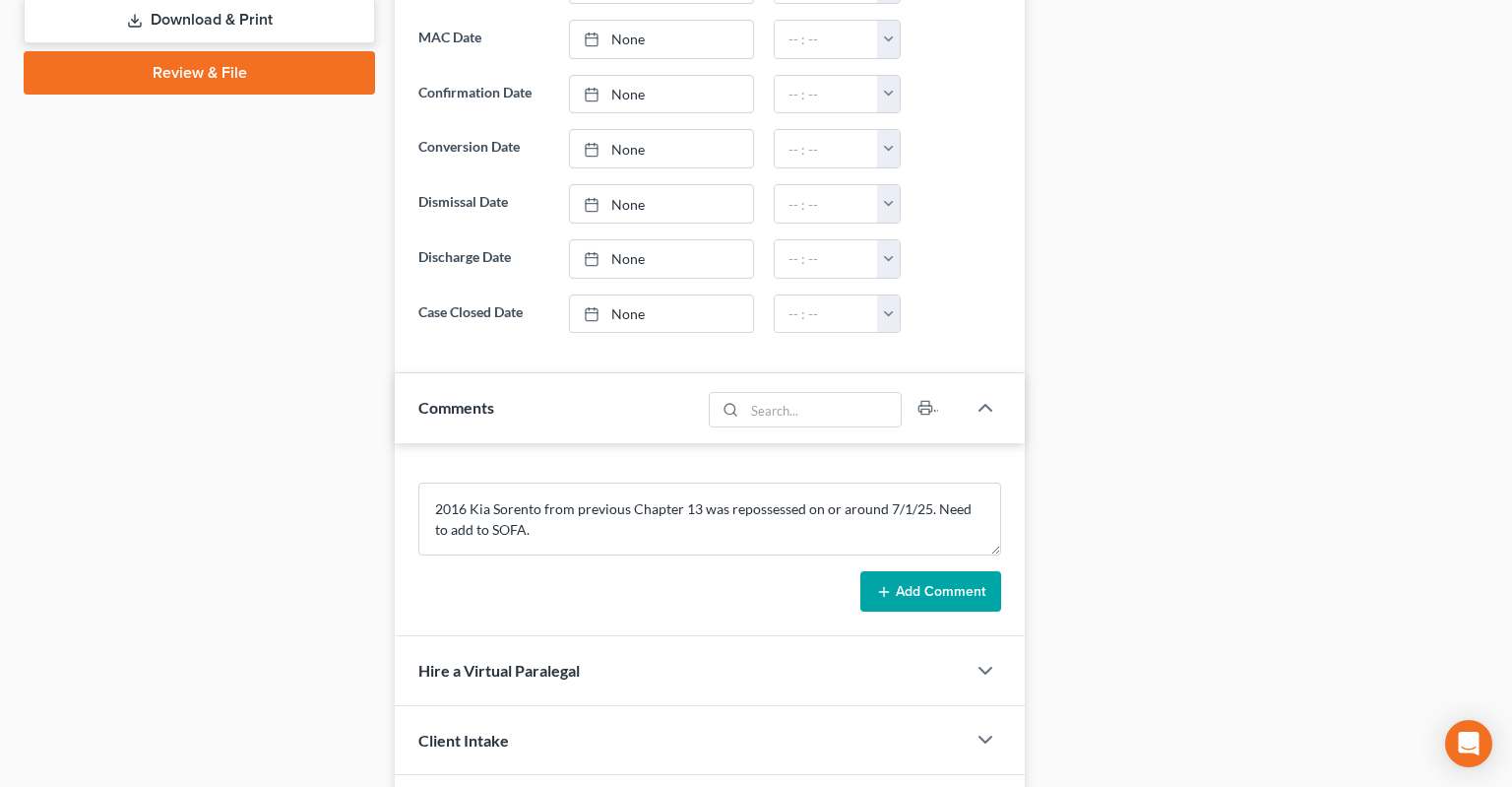 click on "Add Comment" at bounding box center [930, 592] 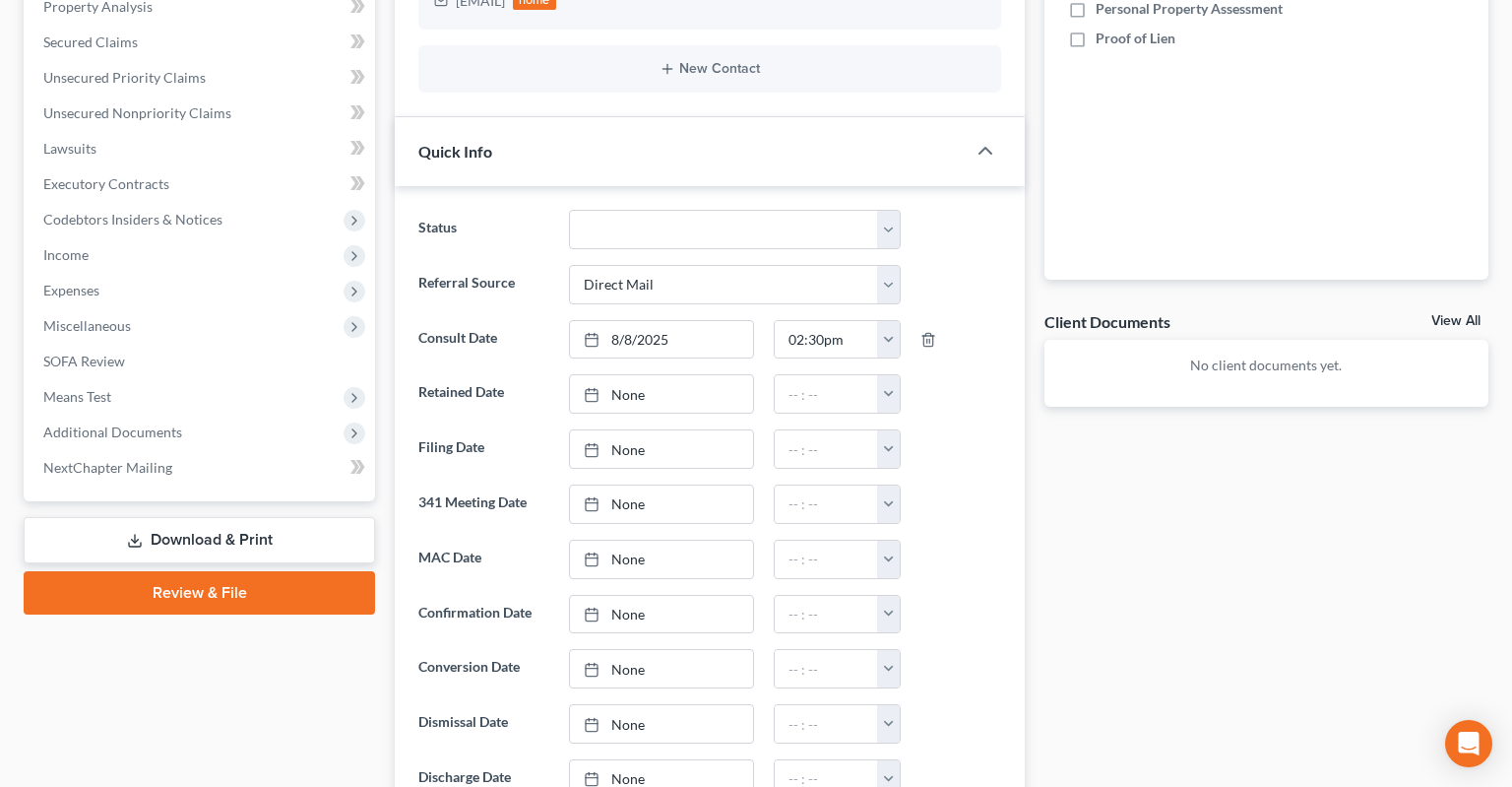 scroll, scrollTop: 221, scrollLeft: 0, axis: vertical 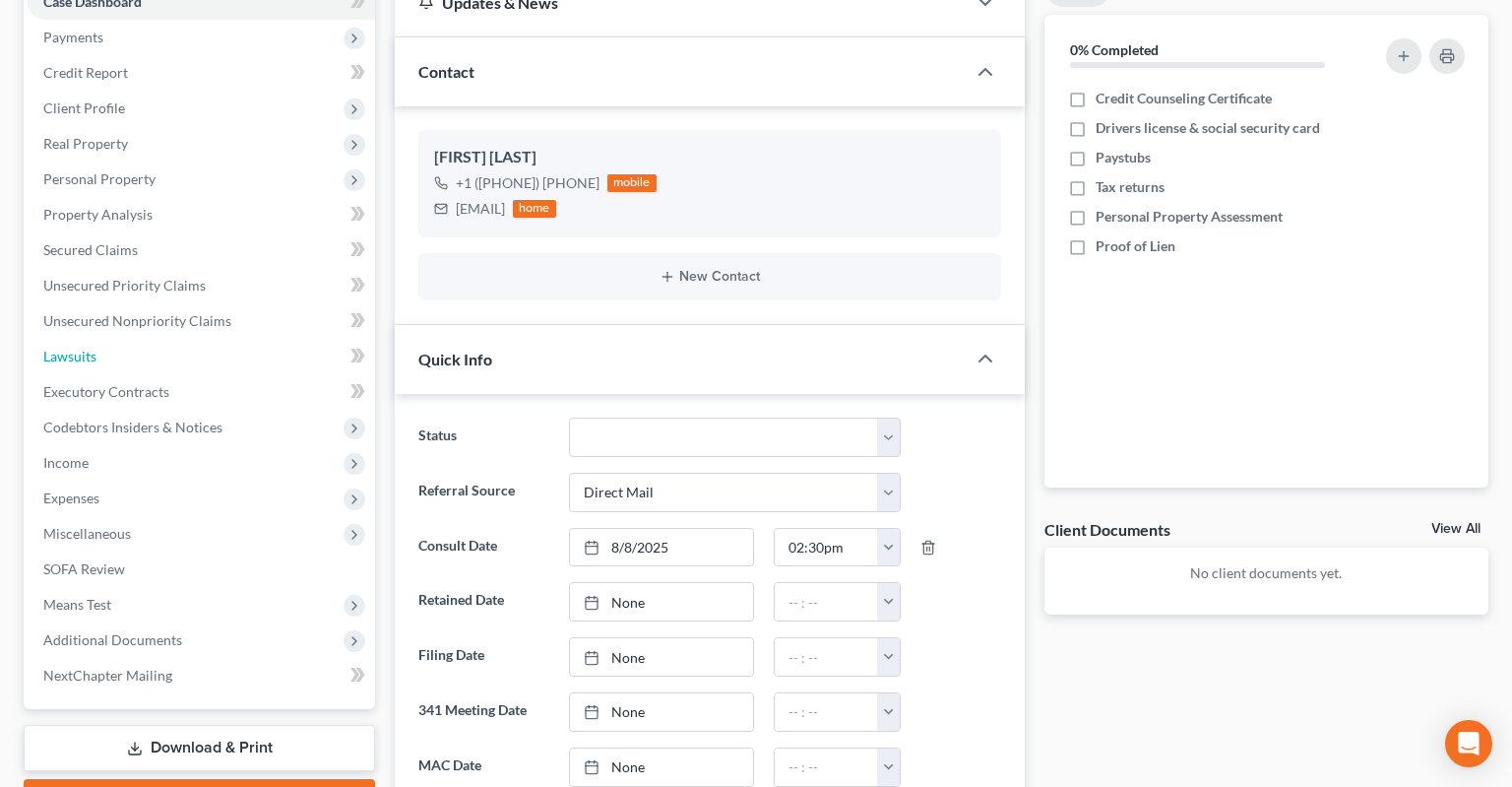 drag, startPoint x: 150, startPoint y: 368, endPoint x: 1510, endPoint y: 240, distance: 1366.0102 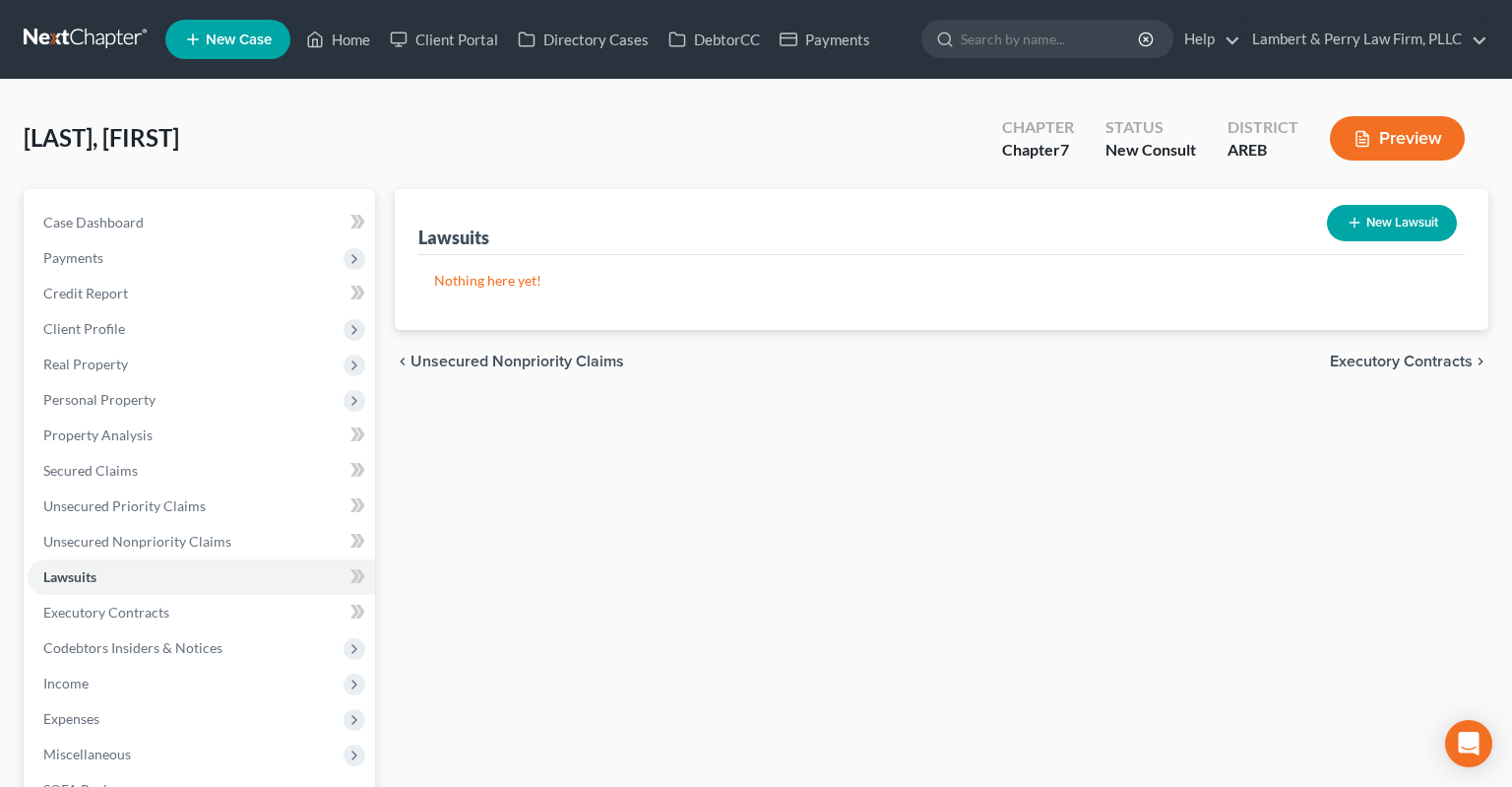 scroll, scrollTop: 0, scrollLeft: 0, axis: both 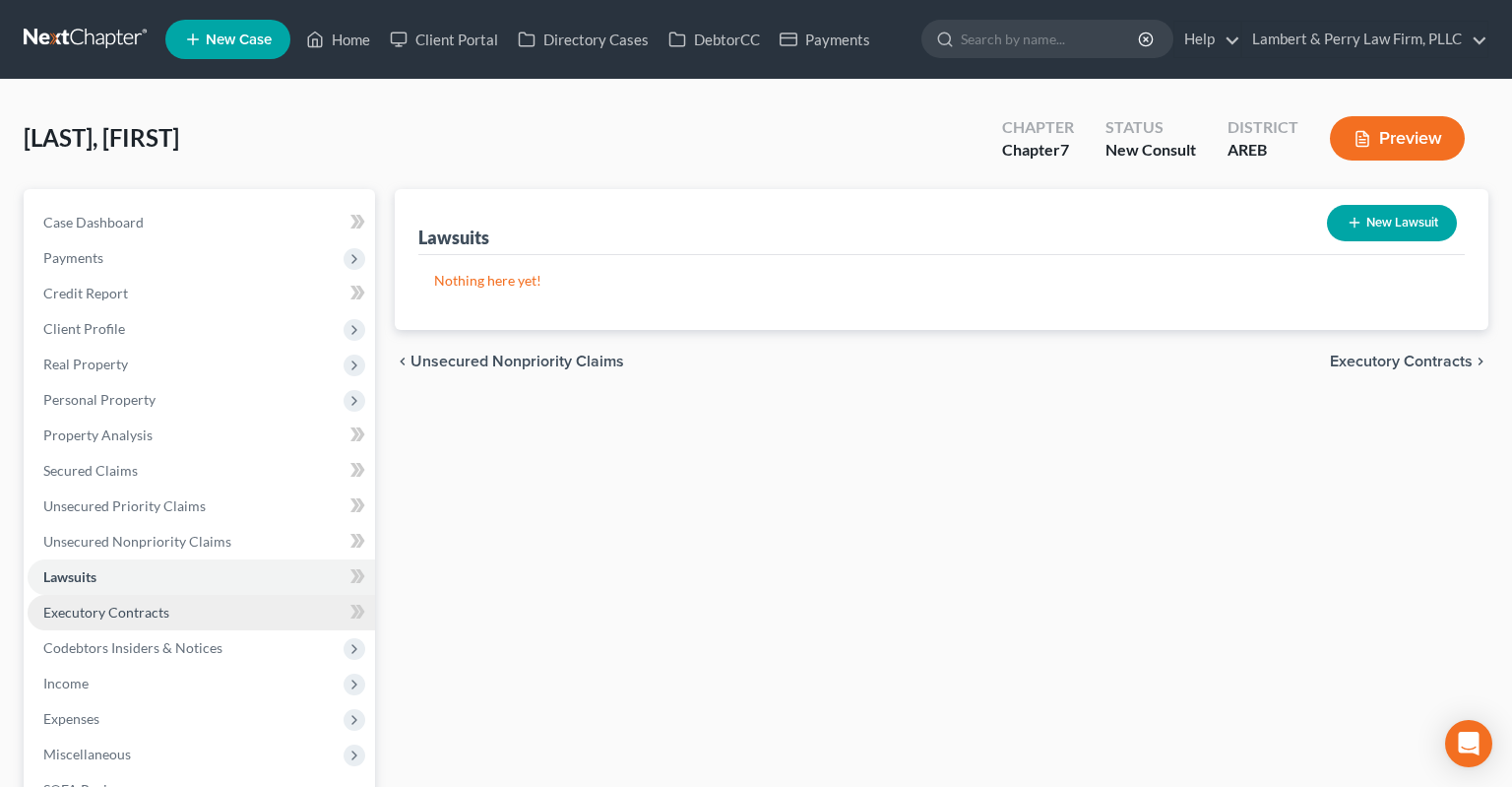 click on "Executory Contracts" at bounding box center [201, 613] 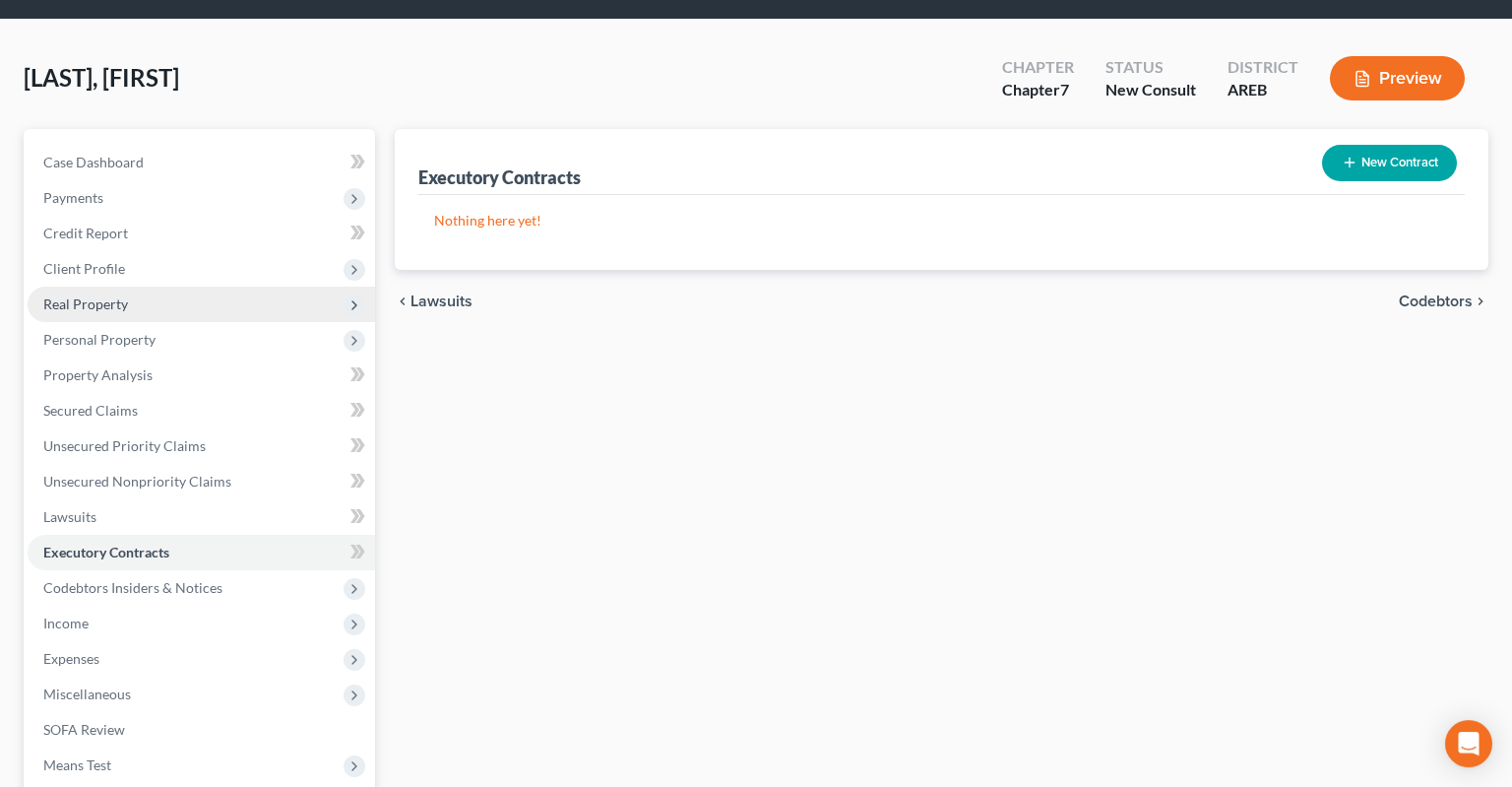 scroll, scrollTop: 0, scrollLeft: 0, axis: both 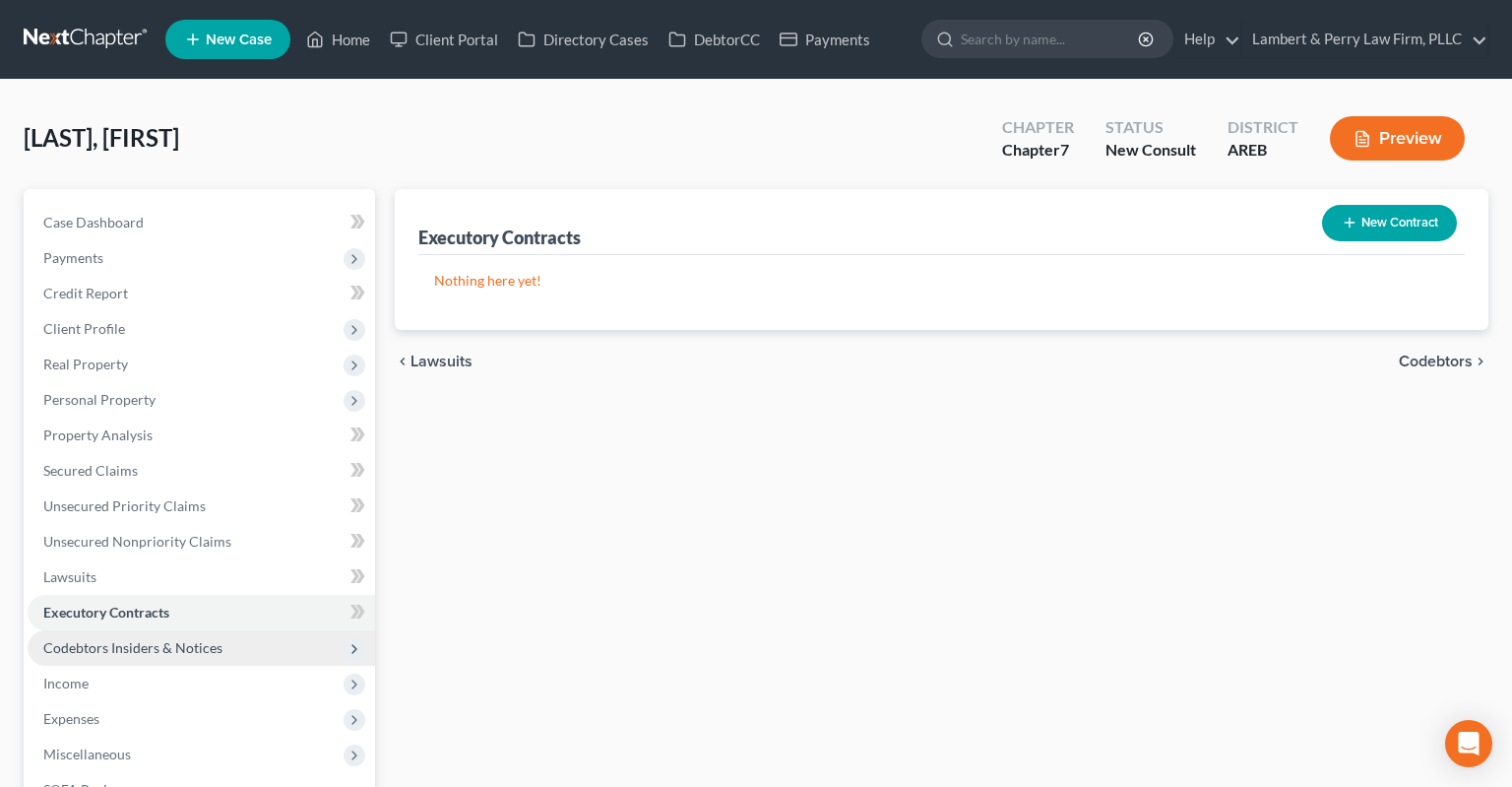 click on "Codebtors Insiders & Notices" at bounding box center [201, 648] 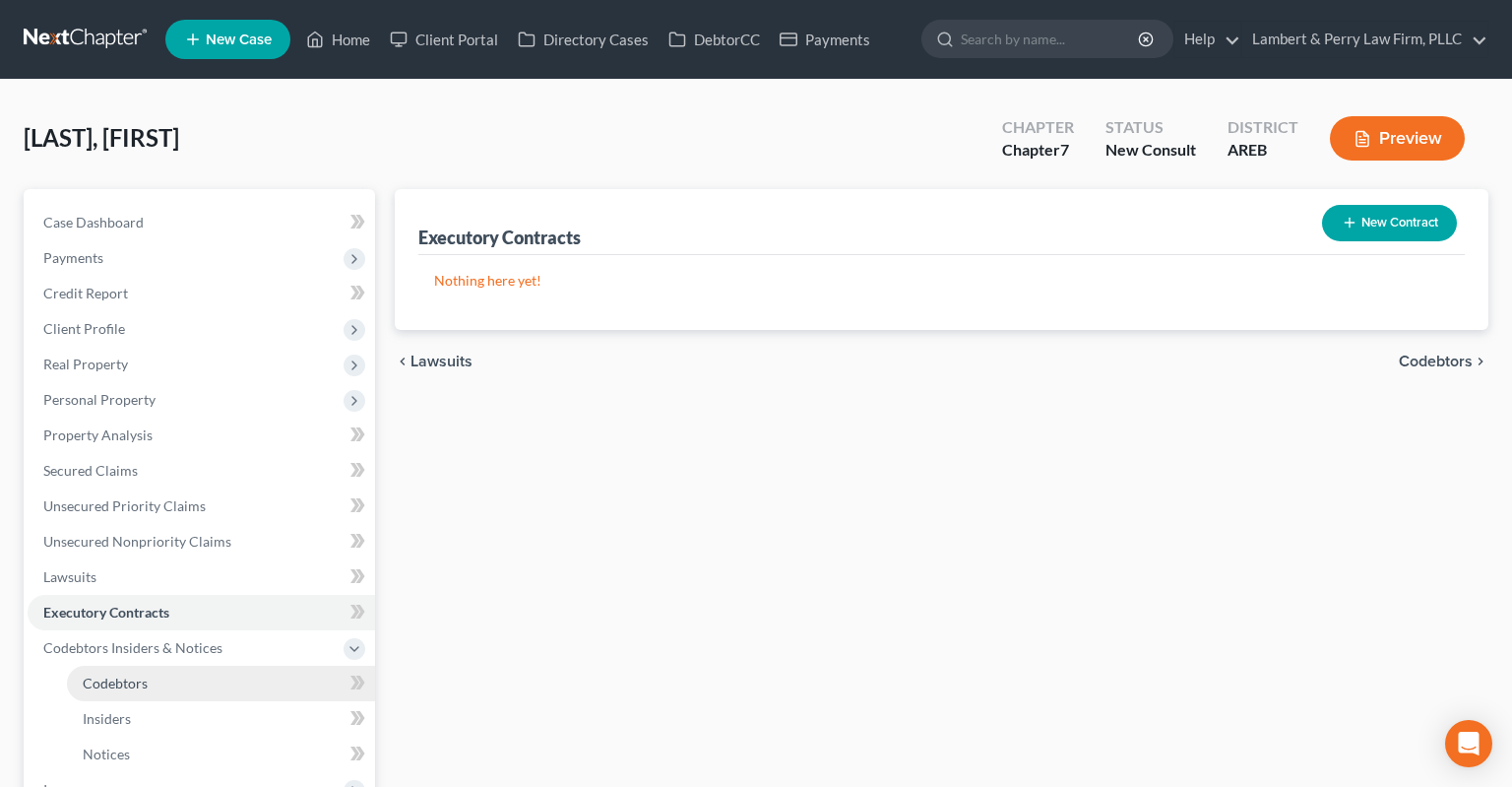 click on "Codebtors" at bounding box center [220, 684] 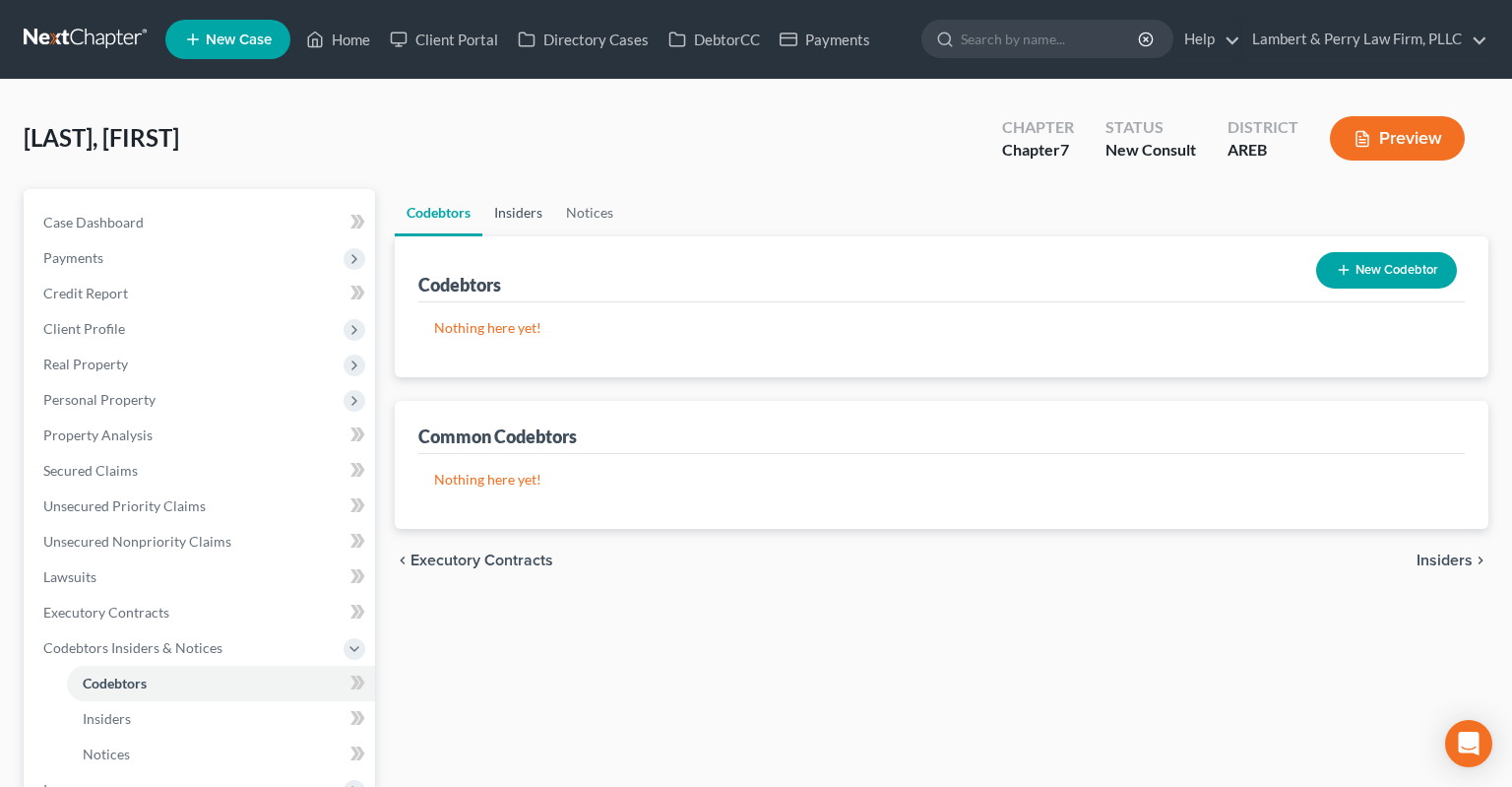 click on "Insiders" at bounding box center (518, 213) 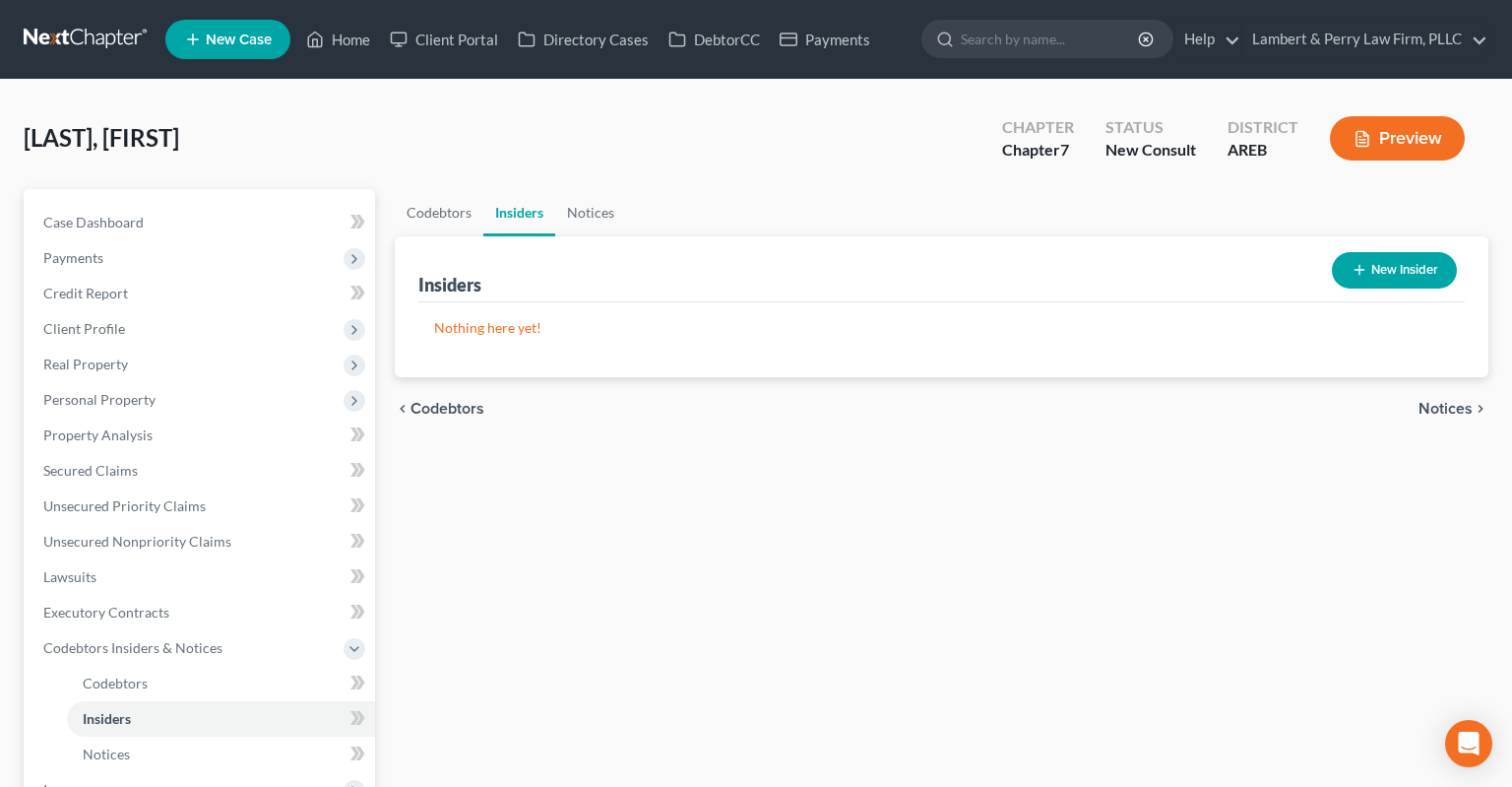 click on "[LAST], [FIRST] Upgraded Chapter Chapter 7 Status New Consult District AREB Preview" at bounding box center (756, 146) 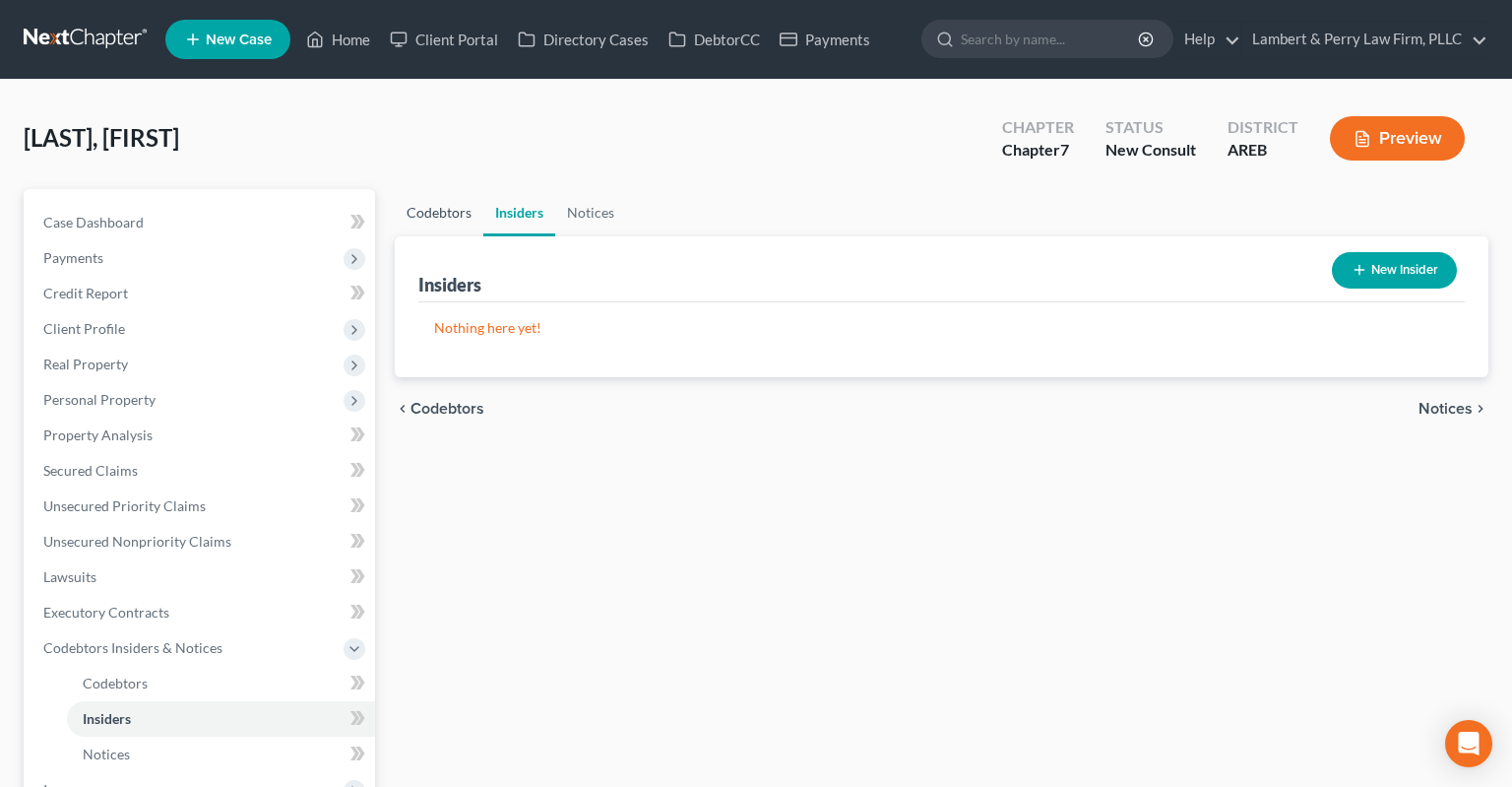 click on "Codebtors" at bounding box center [439, 213] 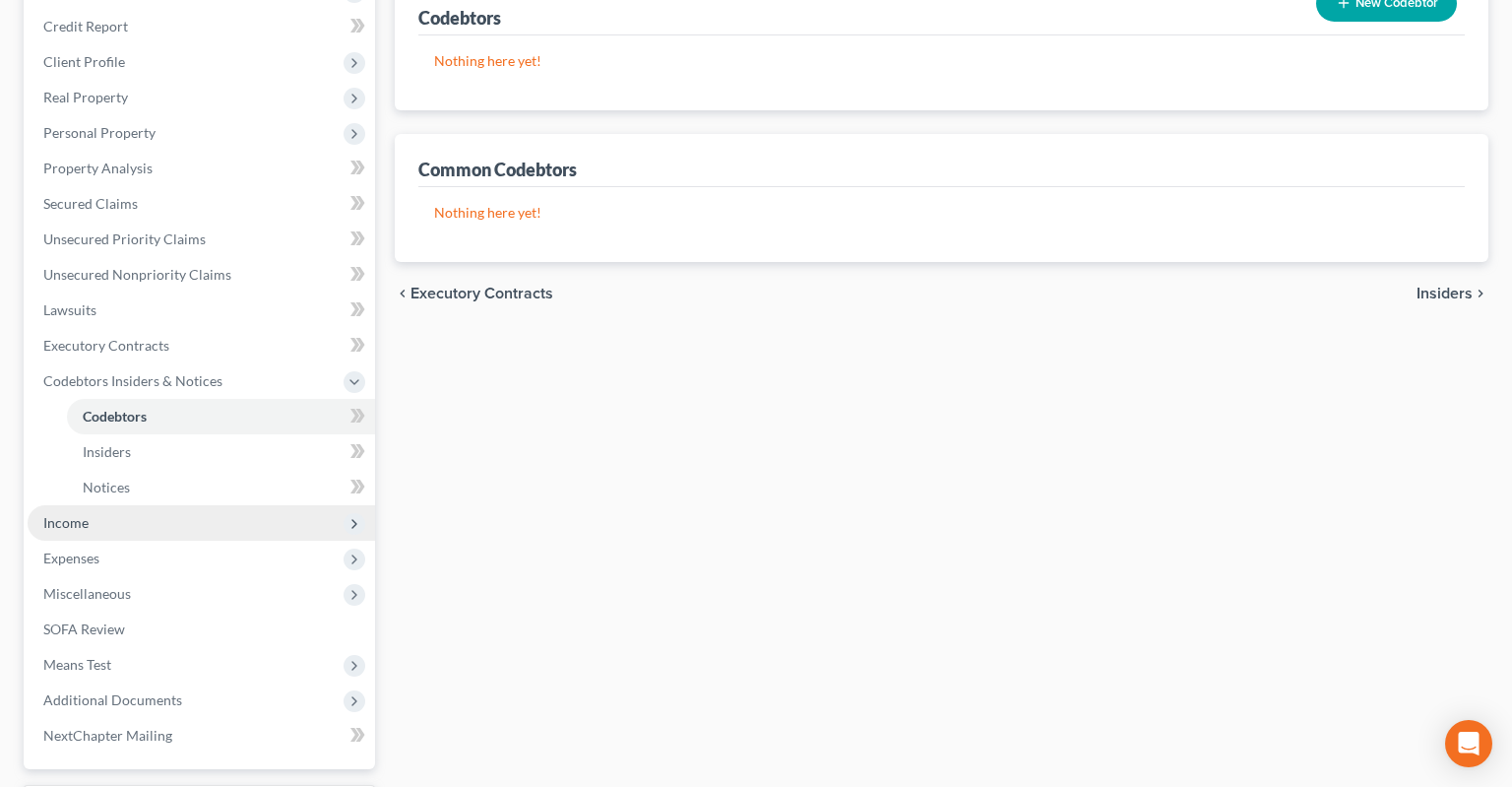 scroll, scrollTop: 311, scrollLeft: 0, axis: vertical 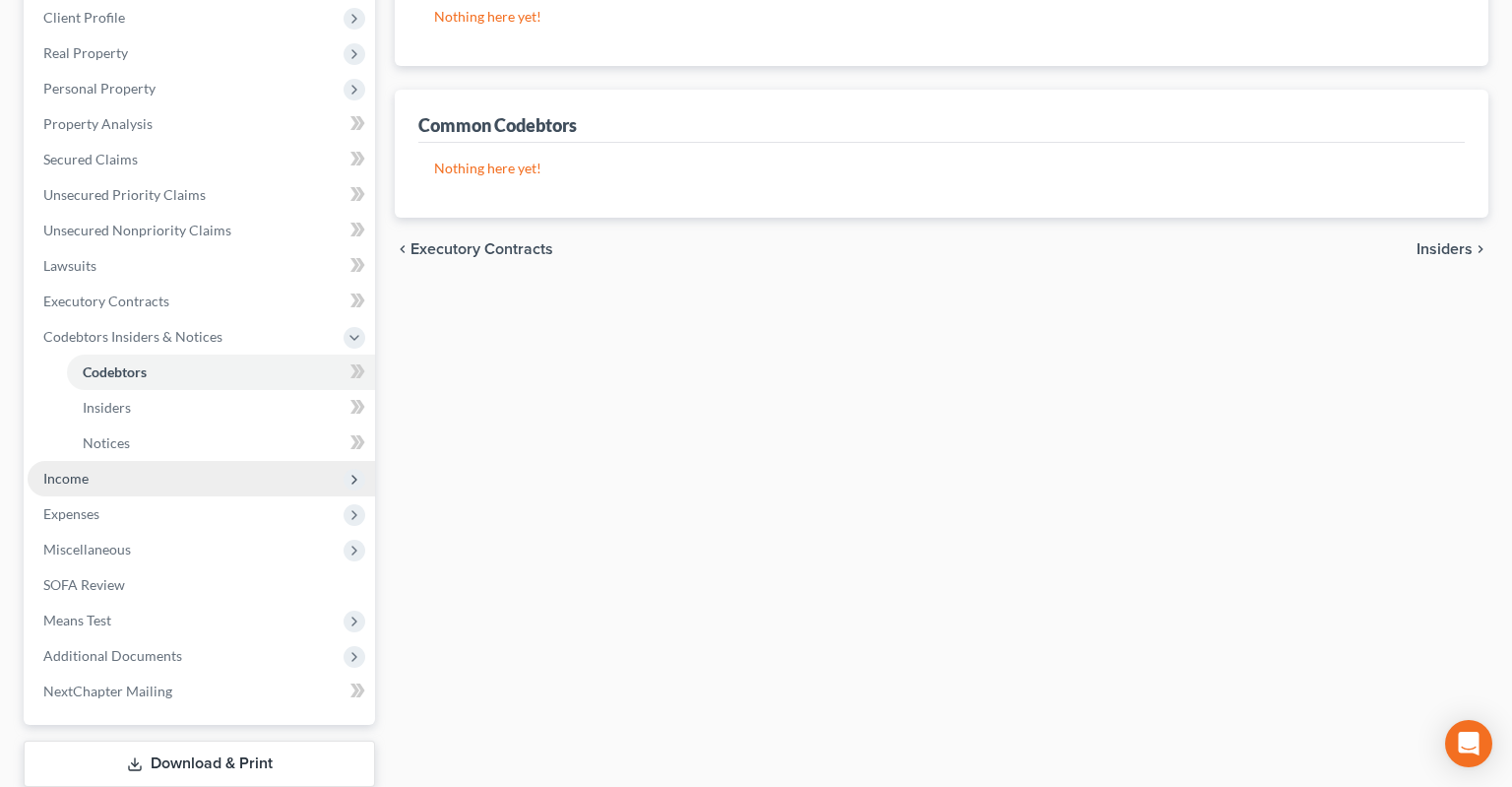 click on "Income" at bounding box center (201, 479) 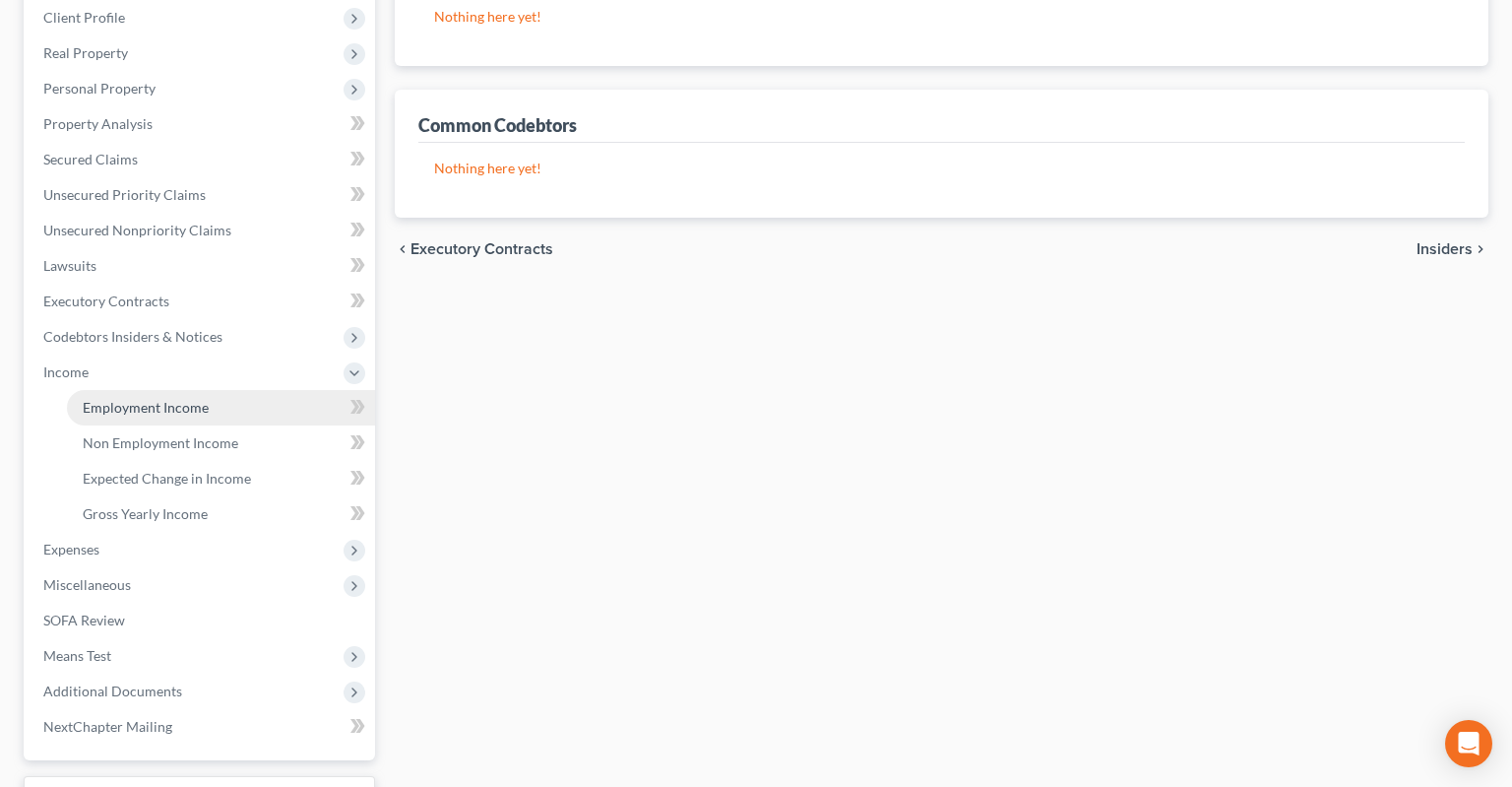 click on "Employment Income" at bounding box center [220, 408] 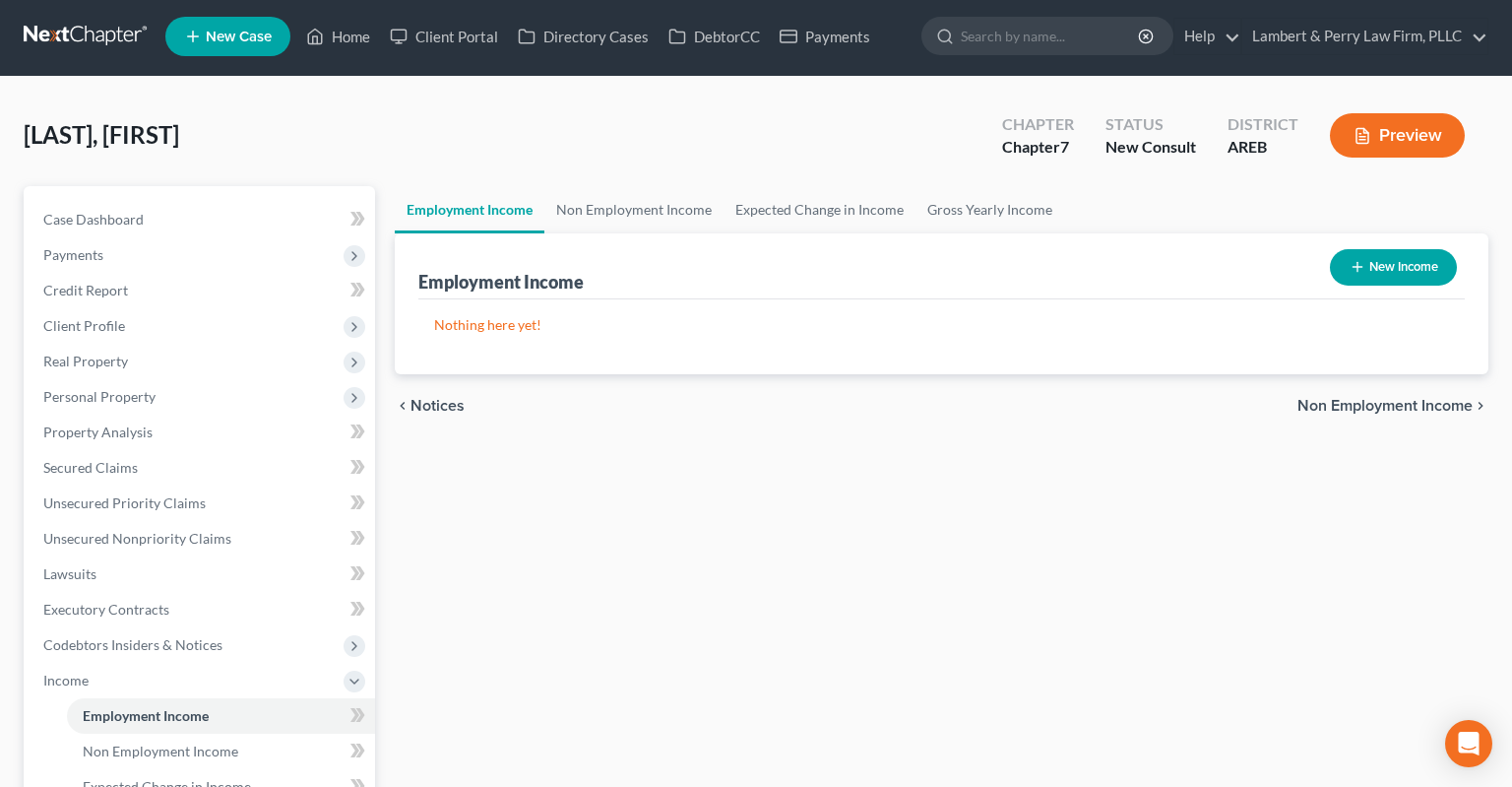 scroll, scrollTop: 0, scrollLeft: 0, axis: both 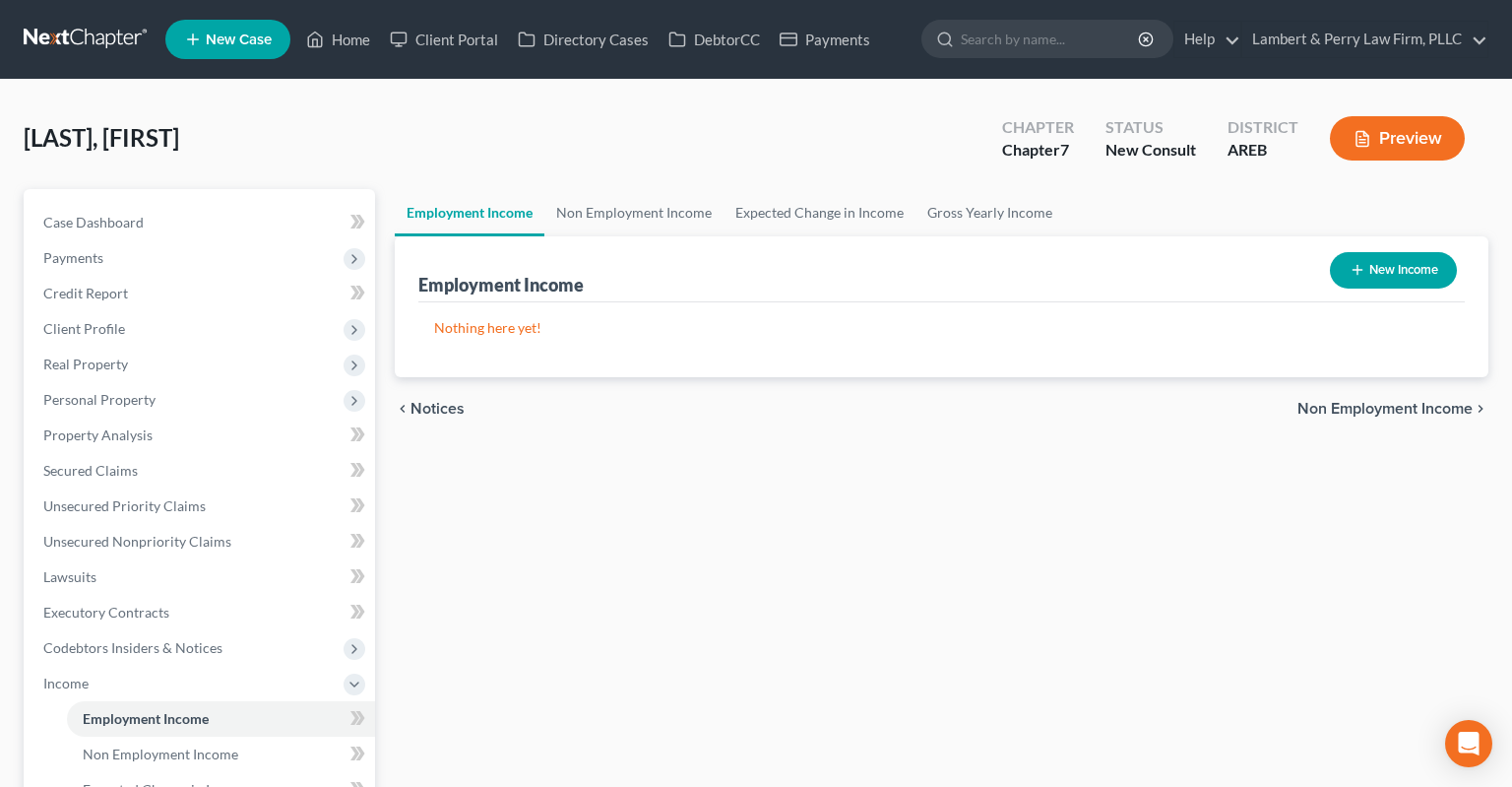 click on "Employment Income
Non Employment Income
Expected Change in Income
Gross Yearly Income
Employment Income New Income
Nothing here yet!
Income Source
Type
For
Current Monthly Income
Sorting...
chevron_left
Notices
Non Employment Income
chevron_right" at bounding box center (941, 687) 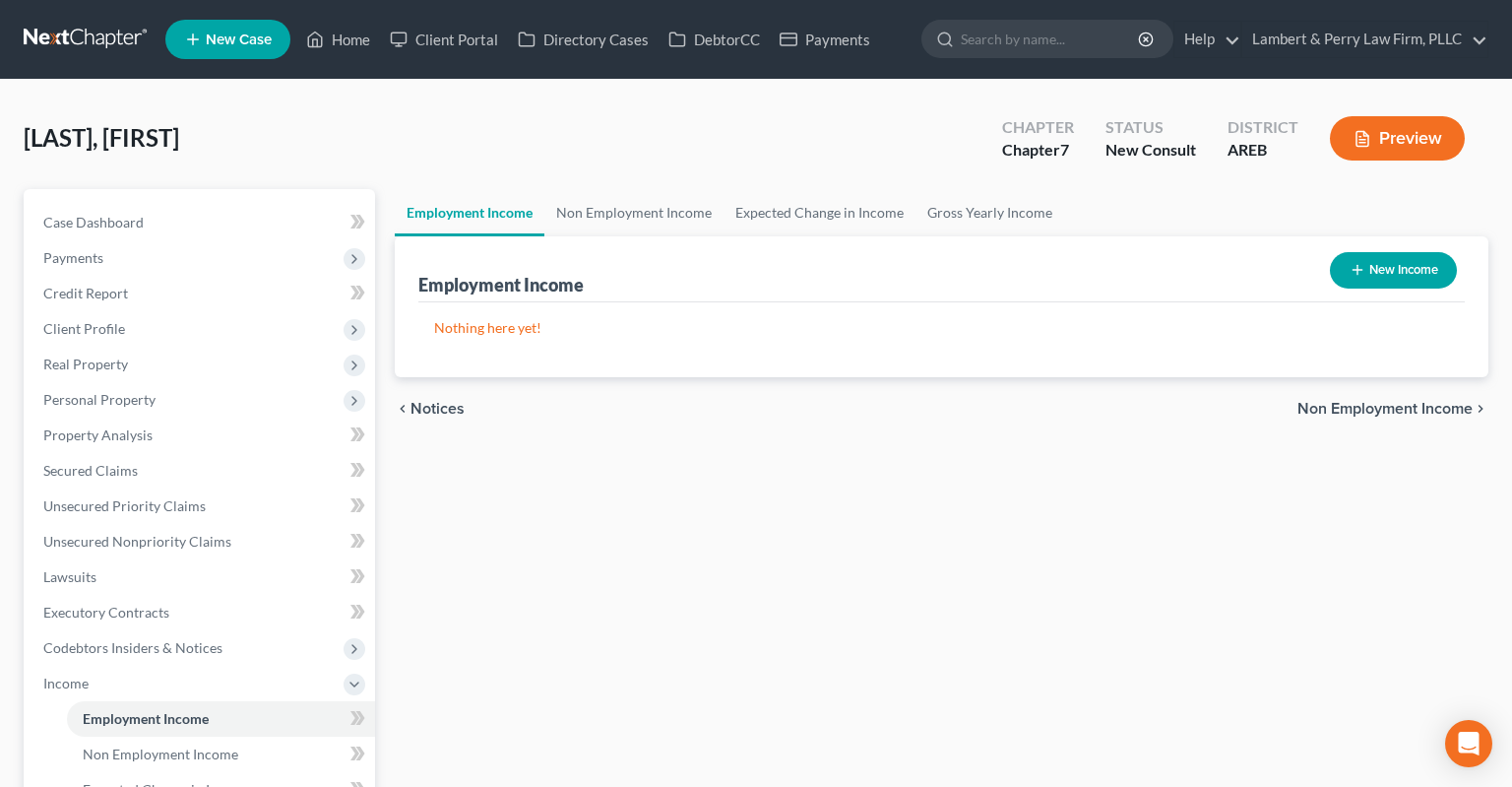 click on "New Income" at bounding box center [1393, 270] 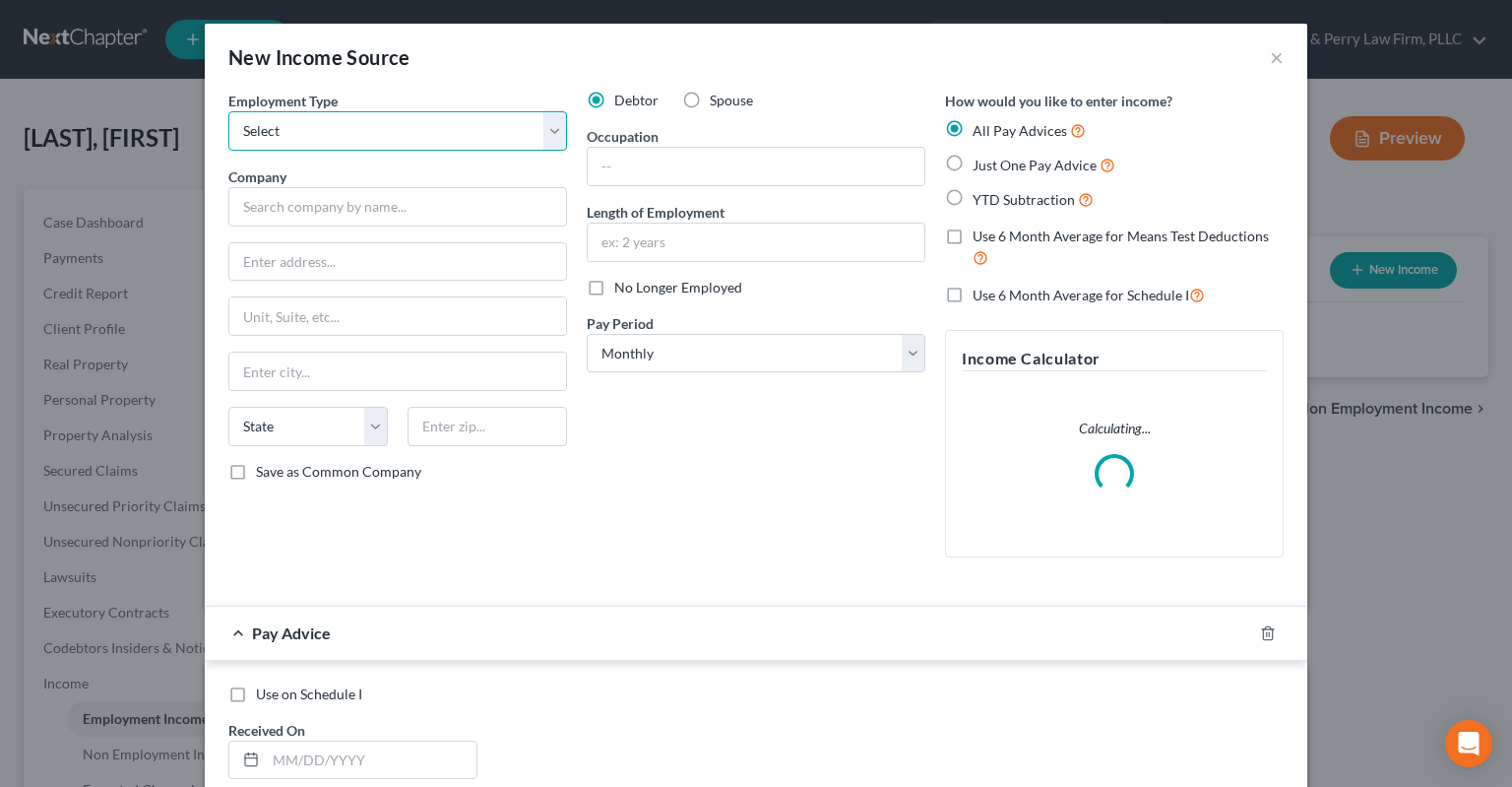 select on "0" 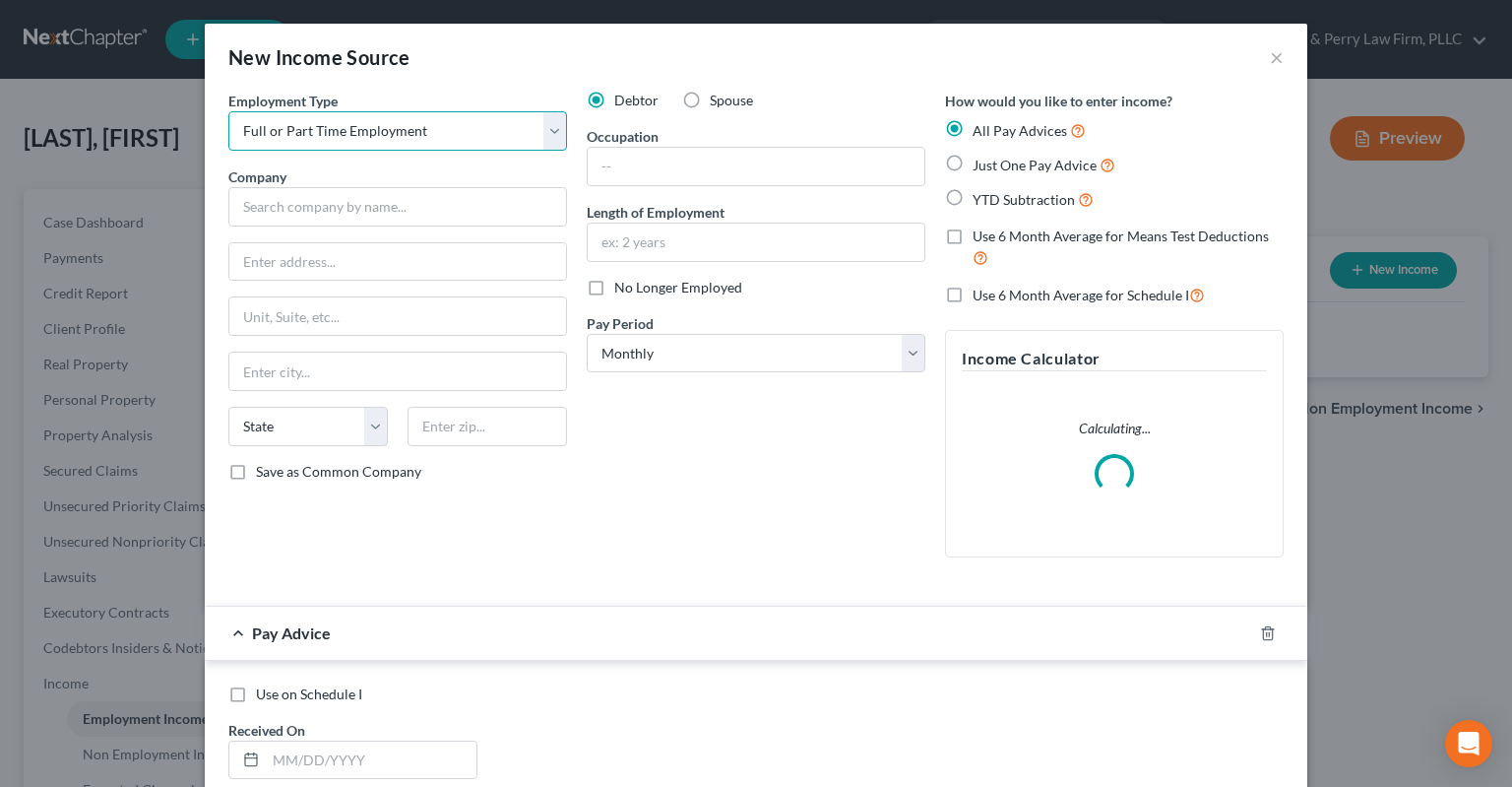 click on "Full or Part Time Employment" at bounding box center [0, 0] 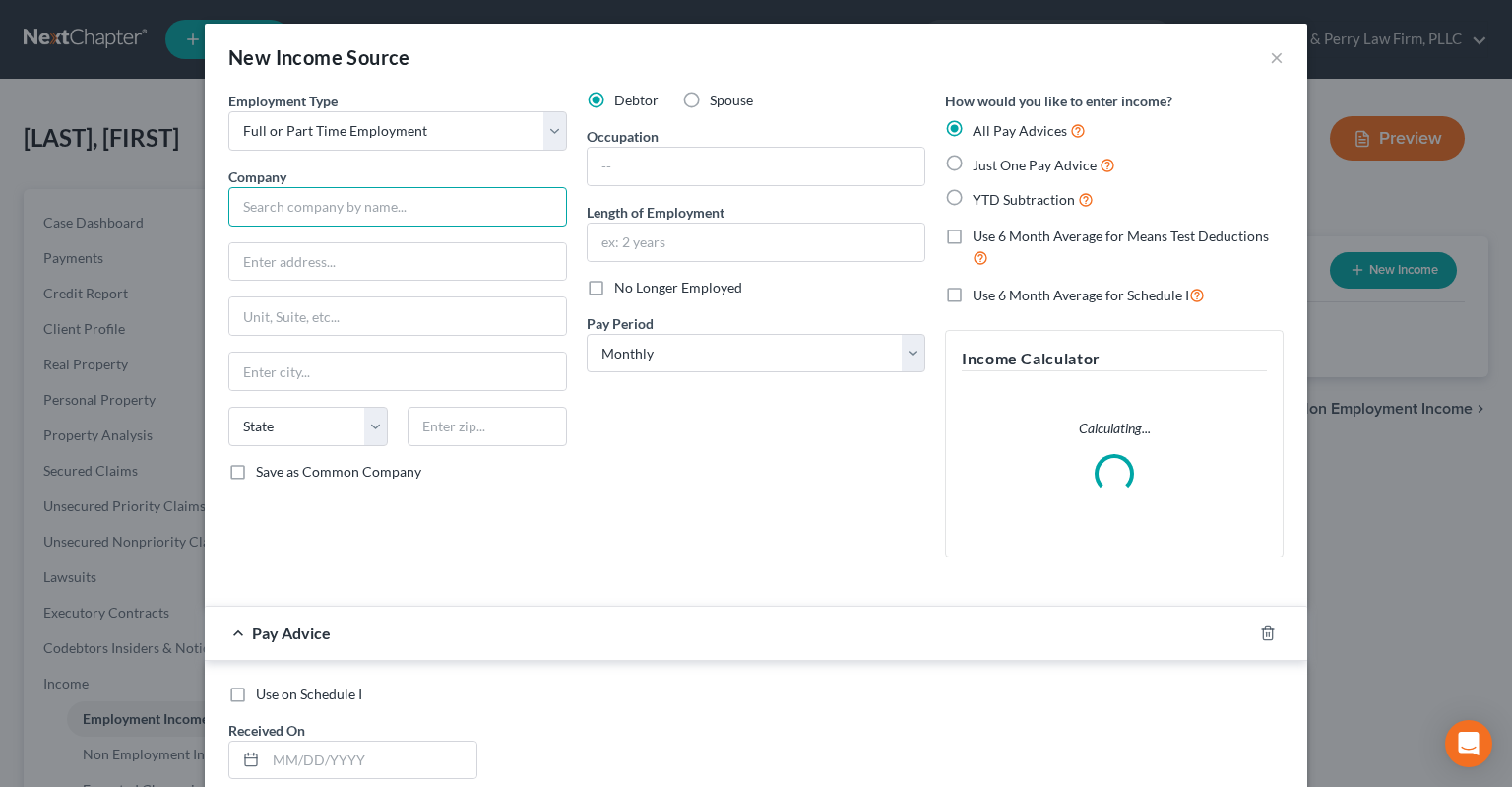 click at bounding box center [398, 207] 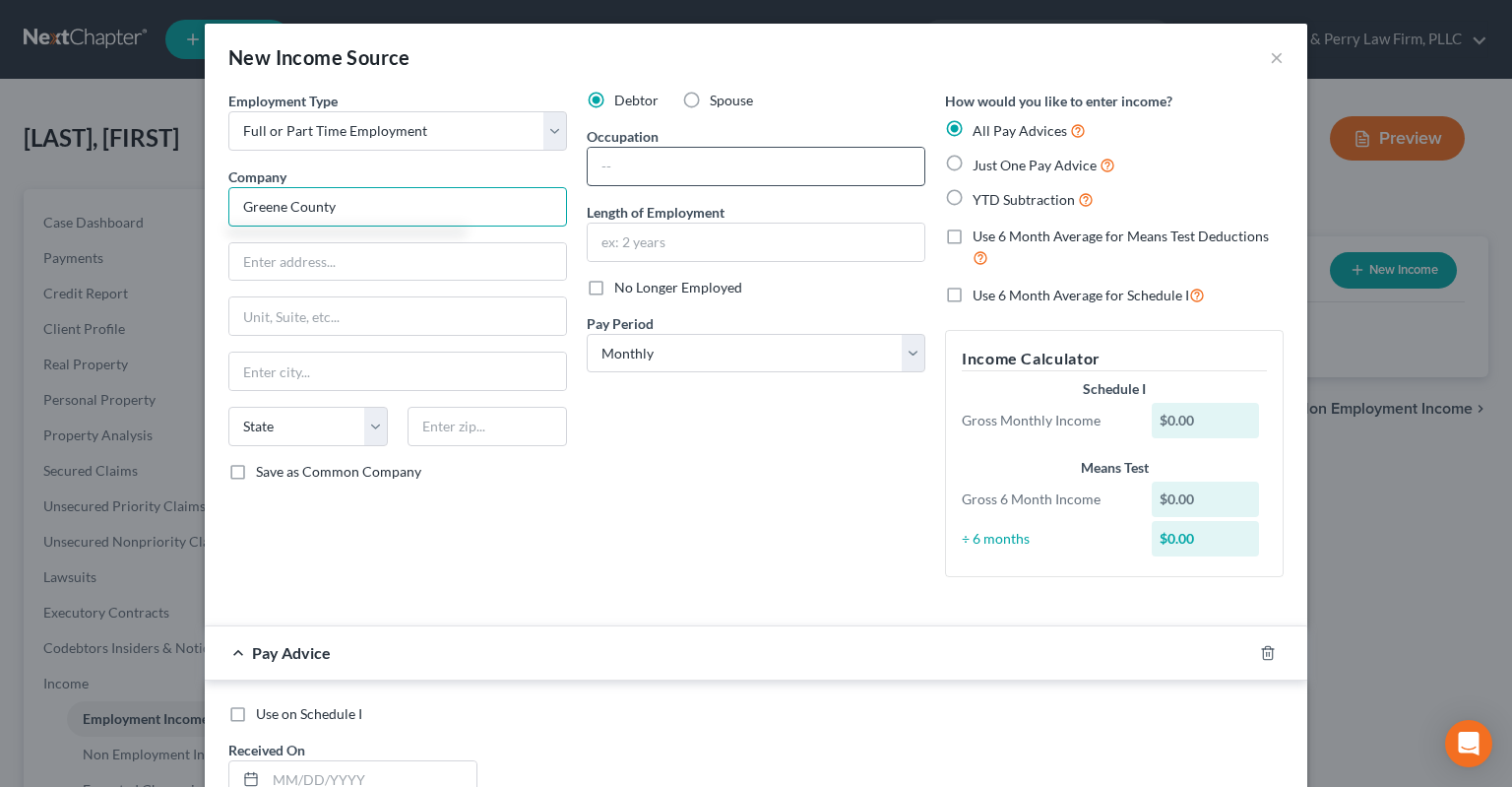 type on "Greene County" 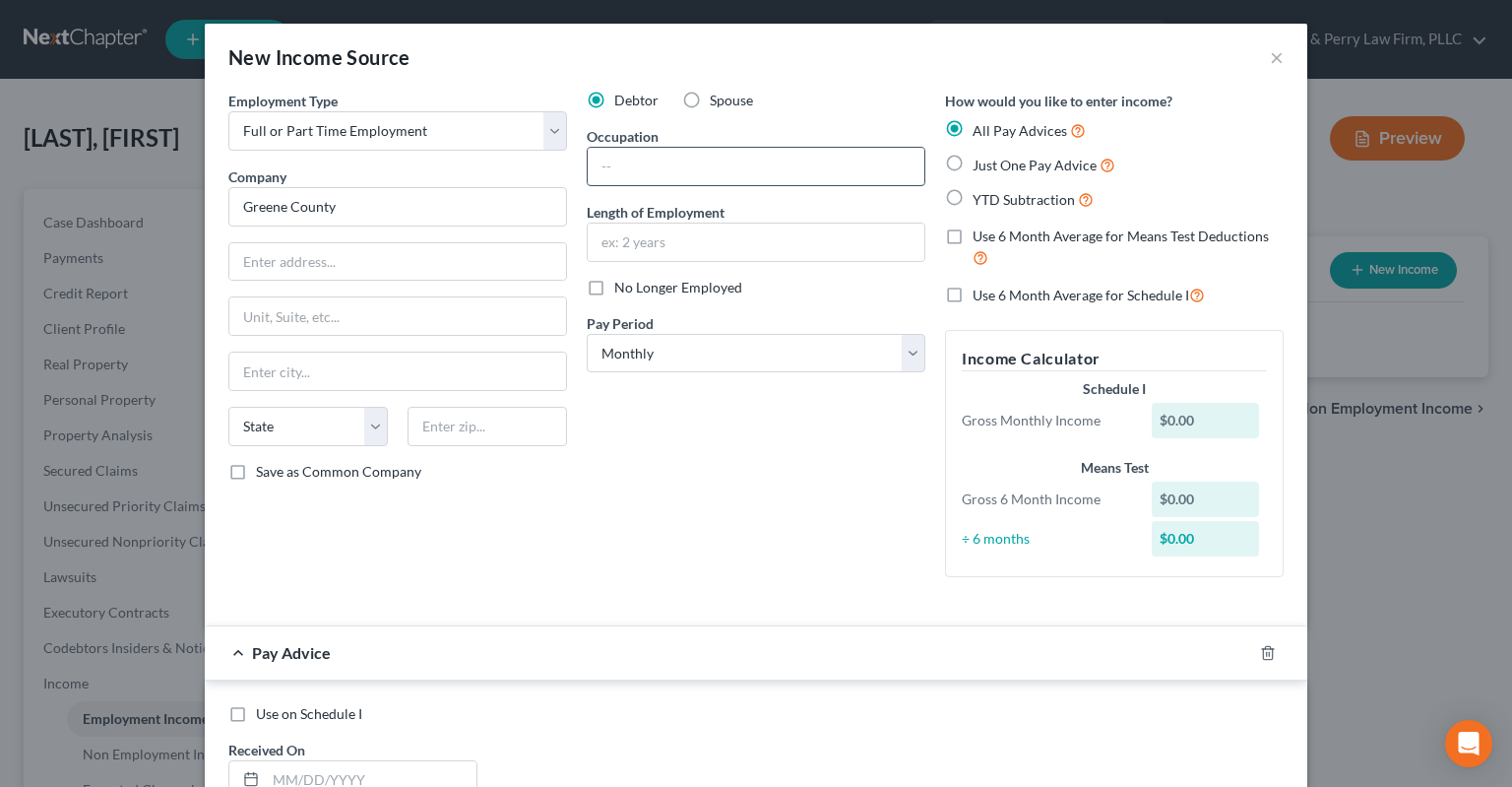 click at bounding box center [756, 166] 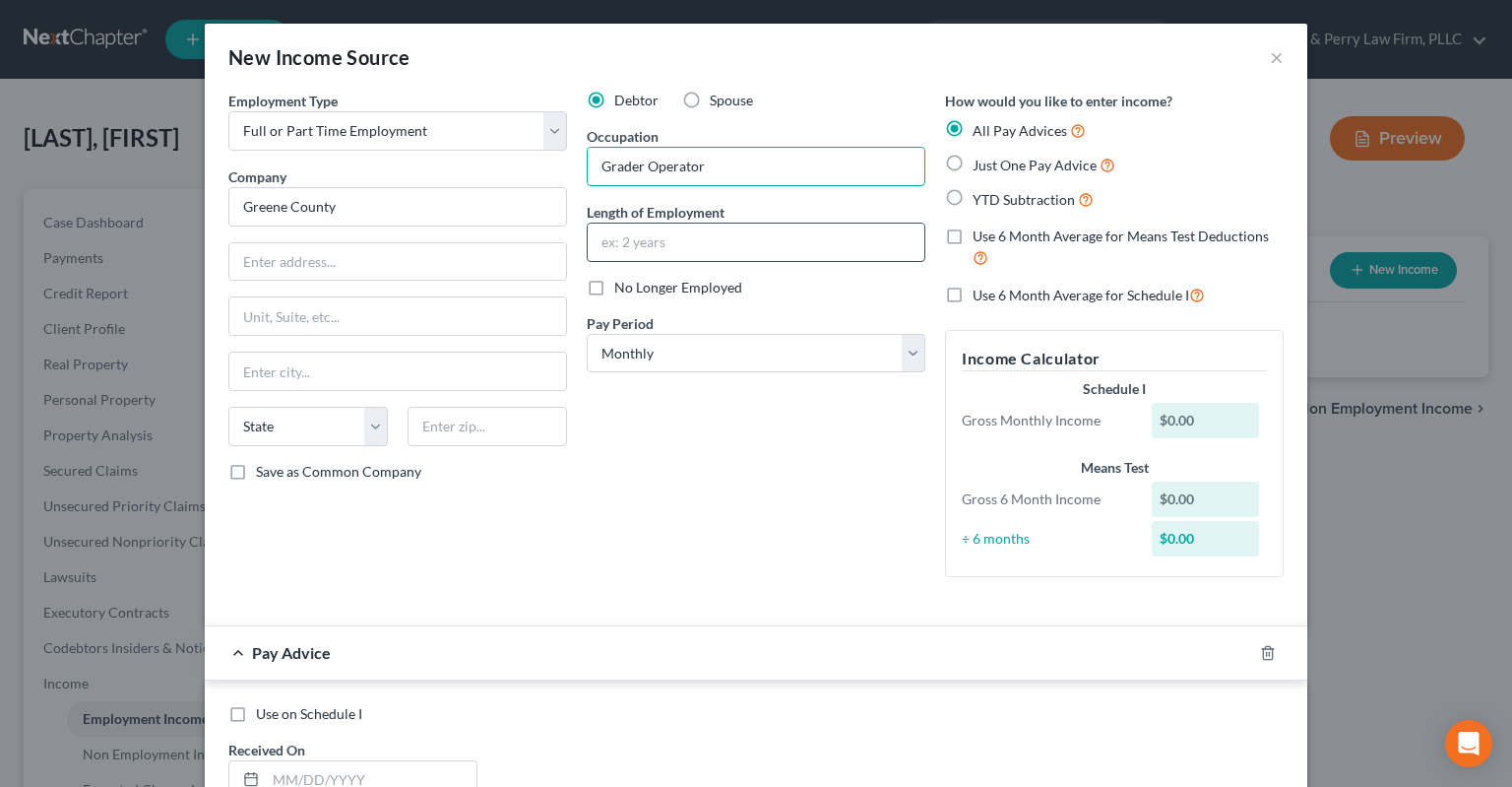 type on "Grader Operator" 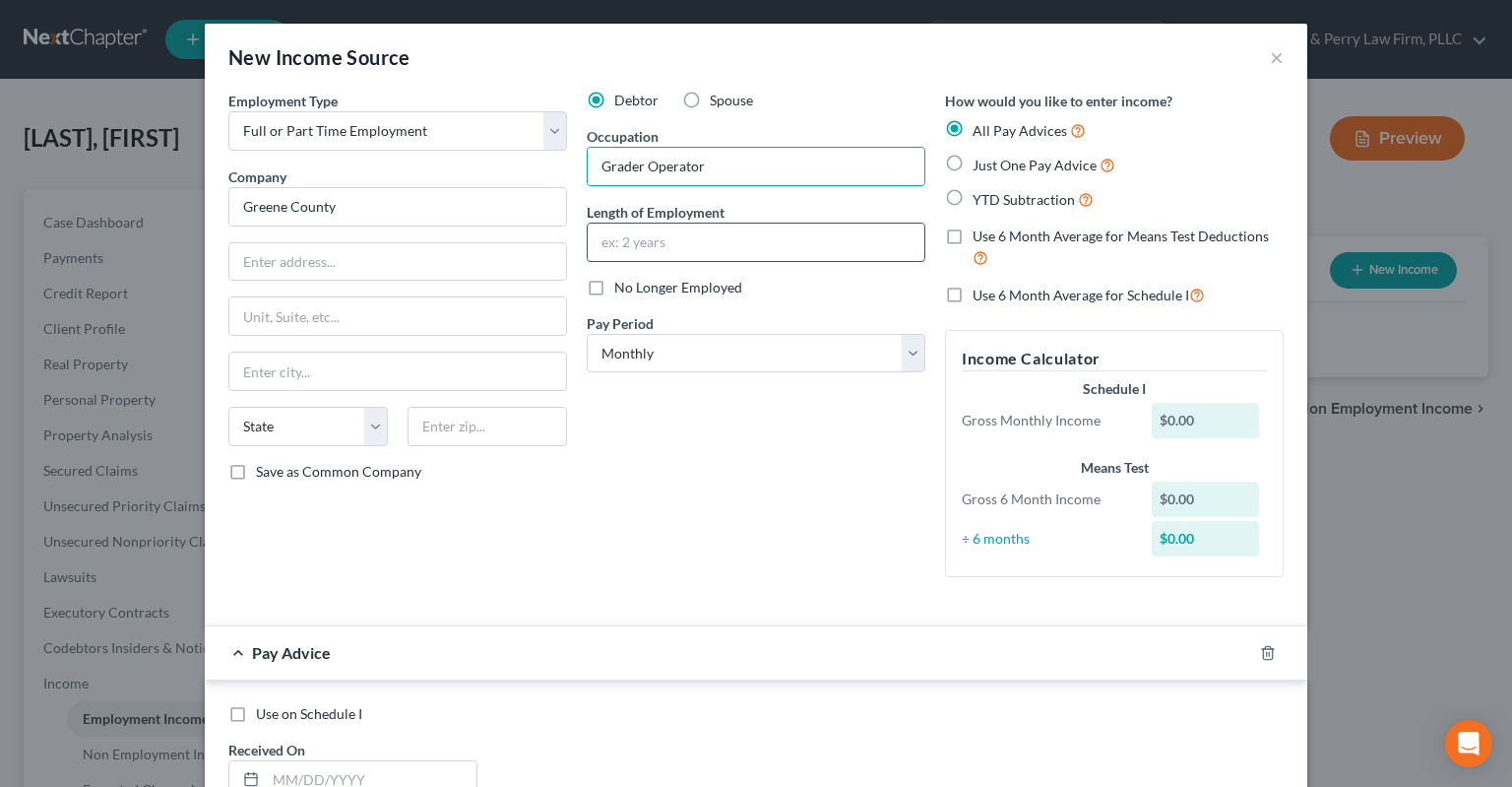 click at bounding box center [756, 242] 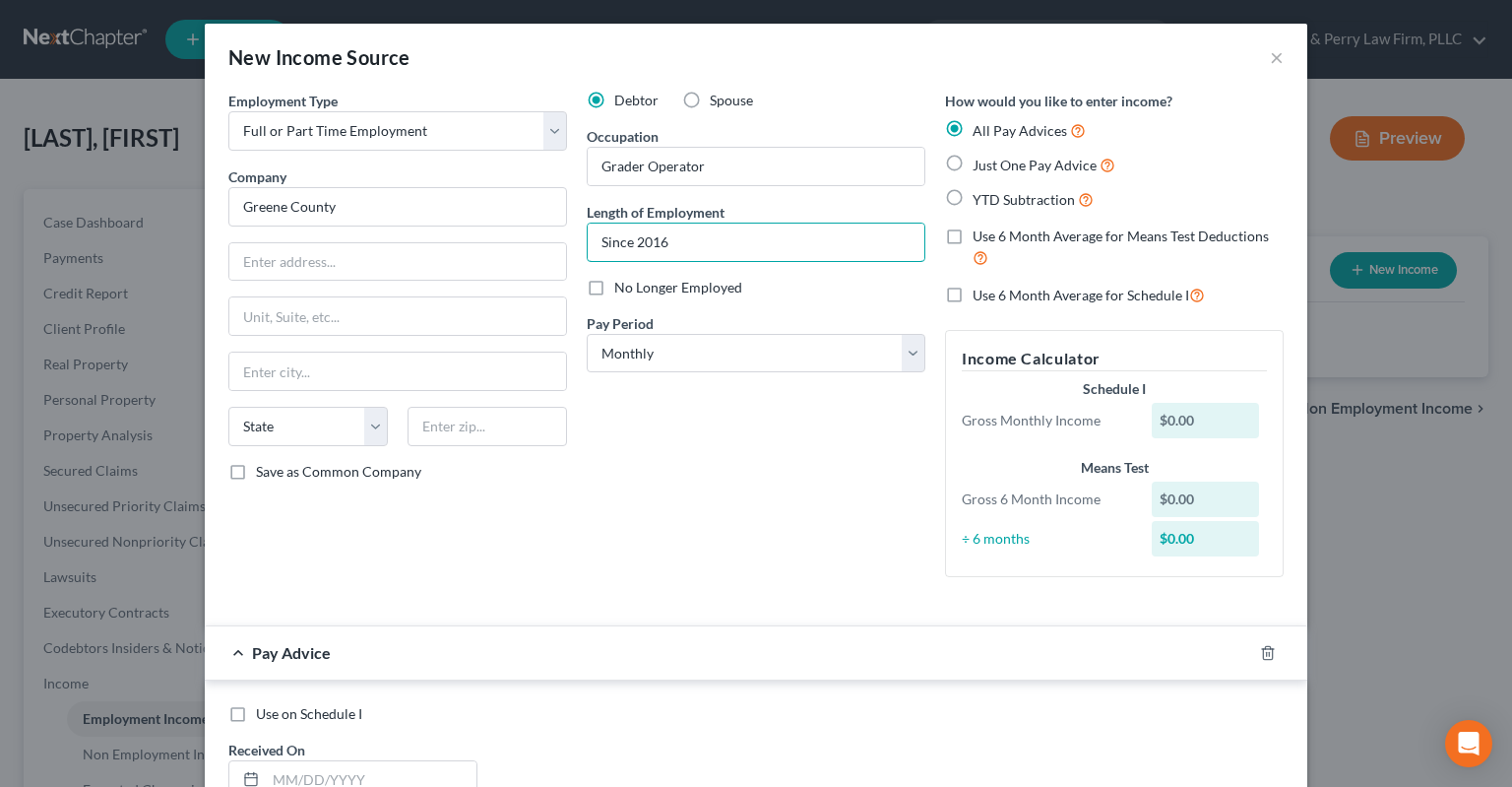 type on "Since 2016" 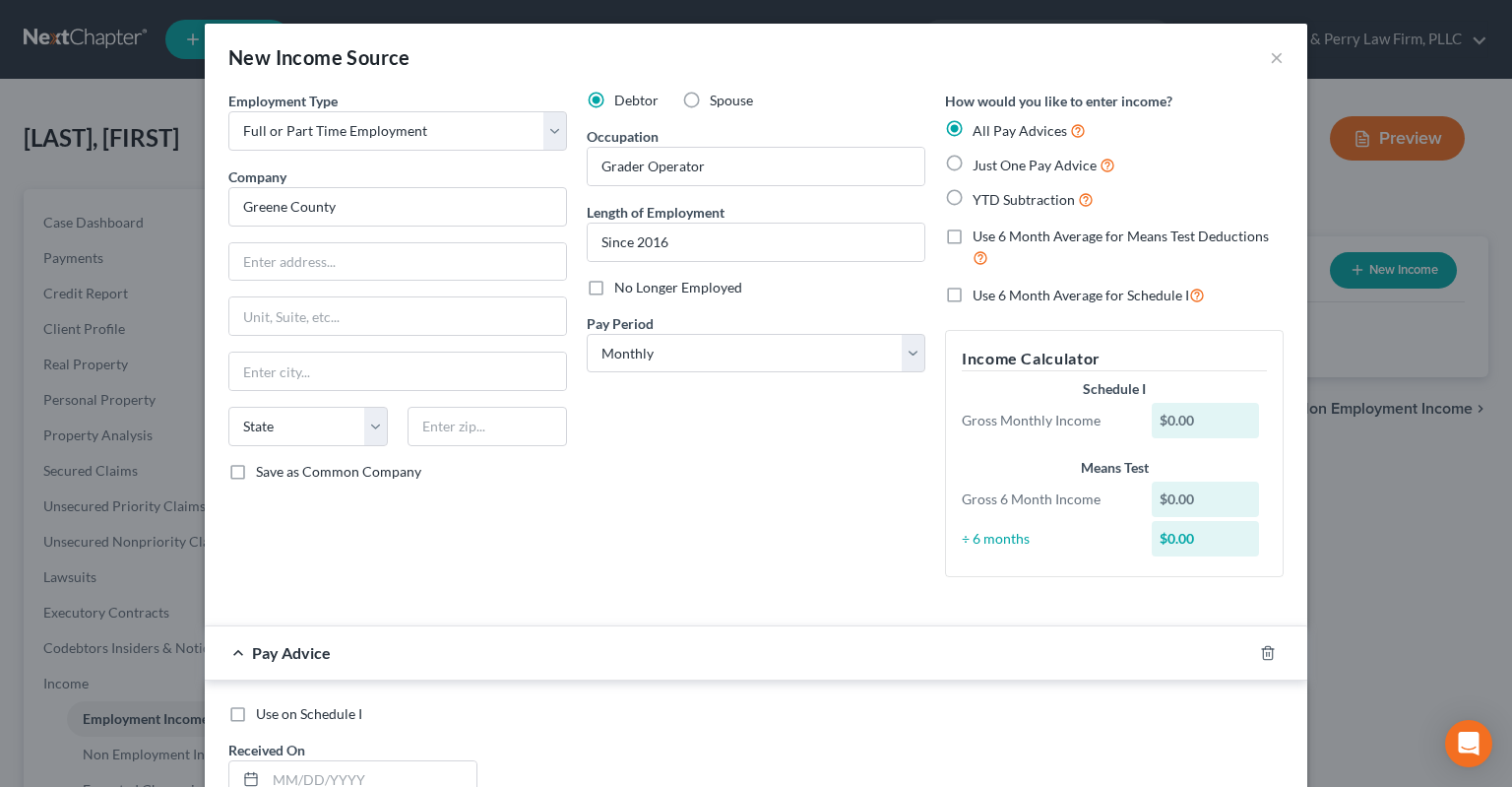 click on "Just One Pay Advice" at bounding box center [1043, 164] 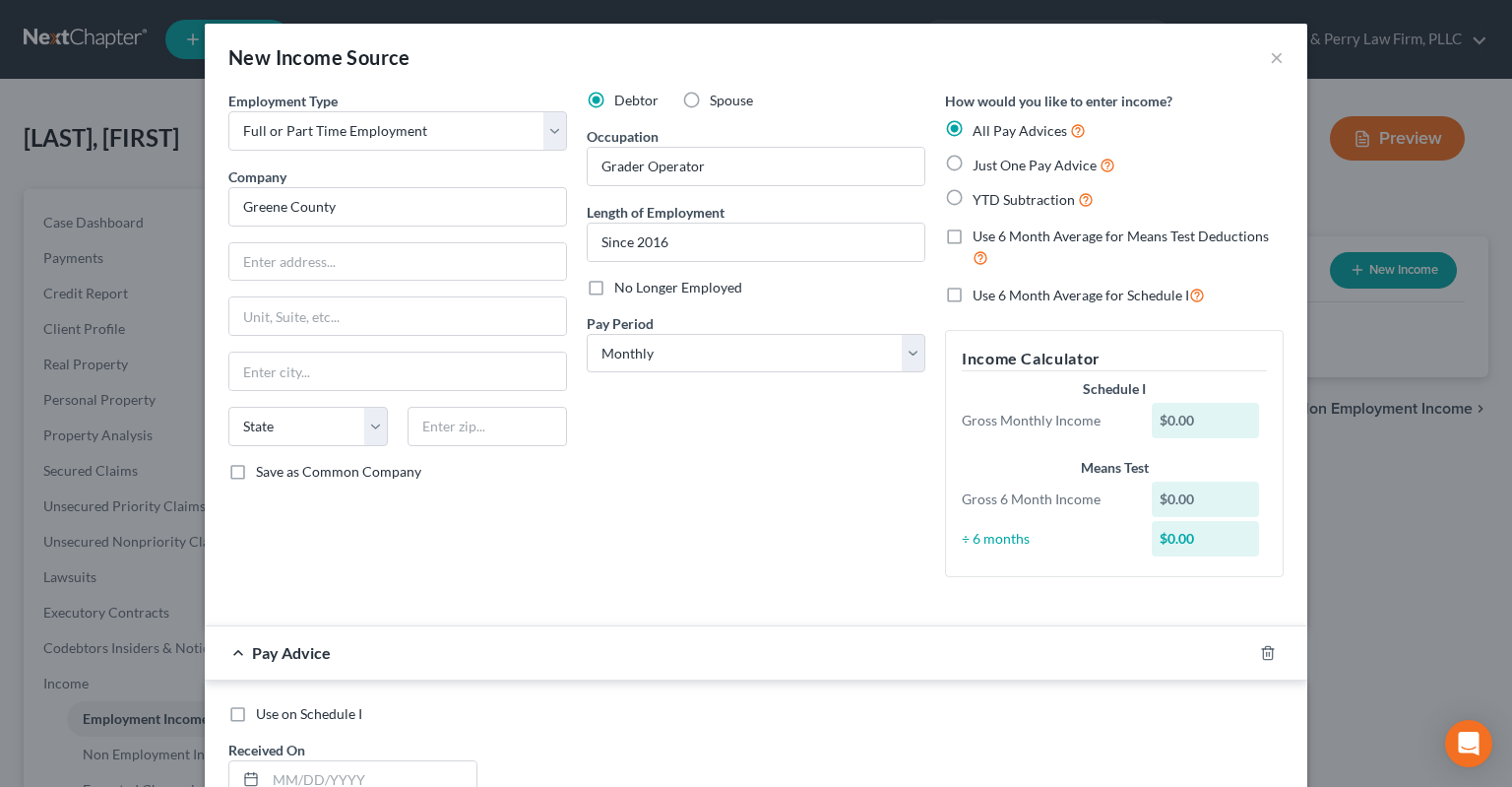 radio on "true" 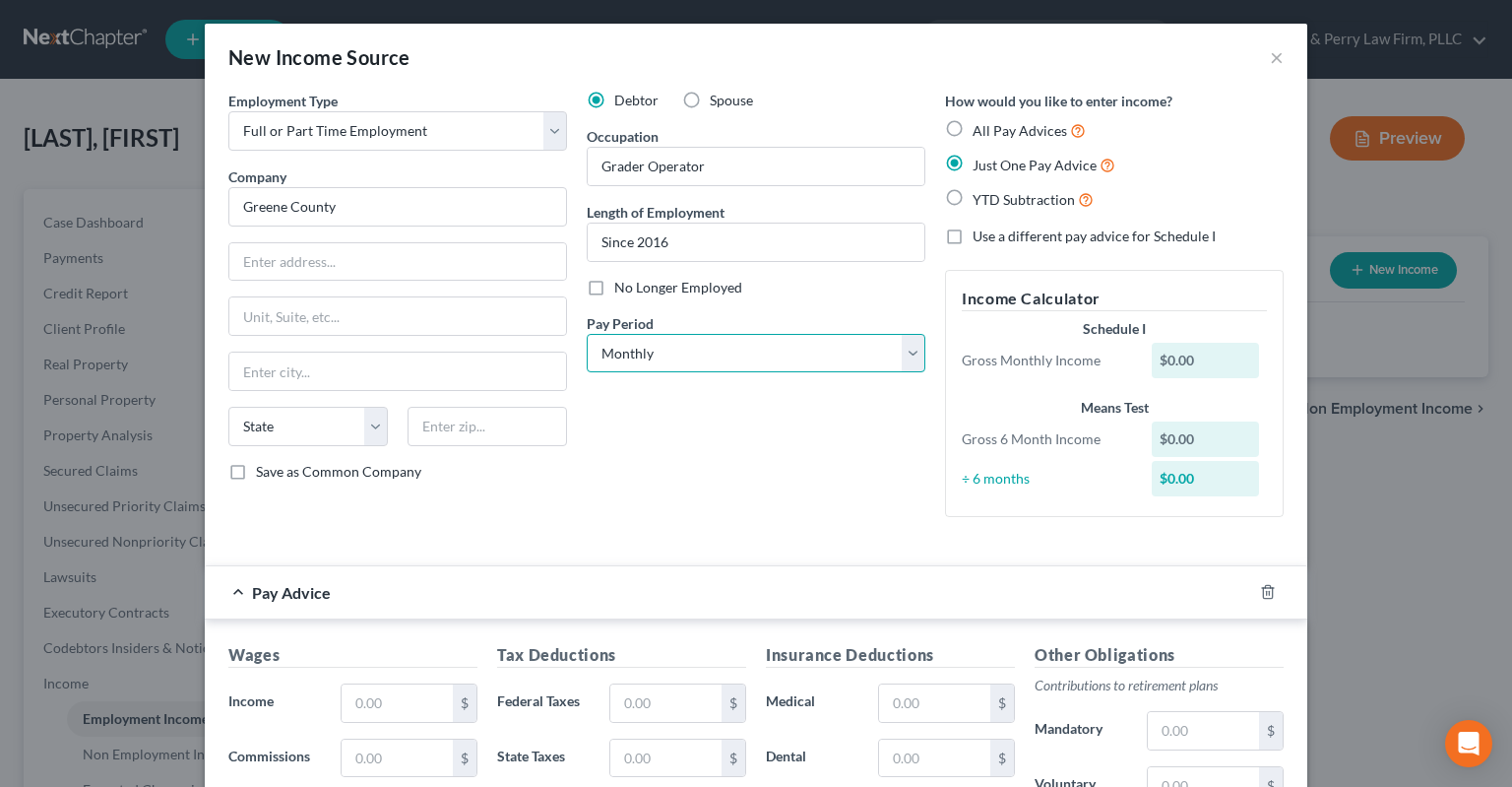 click on "Select Monthly Twice Monthly Every Other Week Weekly" at bounding box center (756, 354) 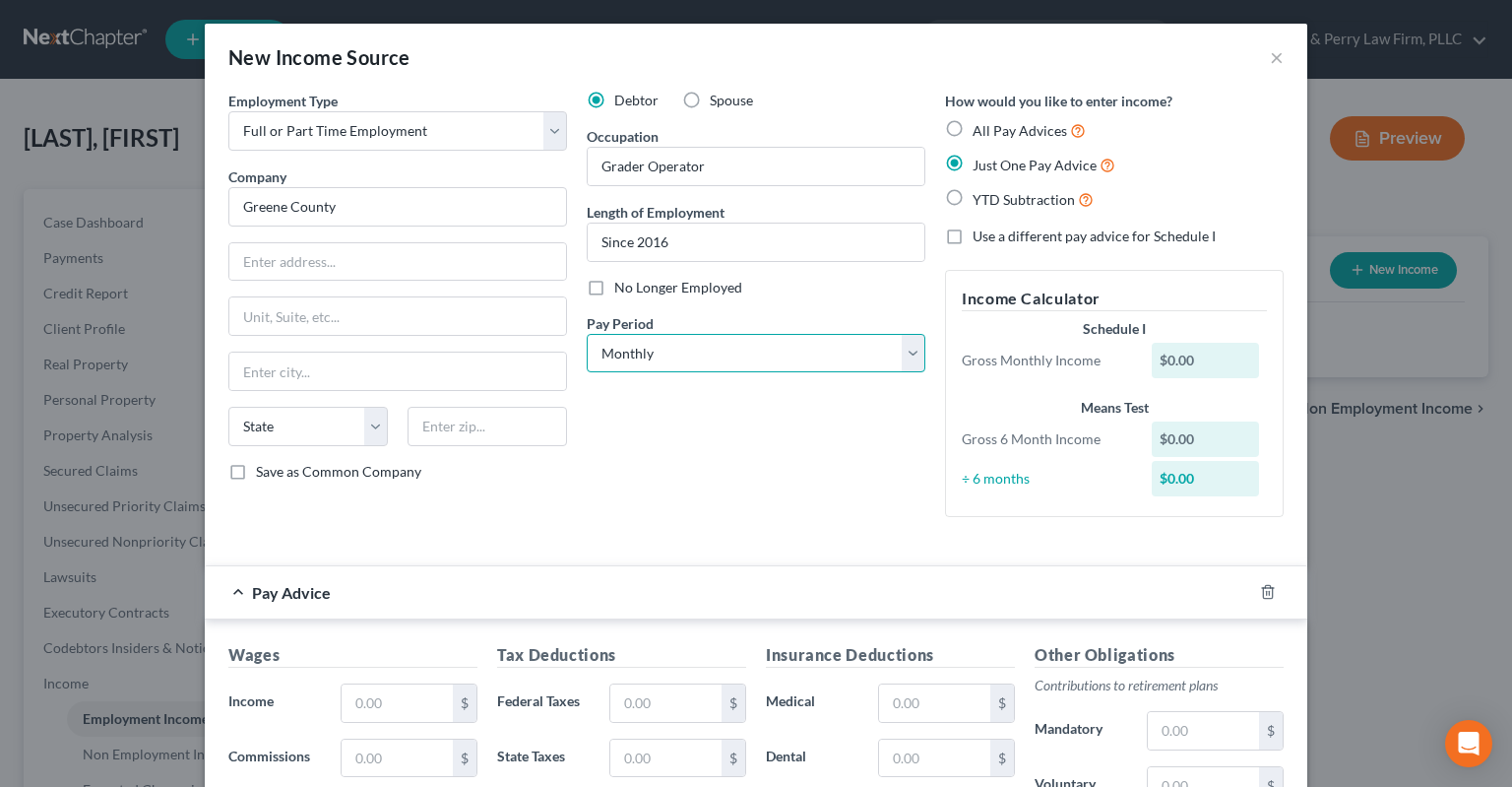 select on "2" 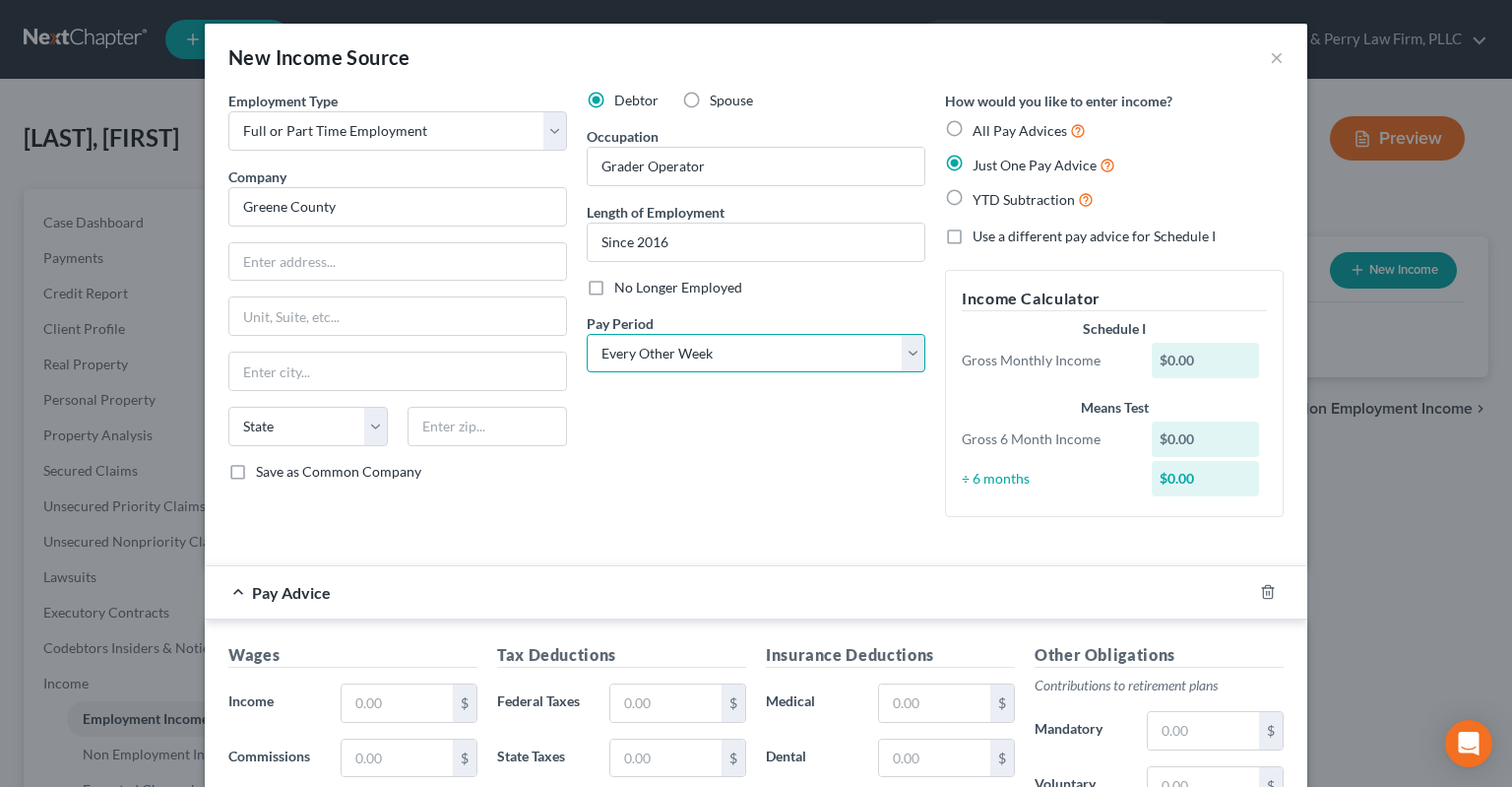 click on "Every Other Week" at bounding box center [0, 0] 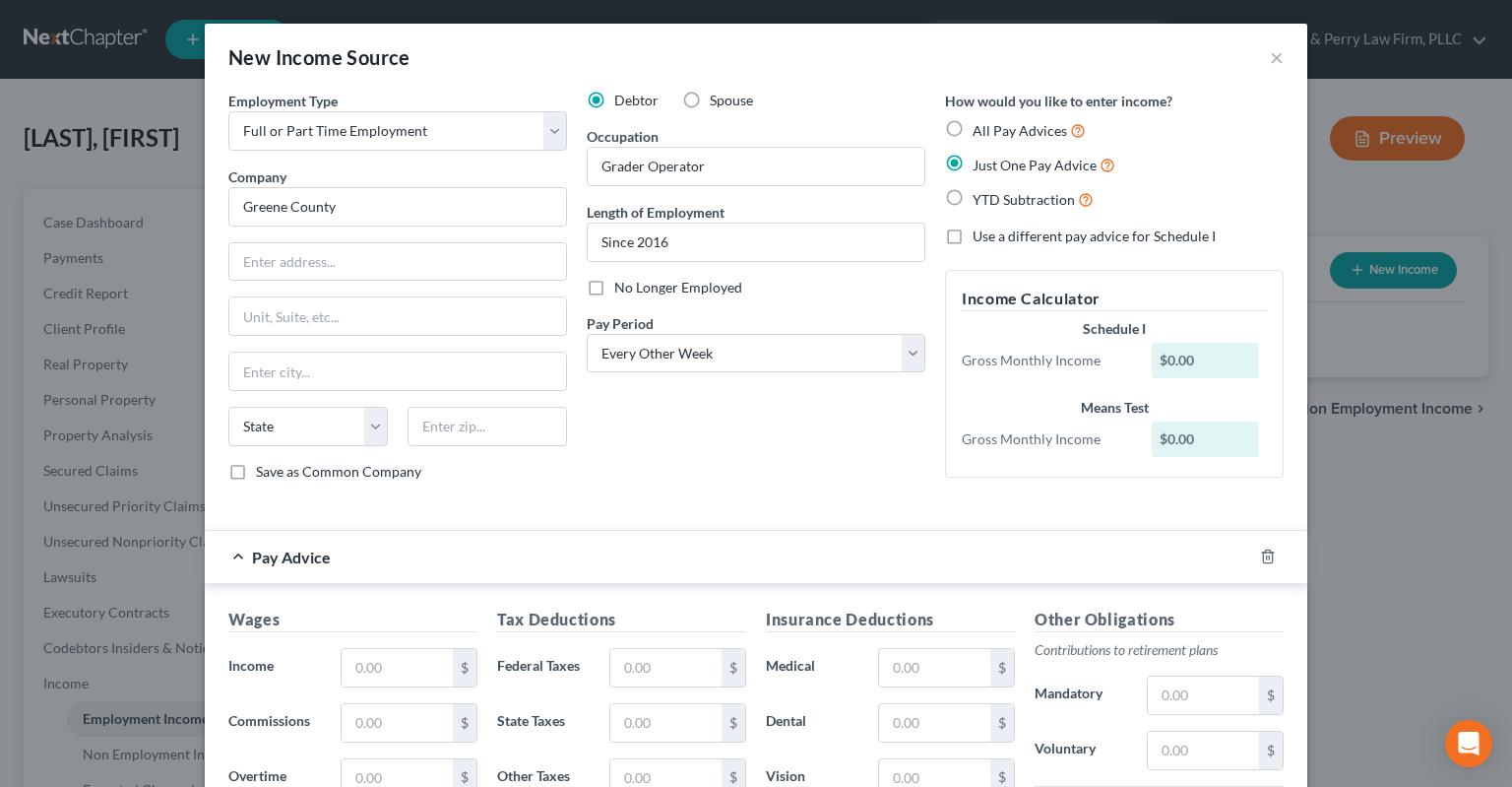 click on "Debtor Spouse Occupation Grader Operator Length of Employment Since 2016 No Longer Employed
Pay Period
*
Select Monthly Twice Monthly Every Other Week Weekly" at bounding box center (756, 294) 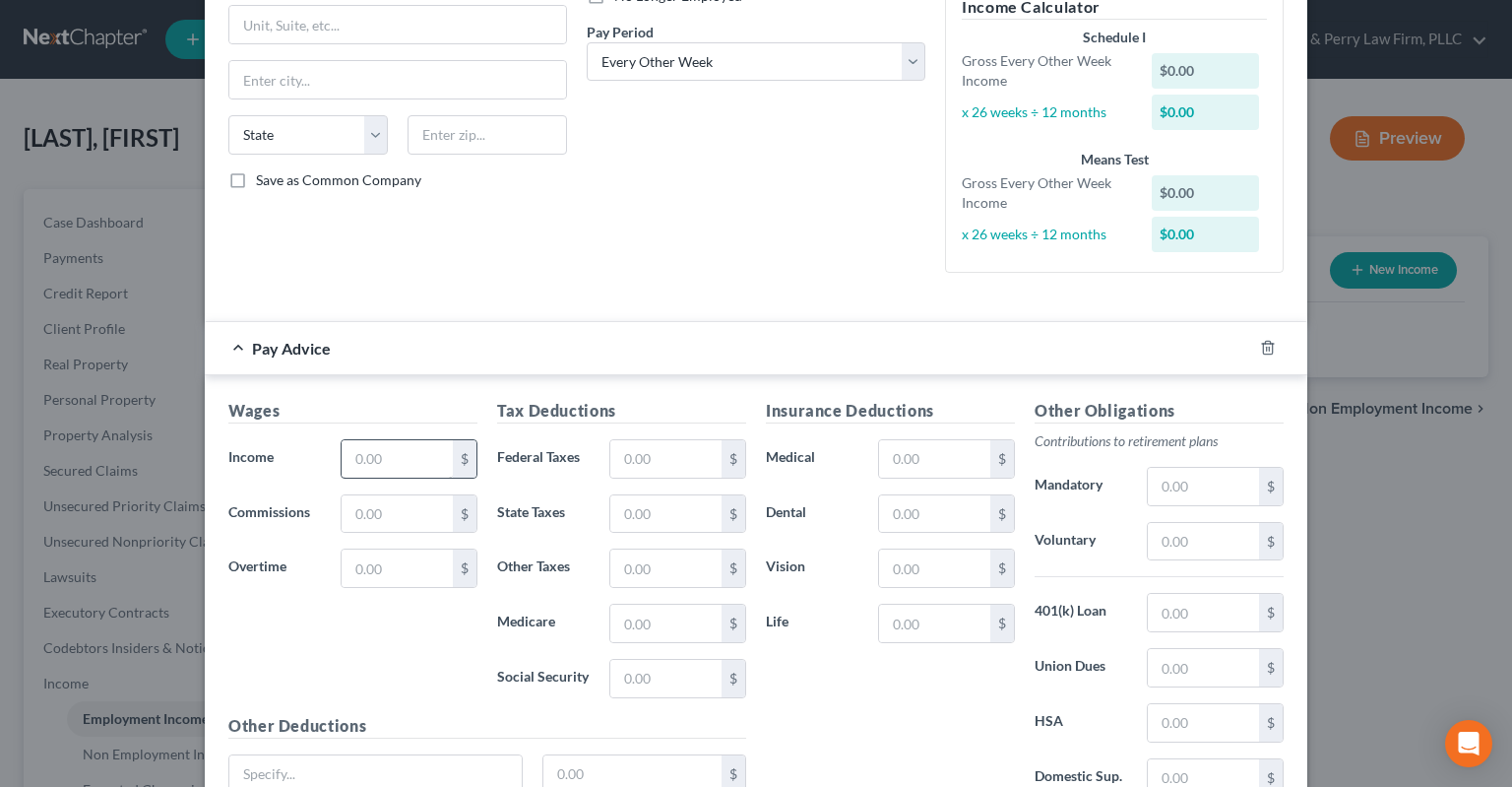 scroll, scrollTop: 297, scrollLeft: 0, axis: vertical 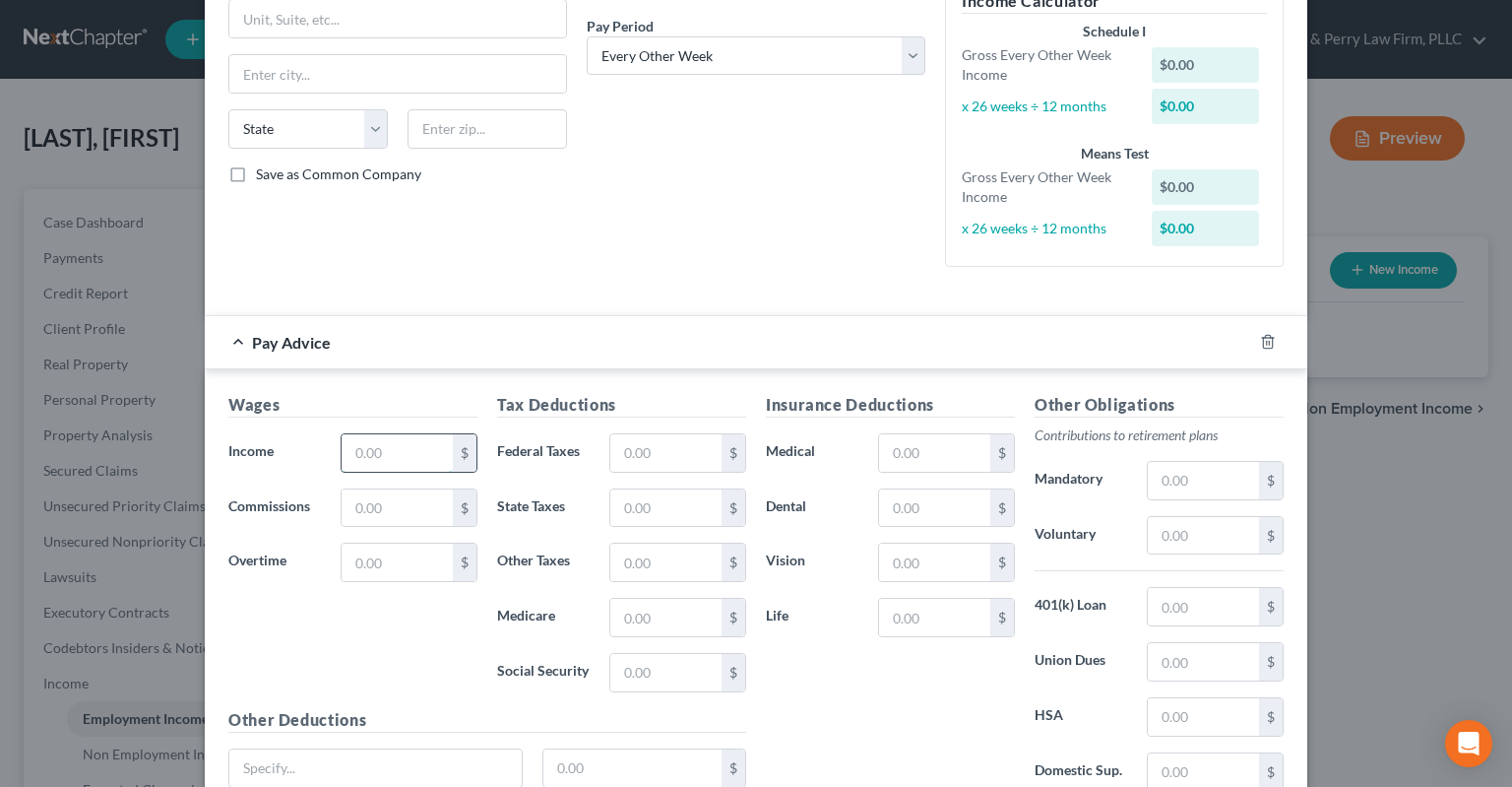 click at bounding box center (397, 453) 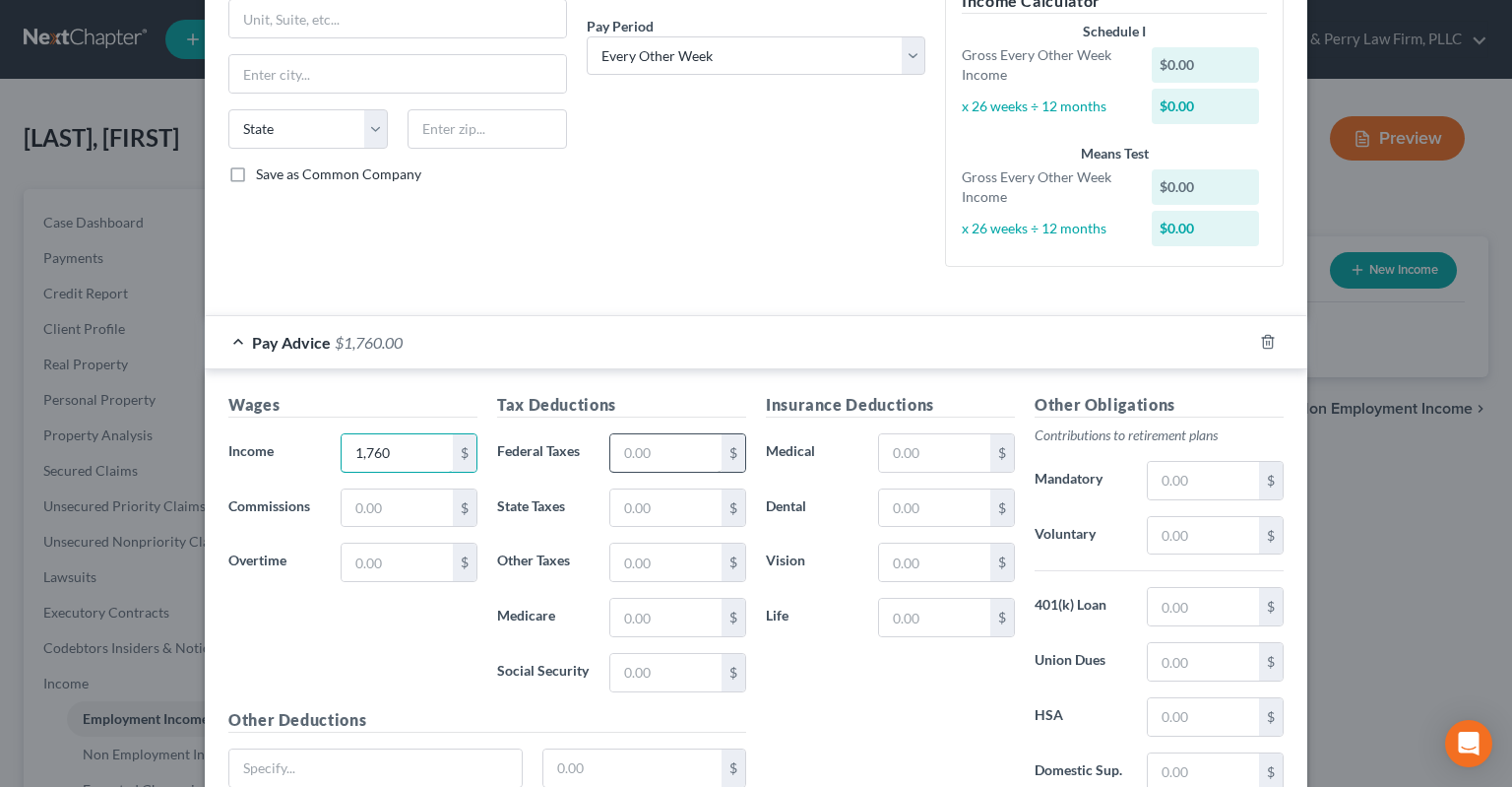 type on "1,760" 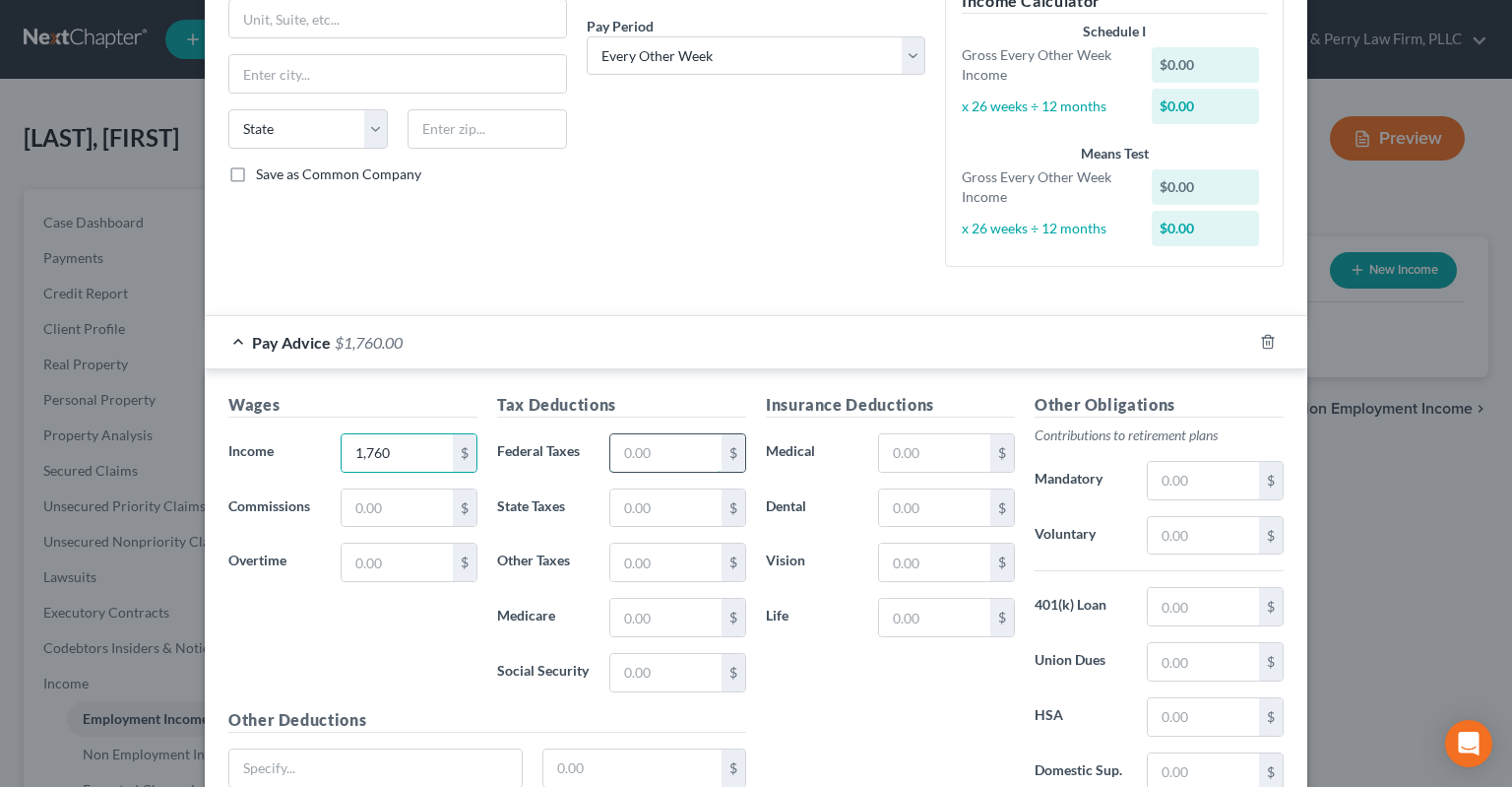 click at bounding box center [665, 453] 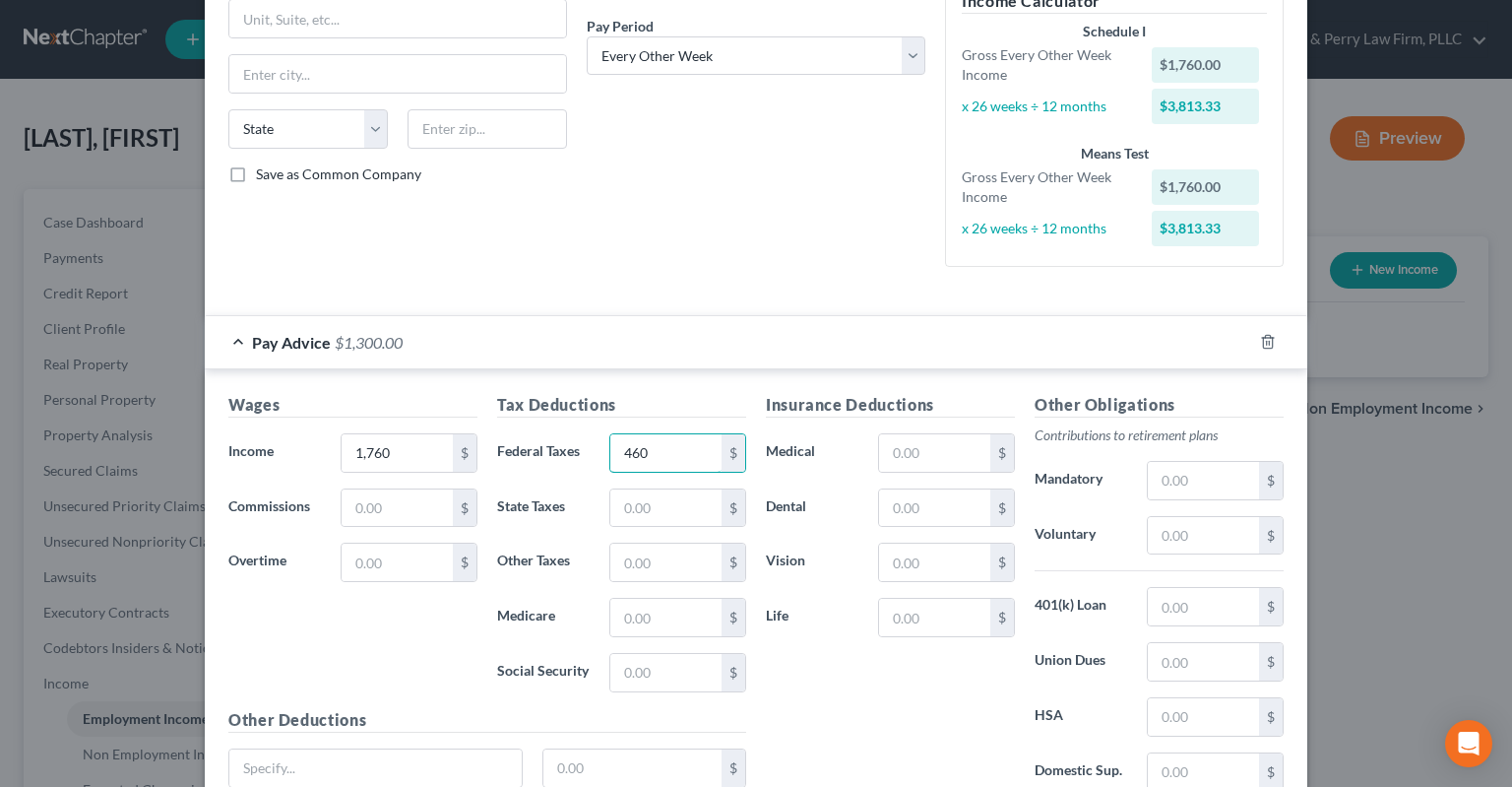type on "460" 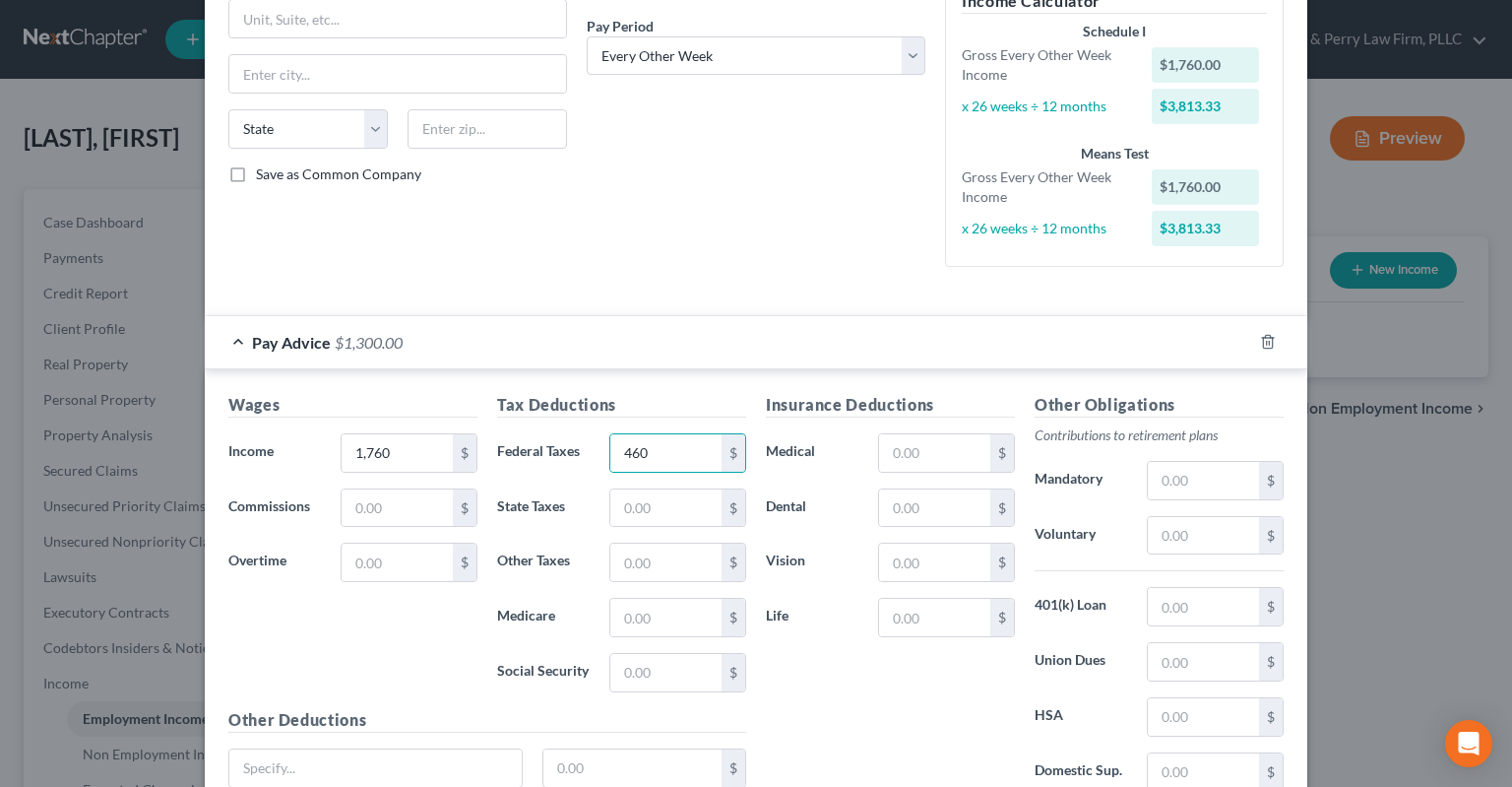 click on "Debtor Spouse Occupation Grader Operator Length of Employment Since 2016 No Longer Employed
Pay Period
*
Select Monthly Twice Monthly Every Other Week Weekly" at bounding box center (756, 37) 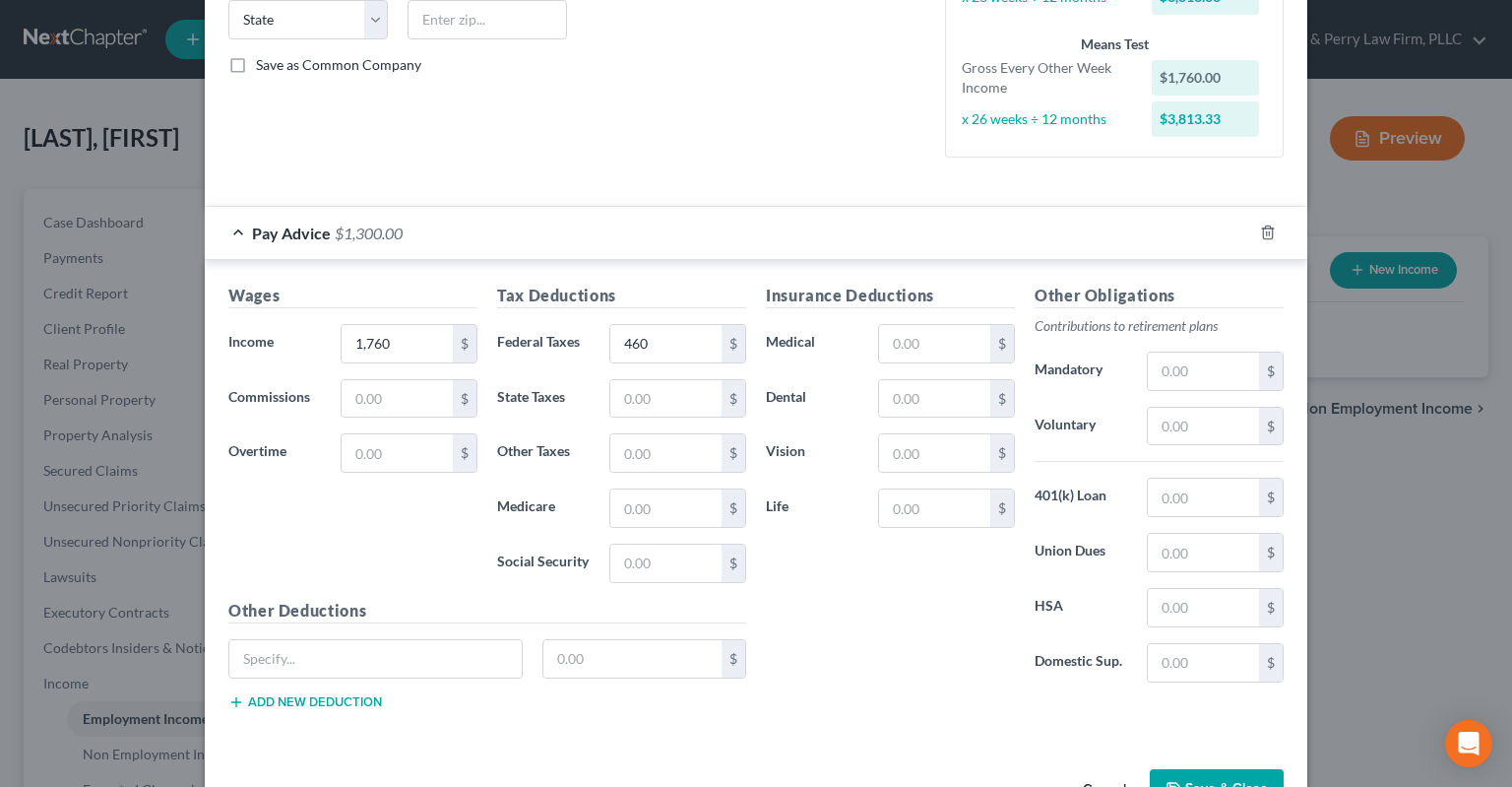 scroll, scrollTop: 465, scrollLeft: 0, axis: vertical 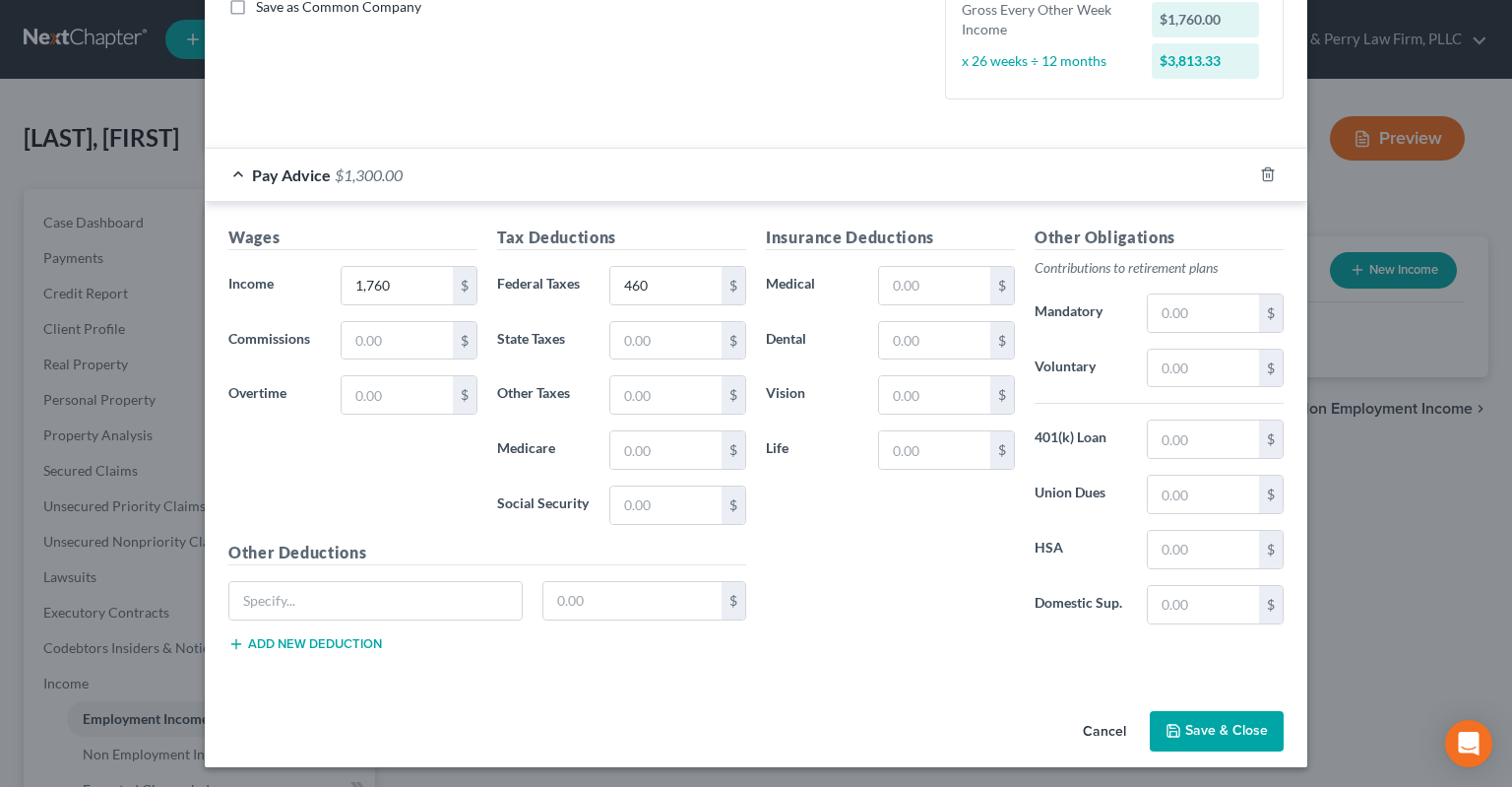 click on "Save & Close" at bounding box center [1217, 732] 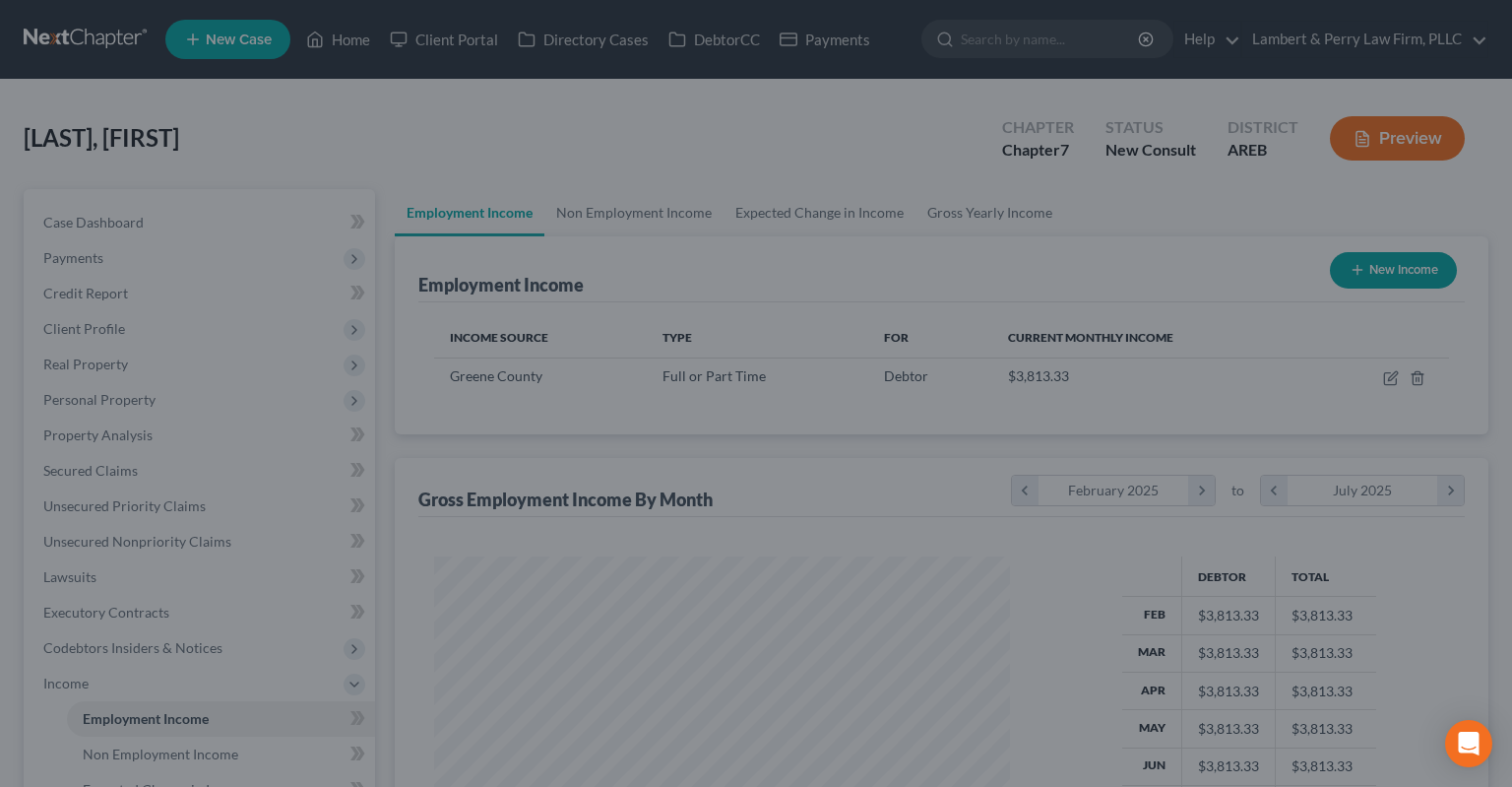scroll, scrollTop: 984630, scrollLeft: 983760, axis: both 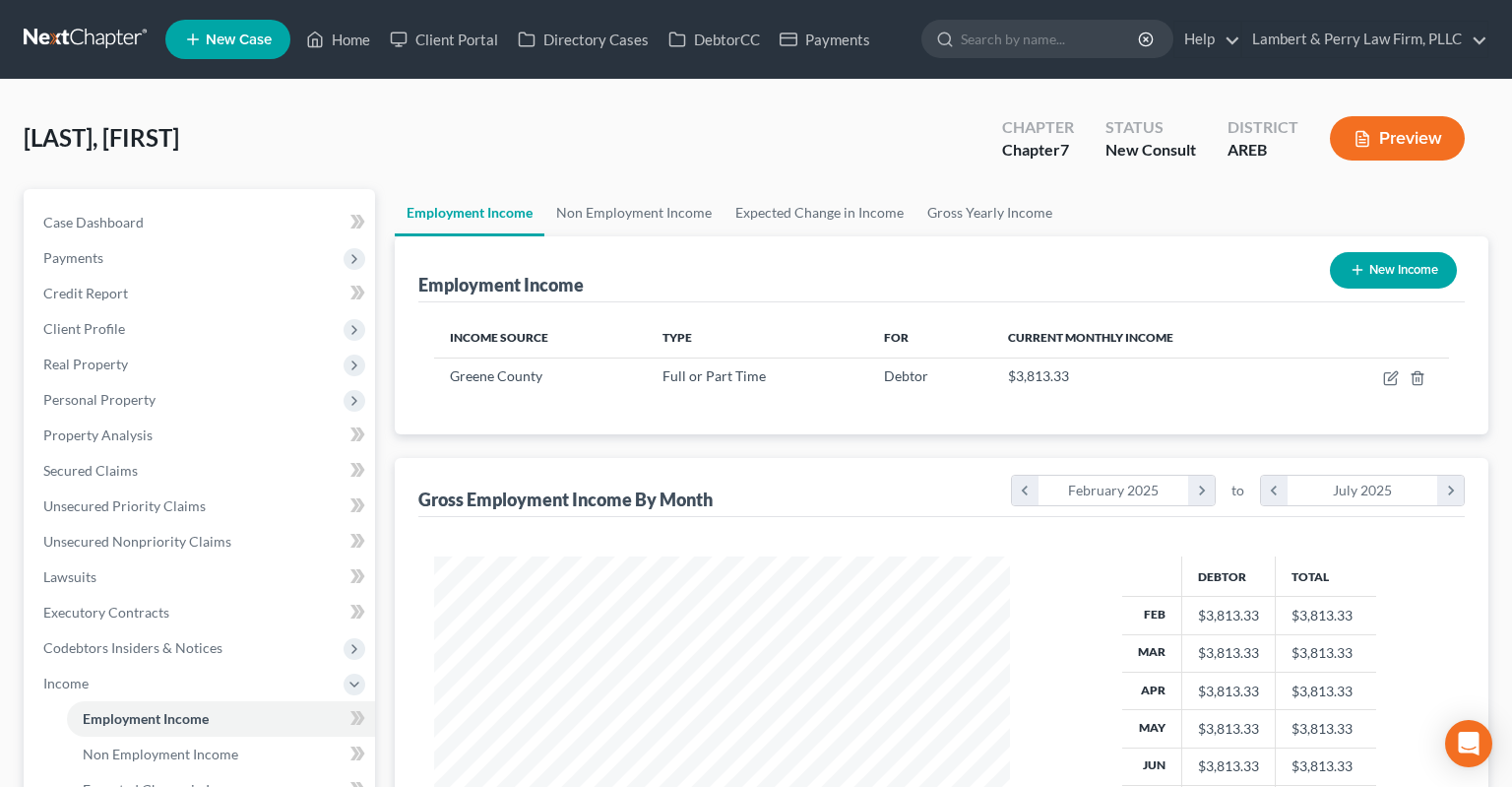 click 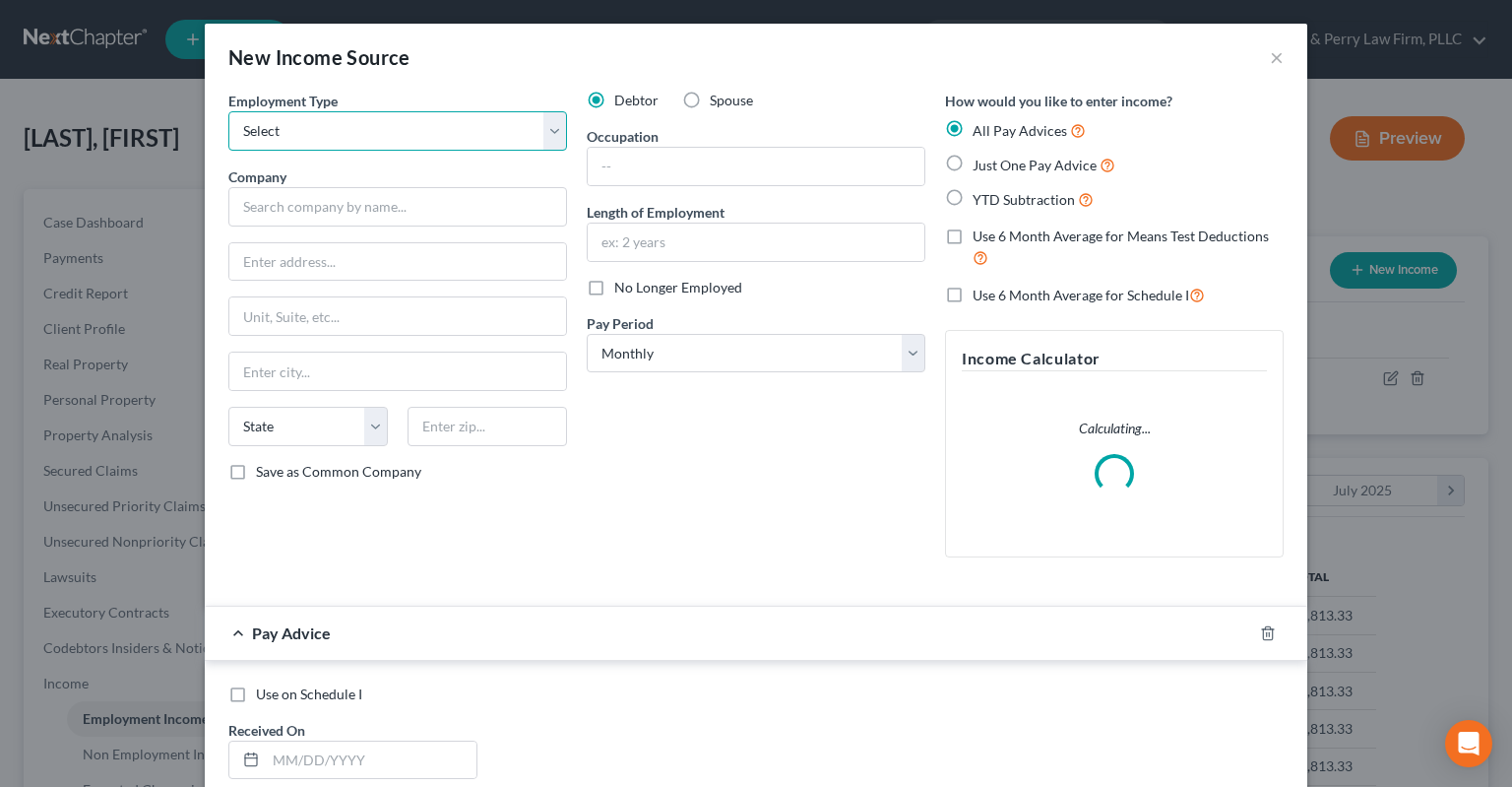 click on "Select Full or Part Time Employment Self Employment" at bounding box center (398, 131) 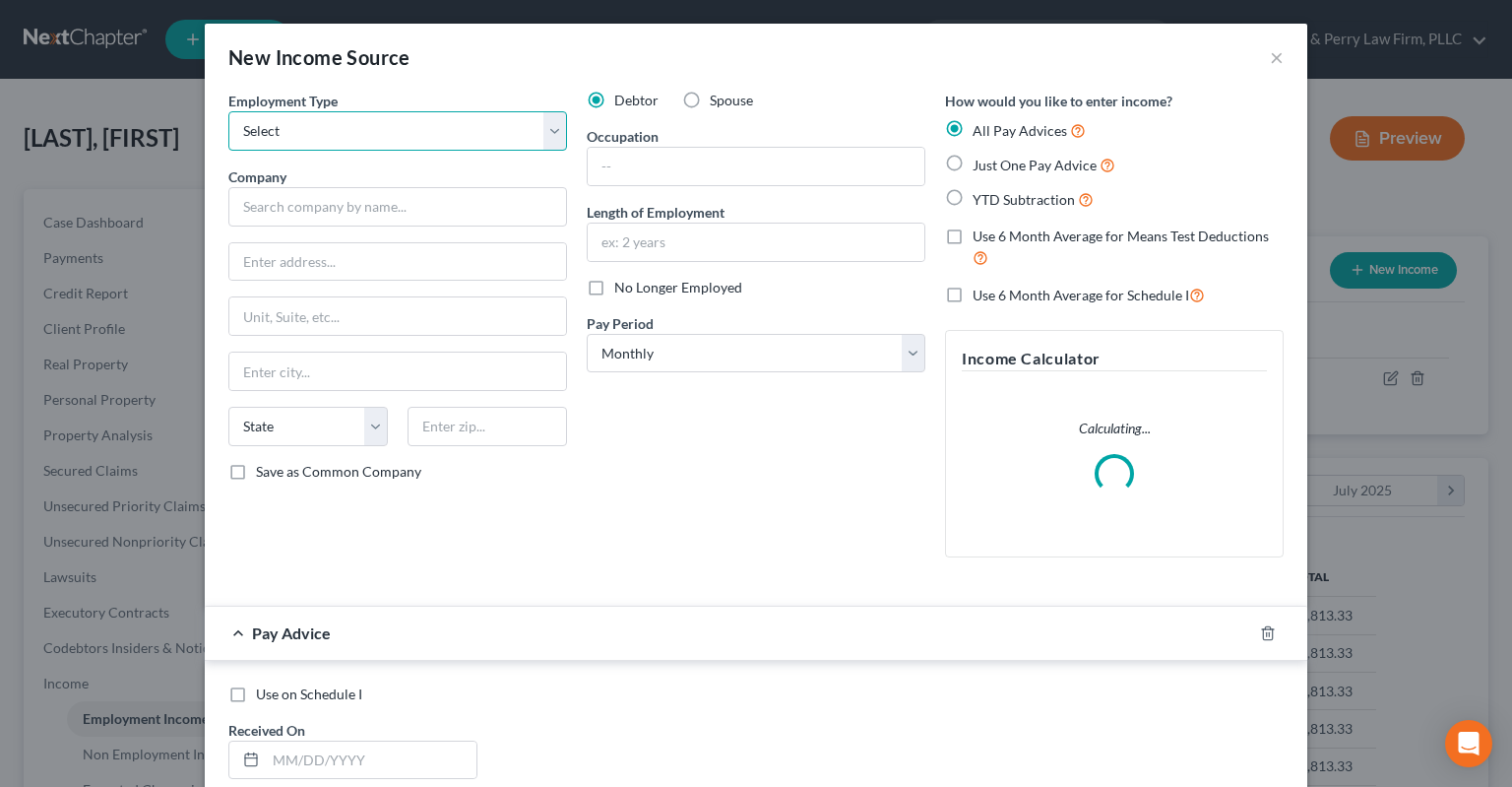 select on "0" 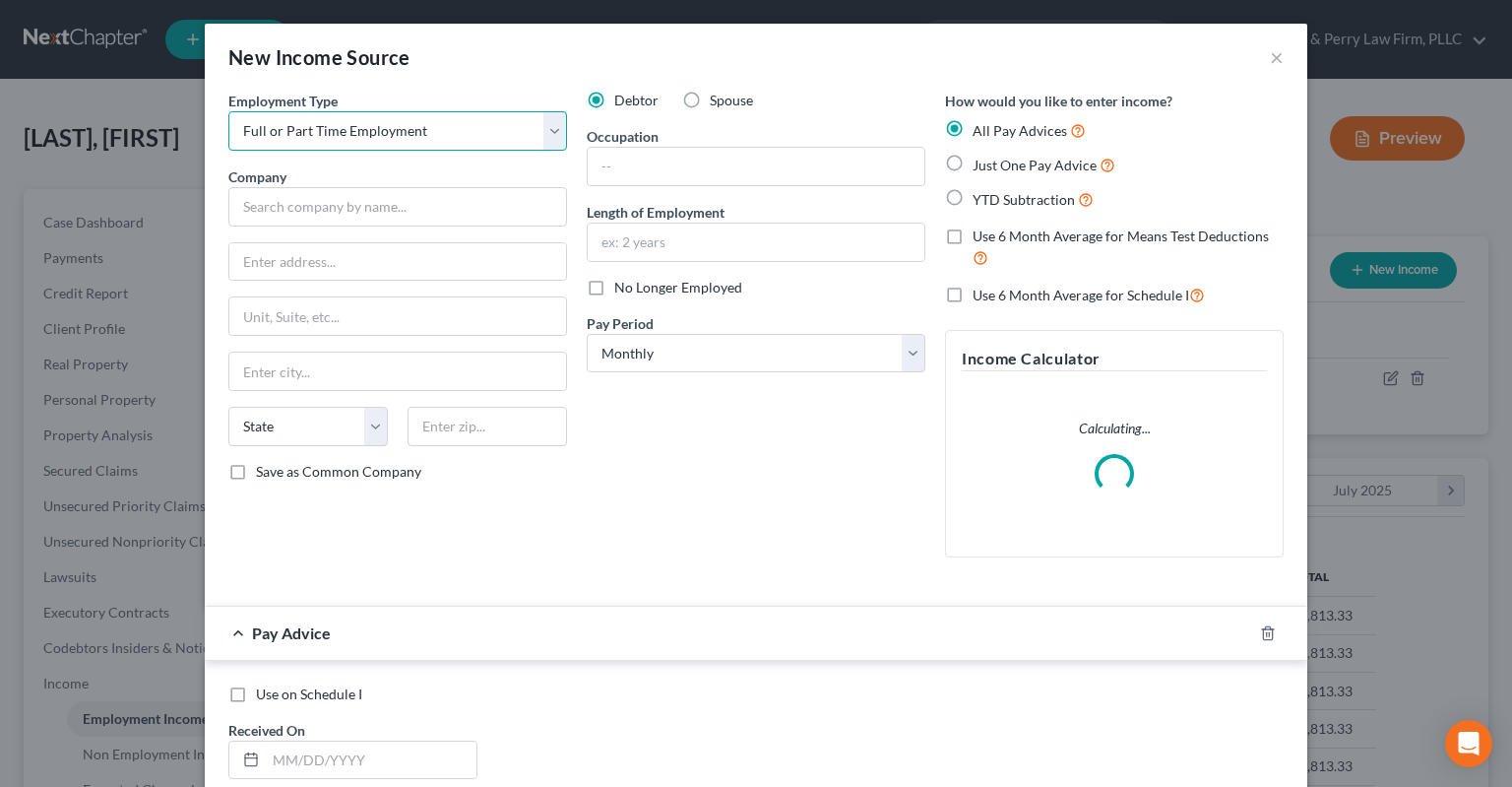 click on "Full or Part Time Employment" at bounding box center (0, 0) 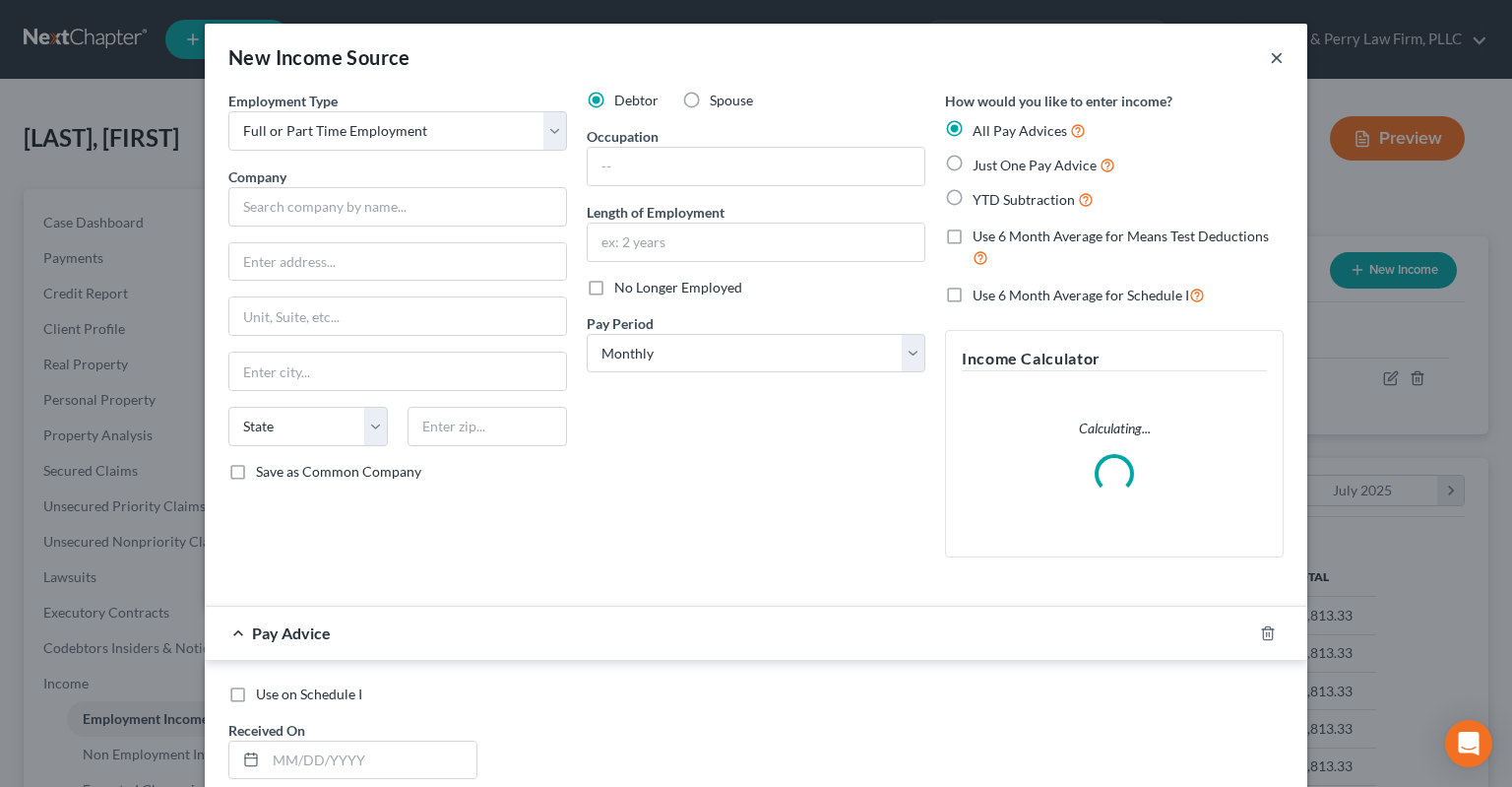 click on "×" at bounding box center (1277, 57) 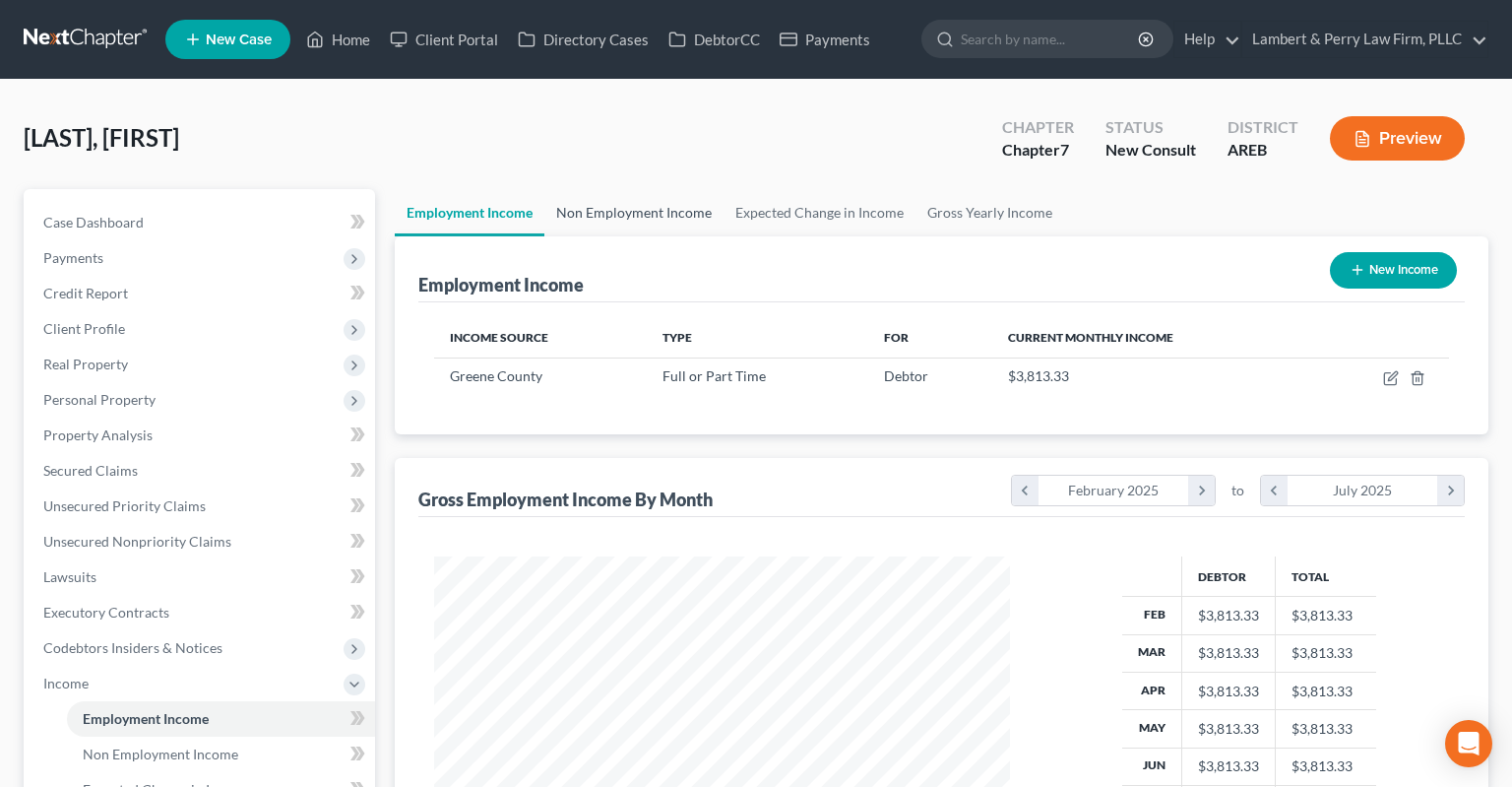 click on "Non Employment Income" at bounding box center [634, 213] 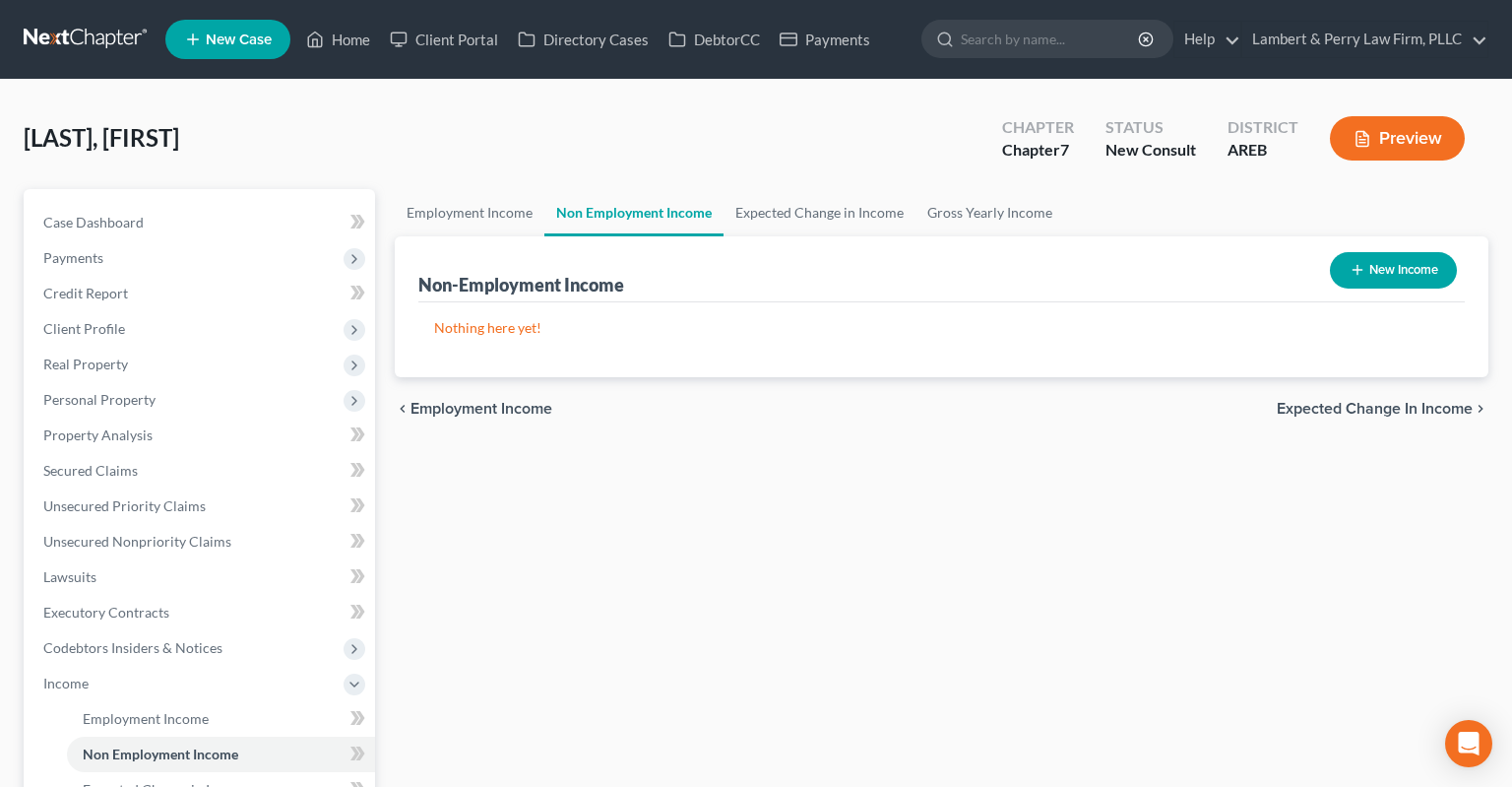 click on "New Income" at bounding box center (1393, 270) 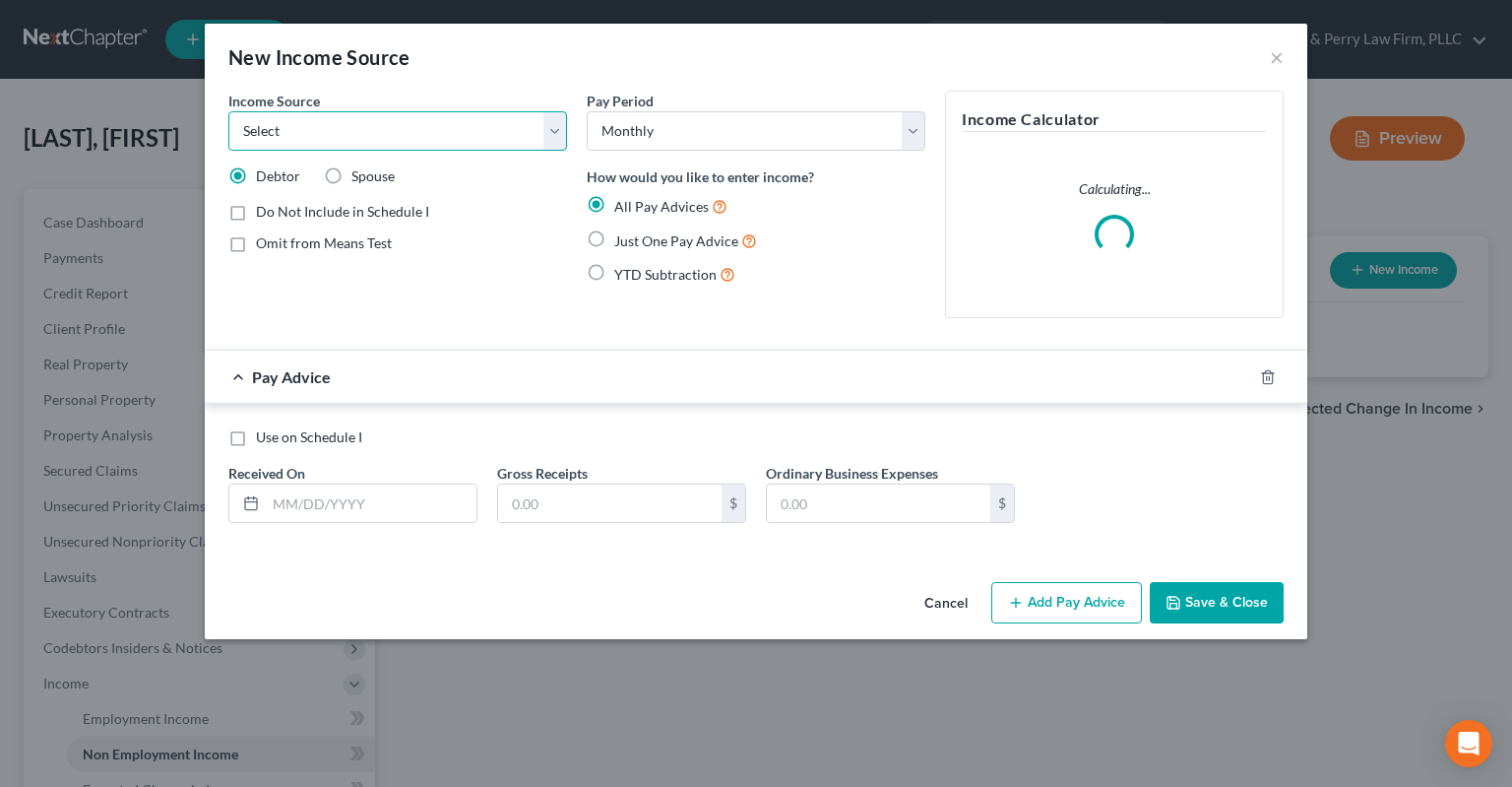 click on "Select Unemployment Disability (from employer) Pension Retirement Social Security / Social Security Disability Other Government Assistance Interests, Dividends or Royalties Child / Family Support Contributions to Household Property / Rental Business, Professional or Farm Alimony / Maintenance Payments Military Disability Benefits Other Monthly Income" at bounding box center [398, 131] 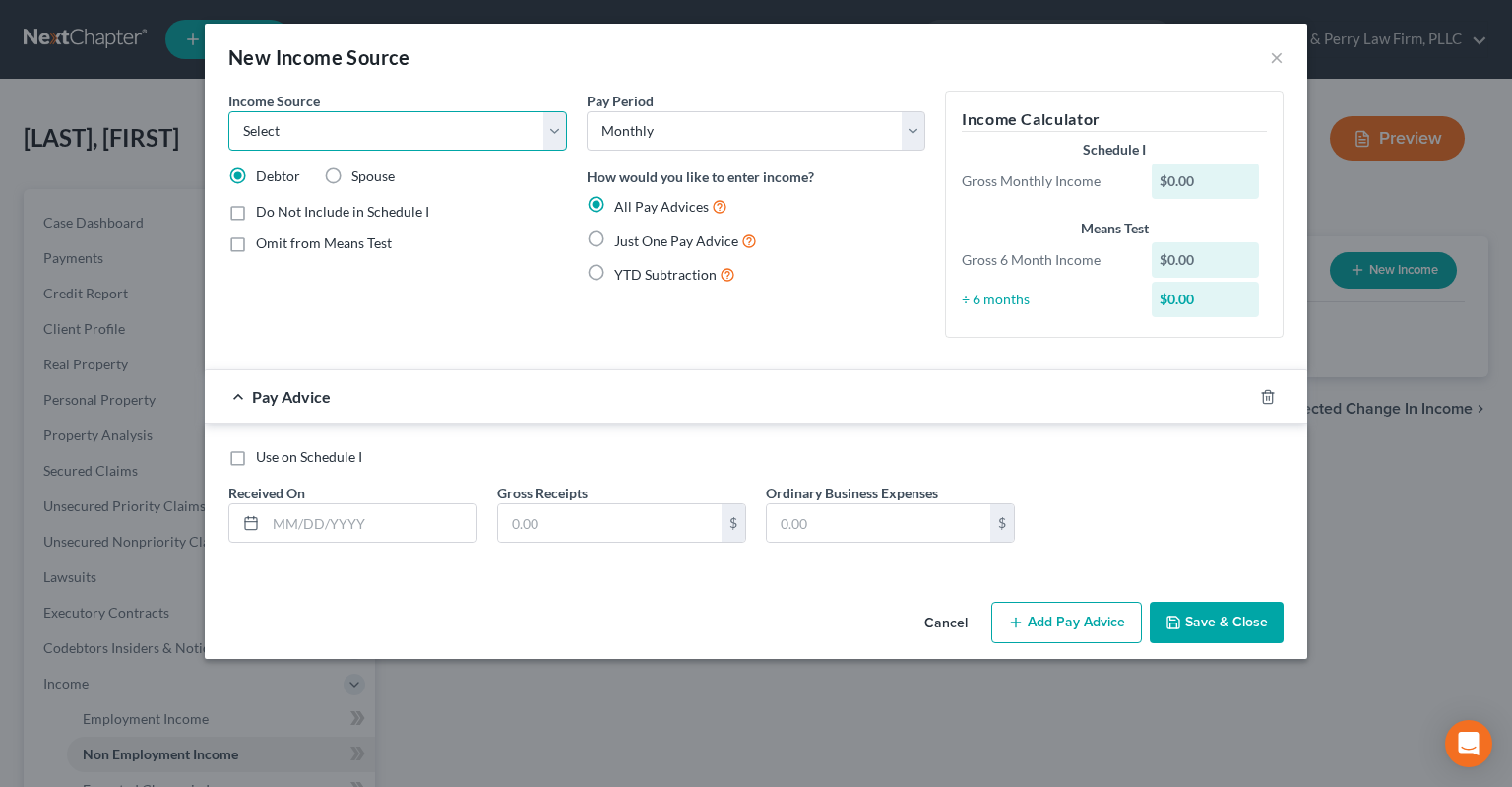 select on "13" 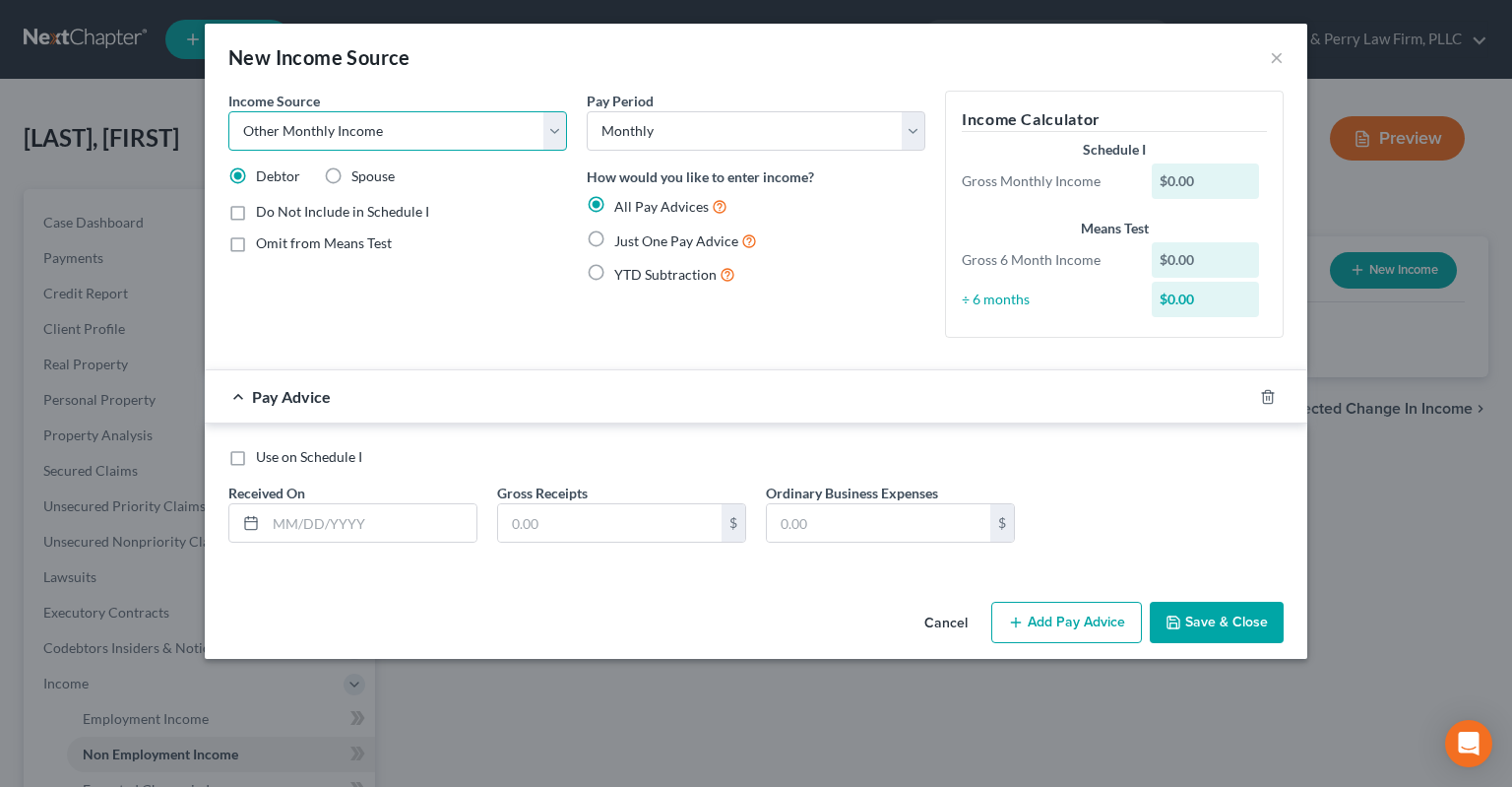 click on "Other Monthly Income" at bounding box center (0, 0) 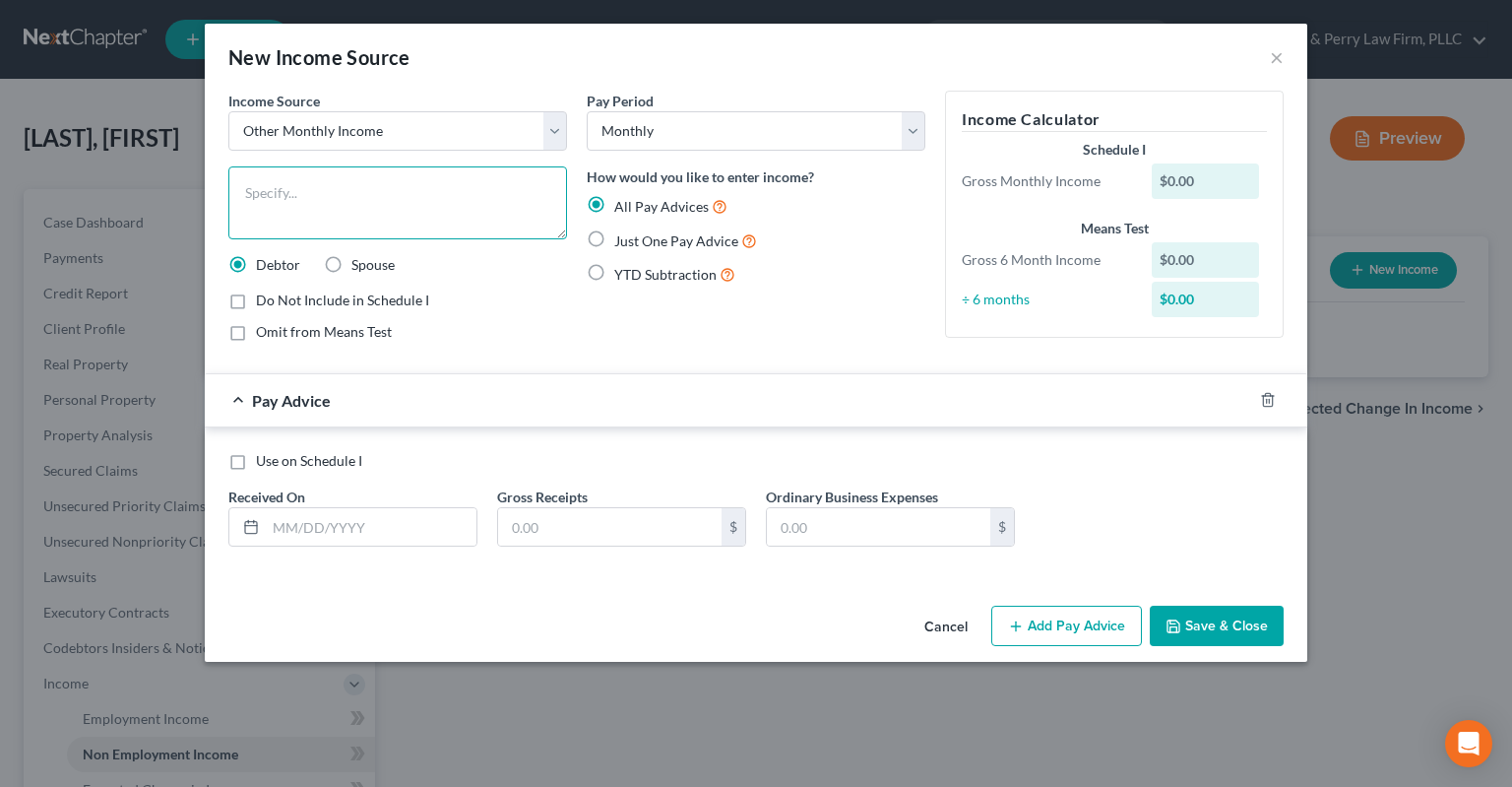 click at bounding box center (398, 203) 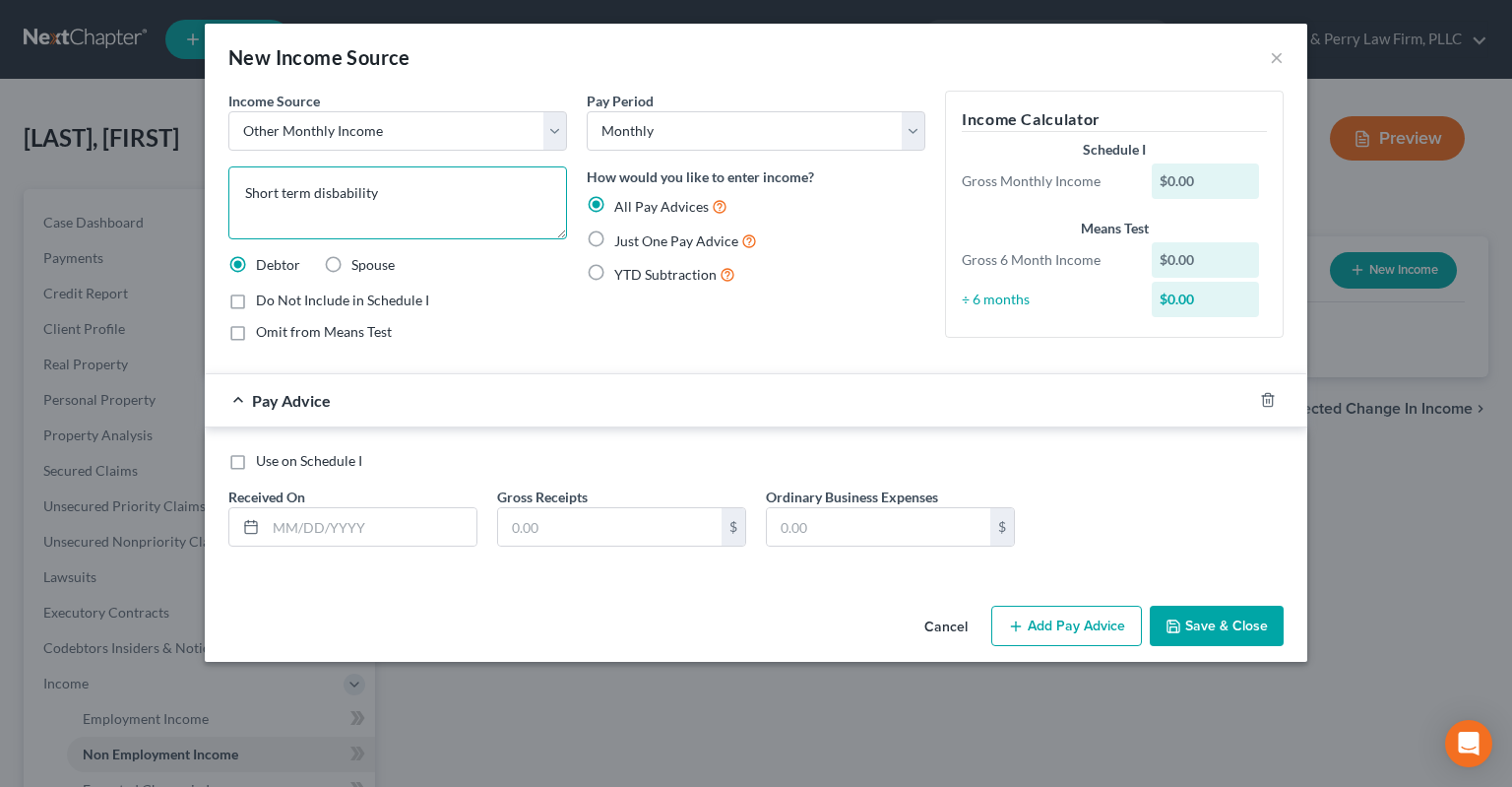 type on "Short term disbability" 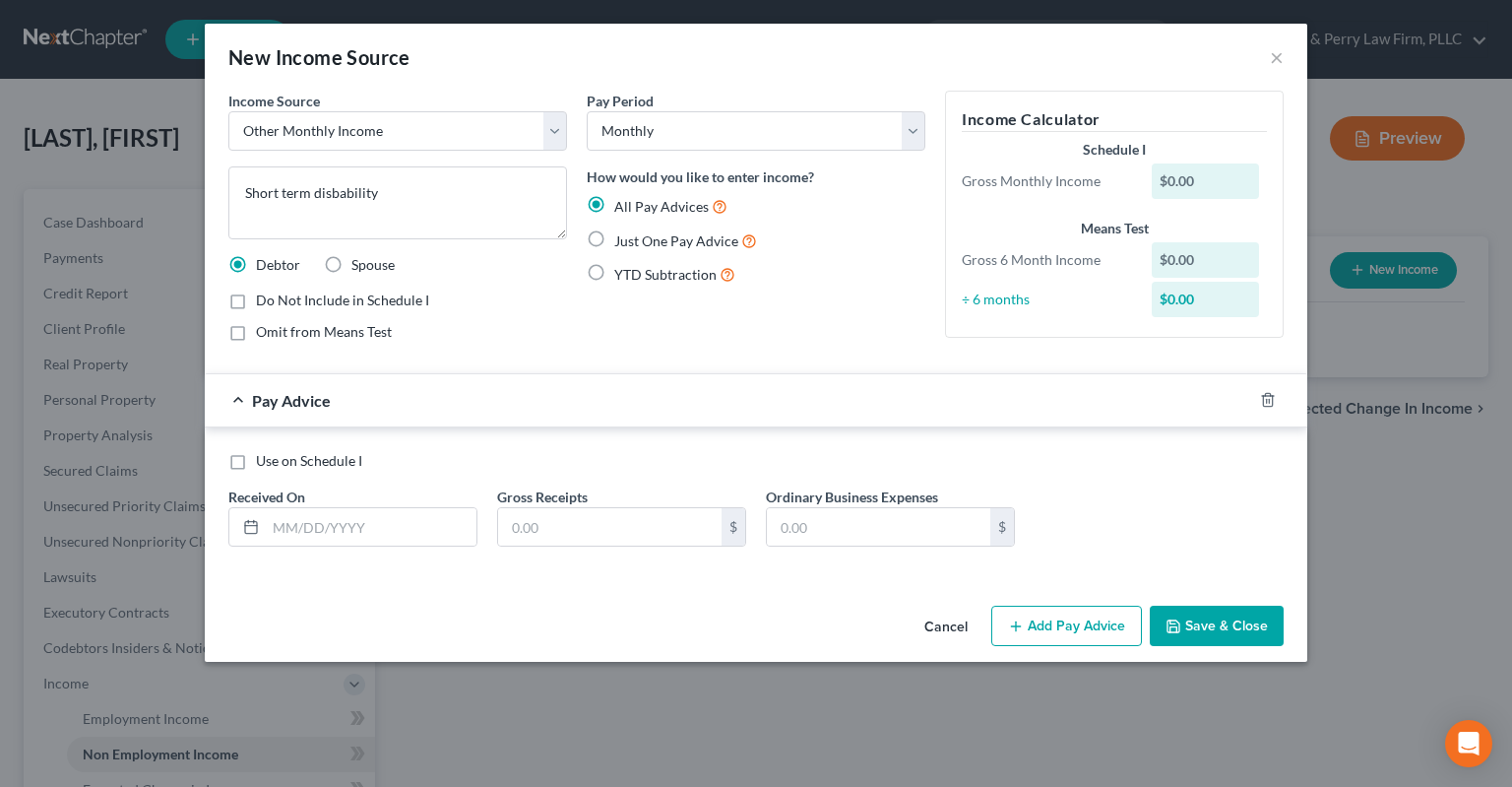 drag, startPoint x: 602, startPoint y: 235, endPoint x: 588, endPoint y: 244, distance: 16.643317 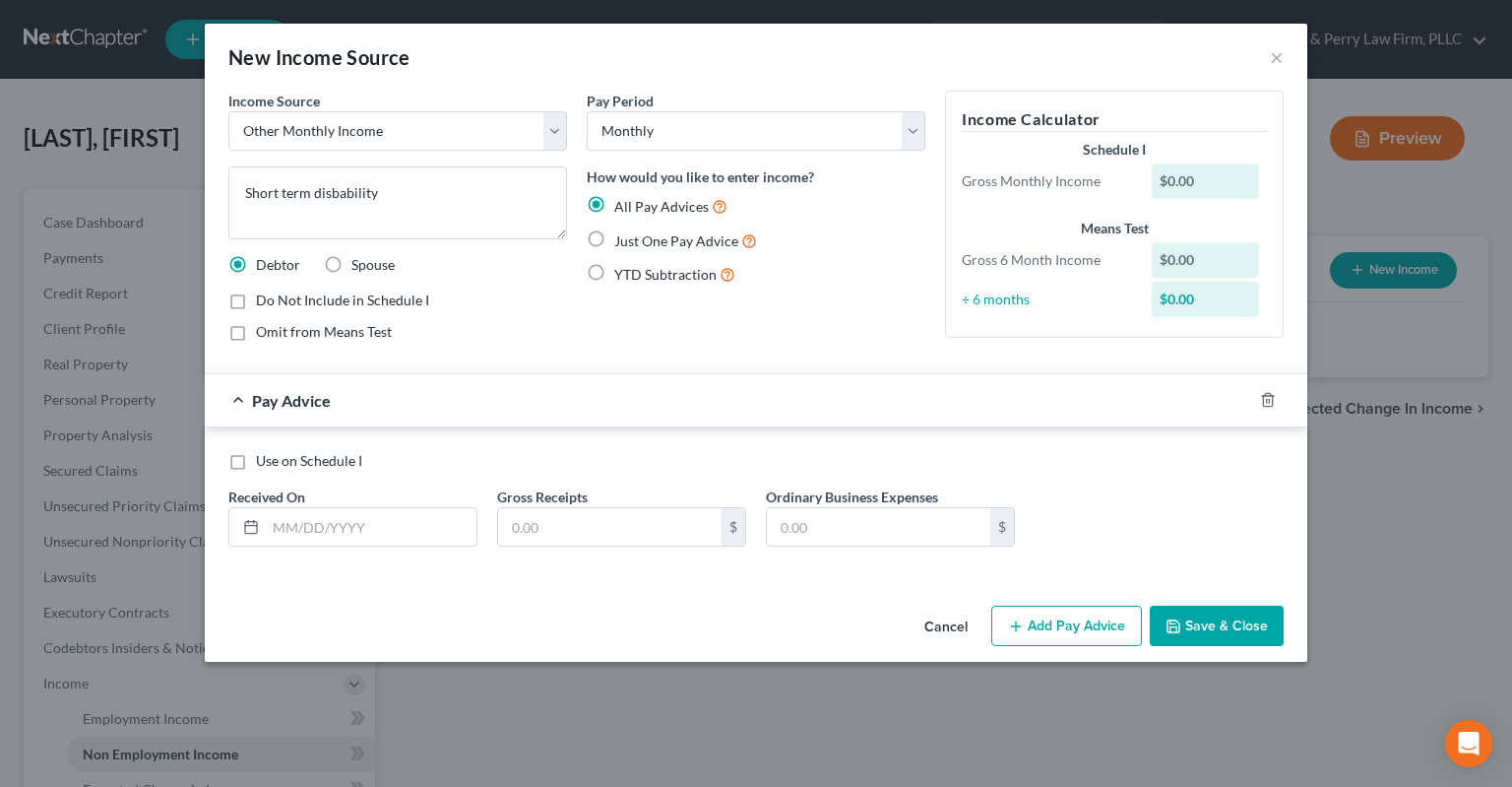 radio on "true" 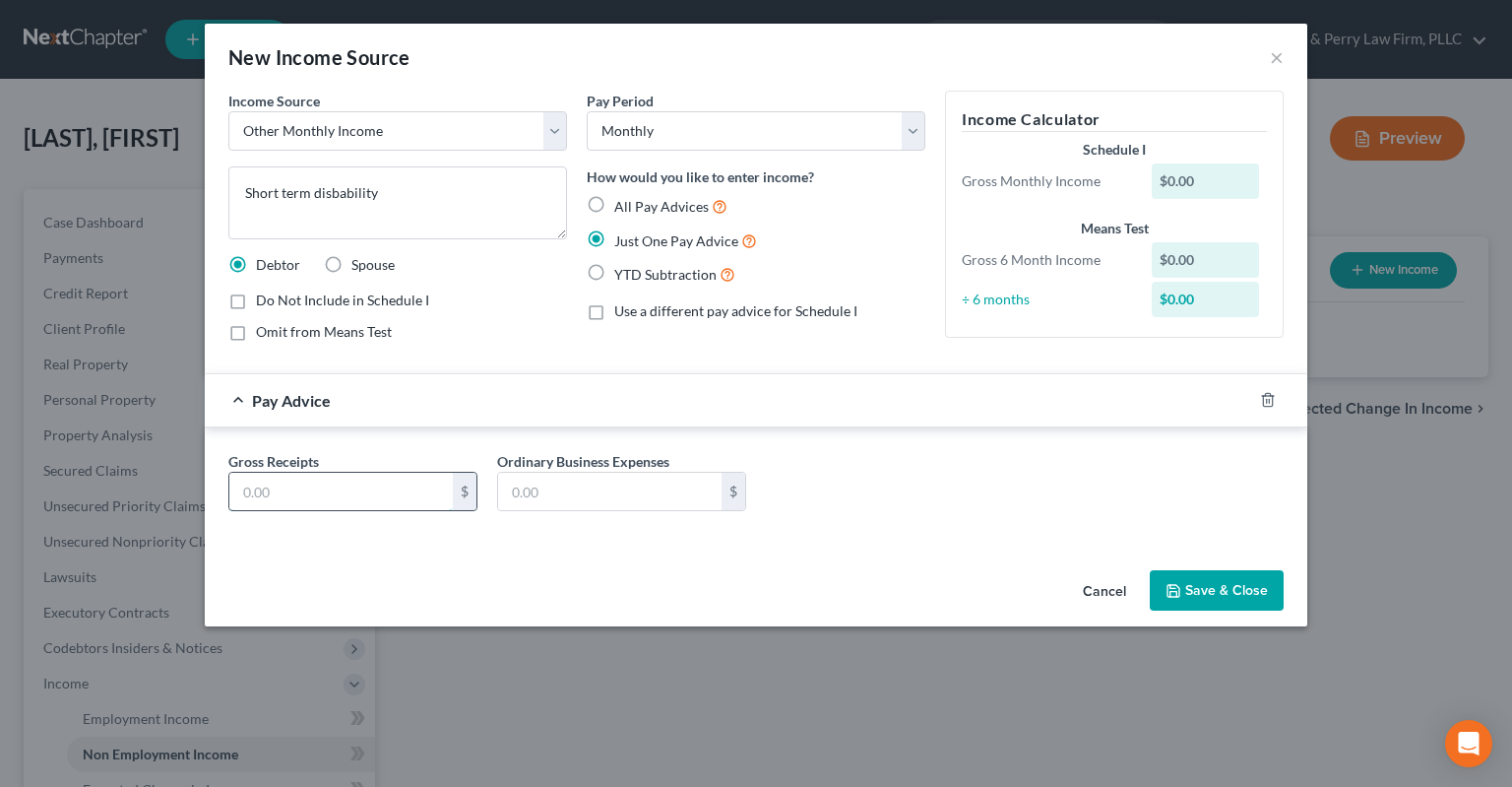 click at bounding box center (341, 492) 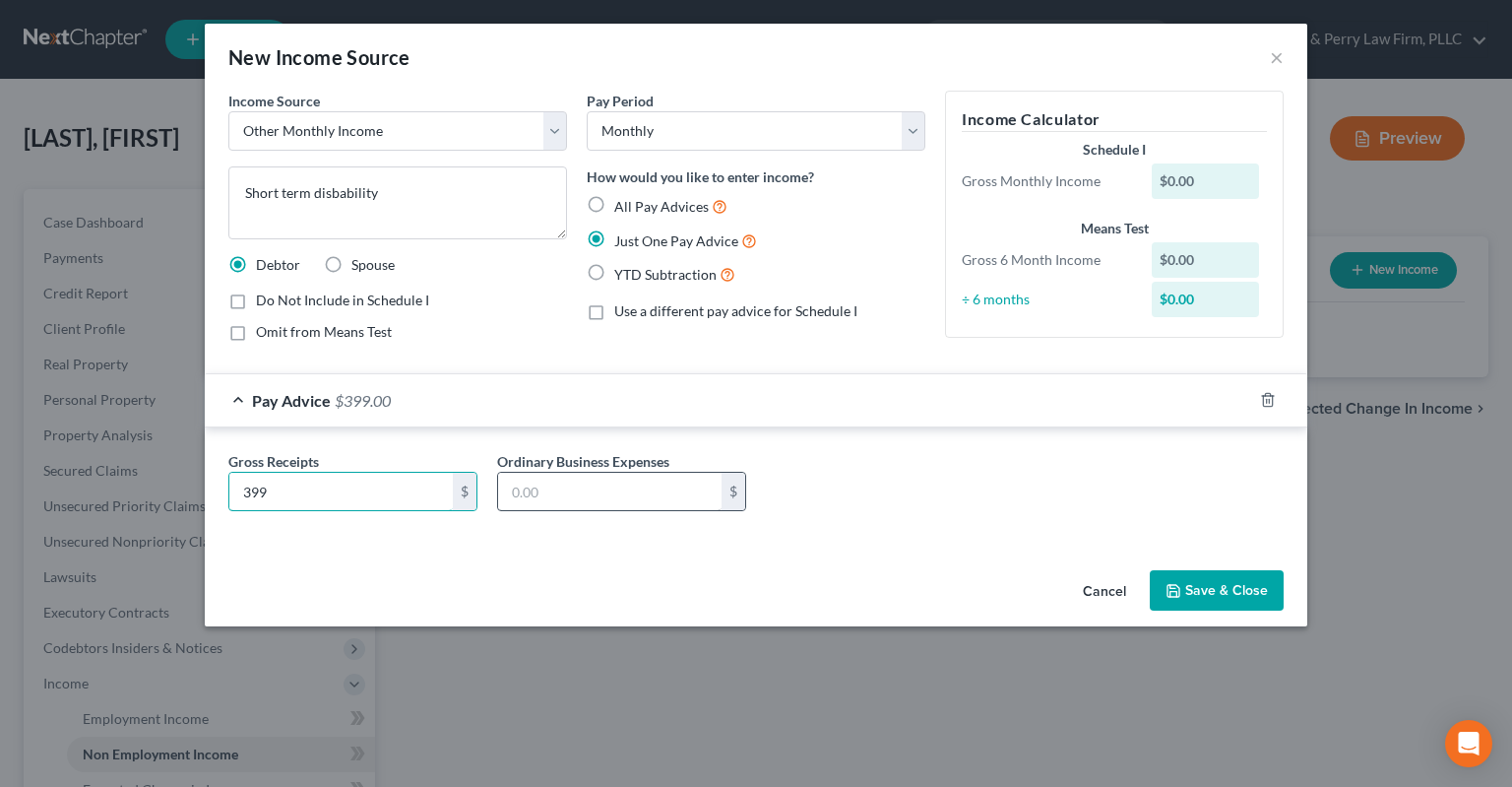 type on "399" 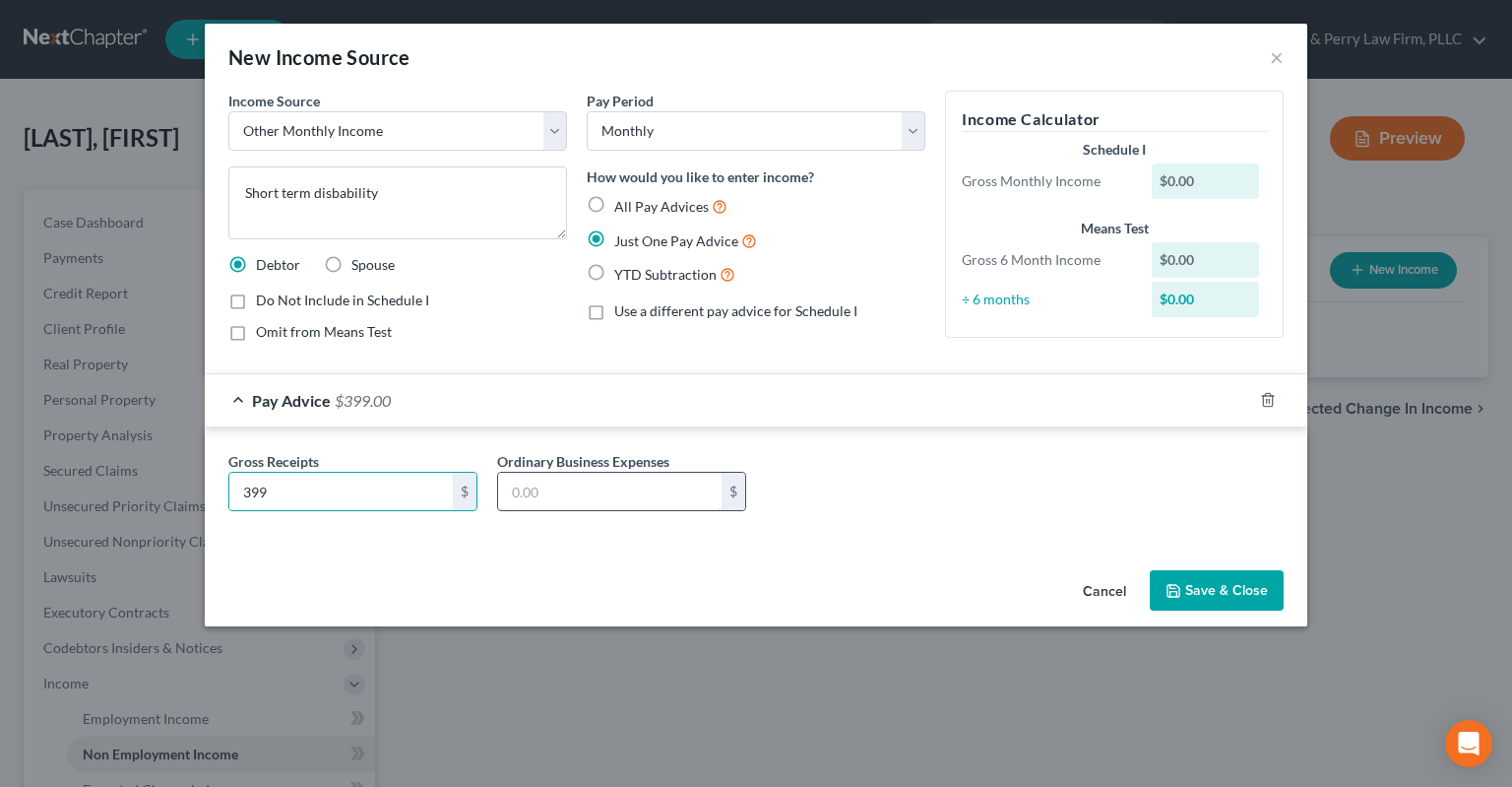 click at bounding box center (609, 492) 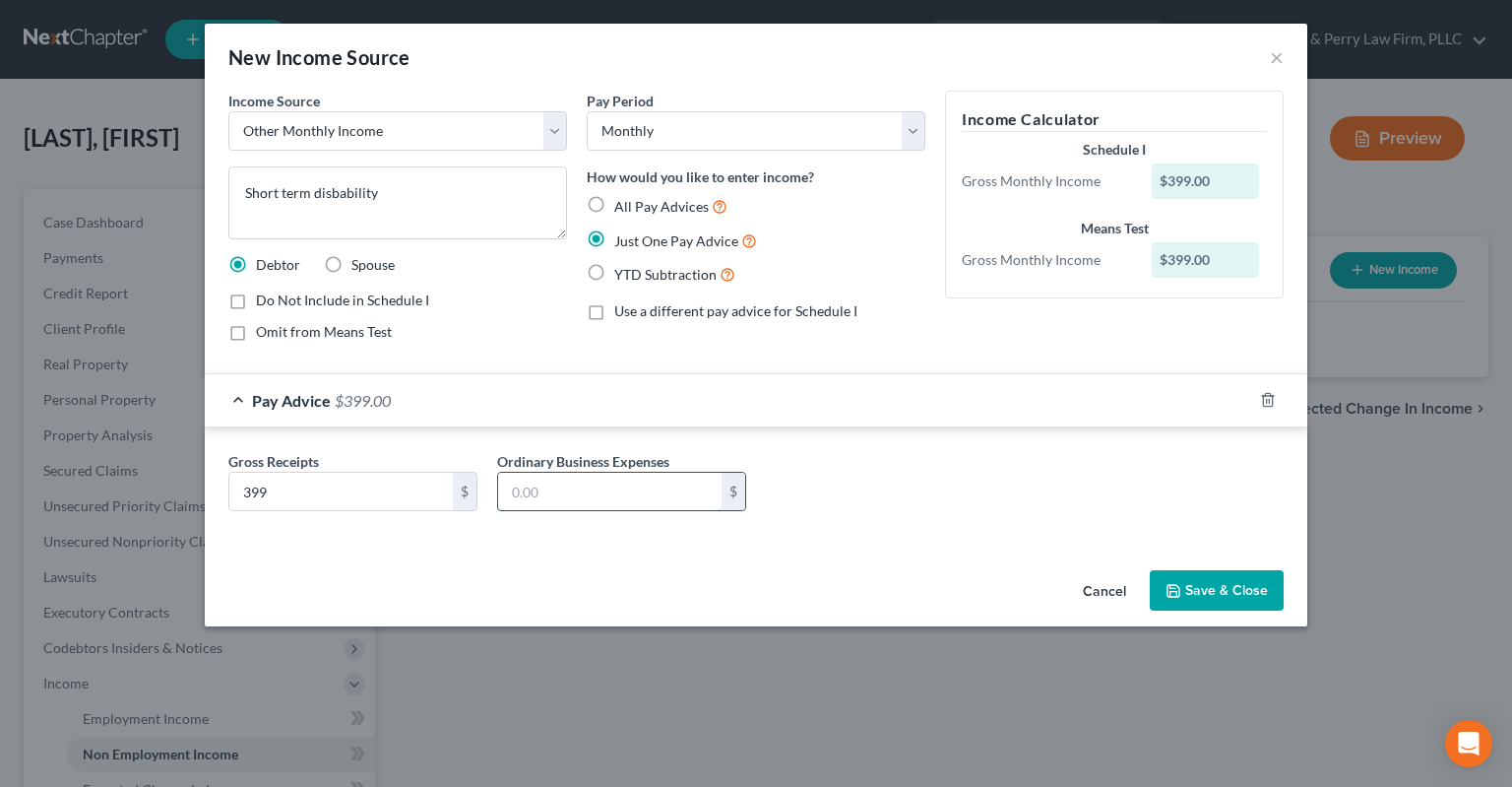 click at bounding box center [609, 492] 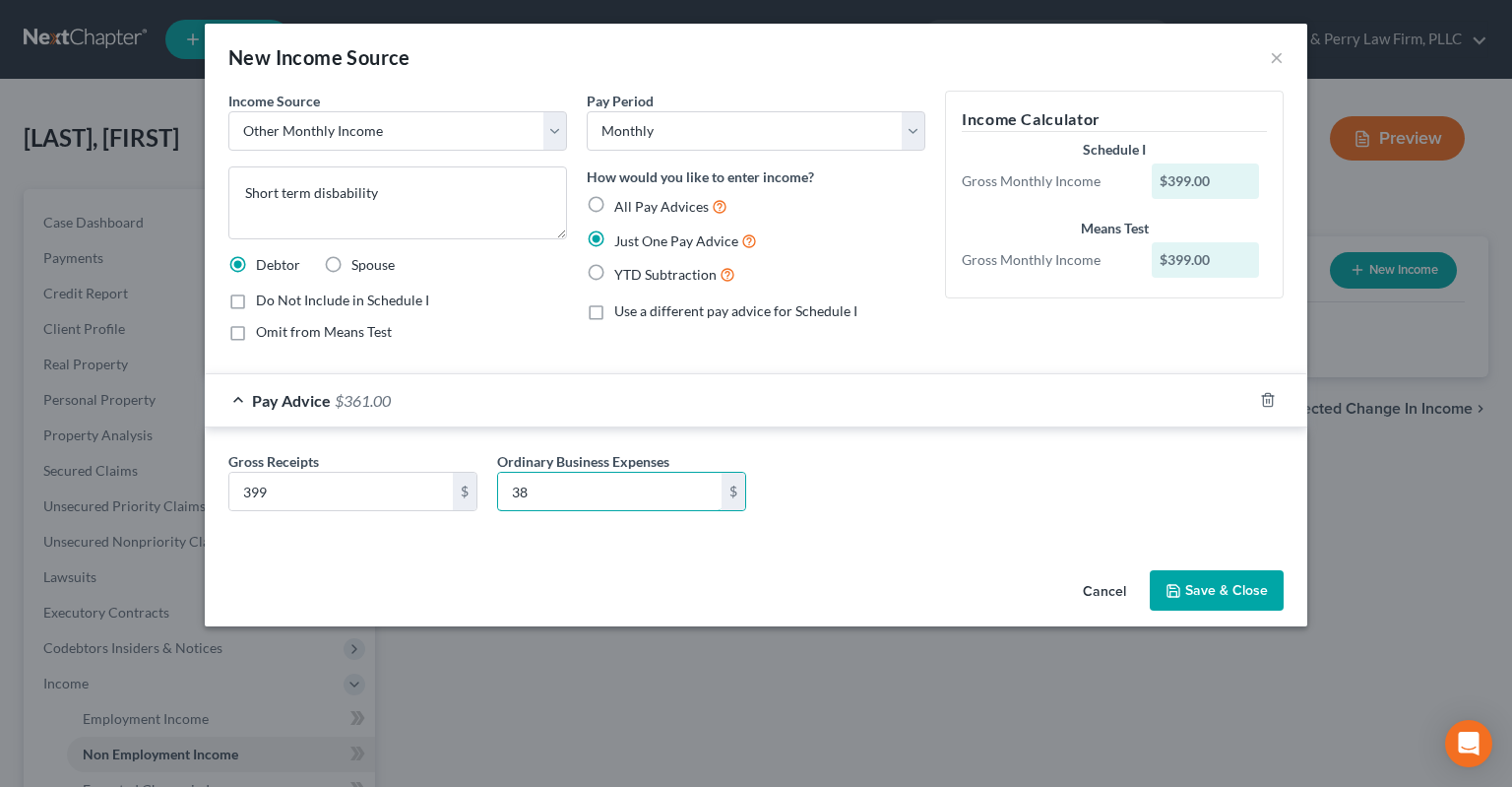type on "38" 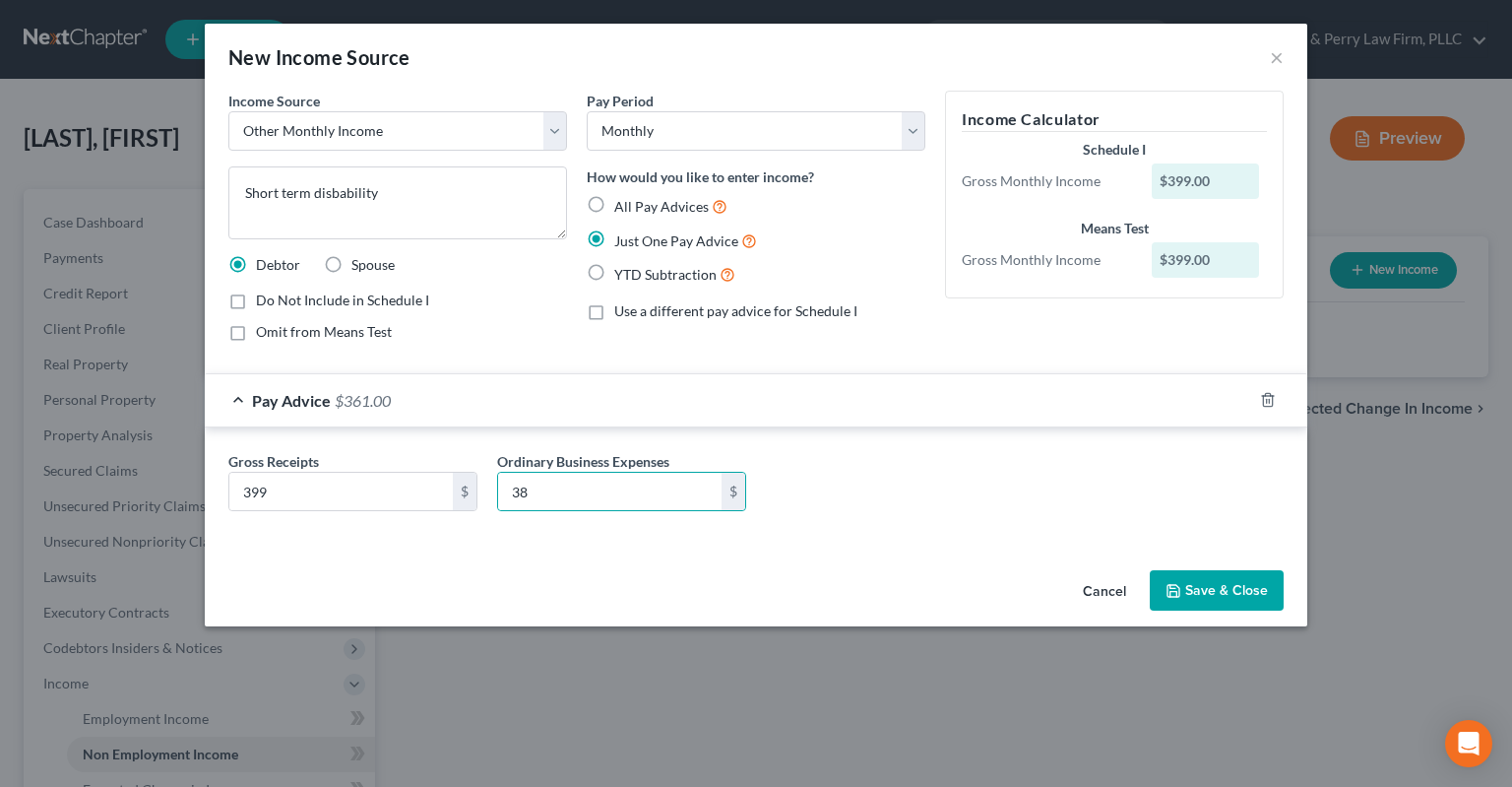 click on "Income Source Select Unemployment Disability (from employer) Pension Retirement Social Security / Social Security Disability Other Government Assistance Interests, Dividends or Royalties Child / Family Support Contributions to Household Property / Rental Business, Professional or Farm Alimony / Maintenance Payments Military Disability Benefits Other Monthly Income Short term disbability Debtor Spouse Do Not Include in Schedule I Omit from Means Test" at bounding box center (398, 224) 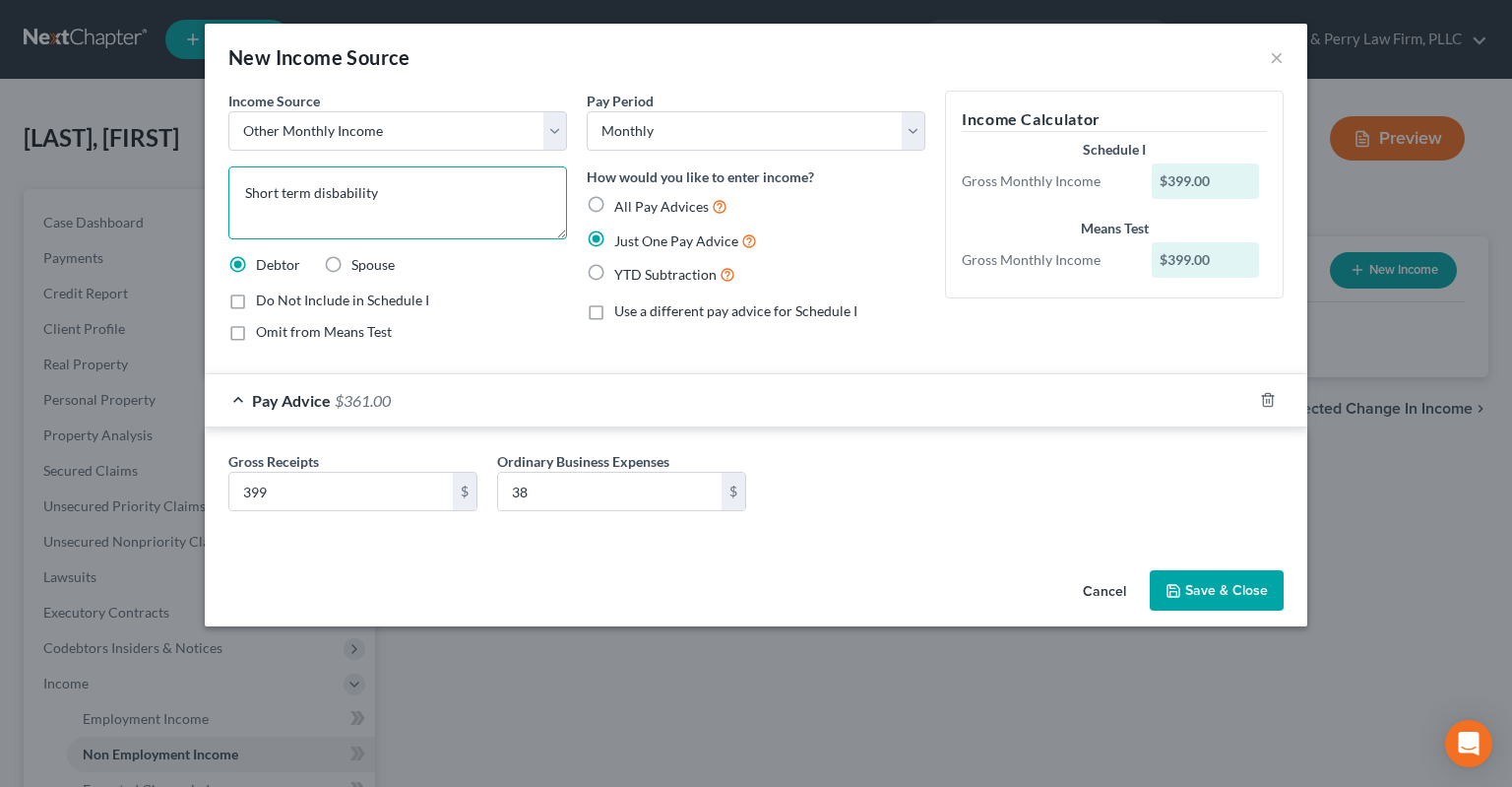click on "Short term disbability" at bounding box center (398, 203) 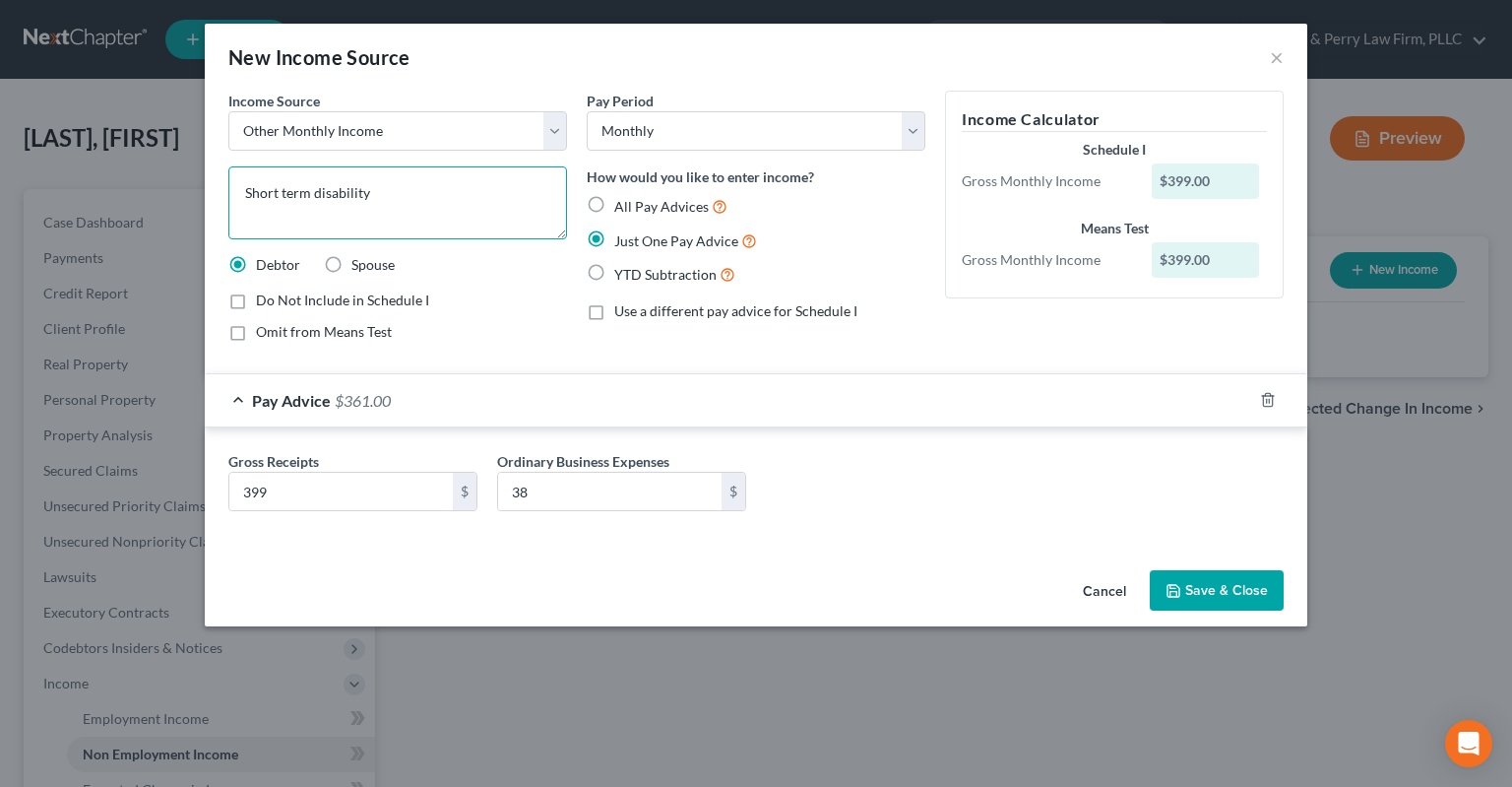 type on "Short term disability" 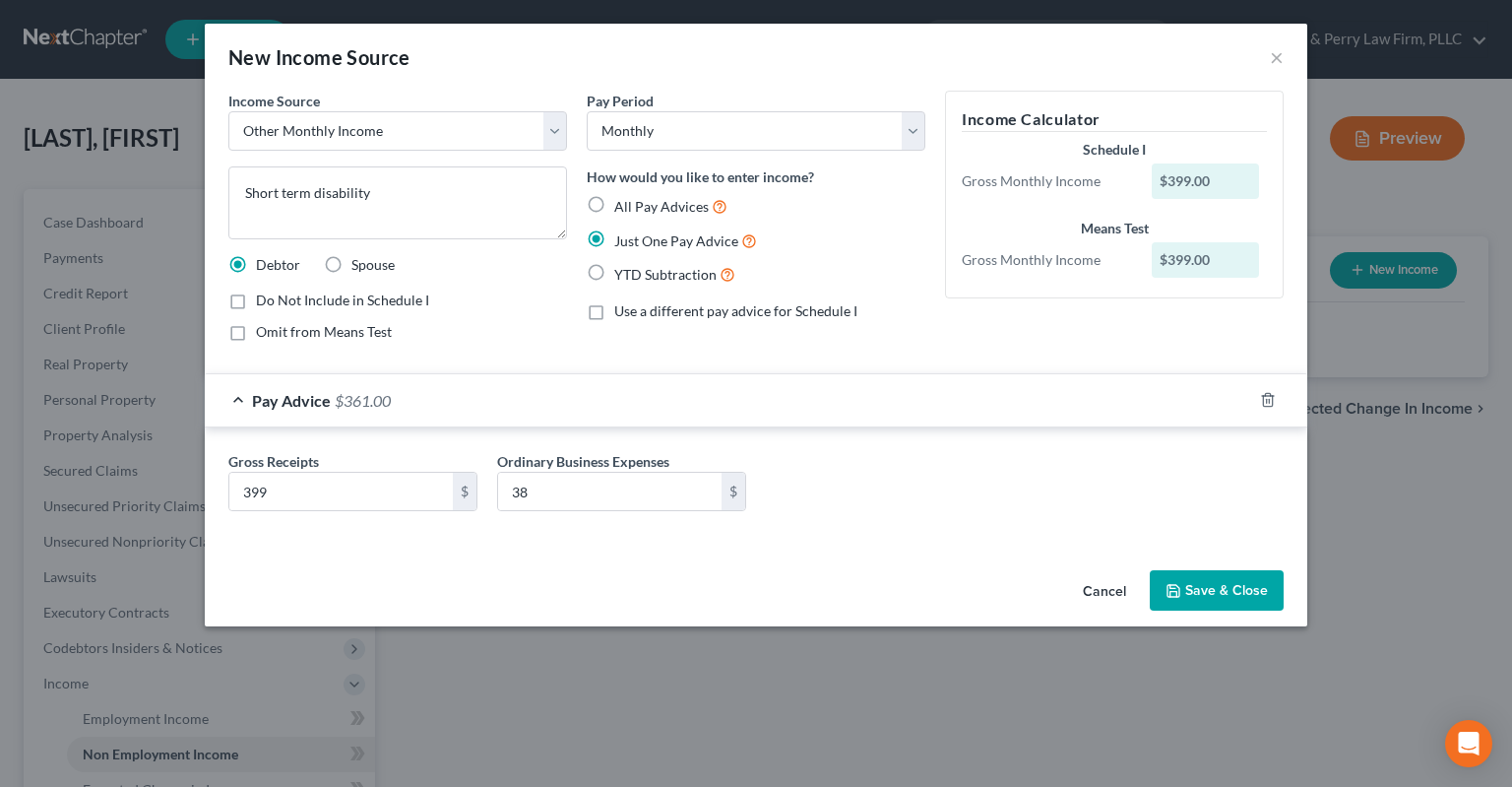 click on "Save & Close" at bounding box center [1217, 591] 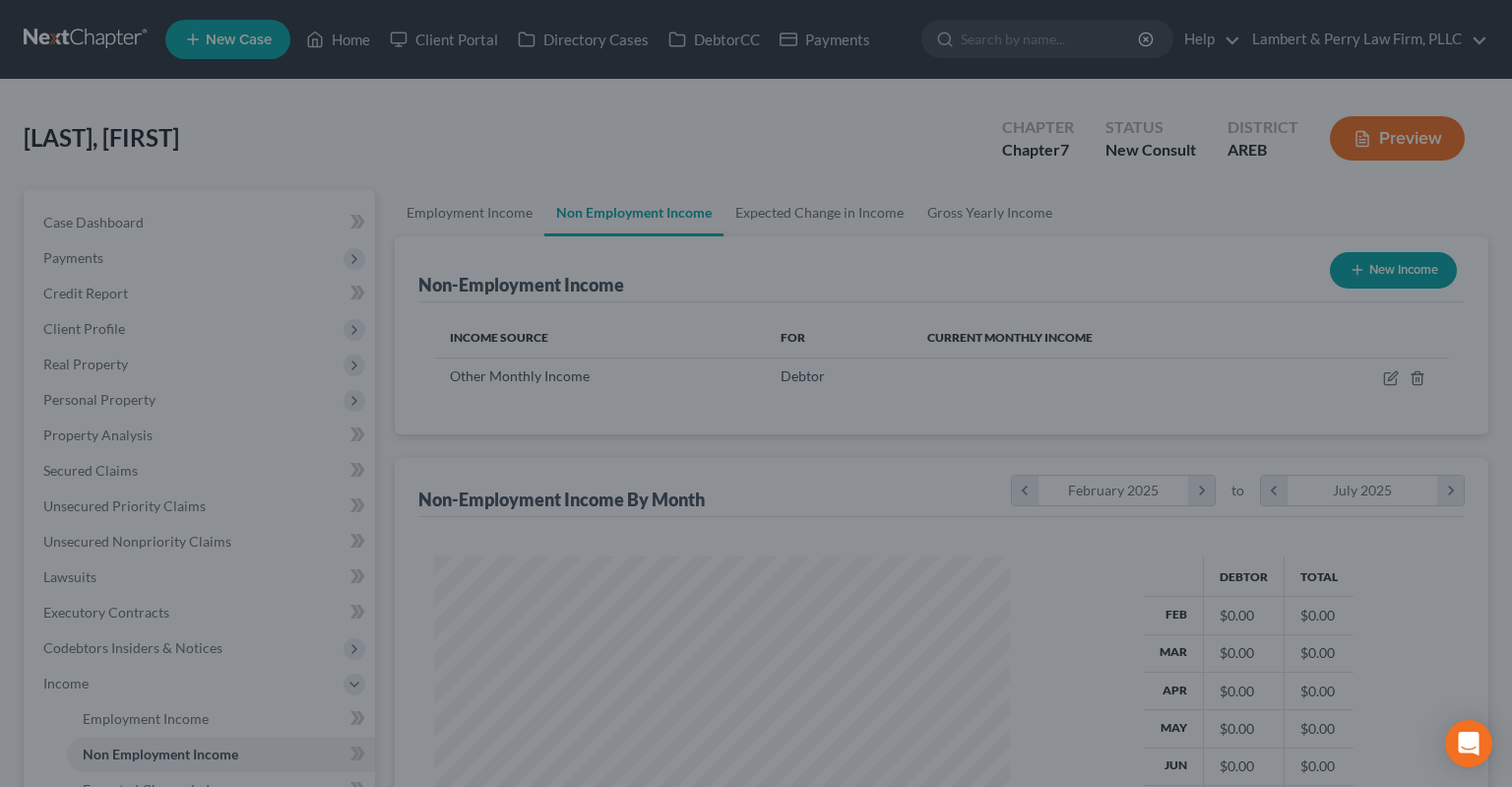 scroll, scrollTop: 984630, scrollLeft: 983760, axis: both 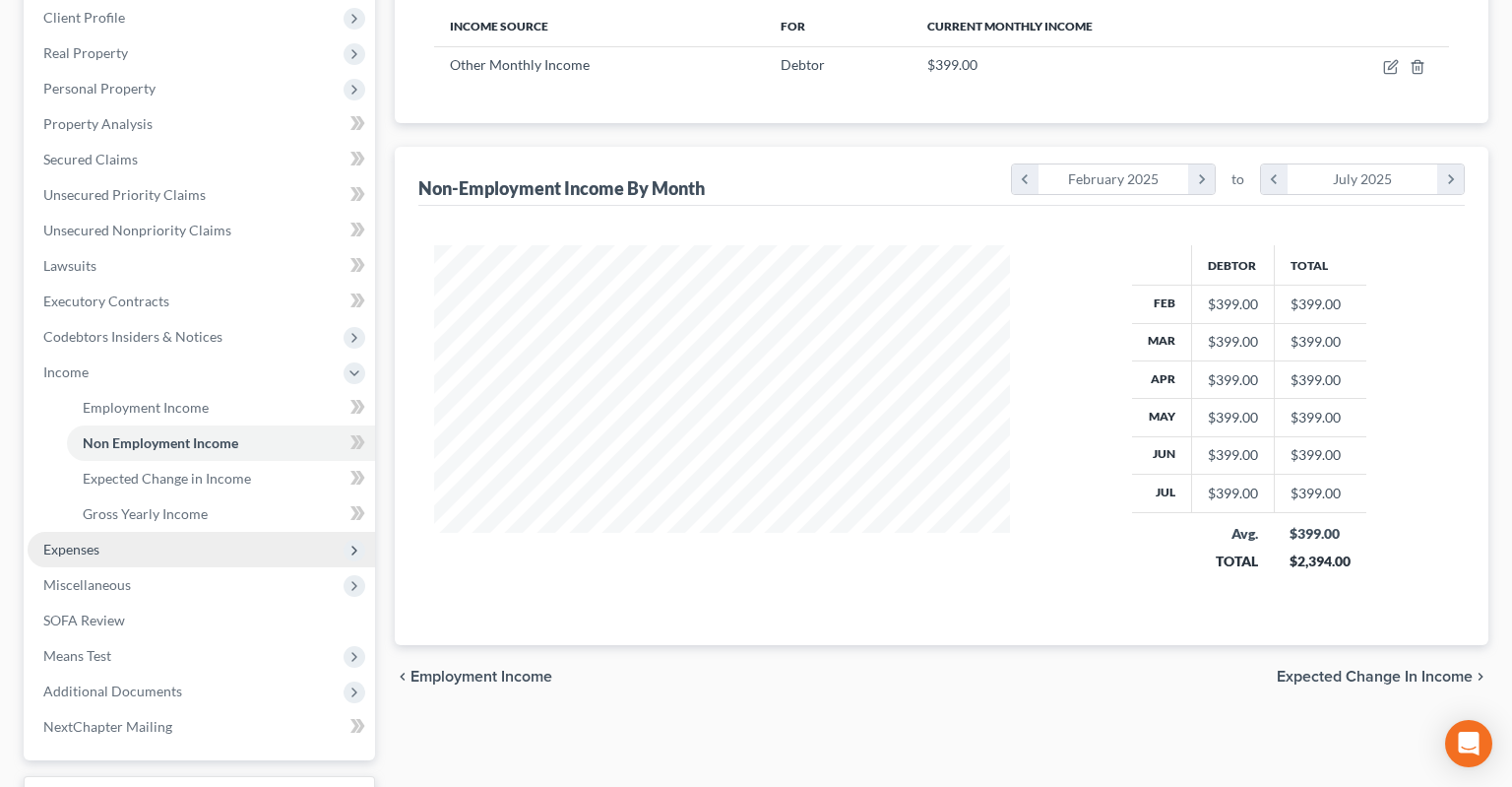 click on "Expenses" at bounding box center (201, 550) 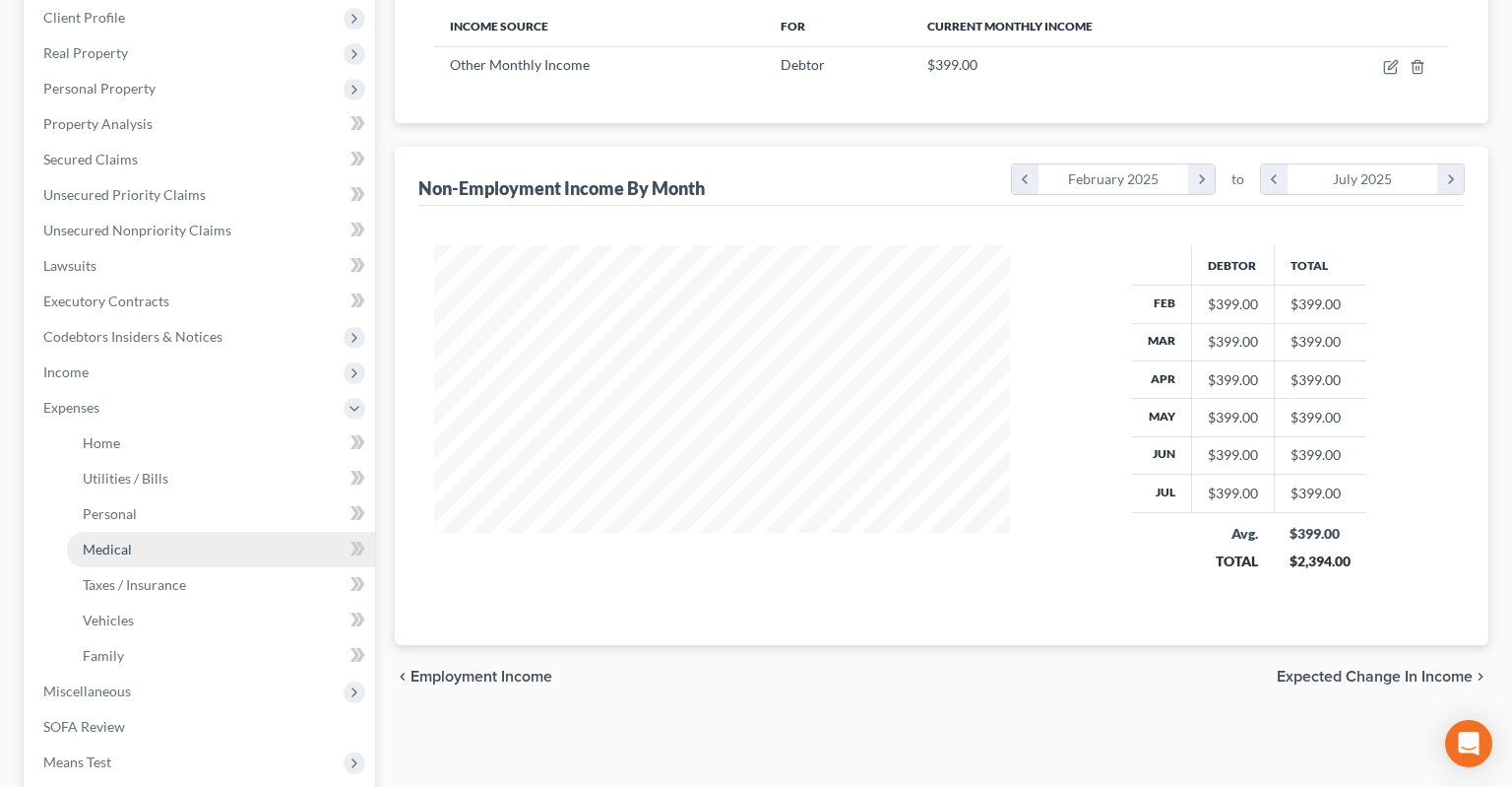 click on "Medical" at bounding box center [220, 550] 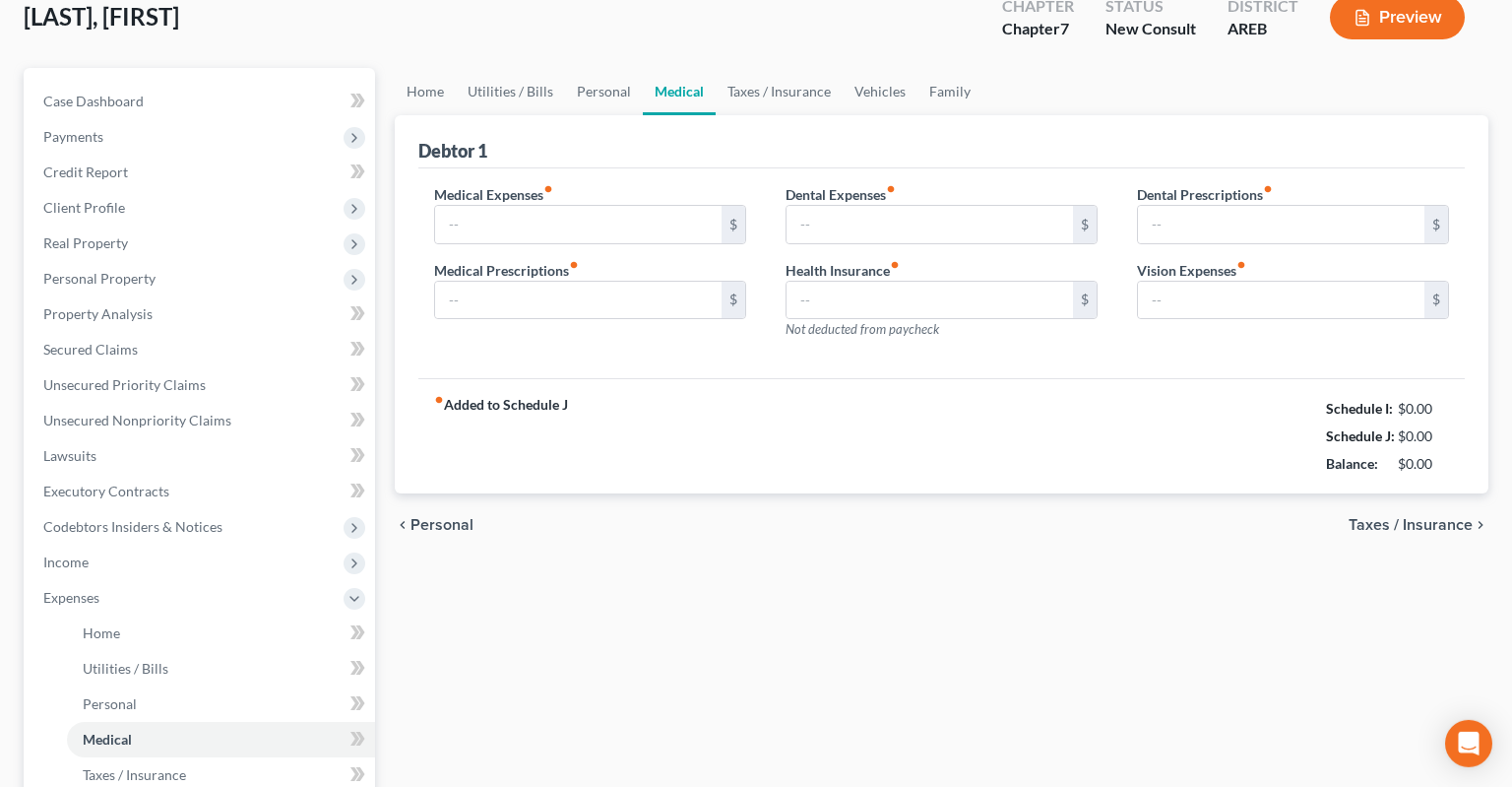 type on "0.00" 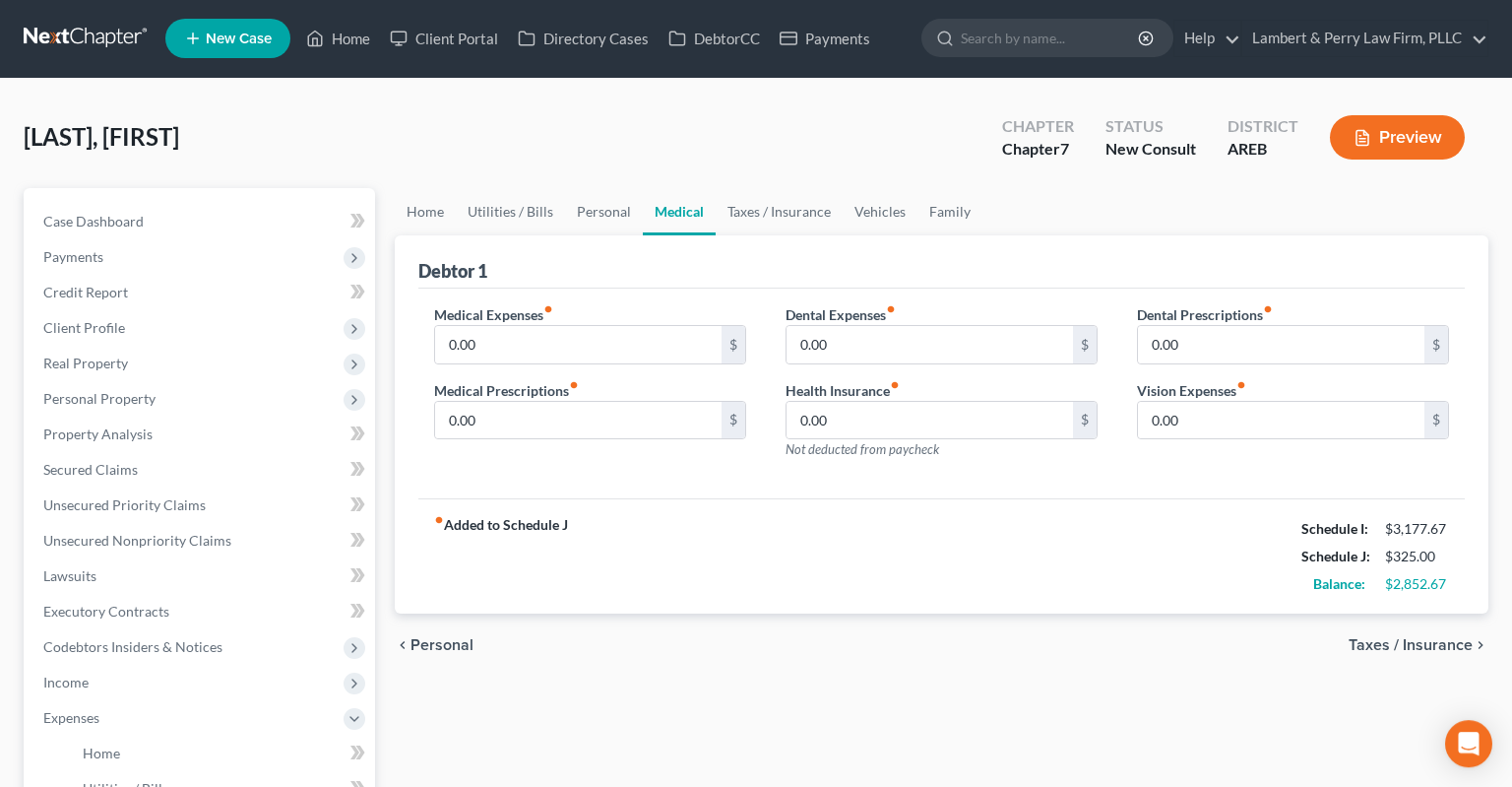 scroll, scrollTop: 0, scrollLeft: 0, axis: both 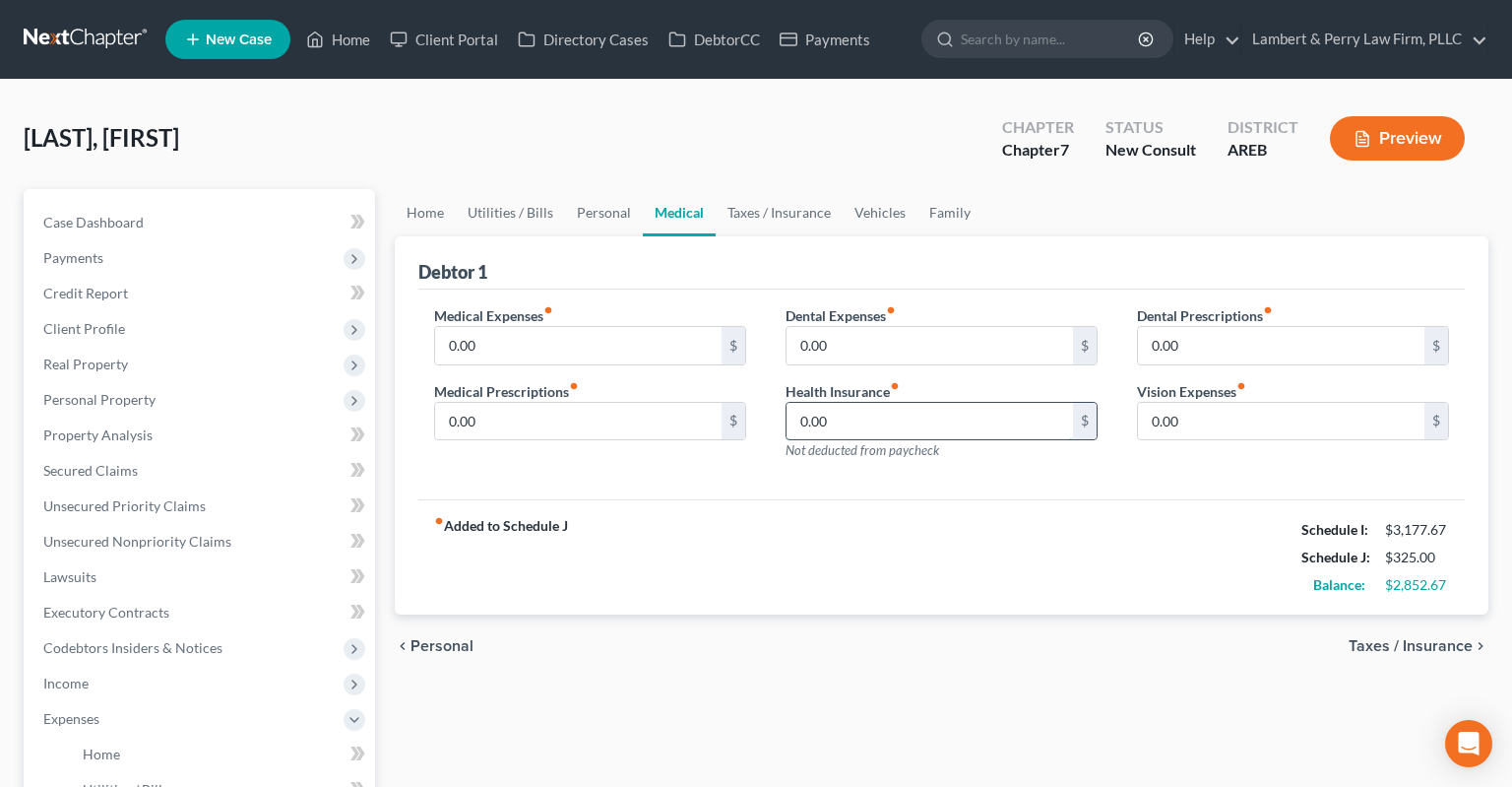 click on "0.00" at bounding box center (929, 422) 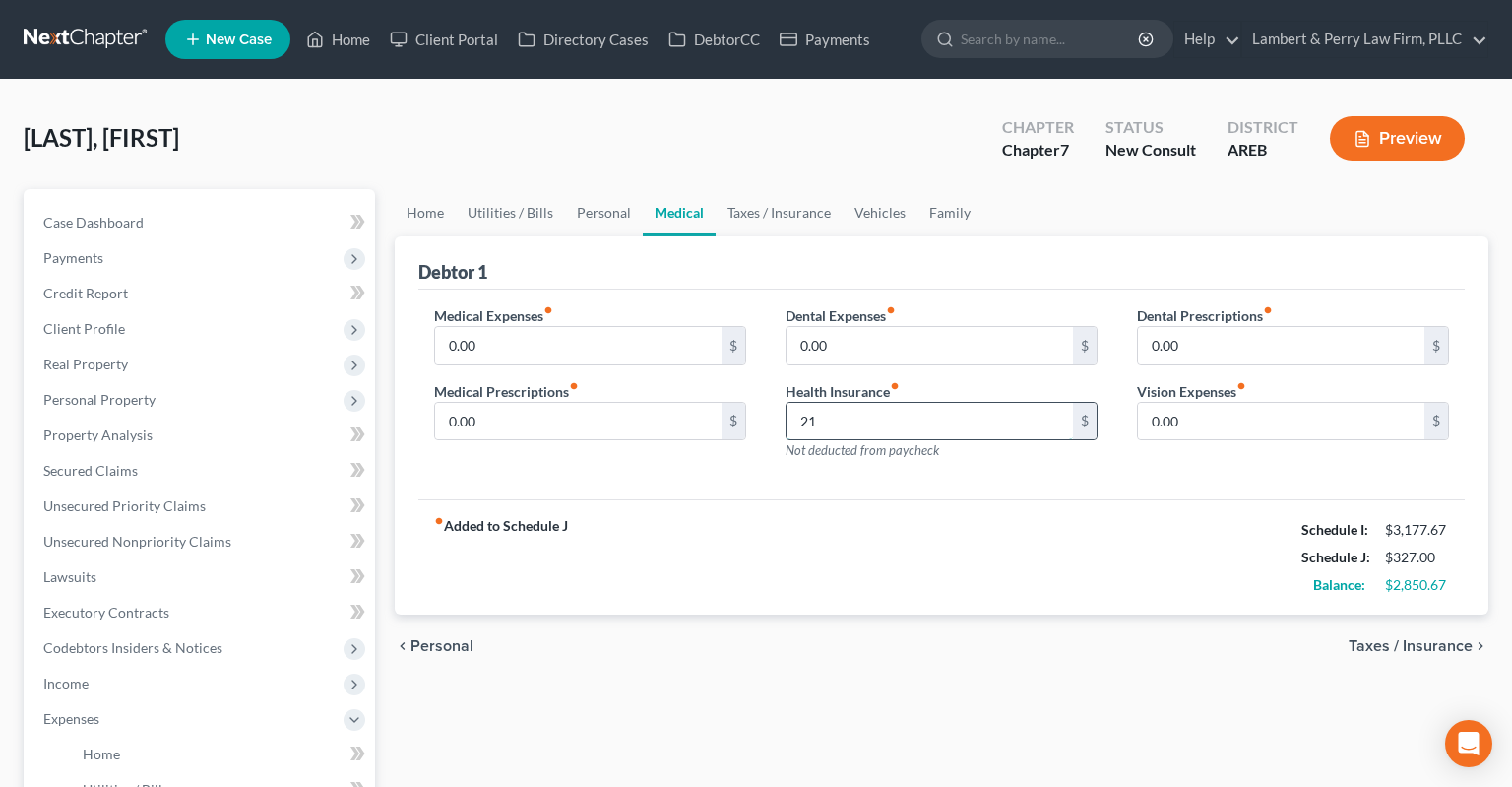 type on "214" 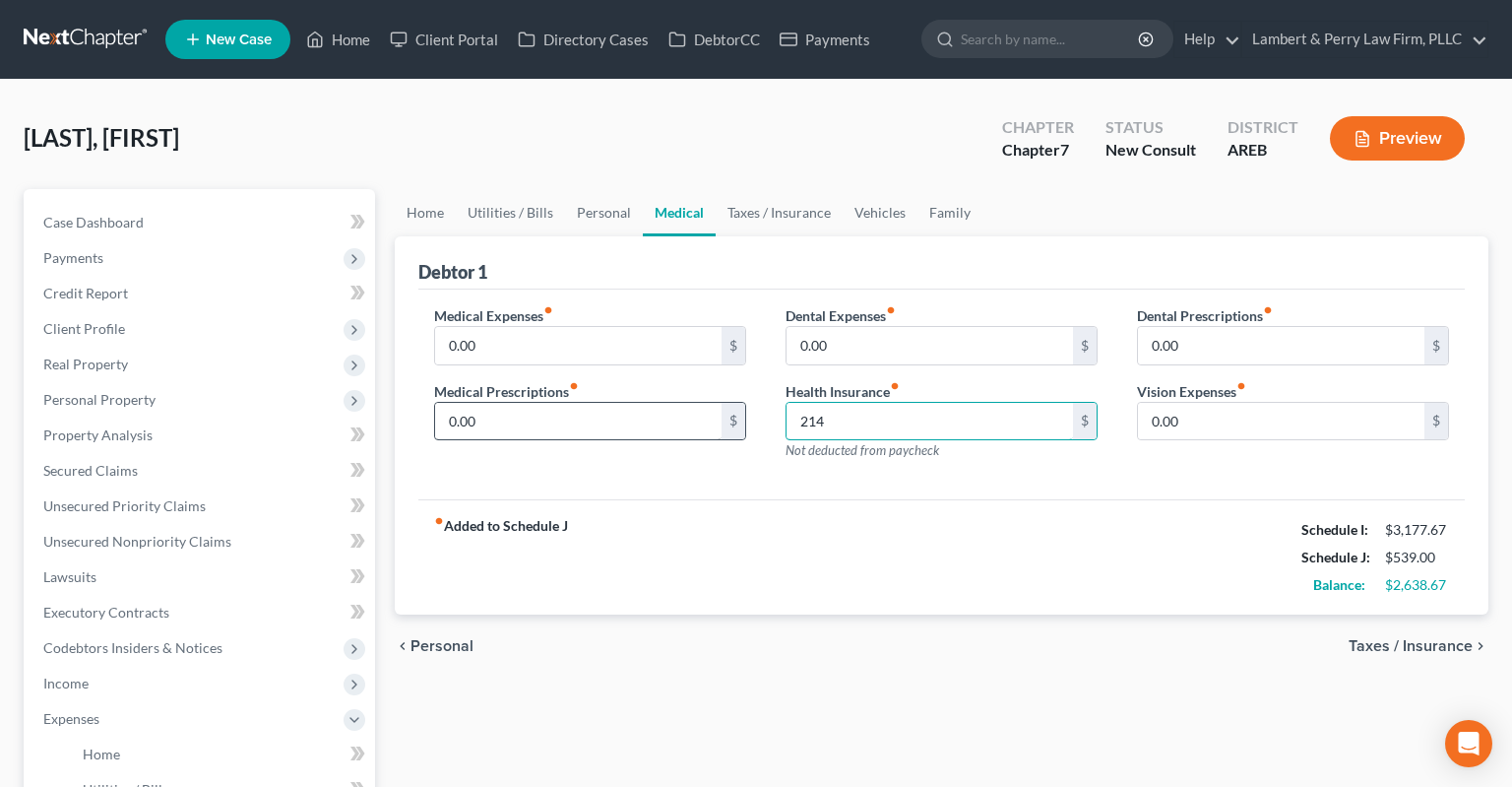 click on "214" at bounding box center (929, 422) 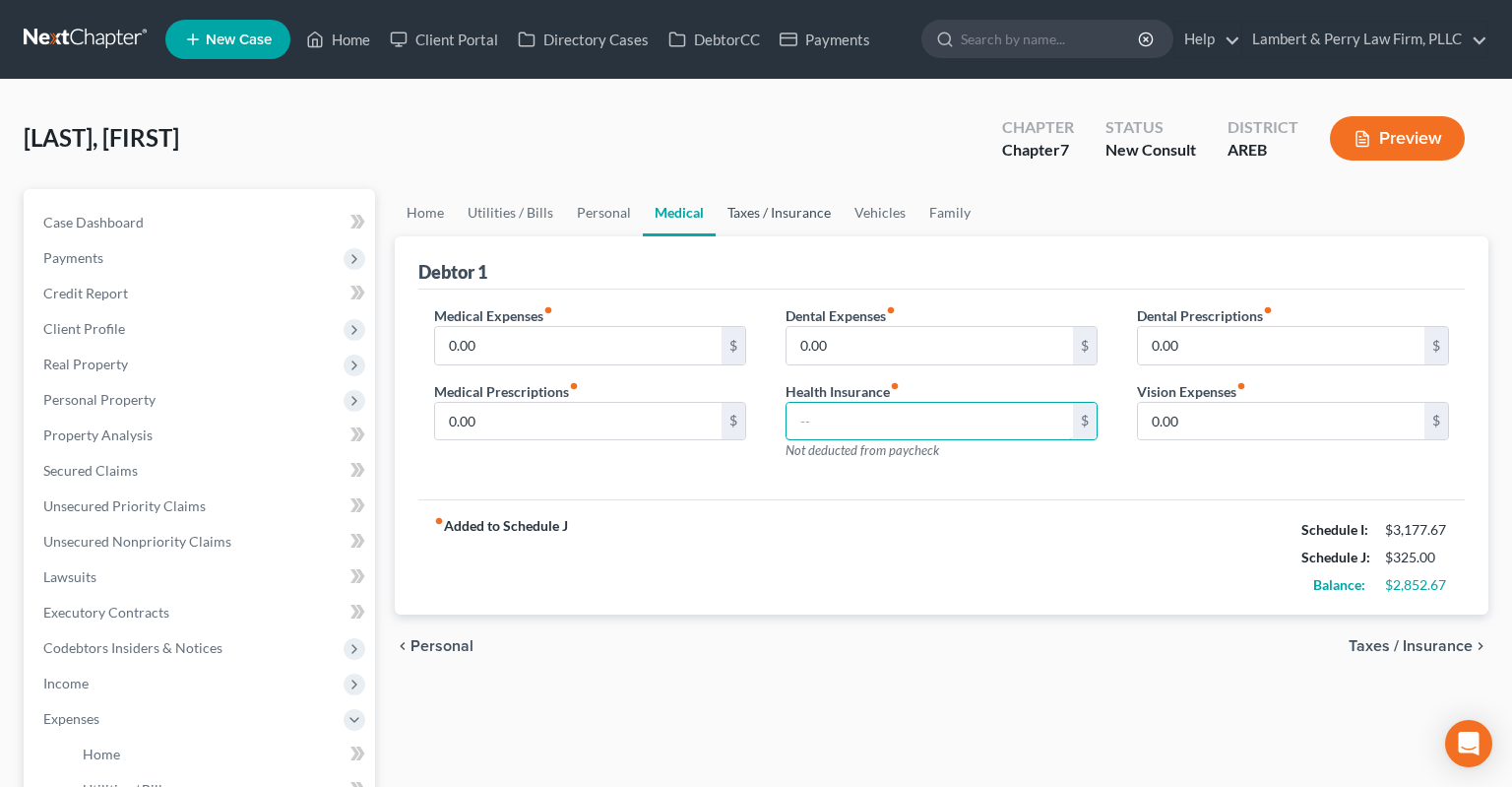 type 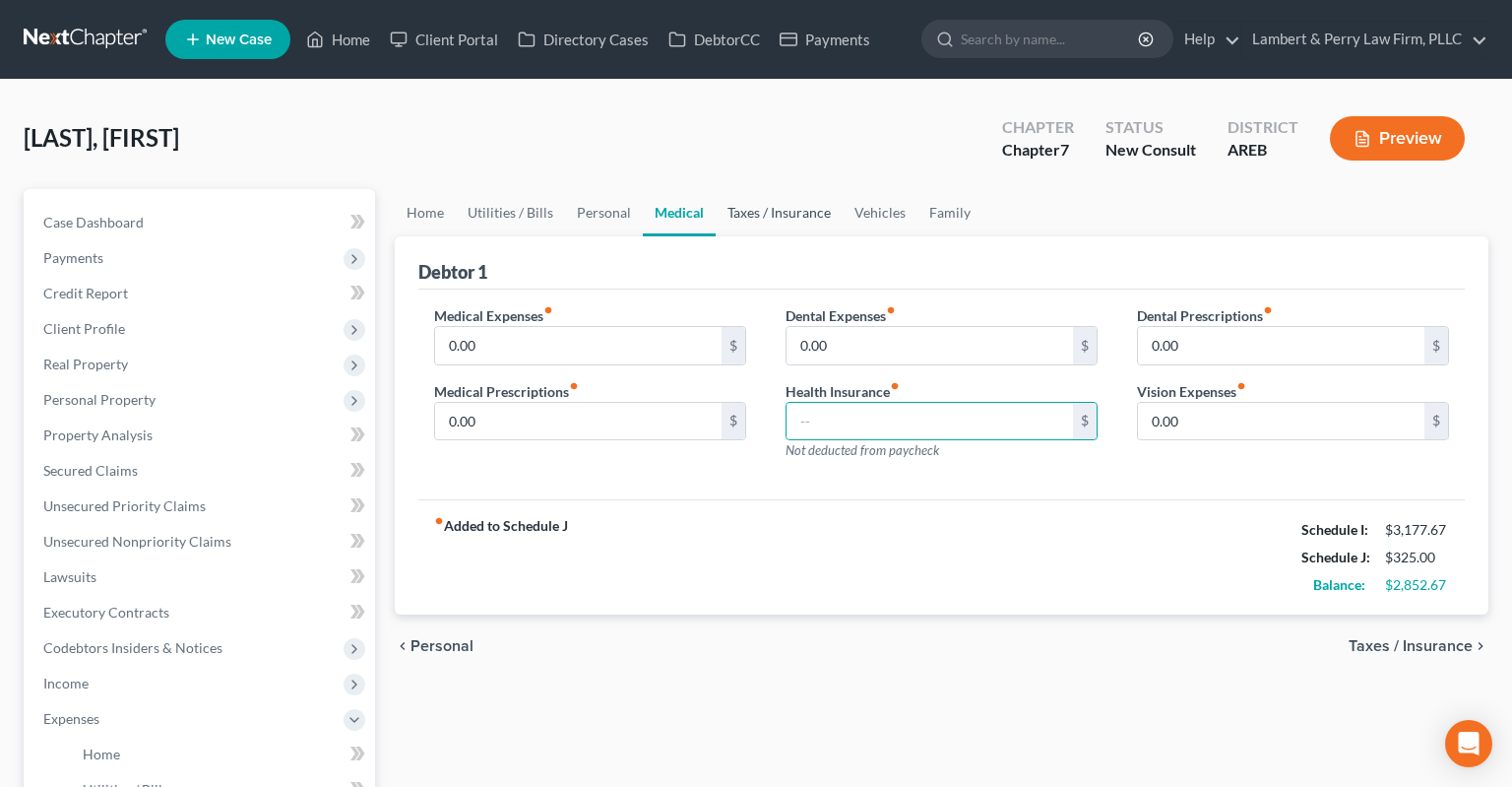 click on "Taxes / Insurance" at bounding box center [779, 213] 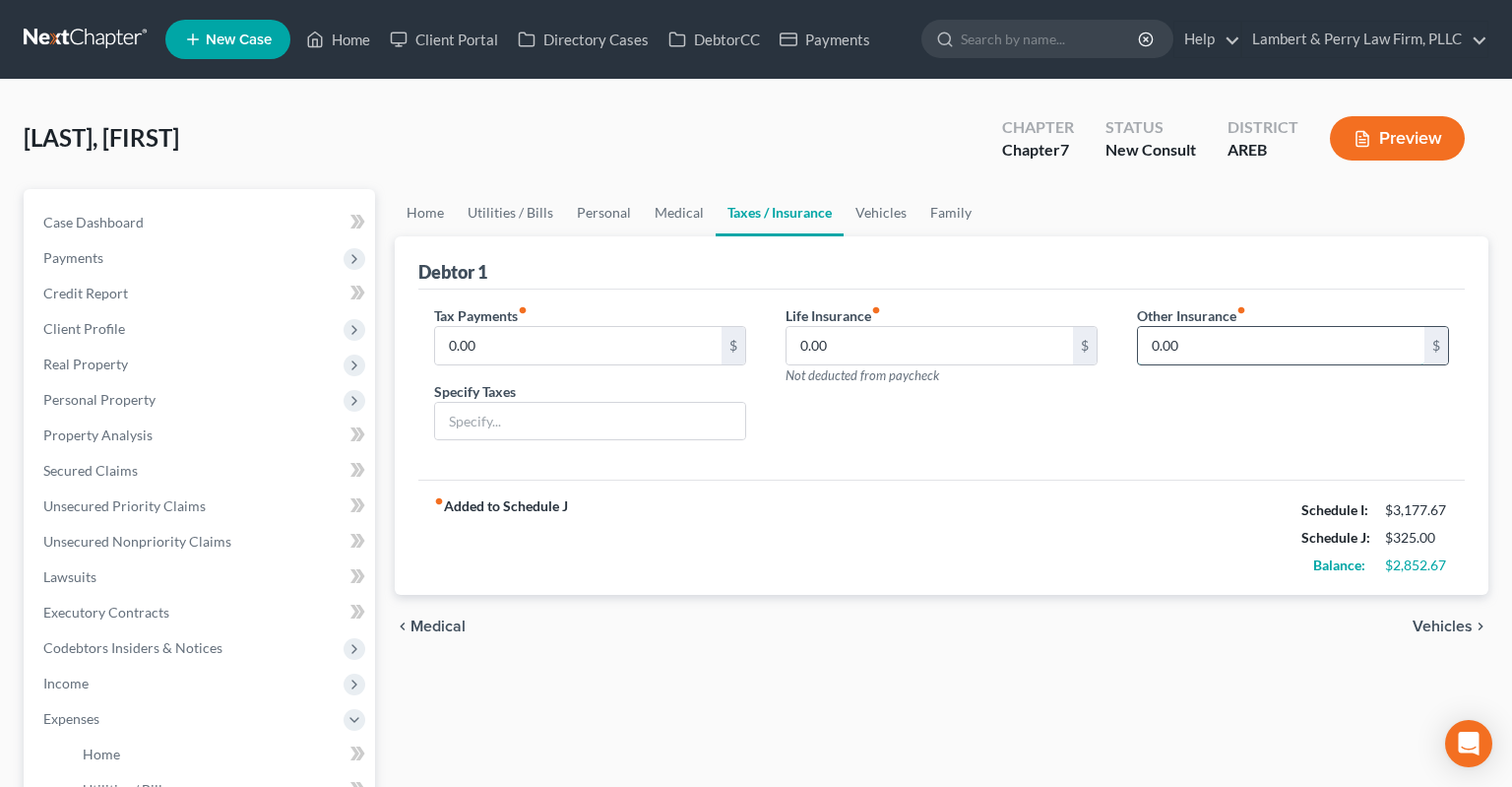 drag, startPoint x: 1166, startPoint y: 346, endPoint x: 1181, endPoint y: 343, distance: 15.29706 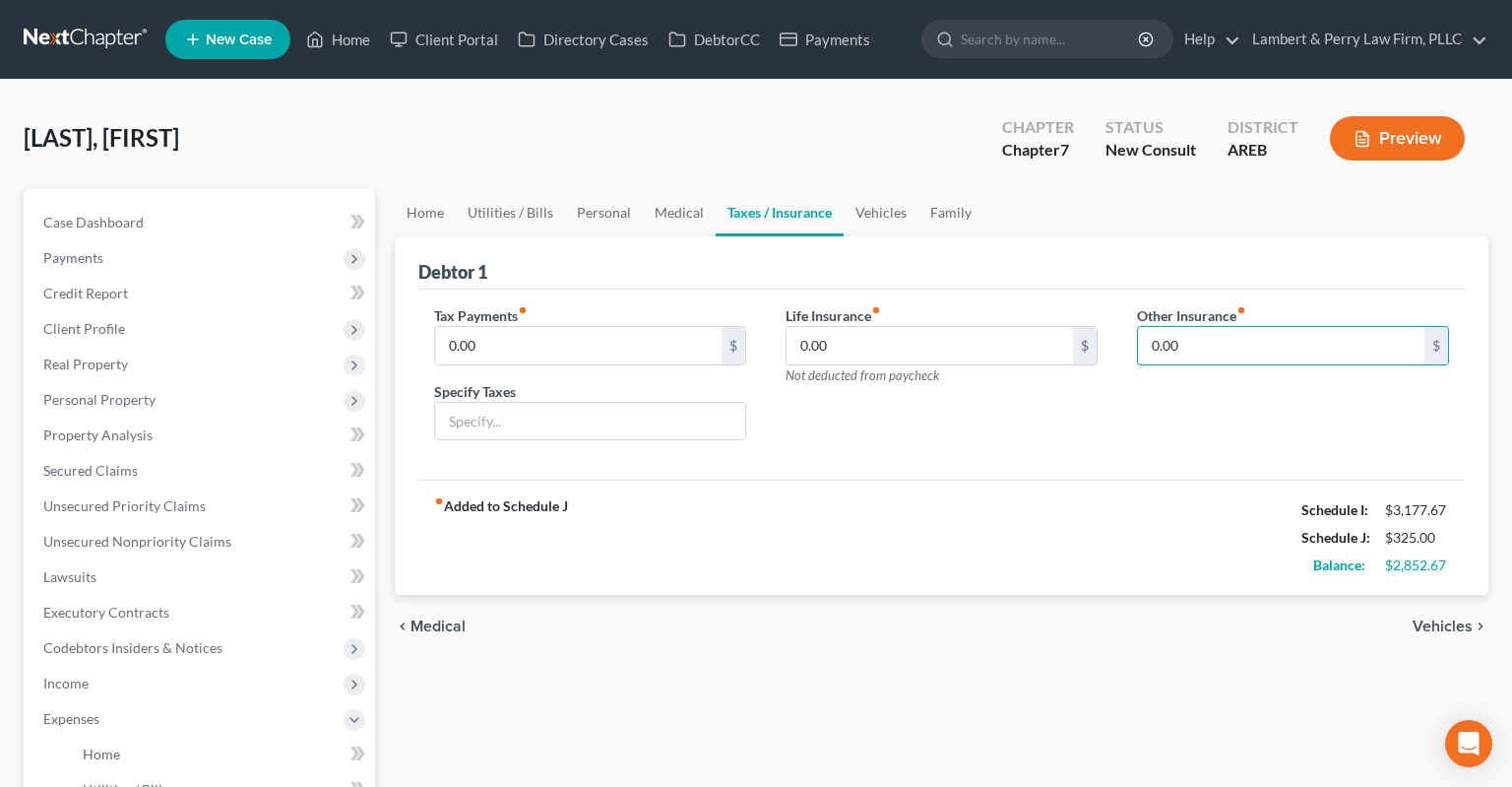 drag, startPoint x: 1195, startPoint y: 347, endPoint x: 1104, endPoint y: 336, distance: 91.66242 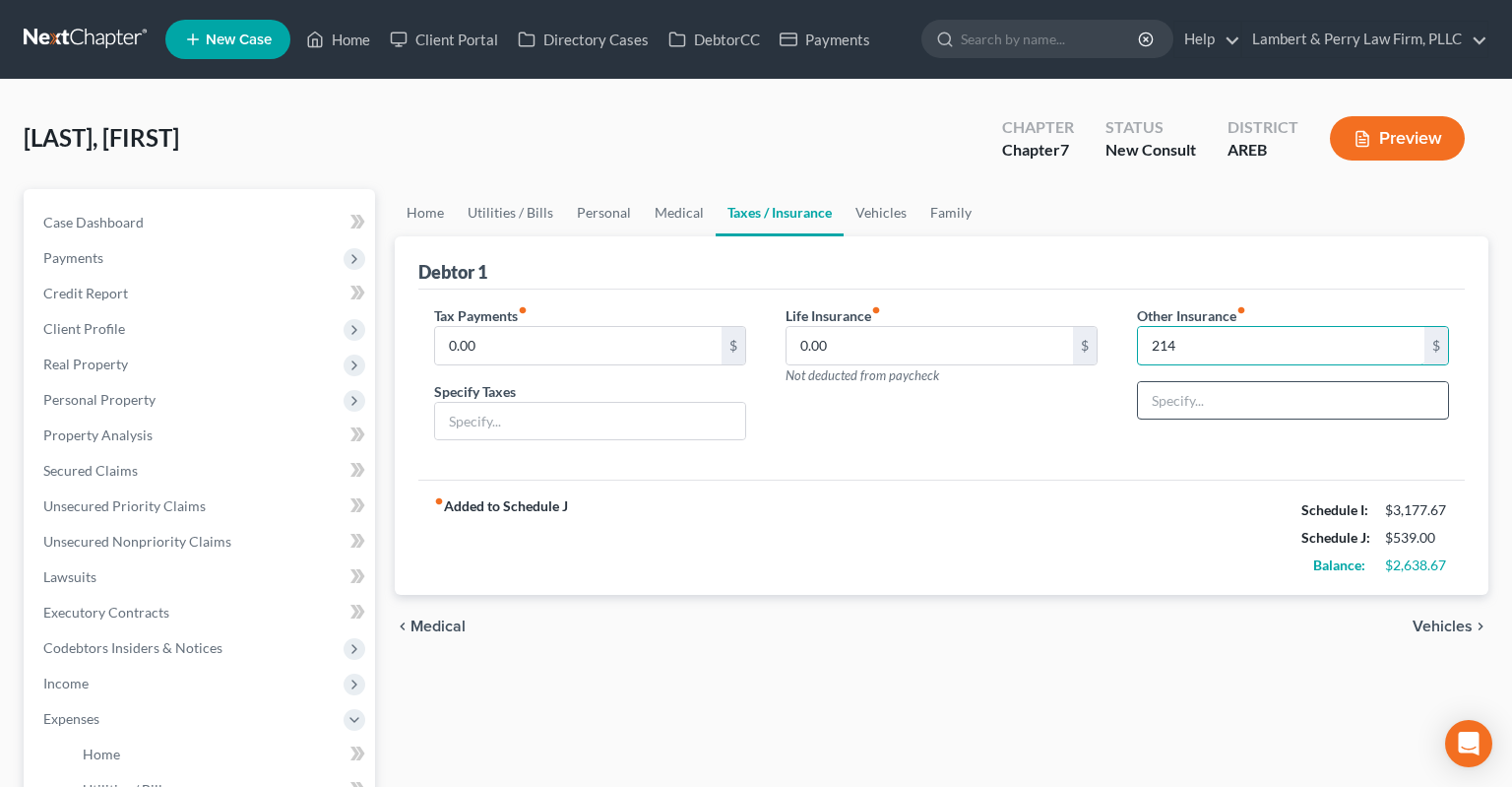 type on "214" 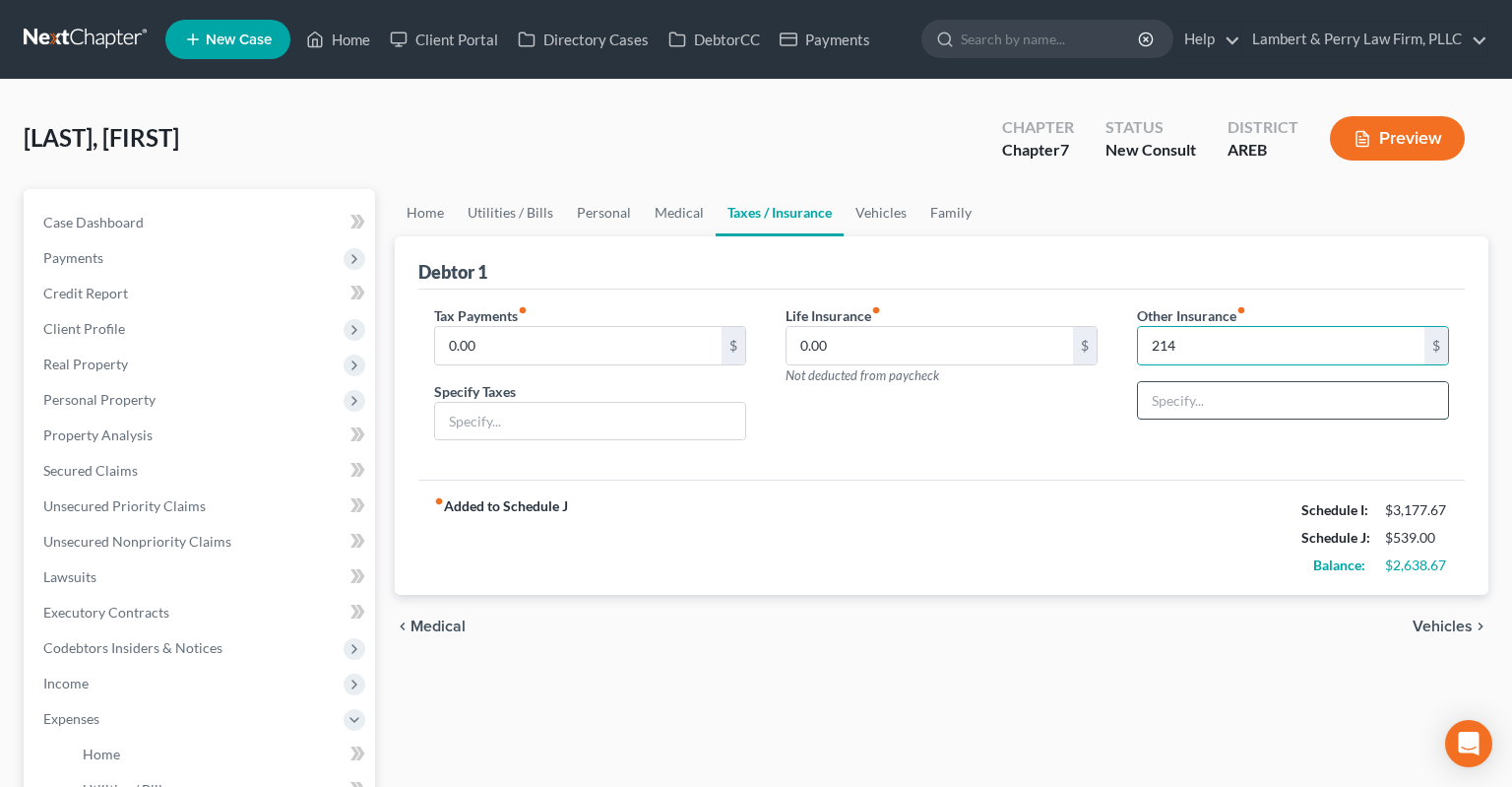 click at bounding box center [1292, 401] 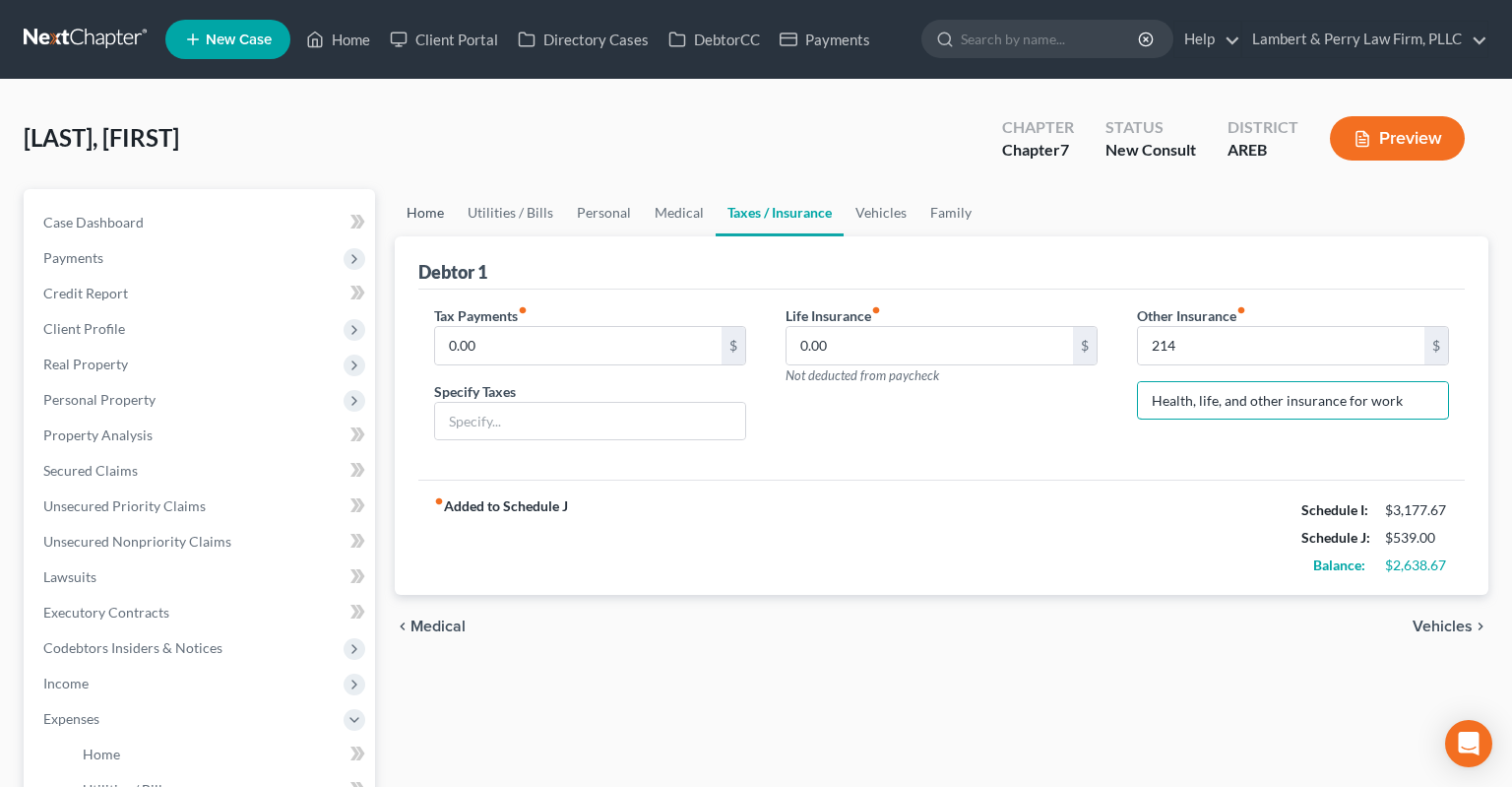 type on "Health, life, and other insurance for work" 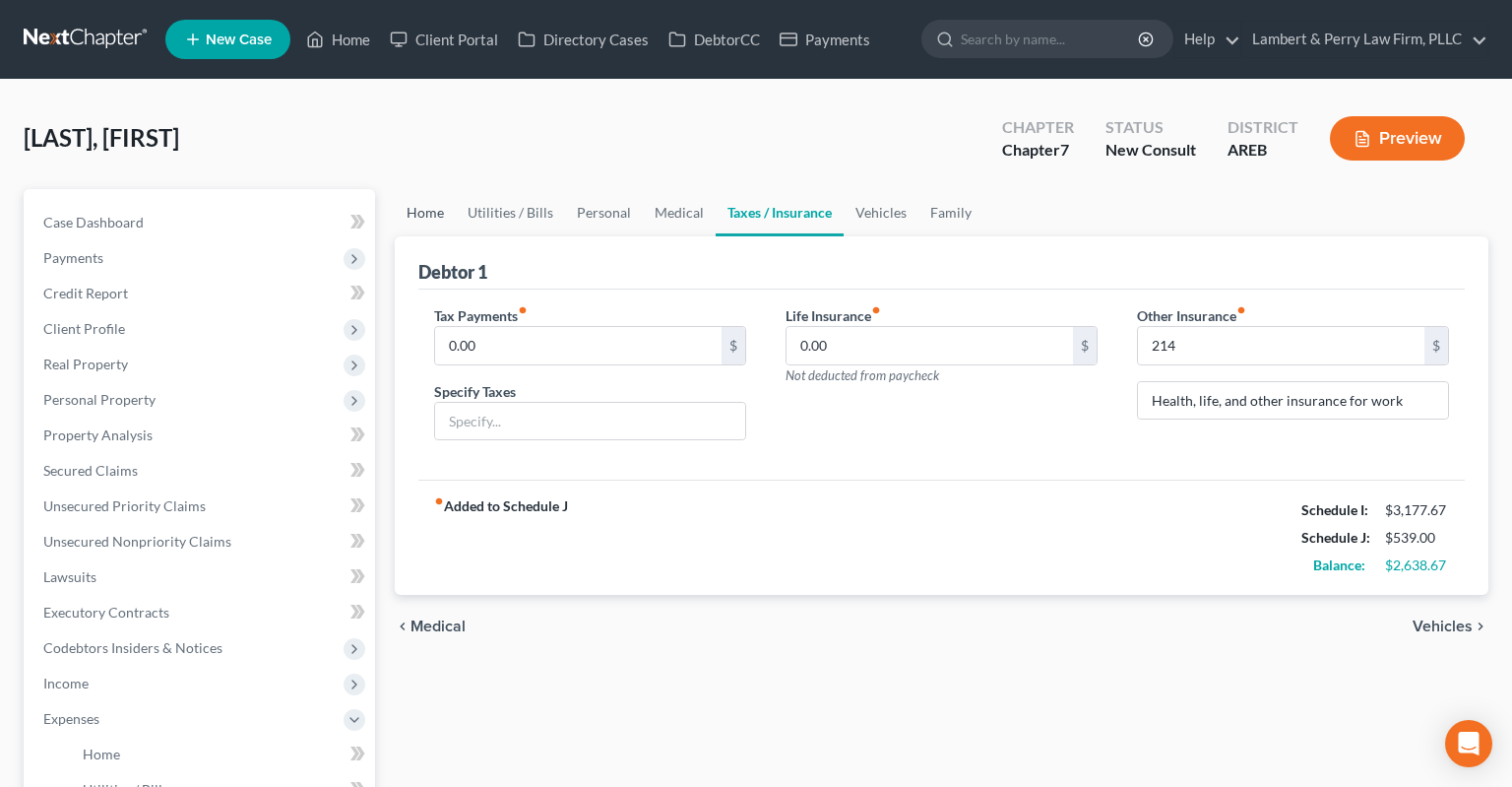 click on "Home" at bounding box center [425, 213] 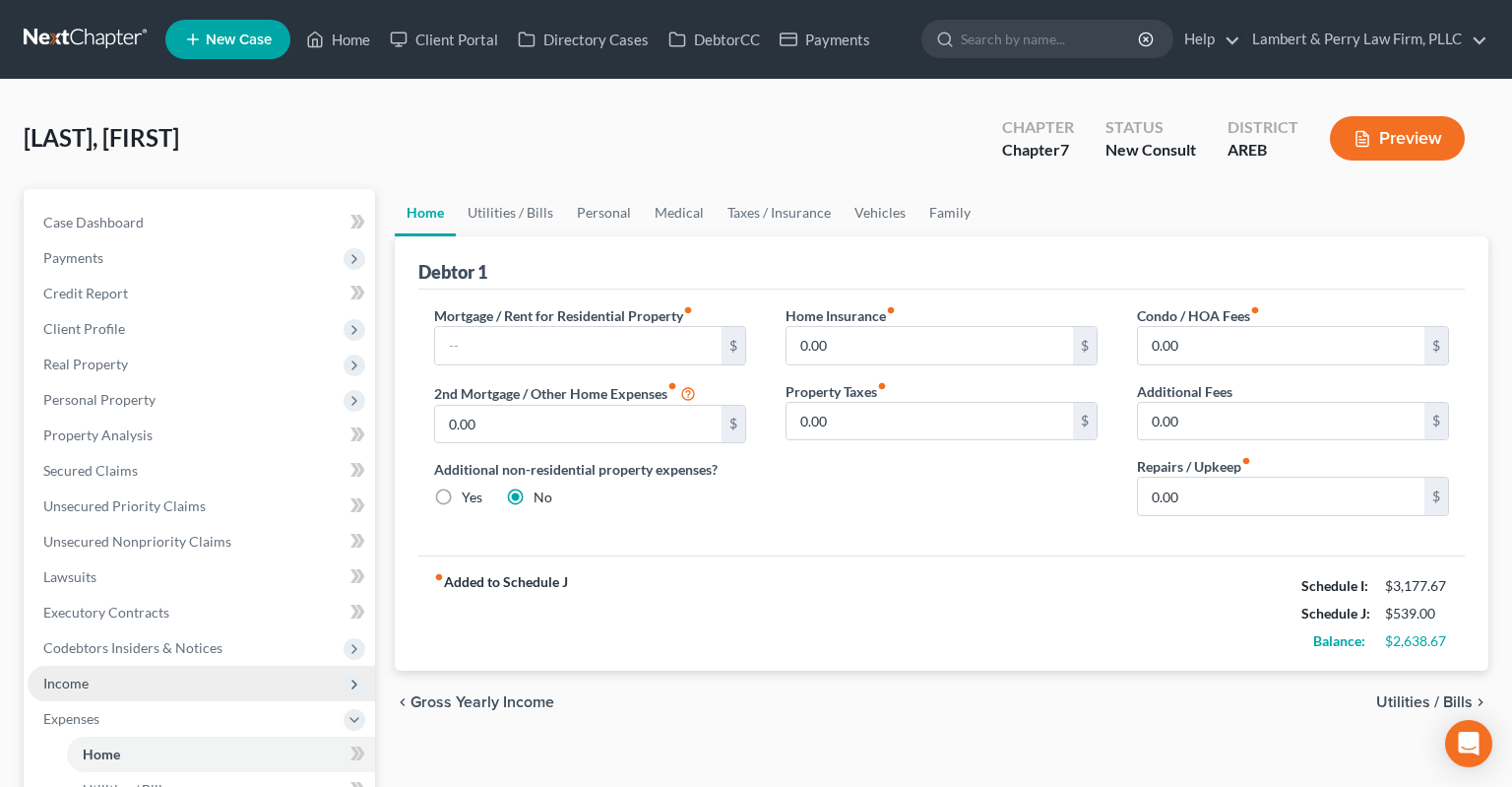 click on "Income" at bounding box center [201, 684] 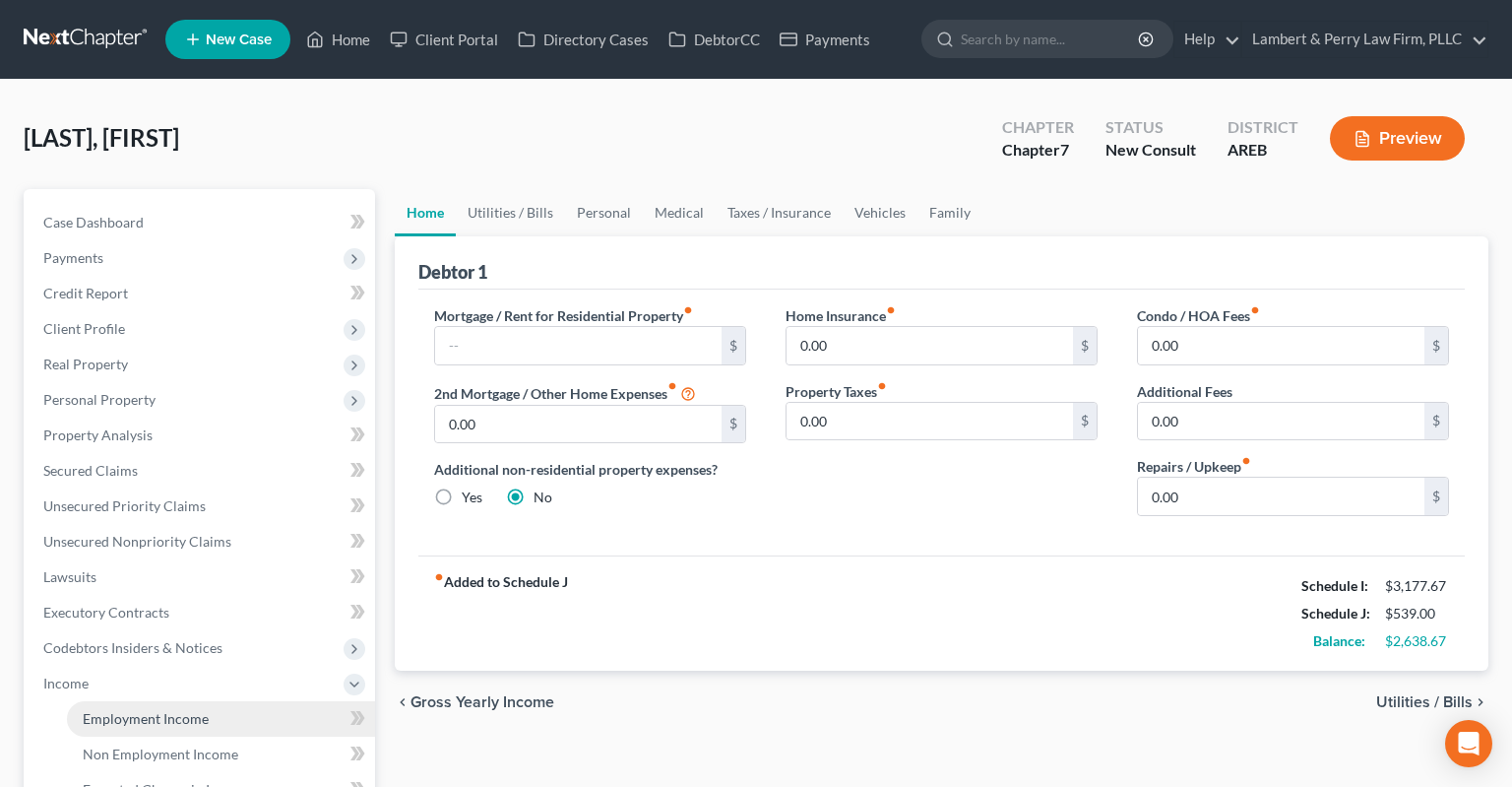 click on "Employment Income" at bounding box center [220, 719] 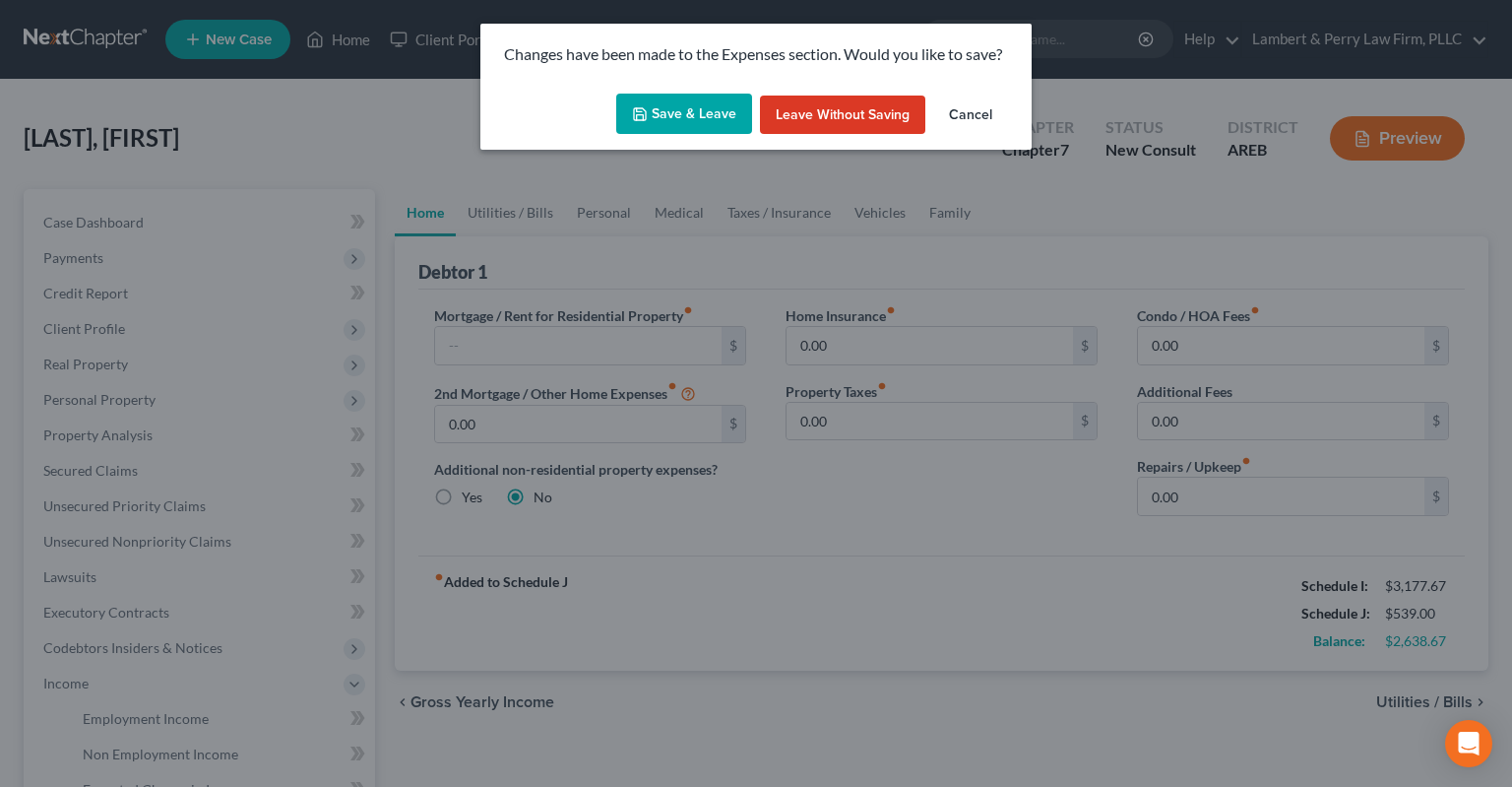 drag, startPoint x: 695, startPoint y: 103, endPoint x: 677, endPoint y: 110, distance: 19.313208 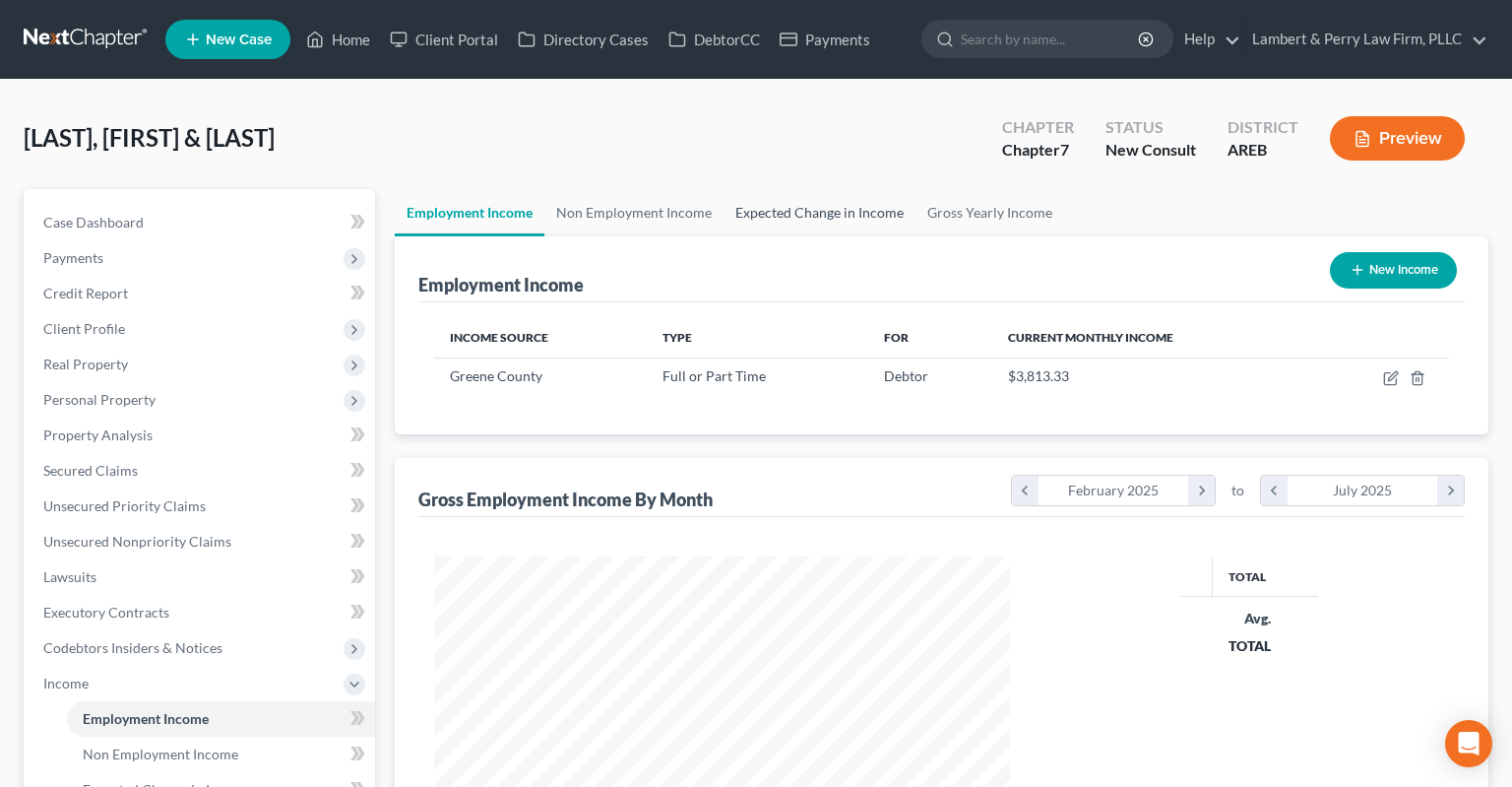 scroll, scrollTop: 984694, scrollLeft: 983760, axis: both 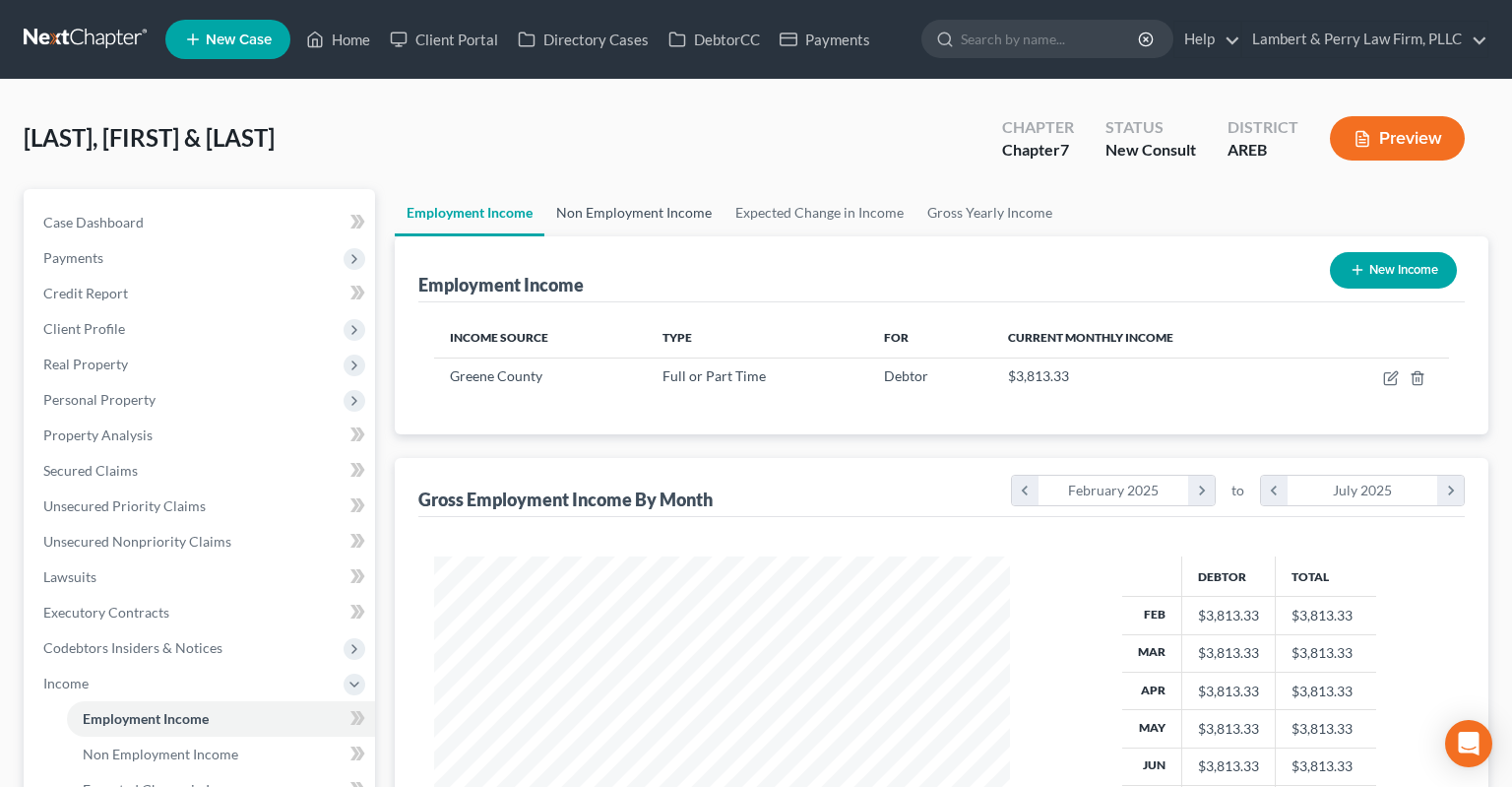 click on "Non Employment Income" at bounding box center [634, 213] 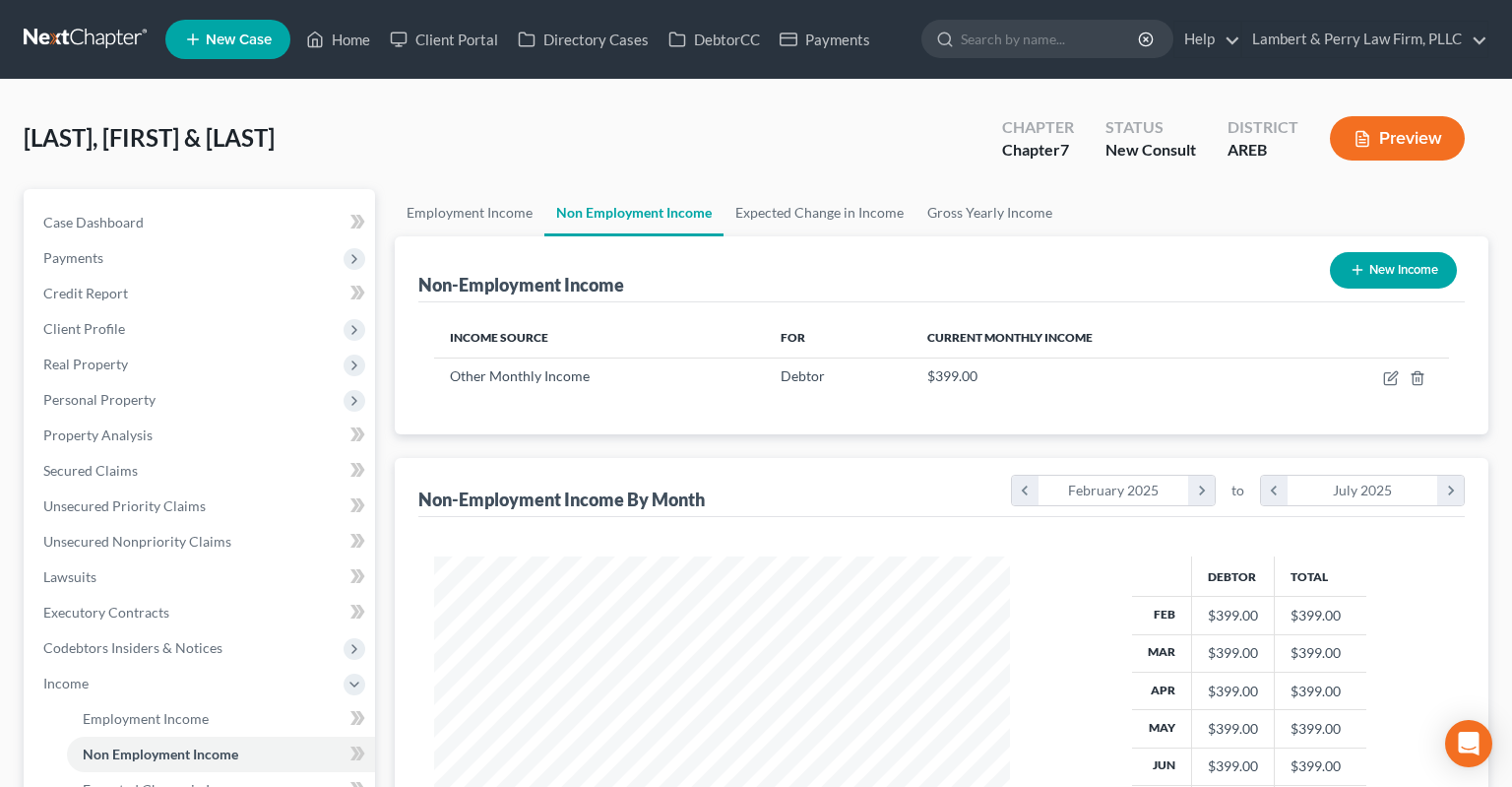 scroll, scrollTop: 984630, scrollLeft: 983760, axis: both 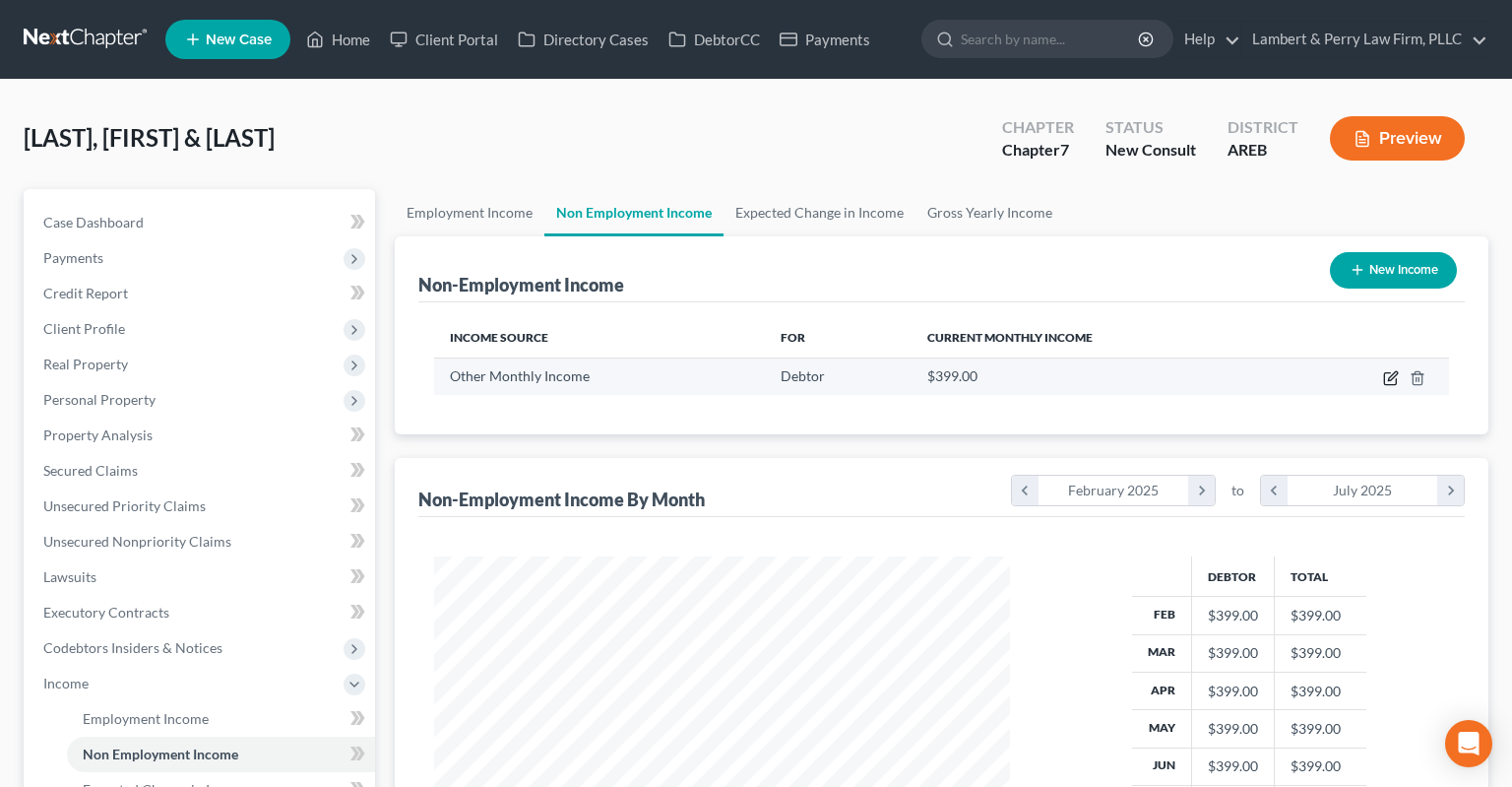 click 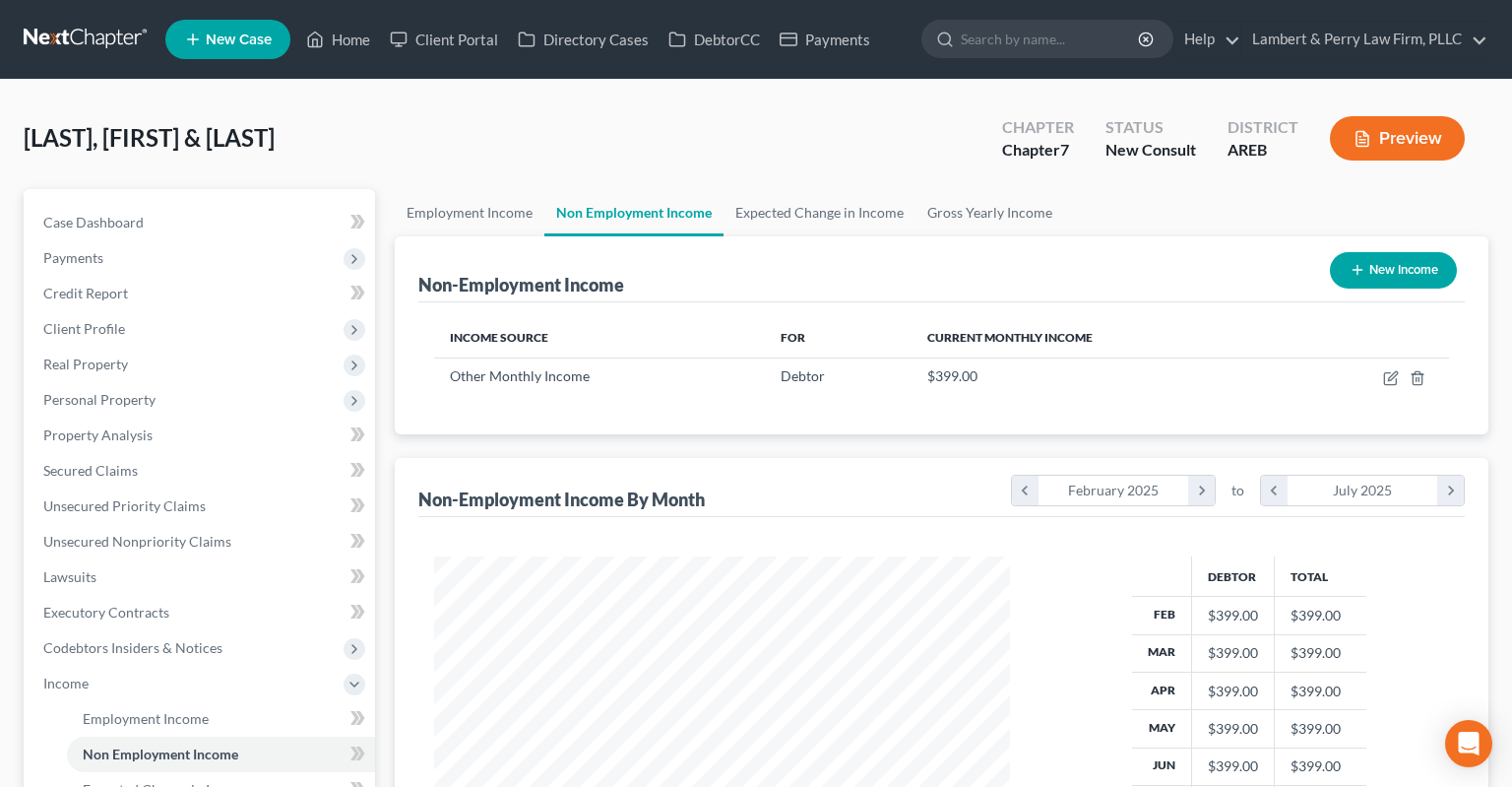 select on "13" 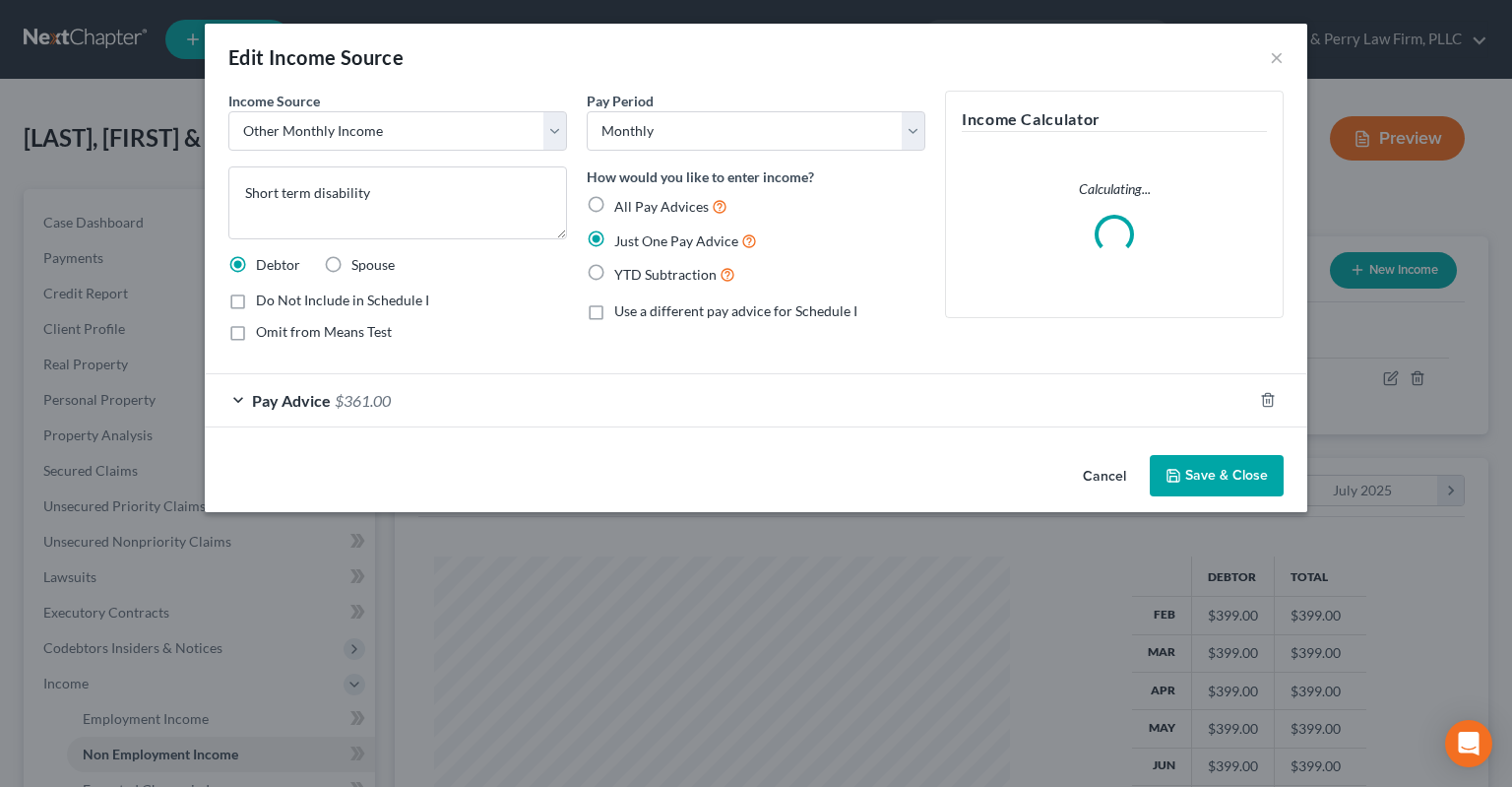 click on "Spouse" at bounding box center (373, 265) 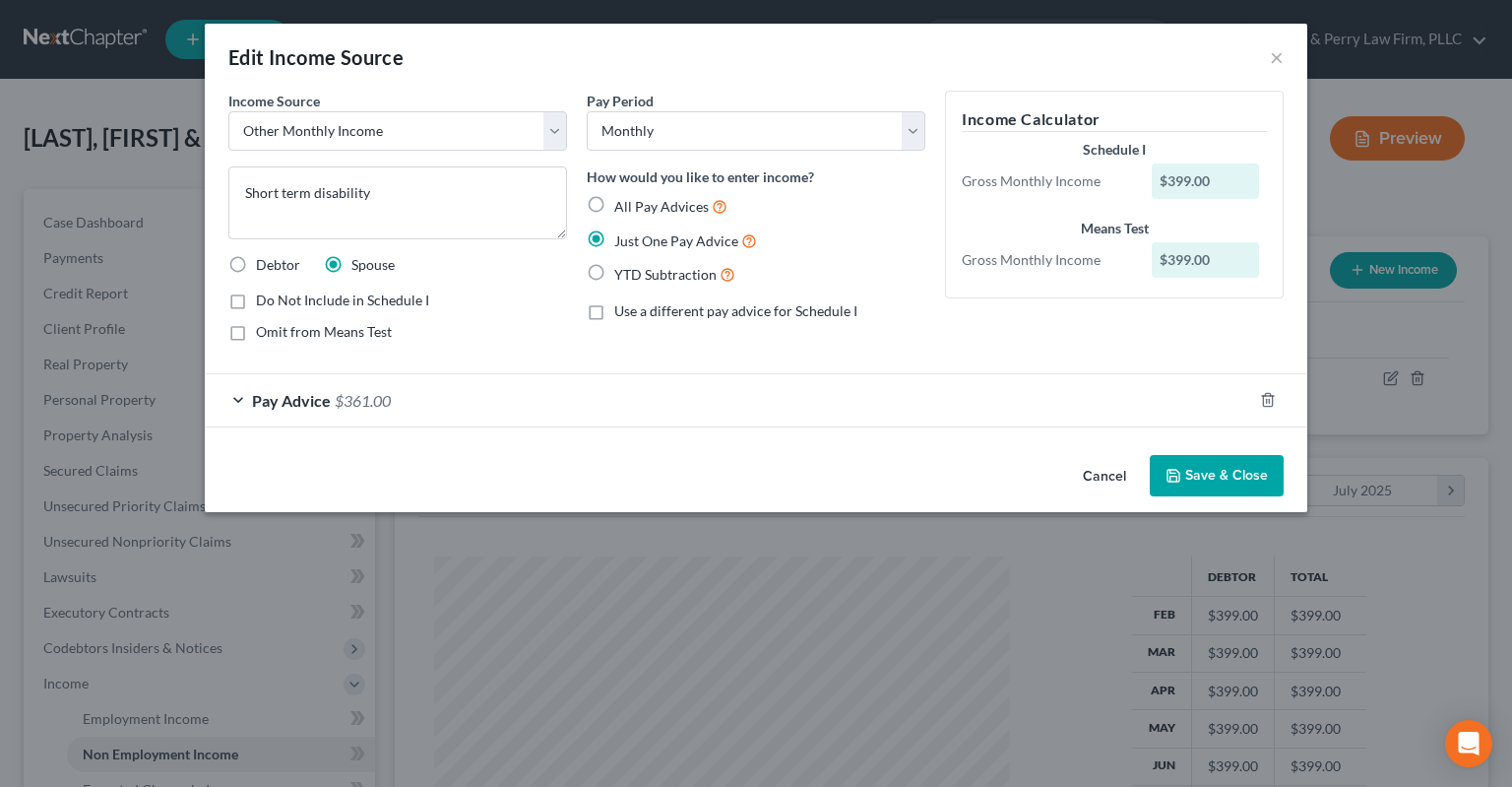 click on "Save & Close" at bounding box center [1217, 476] 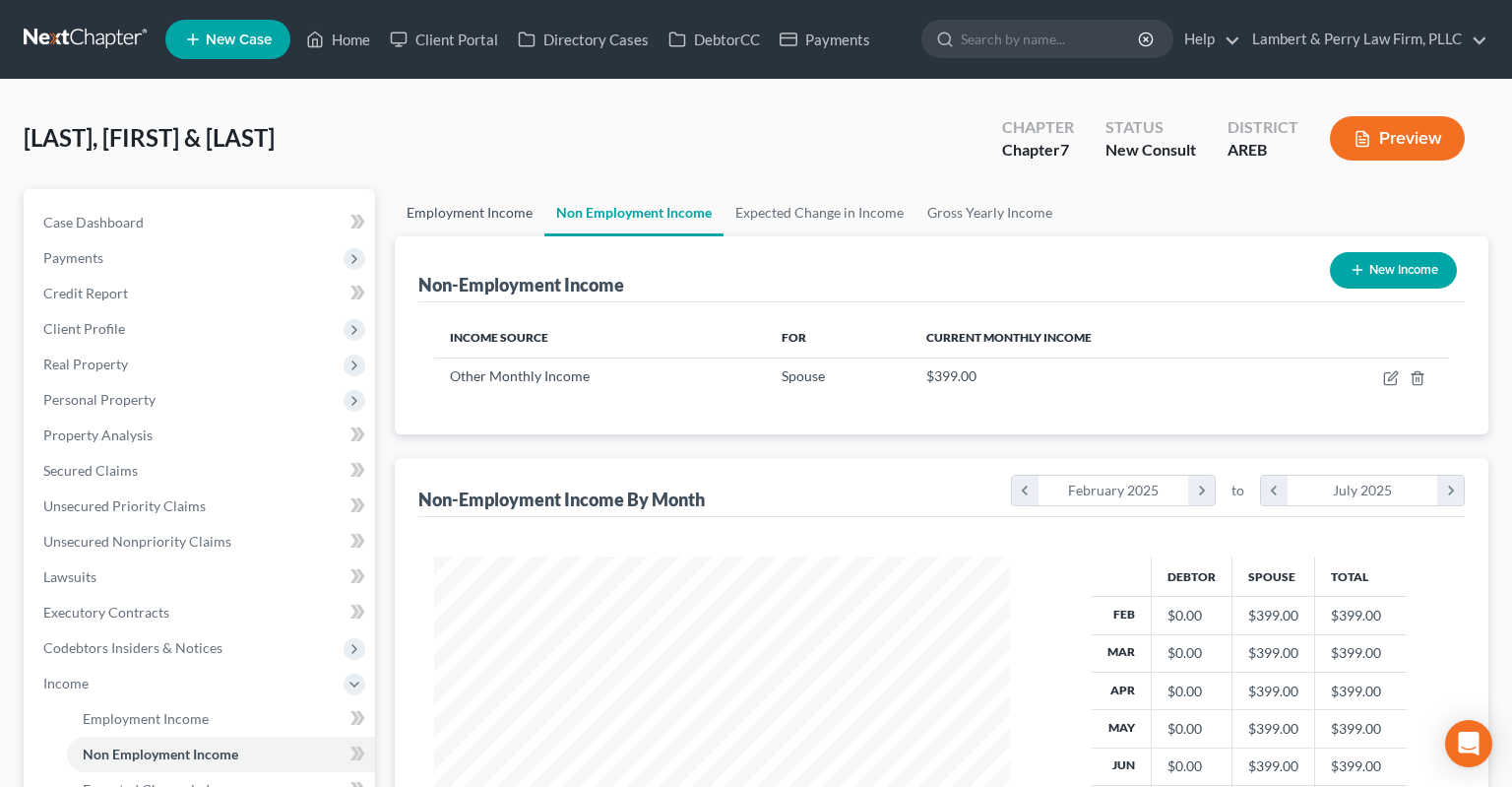 drag, startPoint x: 518, startPoint y: 203, endPoint x: 515, endPoint y: 185, distance: 18.248288 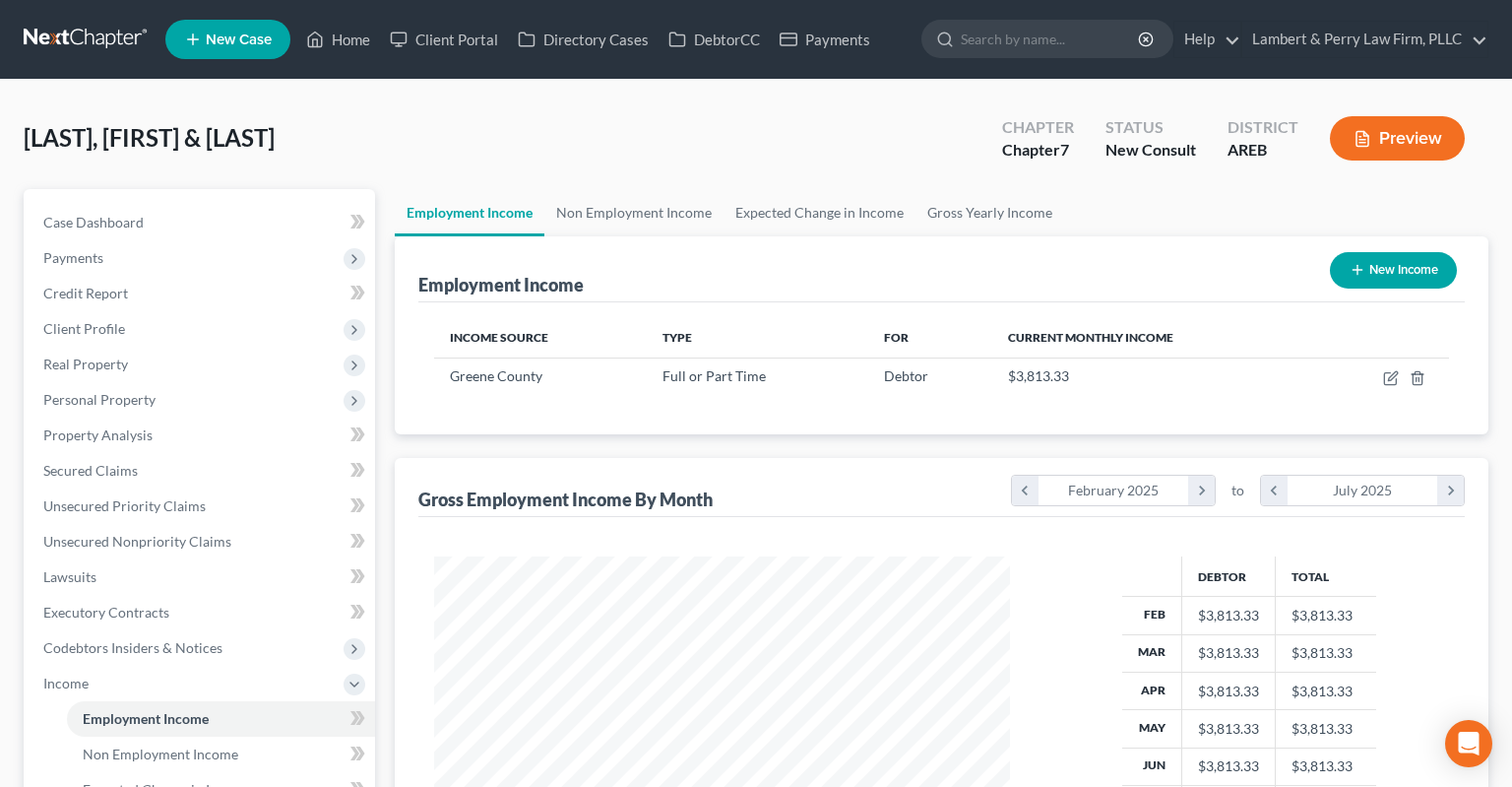 scroll, scrollTop: 984630, scrollLeft: 983760, axis: both 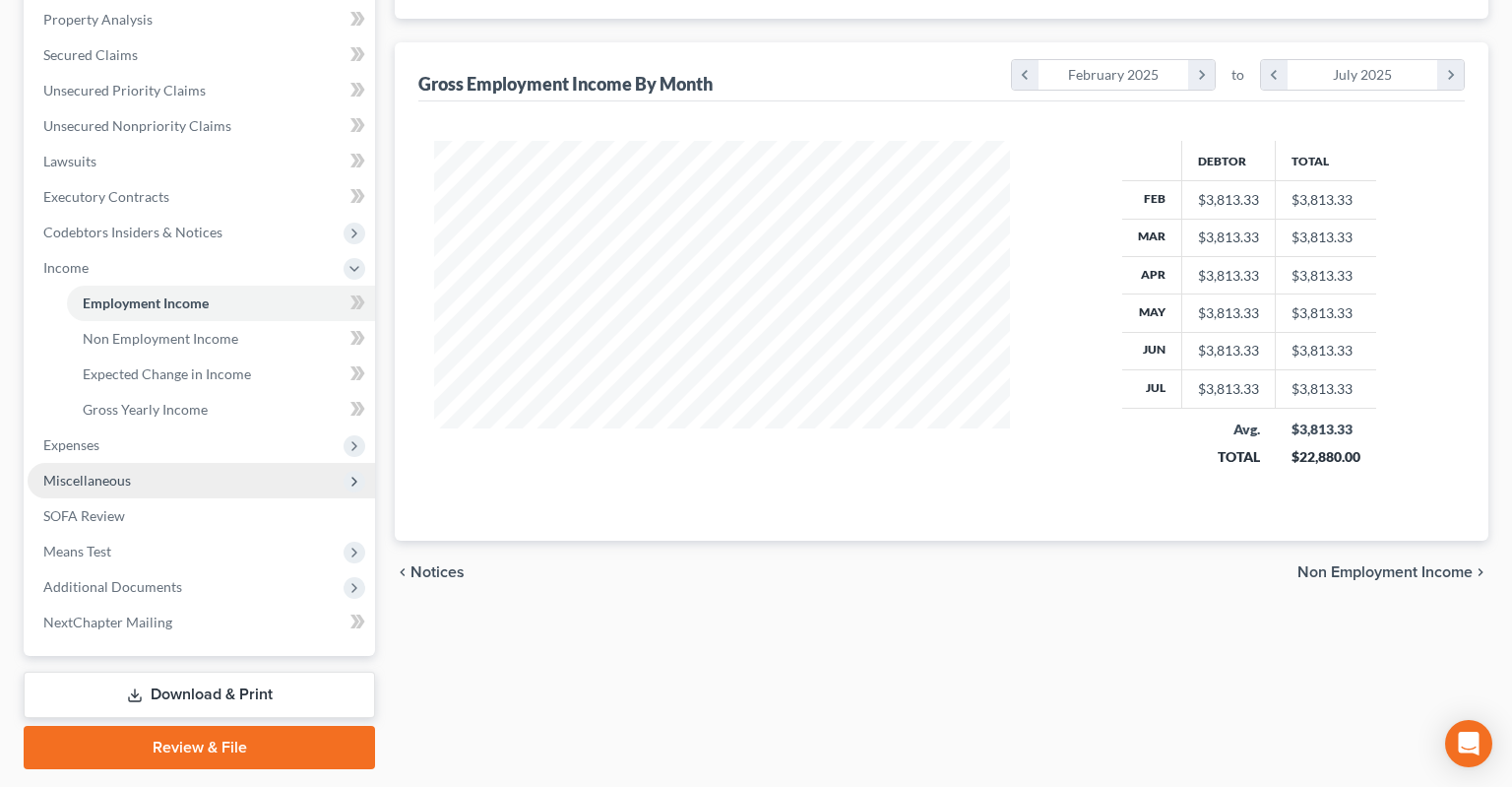 click on "Miscellaneous" at bounding box center (201, 481) 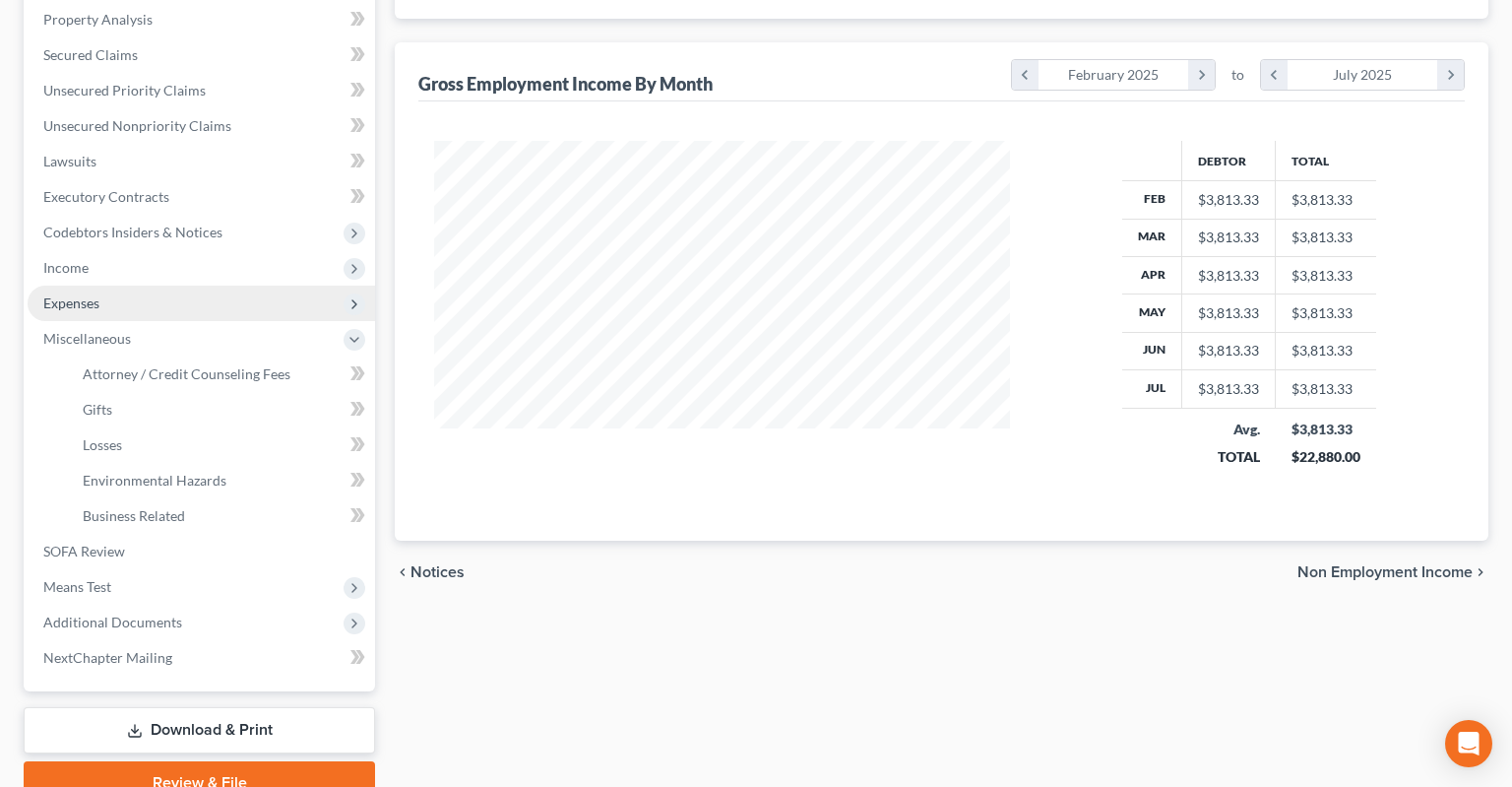 click on "Expenses" at bounding box center (201, 303) 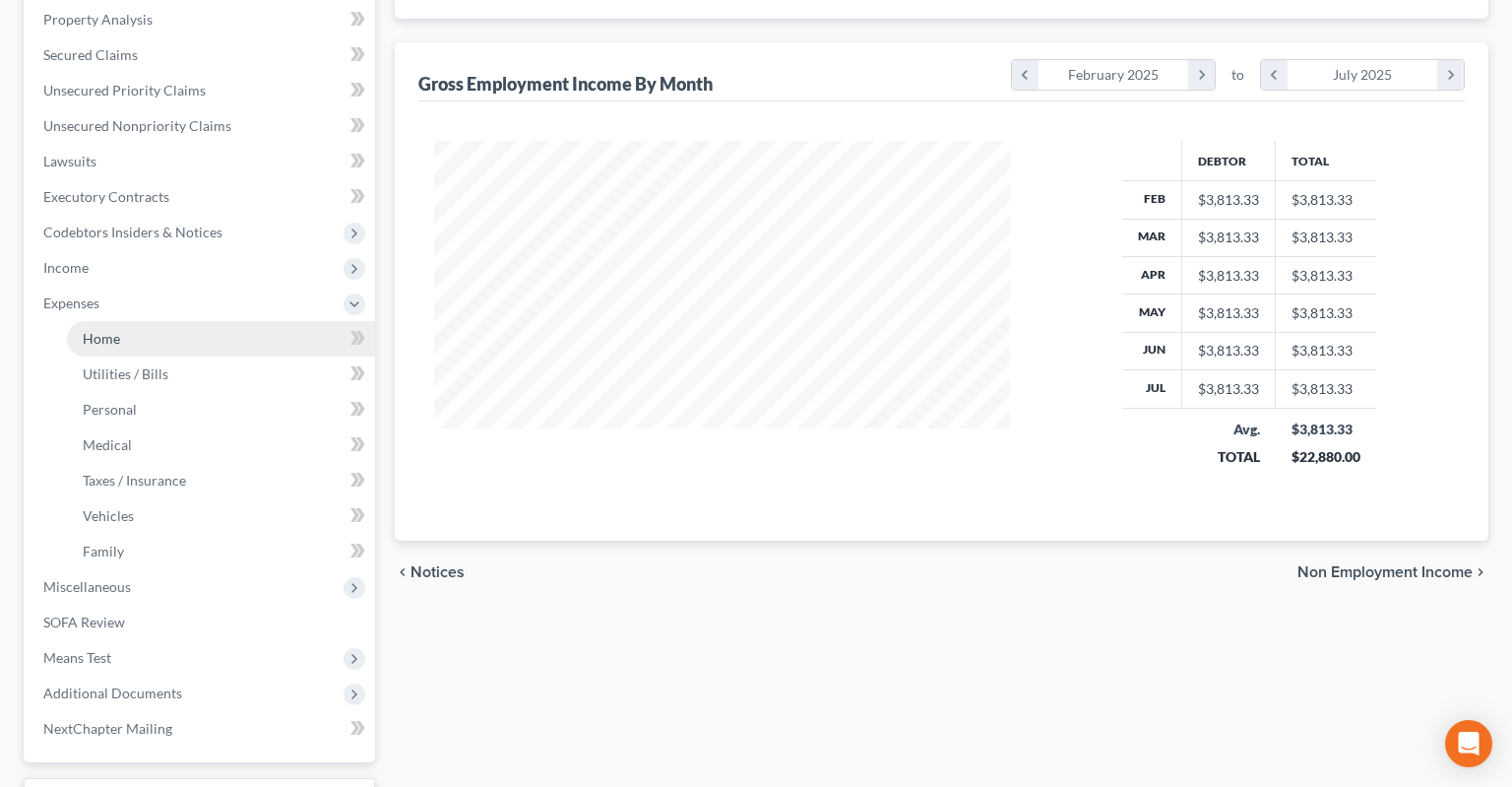 click on "Home" at bounding box center [220, 339] 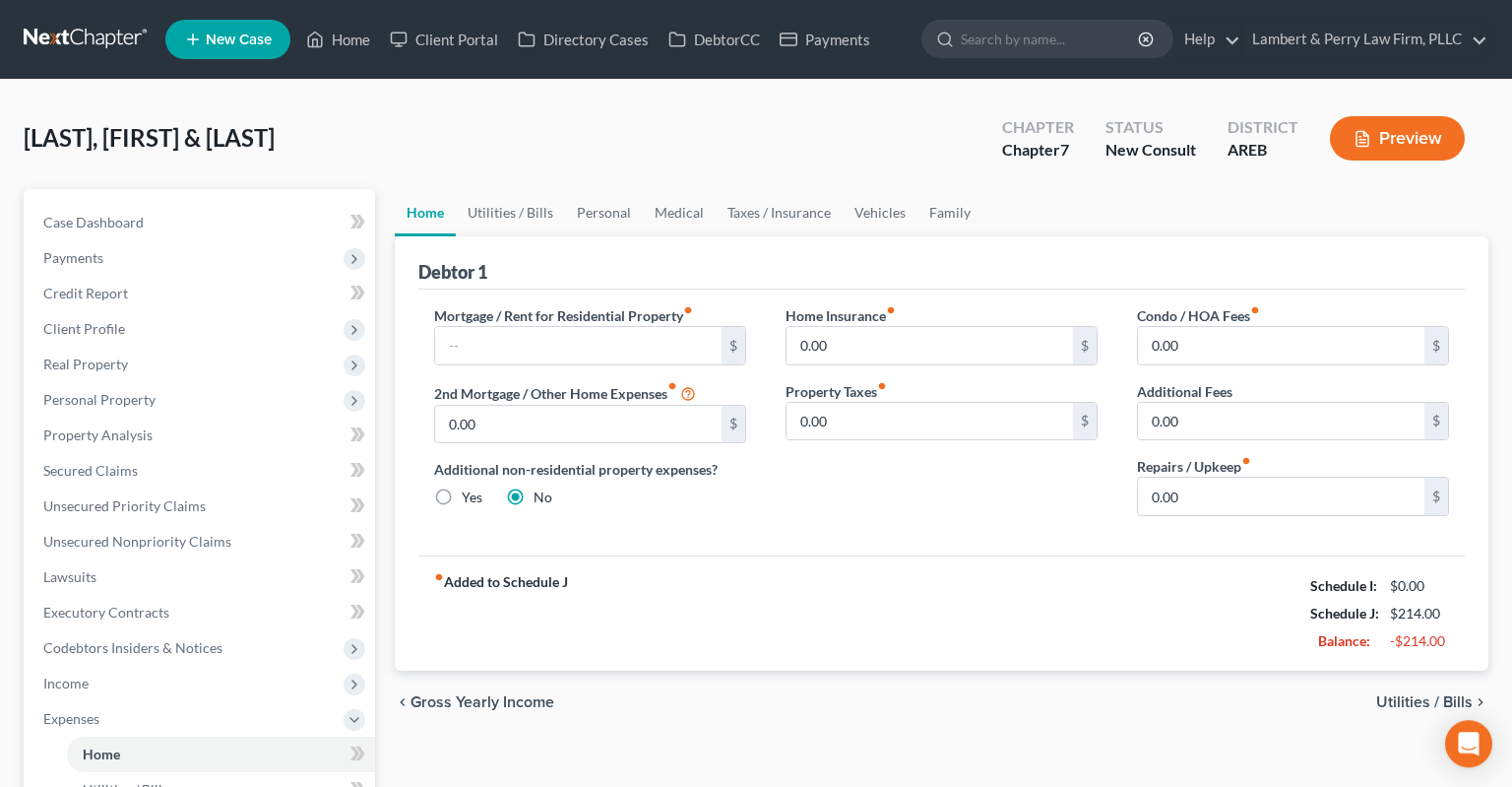 scroll, scrollTop: 0, scrollLeft: 0, axis: both 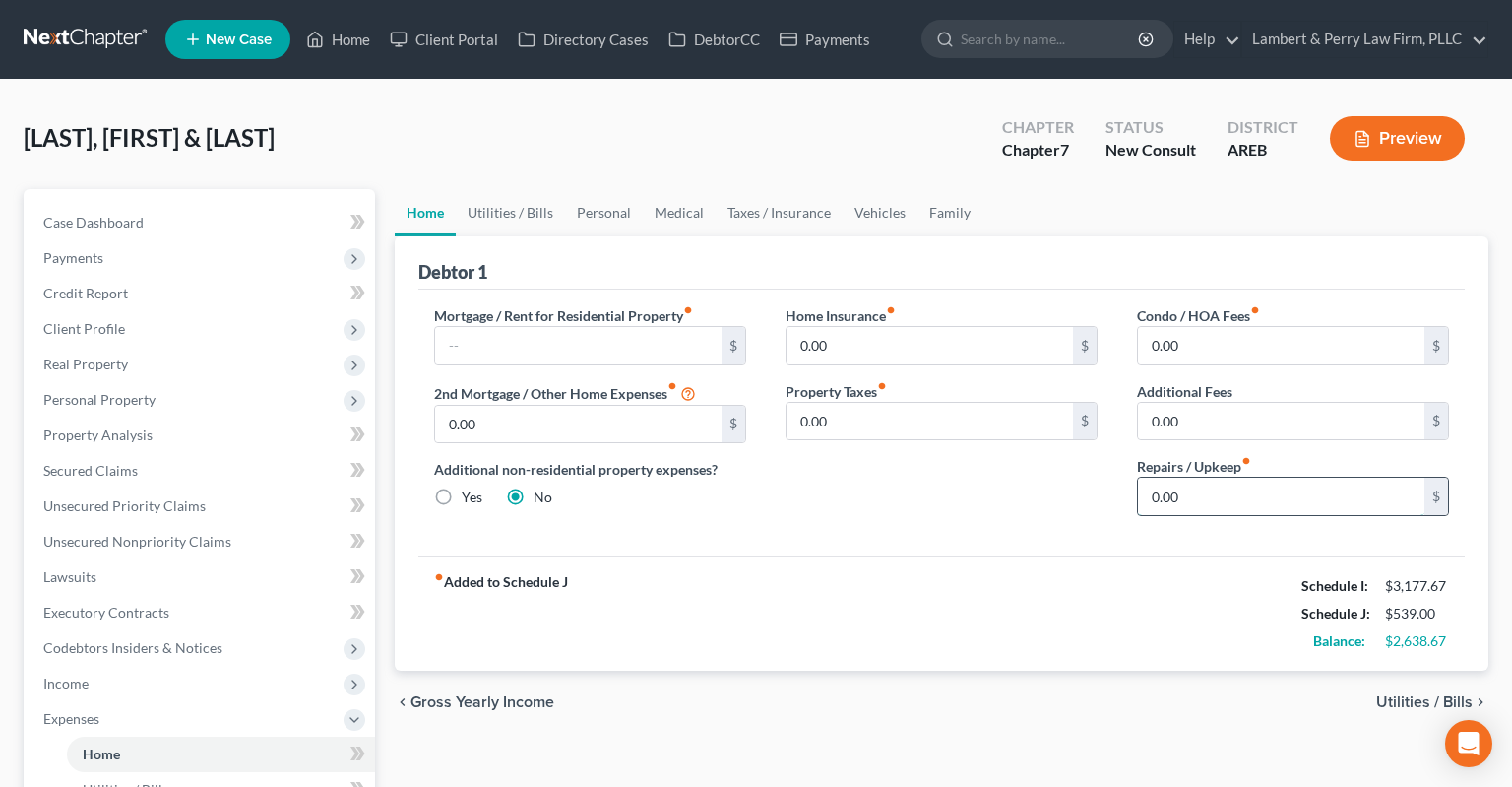 click on "0.00" at bounding box center [1281, 496] 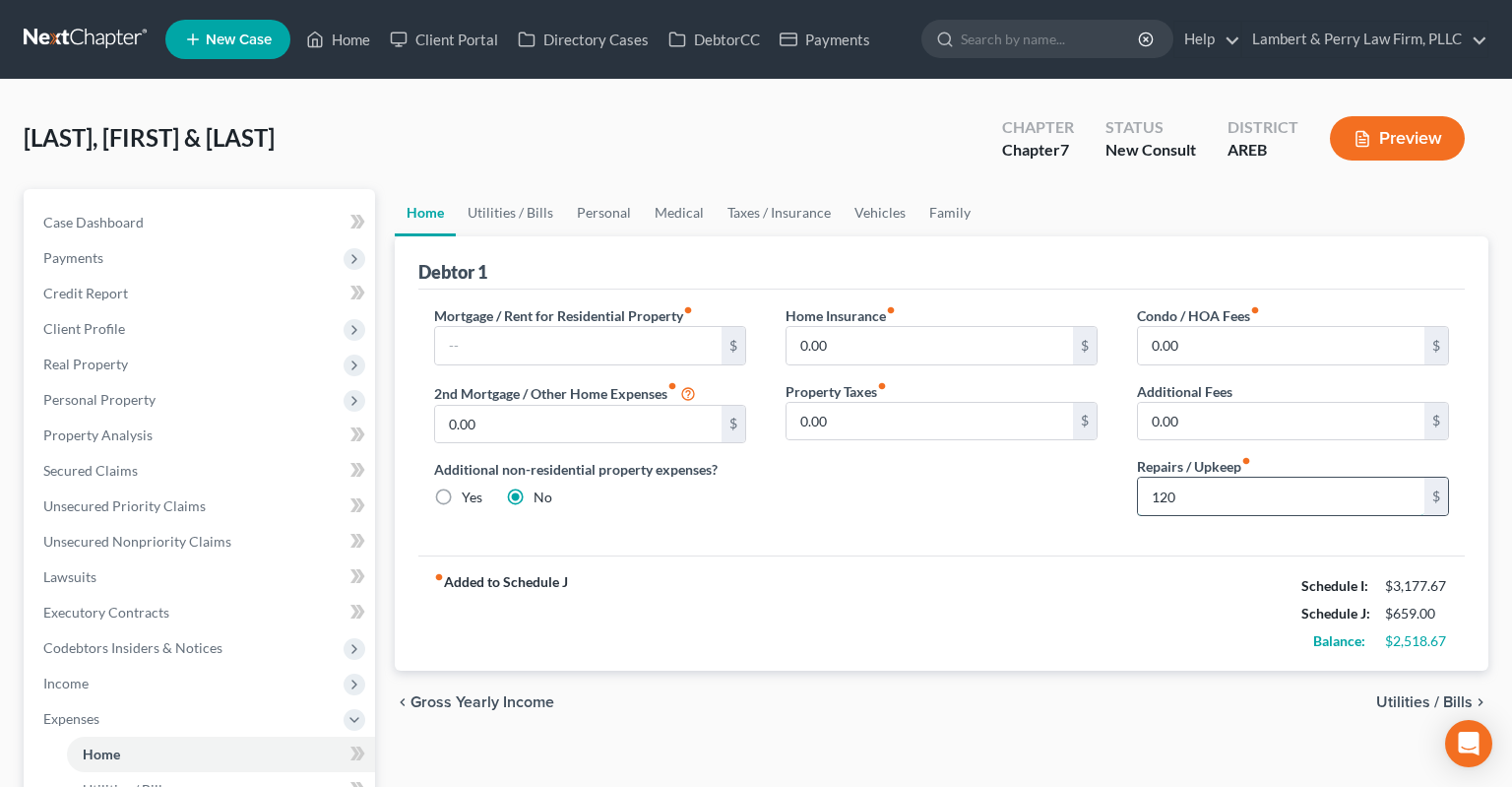 click on "120" at bounding box center [1281, 496] 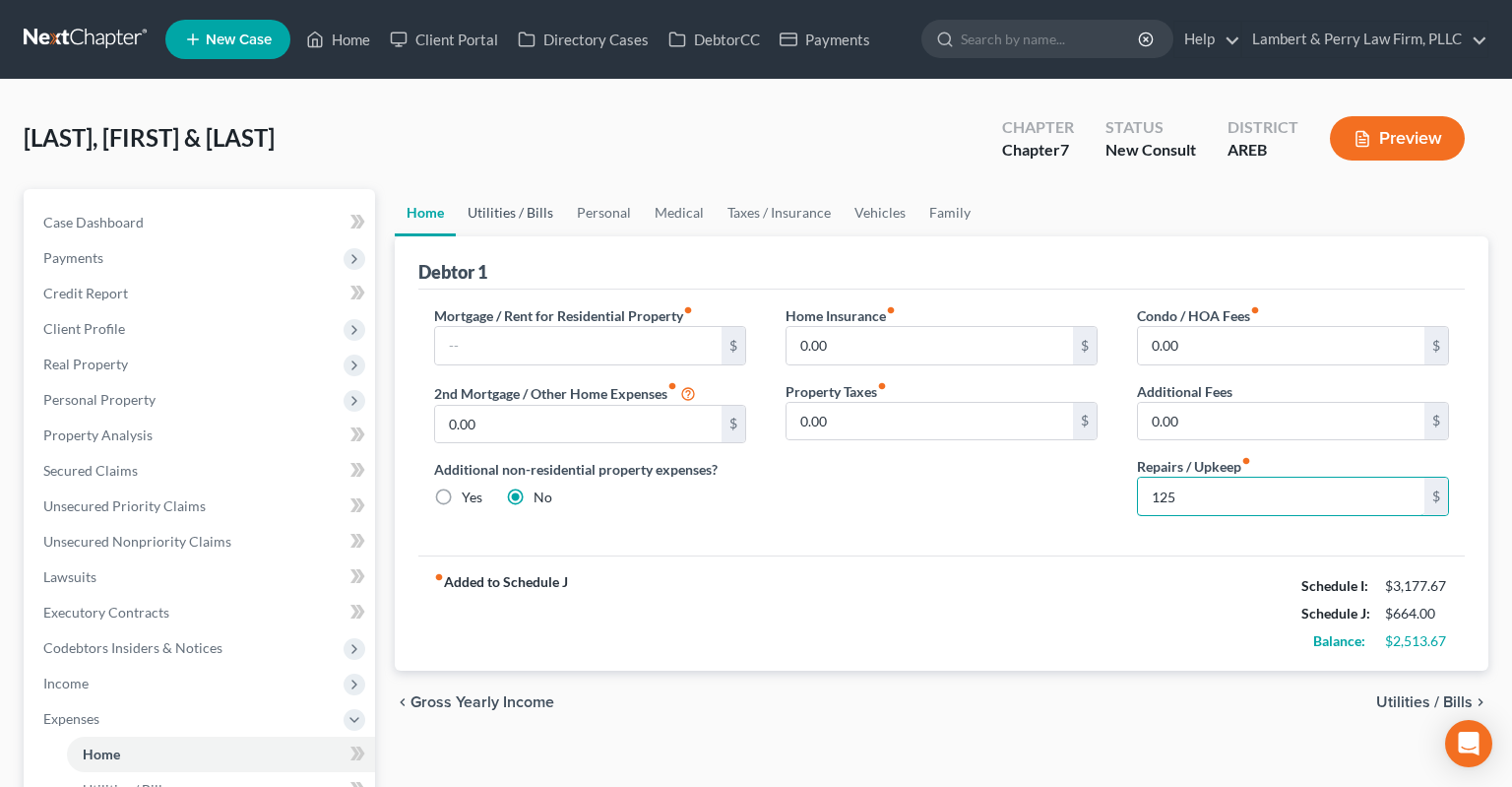 type on "125" 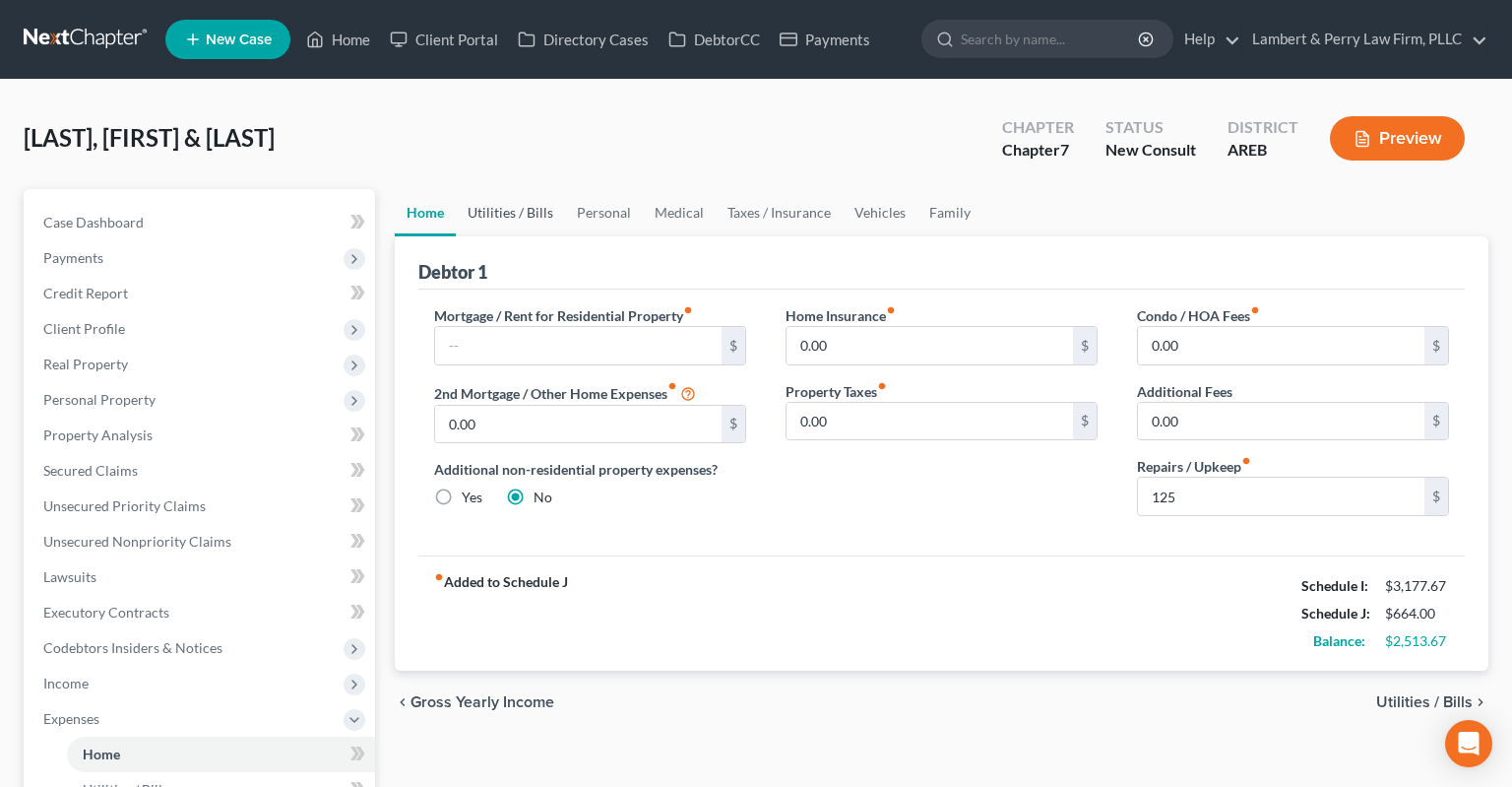 click on "Utilities / Bills" at bounding box center (510, 213) 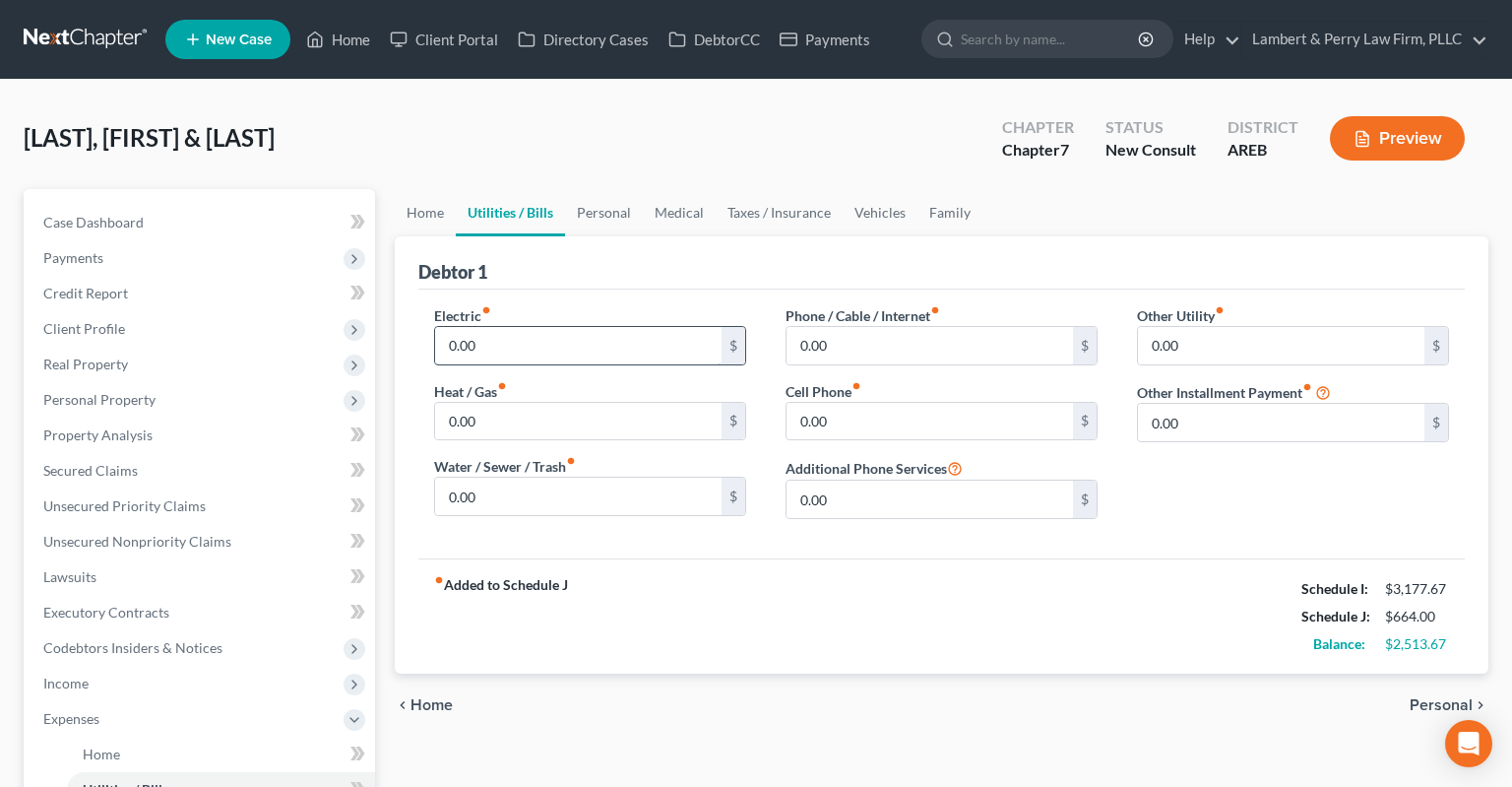 click on "0.00" at bounding box center [578, 346] 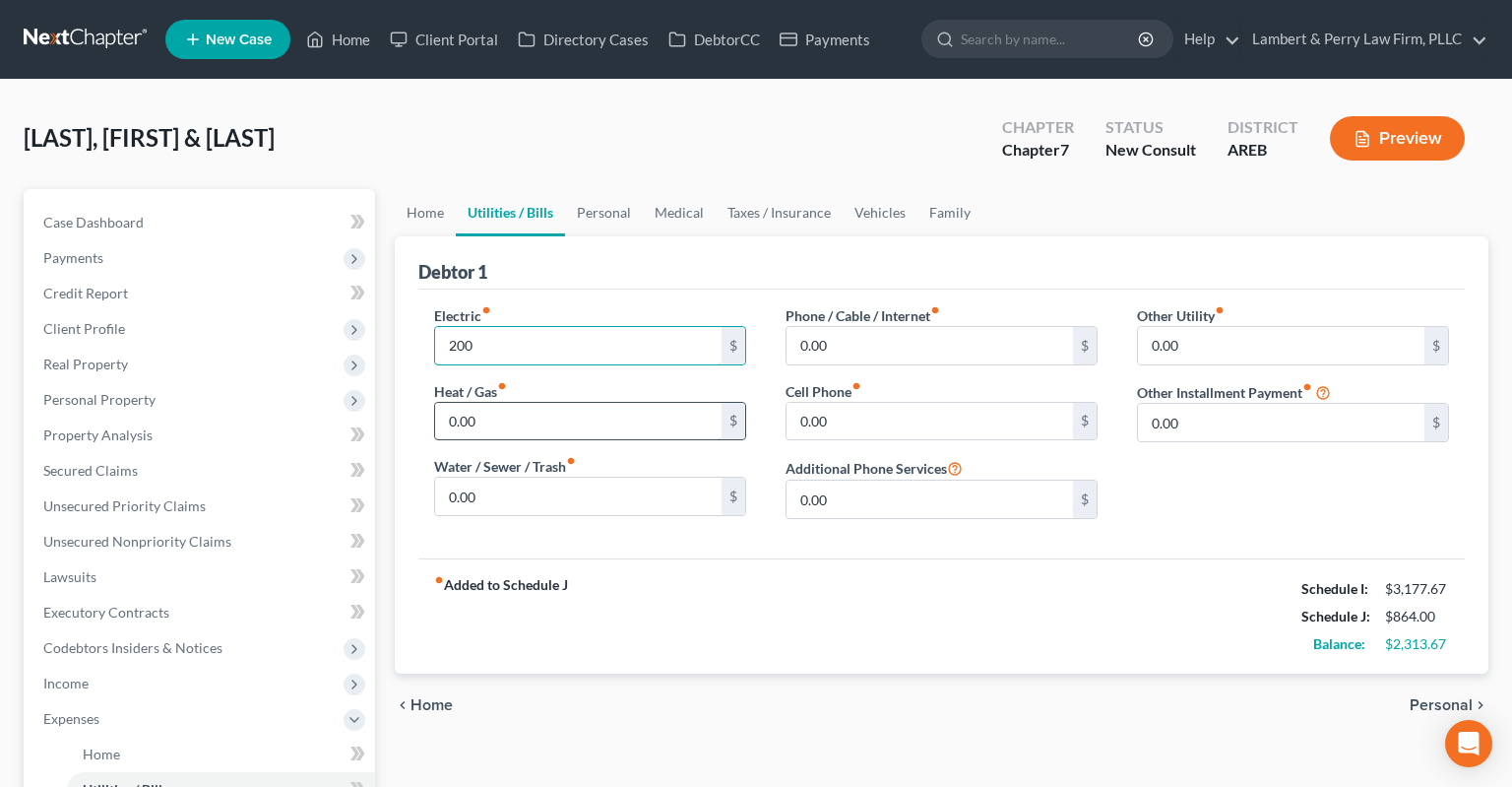 type on "200" 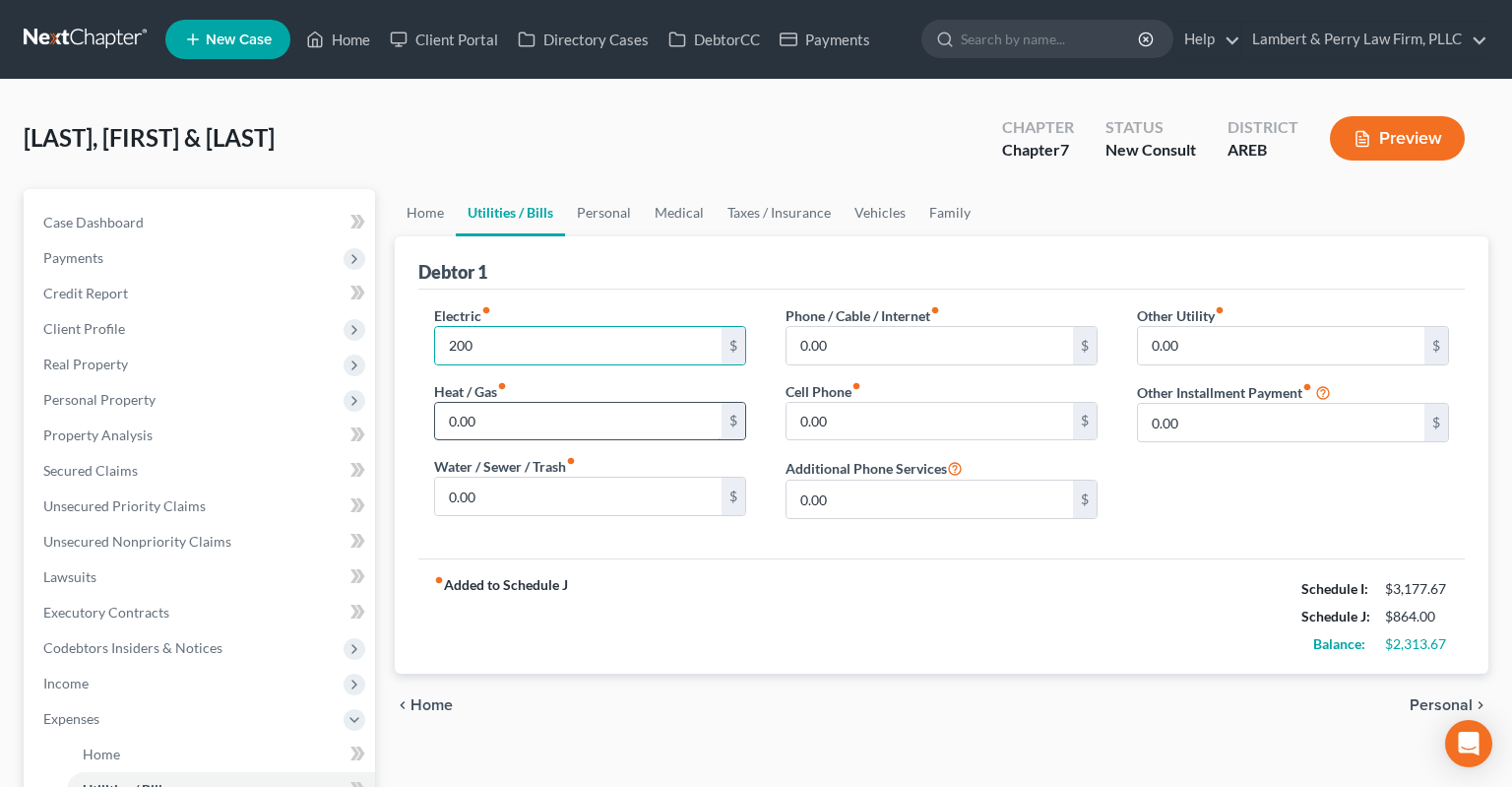 click on "0.00" at bounding box center (578, 422) 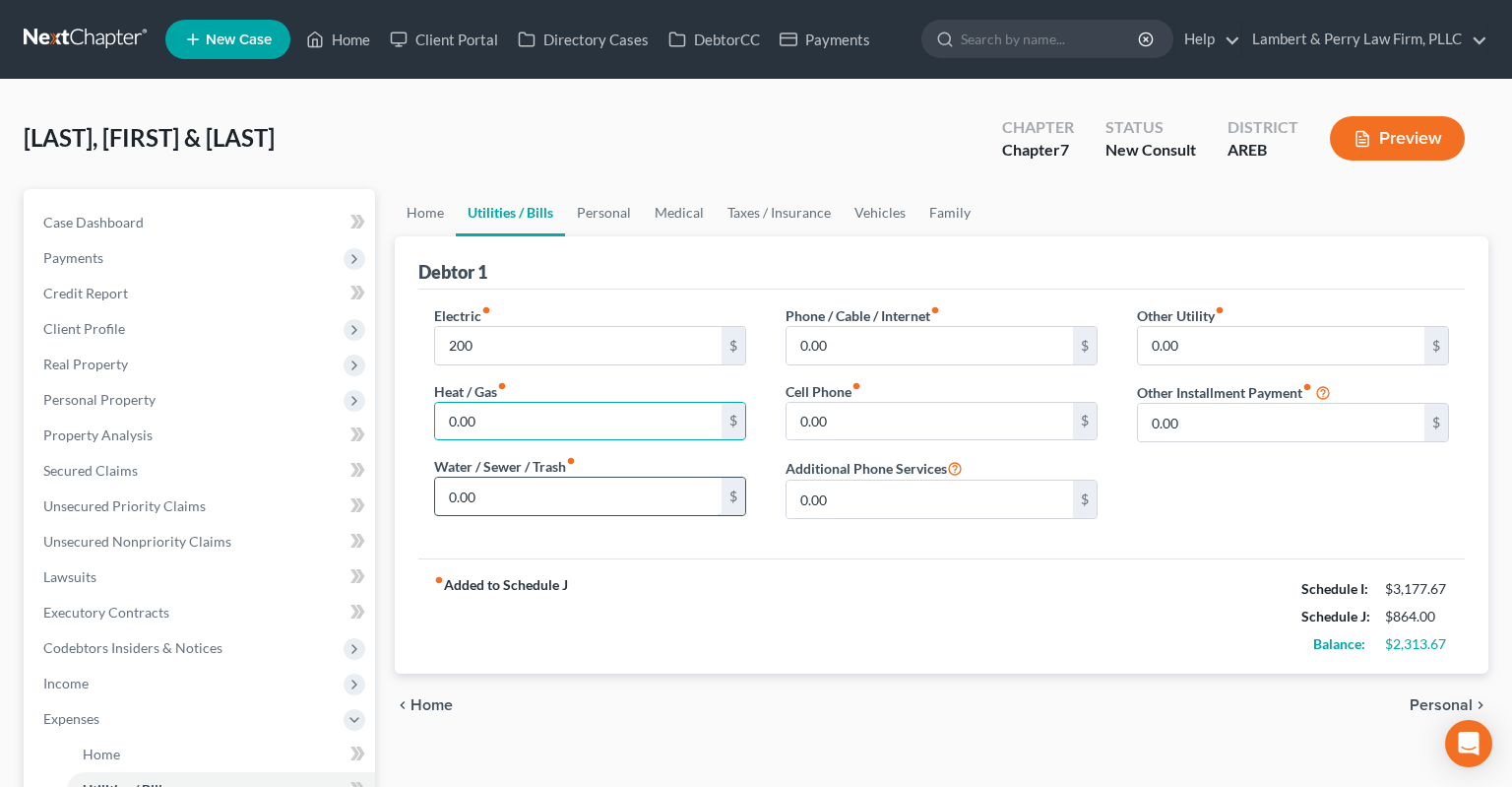 click on "0.00" at bounding box center [578, 496] 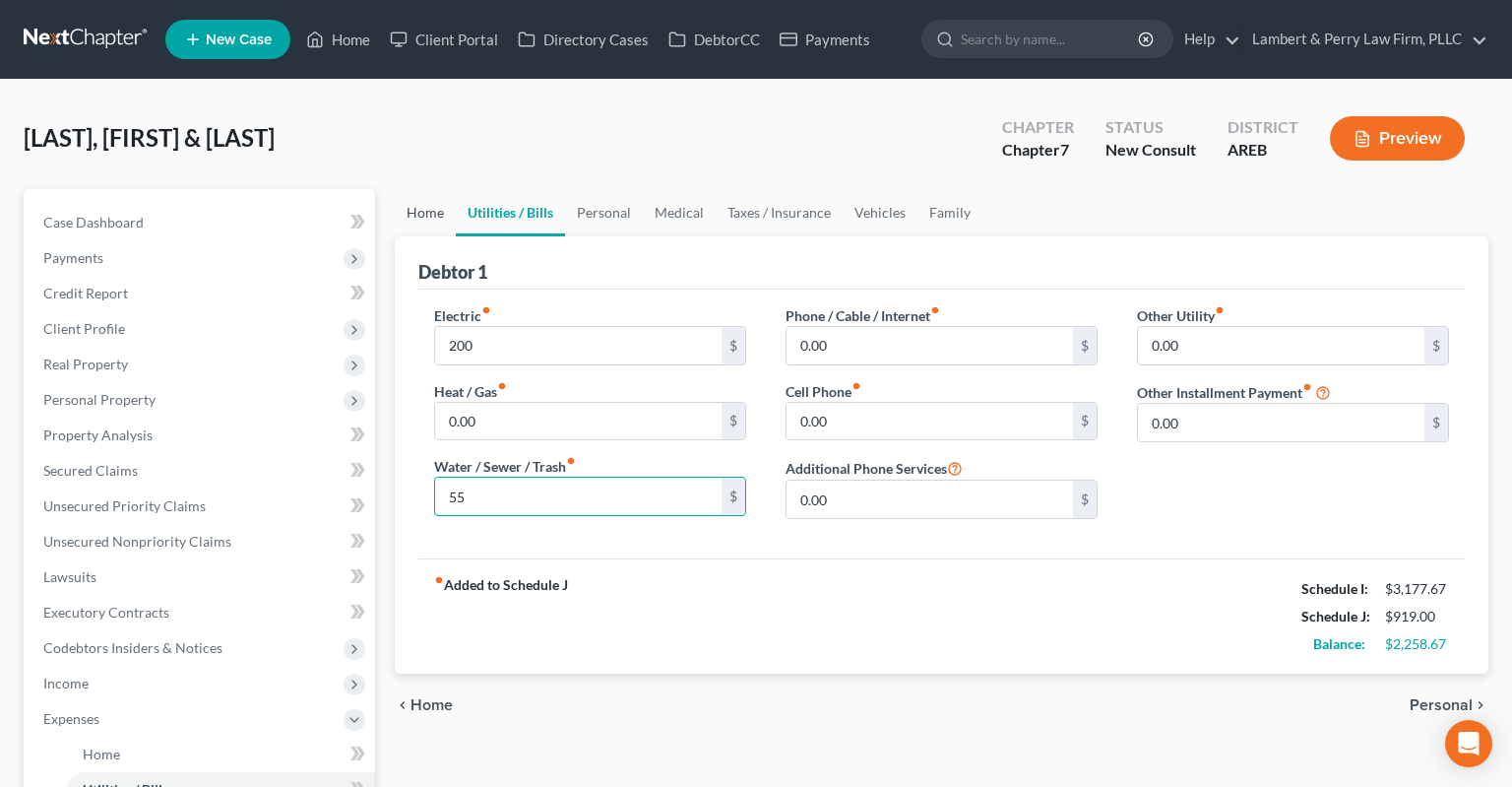 type on "55" 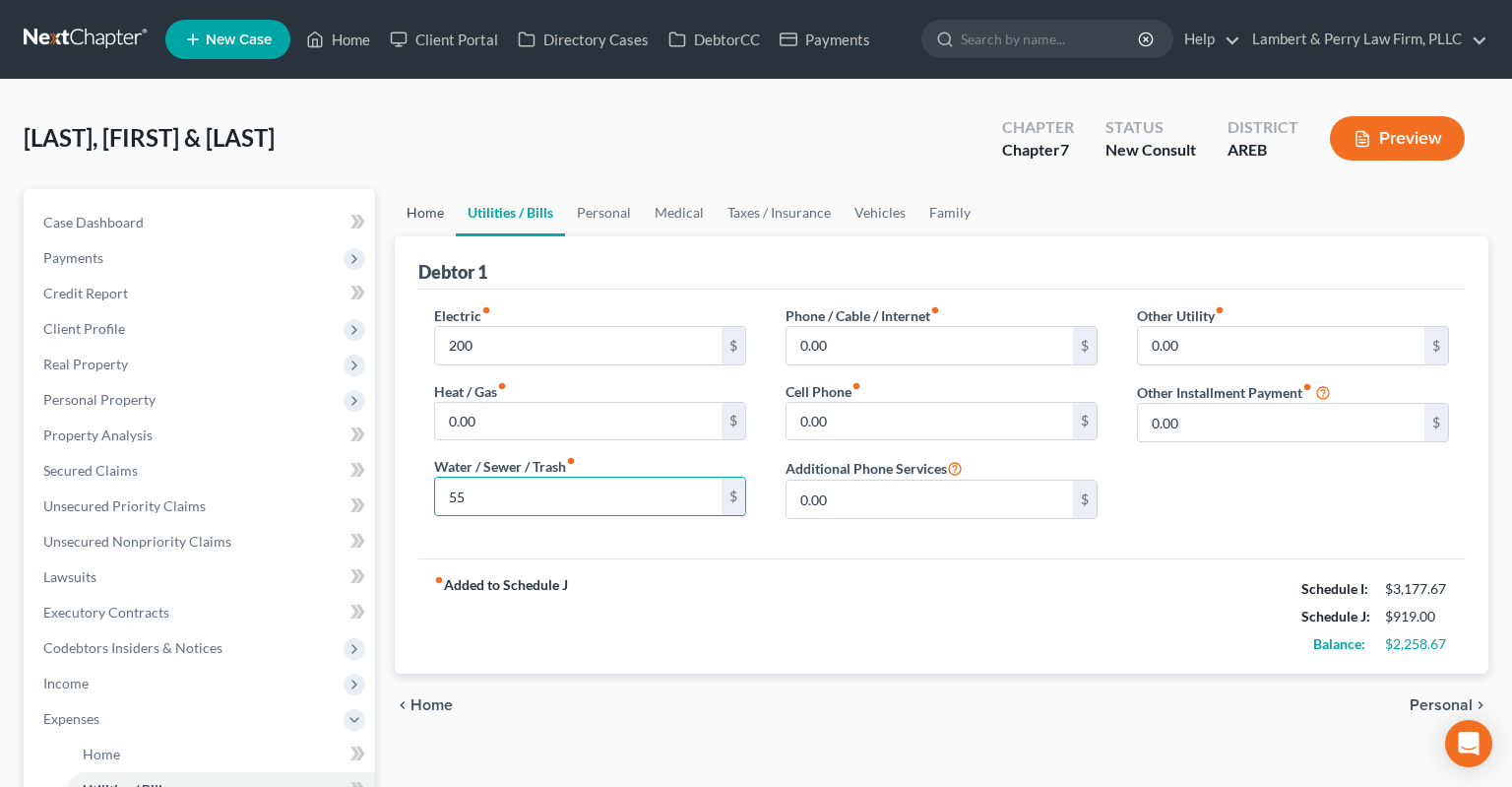click on "Home" at bounding box center [425, 213] 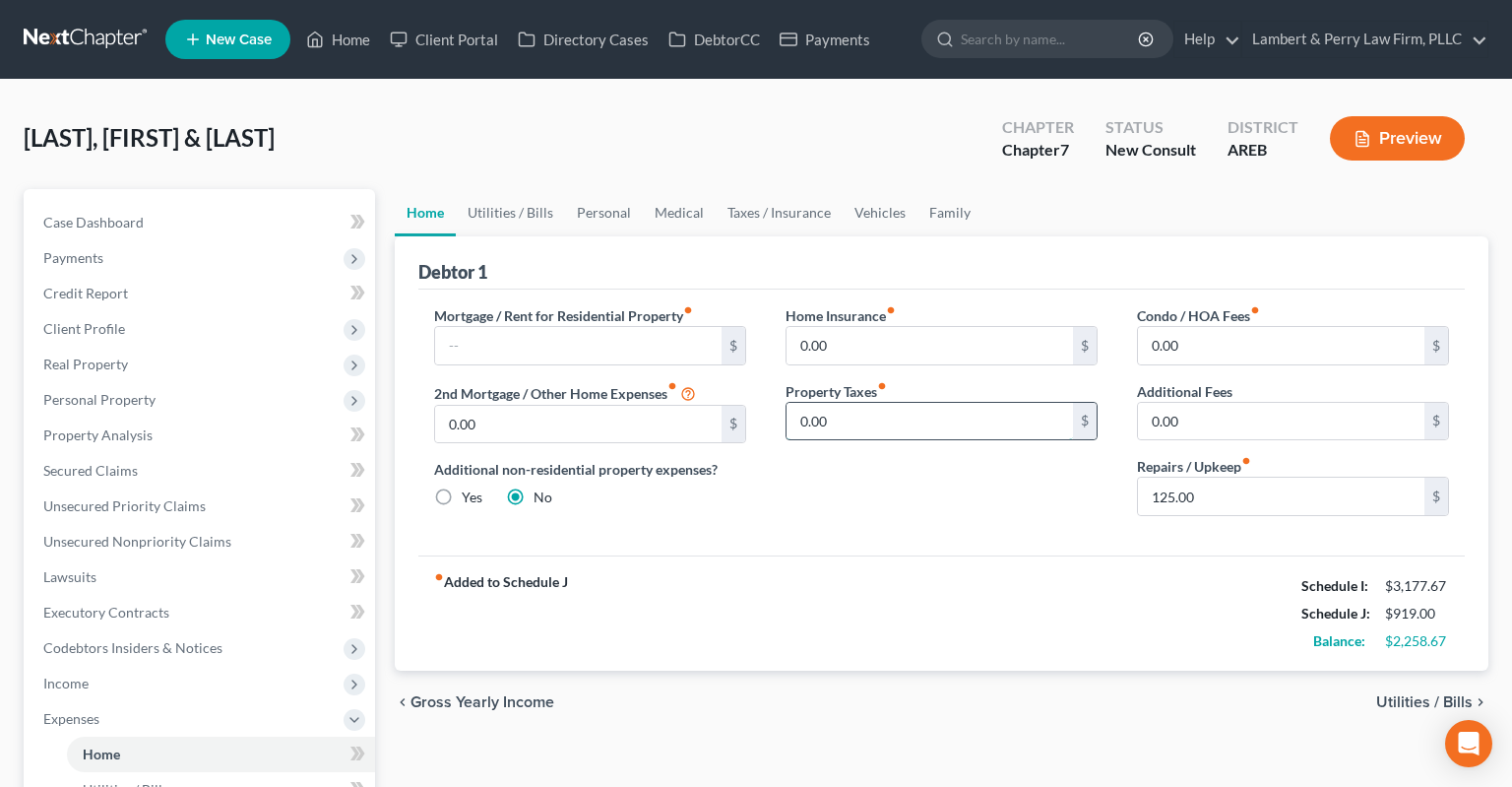 click on "0.00" at bounding box center (929, 422) 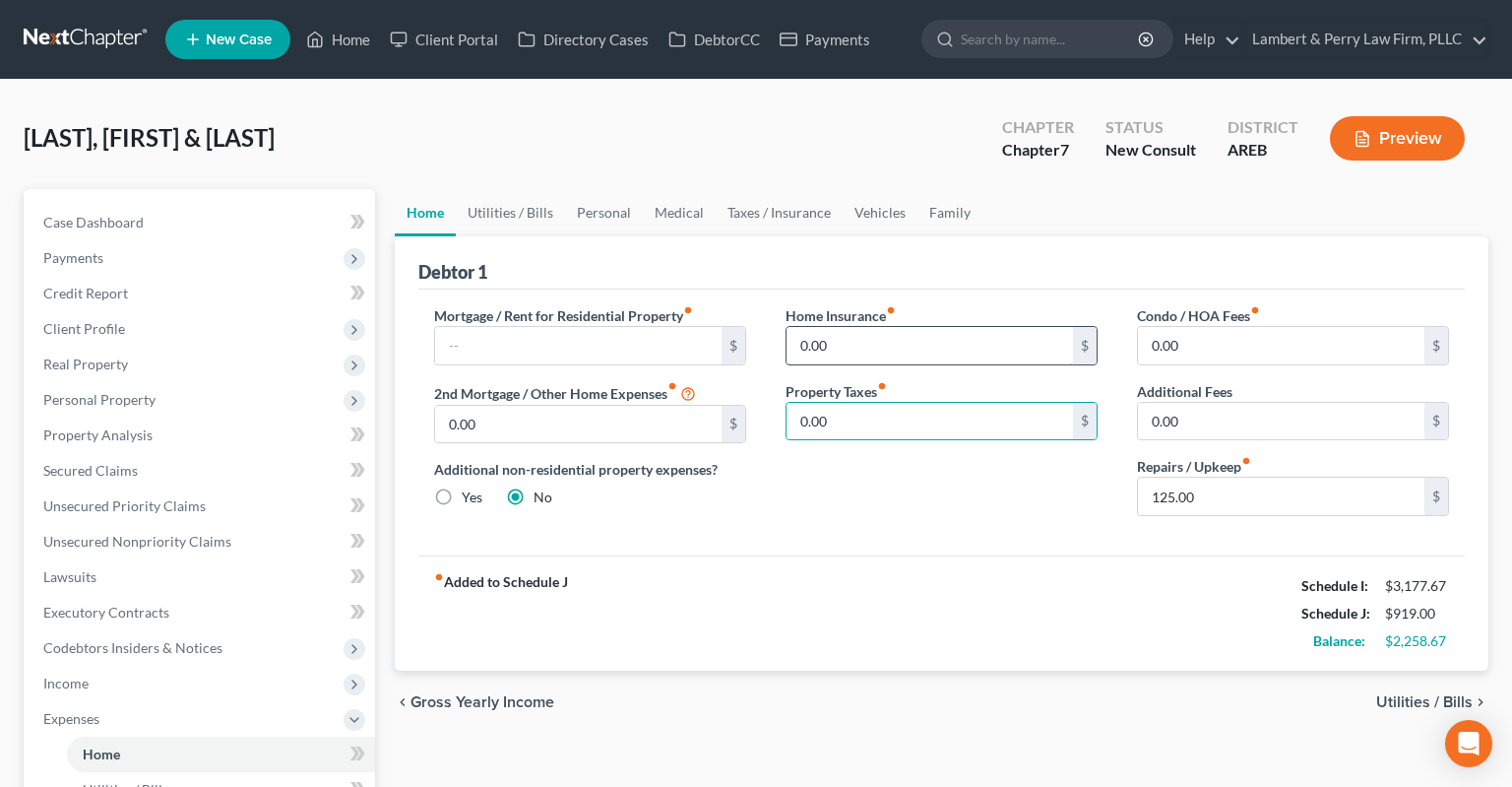 click on "0.00" at bounding box center [929, 346] 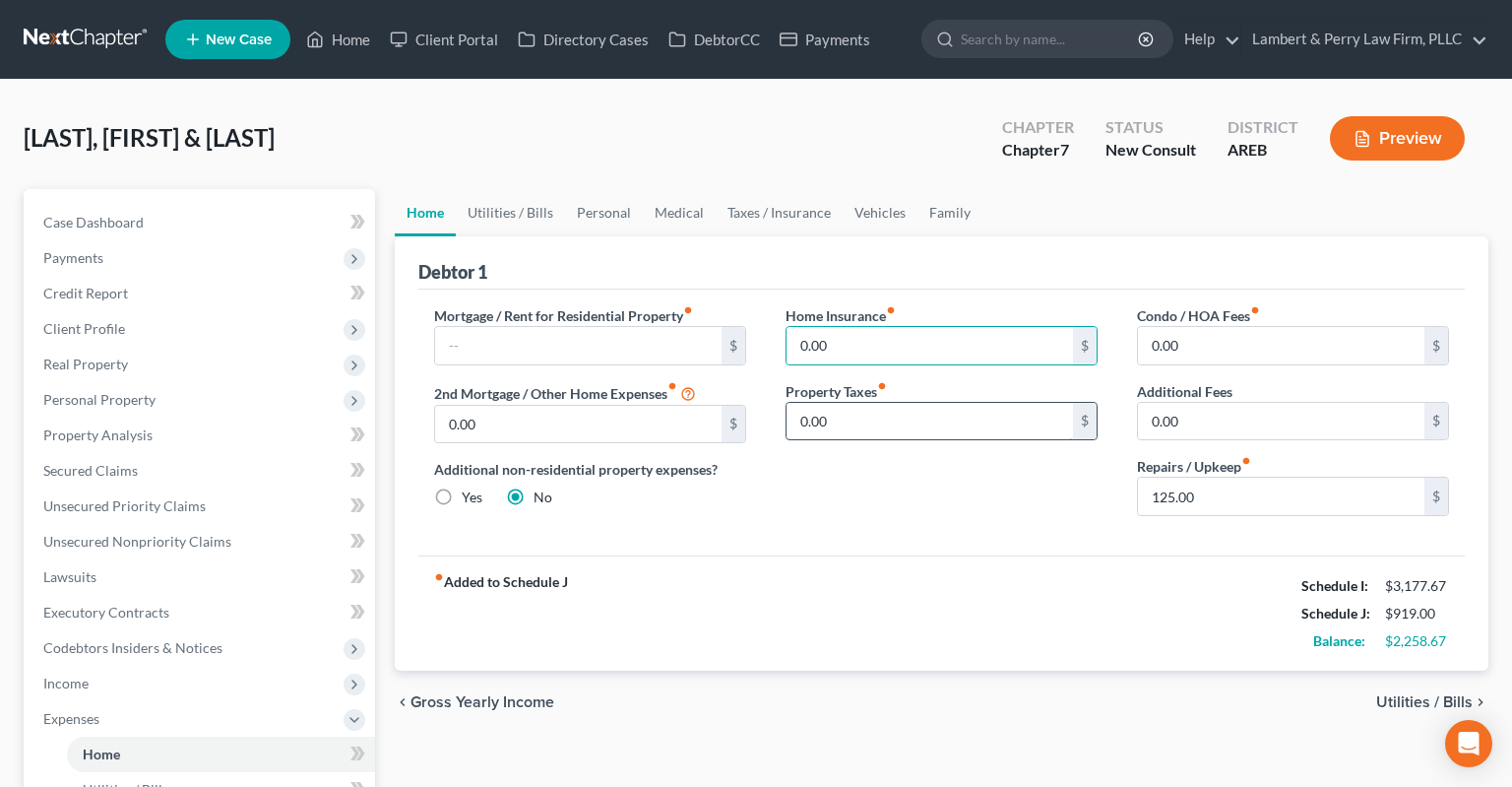 click on "0.00" at bounding box center [929, 422] 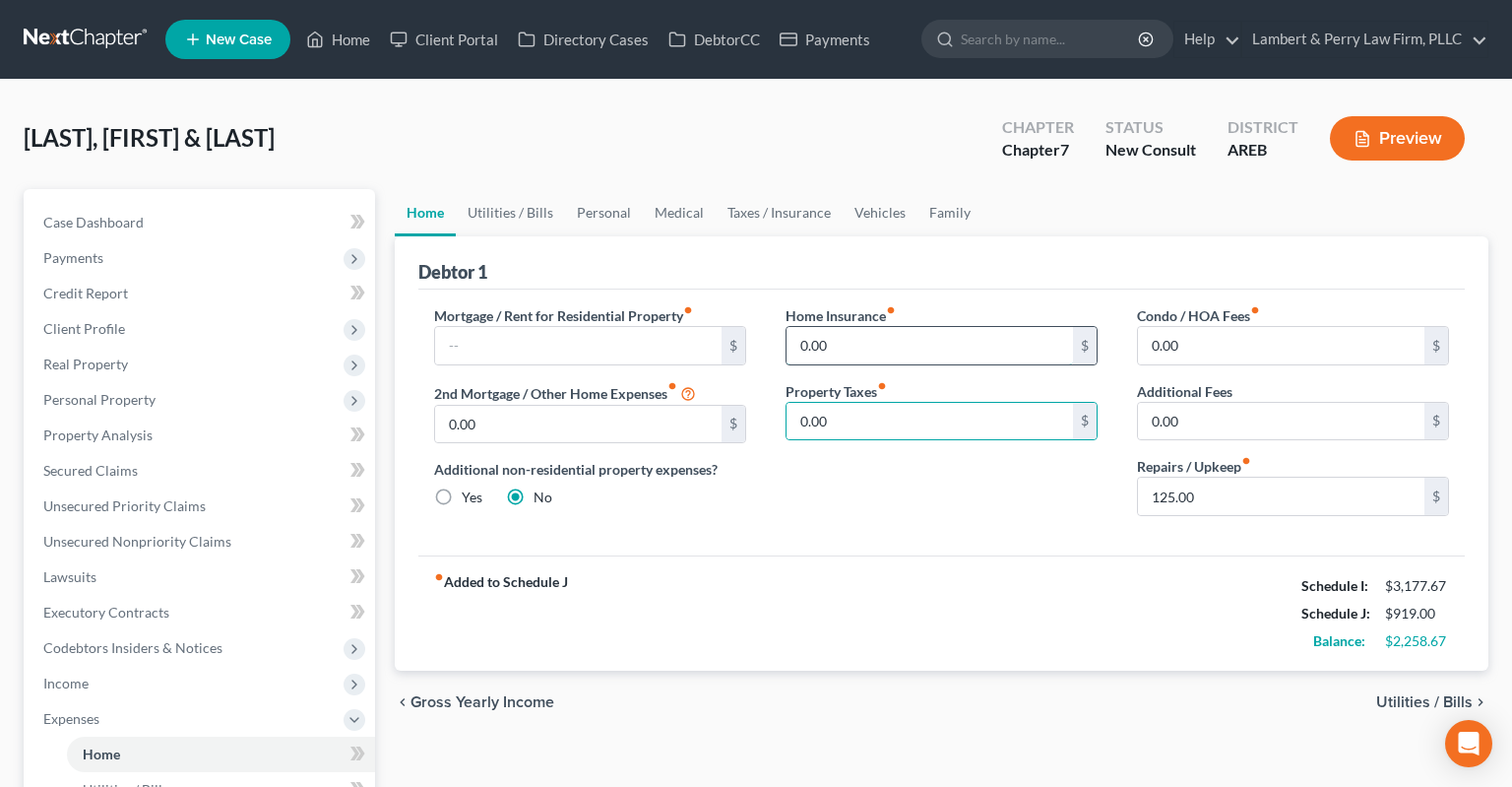 drag, startPoint x: 860, startPoint y: 337, endPoint x: 858, endPoint y: 347, distance: 10.198039 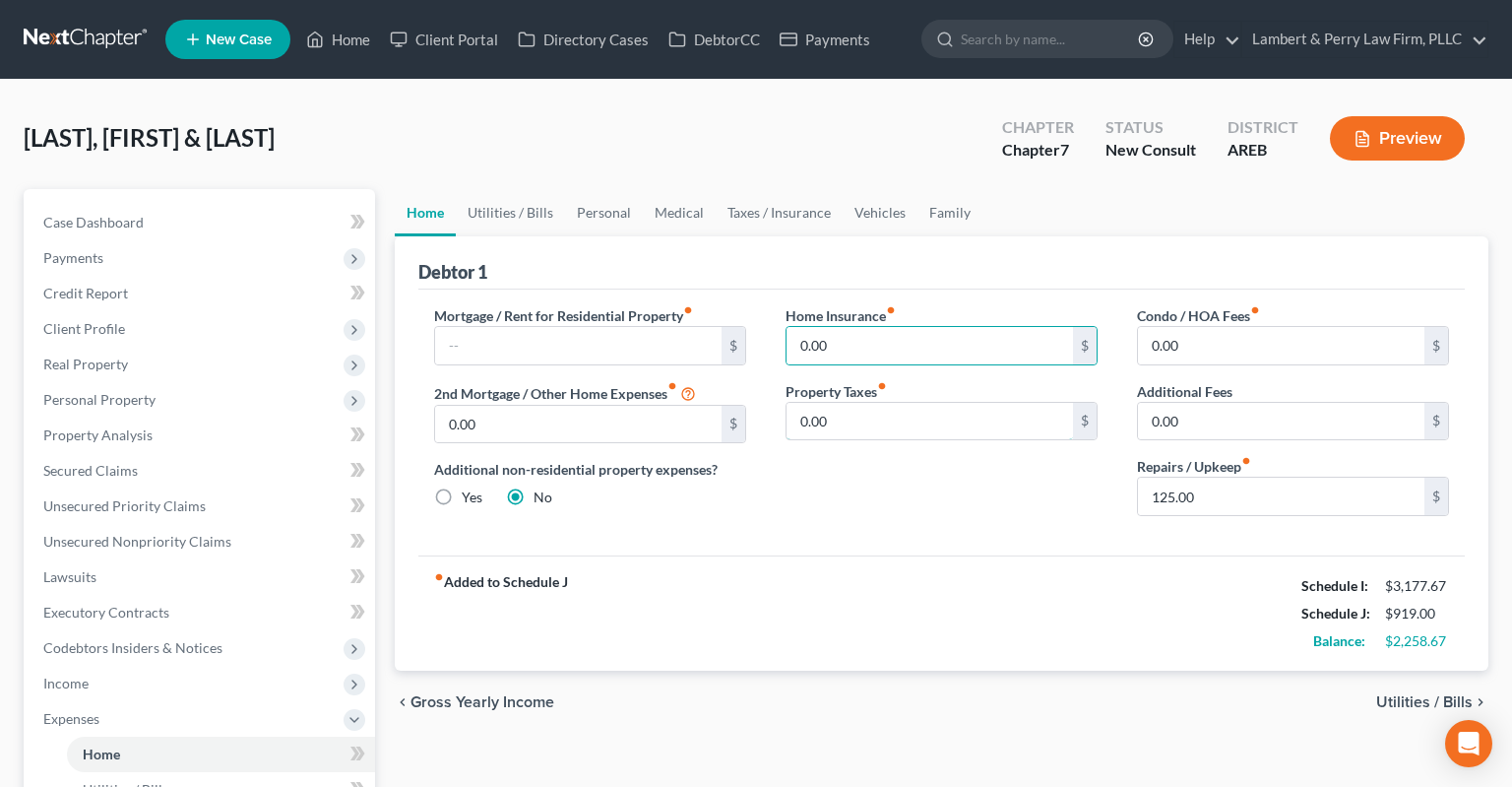click on "0.00" at bounding box center (929, 422) 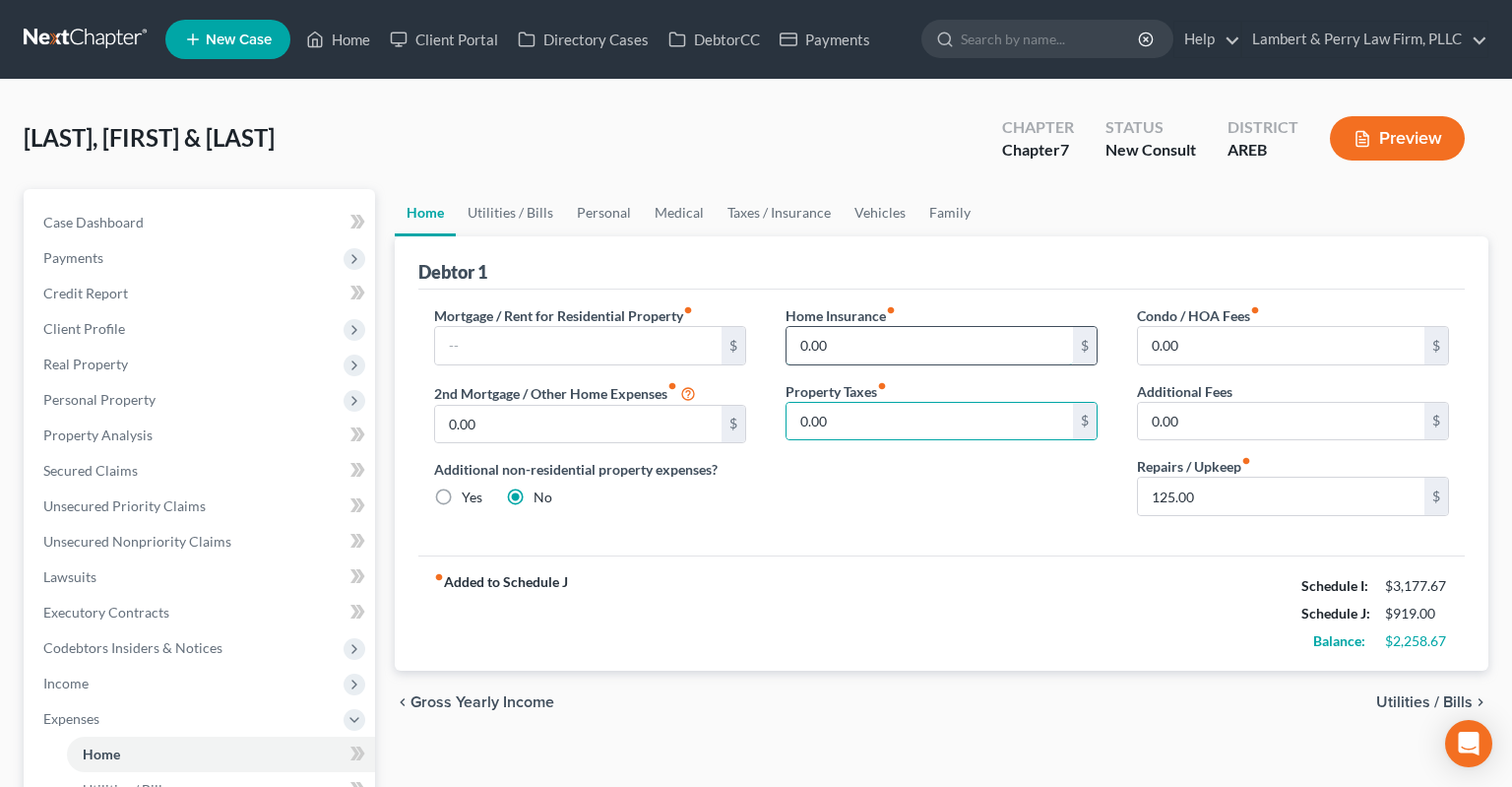 click on "0.00" at bounding box center (929, 346) 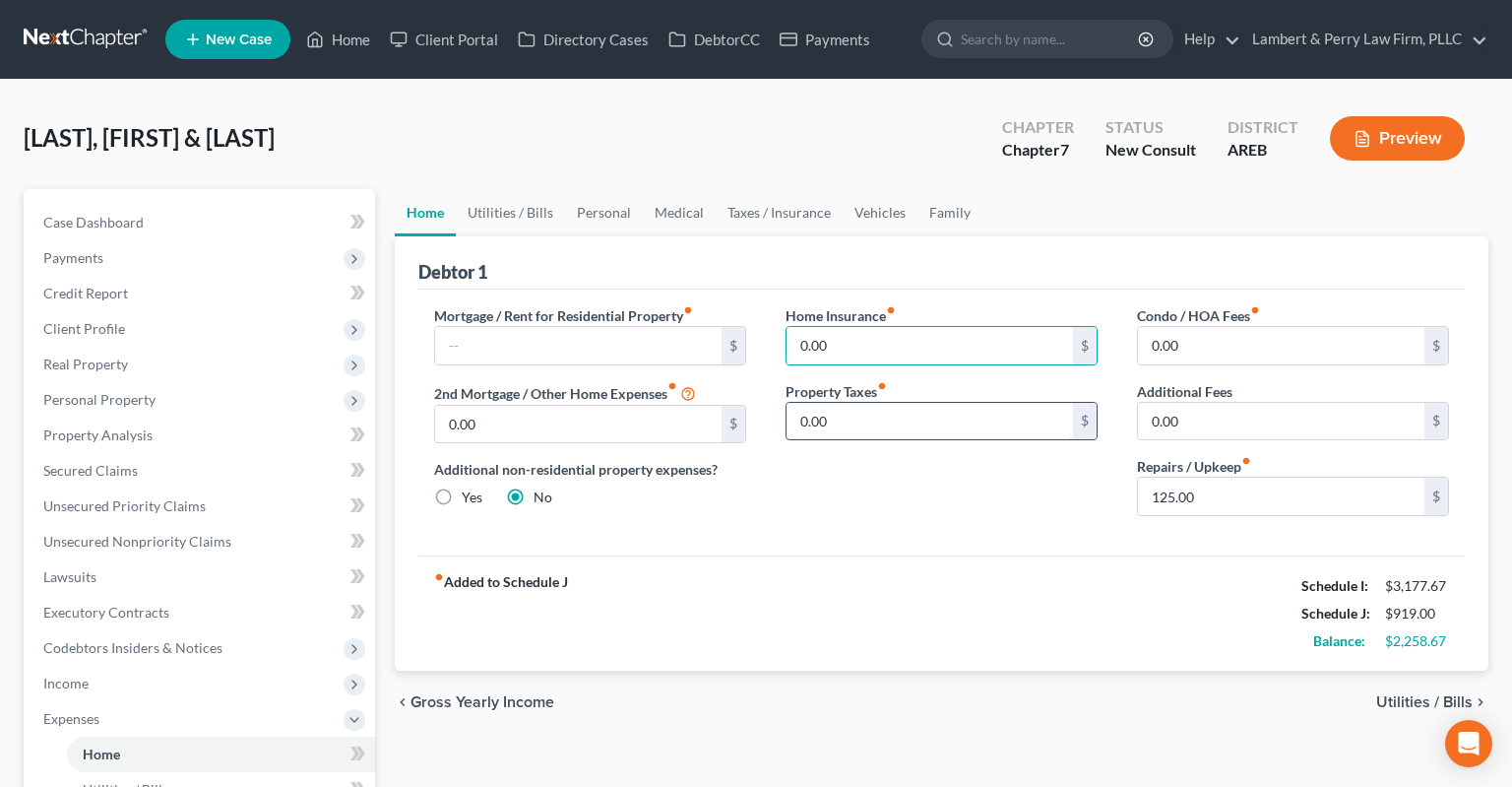 click on "0.00" at bounding box center [929, 422] 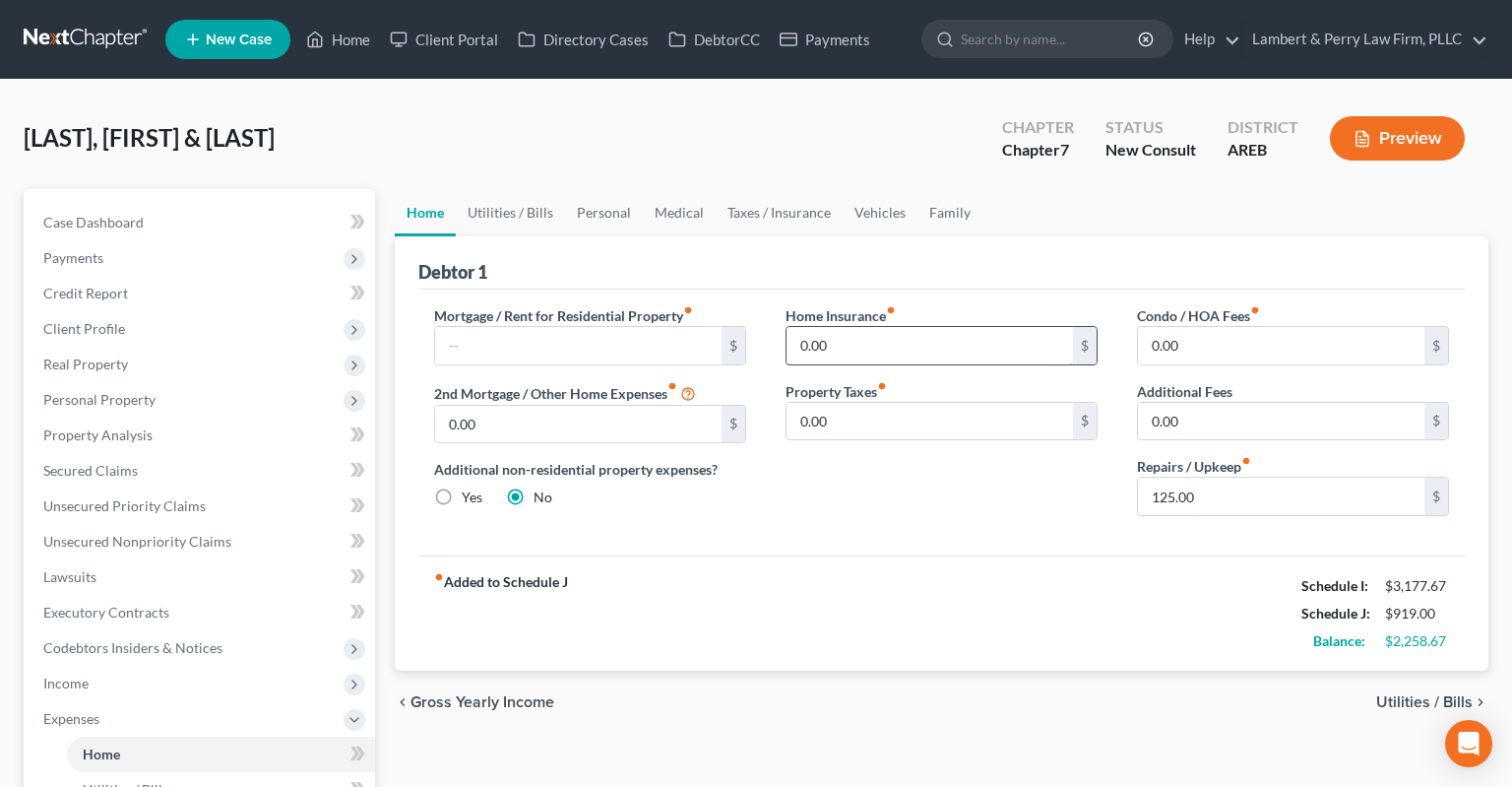 click on "0.00" at bounding box center (929, 346) 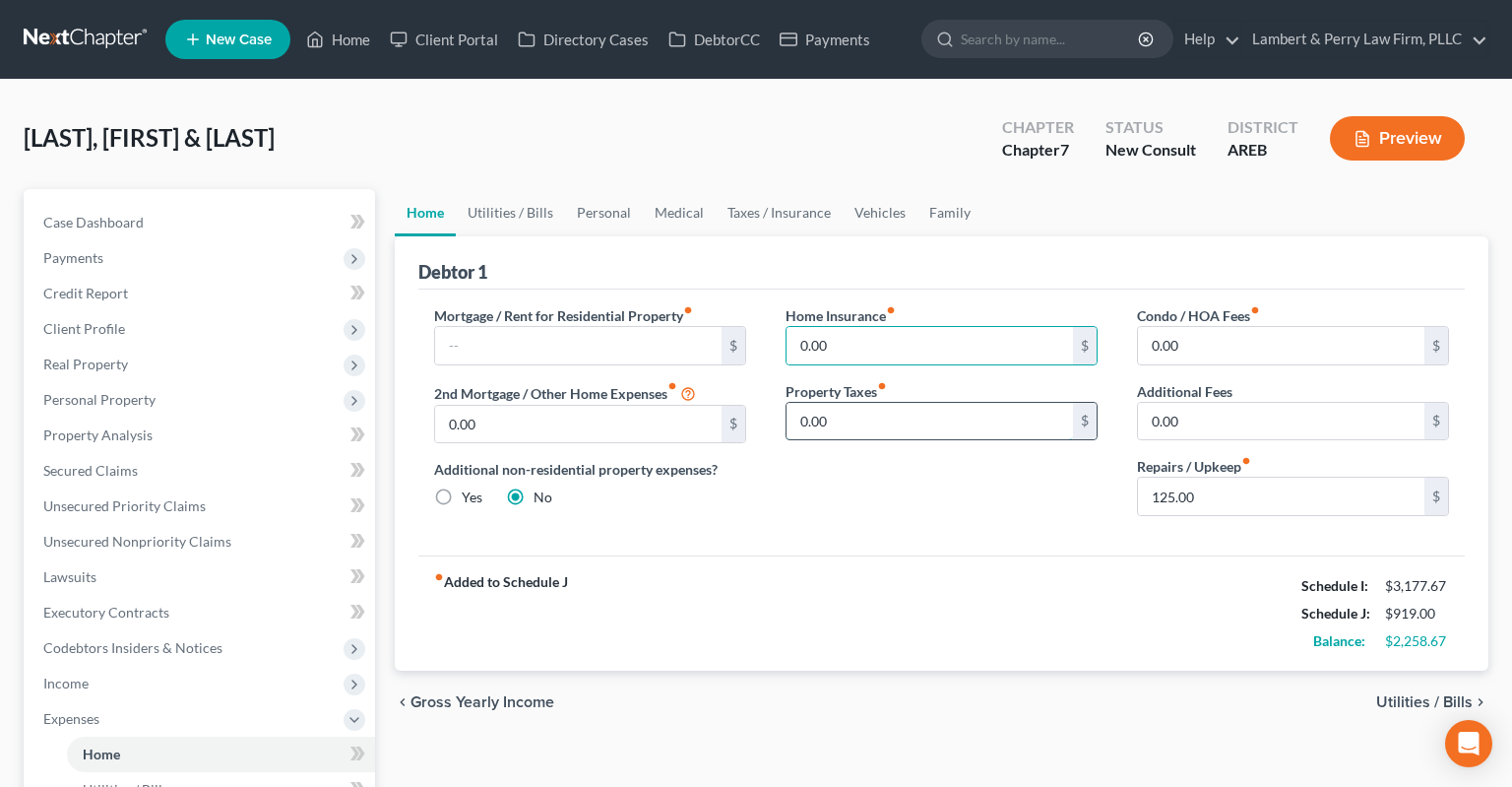 drag, startPoint x: 839, startPoint y: 420, endPoint x: 845, endPoint y: 406, distance: 15.231546 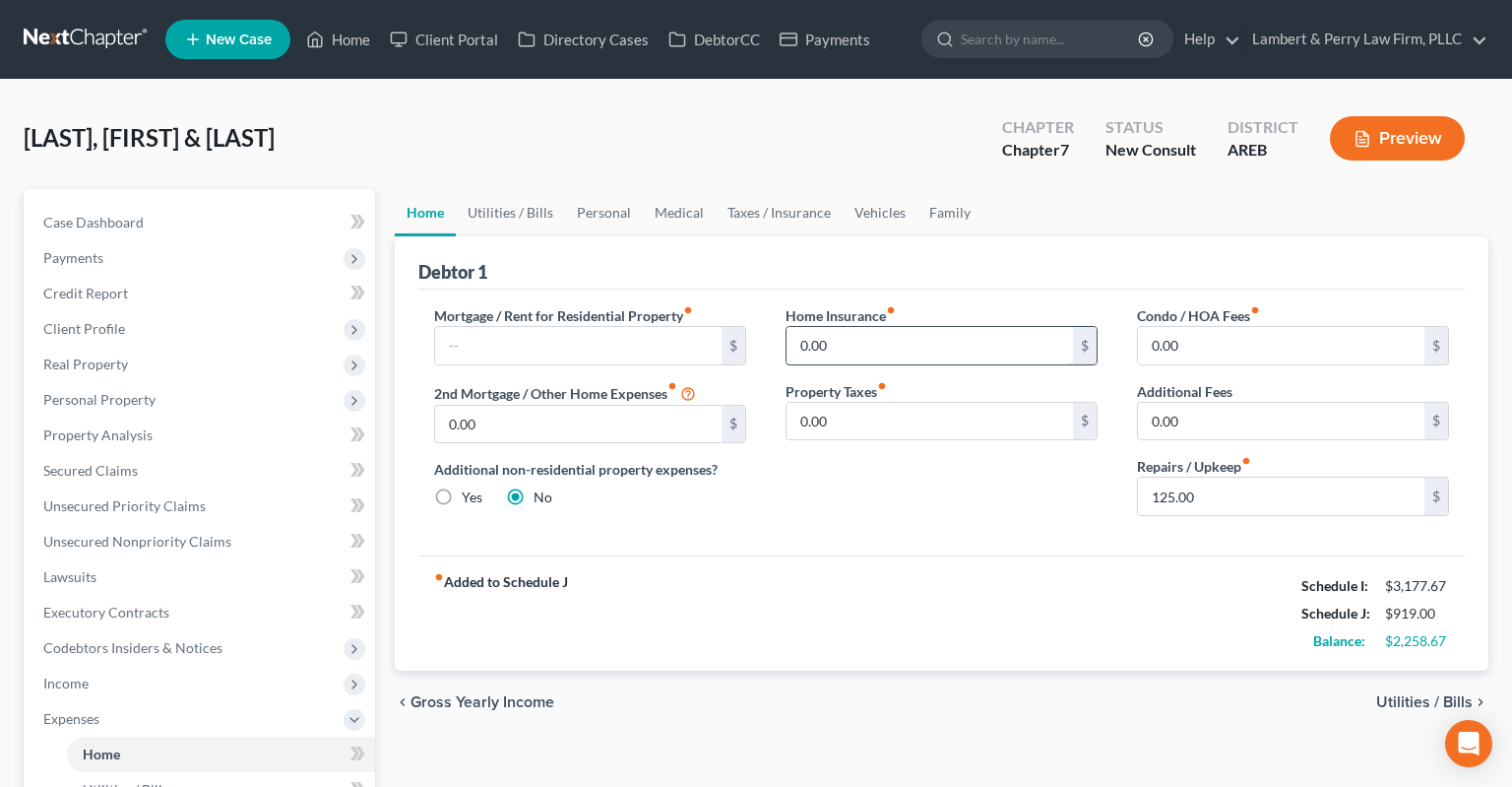 click on "0.00" at bounding box center [929, 346] 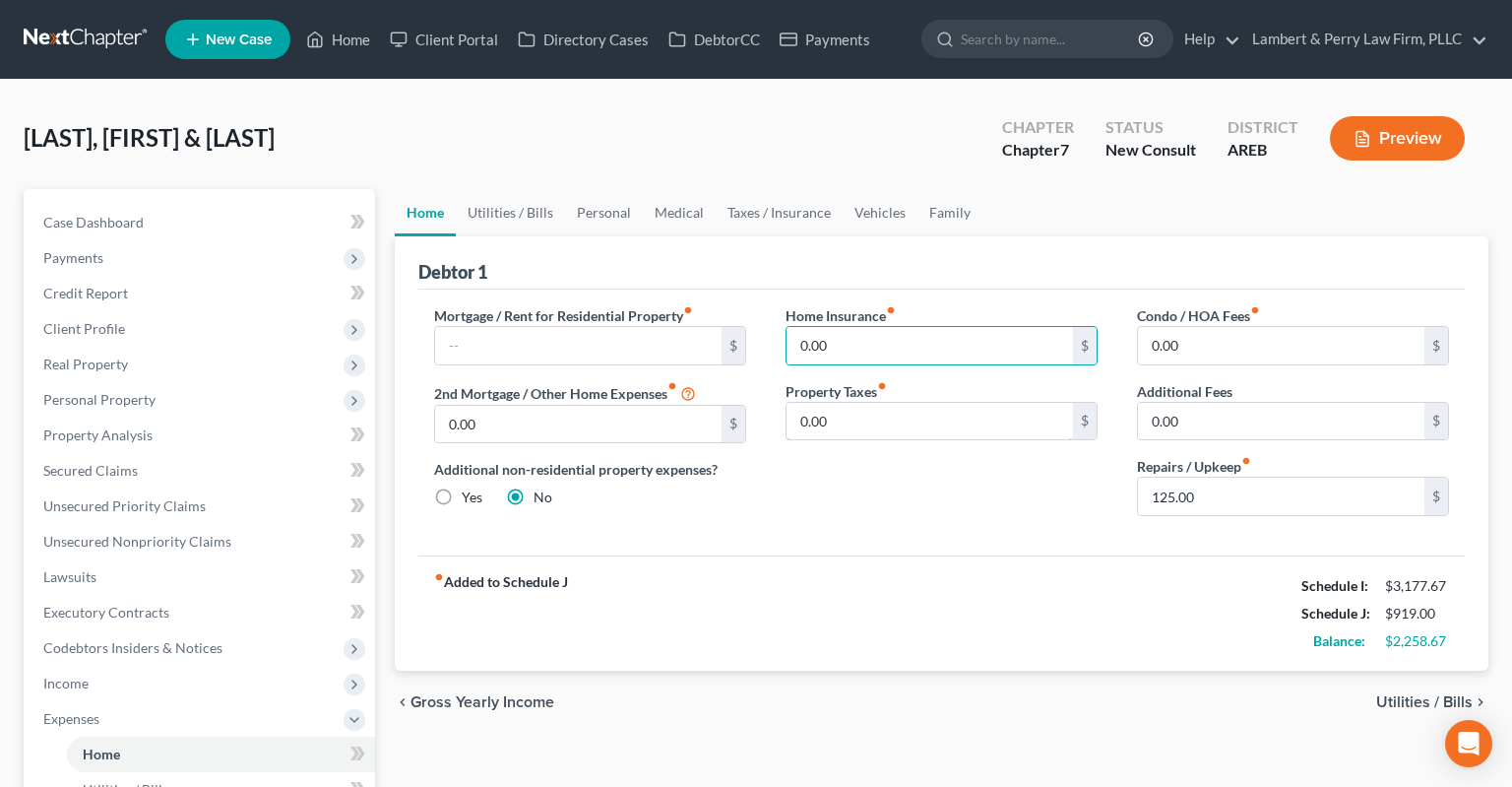 click on "0.00" at bounding box center [929, 422] 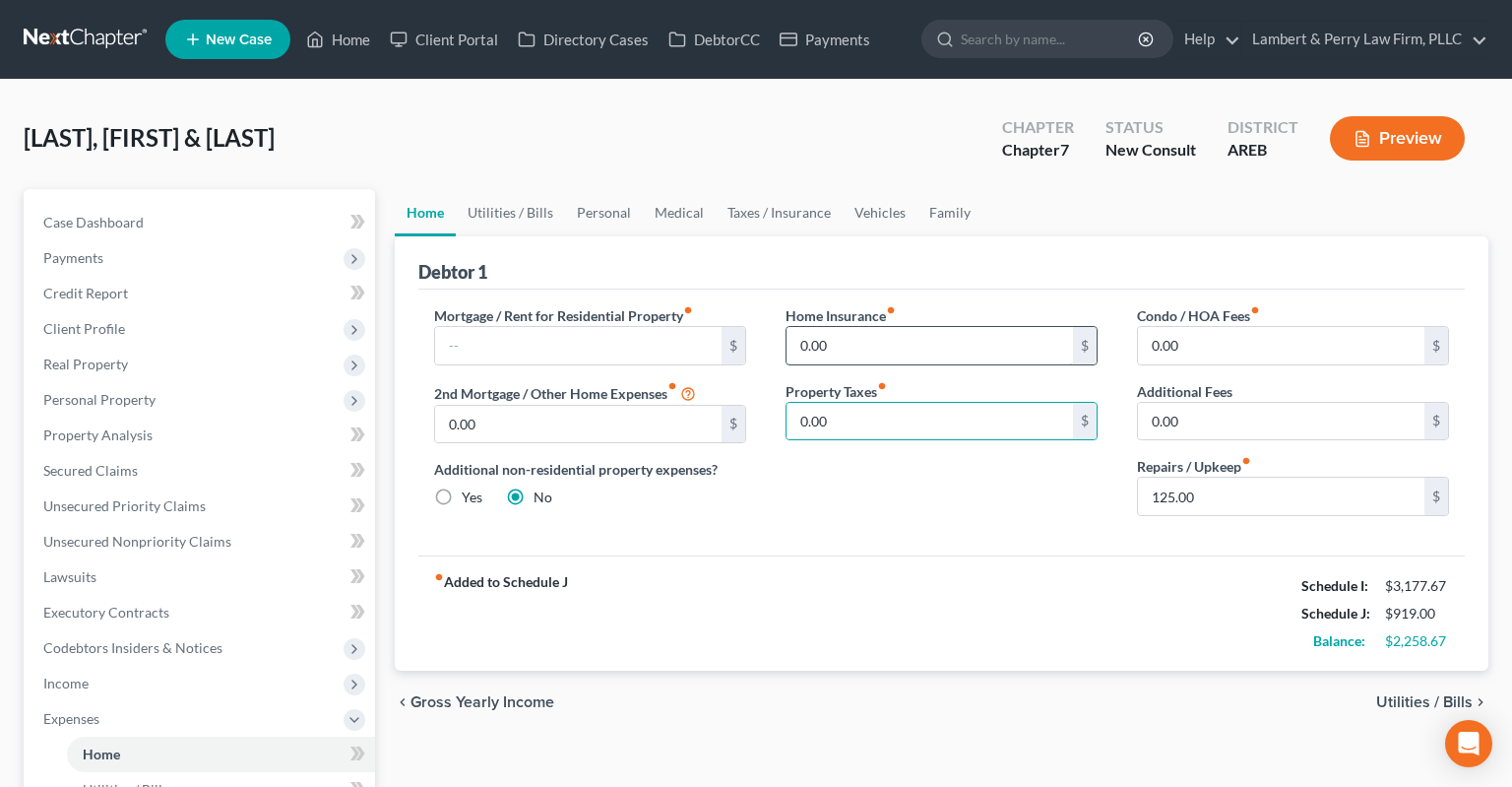 click on "0.00" at bounding box center (929, 346) 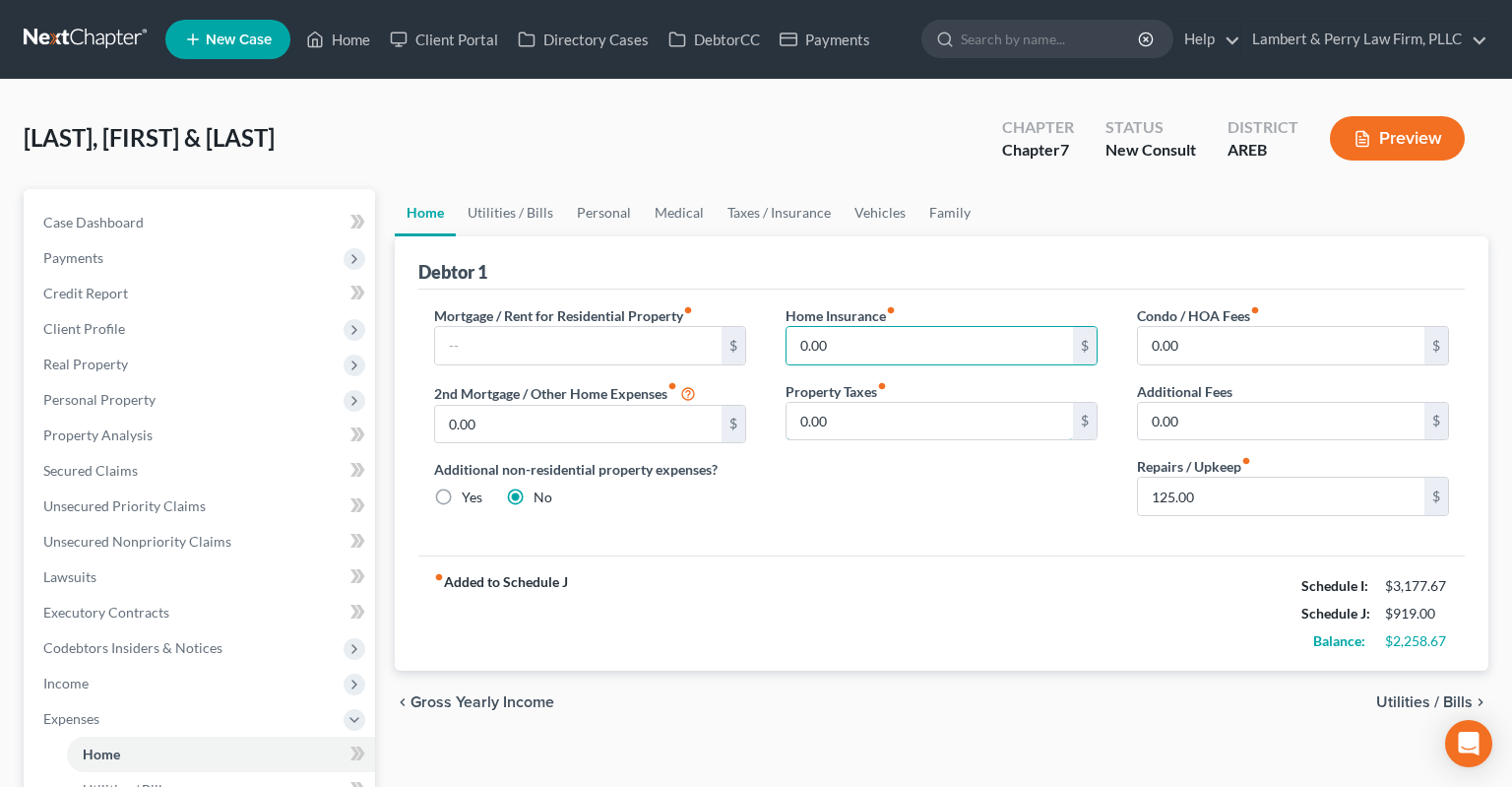 click on "0.00" at bounding box center (929, 422) 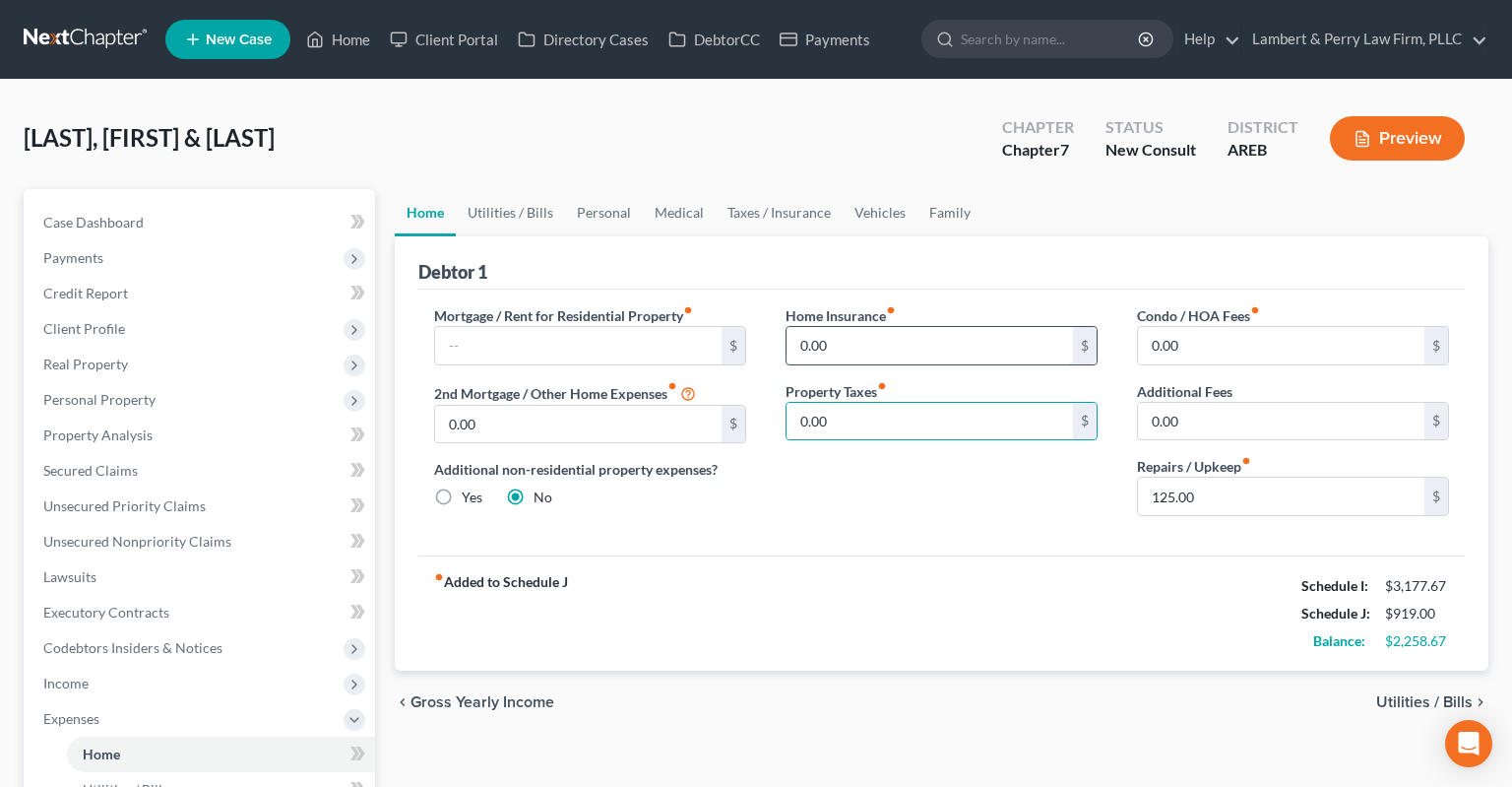 click on "0.00" at bounding box center (929, 346) 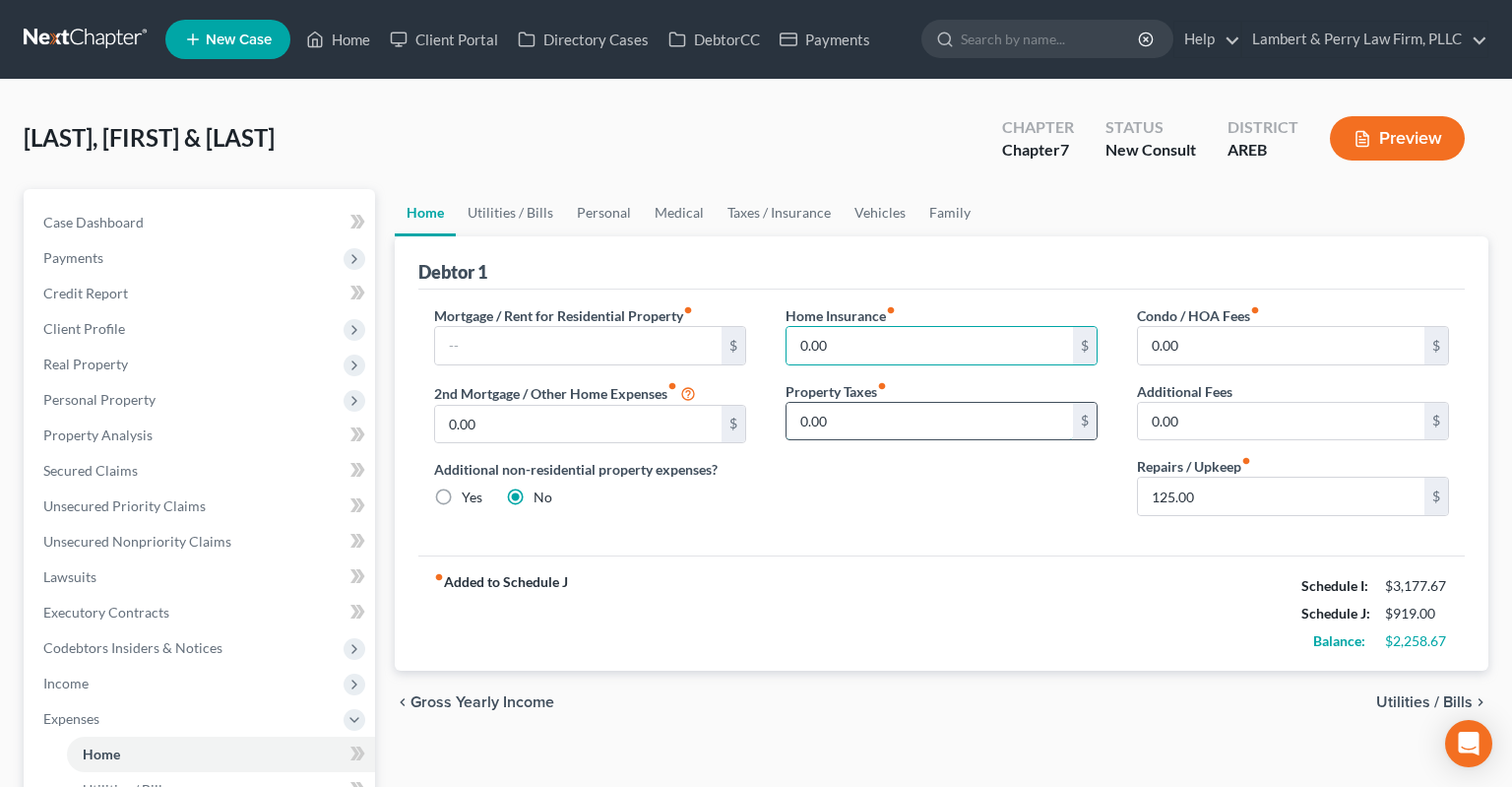 click on "0.00" at bounding box center (929, 422) 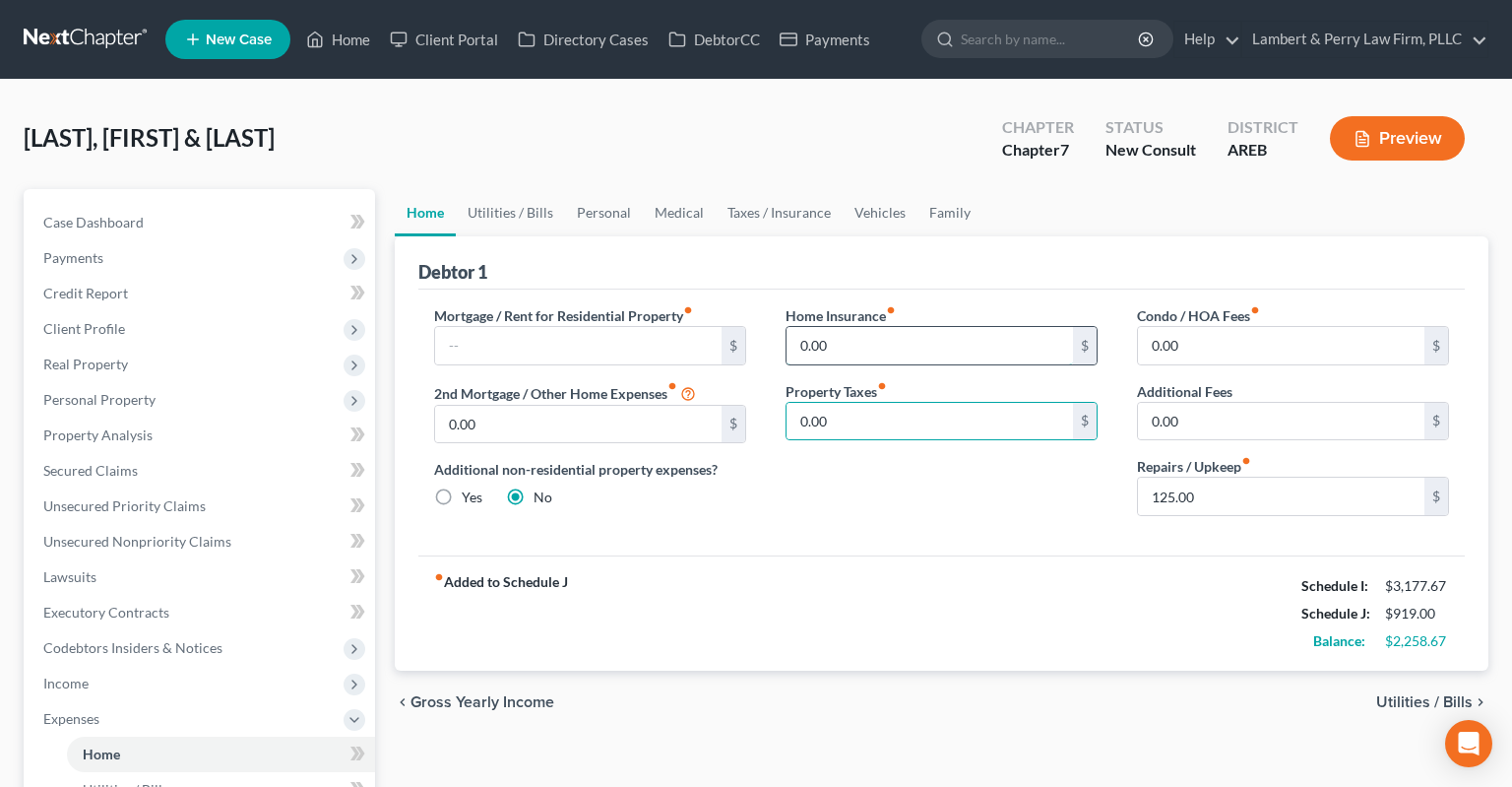 drag, startPoint x: 853, startPoint y: 341, endPoint x: 841, endPoint y: 361, distance: 23.323808 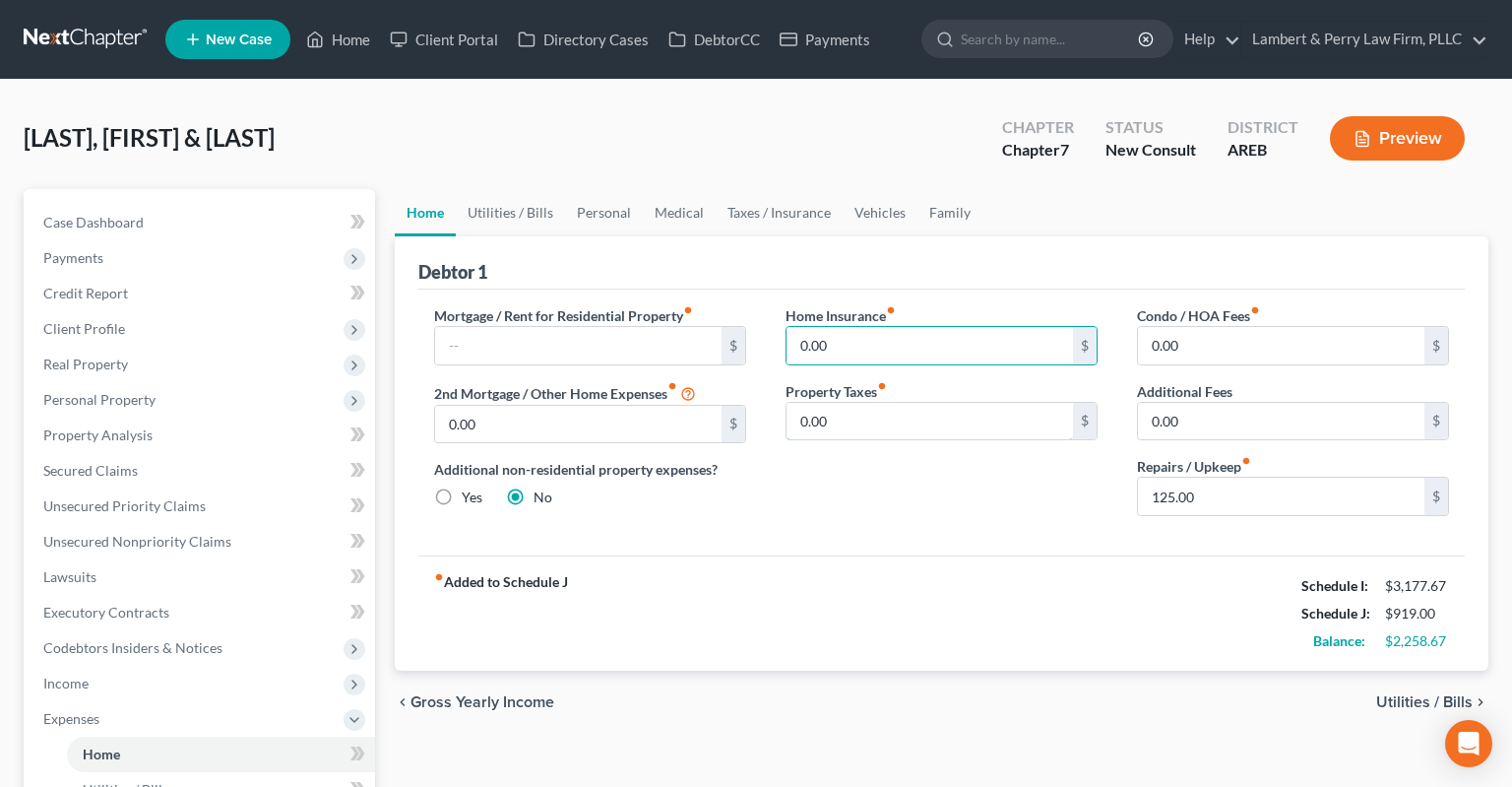 drag, startPoint x: 849, startPoint y: 401, endPoint x: 843, endPoint y: 366, distance: 35.510562 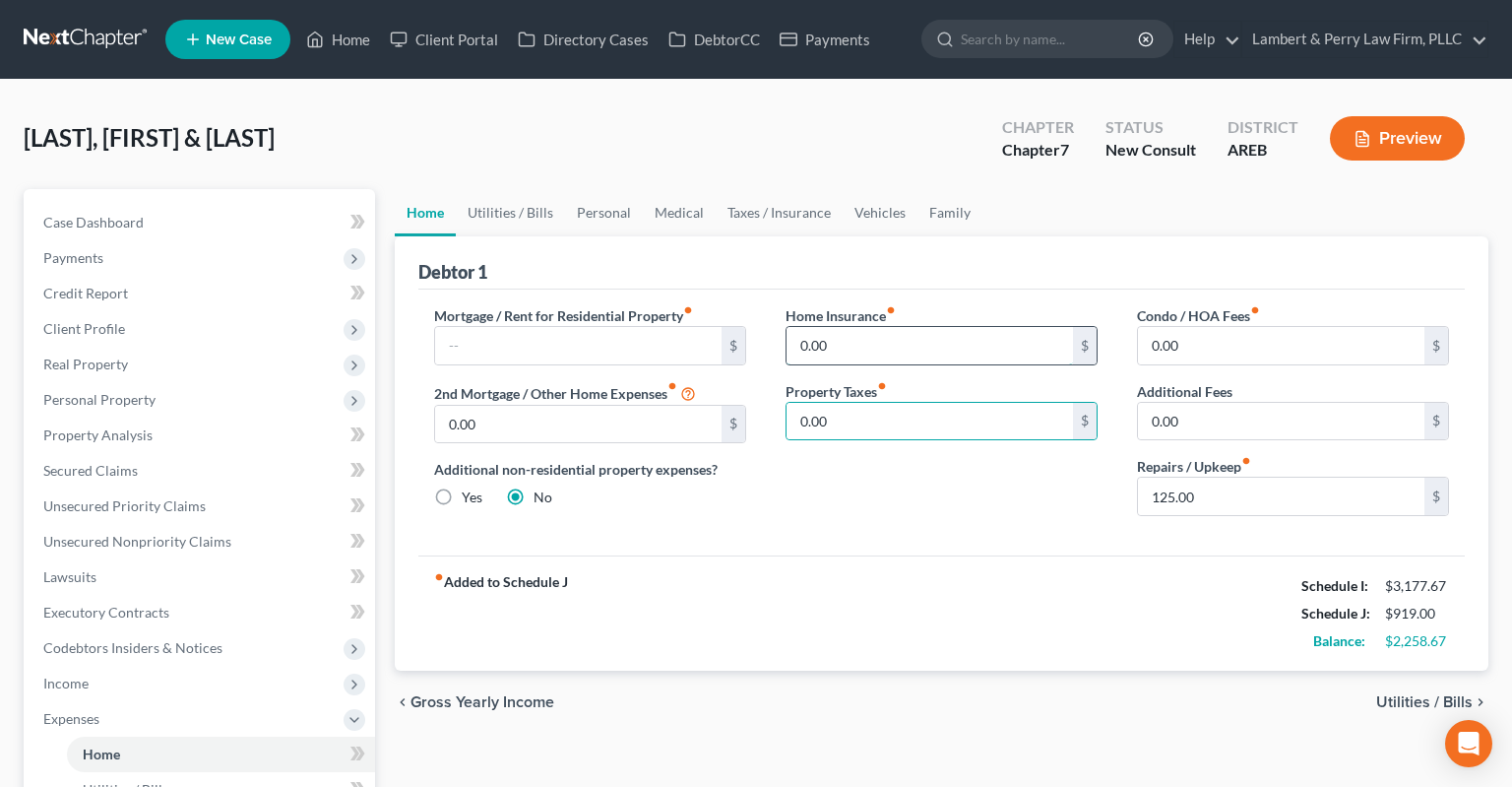 click on "0.00" at bounding box center (929, 346) 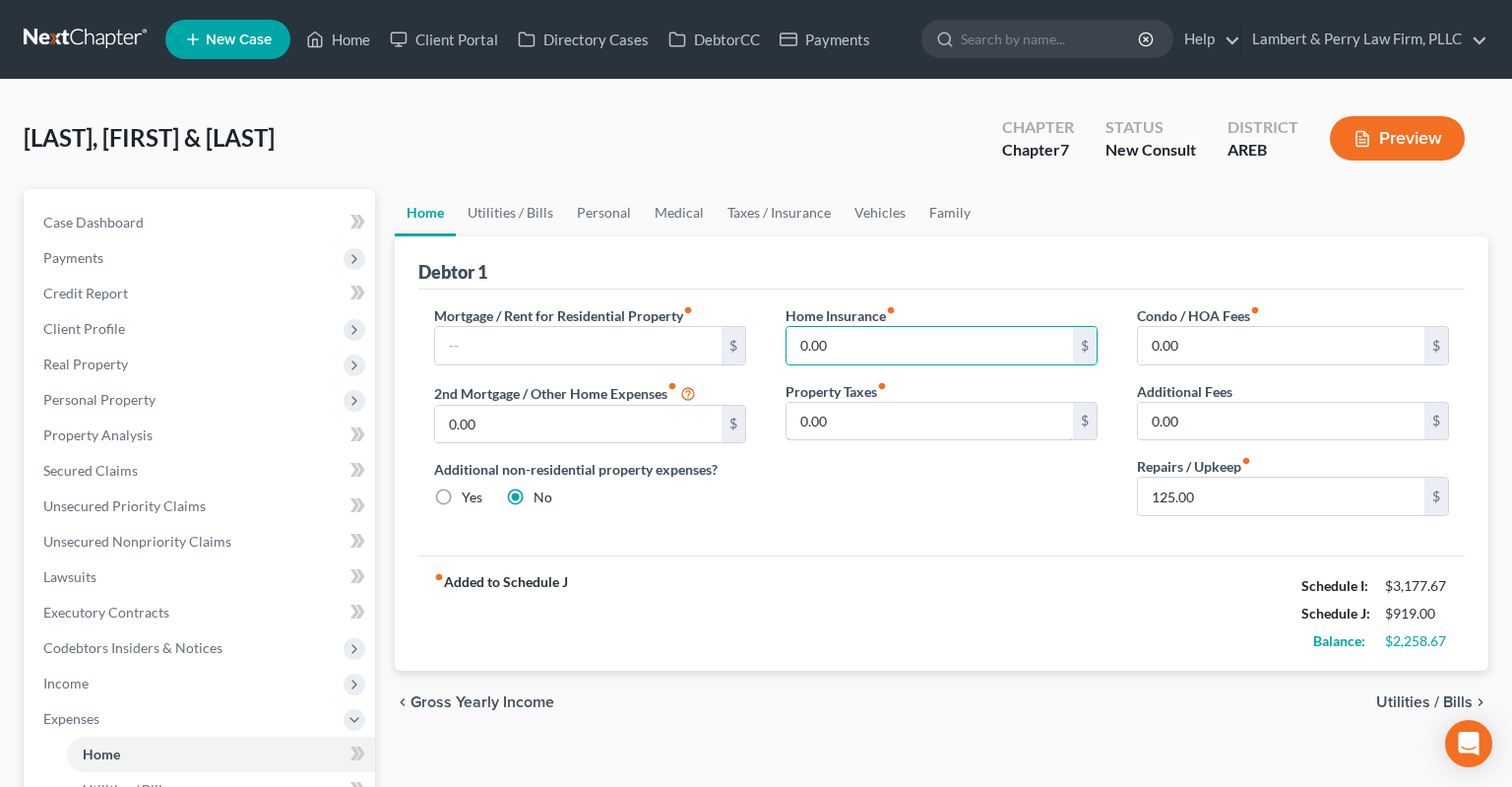 click on "0.00" at bounding box center [929, 422] 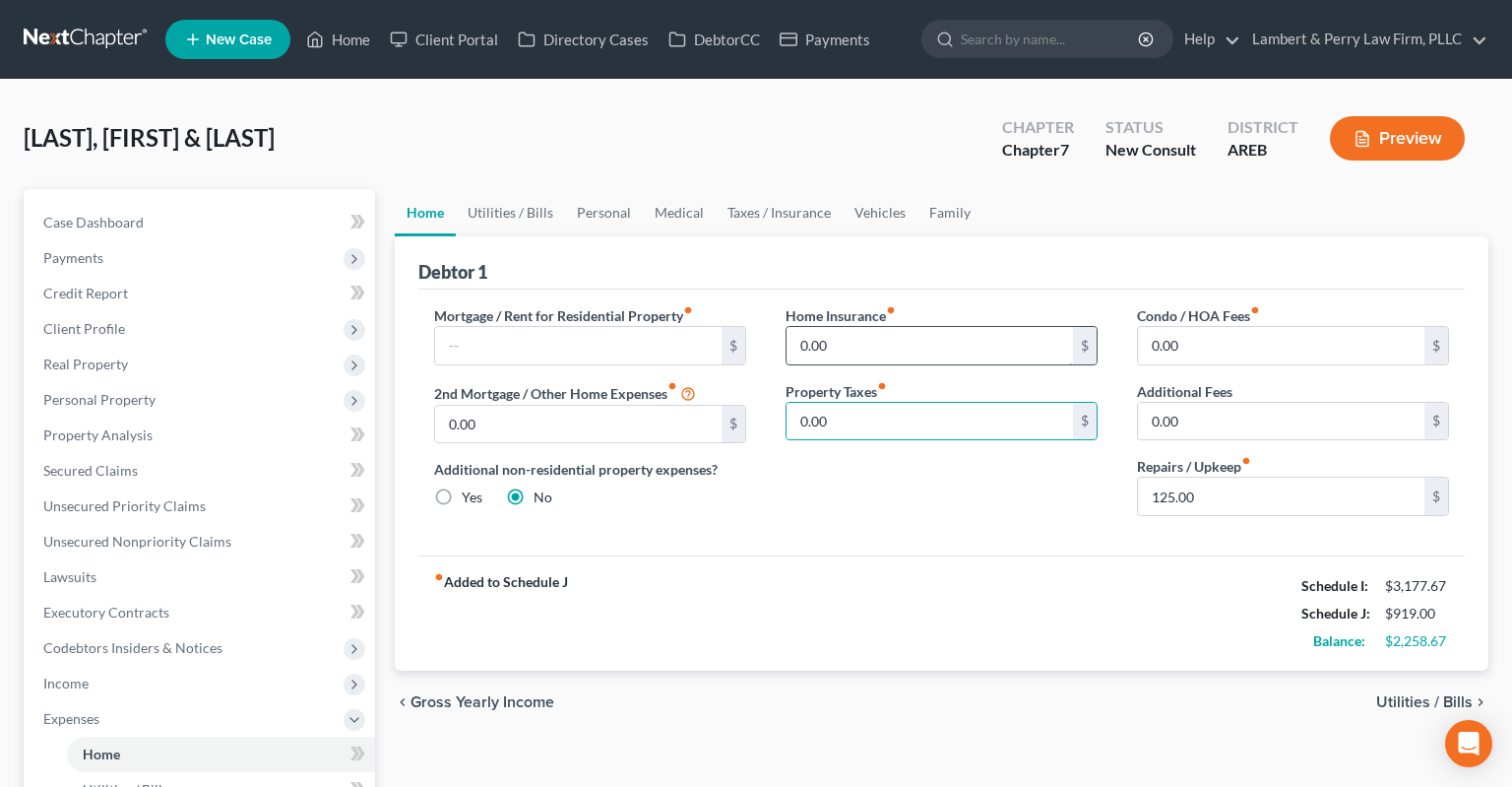 click on "0.00" at bounding box center (929, 346) 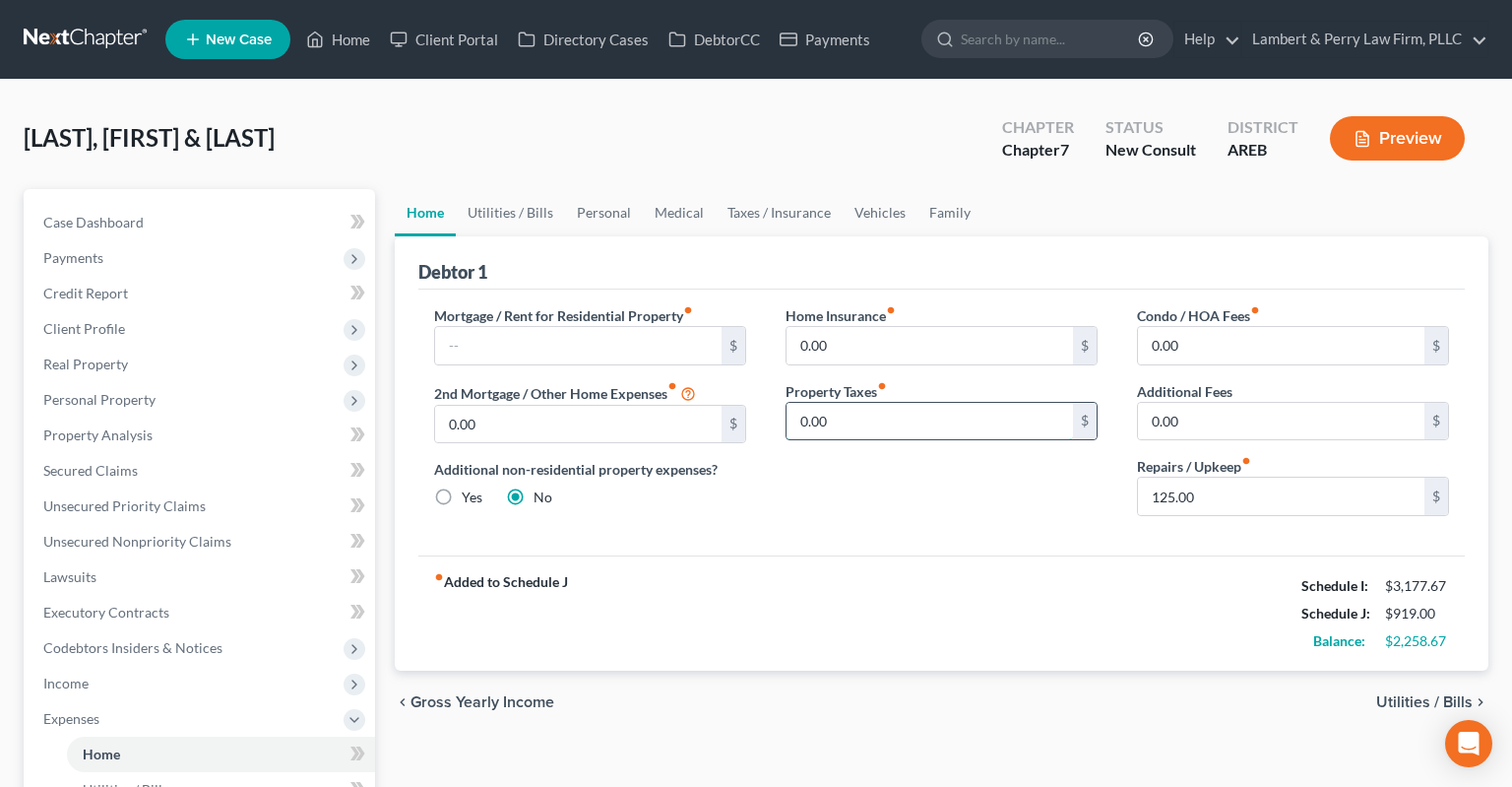 click on "0.00" at bounding box center [929, 422] 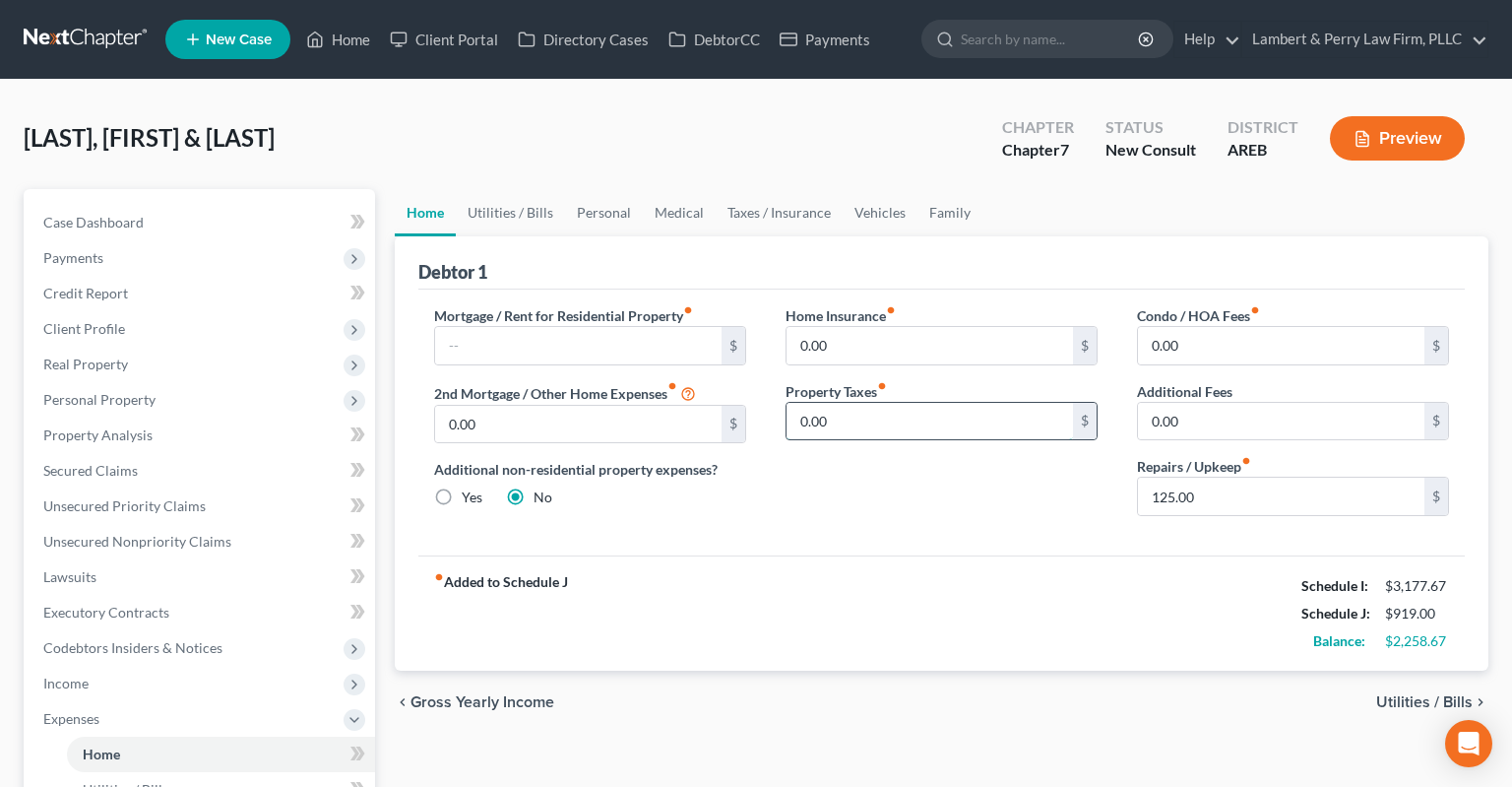 drag, startPoint x: 856, startPoint y: 423, endPoint x: 786, endPoint y: 424, distance: 70.00714 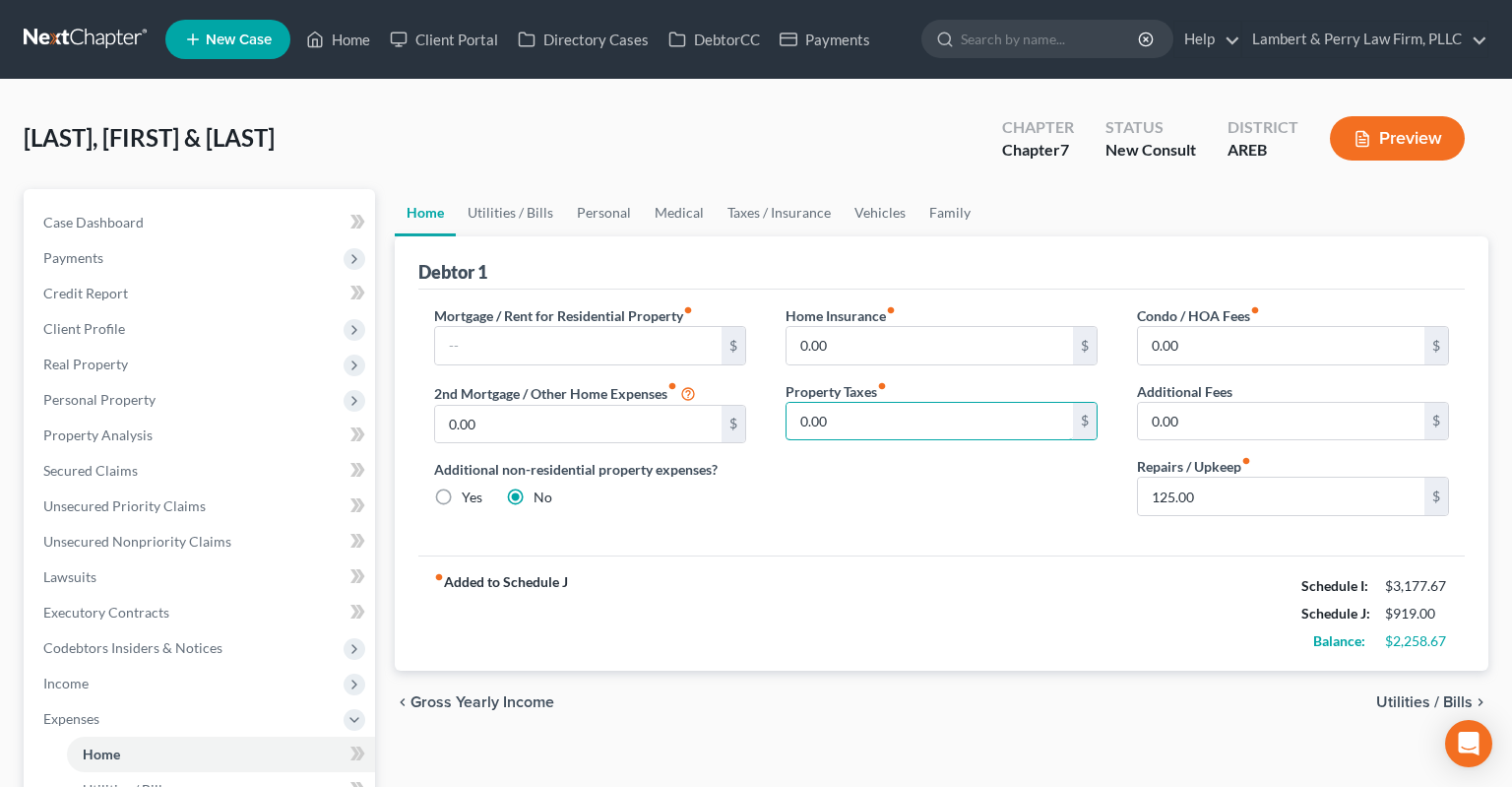 drag, startPoint x: 786, startPoint y: 424, endPoint x: 765, endPoint y: 428, distance: 21.377558 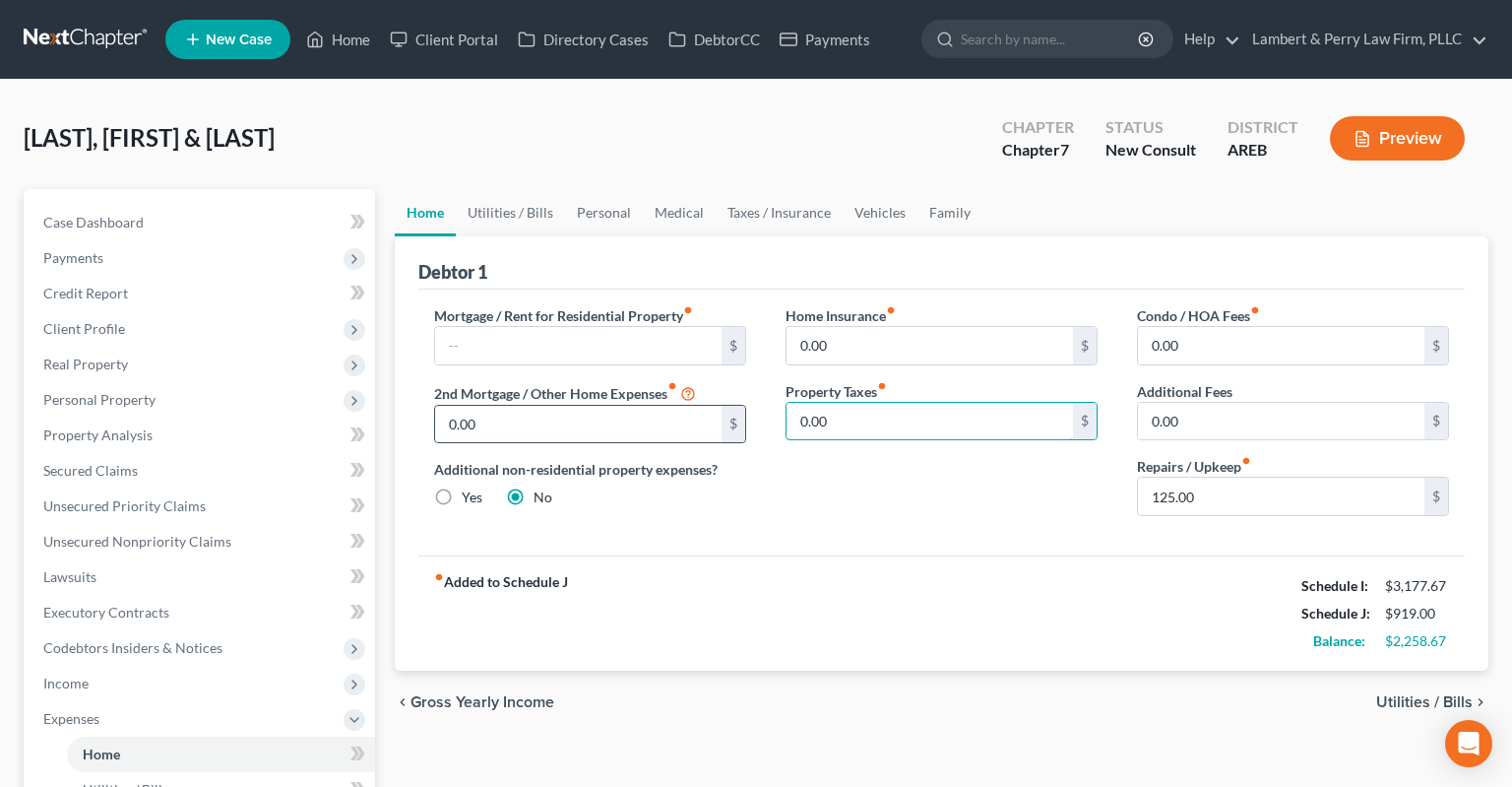 drag, startPoint x: 842, startPoint y: 422, endPoint x: 725, endPoint y: 427, distance: 117.10679 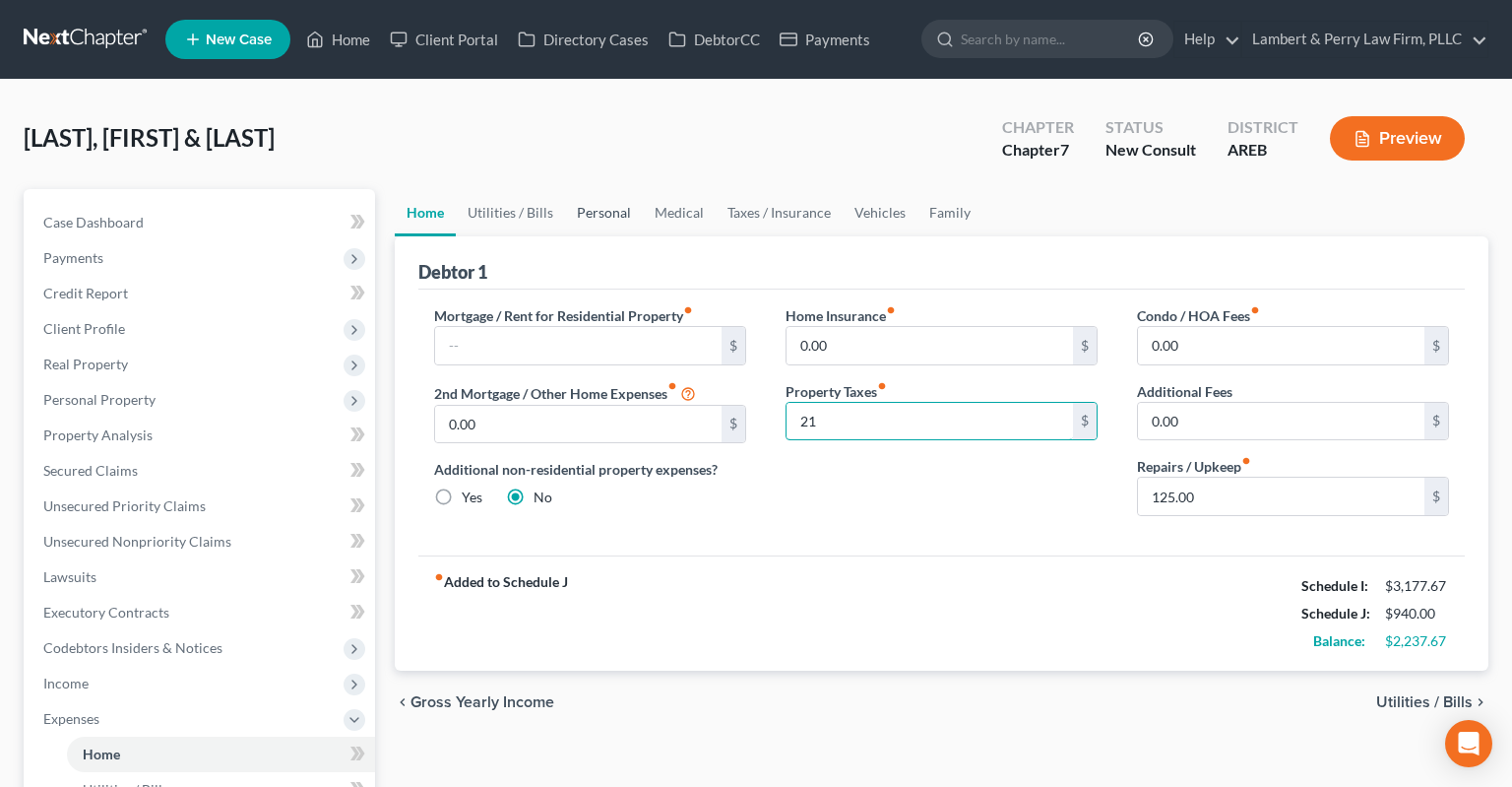 type on "21" 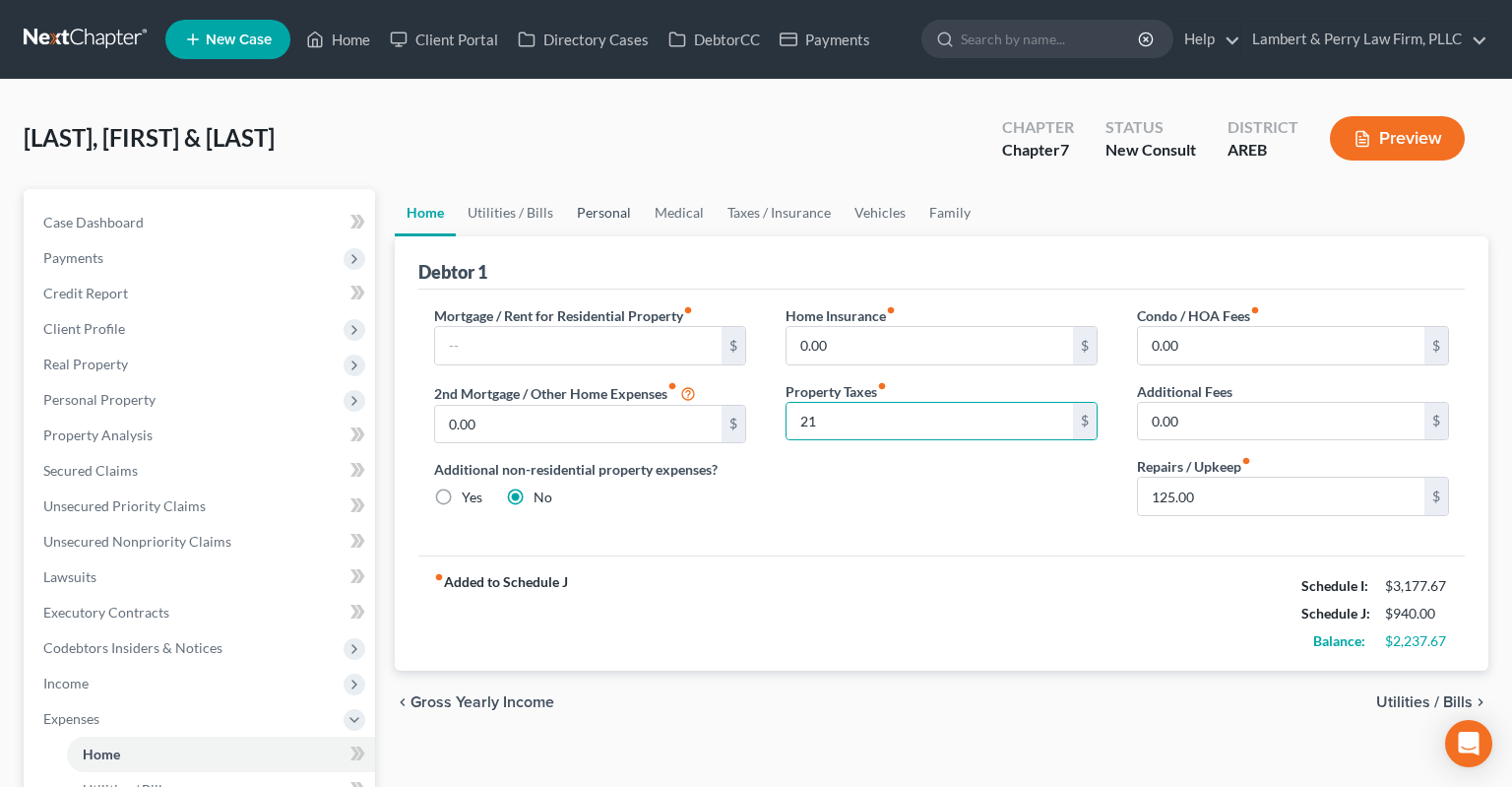 click on "Personal" at bounding box center [603, 213] 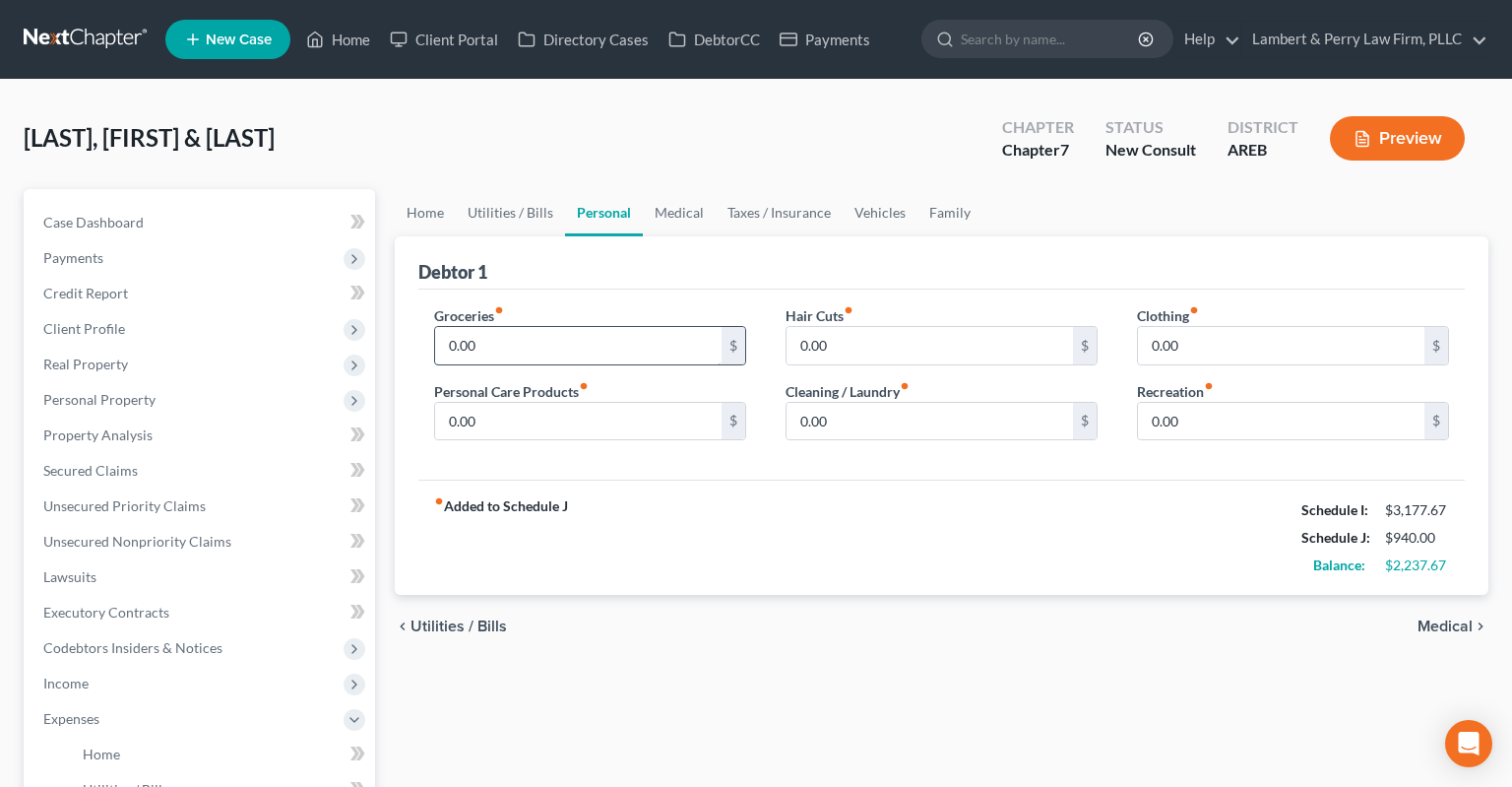 click on "0.00" at bounding box center [578, 346] 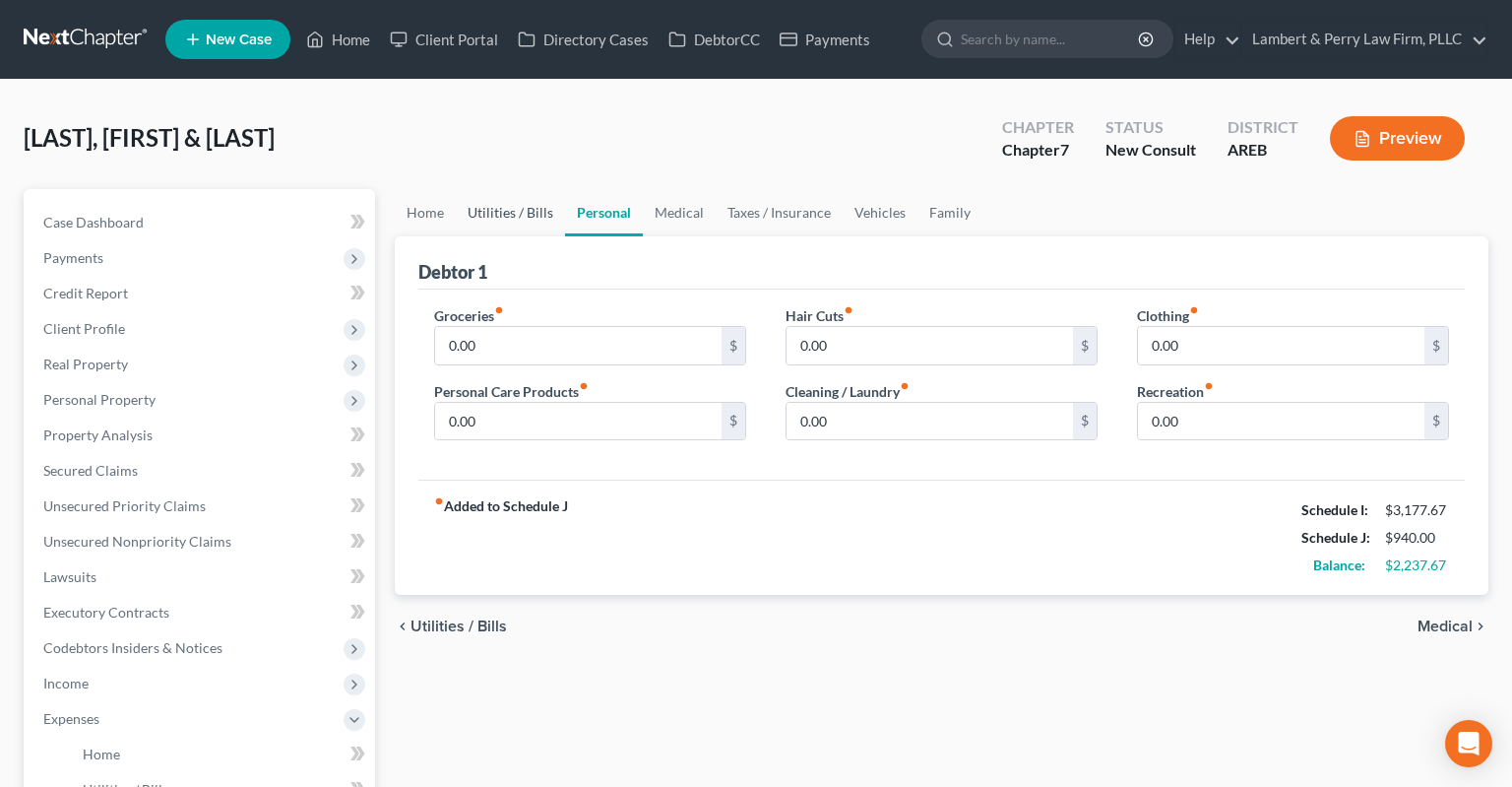 click on "Utilities / Bills" at bounding box center [510, 213] 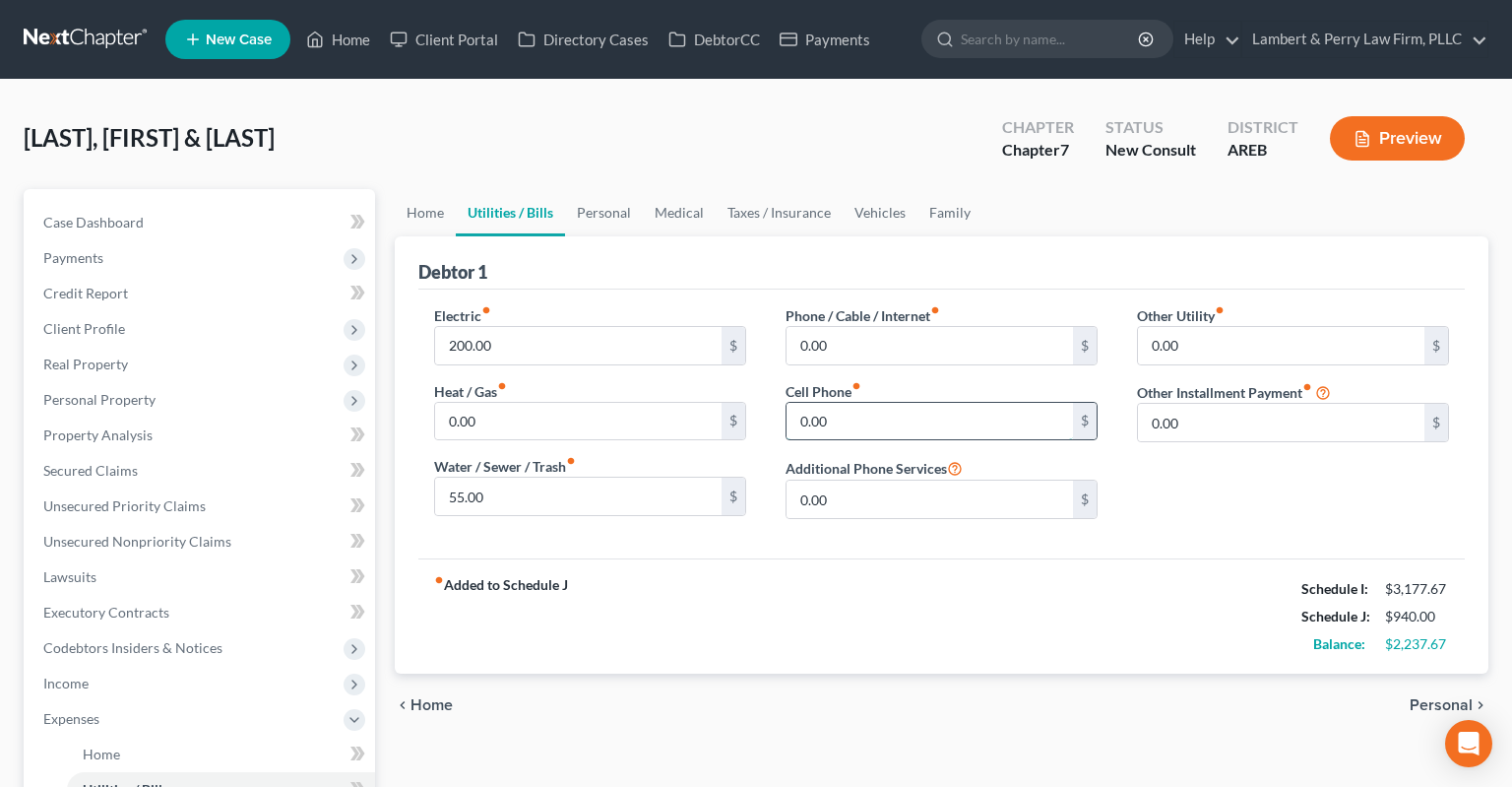 click on "0.00" at bounding box center [929, 422] 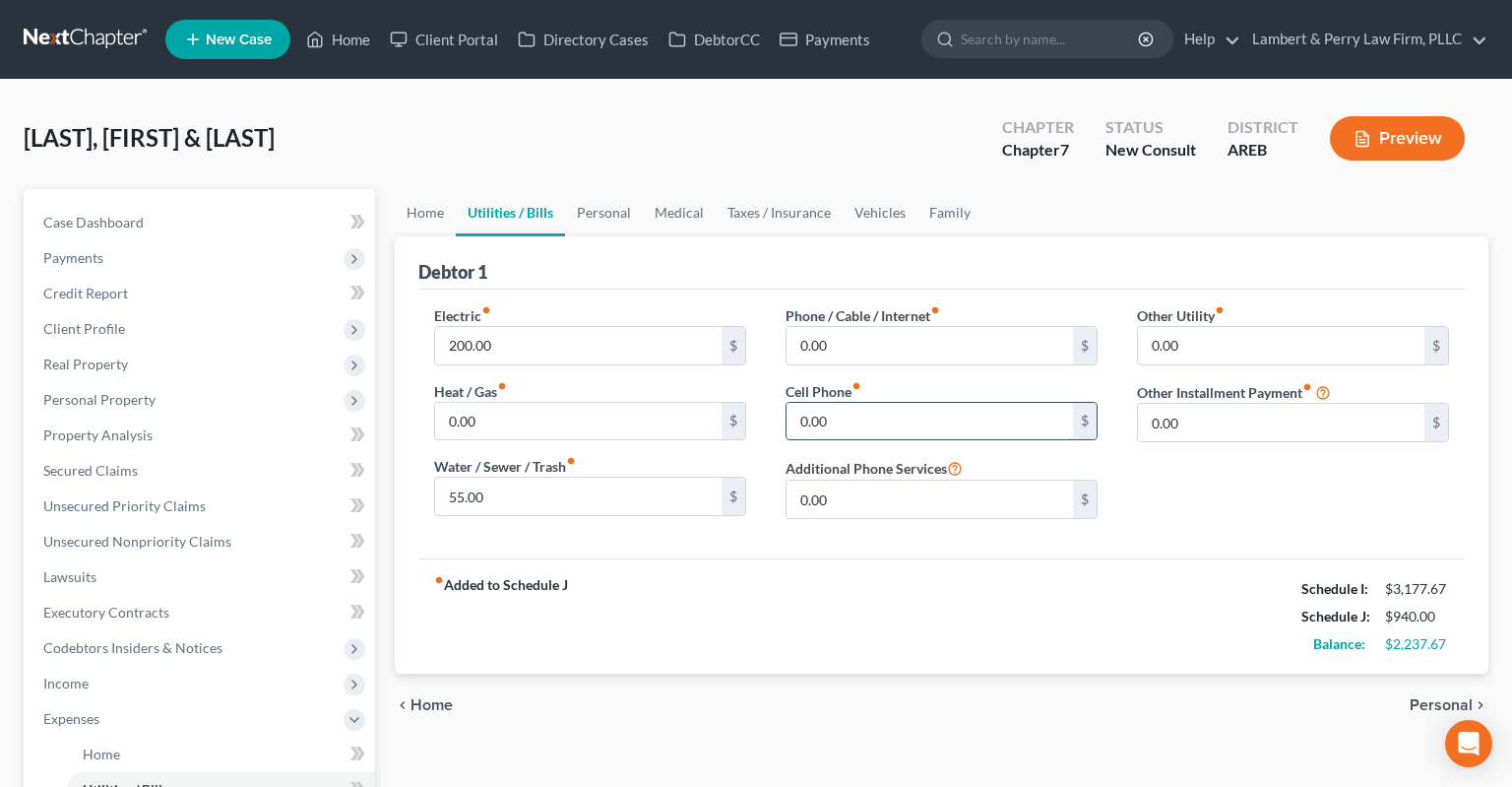 drag, startPoint x: 891, startPoint y: 413, endPoint x: 880, endPoint y: 415, distance: 11.18034 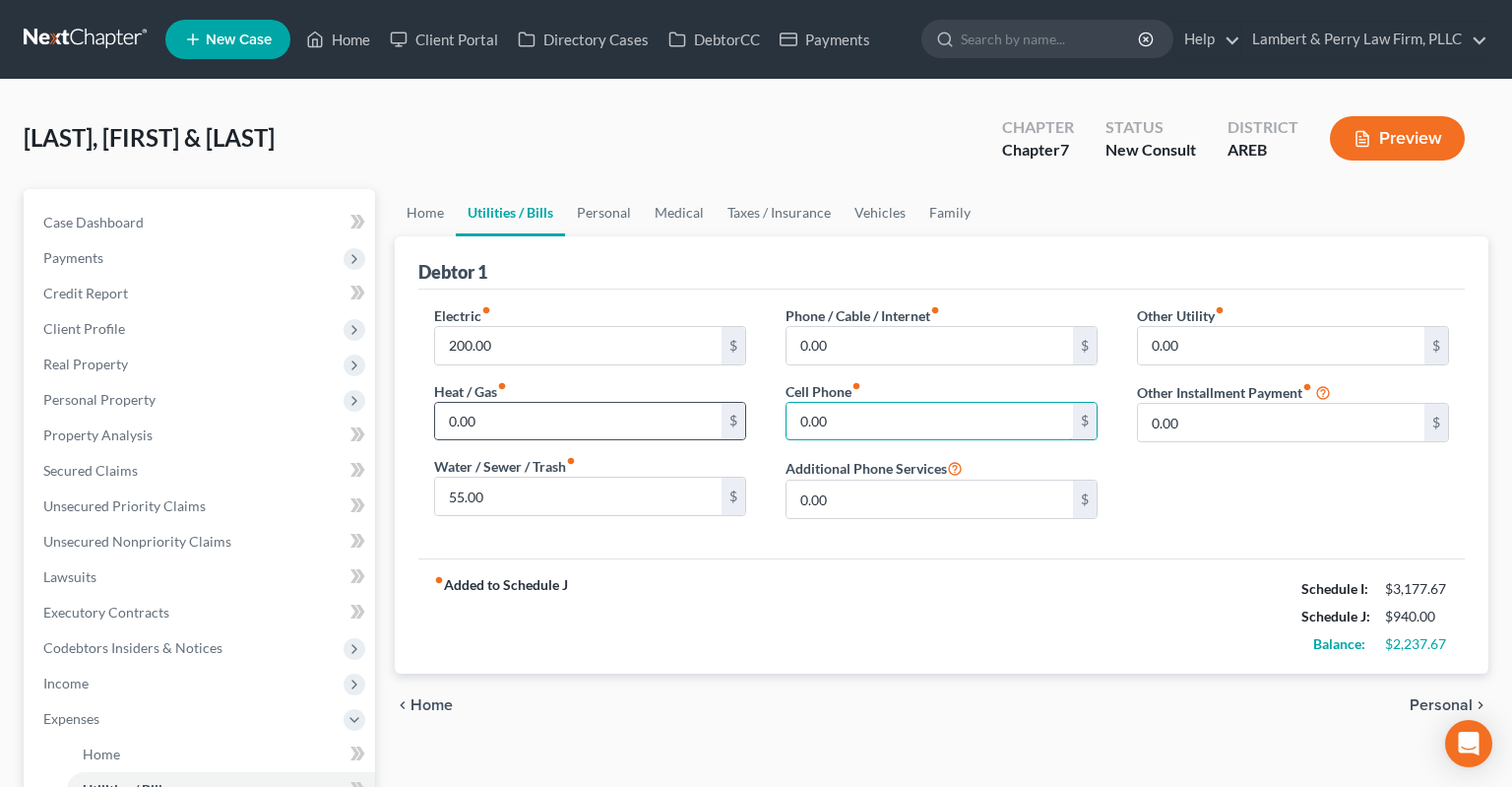 drag, startPoint x: 754, startPoint y: 412, endPoint x: 734, endPoint y: 419, distance: 21.18962 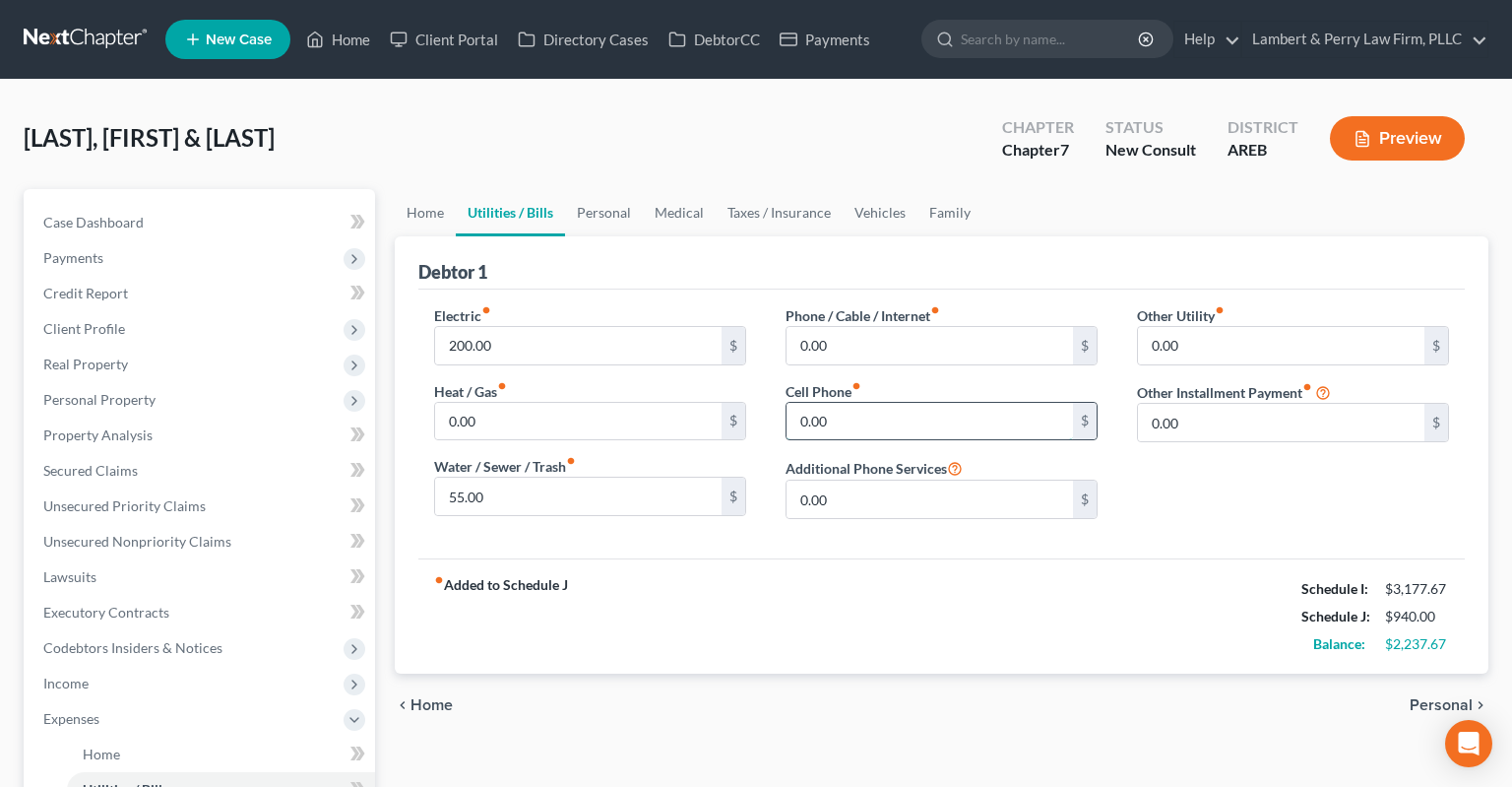 click on "0.00" at bounding box center (929, 422) 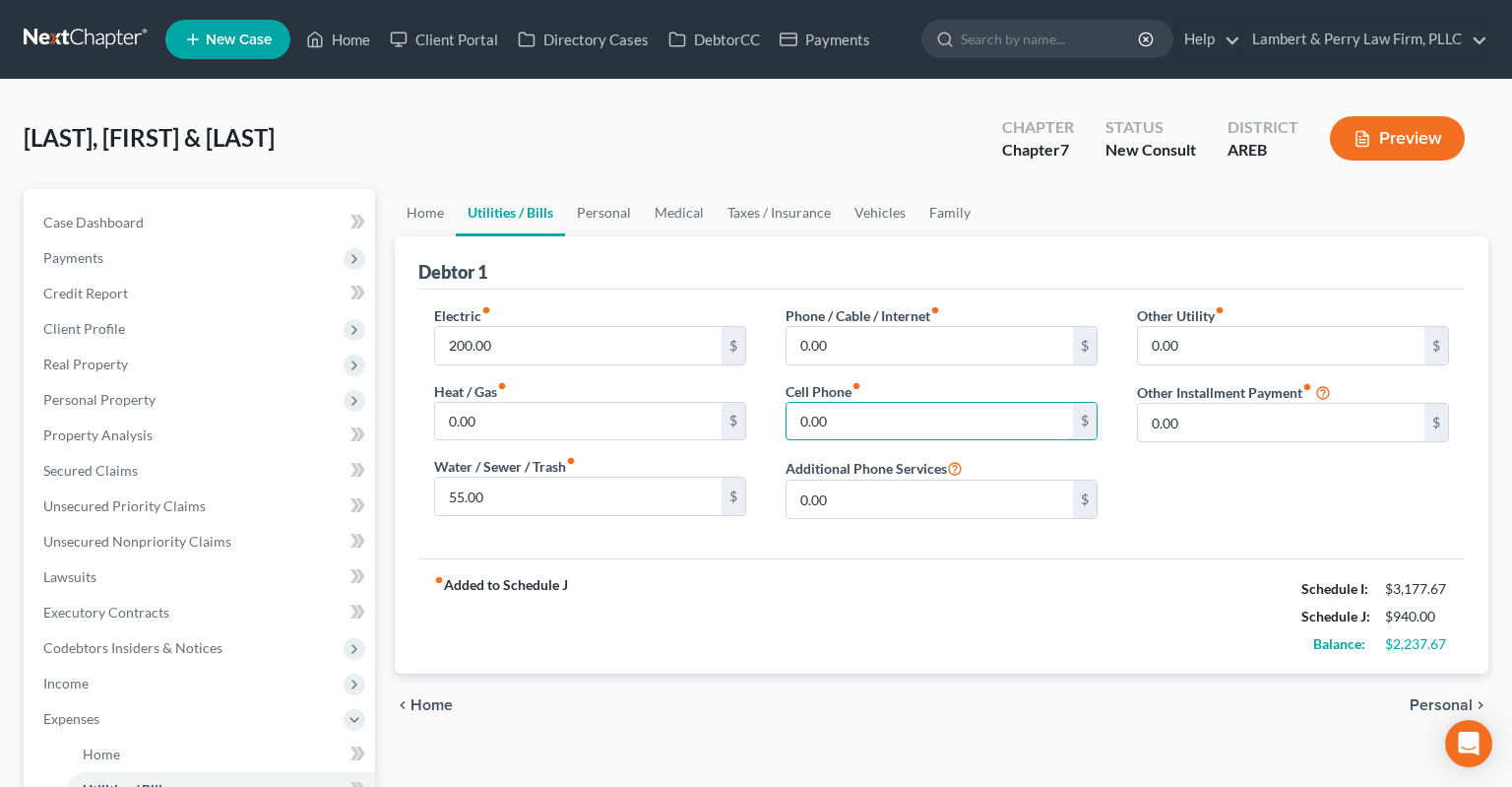 drag, startPoint x: 851, startPoint y: 423, endPoint x: 753, endPoint y: 420, distance: 98.04591 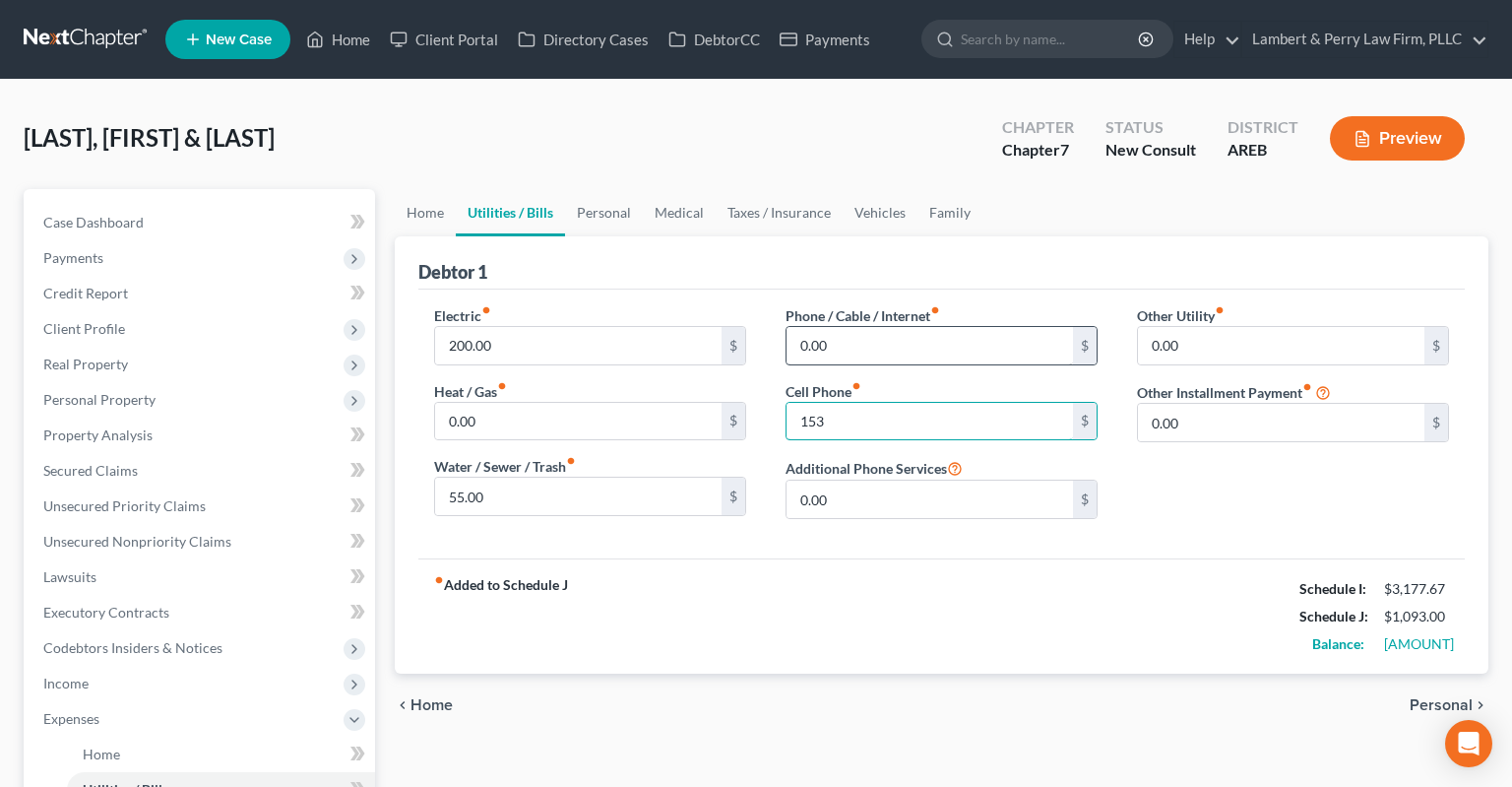 type on "153" 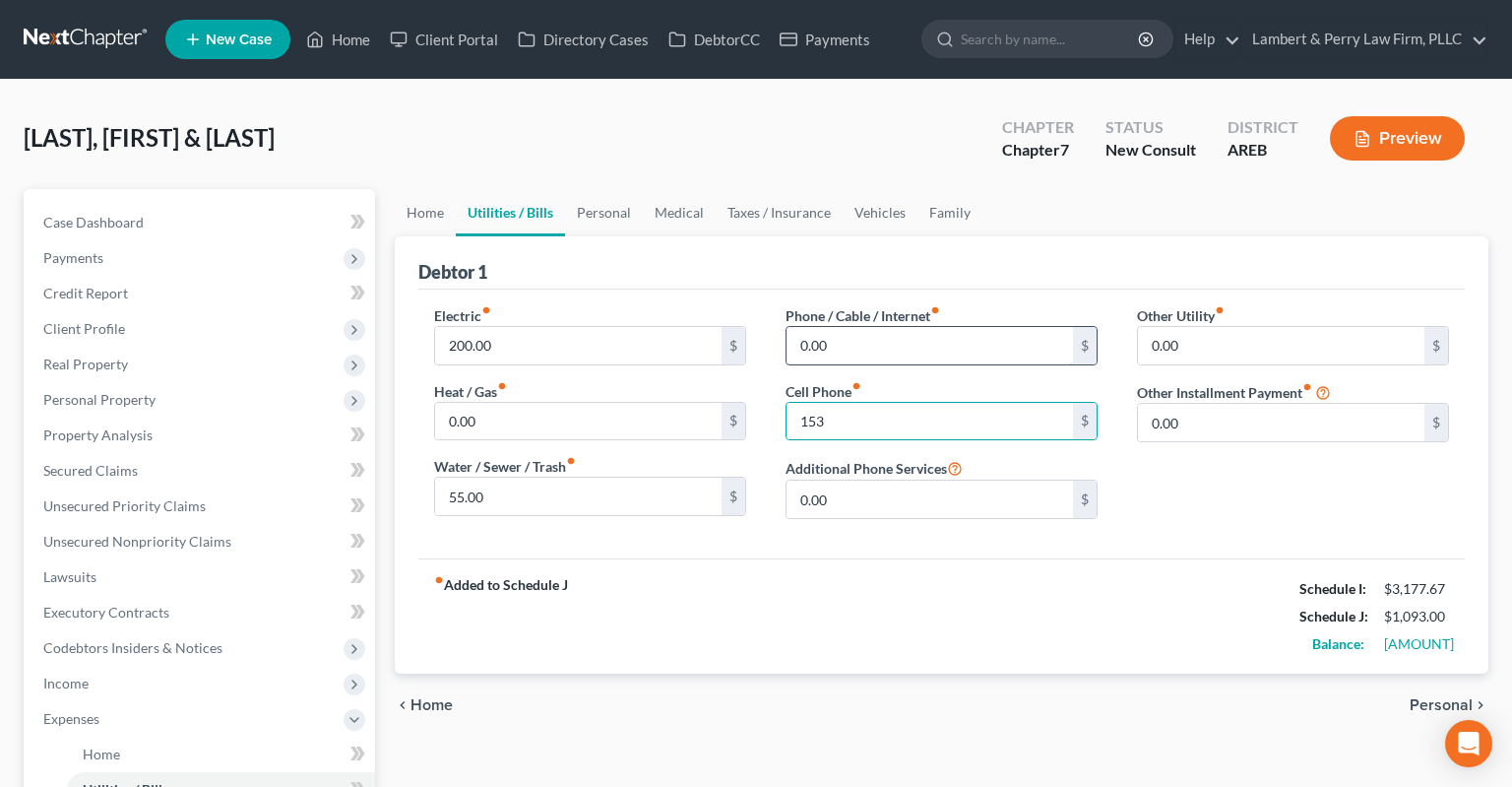click on "0.00" at bounding box center [929, 346] 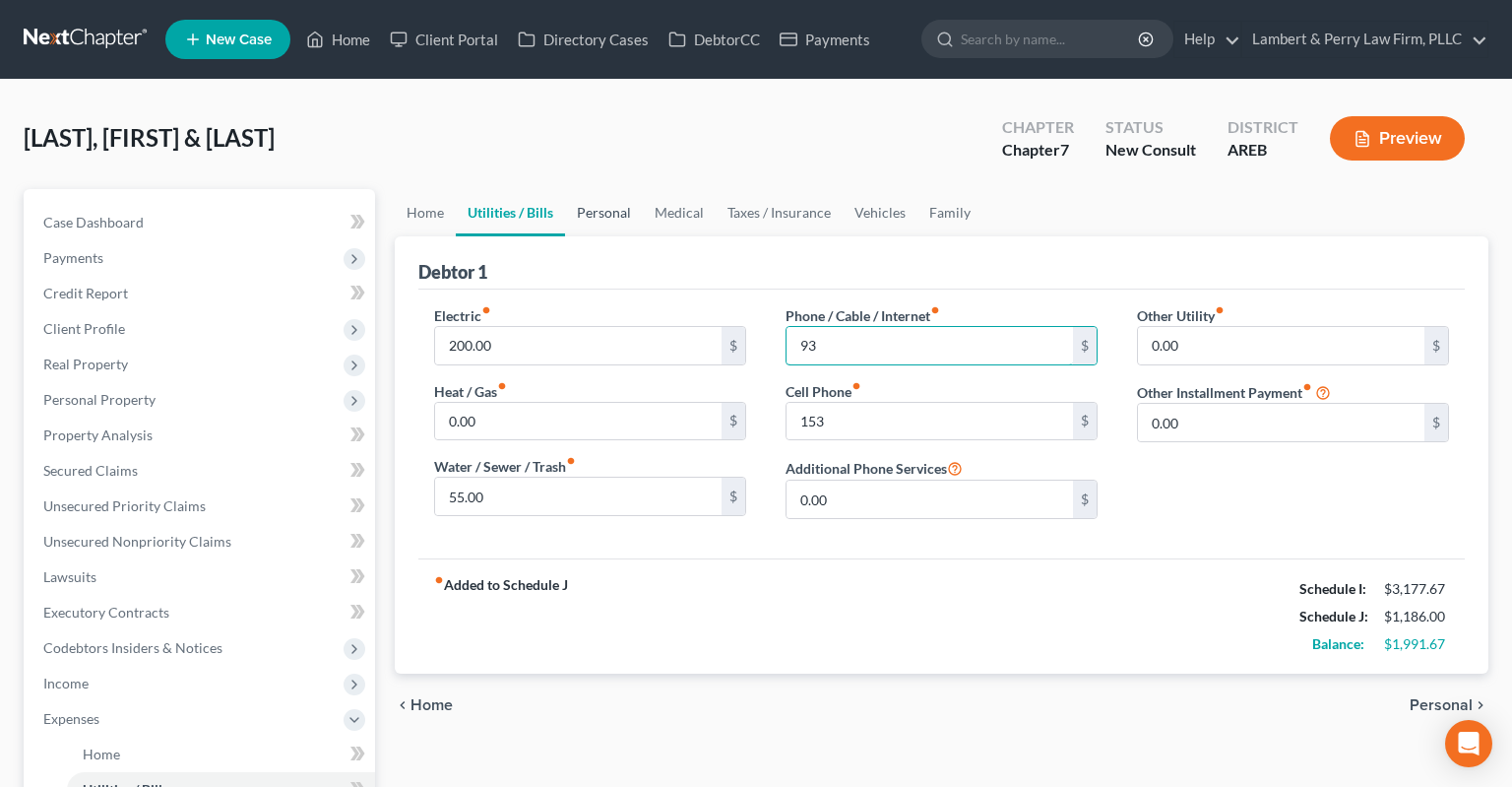 type on "93" 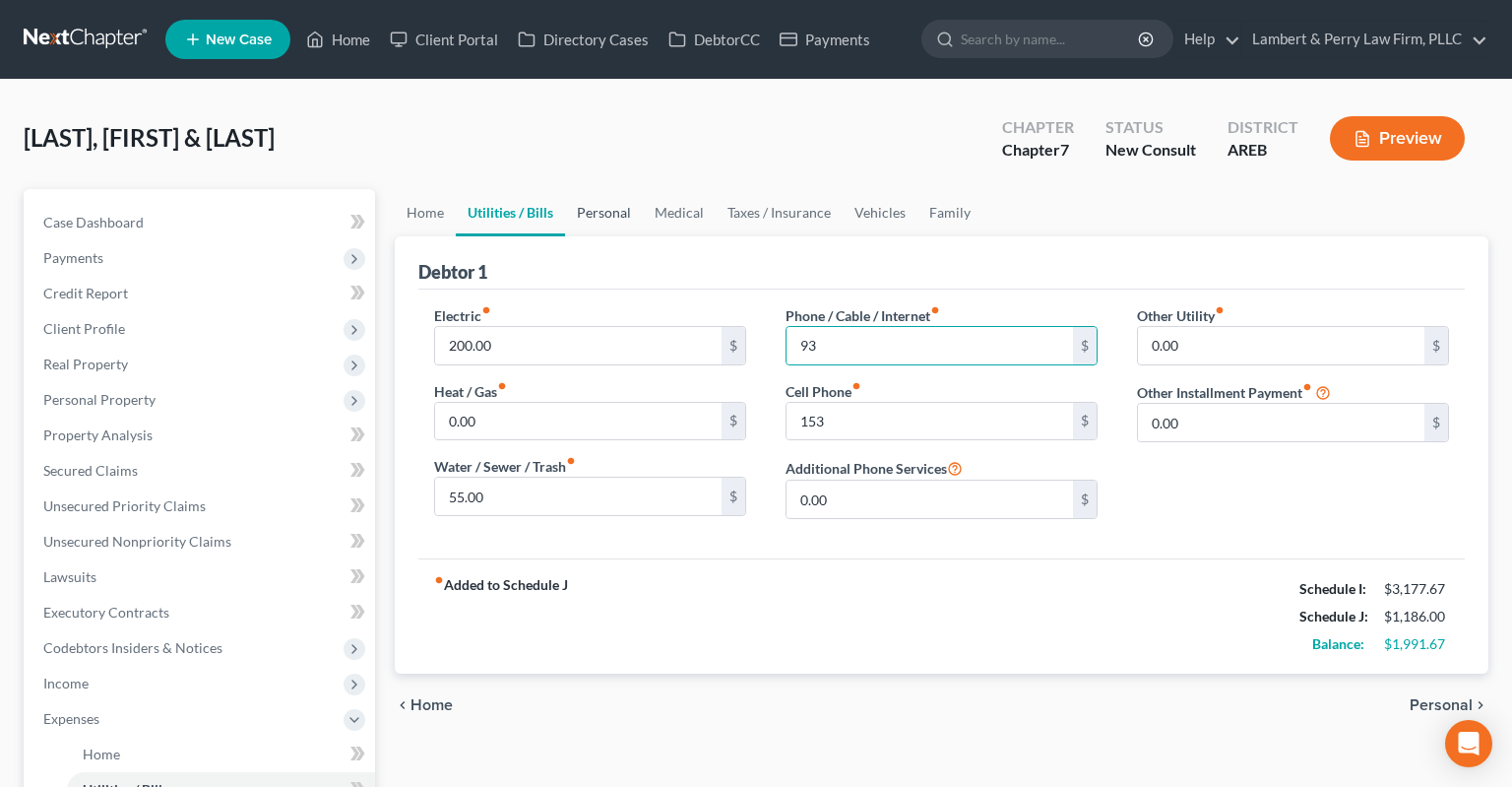 click on "Personal" at bounding box center (603, 213) 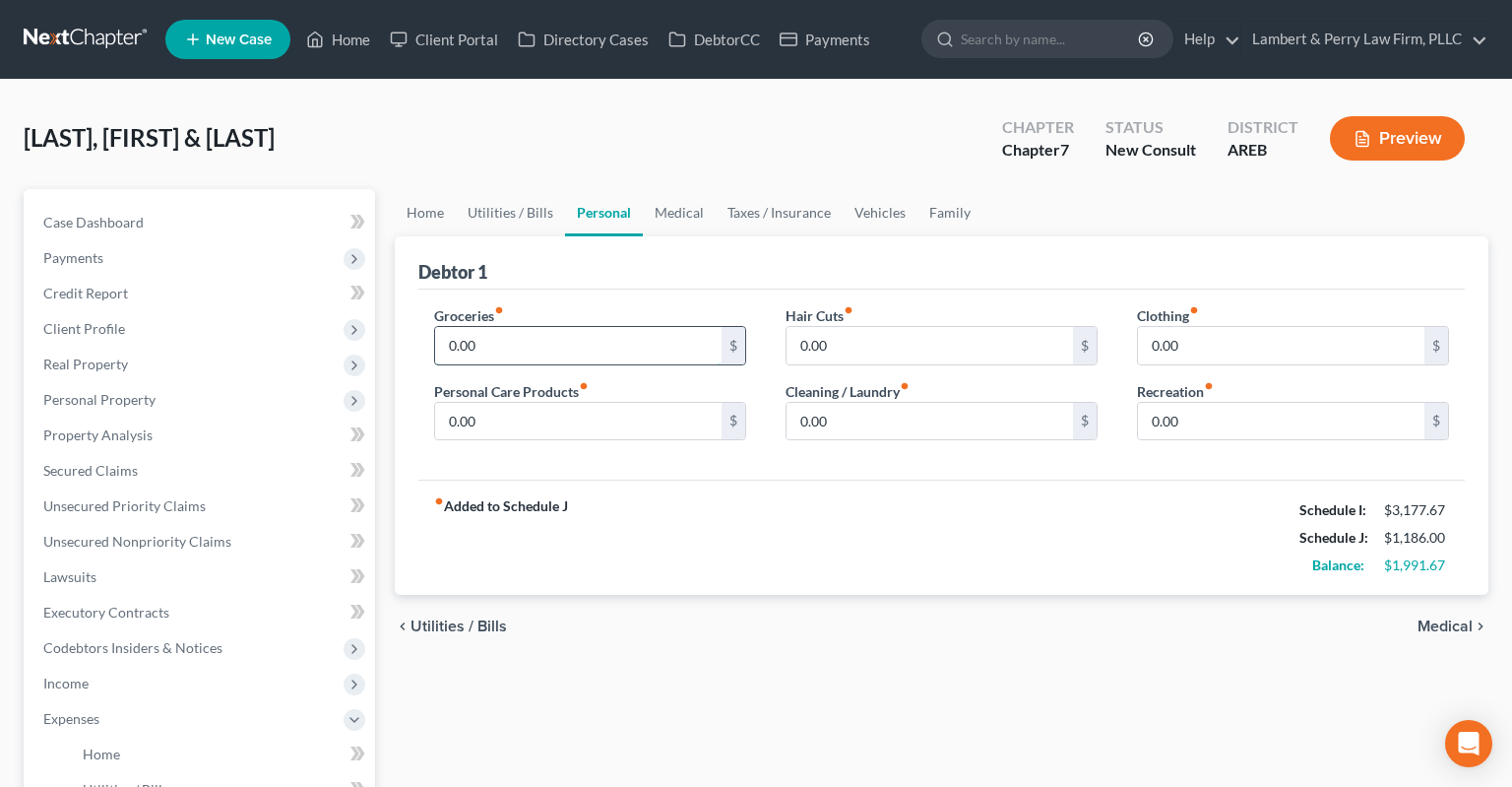 drag, startPoint x: 484, startPoint y: 342, endPoint x: 555, endPoint y: 349, distance: 71.34424 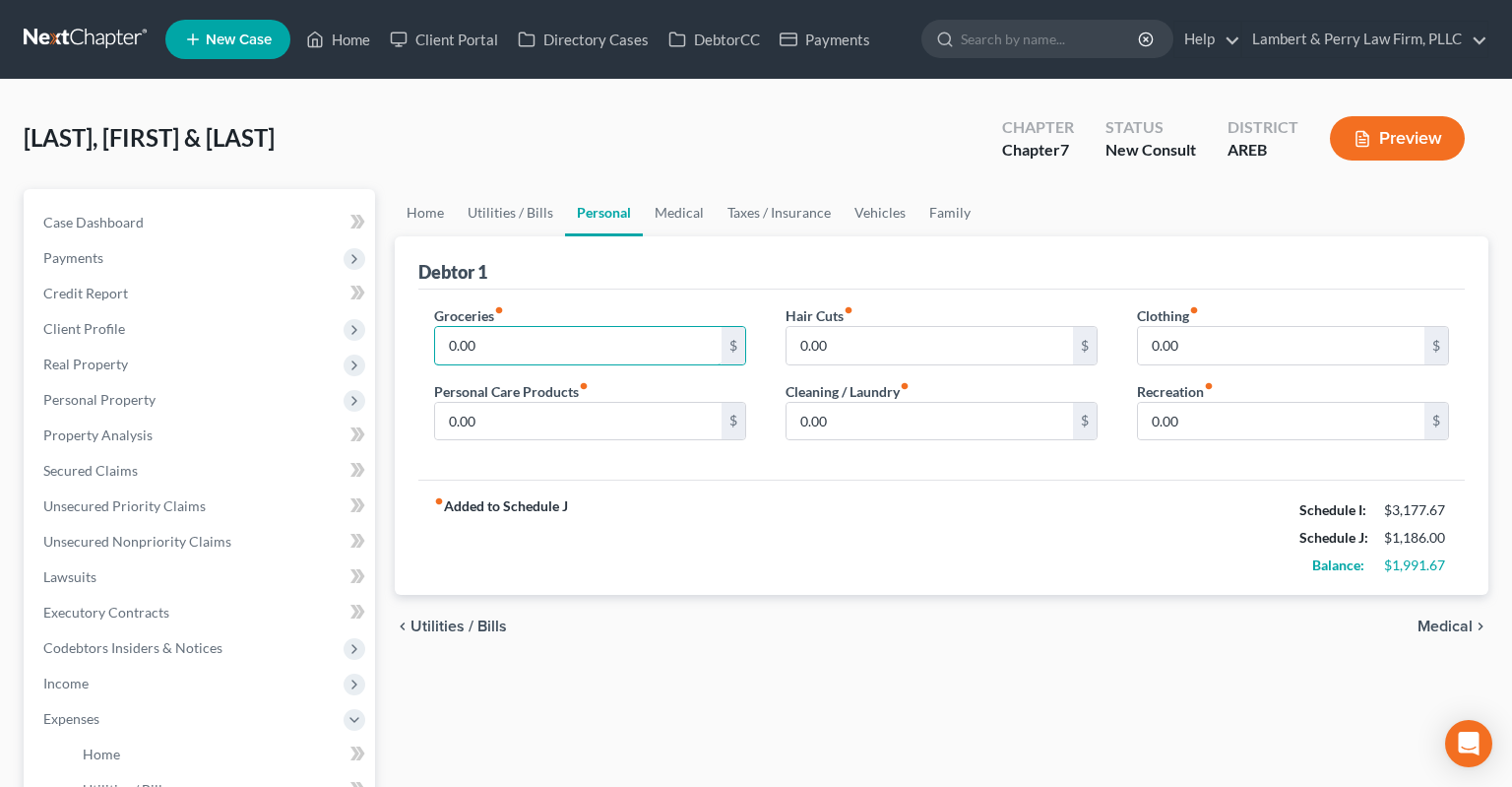 click on "Petition Navigation
Case Dashboard
Payments
Invoices
Payments
Payments
Credit Report
Client Profile" at bounding box center (756, 740) 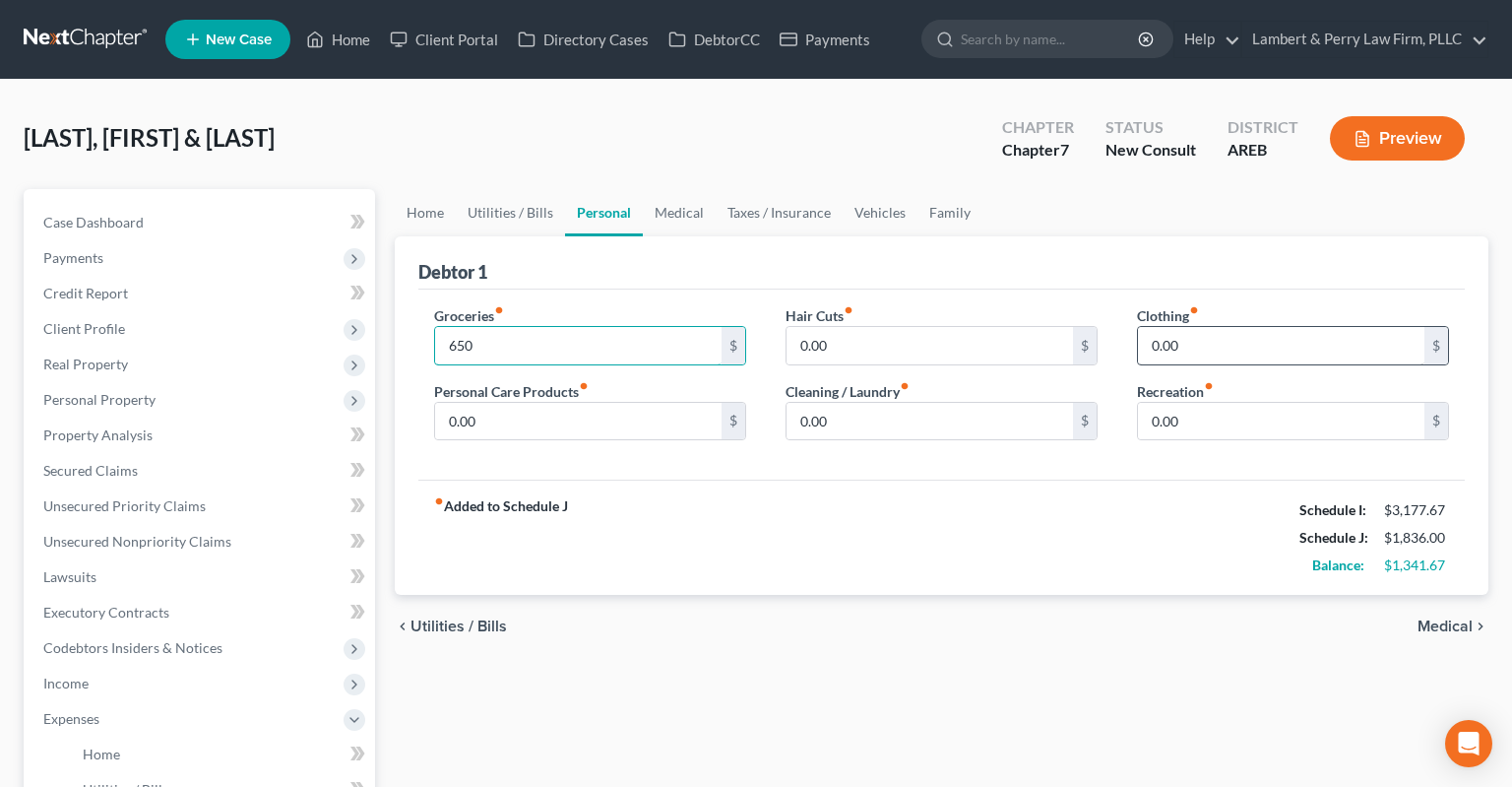 type on "650" 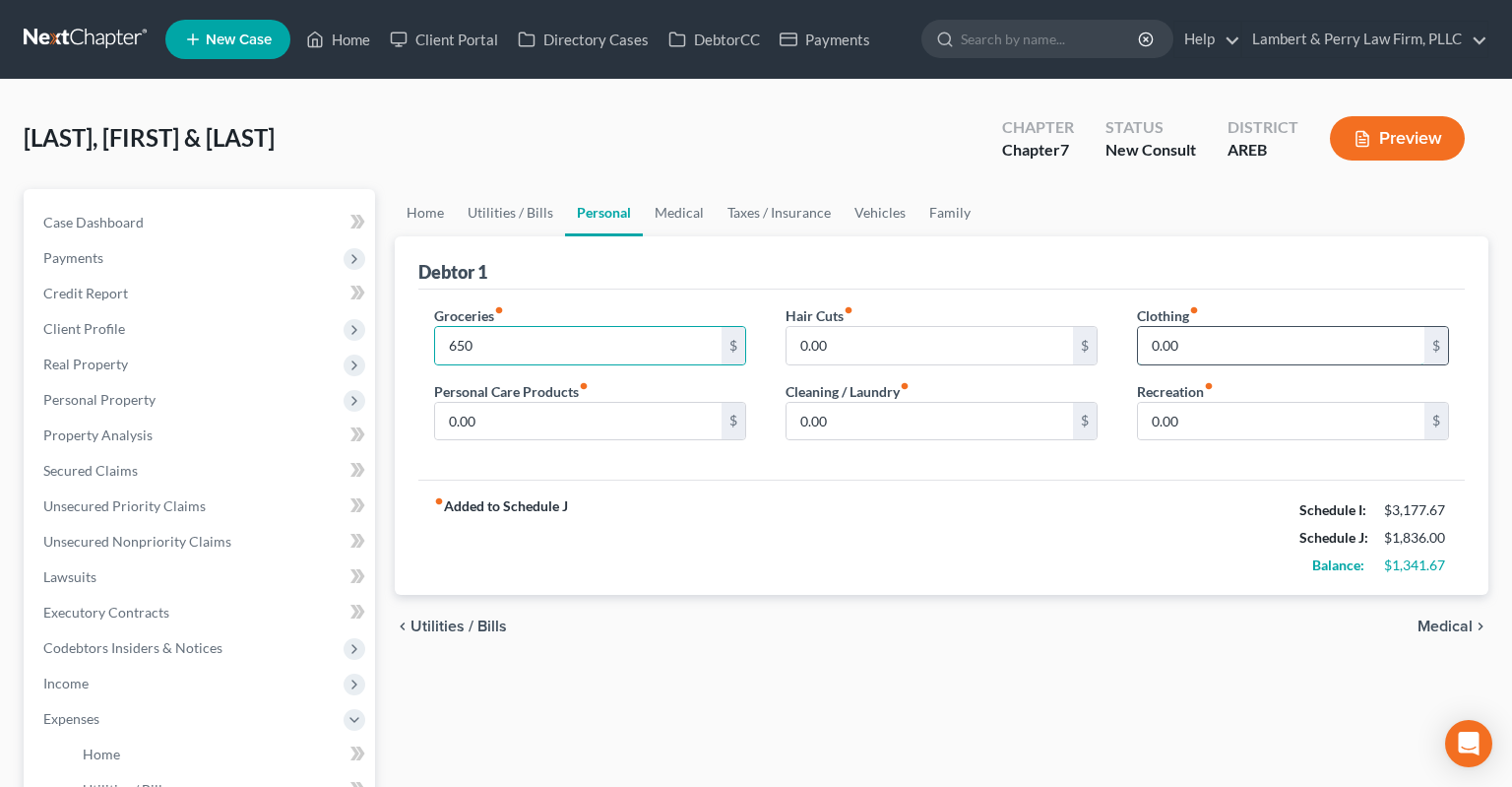 click on "0.00" at bounding box center (1281, 346) 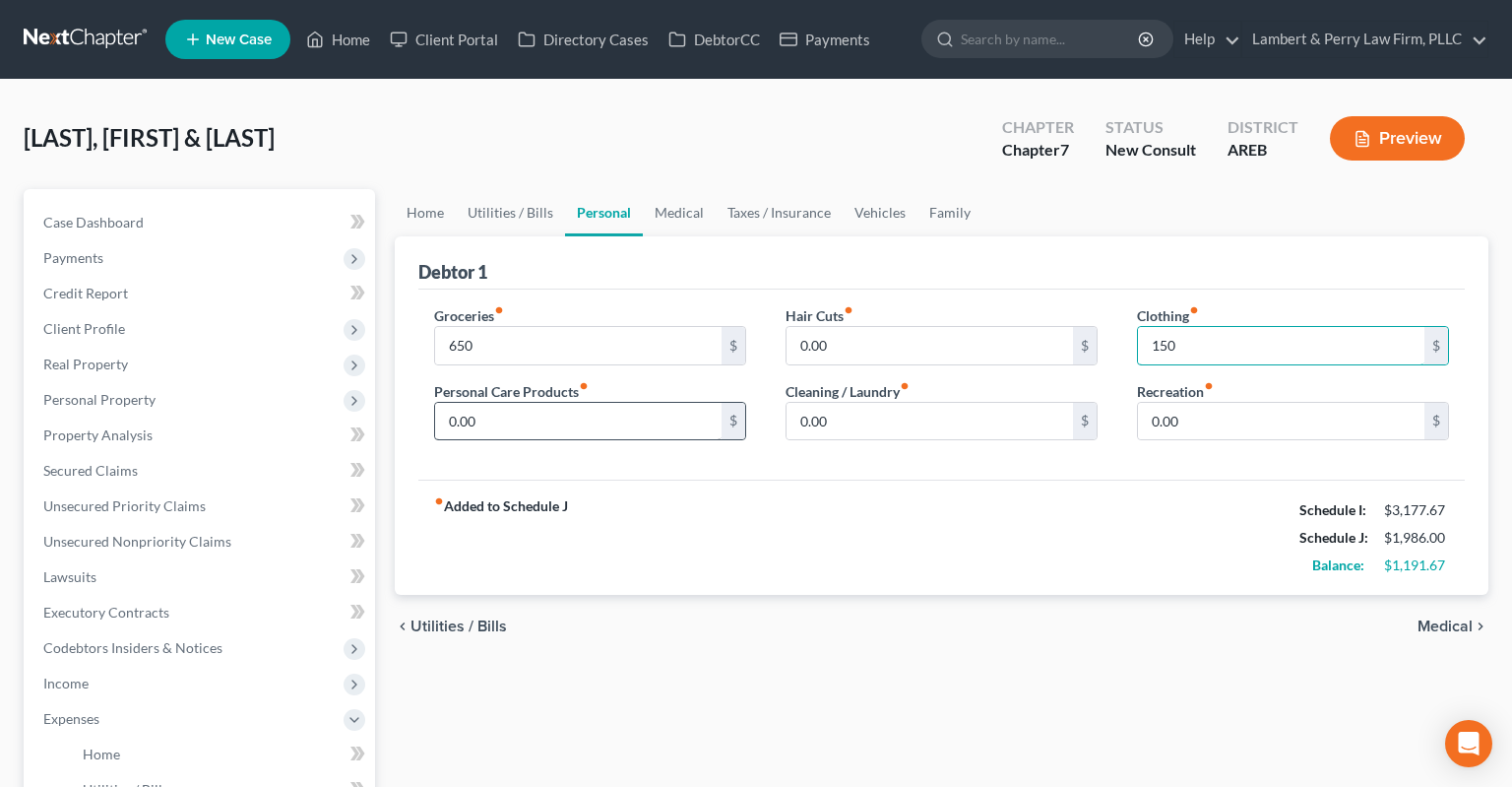 type on "150" 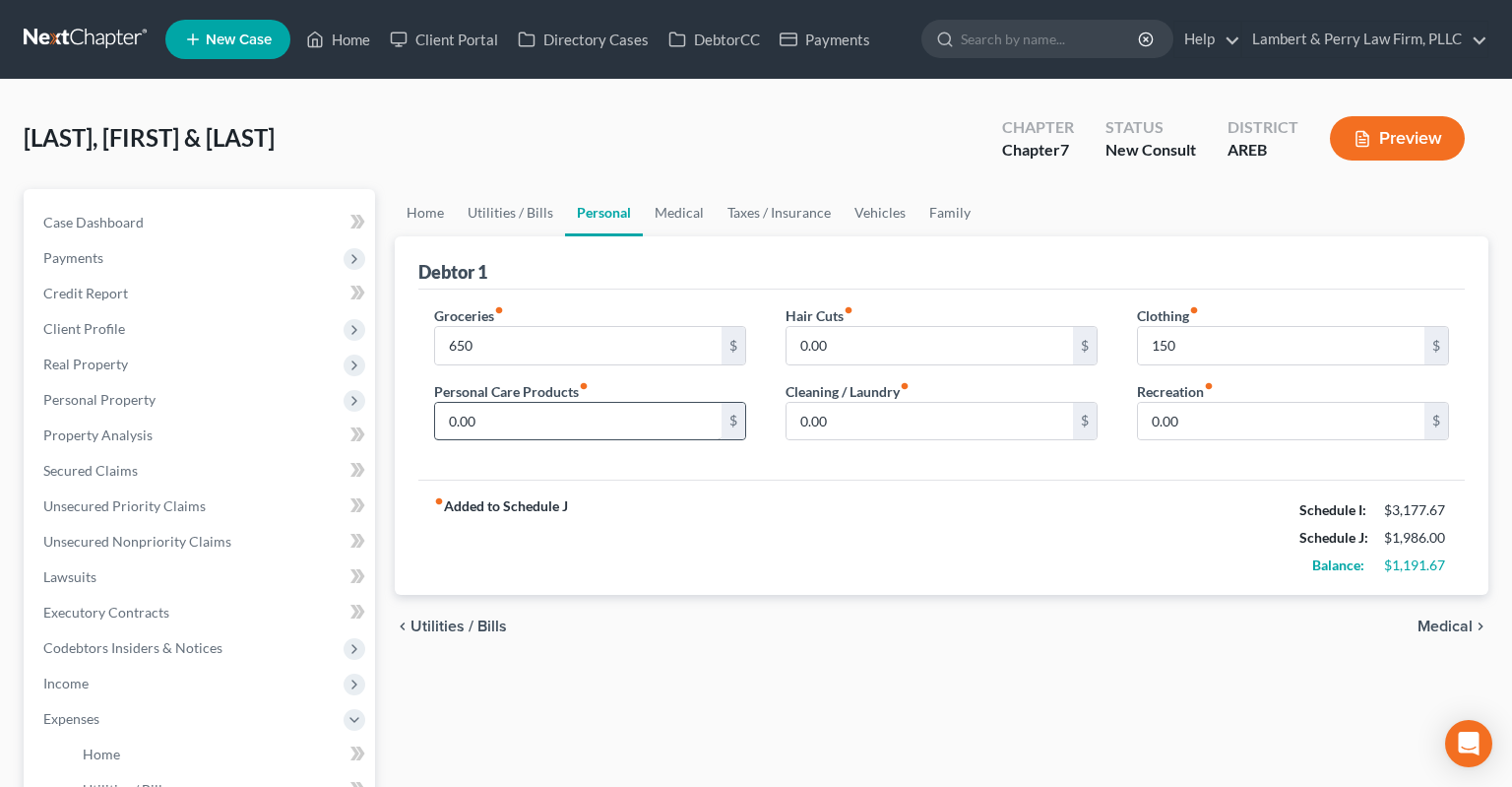 click on "Personal Care Products  fiber_manual_record 0.00 $" at bounding box center [590, 411] 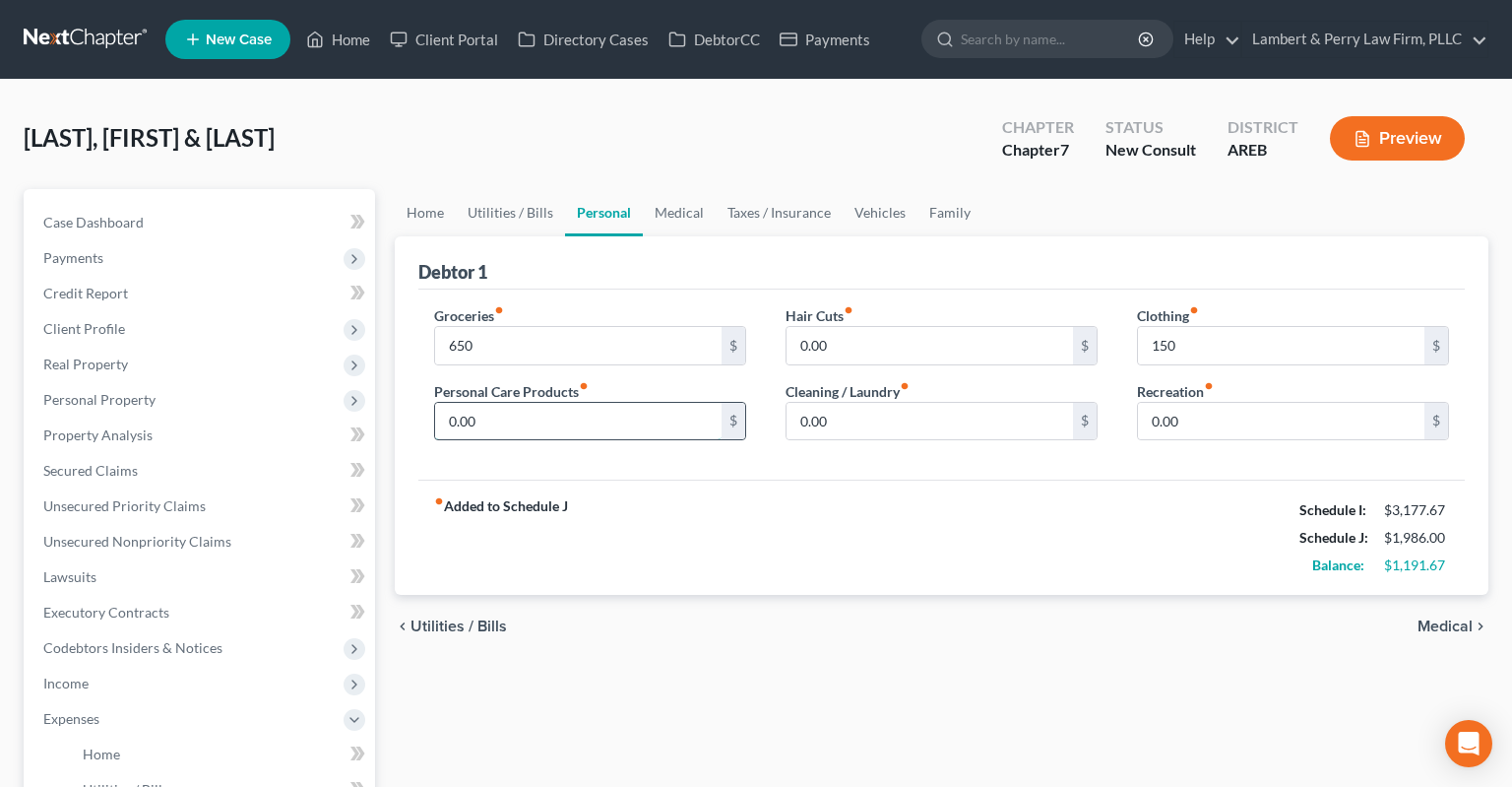 drag, startPoint x: 631, startPoint y: 410, endPoint x: 562, endPoint y: 425, distance: 70.6116 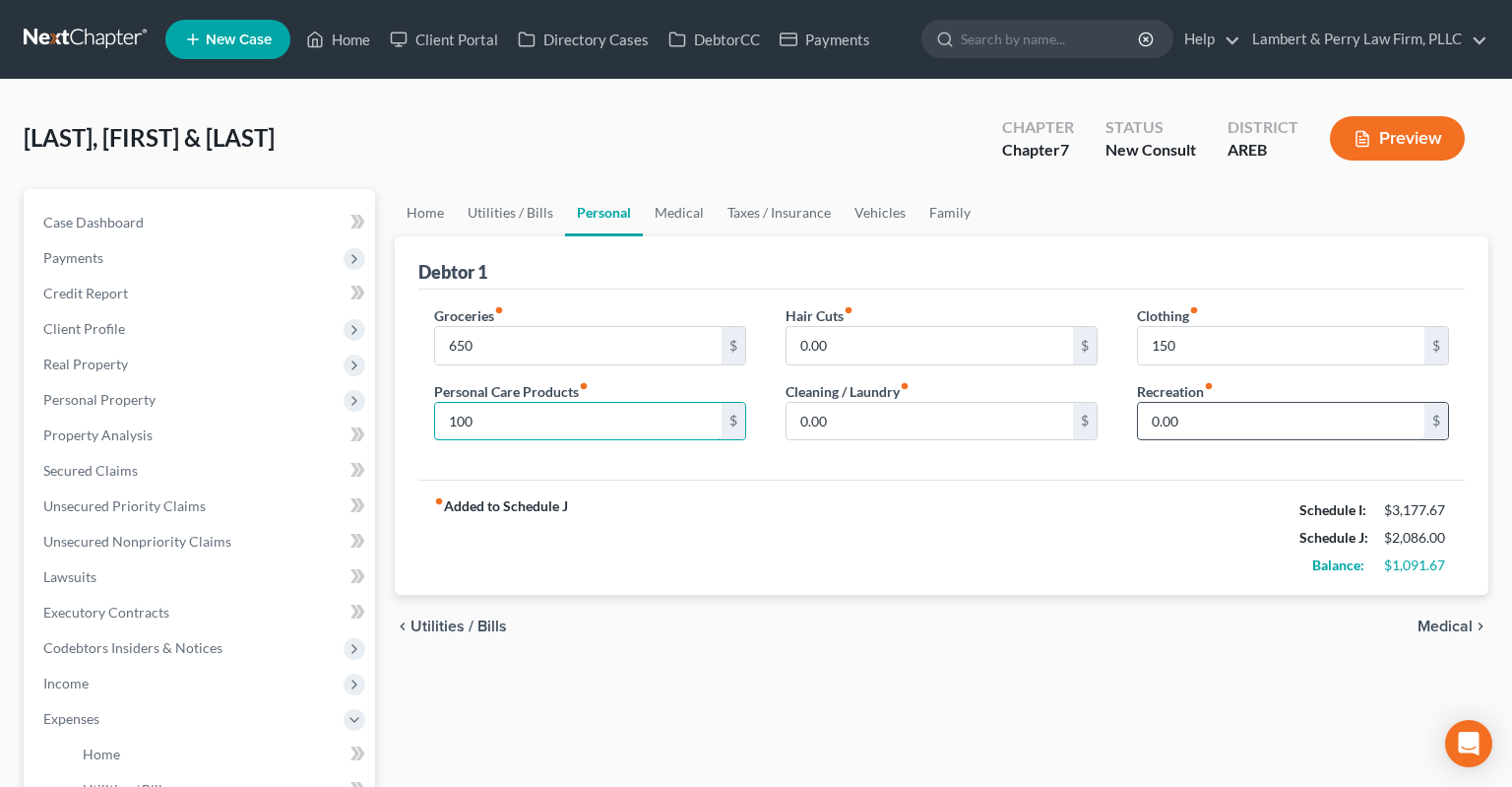 type on "100" 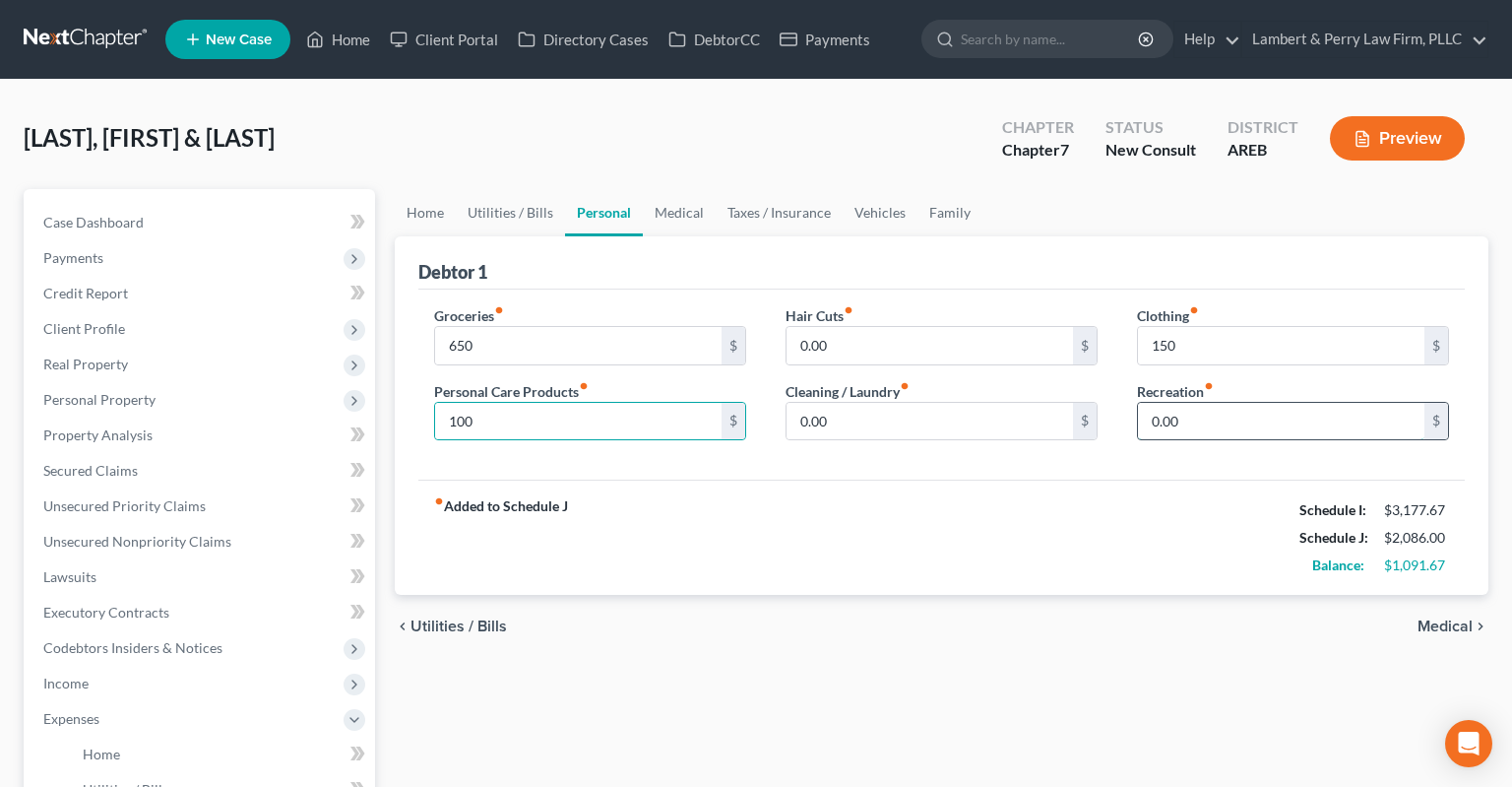 click on "0.00" at bounding box center [1281, 422] 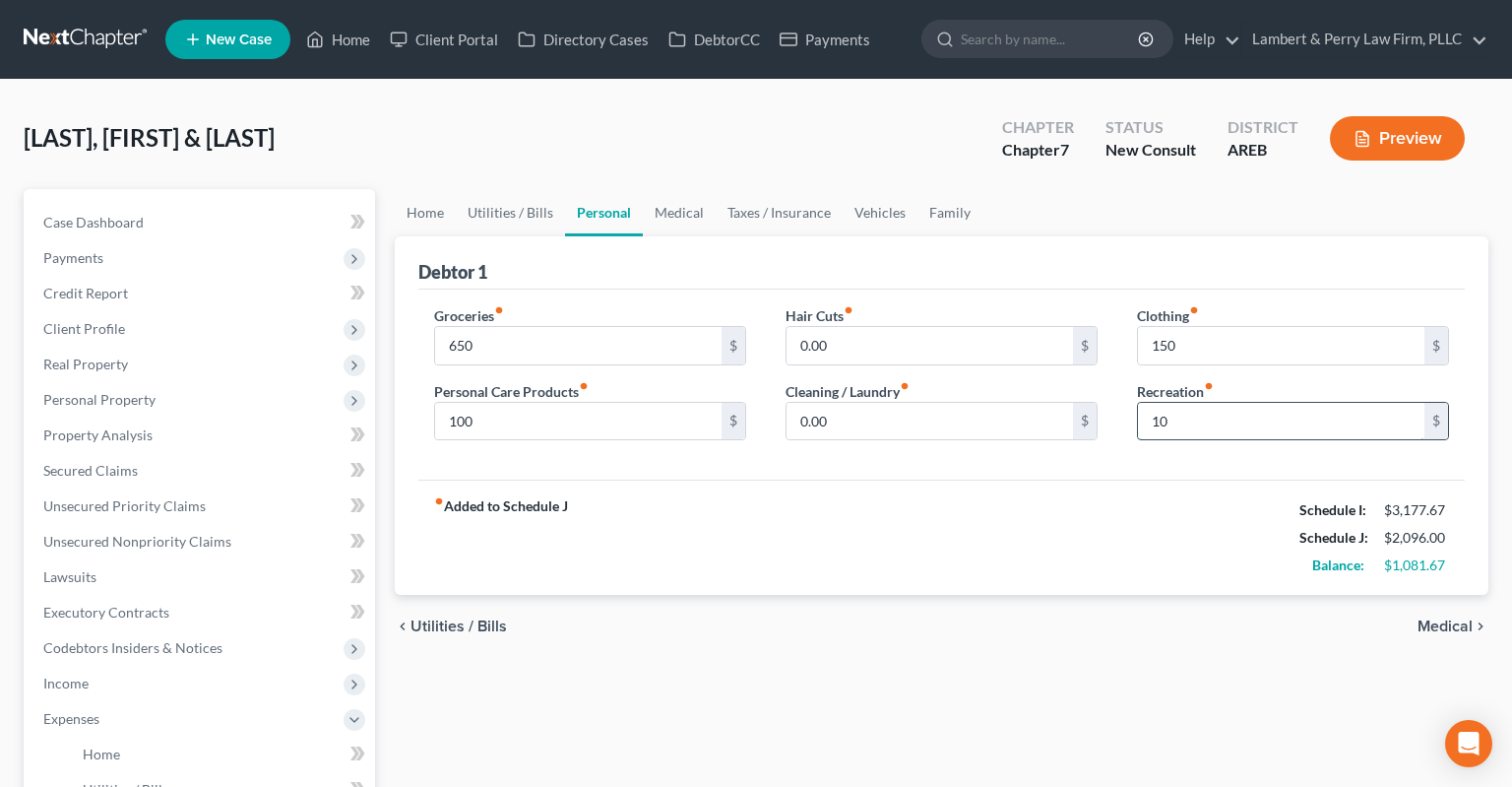 type on "100" 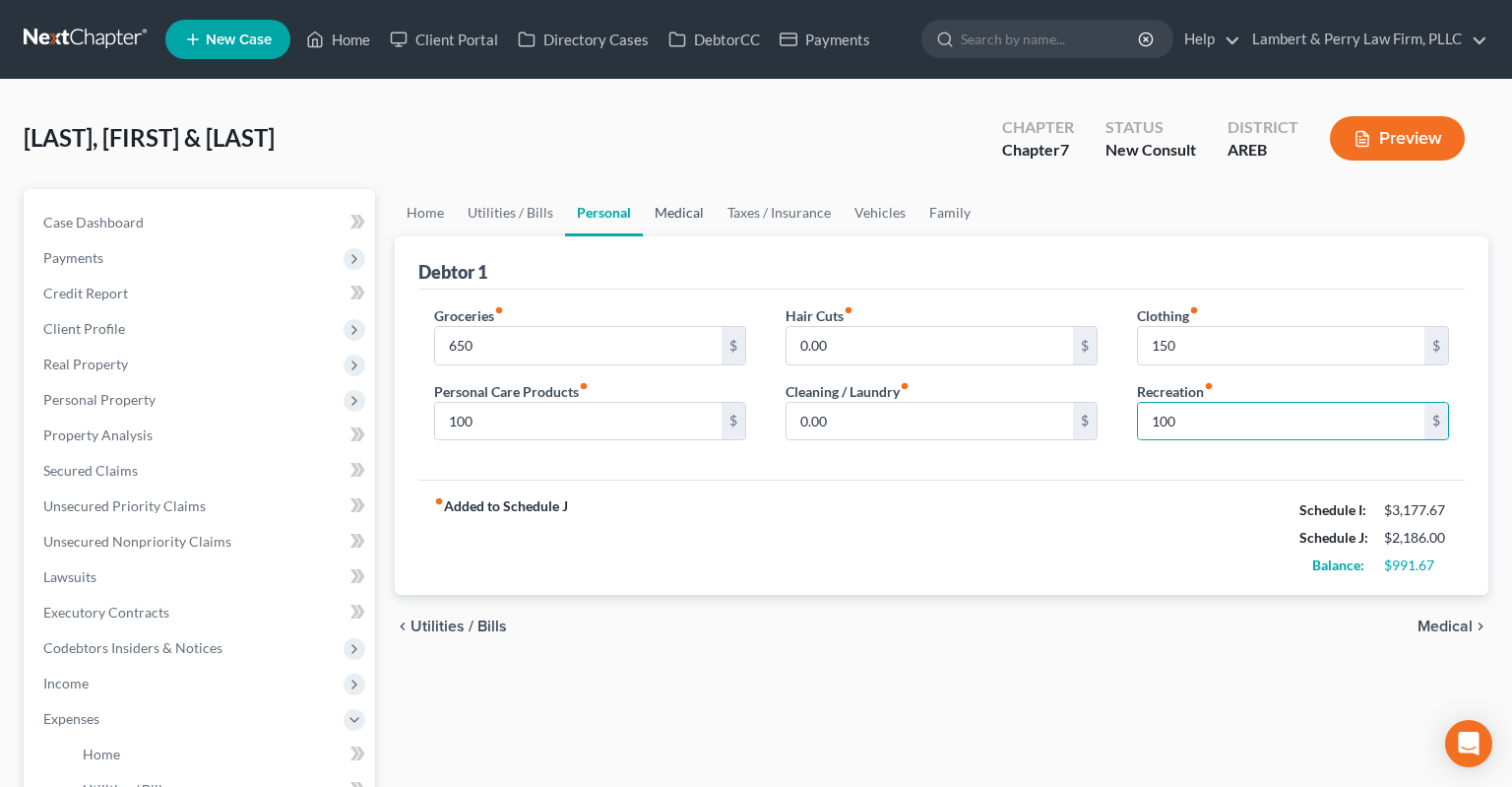 click on "Medical" at bounding box center (679, 213) 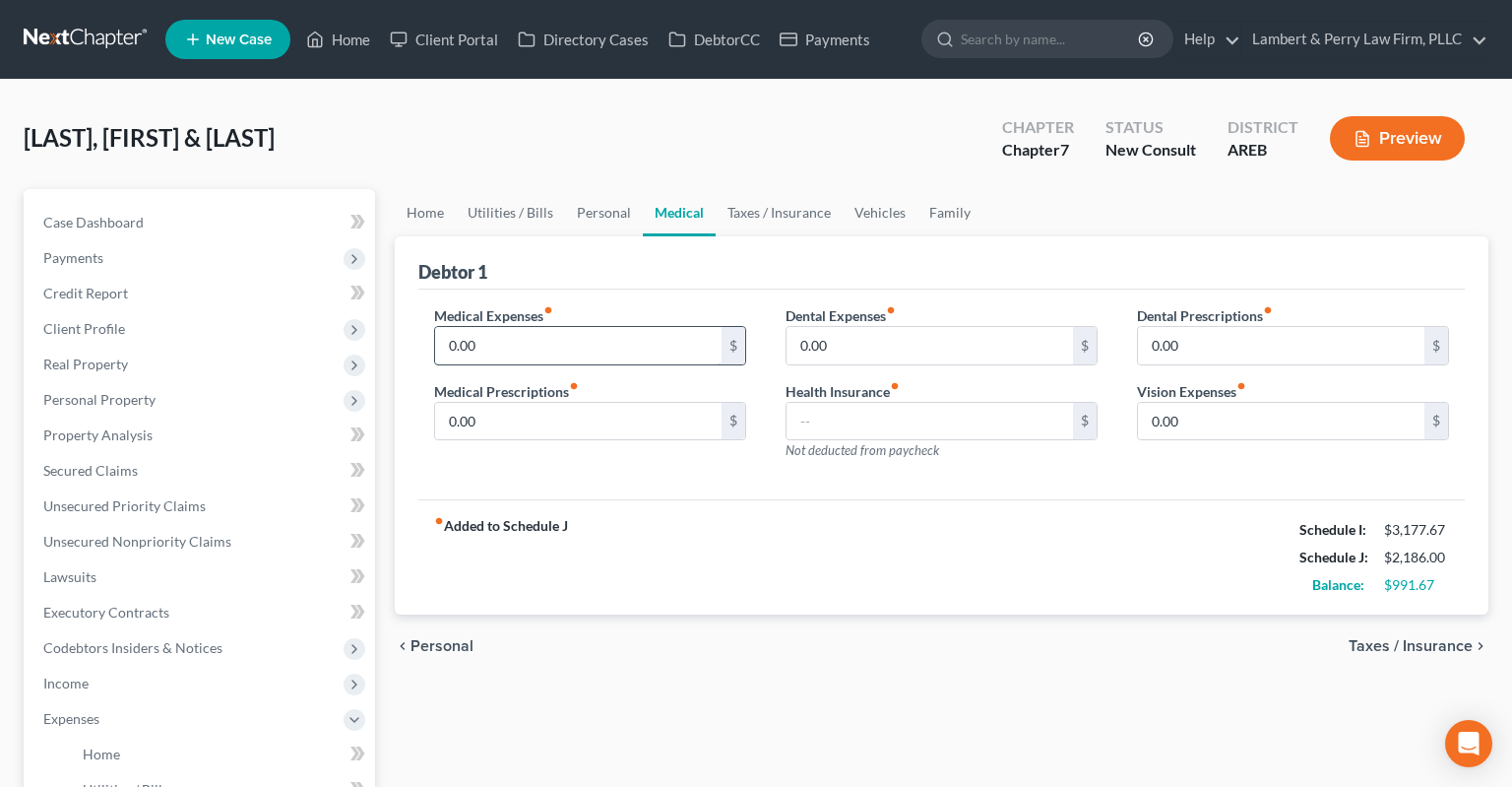 click on "0.00" at bounding box center [578, 346] 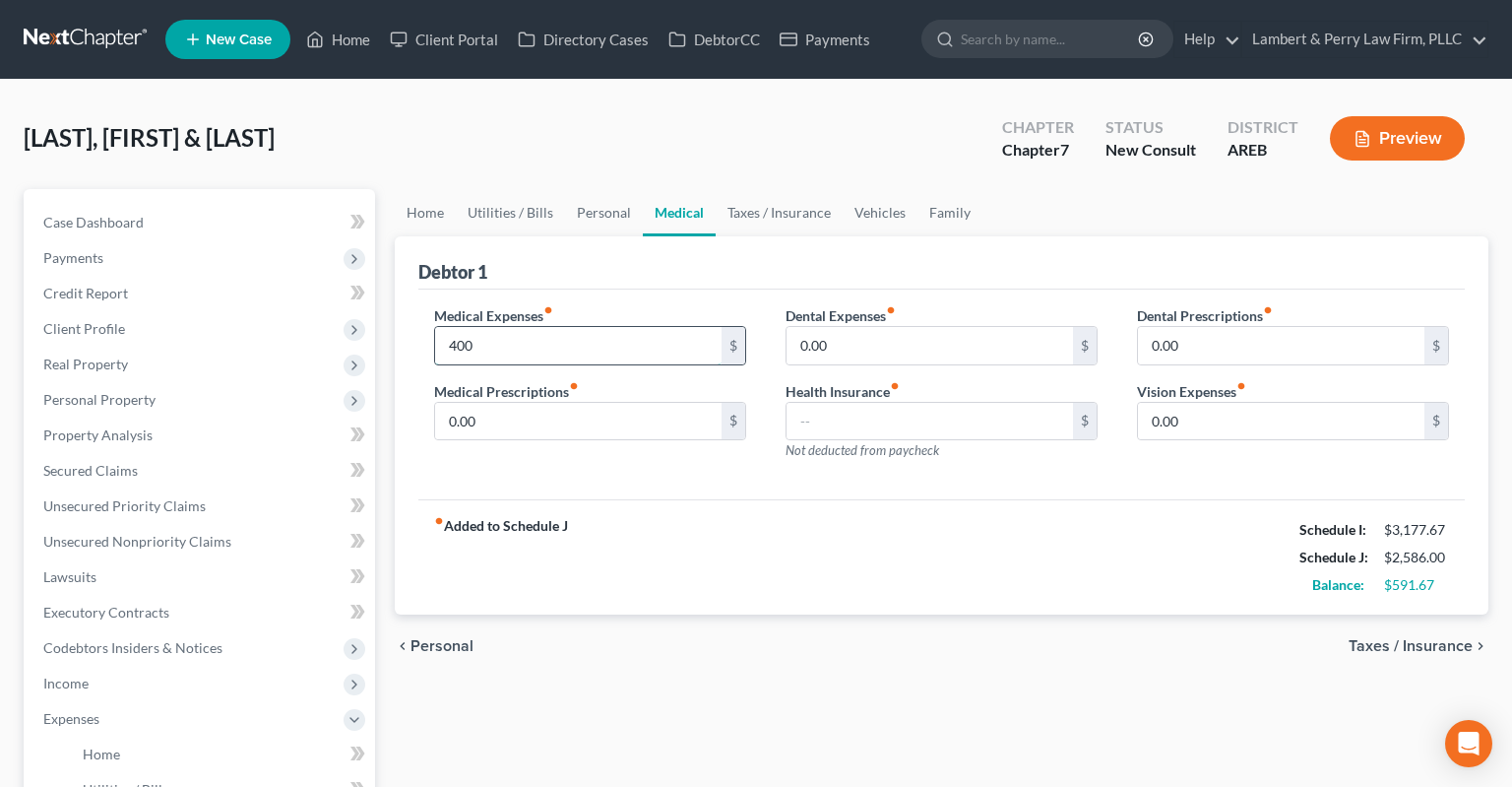 drag, startPoint x: 427, startPoint y: 344, endPoint x: 494, endPoint y: 344, distance: 67 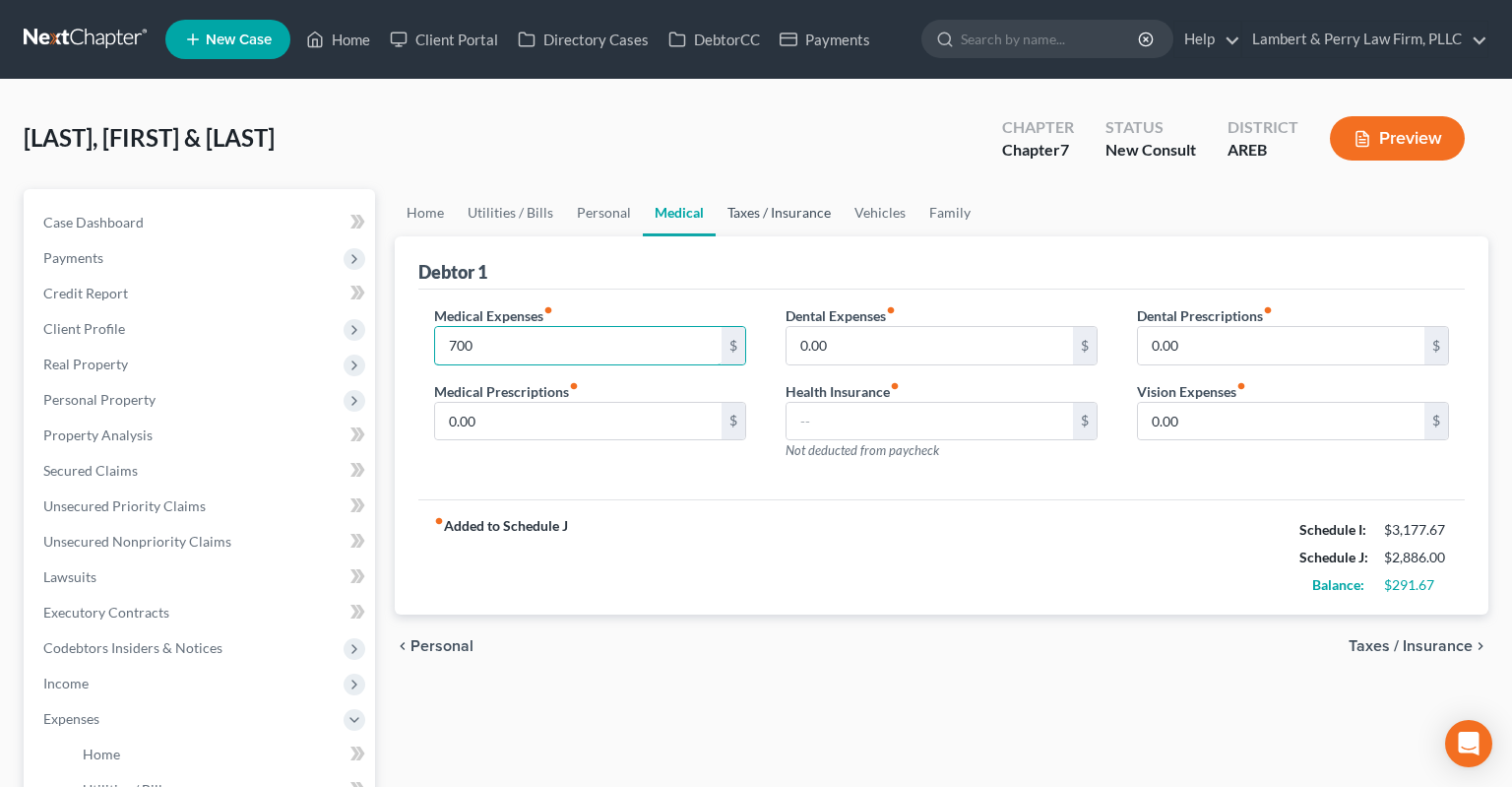 type on "700" 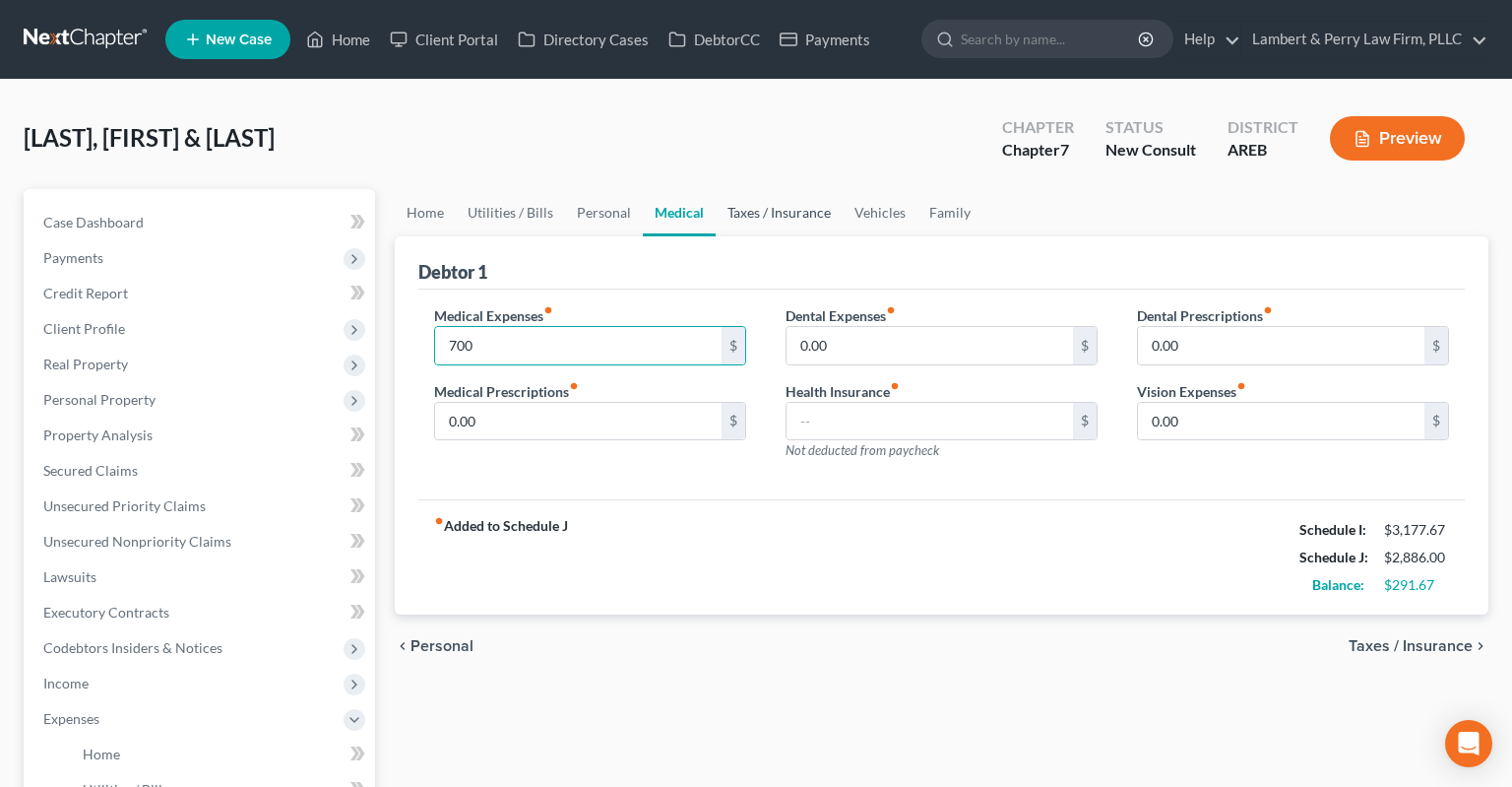 click on "Taxes / Insurance" at bounding box center (779, 213) 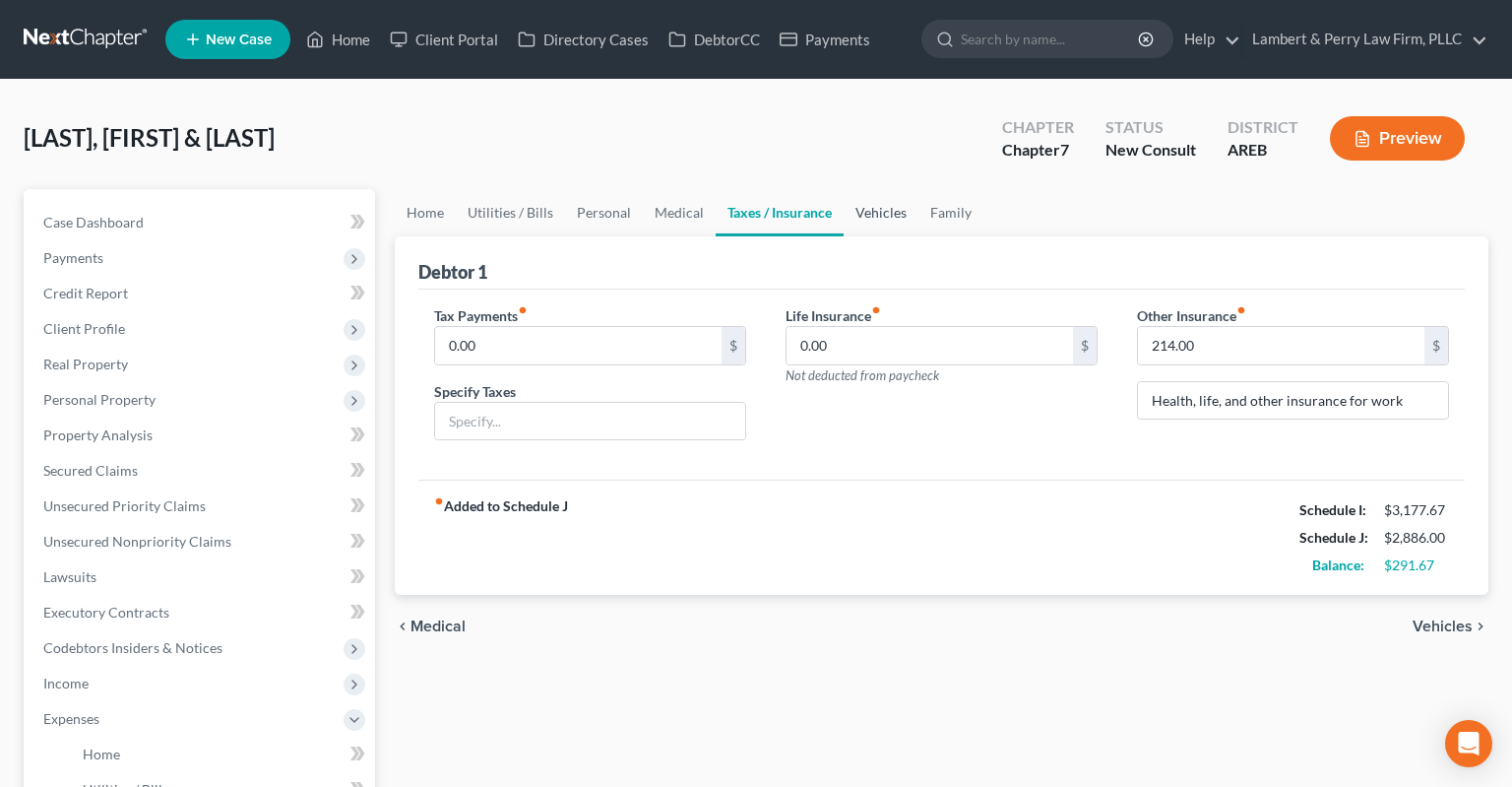 click on "Vehicles" at bounding box center (881, 213) 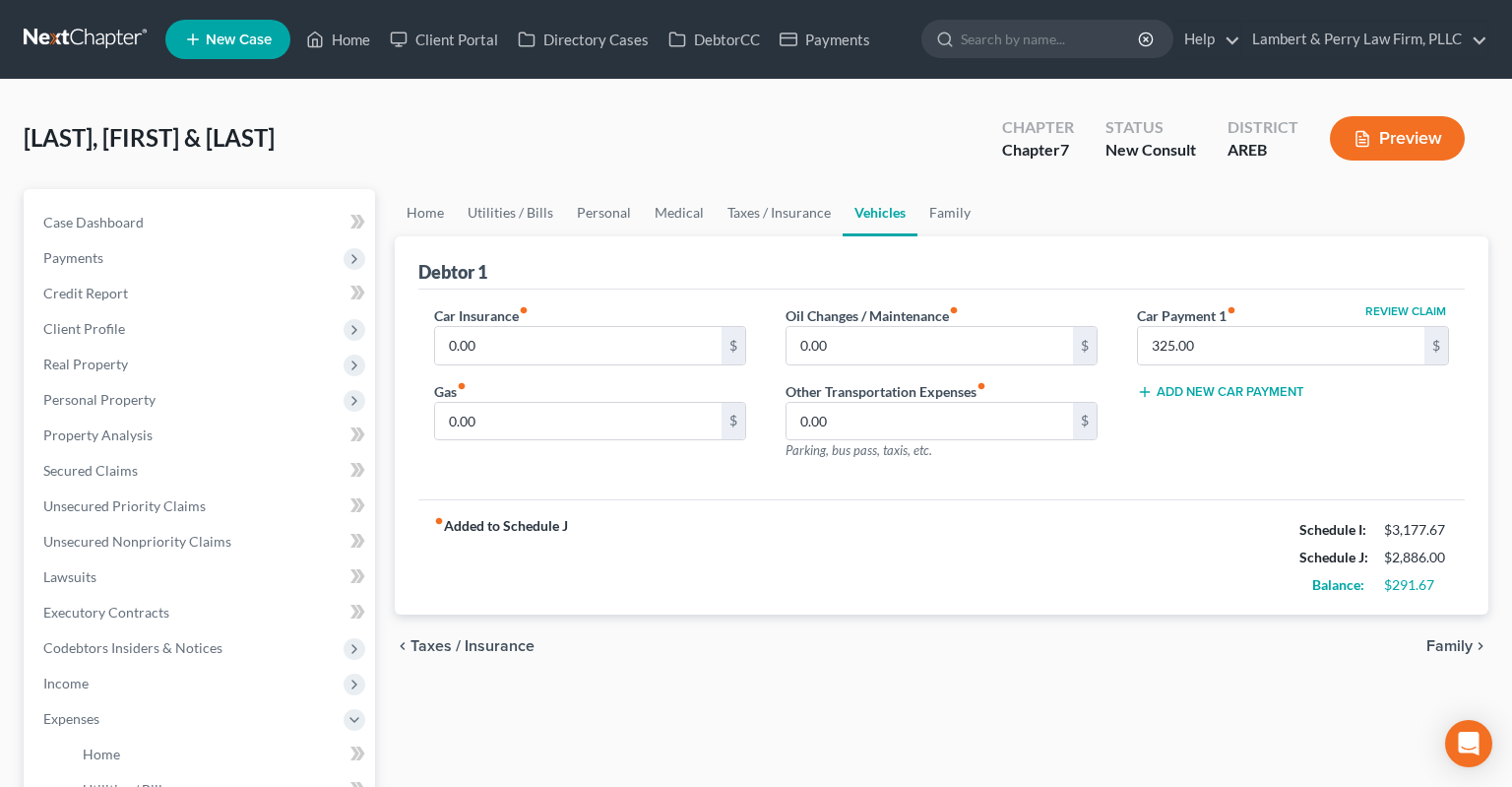 click on "[LAST], [FIRST] & [LAST] [LAST] Upgraded Chapter Chapter  7 Status New Consult District AREB Preview" at bounding box center (756, 146) 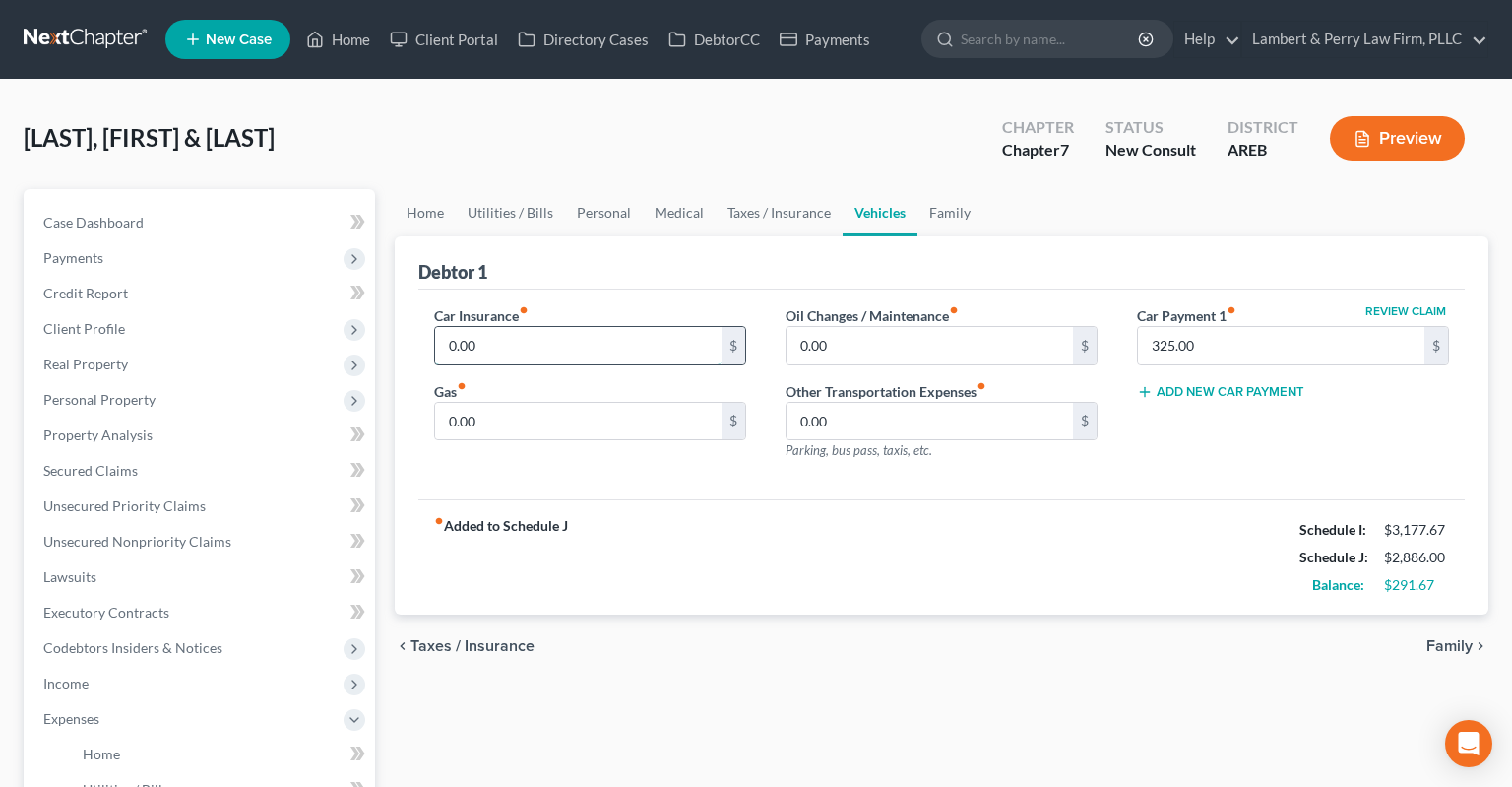 click on "0.00" at bounding box center (578, 346) 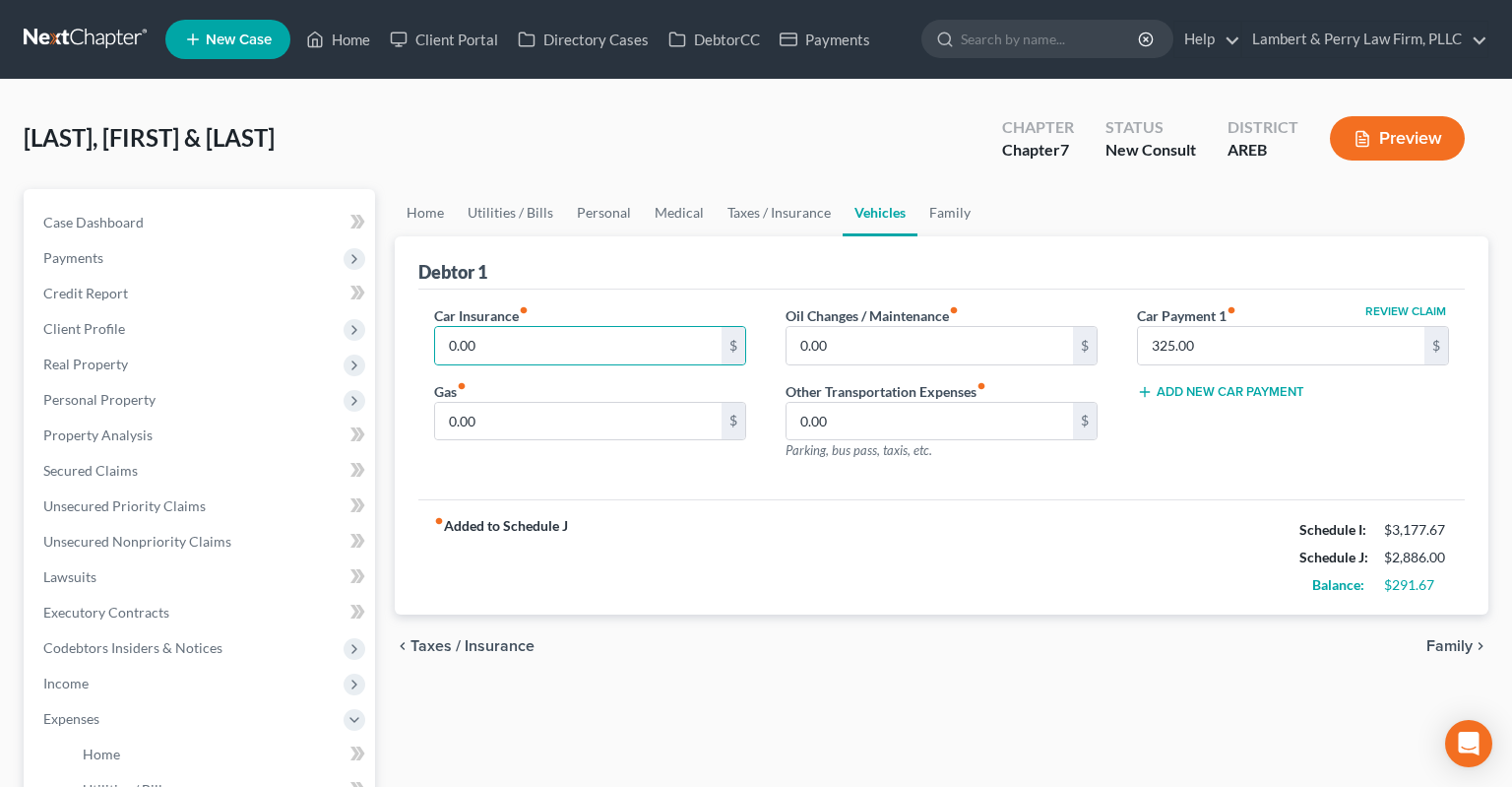 drag, startPoint x: 640, startPoint y: 159, endPoint x: 634, endPoint y: 175, distance: 17.088007 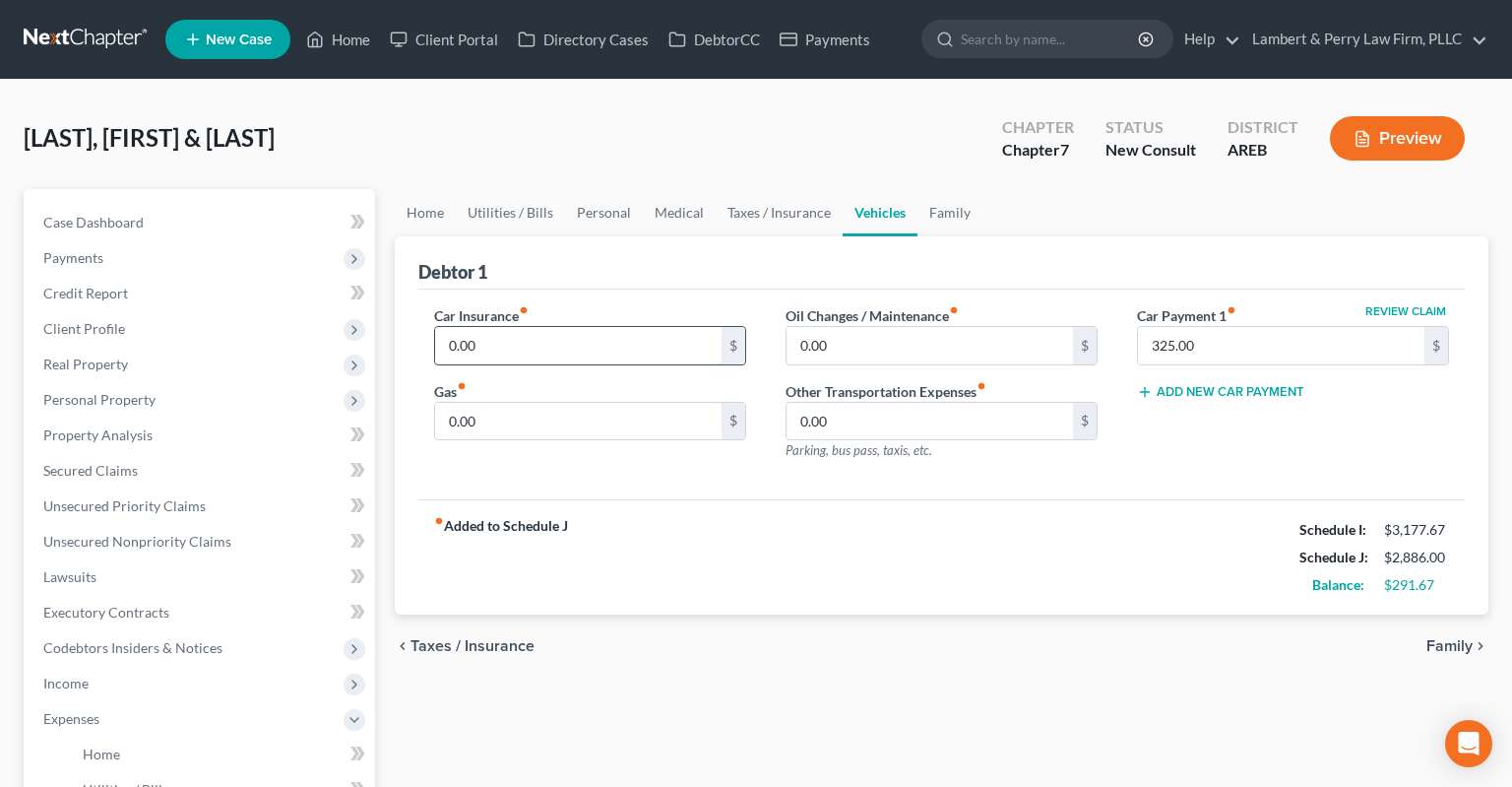 click on "0.00" at bounding box center [578, 346] 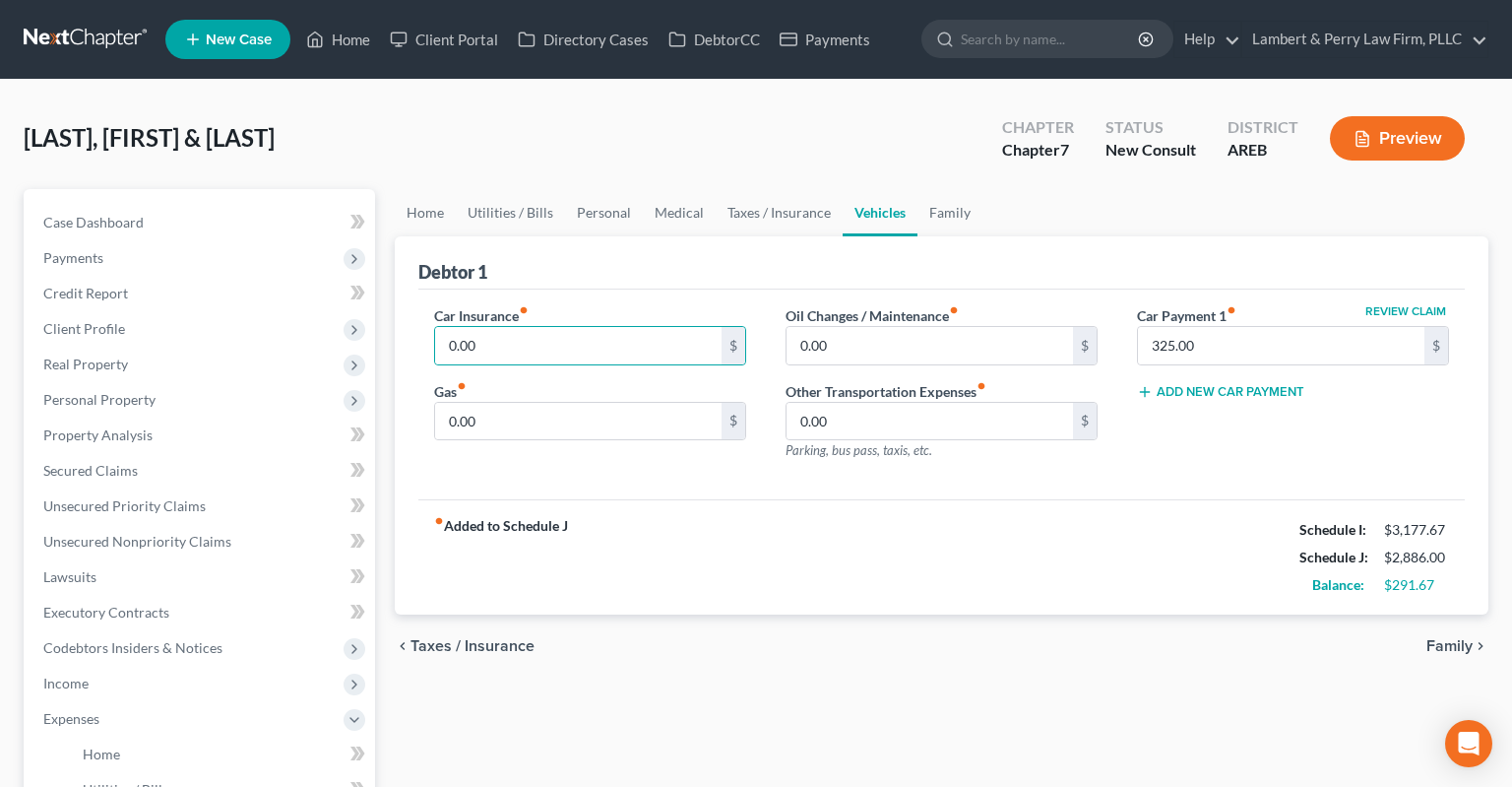 click on "[LAST], [FIRST] & [LAST] [LAST] Upgraded Chapter Chapter  7 Status New Consult District AREB Preview" at bounding box center [756, 146] 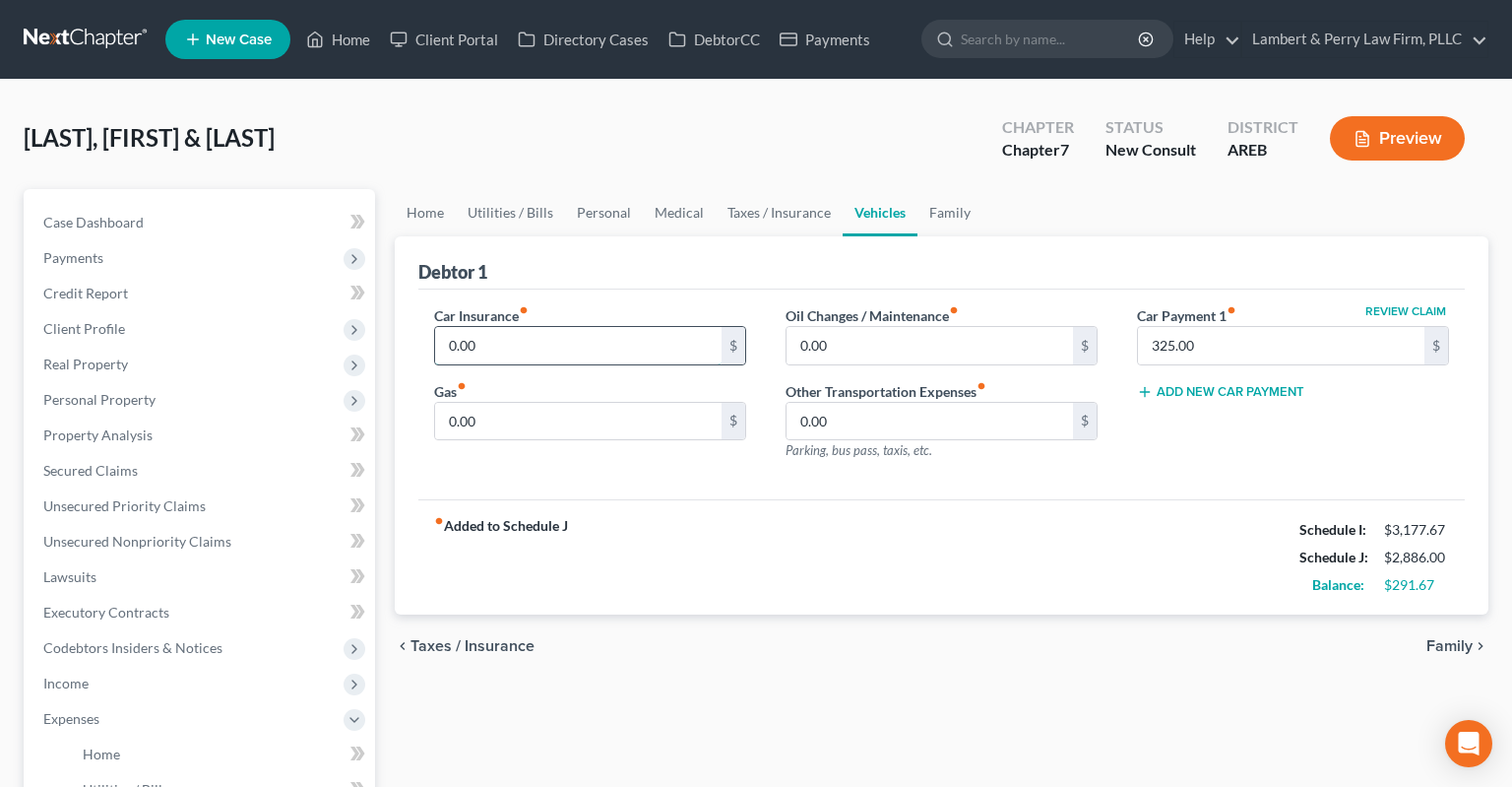 click on "0.00" at bounding box center (578, 346) 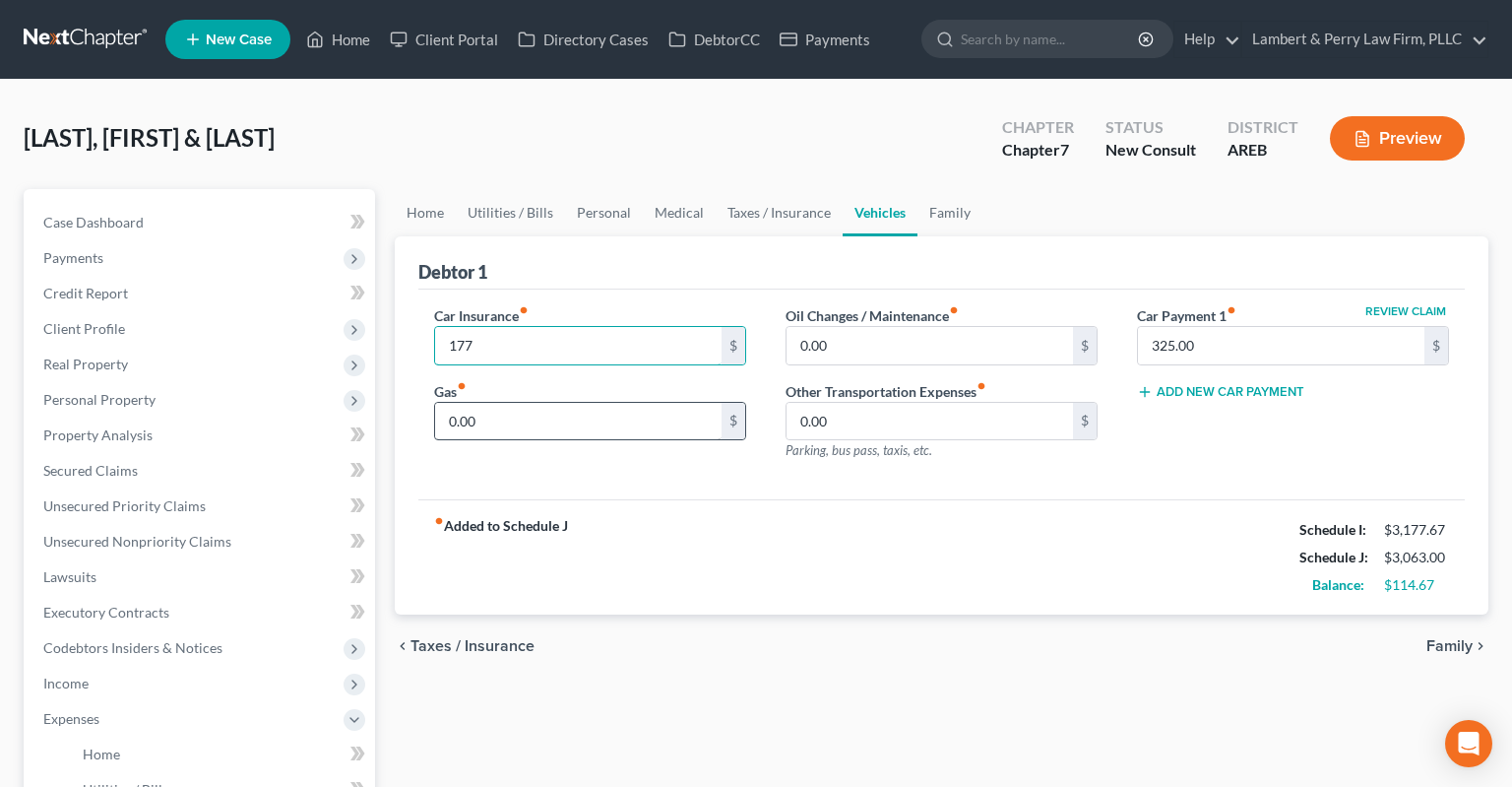 type on "177" 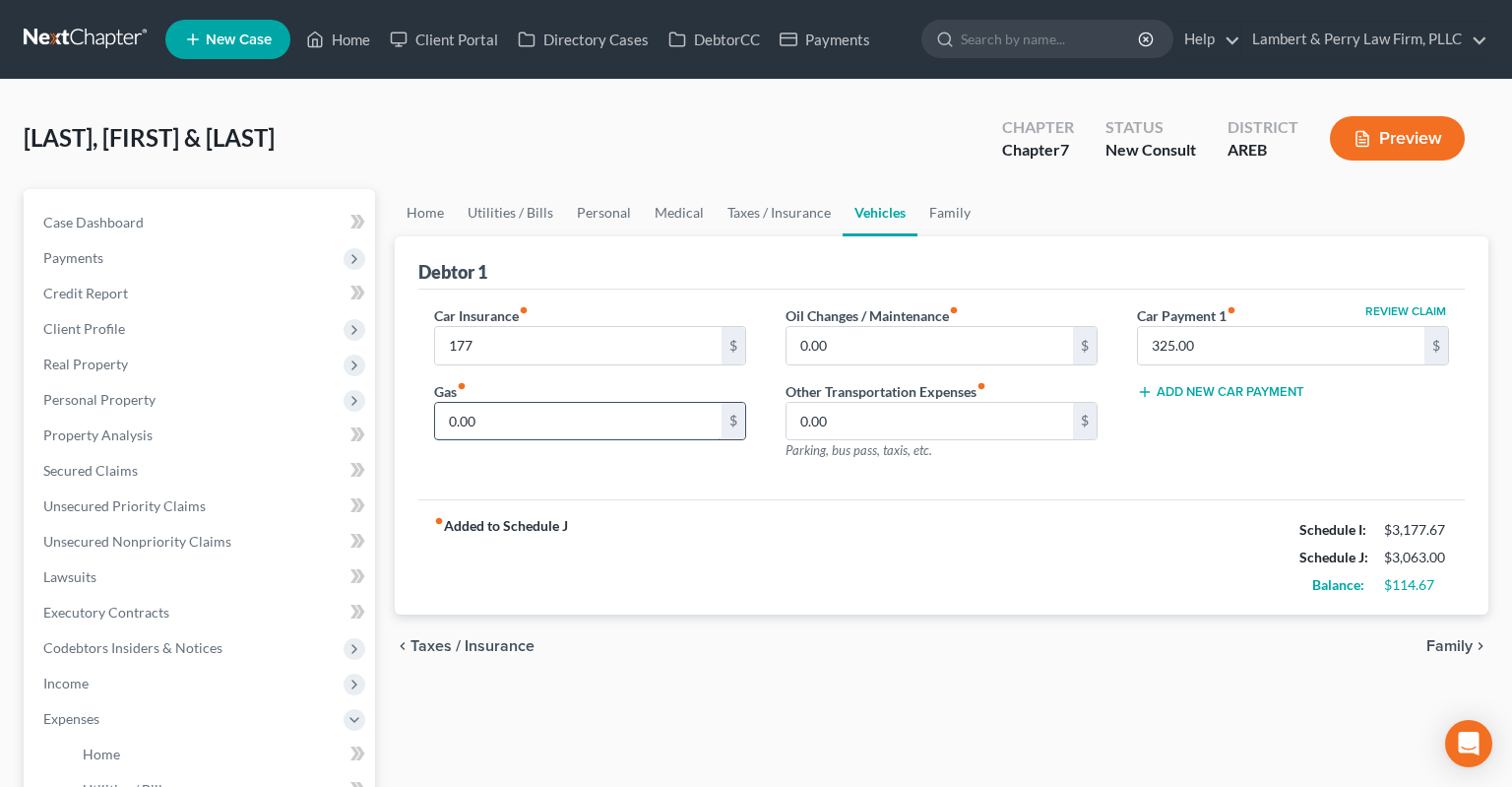 click on "0.00" at bounding box center [578, 422] 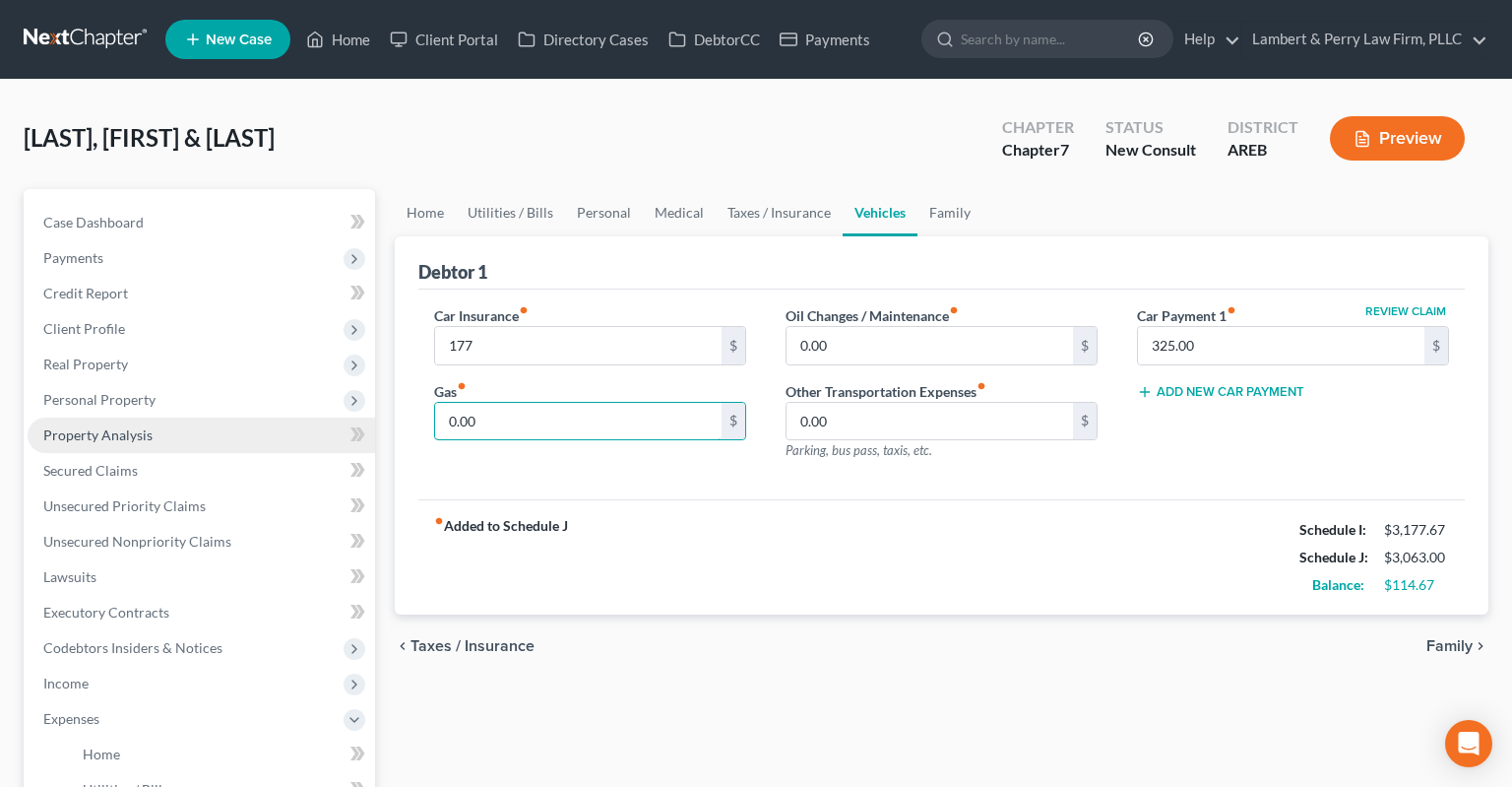 drag, startPoint x: 496, startPoint y: 425, endPoint x: 325, endPoint y: 426, distance: 171.00292 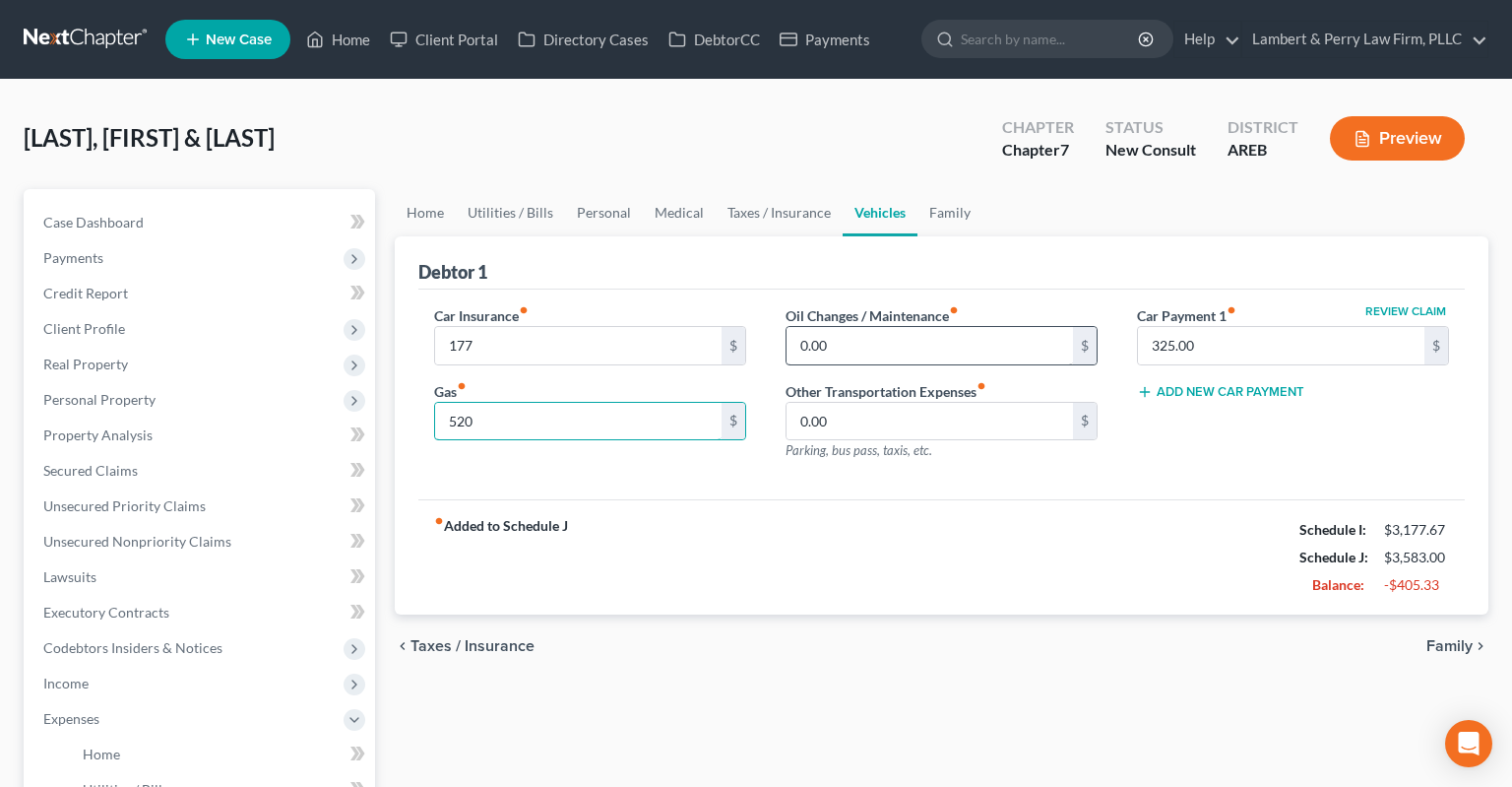 type 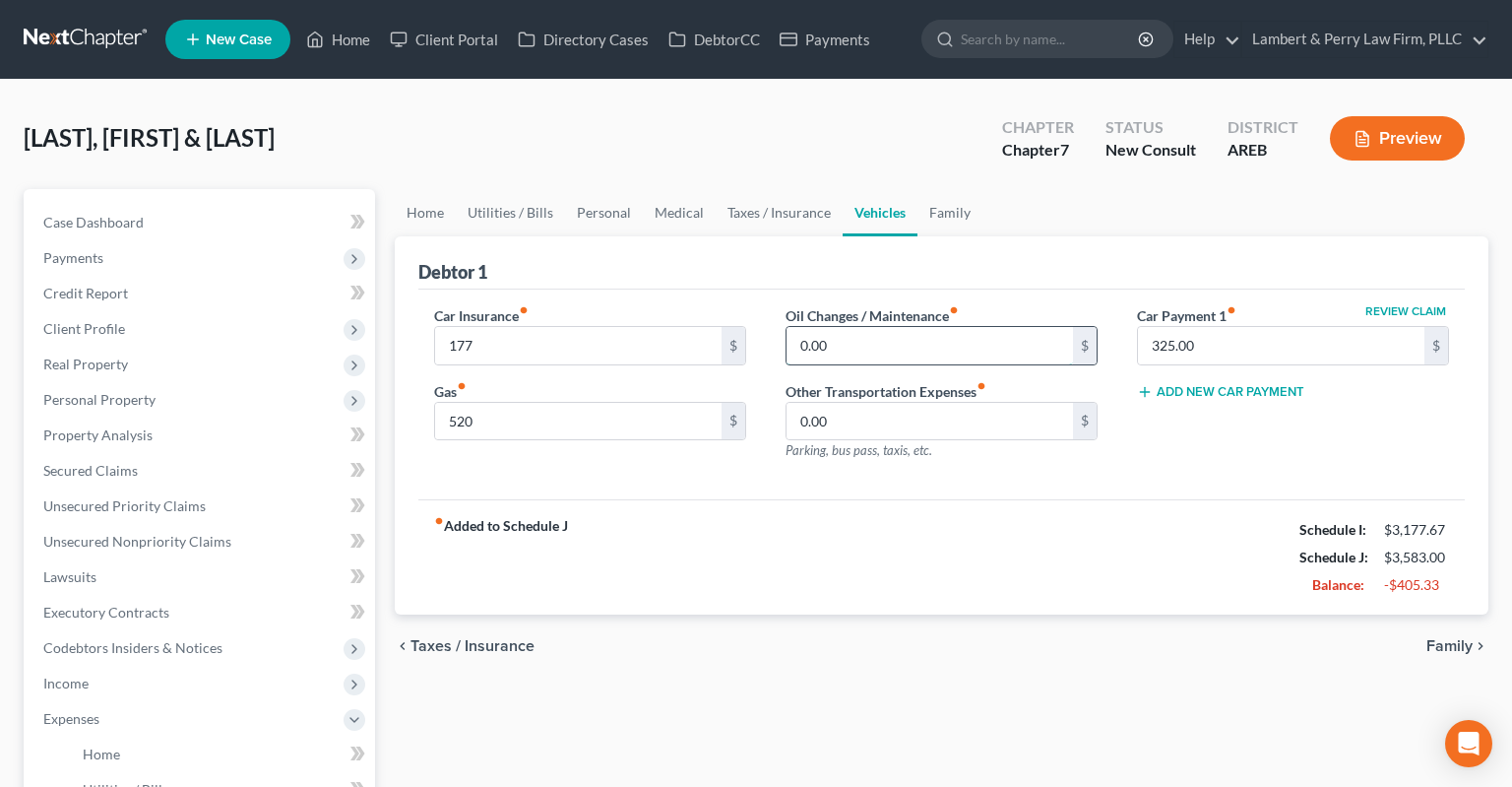 drag, startPoint x: 823, startPoint y: 358, endPoint x: 837, endPoint y: 356, distance: 14.142136 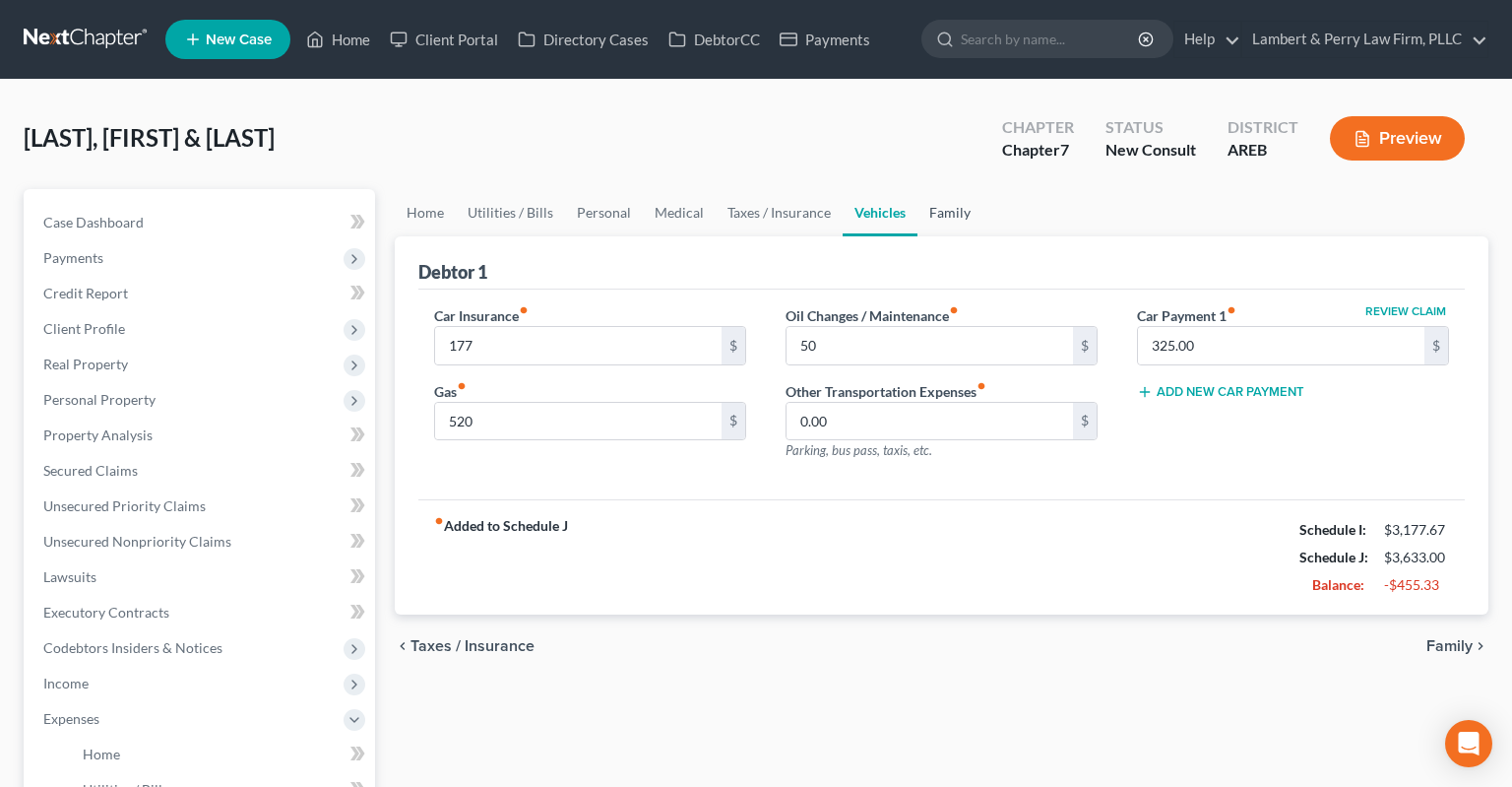 click on "Family" at bounding box center [950, 213] 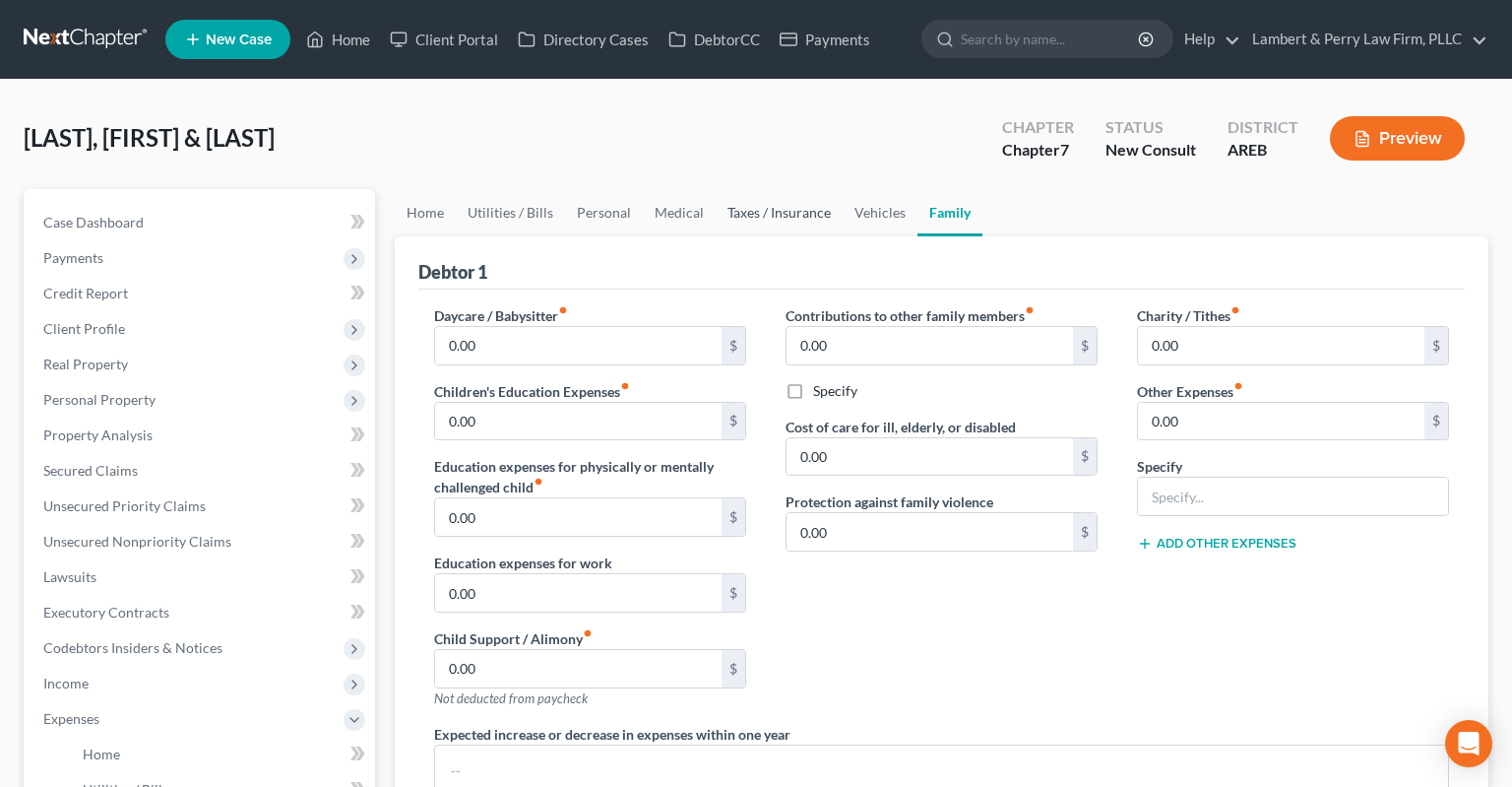 click on "Taxes / Insurance" at bounding box center (779, 213) 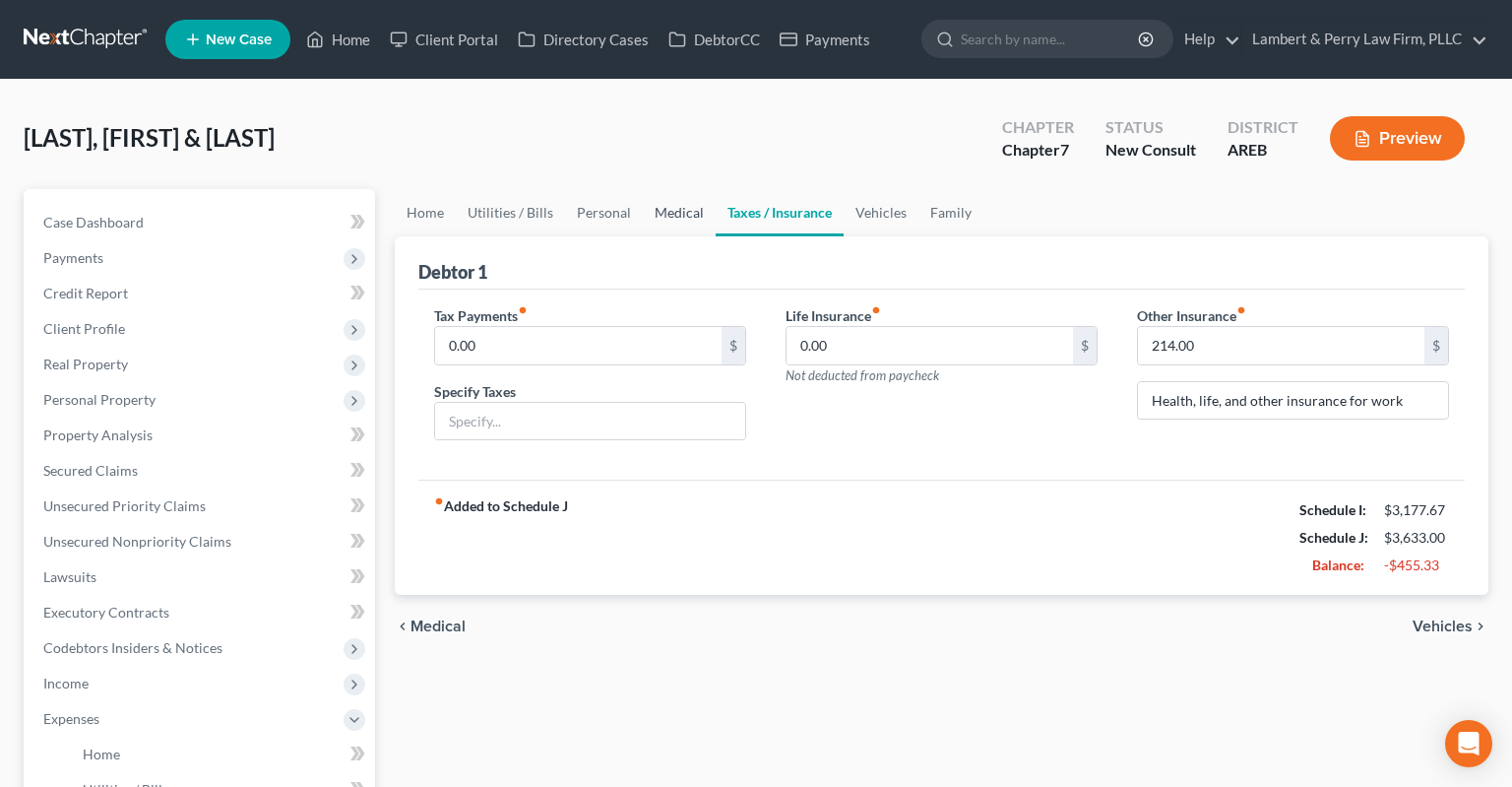 click on "Medical" at bounding box center [679, 213] 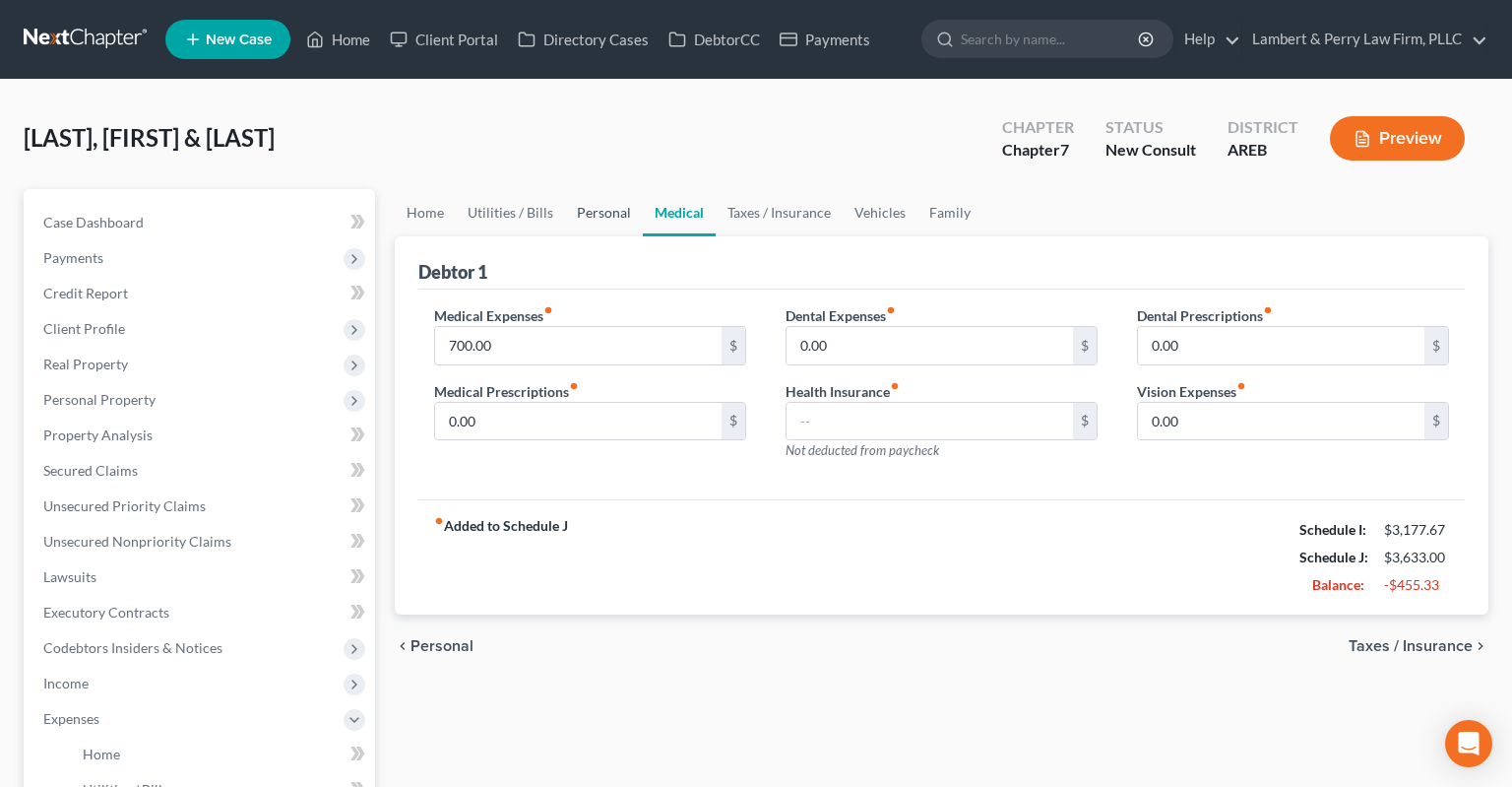 click on "Personal" at bounding box center [603, 213] 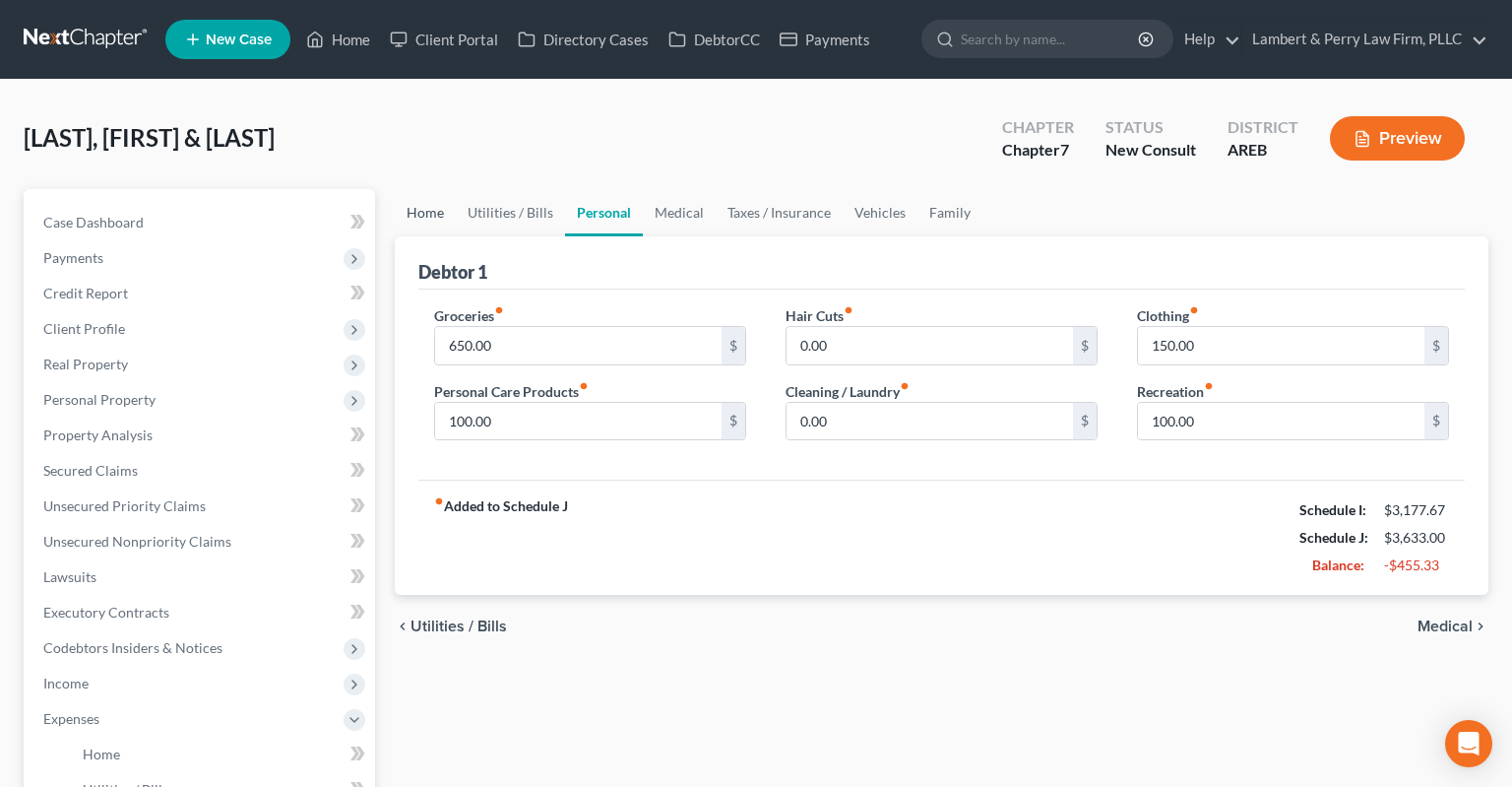 click on "Home" at bounding box center (425, 213) 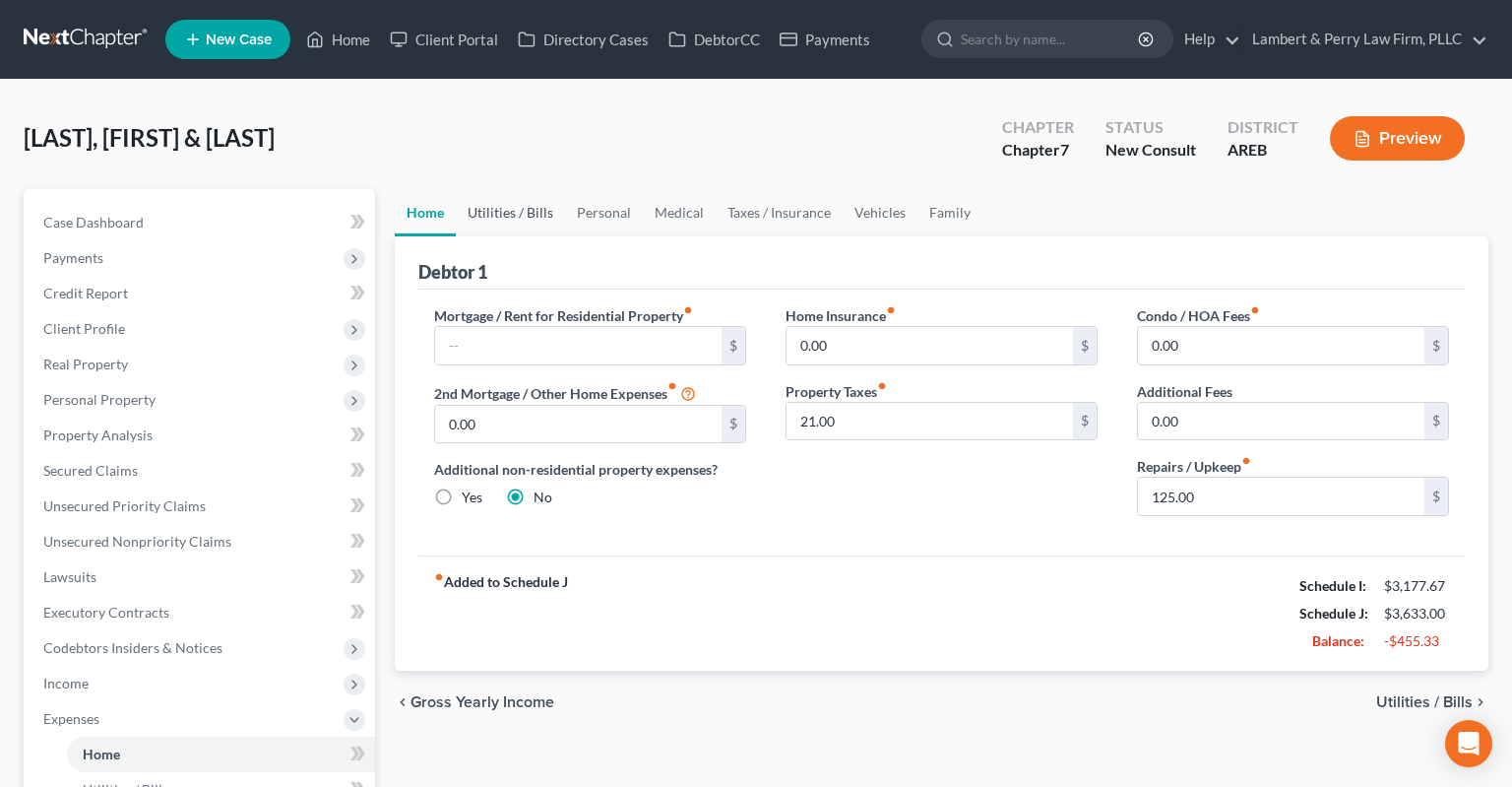 click on "Utilities / Bills" at bounding box center [510, 213] 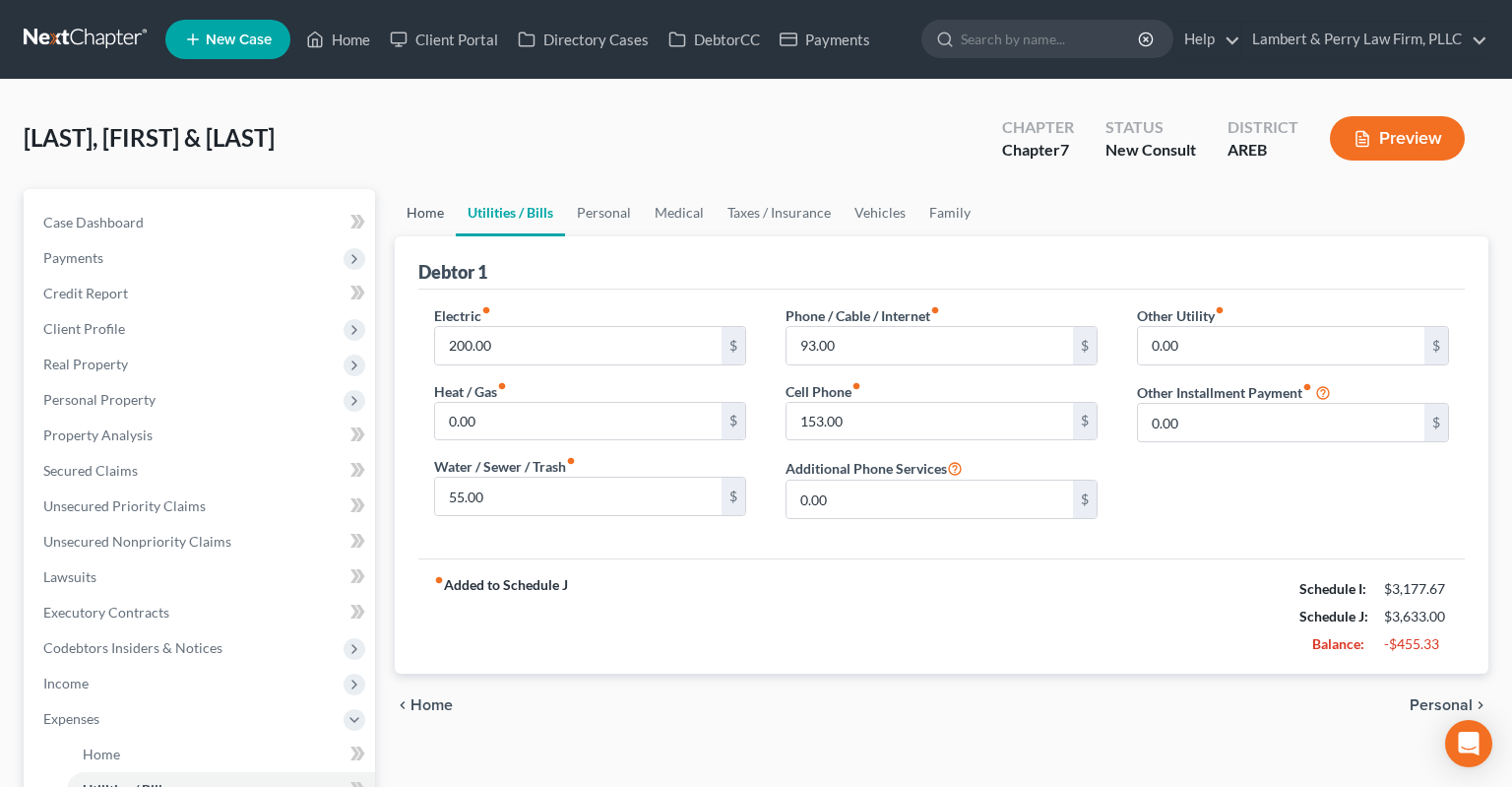click on "Home" at bounding box center (425, 213) 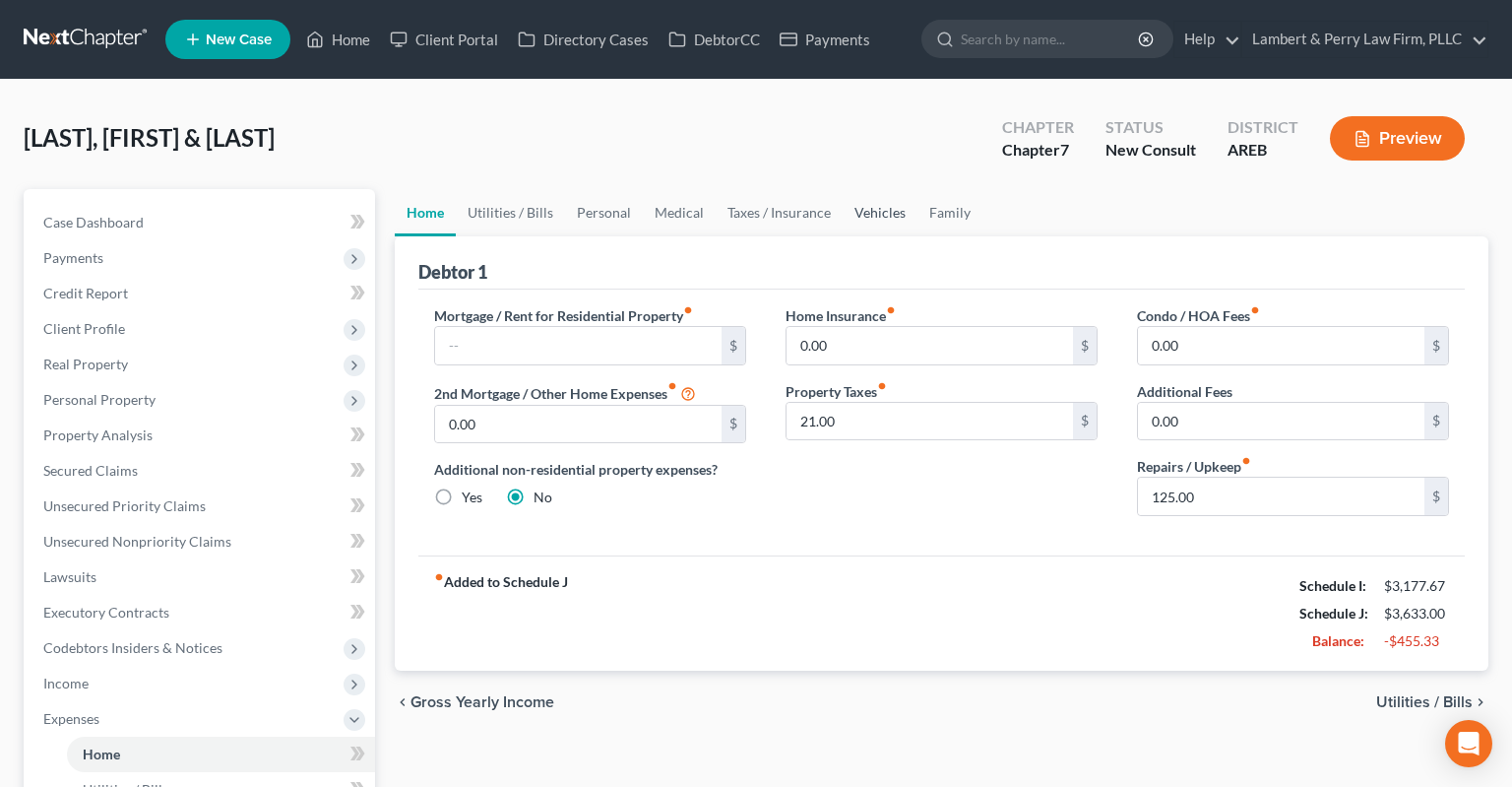click on "Vehicles" at bounding box center [880, 213] 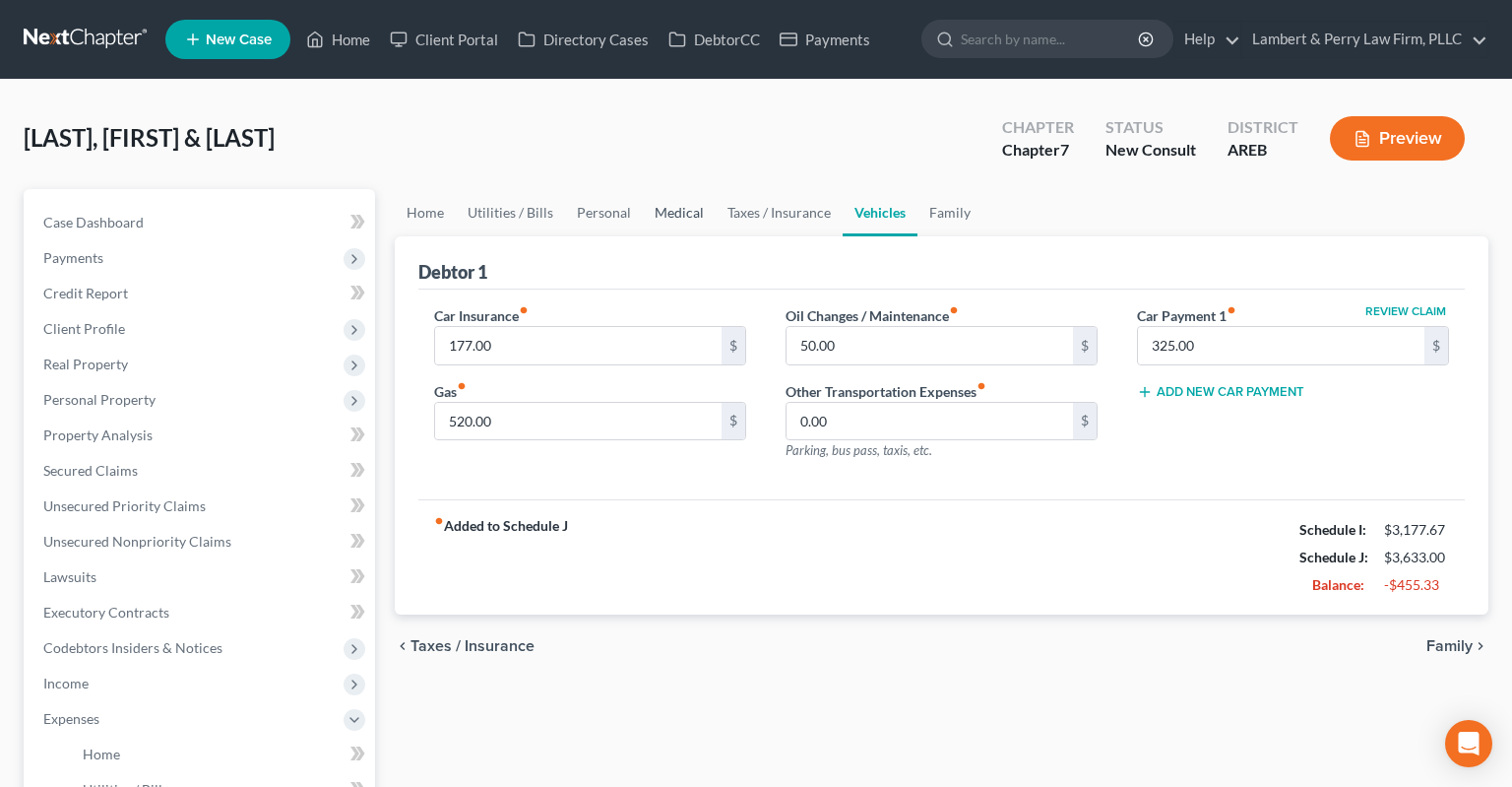 click on "Medical" at bounding box center (679, 213) 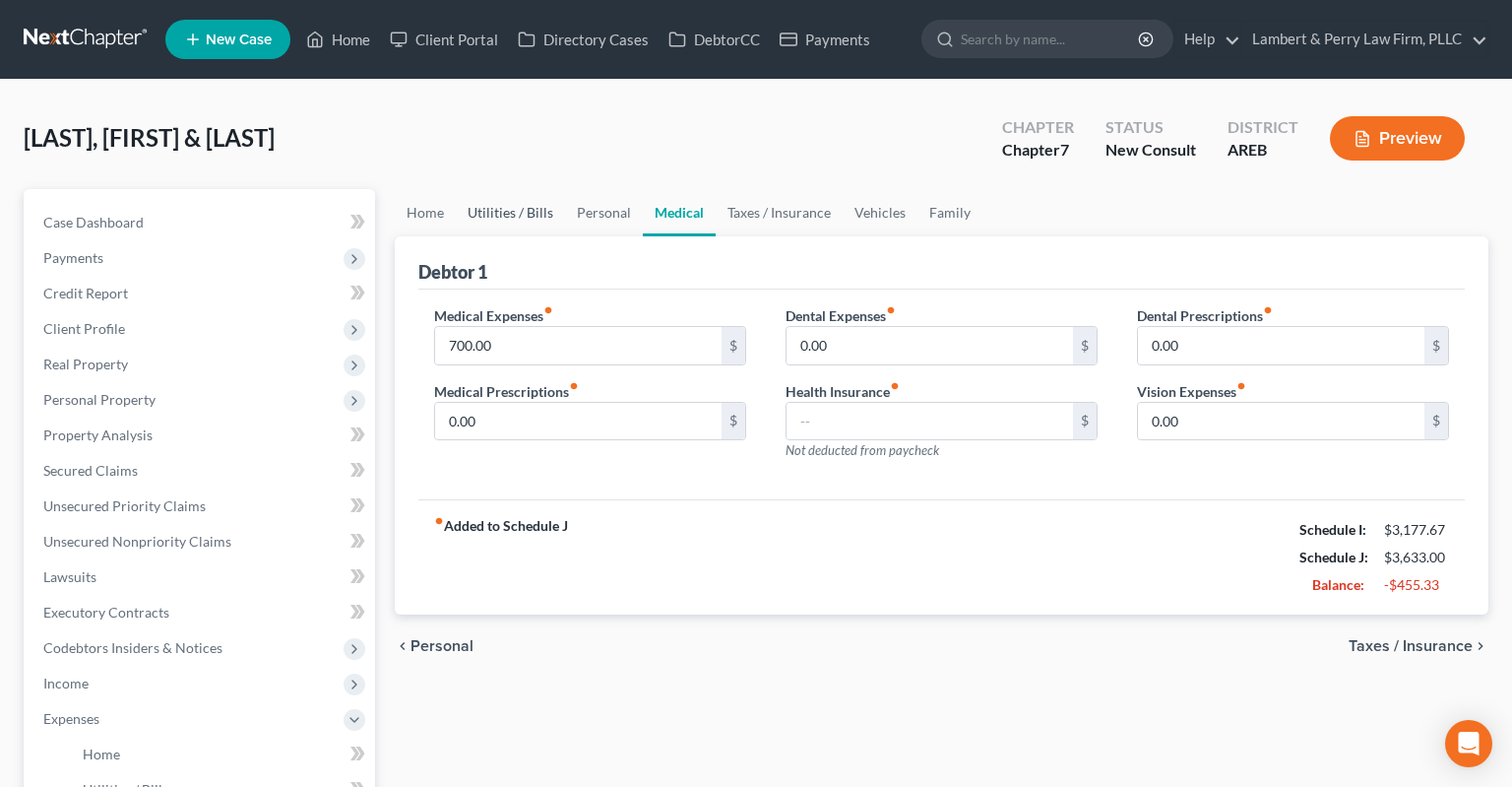 click on "Utilities / Bills" at bounding box center [510, 213] 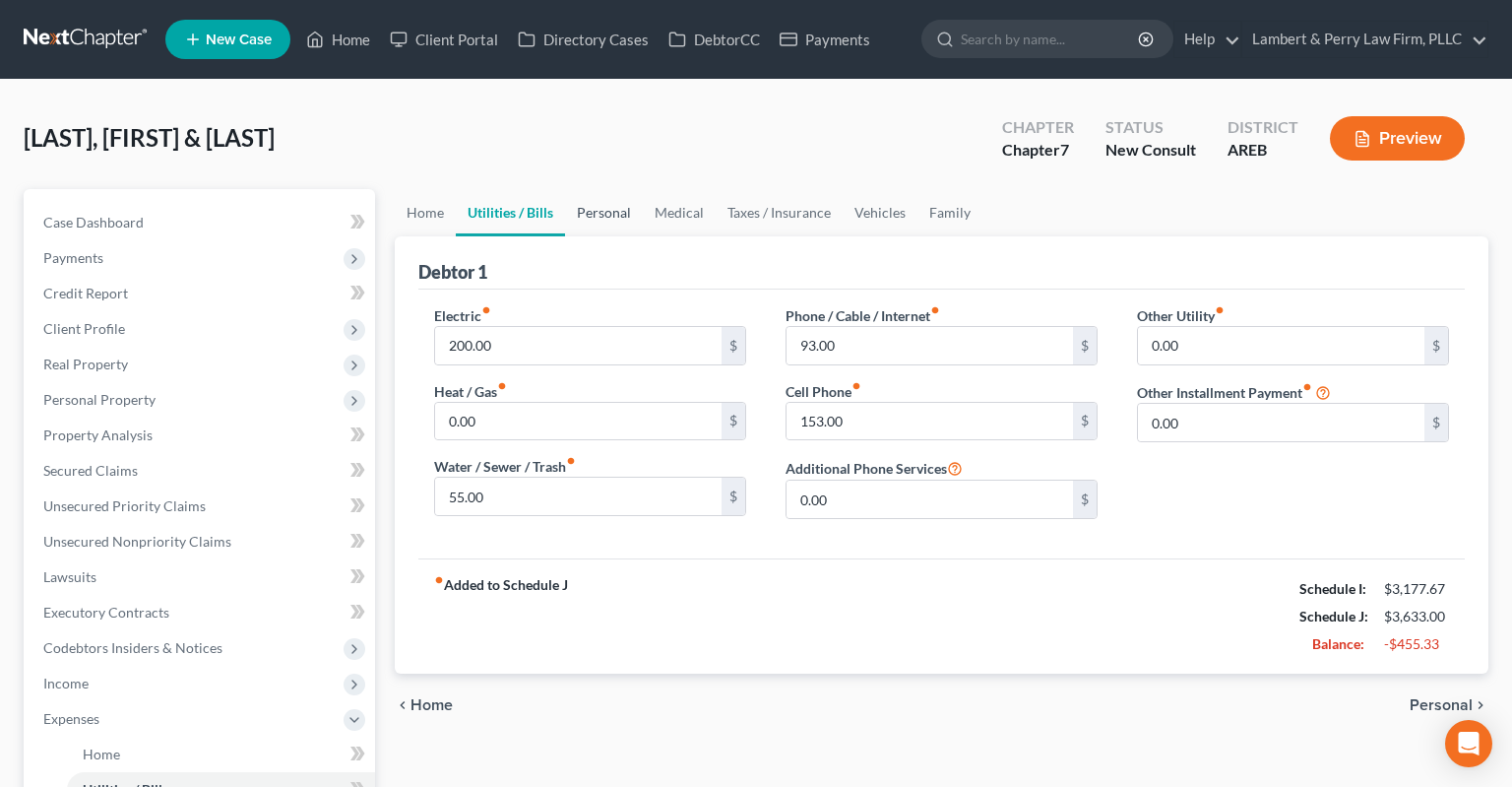 click on "Personal" at bounding box center (603, 213) 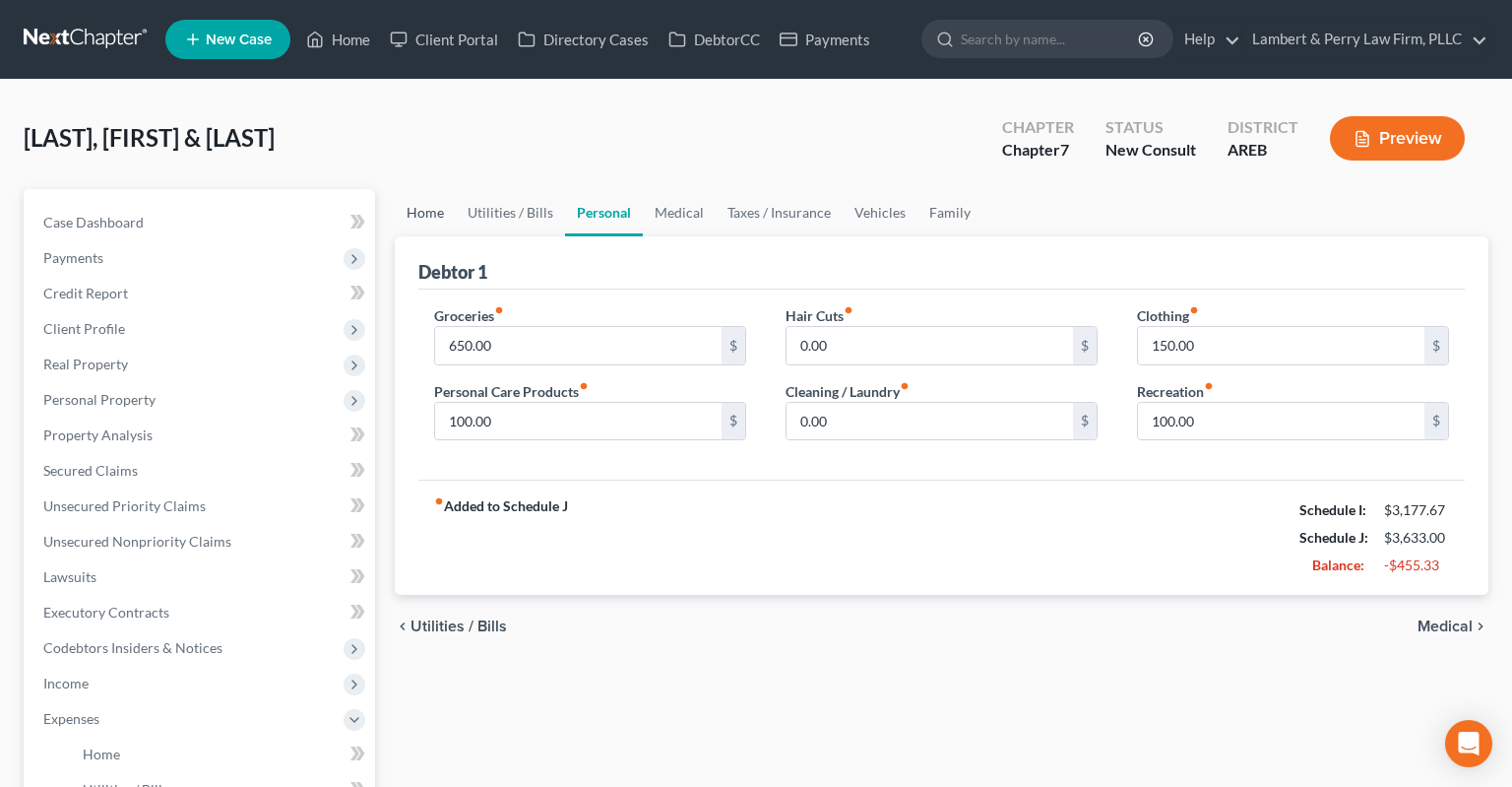 click on "Home" at bounding box center (425, 213) 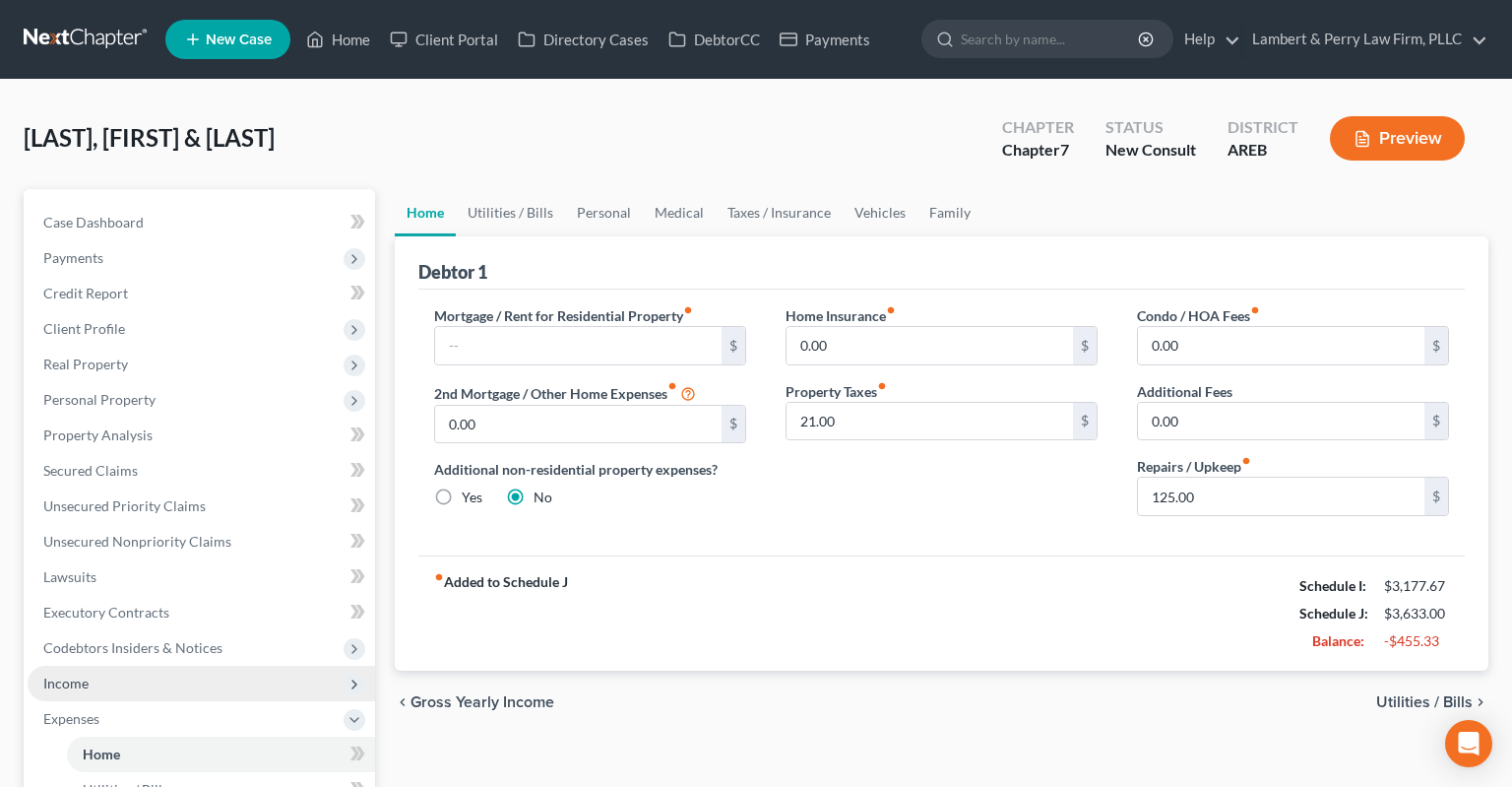 click on "Income" at bounding box center (201, 684) 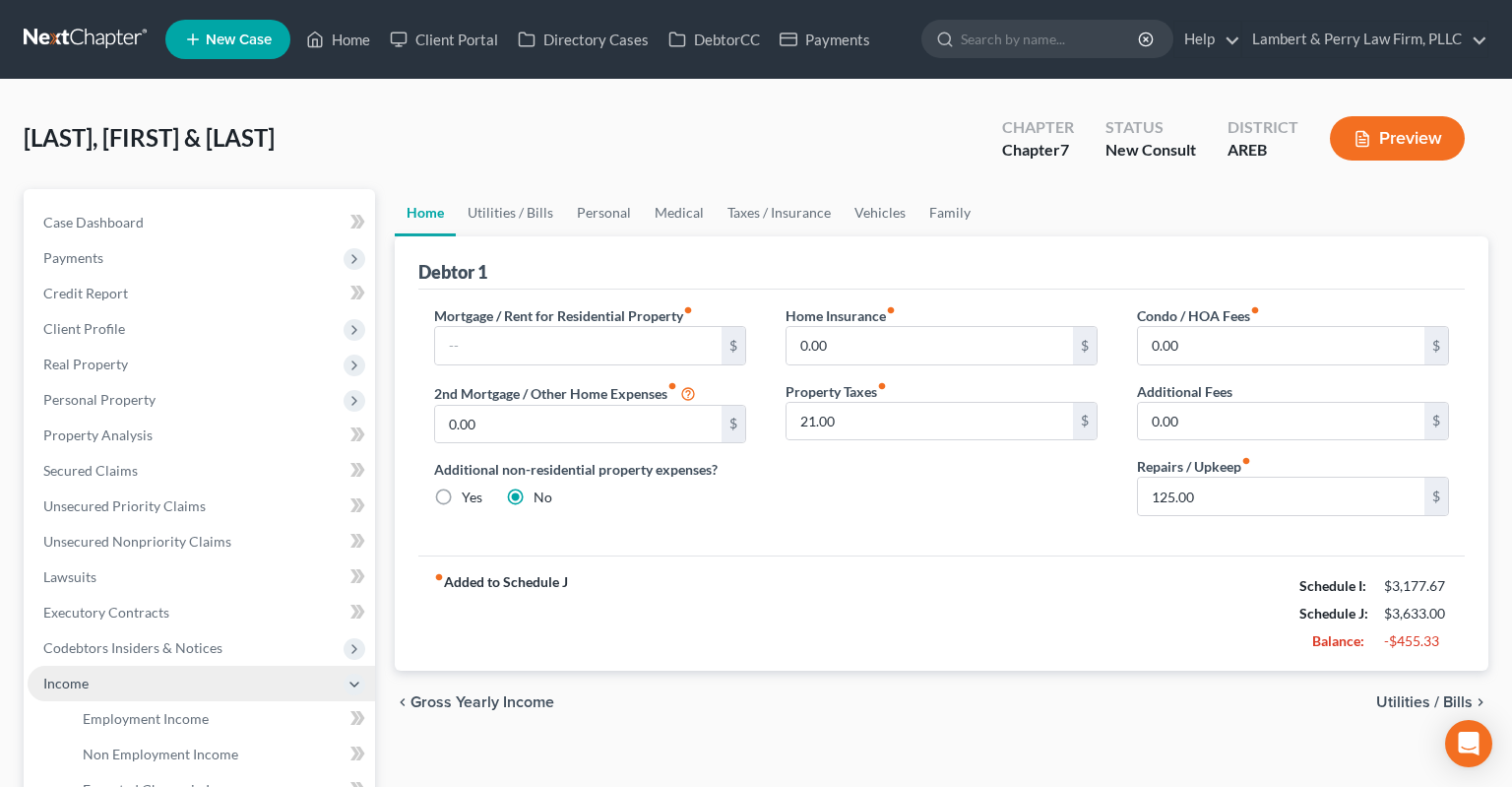 scroll, scrollTop: 208, scrollLeft: 0, axis: vertical 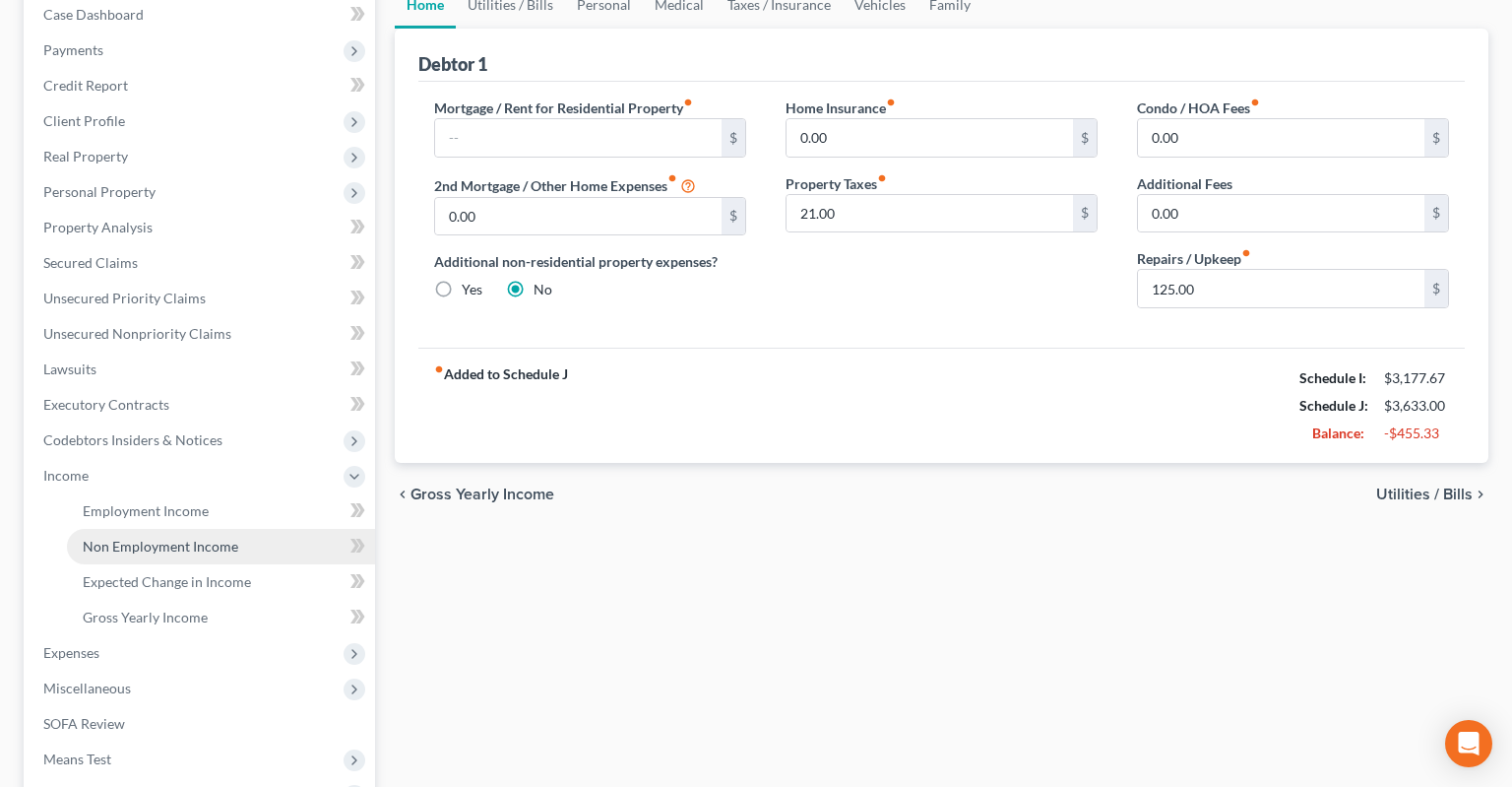 drag, startPoint x: 193, startPoint y: 546, endPoint x: 305, endPoint y: 530, distance: 113.13708 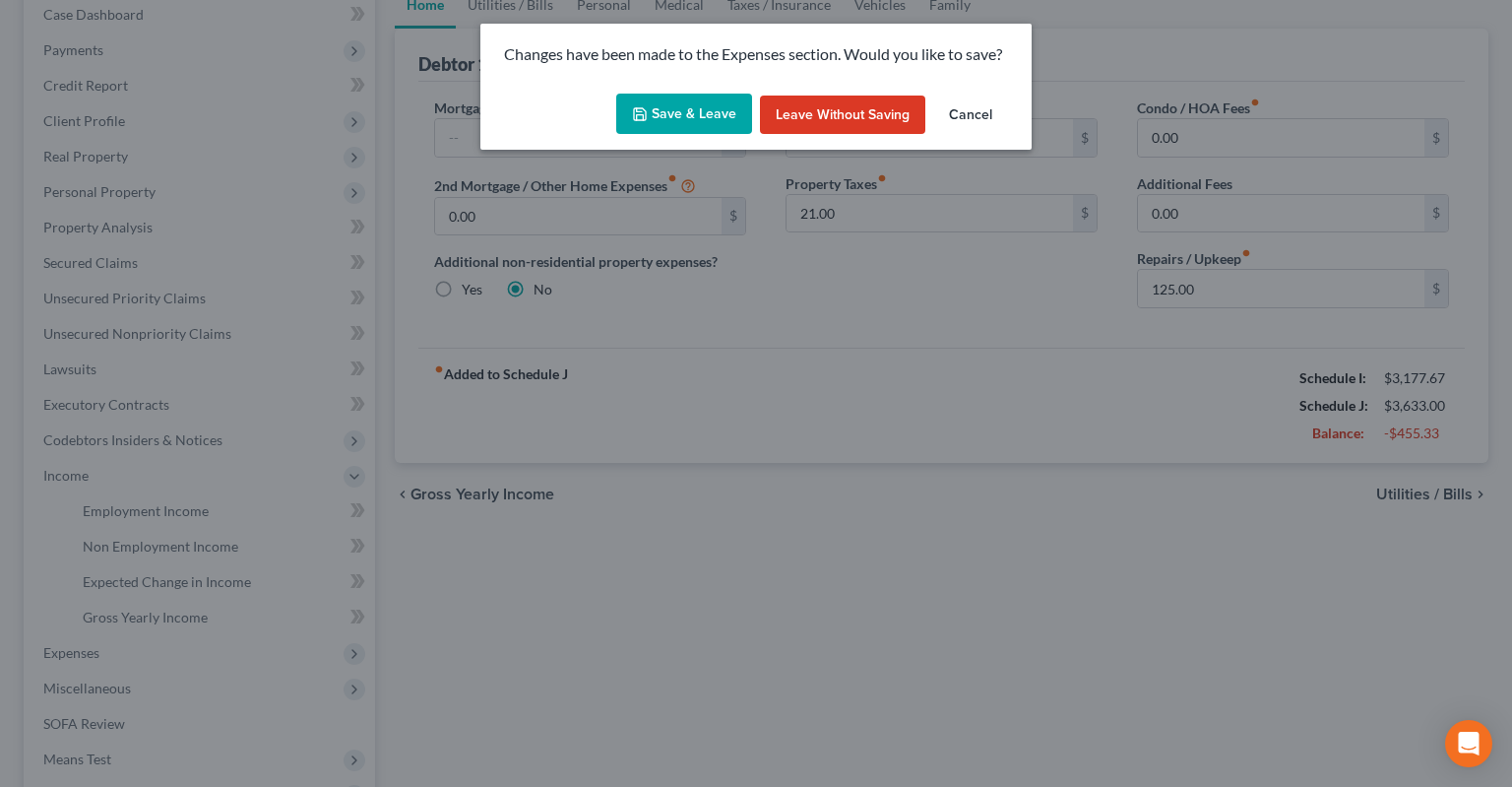 drag, startPoint x: 707, startPoint y: 109, endPoint x: 699, endPoint y: 116, distance: 10.630146 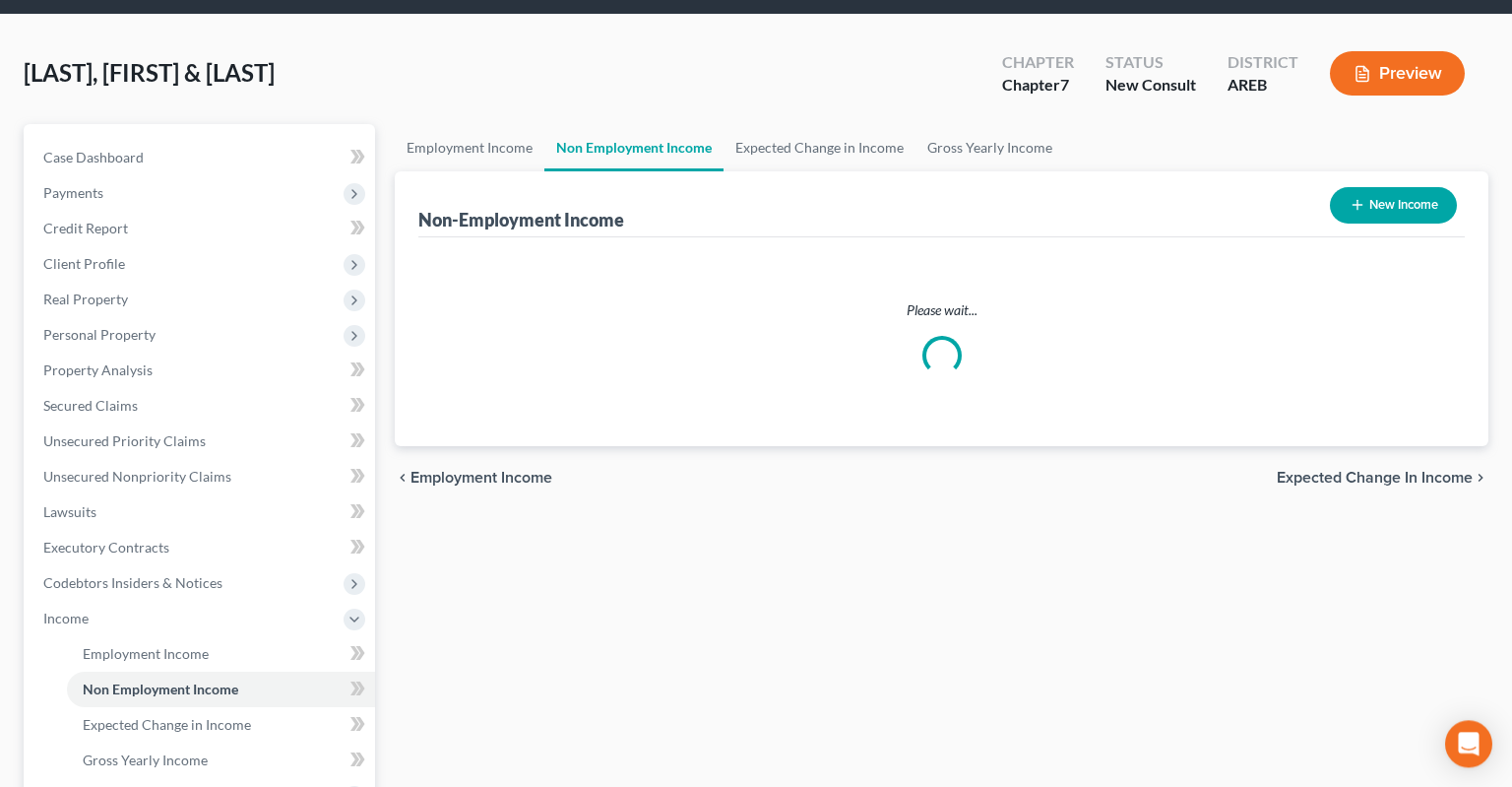scroll, scrollTop: 0, scrollLeft: 0, axis: both 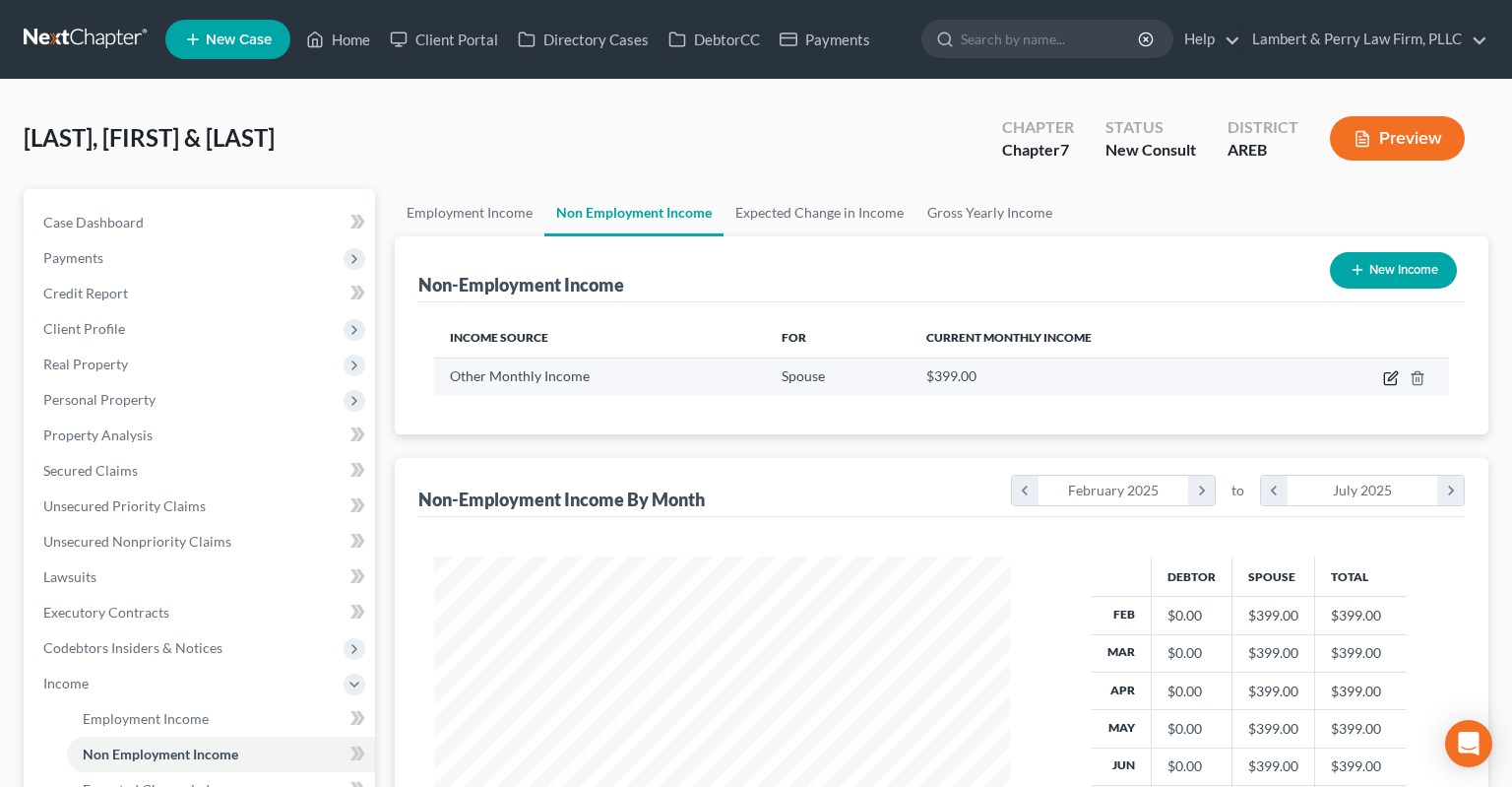 click 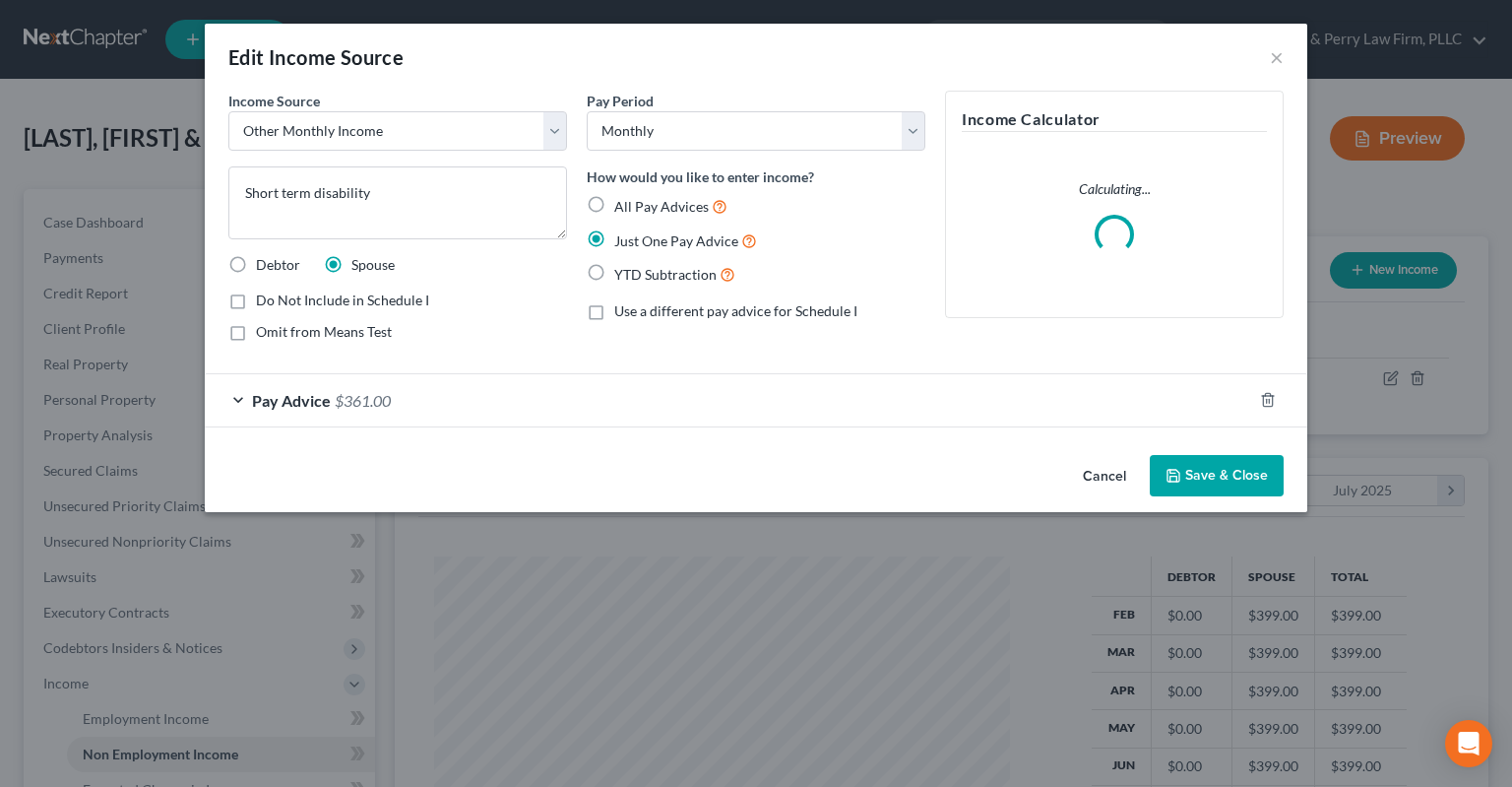 click on "Pay Advice $361.00" at bounding box center (728, 400) 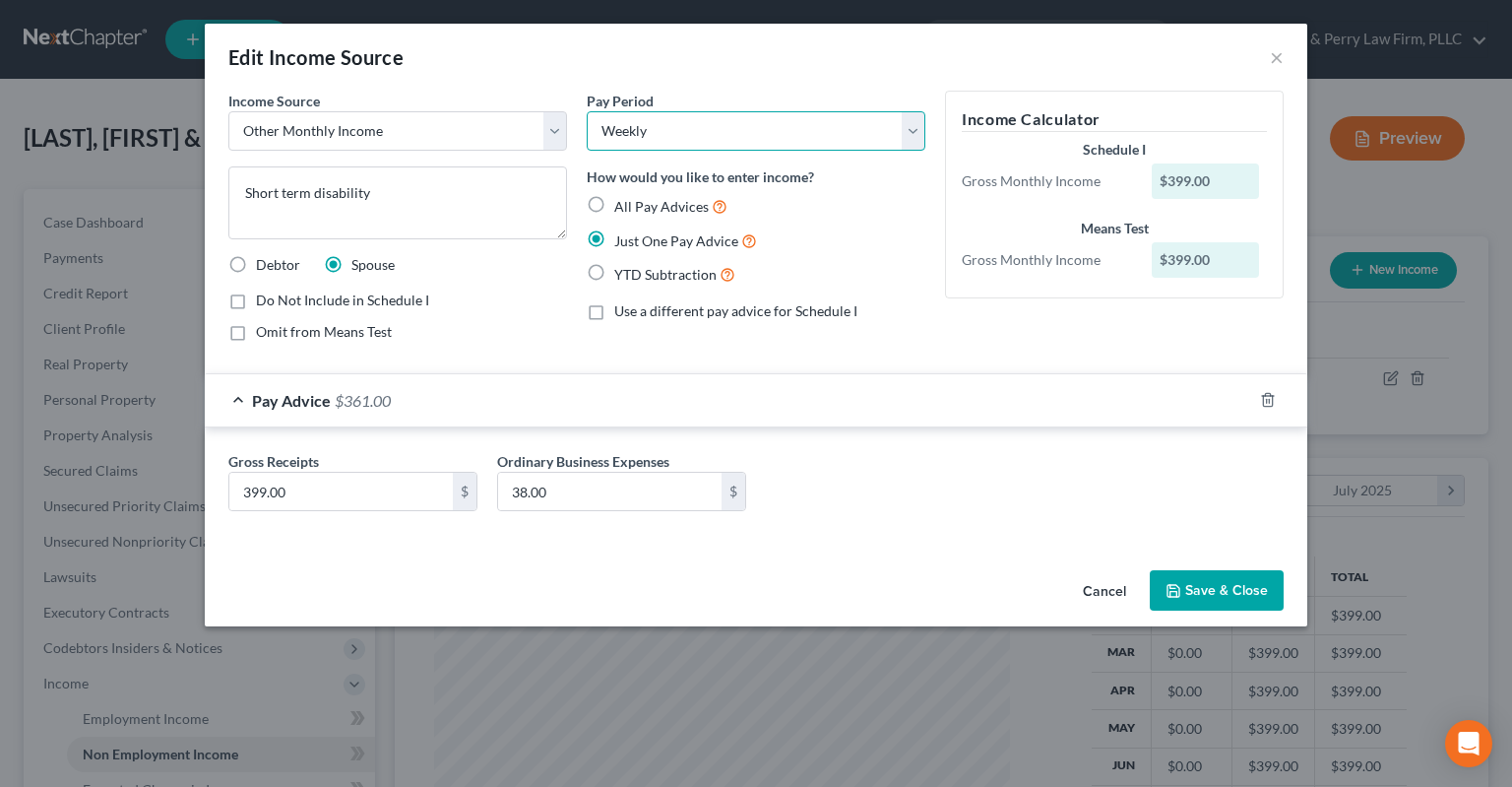 click on "Weekly" at bounding box center (0, 0) 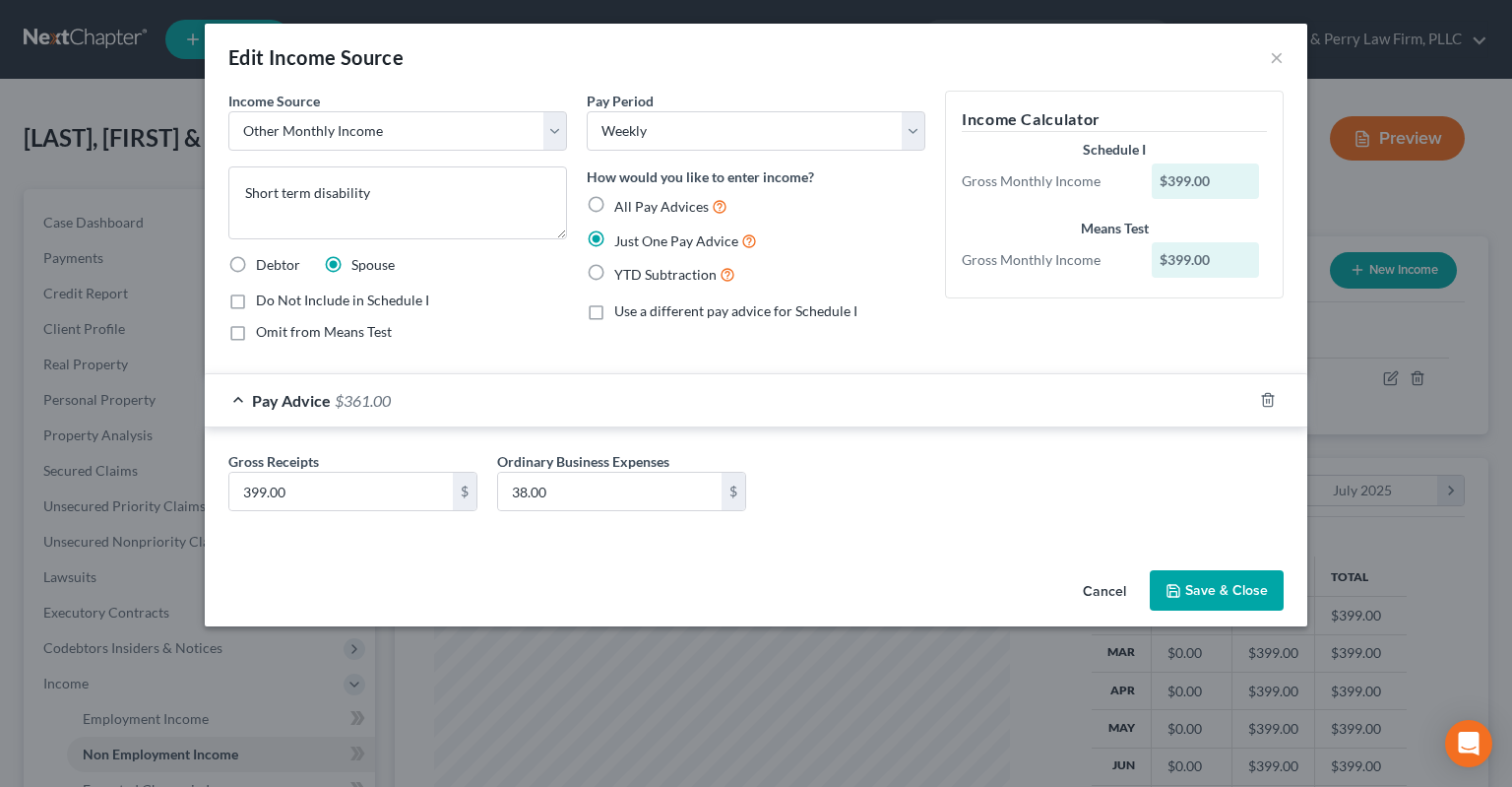 click on "Save & Close" at bounding box center [1217, 591] 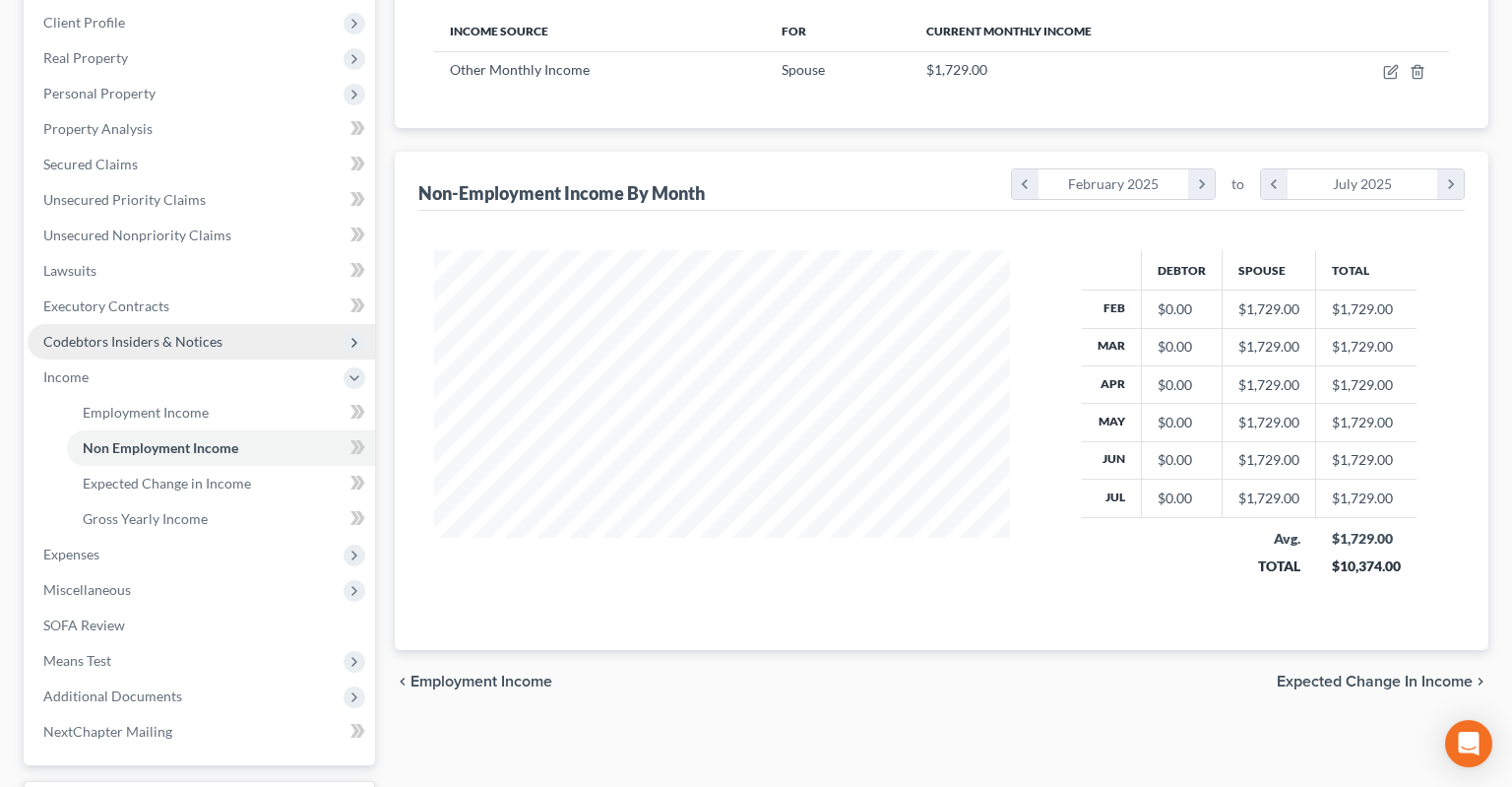scroll, scrollTop: 311, scrollLeft: 0, axis: vertical 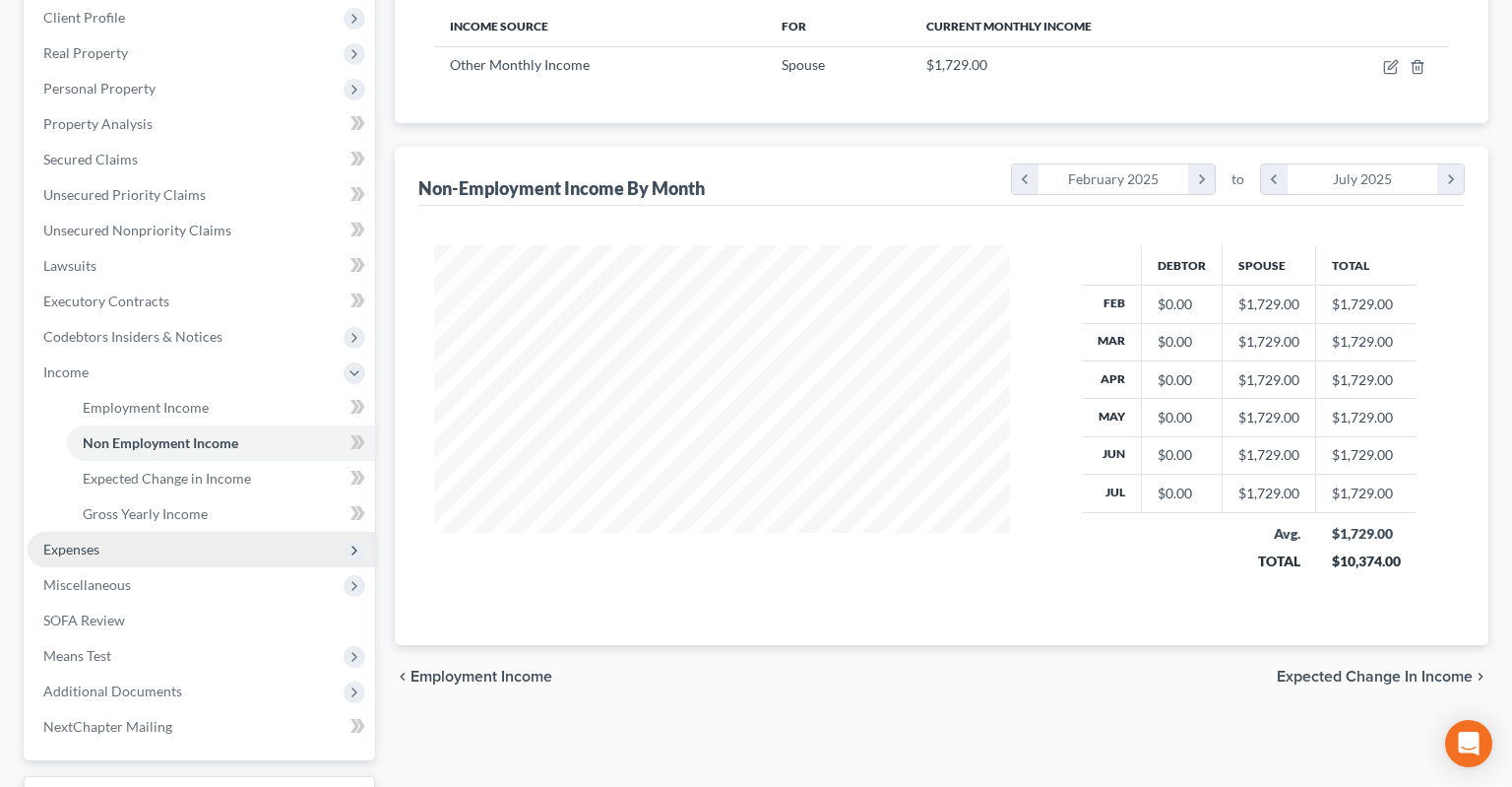 click on "Expenses" at bounding box center [201, 550] 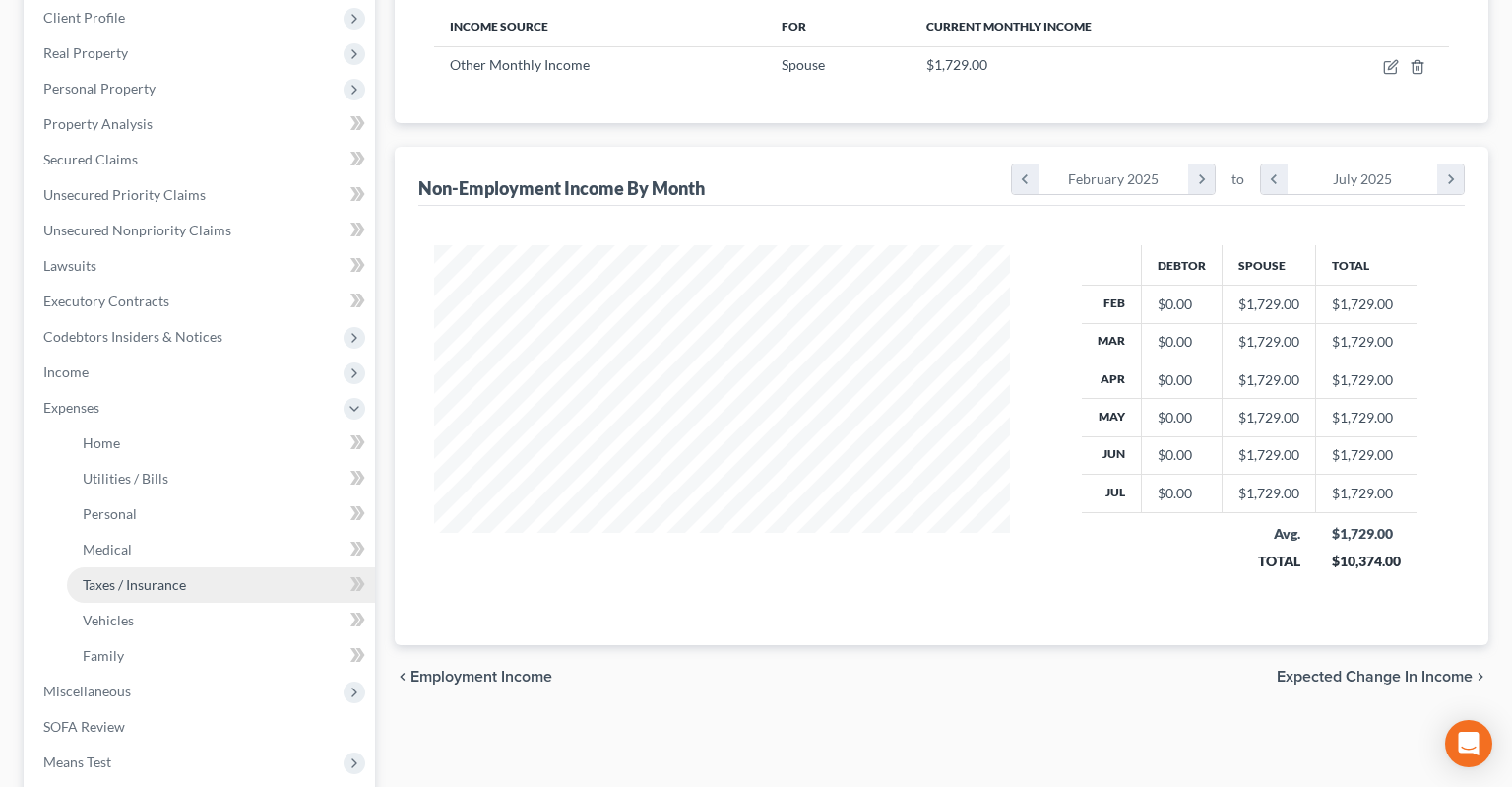 click on "Taxes / Insurance" at bounding box center [220, 585] 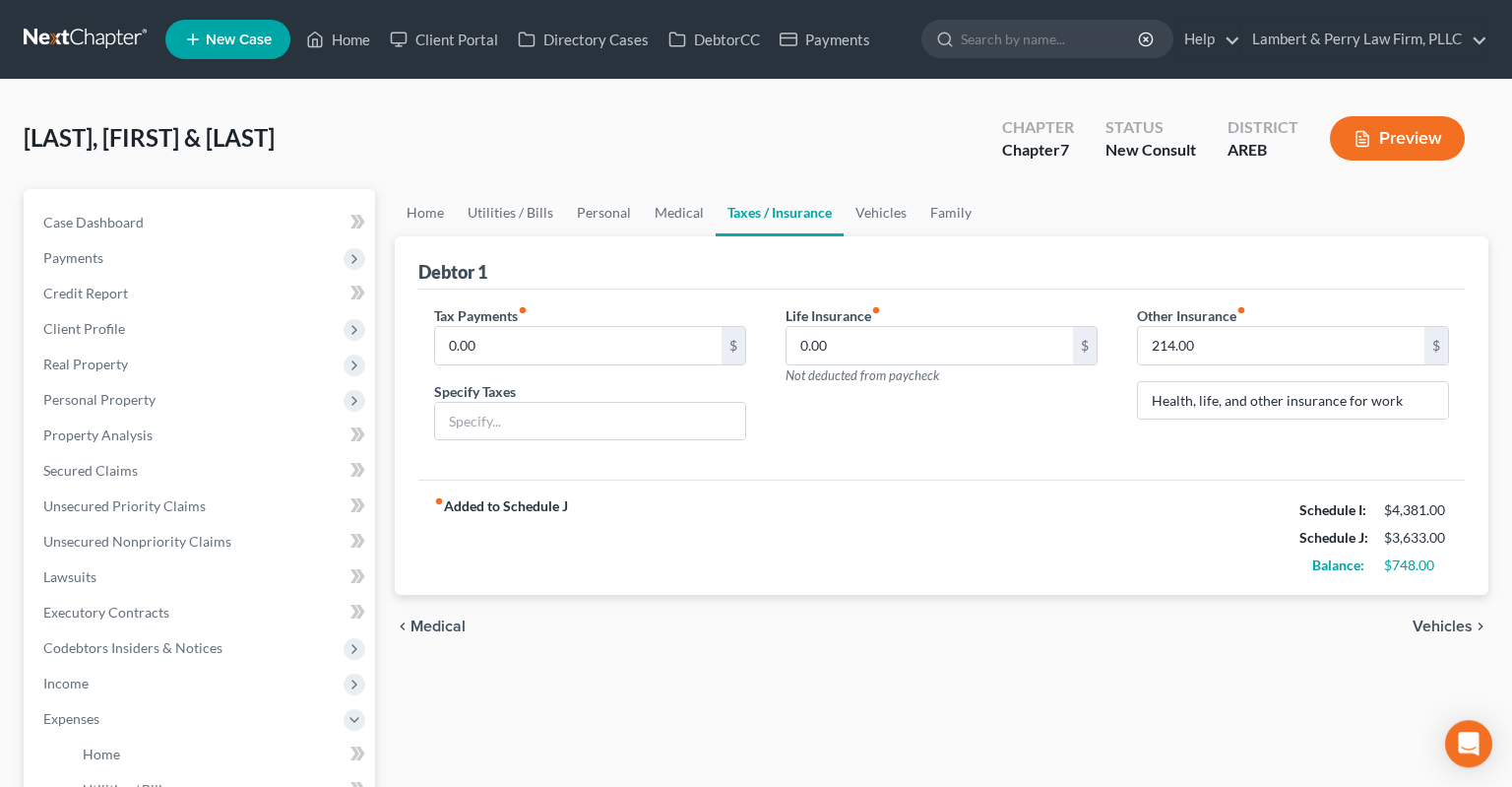 scroll, scrollTop: 0, scrollLeft: 0, axis: both 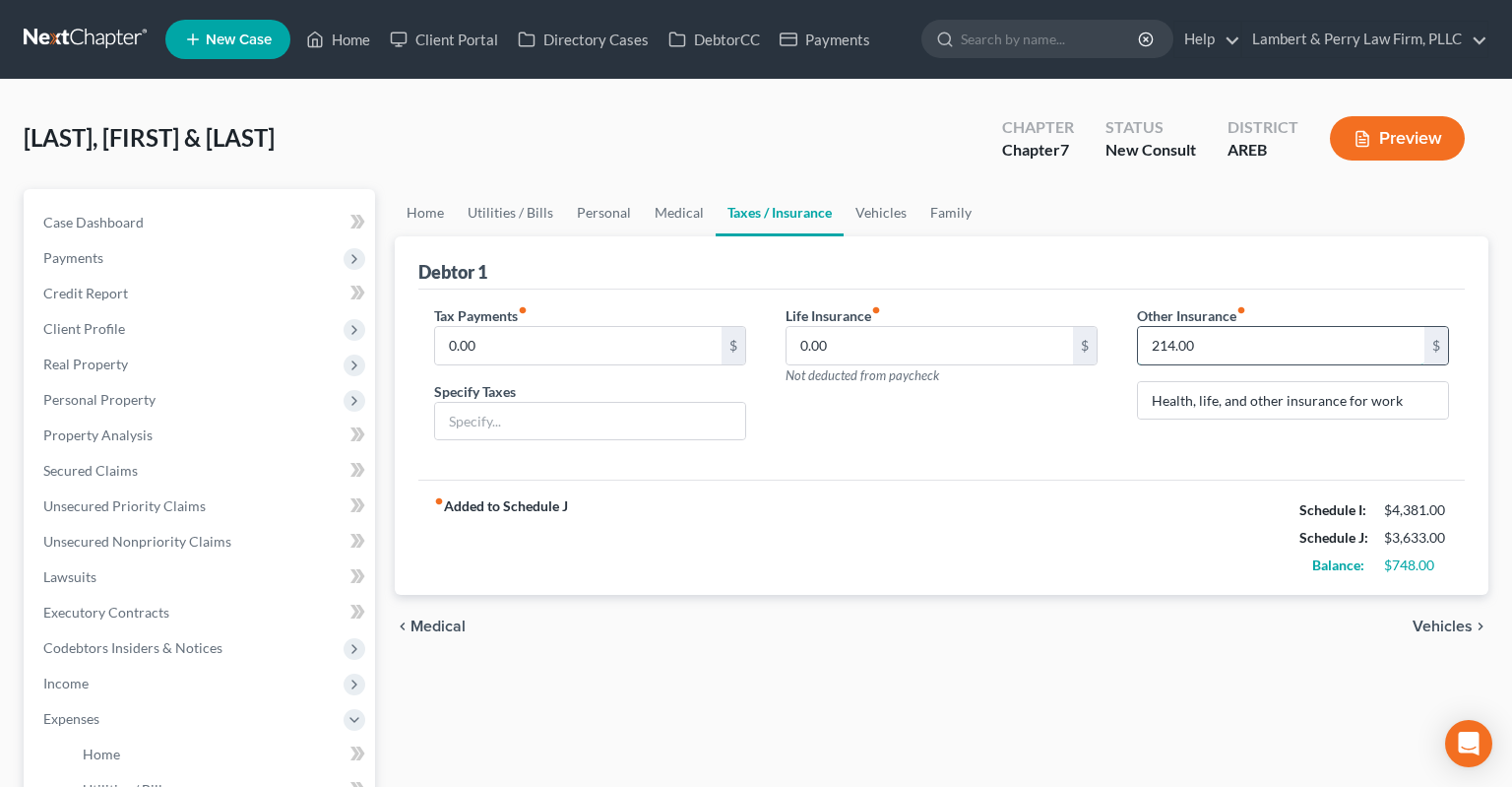 drag, startPoint x: 1205, startPoint y: 343, endPoint x: 1157, endPoint y: 339, distance: 48.166378 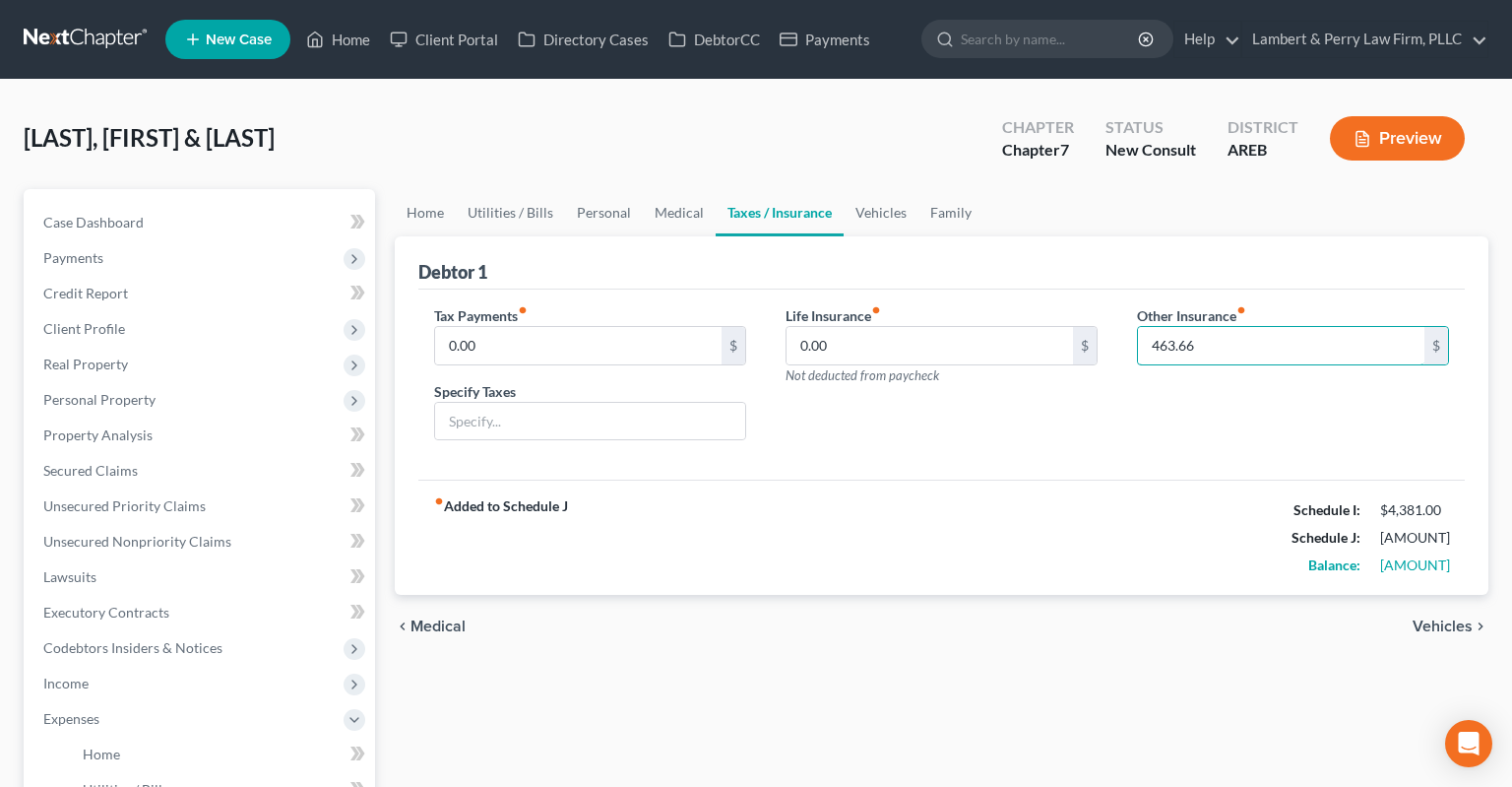 drag, startPoint x: 1266, startPoint y: 342, endPoint x: 1116, endPoint y: 342, distance: 150 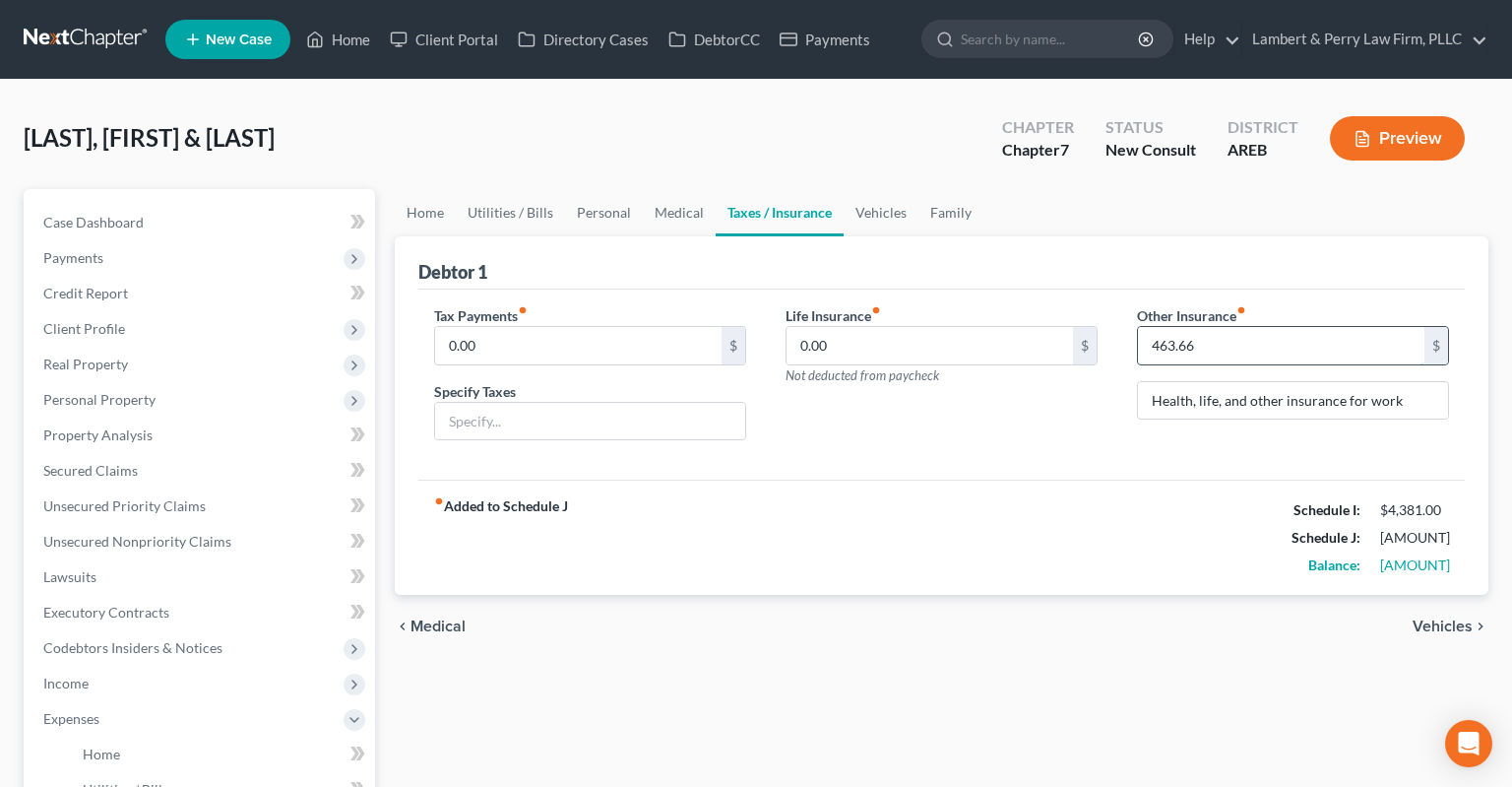 click on "463.66" at bounding box center (1281, 346) 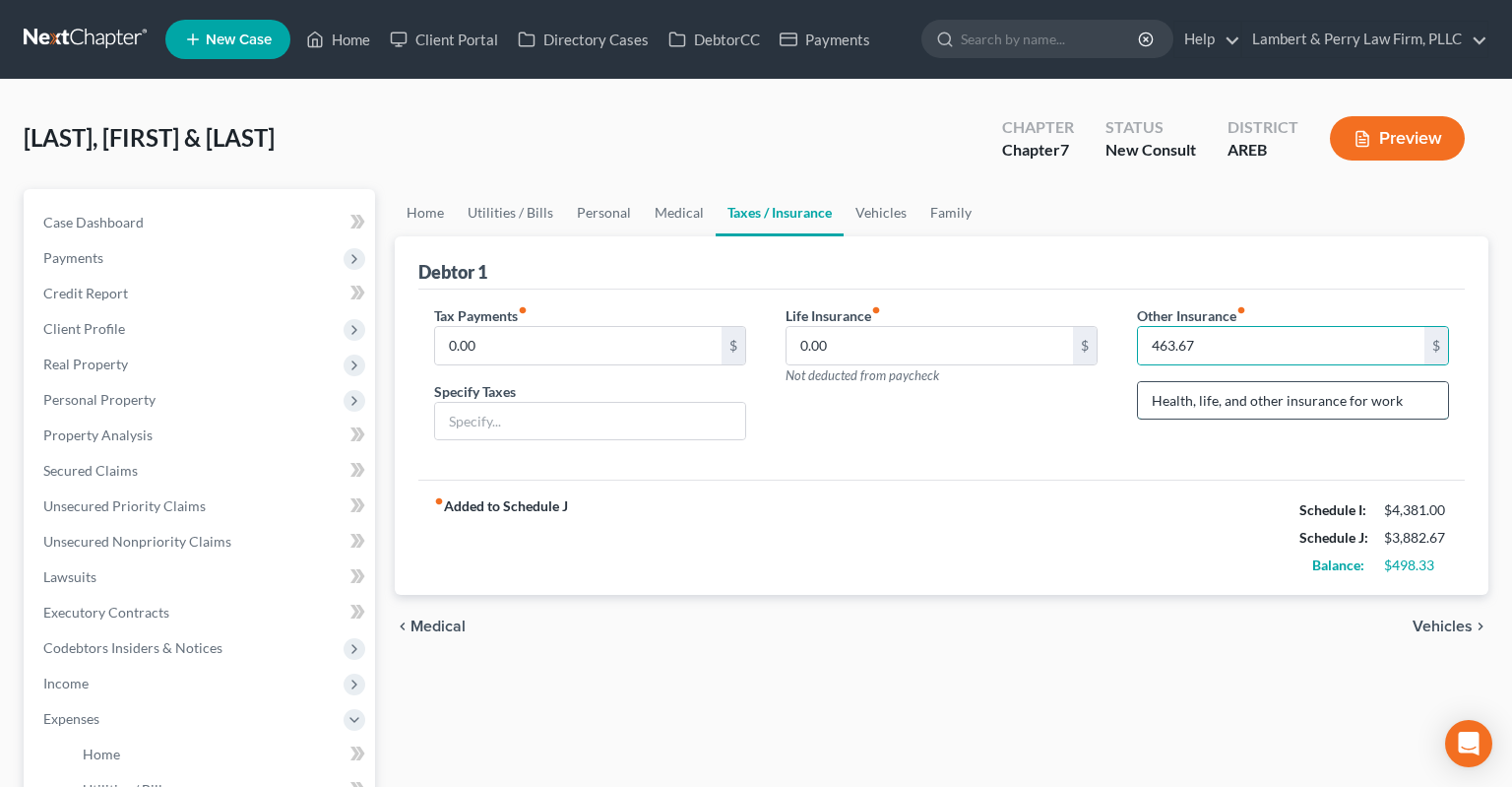 click on "Health, life, and other insurance for work" at bounding box center (1292, 401) 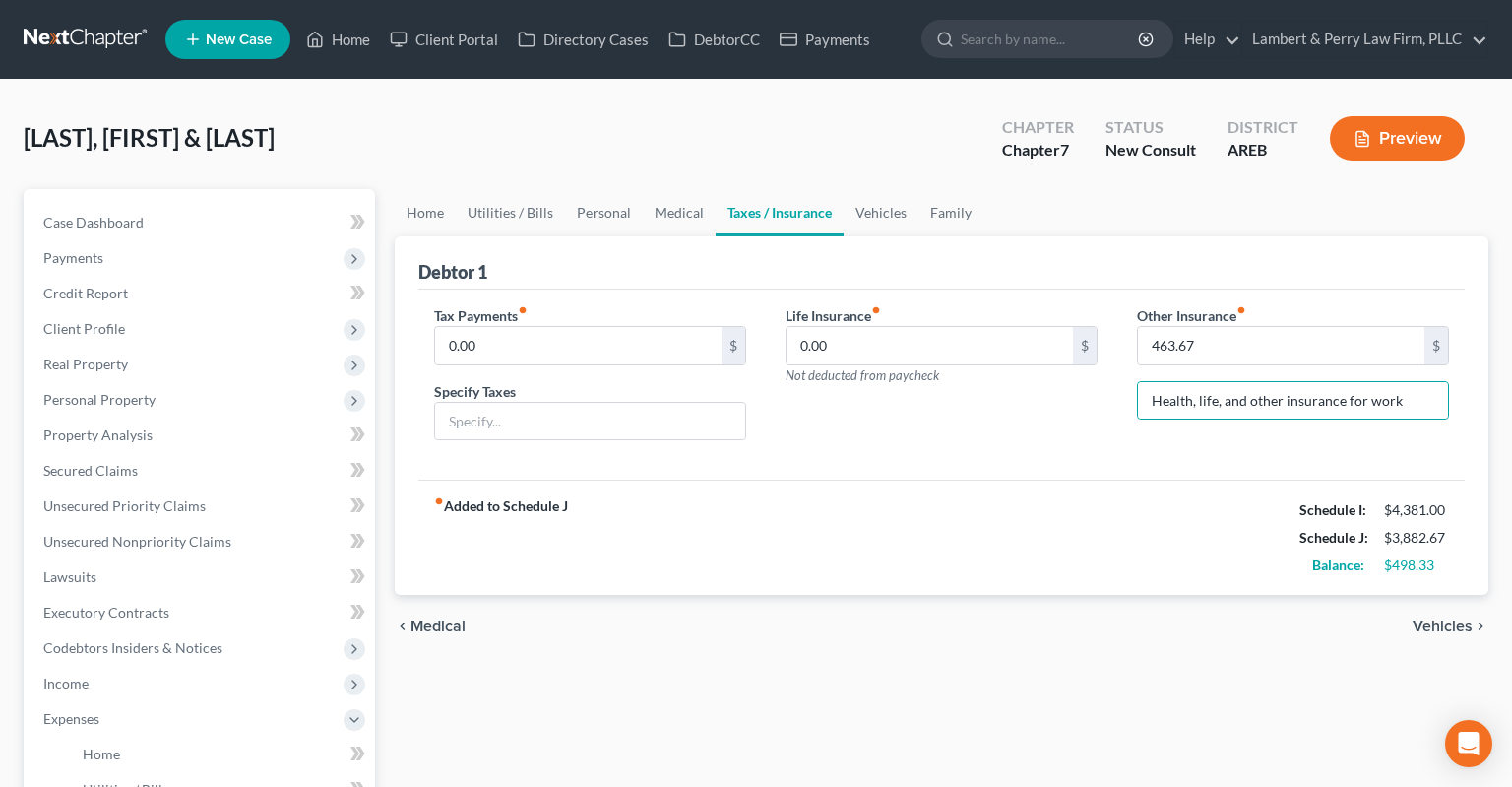 click on "[LAST], [FIRST] & [LAST] [LAST] Upgraded Chapter Chapter  7 Status New Consult District AREB Preview" at bounding box center (756, 146) 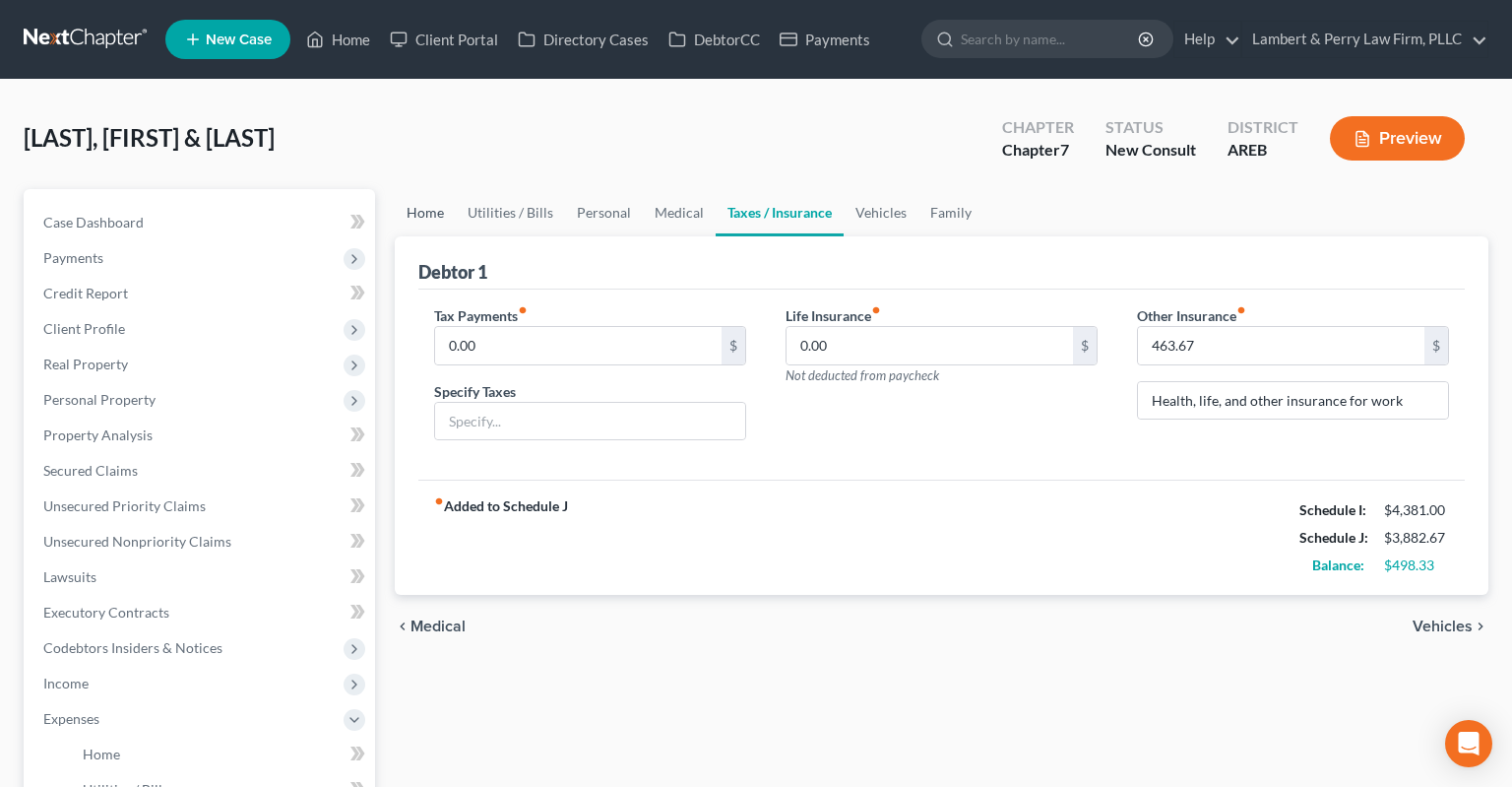 click on "Home" at bounding box center (425, 213) 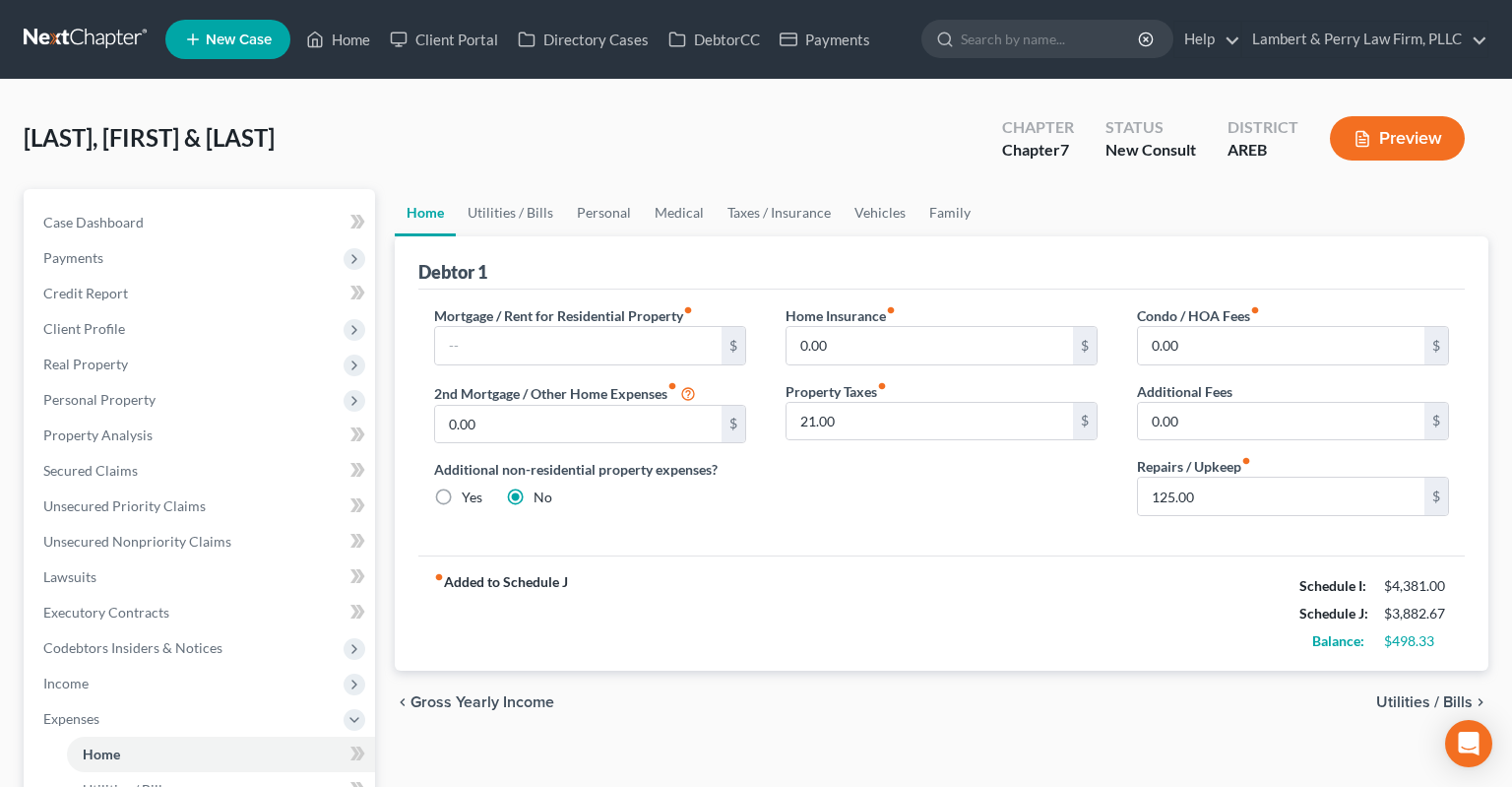 click on "Home" at bounding box center (425, 213) 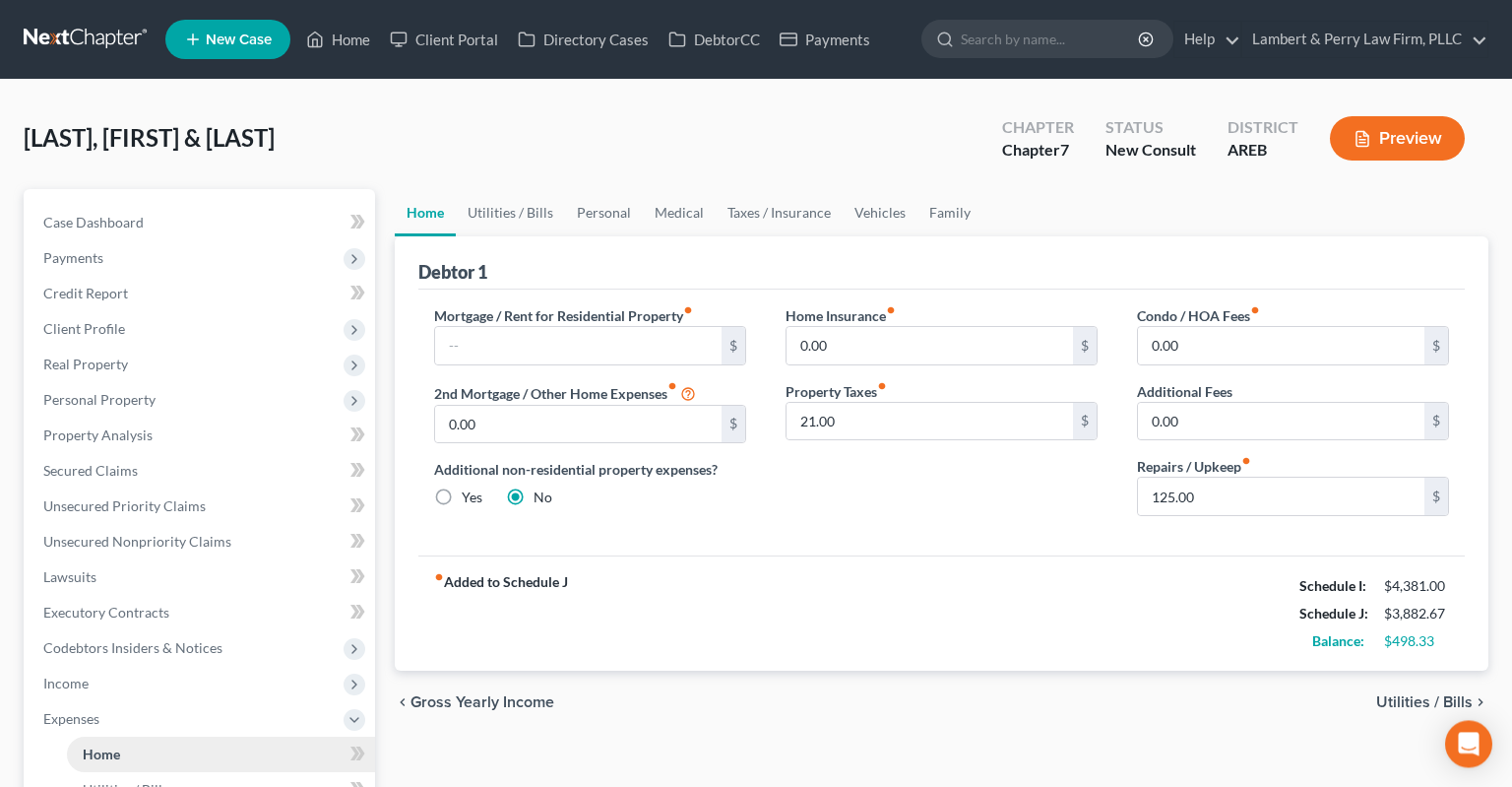 scroll, scrollTop: 311, scrollLeft: 0, axis: vertical 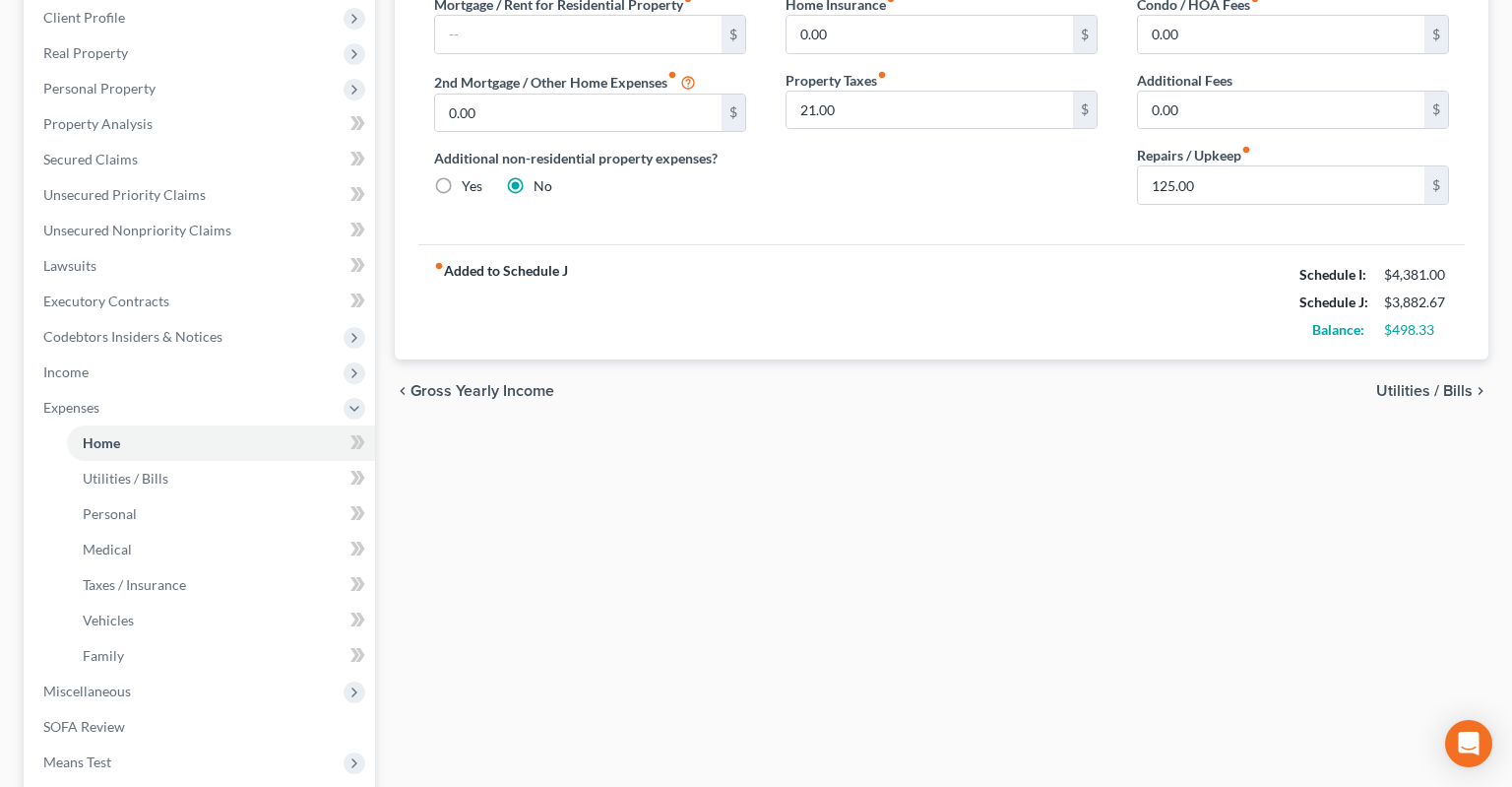 click on "Home Utilities / Bills Personal Medical Taxes / Insurance Vehicles Family Debtor 1 Mortgage / Rent for Residential Property fiber_manual_record $ 2nd Mortgage / Other Home Expenses fiber_manual_record 0.00 $ Additional non-residential property expenses? Yes No Home Insurance fiber_manual_record 0.00 $ Property Taxes fiber_manual_record 21.00 $ Condo / HOA Fees fiber_manual_record 0.00 $ Additional Fees 0.00 $ Repairs / Upkeep fiber_manual_record 125.00 $ fiber_manual_record Added to Schedule J Schedule I: $4,381.00 Schedule J: $3,882.67 Balance: $498.33 chevron_left Gross Yearly Income Utilities / Bills chevron_right" at bounding box center (941, 428) 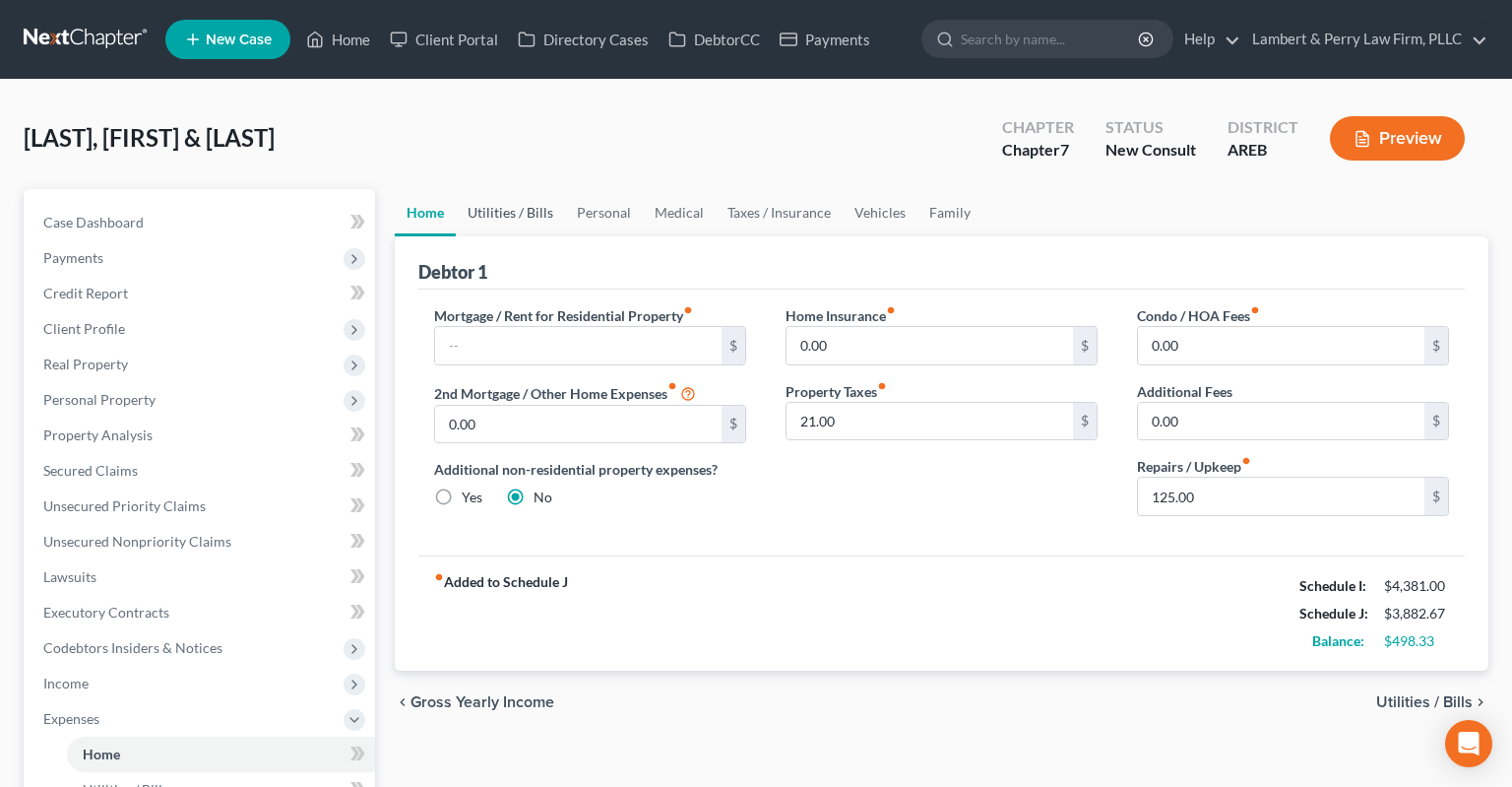 click on "Utilities / Bills" at bounding box center [510, 213] 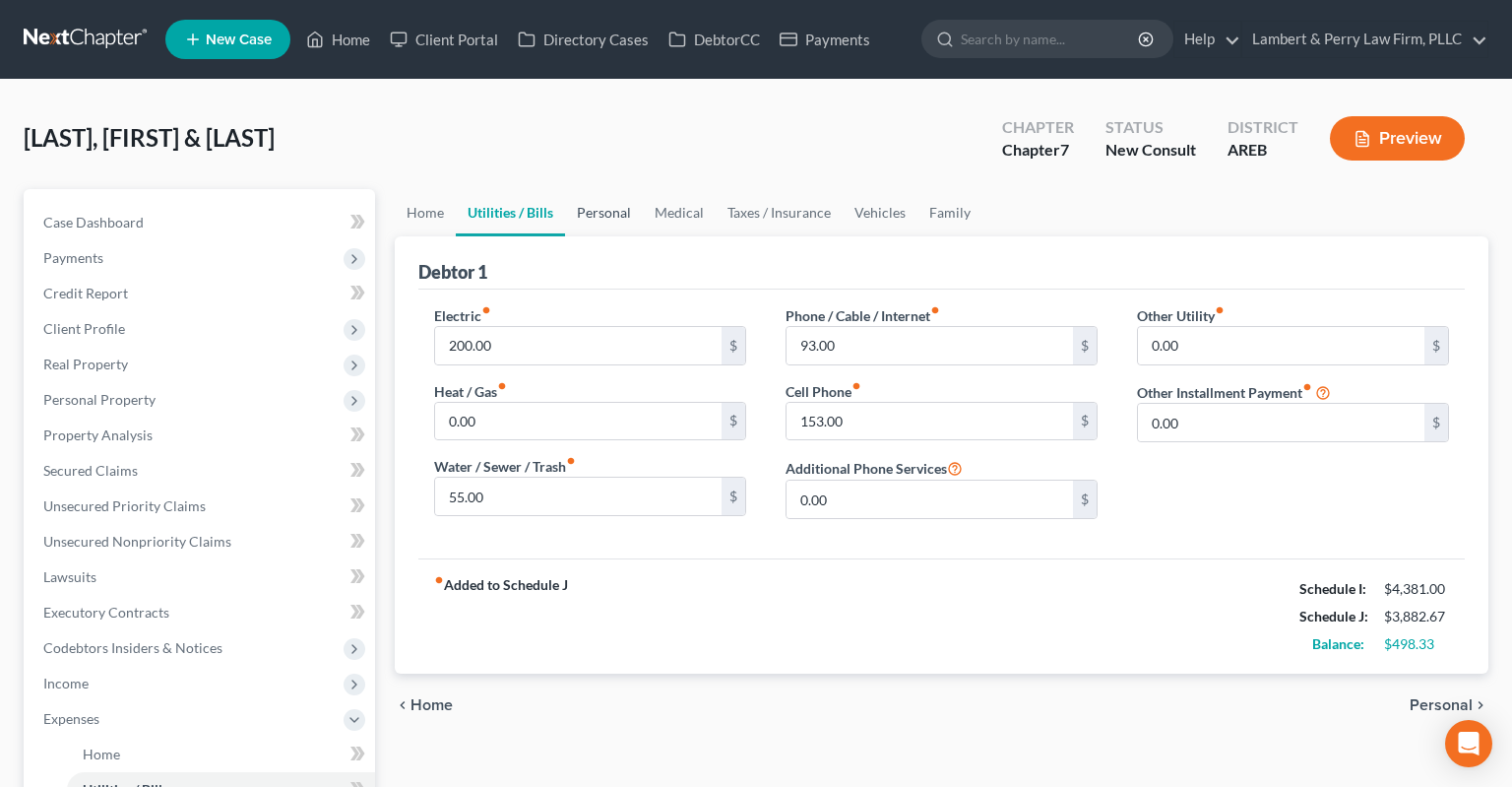click on "Personal" at bounding box center [603, 213] 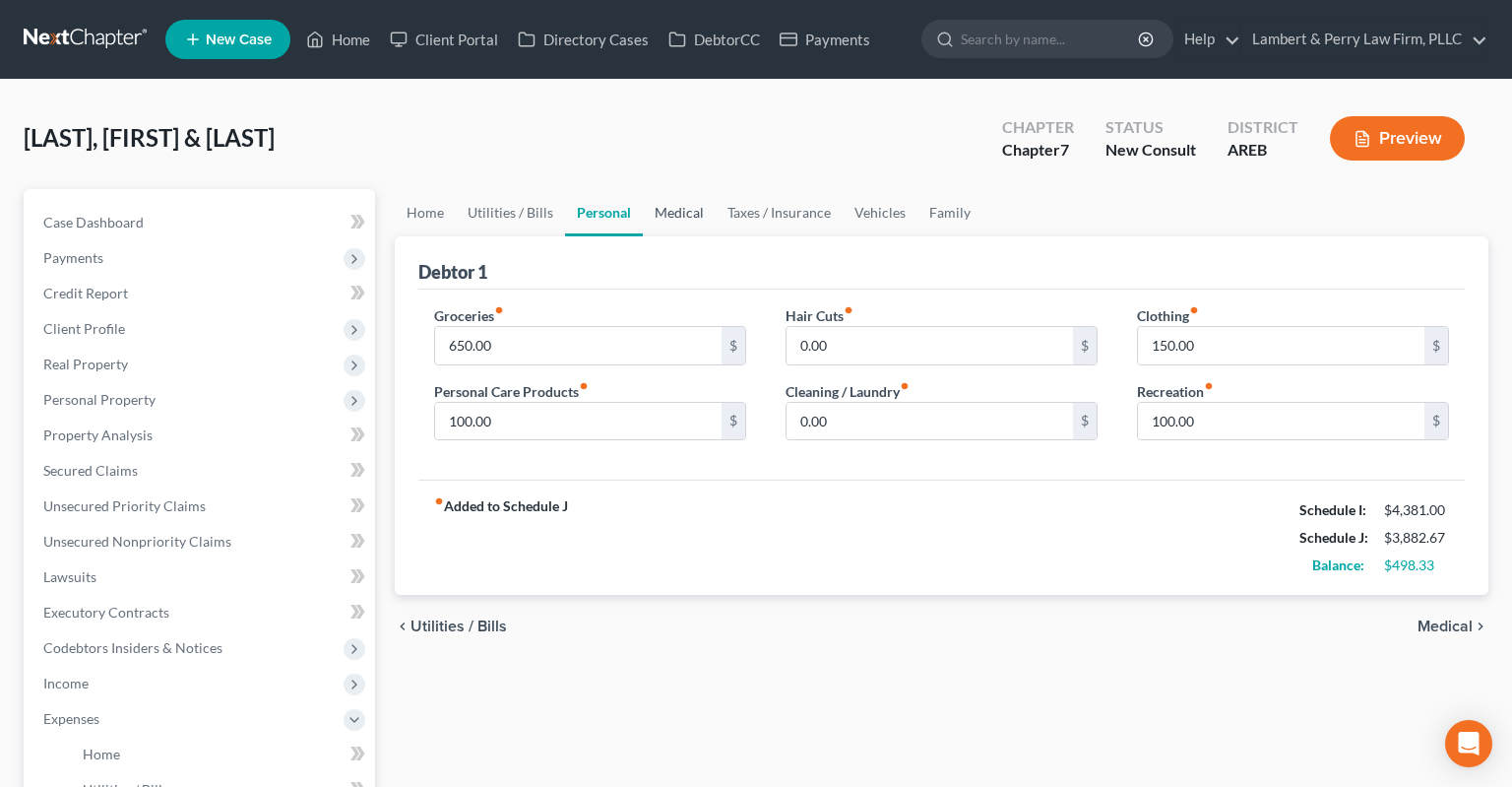click on "Medical" at bounding box center [679, 213] 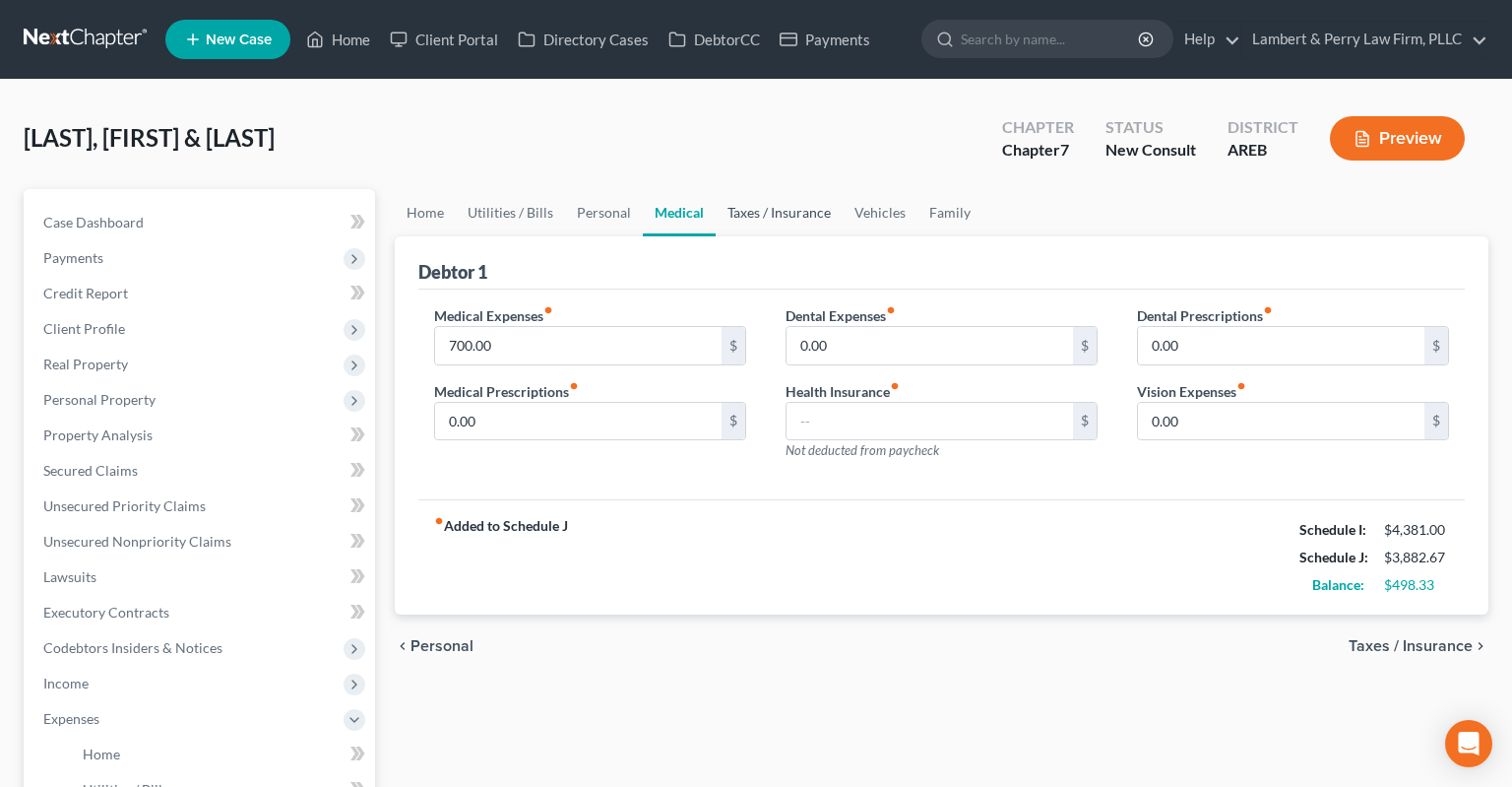 click on "Taxes / Insurance" at bounding box center (779, 213) 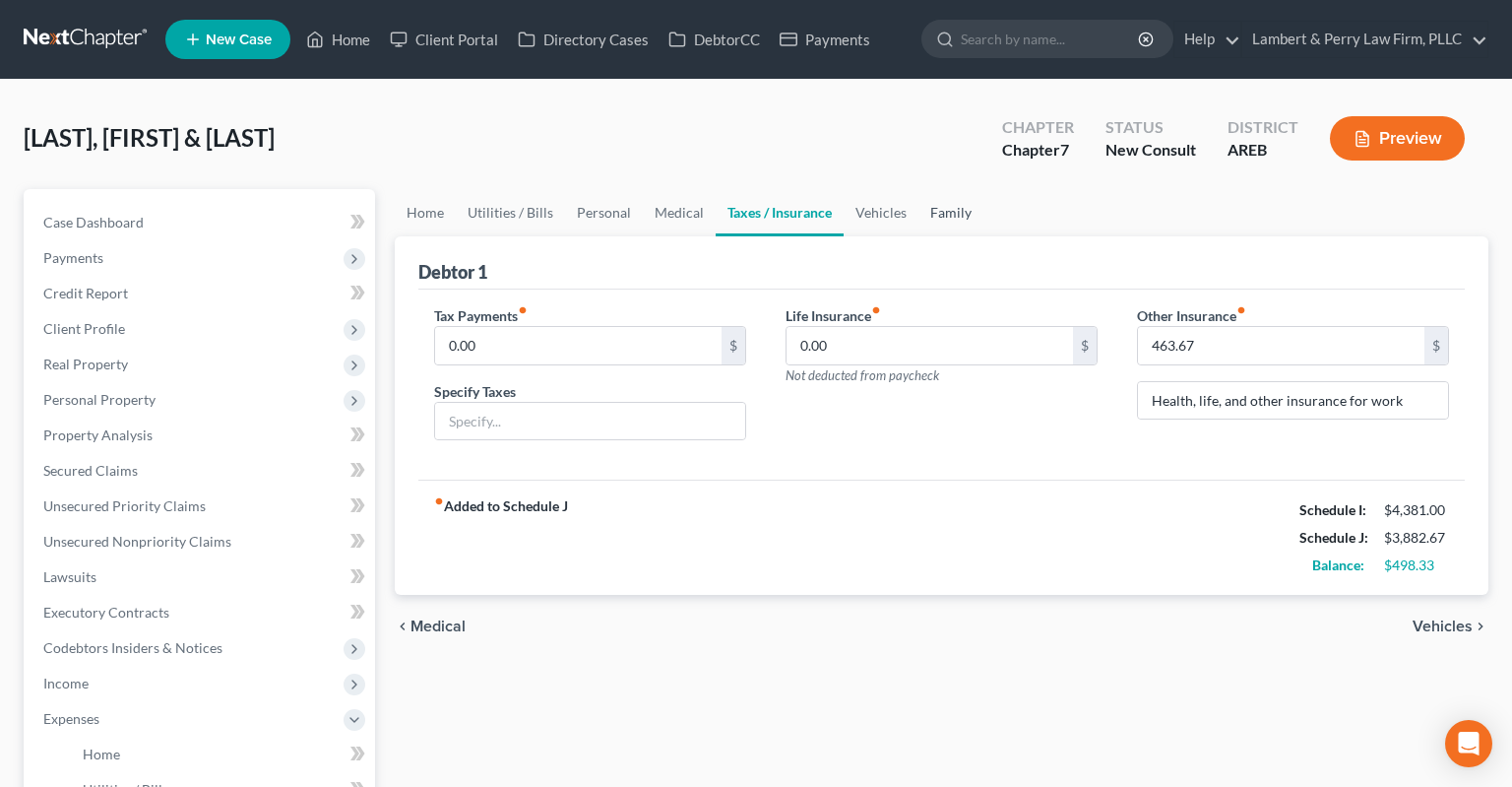 click on "Family" at bounding box center (951, 213) 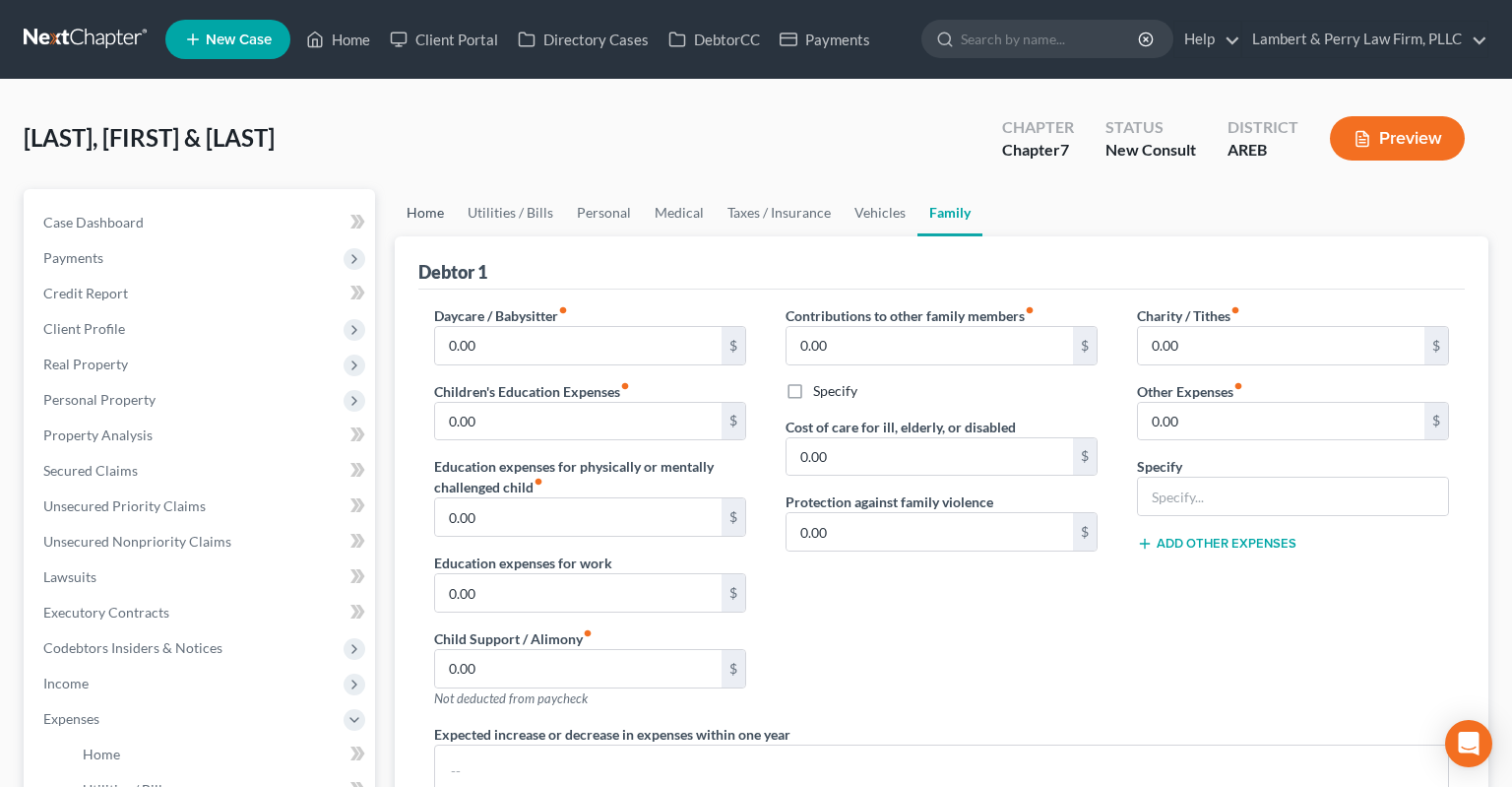 drag, startPoint x: 411, startPoint y: 197, endPoint x: 423, endPoint y: 192, distance: 13 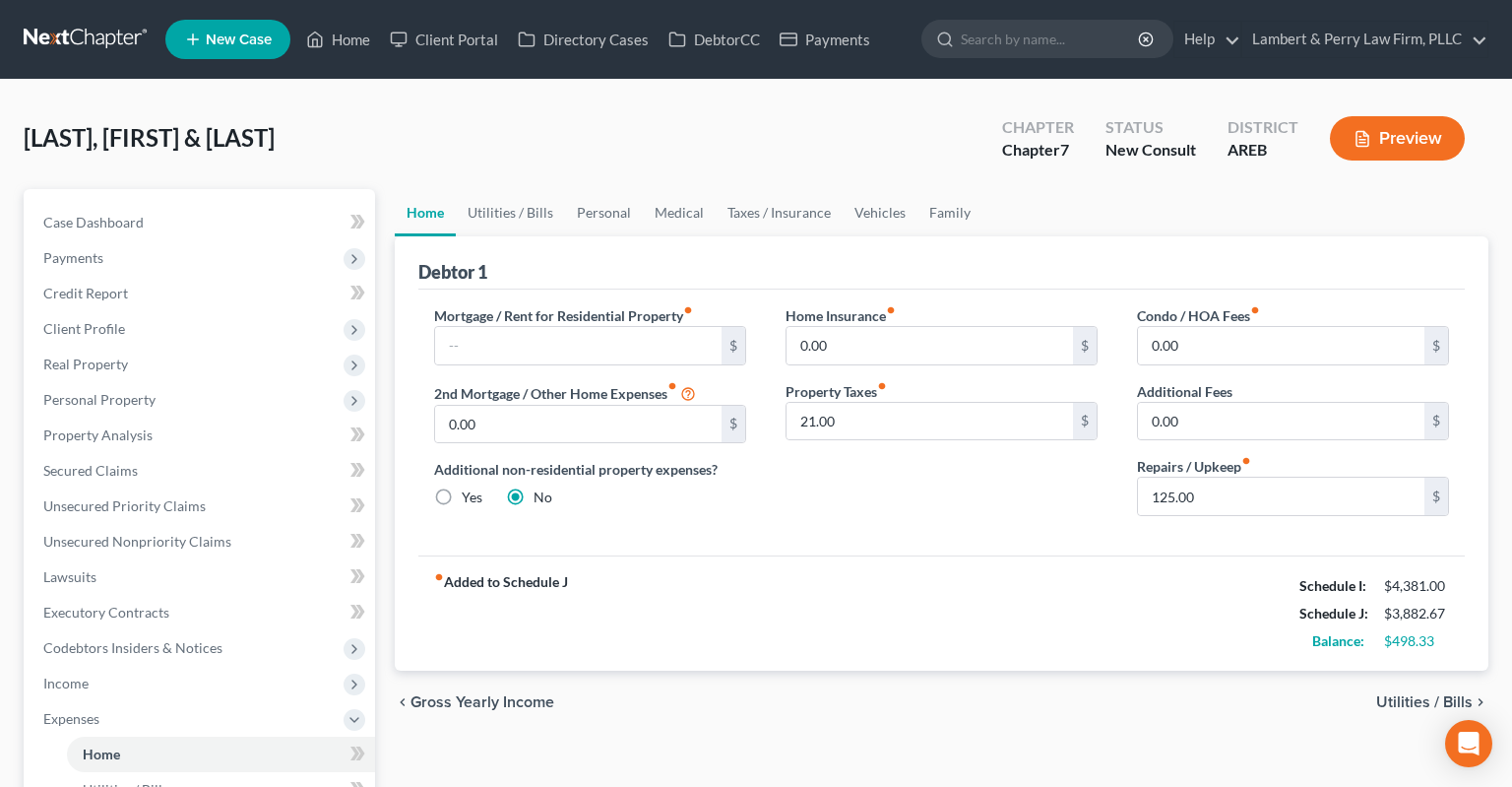 click on "[LAST], [FIRST] & [LAST] [LAST] Upgraded Chapter Chapter  7 Status New Consult District AREB Preview" at bounding box center [756, 146] 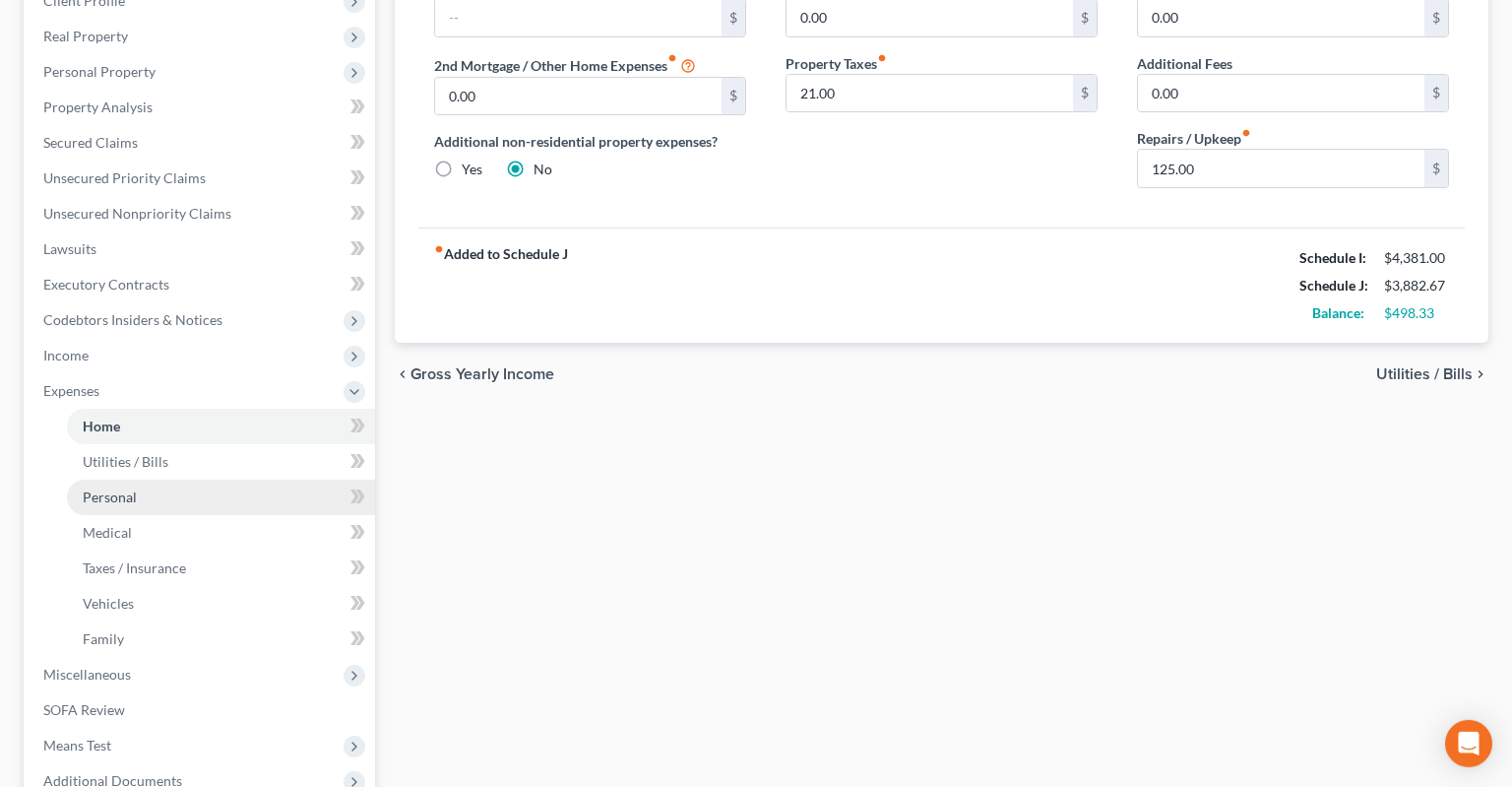 scroll, scrollTop: 416, scrollLeft: 0, axis: vertical 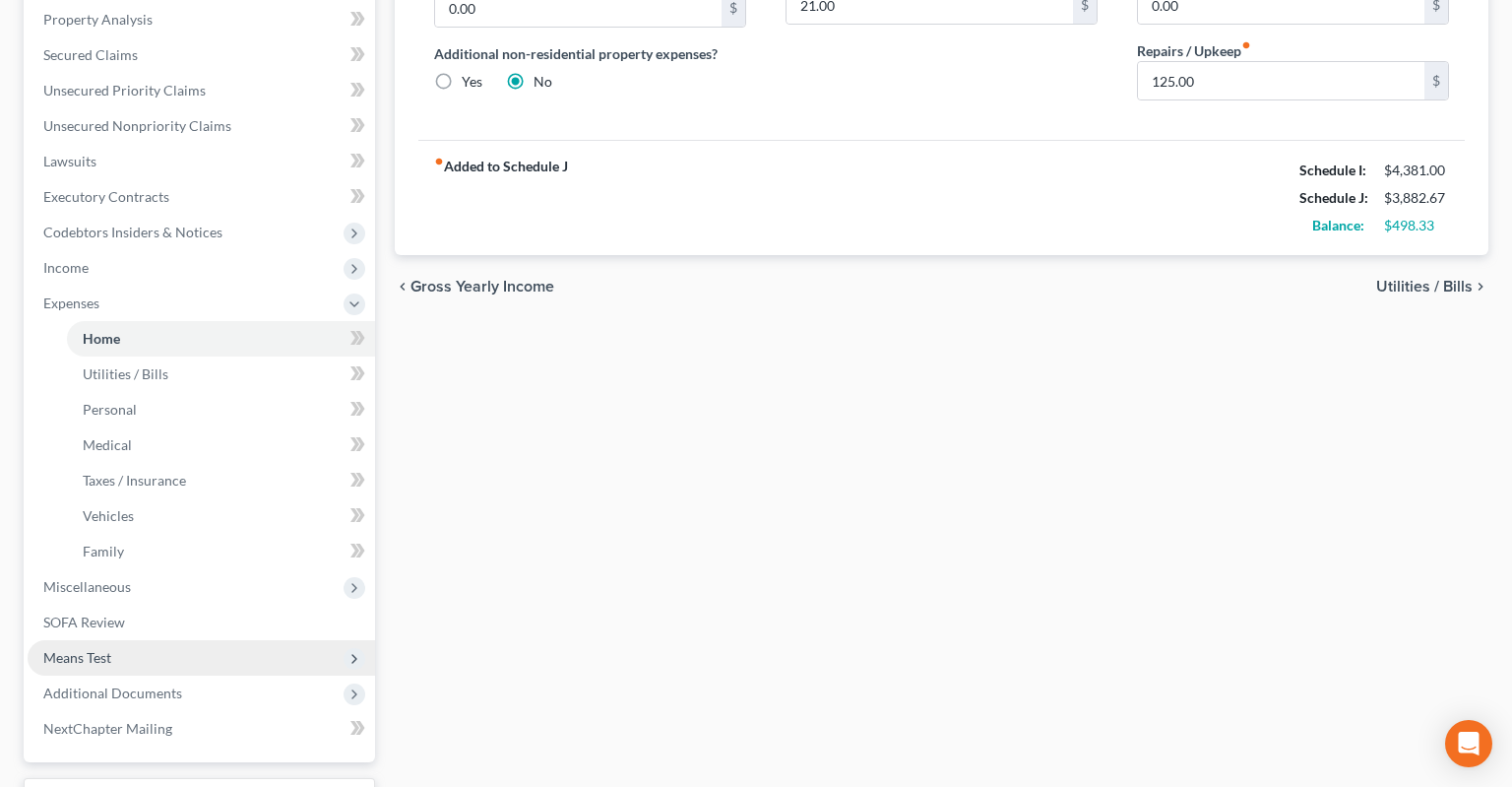 click on "Means Test" at bounding box center (201, 658) 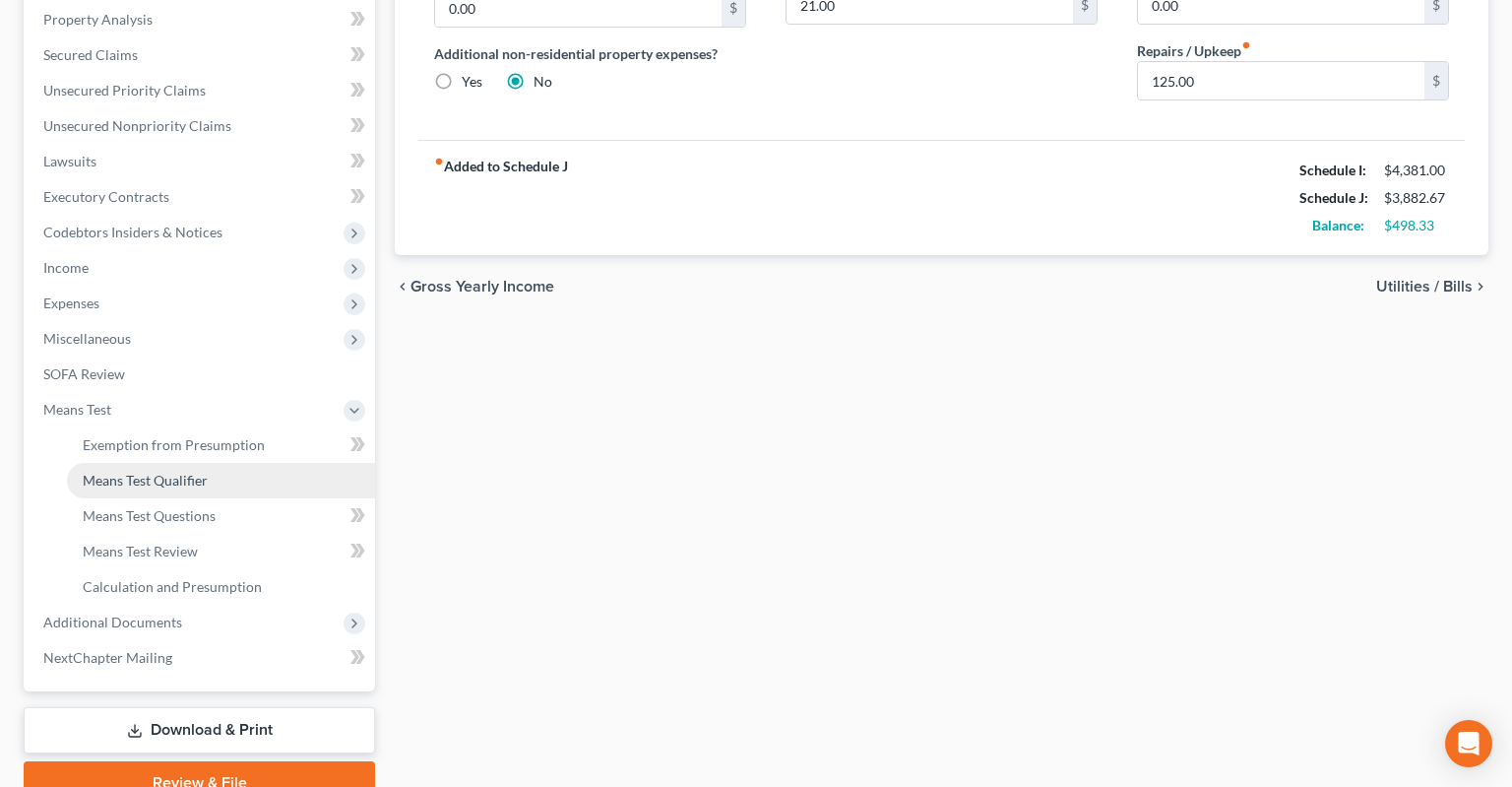 click on "Means Test Qualifier" at bounding box center [220, 481] 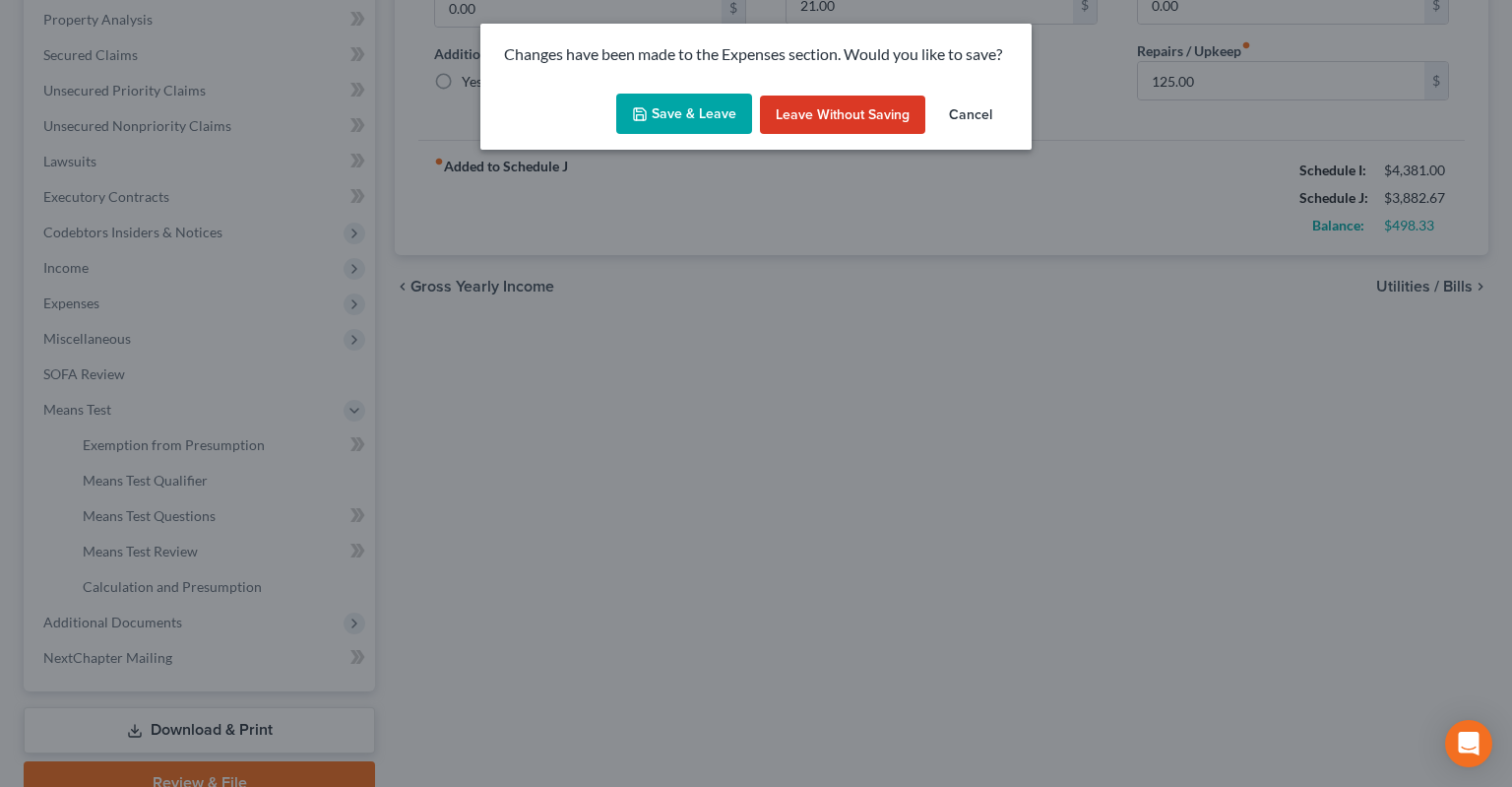 click on "Save & Leave" at bounding box center [684, 114] 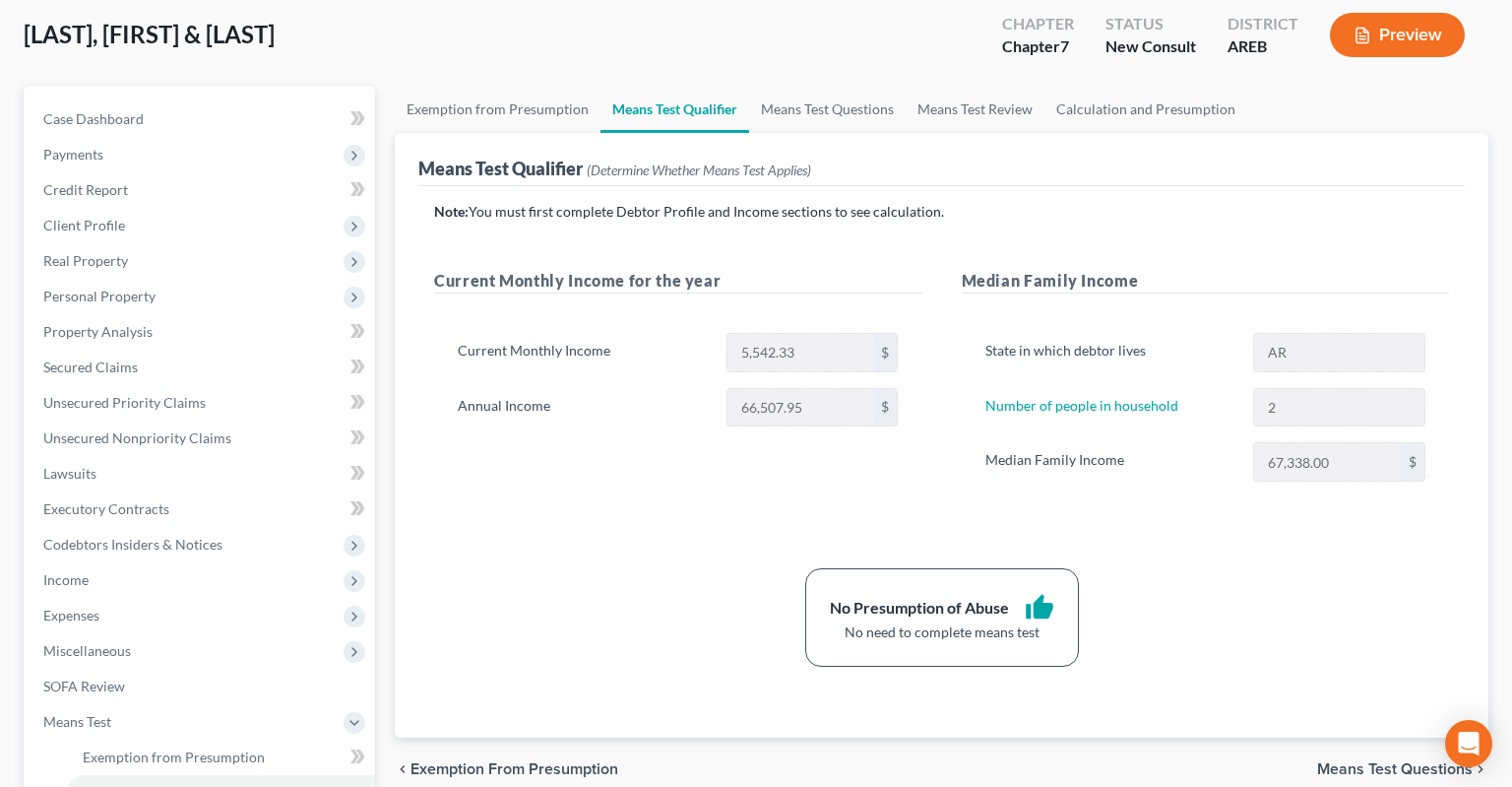 scroll, scrollTop: 0, scrollLeft: 0, axis: both 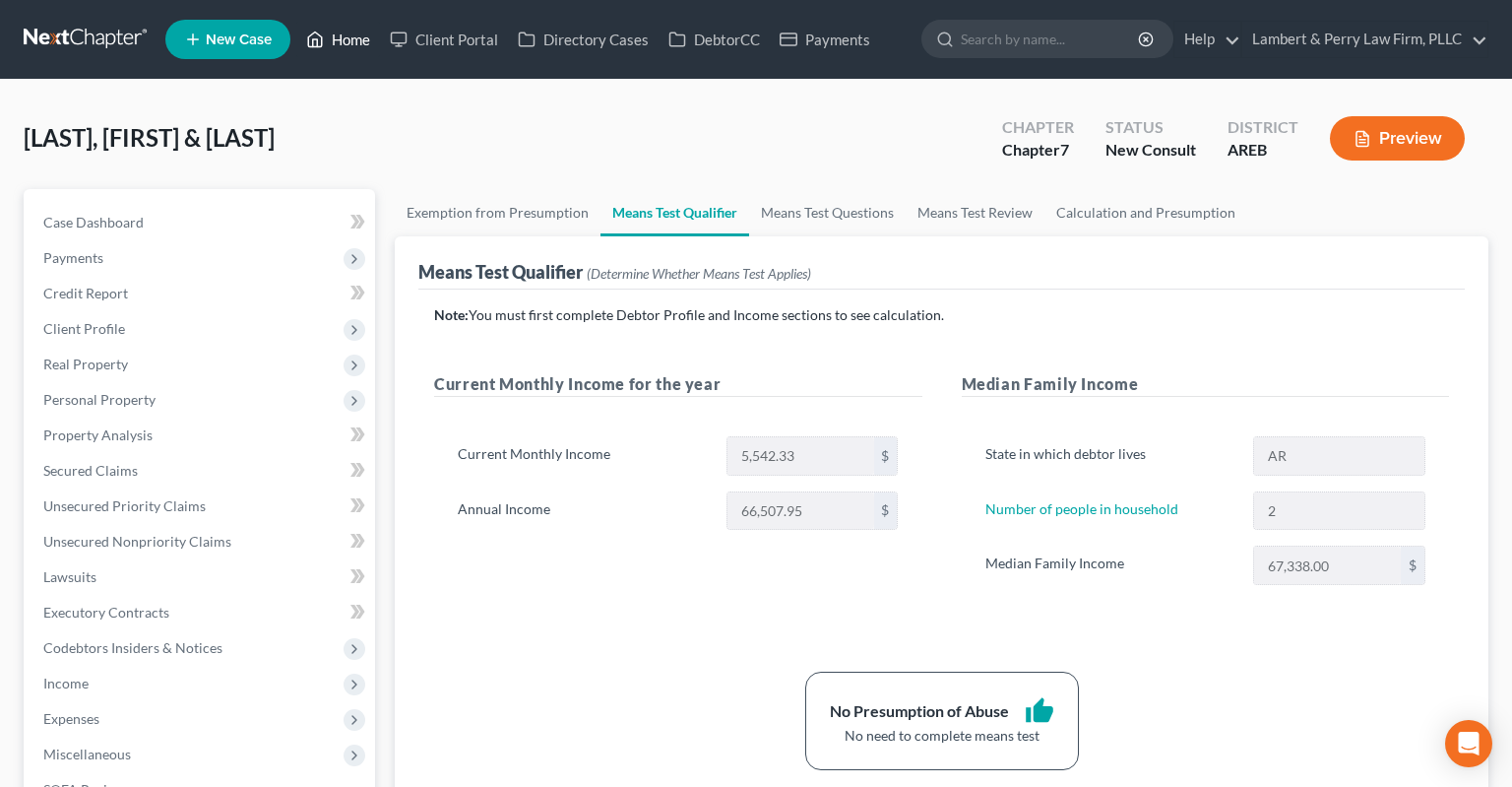 drag, startPoint x: 334, startPoint y: 33, endPoint x: 347, endPoint y: 39, distance: 14.317821 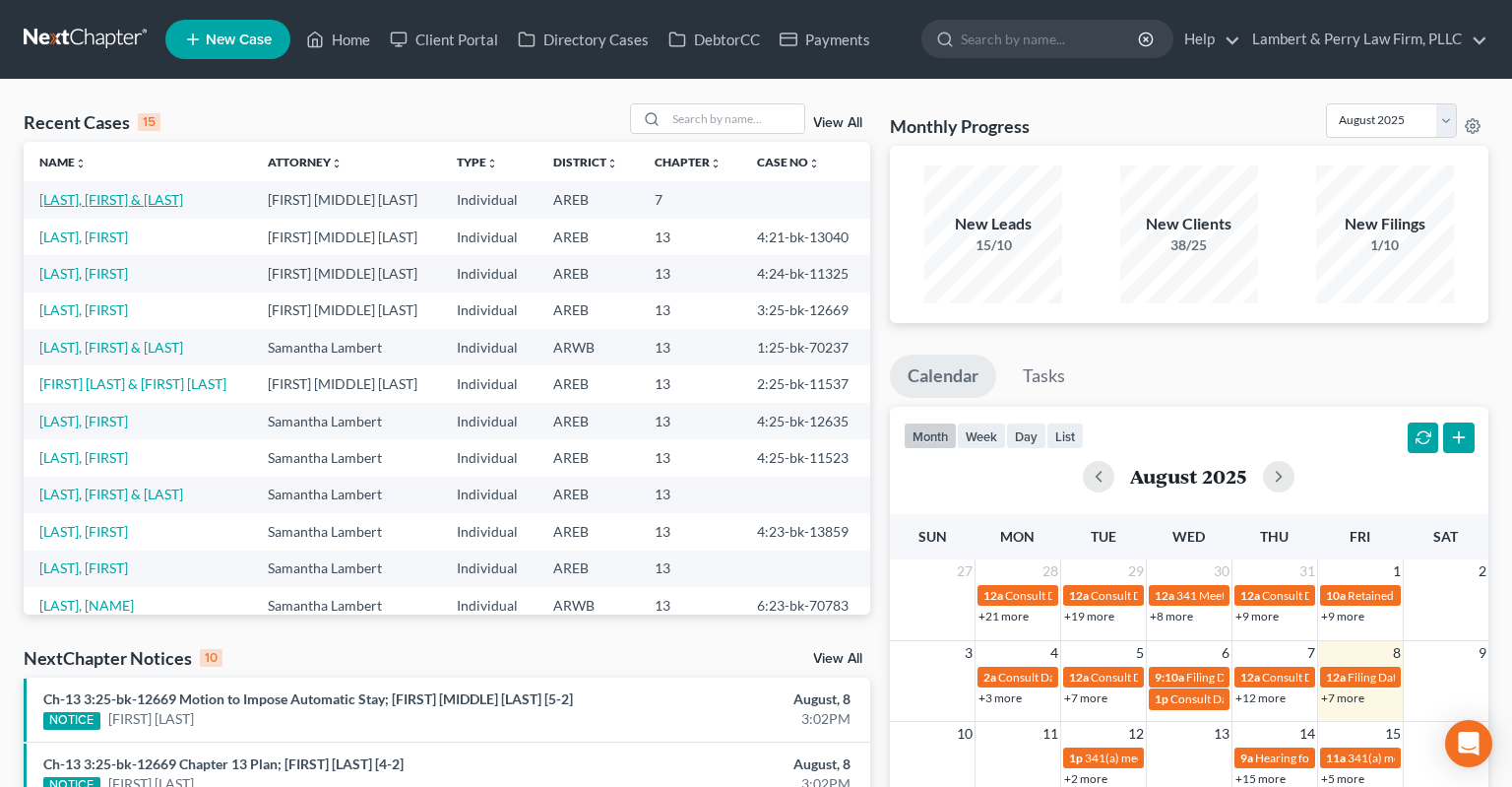 click on "[LAST], [FIRST] & [LAST]" at bounding box center (111, 199) 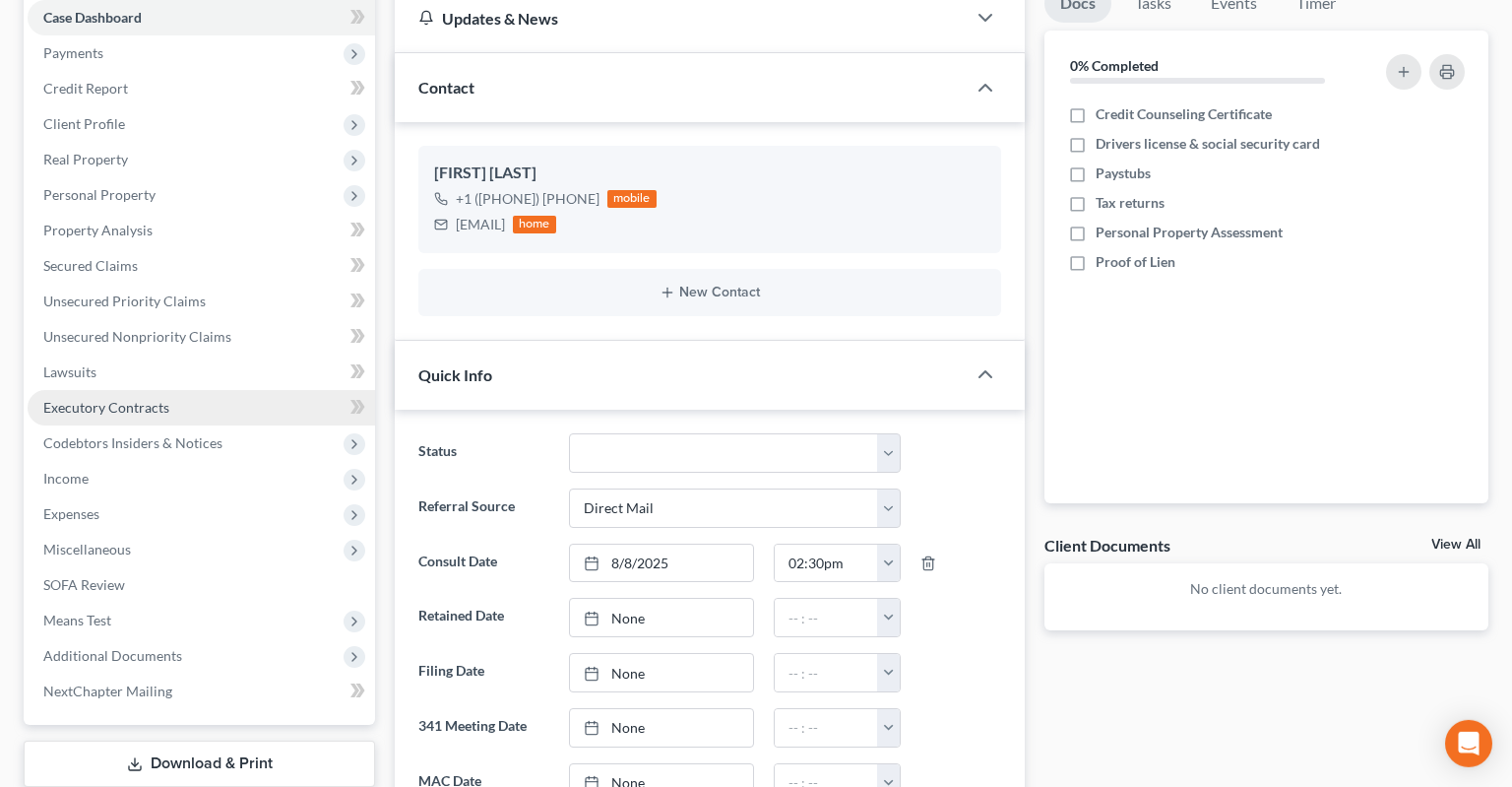 scroll, scrollTop: 208, scrollLeft: 0, axis: vertical 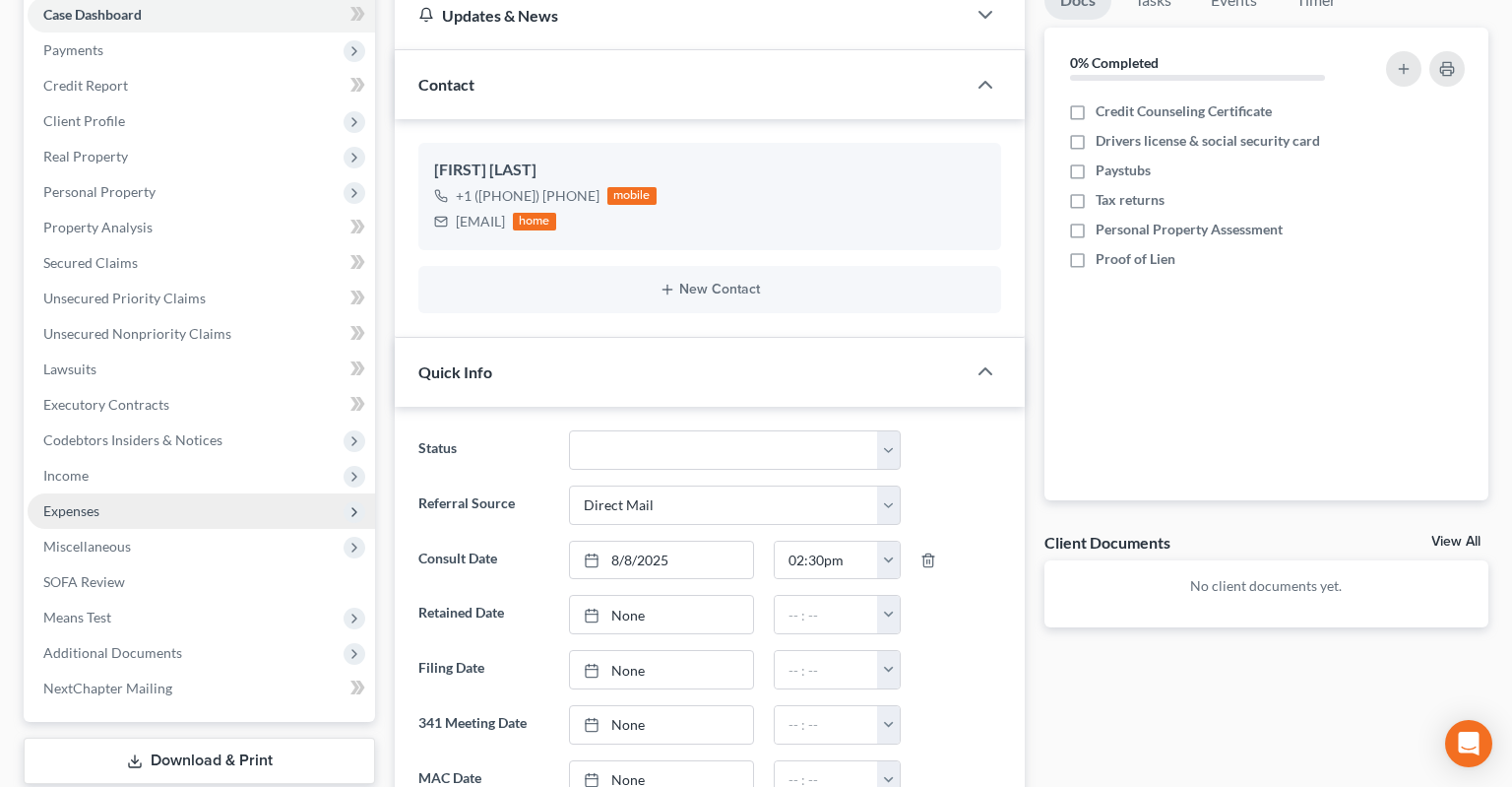 click on "Expenses" at bounding box center [201, 511] 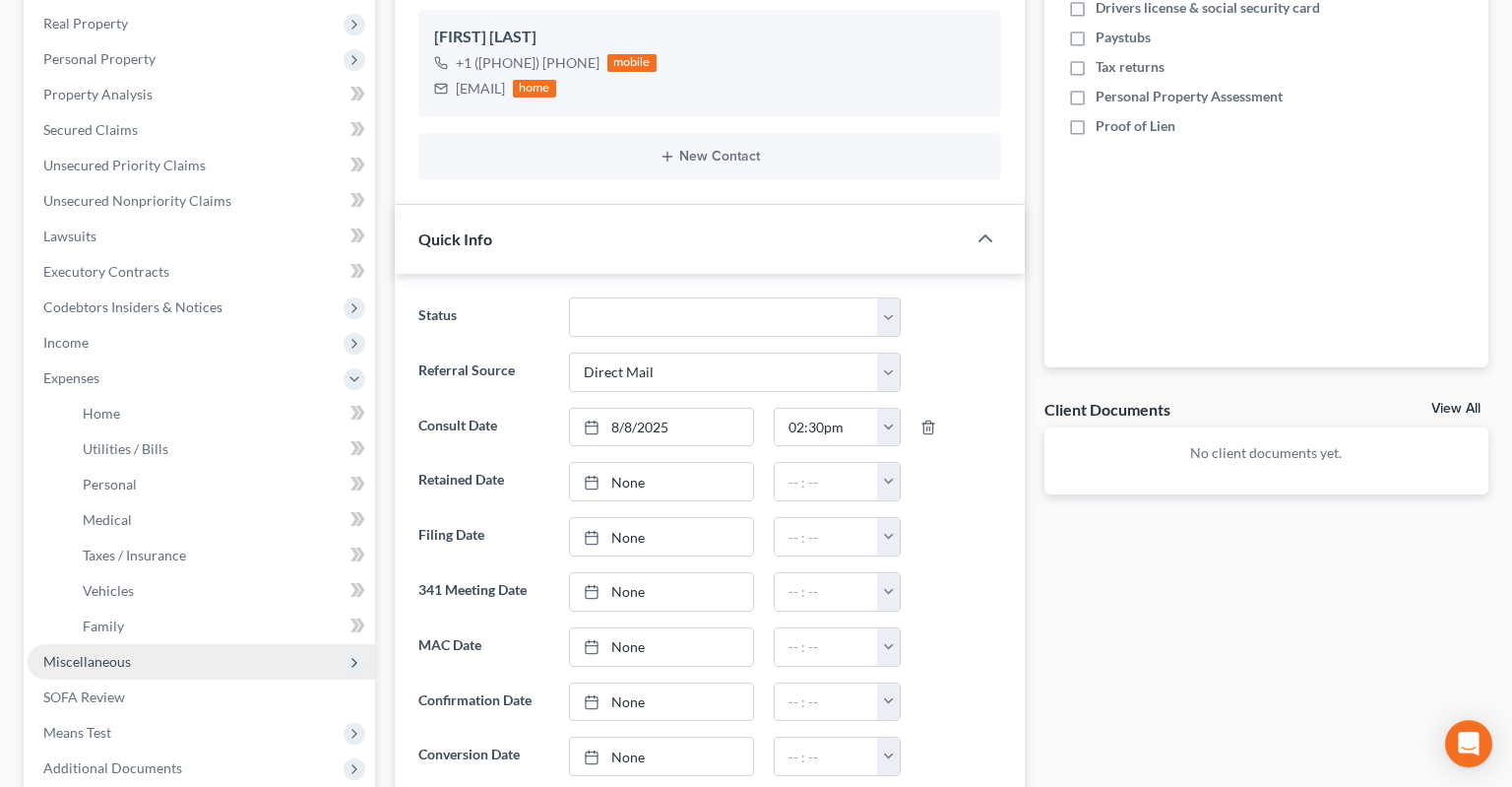 scroll, scrollTop: 416, scrollLeft: 0, axis: vertical 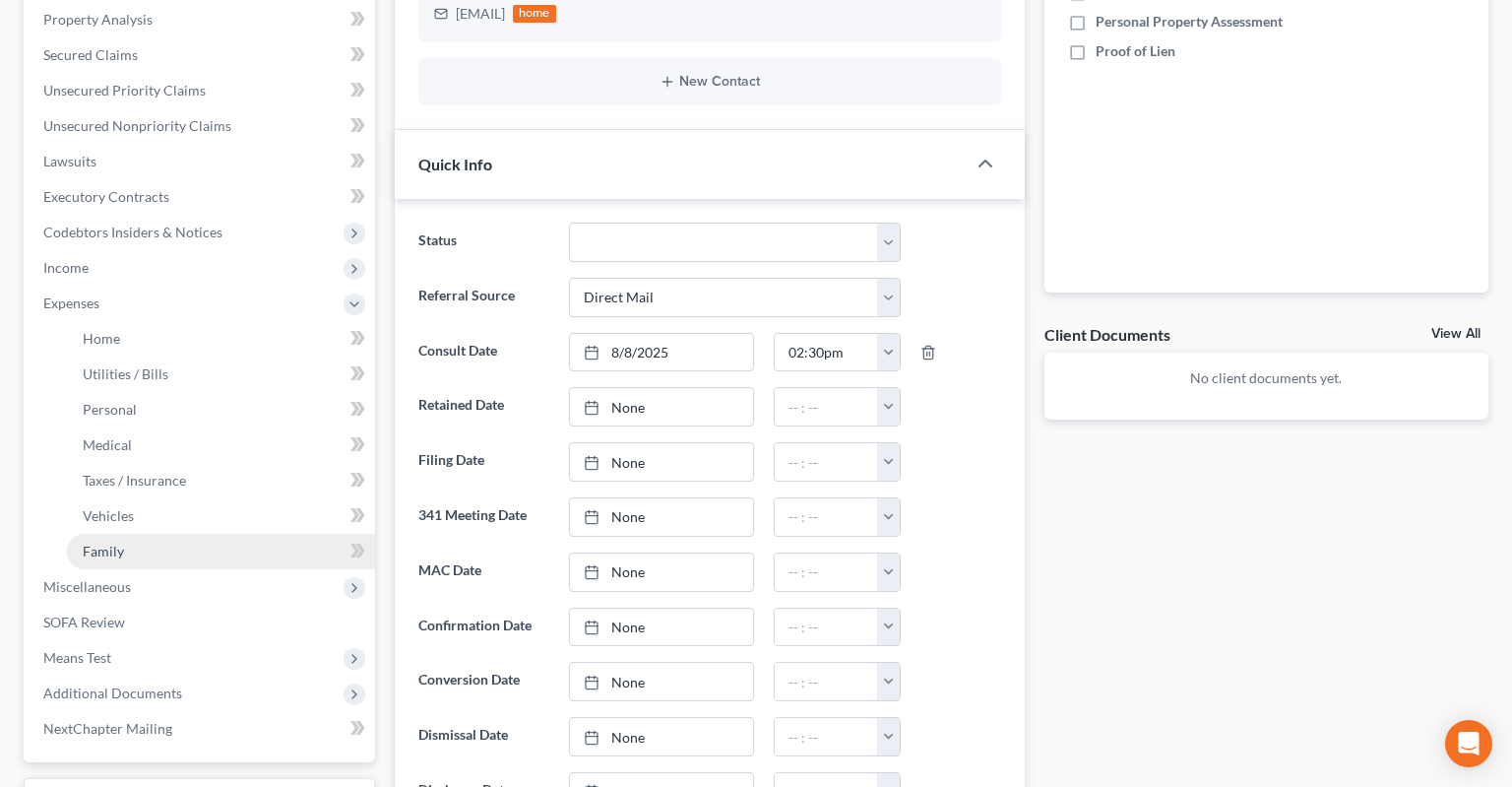 click on "Family" at bounding box center [220, 552] 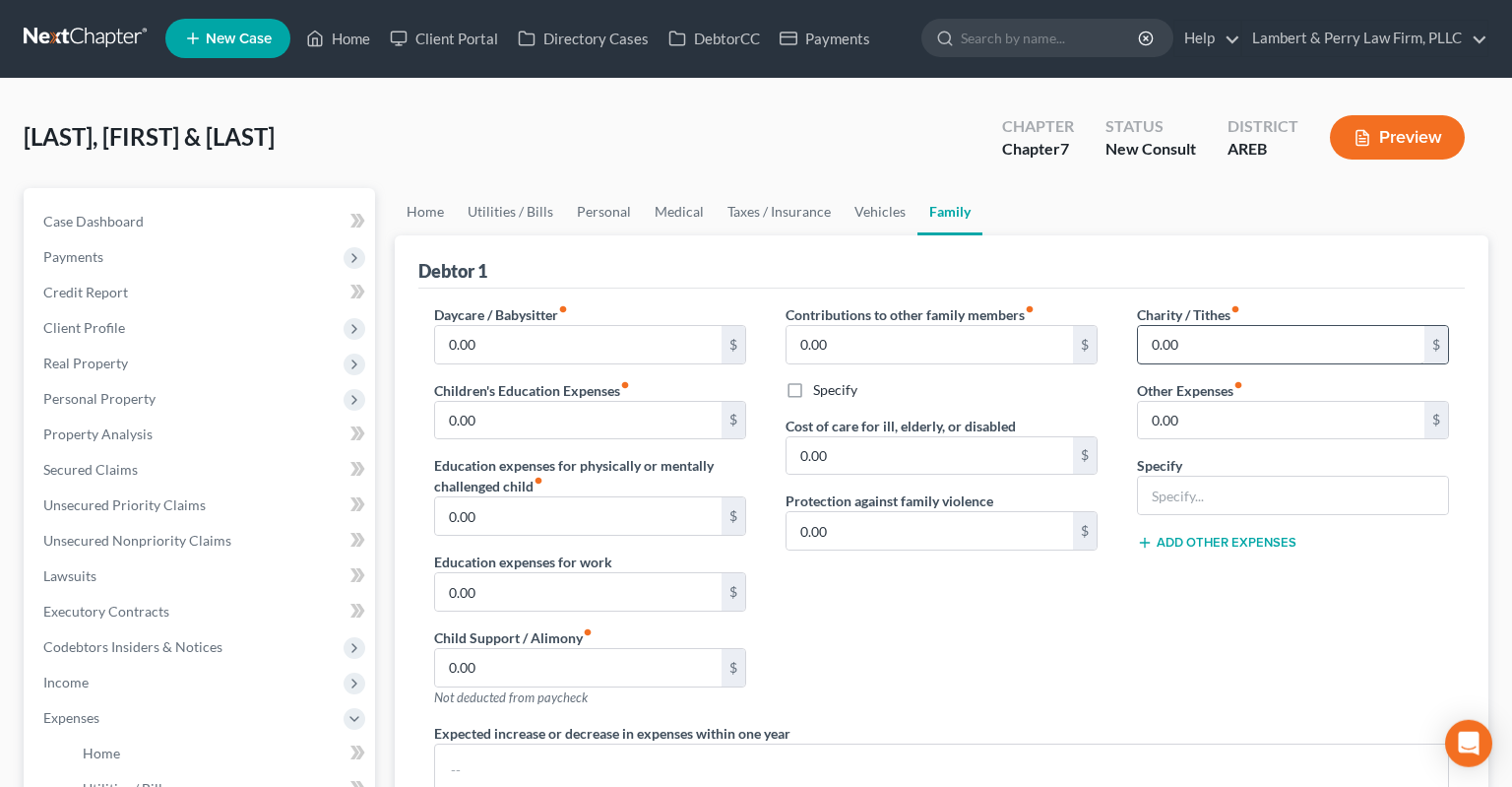 scroll, scrollTop: 0, scrollLeft: 0, axis: both 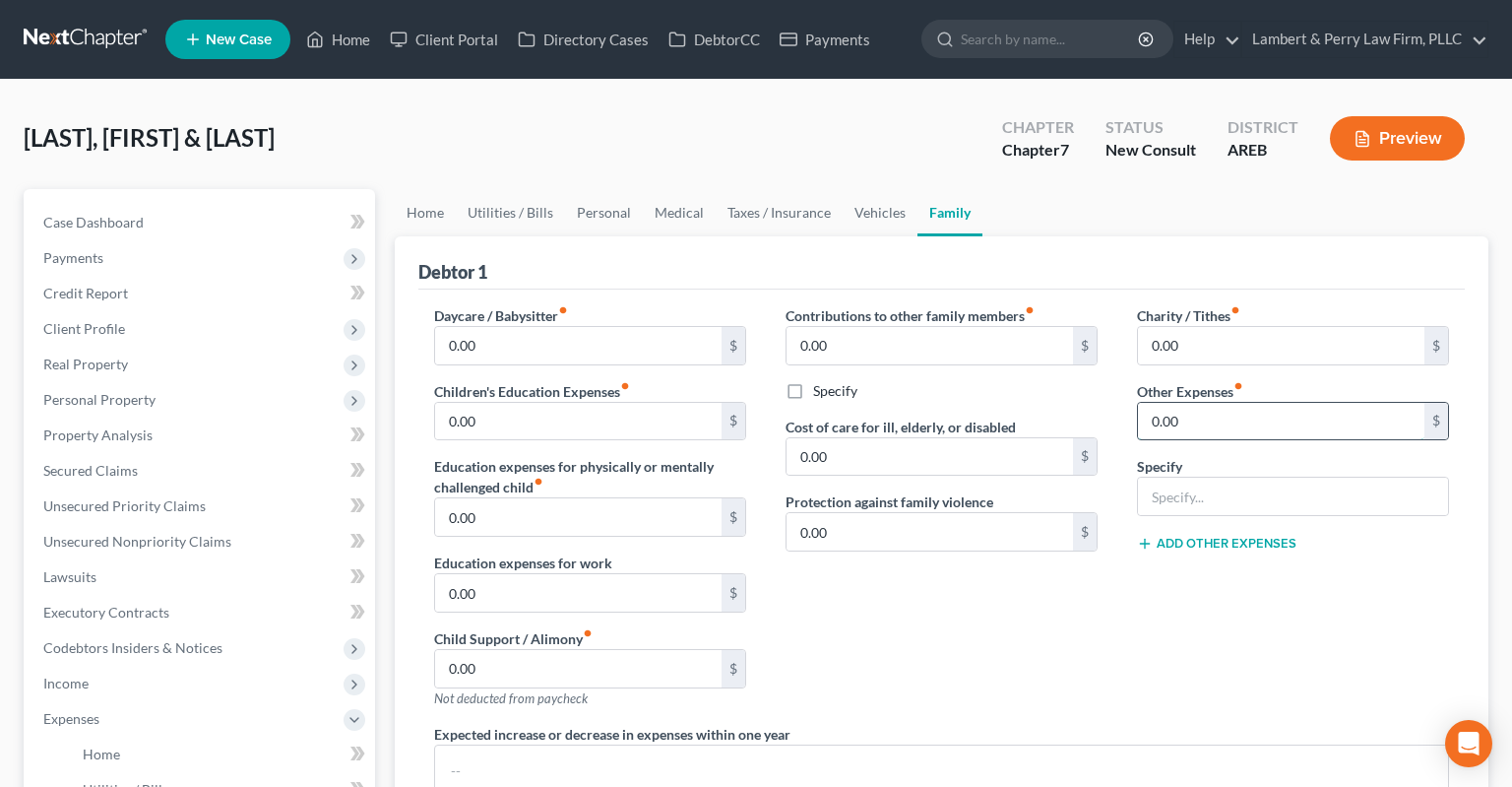 click on "0.00" at bounding box center (1281, 422) 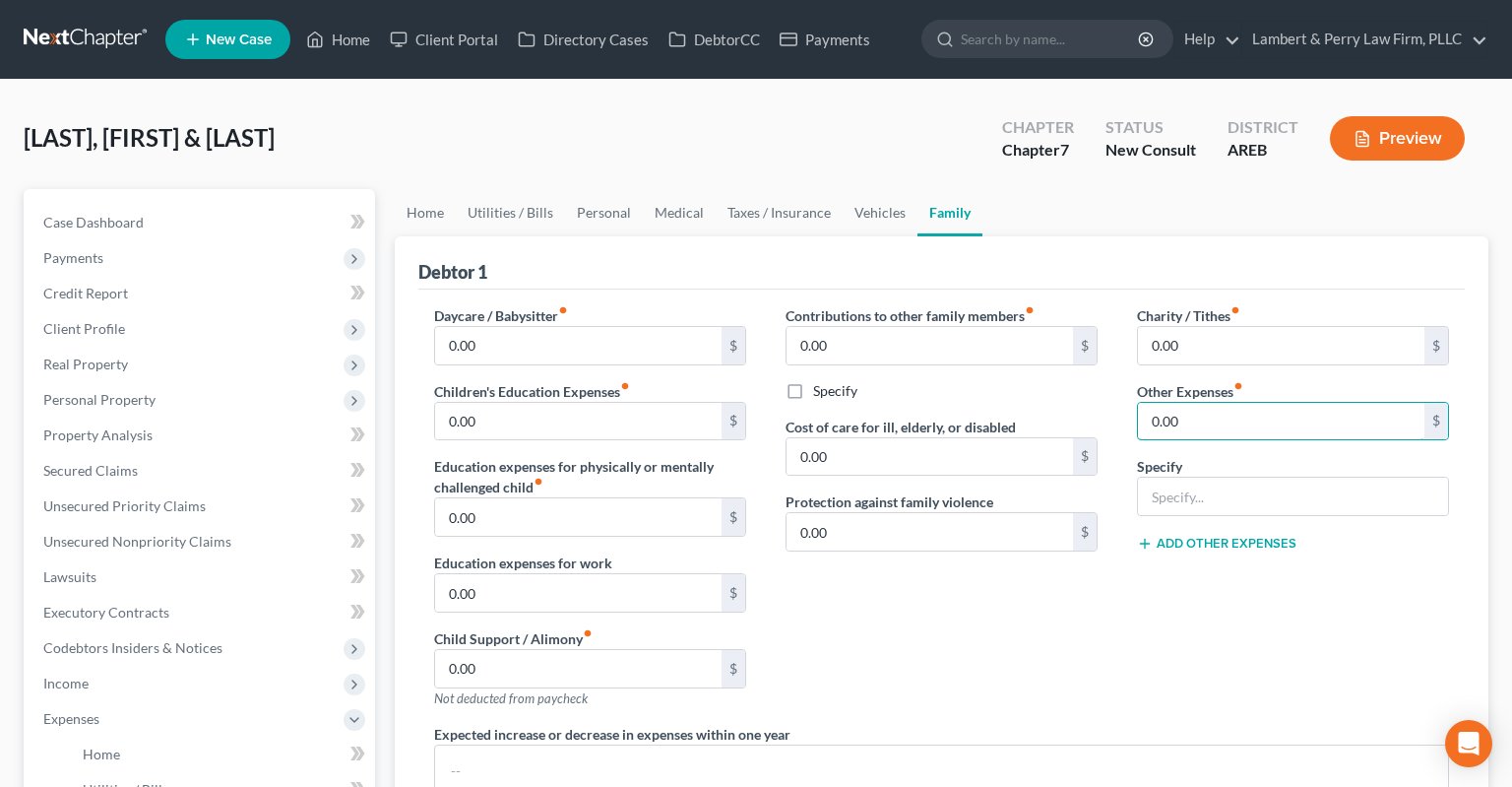click on "0.00" at bounding box center (1281, 422) 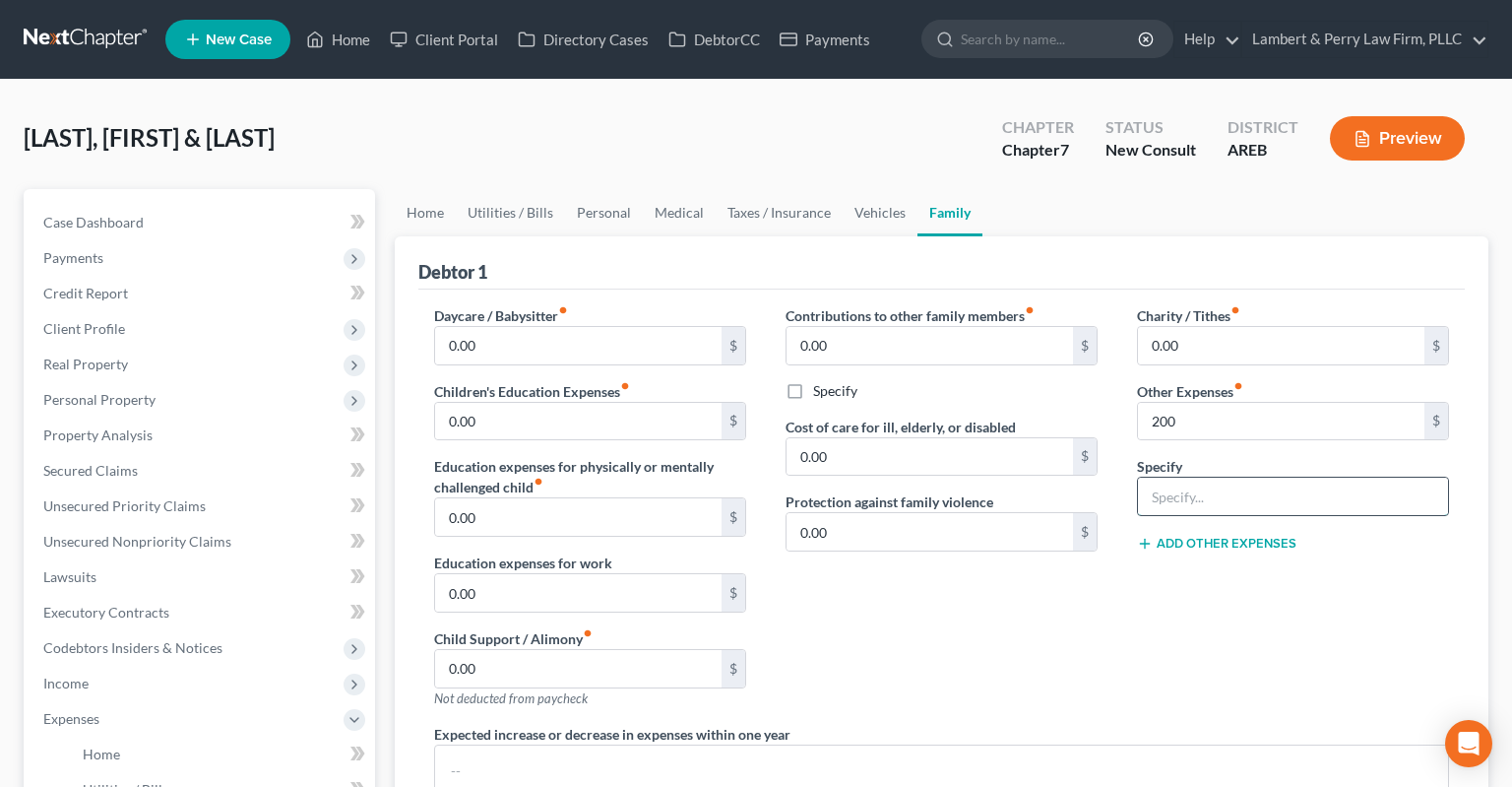 click at bounding box center (1292, 496) 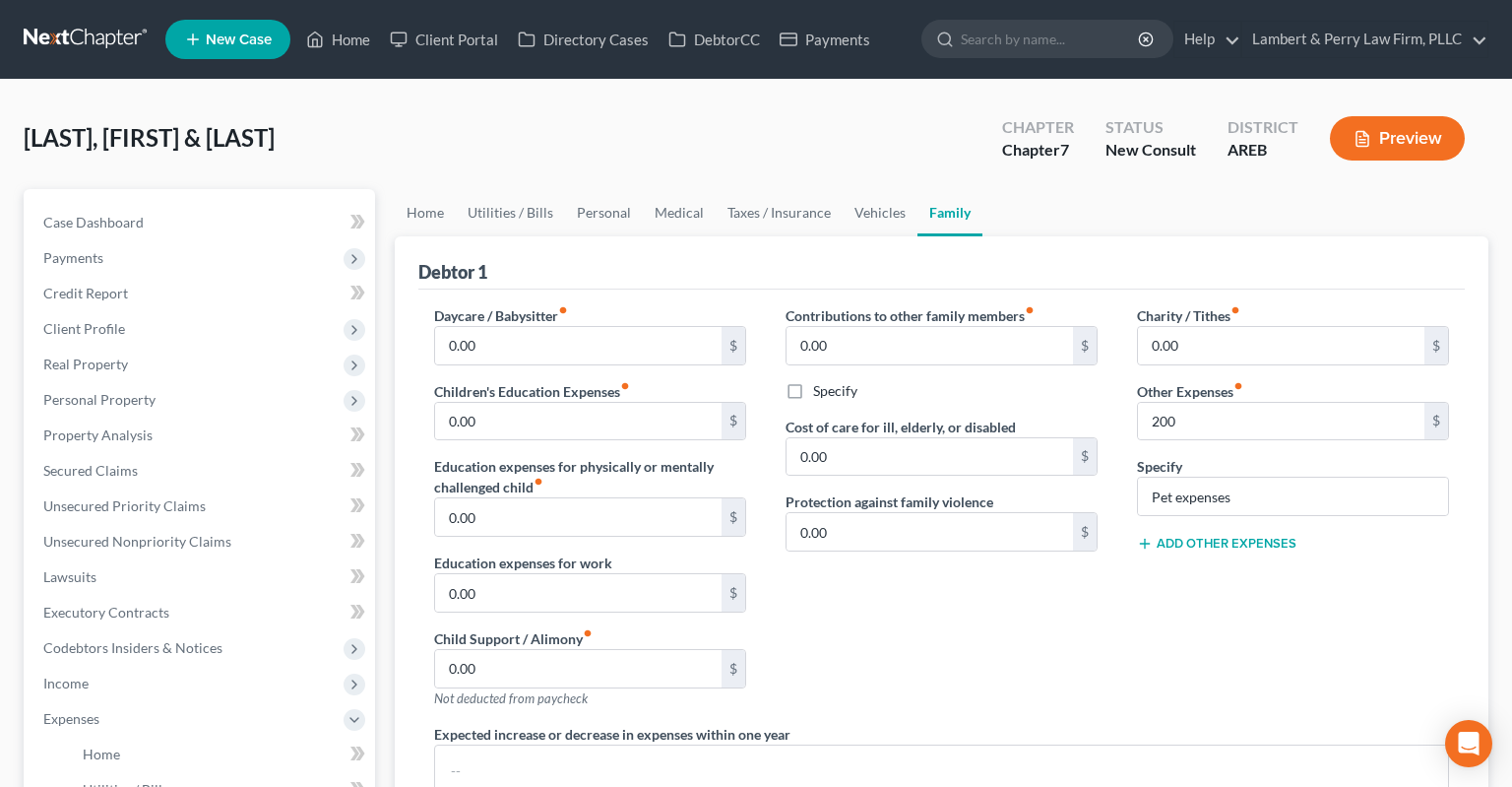 drag, startPoint x: 1074, startPoint y: 660, endPoint x: 1074, endPoint y: 648, distance: 12 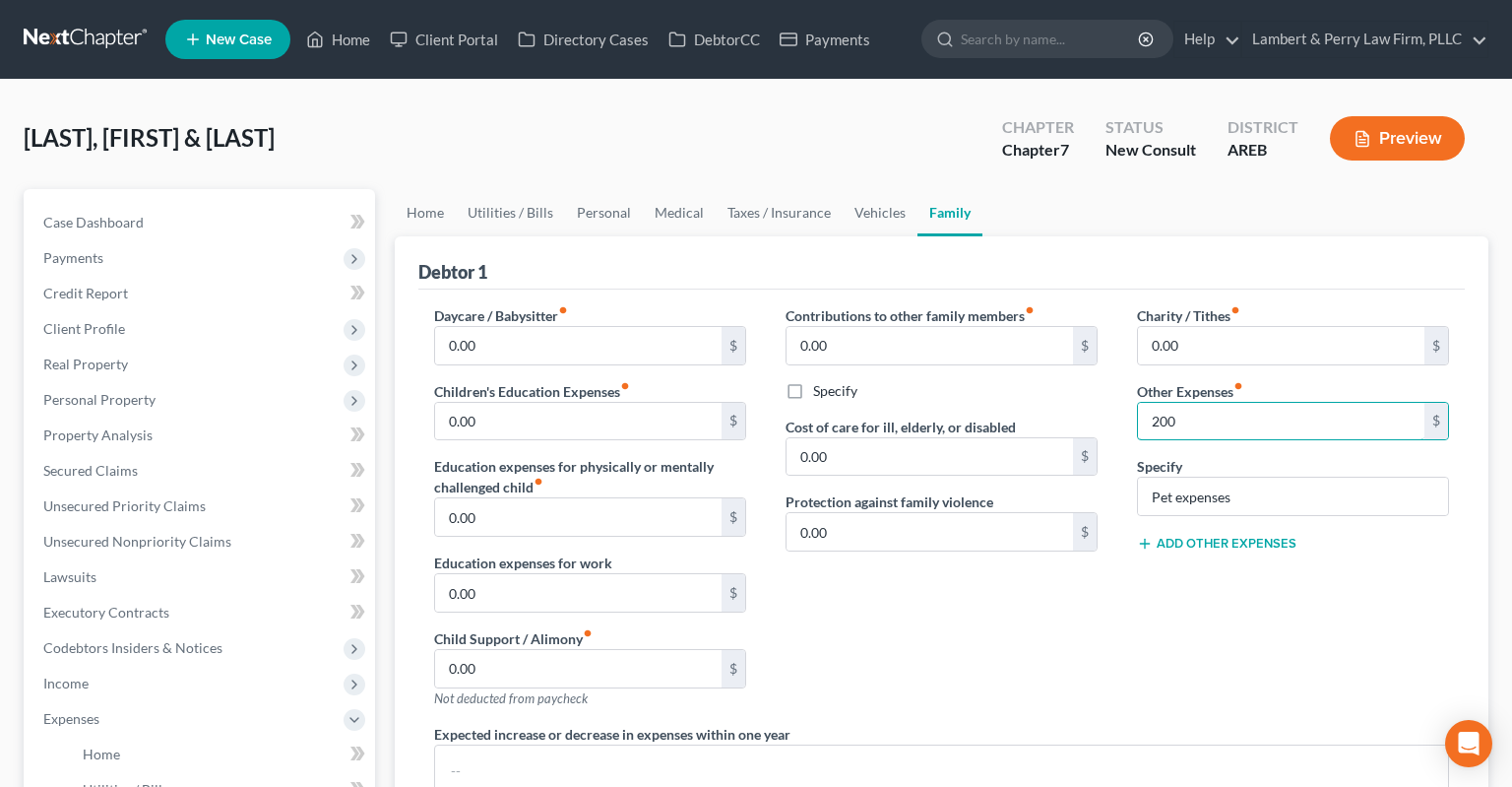 drag, startPoint x: 1117, startPoint y: 431, endPoint x: 1099, endPoint y: 444, distance: 22.203603 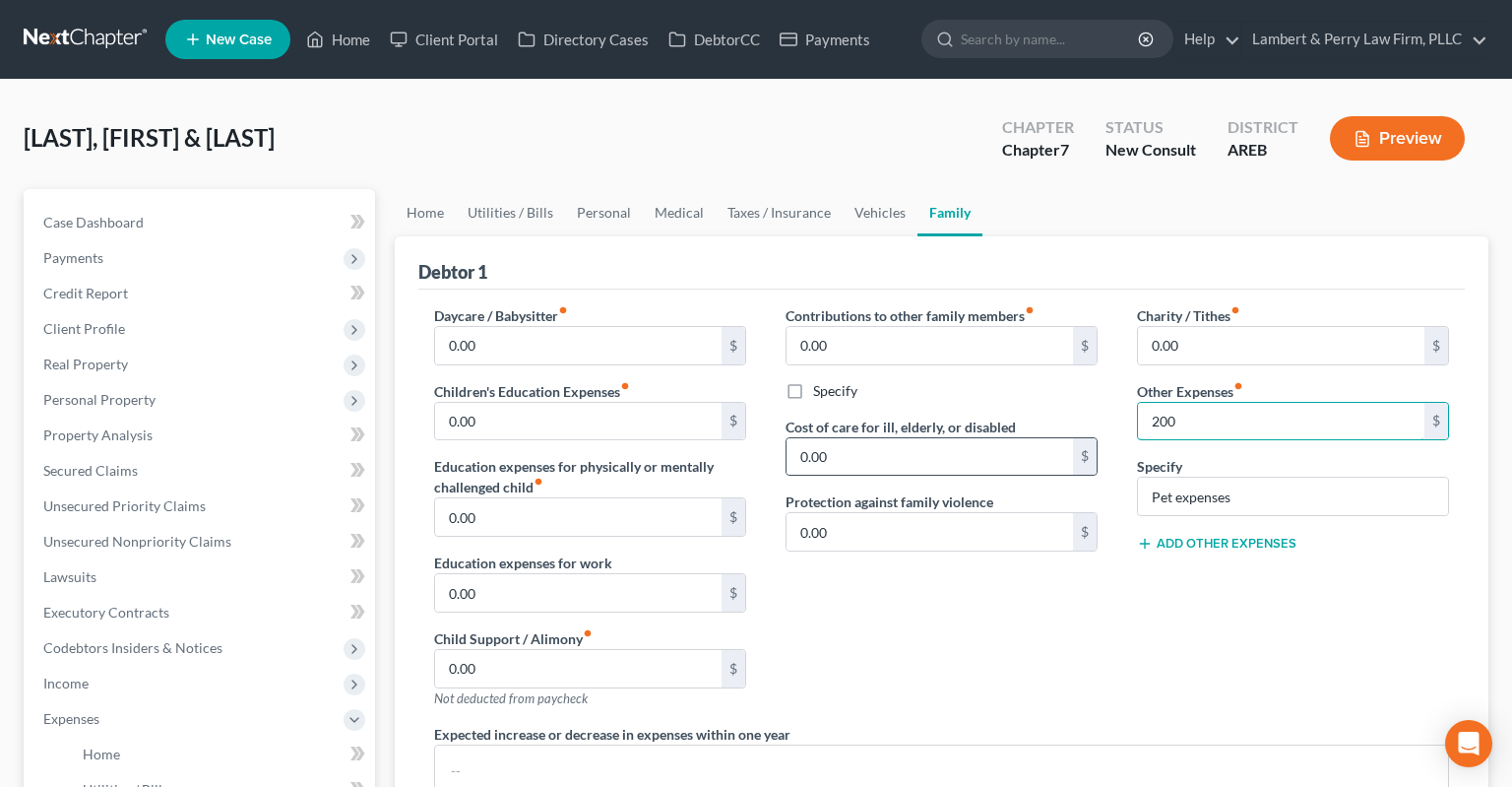 click on "200" at bounding box center [1281, 422] 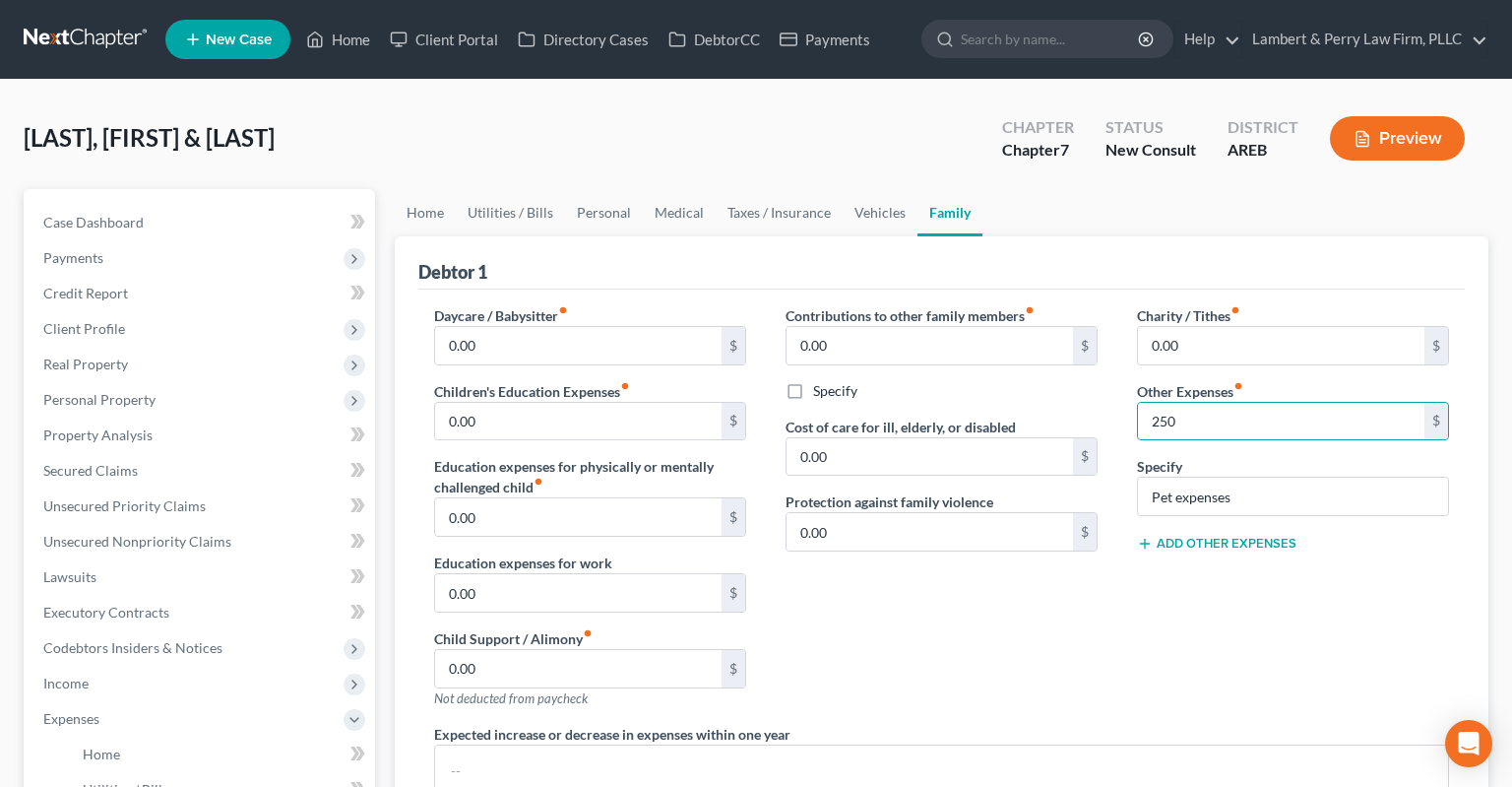 click on "Contributions to other family members  fiber_manual_record 0.00 $ Specify Cost of care for ill, elderly, or disabled 0.00 $ Protection against family violence 0.00 $" at bounding box center (941, 514) 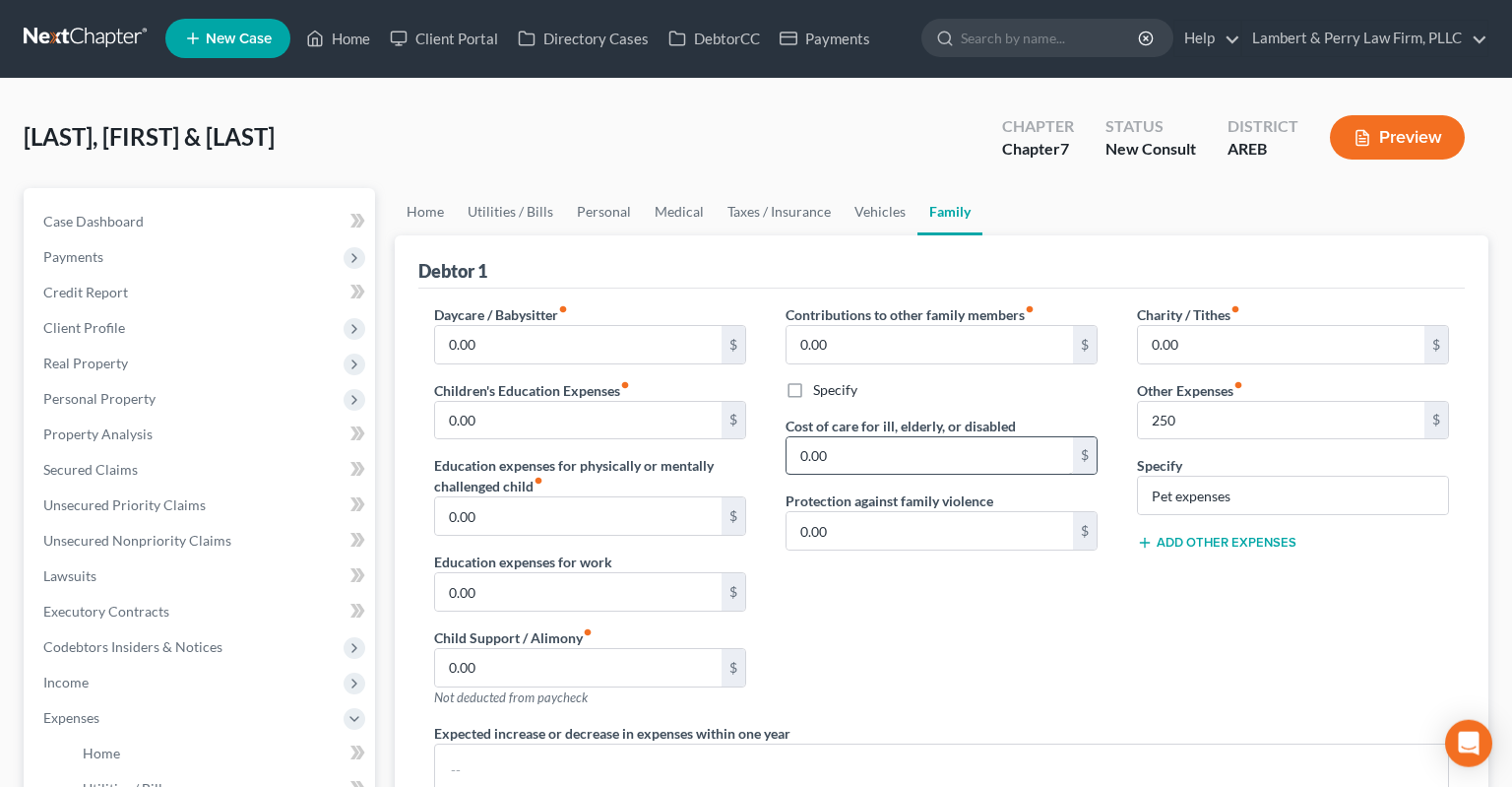 scroll, scrollTop: 0, scrollLeft: 0, axis: both 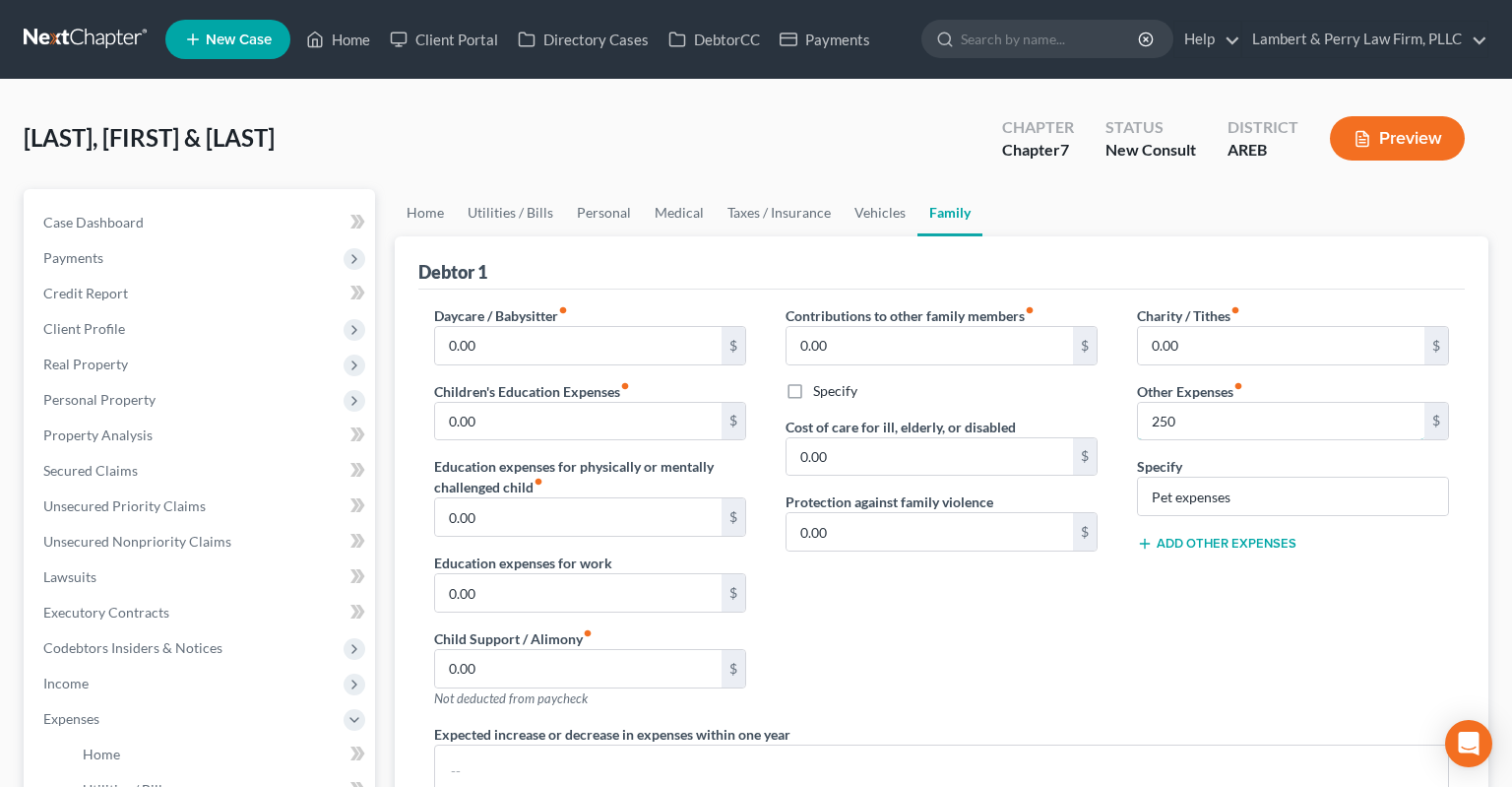 click on "250" at bounding box center (1281, 422) 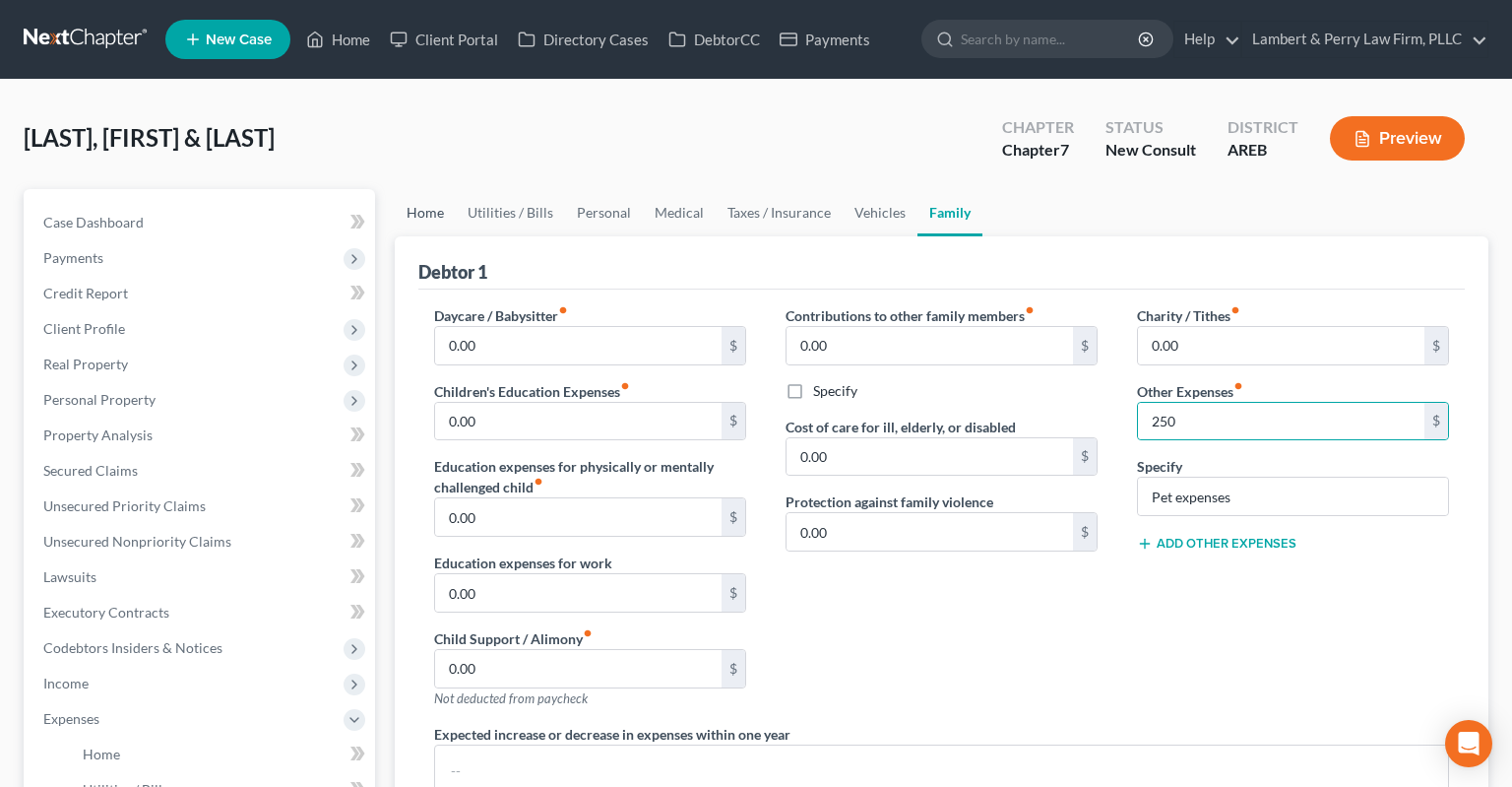 click on "Home" at bounding box center [425, 213] 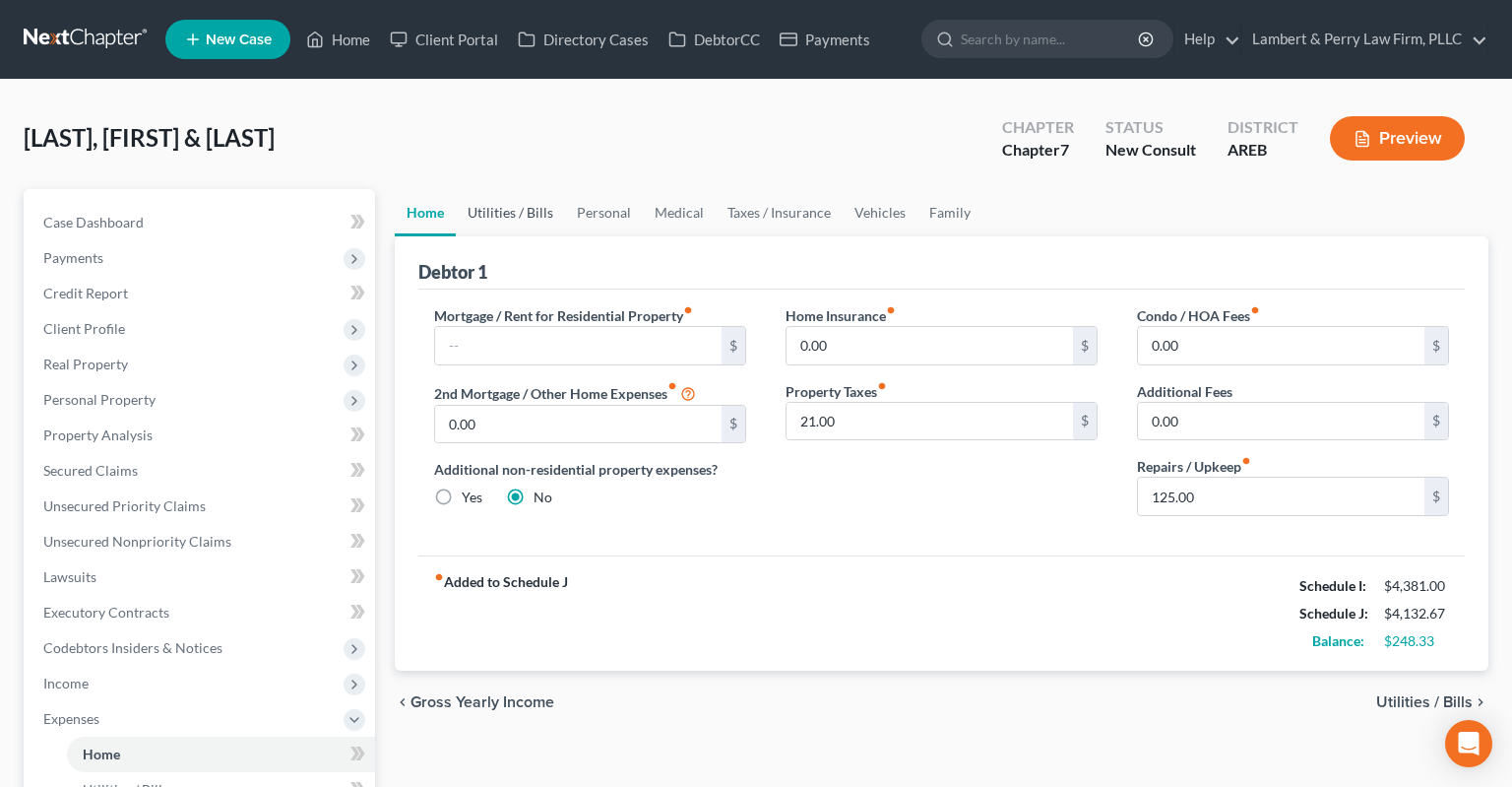 click on "Utilities / Bills" at bounding box center [510, 213] 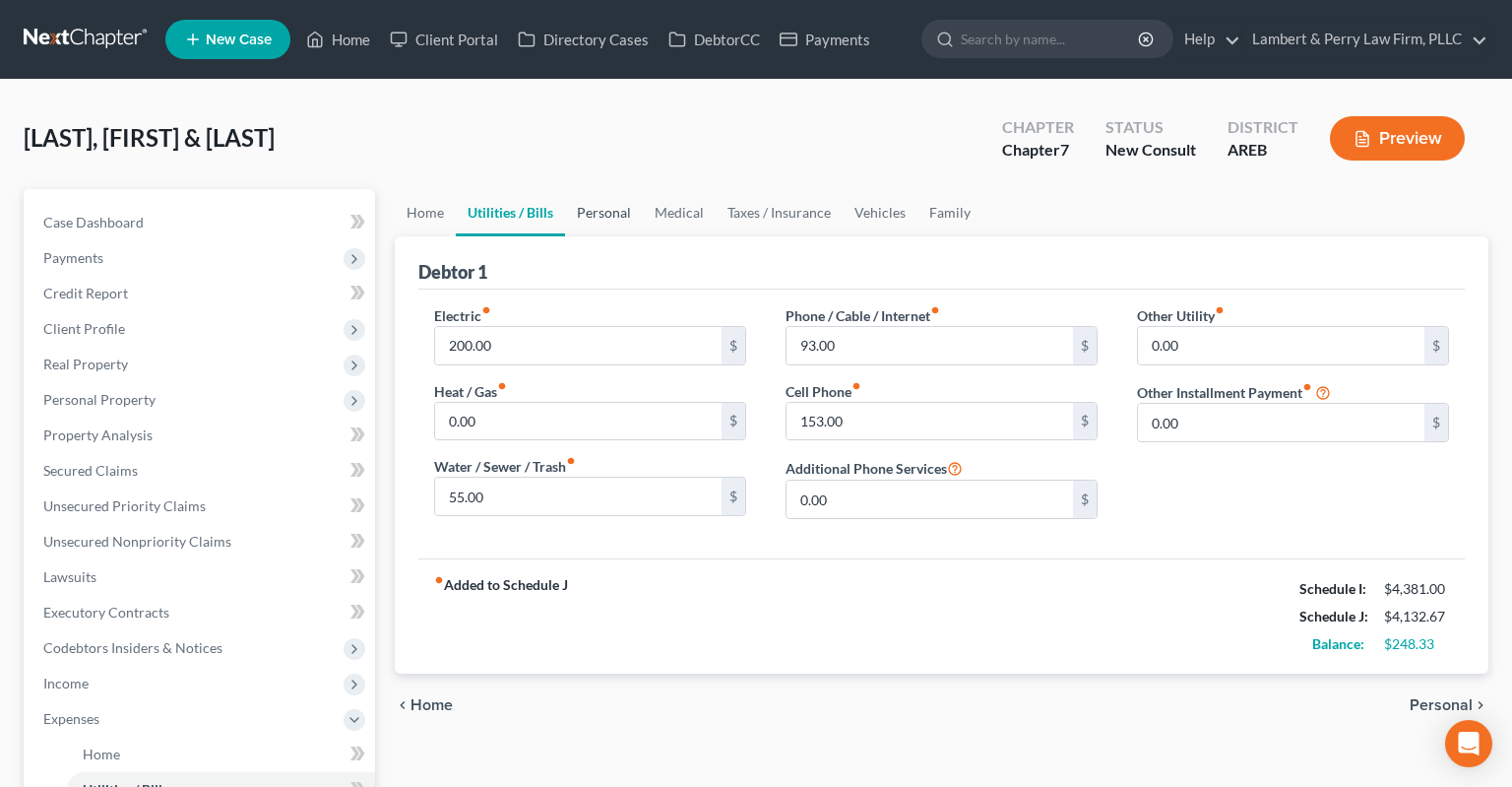 click on "Personal" at bounding box center [603, 213] 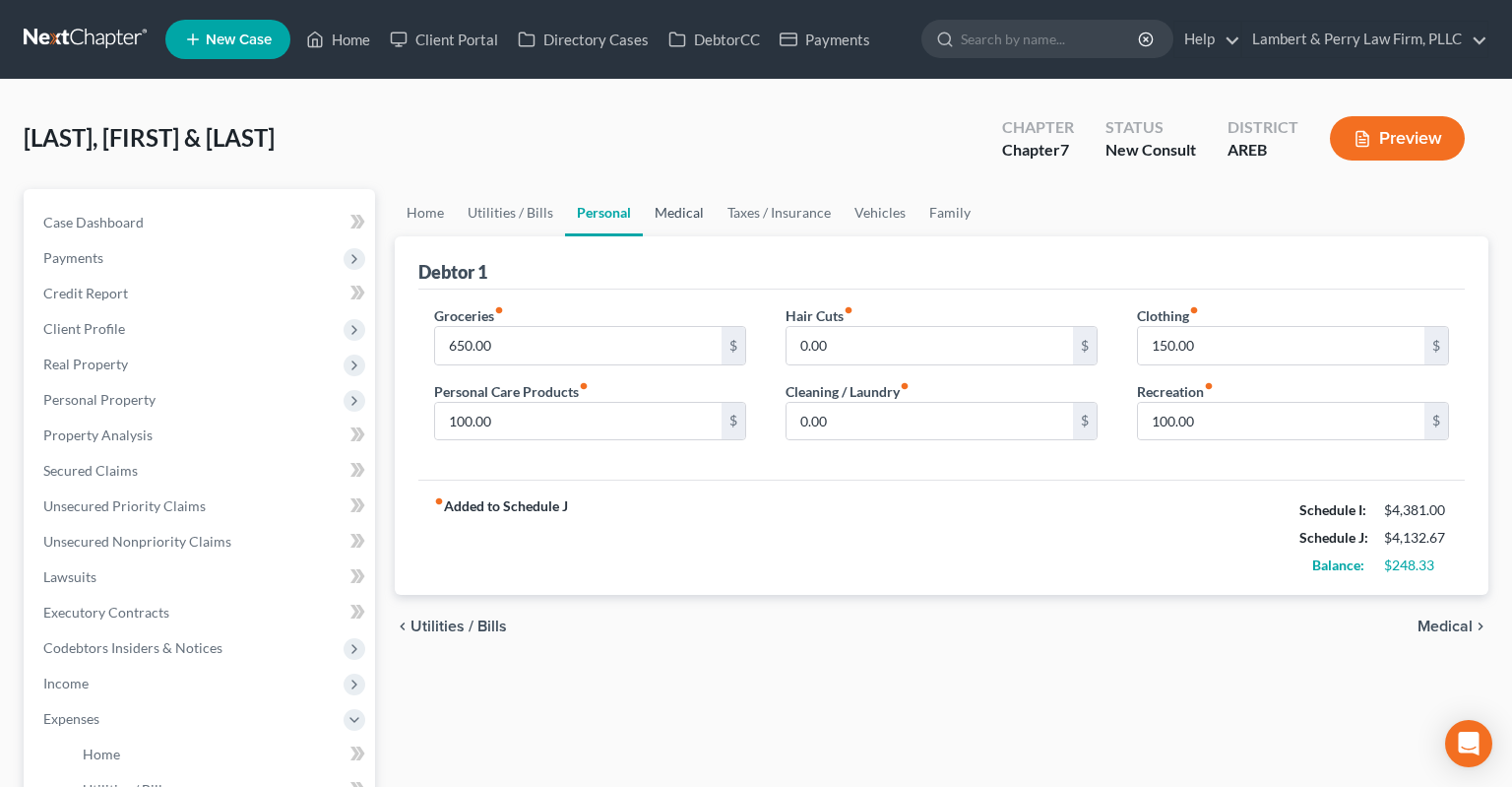 click on "Medical" at bounding box center (679, 213) 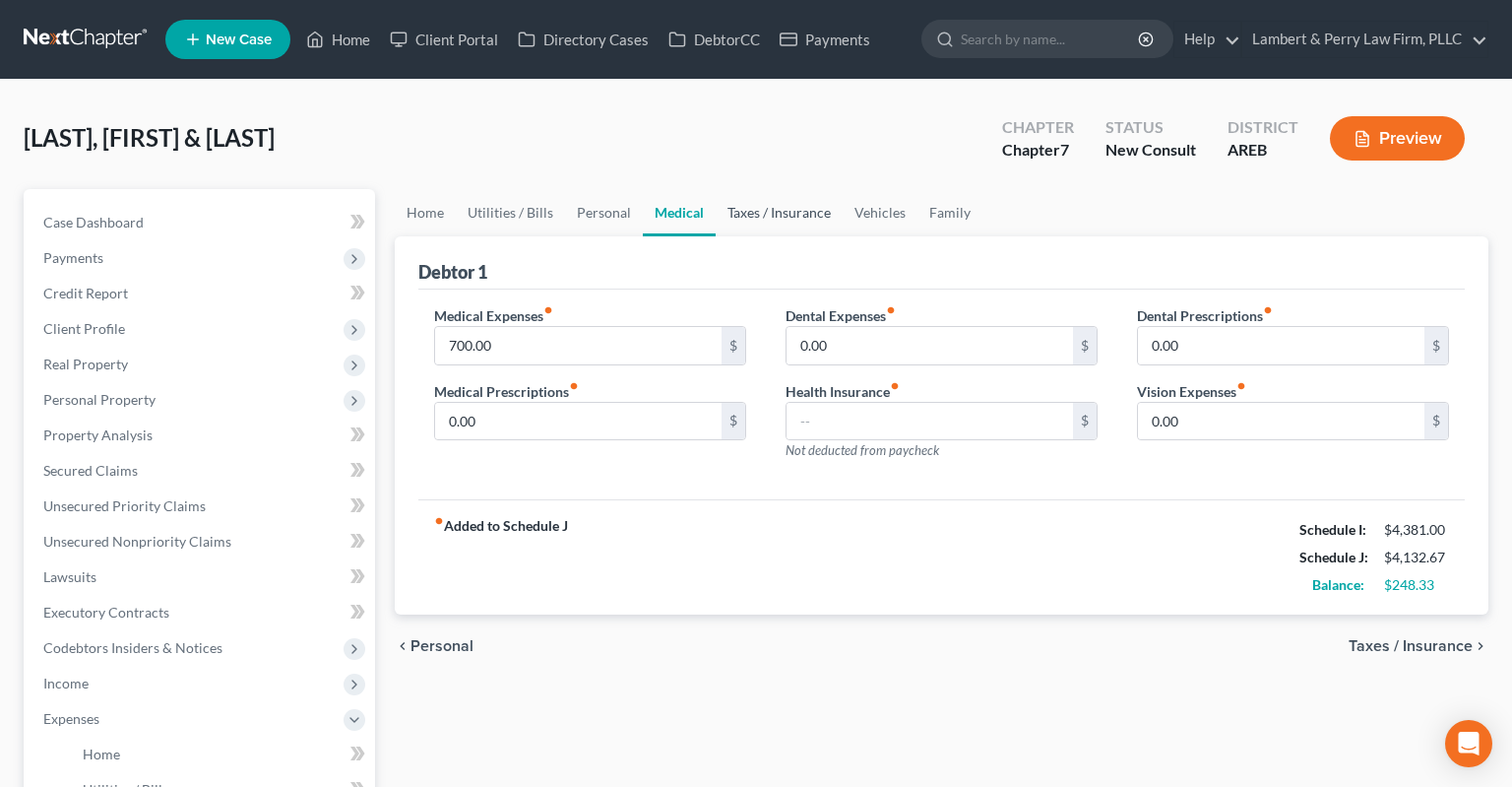 click on "Taxes / Insurance" at bounding box center [779, 213] 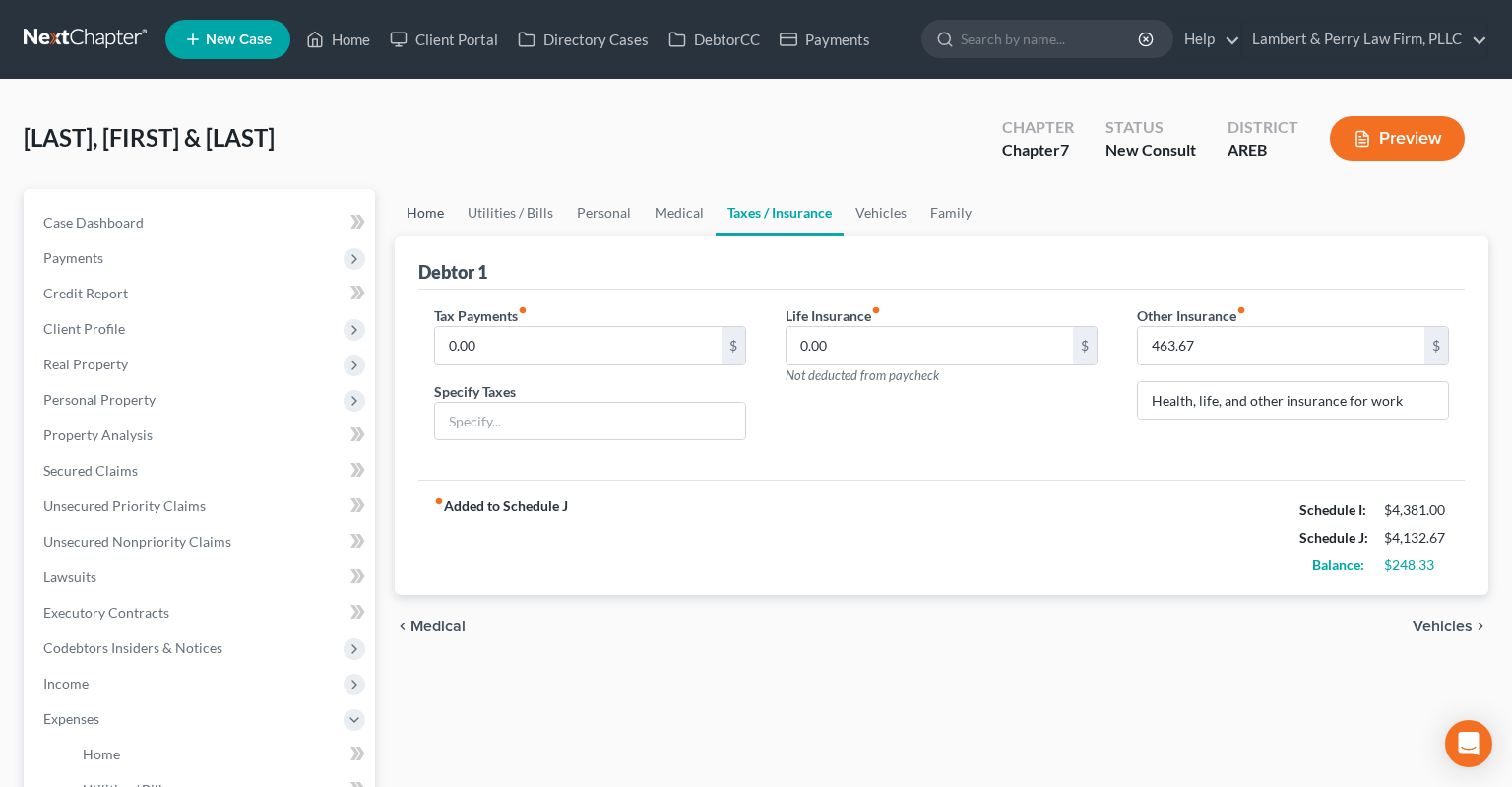 click on "Home" at bounding box center [425, 213] 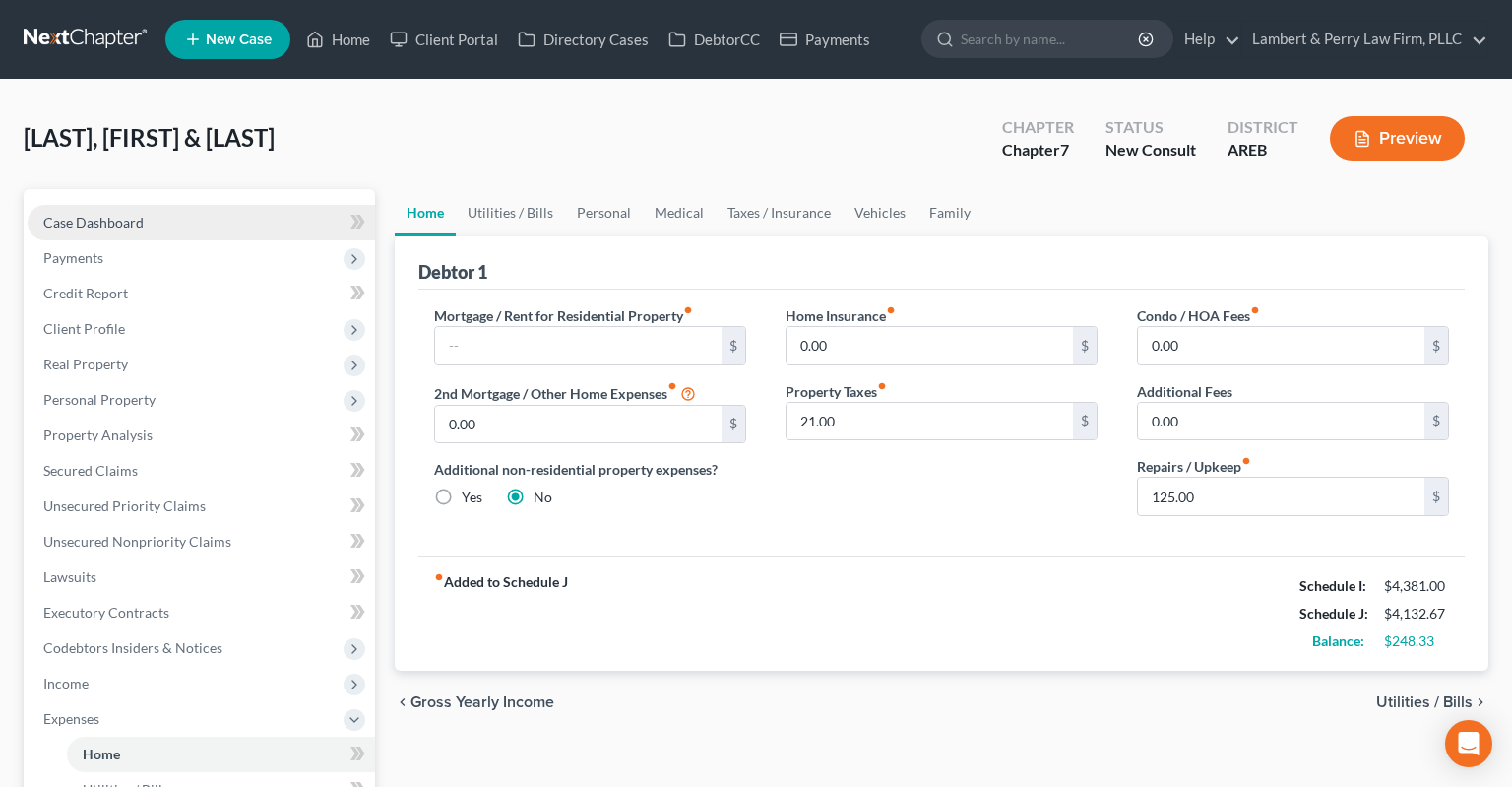 click on "Case Dashboard" at bounding box center [201, 223] 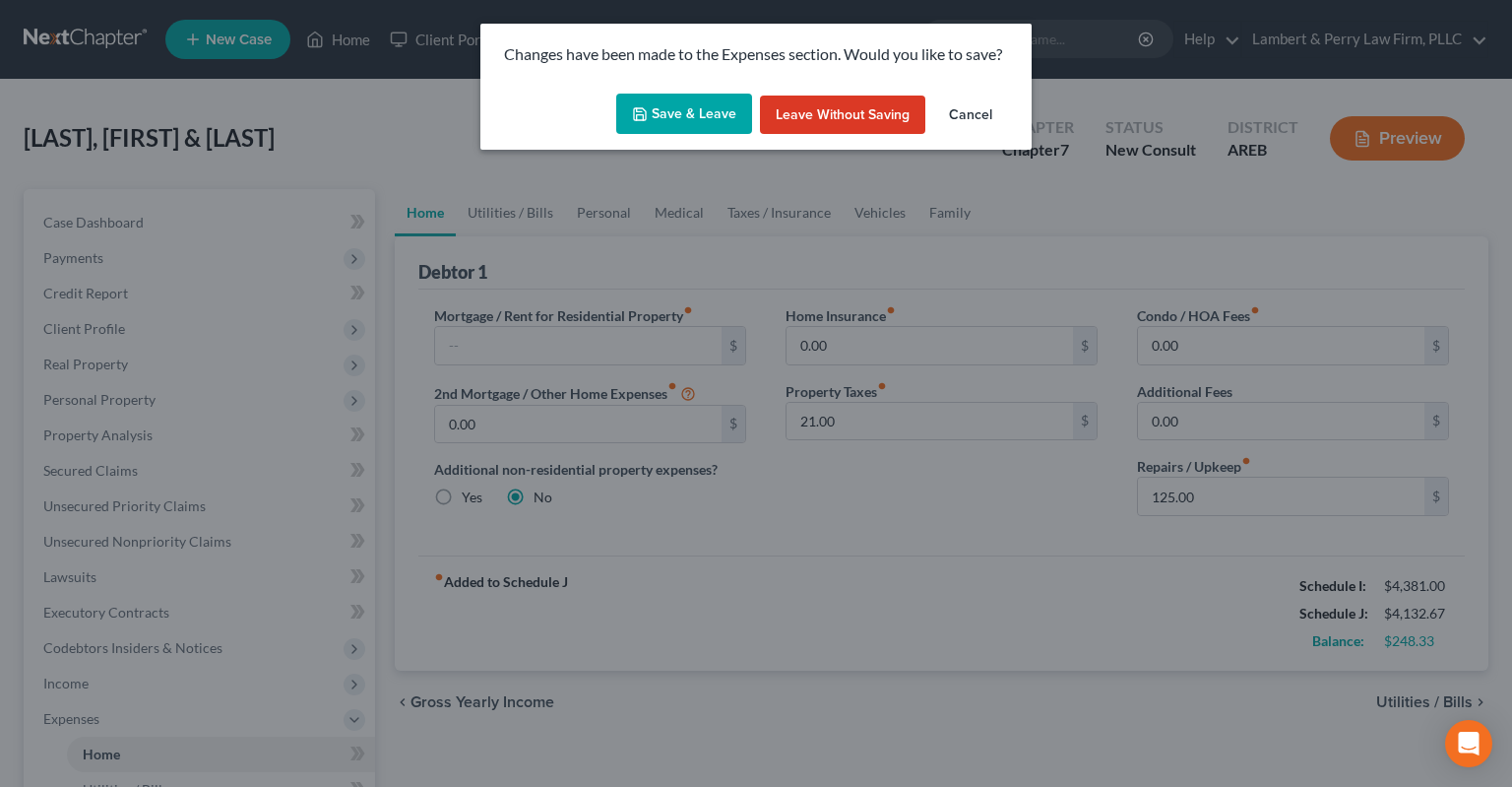 drag, startPoint x: 682, startPoint y: 131, endPoint x: 663, endPoint y: 136, distance: 19.646883 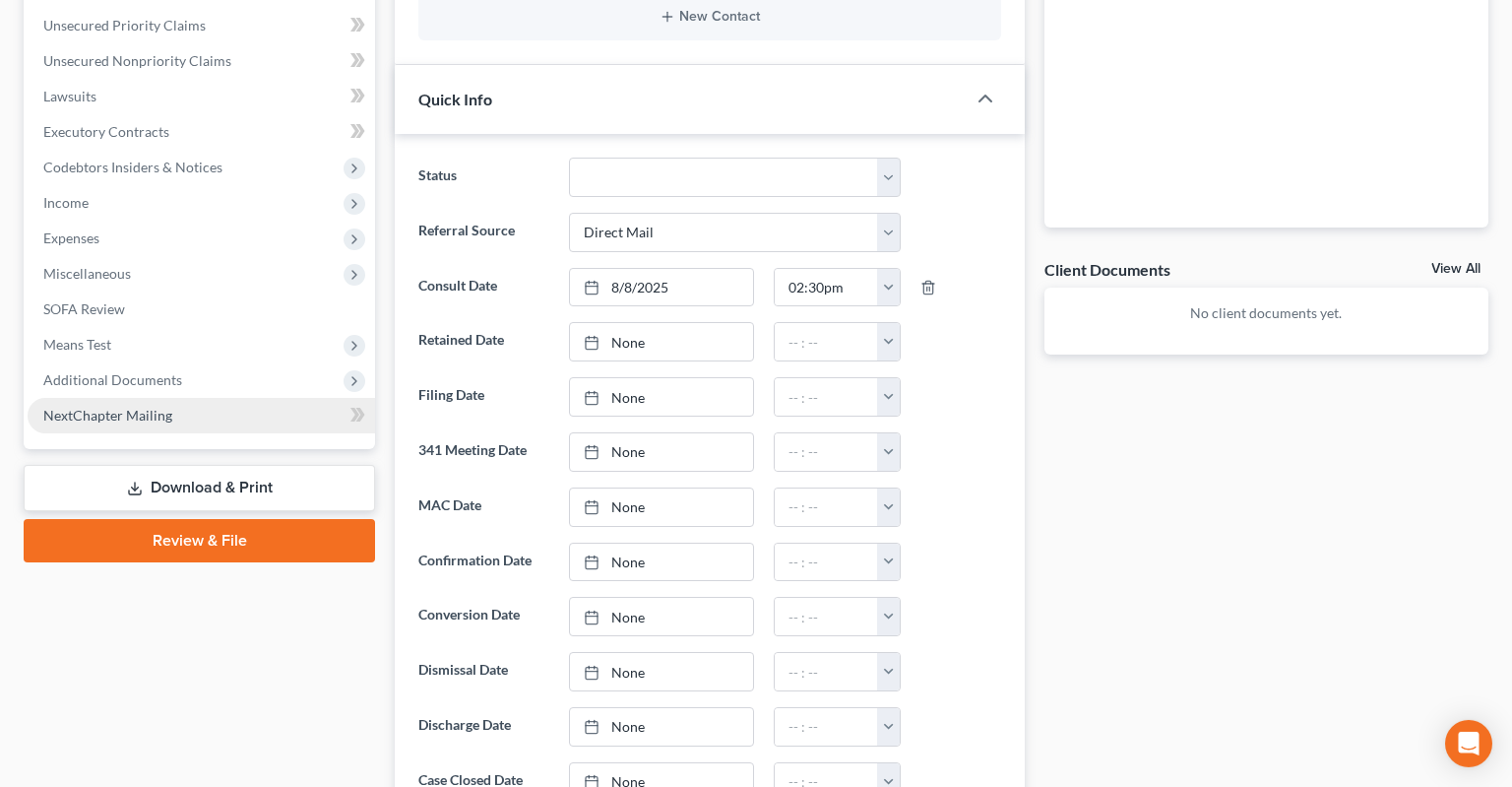 scroll, scrollTop: 520, scrollLeft: 0, axis: vertical 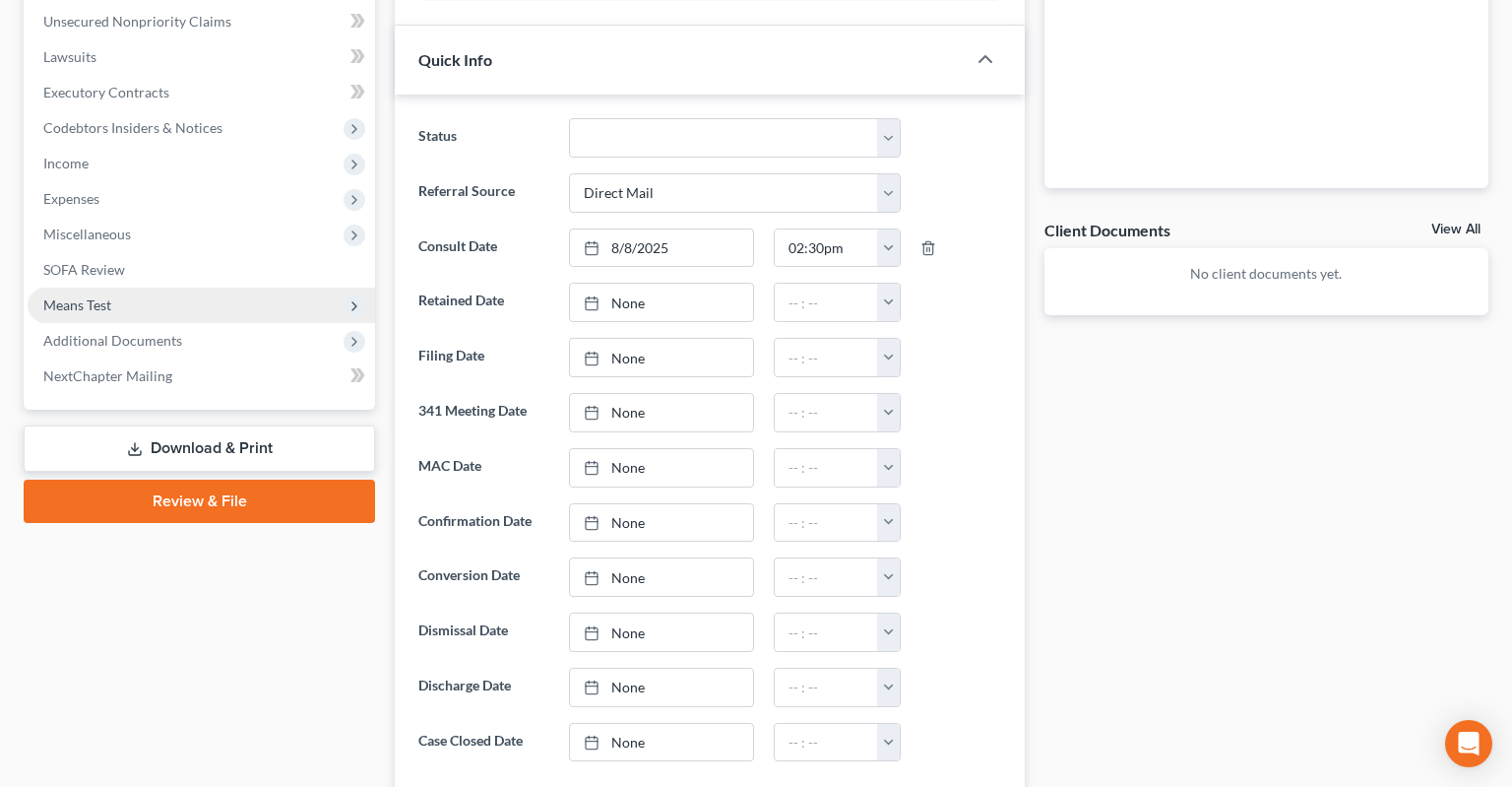 click on "Means Test" at bounding box center [201, 305] 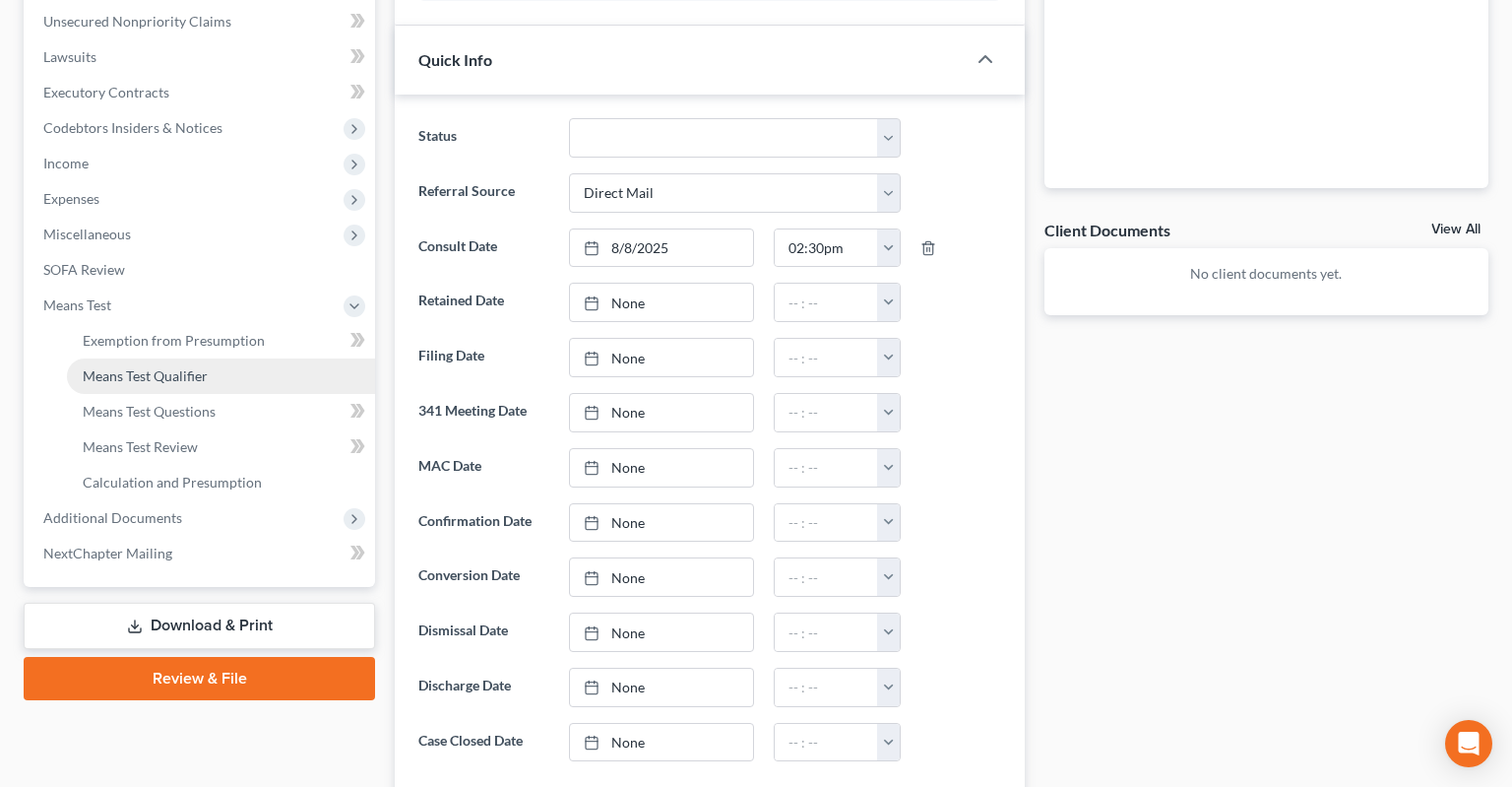 click on "Means Test Qualifier" at bounding box center (220, 376) 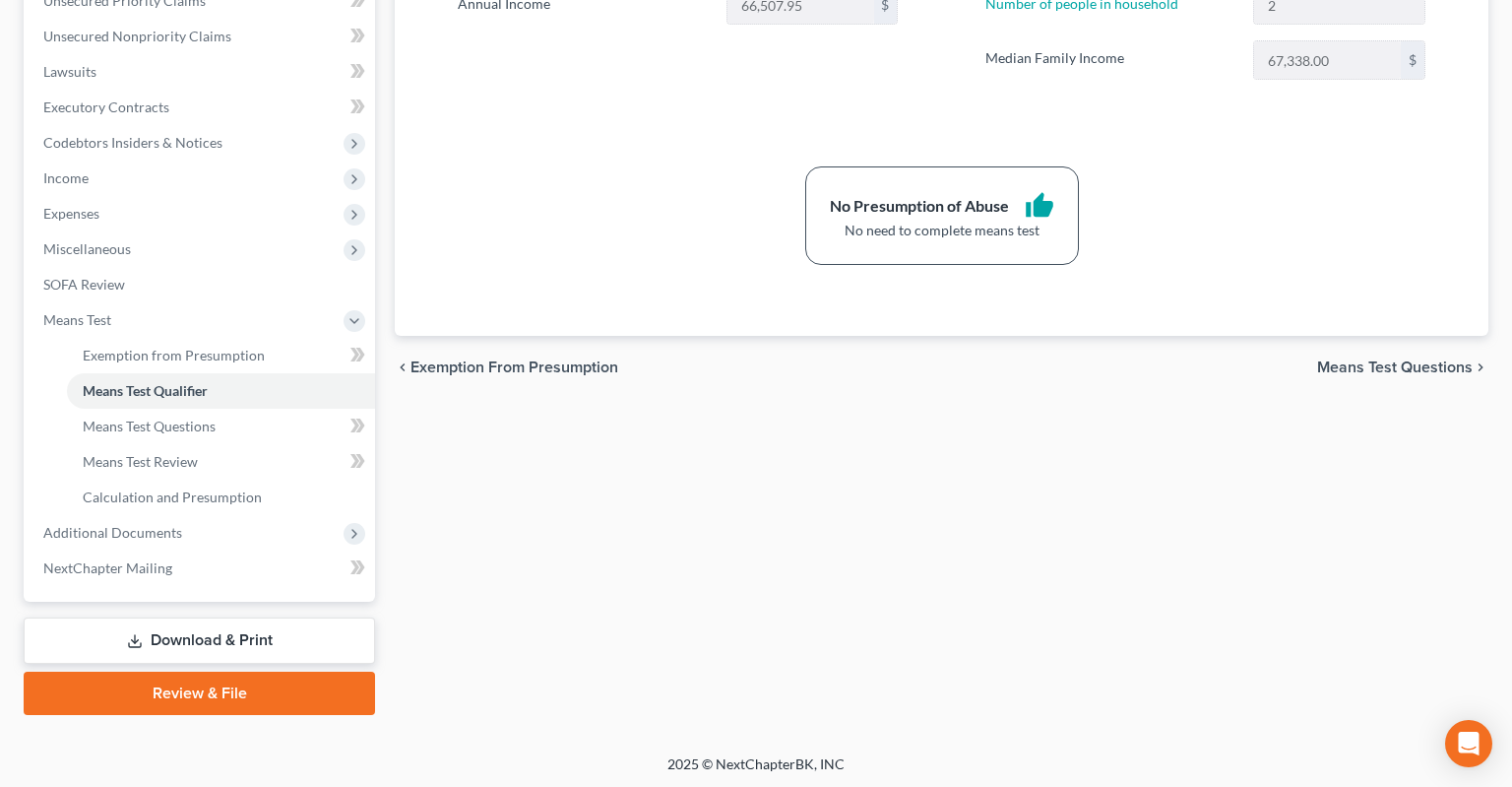 scroll, scrollTop: 90, scrollLeft: 0, axis: vertical 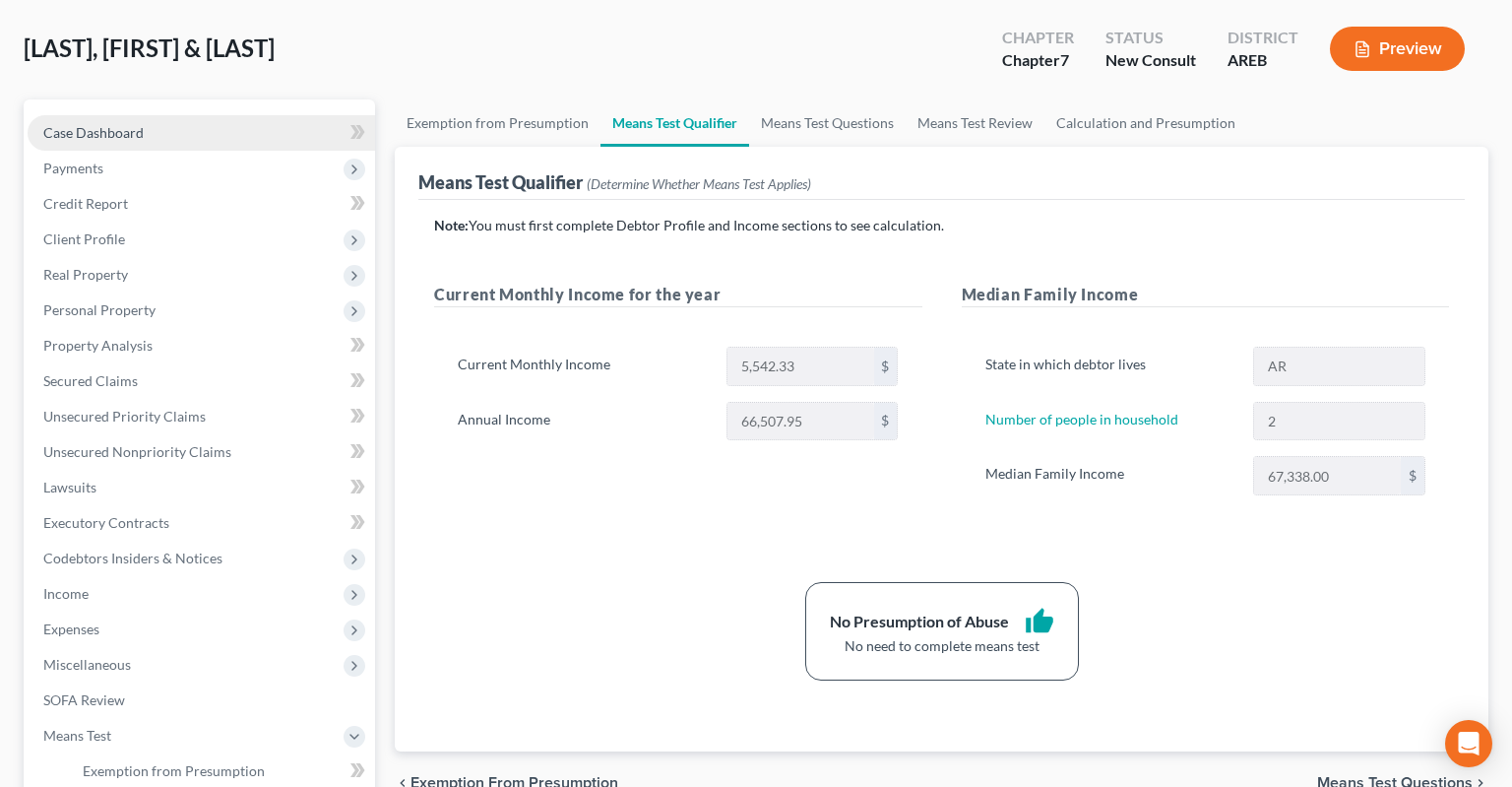 click on "Case Dashboard" at bounding box center [94, 132] 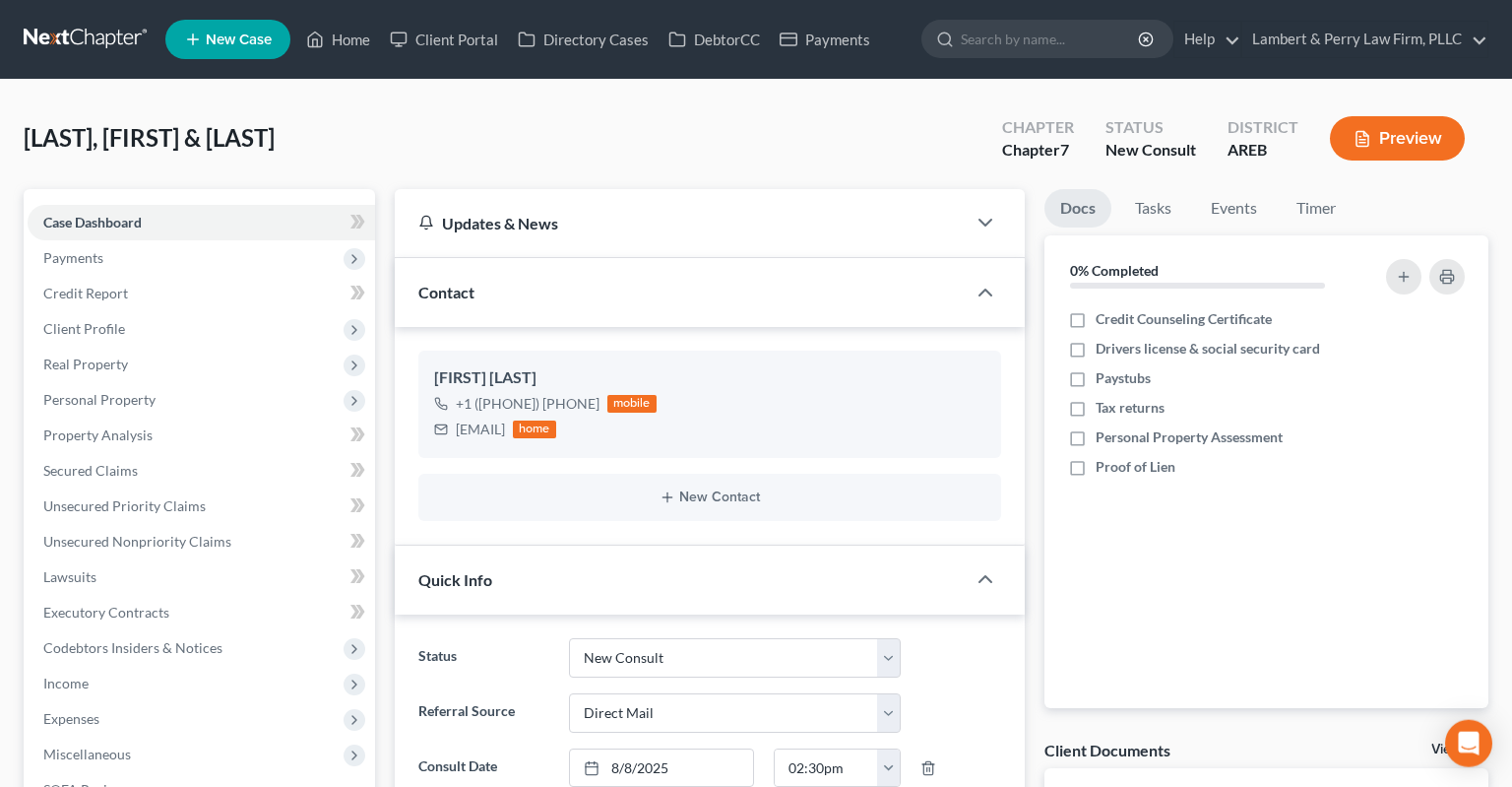 scroll, scrollTop: 0, scrollLeft: 0, axis: both 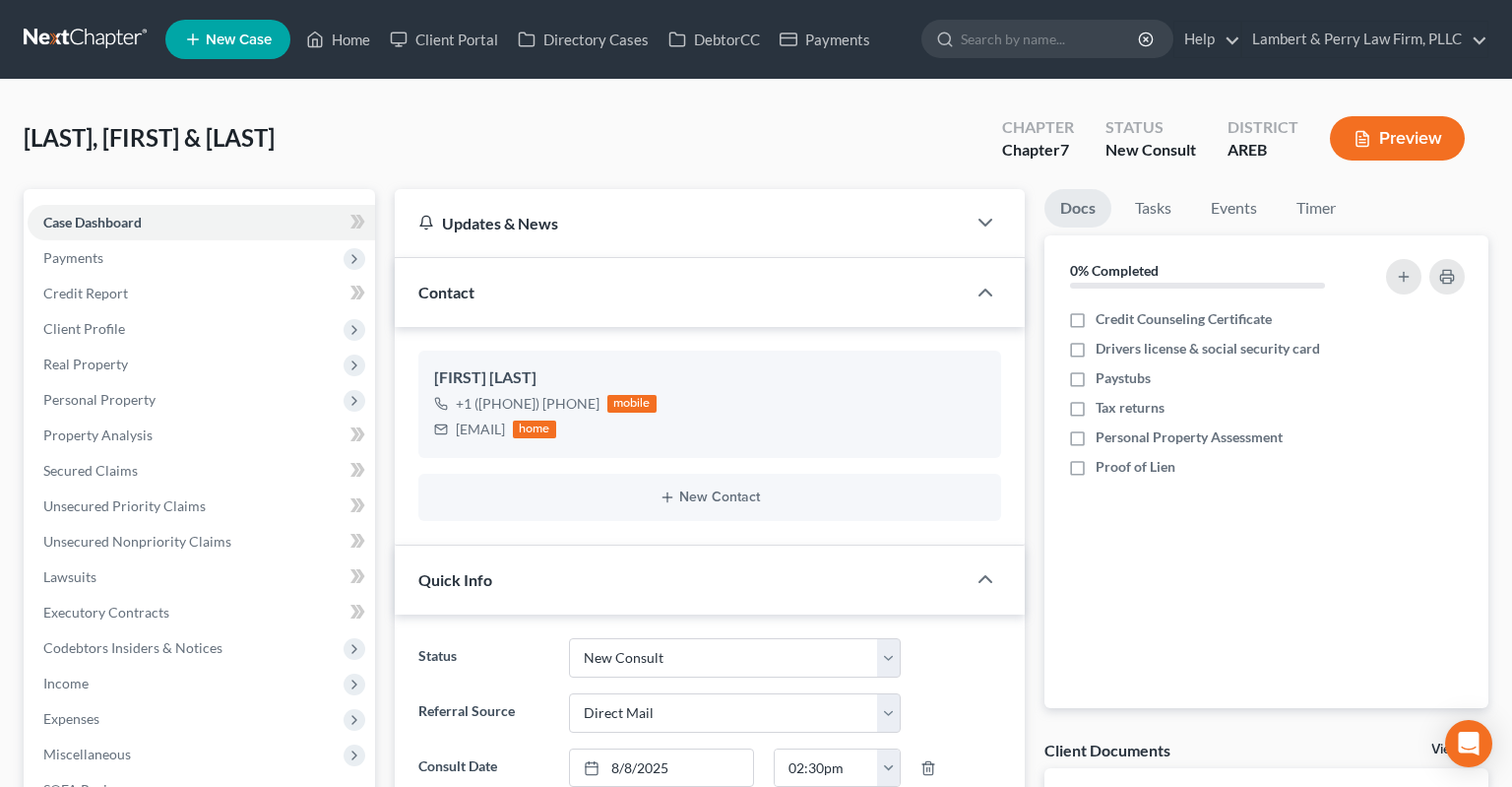 click on "[LAST], [FIRST] & [LAST] [LAST] Upgraded Chapter Chapter  7 Status New Consult District AREB Preview" at bounding box center [756, 146] 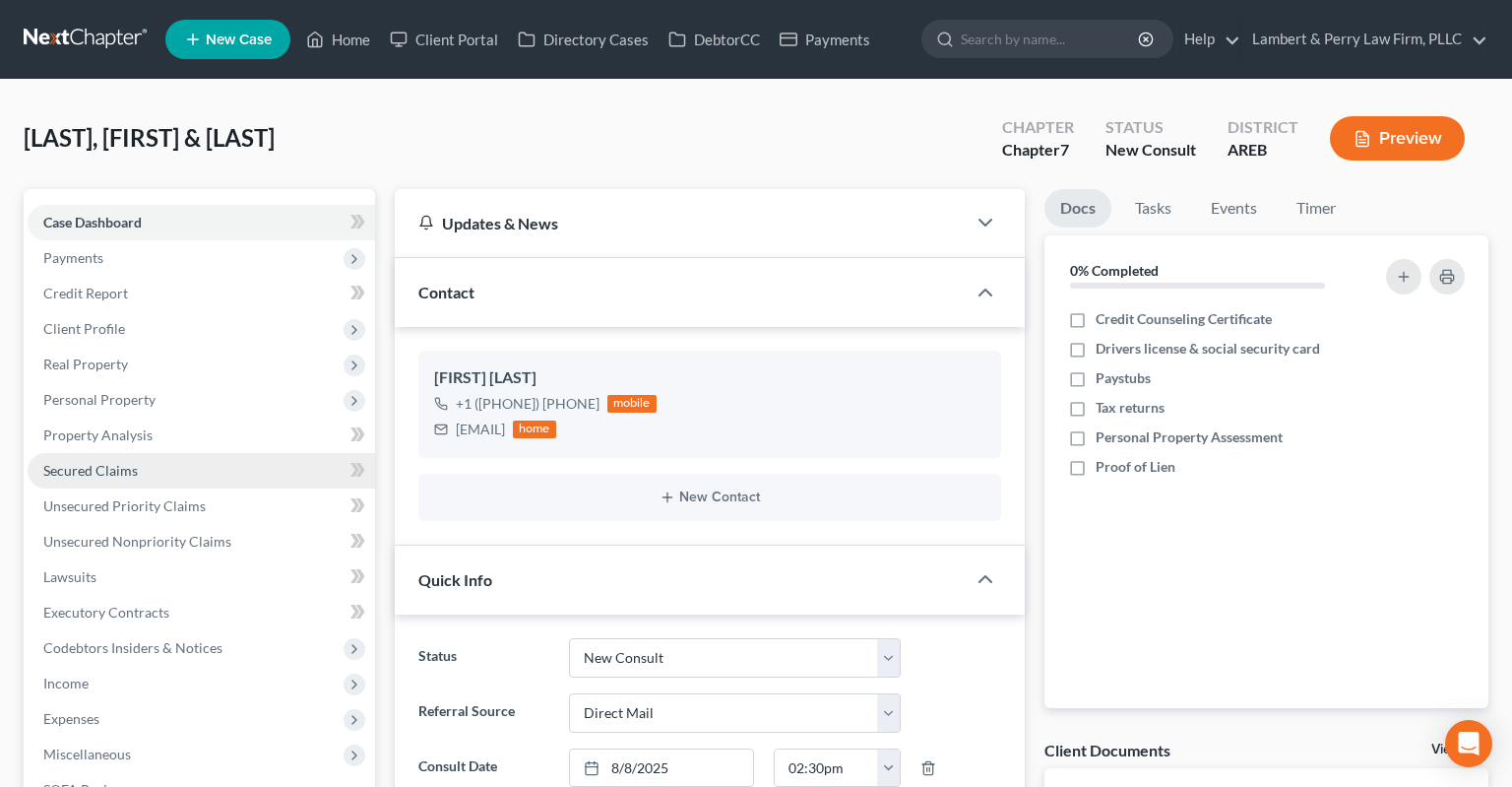 click on "Secured Claims" at bounding box center [201, 471] 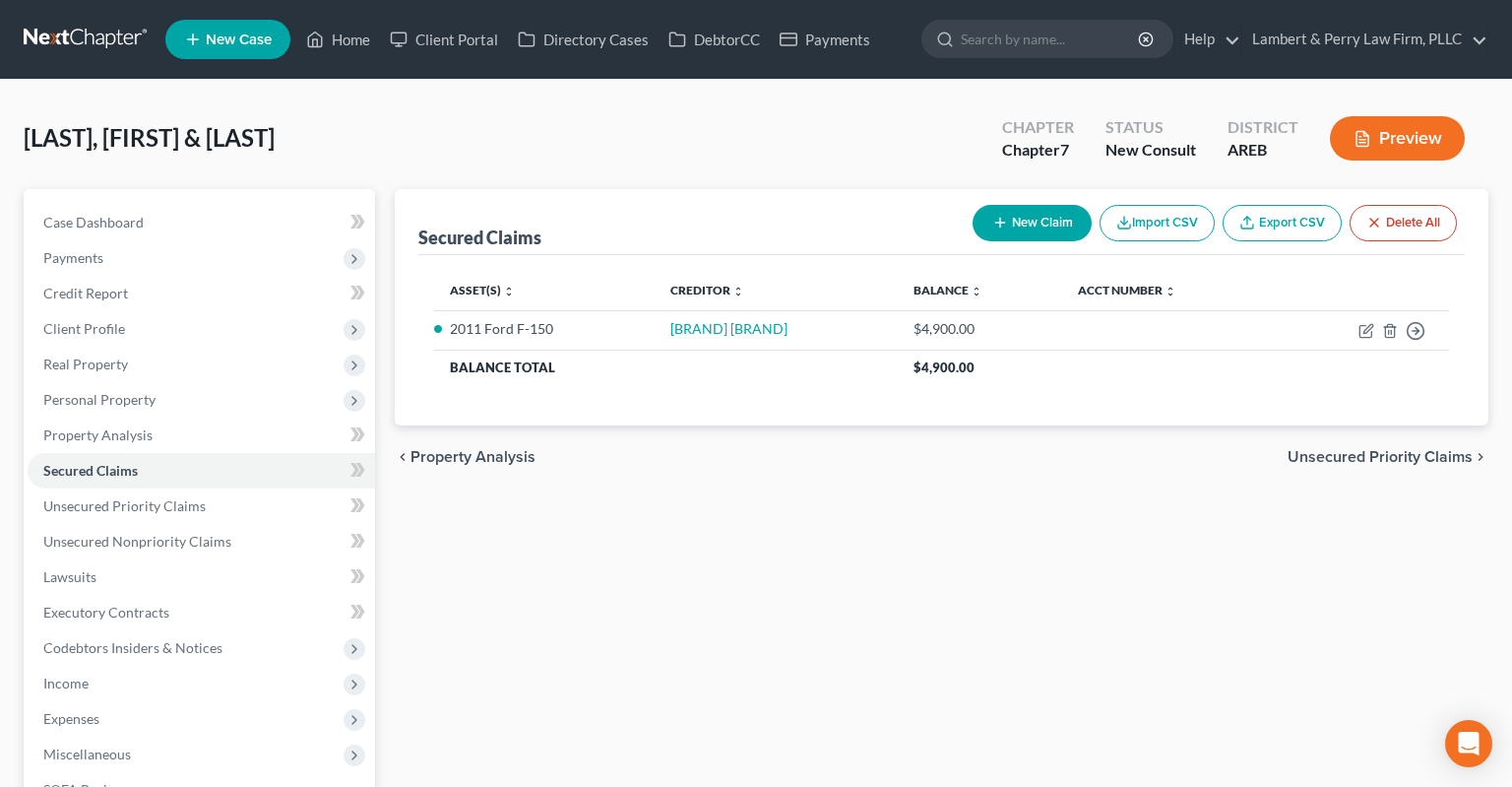 click on "Secured Claims New Claim
Import CSV
Export CSV Delete All
Asset(s)  expand_more   expand_less   unfold_more Creditor  expand_more   expand_less   unfold_more Balance  expand_more   expand_less   unfold_more Acct Number  expand_more   expand_less   unfold_more 2011 Ford F-150 [CREDITOR]   $4,900.00 Move to E Move to F Move to G Move to Notice Only Balance Total $4,900.00
Previous
1
Next
chevron_left
Property Analysis
Unsecured Priority Claims
chevron_right" at bounding box center [941, 616] 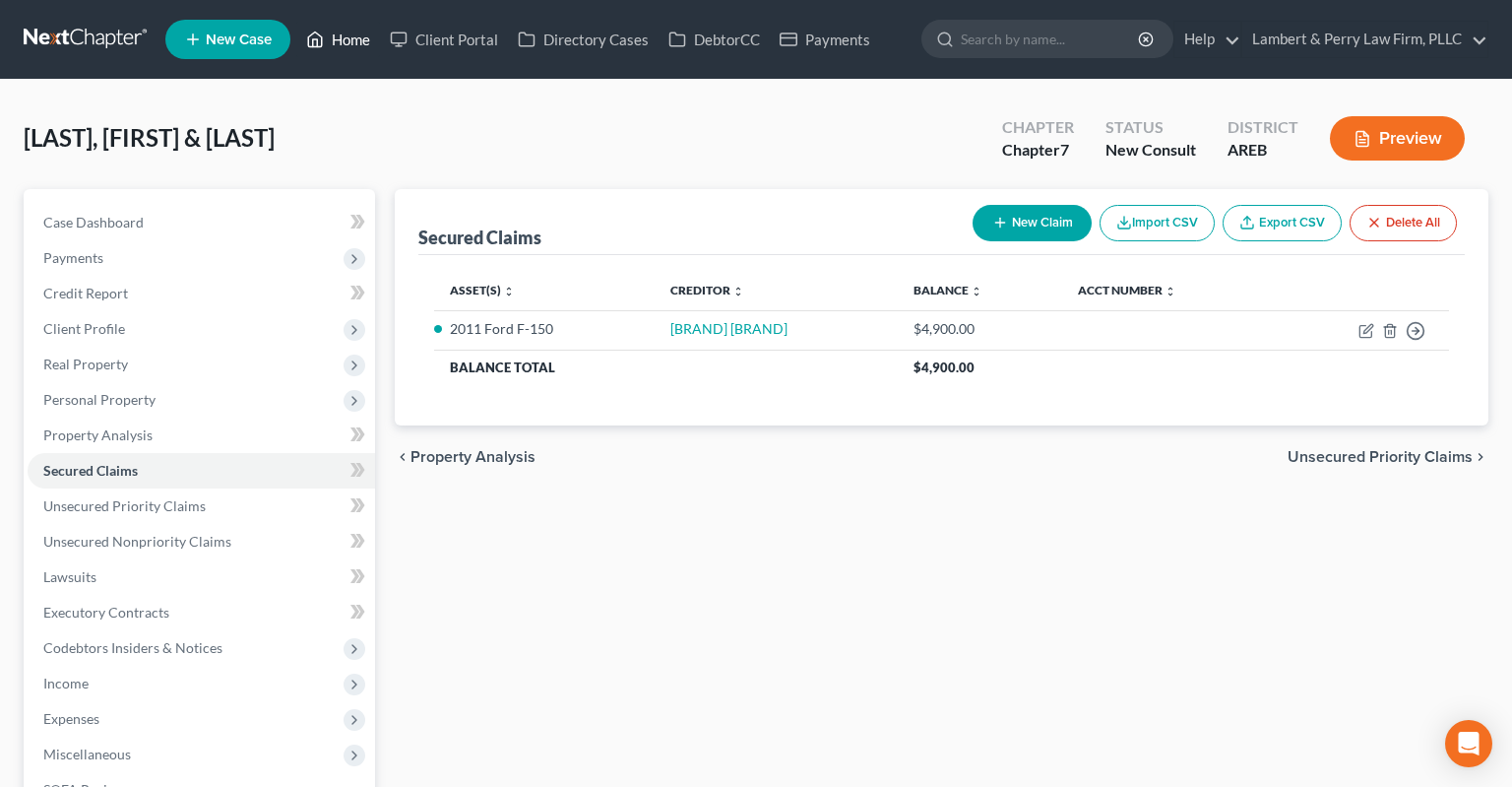 click on "Home" at bounding box center [338, 39] 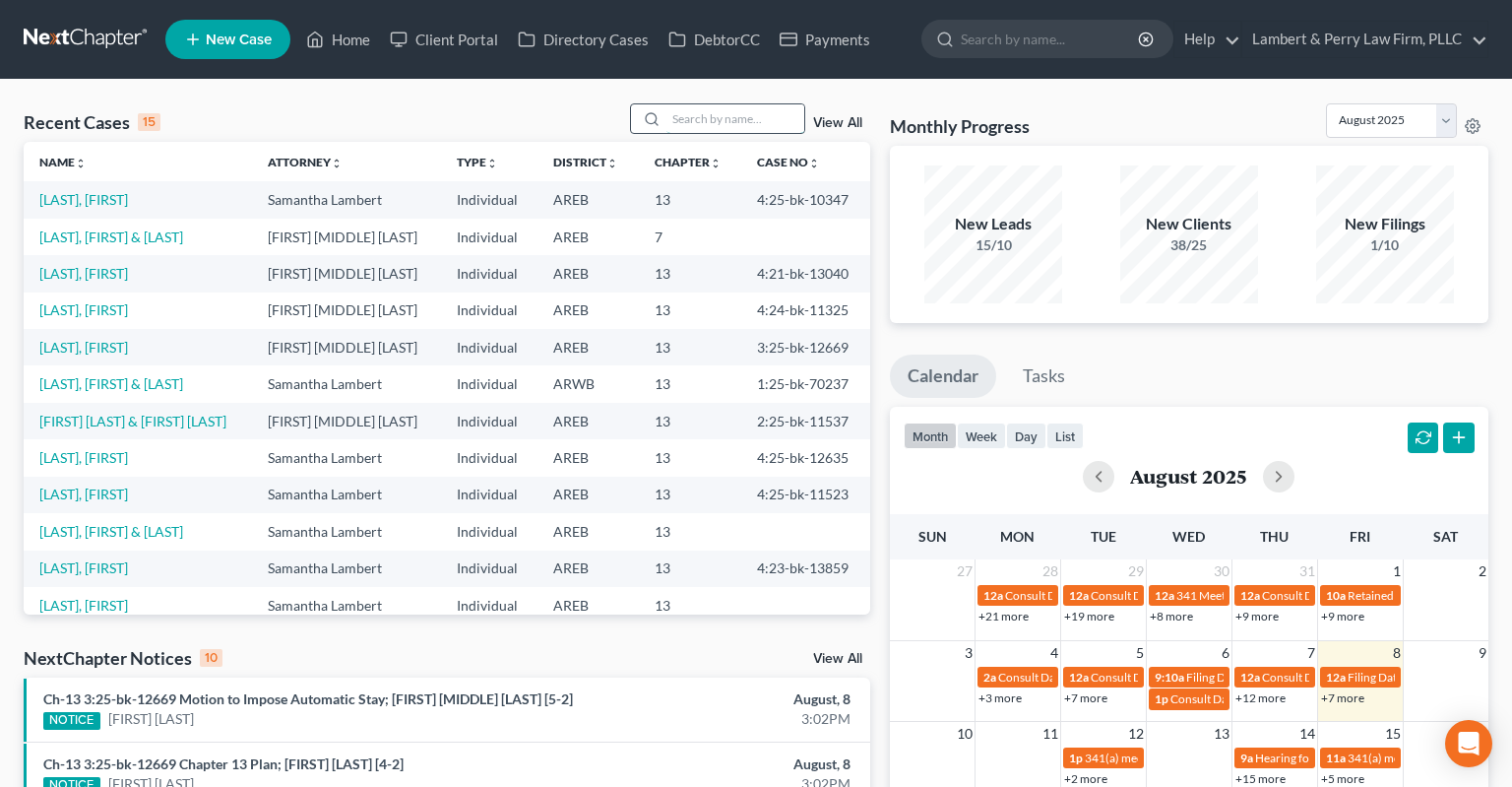click at bounding box center (735, 118) 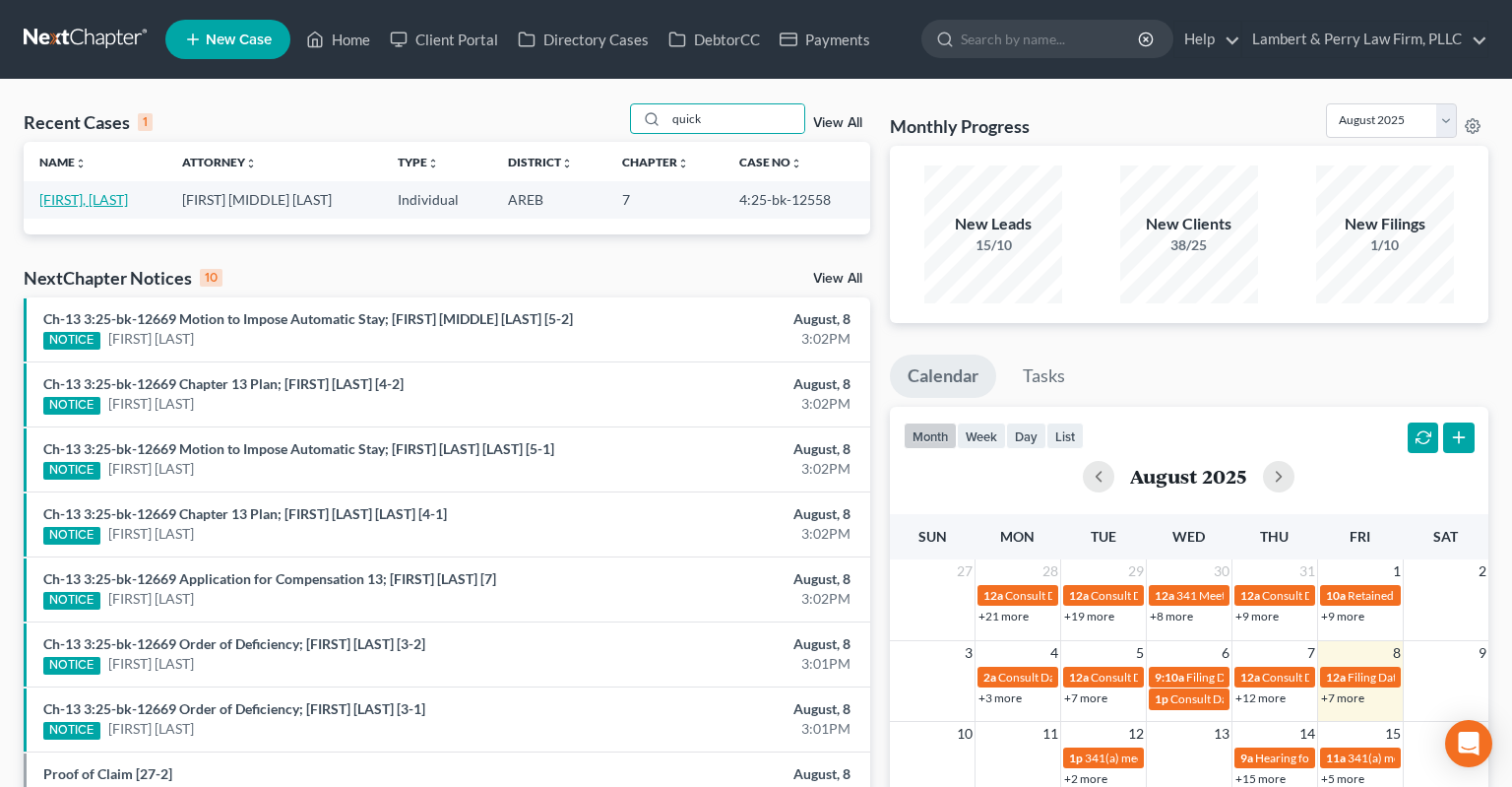click on "[FIRST], [LAST]" at bounding box center (84, 199) 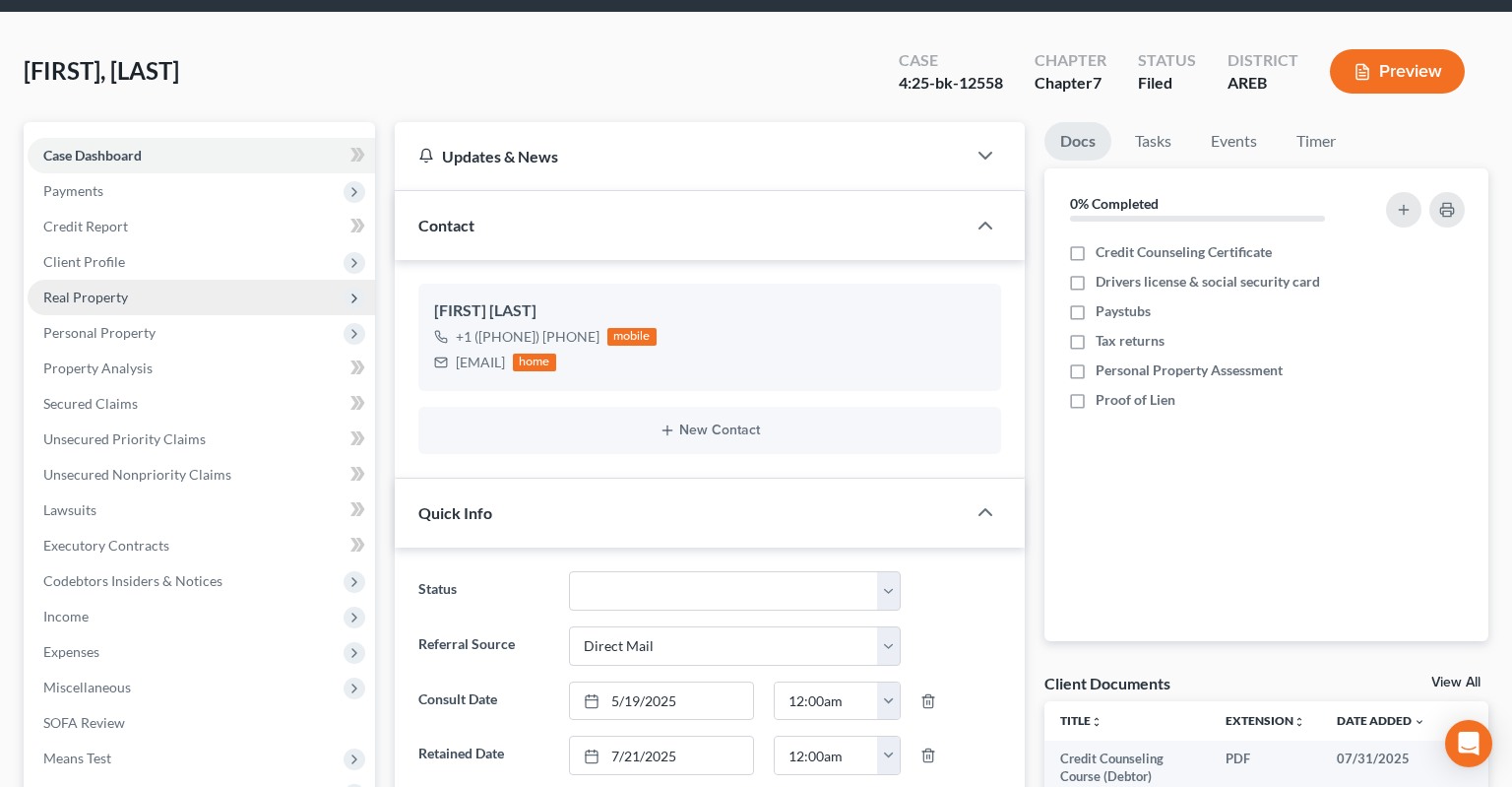 scroll, scrollTop: 103, scrollLeft: 0, axis: vertical 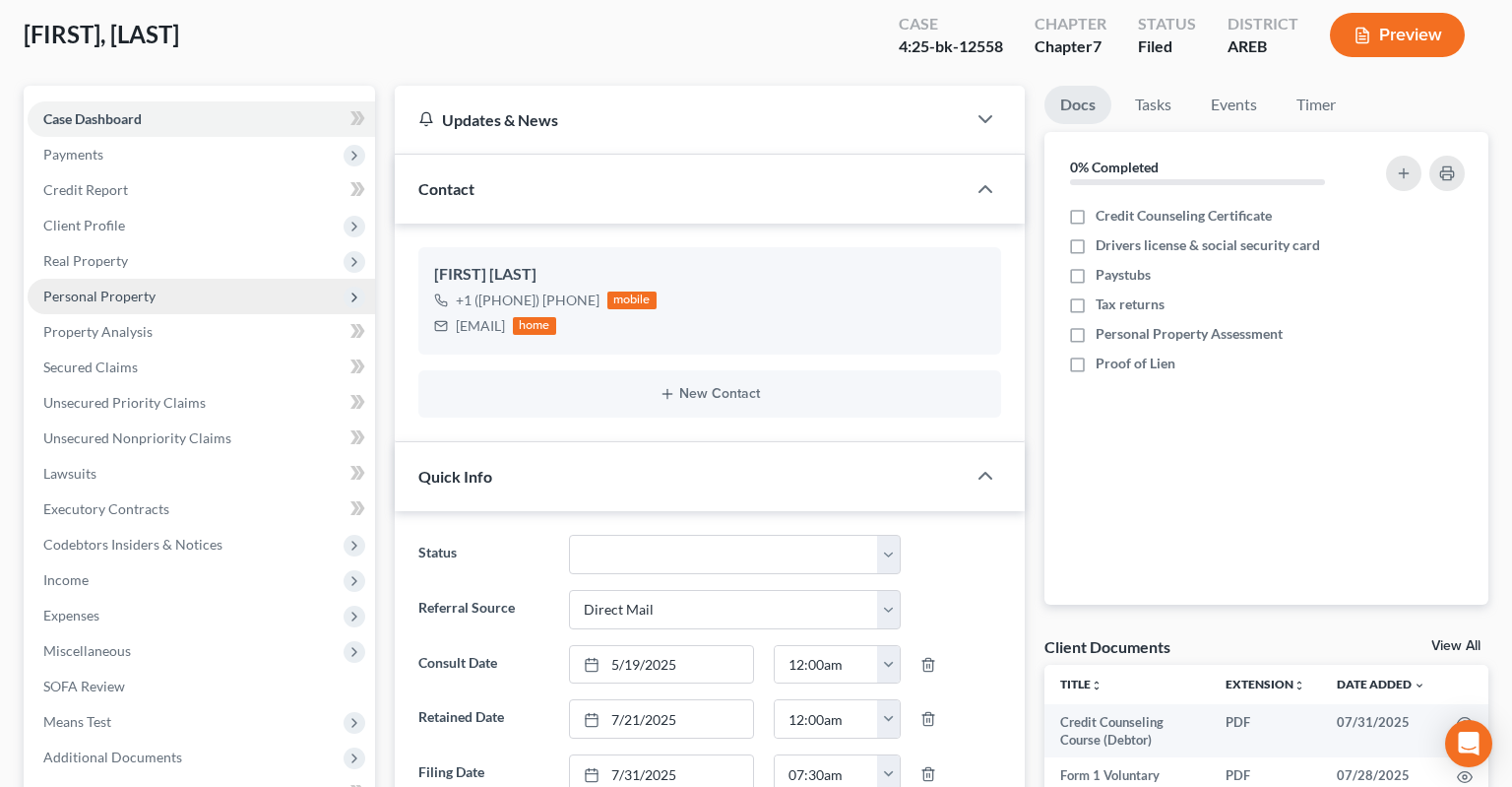 click on "Personal Property" at bounding box center [201, 296] 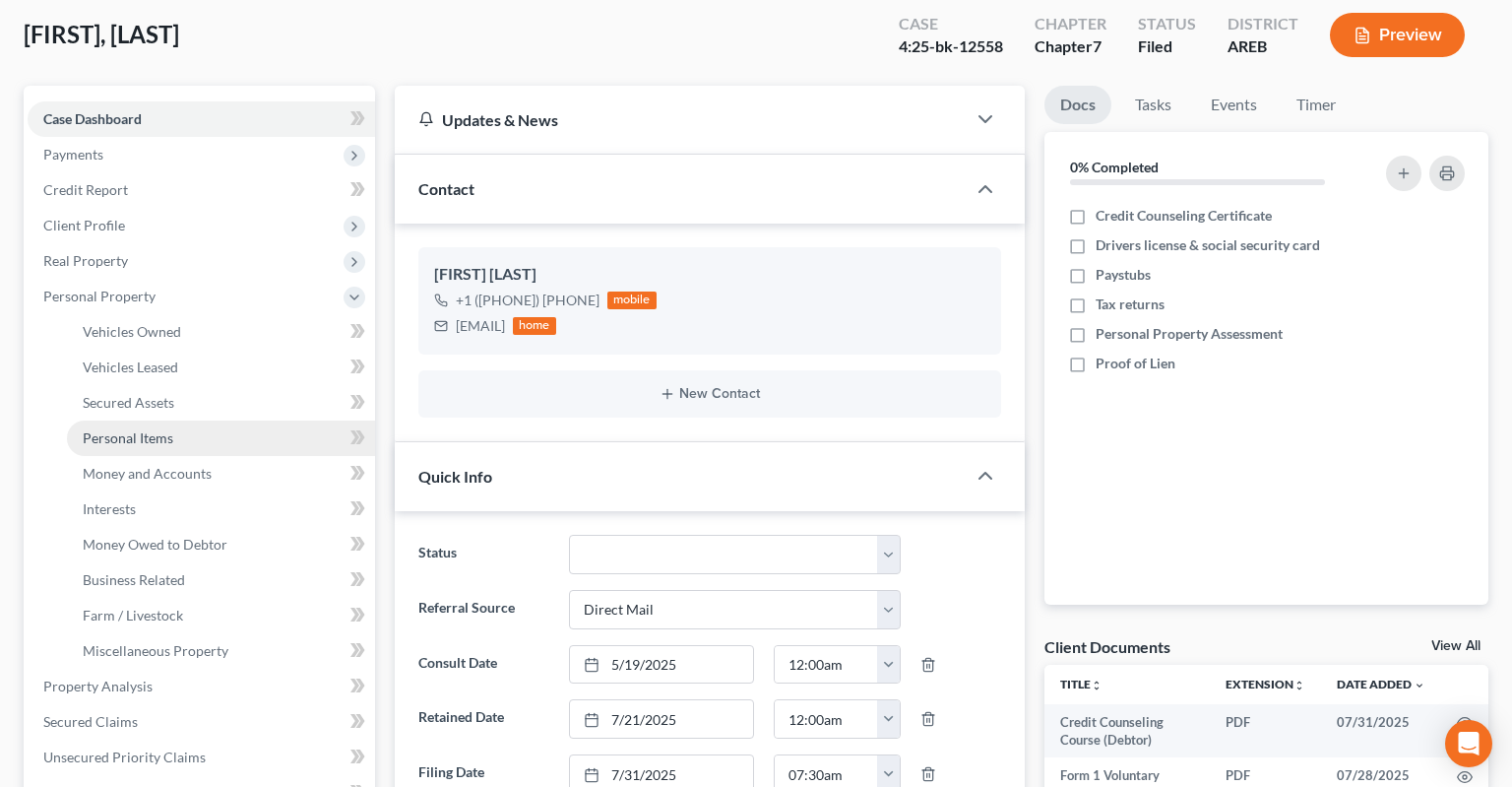 click on "Personal Items" at bounding box center (220, 438) 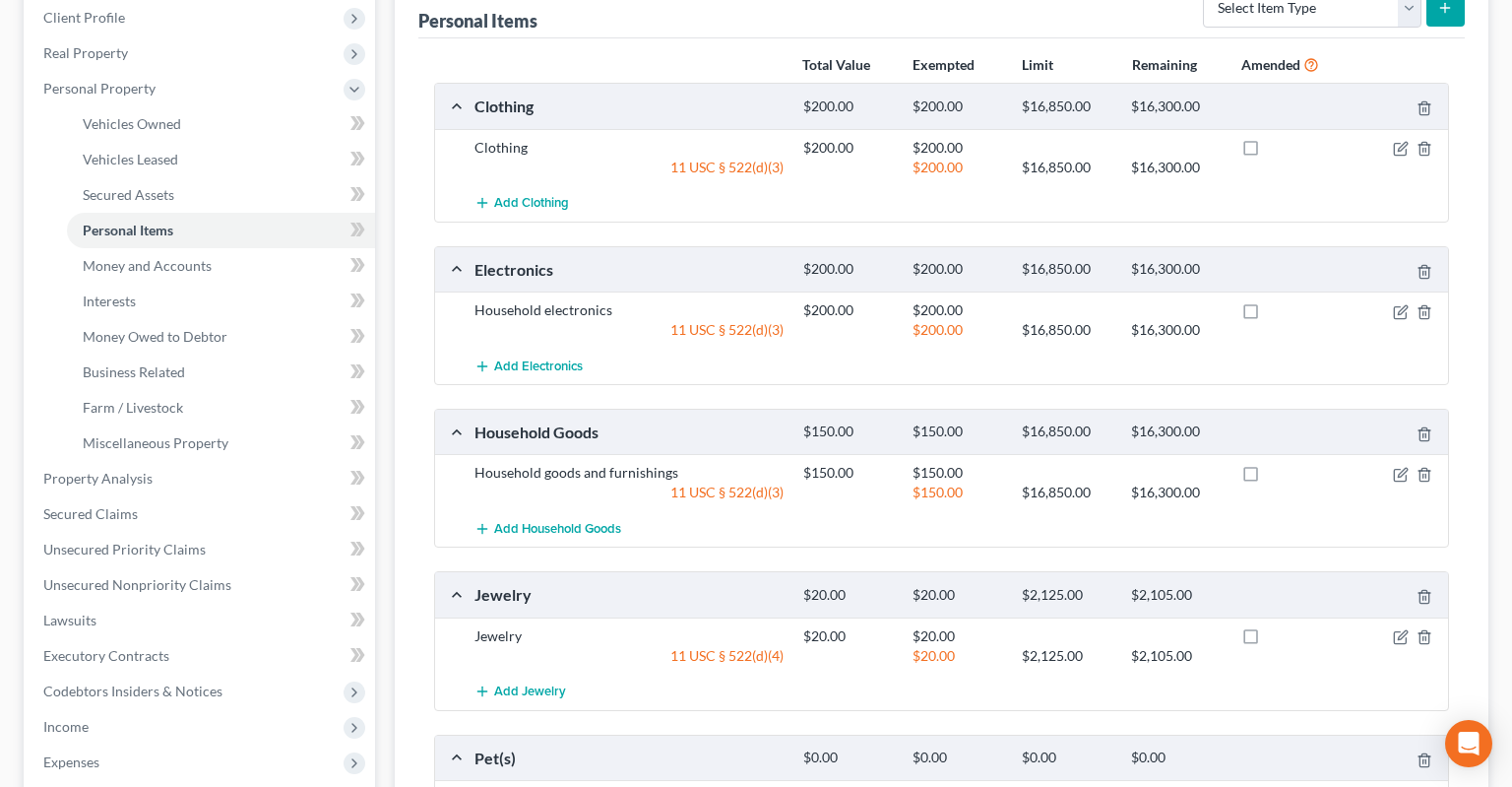 scroll, scrollTop: 0, scrollLeft: 0, axis: both 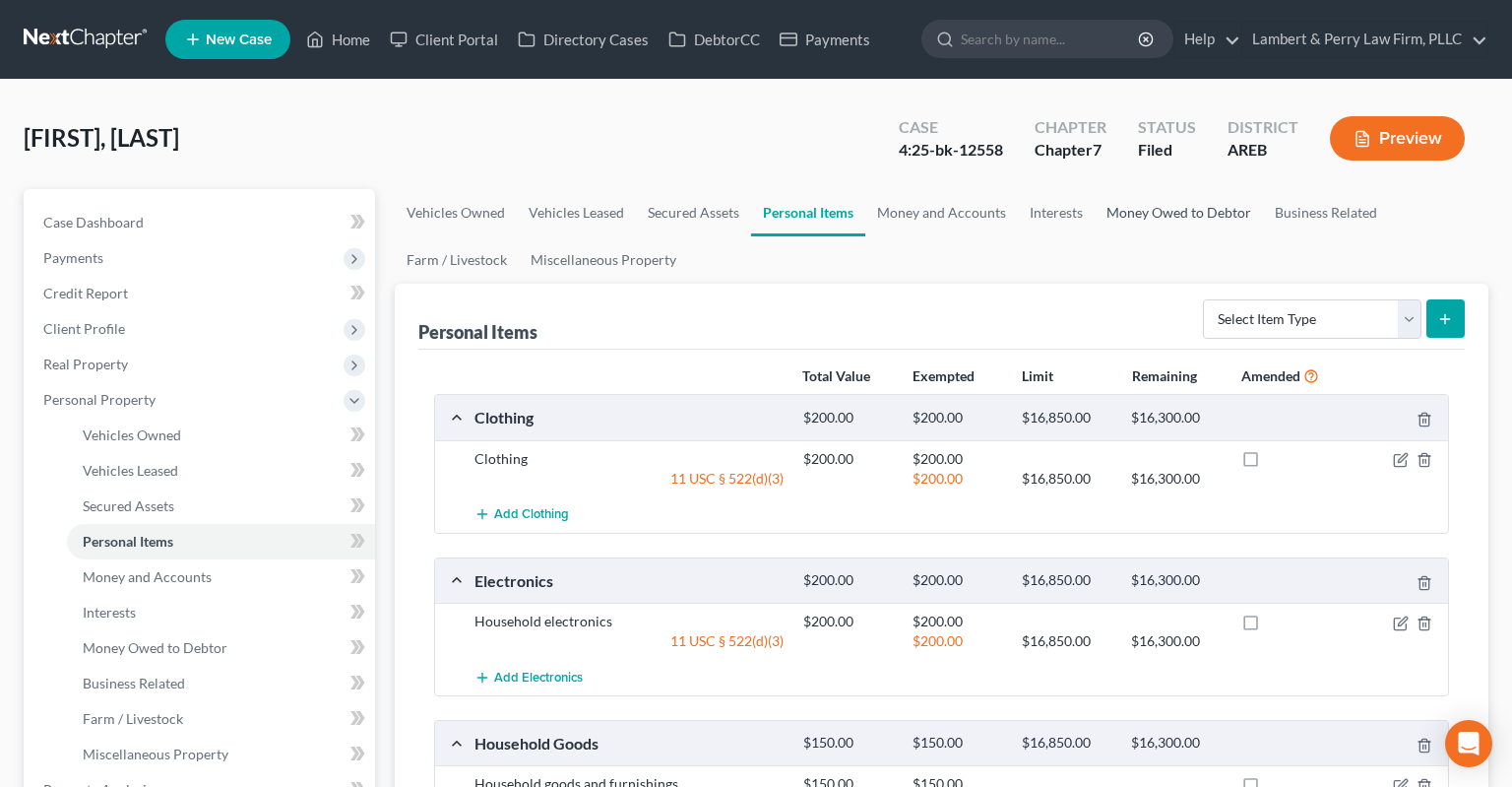 click on "Money Owed to Debtor" at bounding box center (1178, 213) 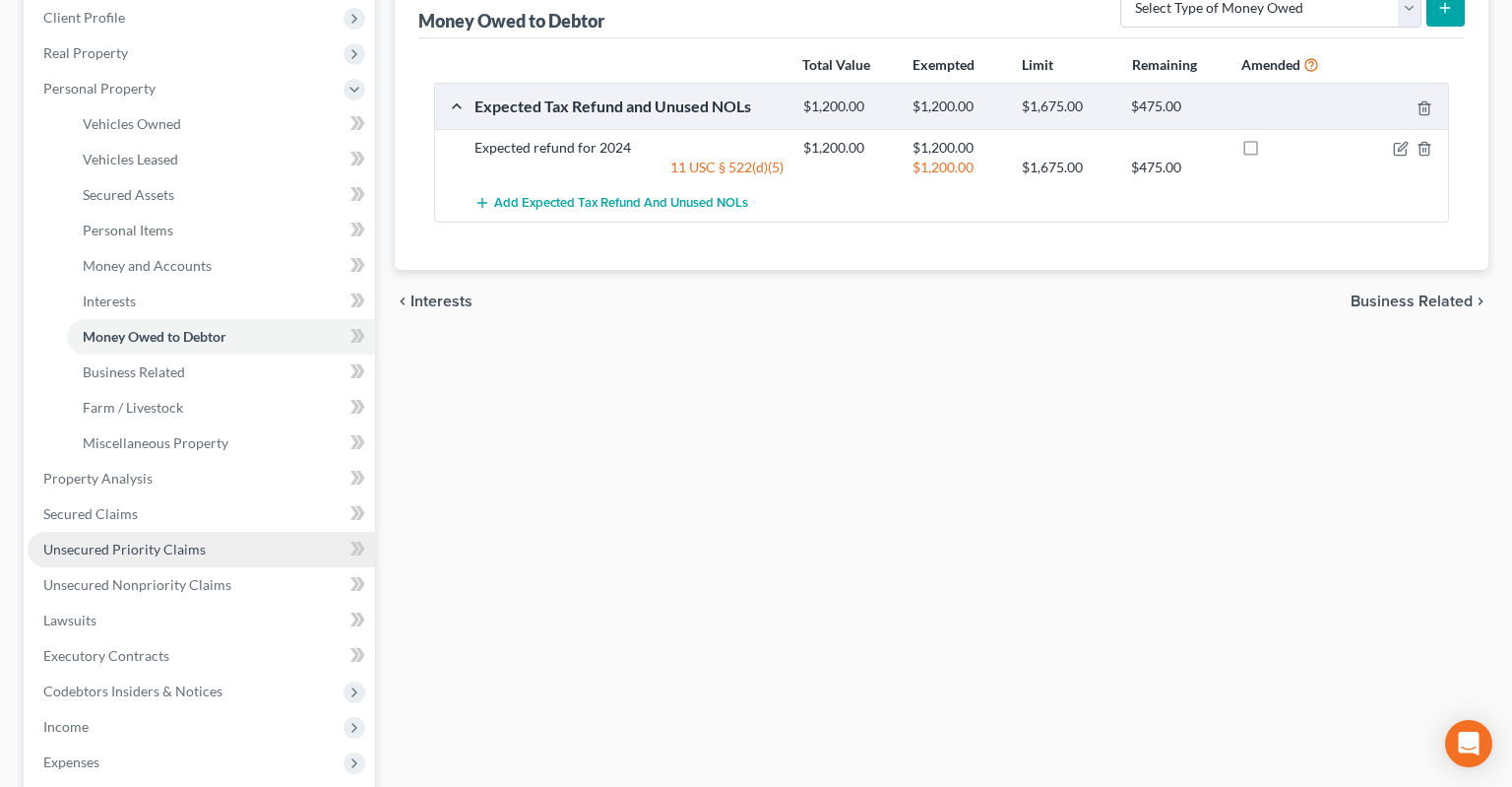 scroll, scrollTop: 623, scrollLeft: 0, axis: vertical 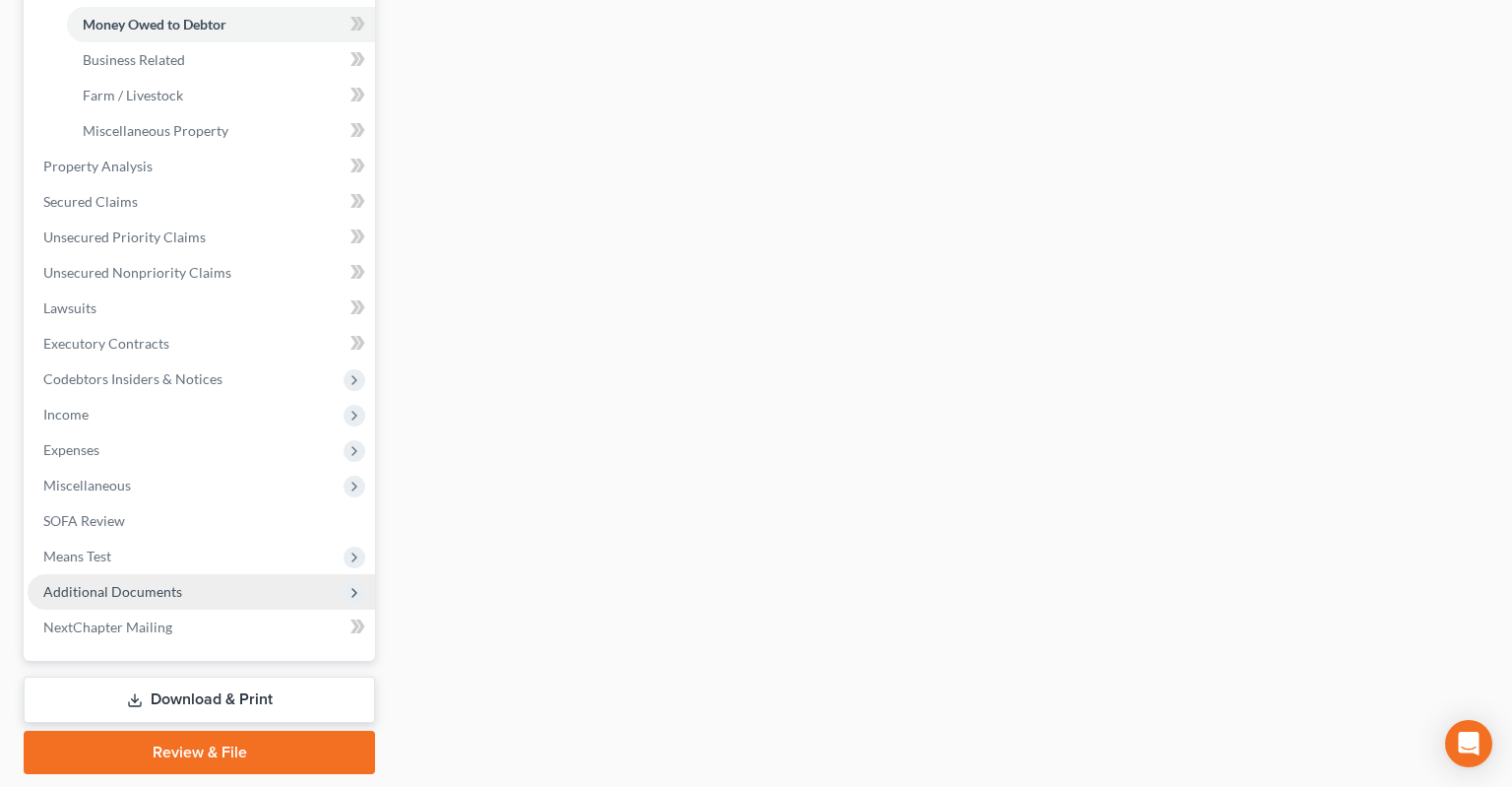 drag, startPoint x: 165, startPoint y: 599, endPoint x: 175, endPoint y: 573, distance: 27.856777 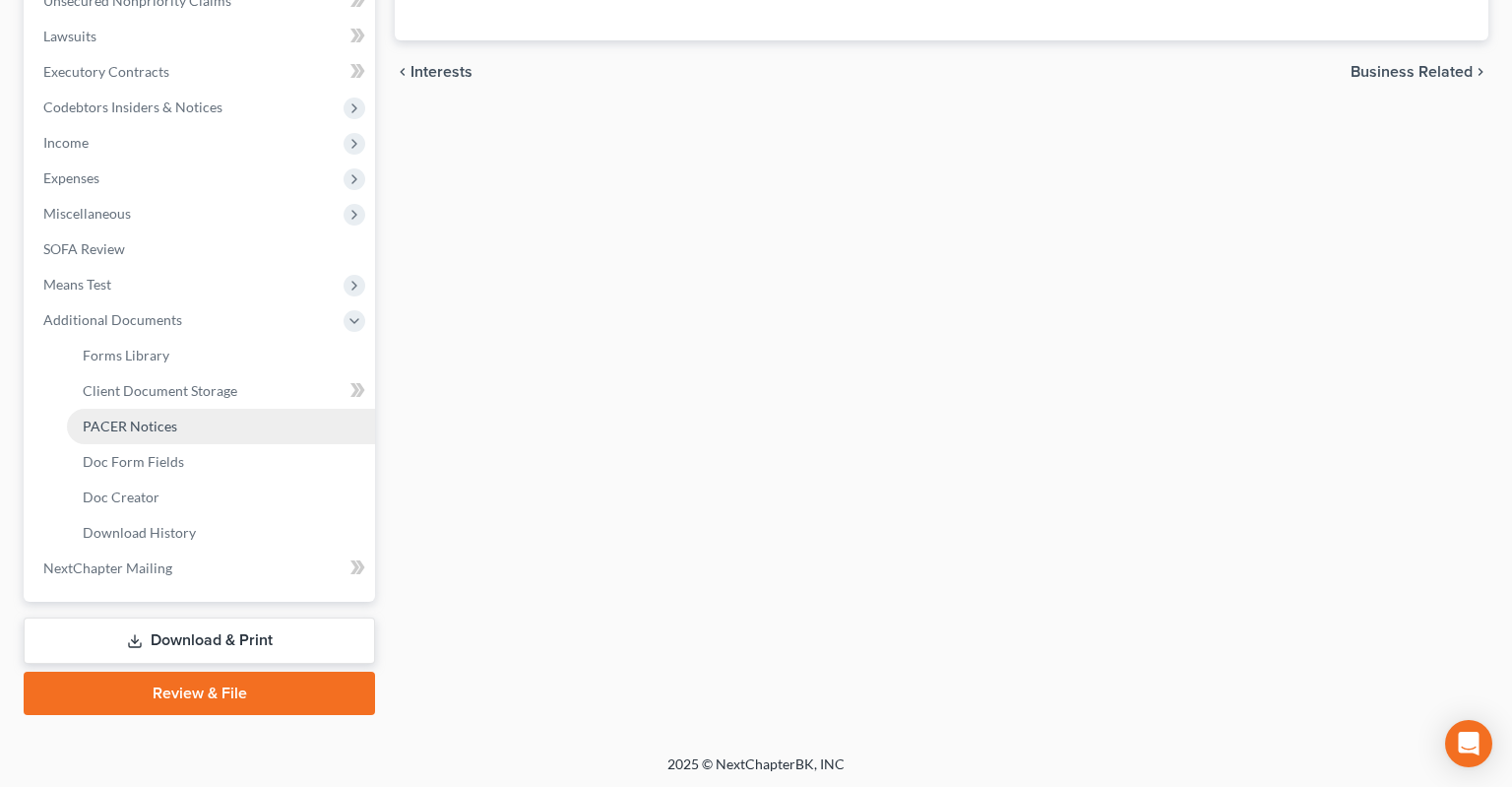click on "PACER Notices" at bounding box center [130, 426] 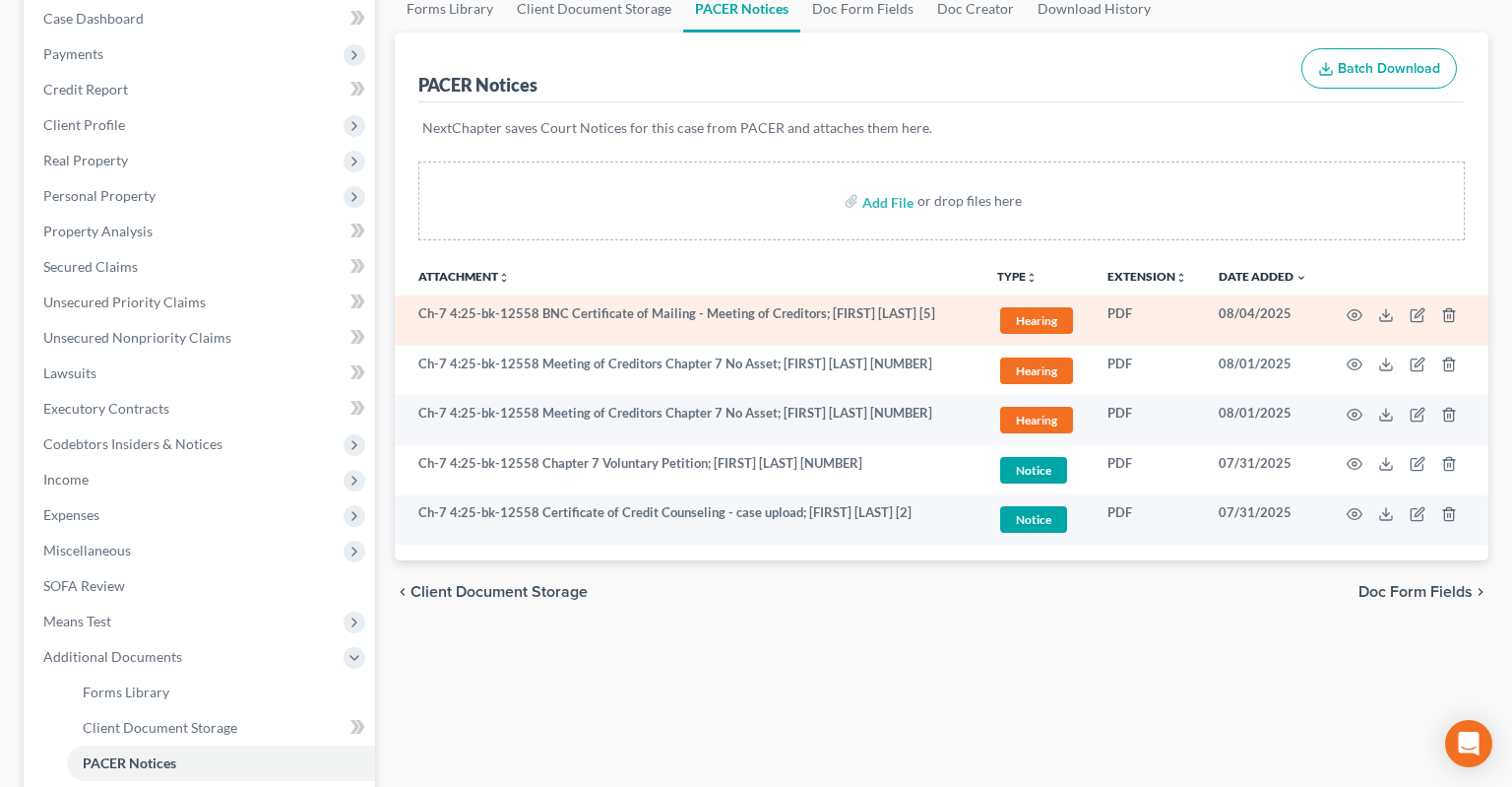 scroll, scrollTop: 208, scrollLeft: 0, axis: vertical 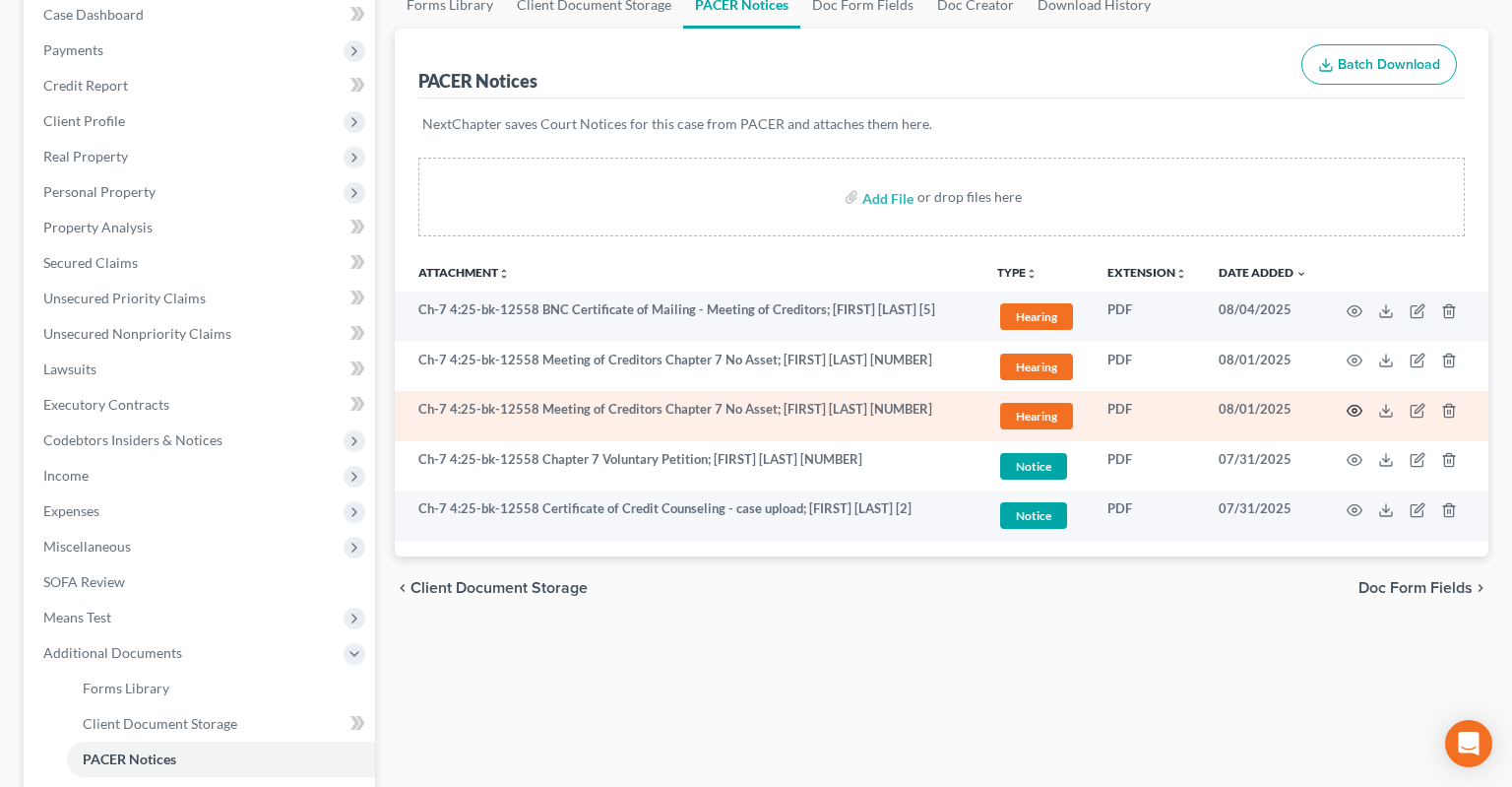 click 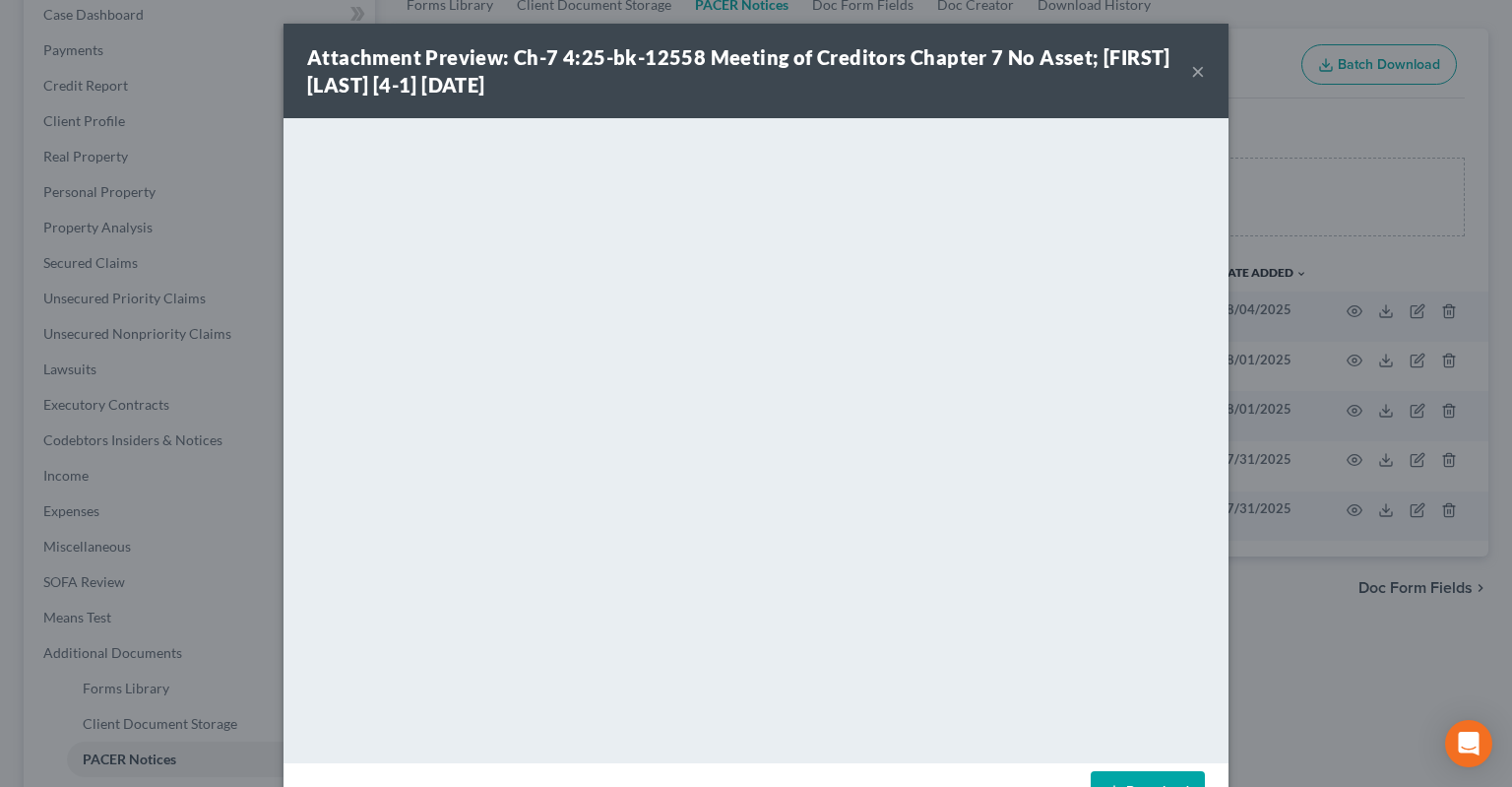 click on "×" at bounding box center (1198, 71) 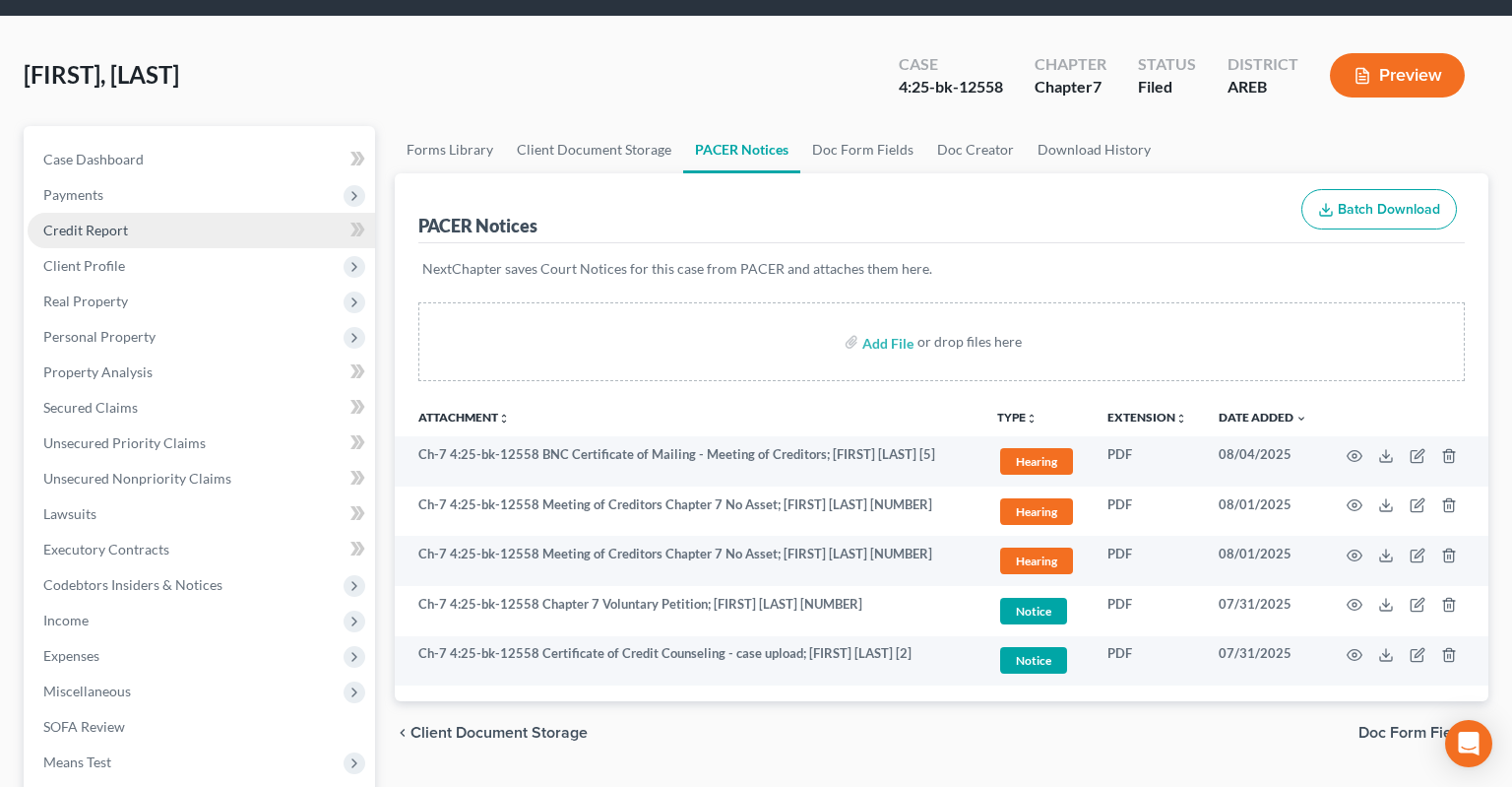 scroll, scrollTop: 0, scrollLeft: 0, axis: both 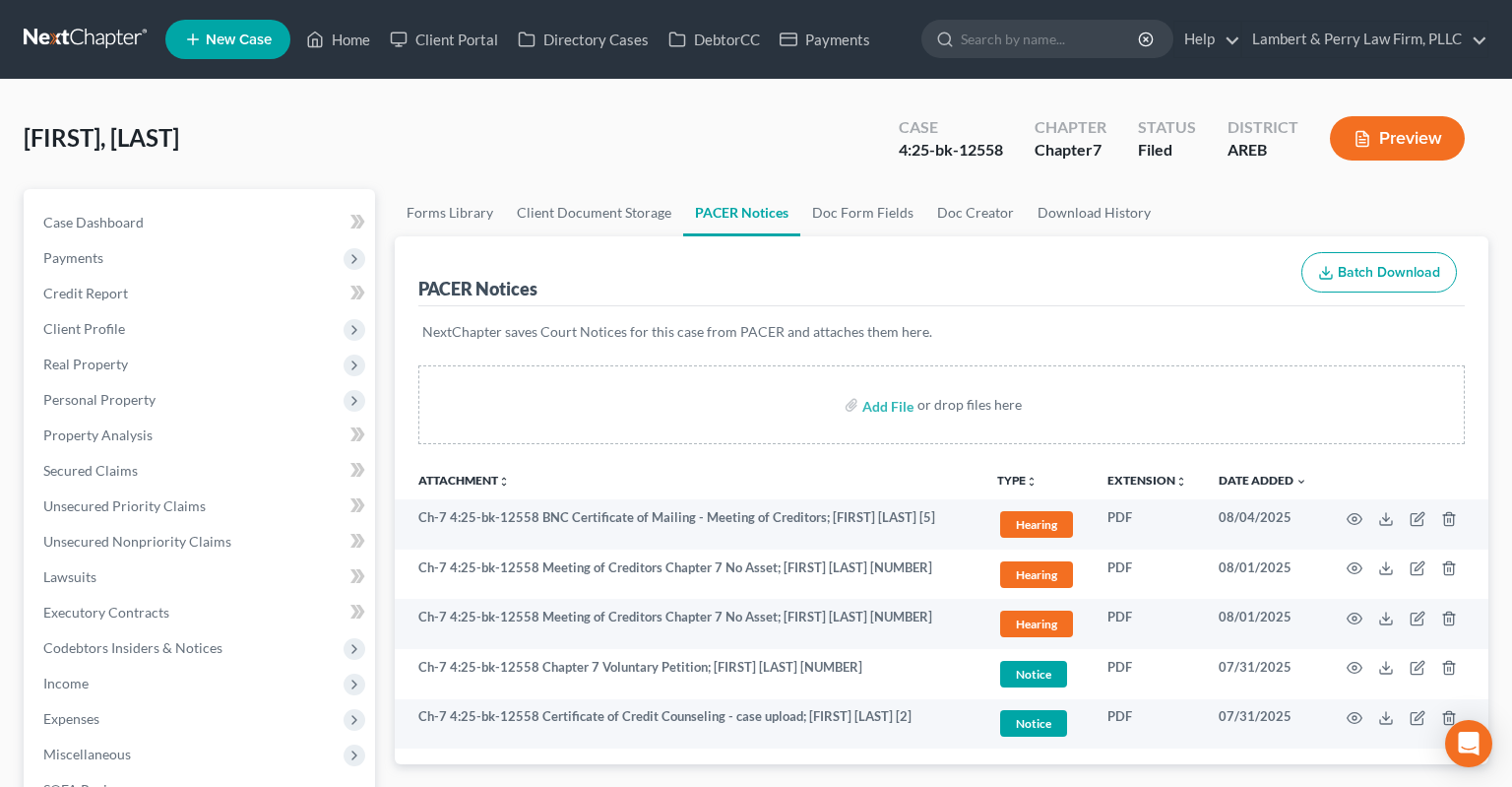 click on "[LAST], [FIRST] Upgraded Case 4:25-bk-12558 Chapter Chapter  7 Status Filed District AREB Preview" at bounding box center [756, 146] 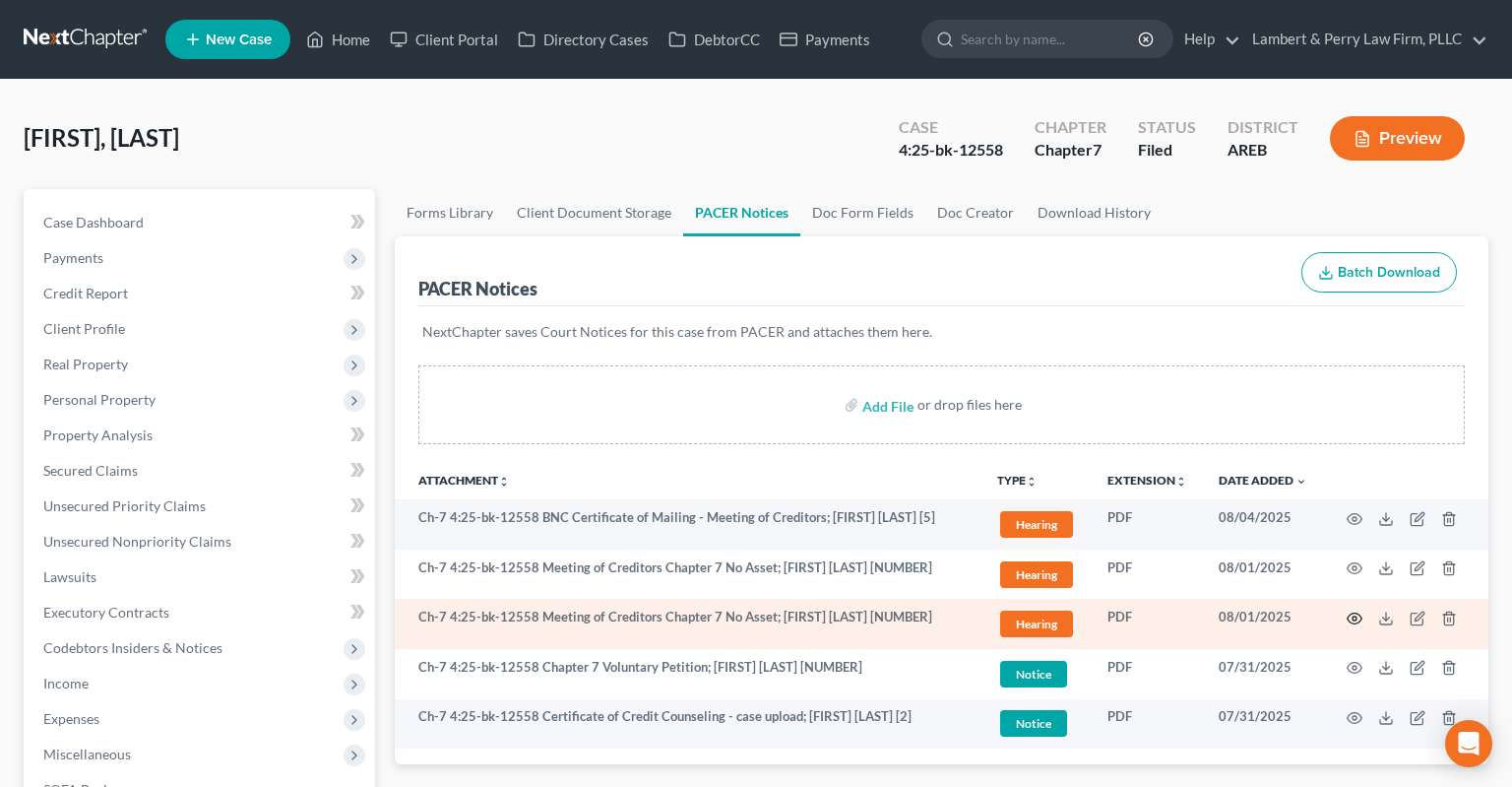 click 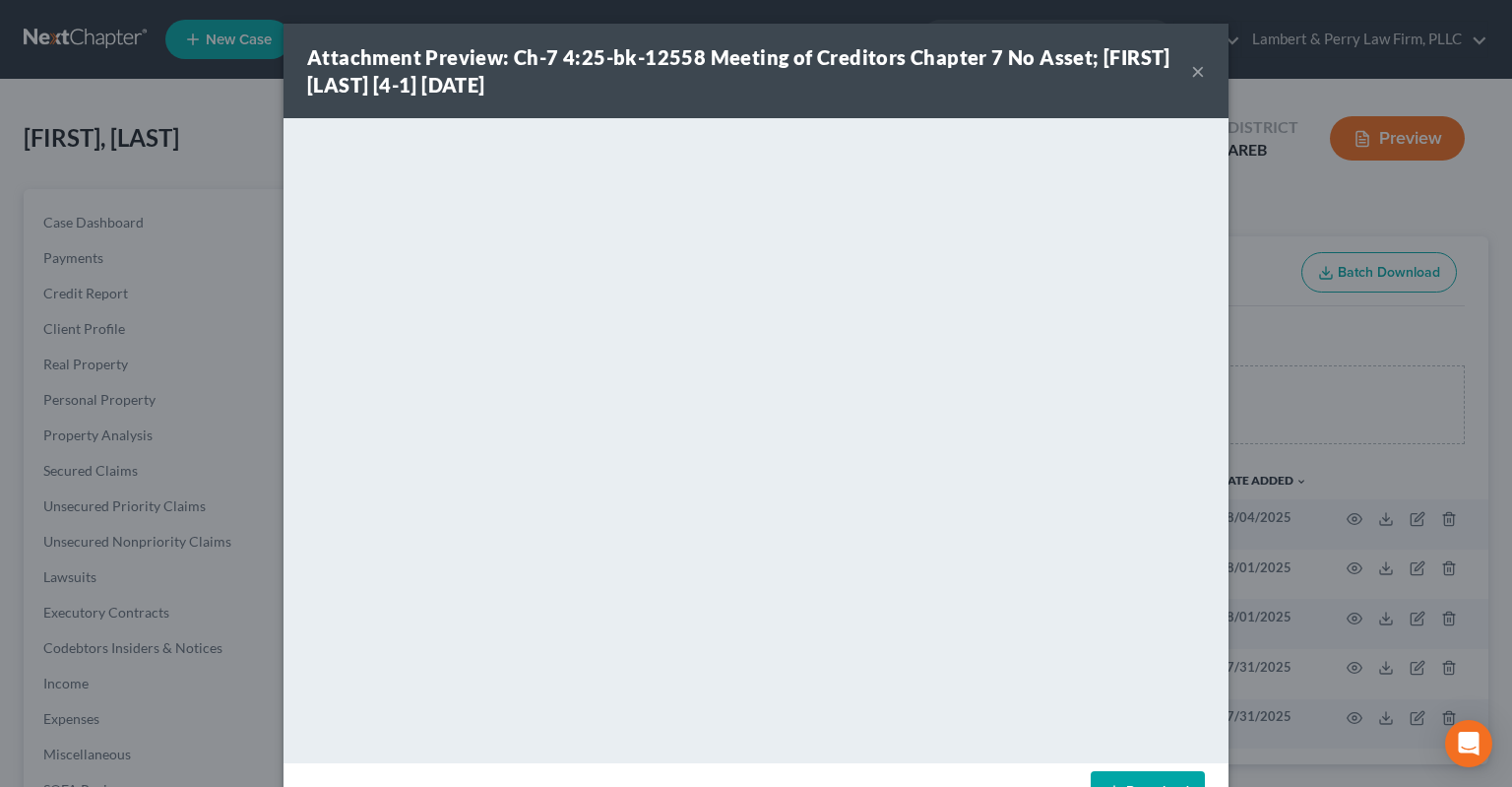 click on "×" at bounding box center [1198, 71] 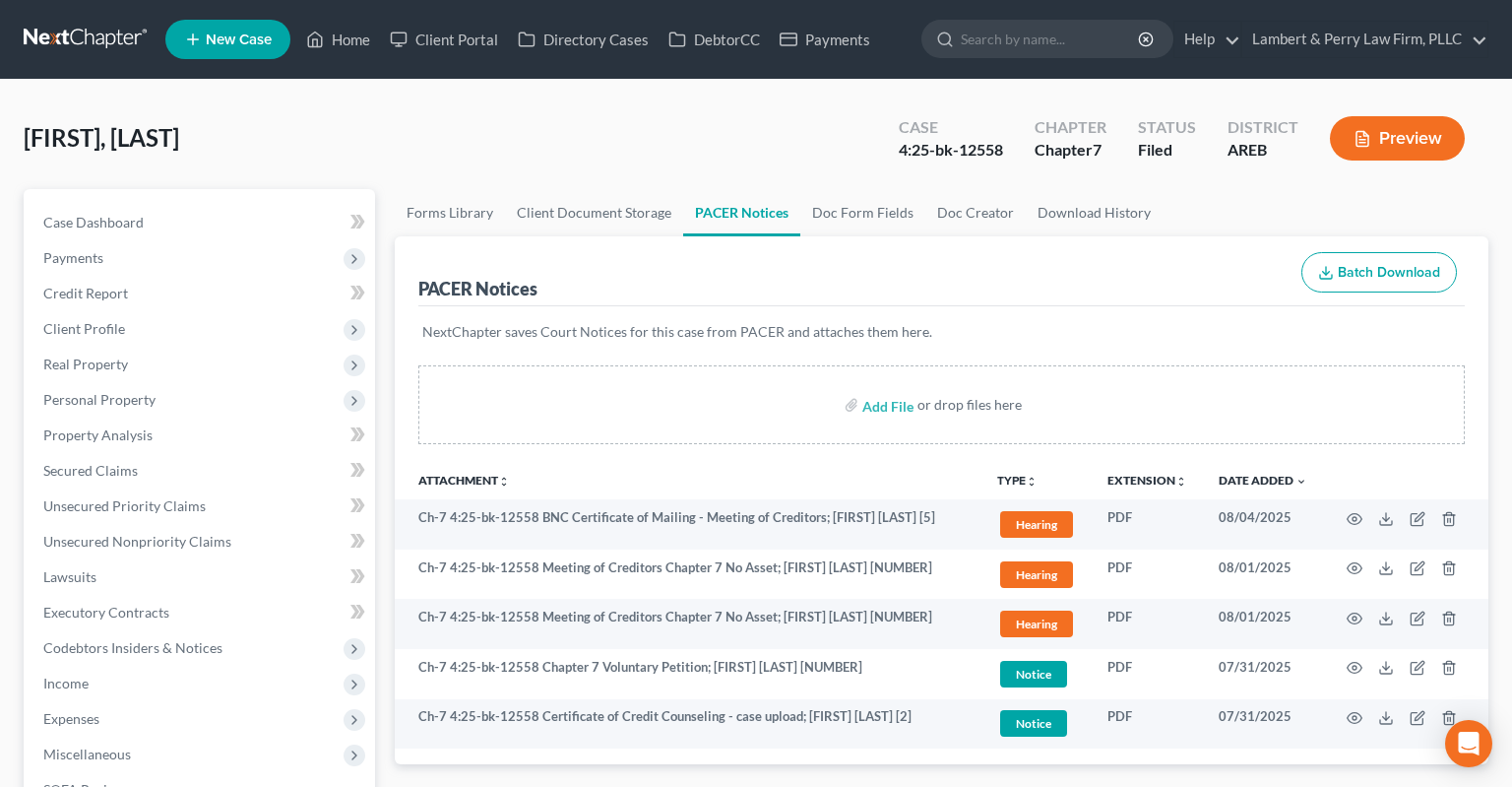 click on "[LAST], [FIRST] Upgraded Case 4:25-bk-12558 Chapter Chapter  7 Status Filed District AREB Preview" at bounding box center (756, 146) 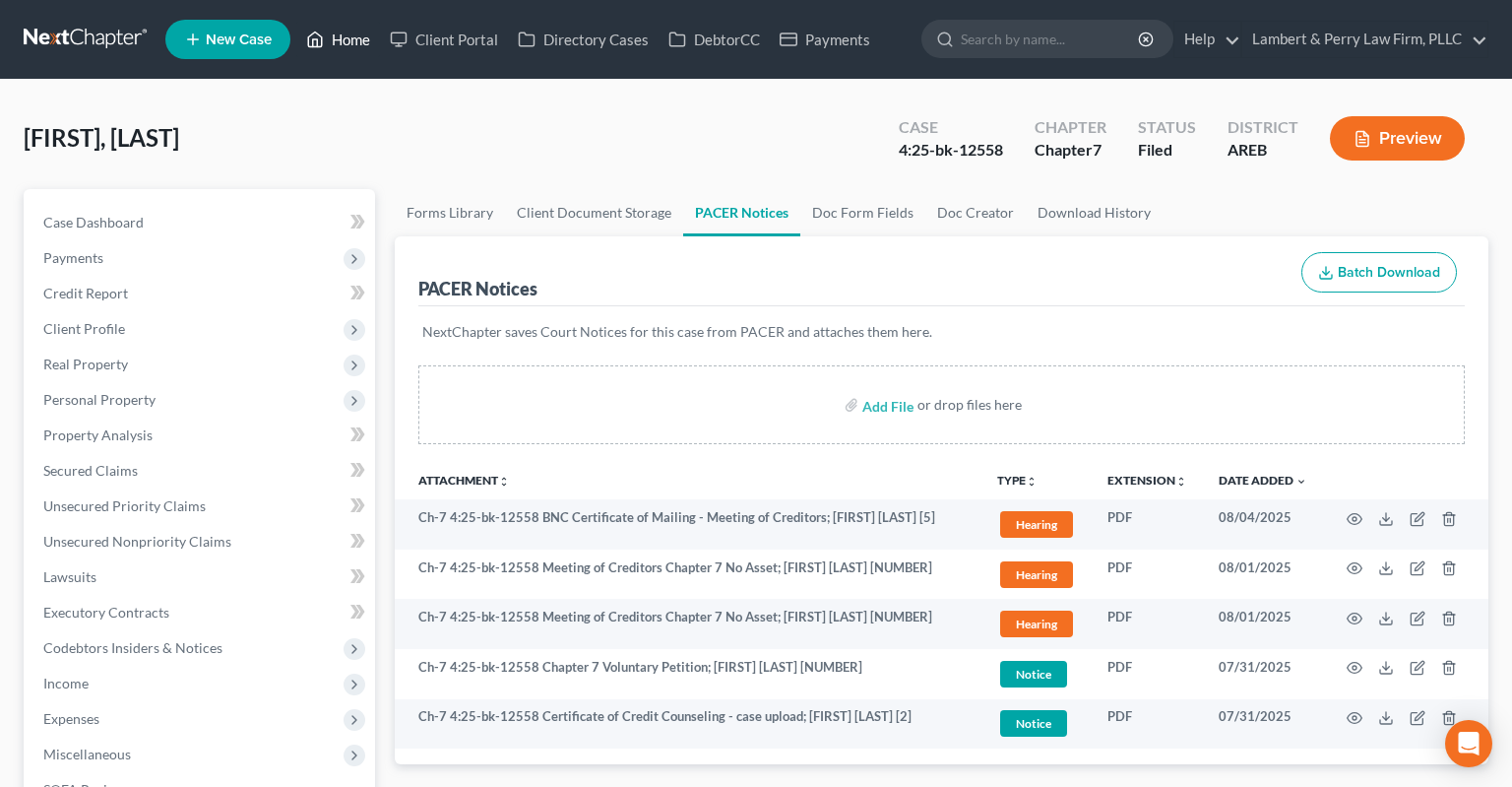 click 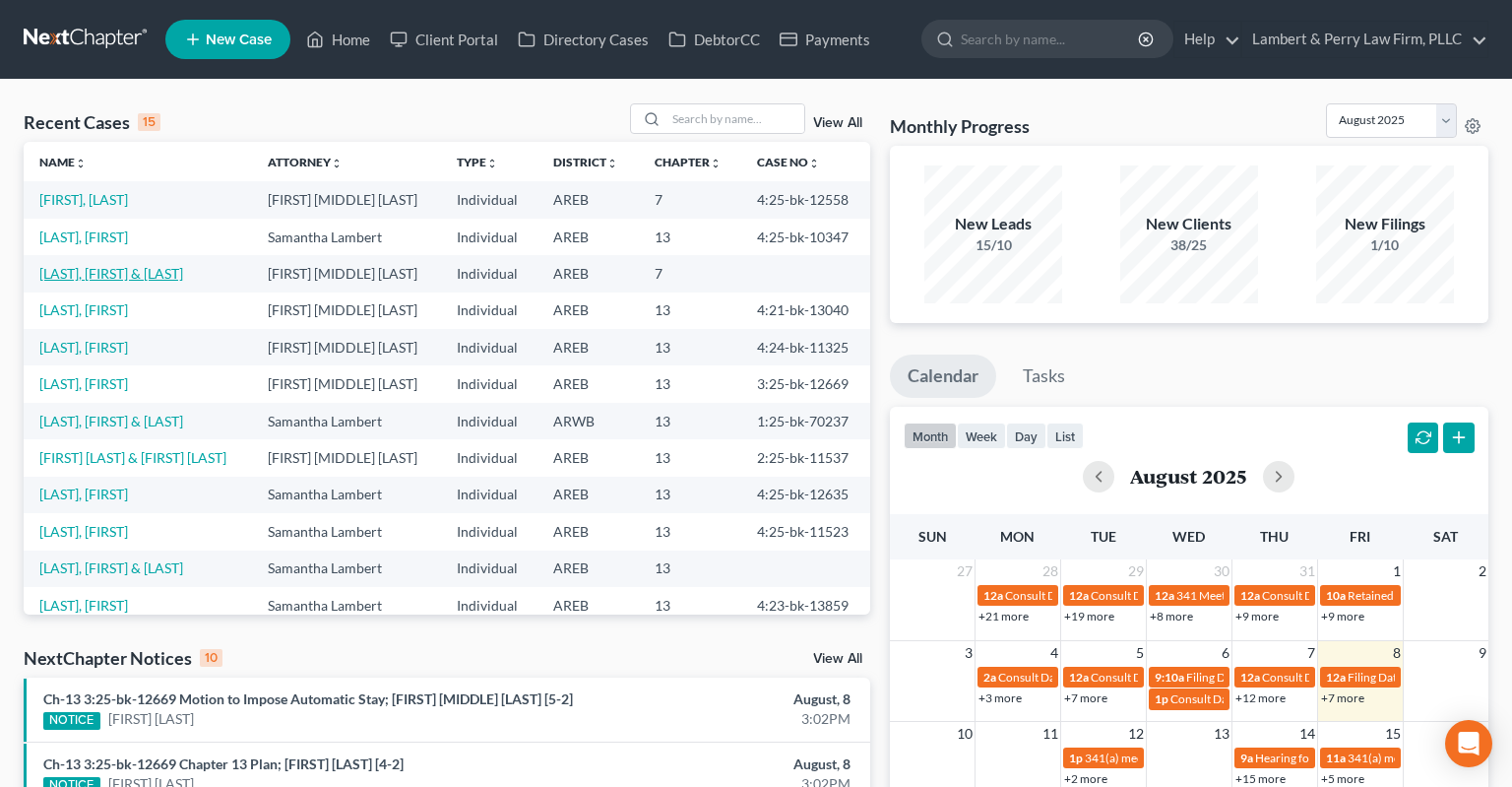 click on "[LAST], [FIRST] & [LAST]" at bounding box center (111, 273) 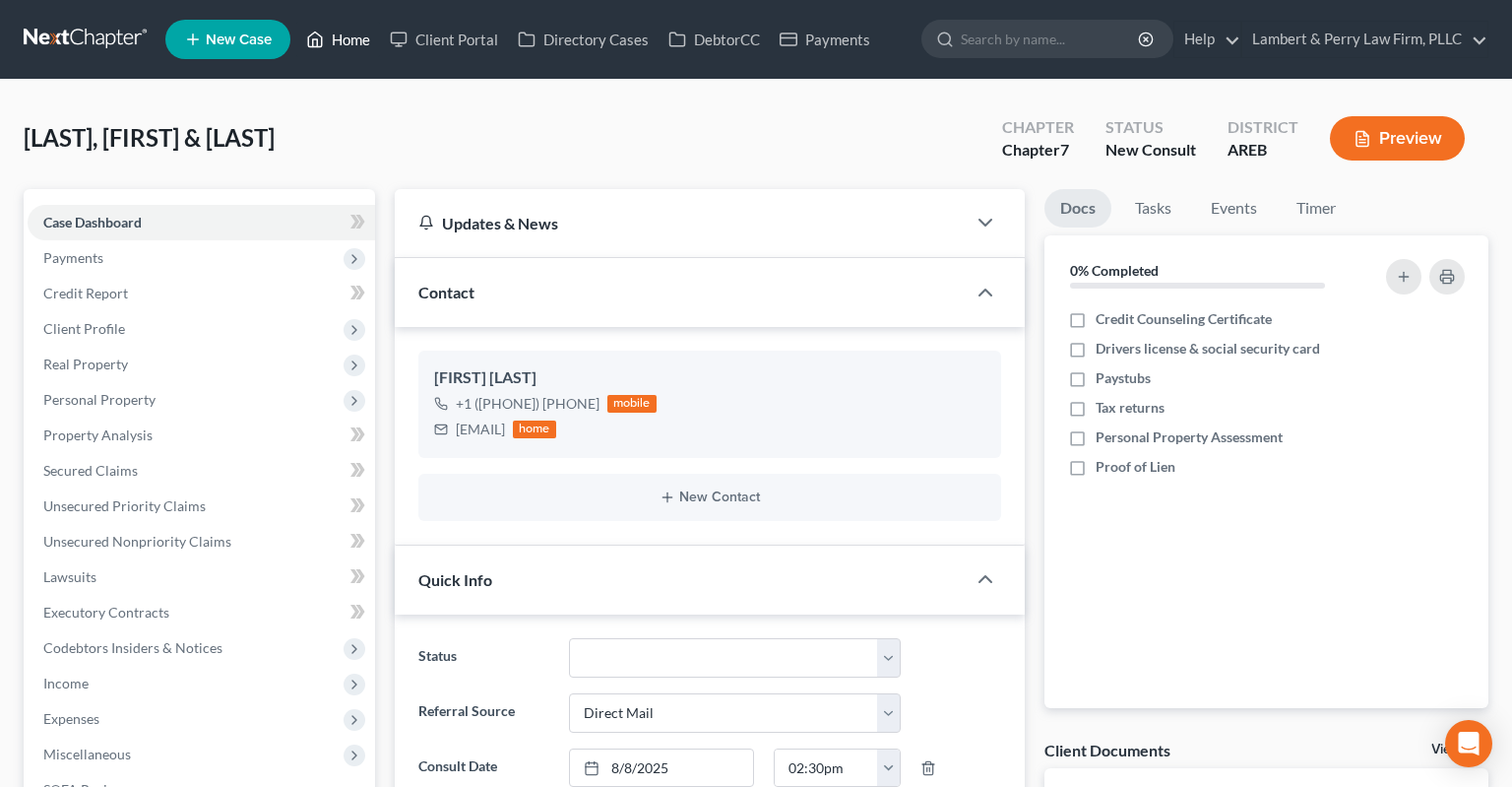 click on "Home" at bounding box center [338, 39] 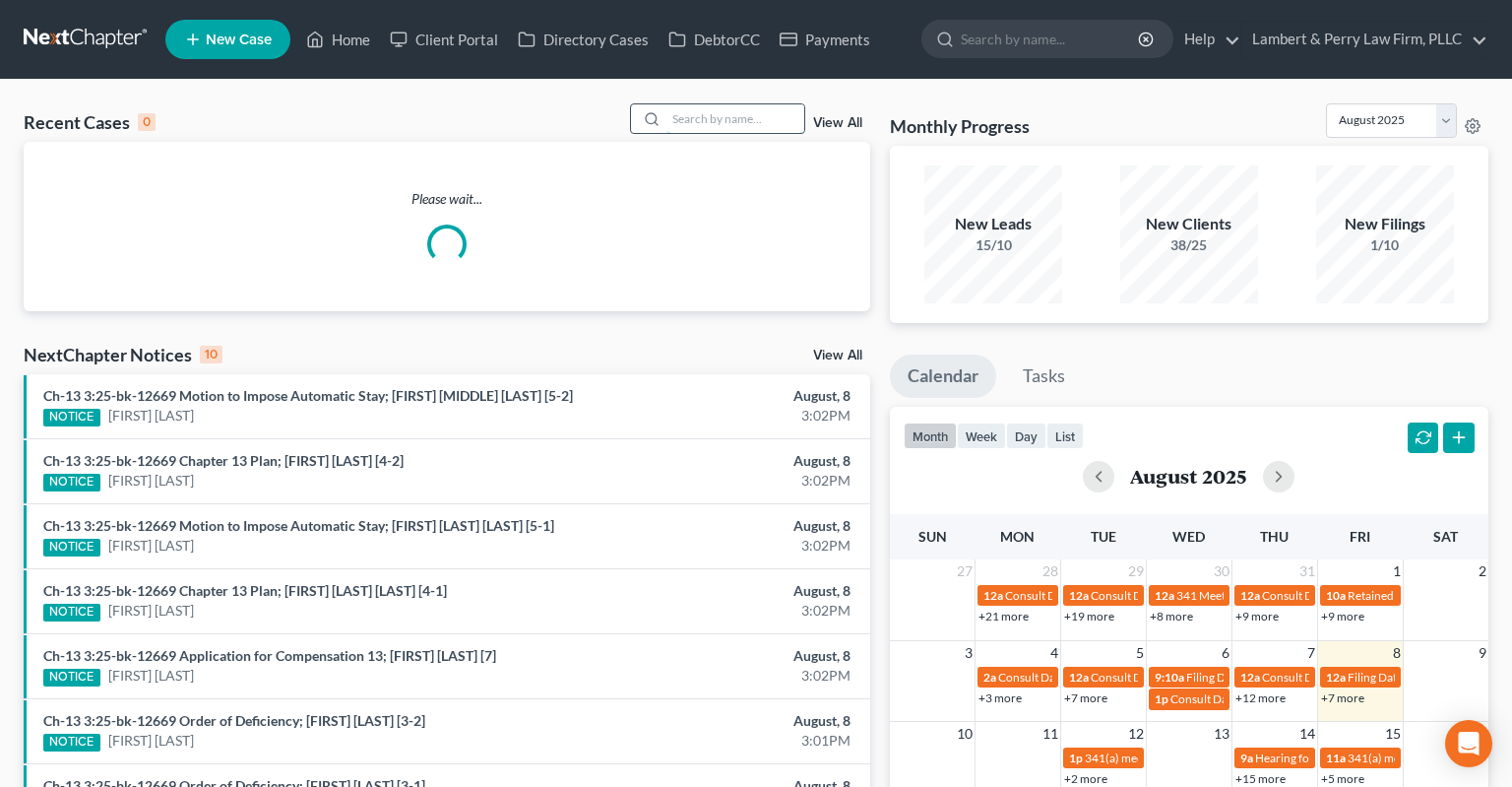 click at bounding box center (735, 118) 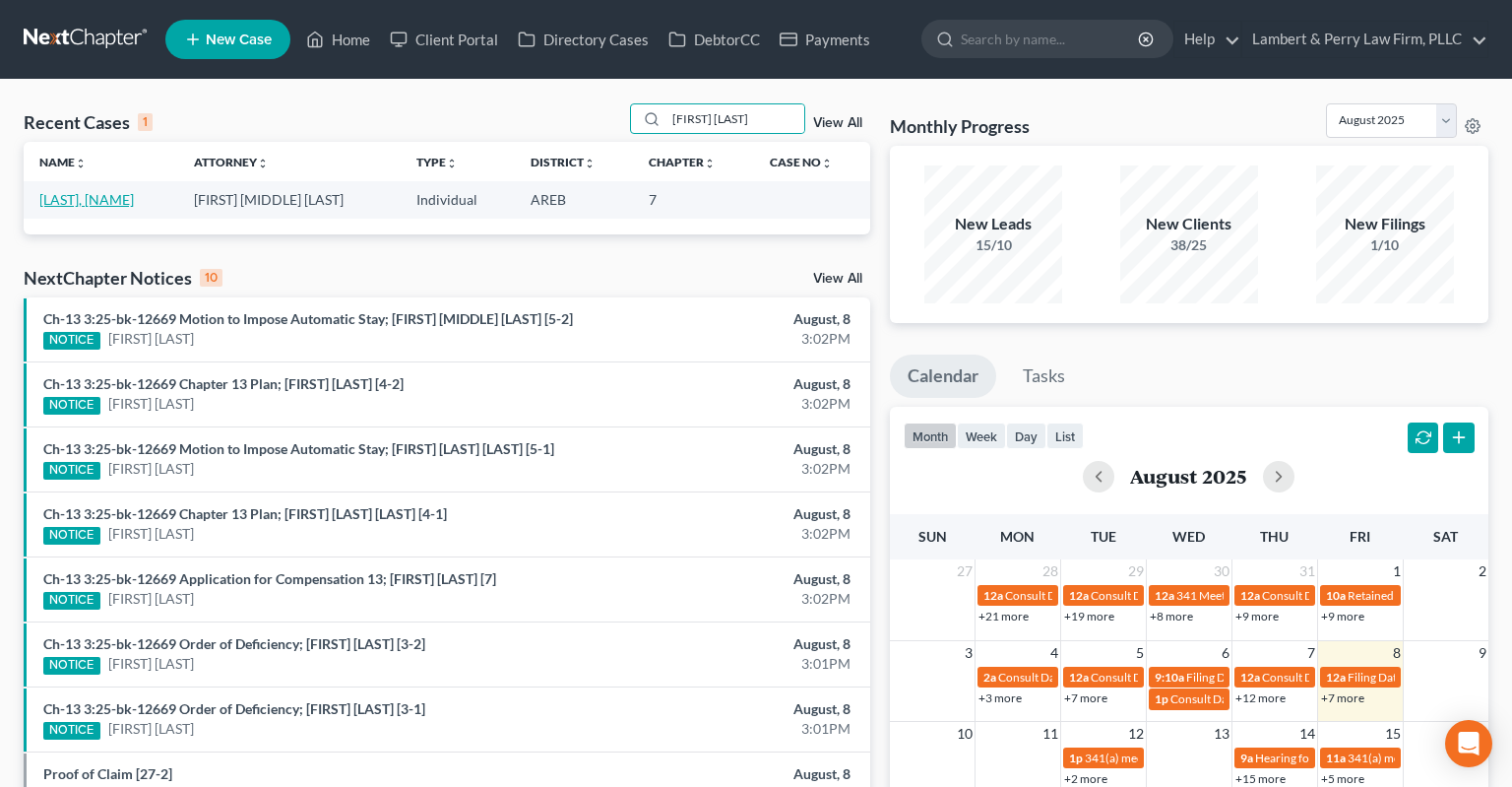 click on "[LAST], [NAME]" at bounding box center [87, 199] 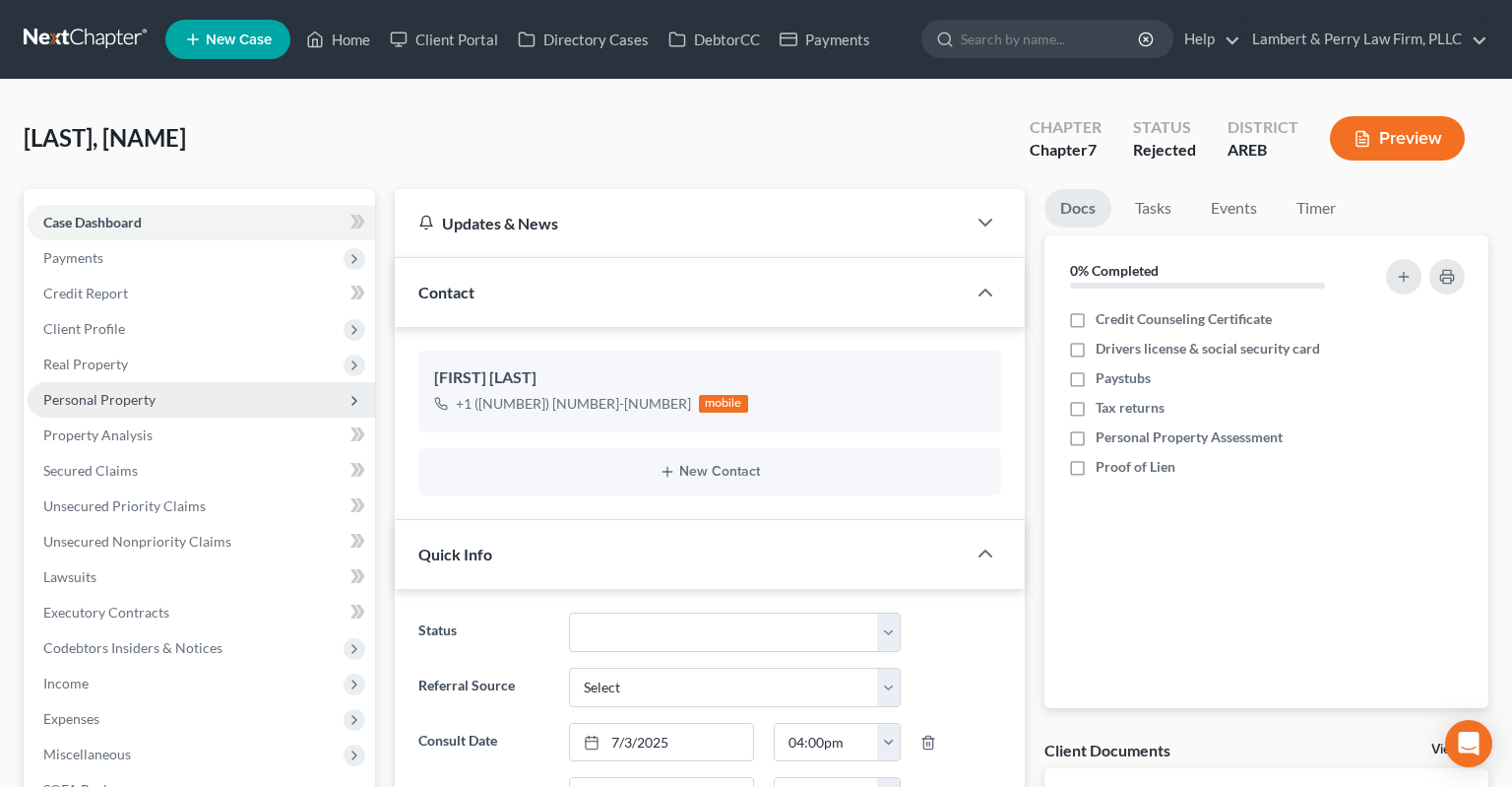scroll, scrollTop: 19, scrollLeft: 0, axis: vertical 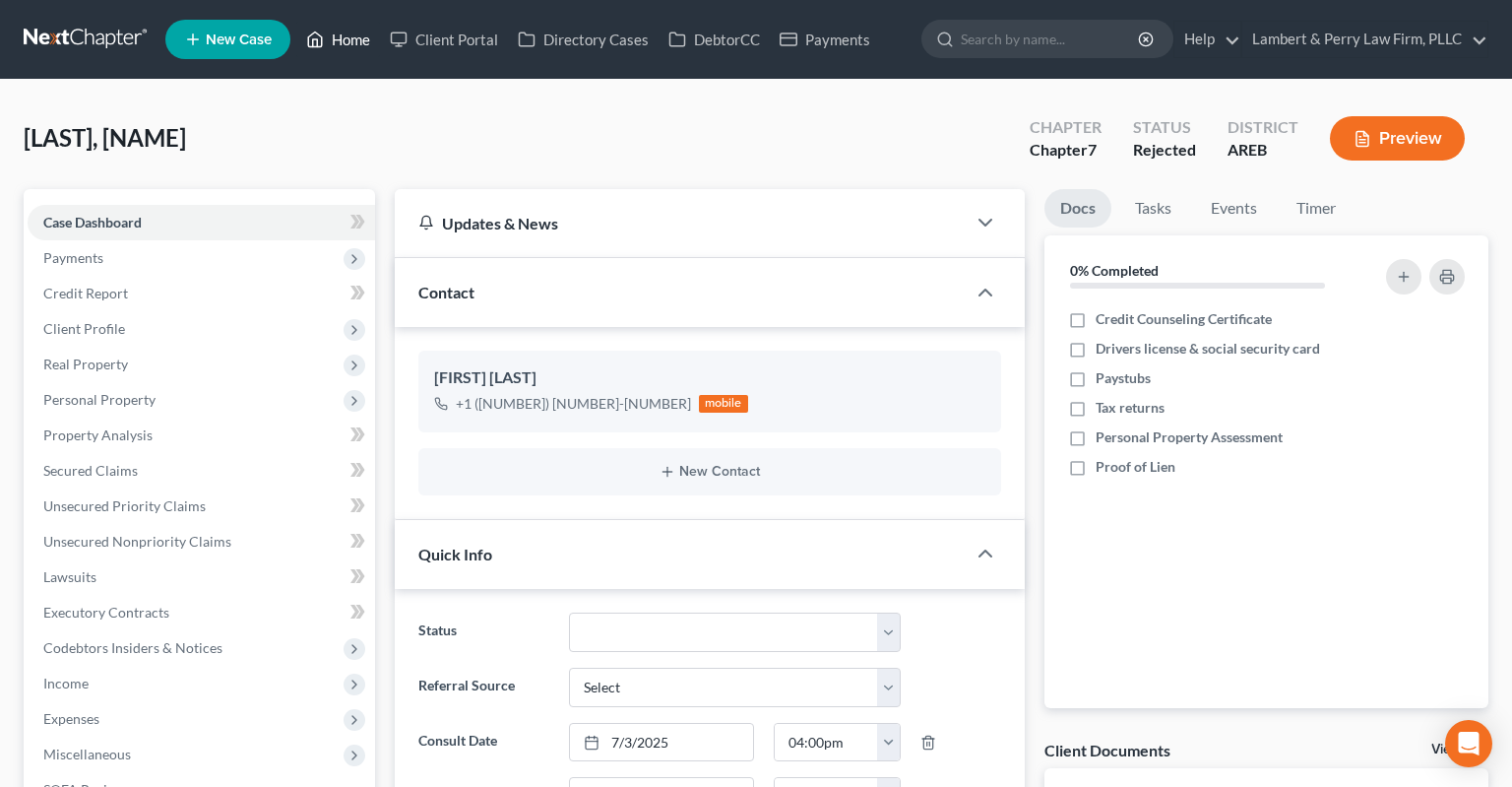 click on "Home" at bounding box center [338, 39] 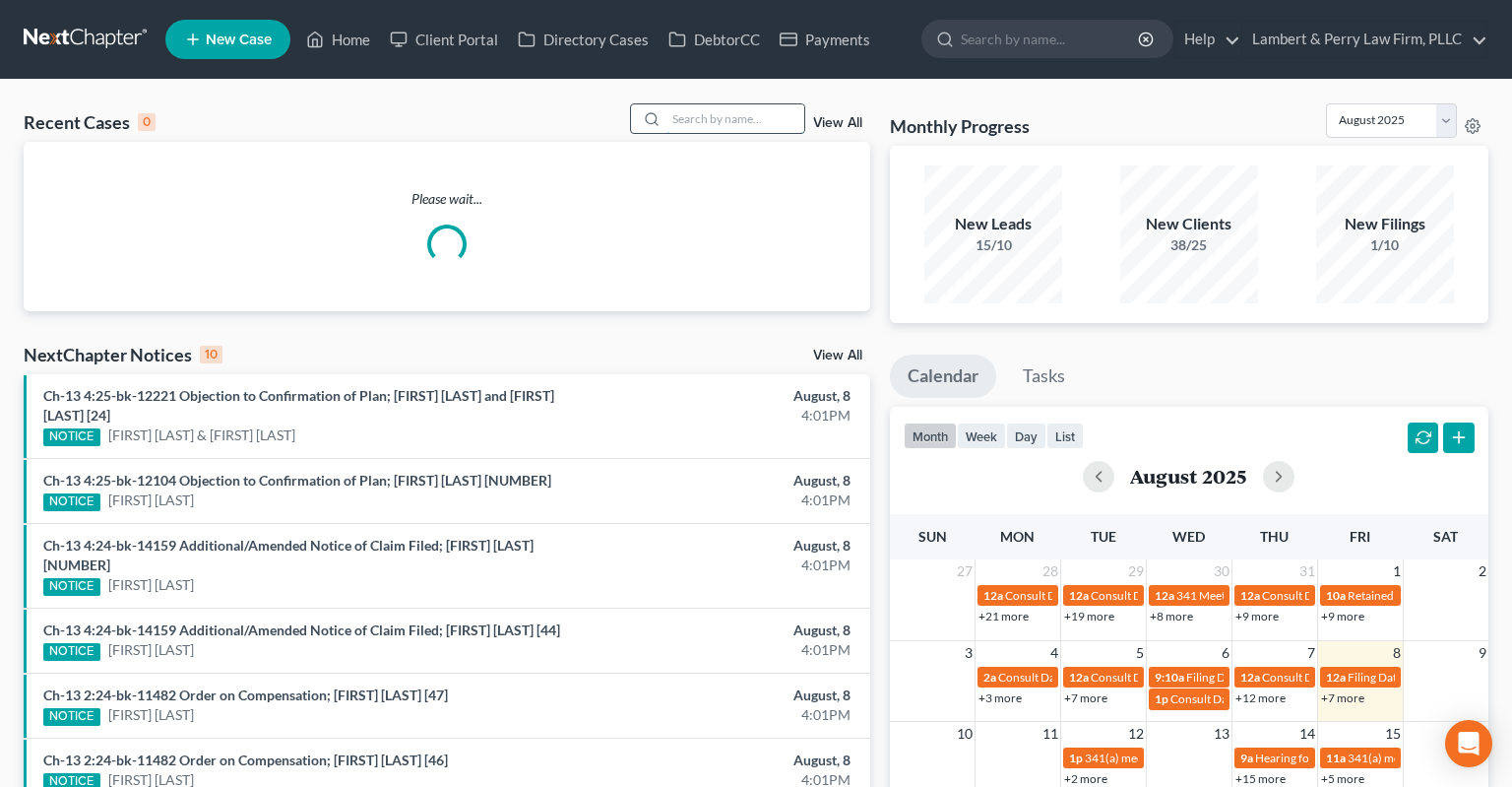 click at bounding box center [735, 118] 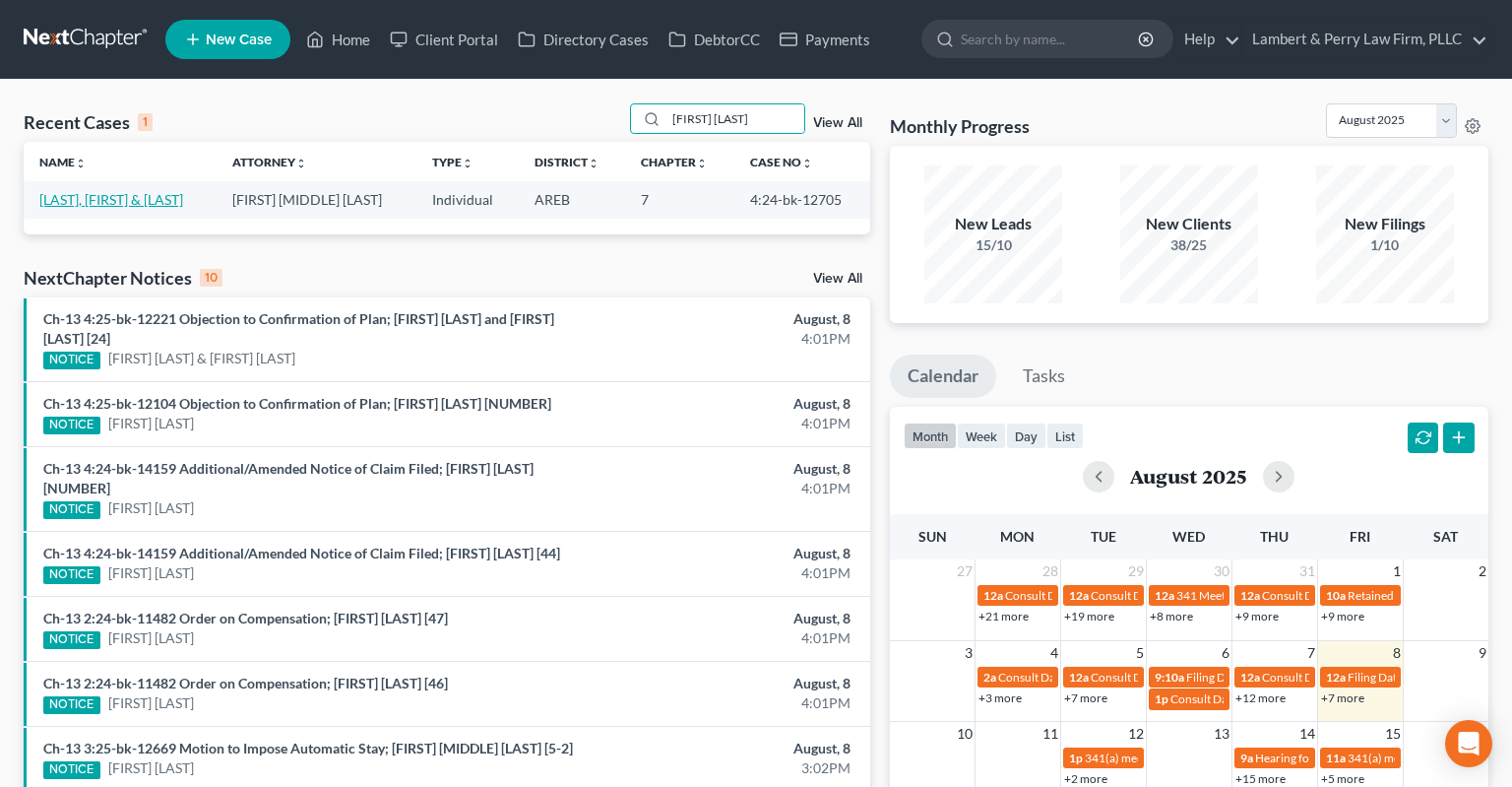 click on "[LAST], [FIRST] & [LAST]" at bounding box center [111, 199] 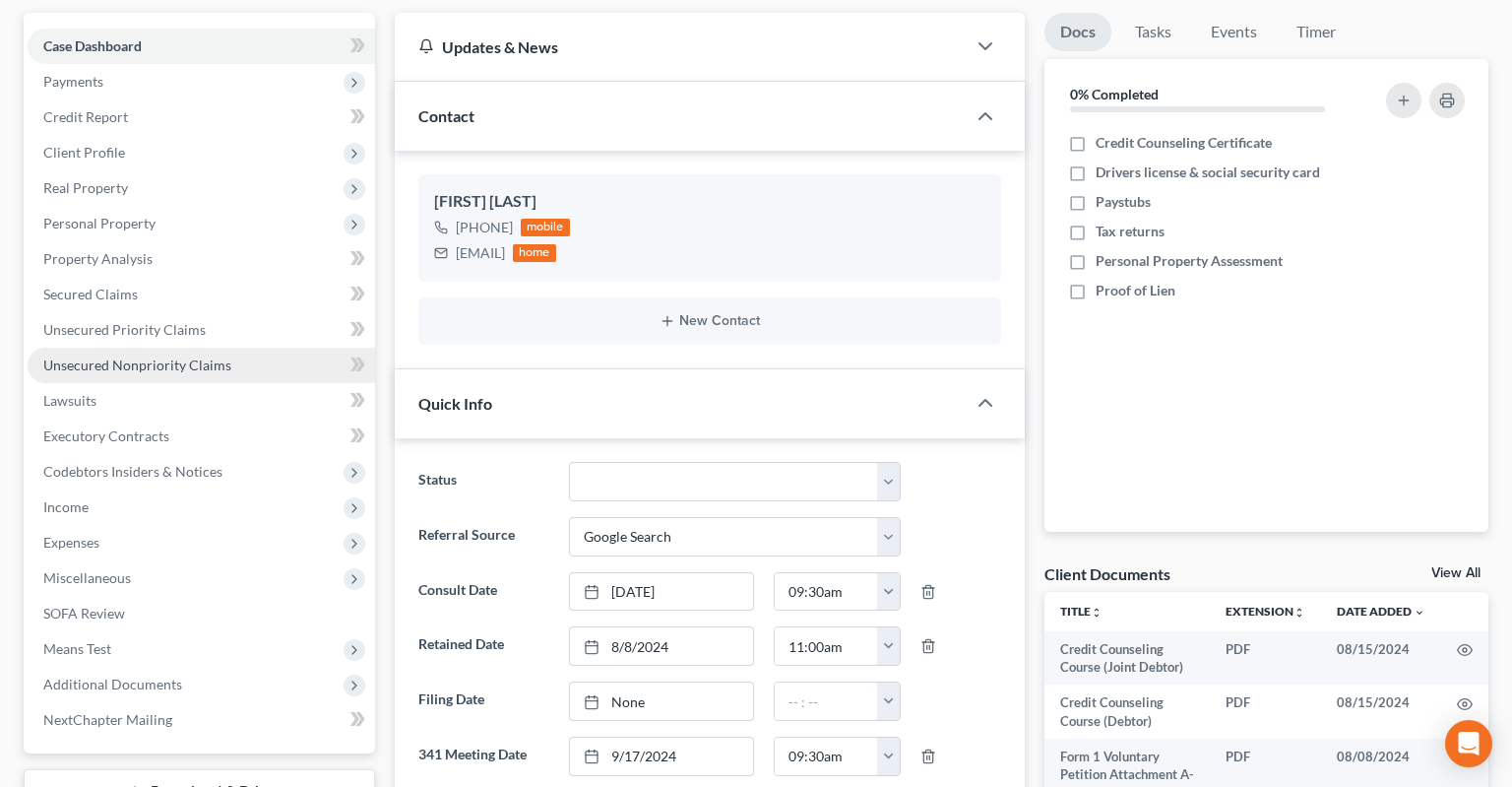 scroll, scrollTop: 208, scrollLeft: 0, axis: vertical 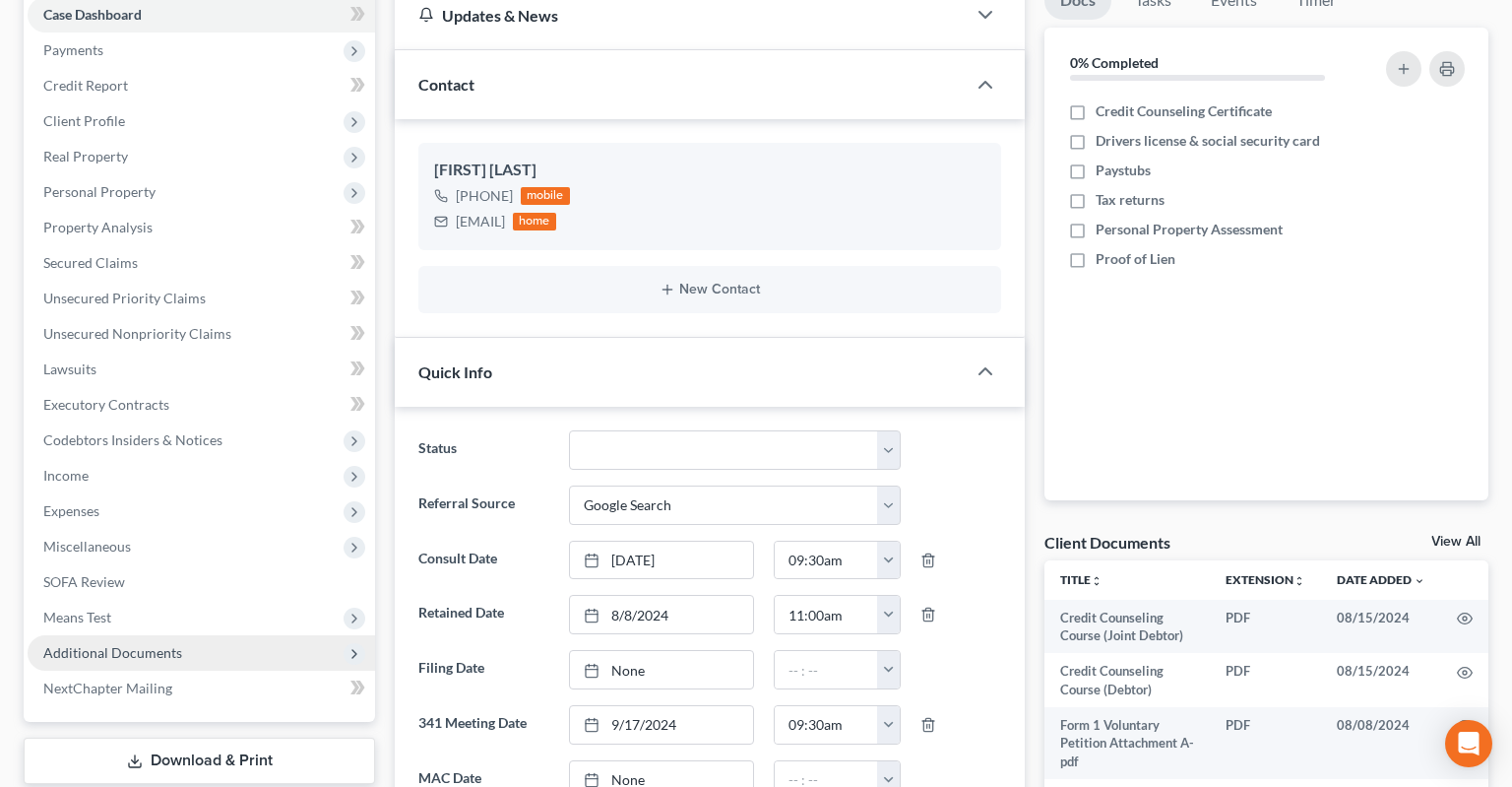 click on "Additional Documents" at bounding box center [201, 653] 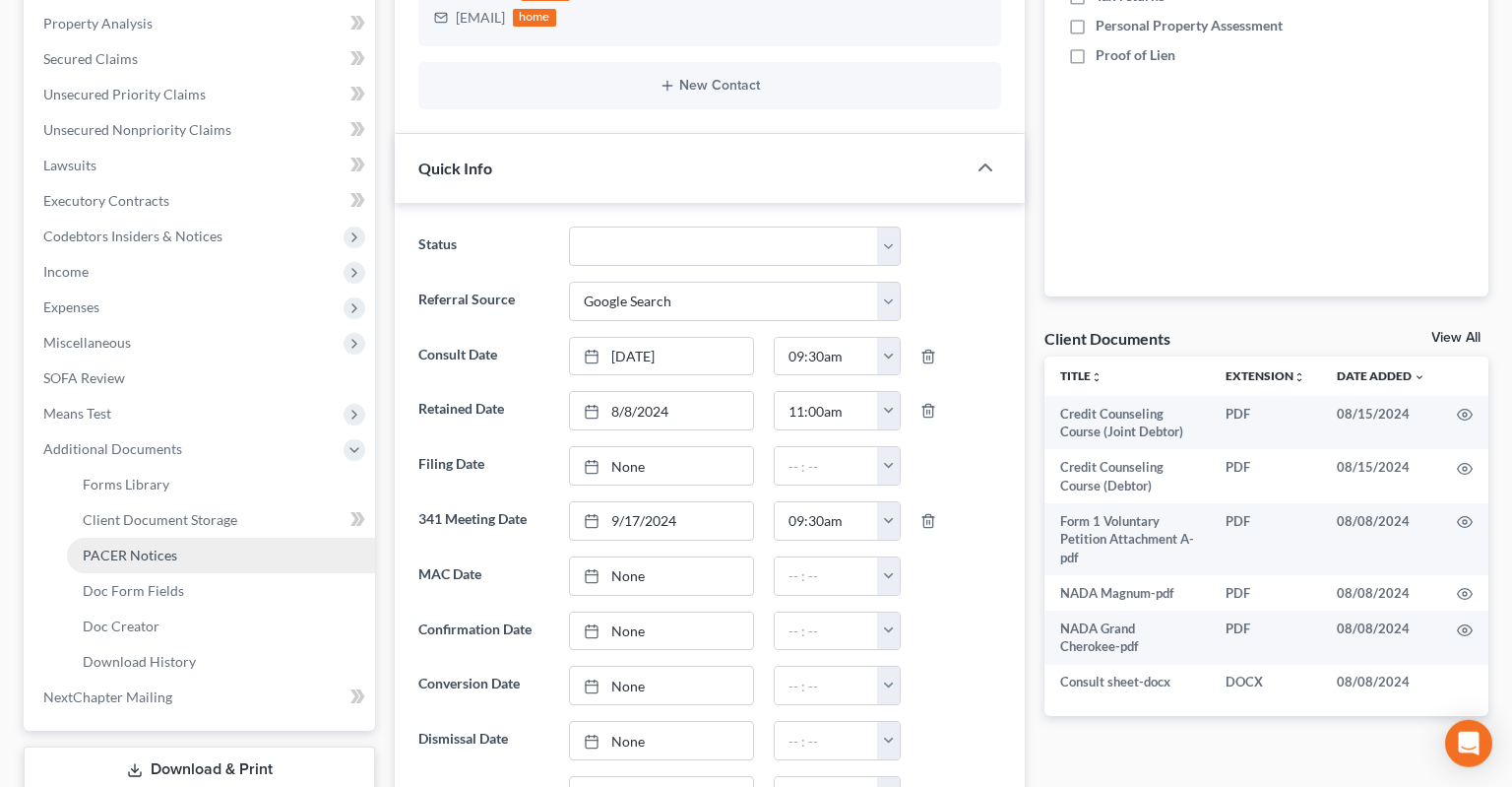 scroll, scrollTop: 520, scrollLeft: 0, axis: vertical 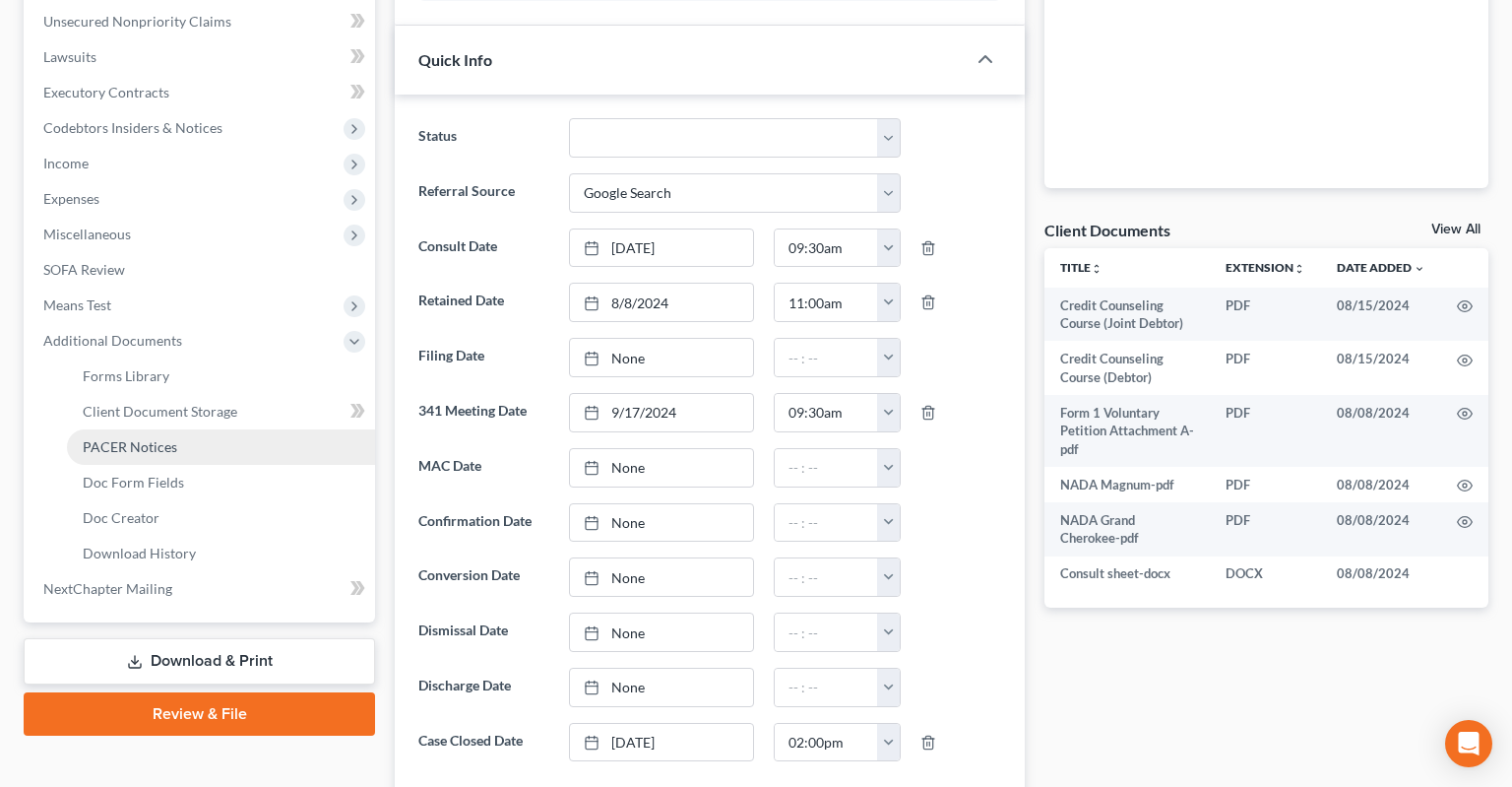 click on "PACER Notices" at bounding box center (220, 447) 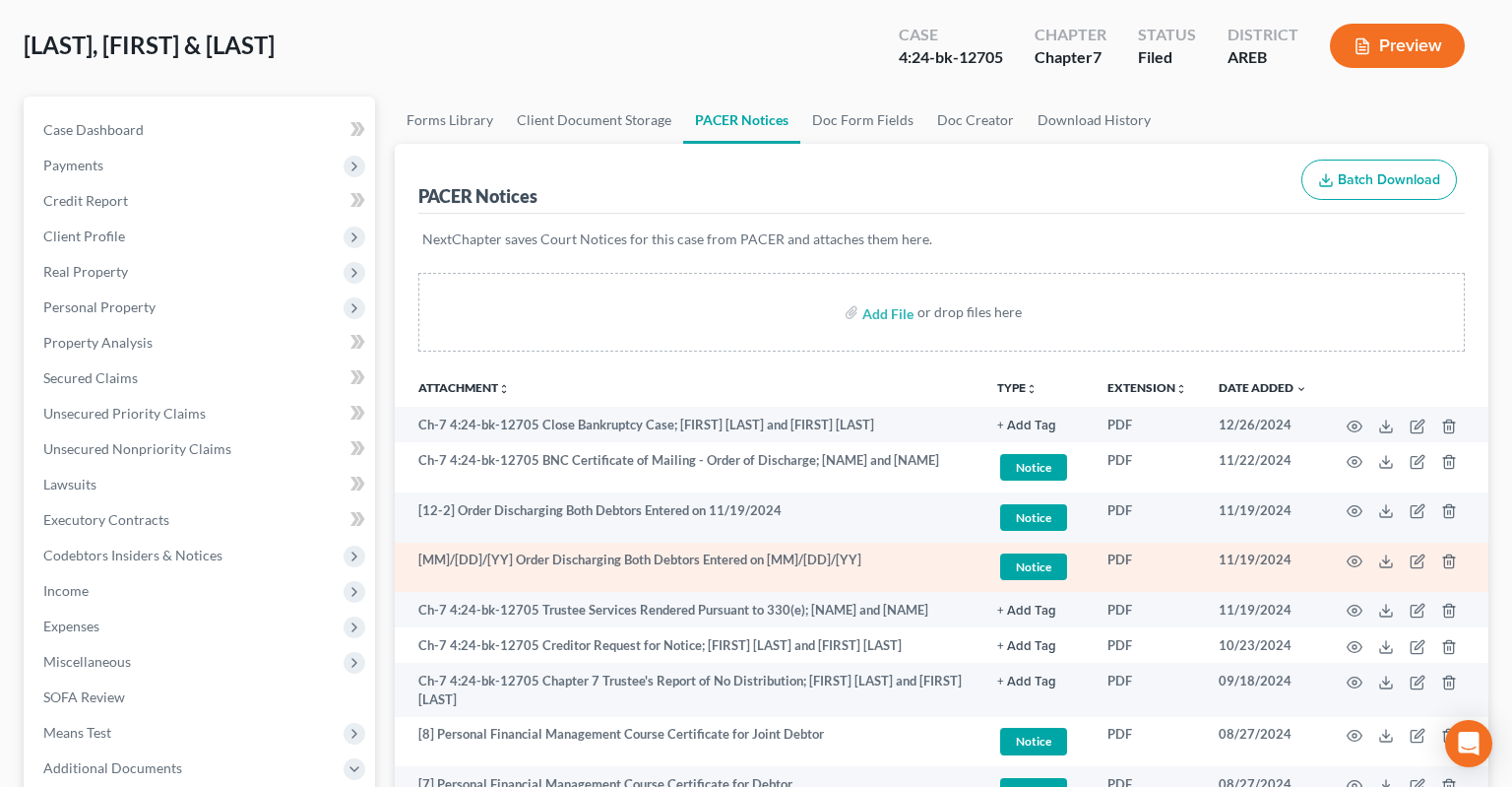 scroll, scrollTop: 208, scrollLeft: 0, axis: vertical 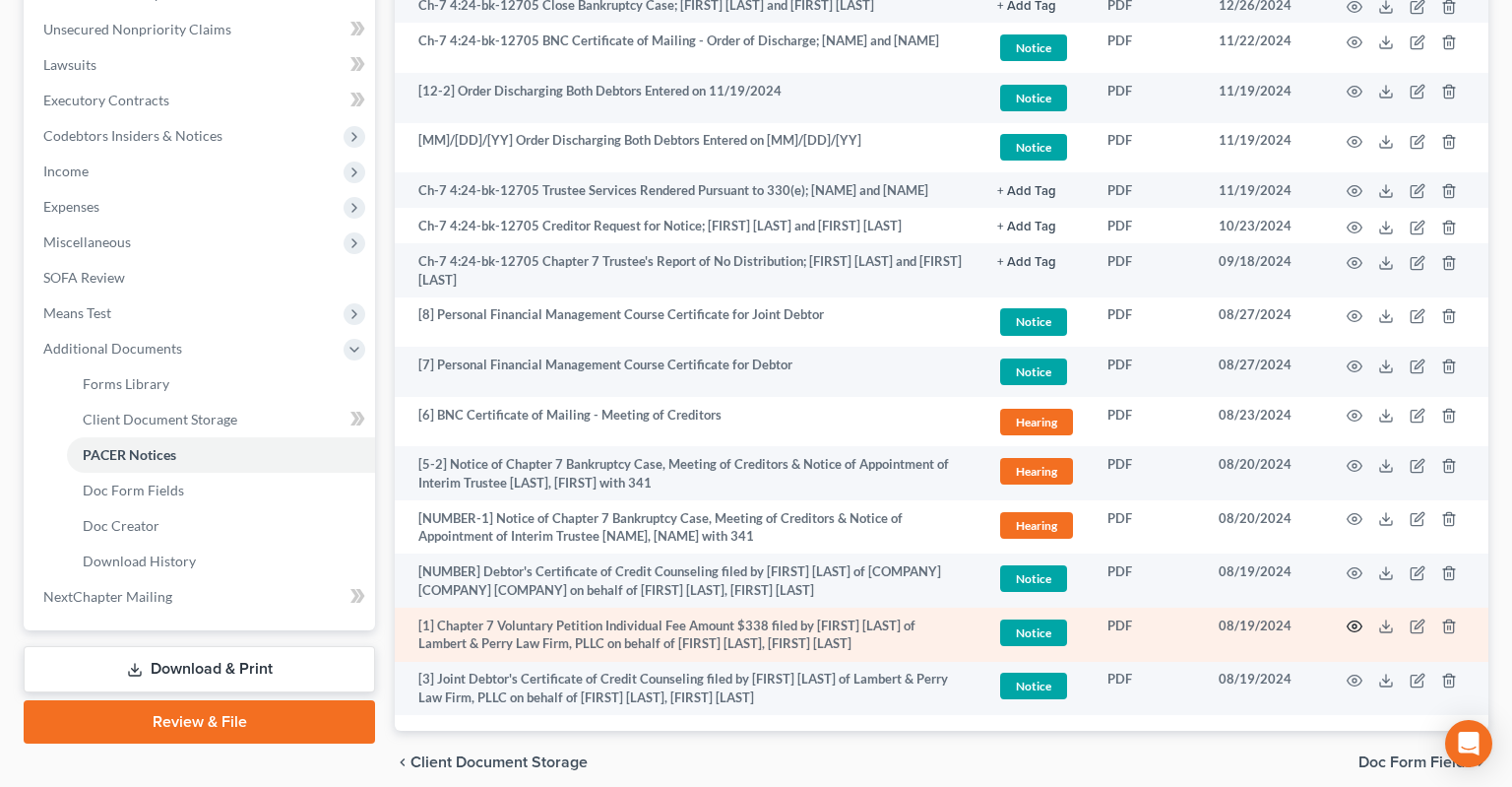 click 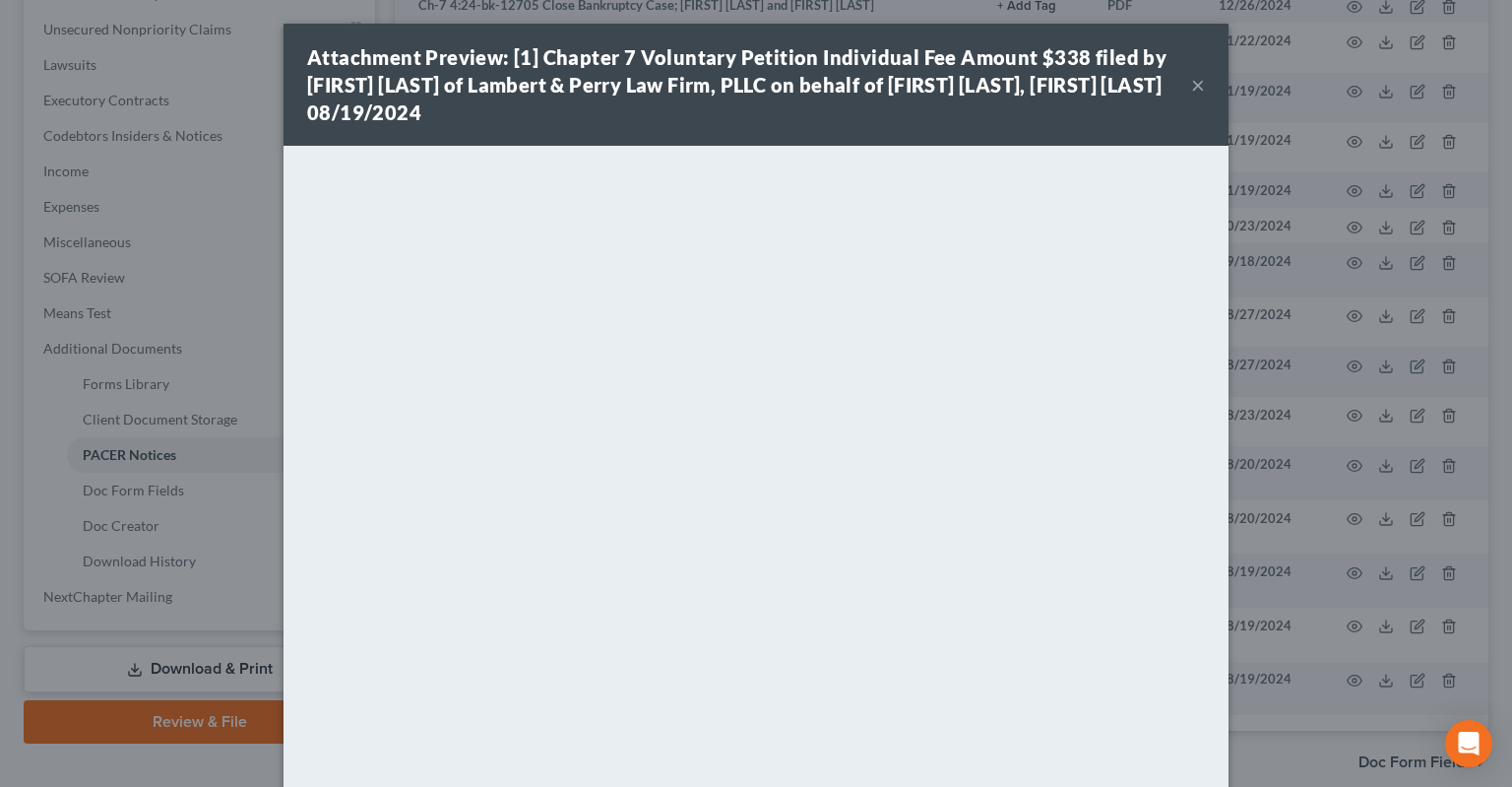 click on "×" at bounding box center (1198, 85) 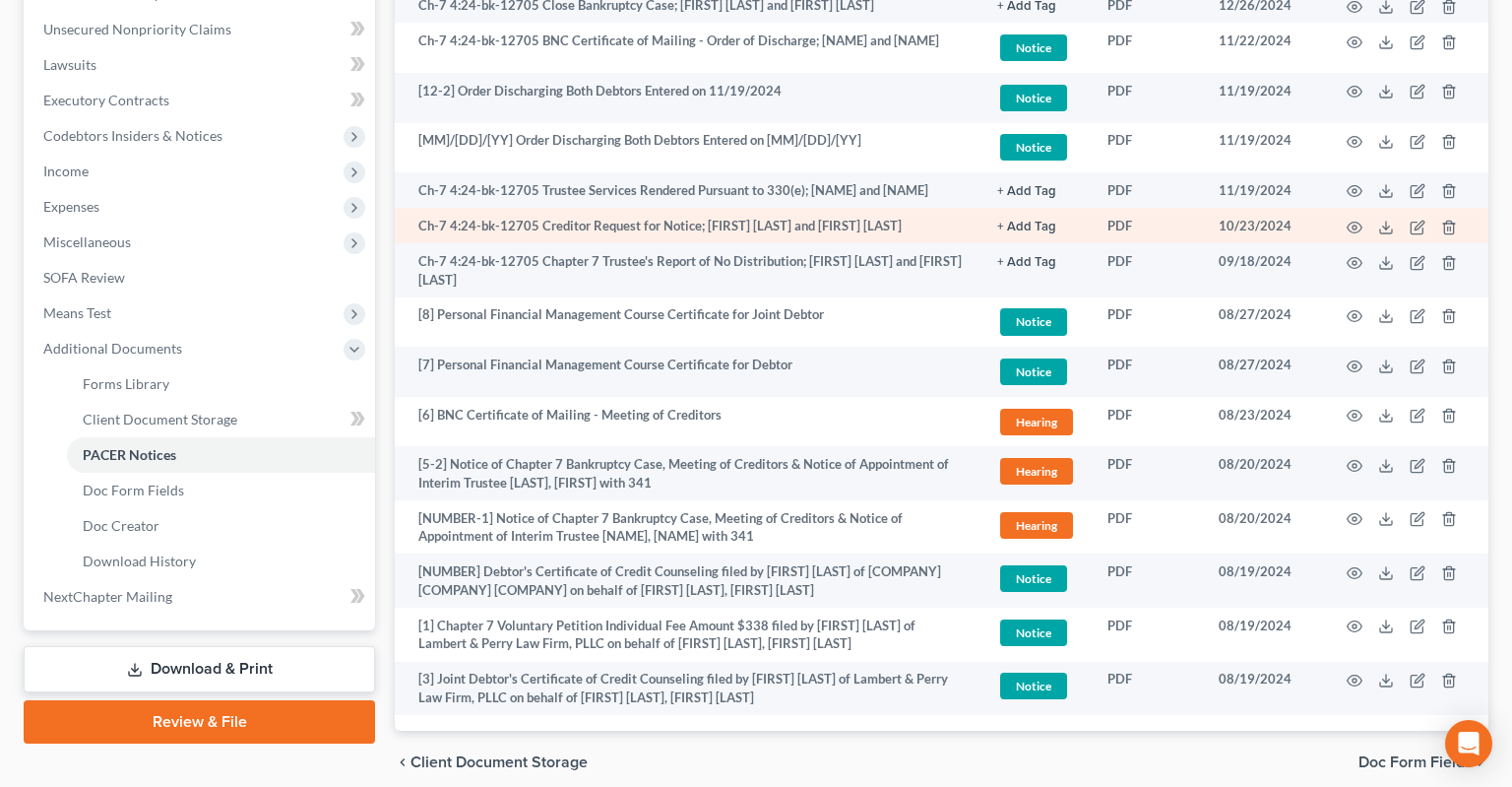 scroll, scrollTop: 0, scrollLeft: 0, axis: both 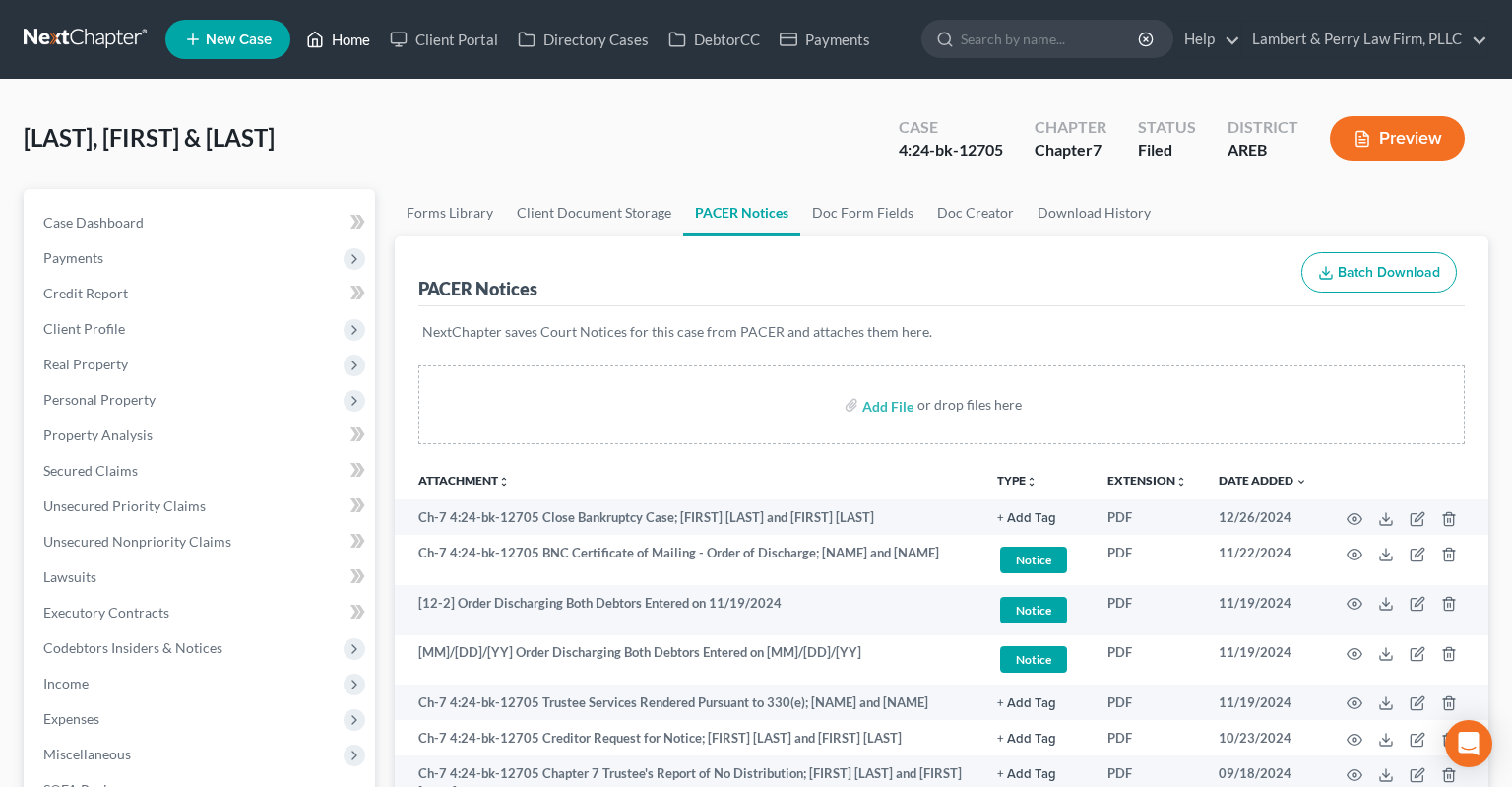 click on "Home" at bounding box center (338, 39) 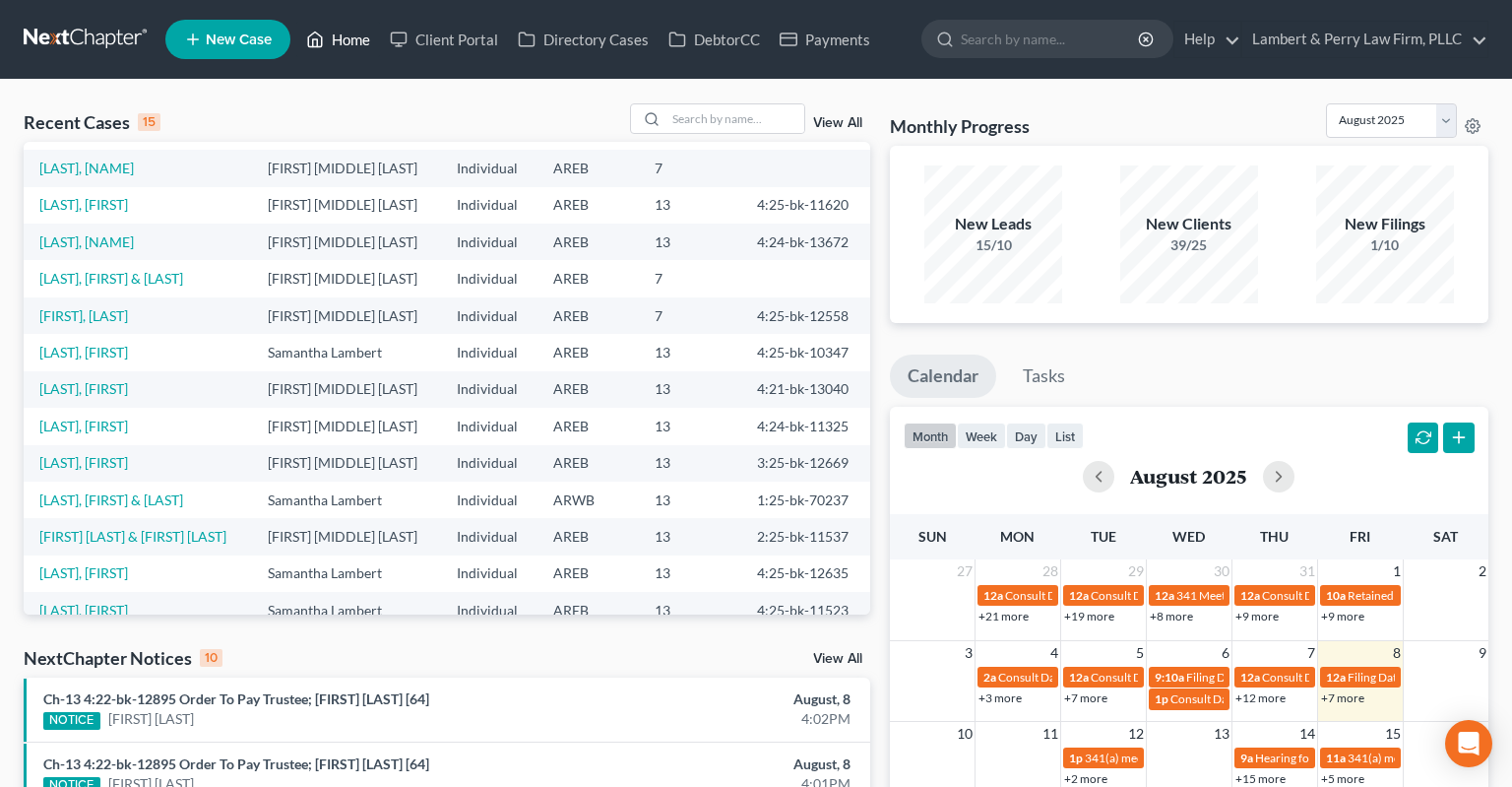 scroll, scrollTop: 135, scrollLeft: 0, axis: vertical 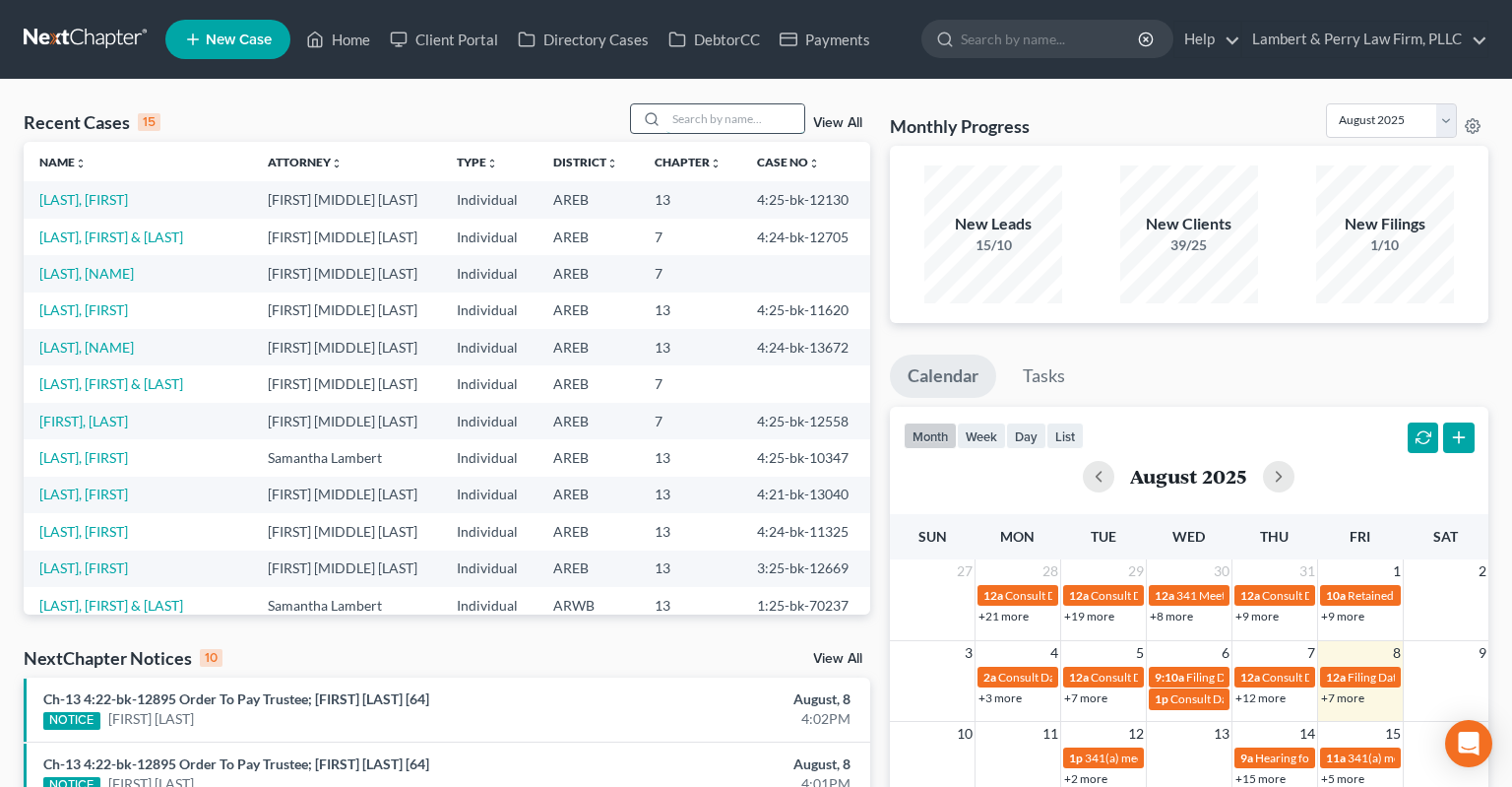 click at bounding box center (735, 118) 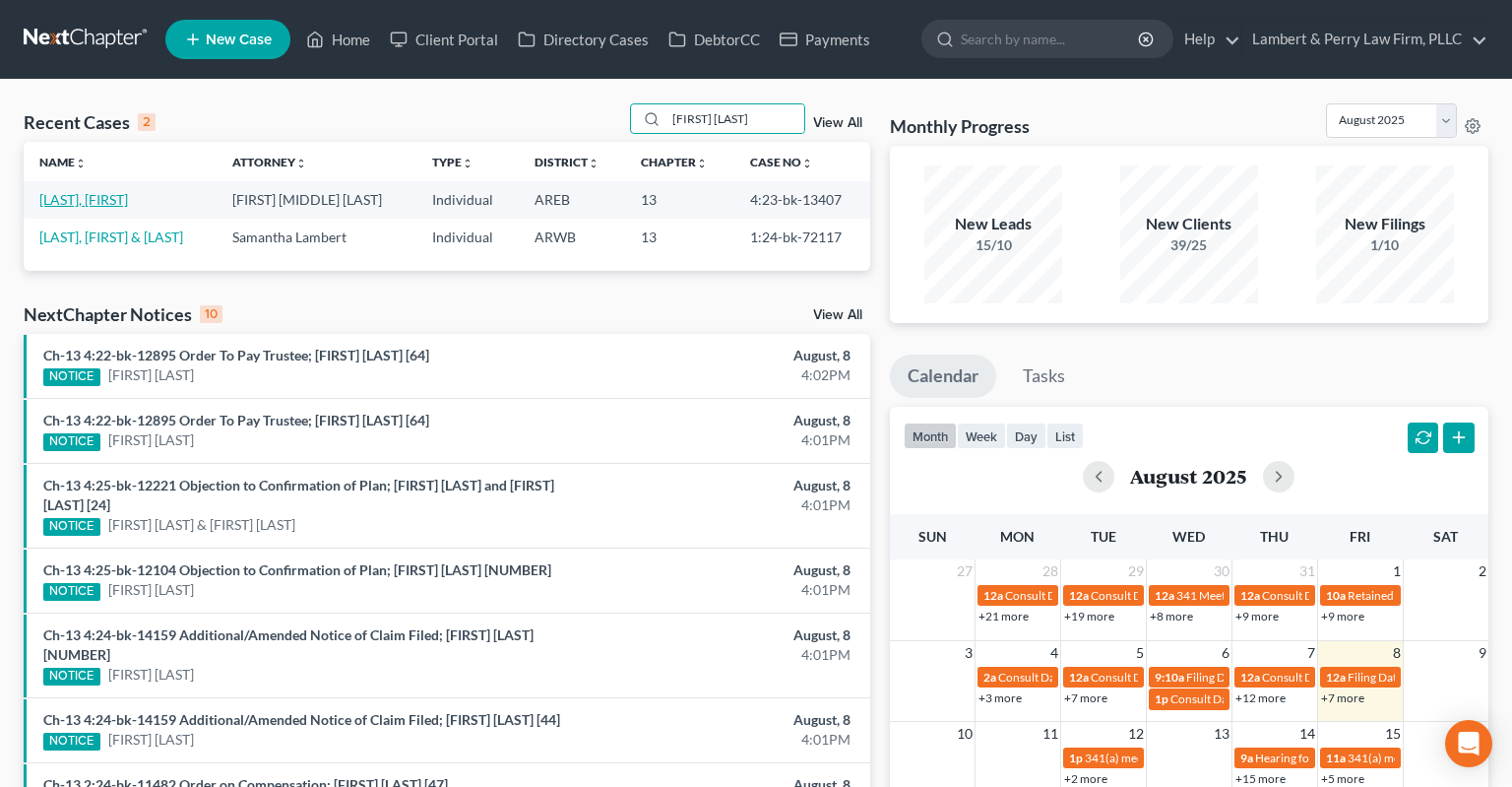 click on "[LAST], [FIRST]" at bounding box center (84, 199) 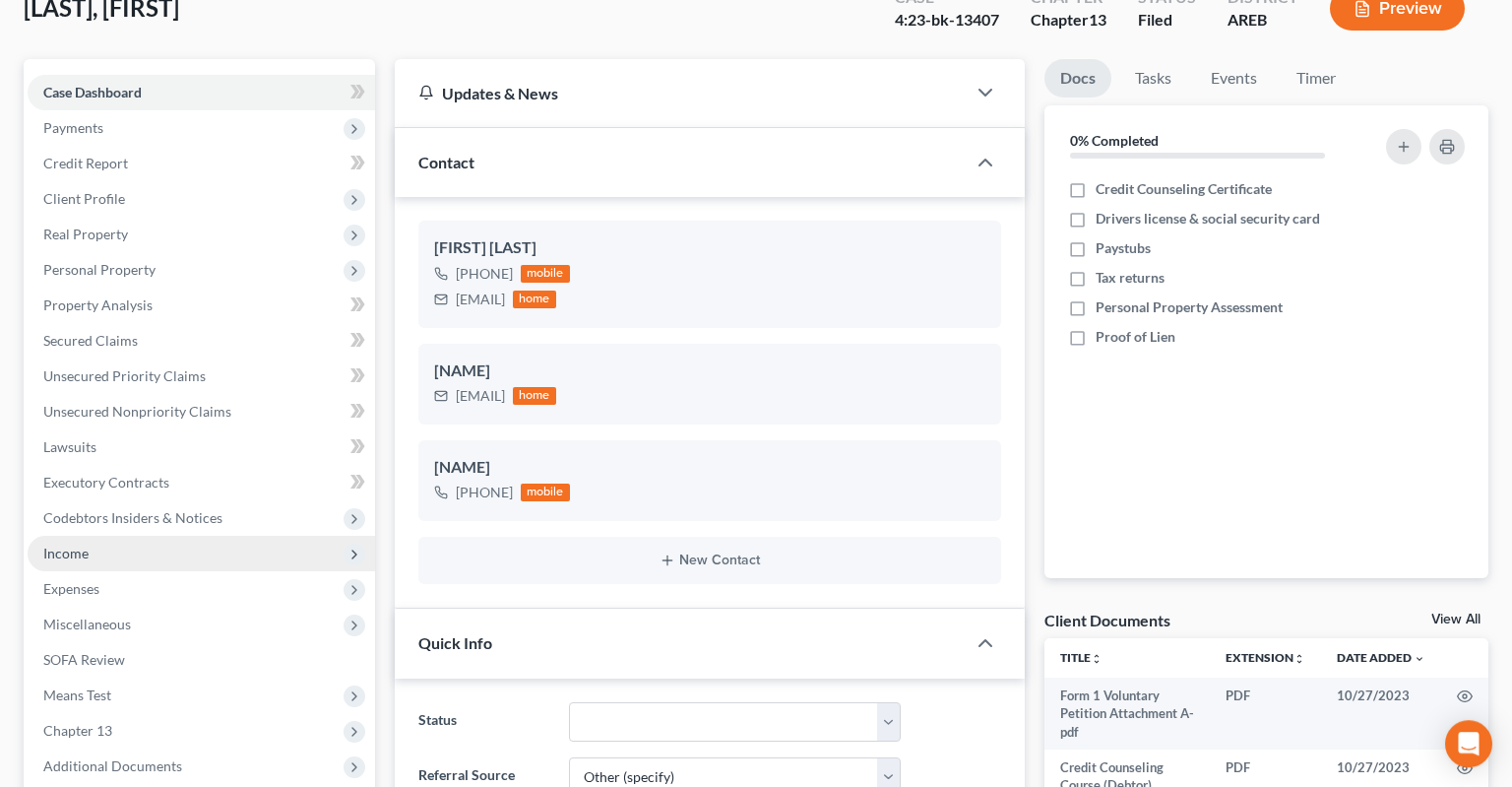 scroll, scrollTop: 208, scrollLeft: 0, axis: vertical 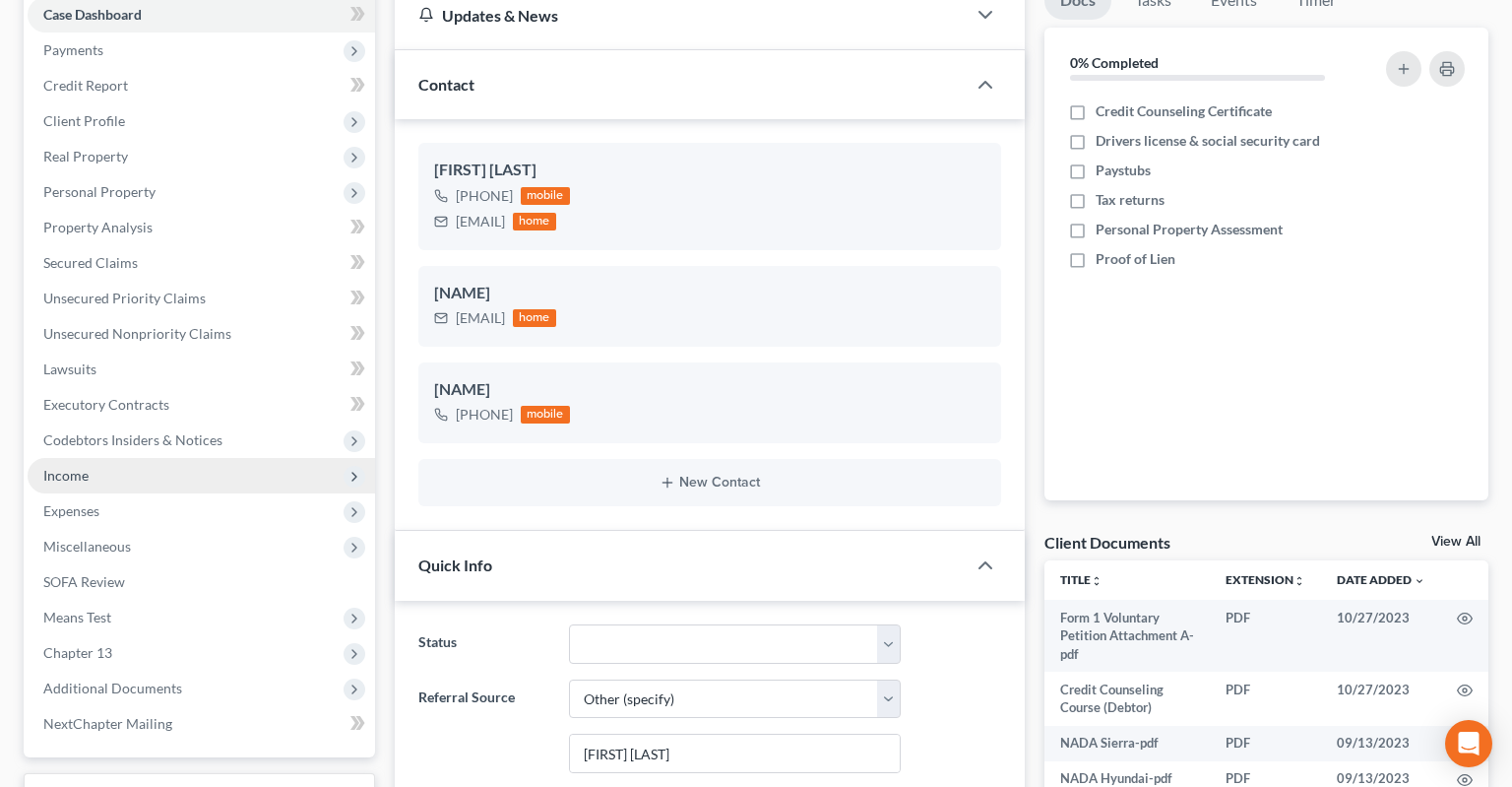 click on "Income" at bounding box center (201, 476) 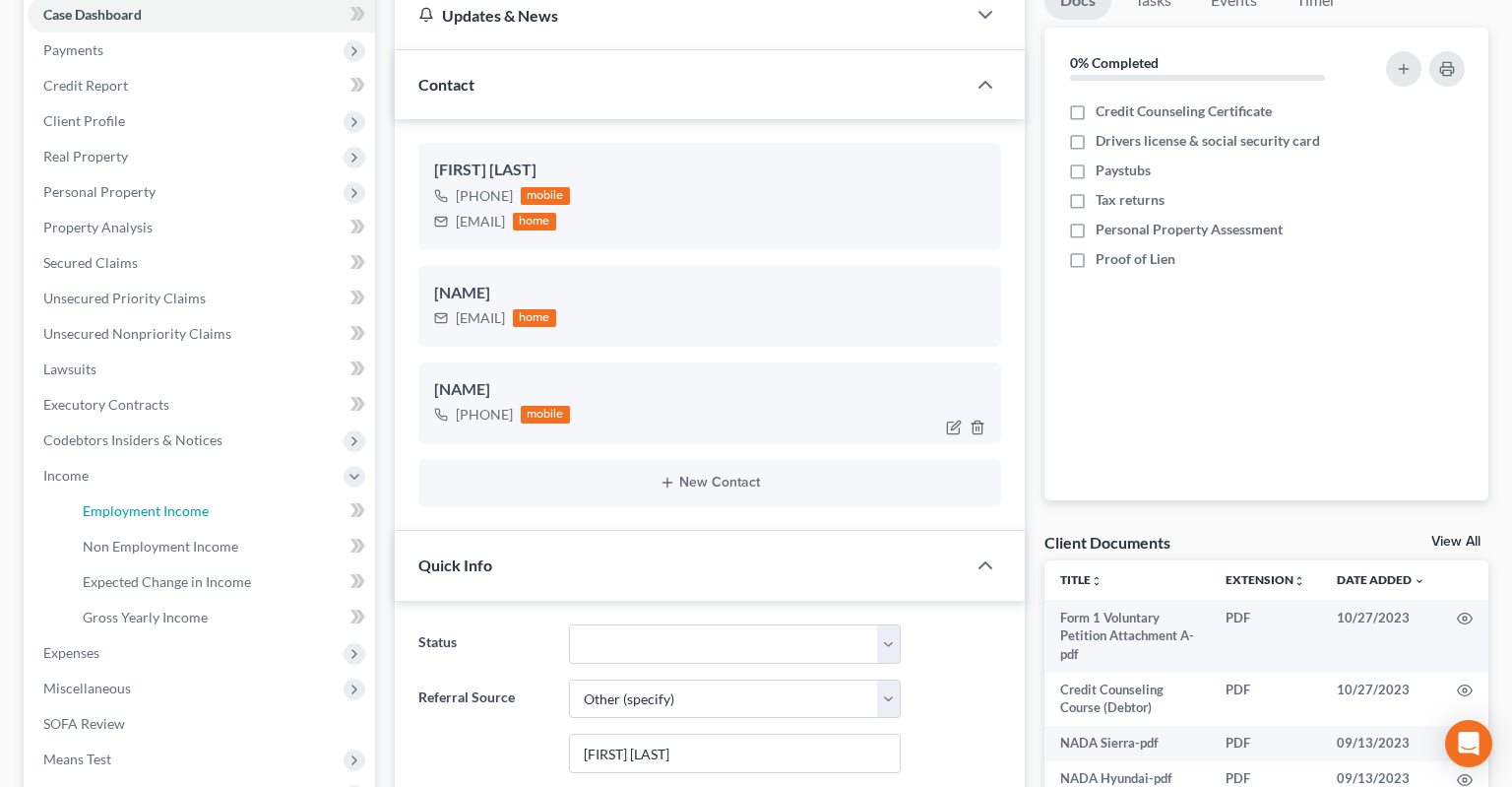 drag, startPoint x: 179, startPoint y: 507, endPoint x: 719, endPoint y: 361, distance: 559.38895 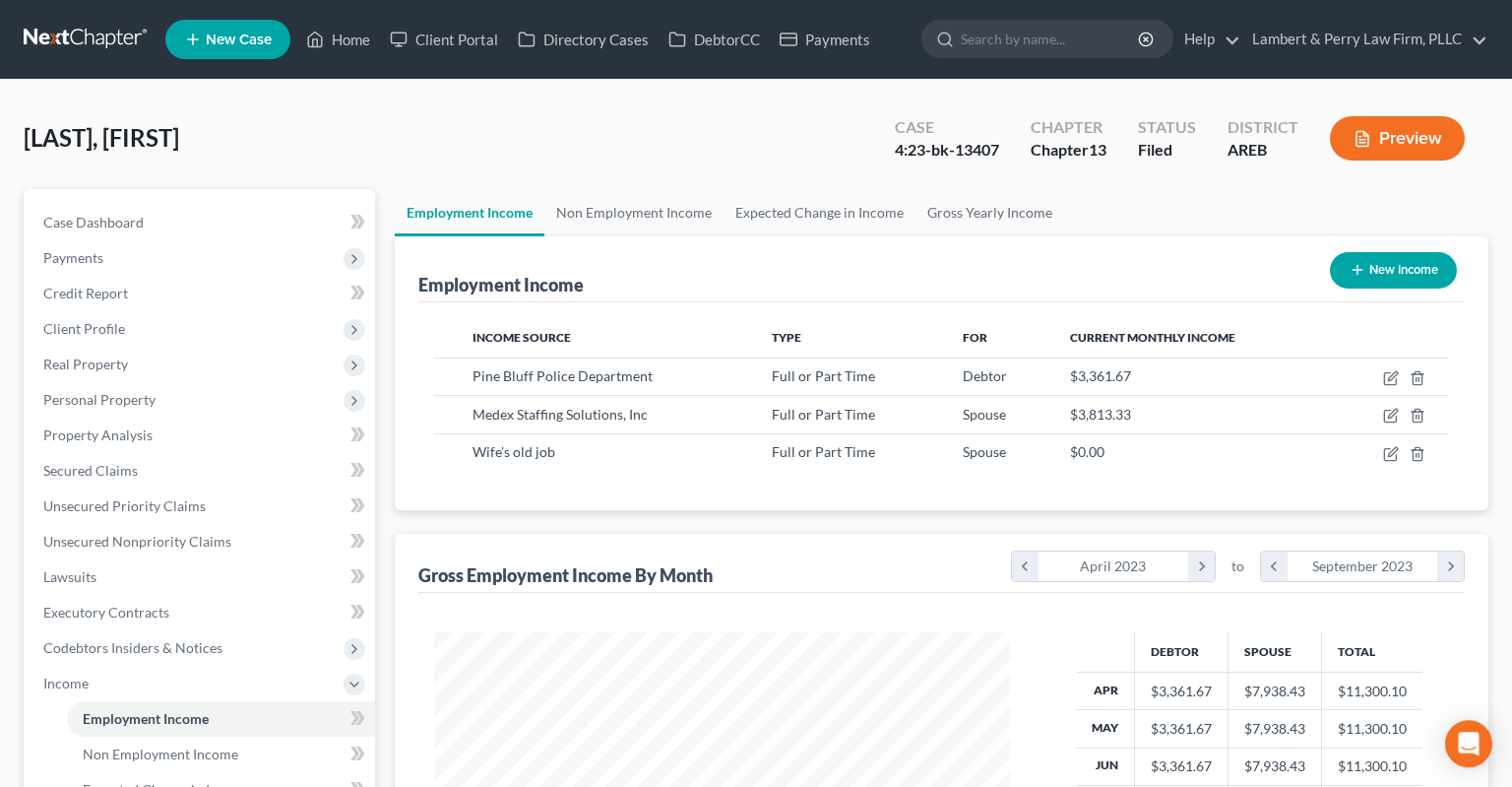 scroll, scrollTop: 0, scrollLeft: 0, axis: both 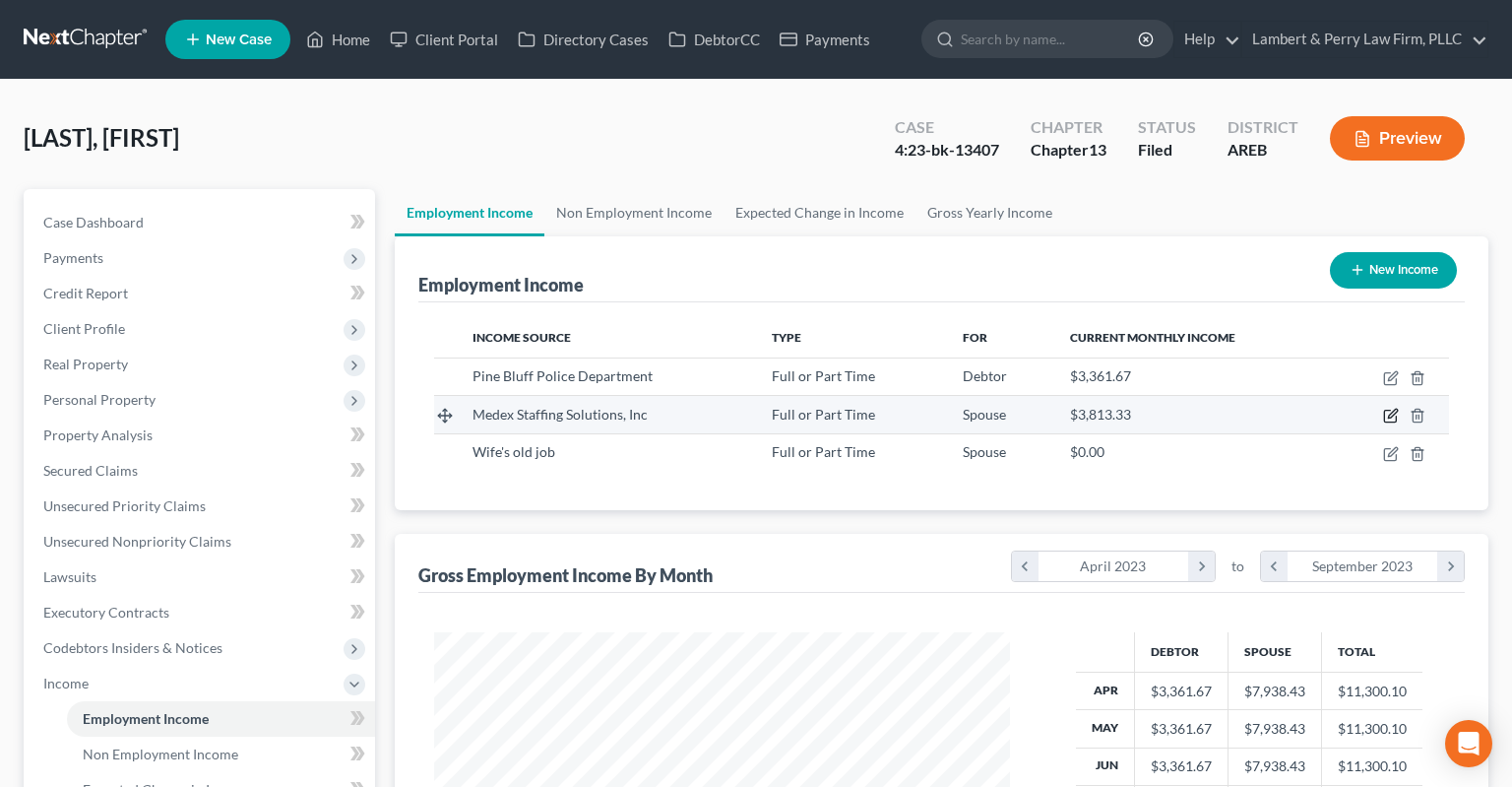 click 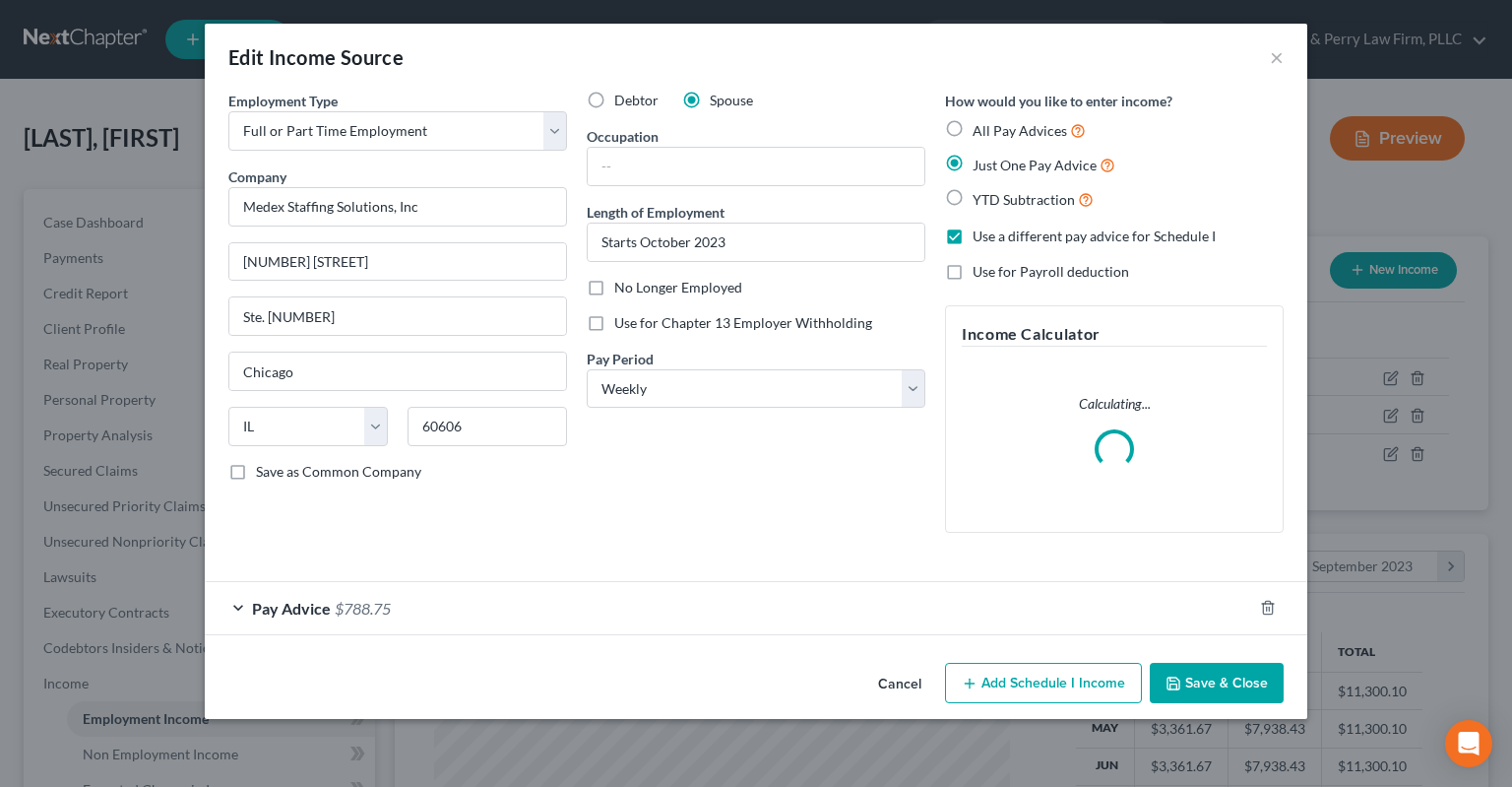 click on "Cancel" at bounding box center (900, 685) 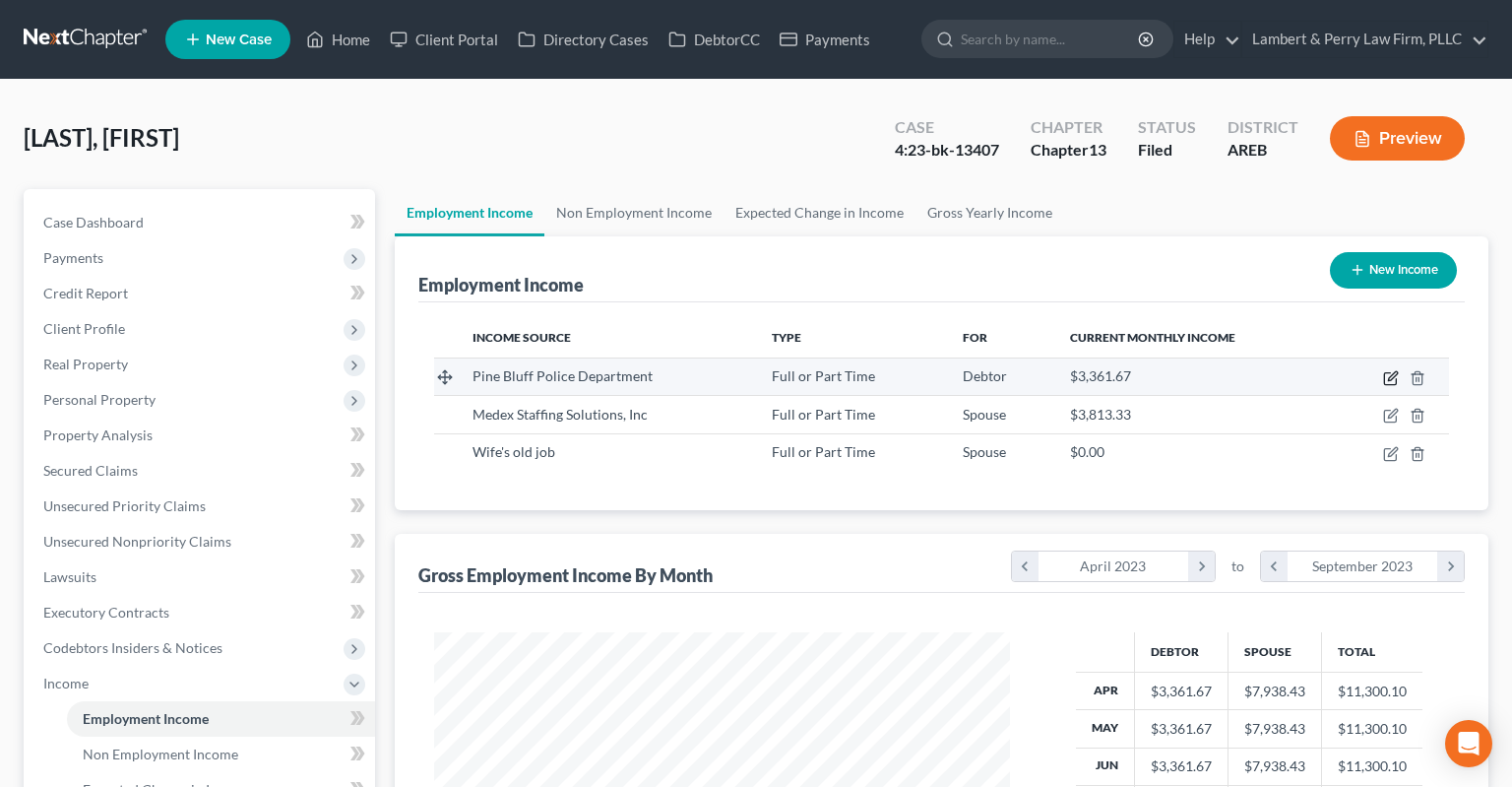 click 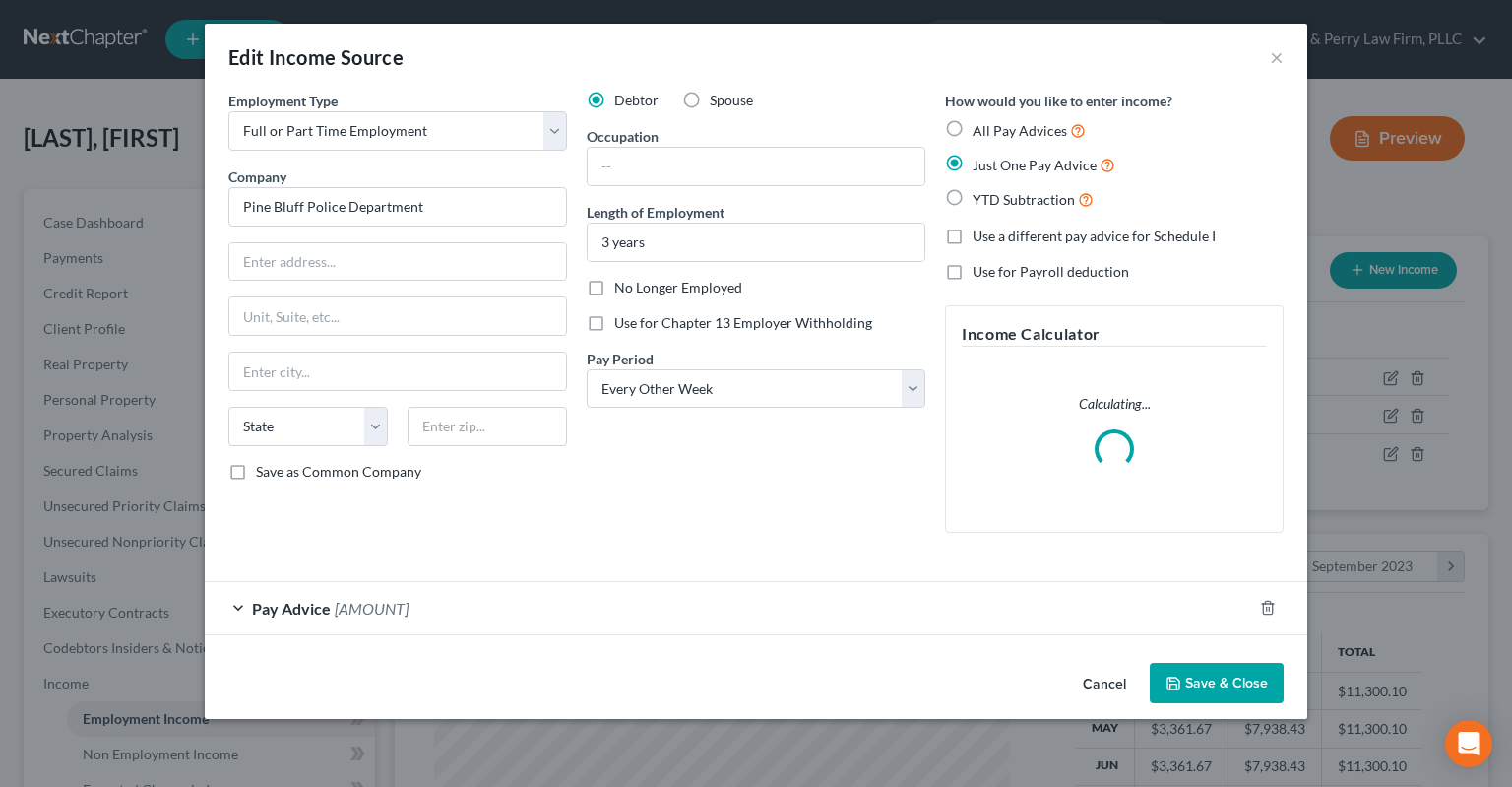click on "Cancel" at bounding box center [1104, 685] 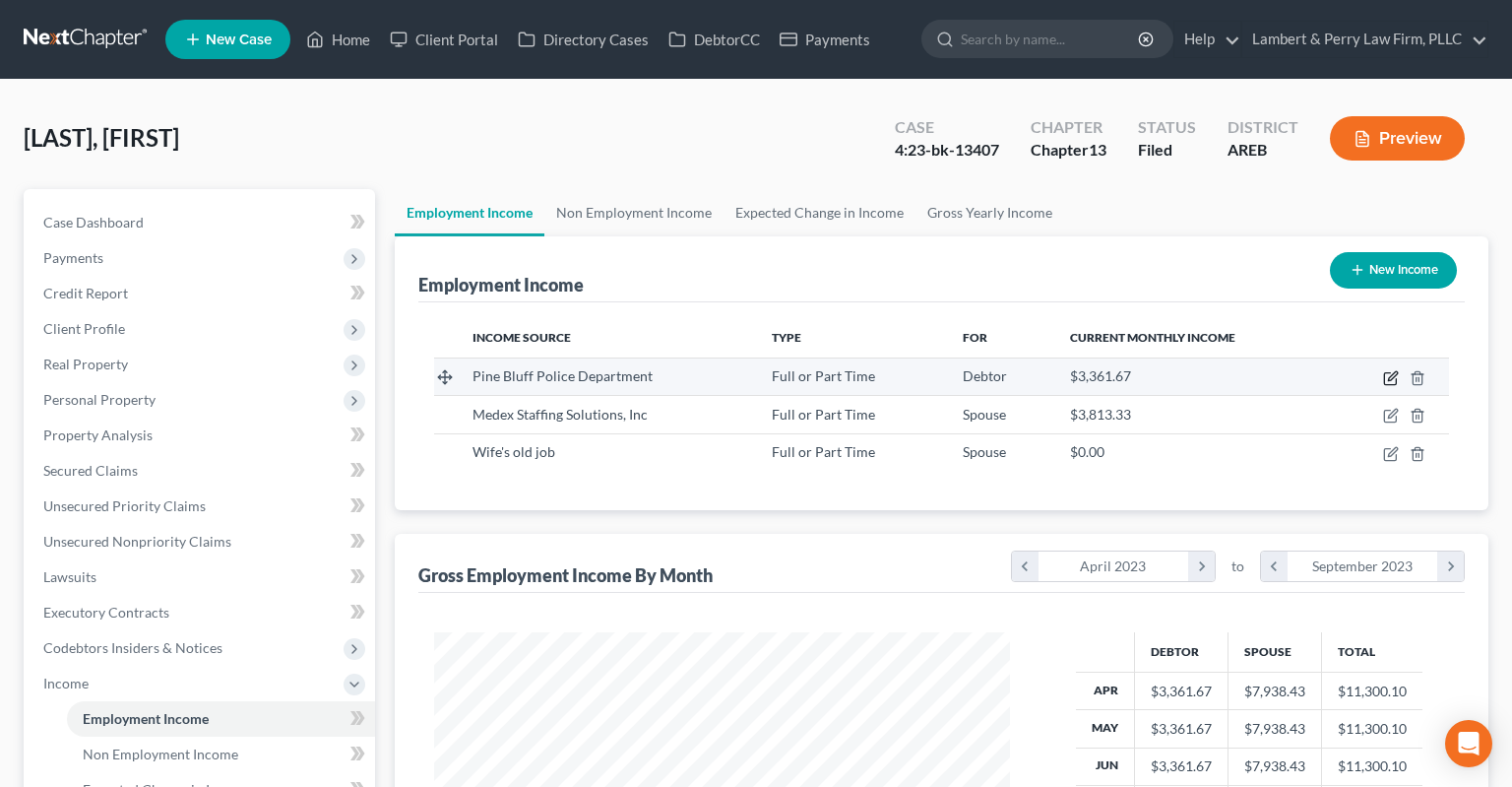 click 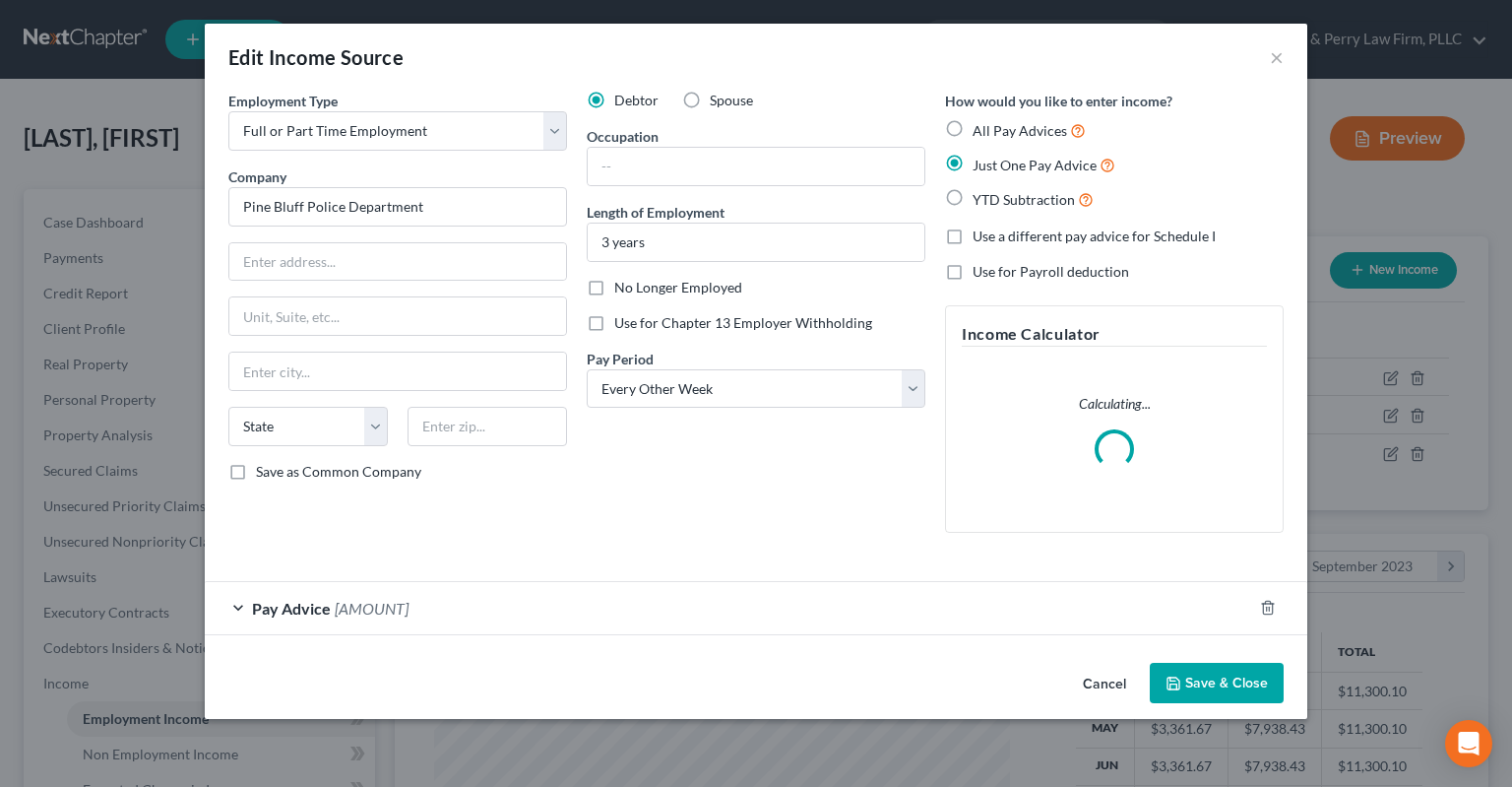 click on "Pay Advice $1,264.47" at bounding box center (728, 608) 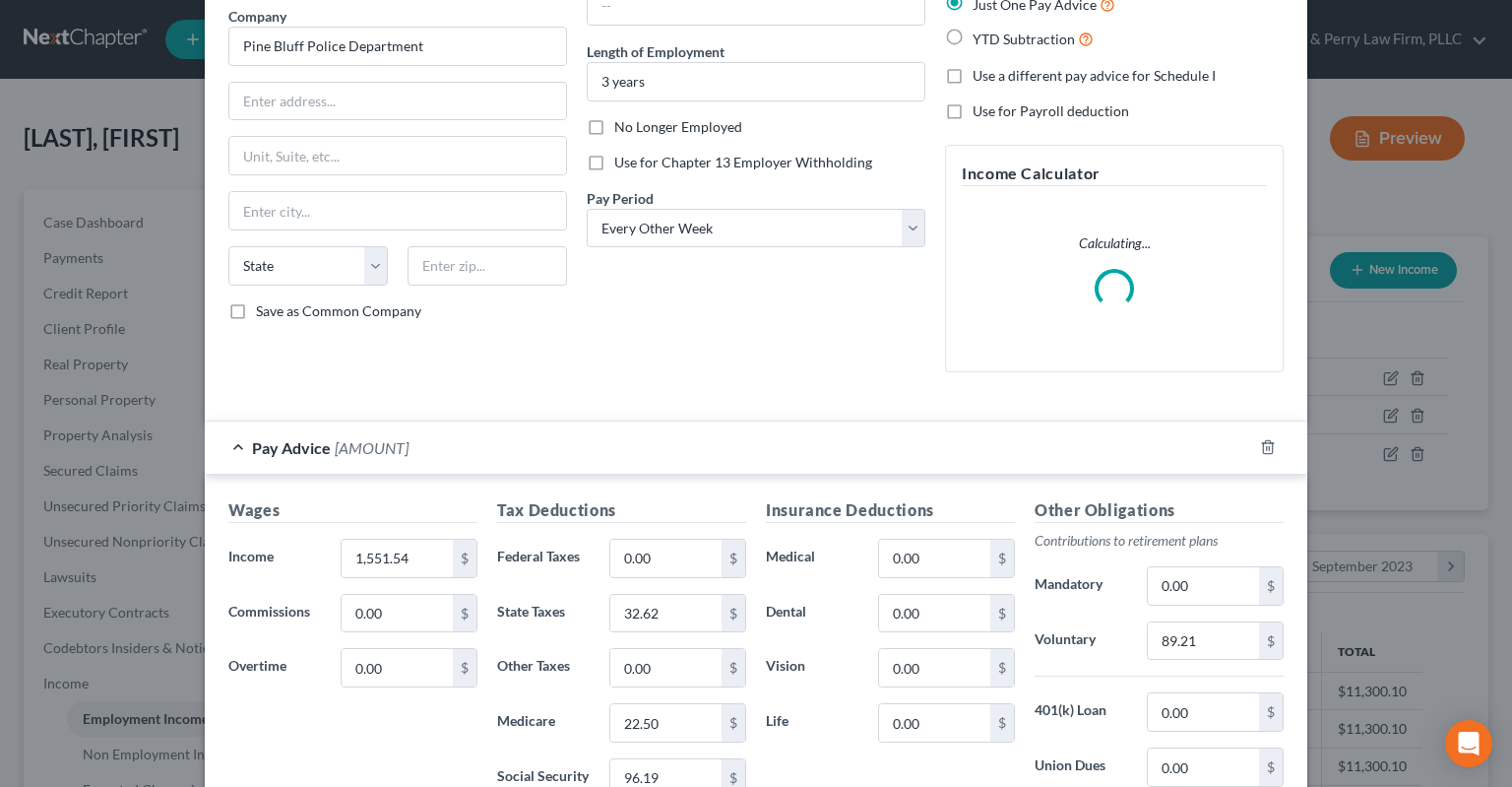 scroll, scrollTop: 297, scrollLeft: 0, axis: vertical 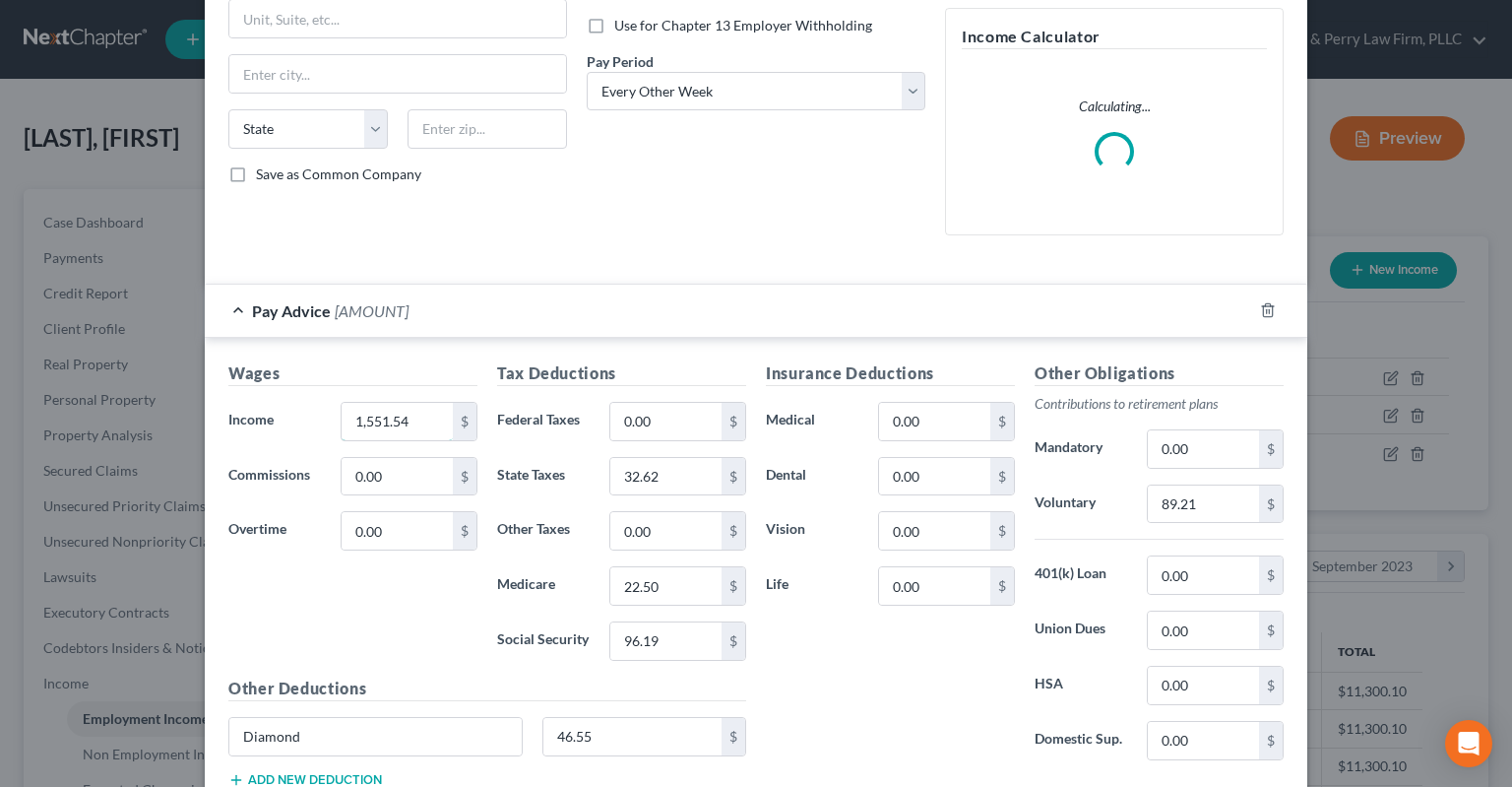 click on "1,551.54" at bounding box center [397, 422] 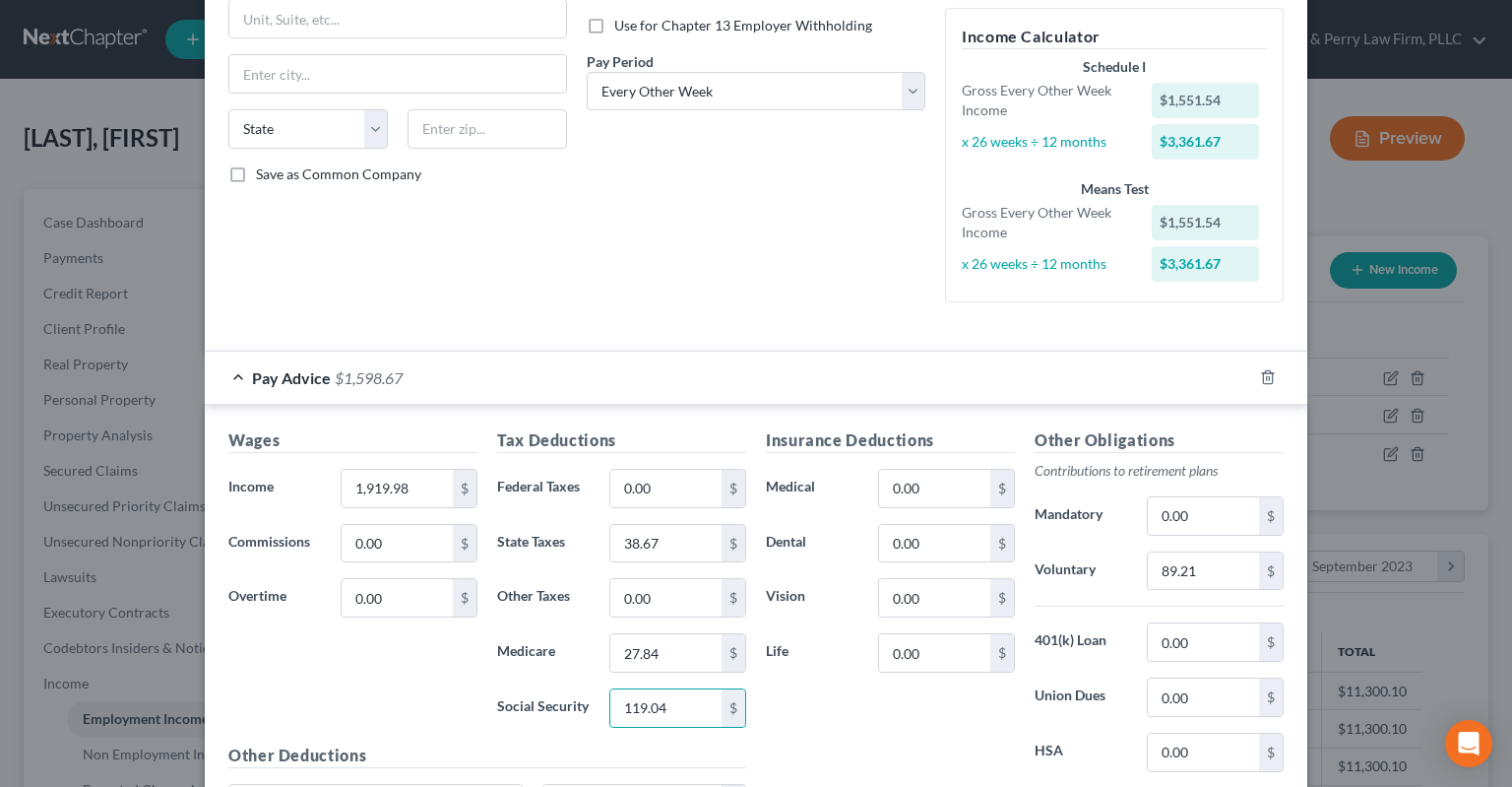 scroll, scrollTop: 500, scrollLeft: 0, axis: vertical 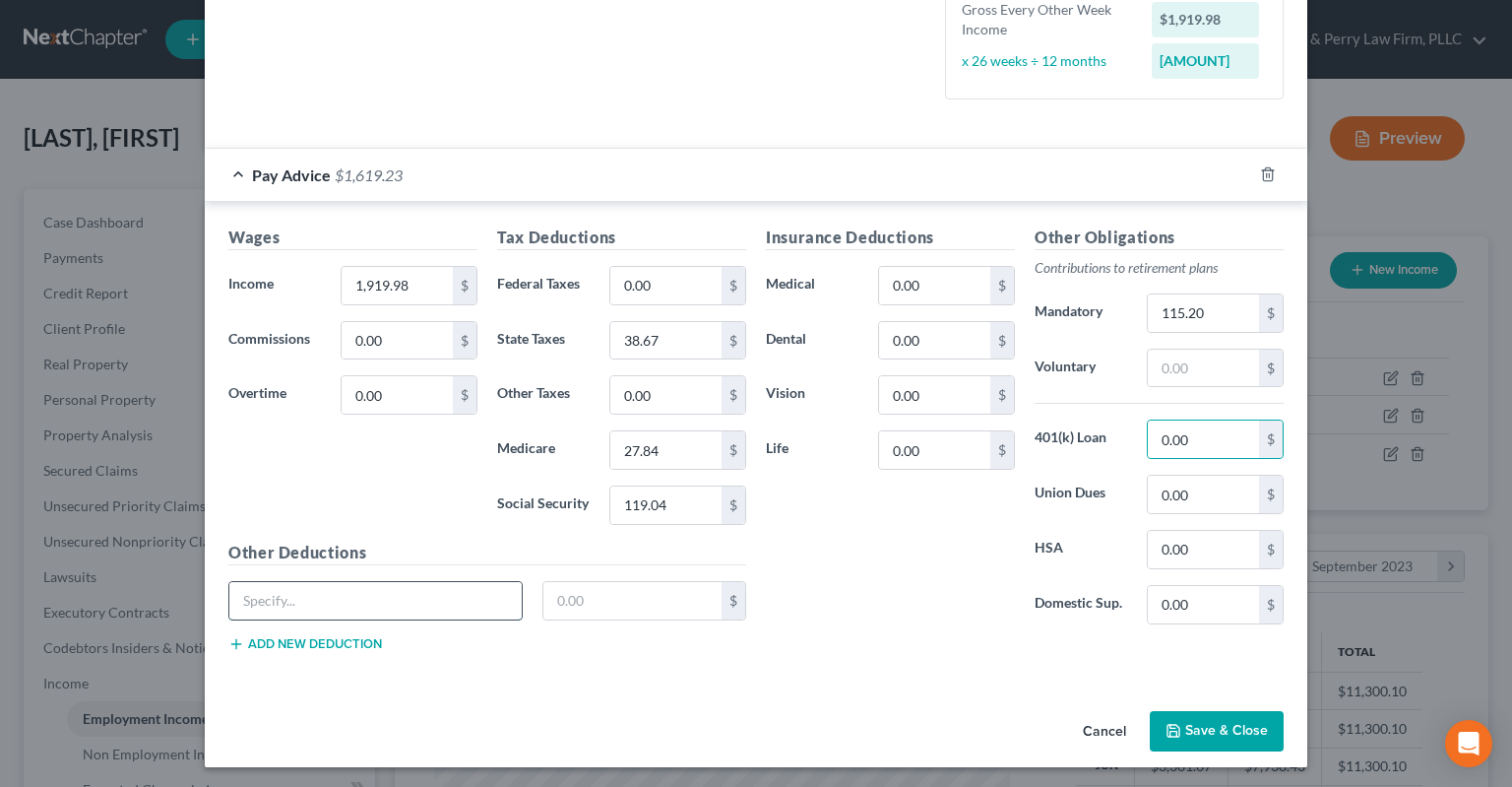 click at bounding box center (375, 601) 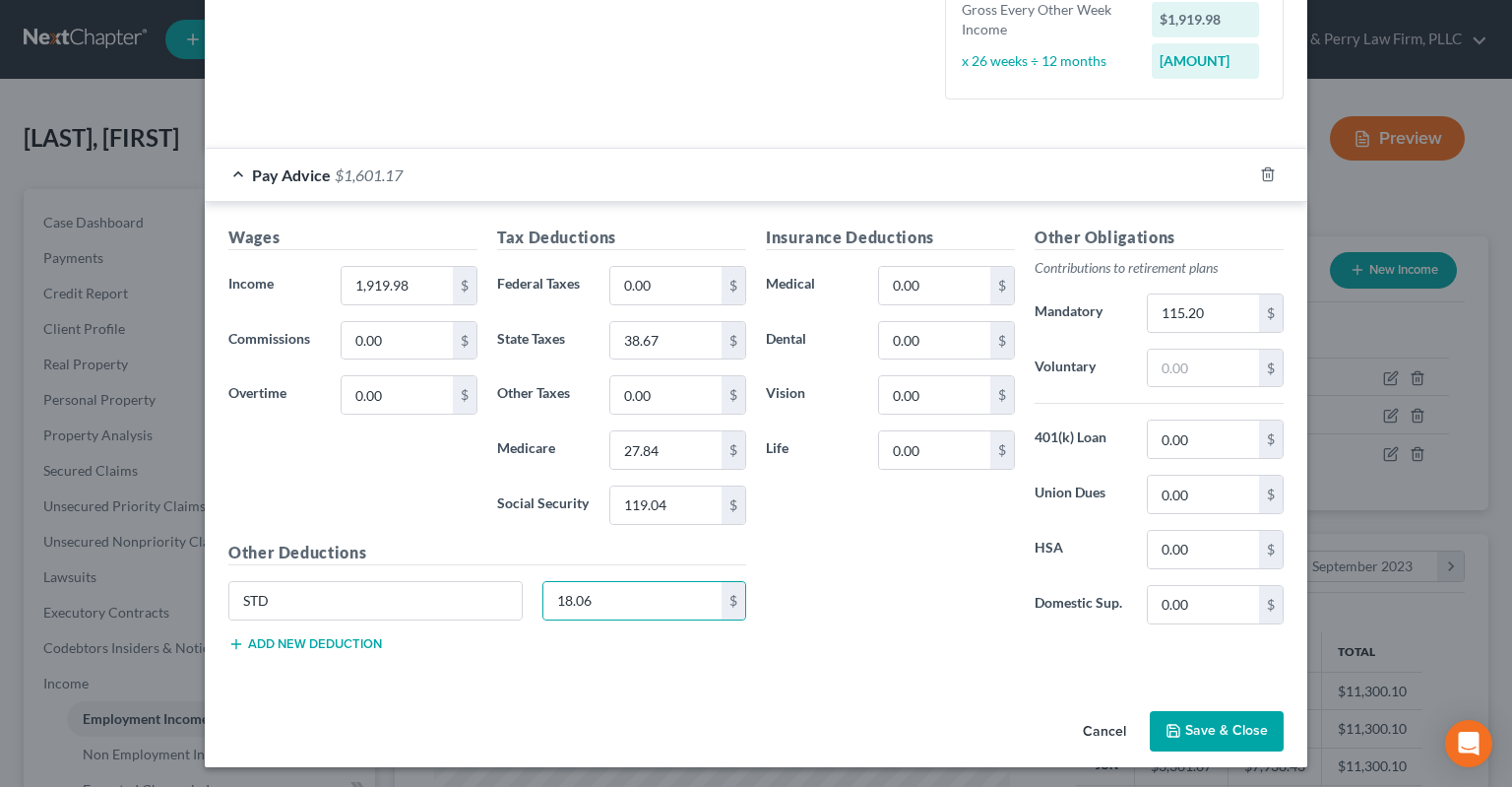 click on "Save & Close" at bounding box center [1217, 732] 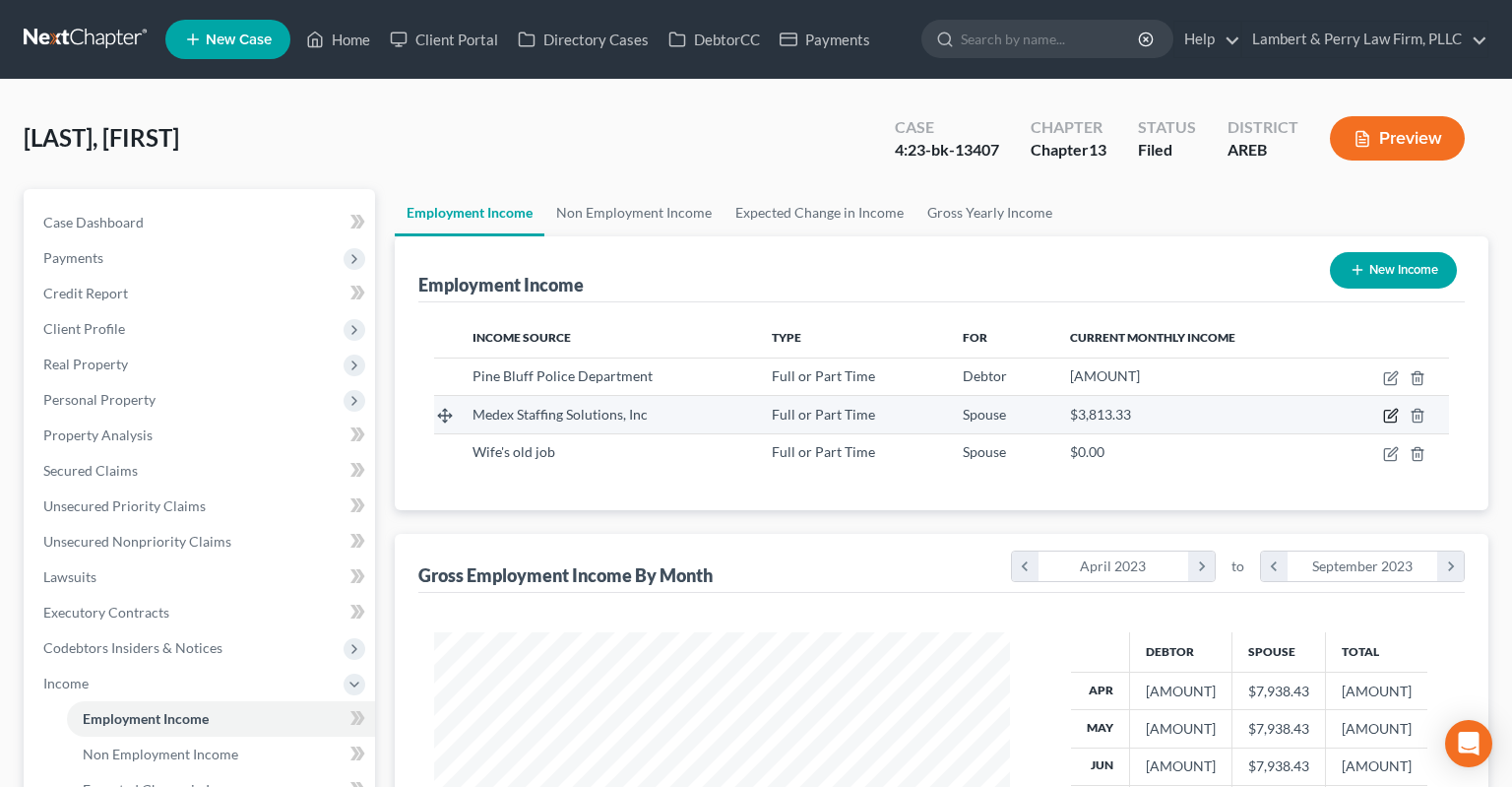 click 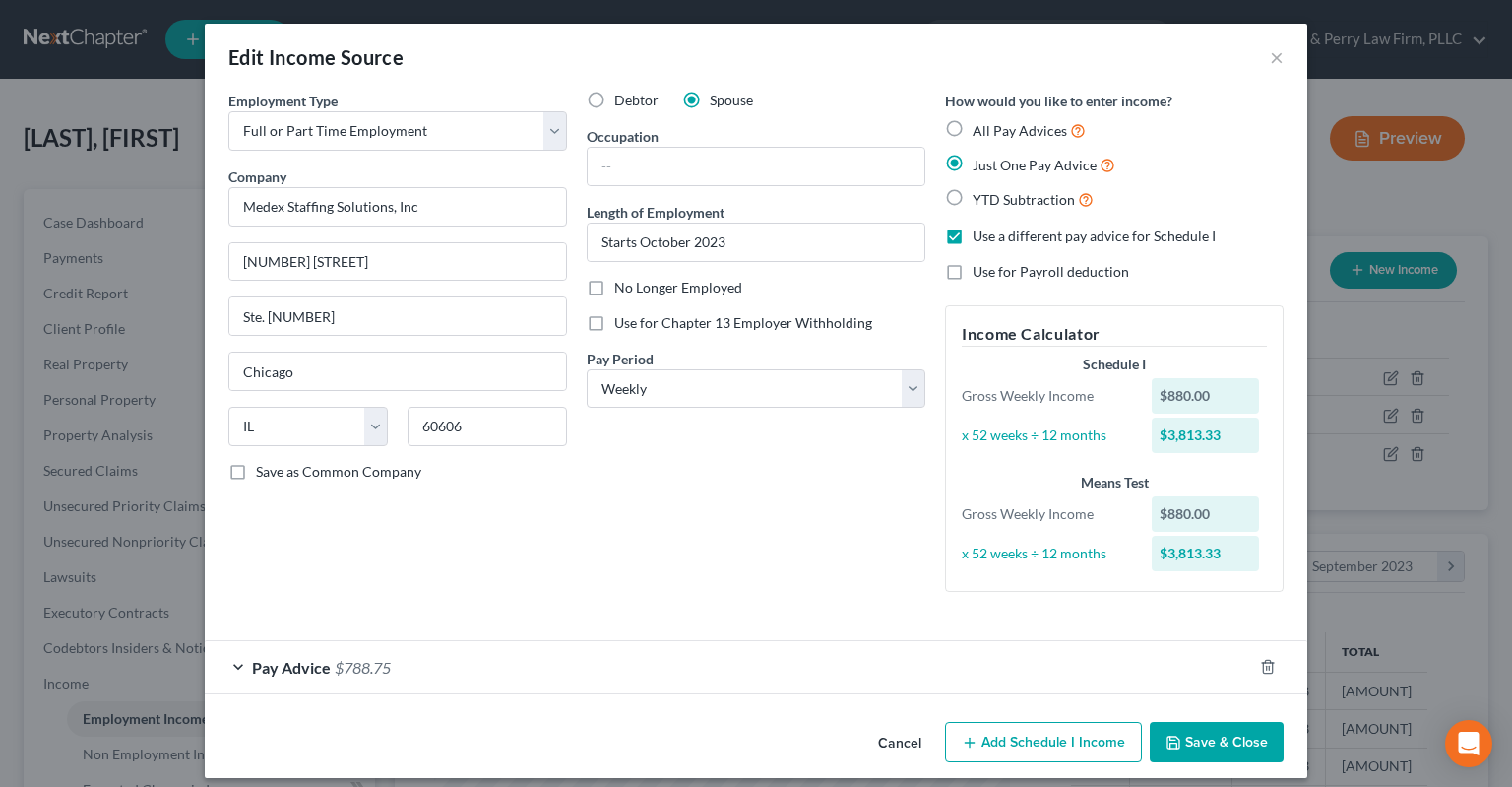 click on "Pay Advice $788.75" at bounding box center [728, 667] 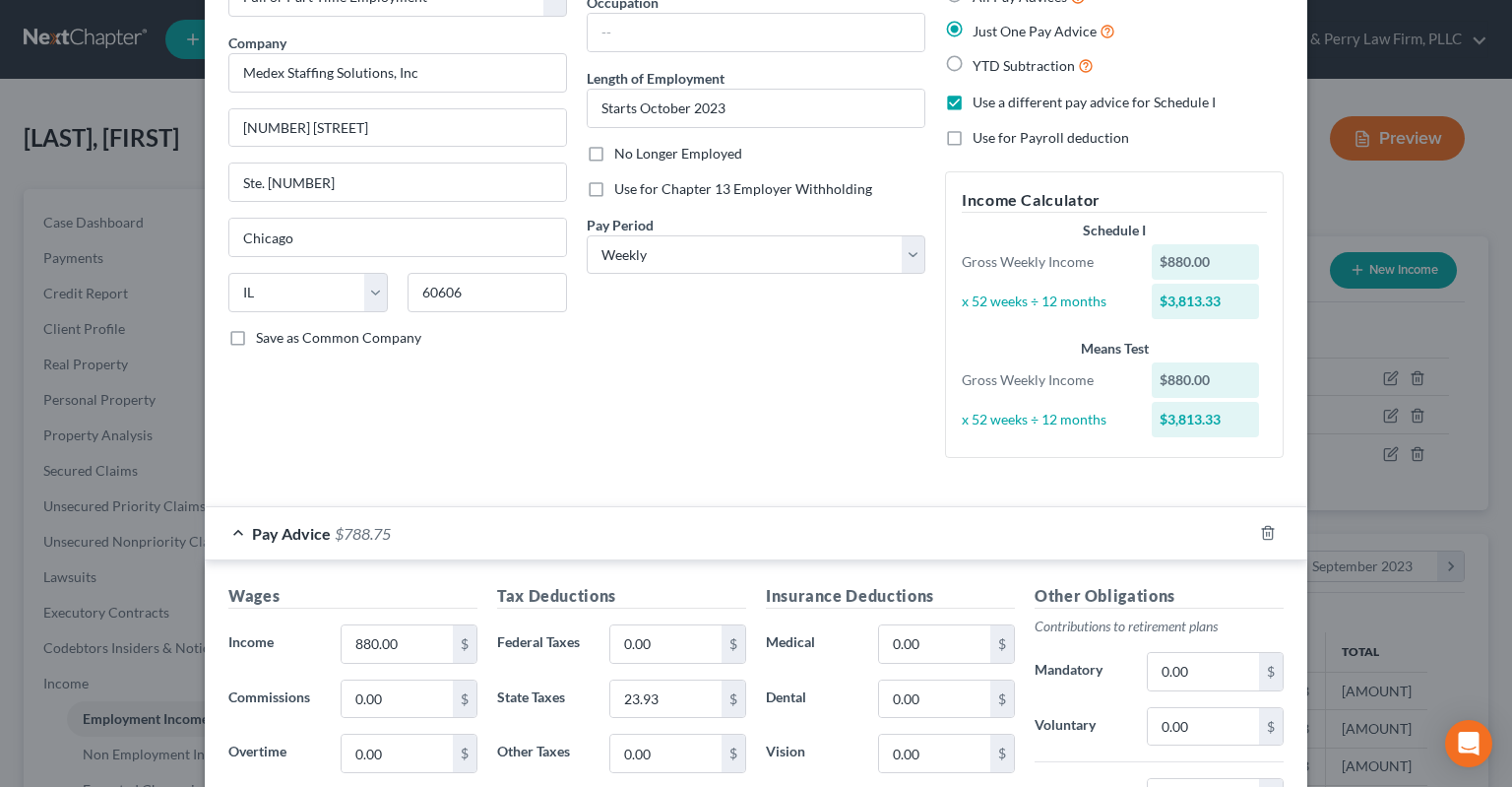 scroll, scrollTop: 297, scrollLeft: 0, axis: vertical 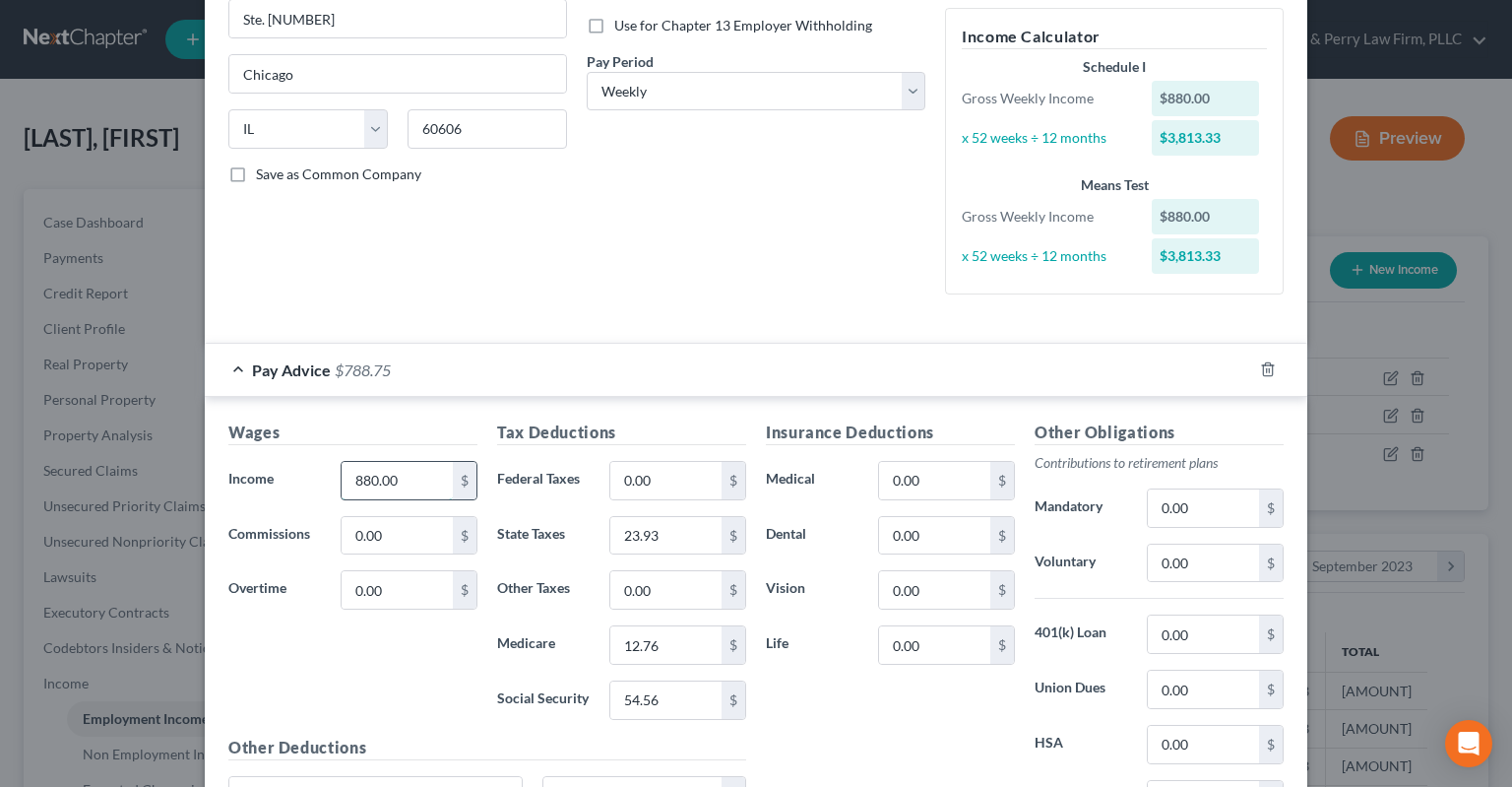 click on "880.00" at bounding box center (397, 481) 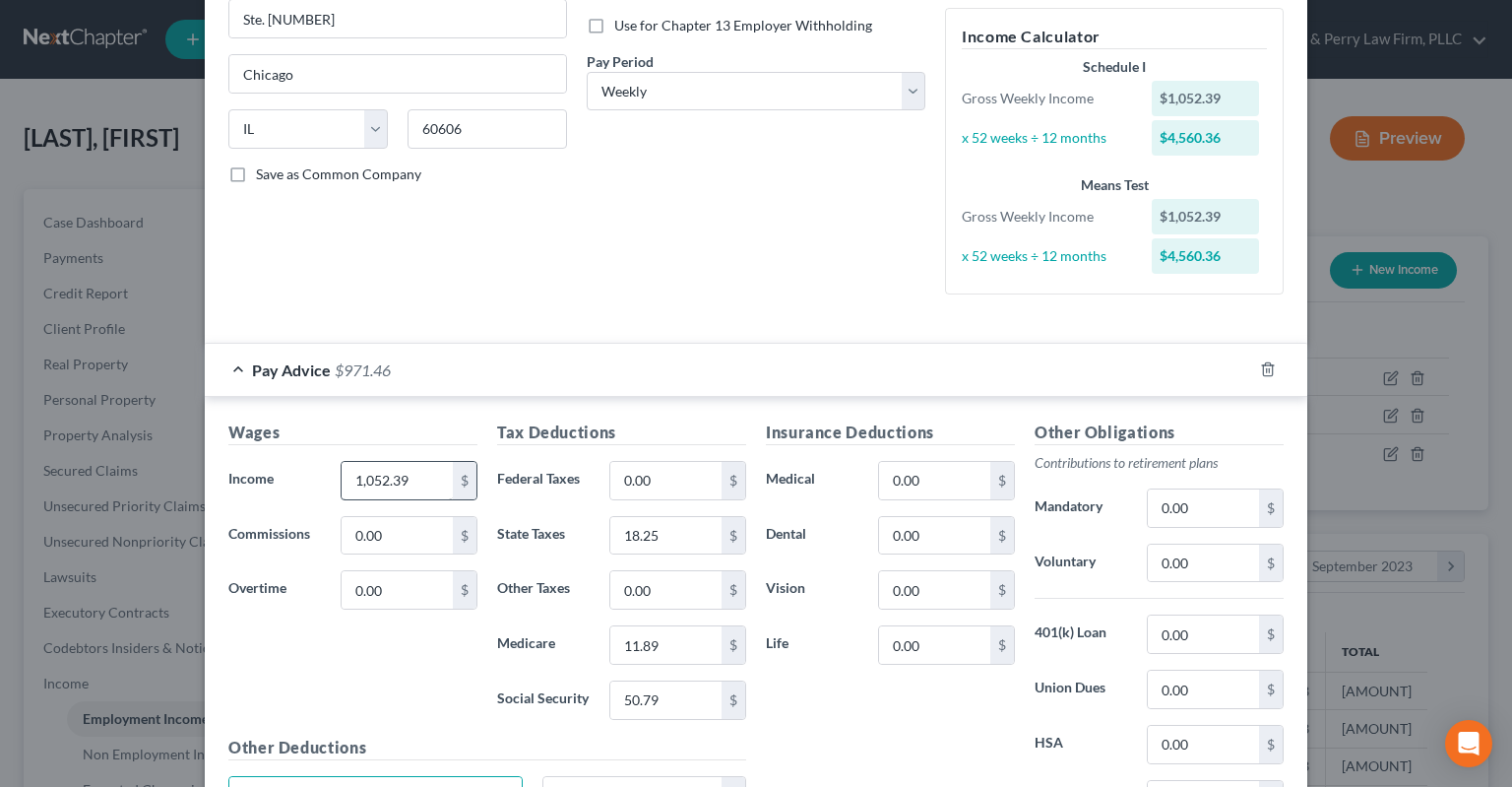scroll, scrollTop: 492, scrollLeft: 0, axis: vertical 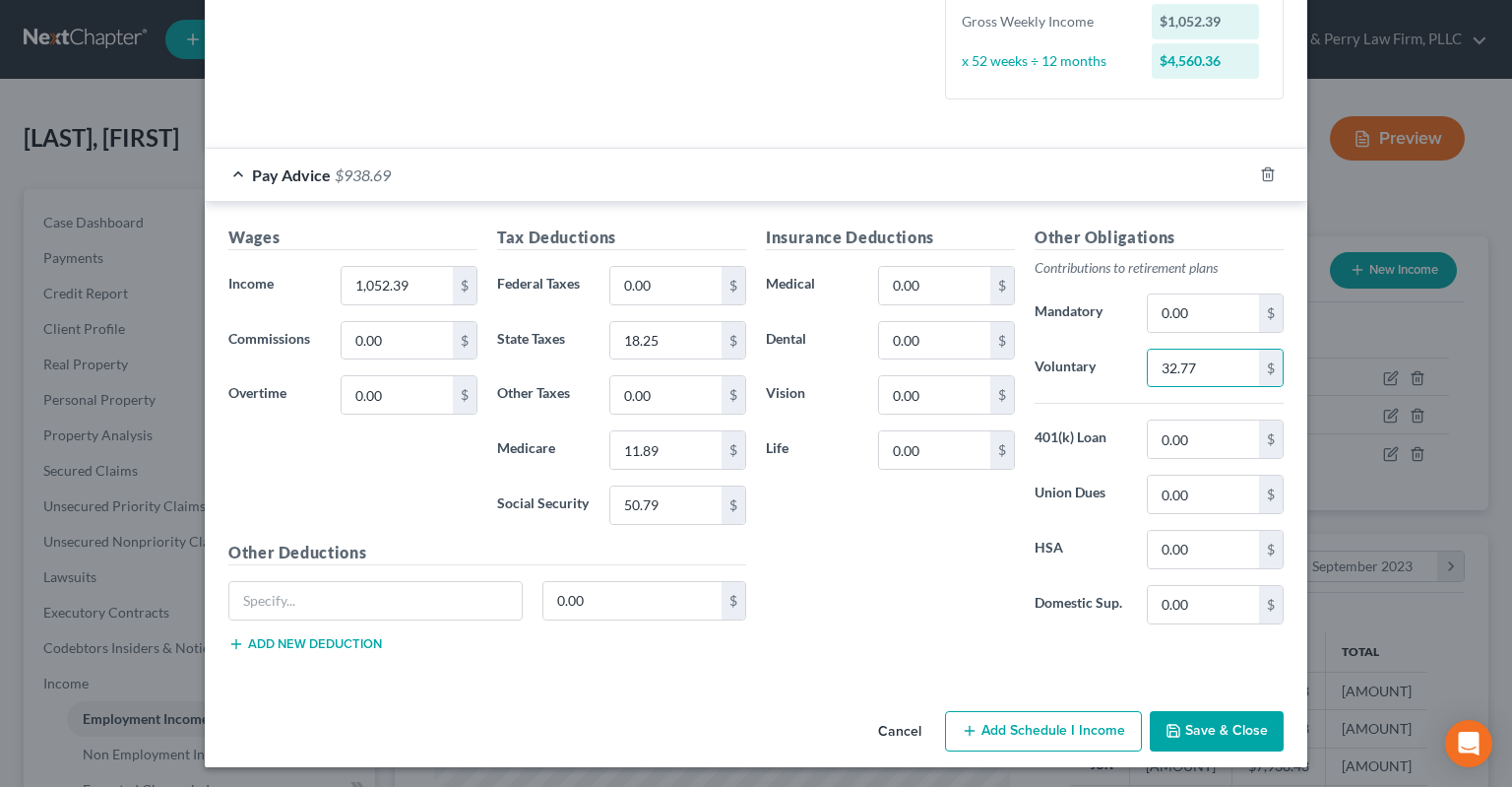 click 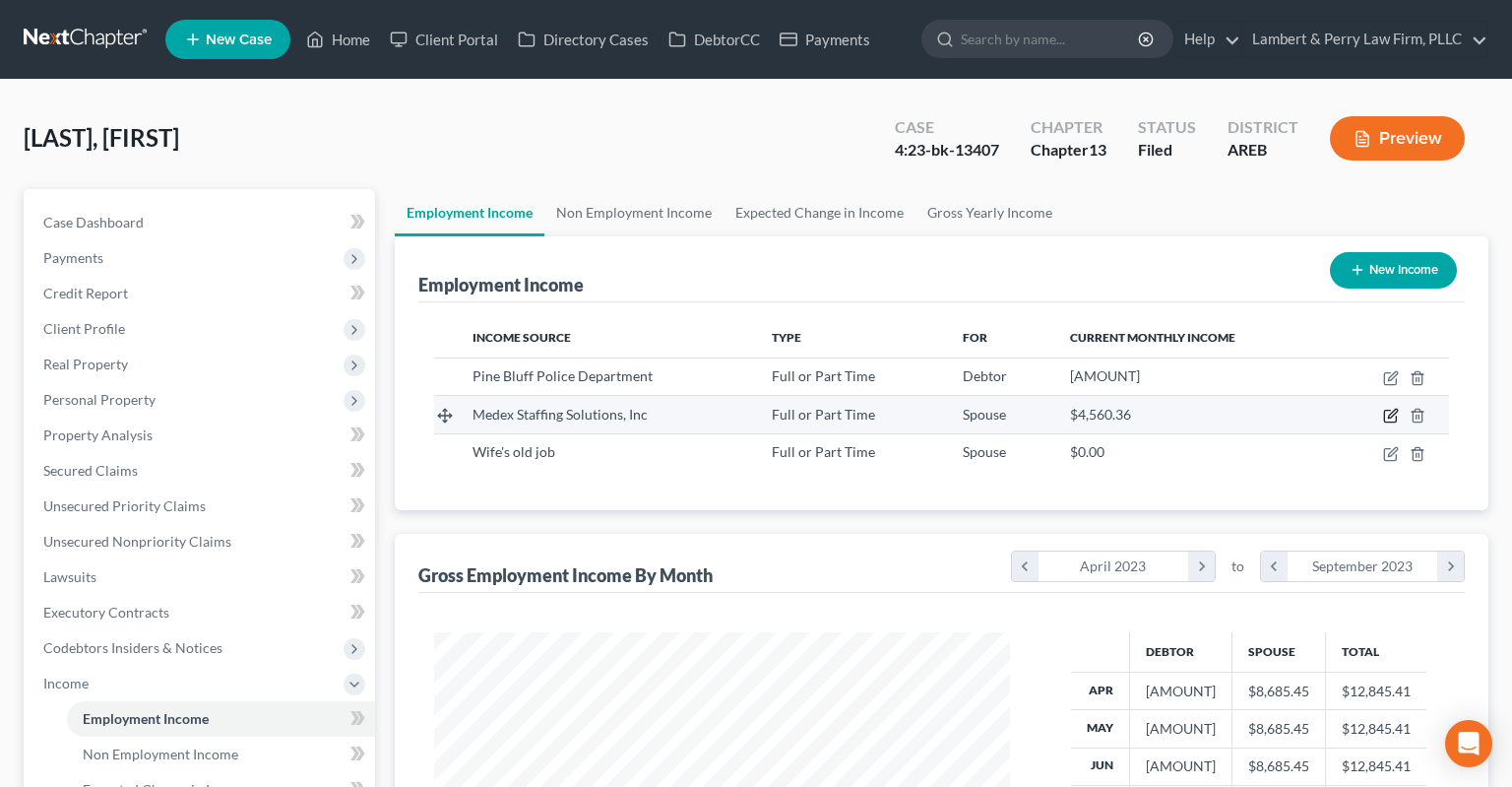click 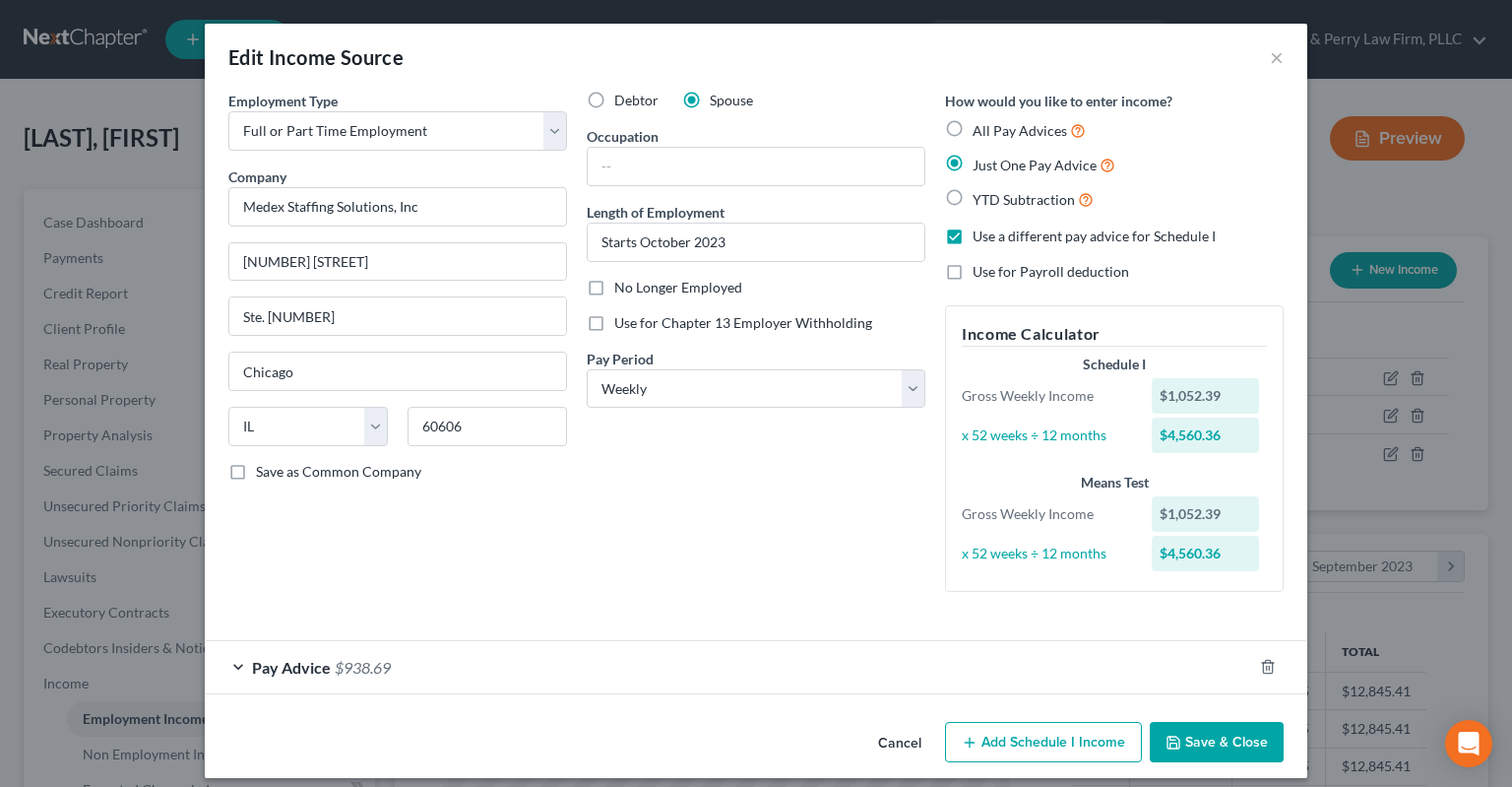 click on "Pay Advice $[AMOUNT]" at bounding box center (728, 667) 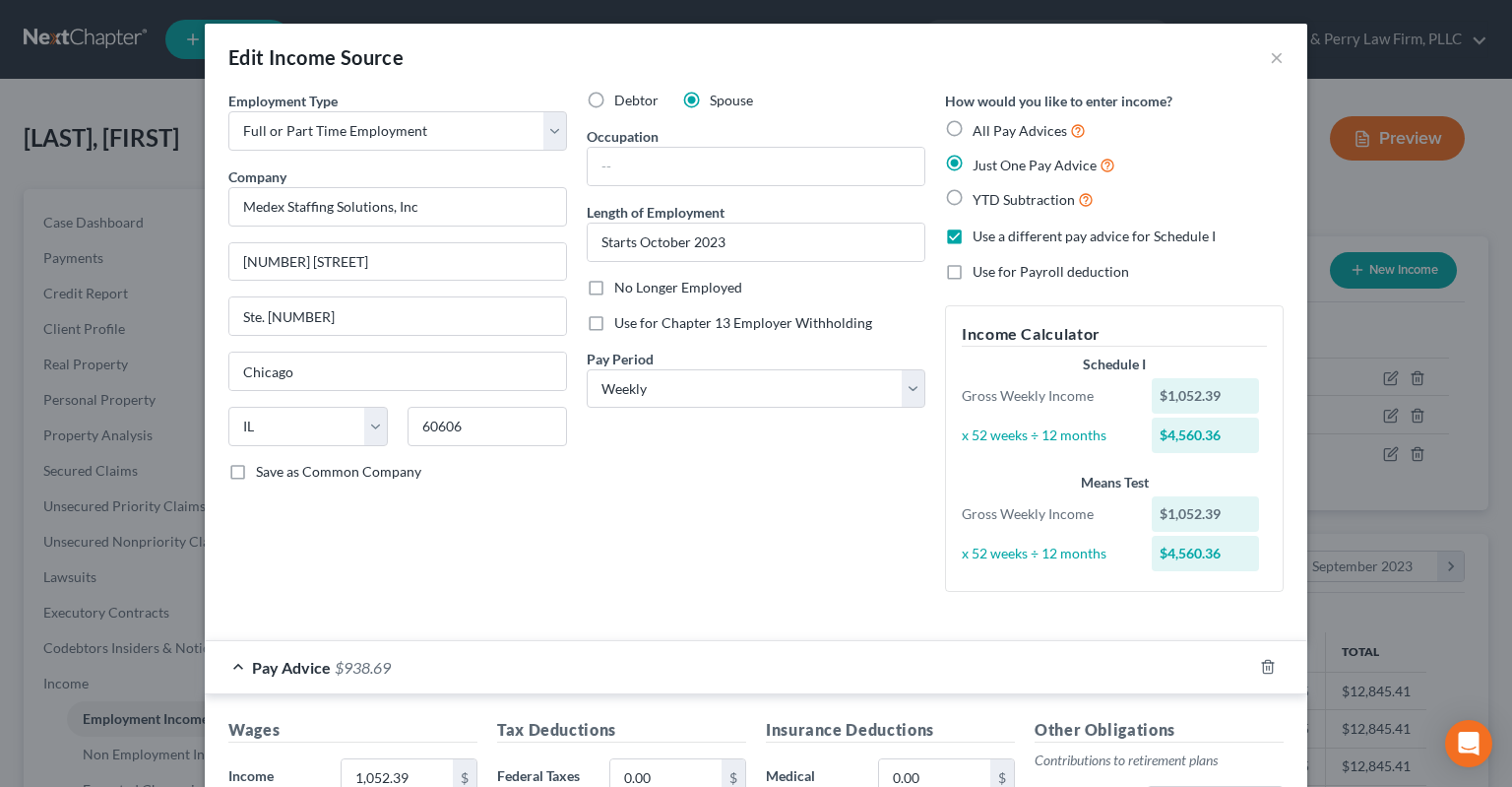click on "Pay Advice $[AMOUNT]" at bounding box center (728, 667) 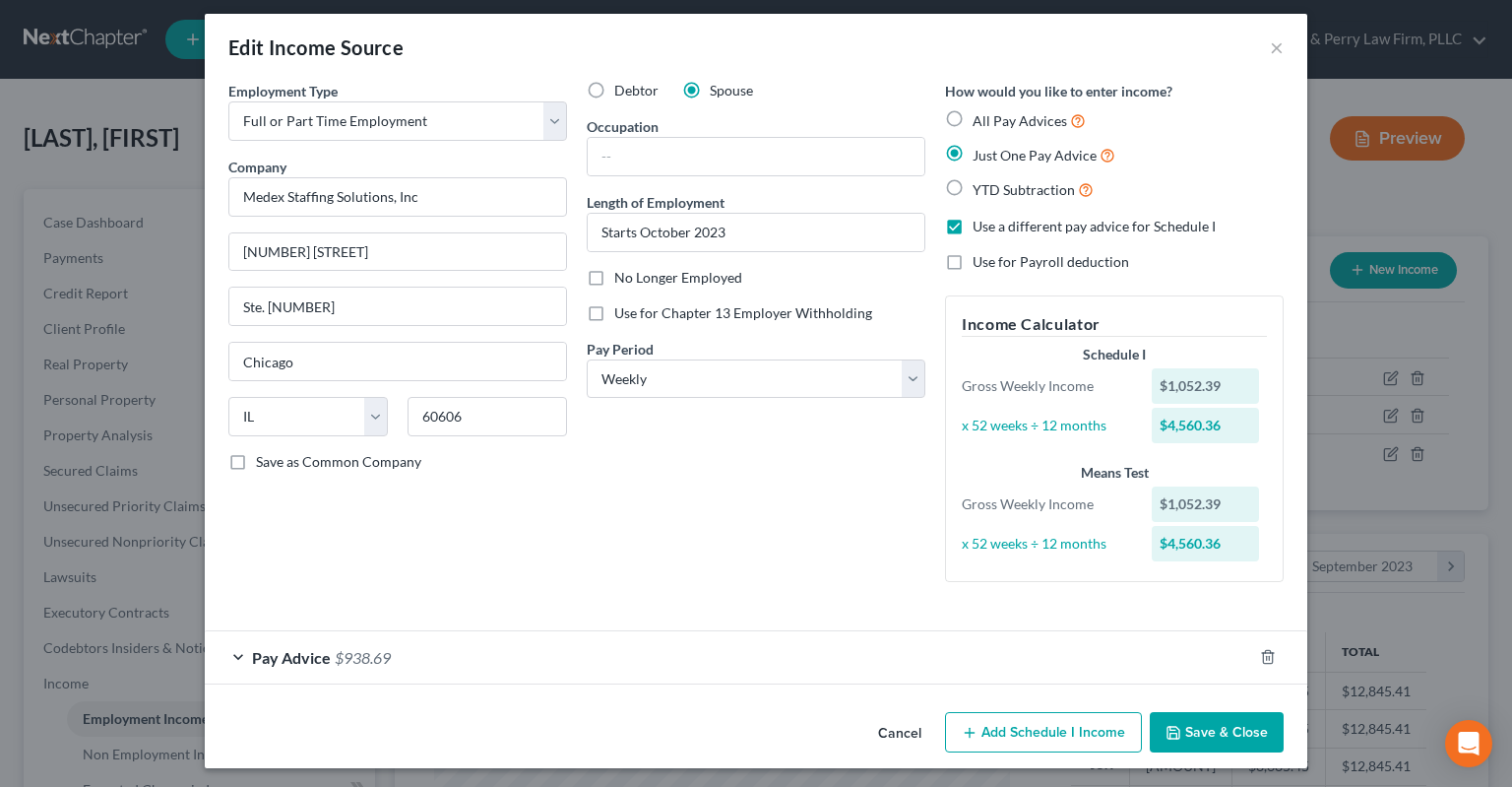 scroll, scrollTop: 14, scrollLeft: 0, axis: vertical 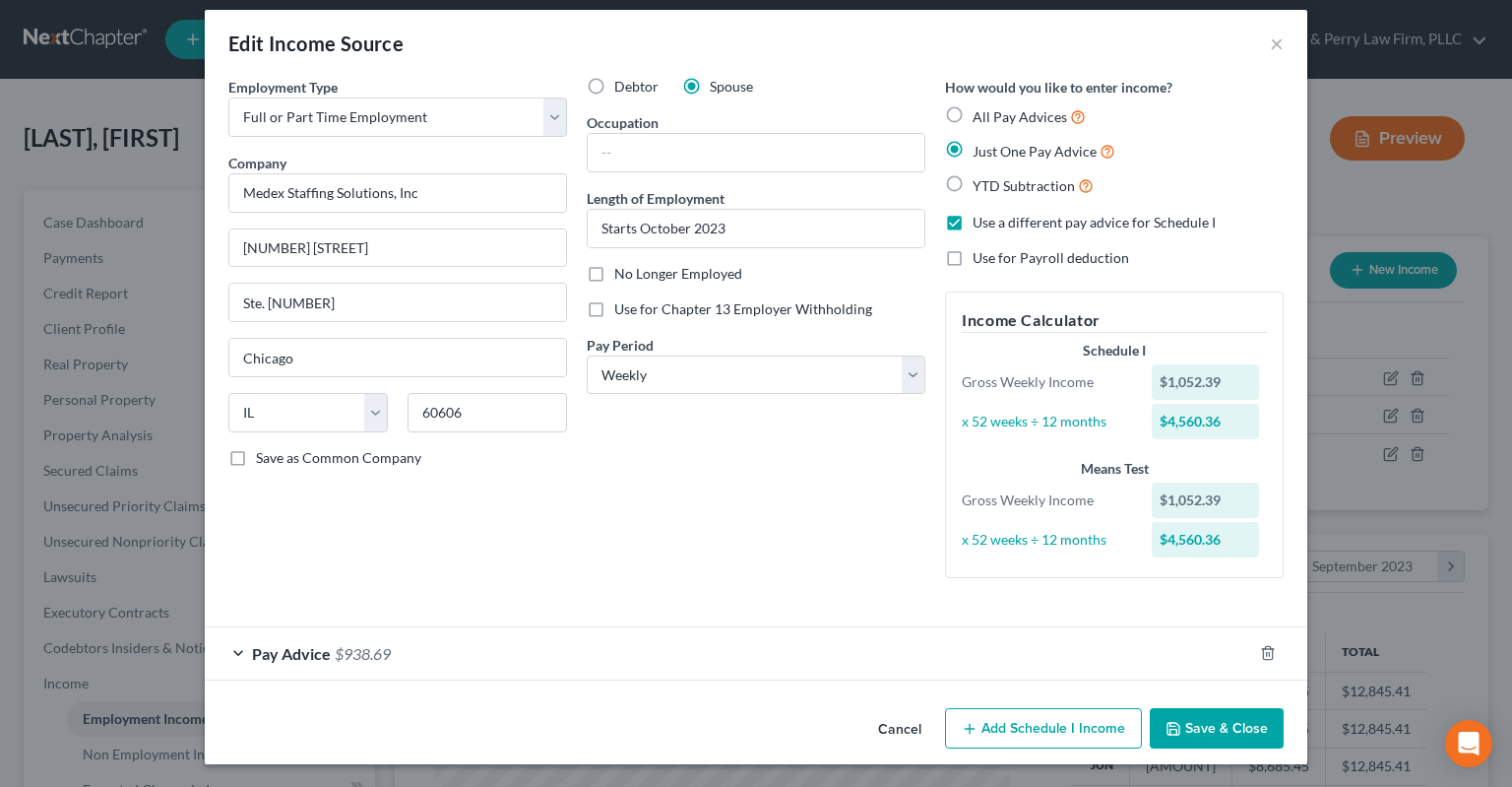 click on "Save & Close" at bounding box center [1217, 729] 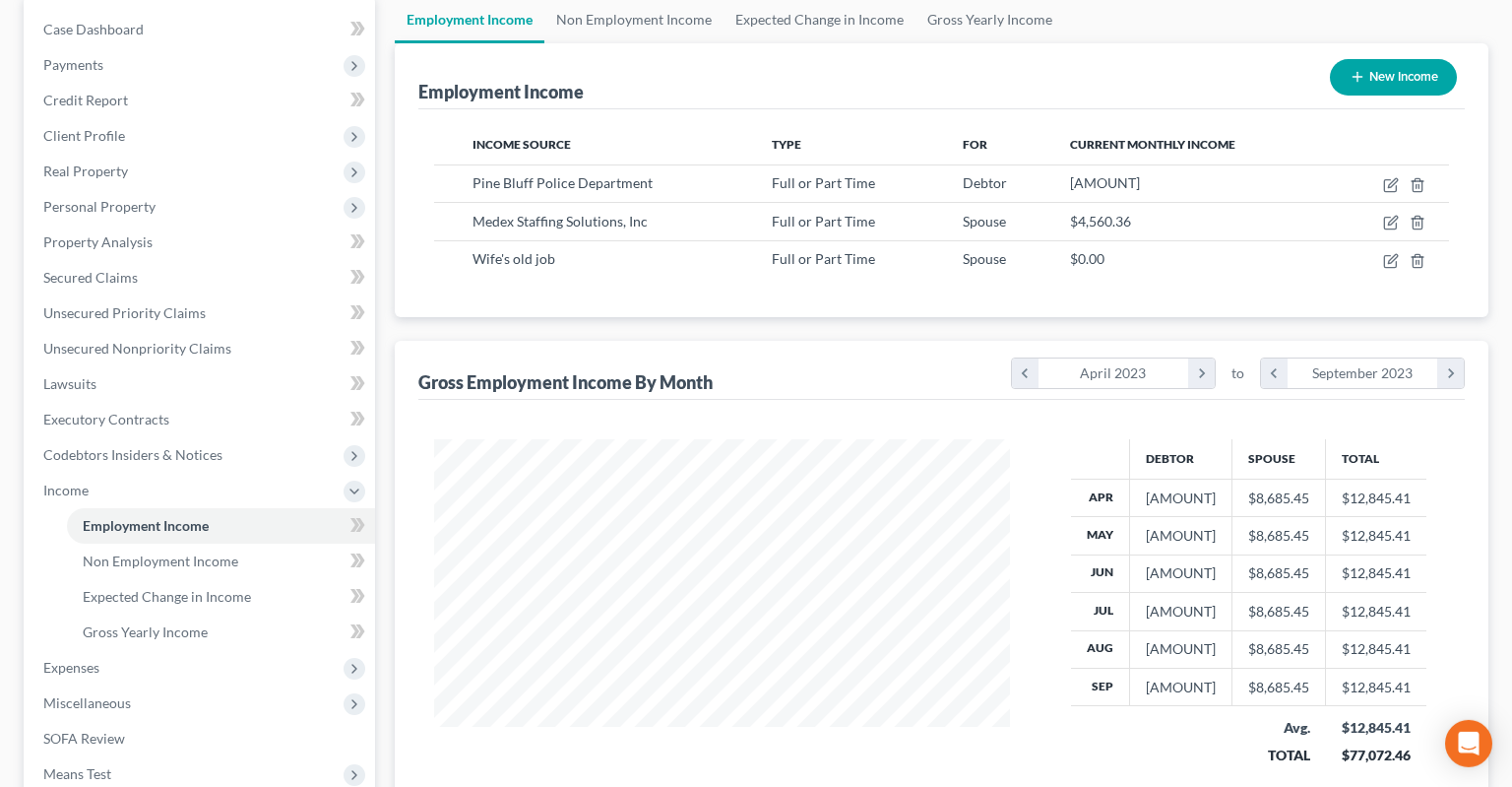 scroll, scrollTop: 103, scrollLeft: 0, axis: vertical 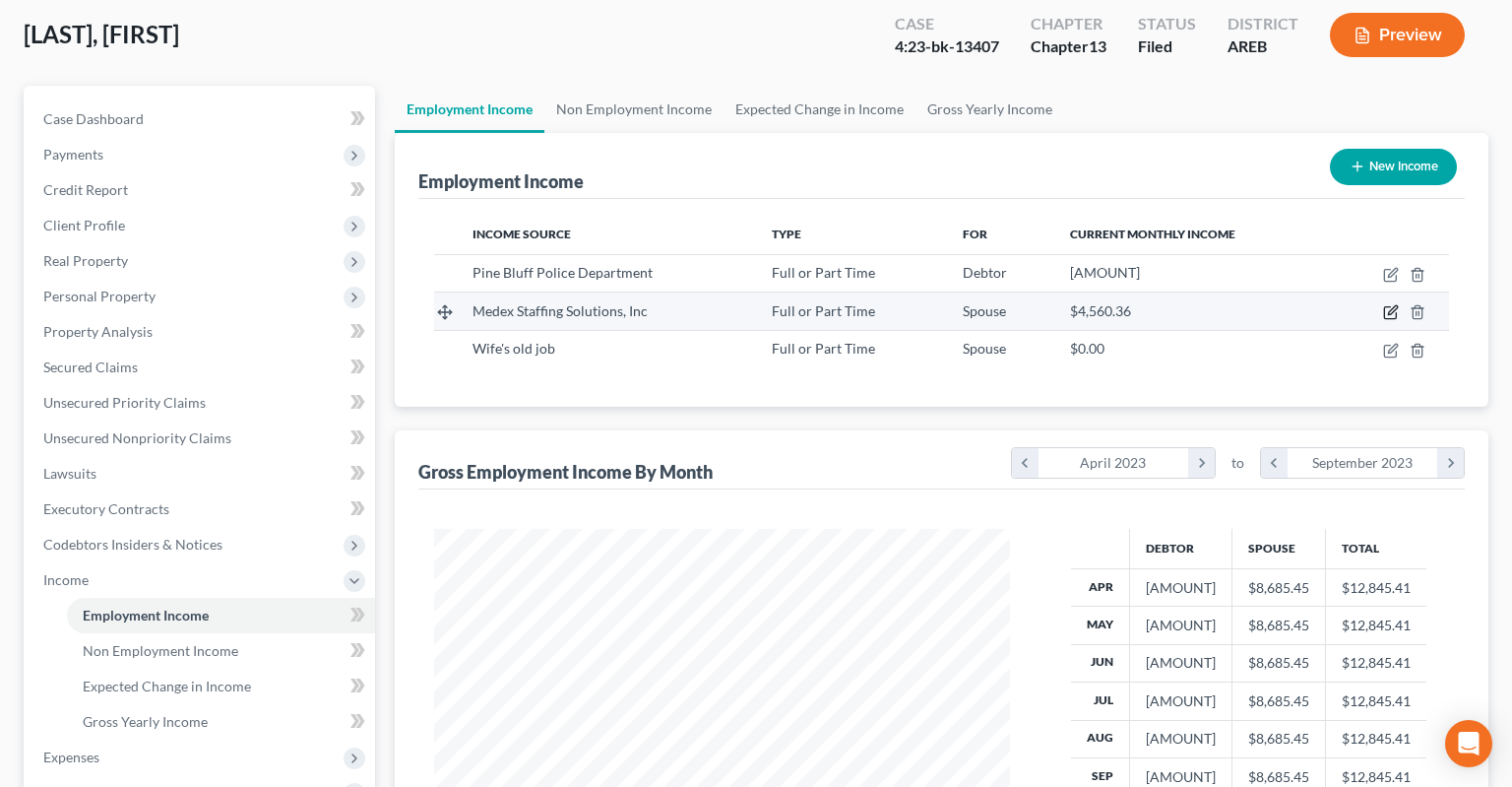 click 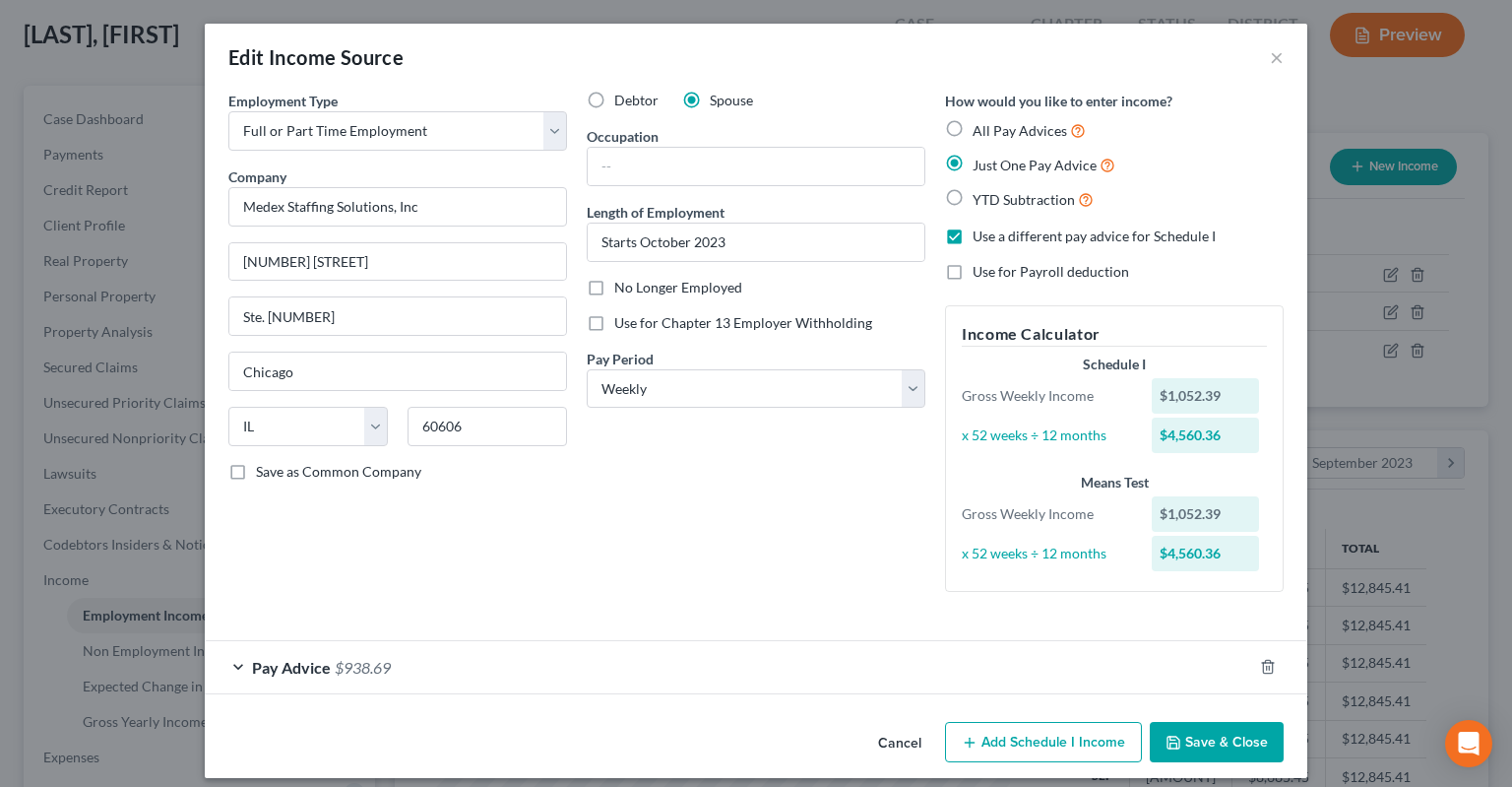 click on "Pay Advice $[AMOUNT]" at bounding box center [728, 667] 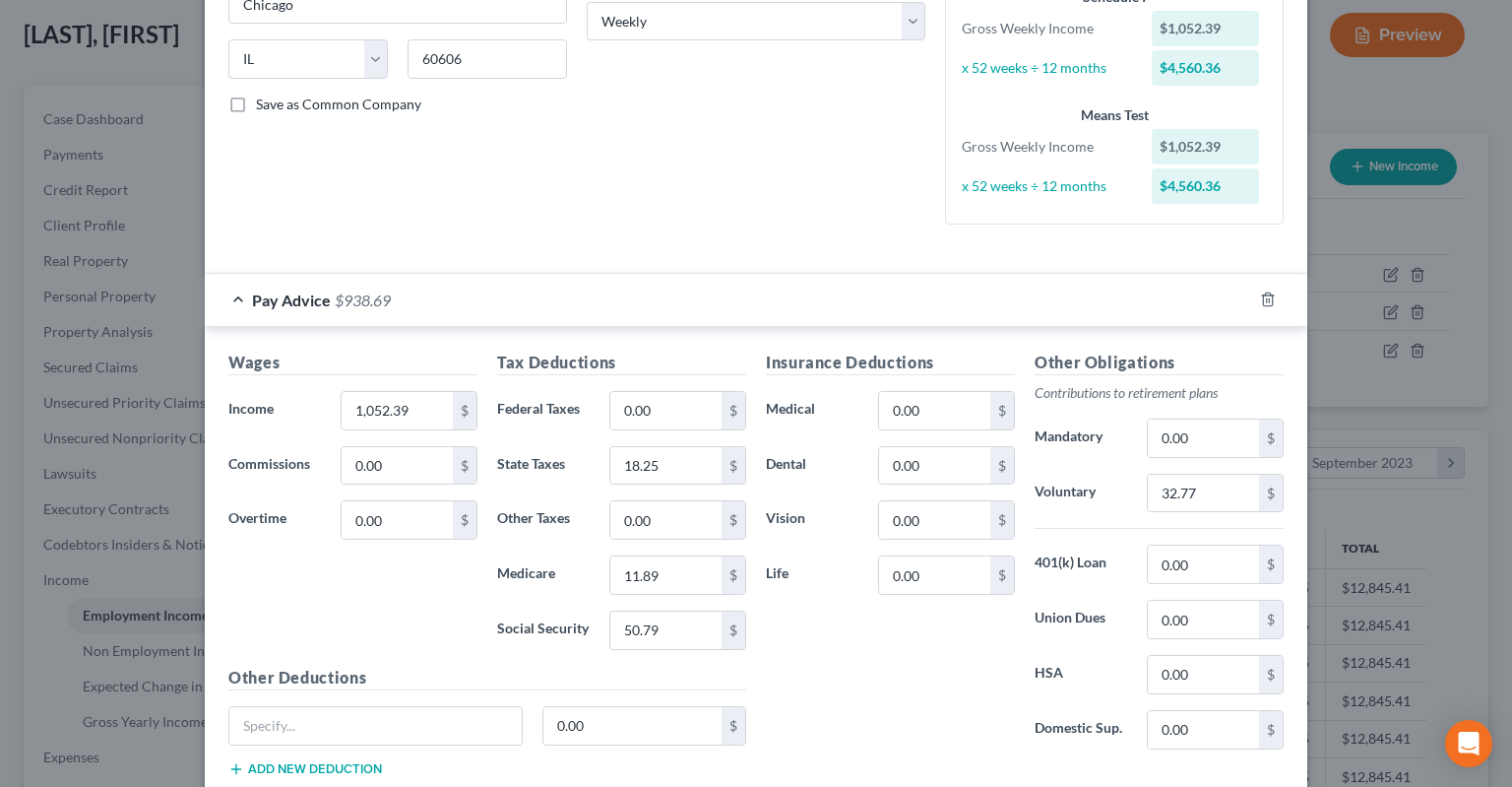 scroll, scrollTop: 492, scrollLeft: 0, axis: vertical 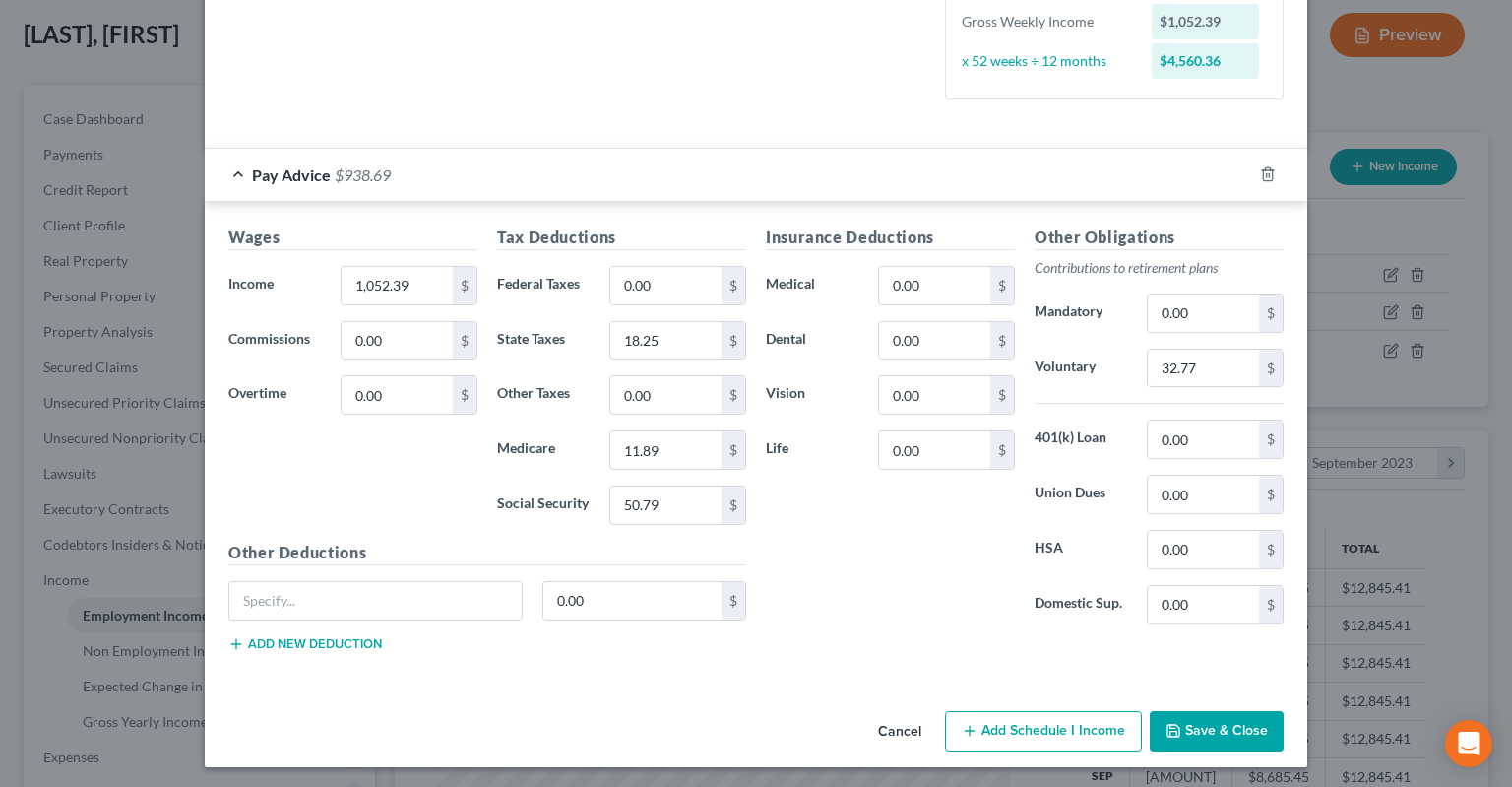 click on "Cancel" at bounding box center (900, 733) 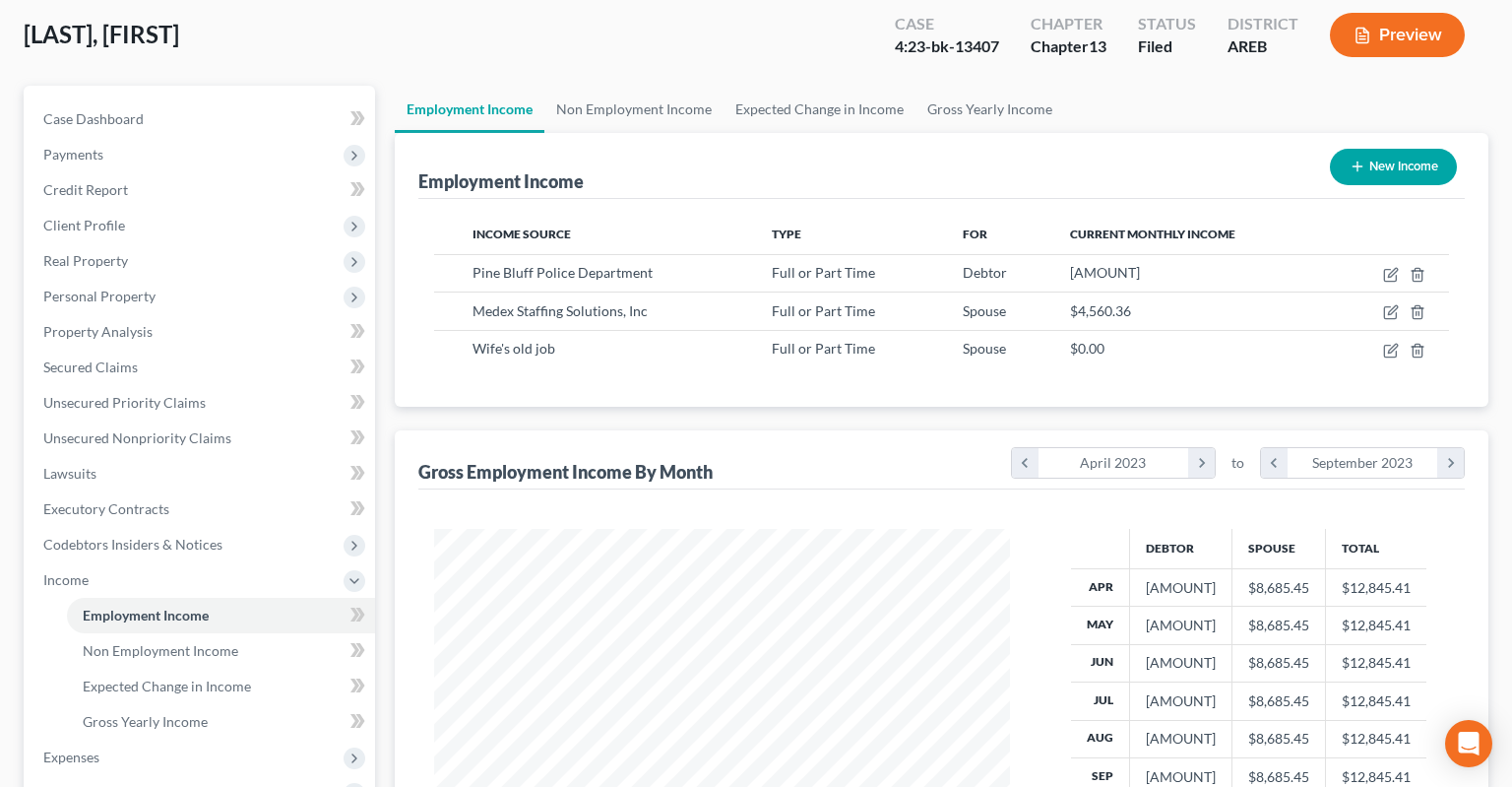 scroll, scrollTop: 208, scrollLeft: 0, axis: vertical 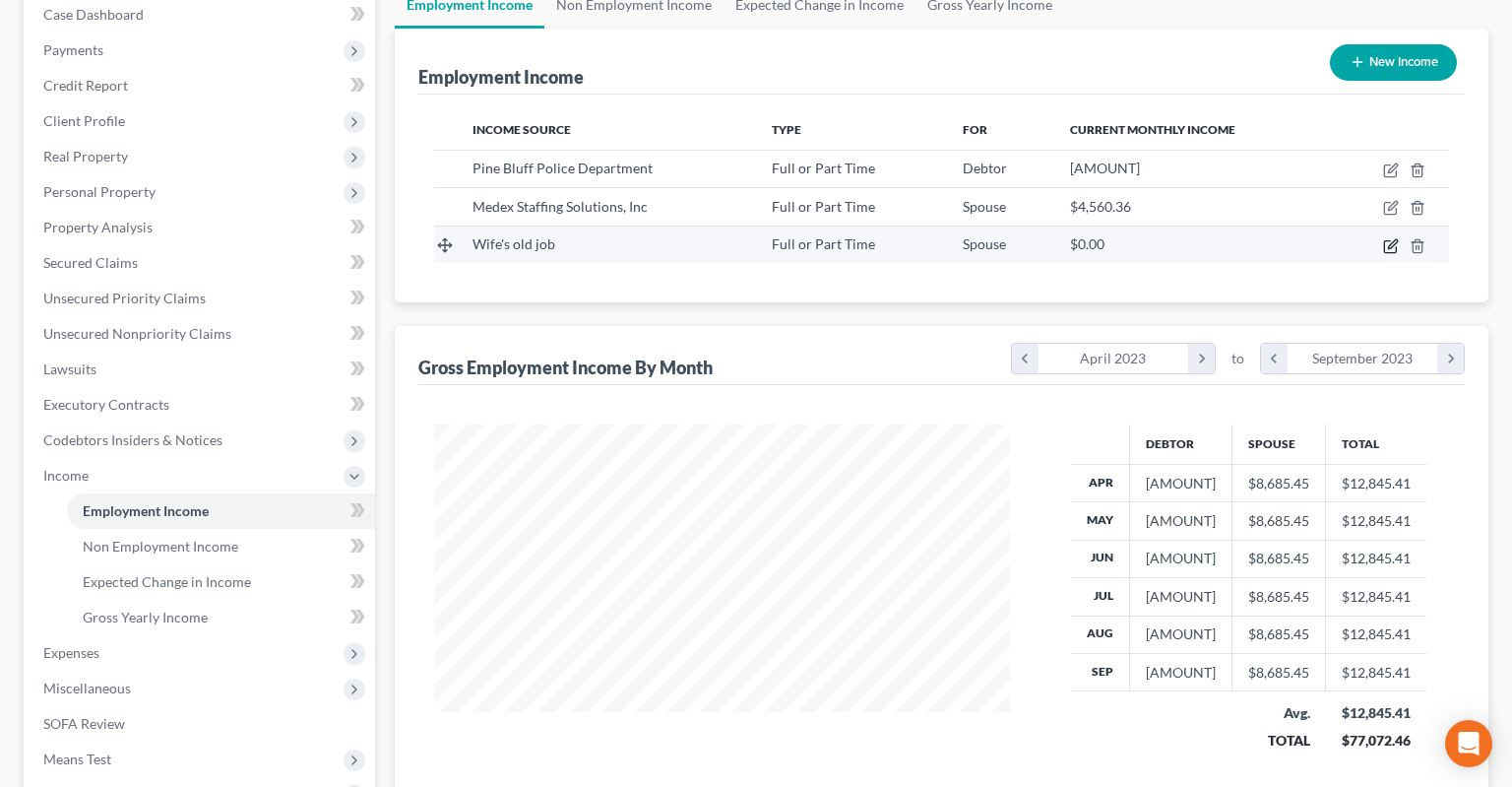 click 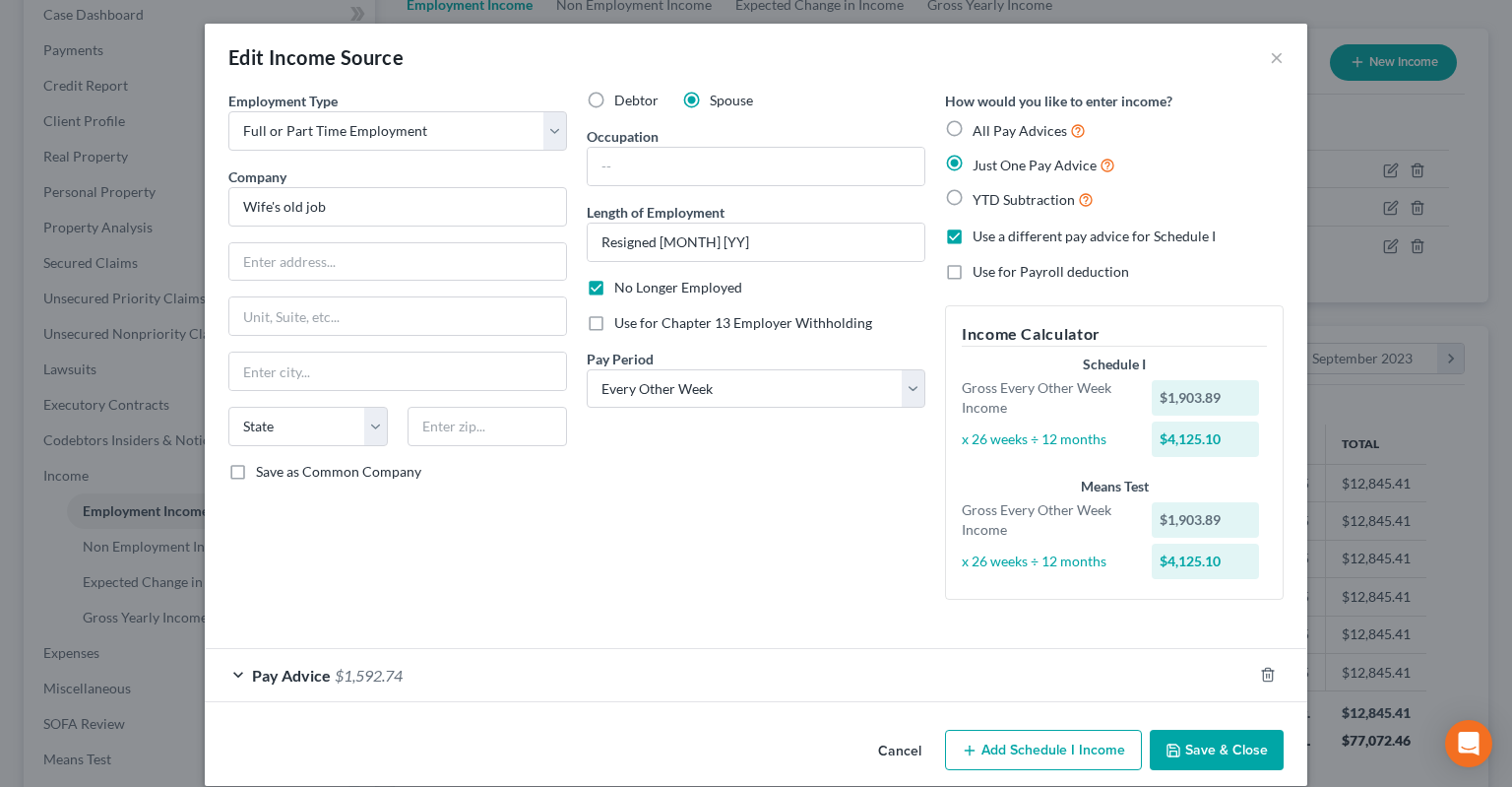 click on "Pay Advice $1,592.74" at bounding box center [728, 675] 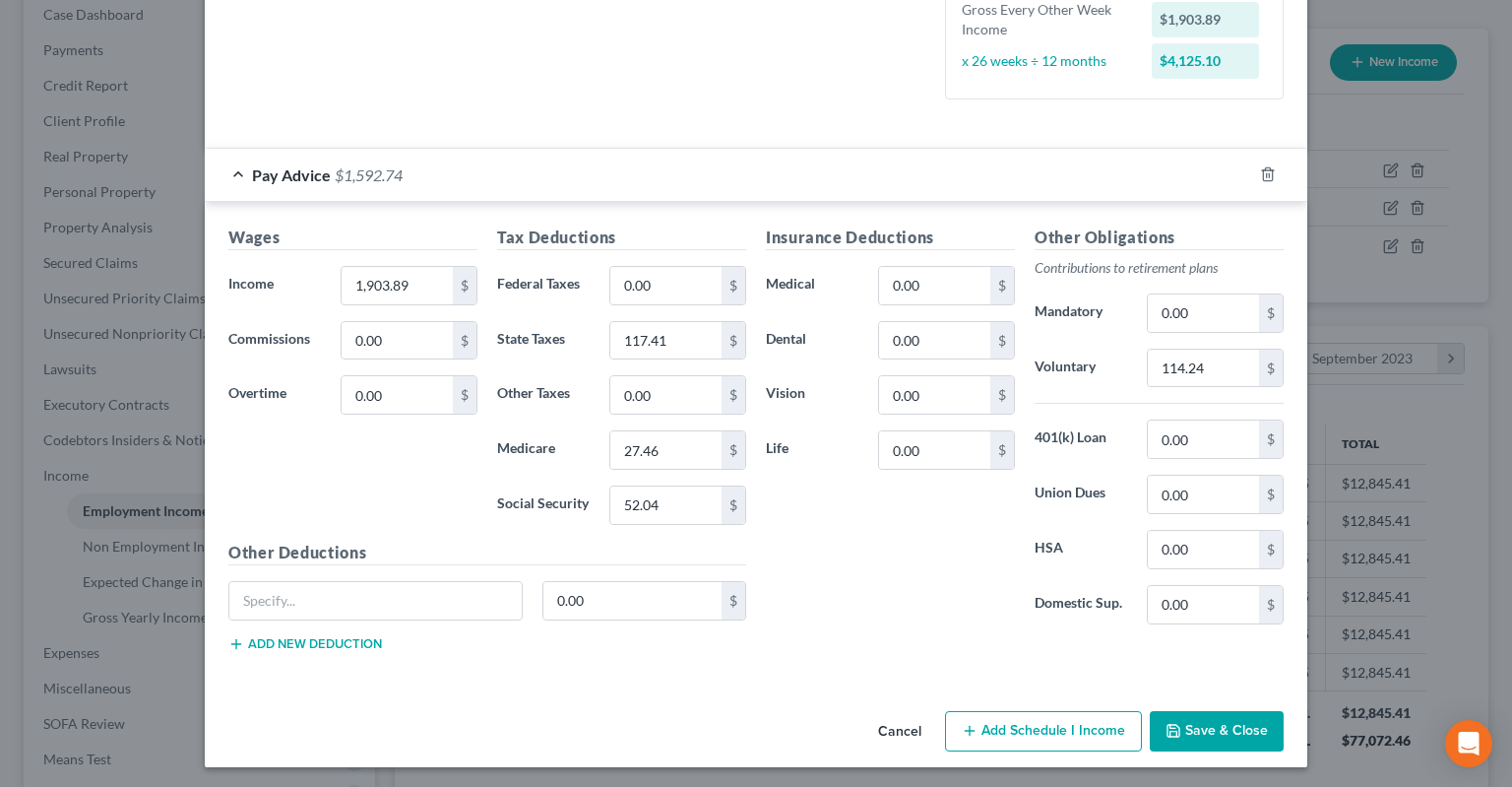 scroll, scrollTop: 0, scrollLeft: 0, axis: both 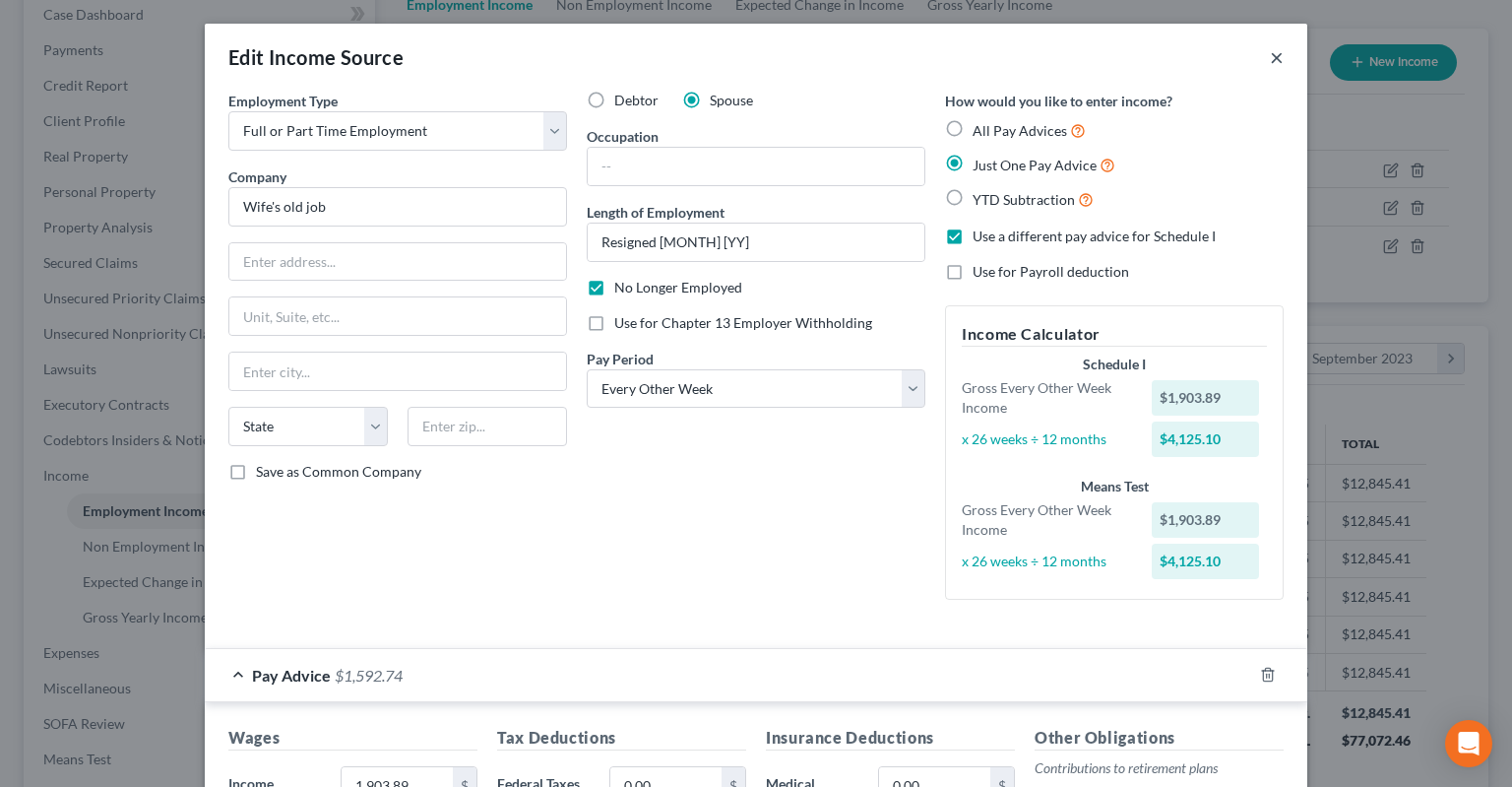 click on "×" at bounding box center [1277, 57] 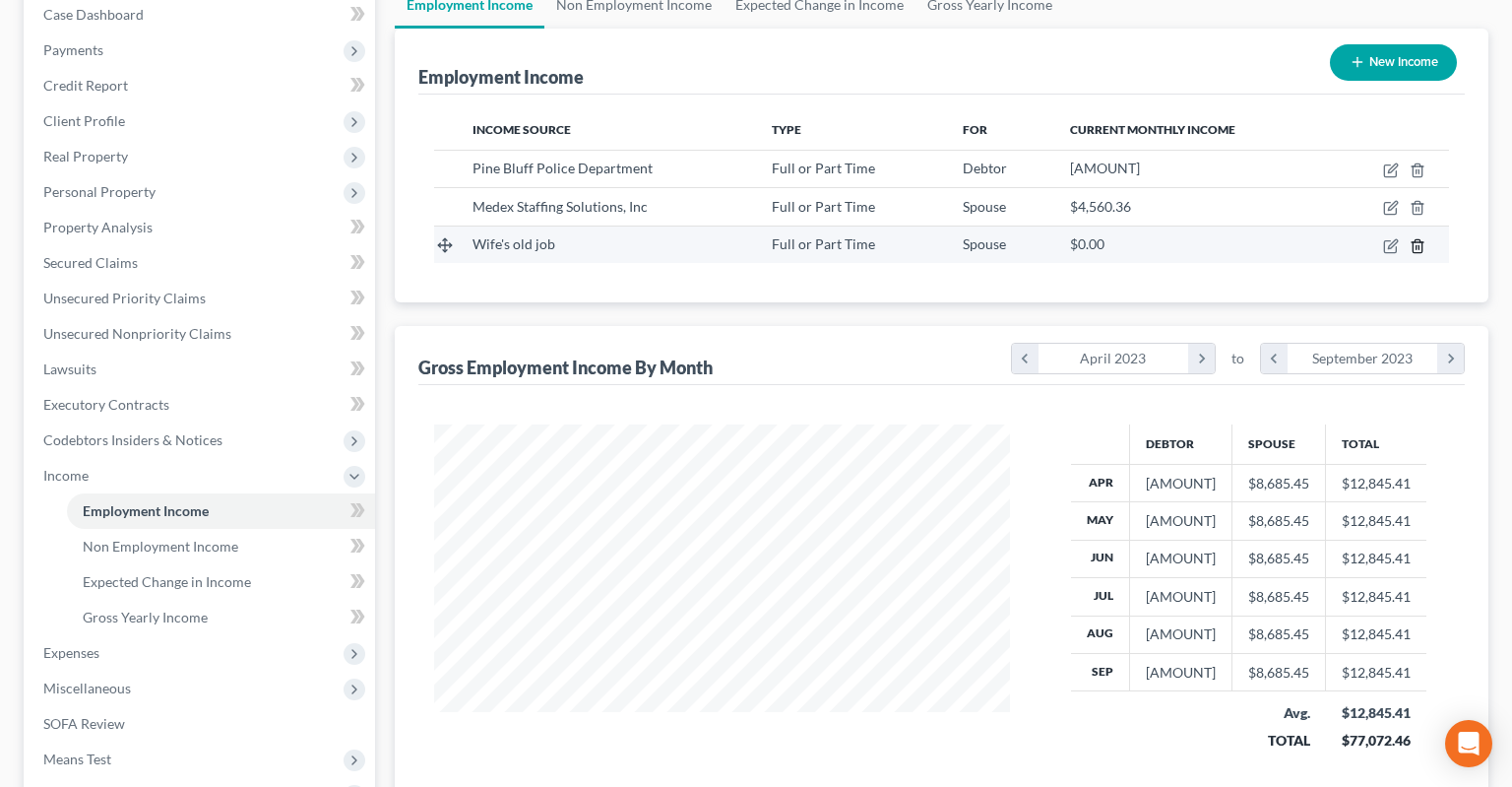 click 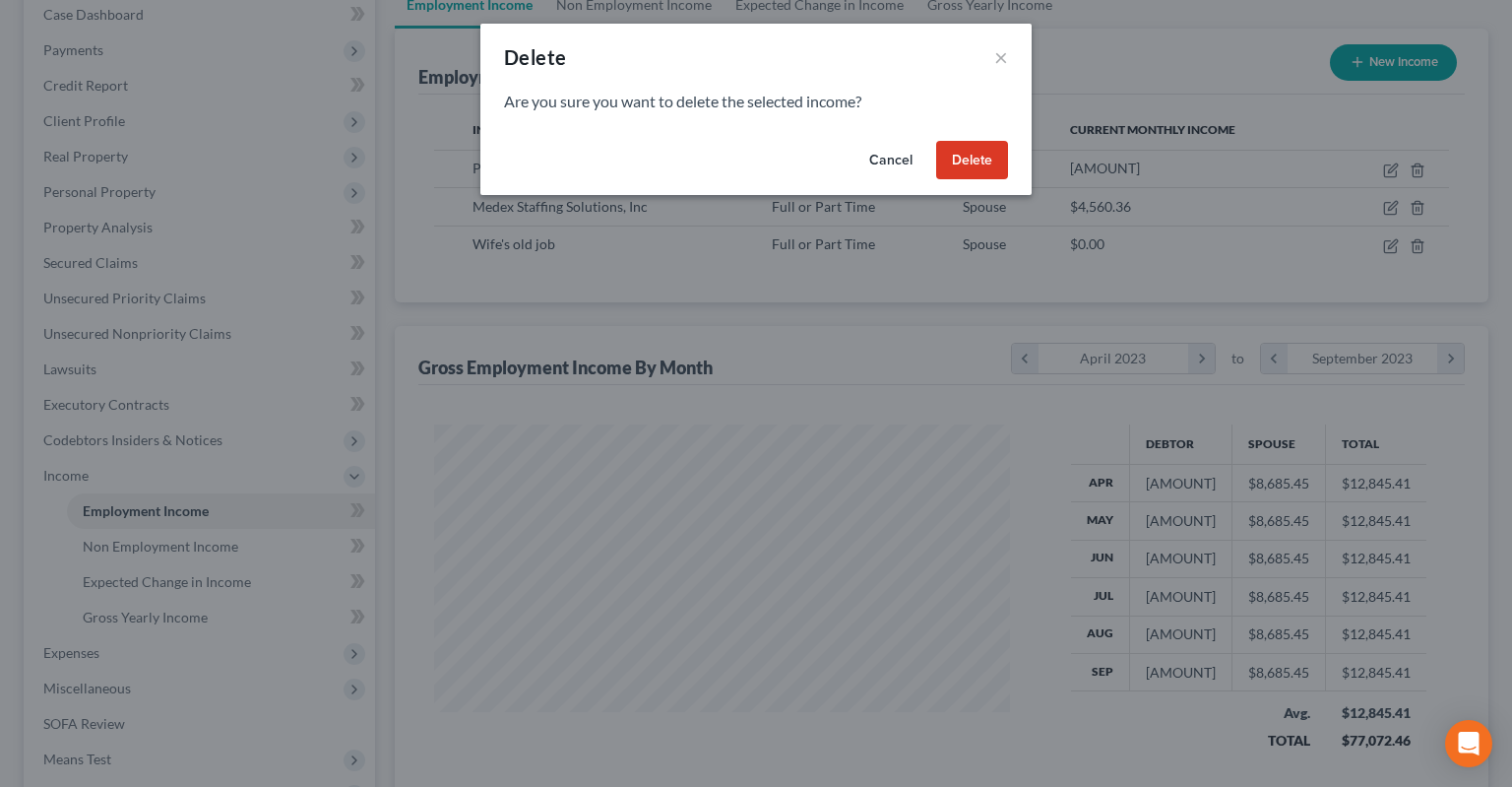 drag, startPoint x: 959, startPoint y: 154, endPoint x: 966, endPoint y: 200, distance: 46.52956 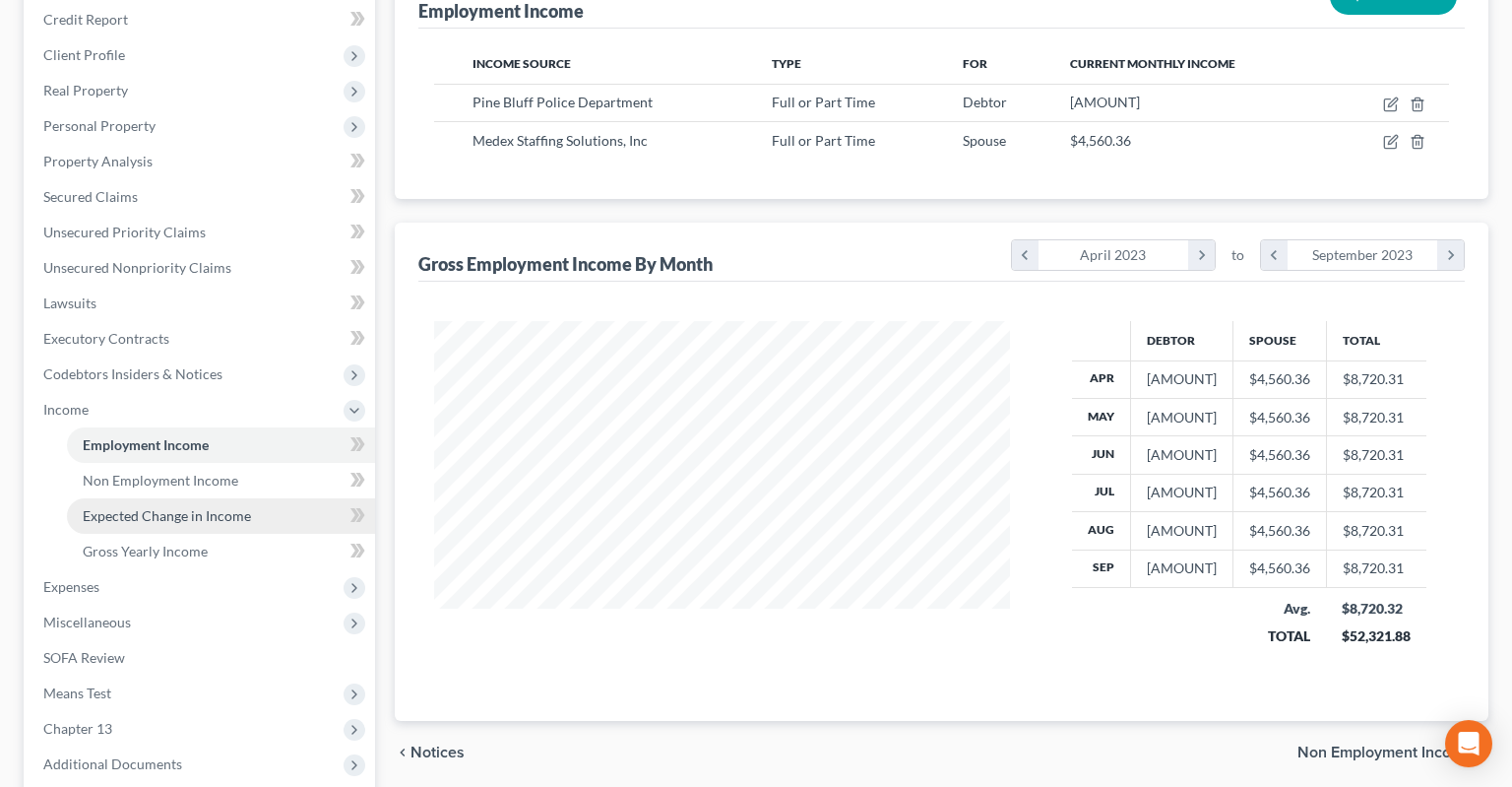 scroll, scrollTop: 311, scrollLeft: 0, axis: vertical 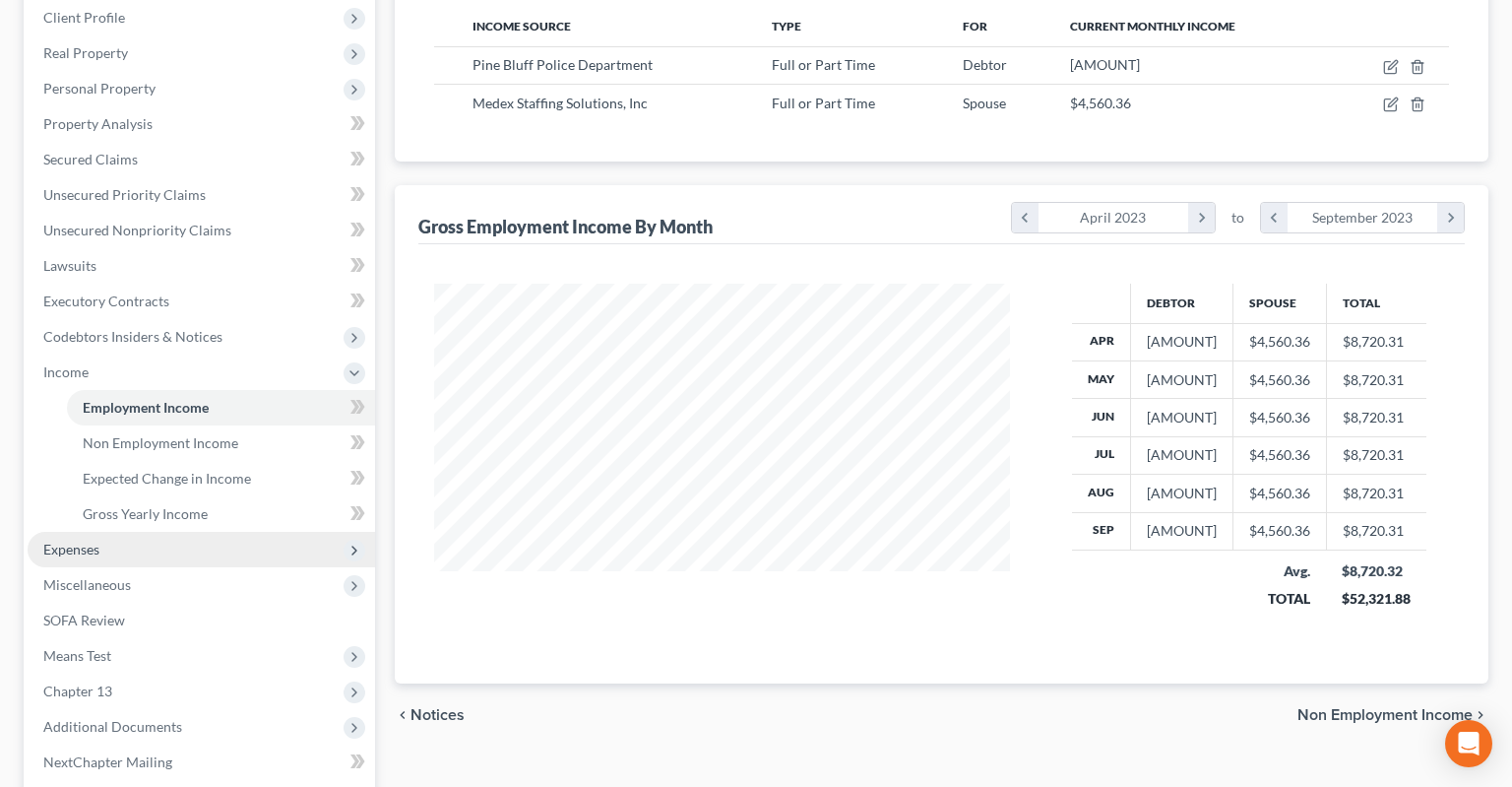 drag, startPoint x: 187, startPoint y: 564, endPoint x: 199, endPoint y: 550, distance: 18.439089 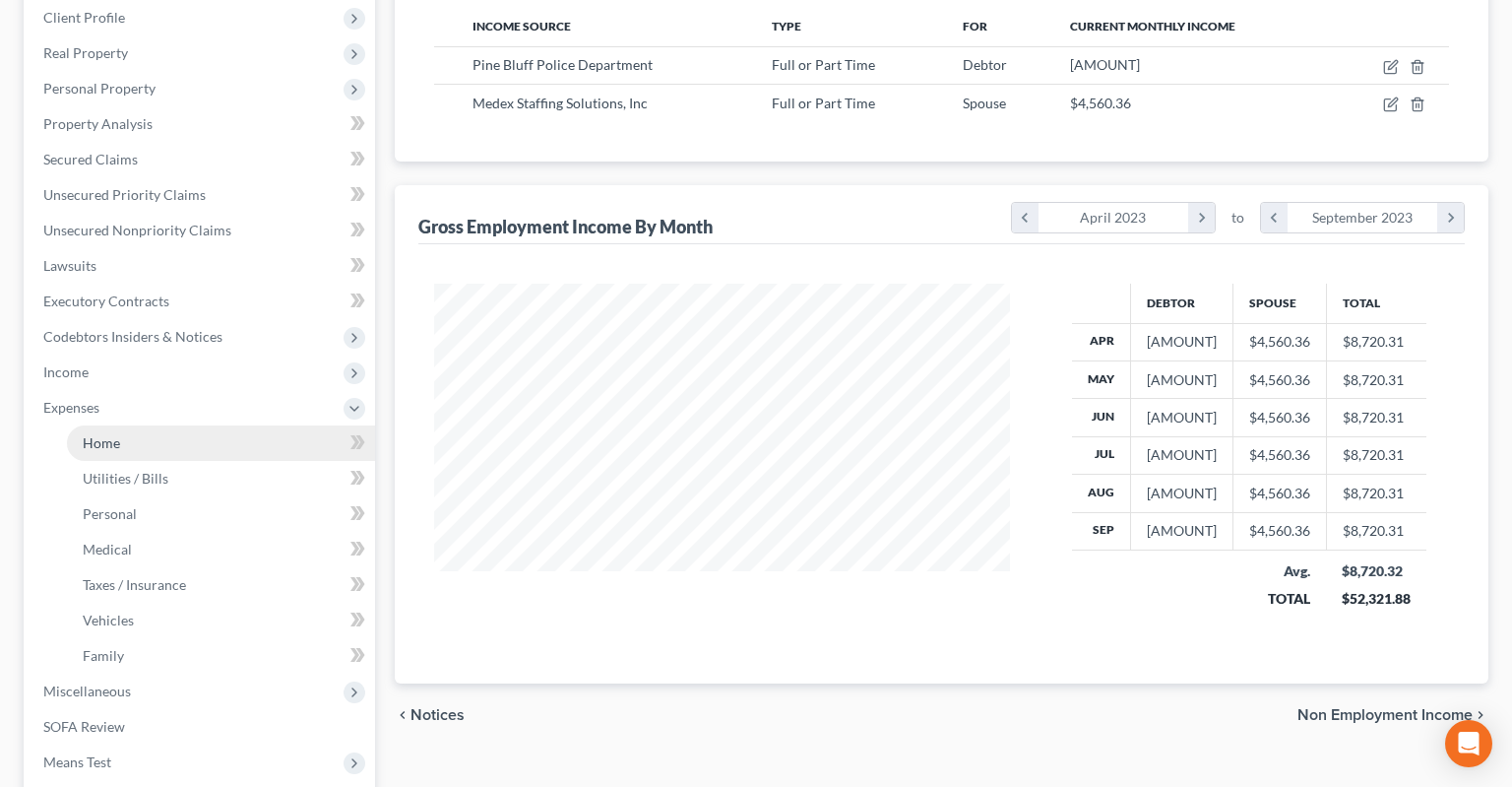 click on "Home" at bounding box center [220, 443] 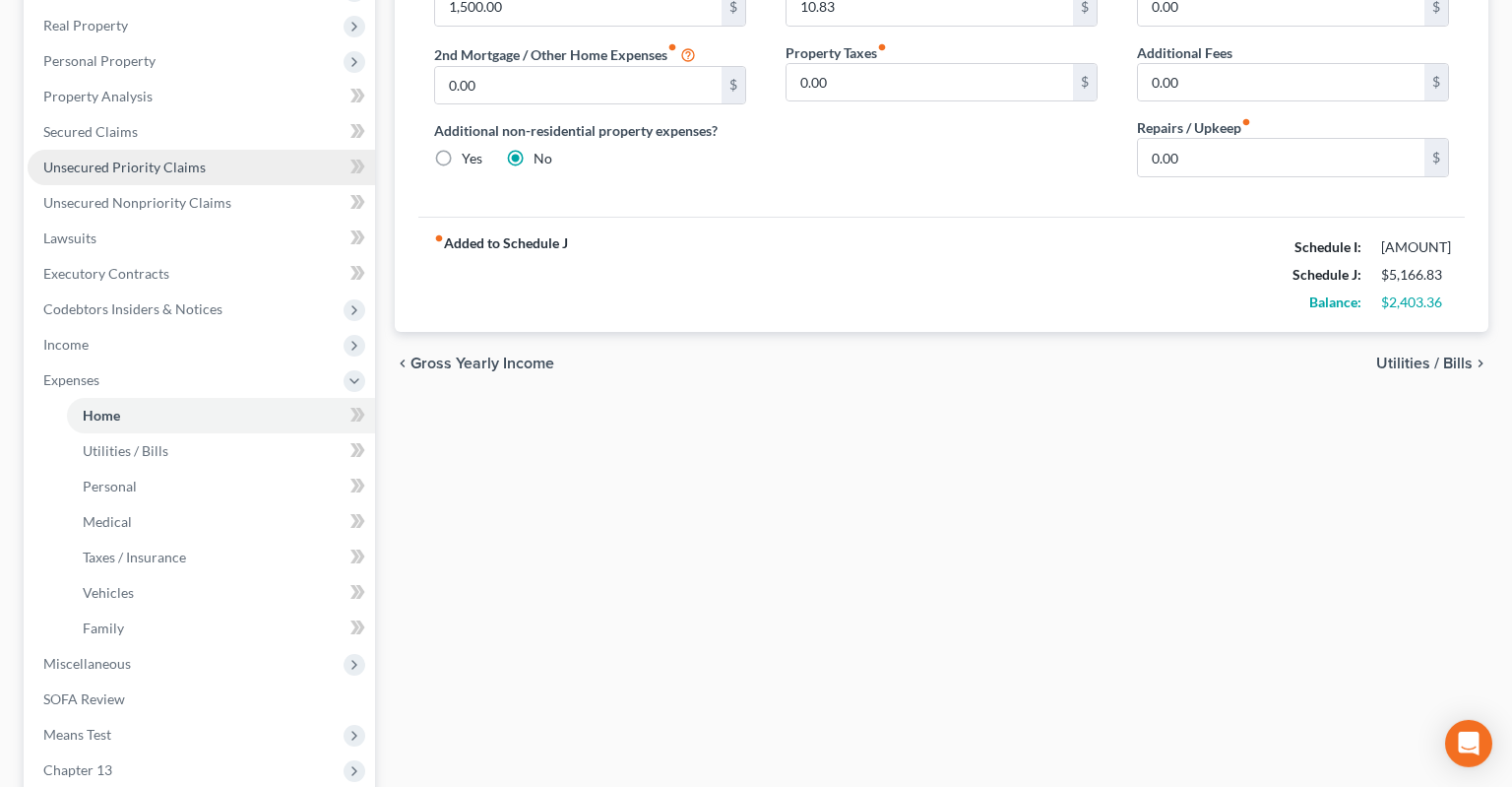 scroll, scrollTop: 416, scrollLeft: 0, axis: vertical 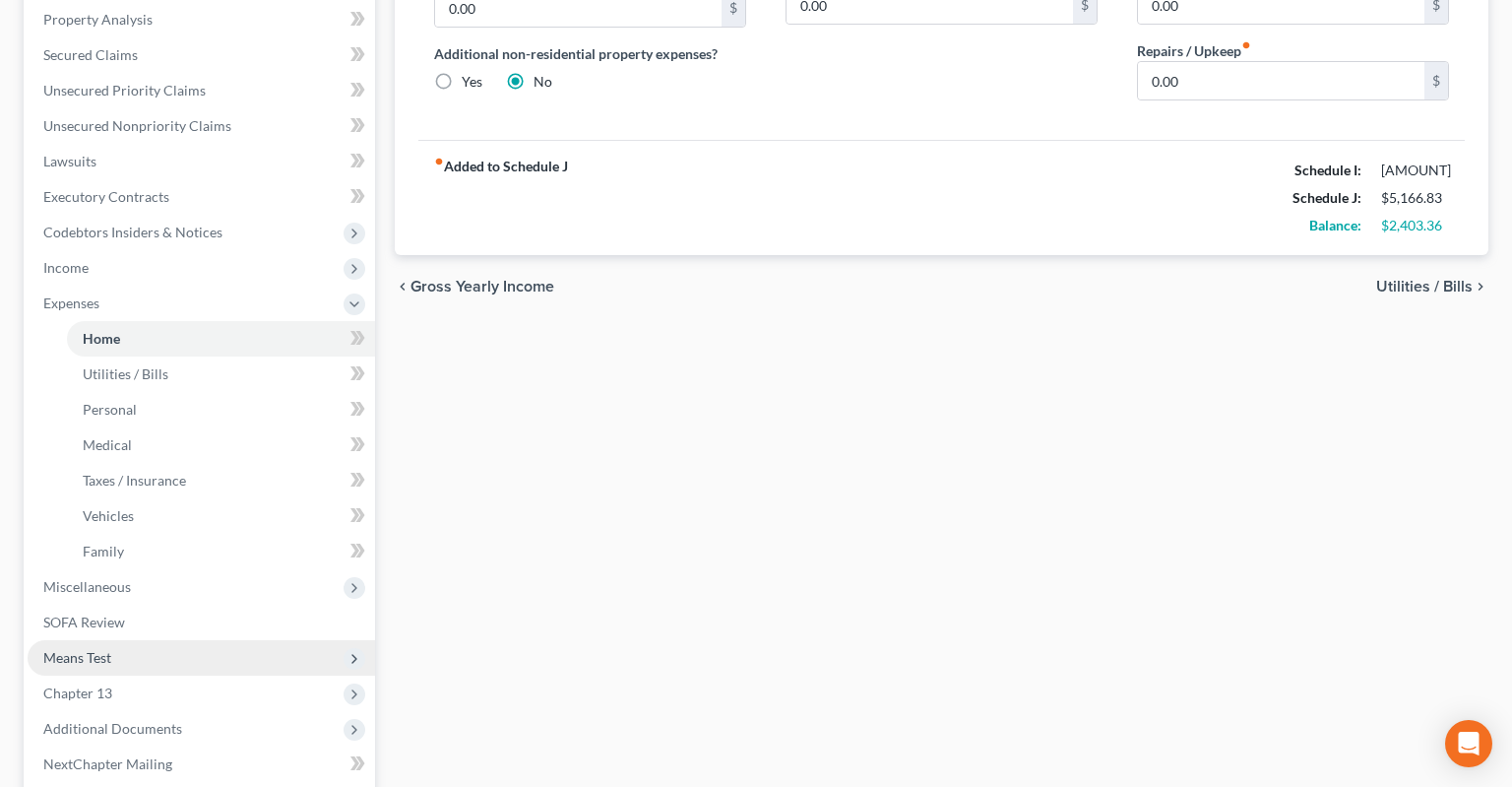 click on "Means Test" at bounding box center (201, 658) 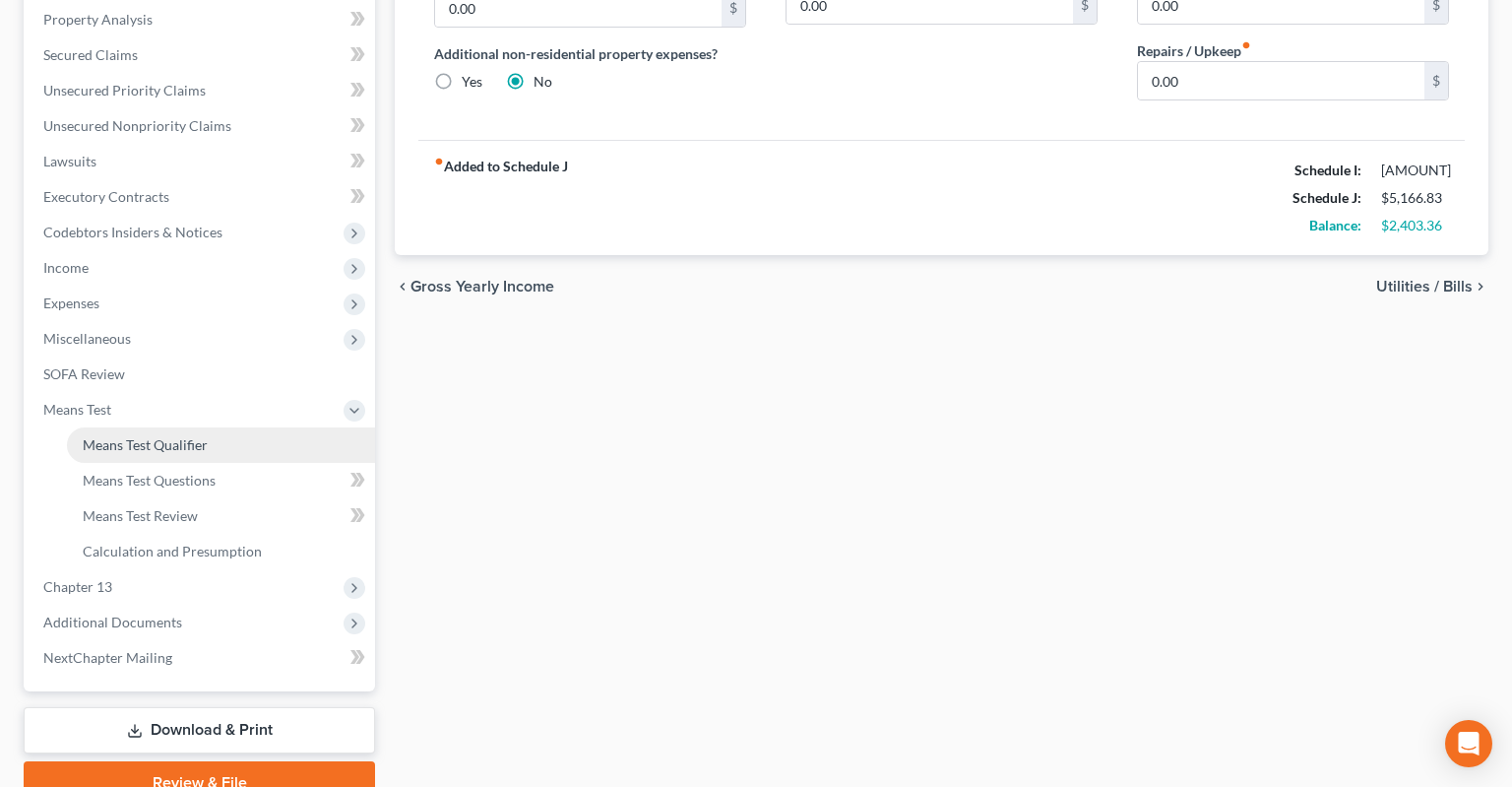 click on "Means Test Qualifier" at bounding box center [145, 444] 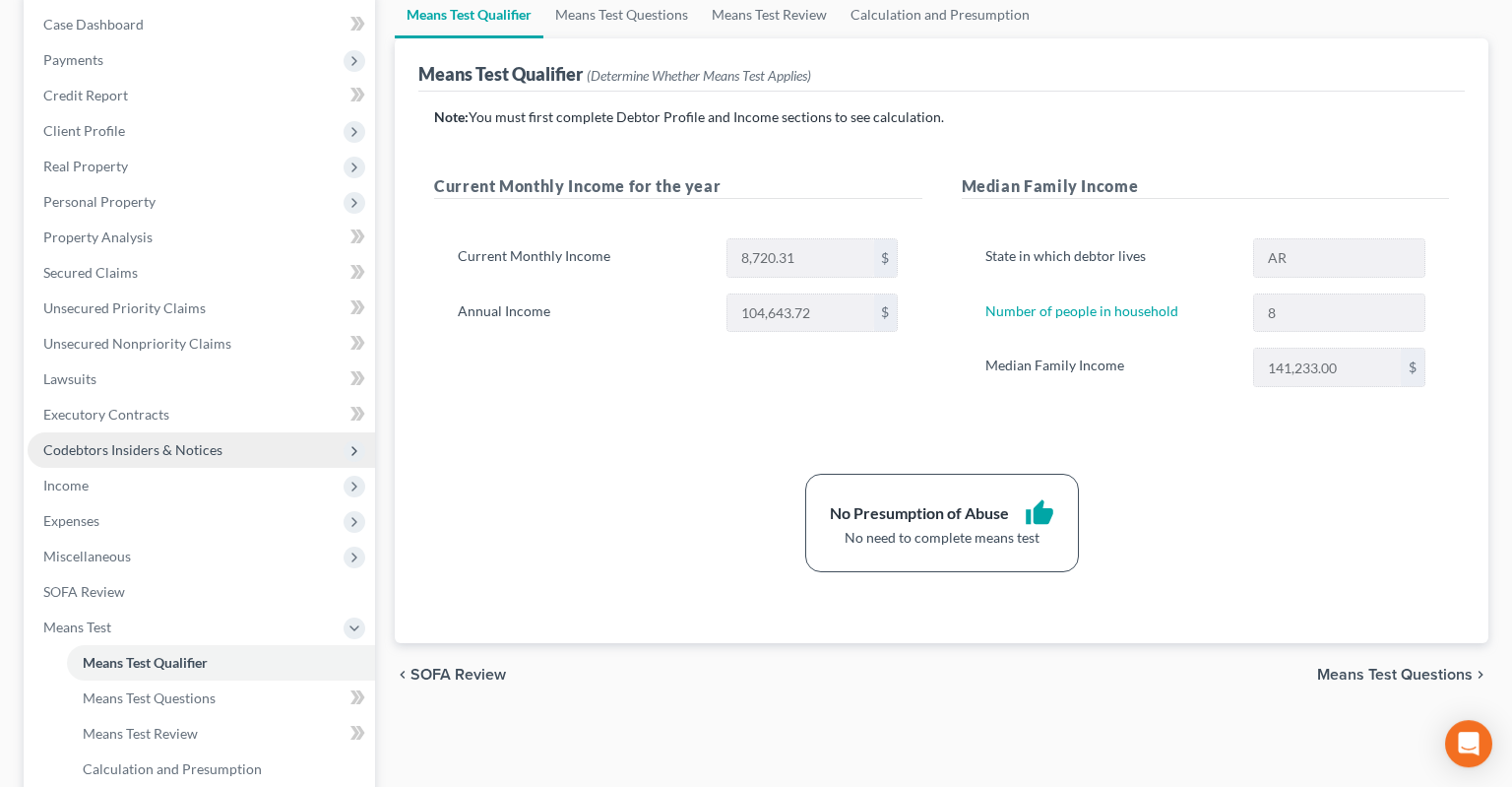 scroll, scrollTop: 208, scrollLeft: 0, axis: vertical 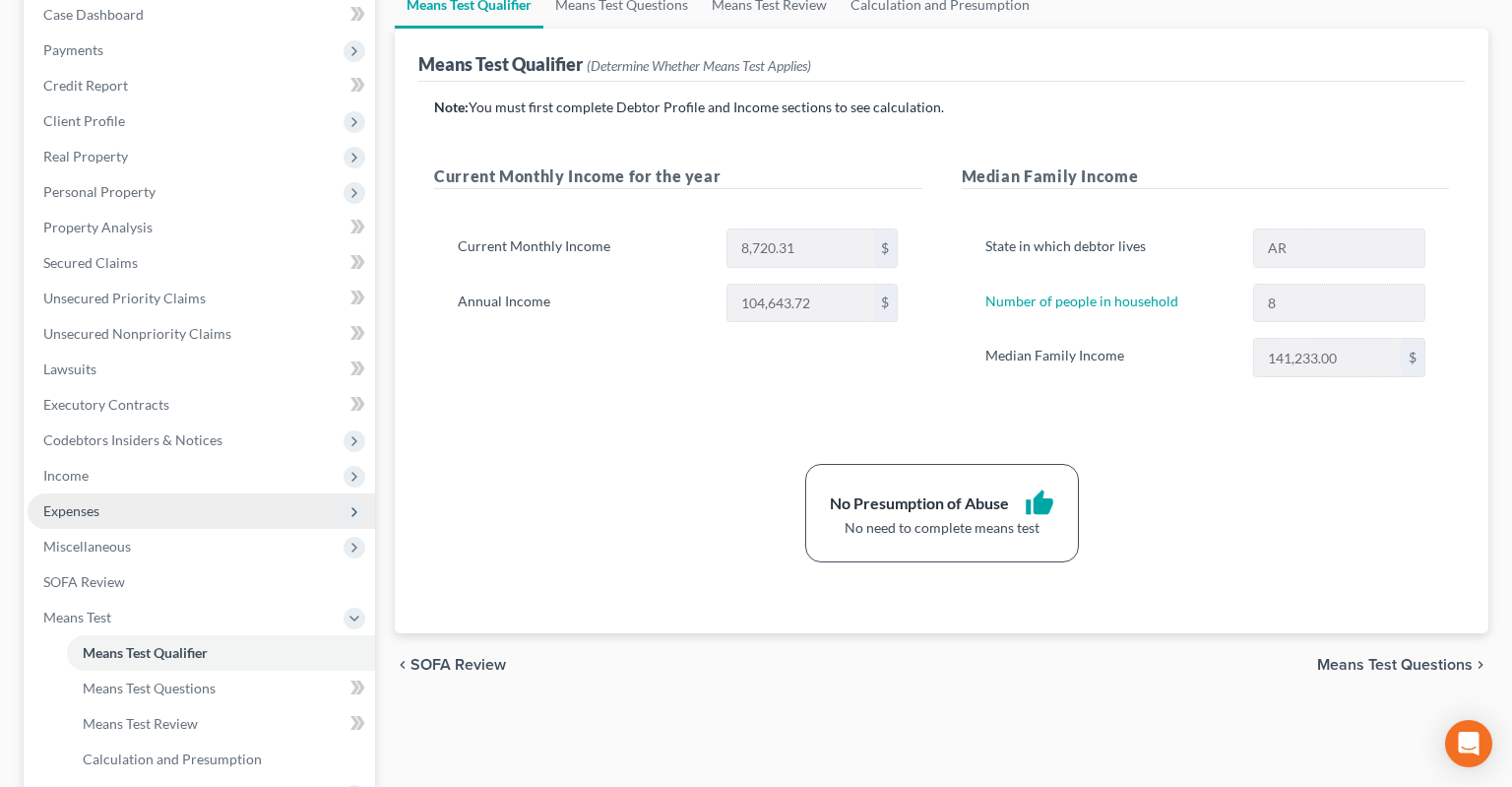 click on "Expenses" at bounding box center (201, 511) 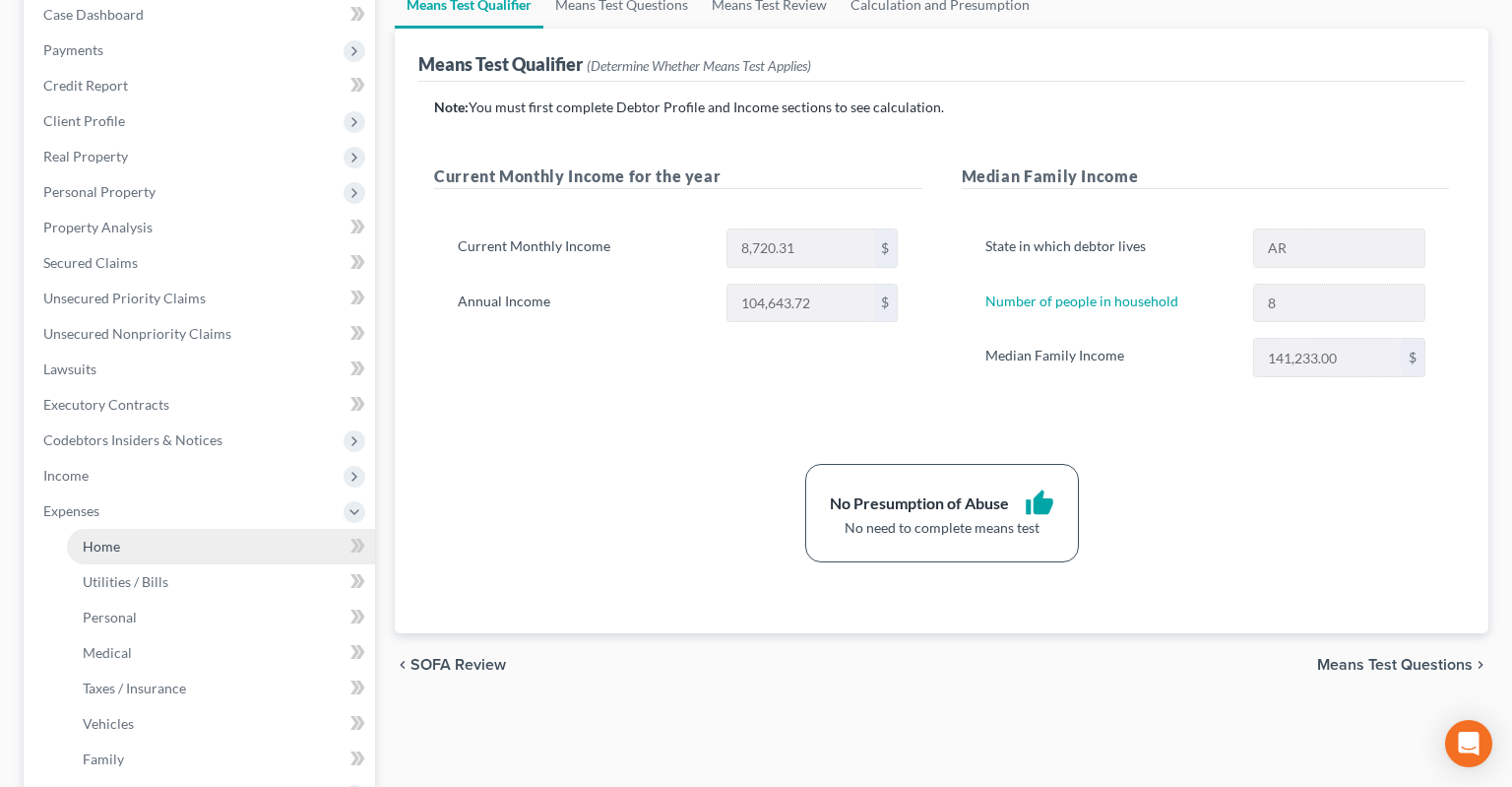 click on "Home" at bounding box center [220, 547] 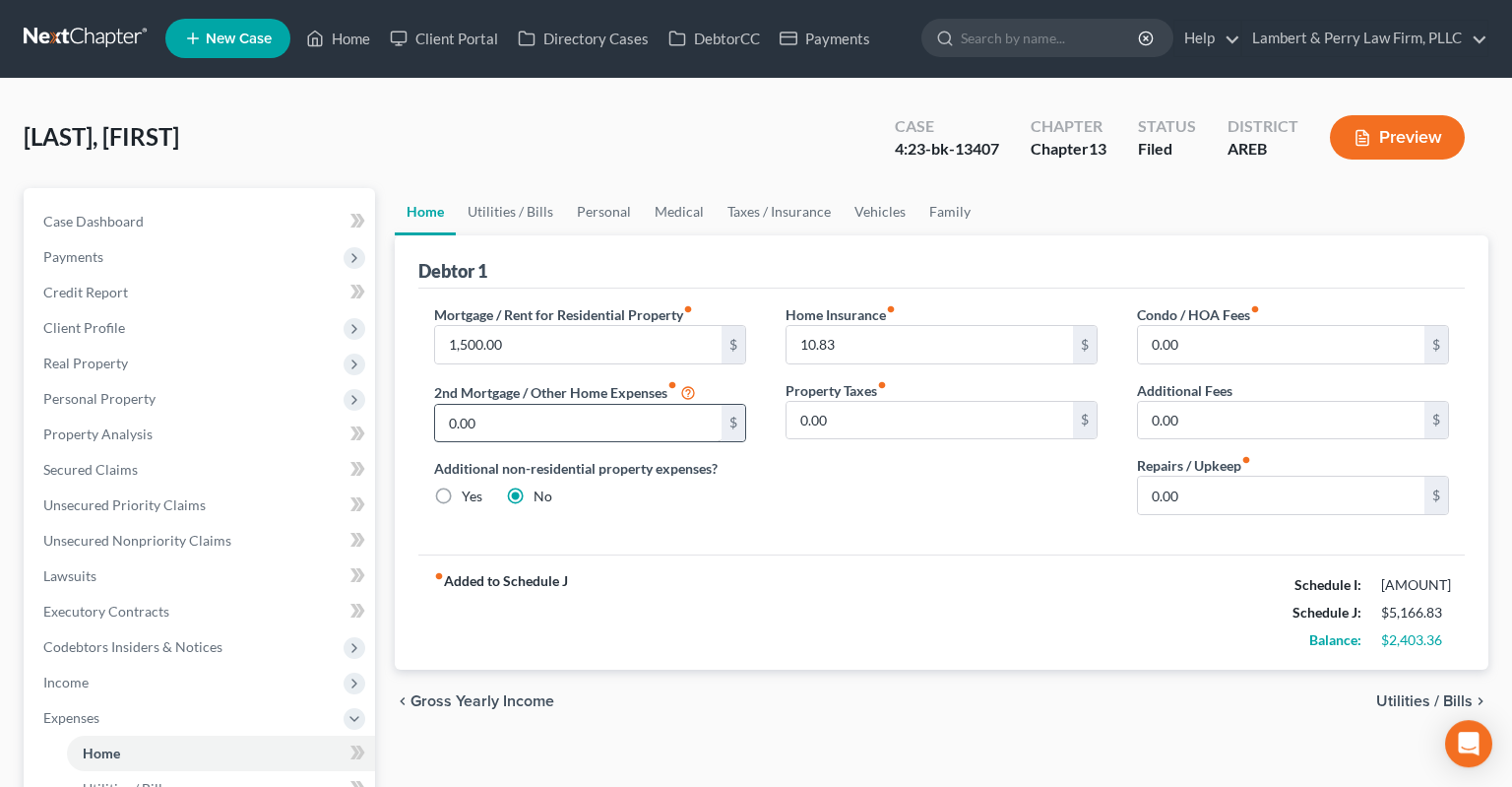 scroll, scrollTop: 0, scrollLeft: 0, axis: both 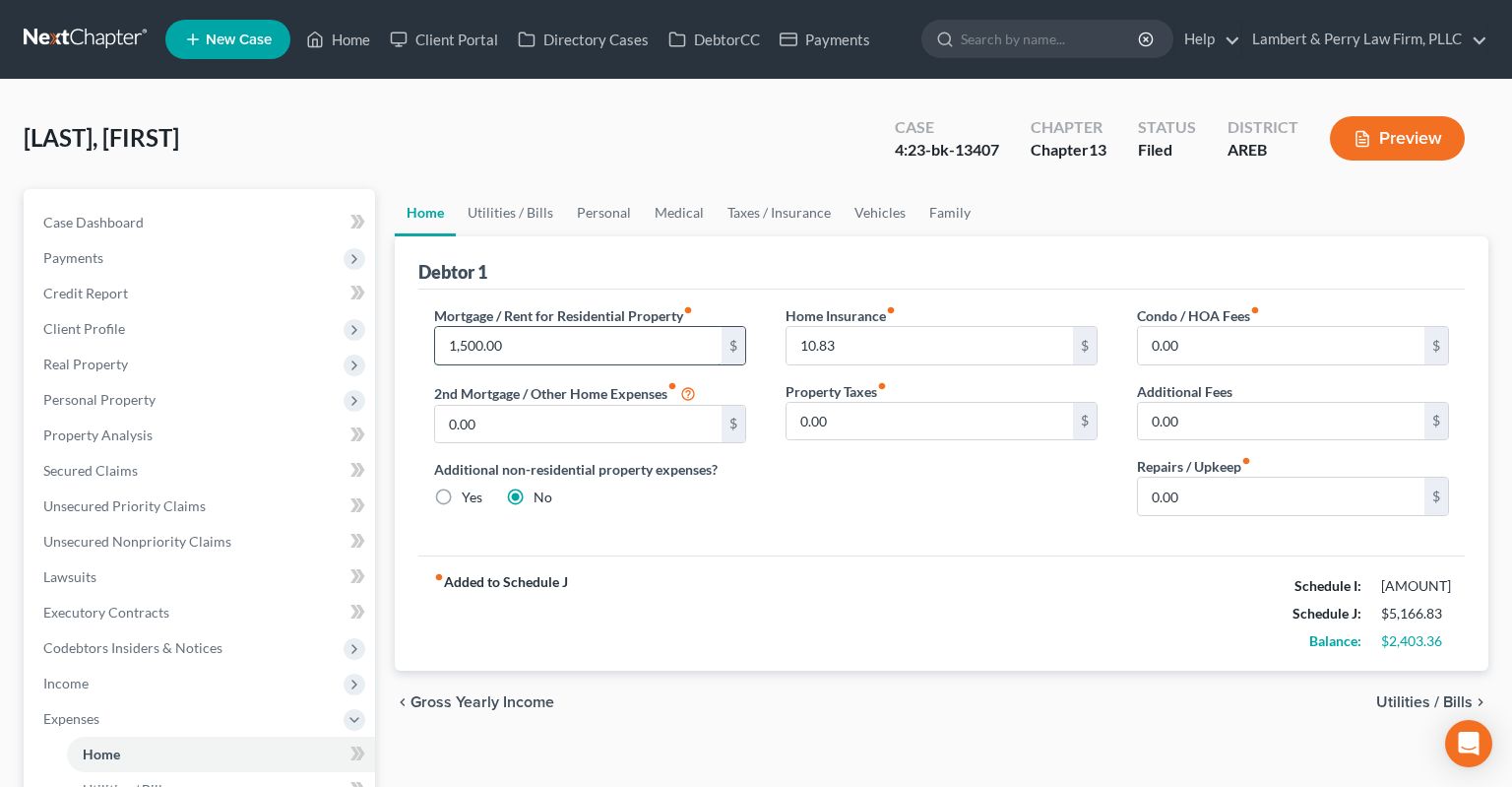 drag, startPoint x: 556, startPoint y: 345, endPoint x: 553, endPoint y: 355, distance: 10.440307 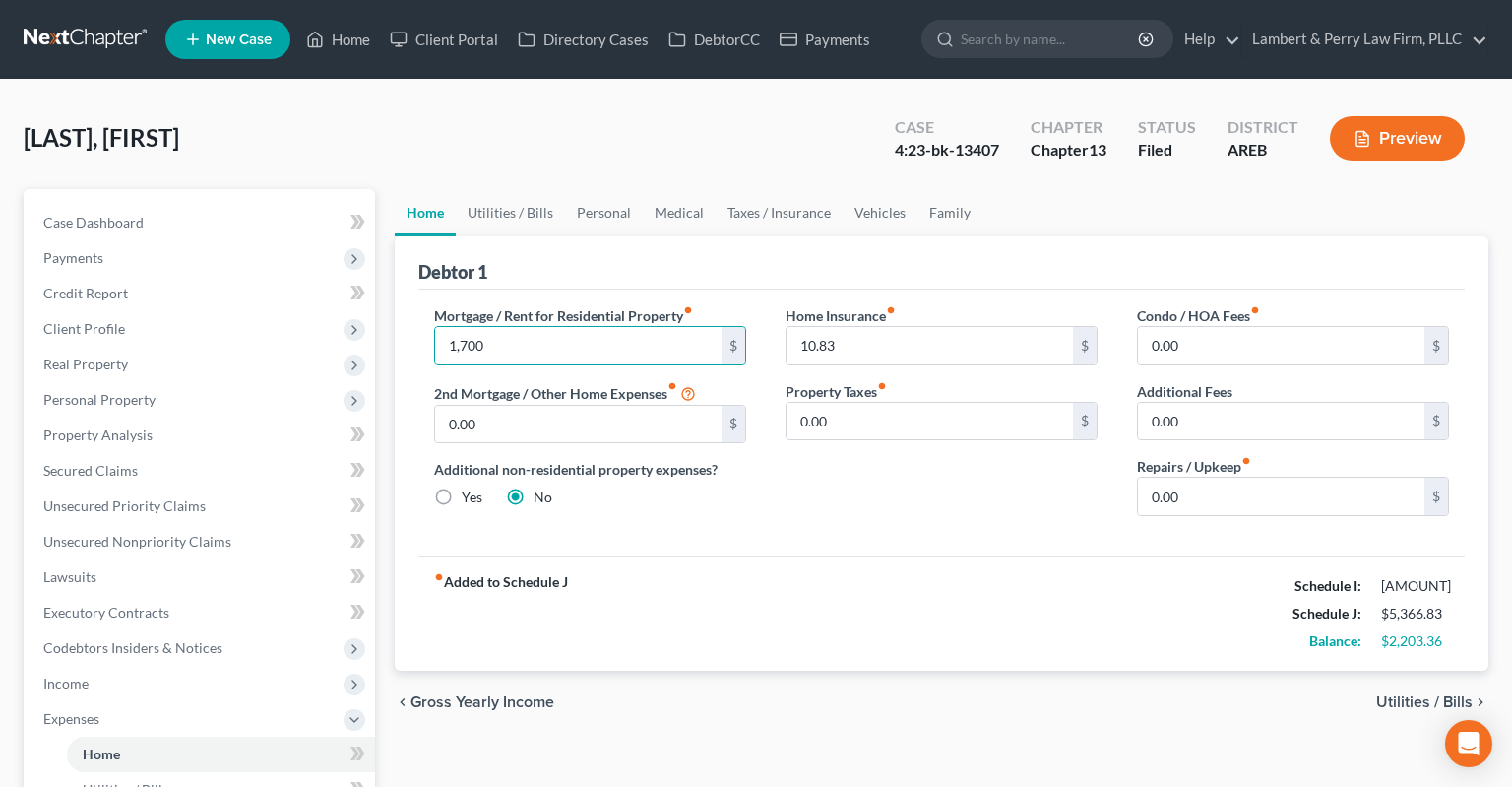 click on "Home Insurance  fiber_manual_record 10.83 $ Property Taxes  fiber_manual_record 0.00 $" at bounding box center (941, 419) 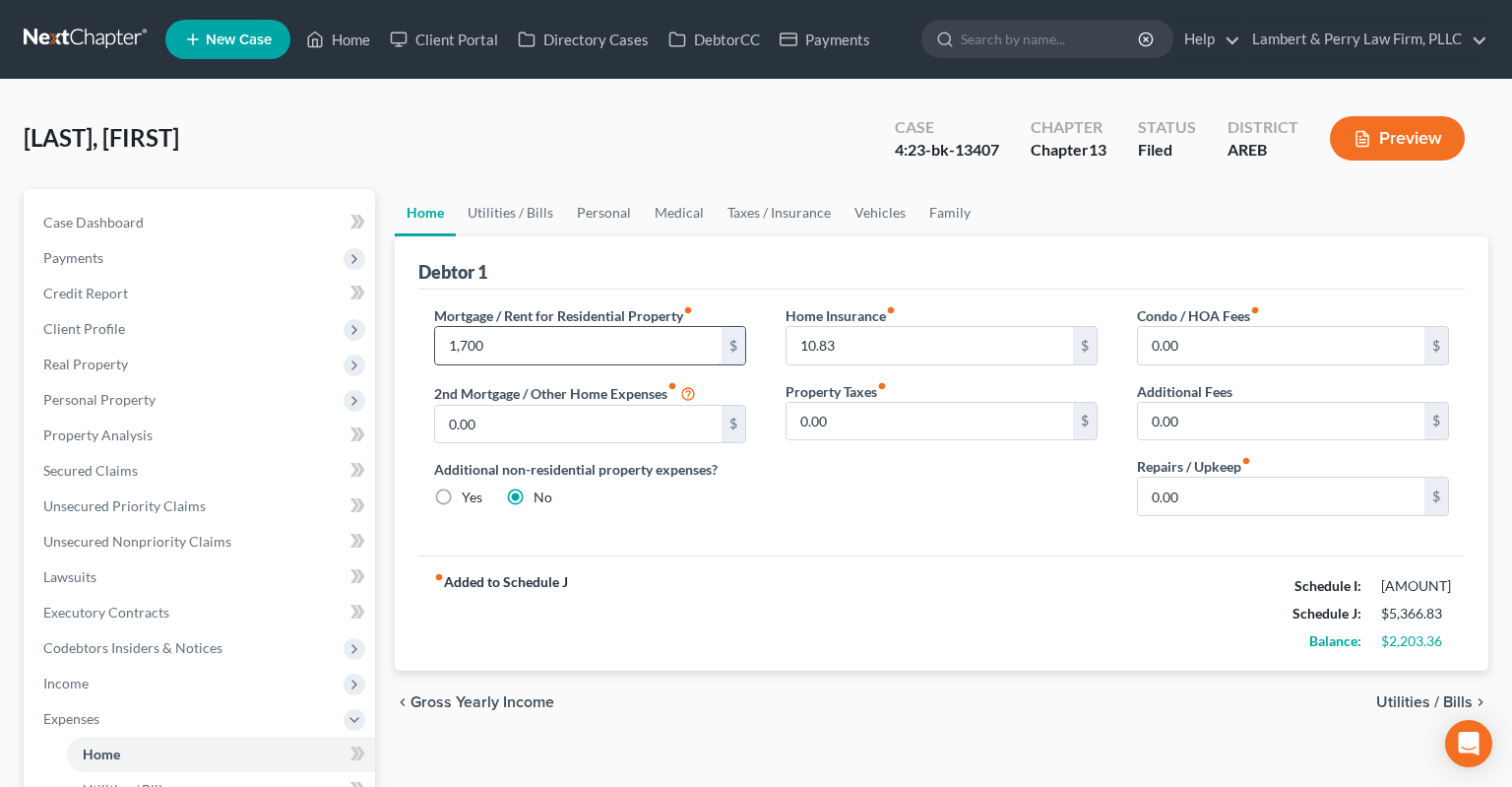 click on "1,700" at bounding box center (578, 346) 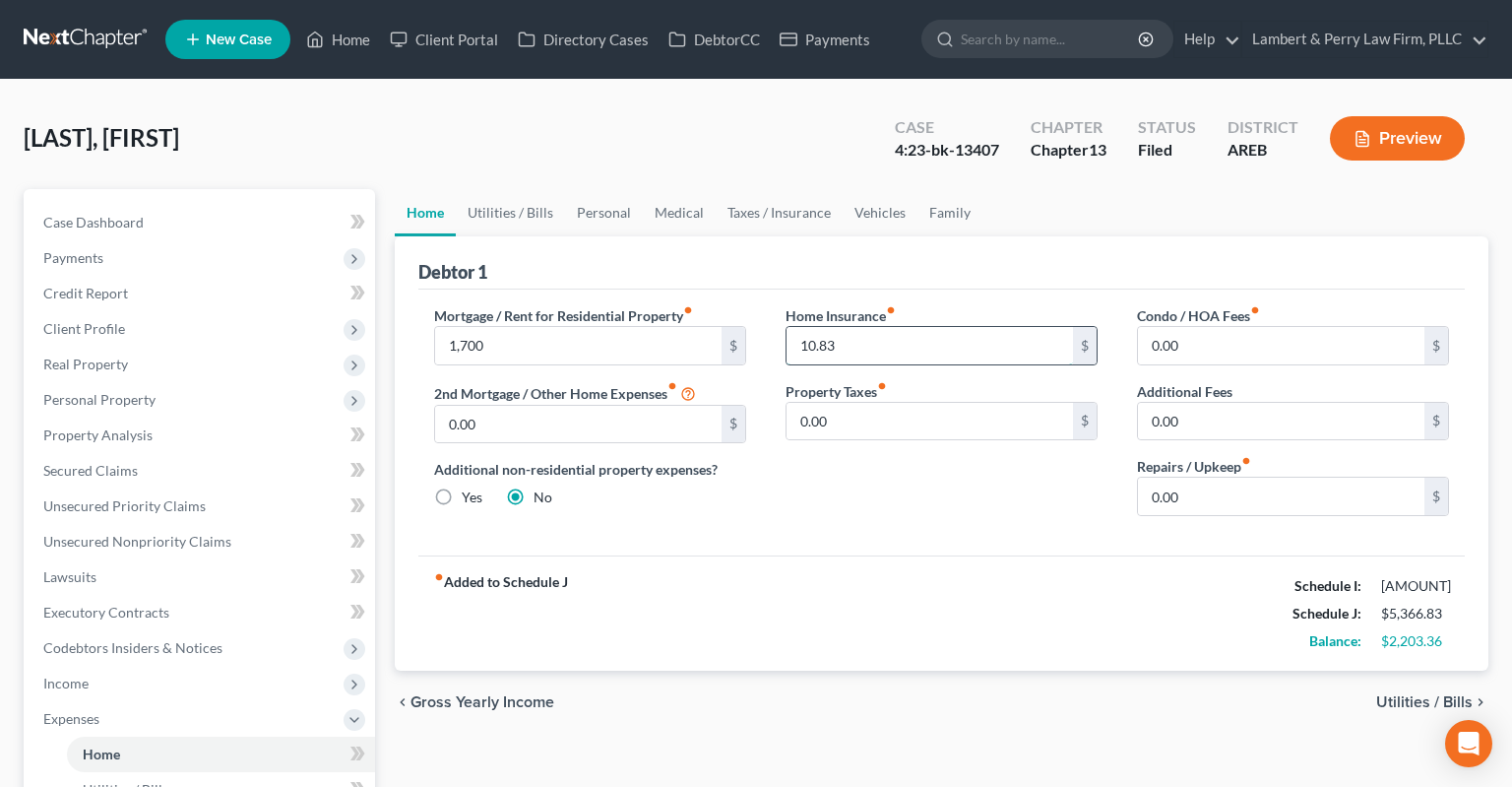 click on "10.83" at bounding box center [929, 346] 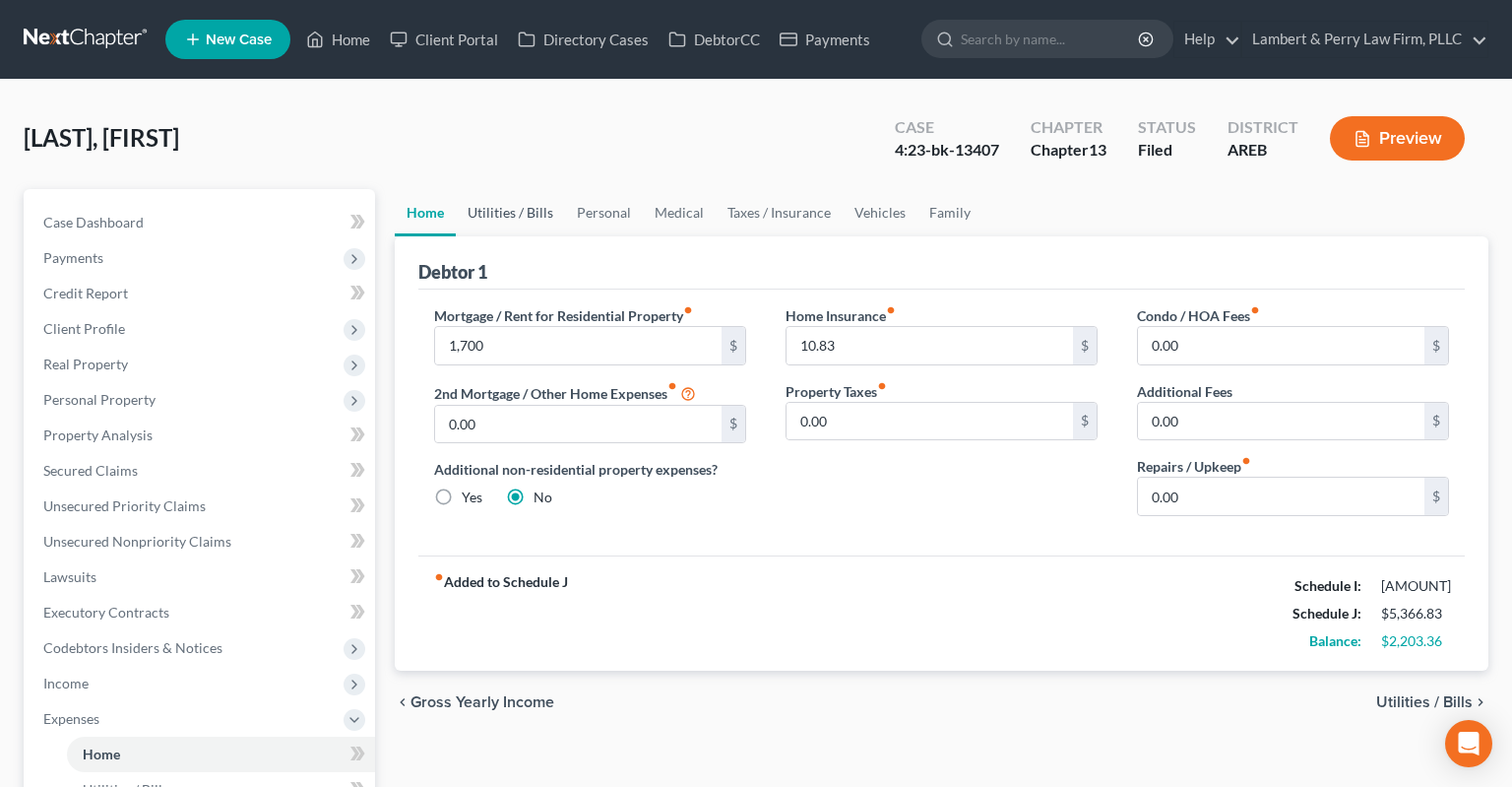 click on "Utilities / Bills" at bounding box center (510, 213) 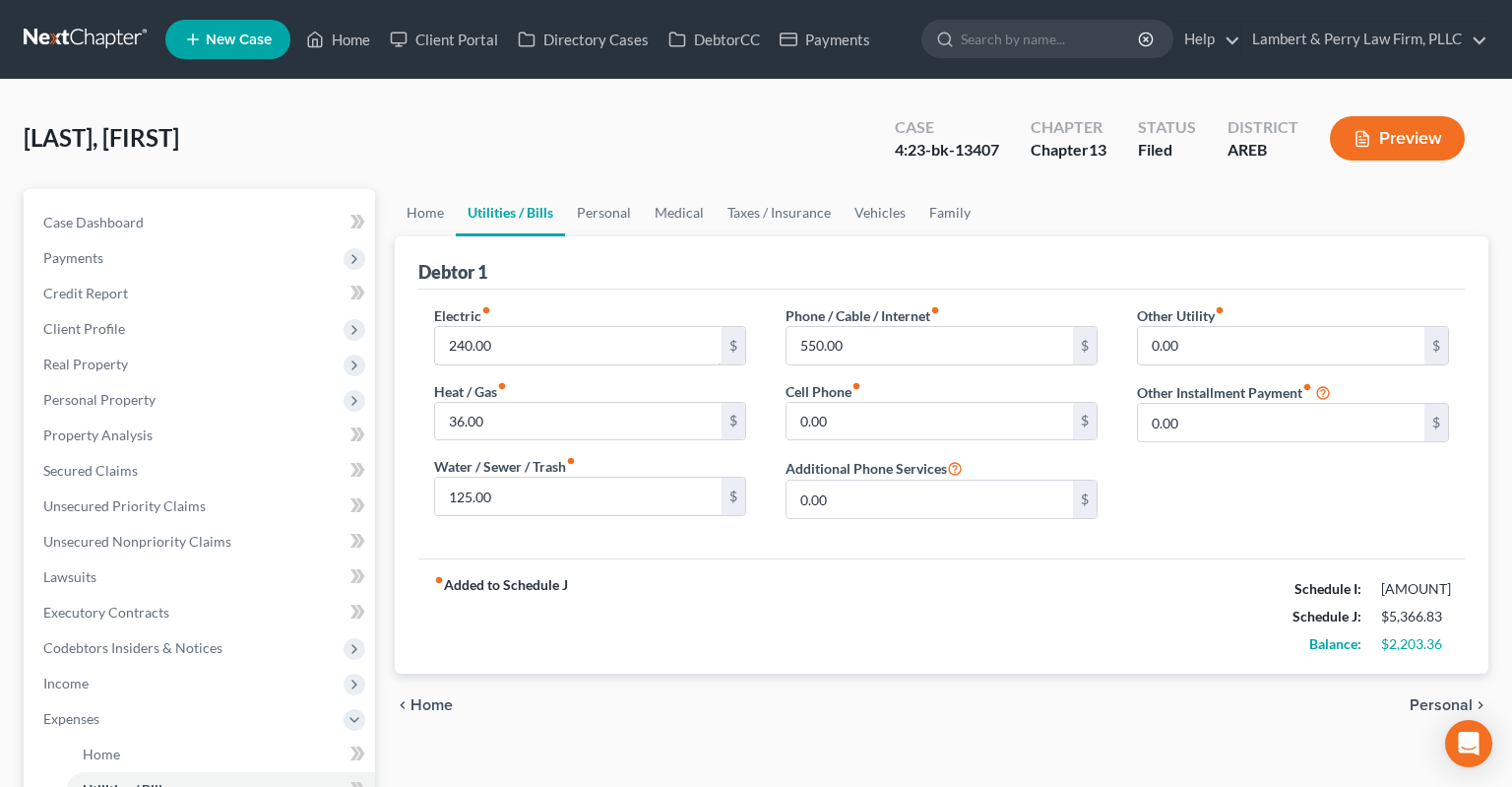 click on "240.00" at bounding box center (578, 346) 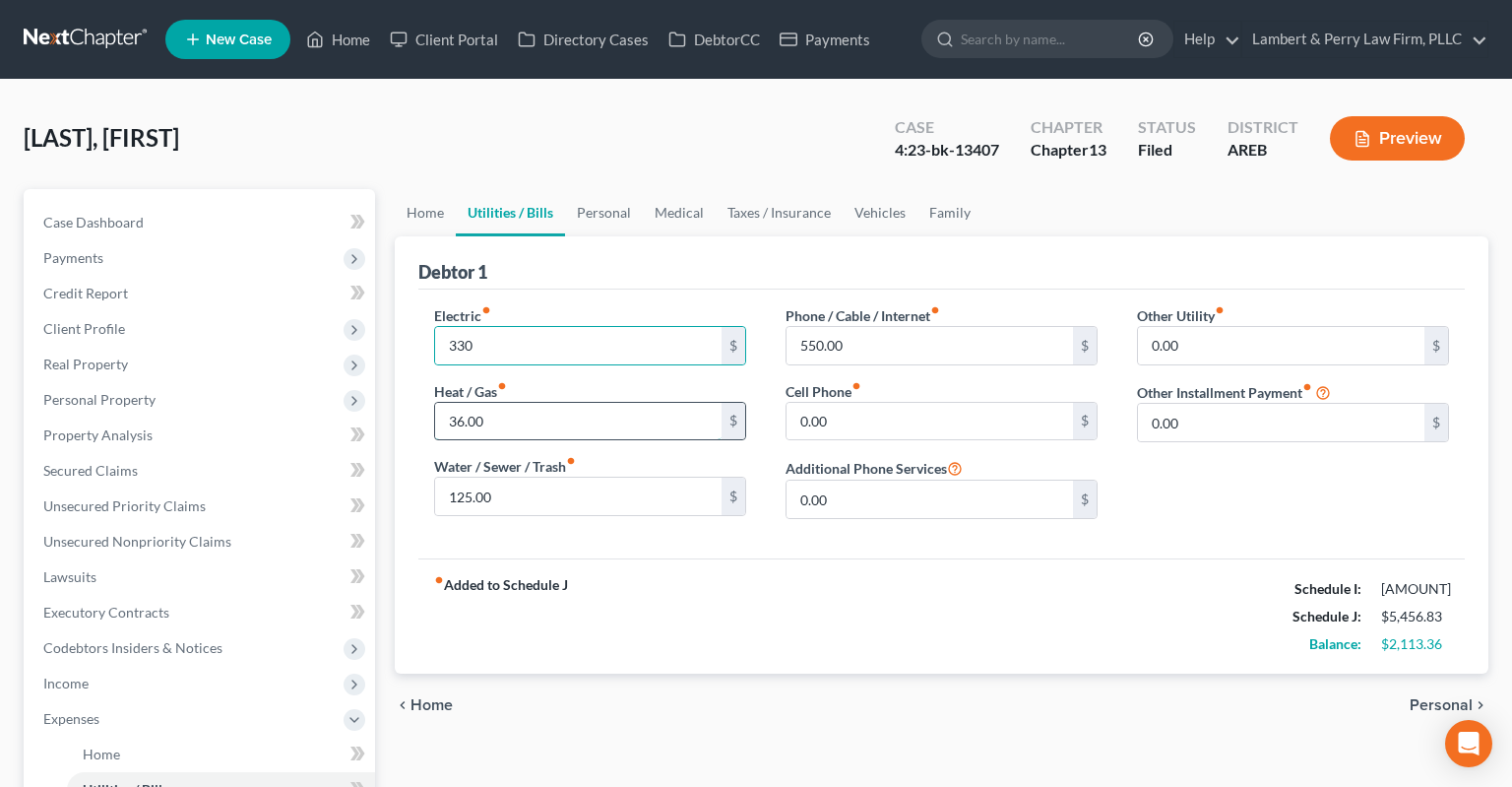 click on "36.00" at bounding box center [578, 422] 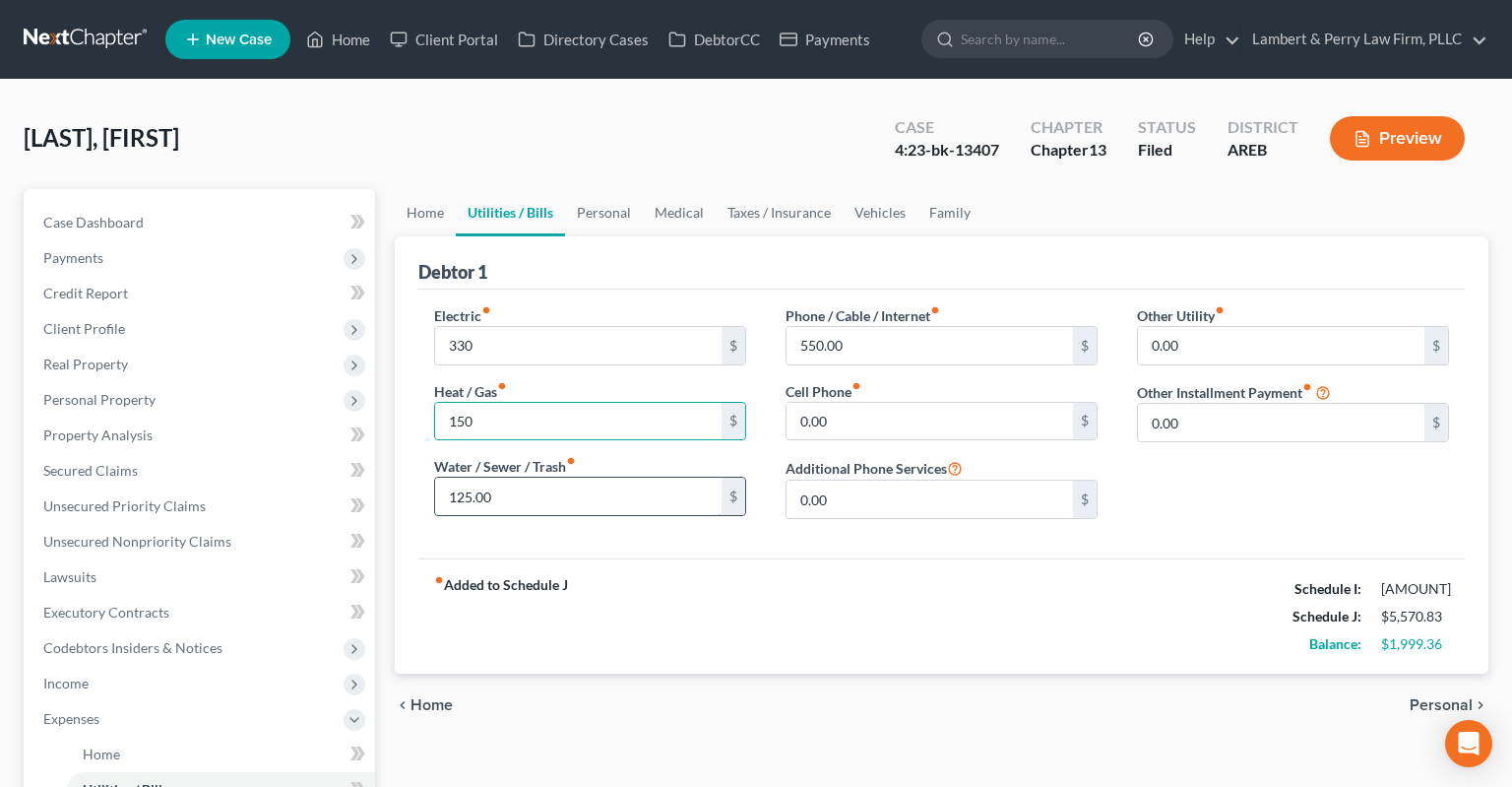 click on "125.00" at bounding box center [578, 496] 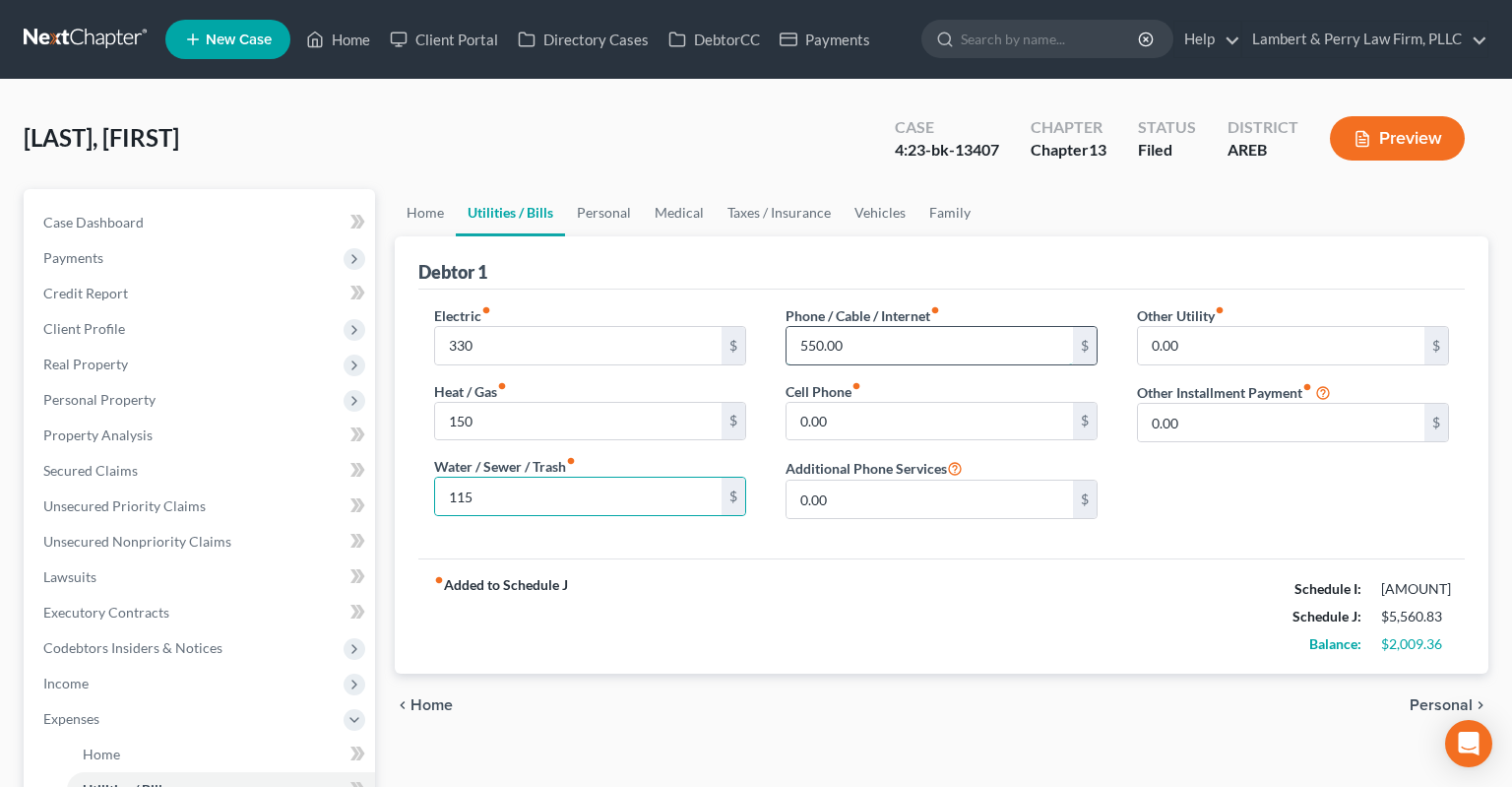 click on "550.00" at bounding box center [929, 346] 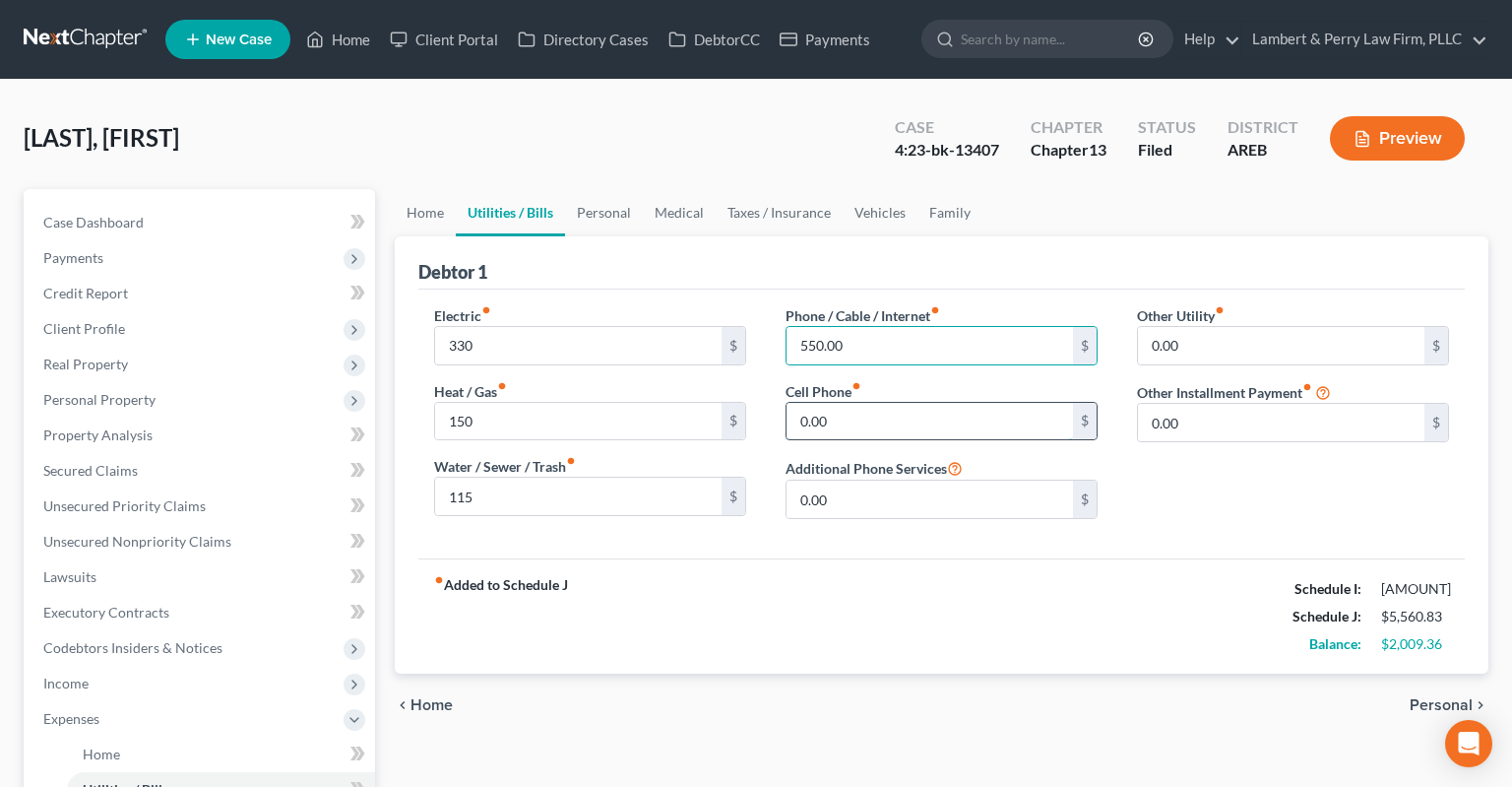 click on "0.00" at bounding box center (929, 422) 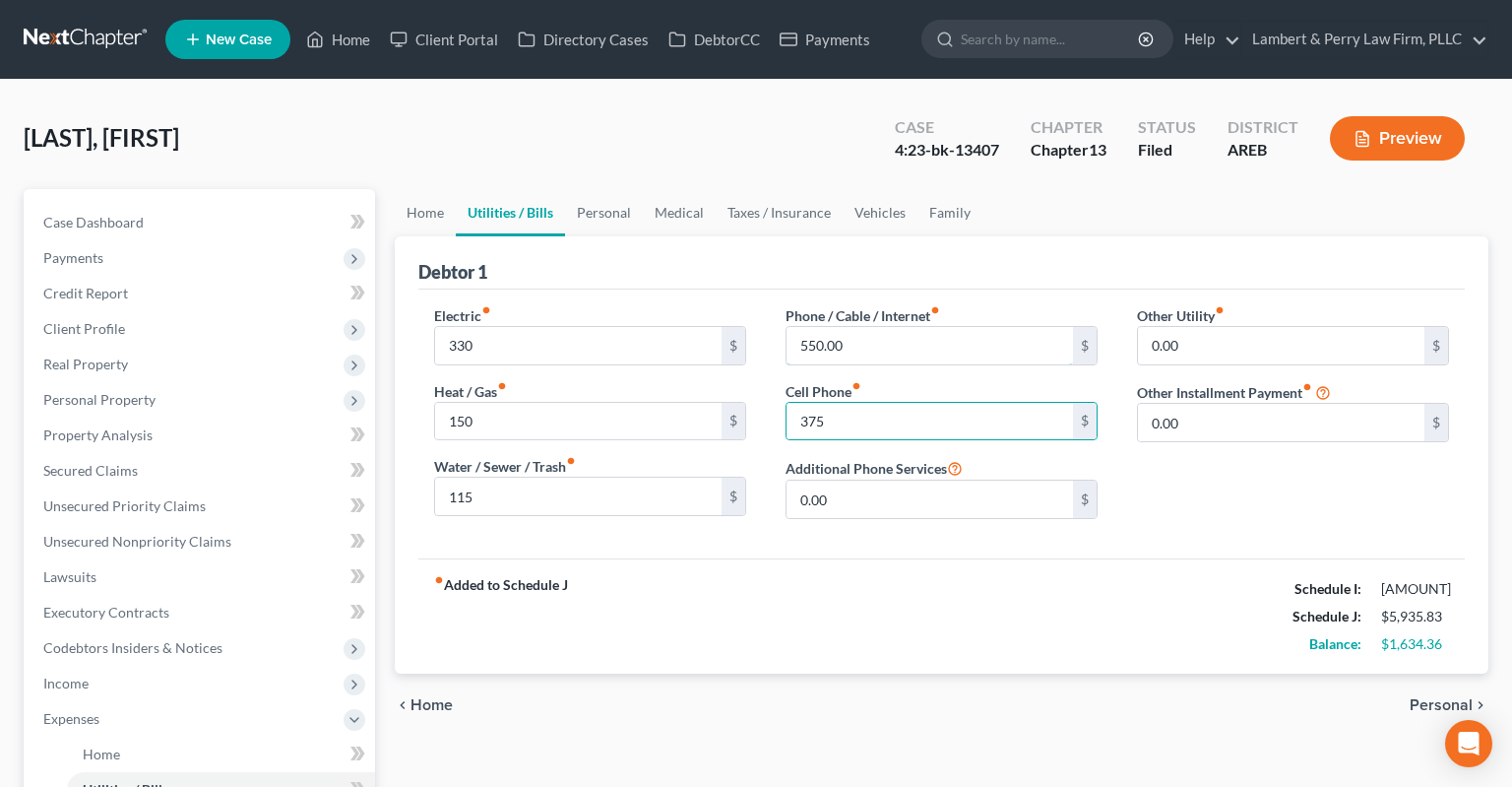 drag, startPoint x: 819, startPoint y: 344, endPoint x: 767, endPoint y: 346, distance: 52.038447 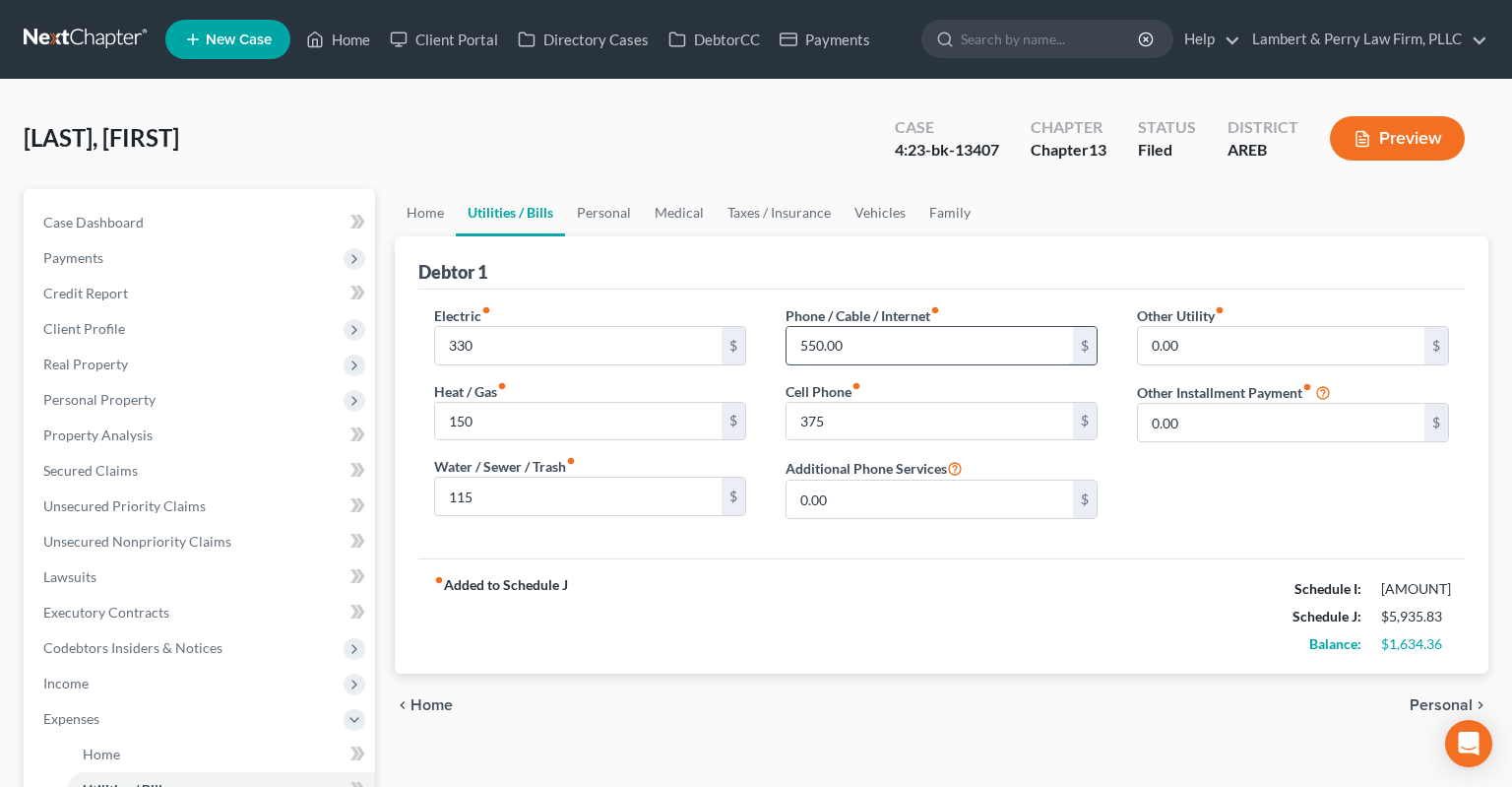 drag, startPoint x: 877, startPoint y: 335, endPoint x: 843, endPoint y: 349, distance: 36.769553 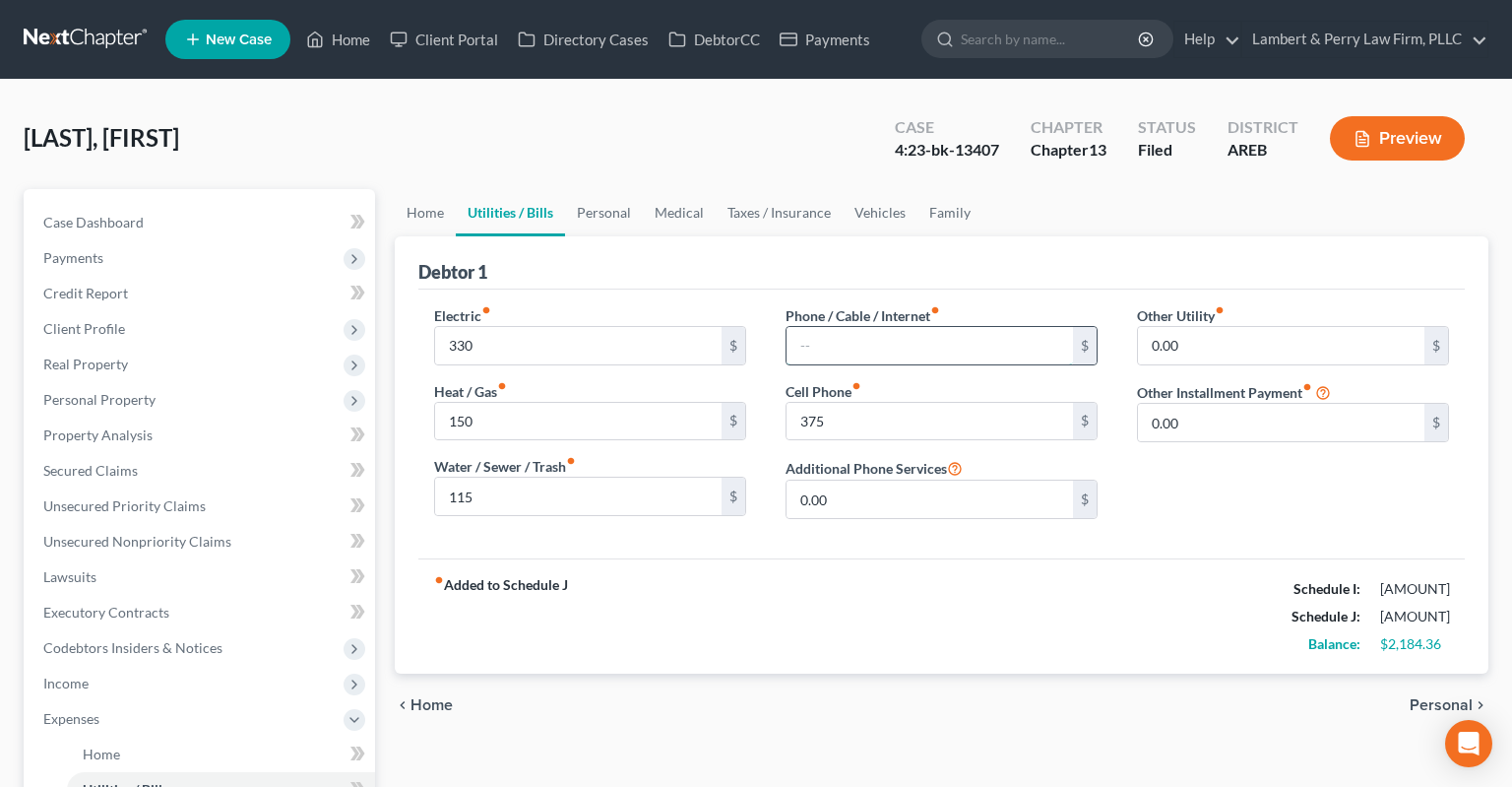 click at bounding box center [929, 346] 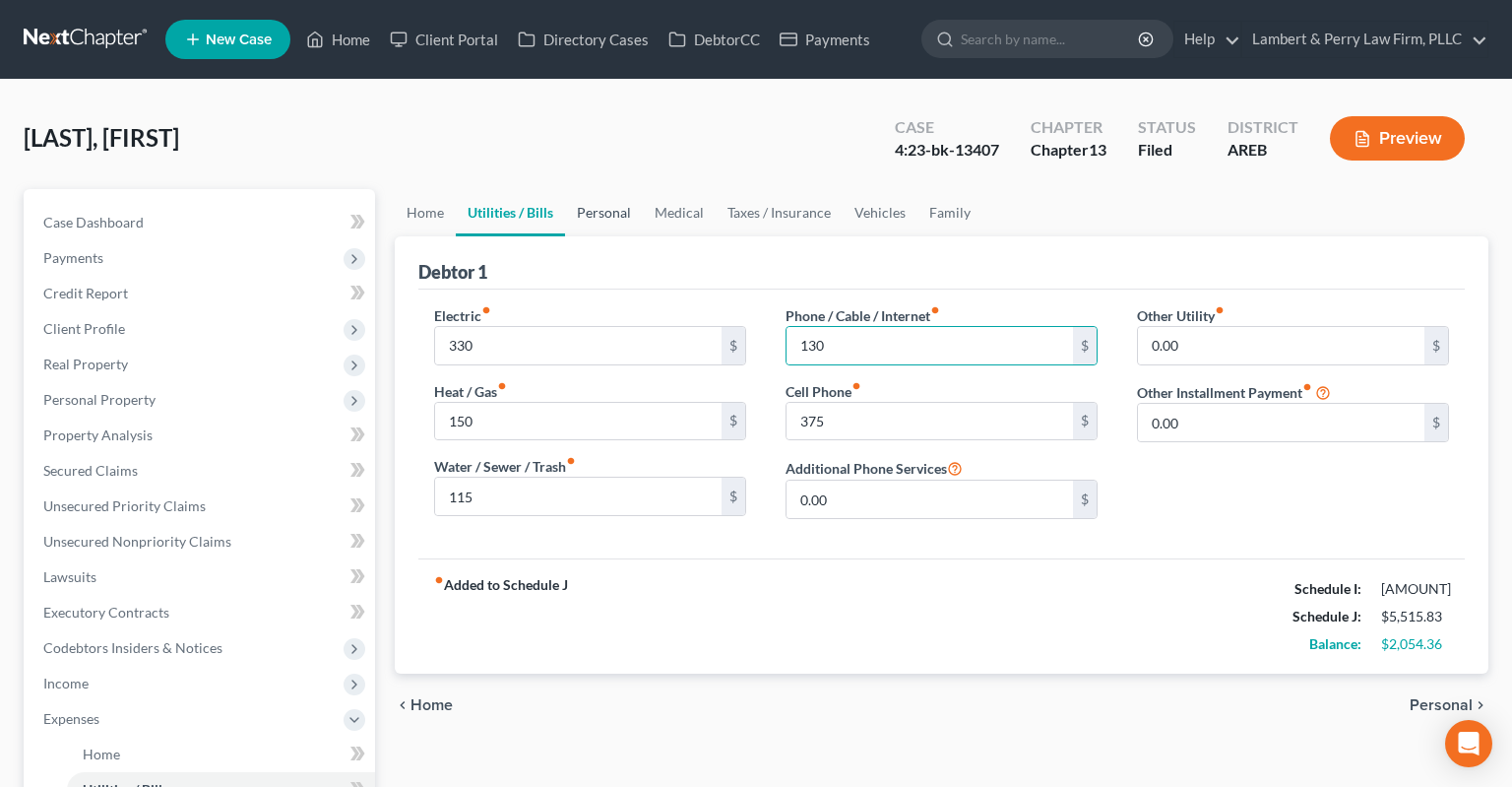 click on "Personal" at bounding box center (603, 213) 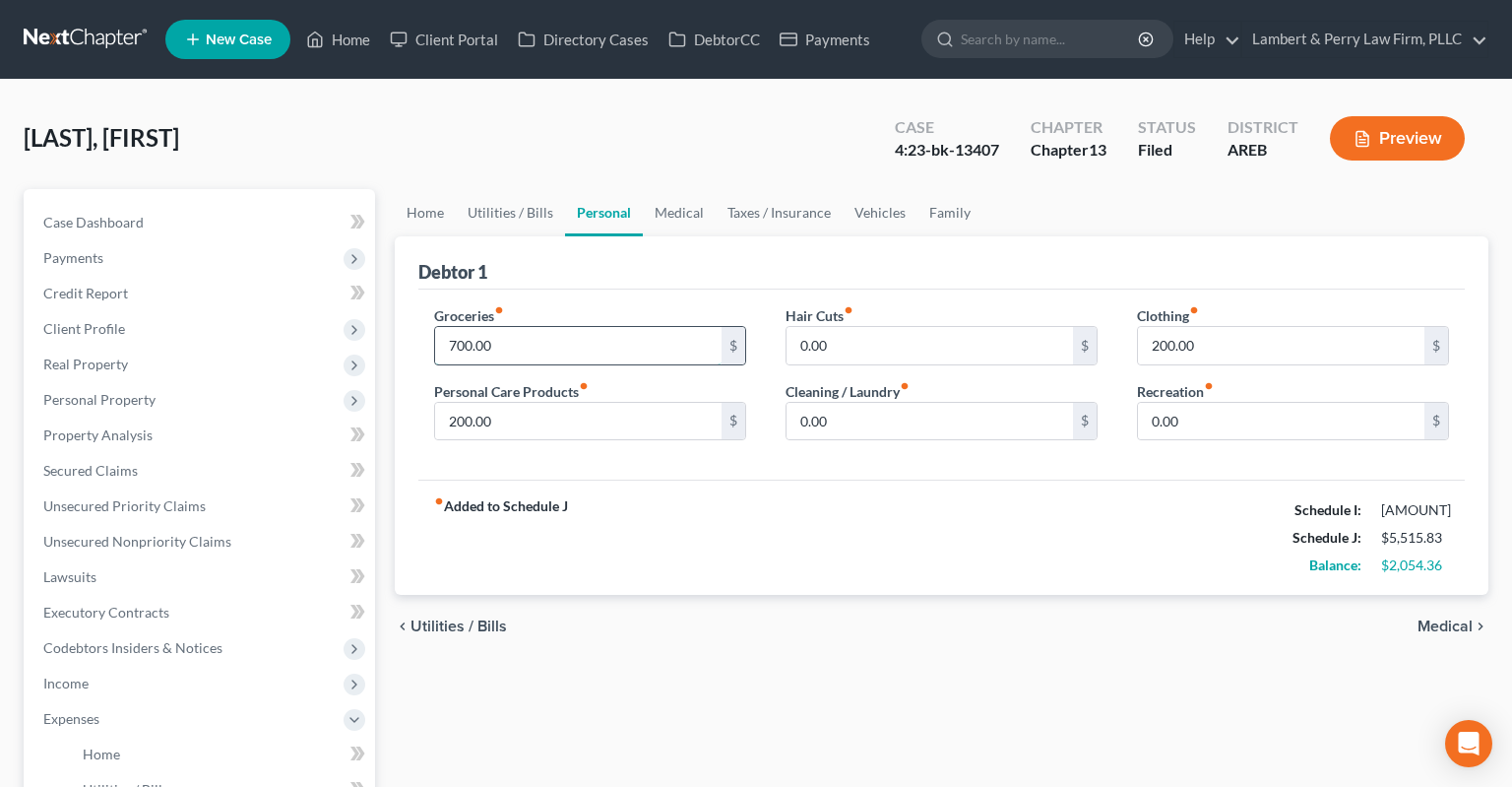 click on "700.00" at bounding box center [578, 346] 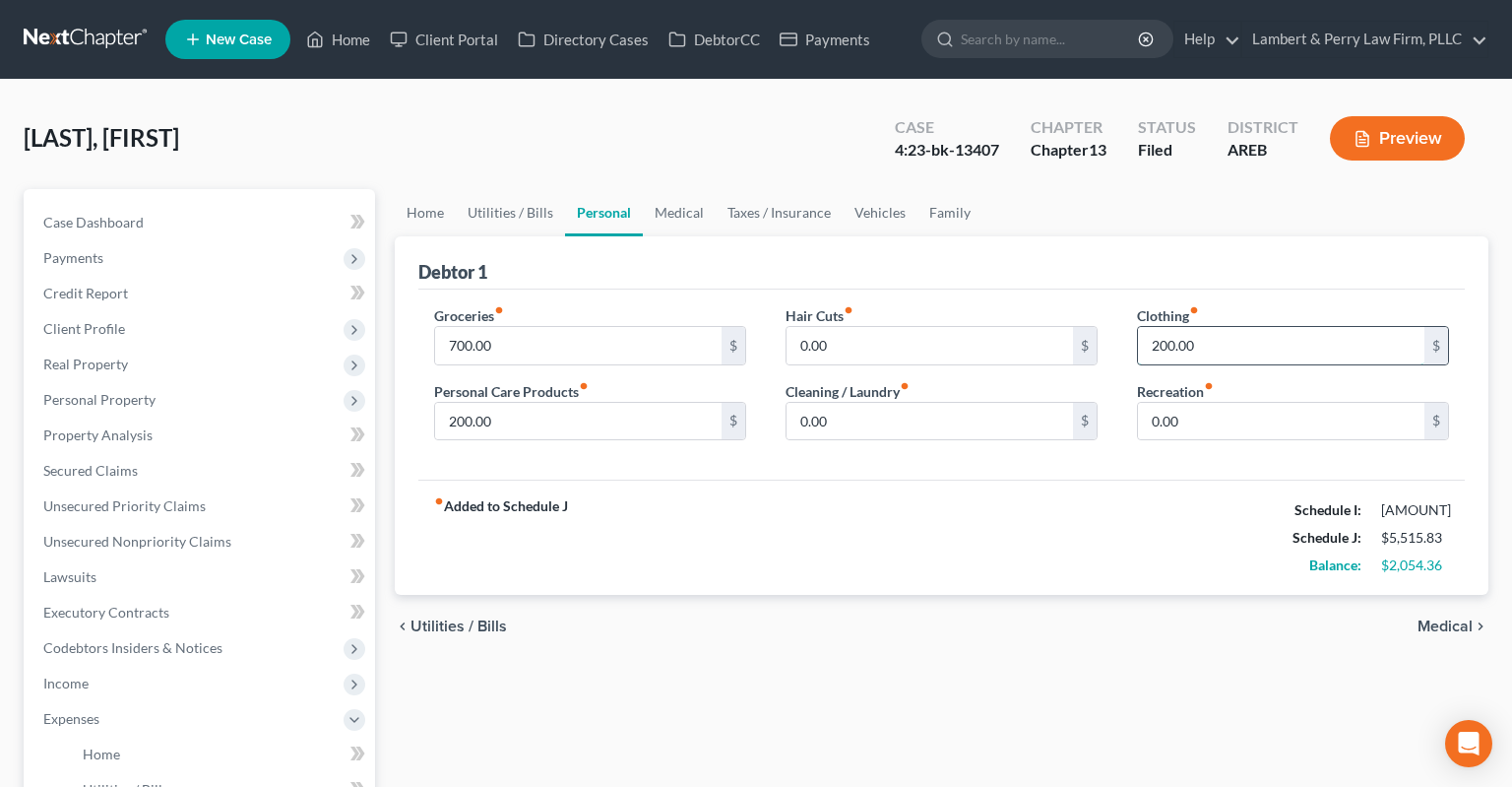 click on "200.00" at bounding box center (1281, 346) 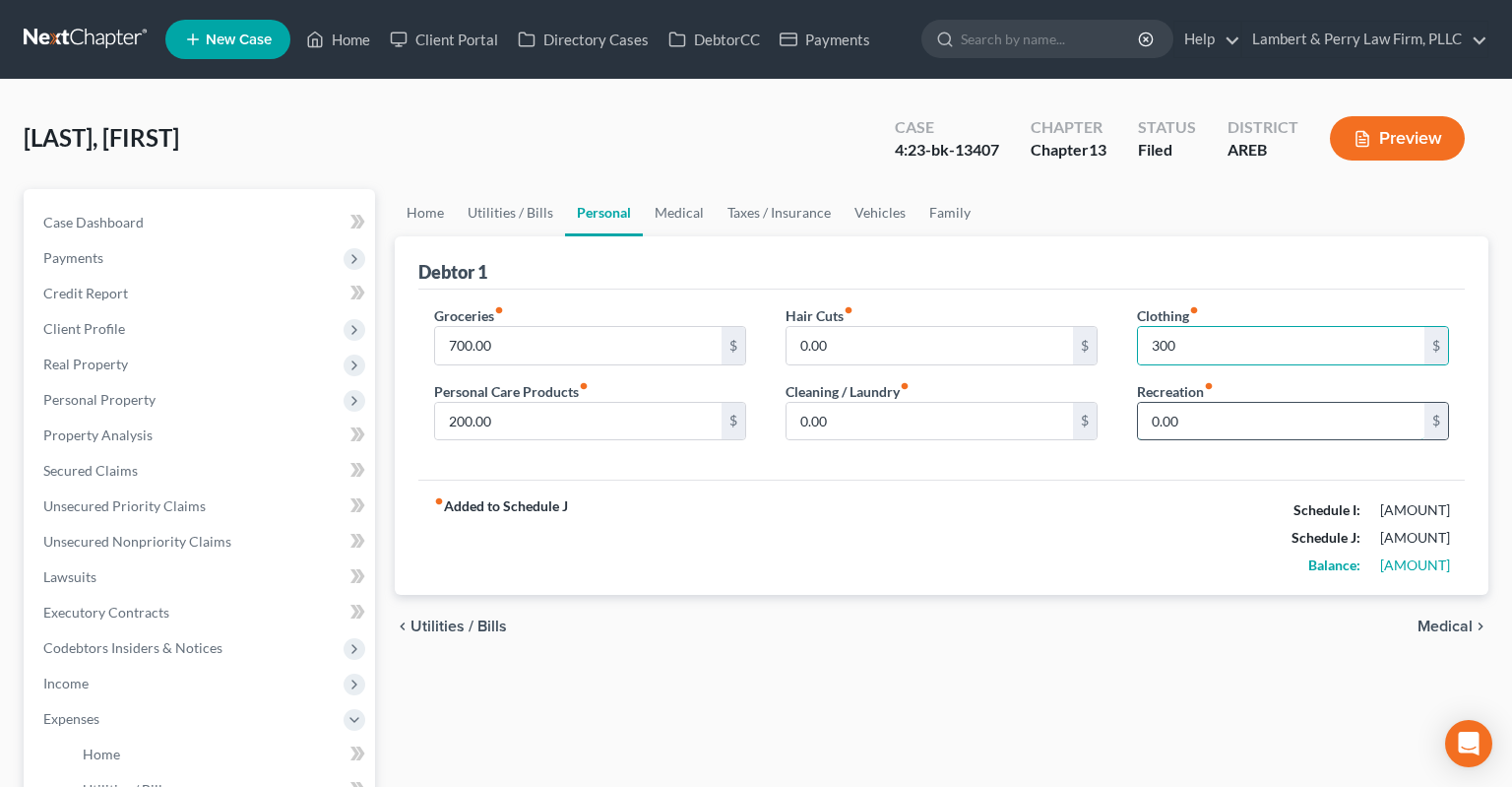 click on "0.00" at bounding box center [1281, 422] 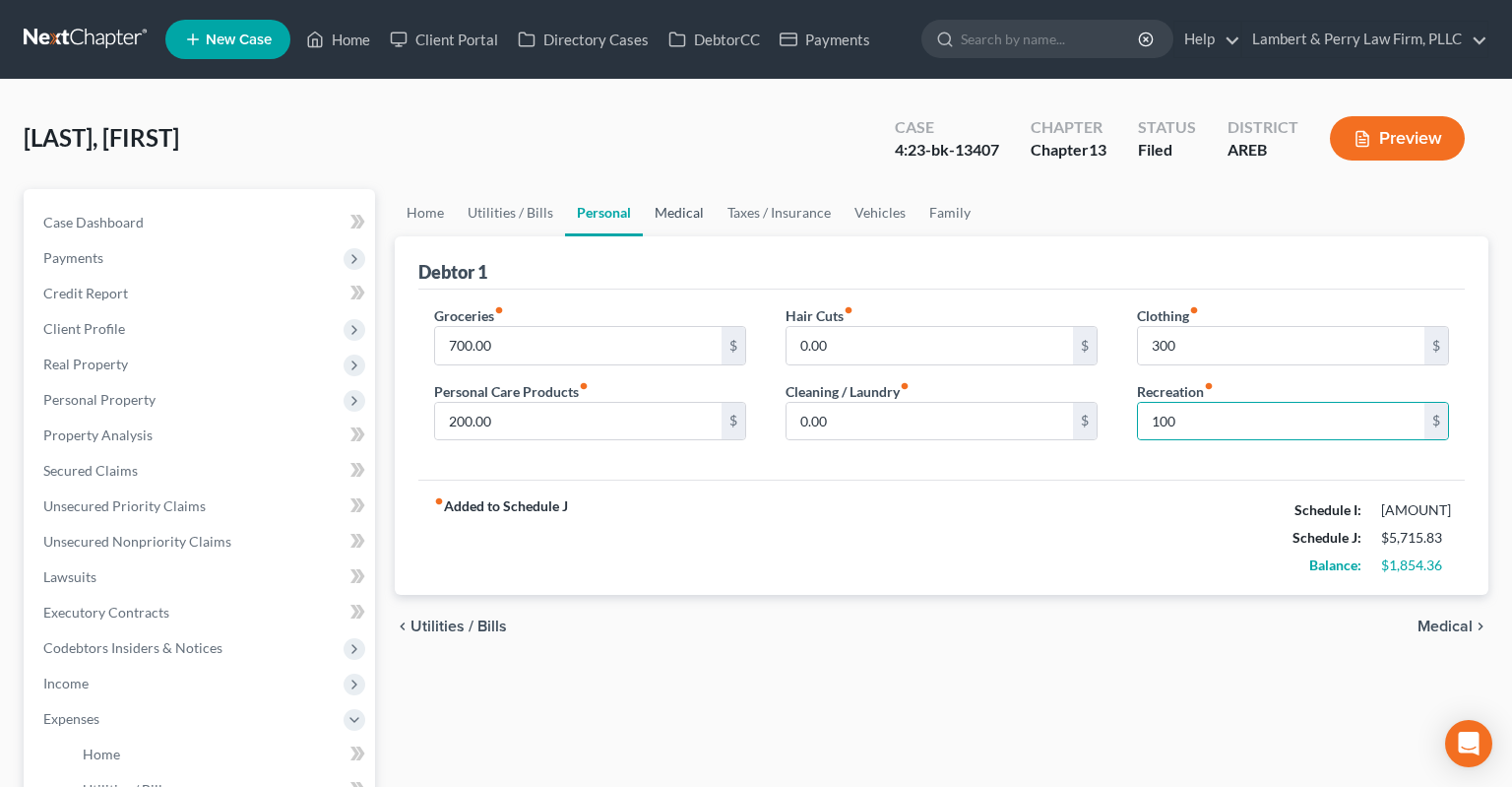 click on "Medical" at bounding box center (679, 213) 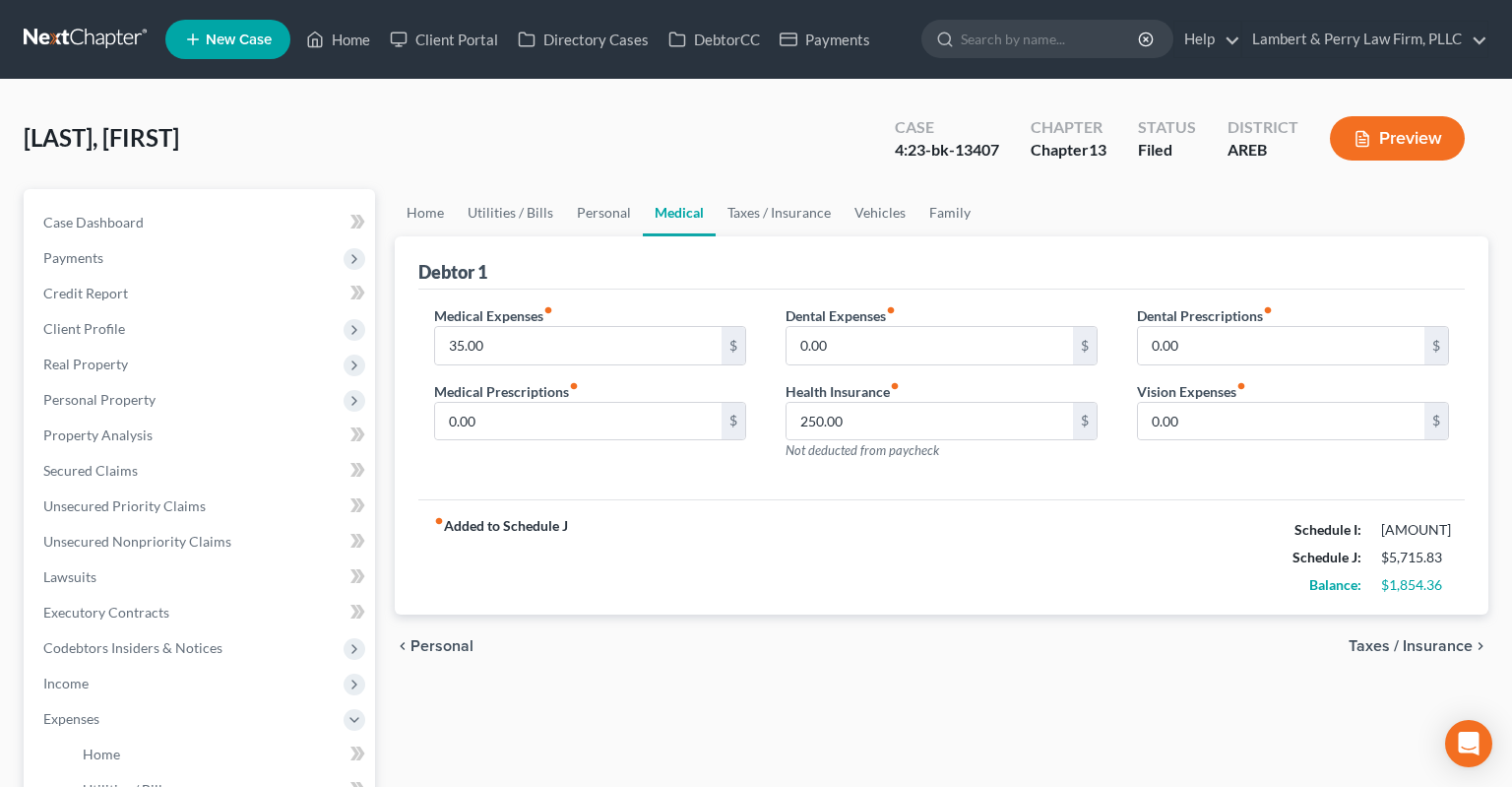 click on "Medical Expenses  fiber_manual_record 35.00 $" at bounding box center [590, 335] 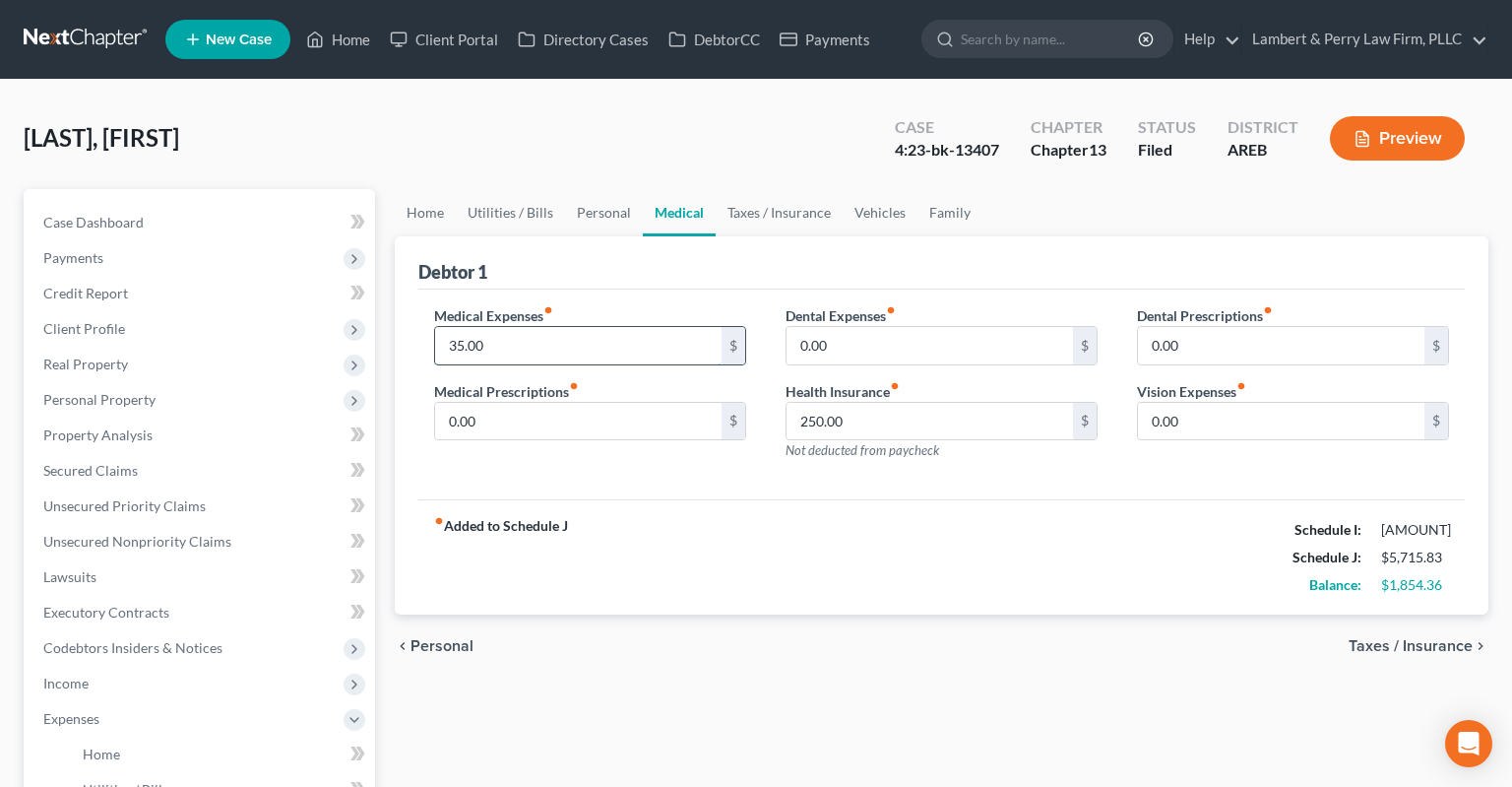 click on "35.00" at bounding box center (578, 346) 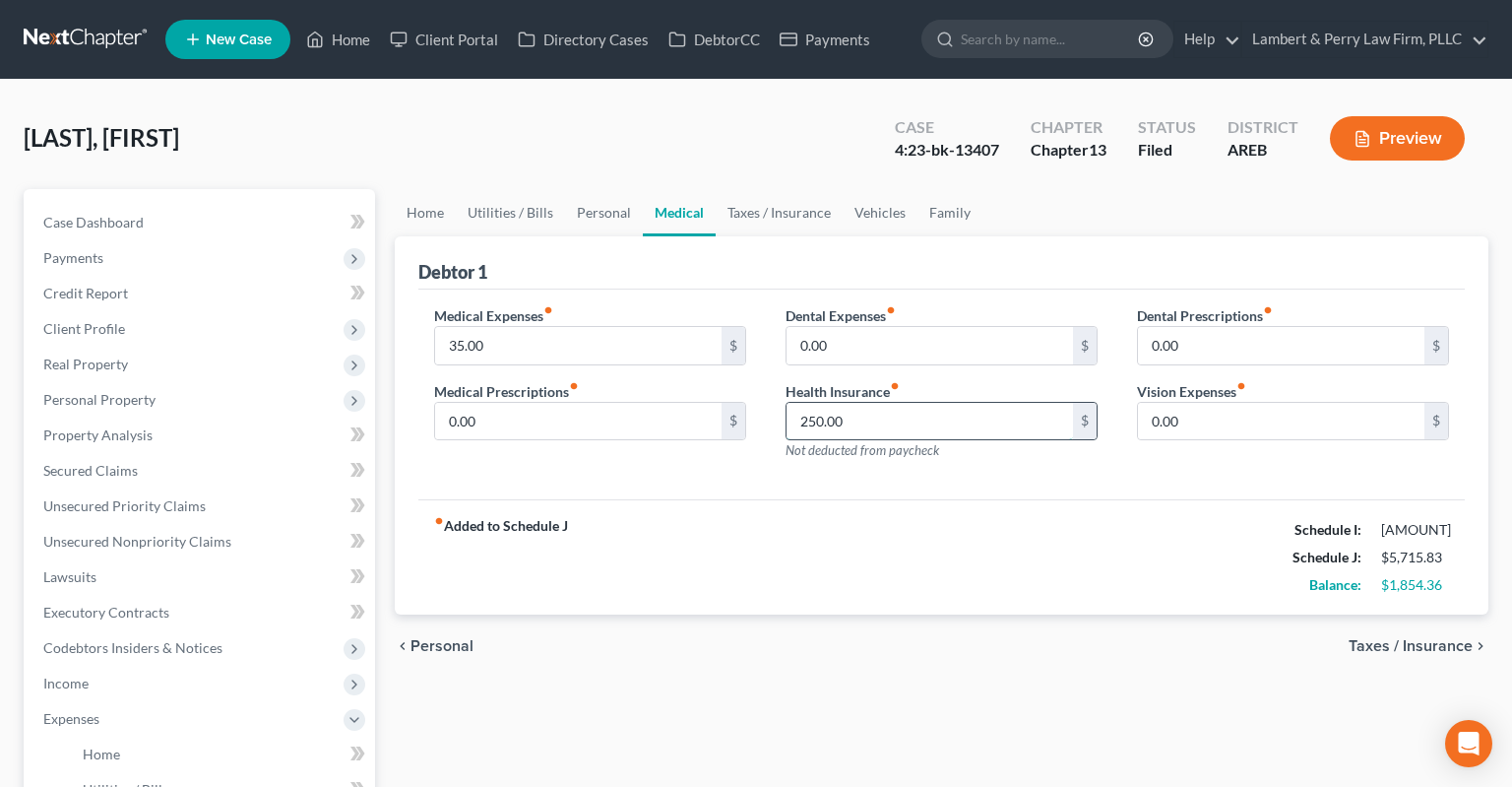 click on "250.00" at bounding box center [929, 422] 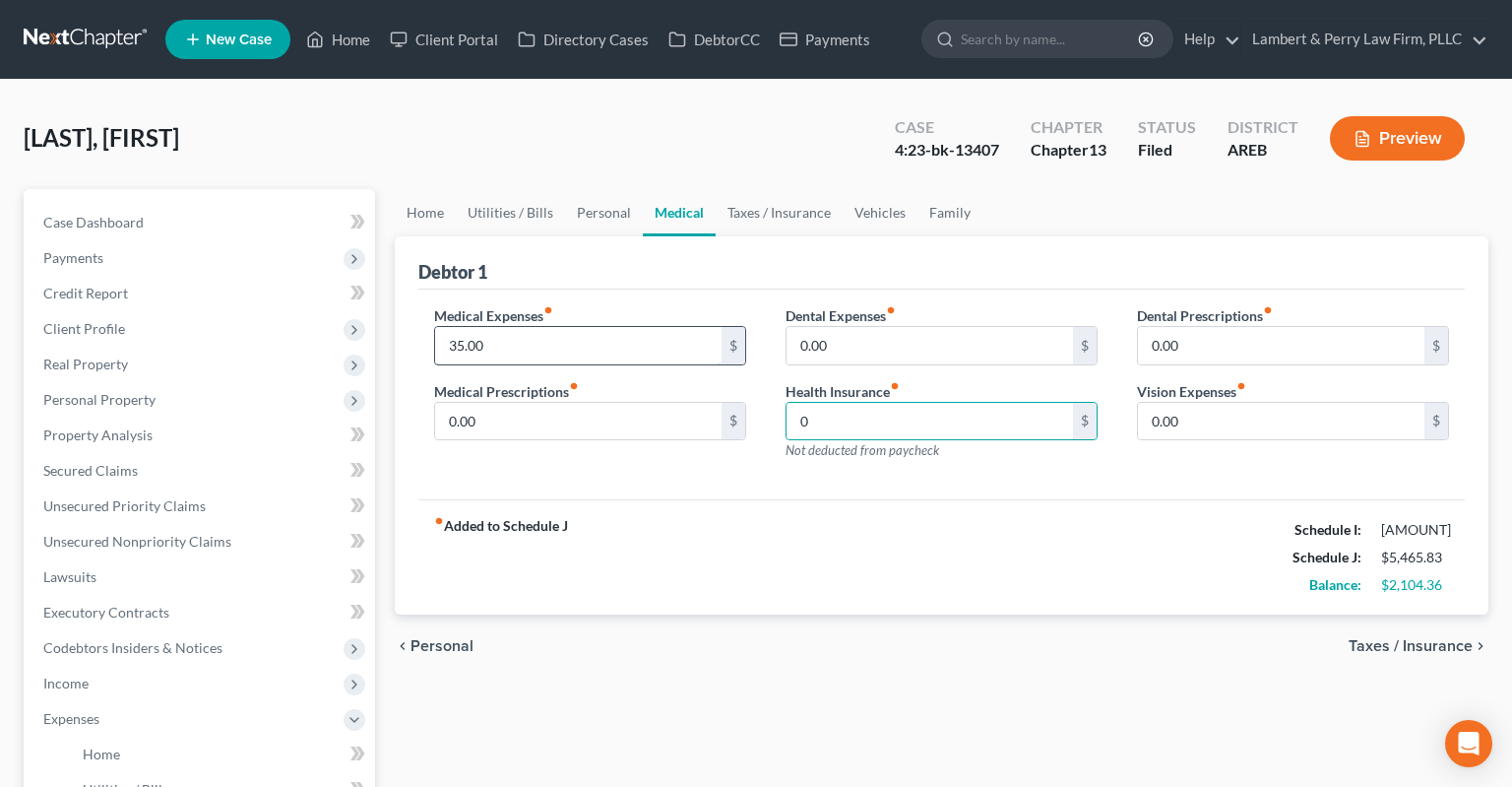 click on "35.00" at bounding box center [578, 346] 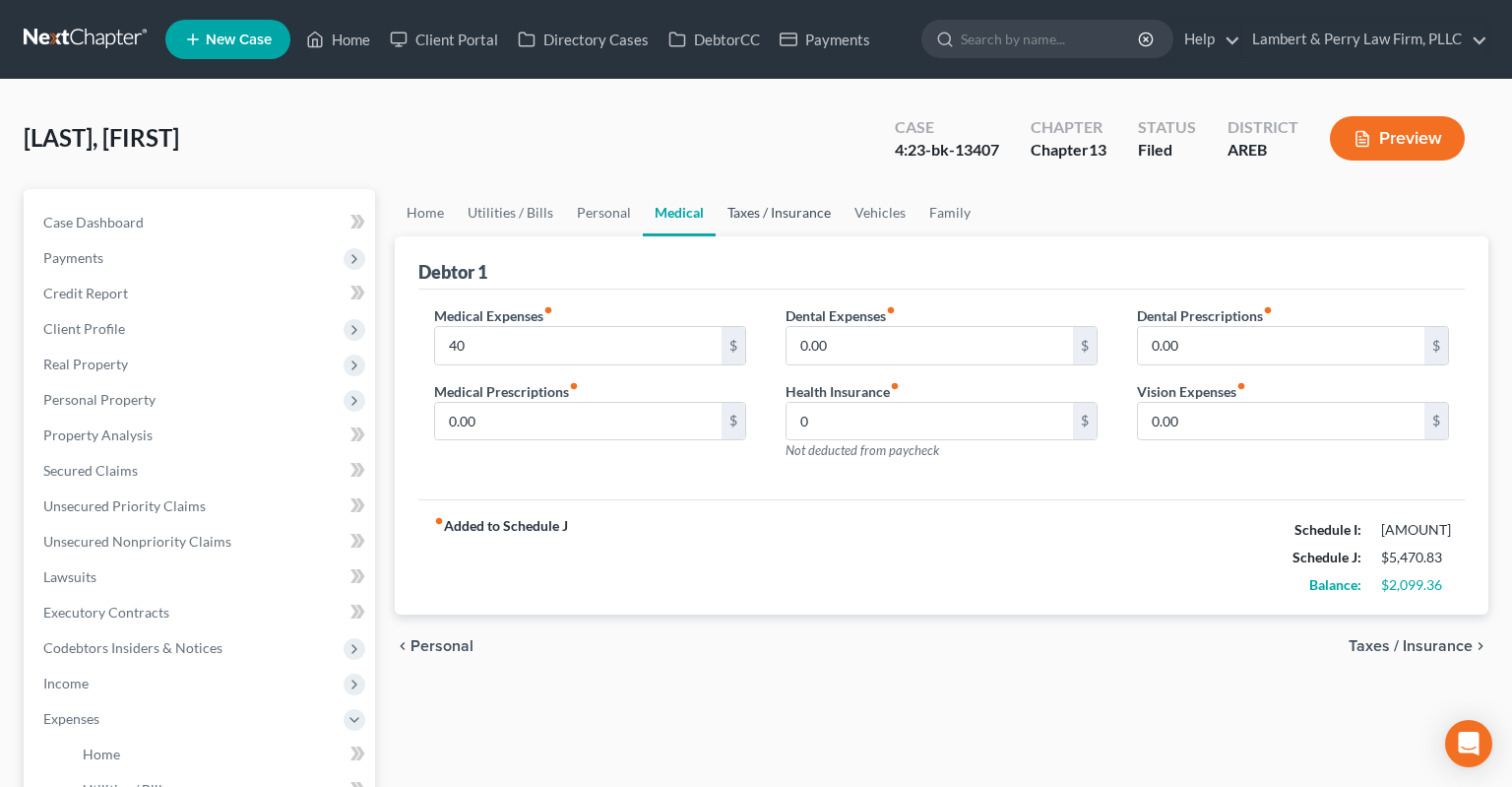 click on "Taxes / Insurance" at bounding box center (779, 213) 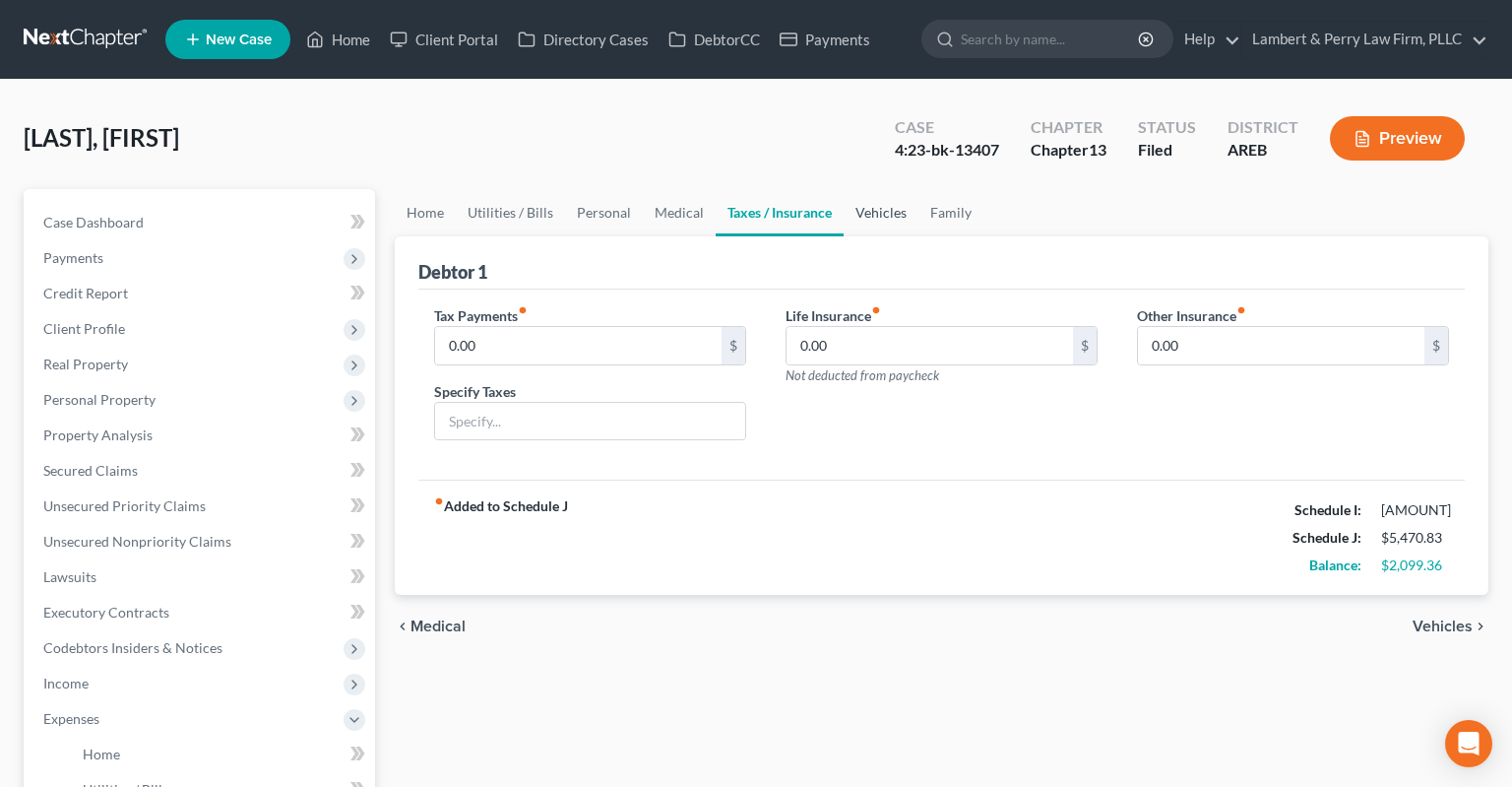 click on "Vehicles" at bounding box center (881, 213) 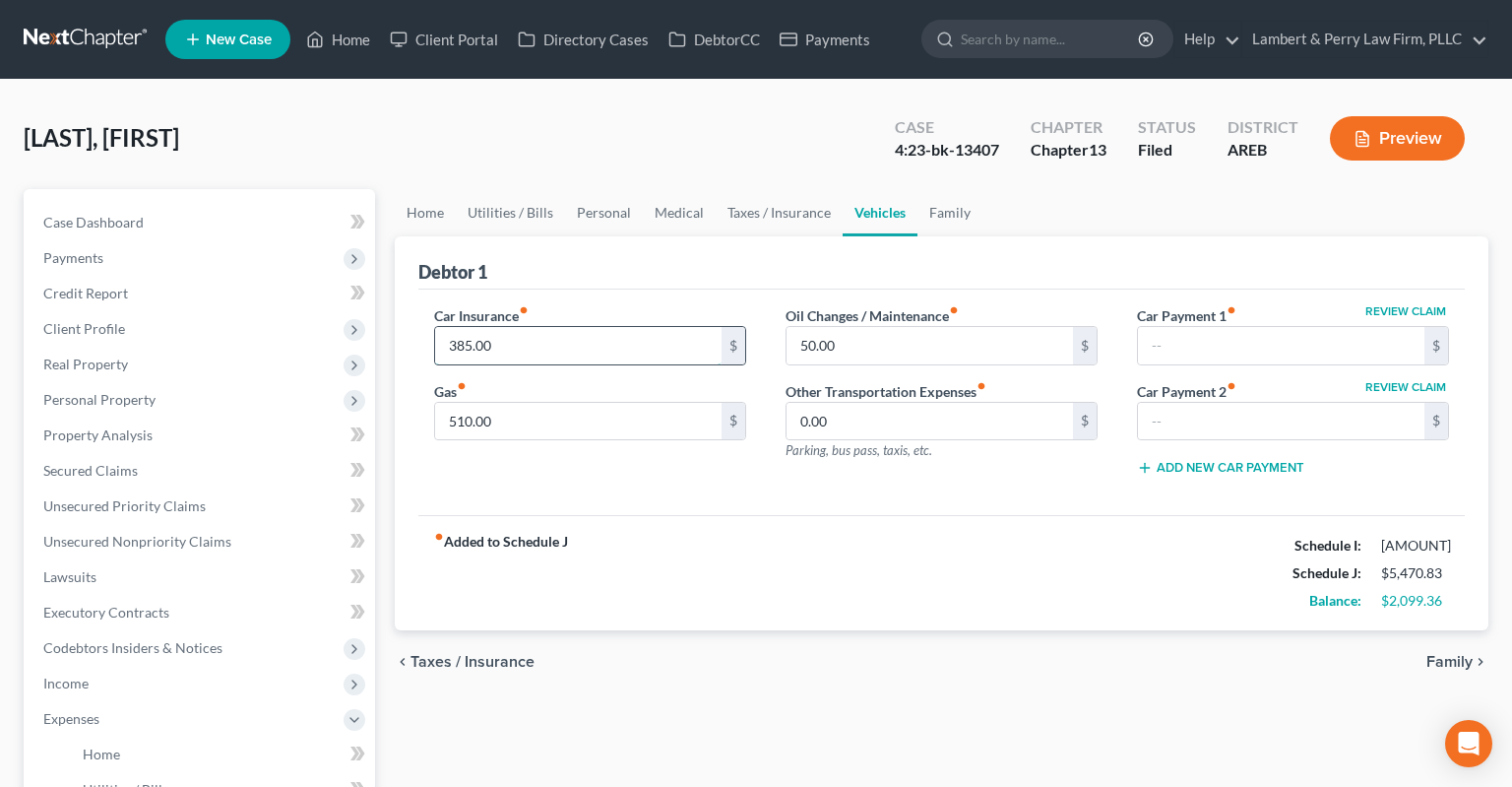 click on "385.00" at bounding box center (578, 346) 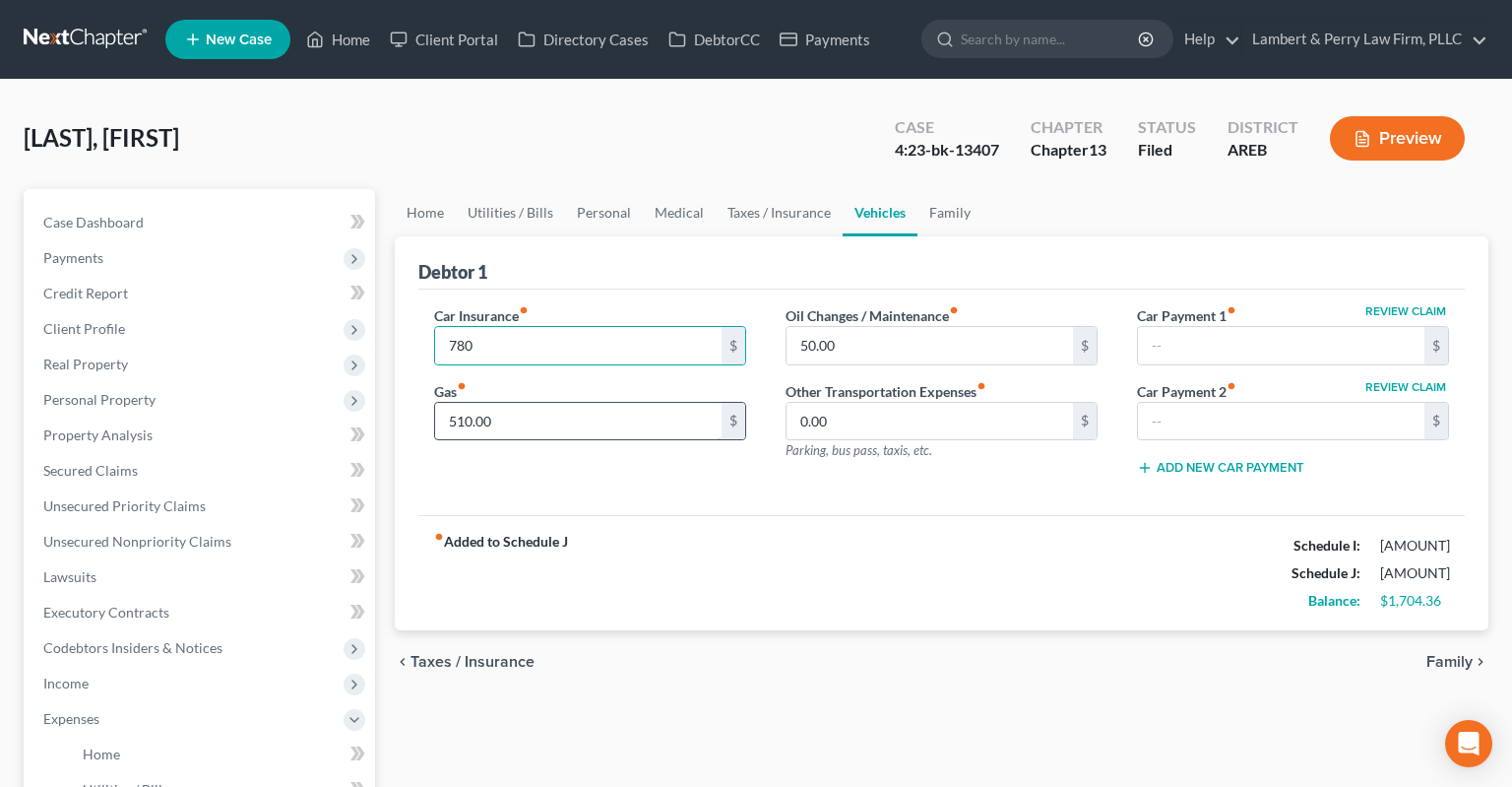 click on "510.00" at bounding box center [578, 422] 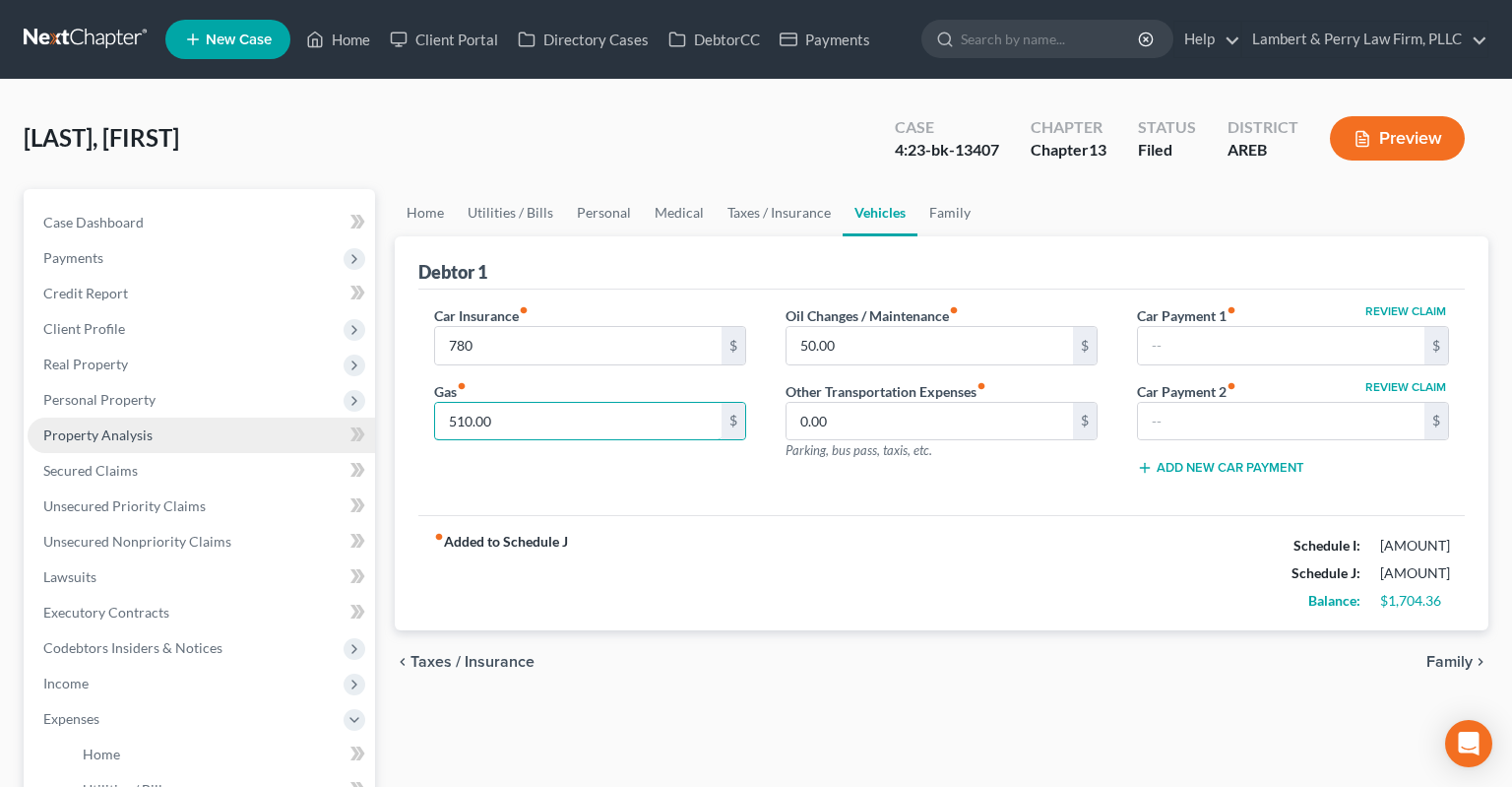 drag, startPoint x: 515, startPoint y: 428, endPoint x: 266, endPoint y: 431, distance: 249.01807 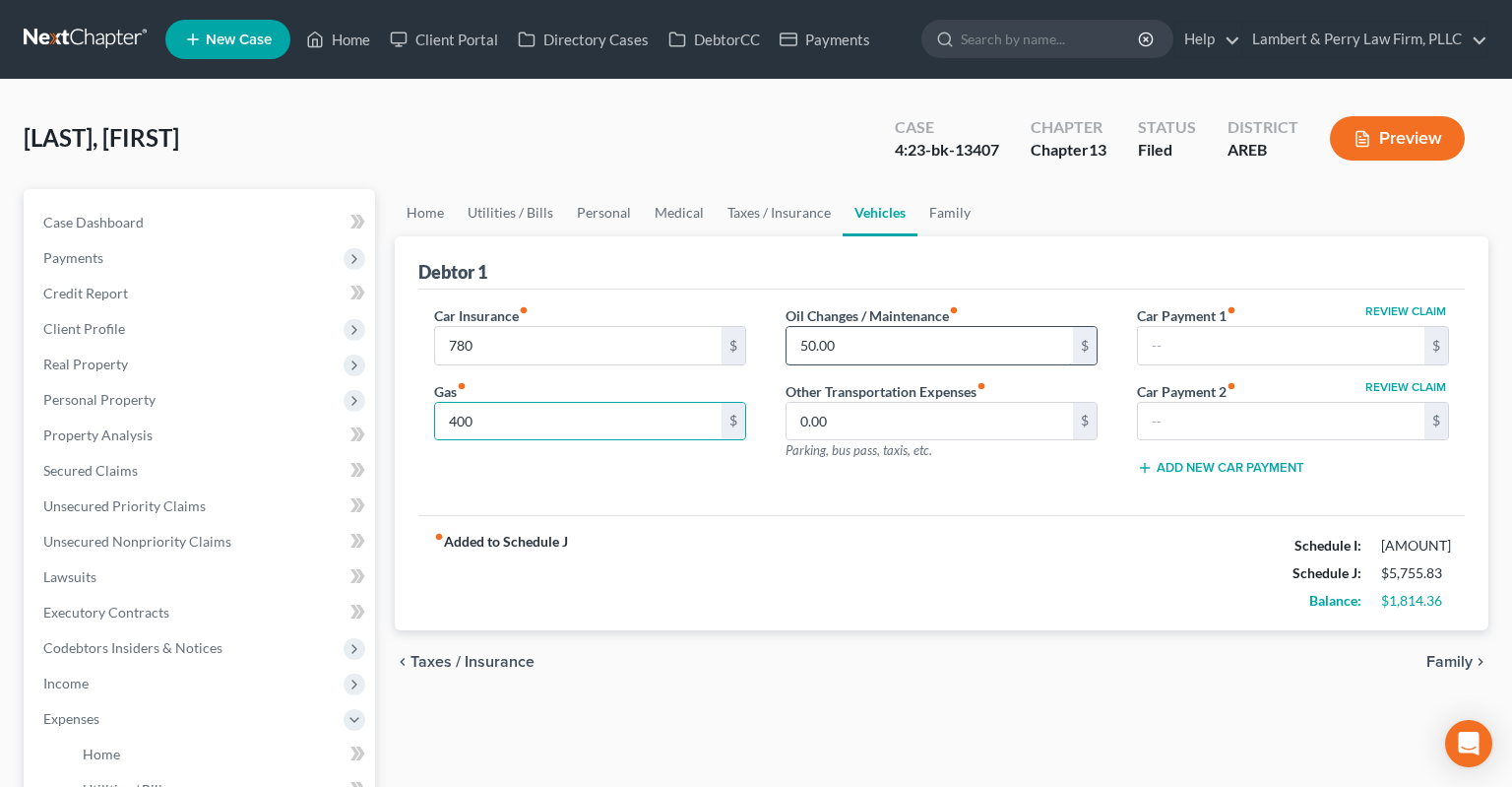 click on "50.00" at bounding box center (929, 346) 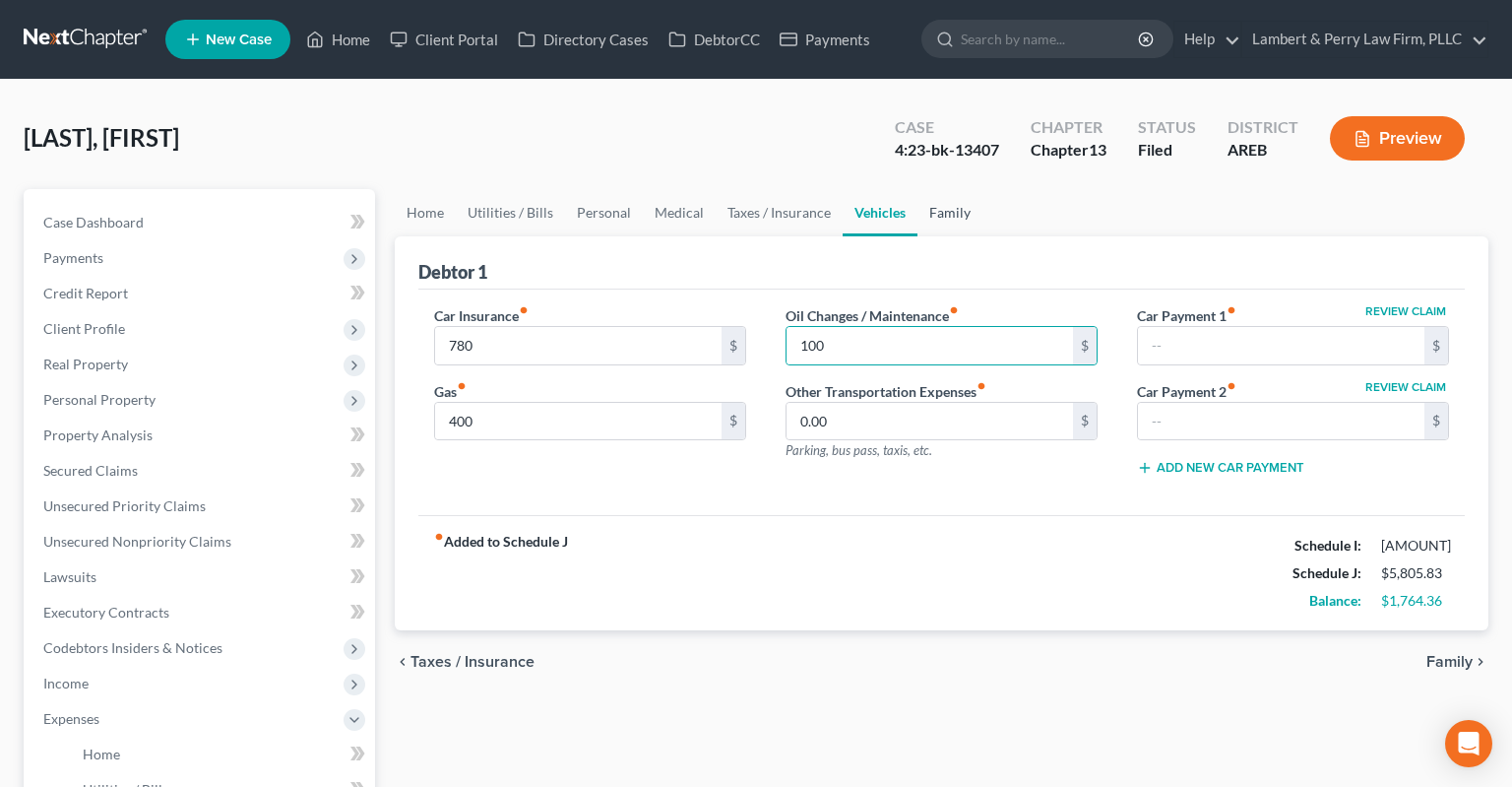 click on "Family" at bounding box center (950, 213) 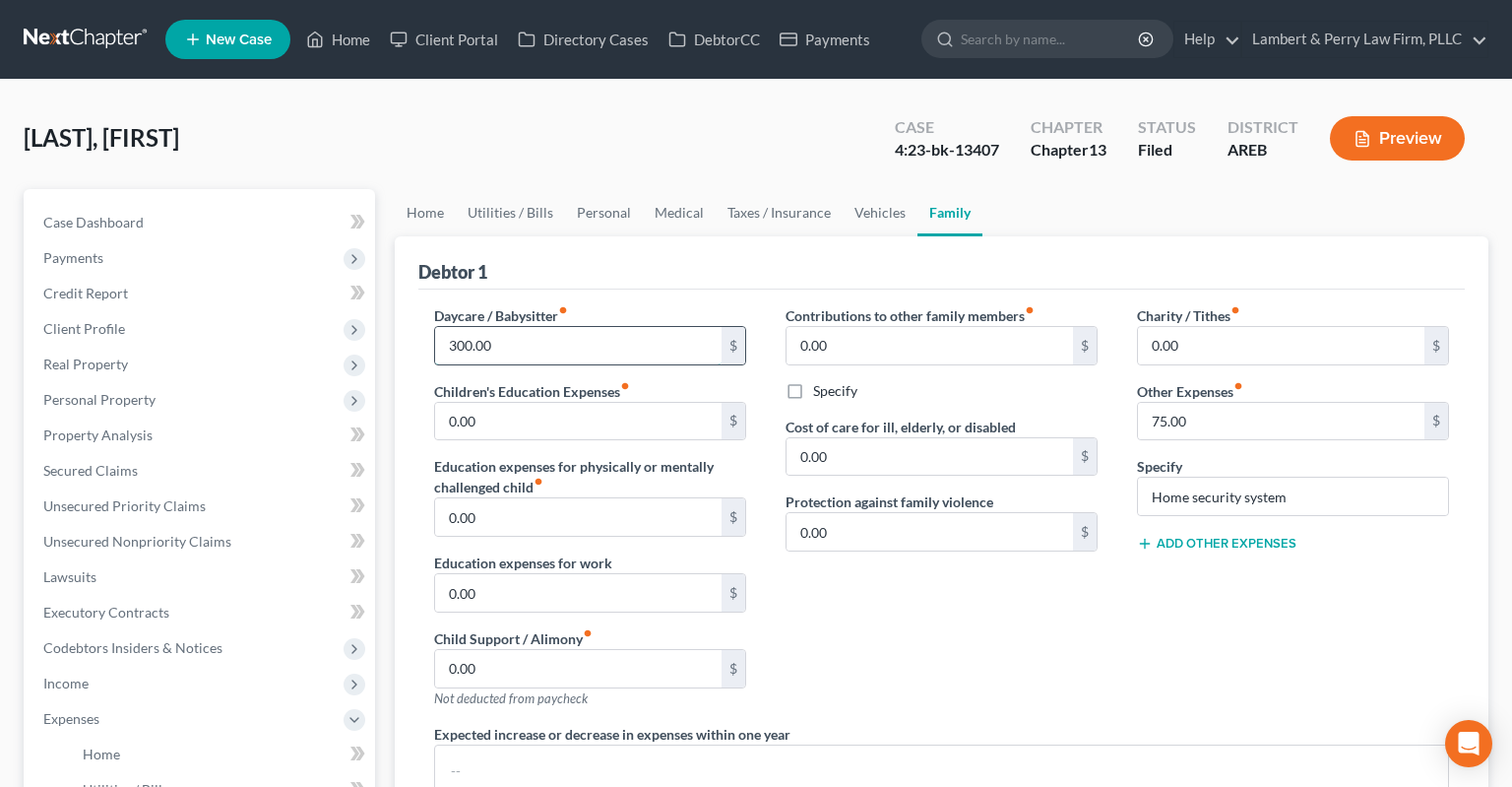 click on "300.00" at bounding box center (578, 346) 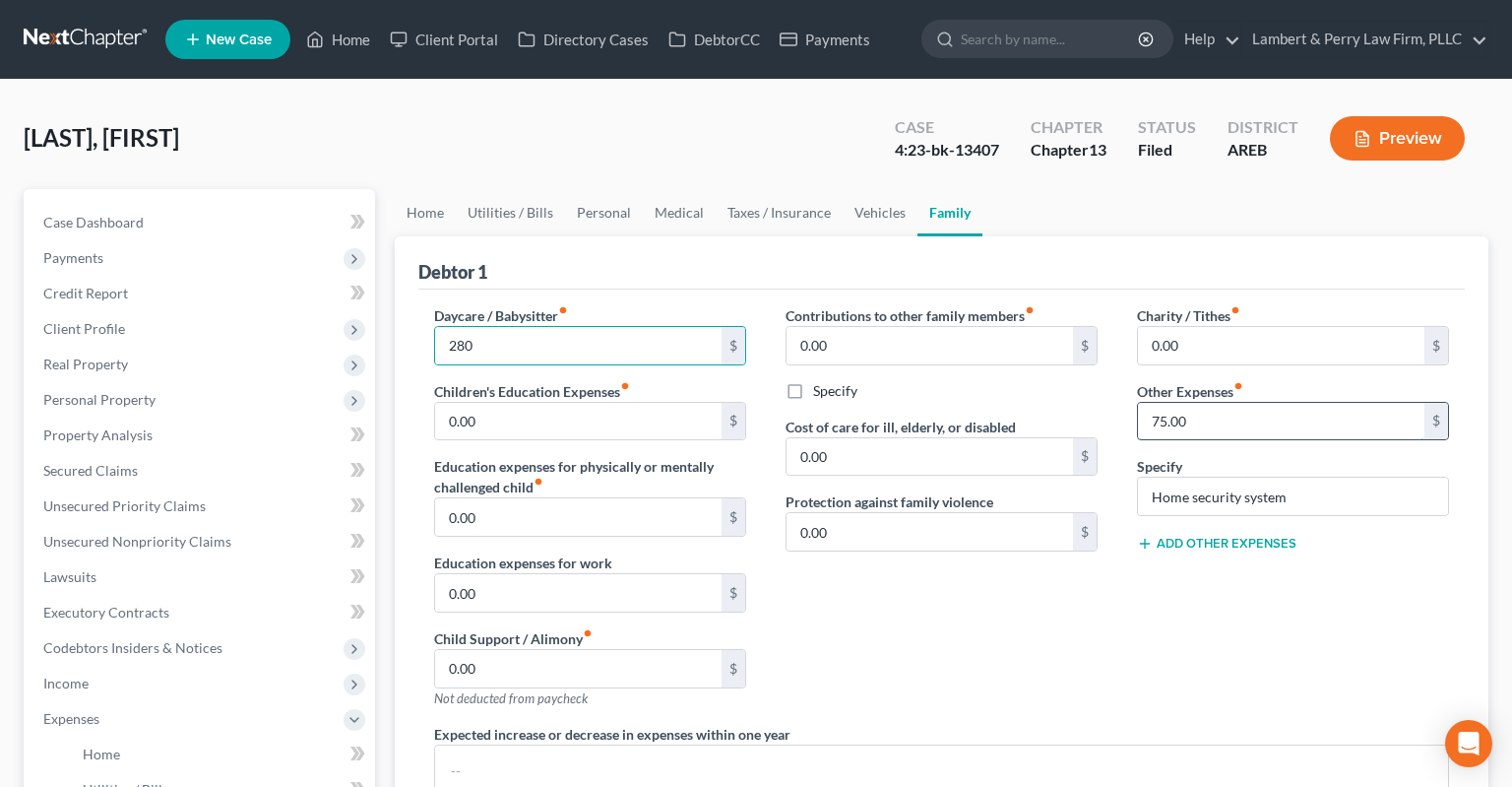 click on "75.00" at bounding box center (1281, 422) 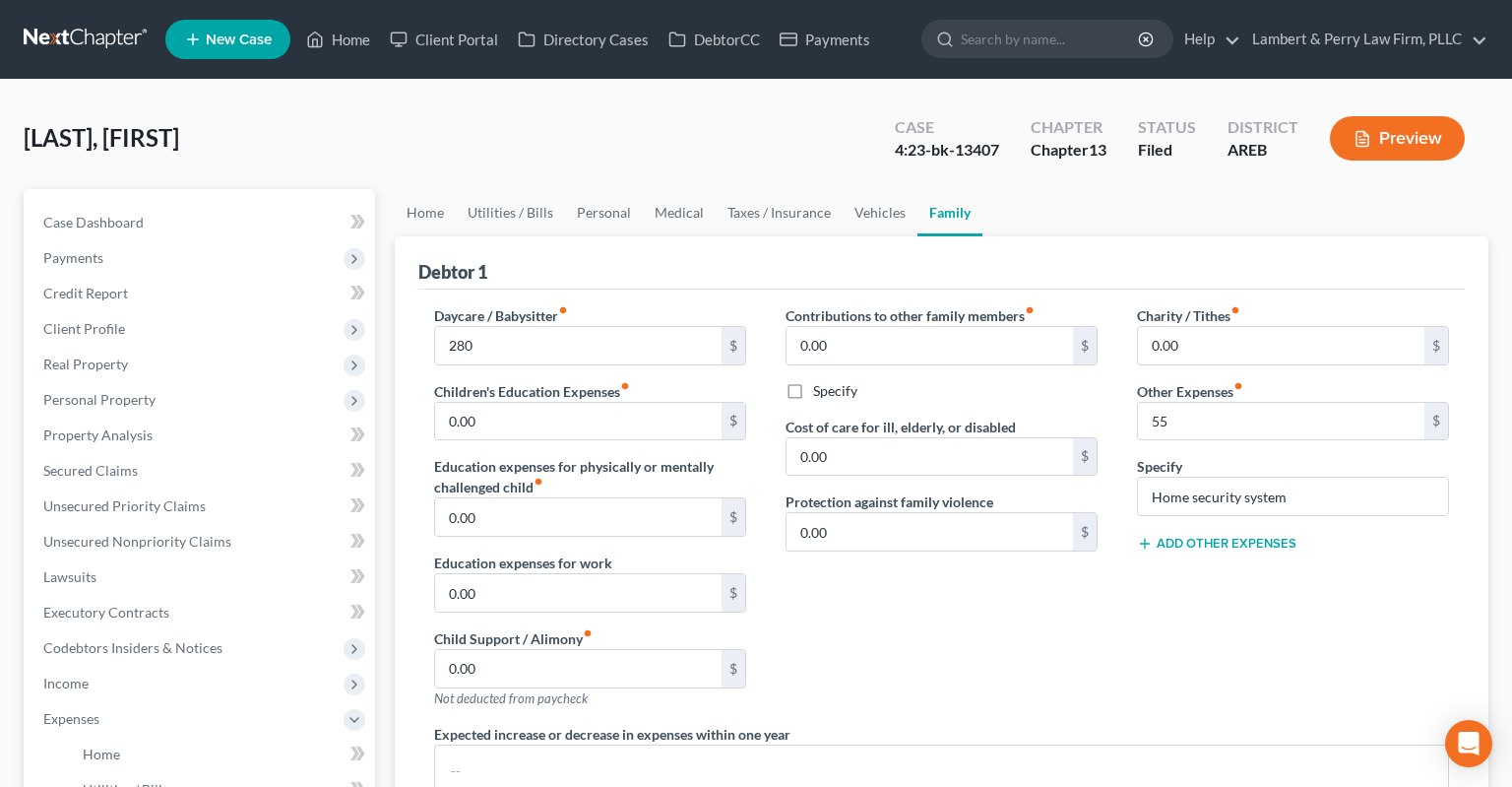 drag, startPoint x: 1093, startPoint y: 200, endPoint x: 1102, endPoint y: 203, distance: 9.486833 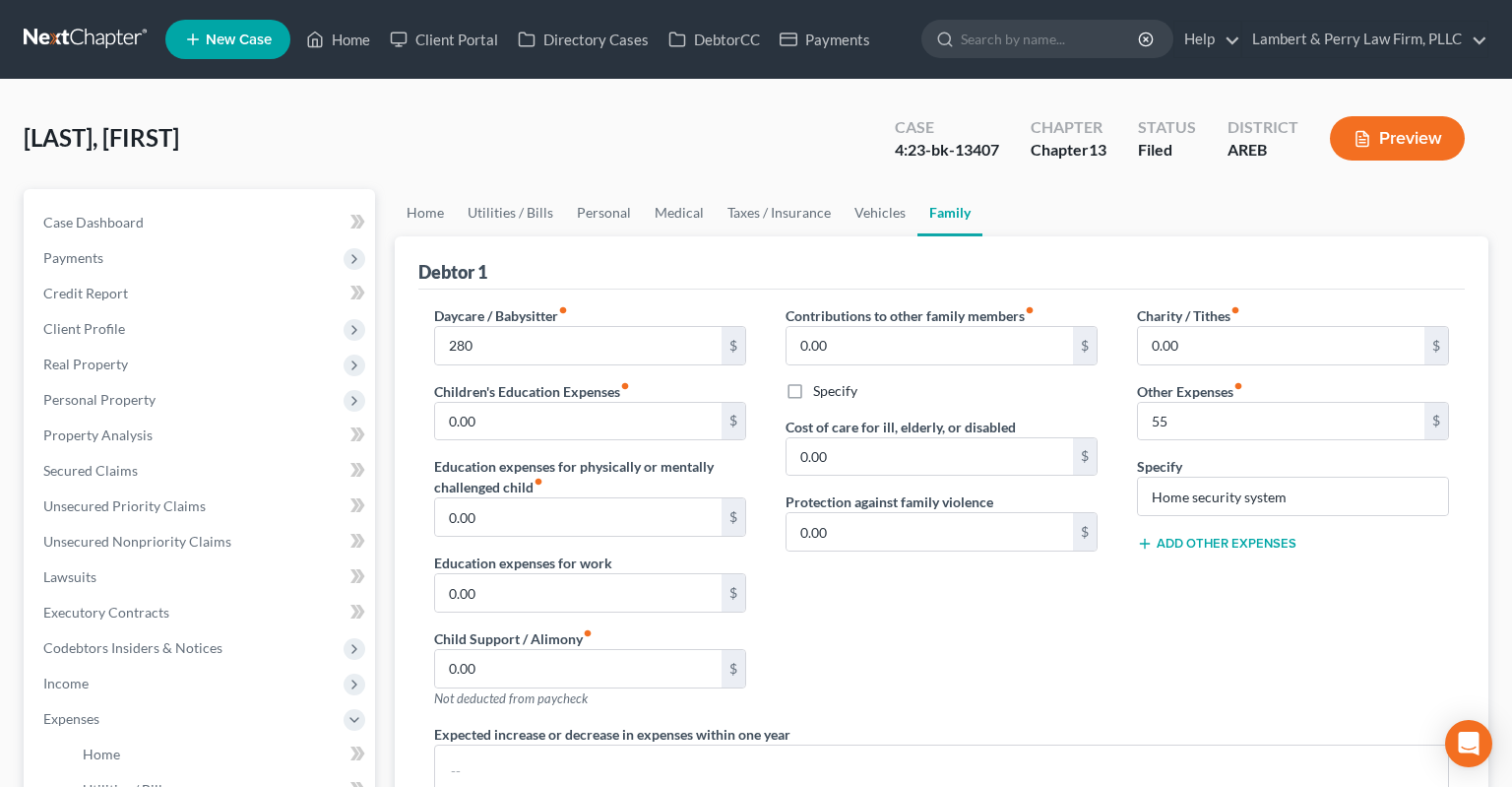 click on "Contributions to other family members  fiber_manual_record 0.00 $ Specify Cost of care for ill, elderly, or disabled 0.00 $ Protection against family violence 0.00 $" at bounding box center (941, 514) 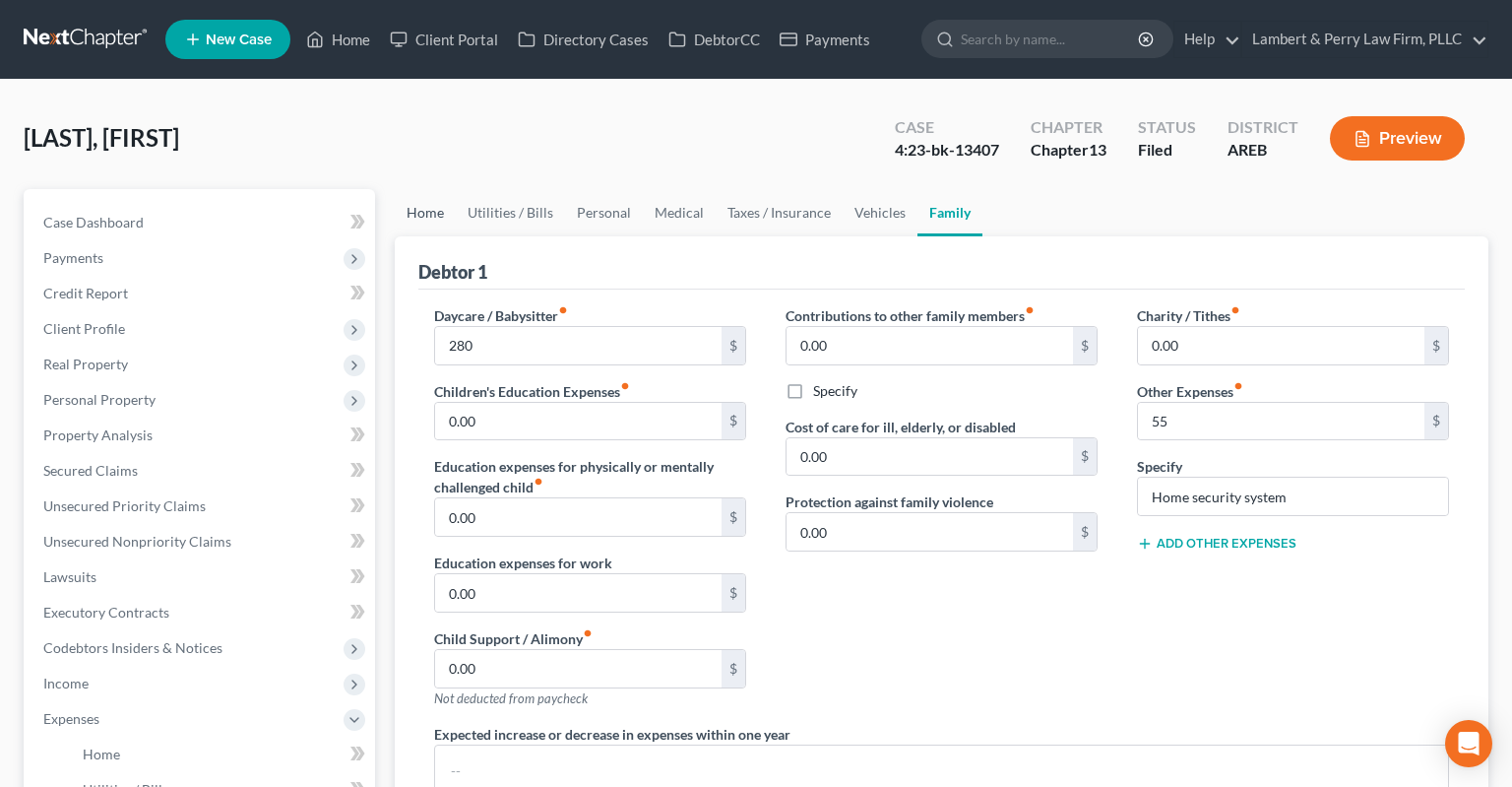 click on "Home" at bounding box center (425, 213) 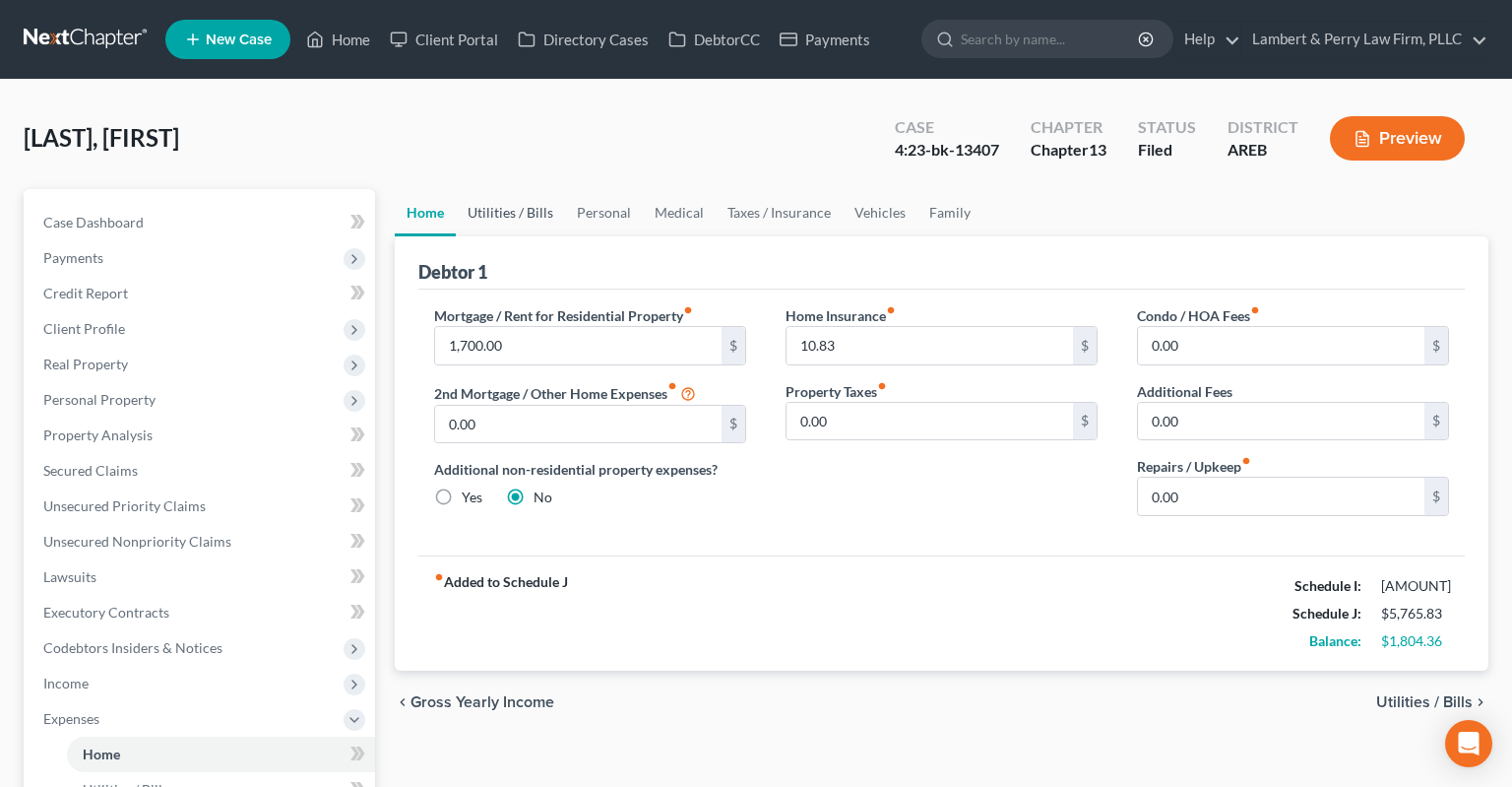 click on "Utilities / Bills" at bounding box center (510, 213) 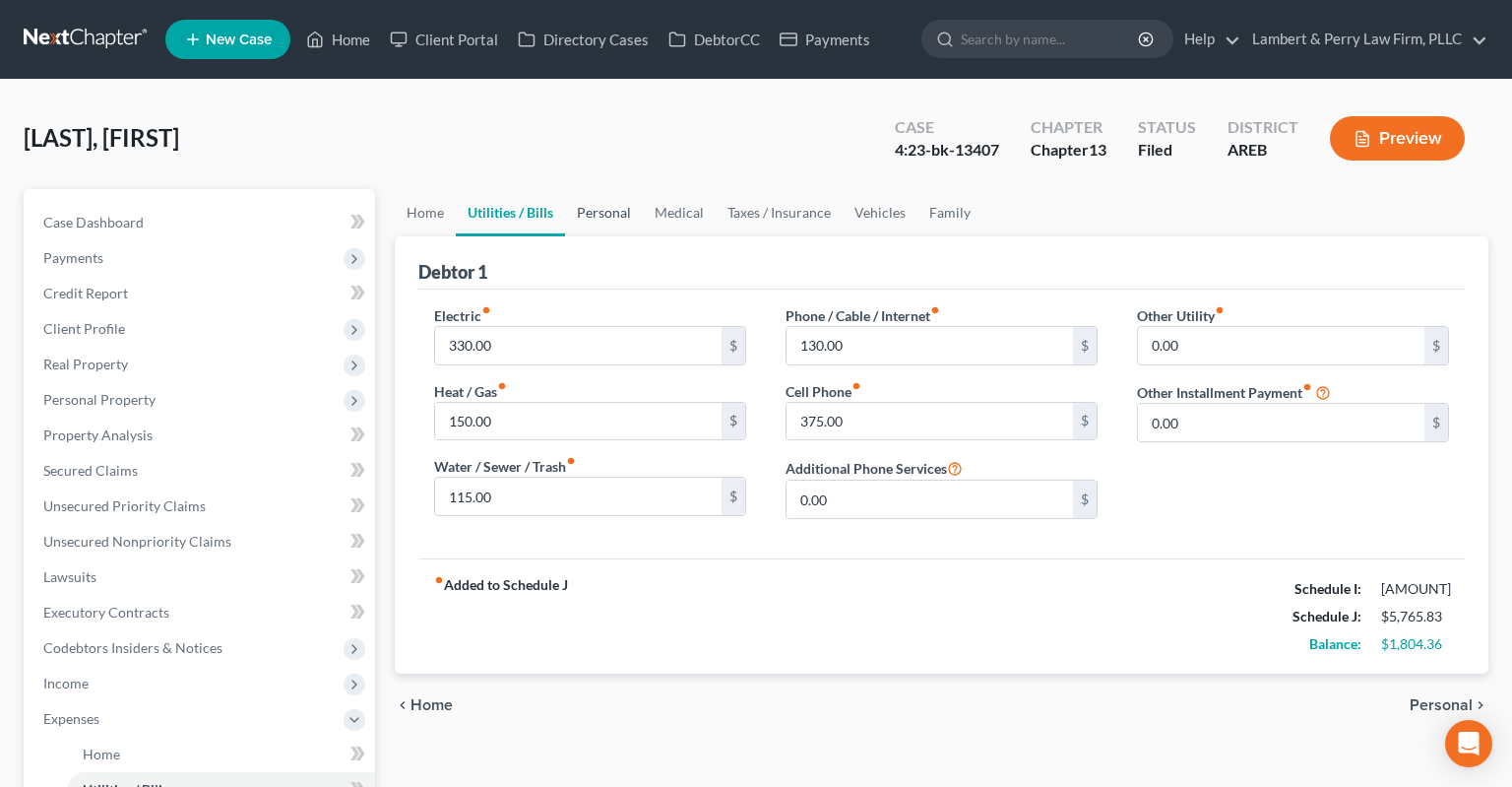 click on "Personal" at bounding box center [603, 213] 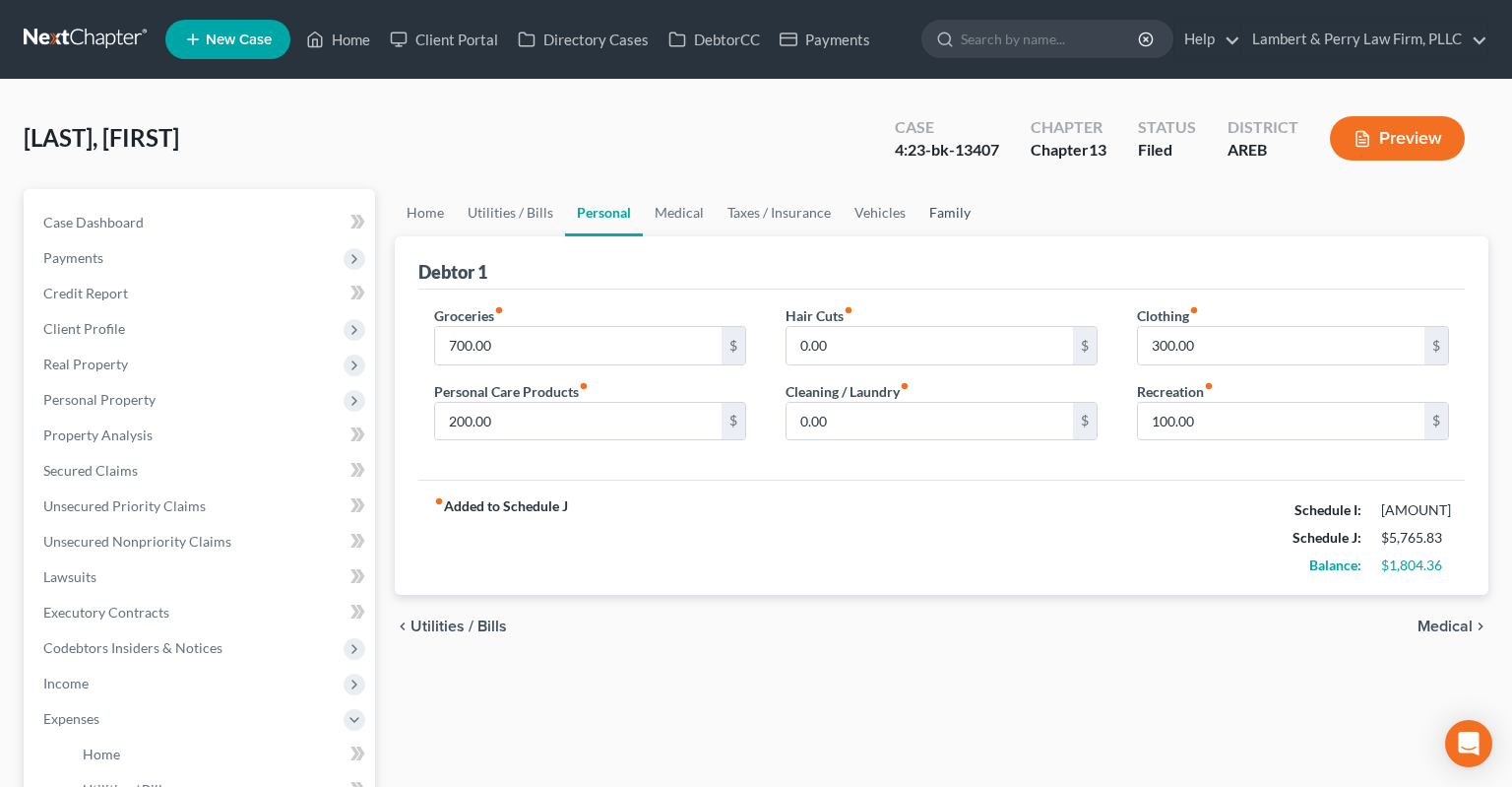 click on "Family" at bounding box center (950, 213) 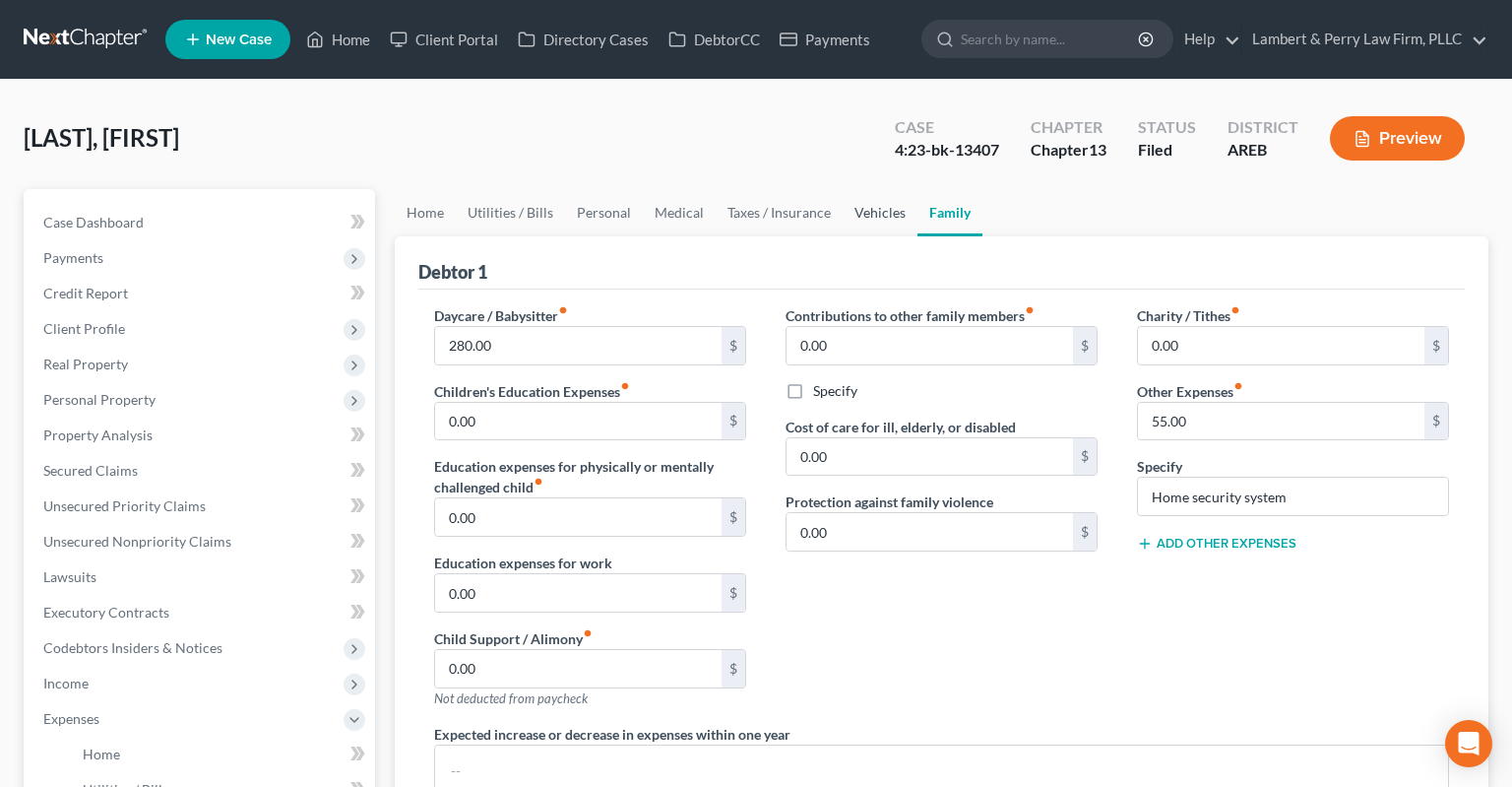 click on "Vehicles" at bounding box center (880, 213) 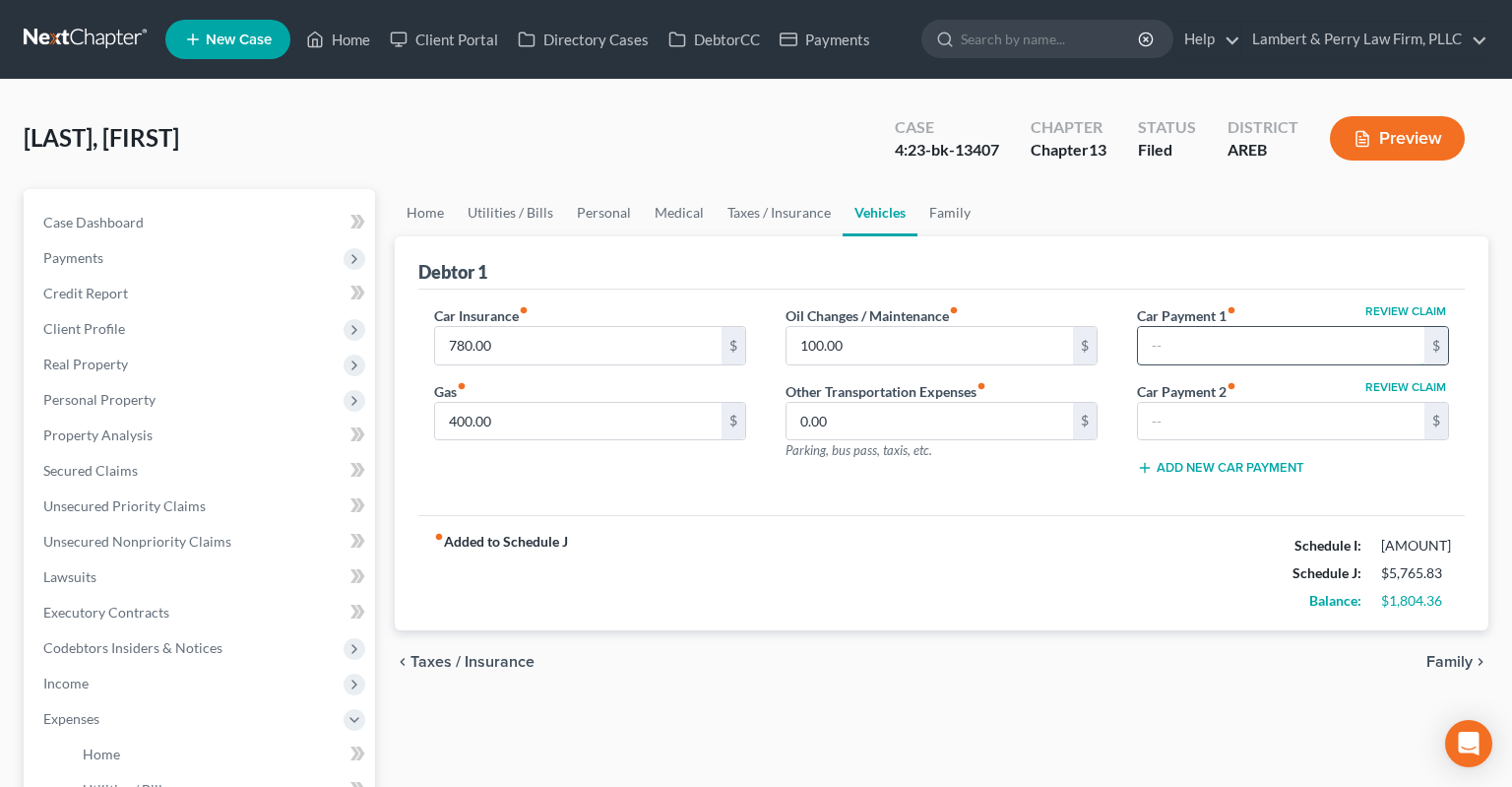 click at bounding box center [1281, 346] 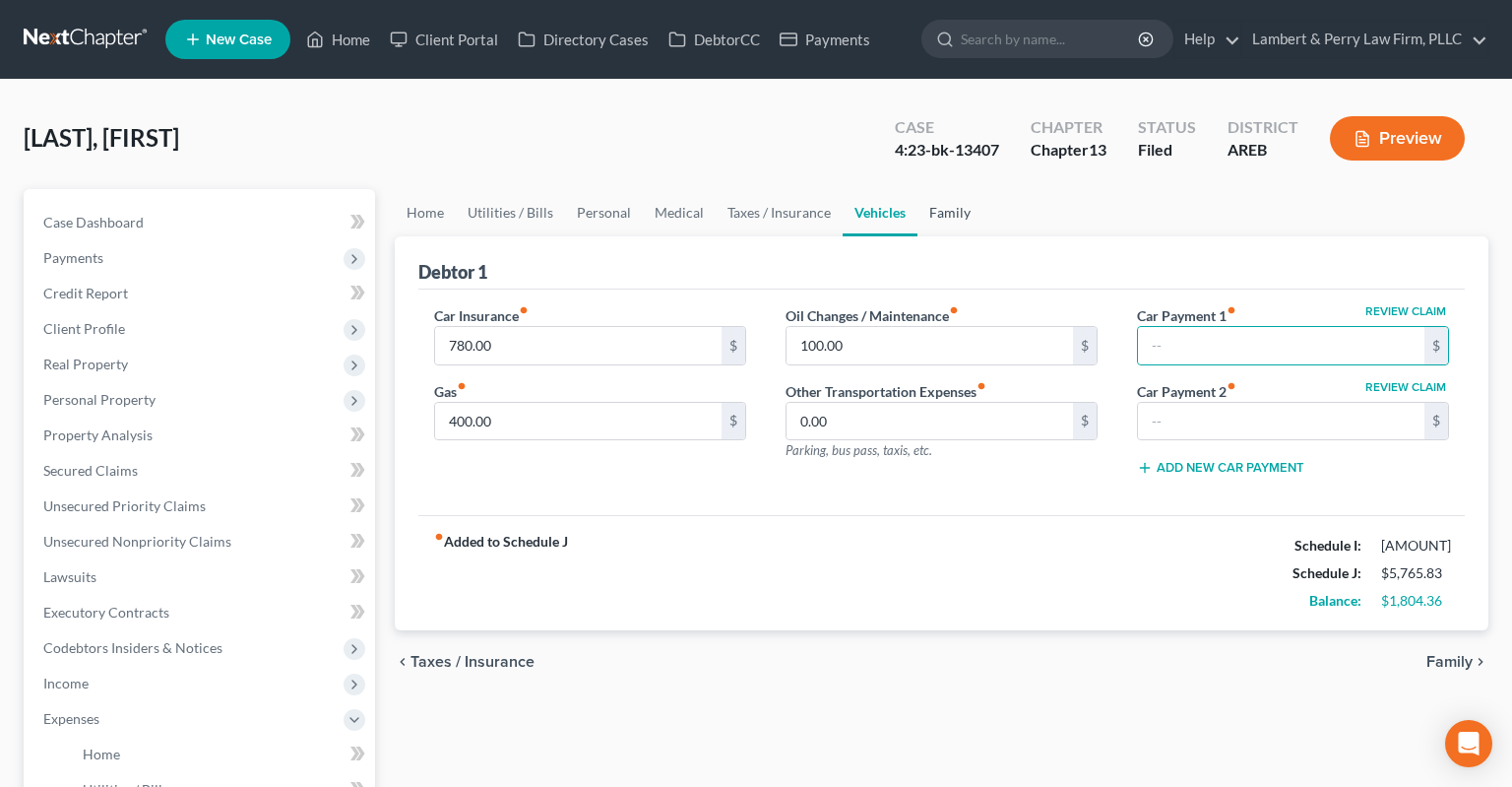 click on "Family" at bounding box center (950, 213) 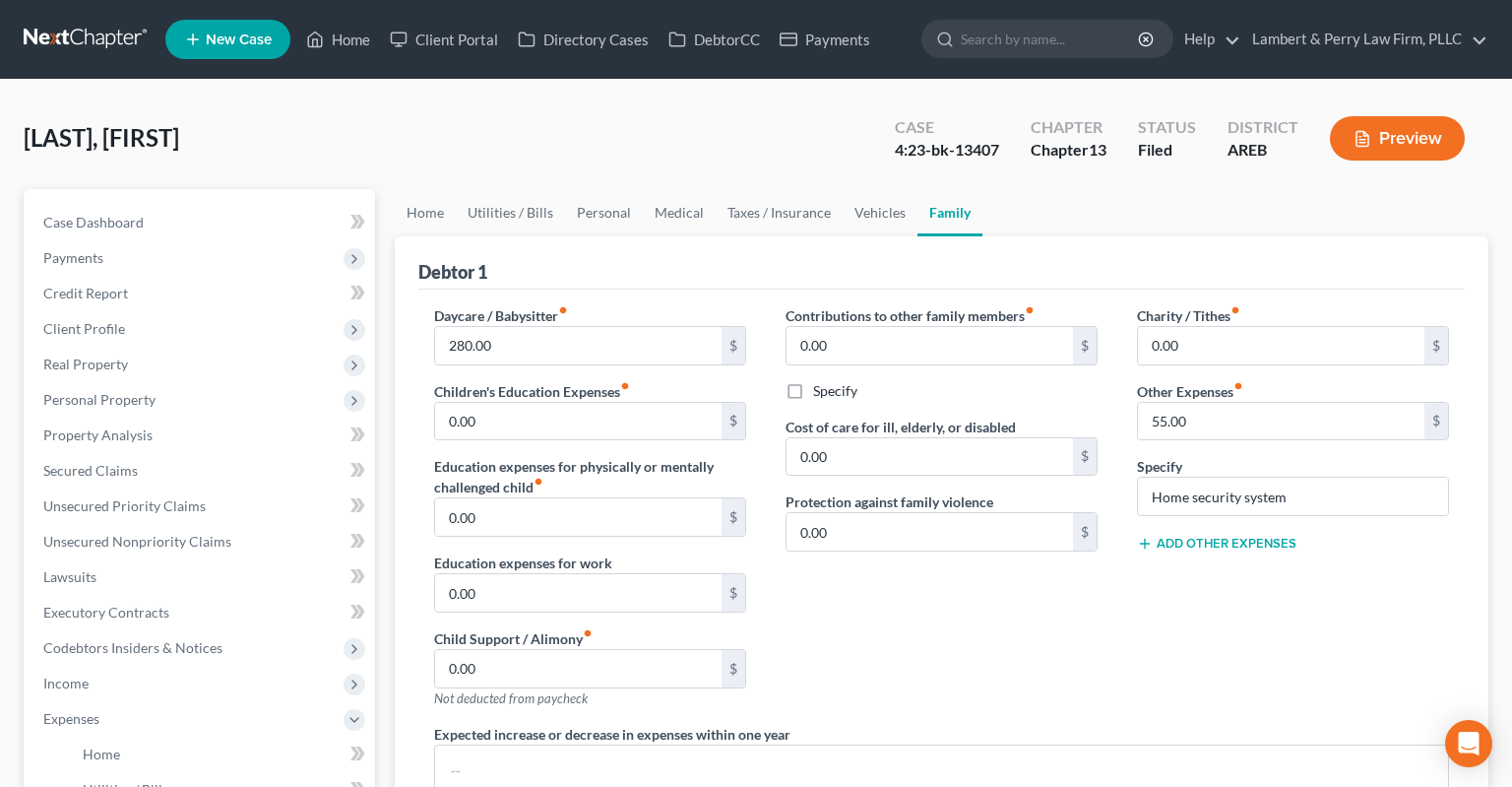 drag, startPoint x: 1219, startPoint y: 540, endPoint x: 1216, endPoint y: 554, distance: 14.3178211 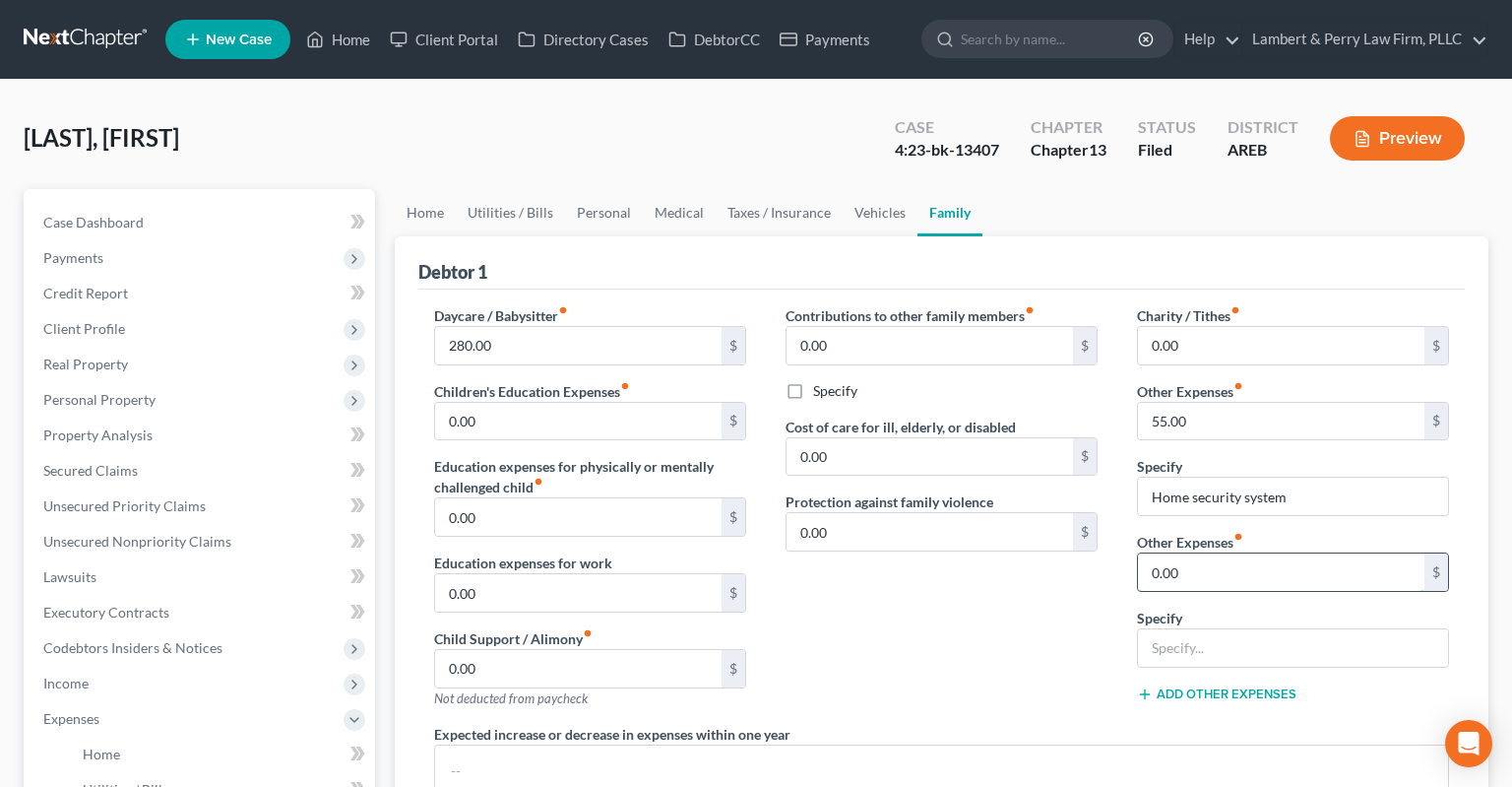 click on "0.00" at bounding box center (1281, 572) 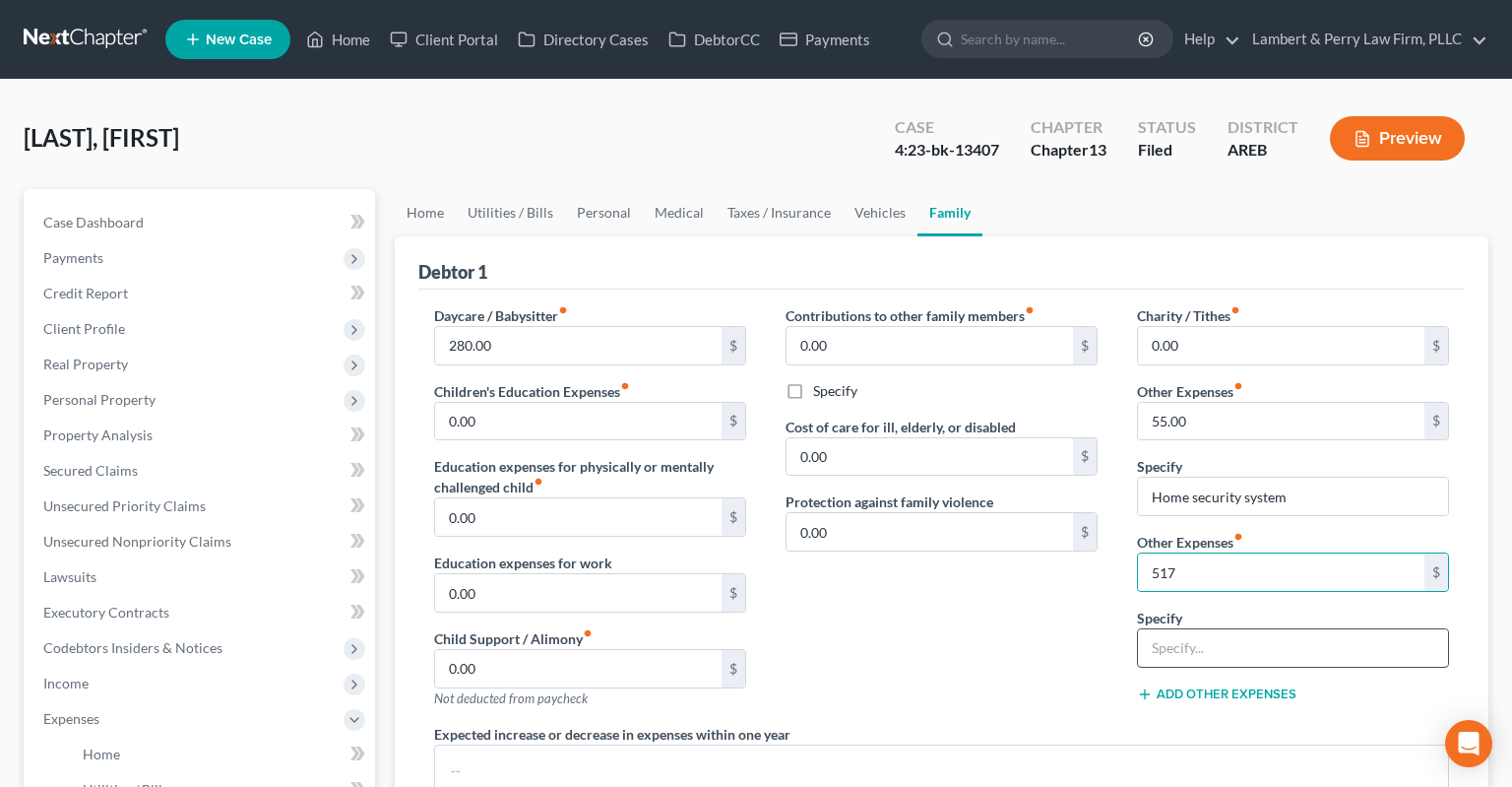 click at bounding box center (1292, 648) 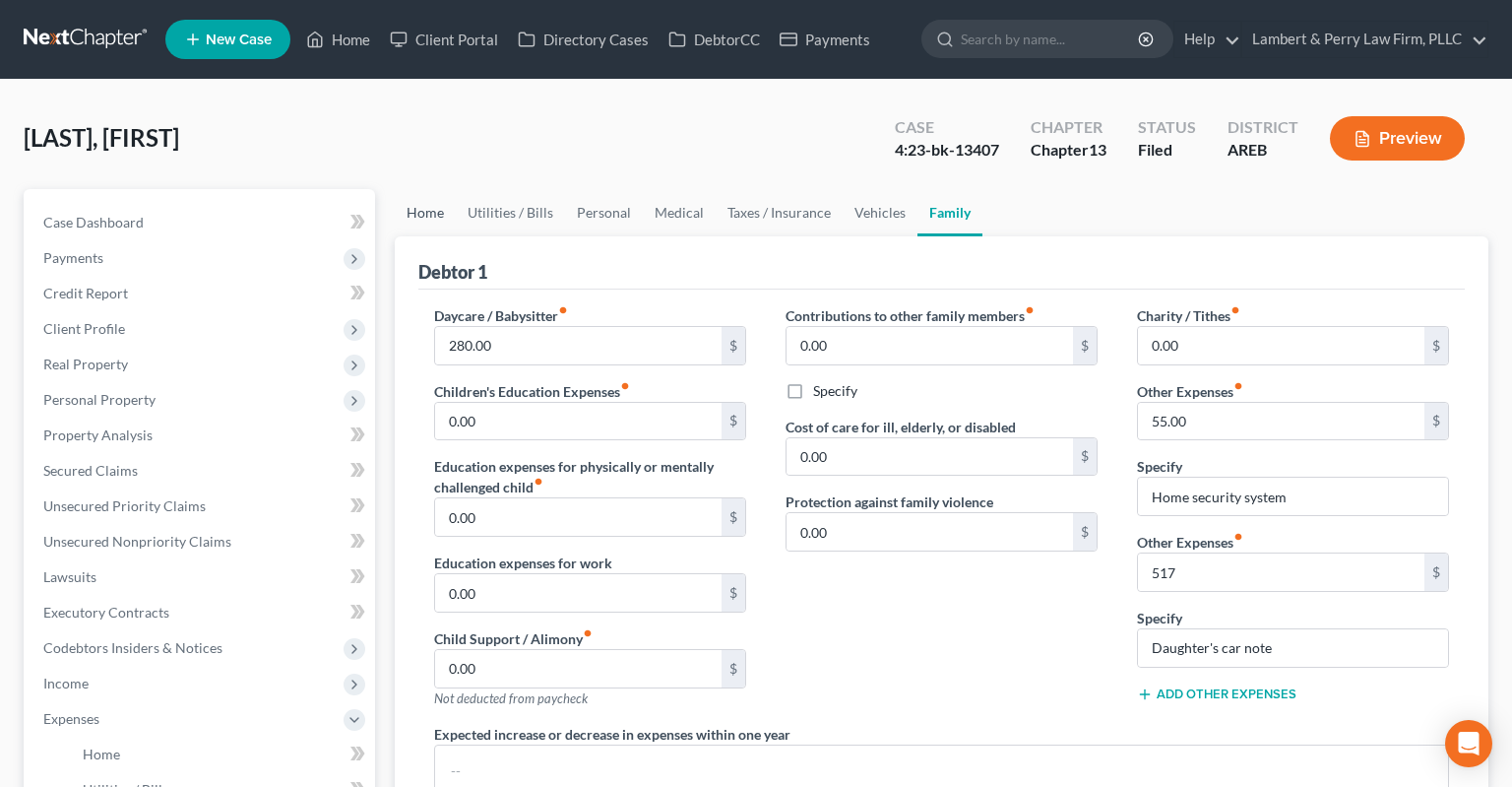 click on "Home" at bounding box center [425, 213] 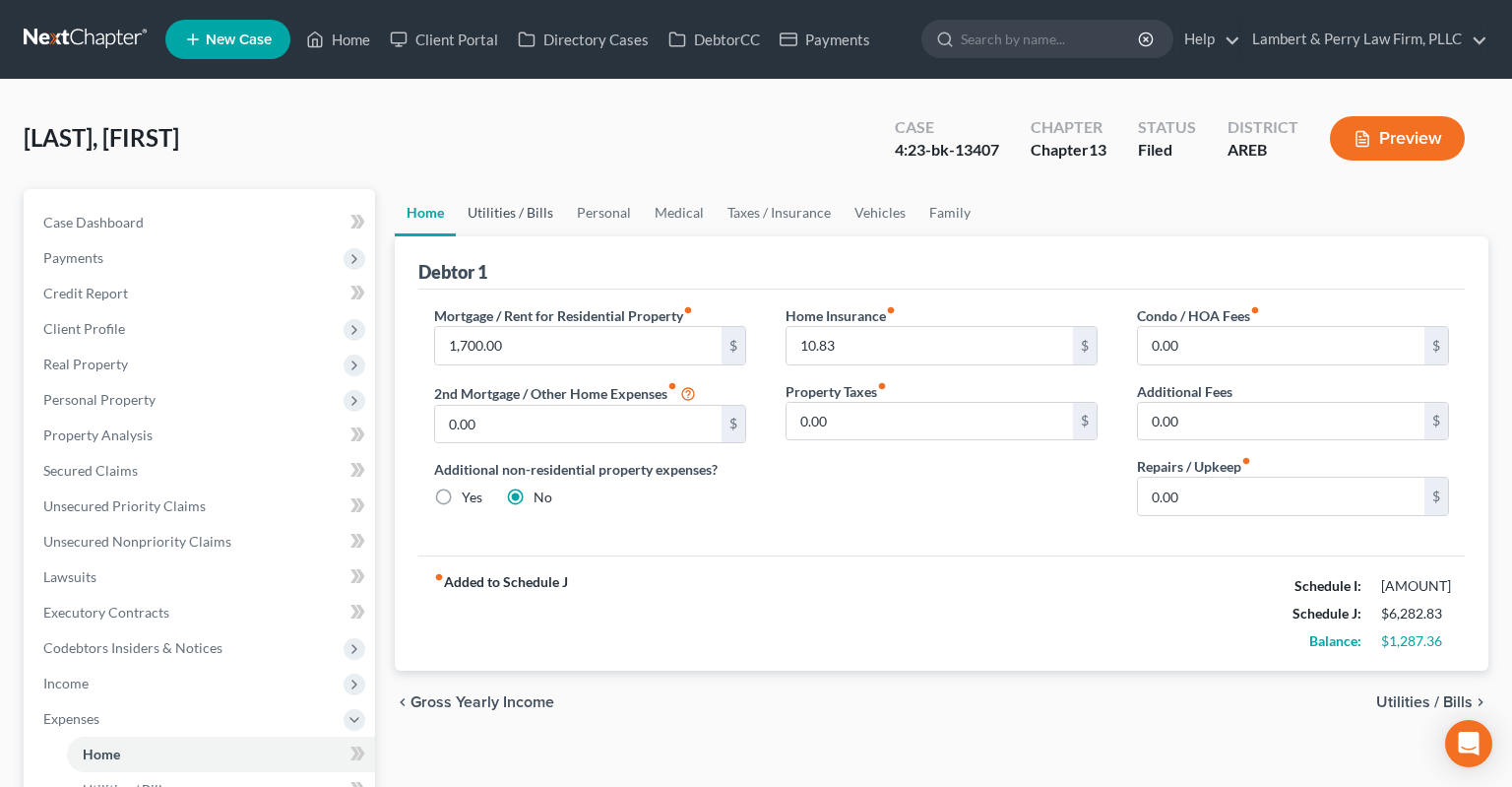 click on "Utilities / Bills" at bounding box center [510, 213] 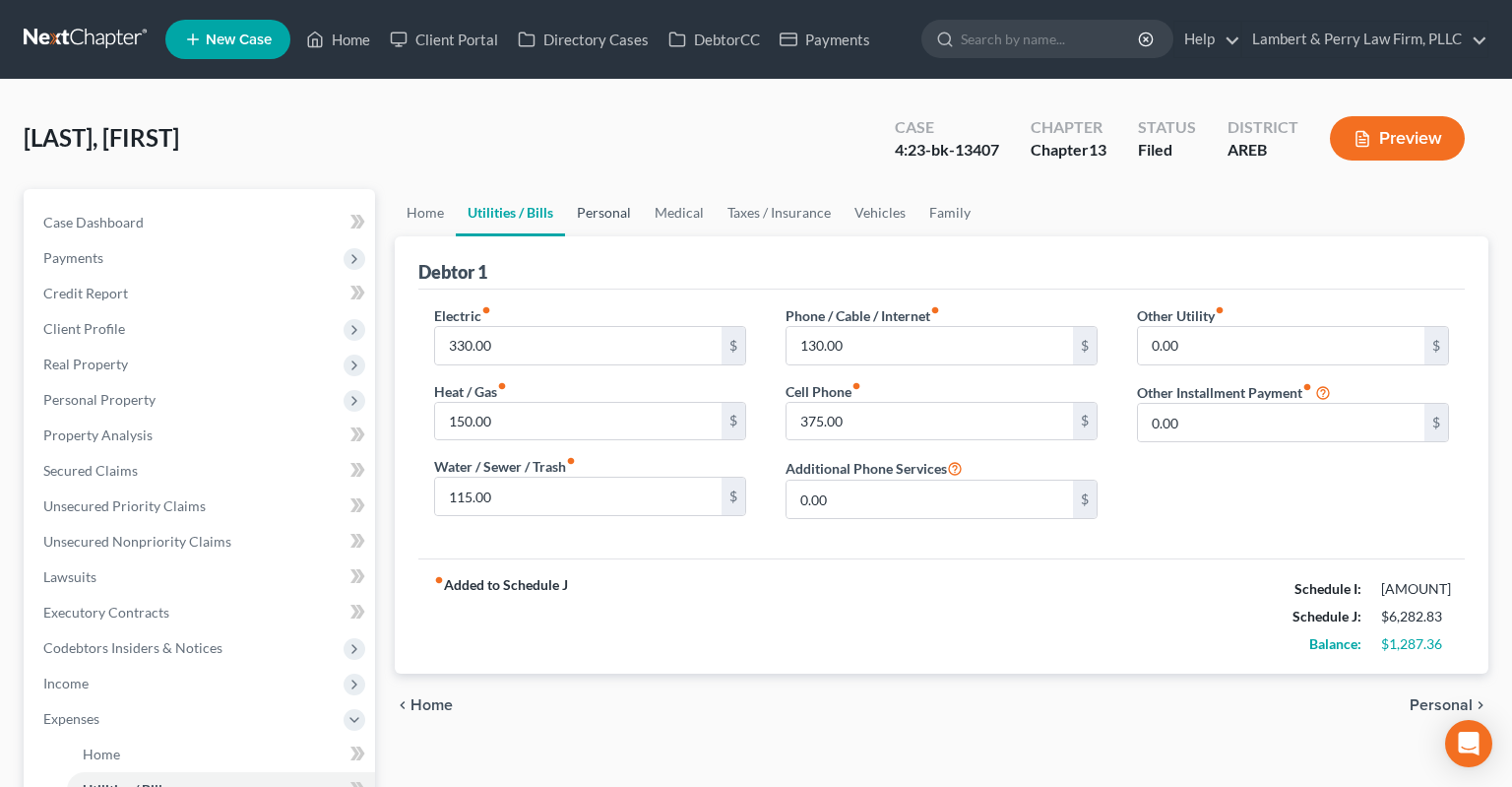 click on "Personal" at bounding box center [603, 213] 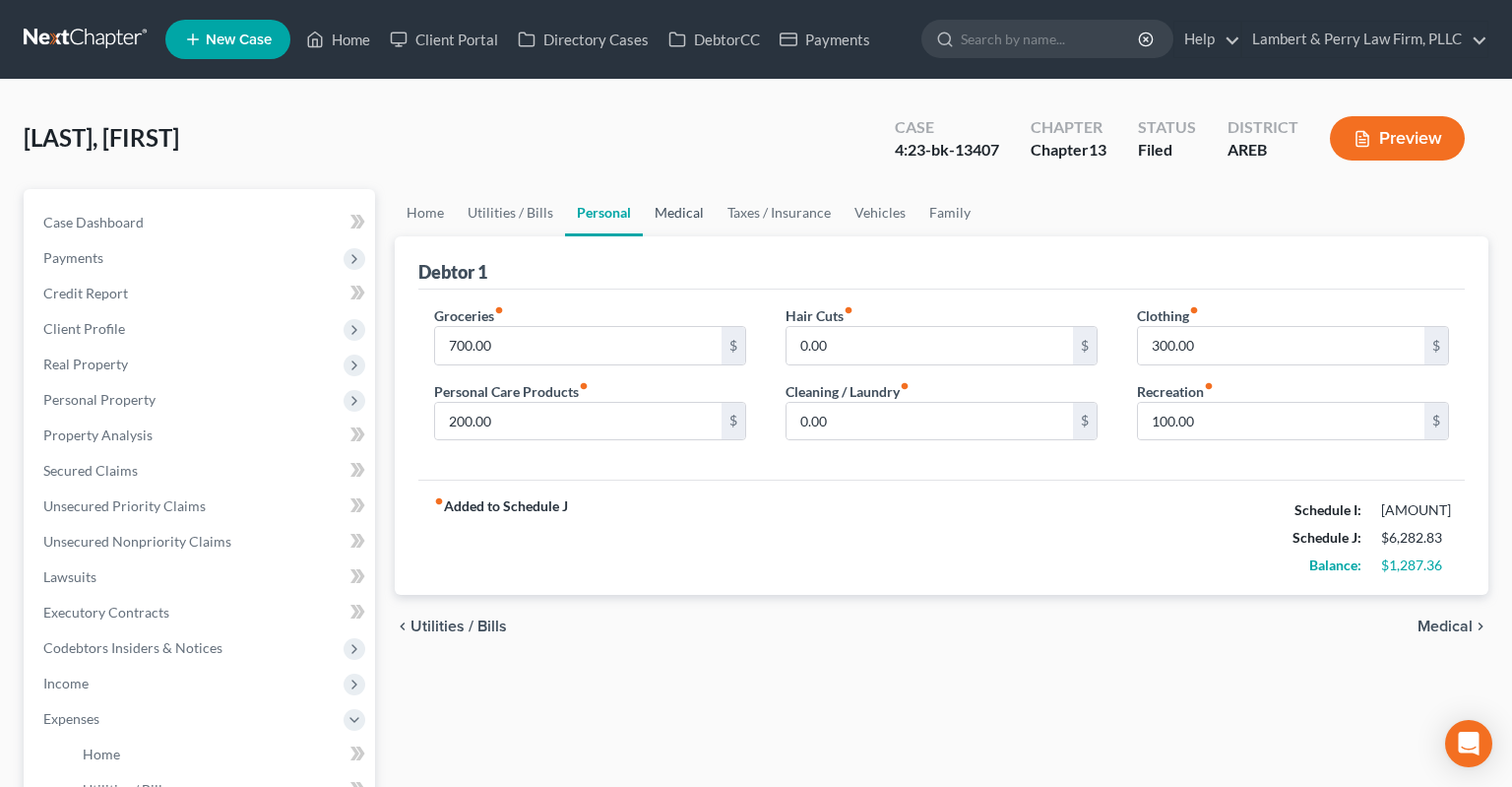 click on "Medical" at bounding box center (679, 213) 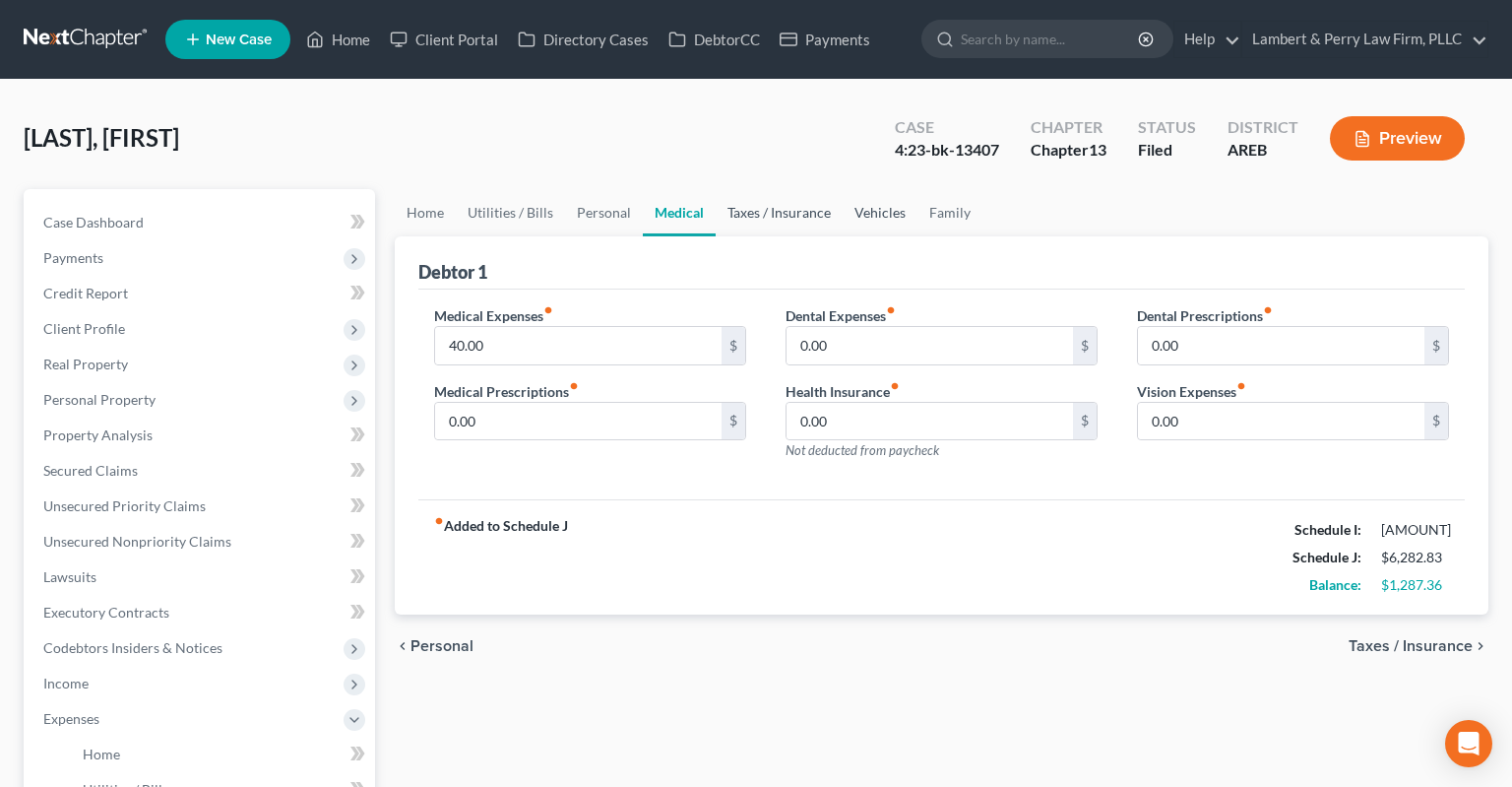 drag, startPoint x: 778, startPoint y: 213, endPoint x: 845, endPoint y: 217, distance: 67.119297 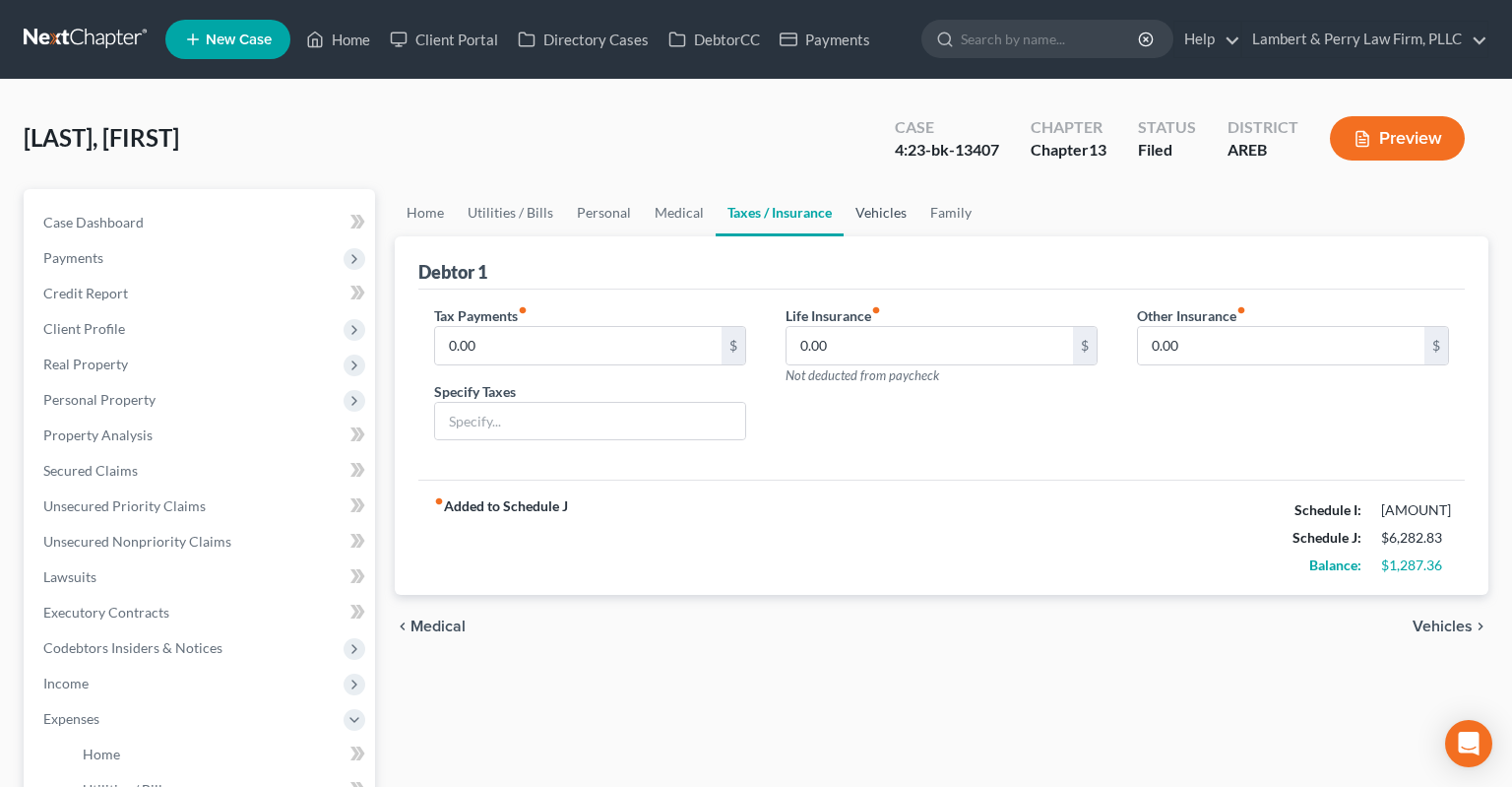 click on "Vehicles" at bounding box center [881, 213] 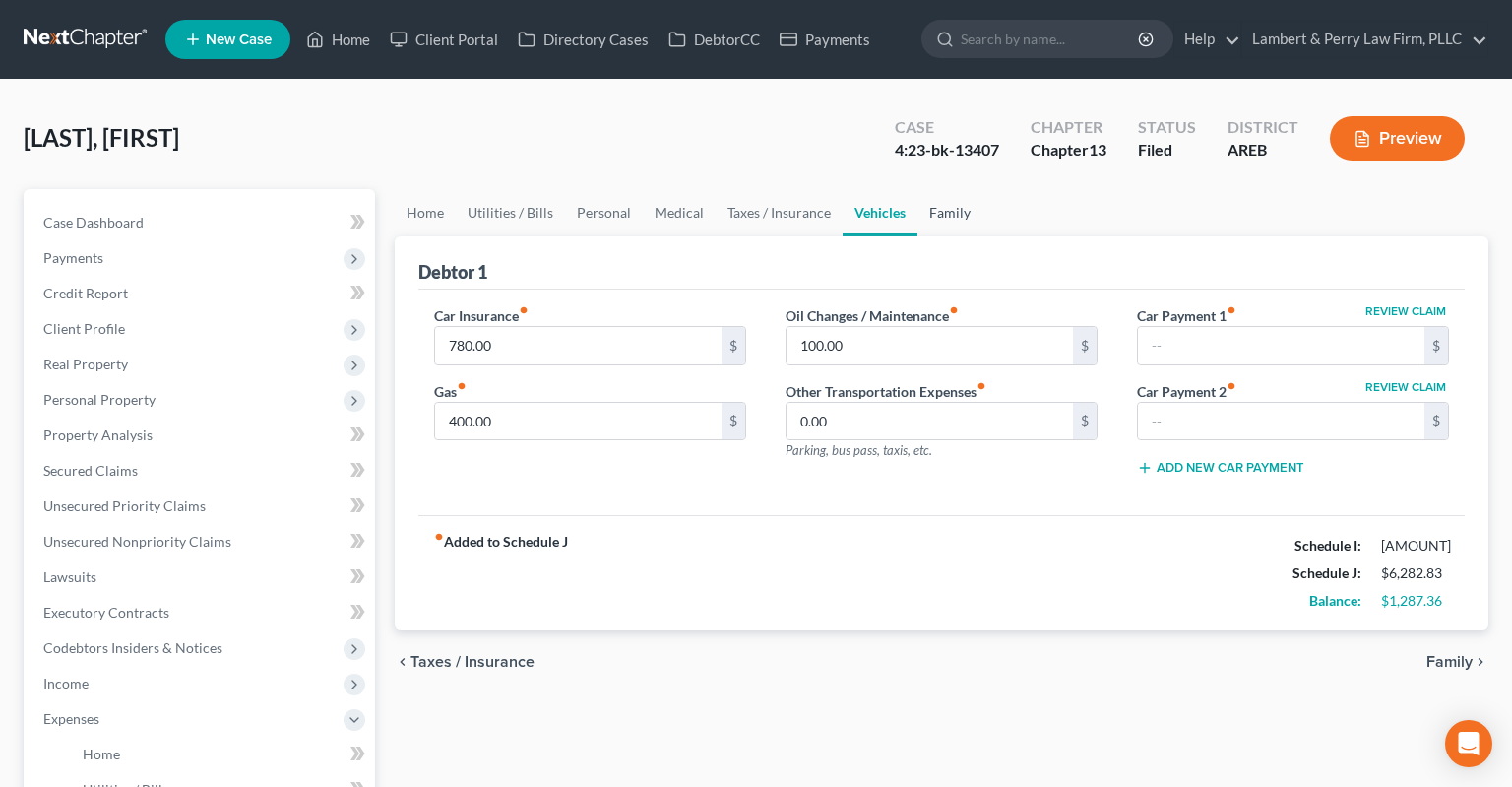 click on "Family" at bounding box center [950, 213] 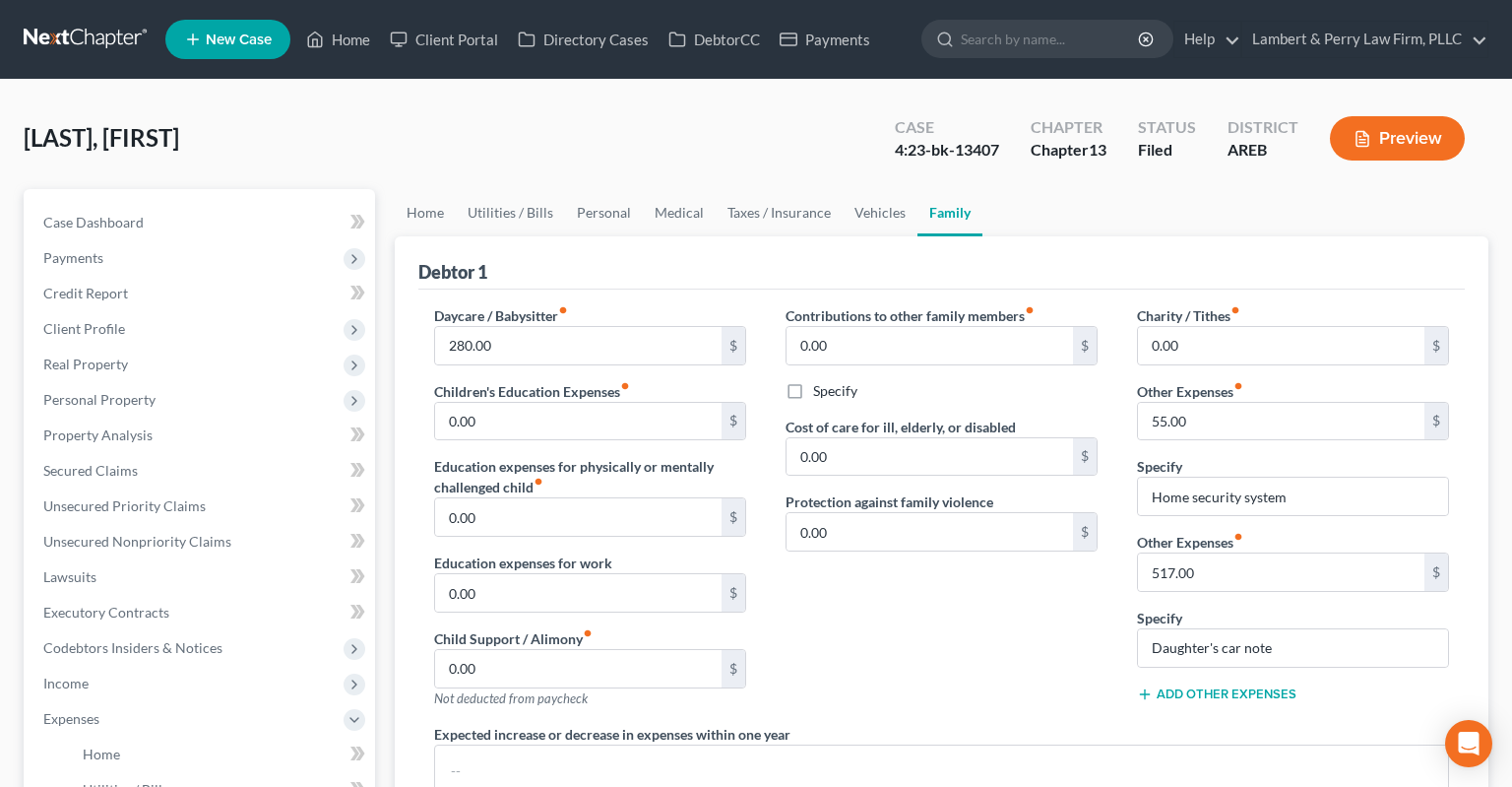 click on "Add Other Expenses" at bounding box center (1217, 694) 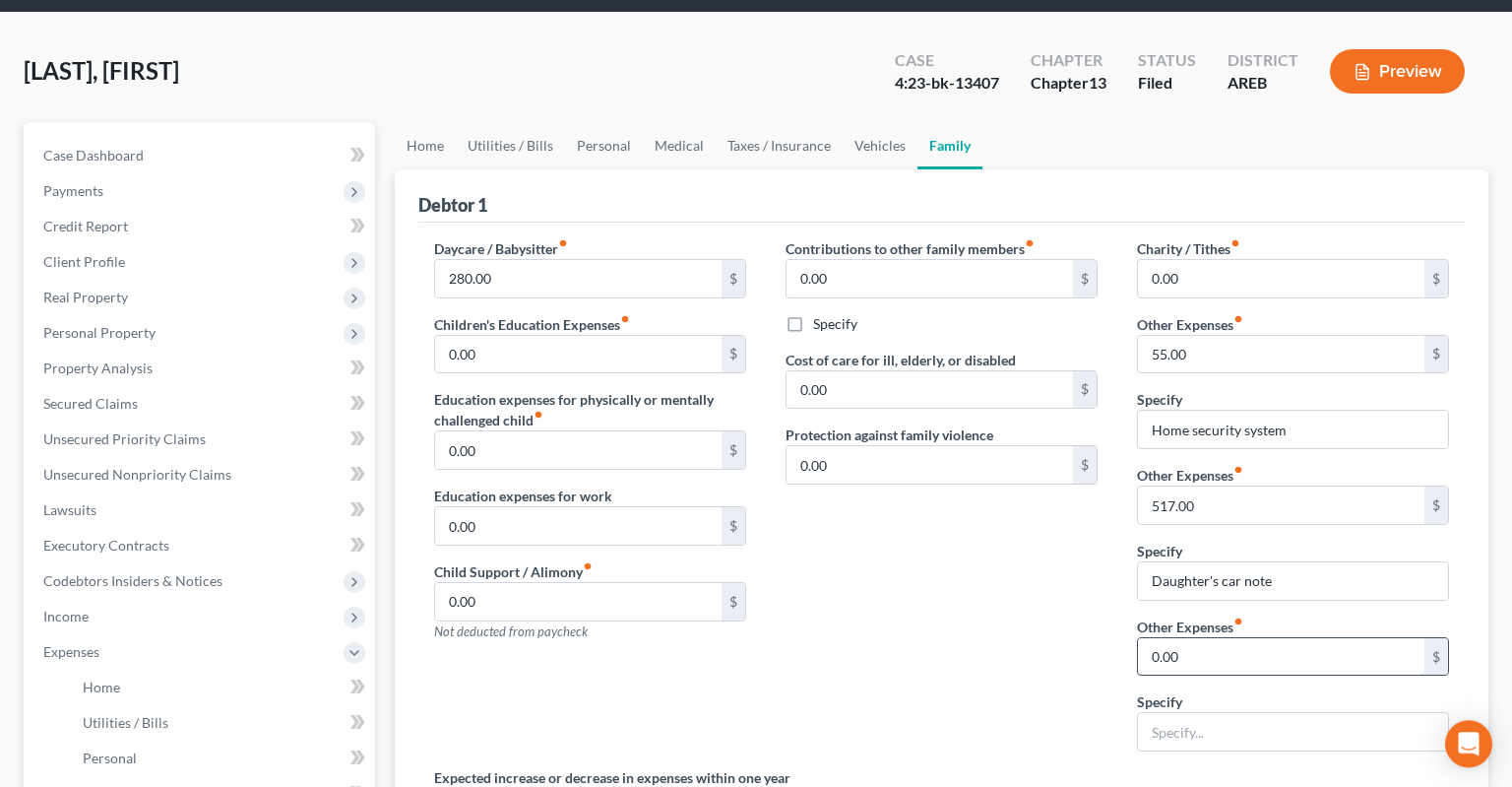 scroll, scrollTop: 208, scrollLeft: 0, axis: vertical 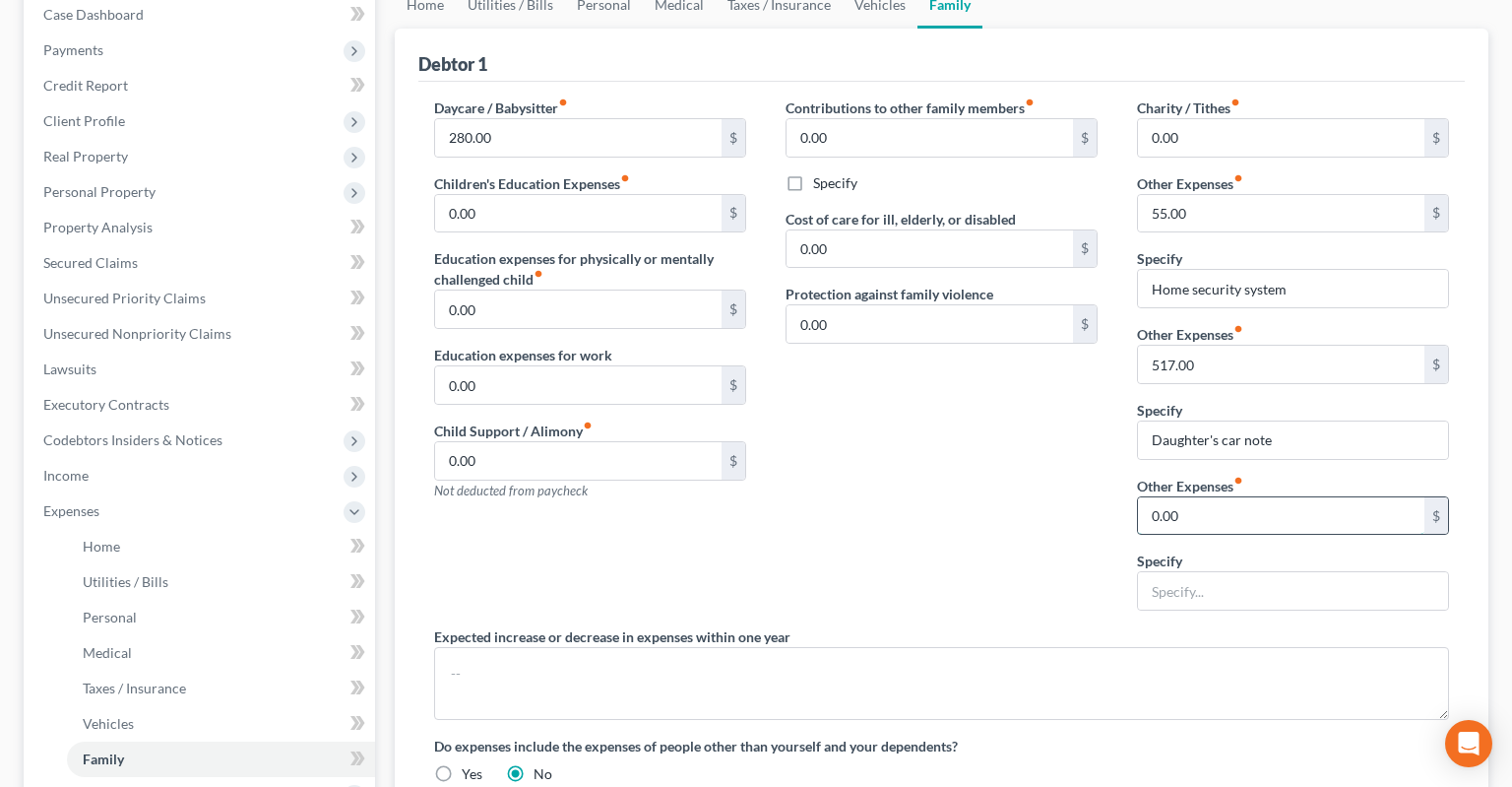 click on "0.00" at bounding box center [1281, 516] 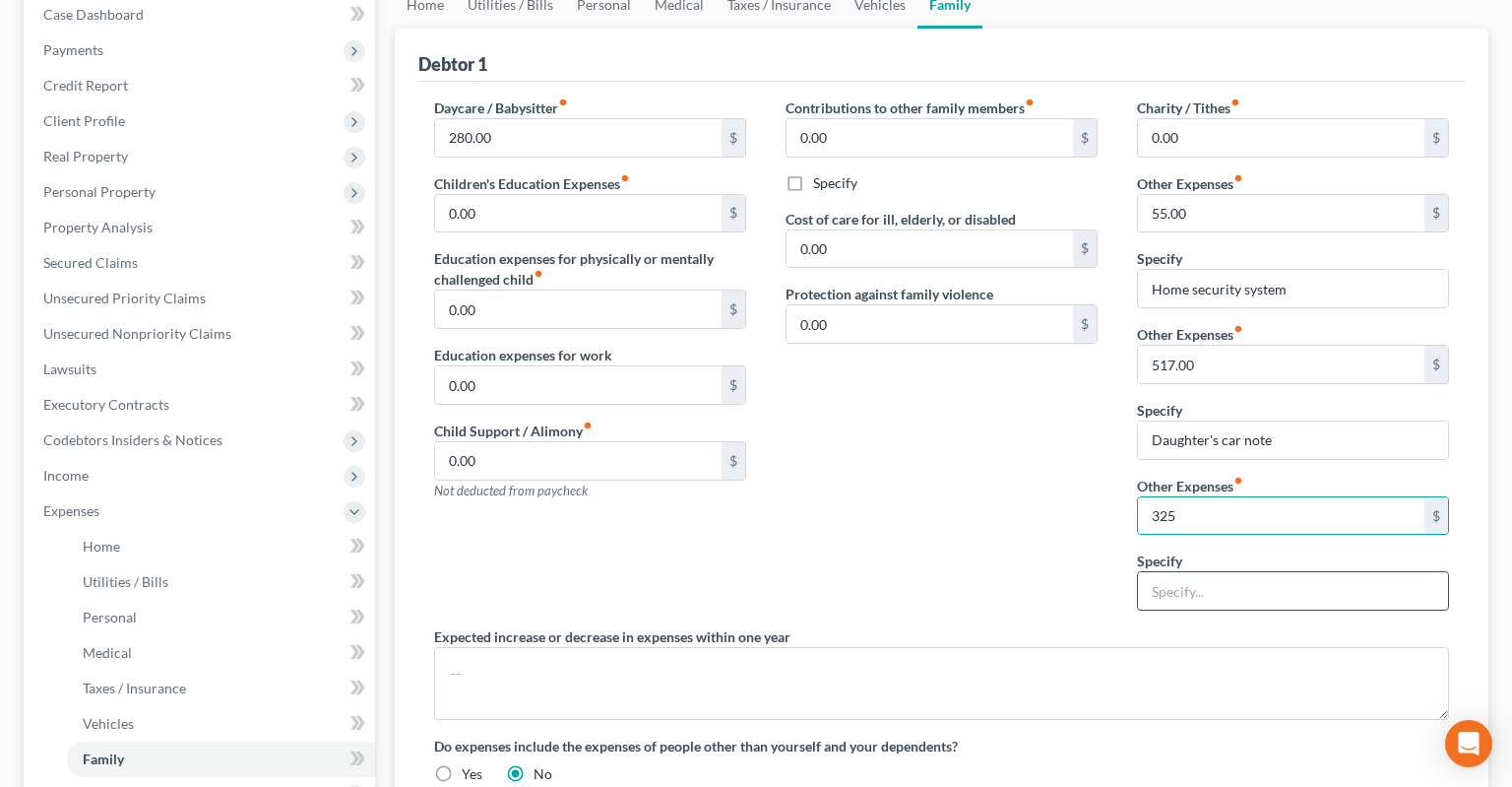 click at bounding box center [1292, 591] 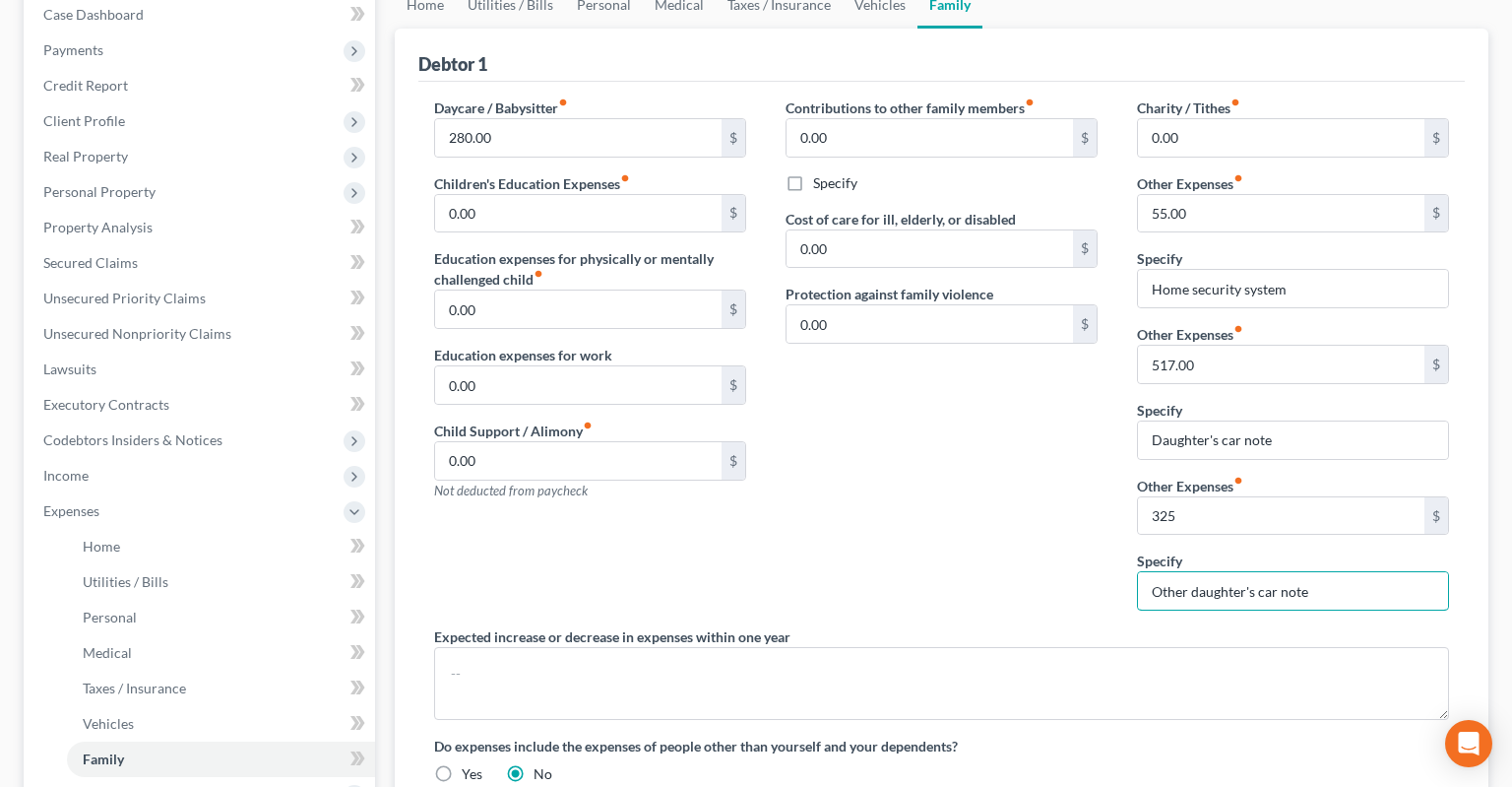 scroll, scrollTop: 0, scrollLeft: 0, axis: both 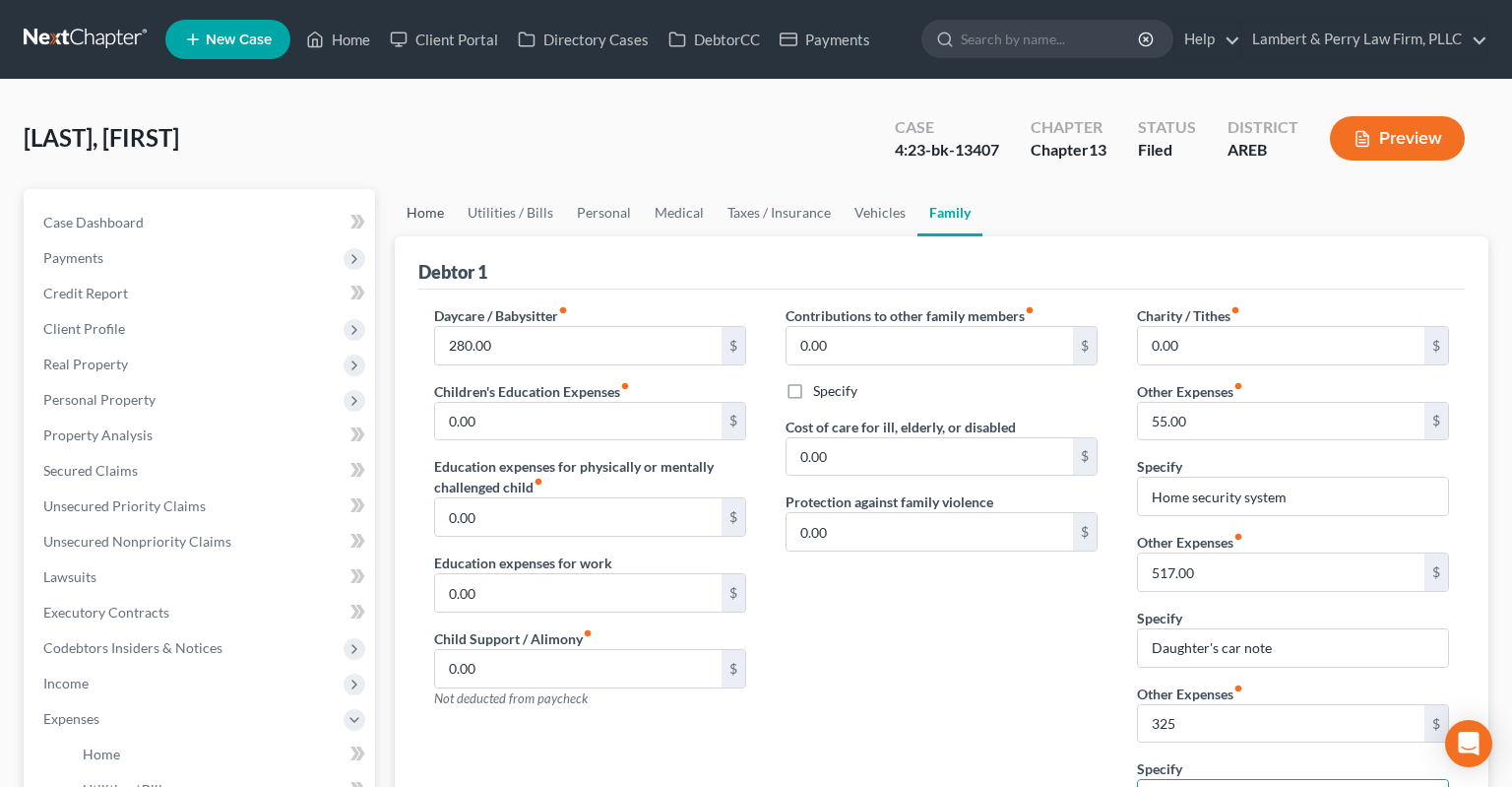 click on "Home" at bounding box center [425, 213] 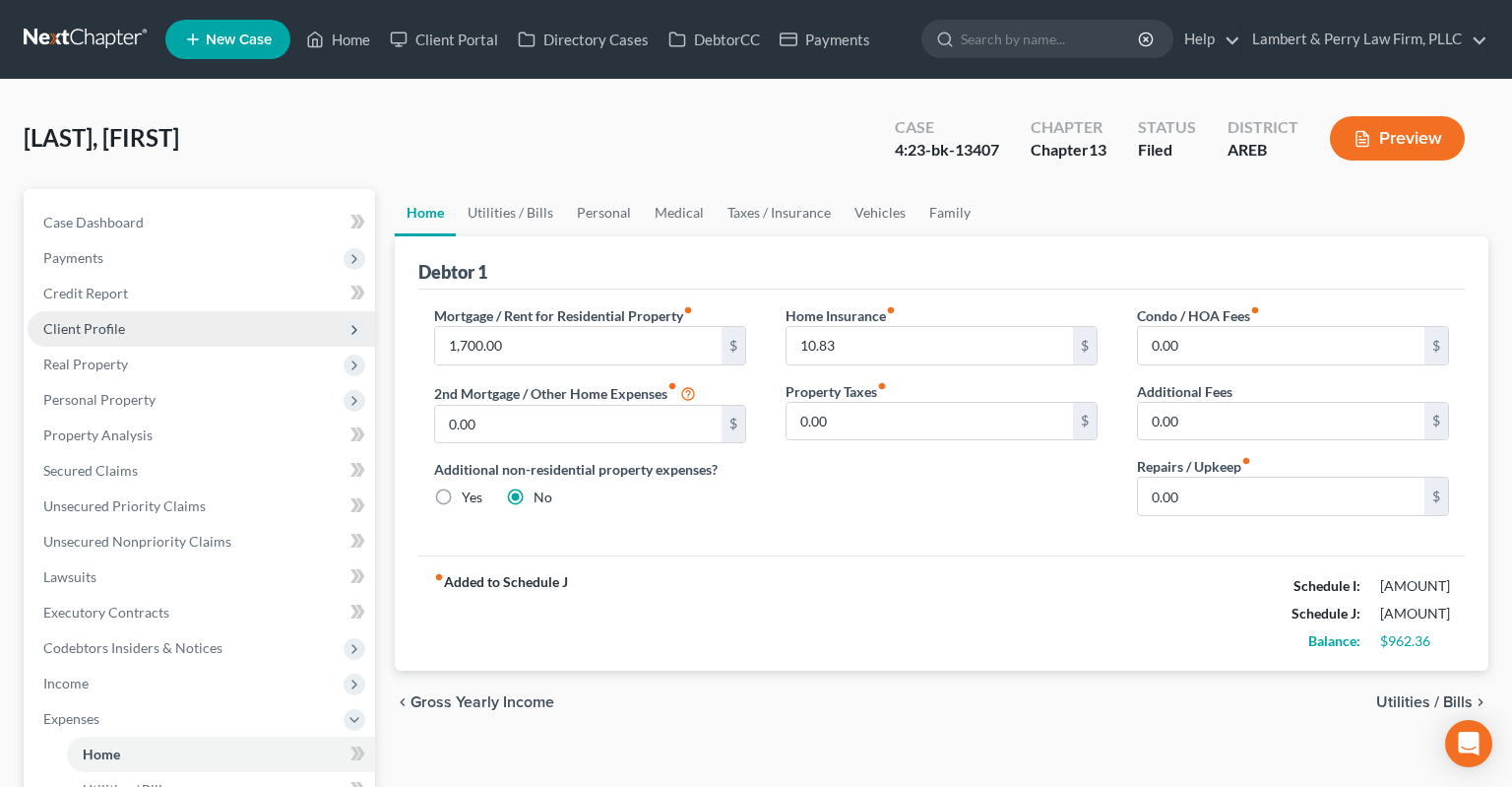 click on "Client Profile" at bounding box center [201, 329] 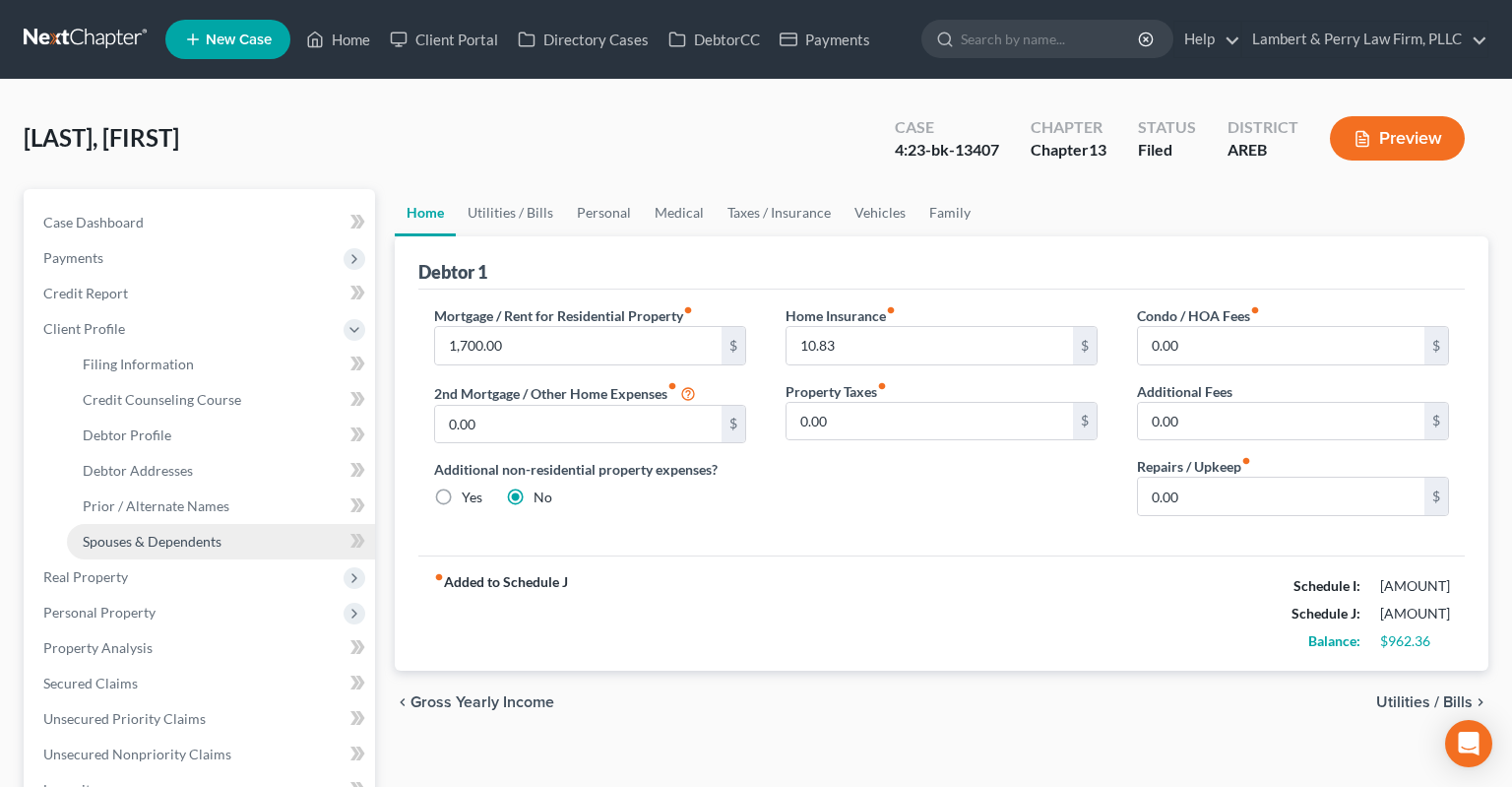 click on "Spouses & Dependents" at bounding box center [152, 541] 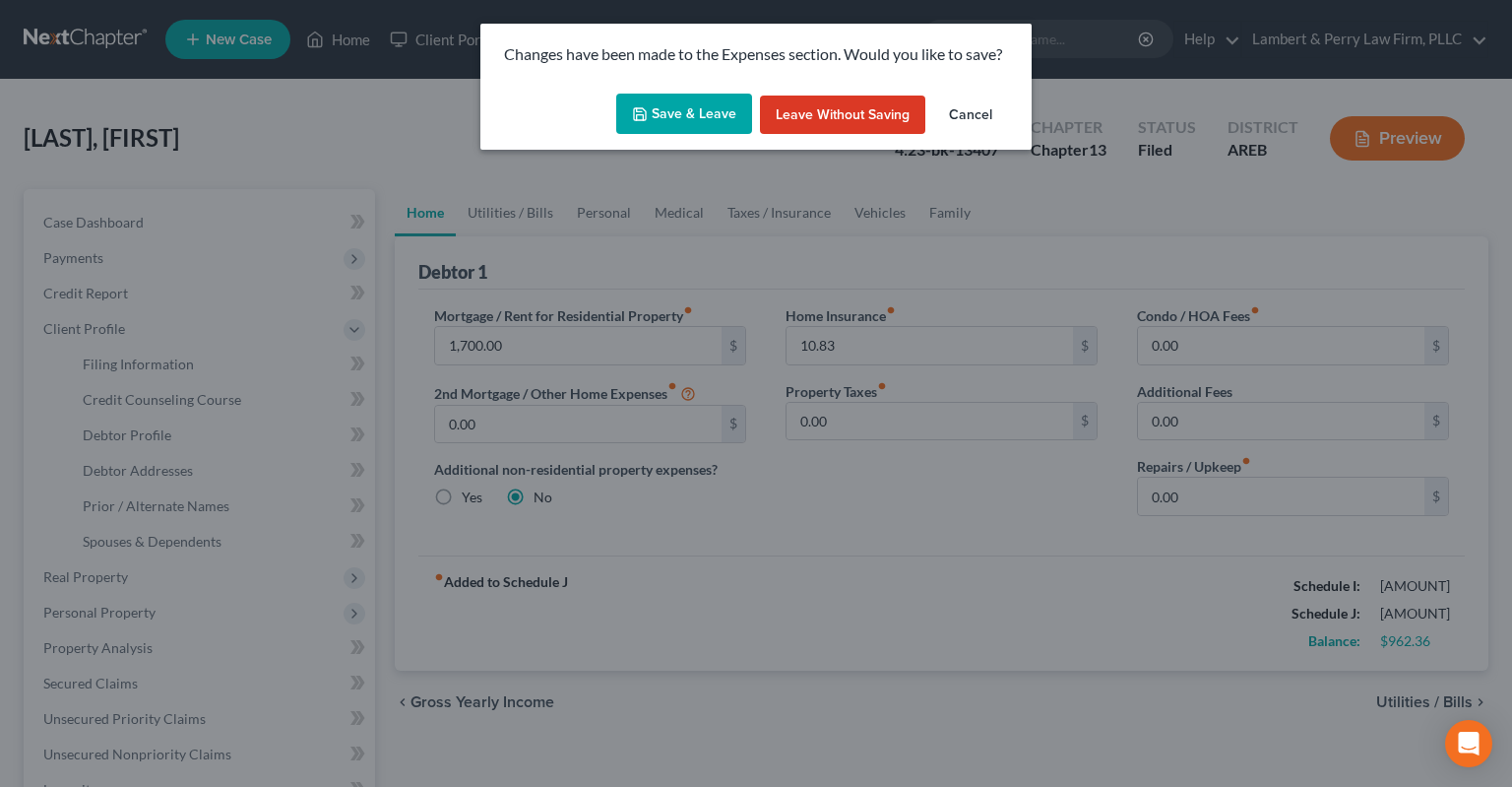 click on "Save & Leave" at bounding box center [684, 114] 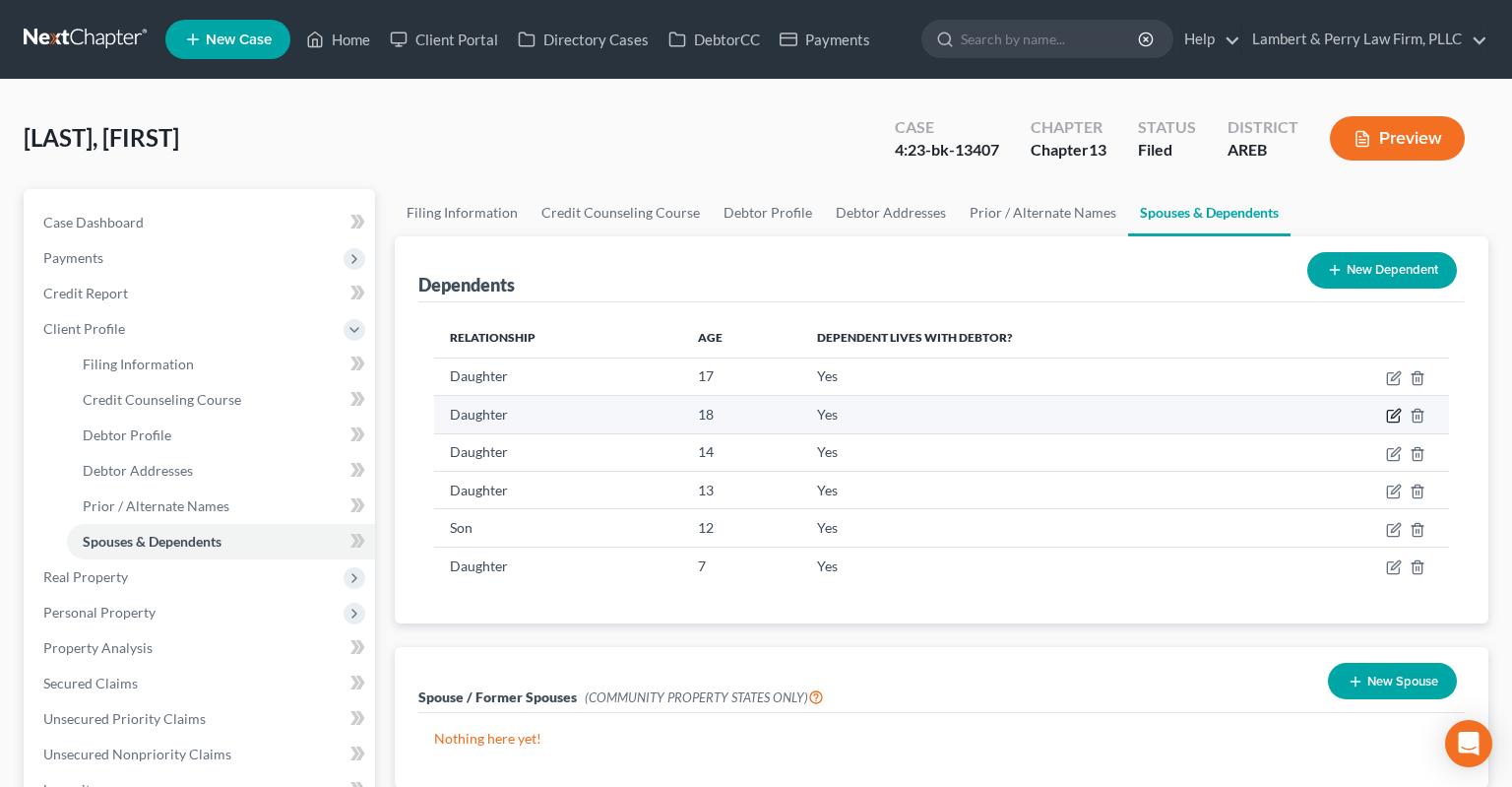 click 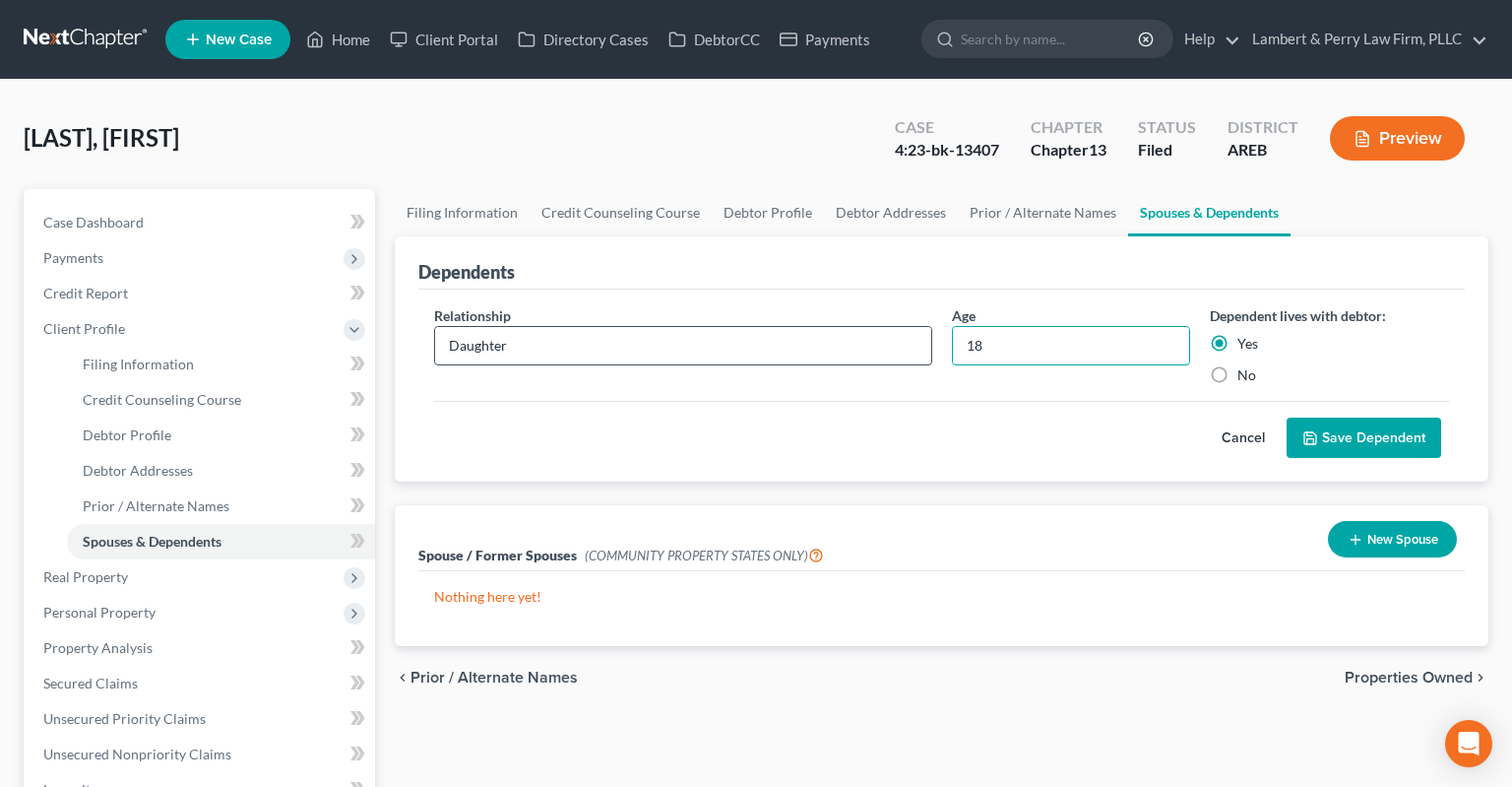 drag, startPoint x: 1038, startPoint y: 345, endPoint x: 880, endPoint y: 347, distance: 158.0127 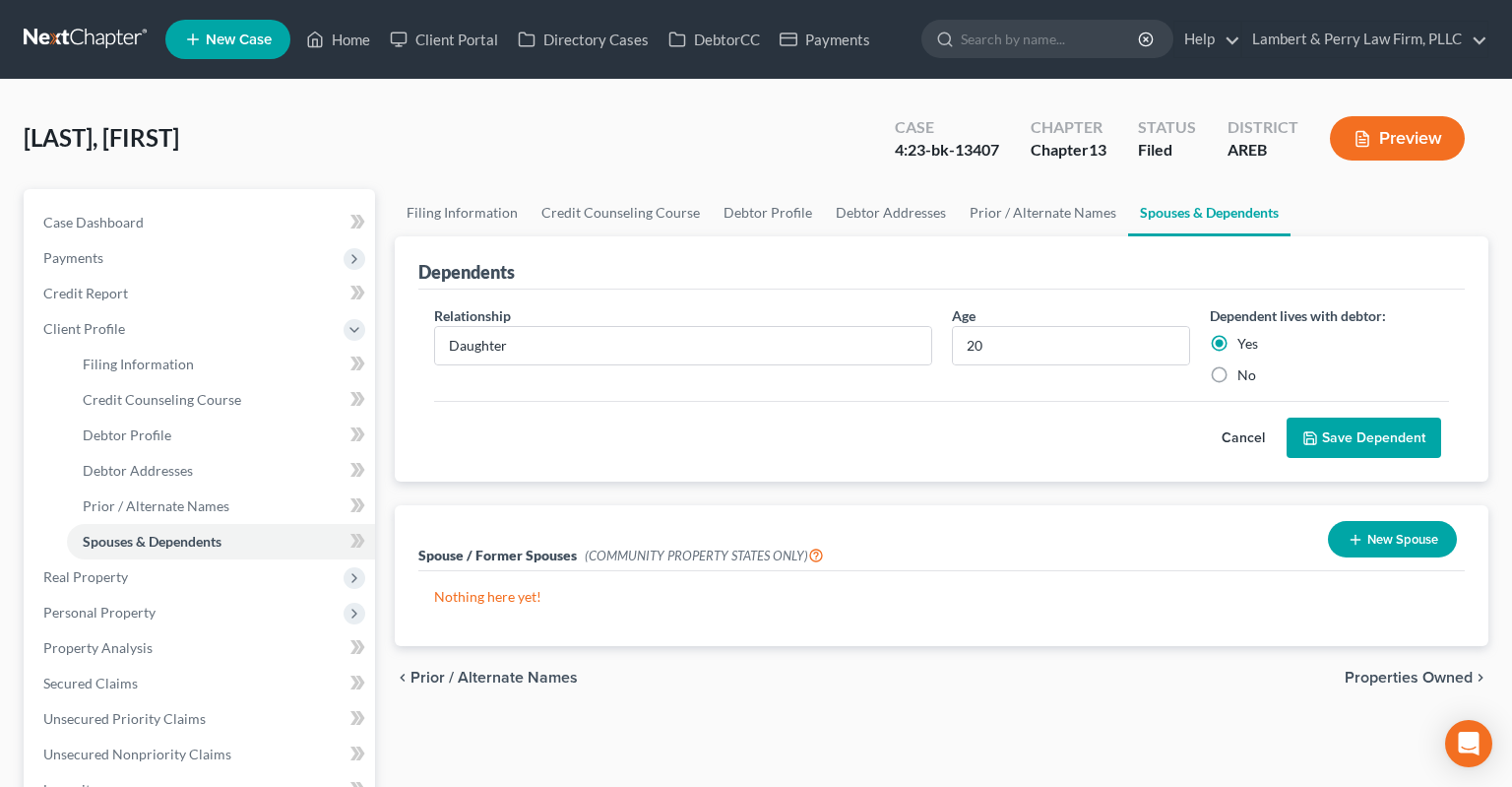 click on "Save Dependent" at bounding box center [1363, 438] 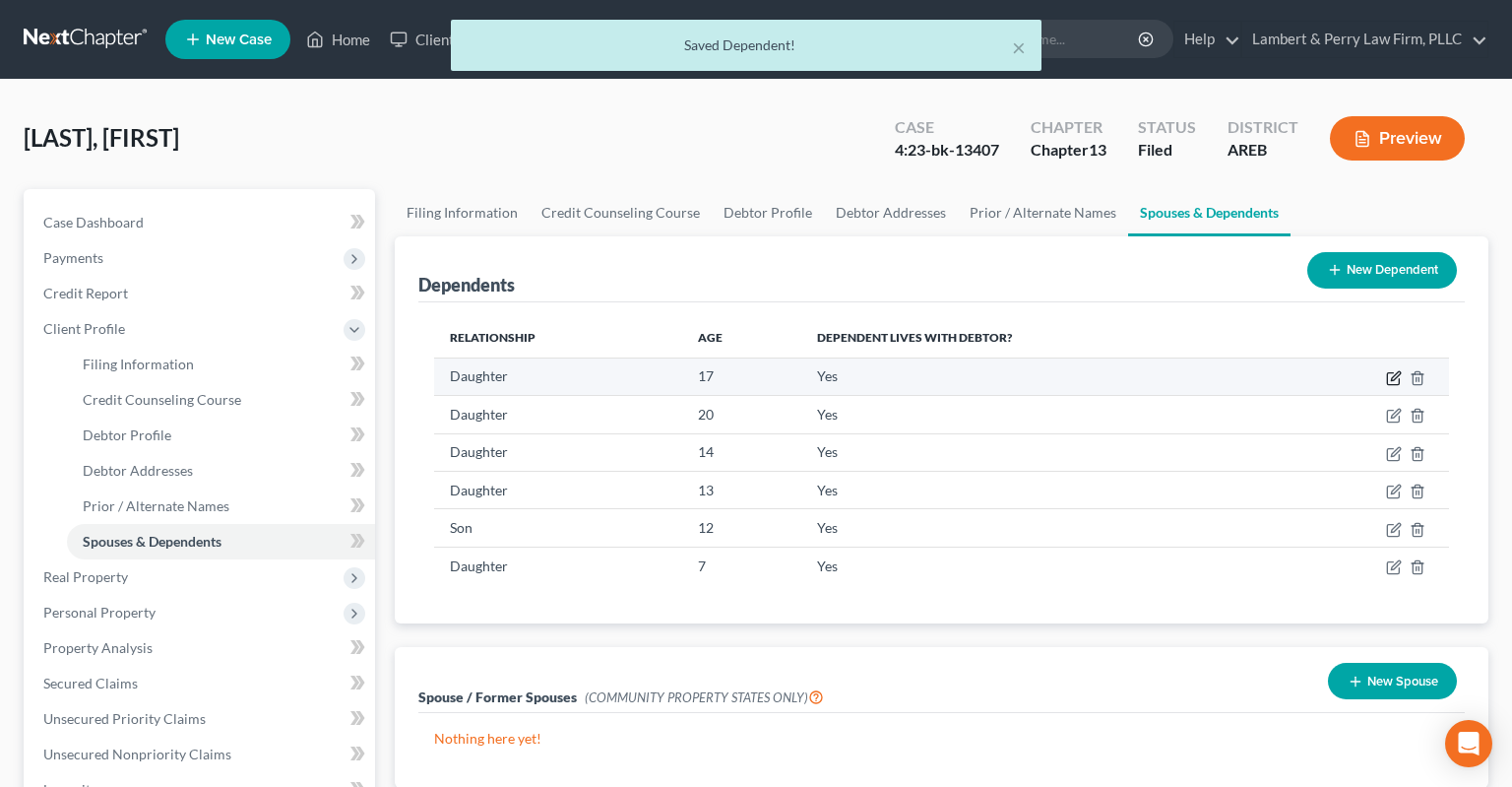 click 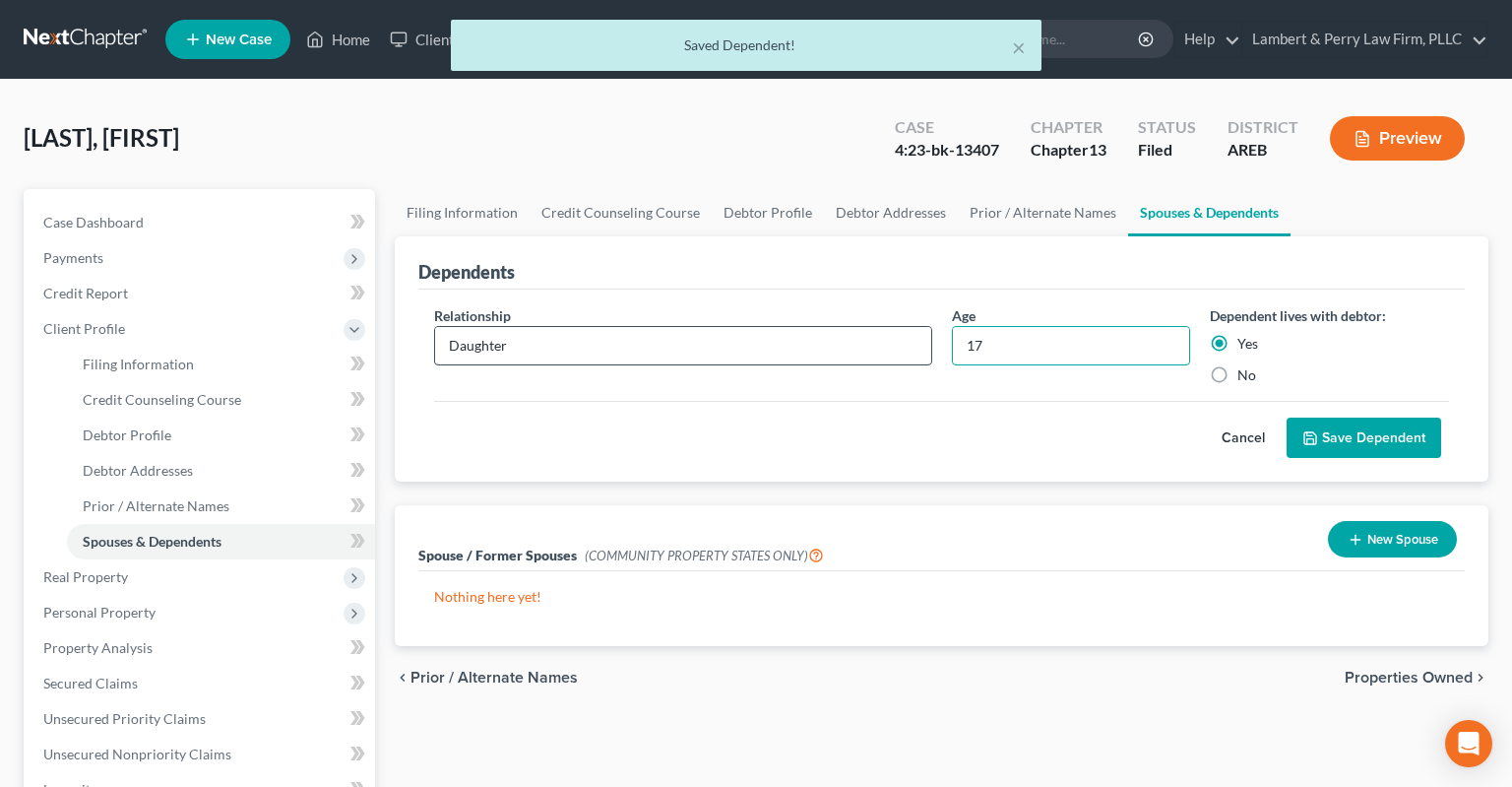 drag, startPoint x: 963, startPoint y: 342, endPoint x: 915, endPoint y: 337, distance: 48.259714 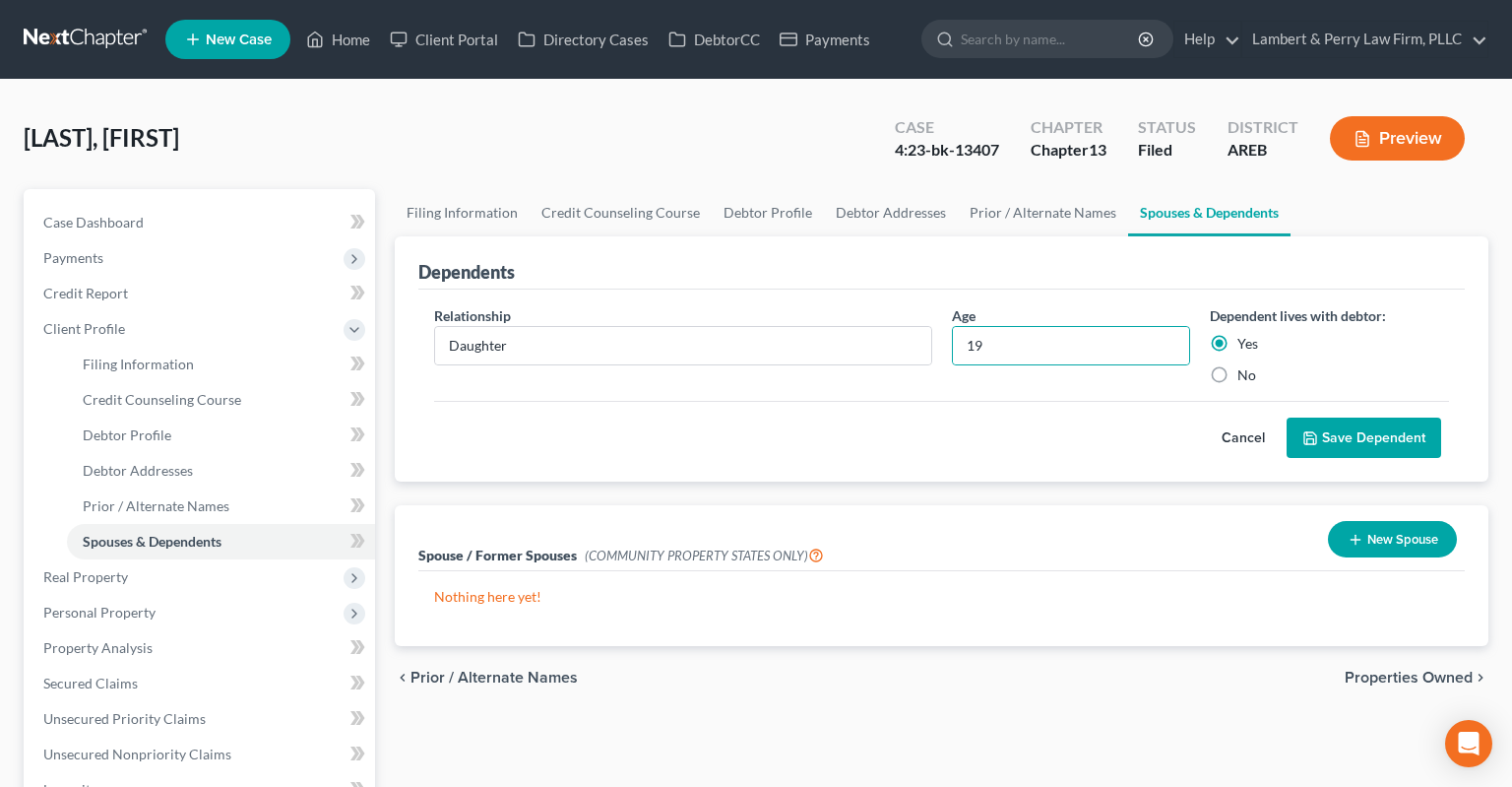 click on "Save Dependent" at bounding box center (1363, 438) 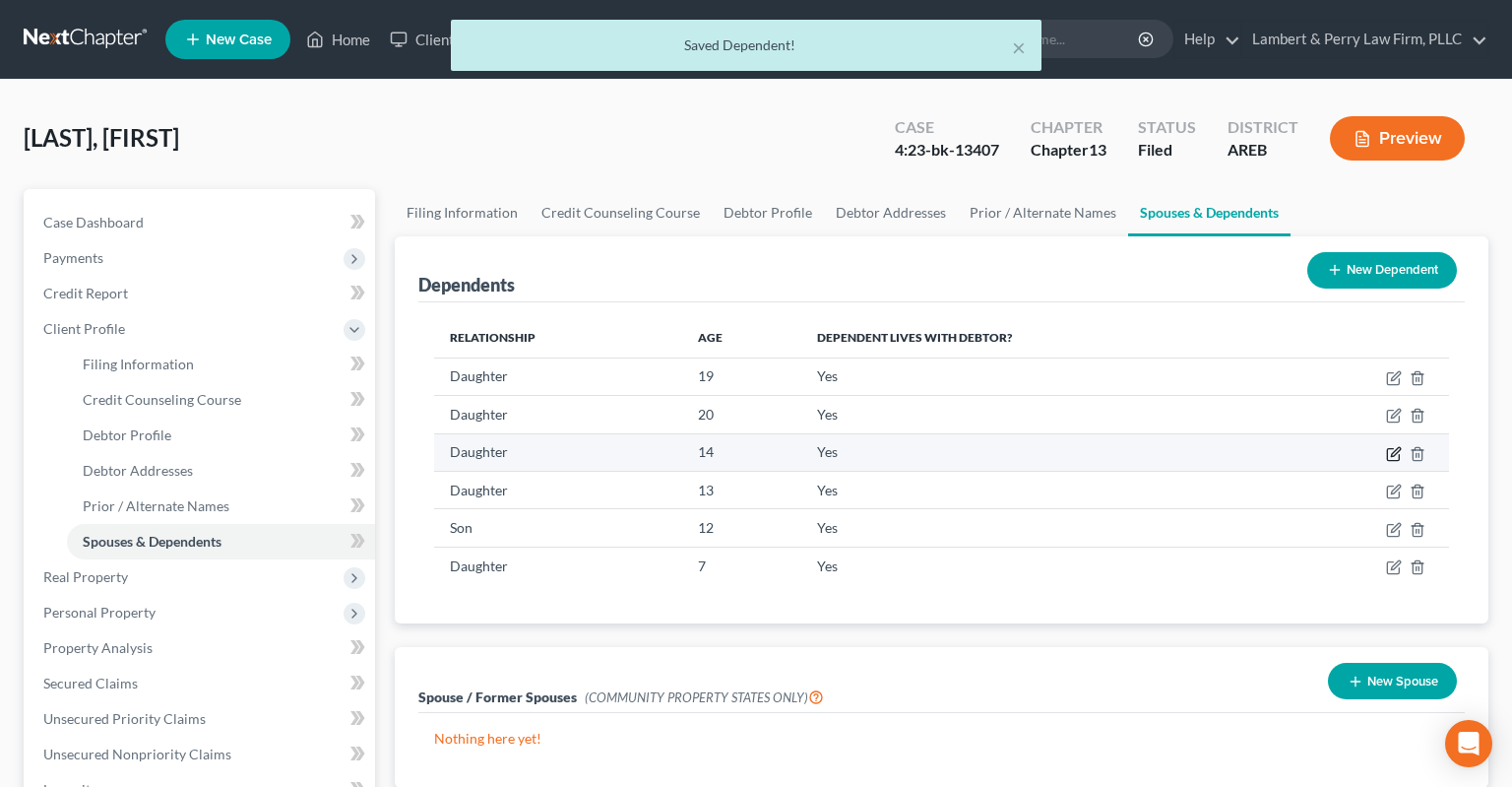 click 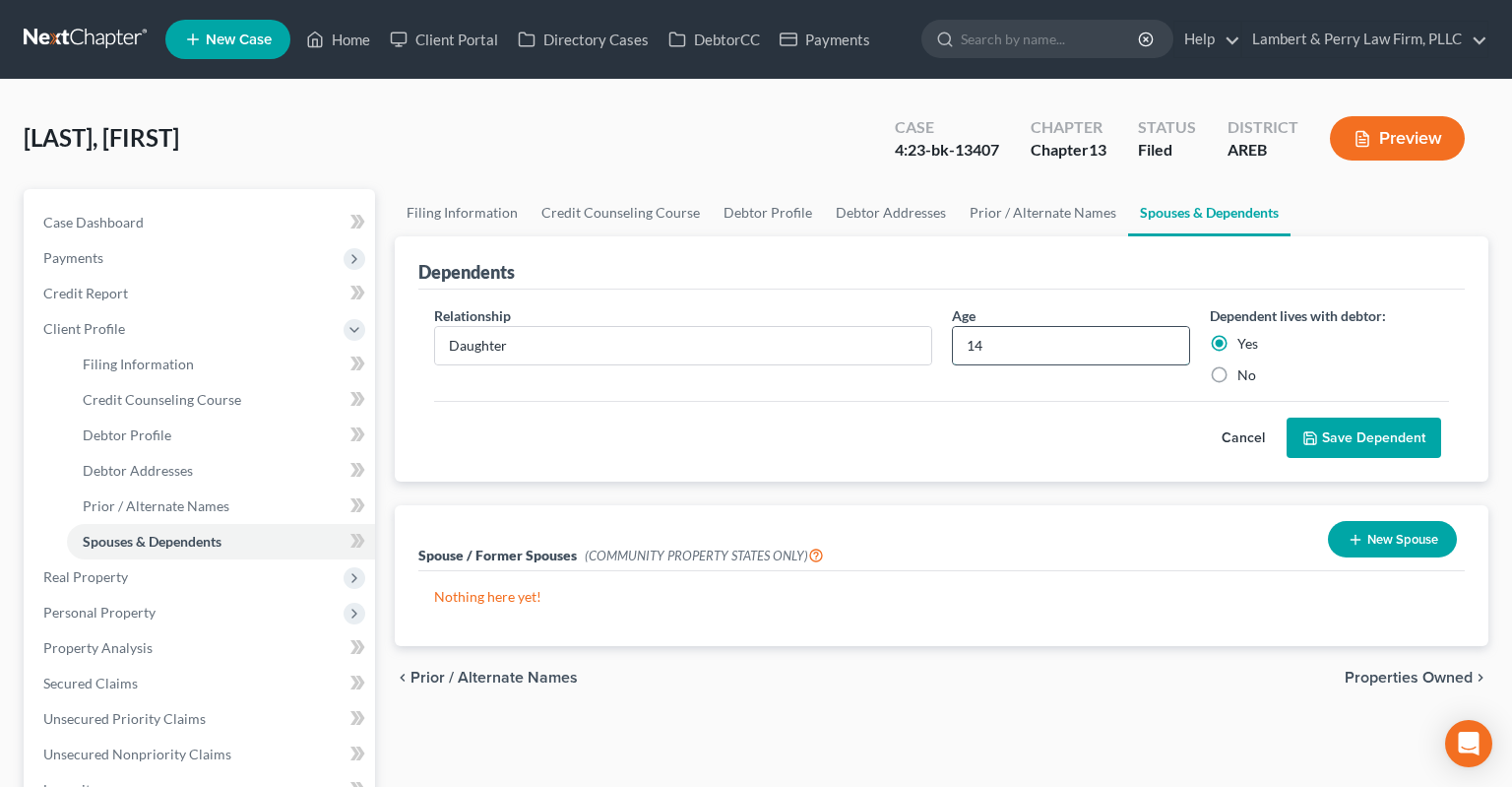 drag, startPoint x: 1020, startPoint y: 344, endPoint x: 909, endPoint y: 356, distance: 111.64676 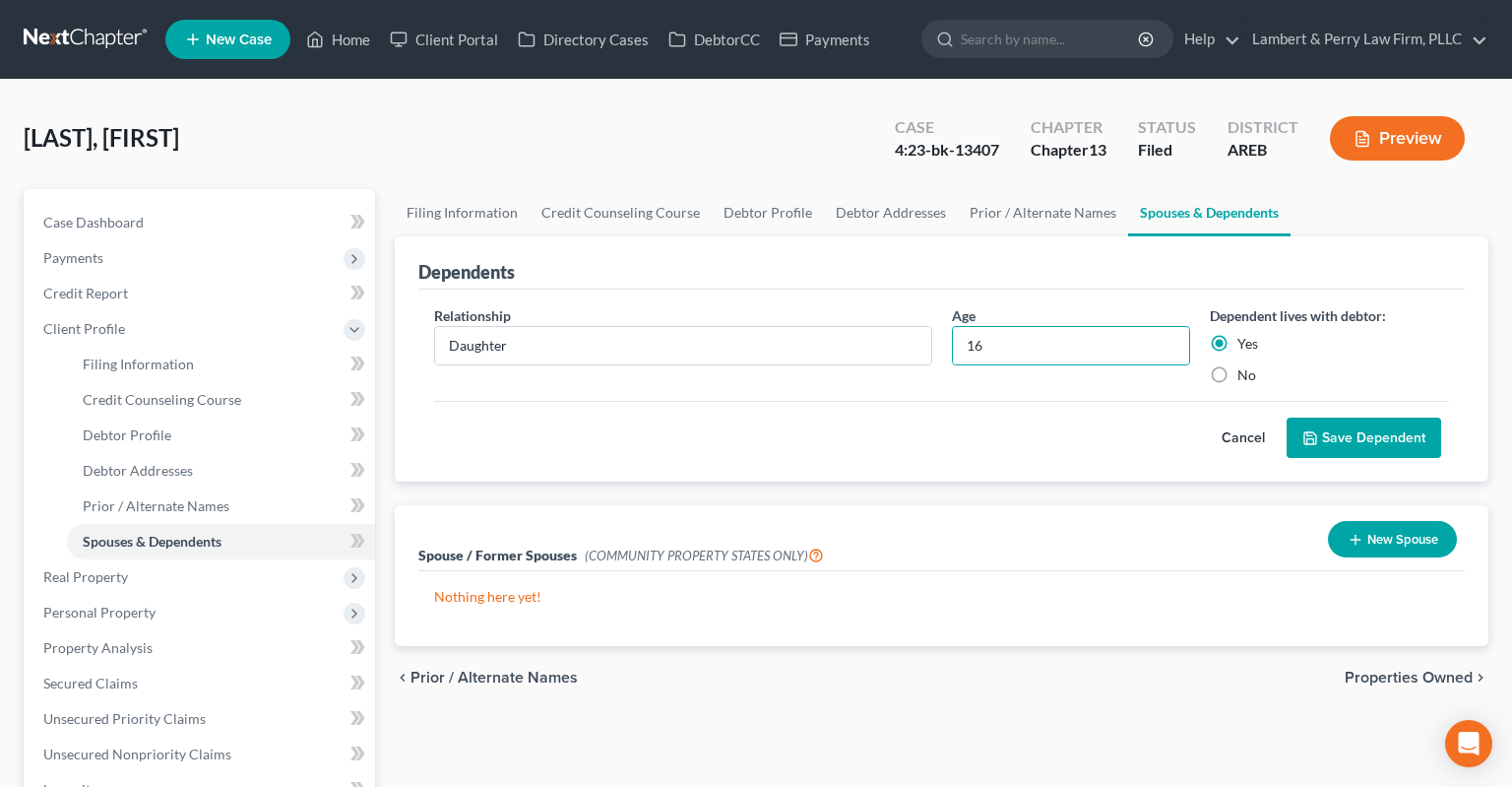 click on "Save Dependent" at bounding box center (1363, 438) 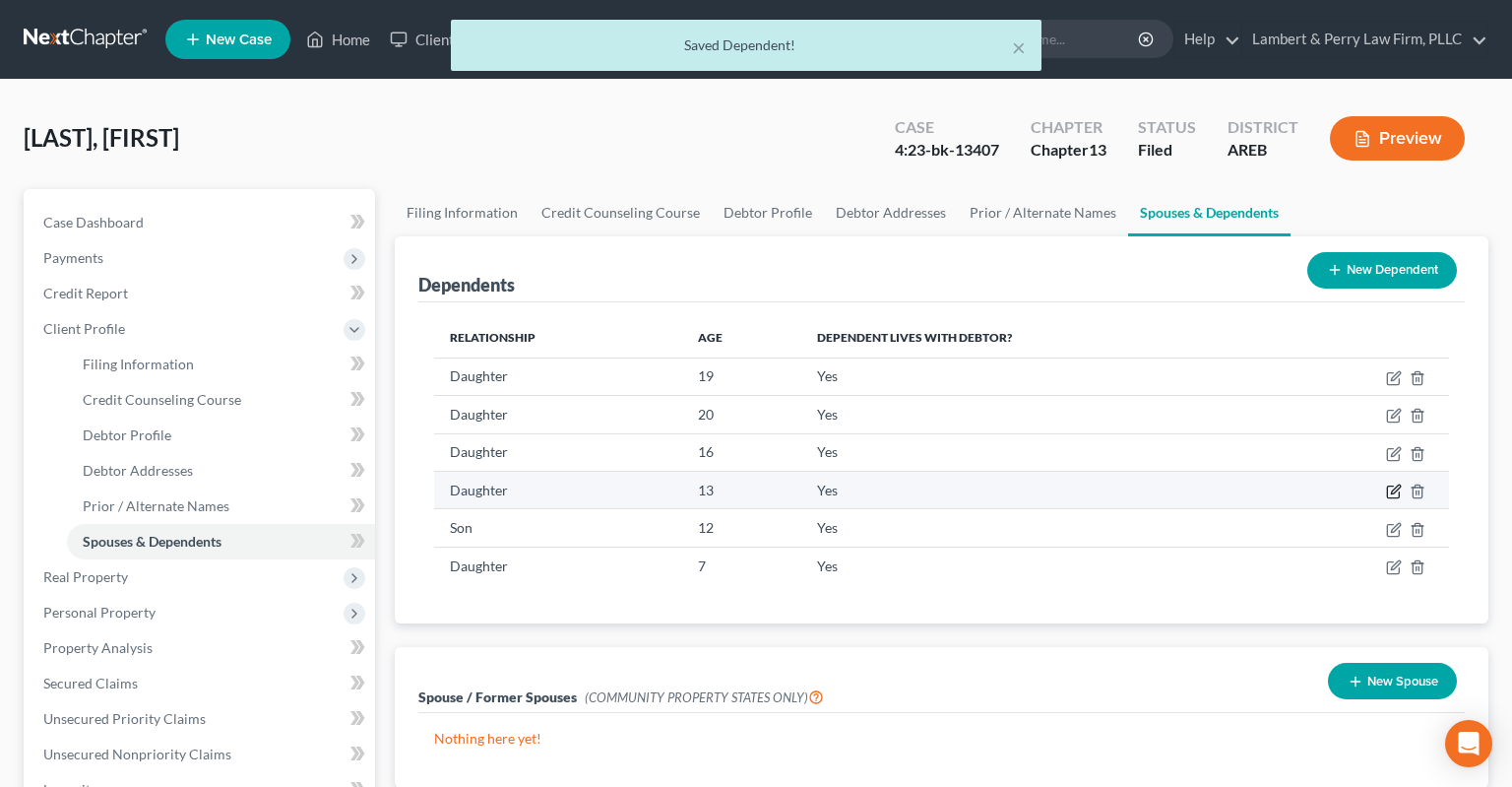 click 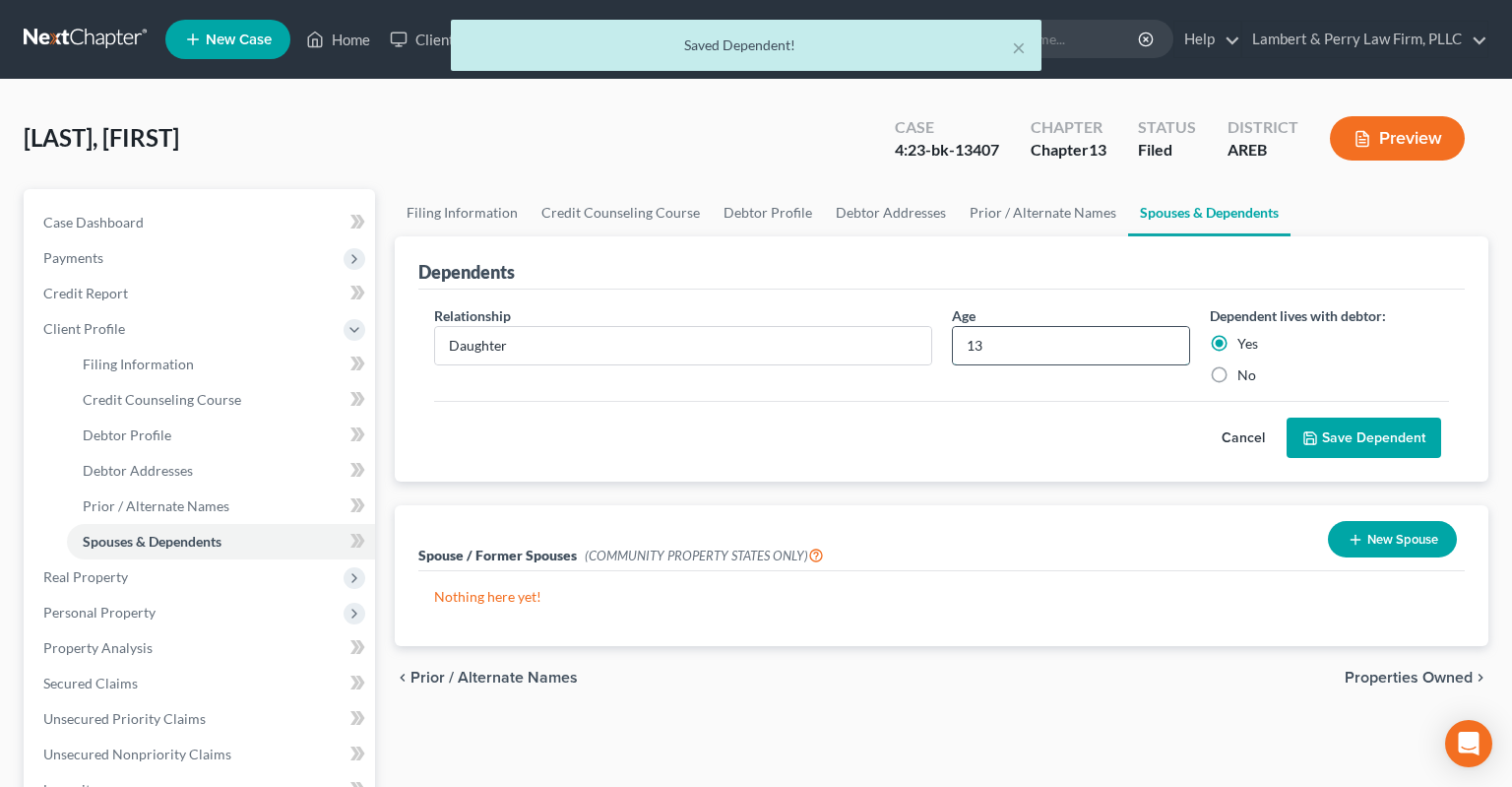 click on "13" at bounding box center (1071, 346) 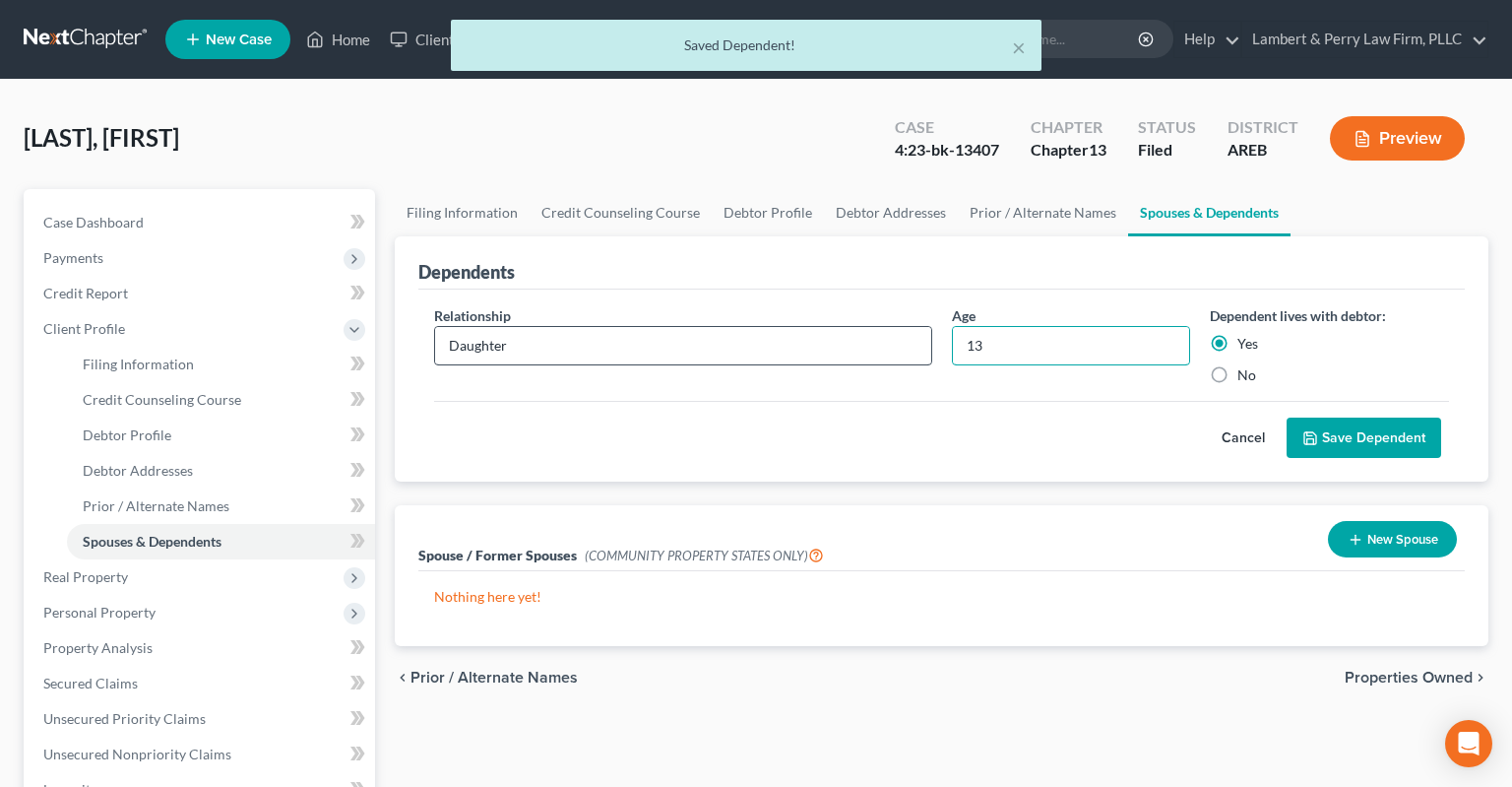 drag, startPoint x: 1100, startPoint y: 346, endPoint x: 902, endPoint y: 339, distance: 198.1237 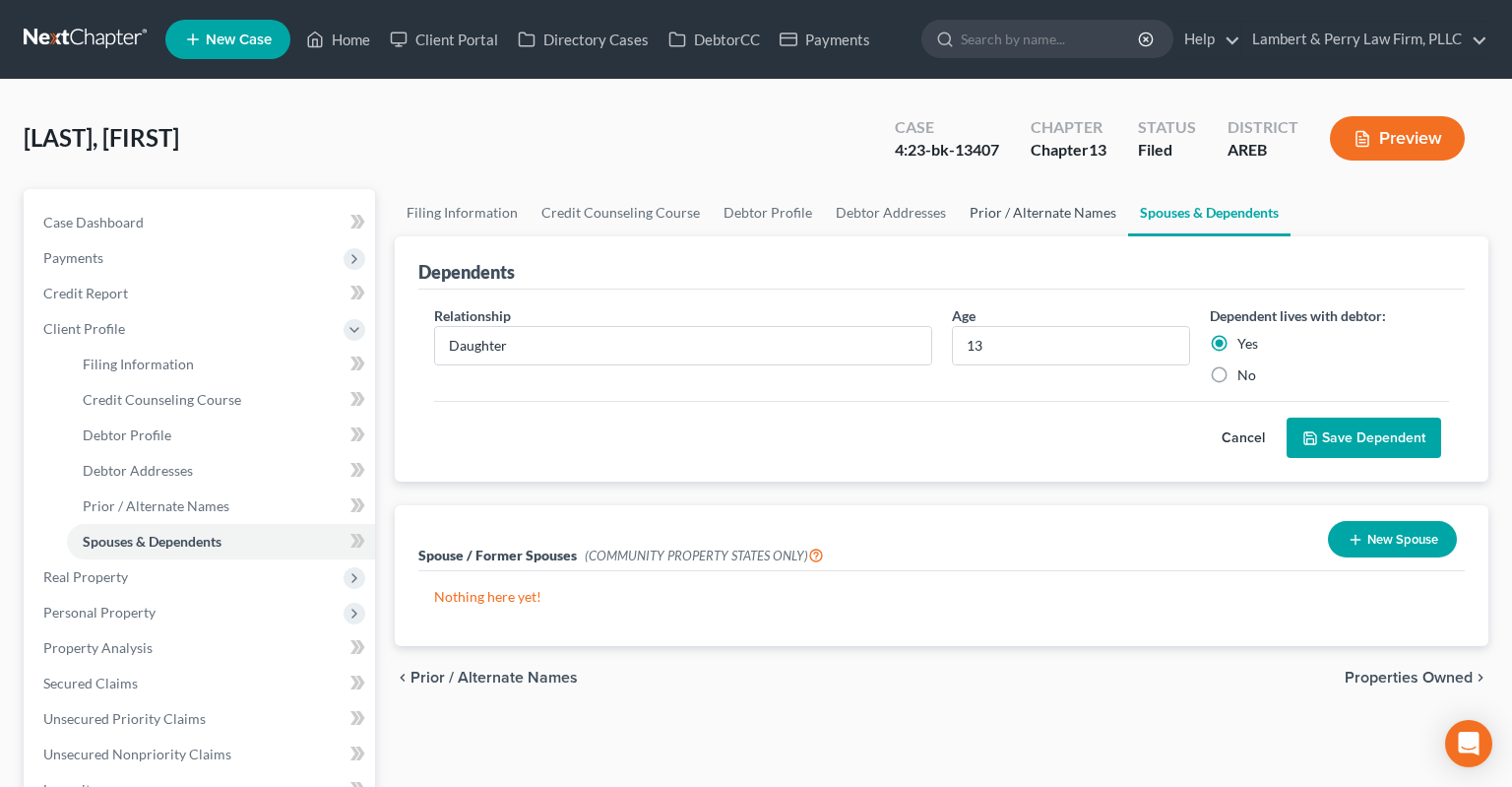 drag, startPoint x: 1047, startPoint y: 209, endPoint x: 1132, endPoint y: 219, distance: 85.586214 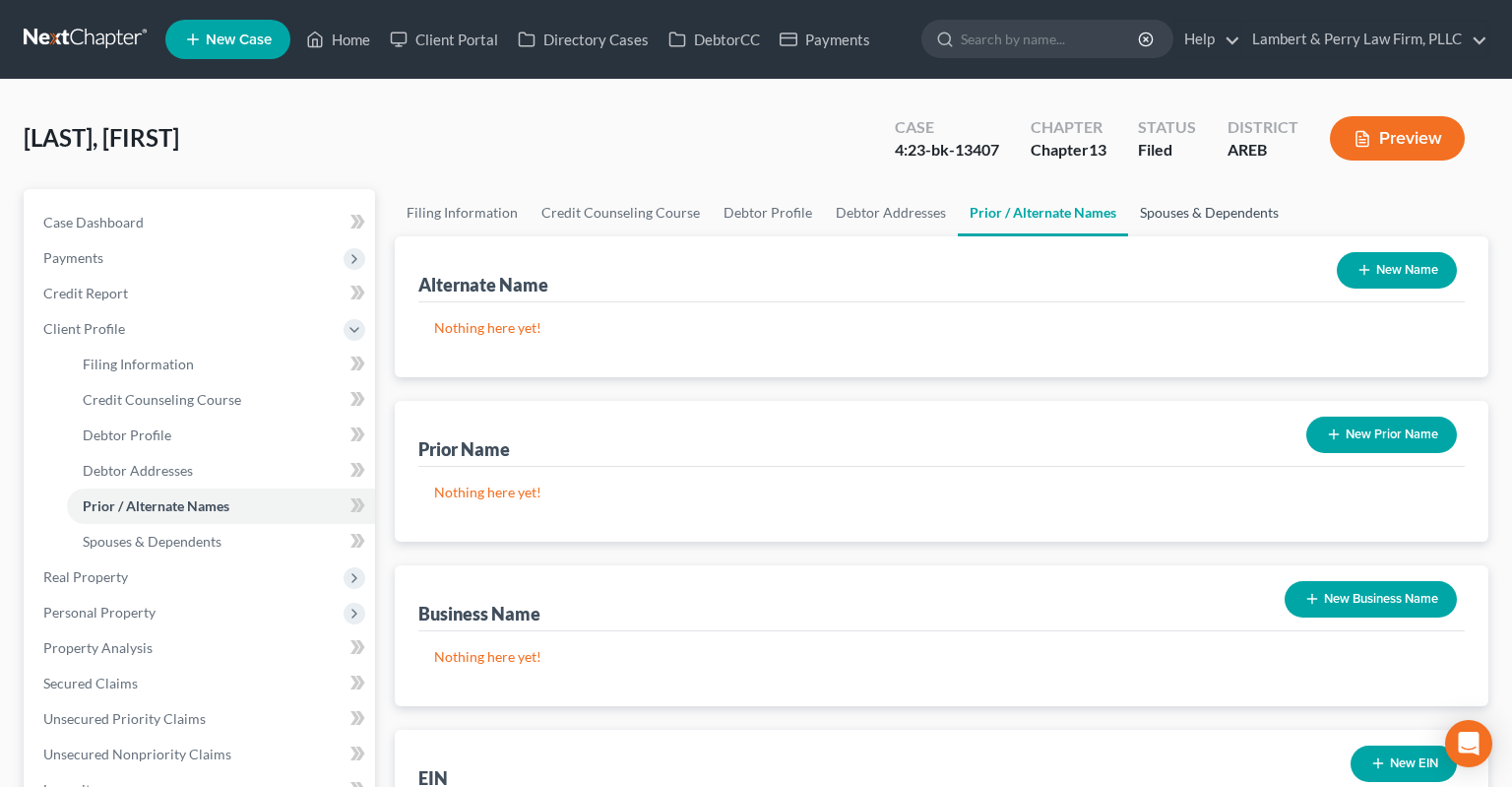 click on "Spouses & Dependents" at bounding box center [1209, 213] 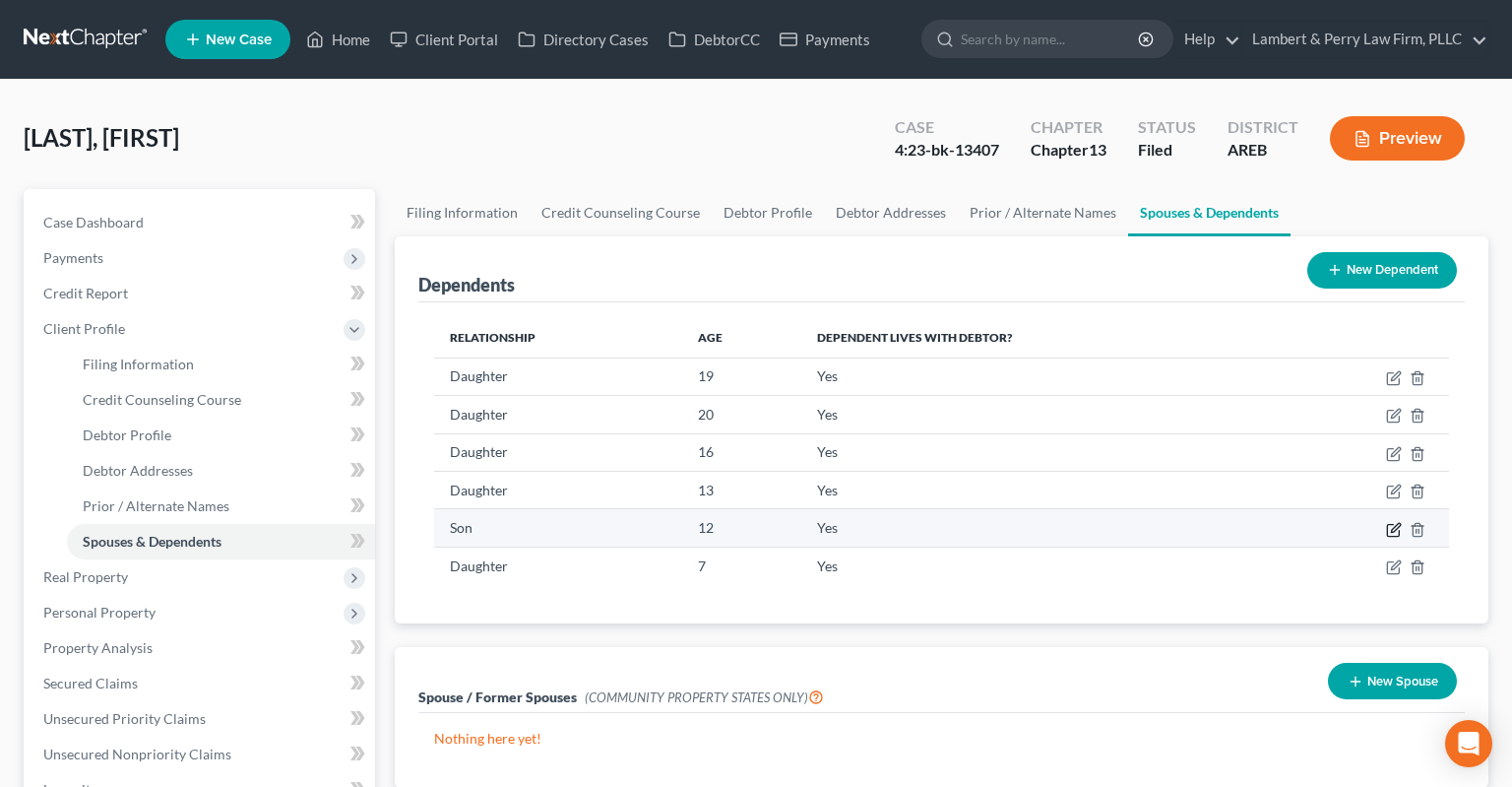 click 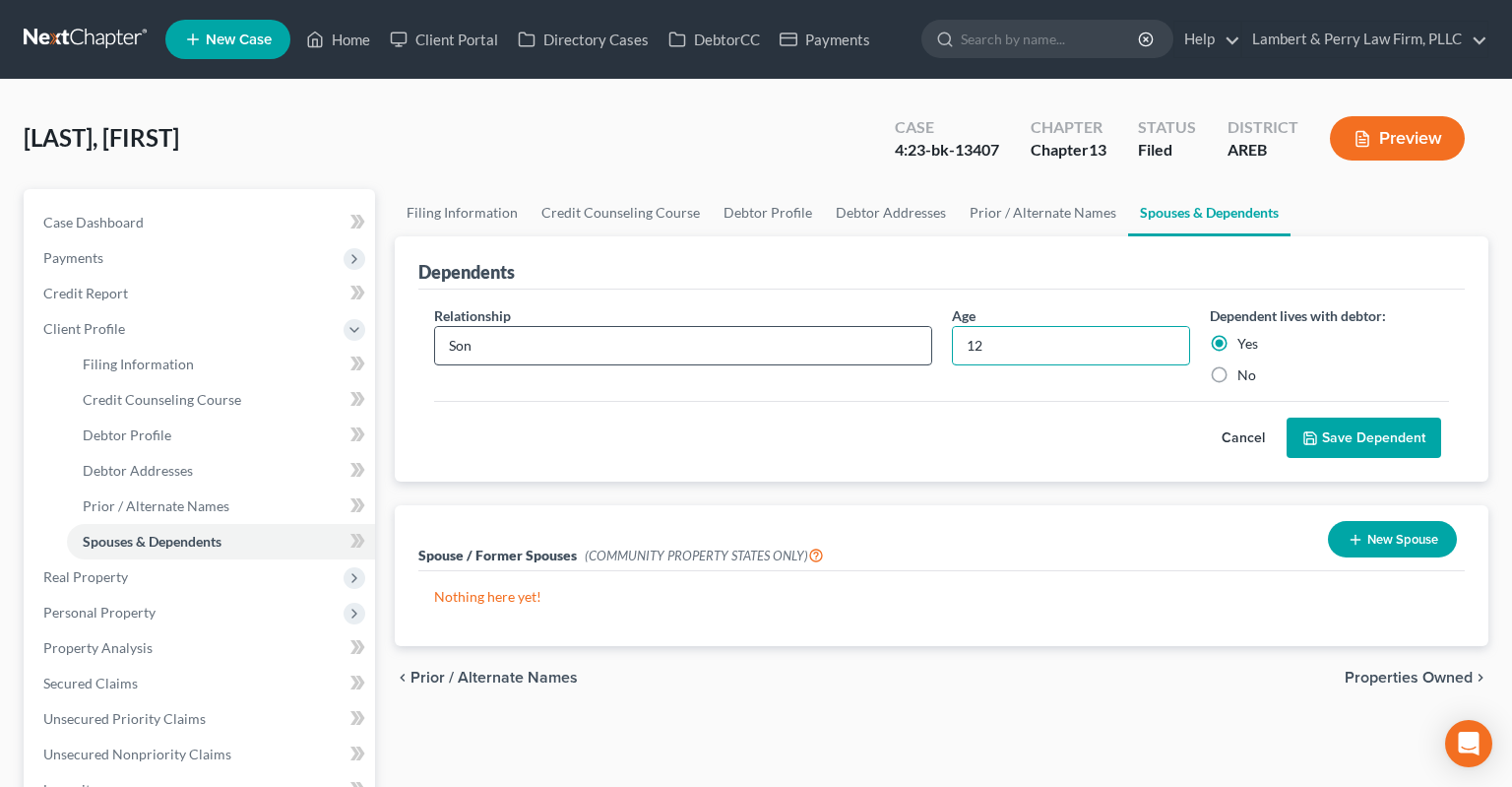 drag, startPoint x: 998, startPoint y: 340, endPoint x: 755, endPoint y: 361, distance: 243.90572 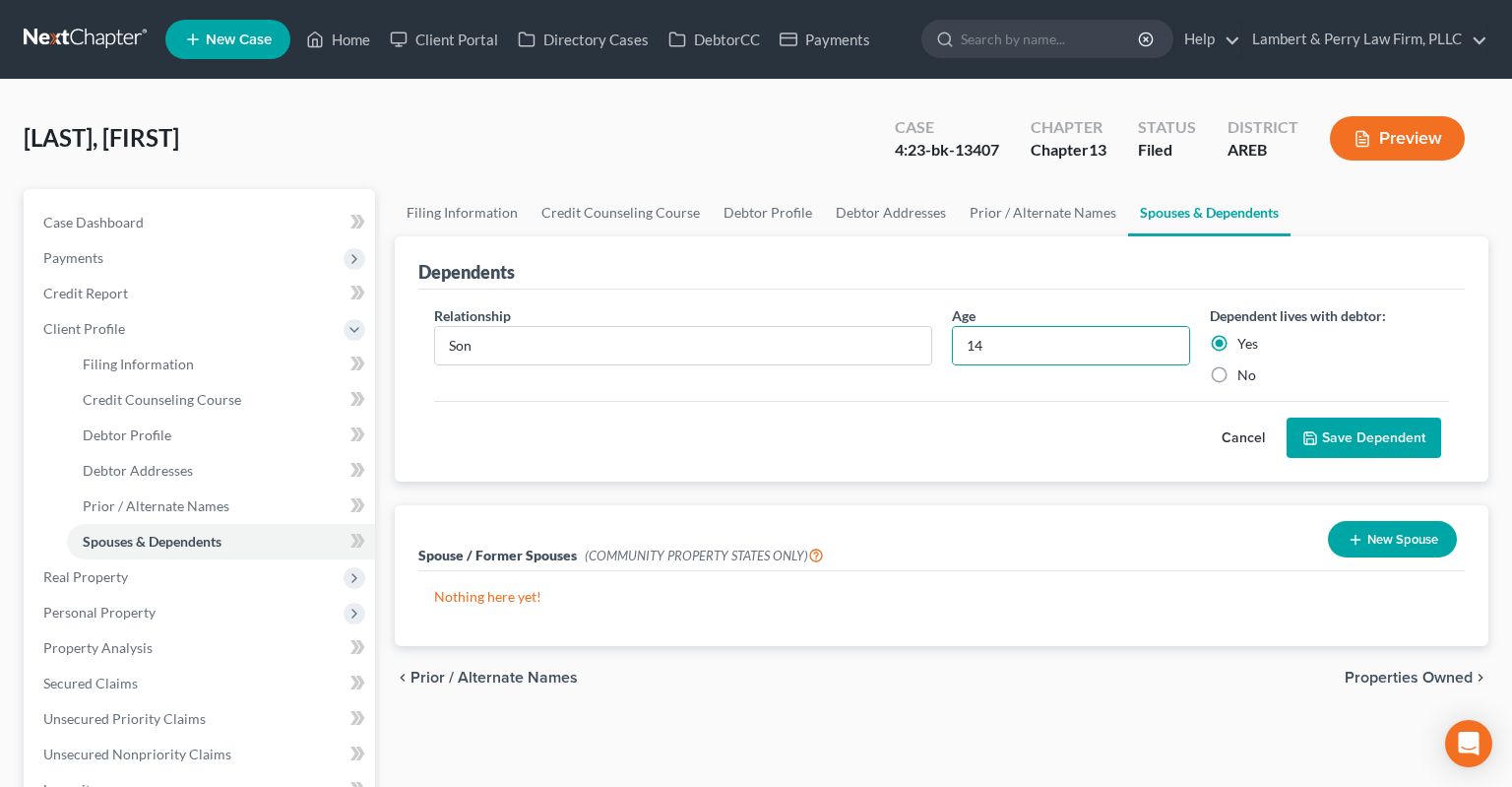 click on "Save Dependent" at bounding box center (1363, 438) 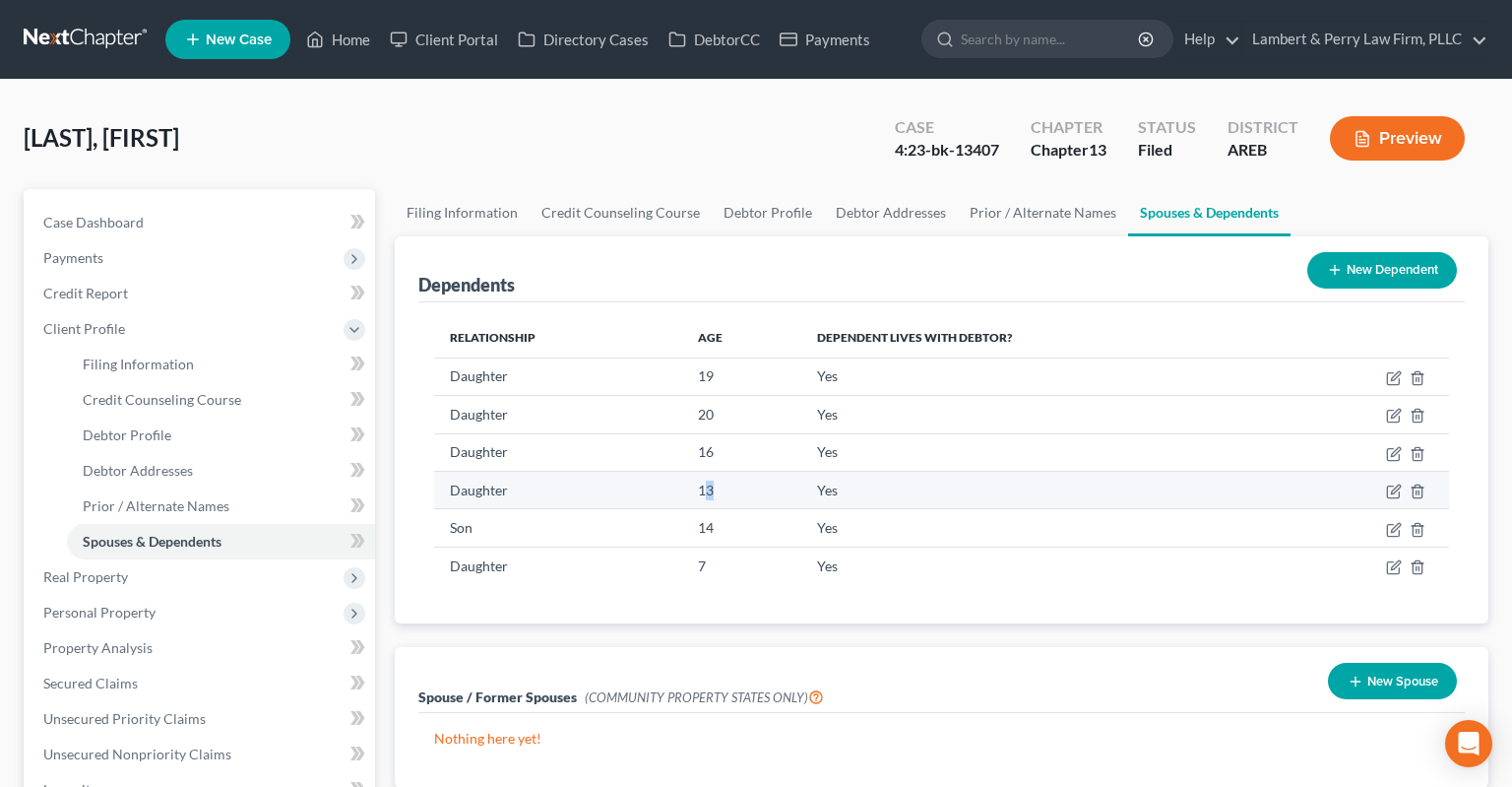 drag, startPoint x: 703, startPoint y: 487, endPoint x: 724, endPoint y: 493, distance: 21.84033 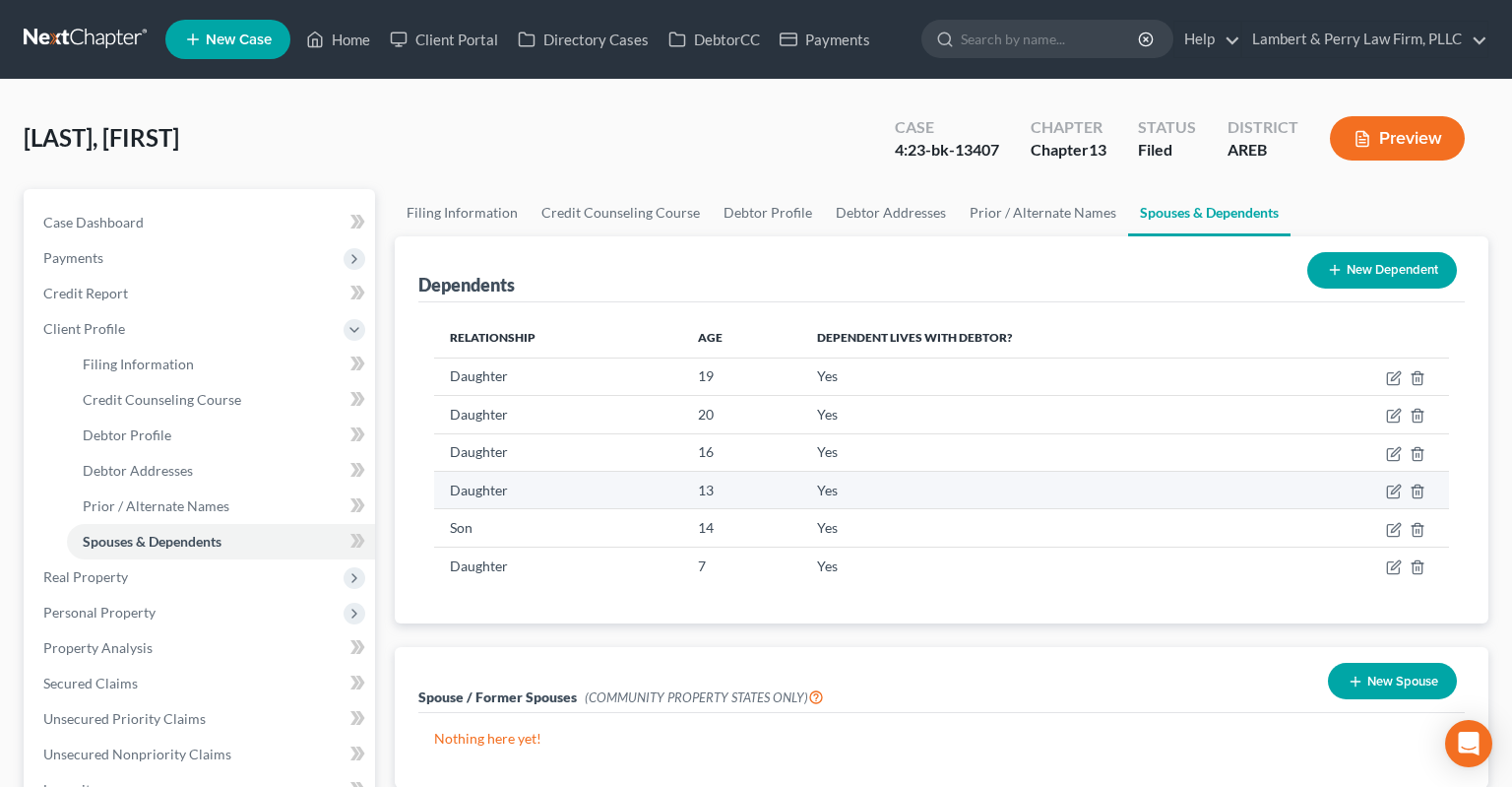 drag, startPoint x: 724, startPoint y: 493, endPoint x: 705, endPoint y: 495, distance: 19.10497 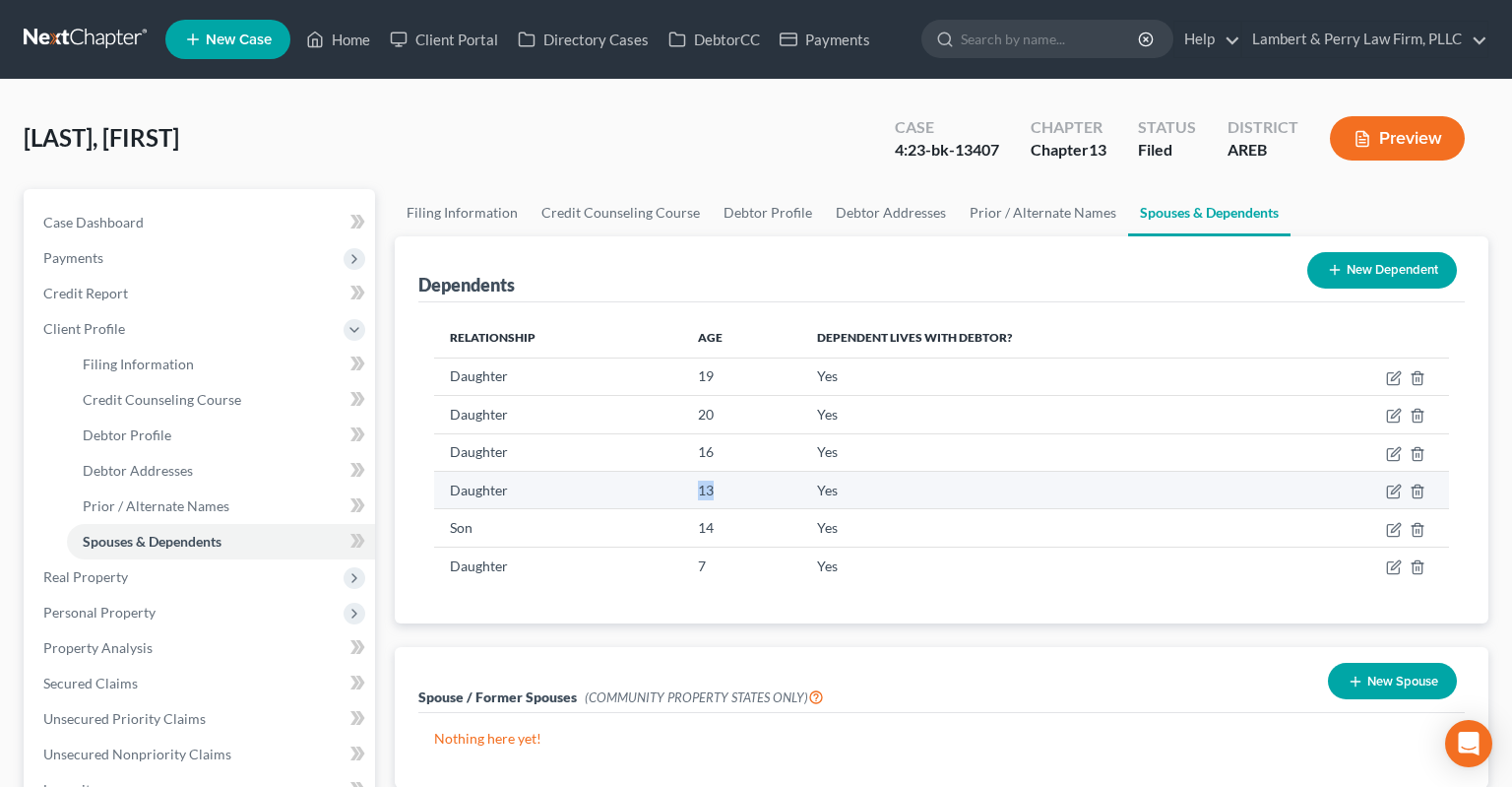 drag, startPoint x: 690, startPoint y: 490, endPoint x: 731, endPoint y: 491, distance: 41.0122 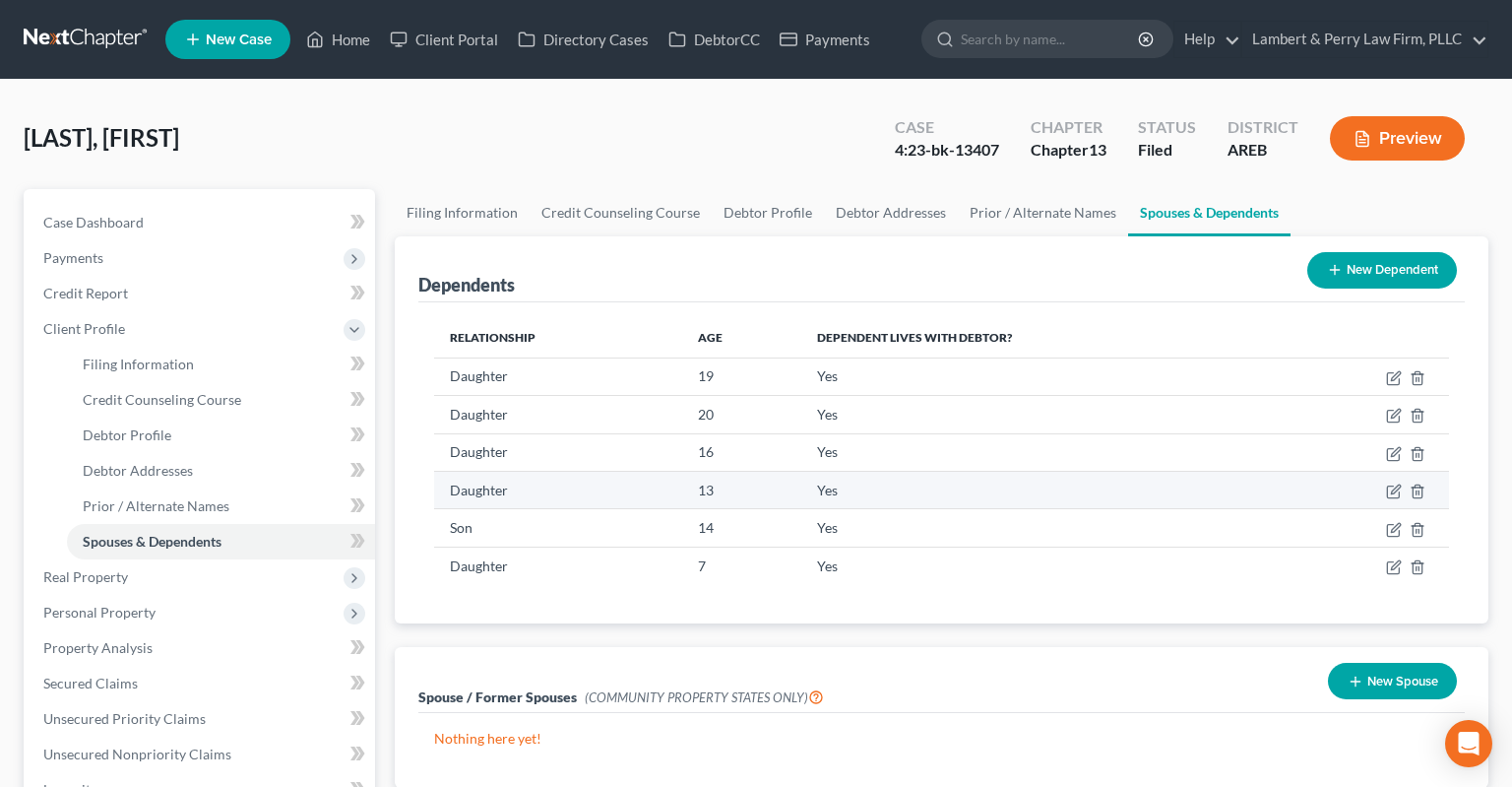 click on "13" at bounding box center (741, 490) 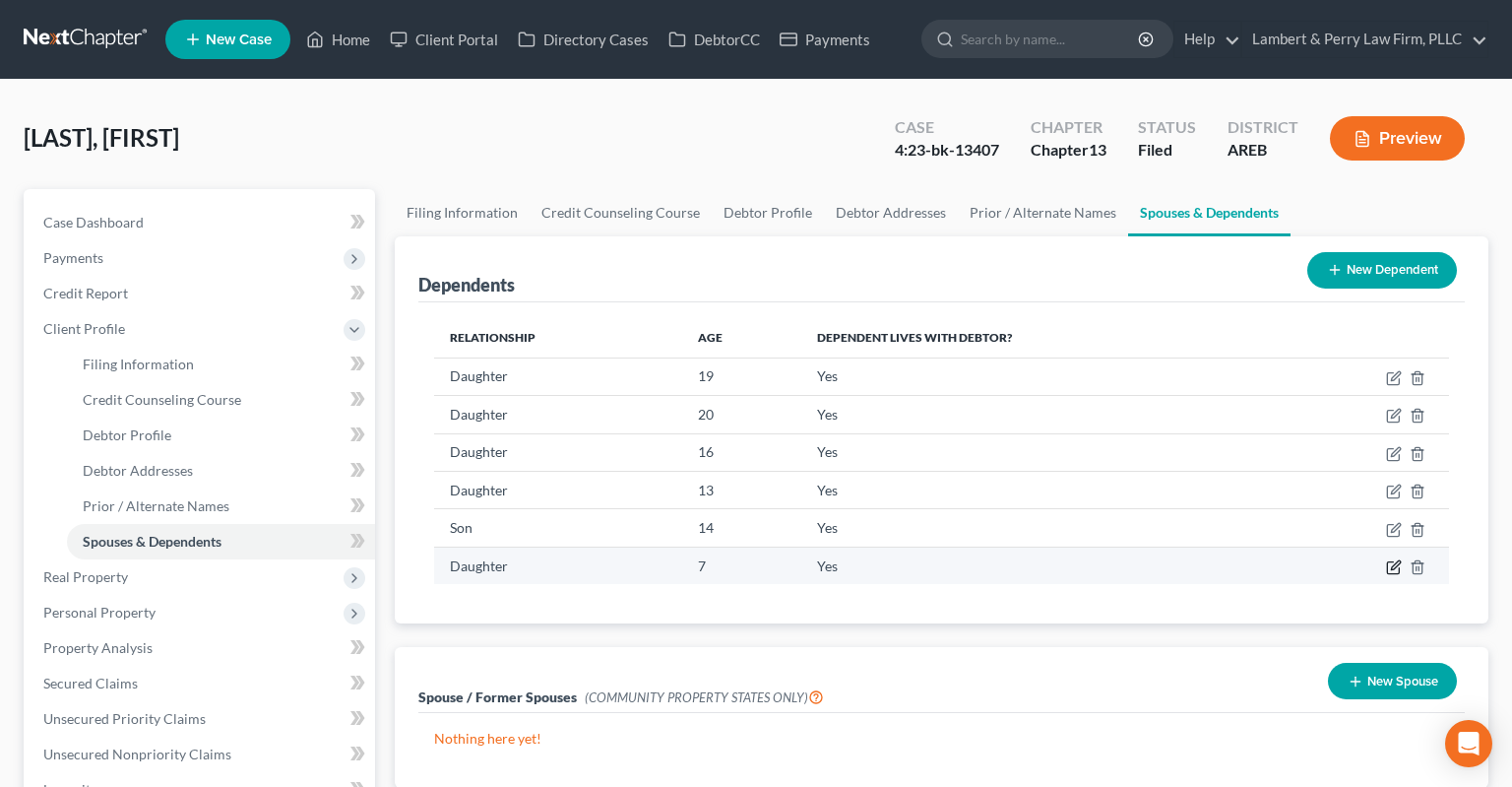 click 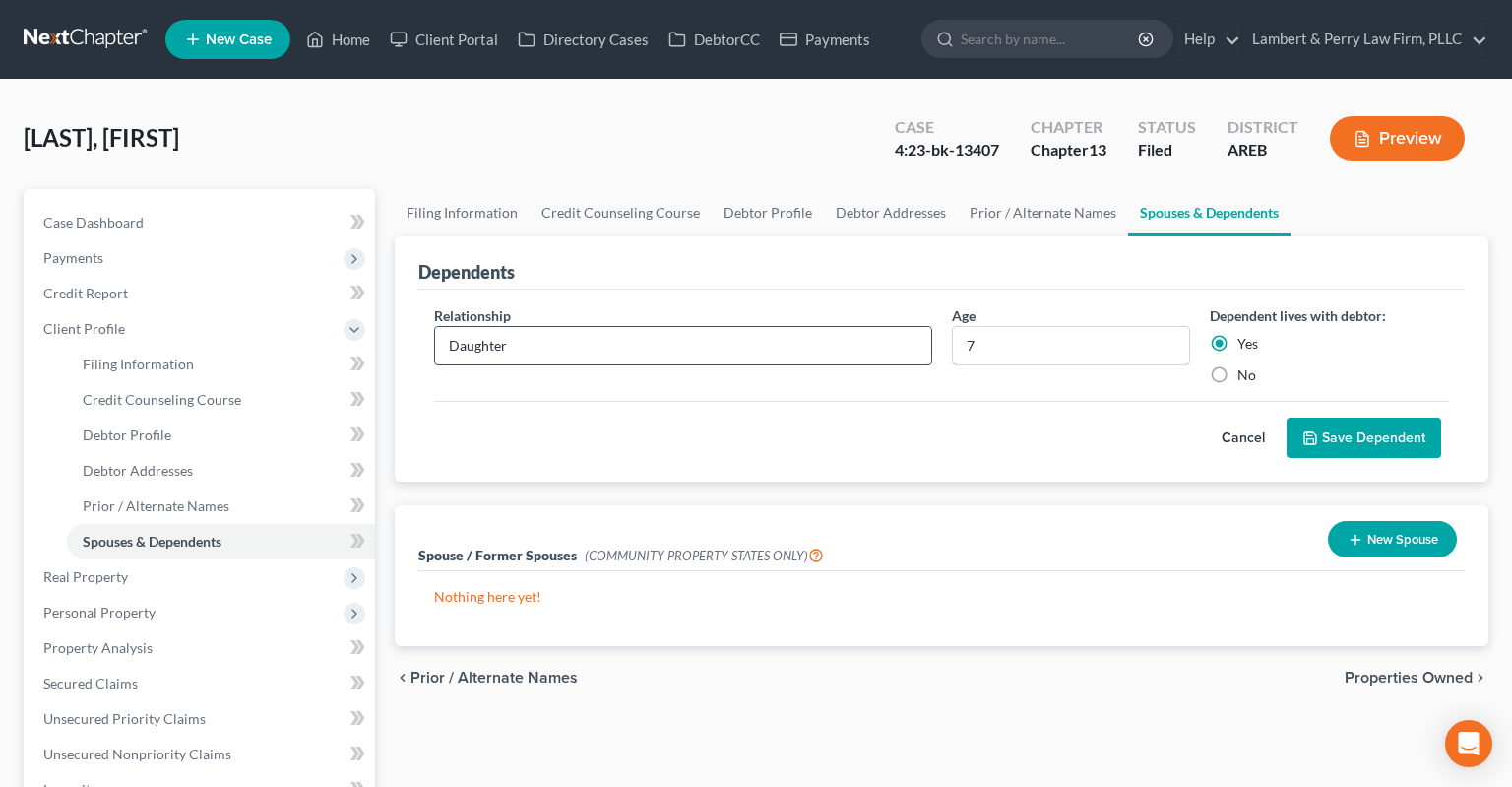 drag, startPoint x: 987, startPoint y: 353, endPoint x: 892, endPoint y: 342, distance: 95.63472 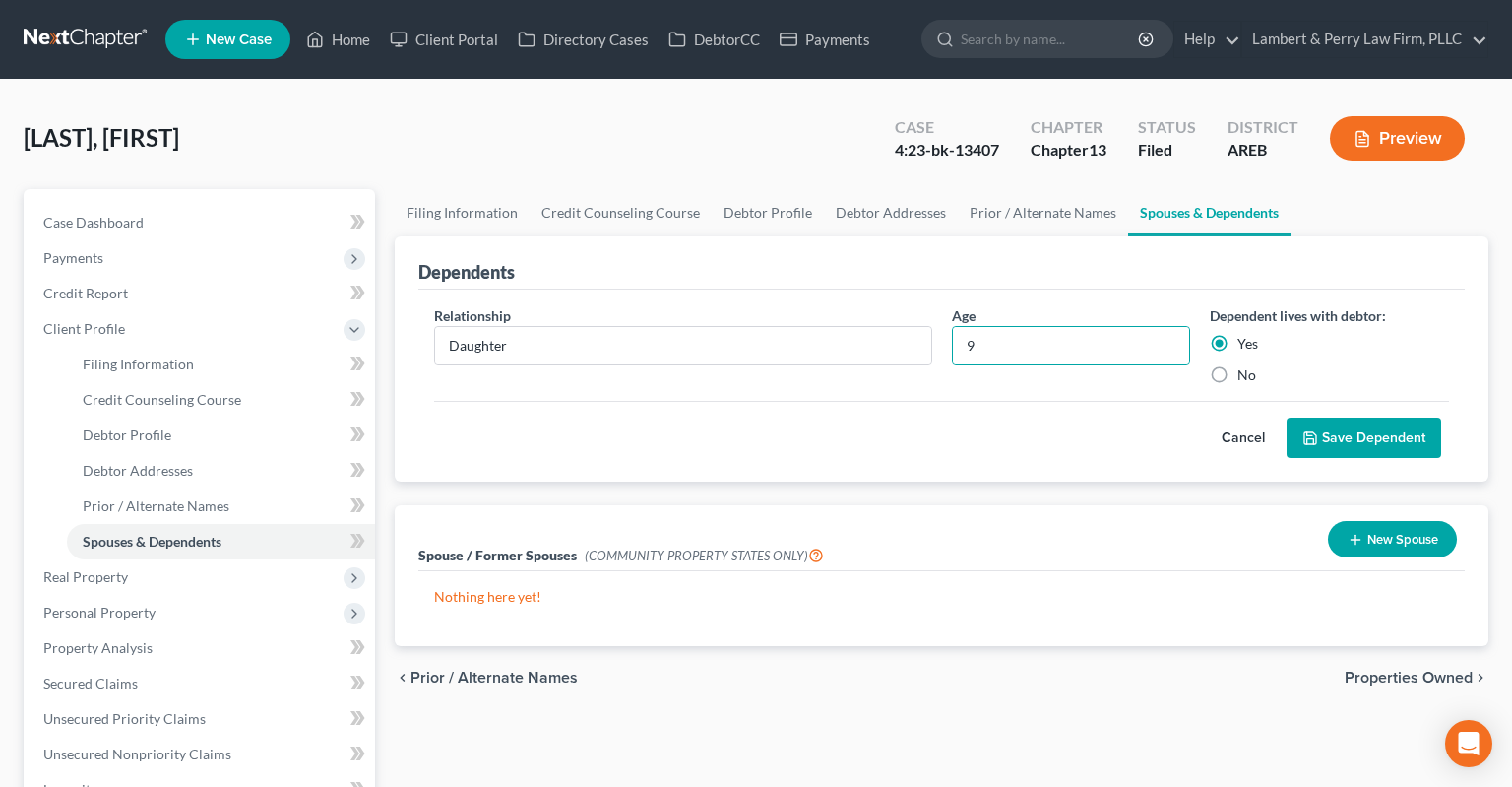 click on "Save Dependent" at bounding box center (1363, 438) 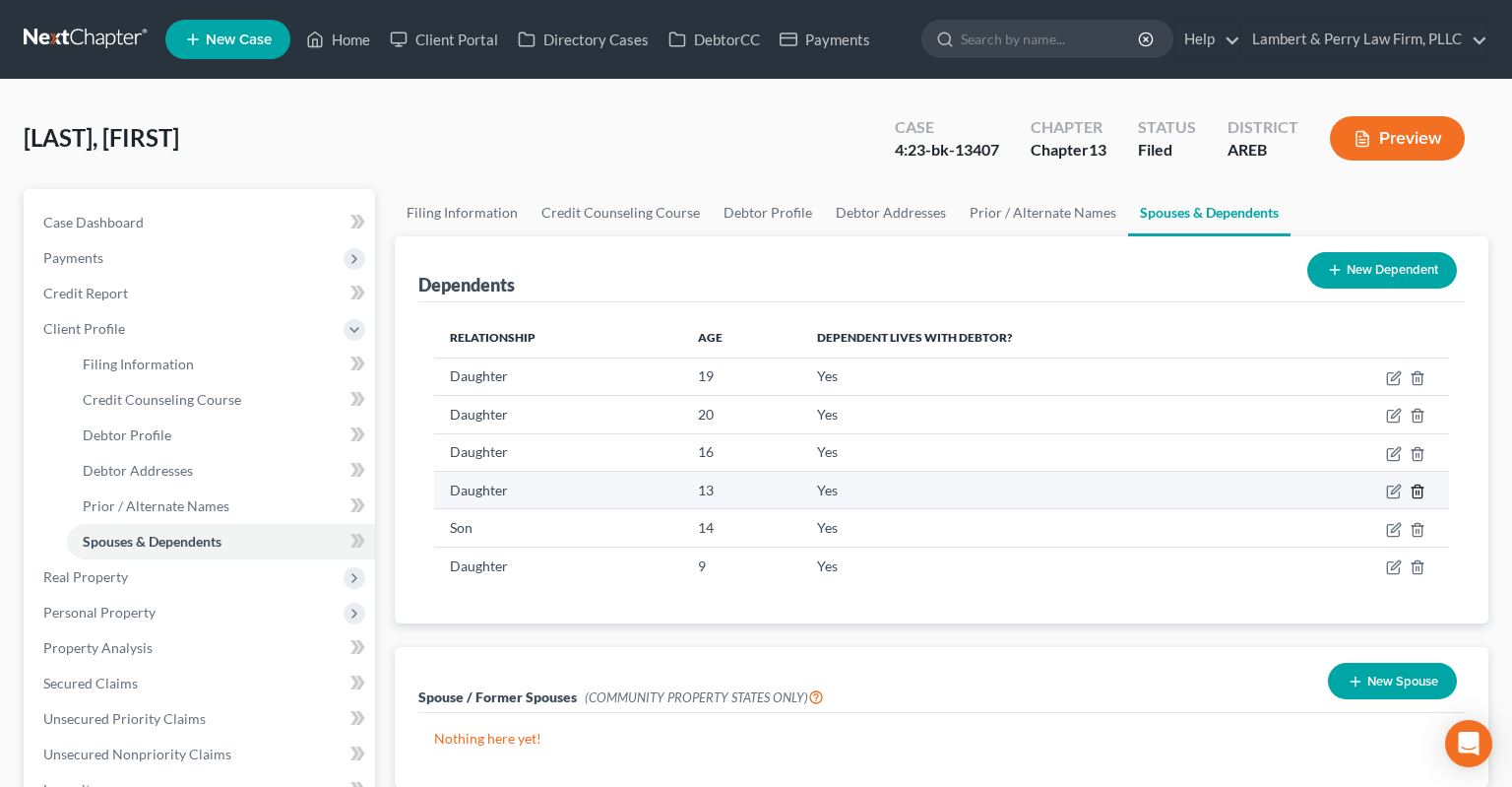 click 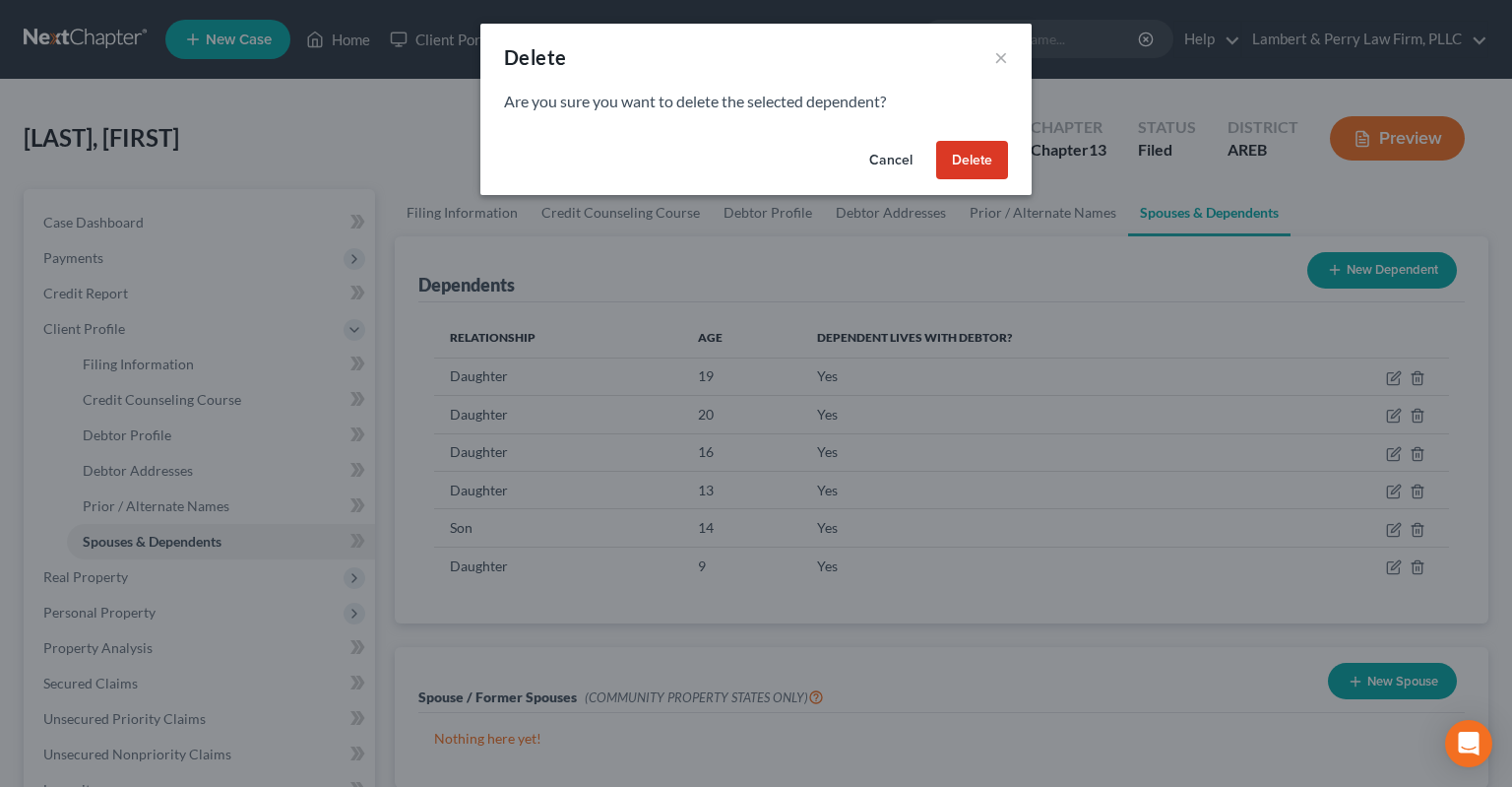 click on "Delete" at bounding box center [972, 161] 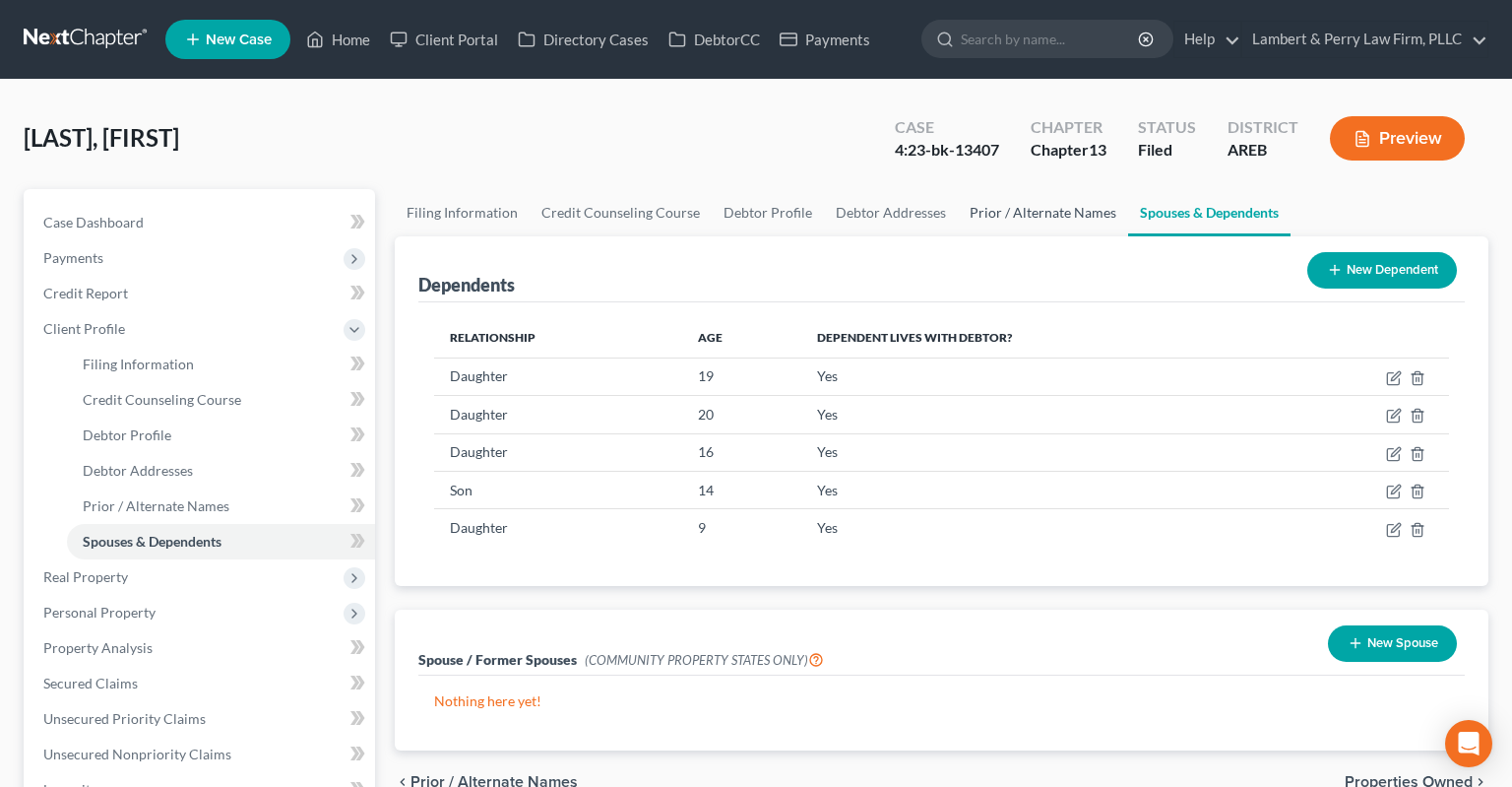 click on "New Dependent" at bounding box center (1382, 270) 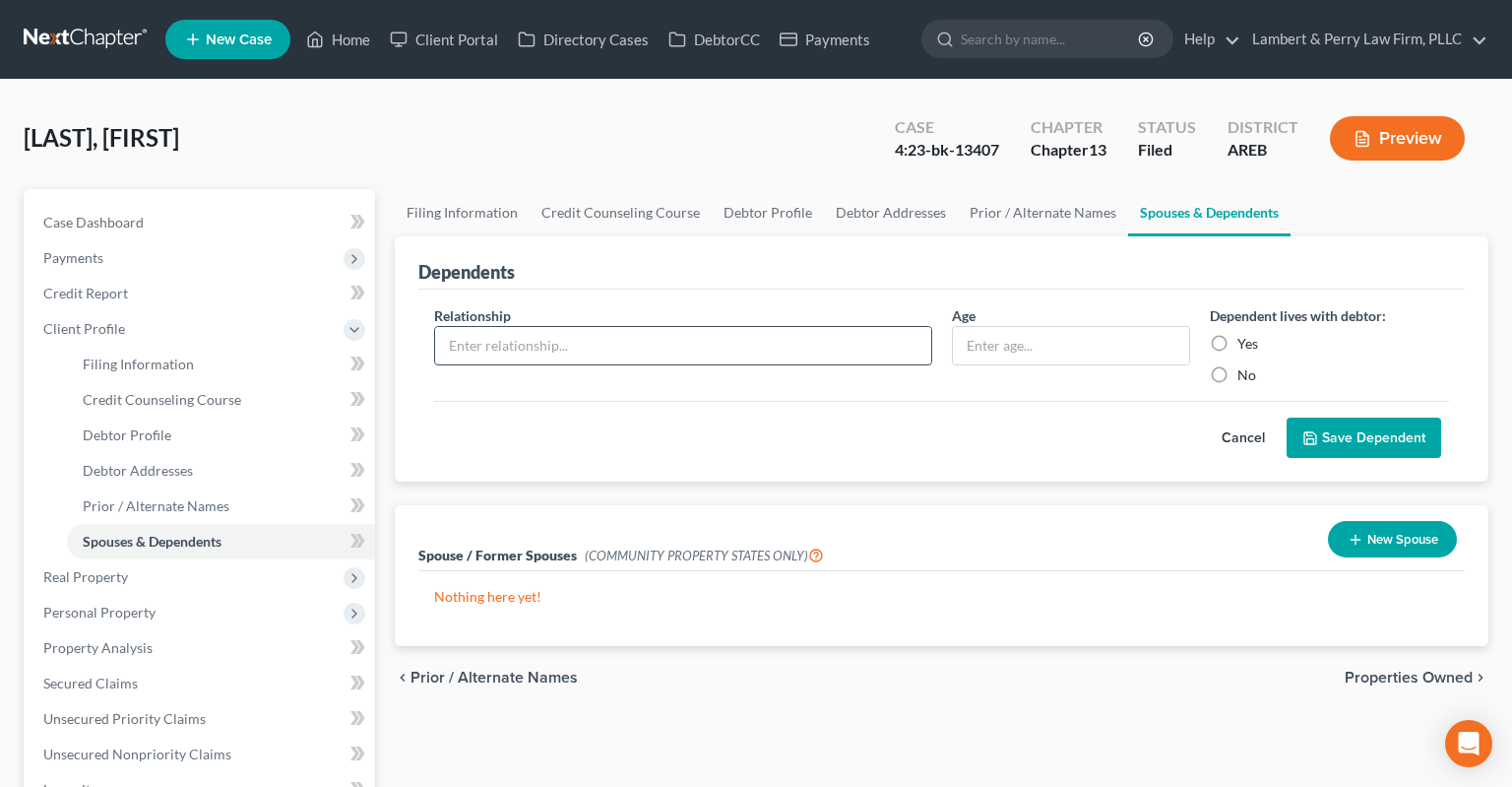 click at bounding box center [683, 346] 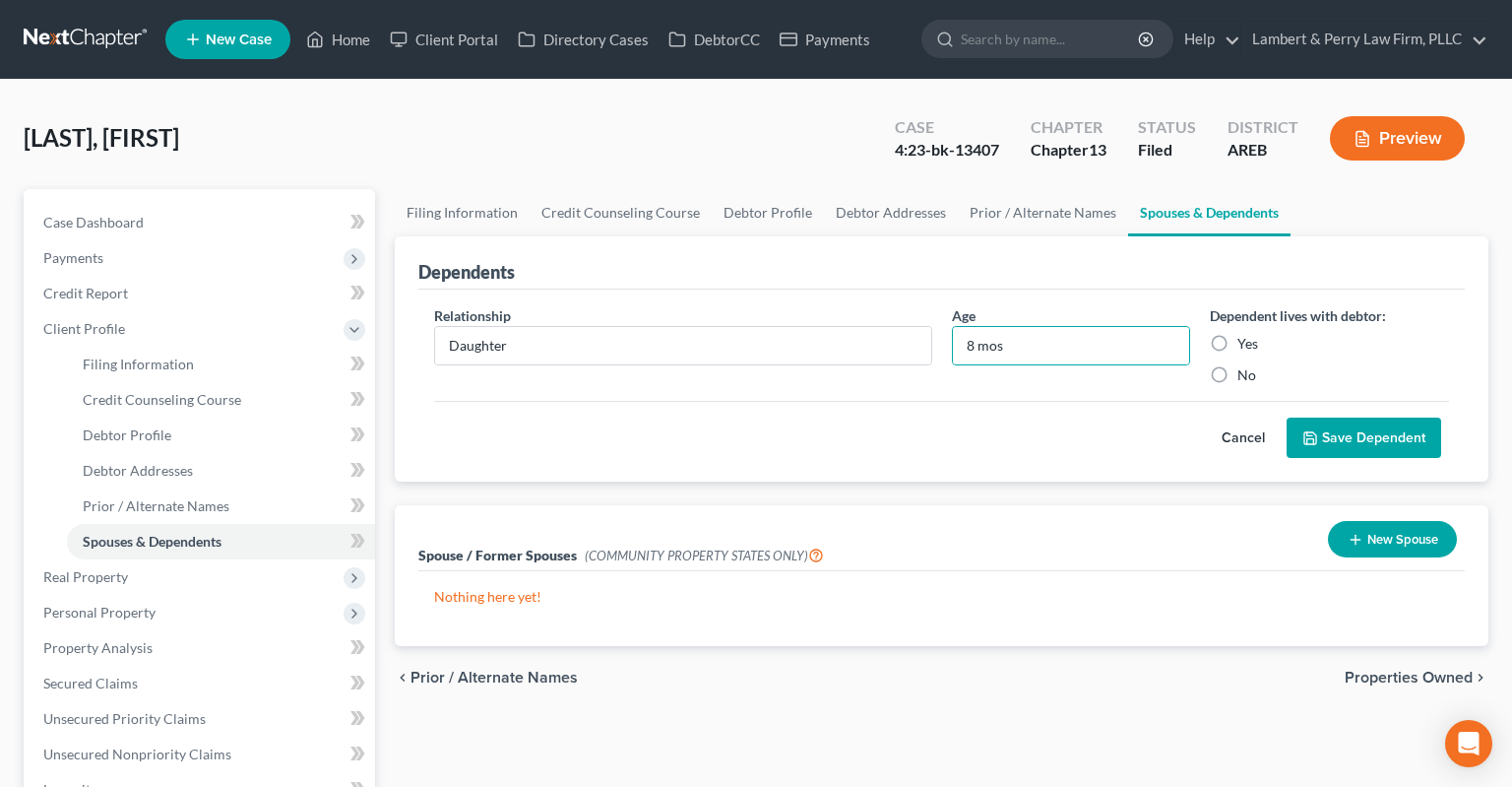 click on "Save Dependent" at bounding box center (1363, 438) 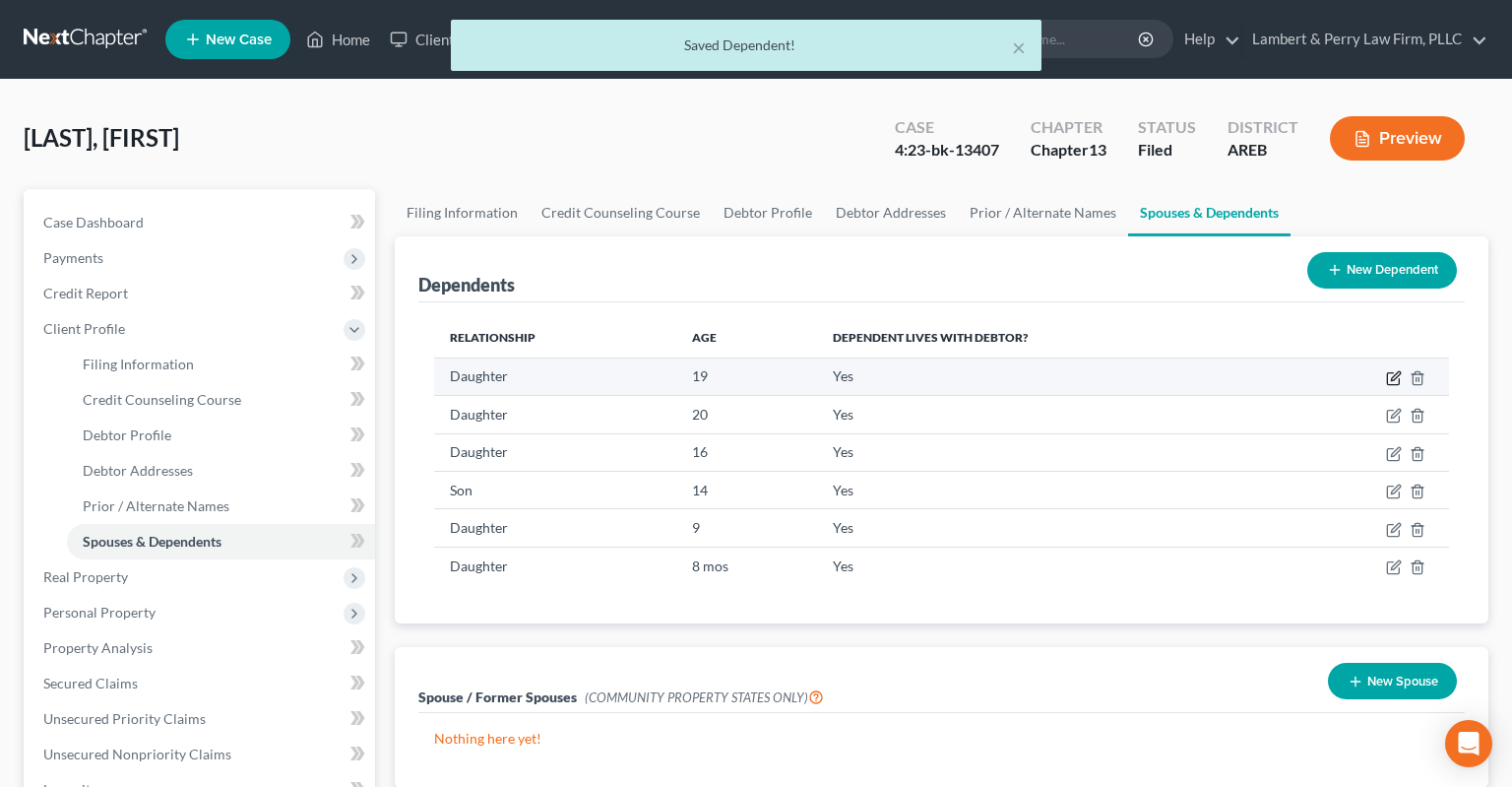 click 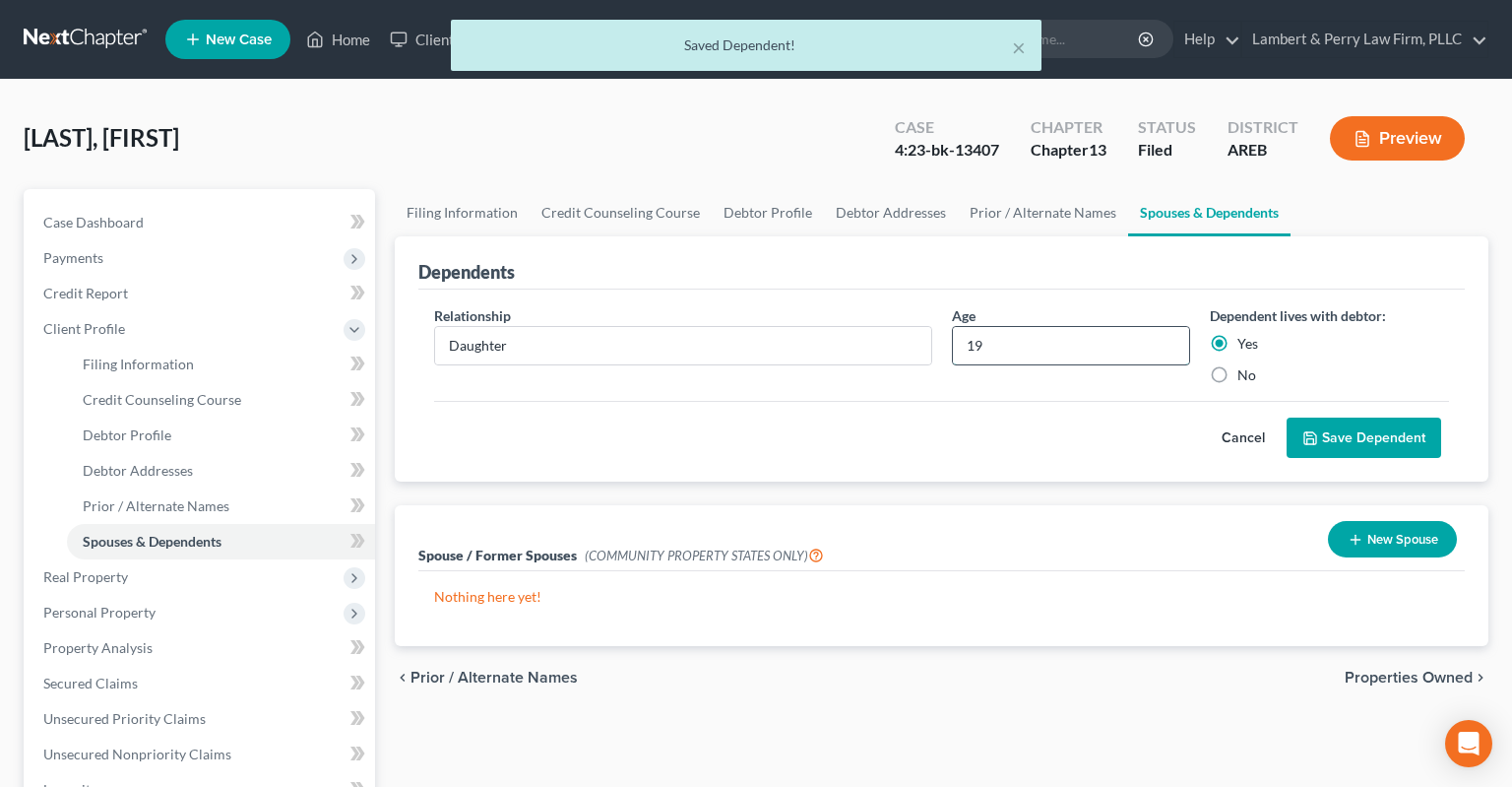drag, startPoint x: 1061, startPoint y: 358, endPoint x: 1071, endPoint y: 361, distance: 10.440307 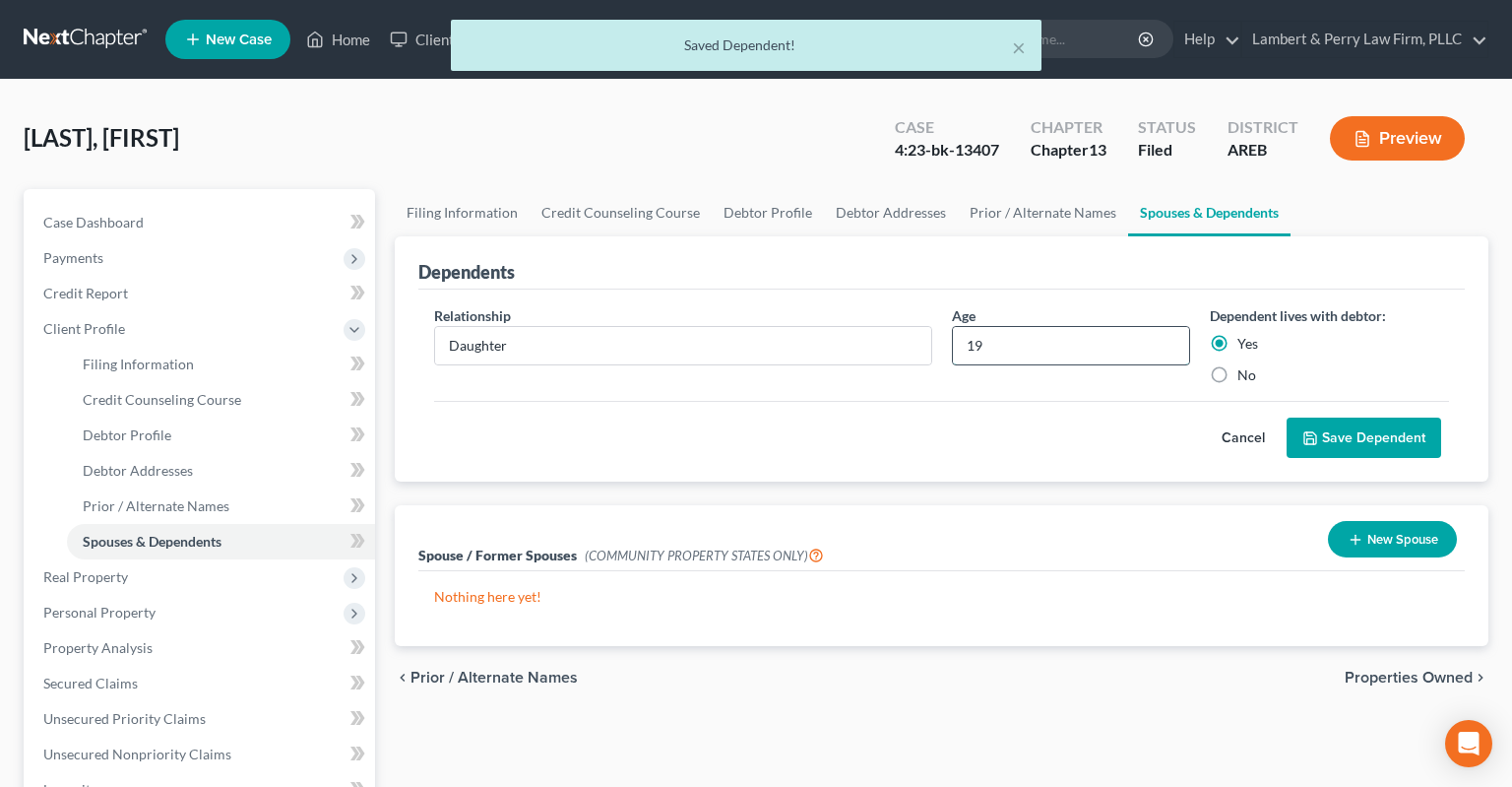 click on "19" at bounding box center [1071, 346] 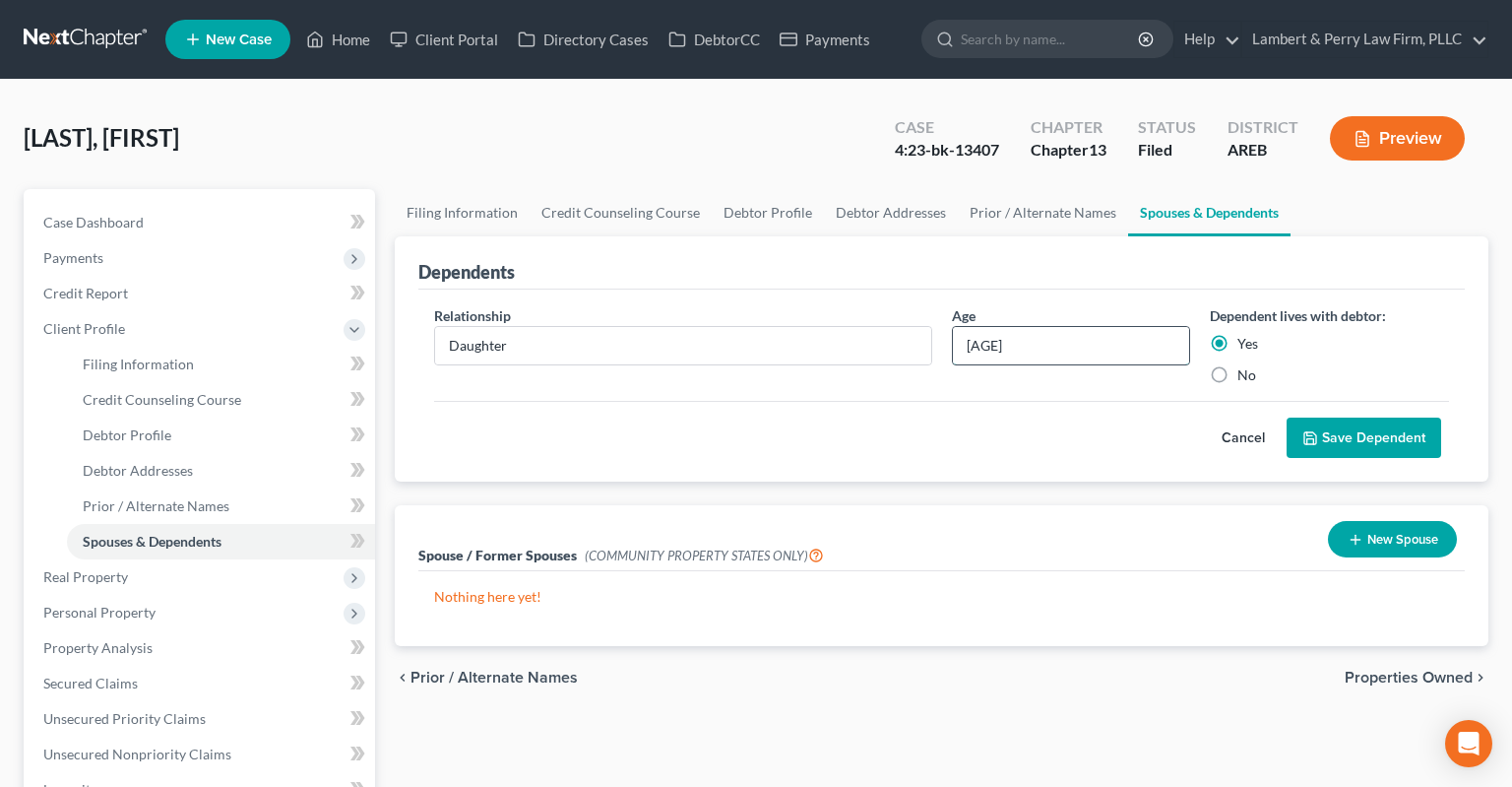 drag, startPoint x: 983, startPoint y: 348, endPoint x: 1118, endPoint y: 350, distance: 135.0148 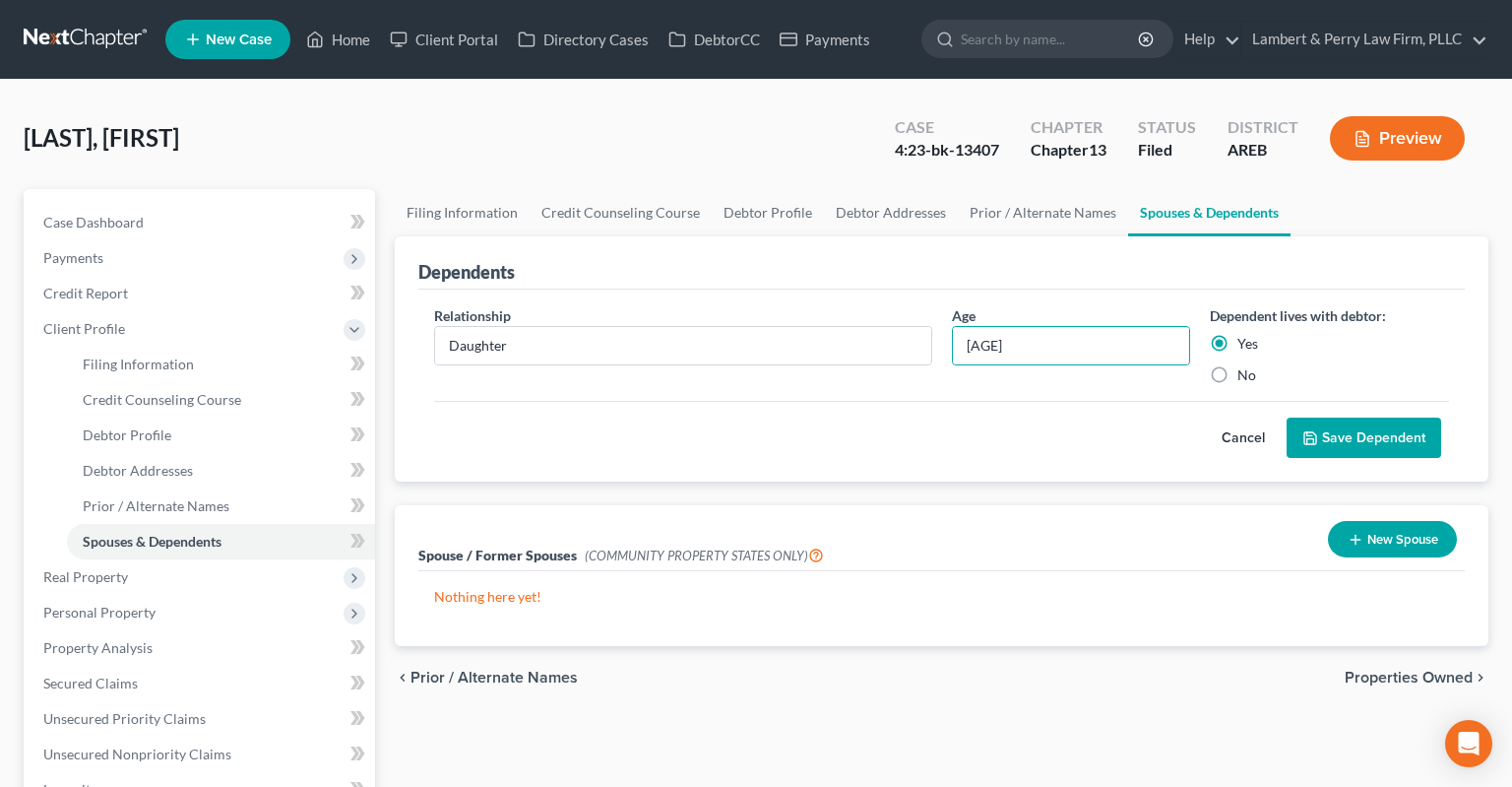 click on "Save Dependent" at bounding box center (1363, 438) 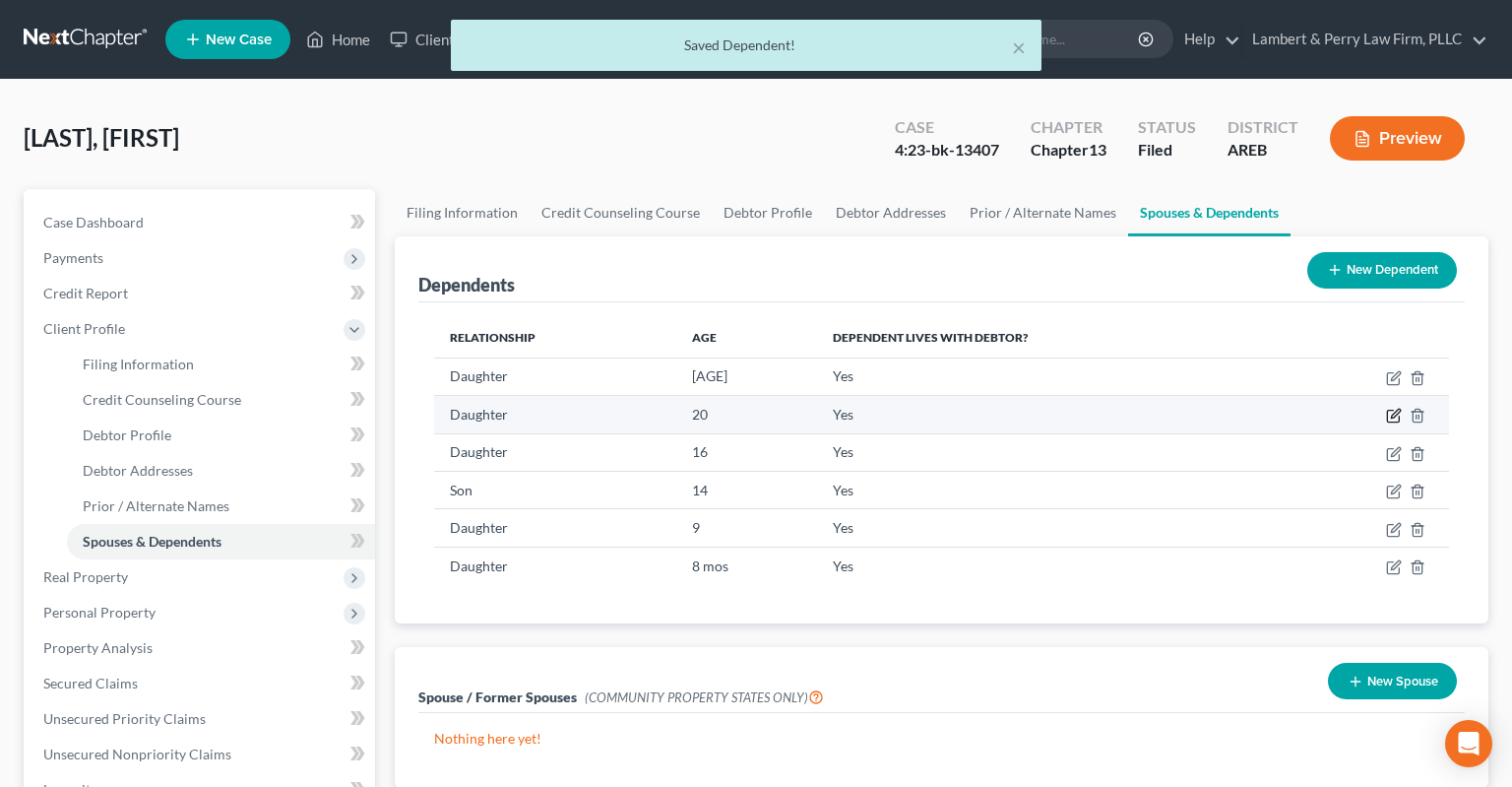 click 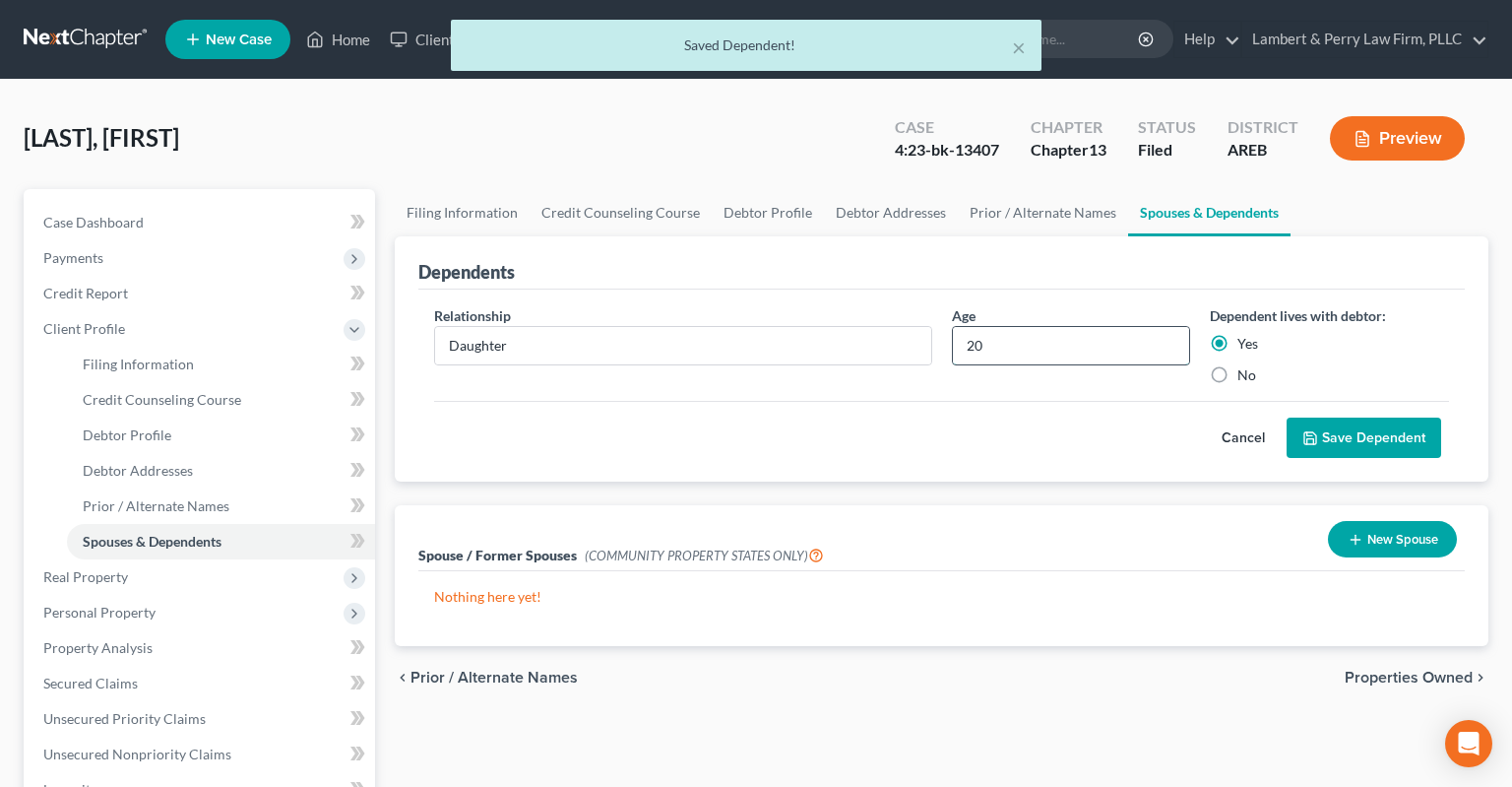click on "20" at bounding box center (1071, 346) 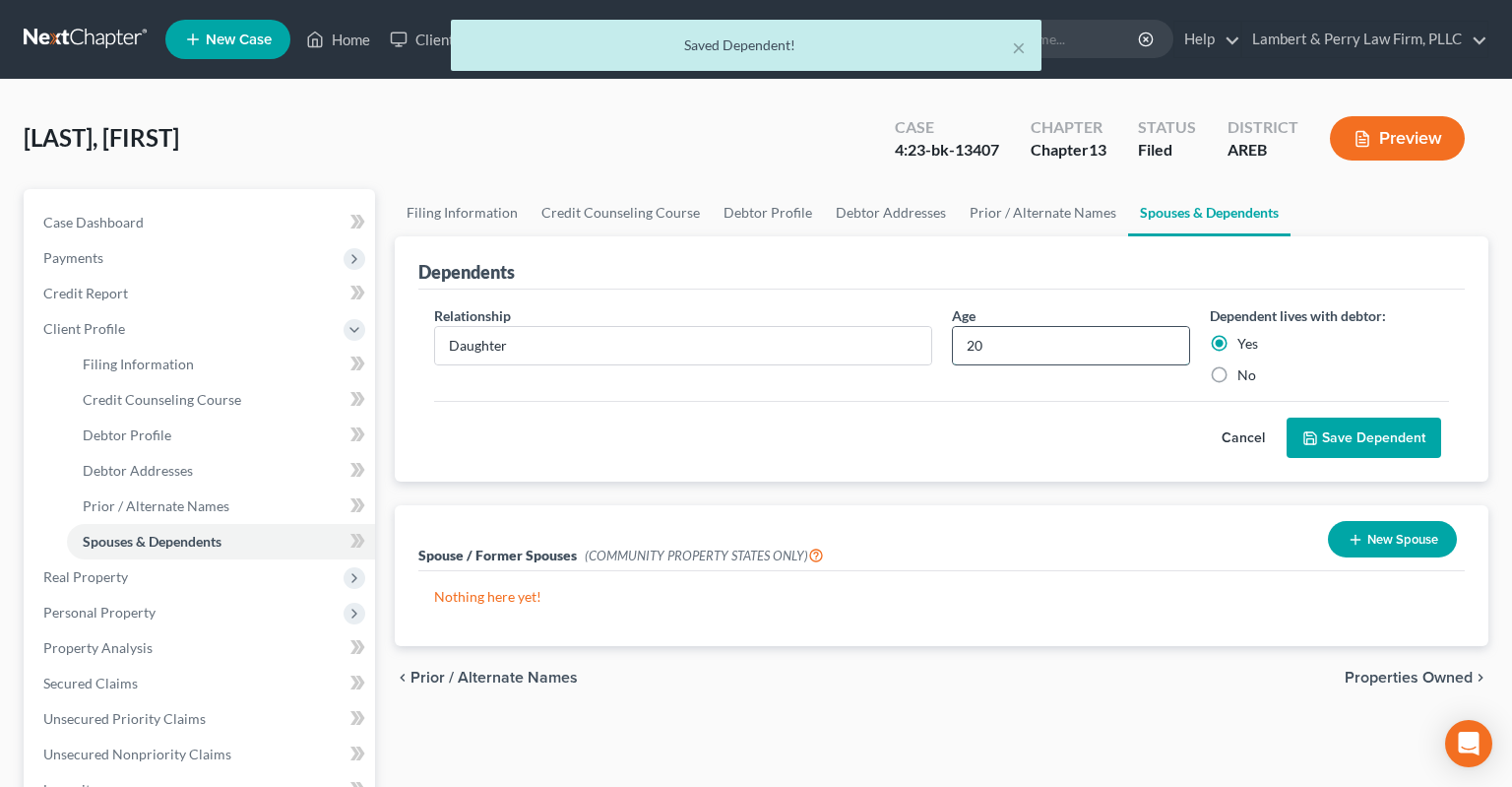 paste on "yrs" 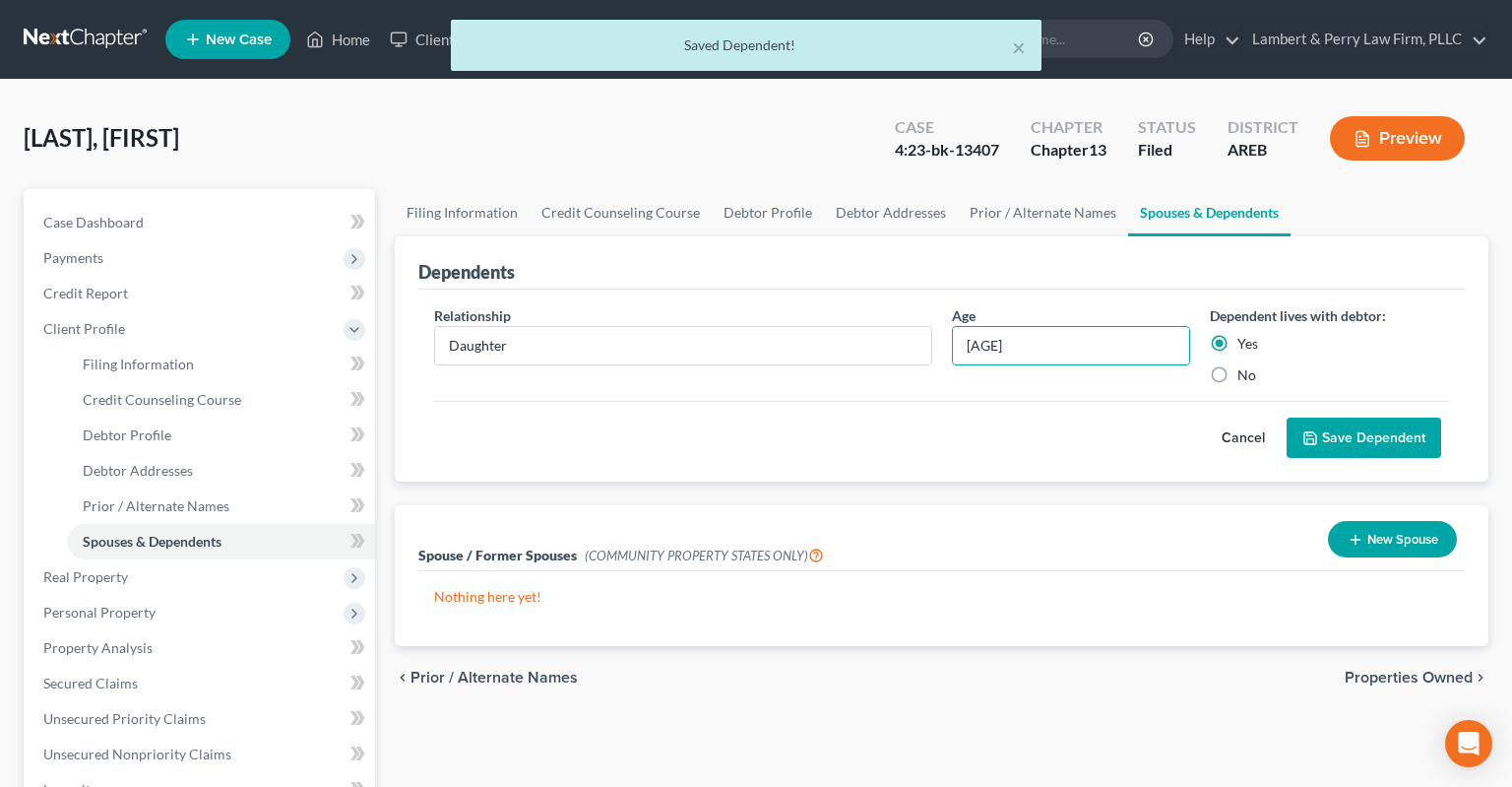 click on "Save Dependent" at bounding box center [1363, 438] 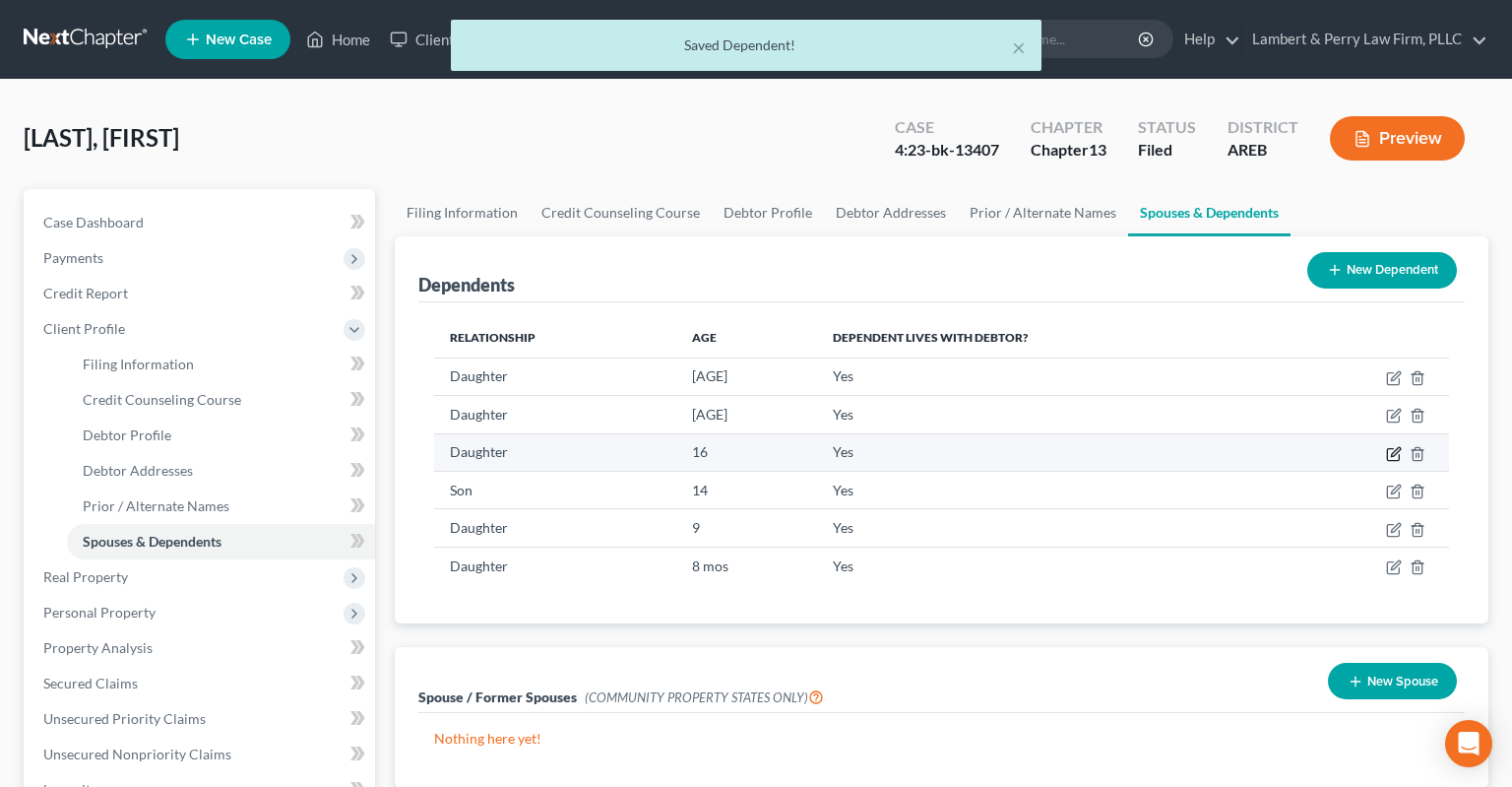 click 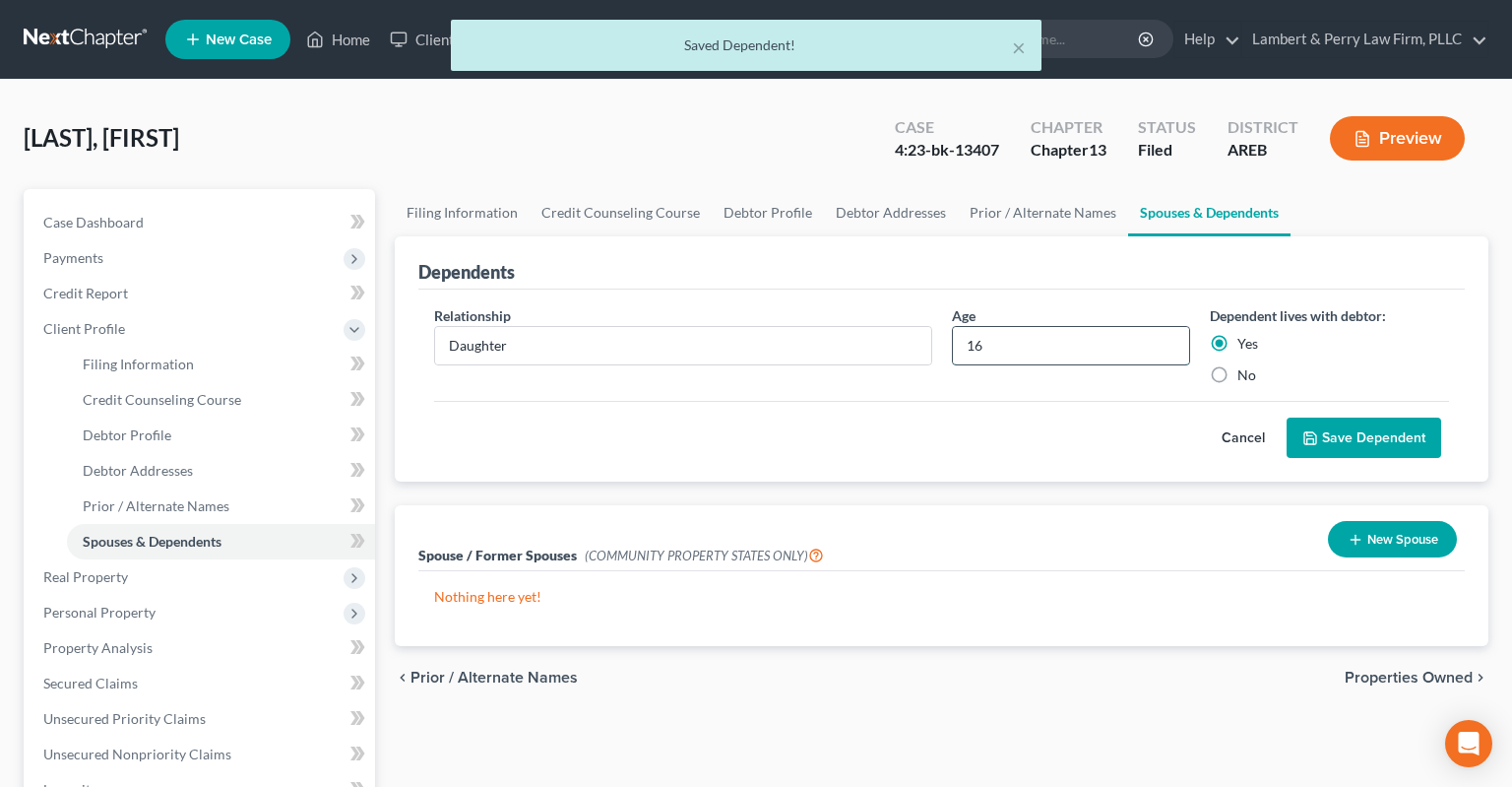 click on "16" at bounding box center [1071, 346] 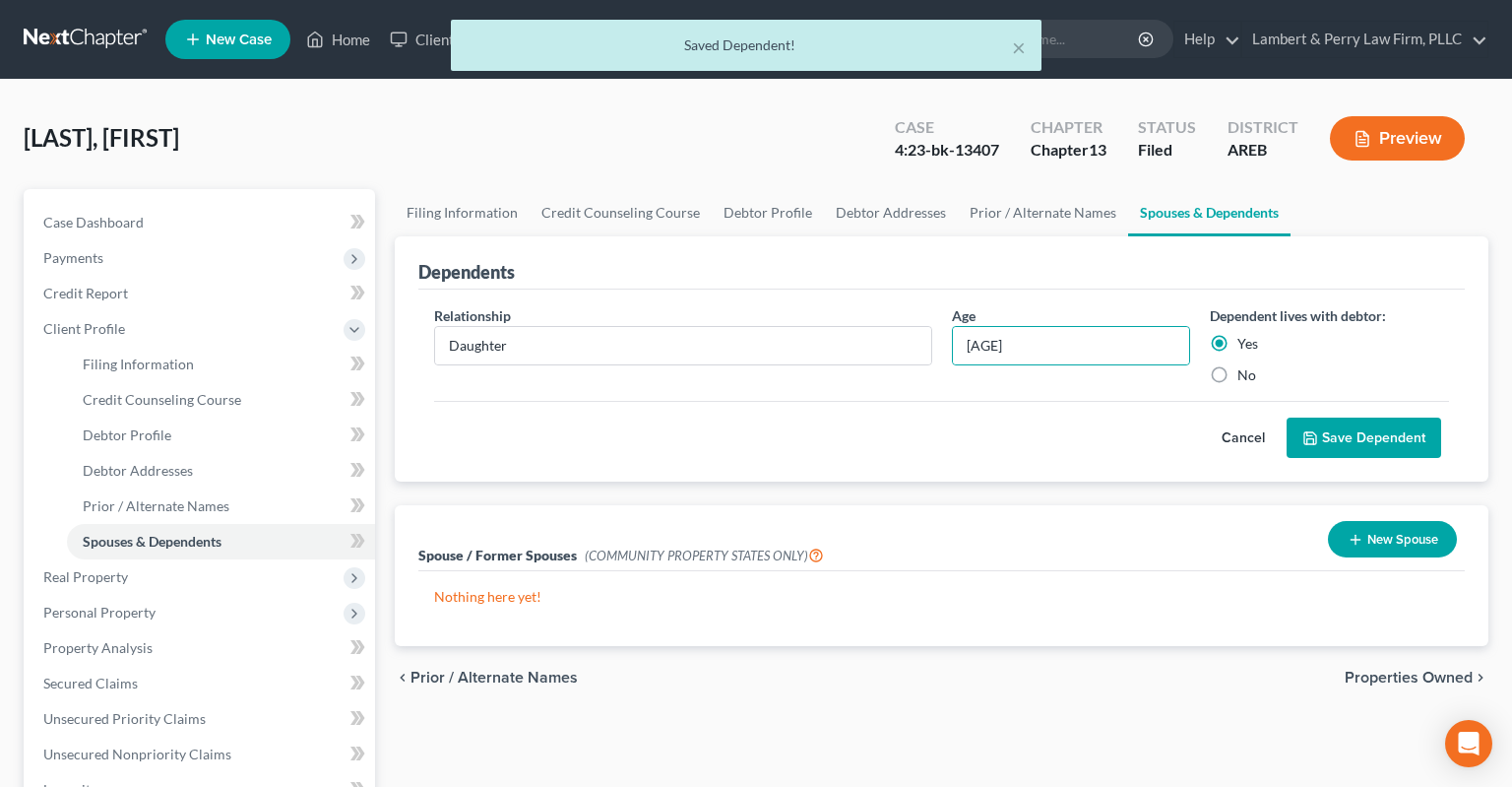 click on "Save Dependent" at bounding box center [1363, 438] 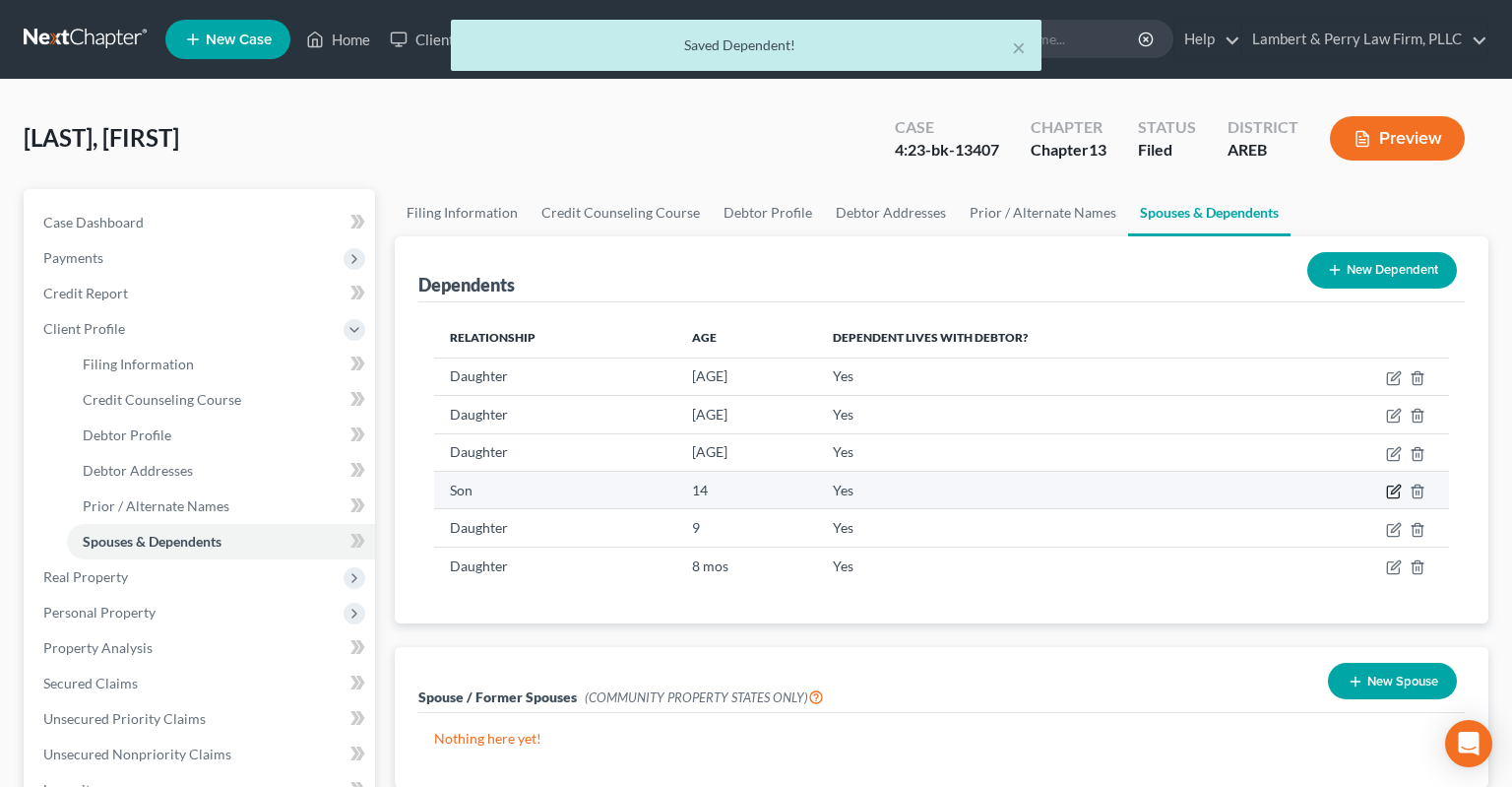 click 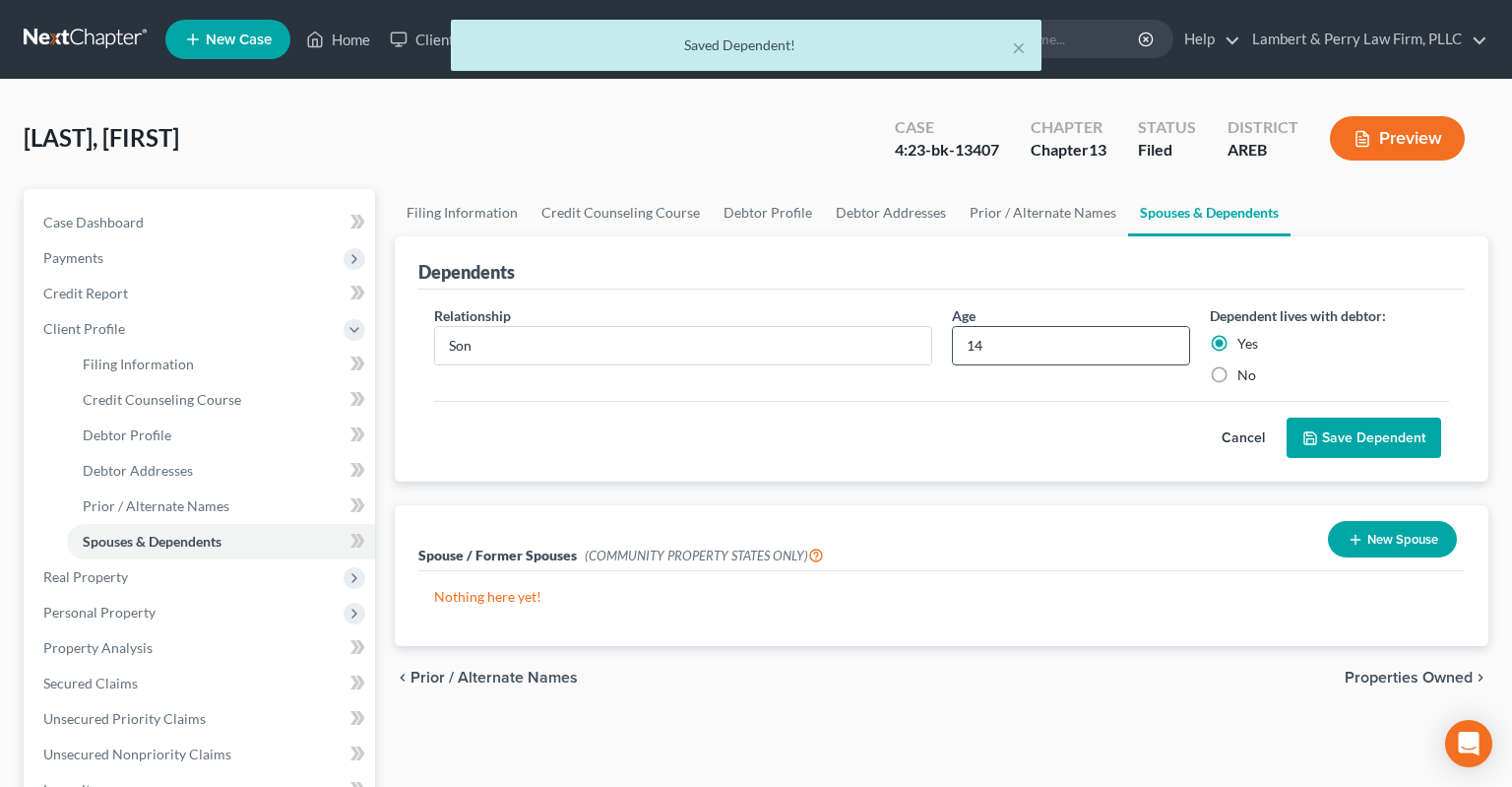click on "14" at bounding box center (1071, 346) 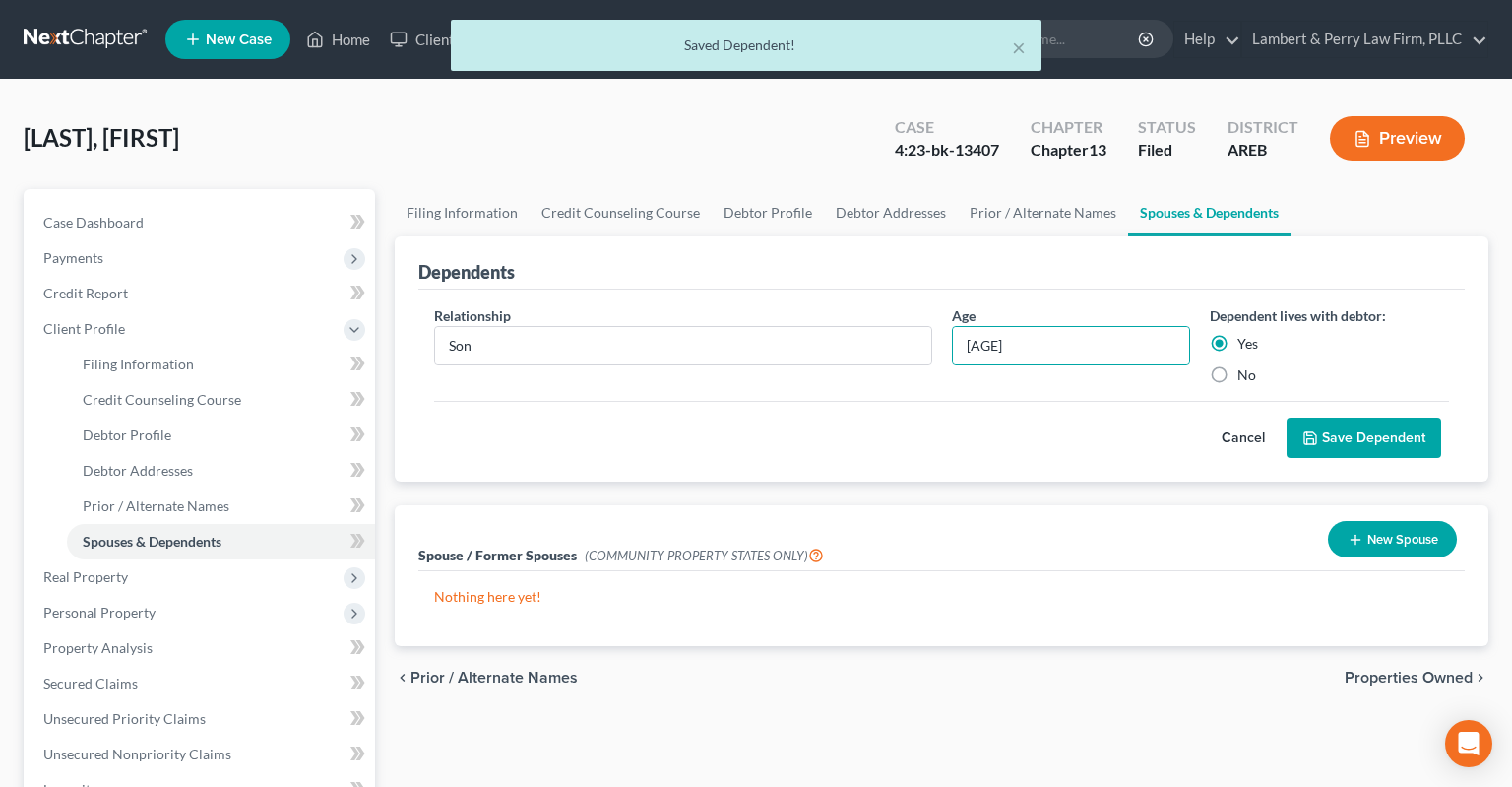 click on "Save Dependent" at bounding box center [1363, 438] 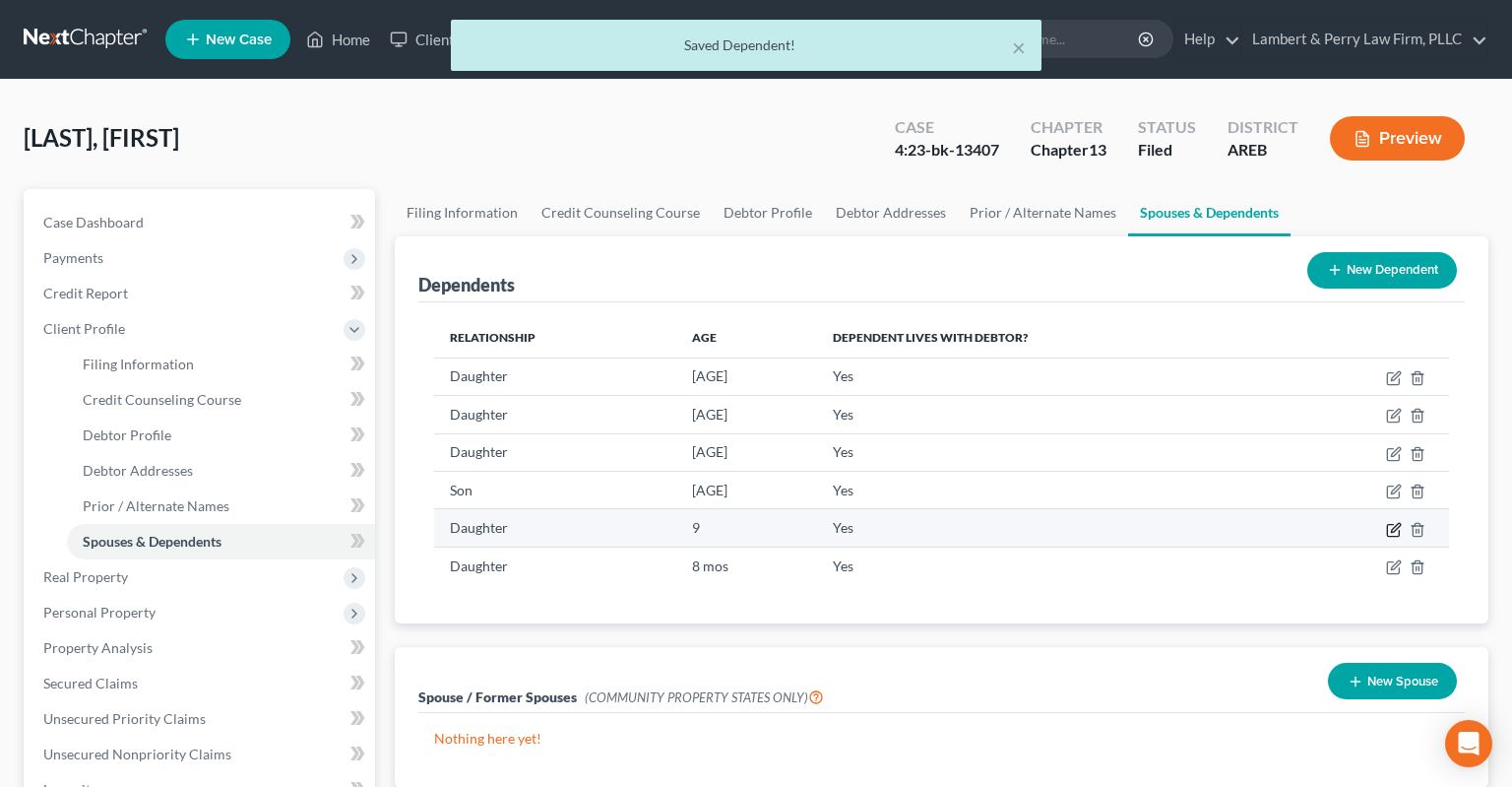 click 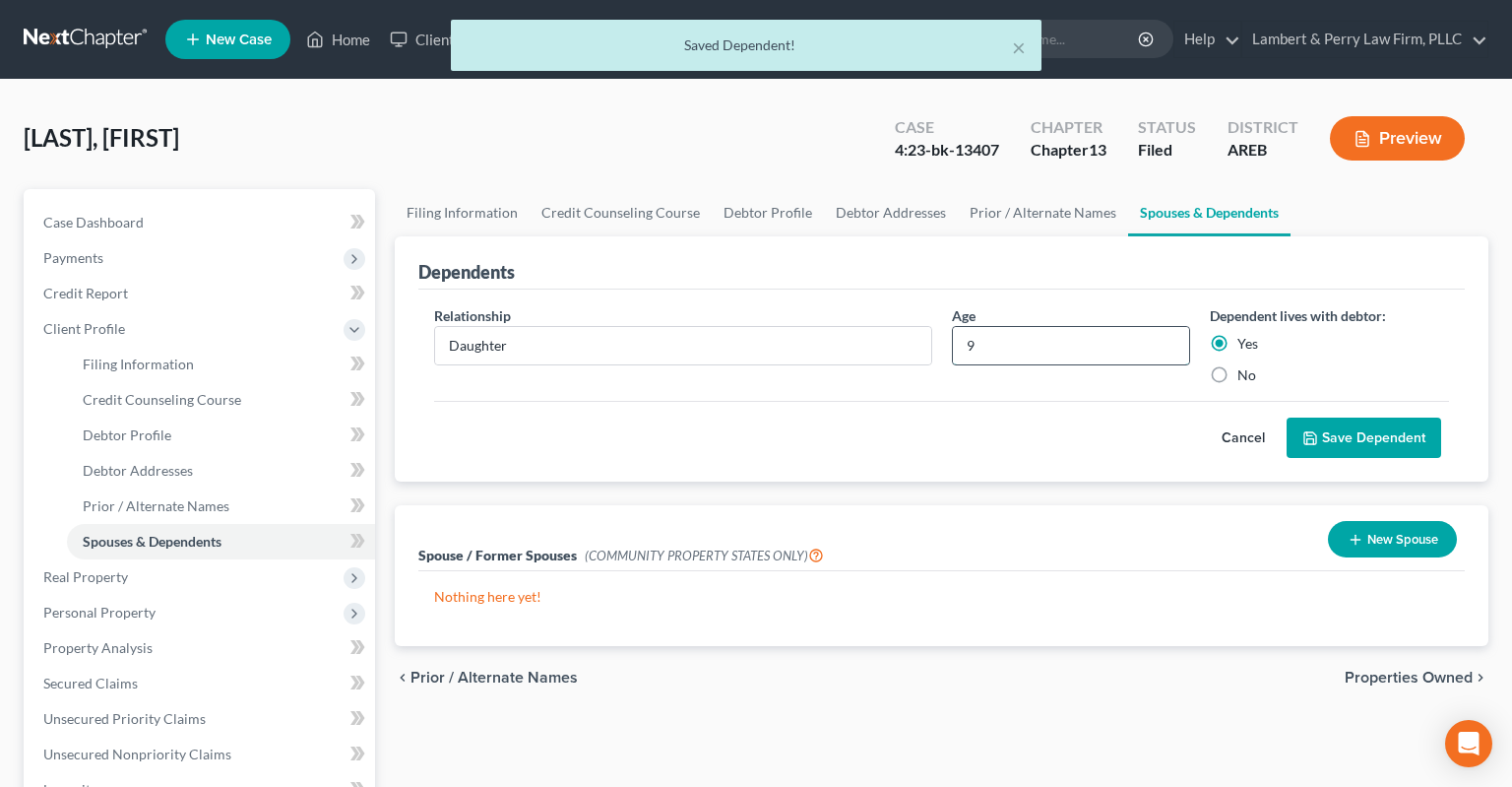 click on "9" at bounding box center [1071, 346] 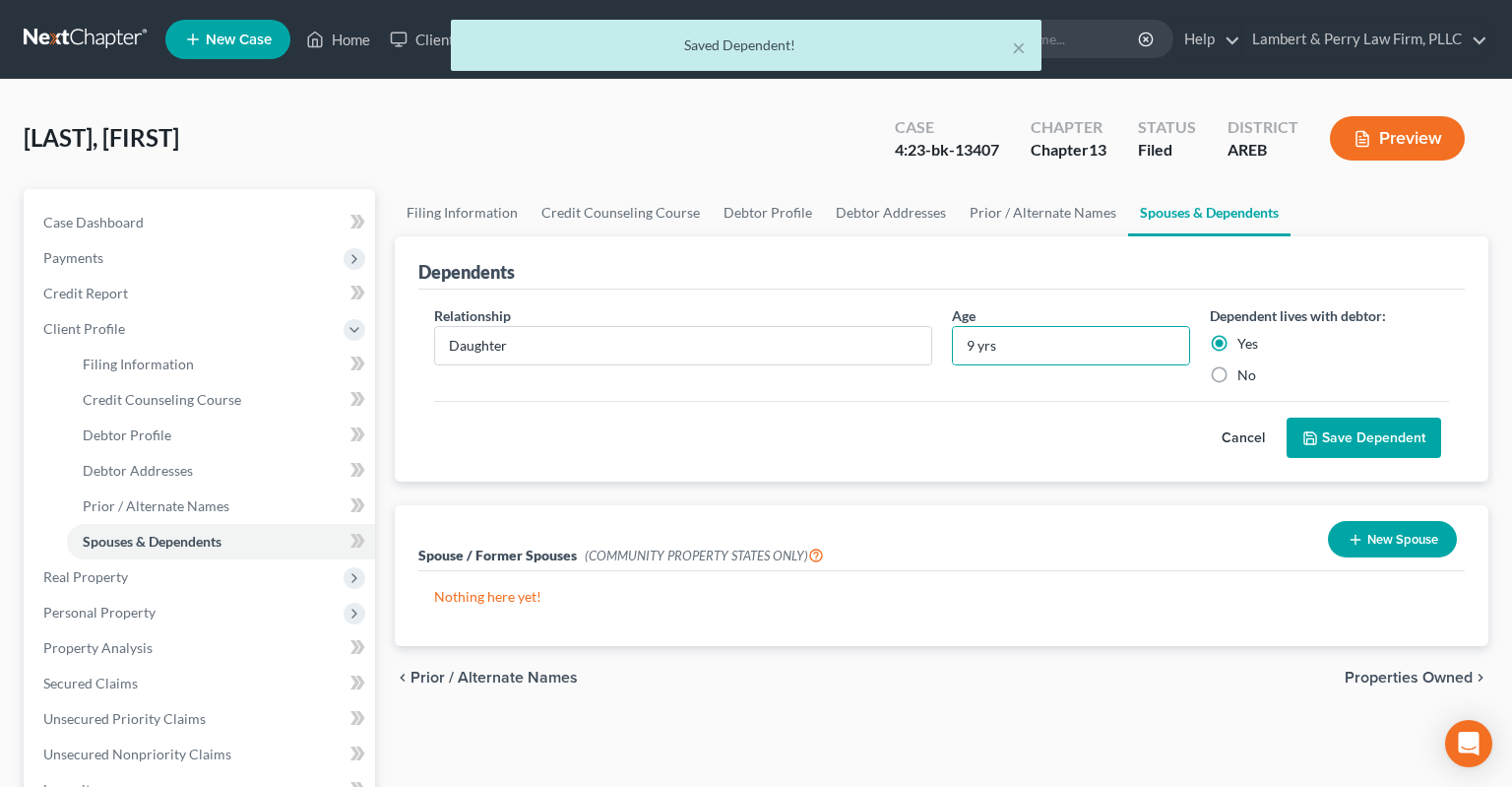 click on "Save Dependent" at bounding box center (1363, 438) 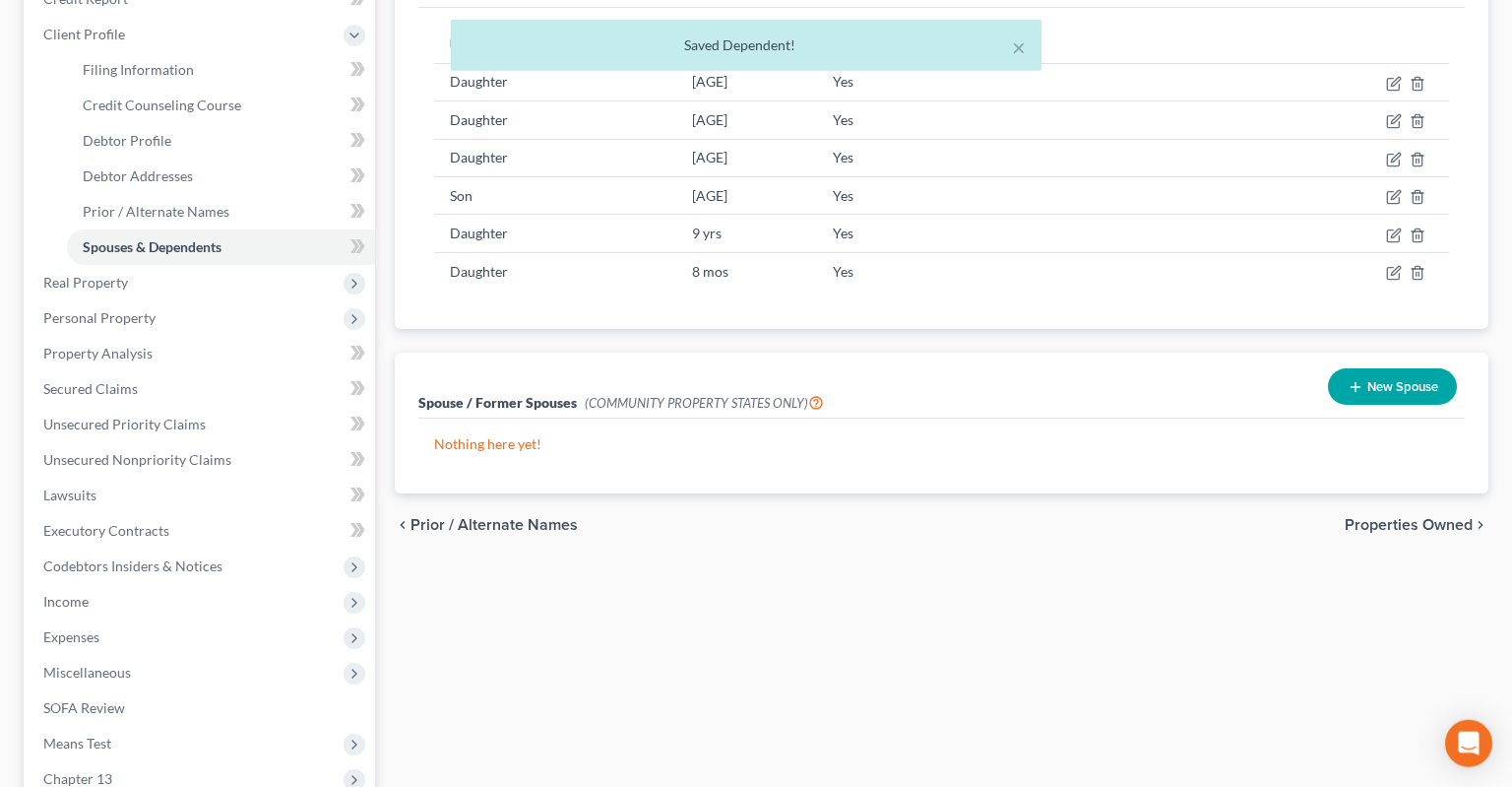 scroll, scrollTop: 311, scrollLeft: 0, axis: vertical 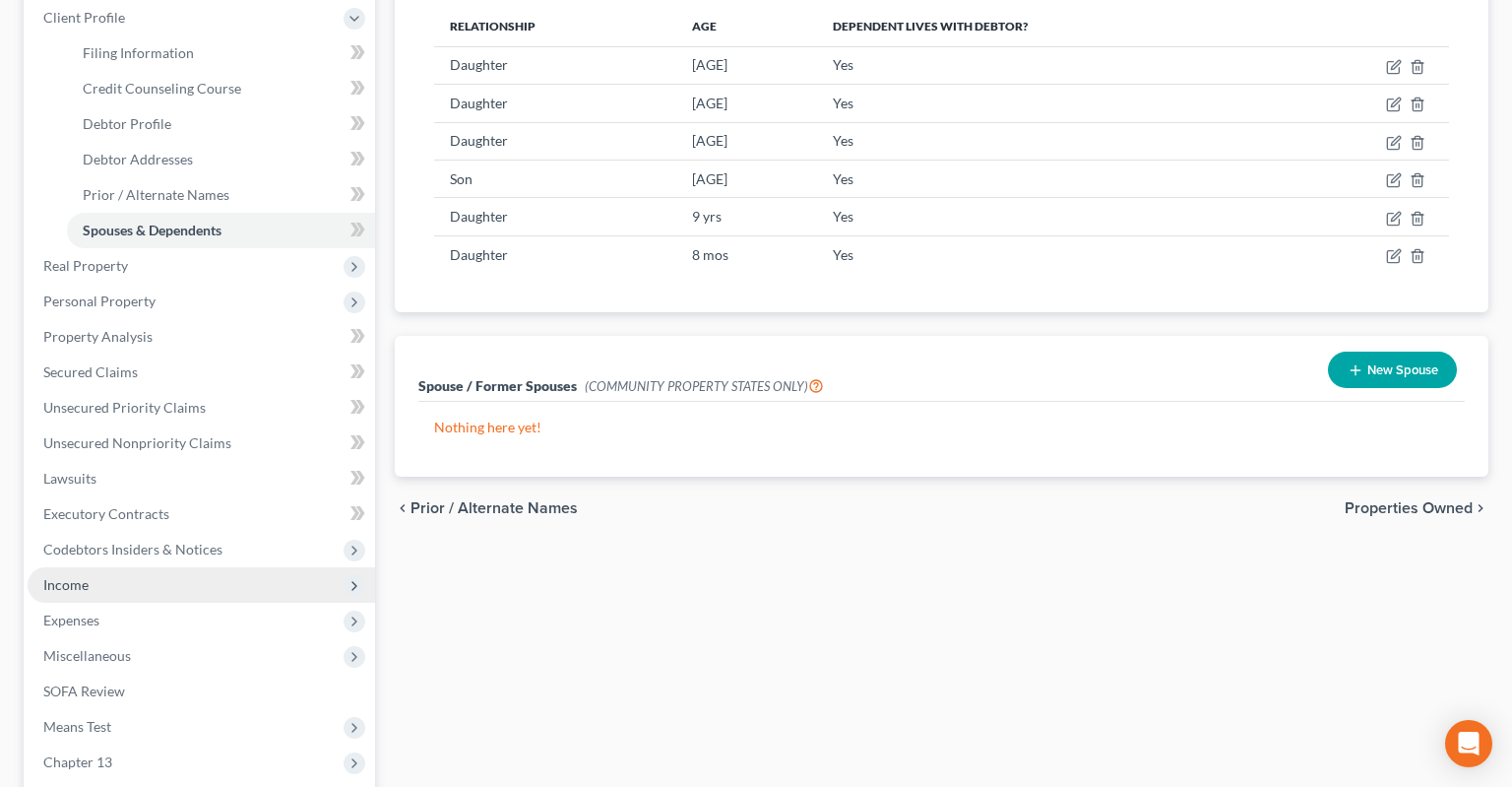 click on "Income" at bounding box center (201, 585) 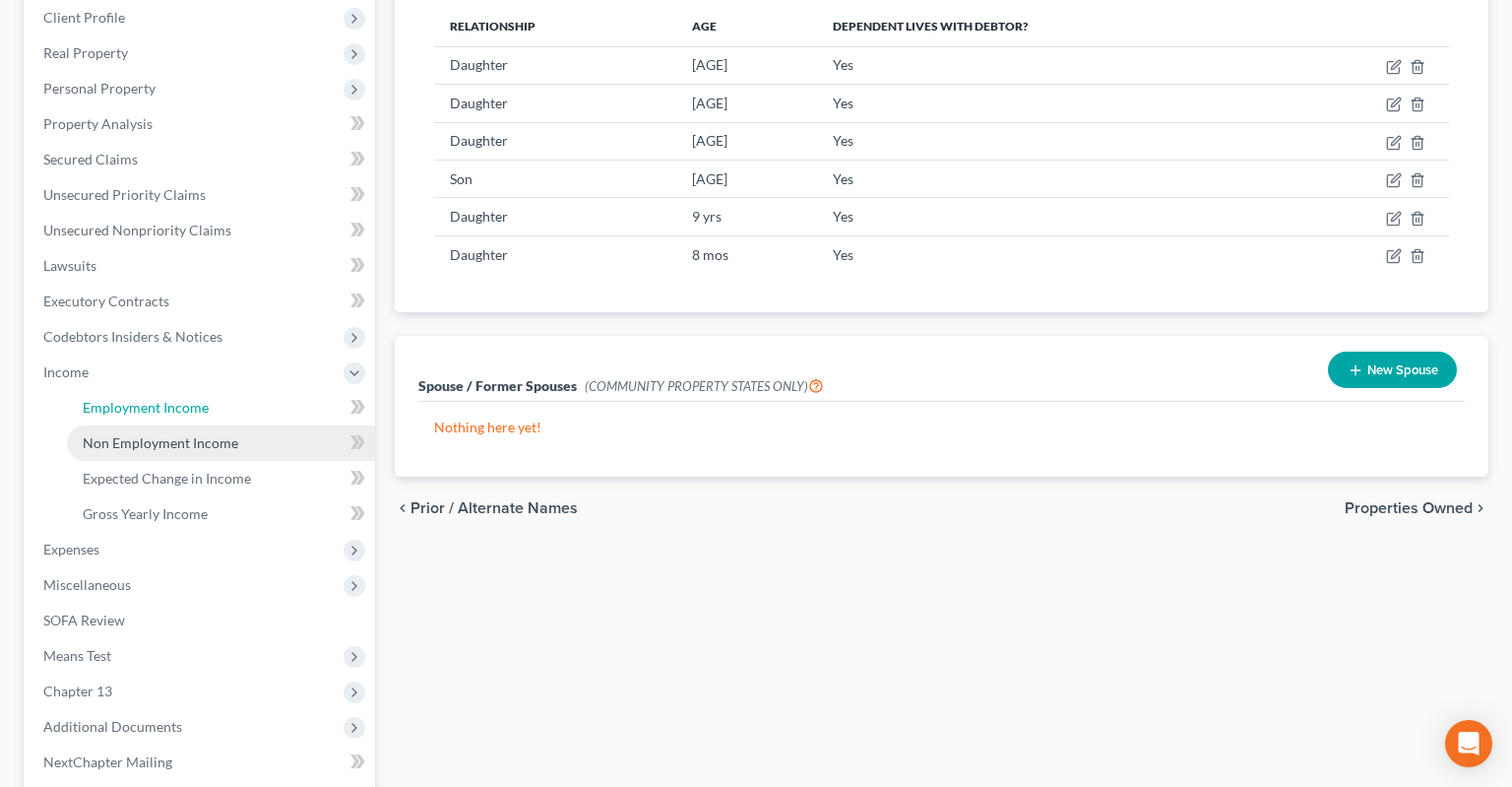 click on "Employment Income" at bounding box center [146, 407] 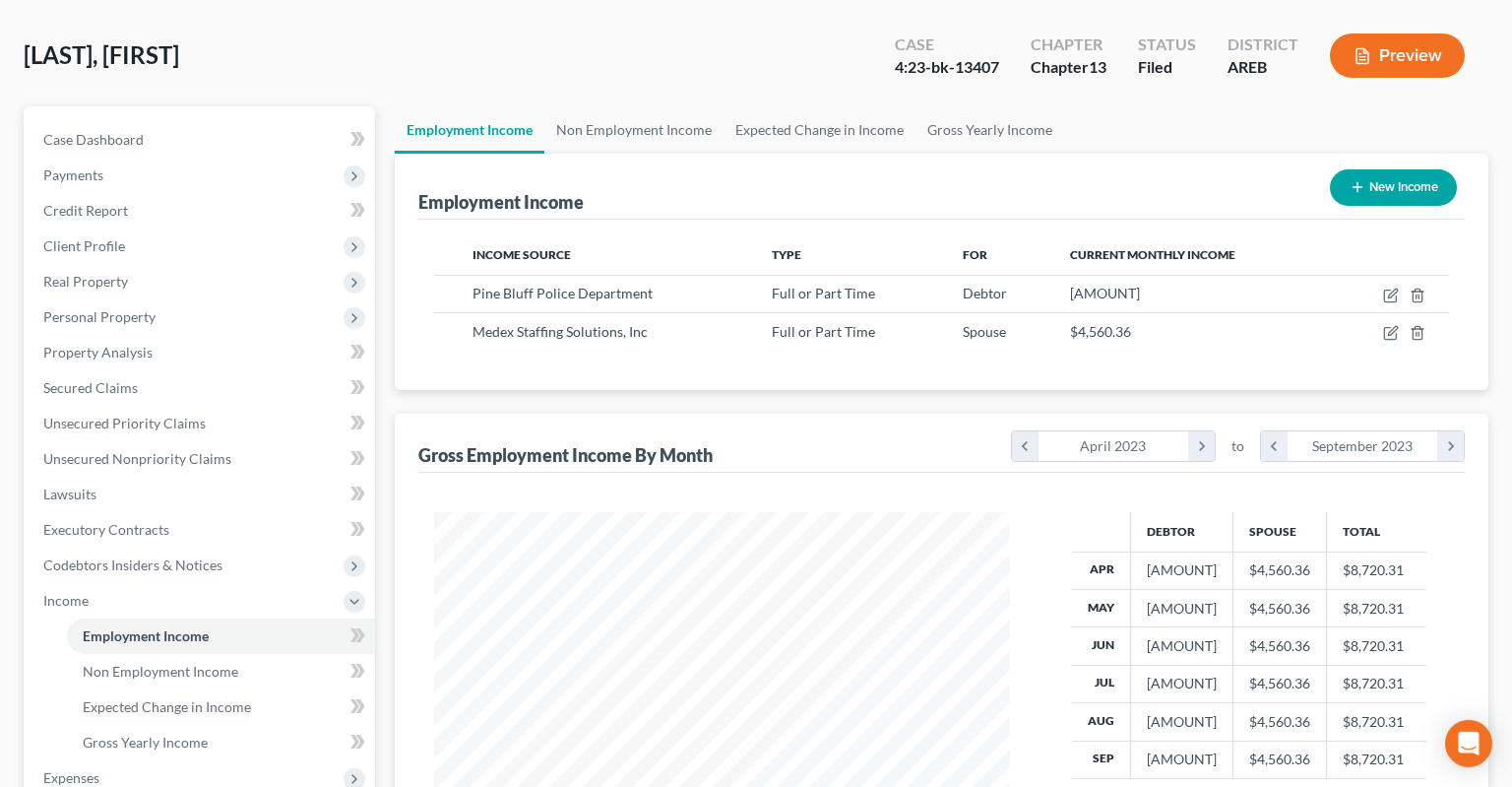 scroll, scrollTop: 16, scrollLeft: 0, axis: vertical 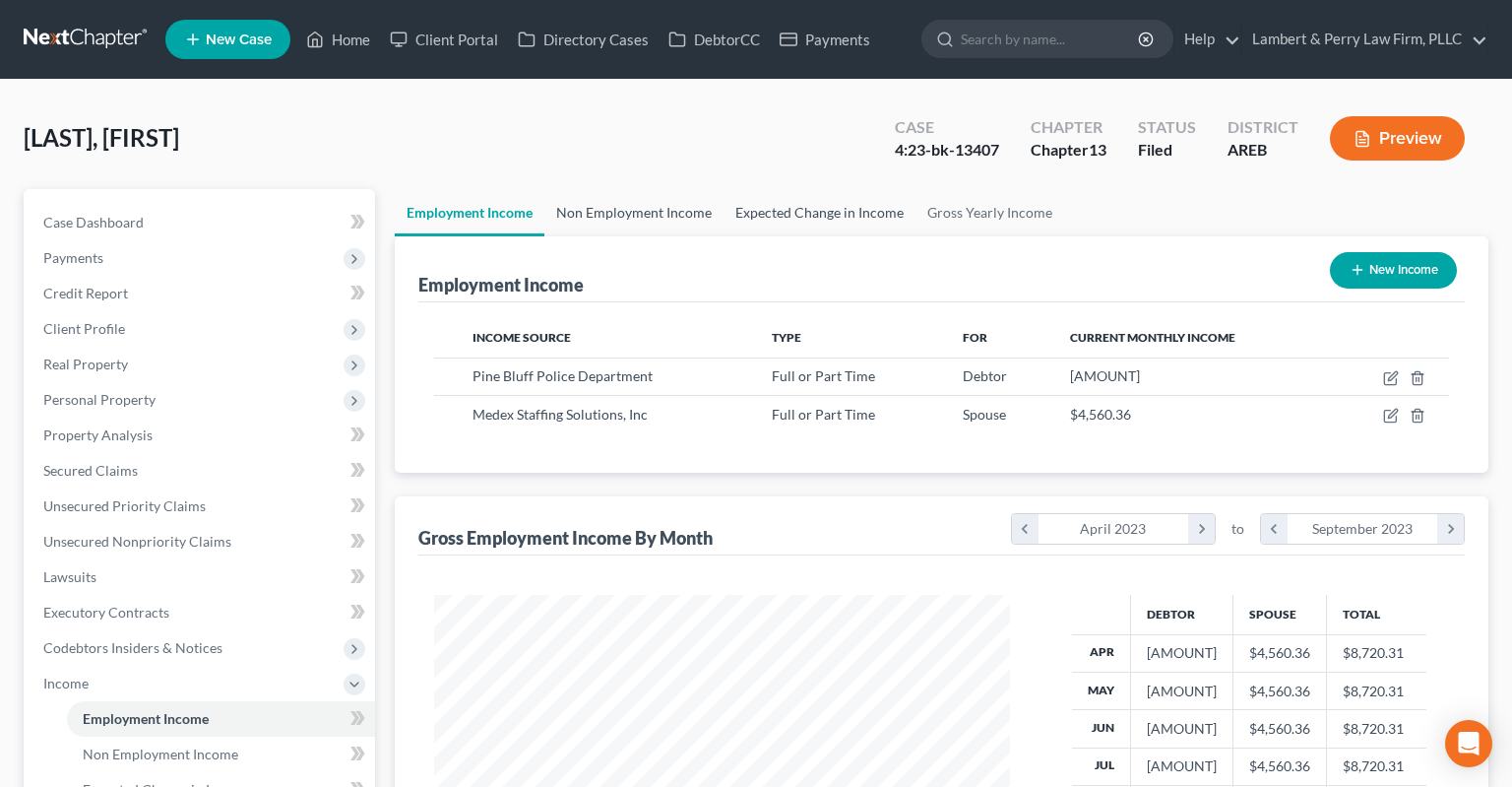 click on "Non Employment Income" at bounding box center (634, 213) 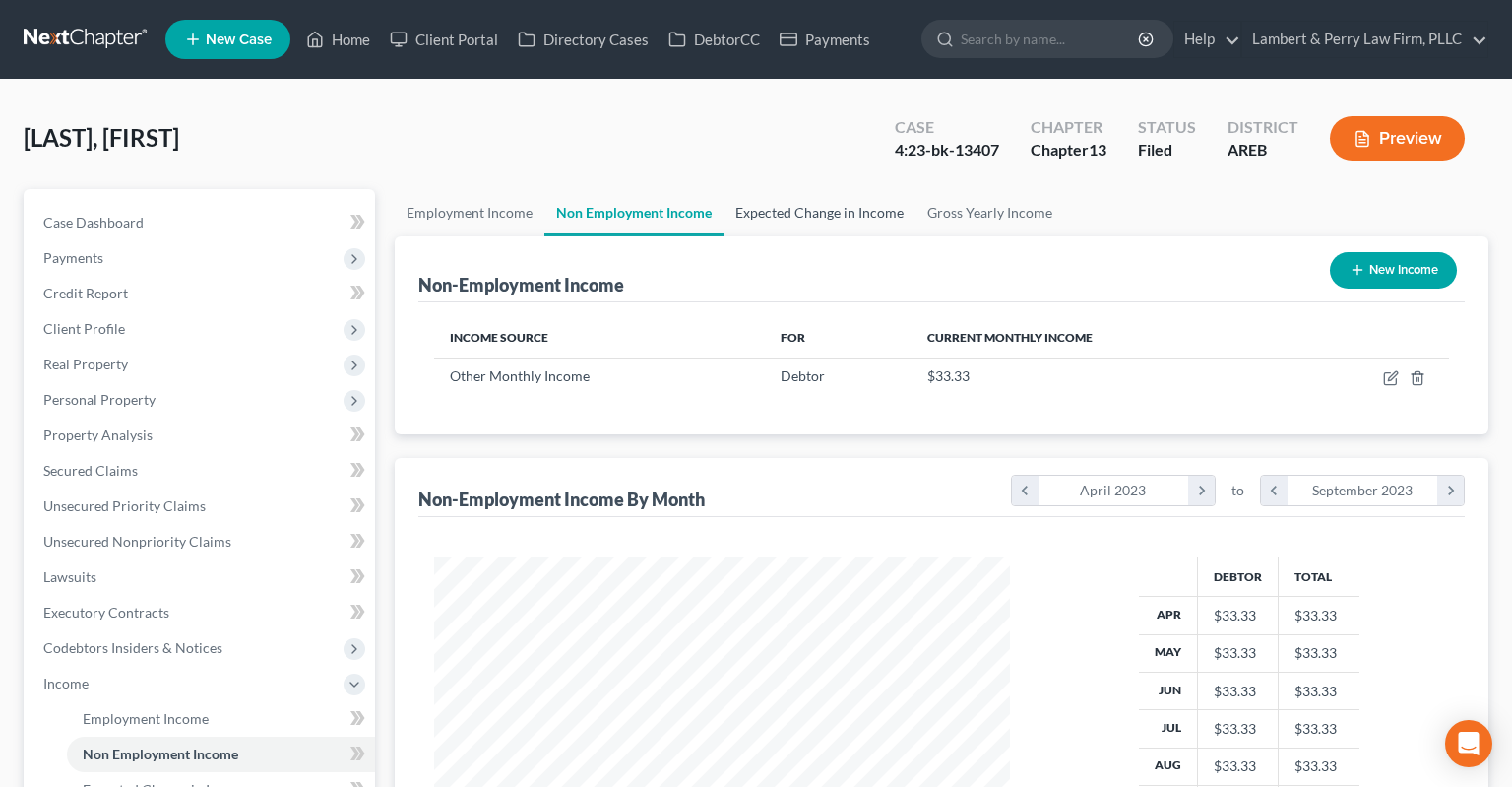 scroll, scrollTop: 984630, scrollLeft: 983760, axis: both 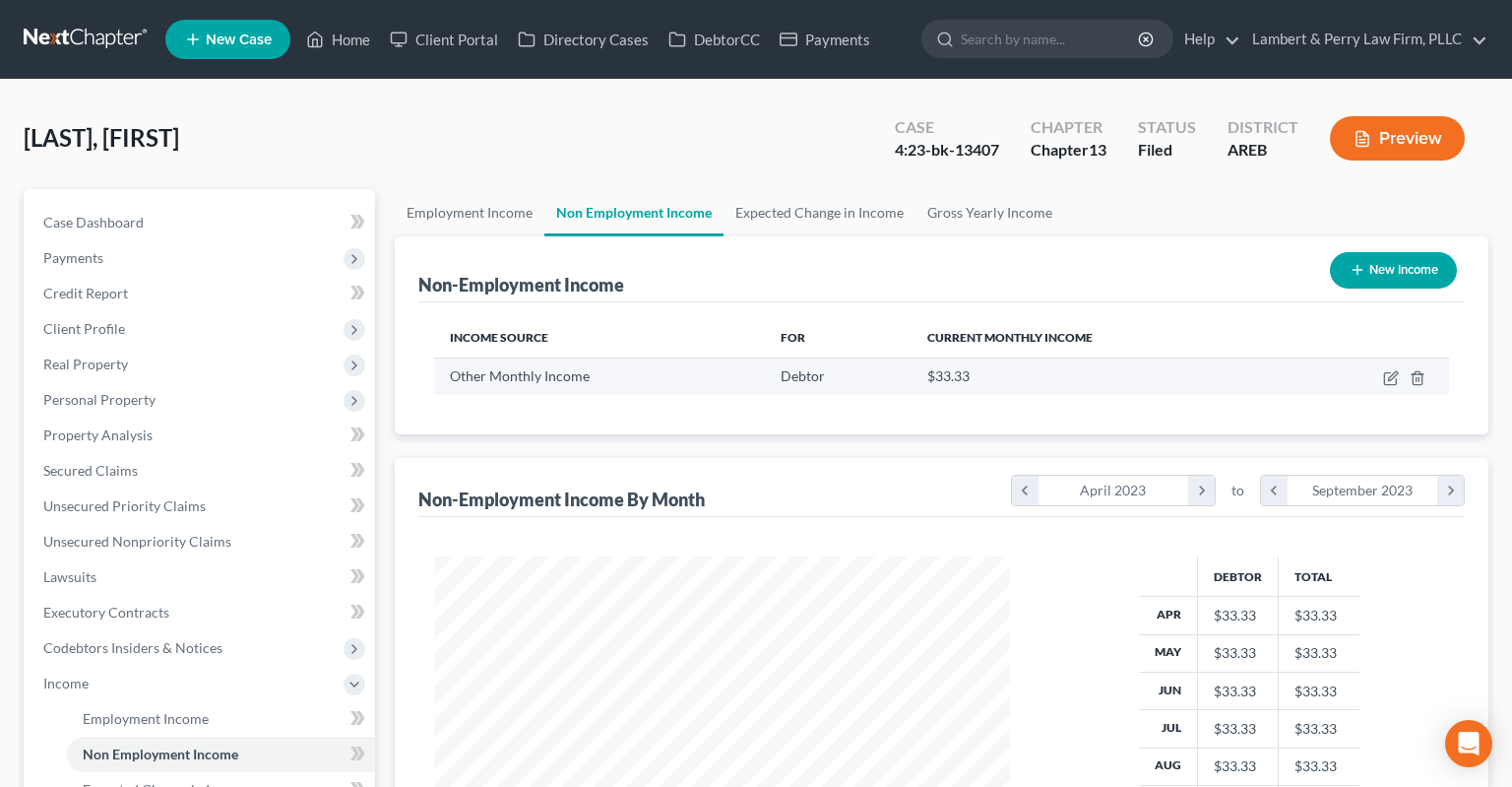 click at bounding box center [1370, 376] 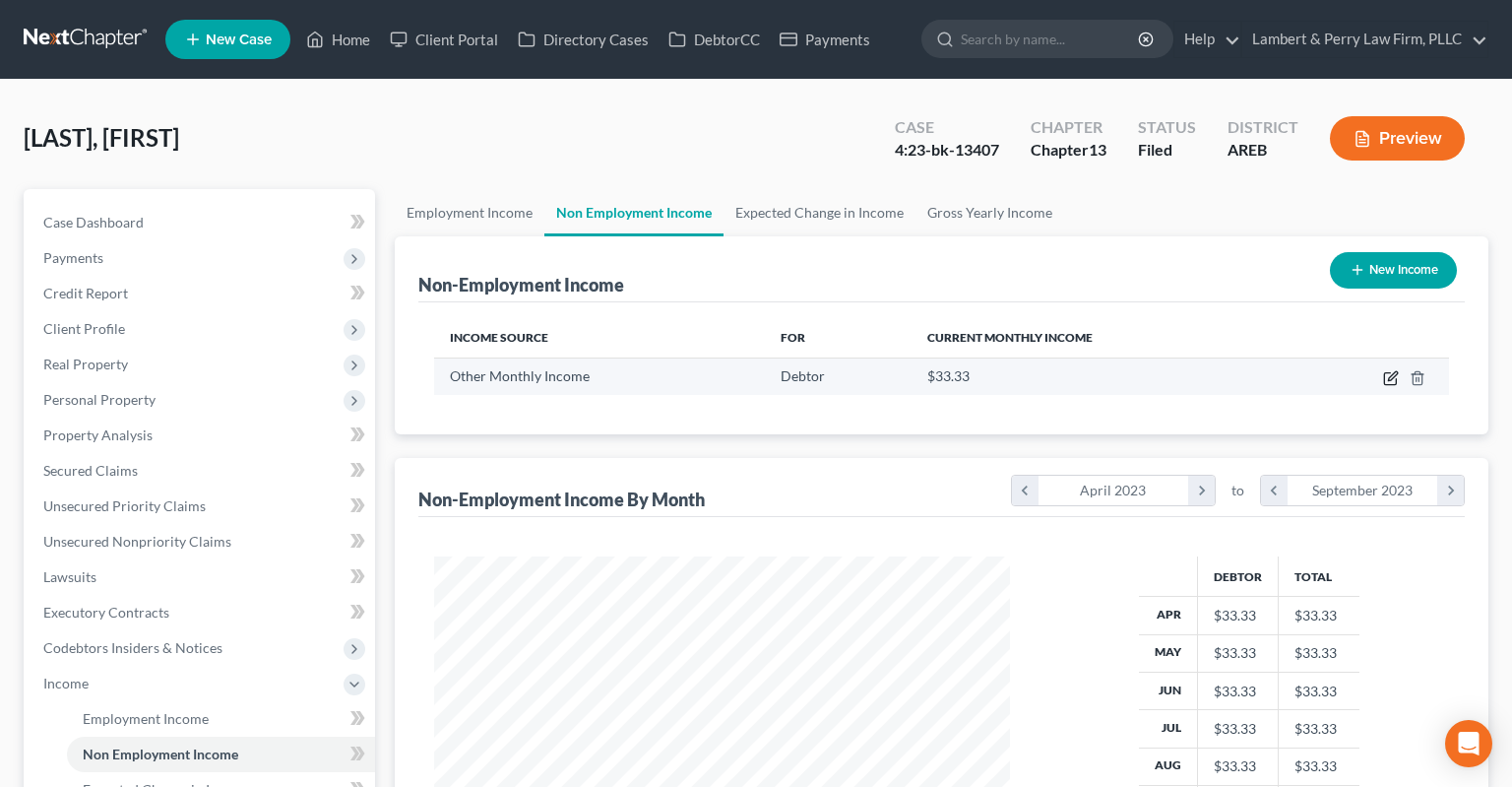 click 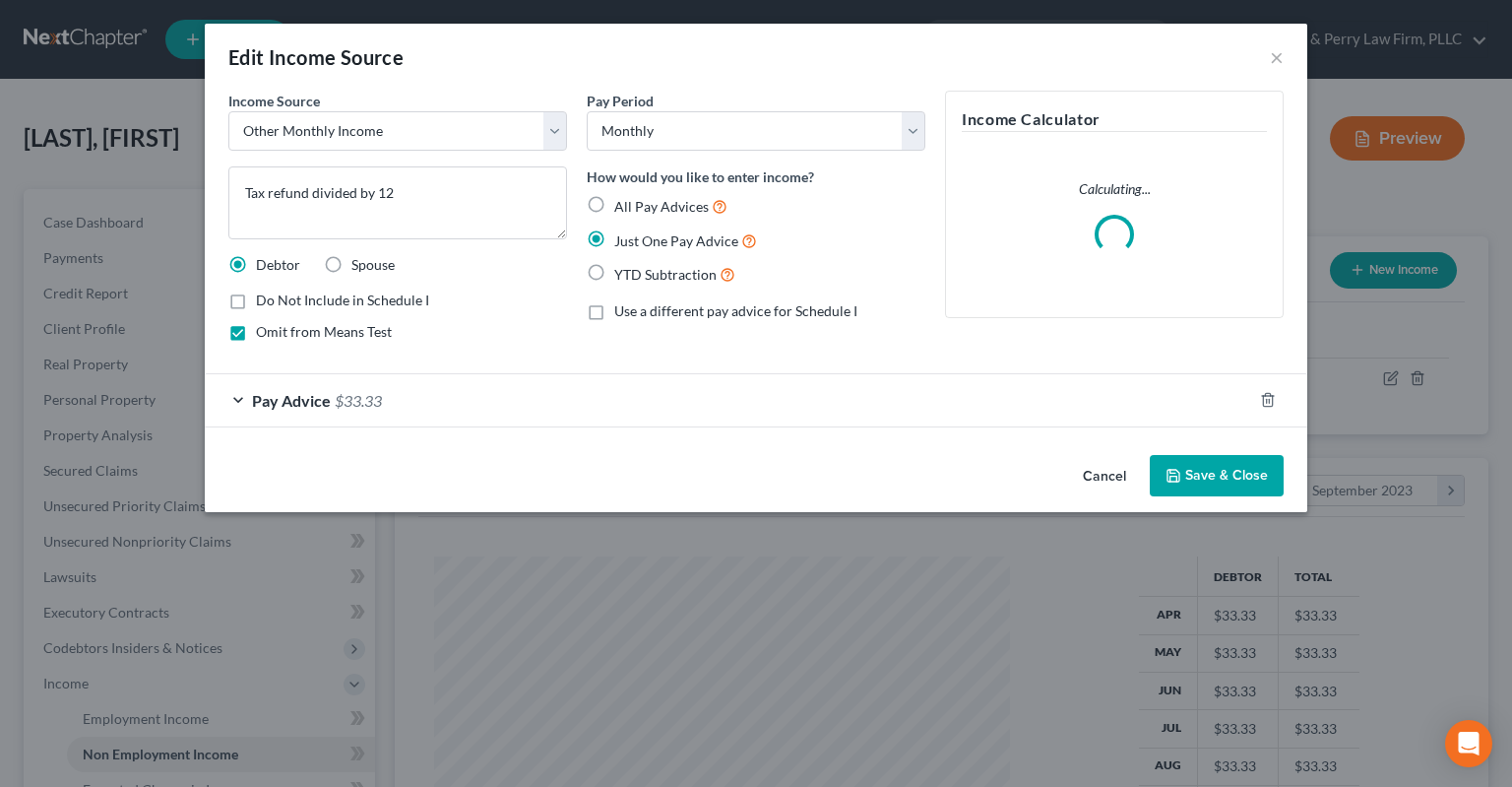 drag, startPoint x: 319, startPoint y: 404, endPoint x: 465, endPoint y: 392, distance: 146.49232 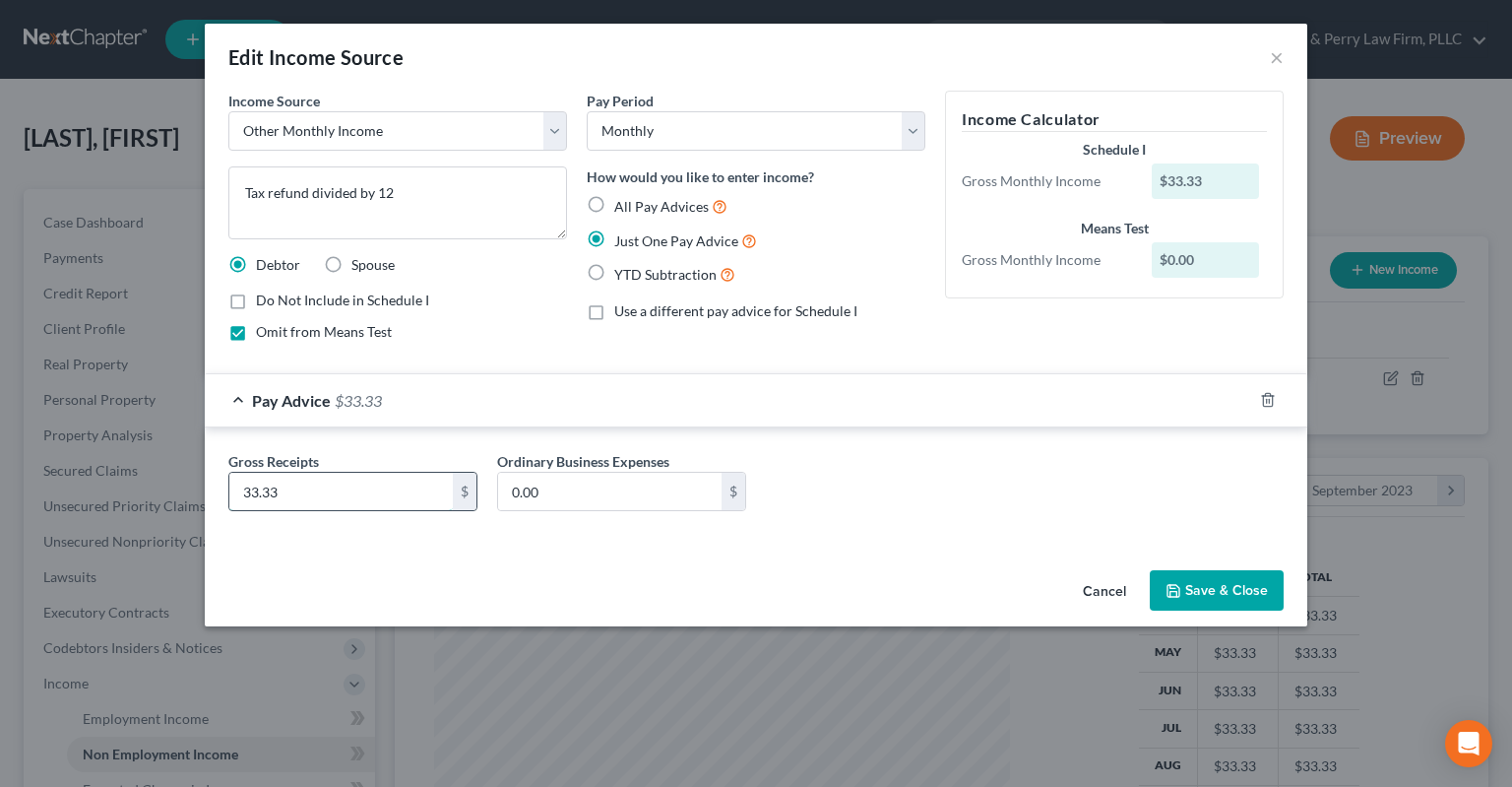 drag, startPoint x: 234, startPoint y: 477, endPoint x: 291, endPoint y: 483, distance: 57.31492 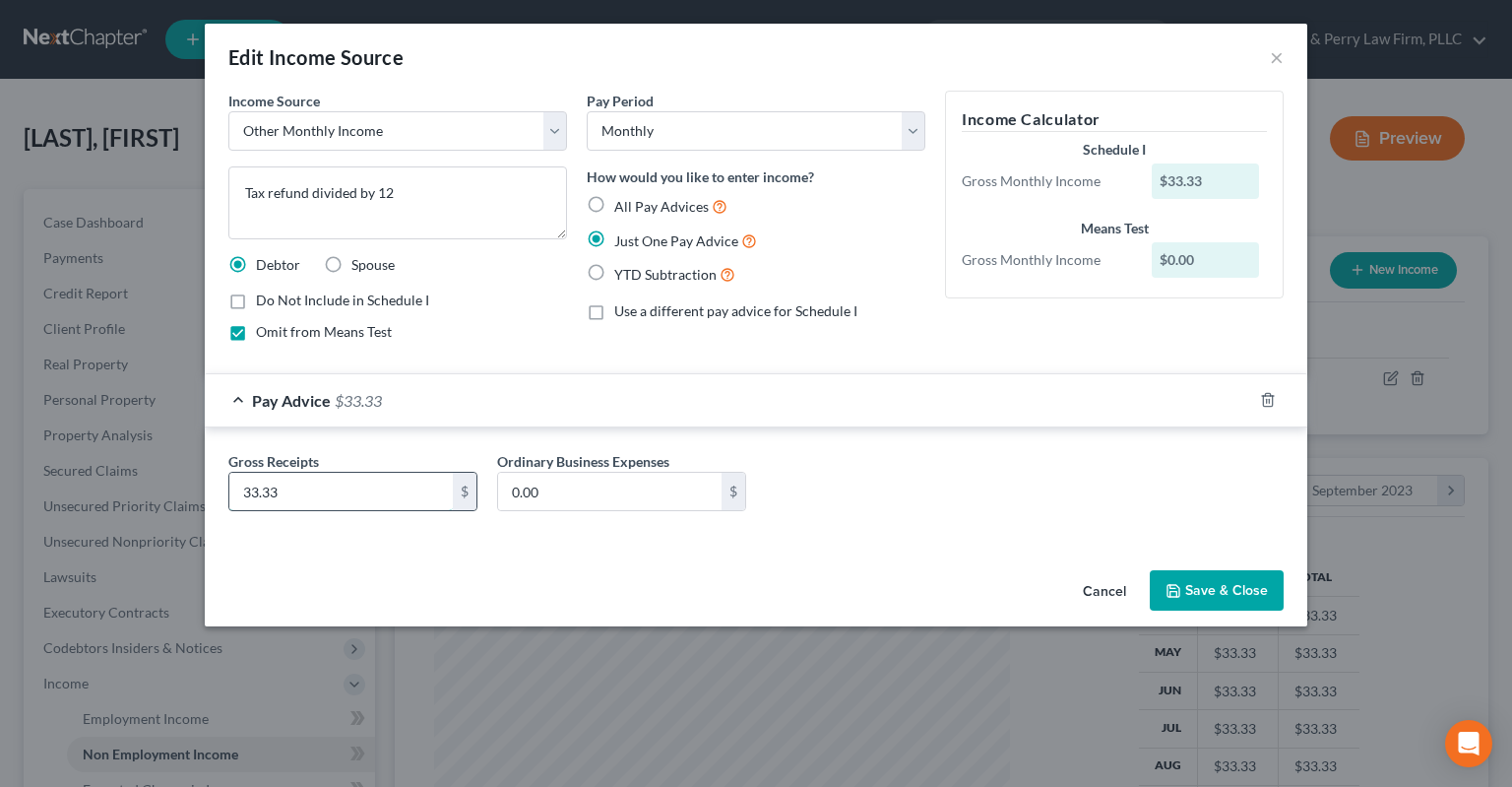 drag, startPoint x: 175, startPoint y: 487, endPoint x: 320, endPoint y: 478, distance: 145.27904 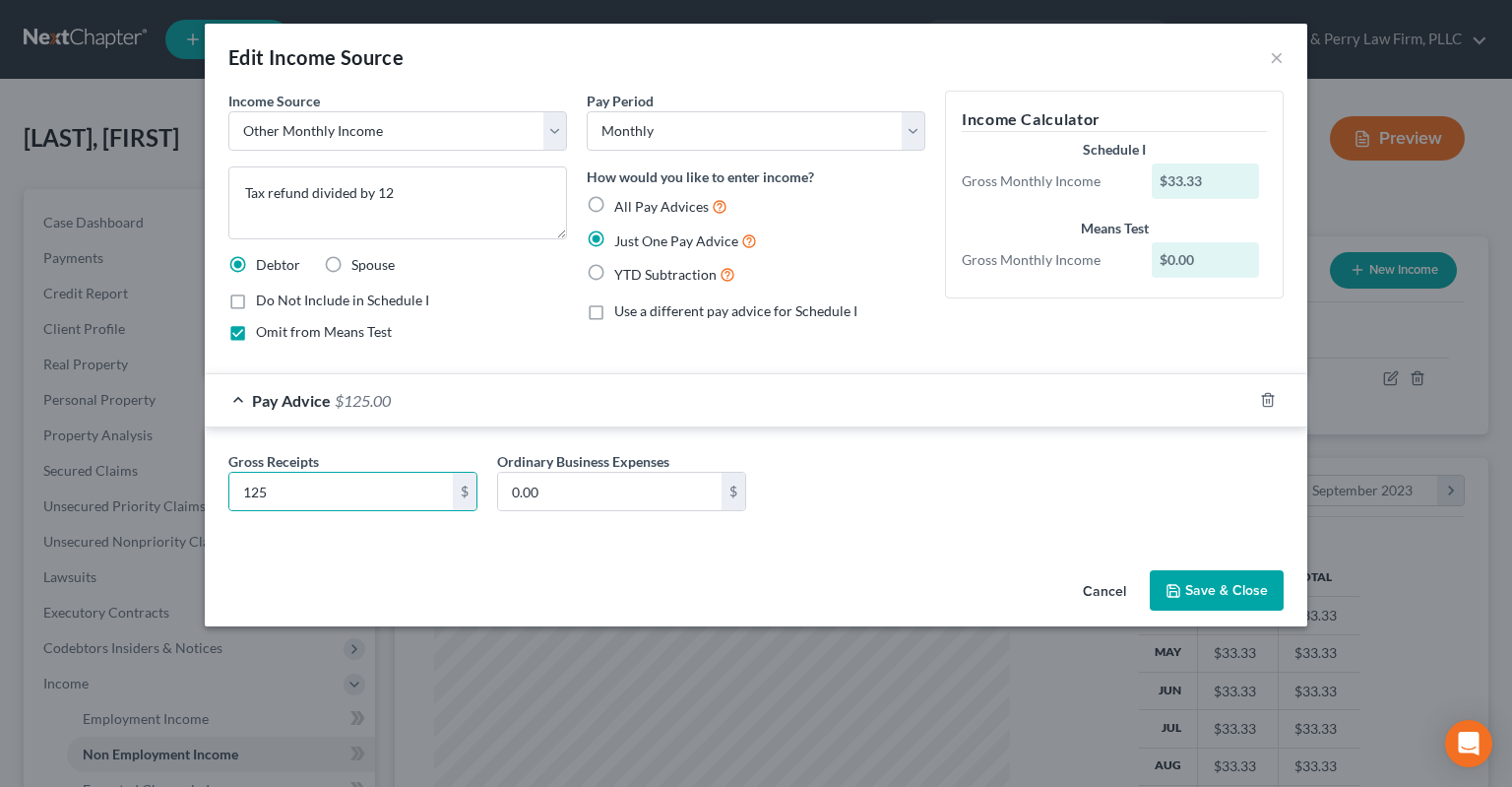 click on "Save & Close" at bounding box center [1217, 591] 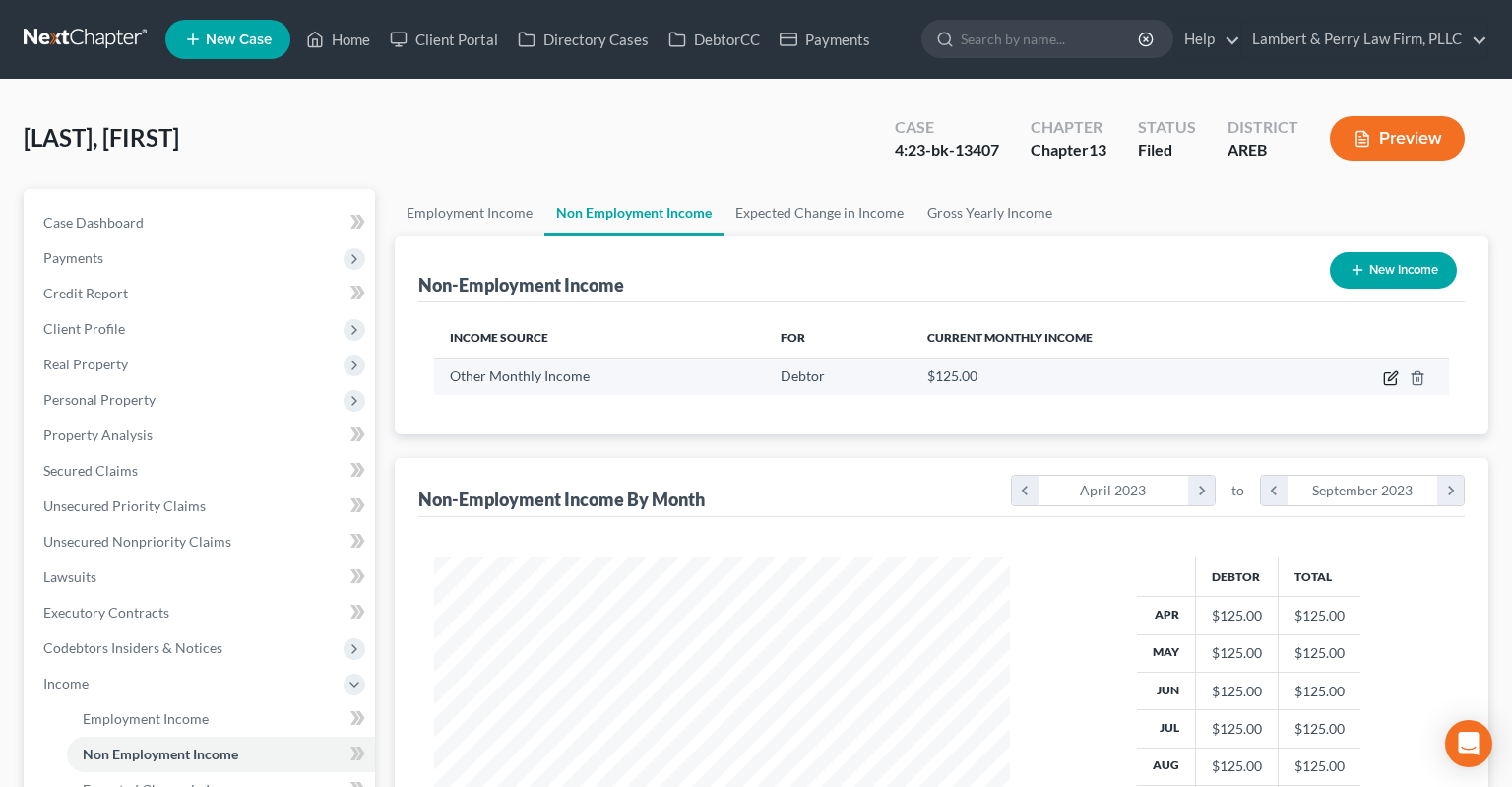 click 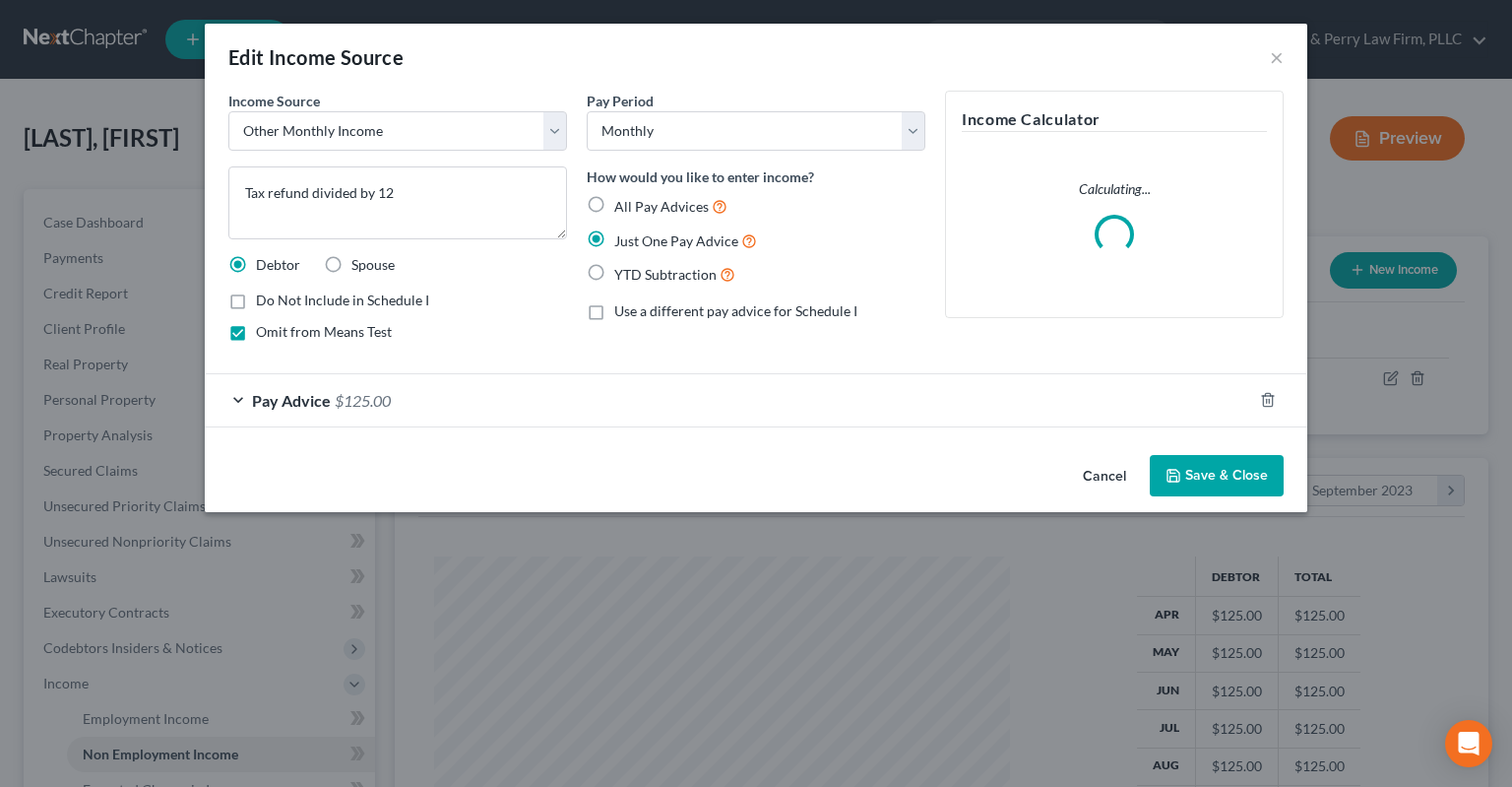 click on "Cancel" at bounding box center [1104, 477] 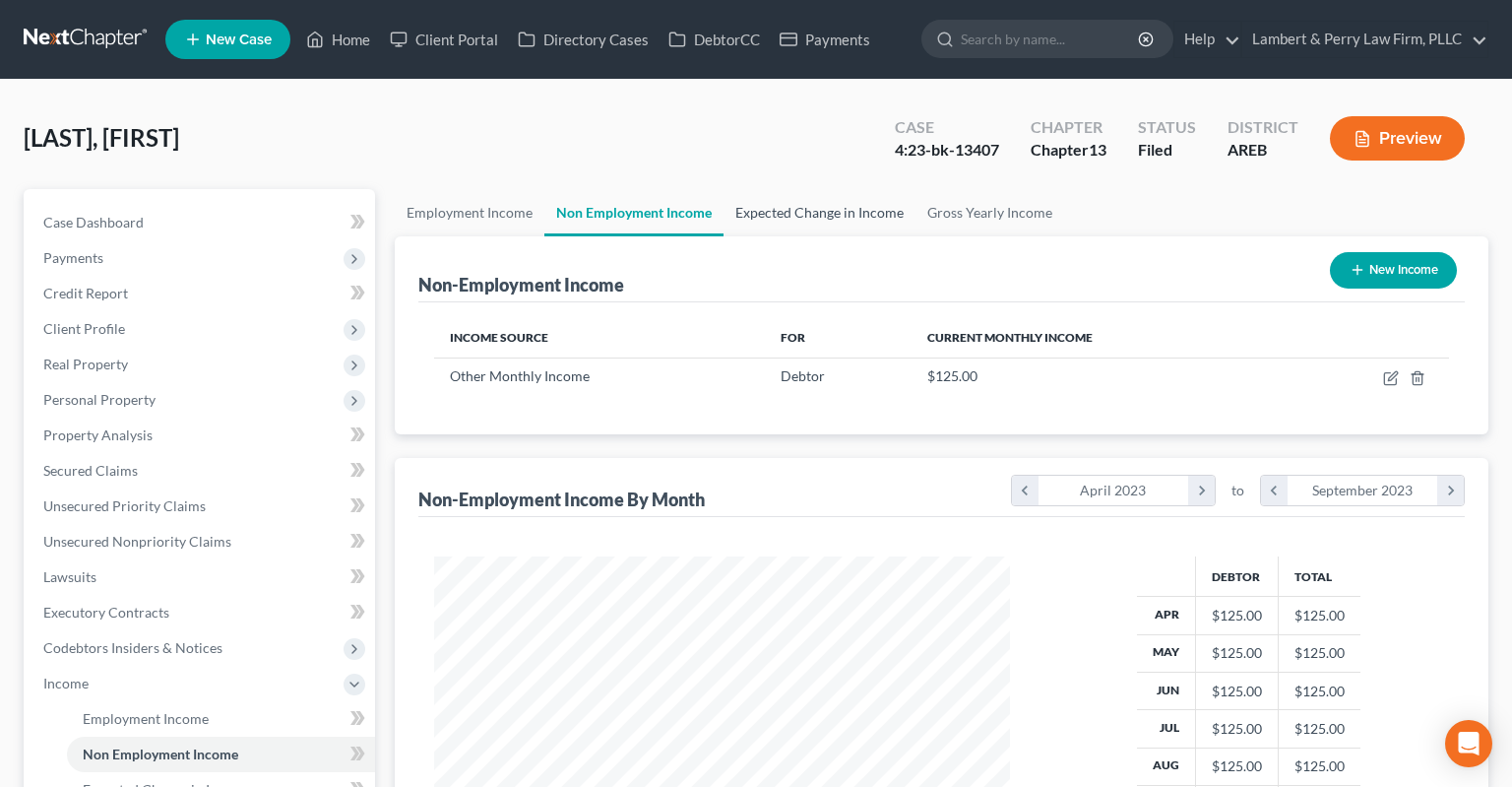 click on "Expected Change in Income" at bounding box center [819, 213] 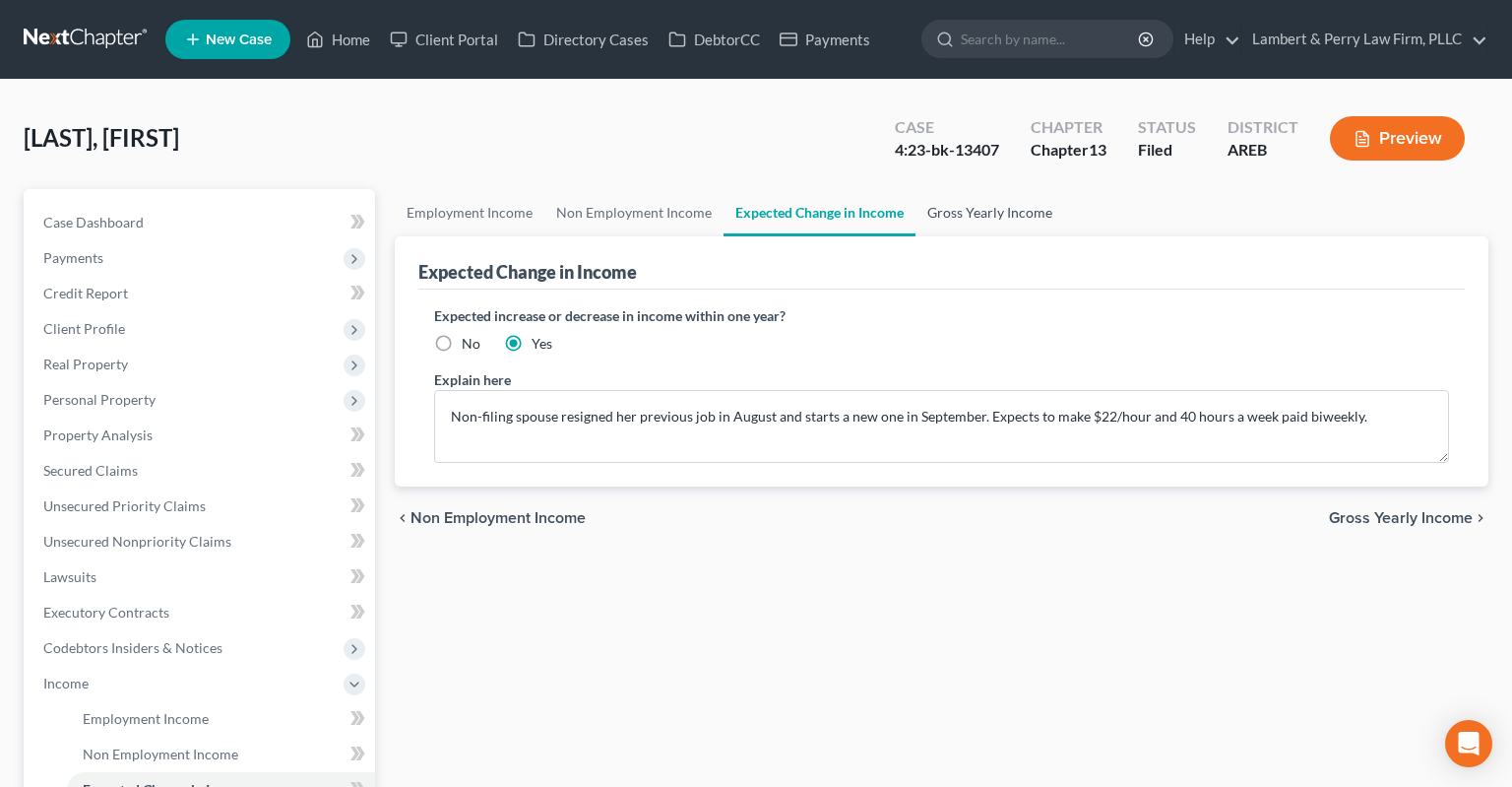 drag, startPoint x: 982, startPoint y: 222, endPoint x: 821, endPoint y: 235, distance: 161.52399 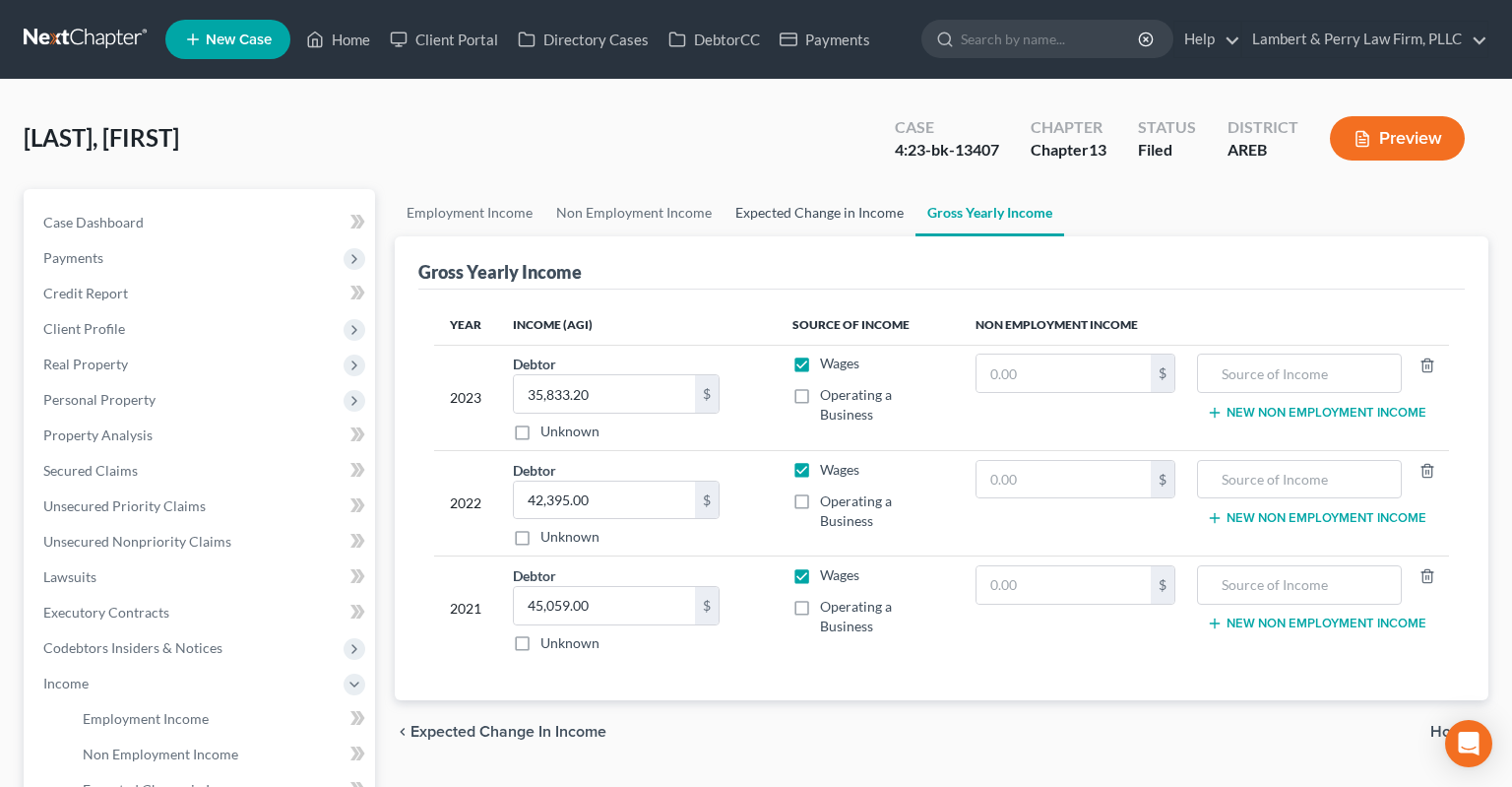 drag, startPoint x: 775, startPoint y: 205, endPoint x: 836, endPoint y: 295, distance: 108.72442 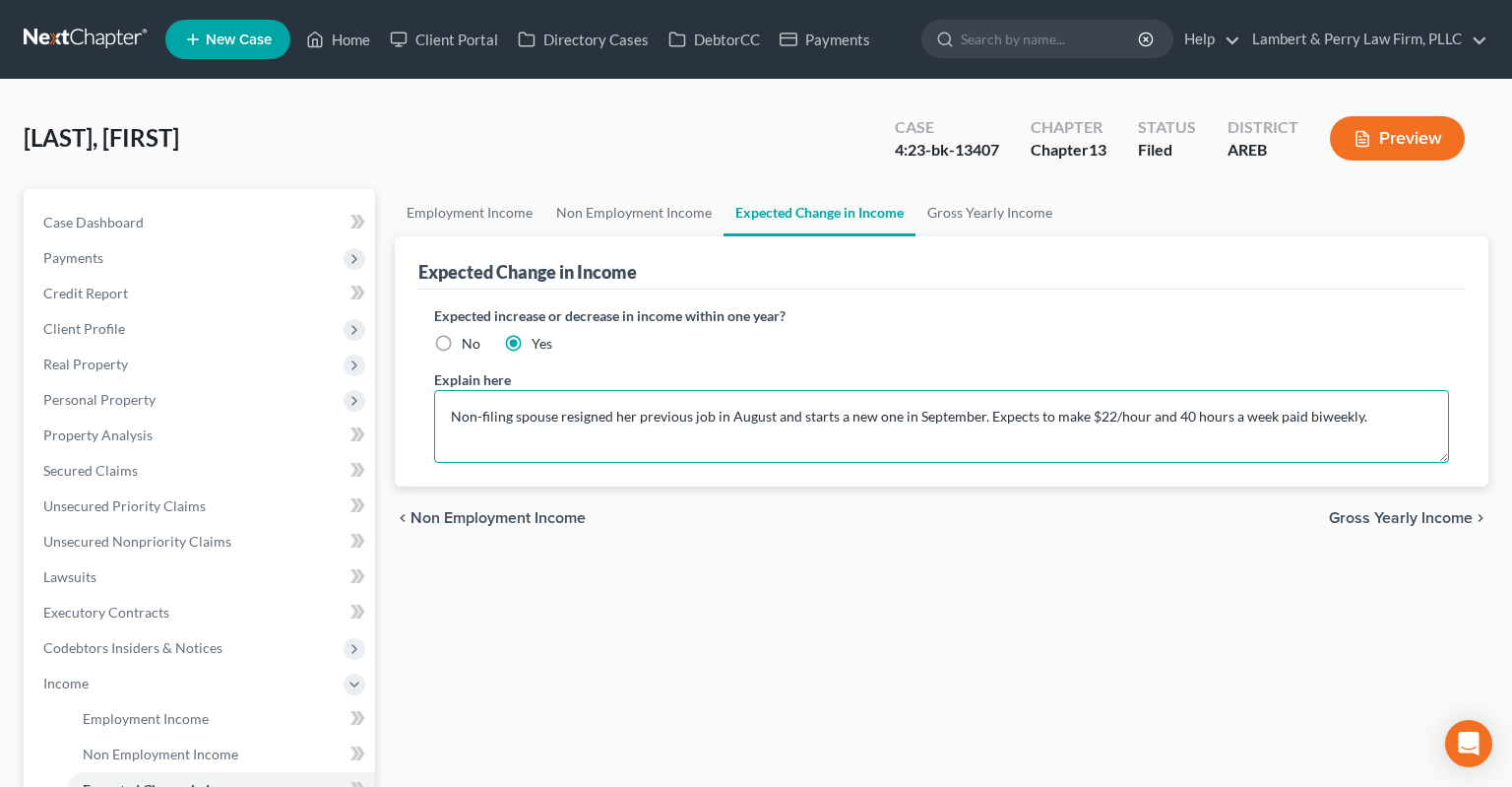 drag, startPoint x: 1313, startPoint y: 407, endPoint x: 333, endPoint y: 403, distance: 980.00816 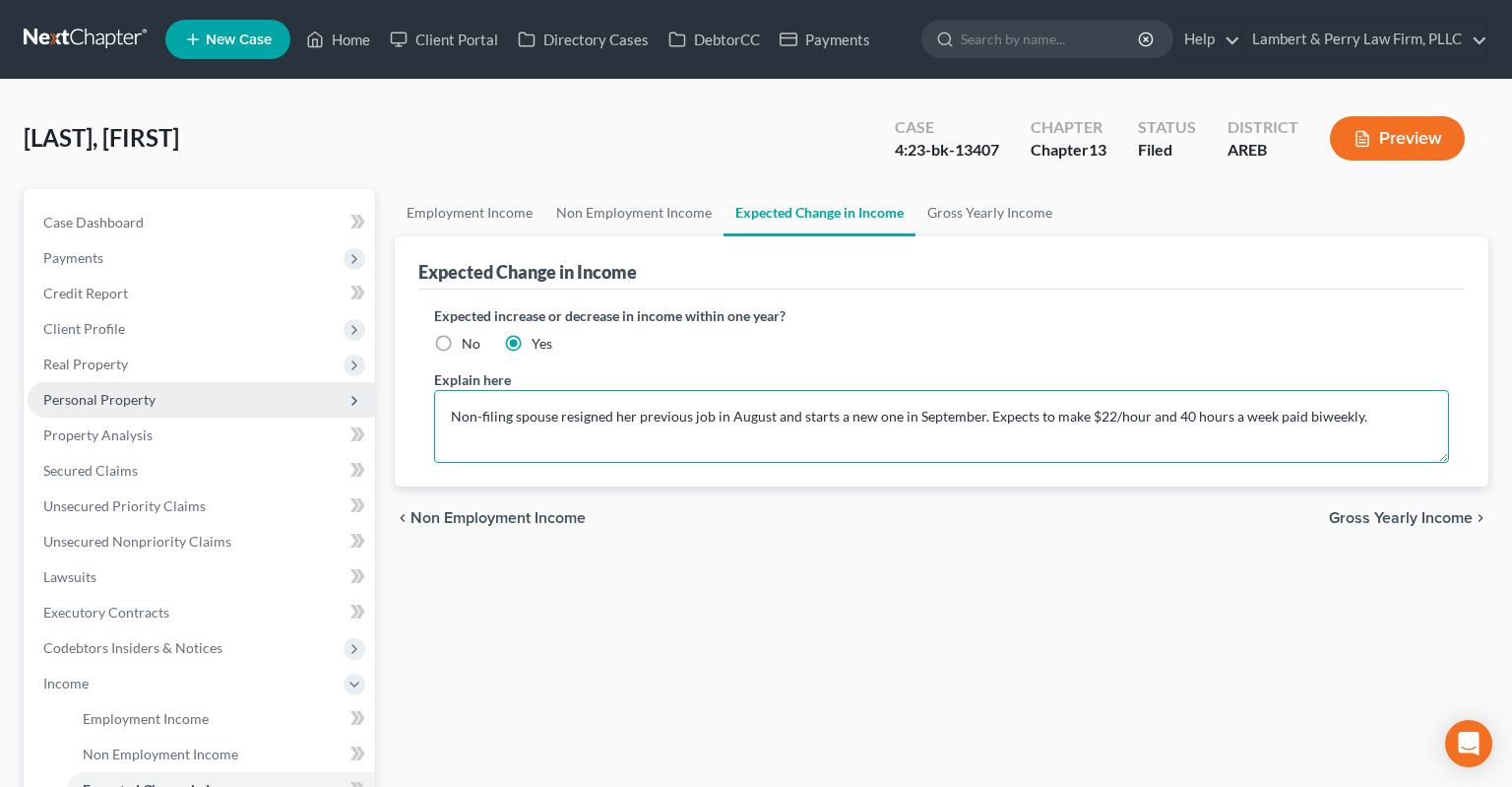 click on "Non-filing spouse resigned her previous job in August and starts a new one in September. Expects to make $22/hour and 40 hours a week paid biweekly." at bounding box center (941, 426) 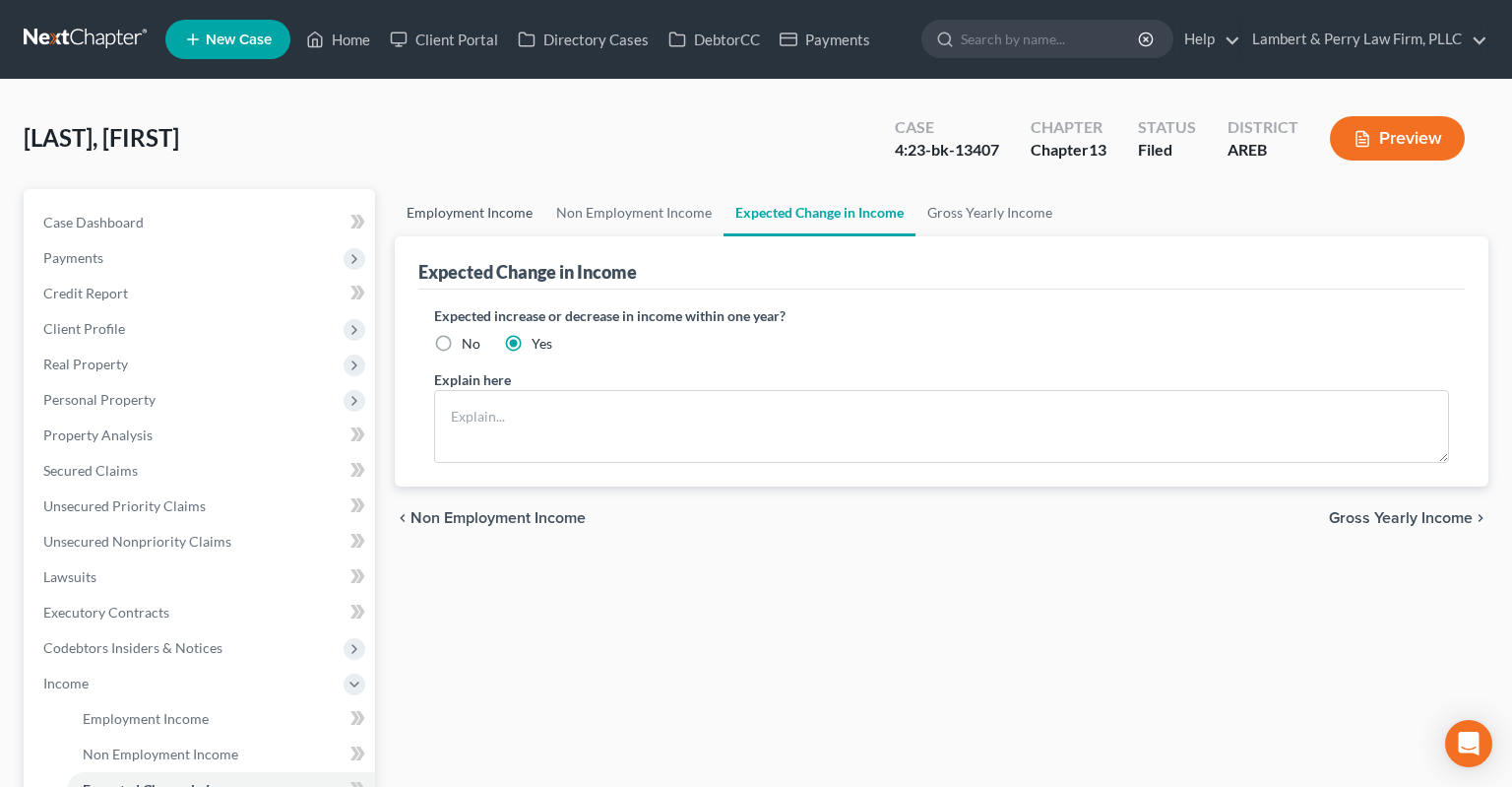 click on "Employment Income" at bounding box center [470, 213] 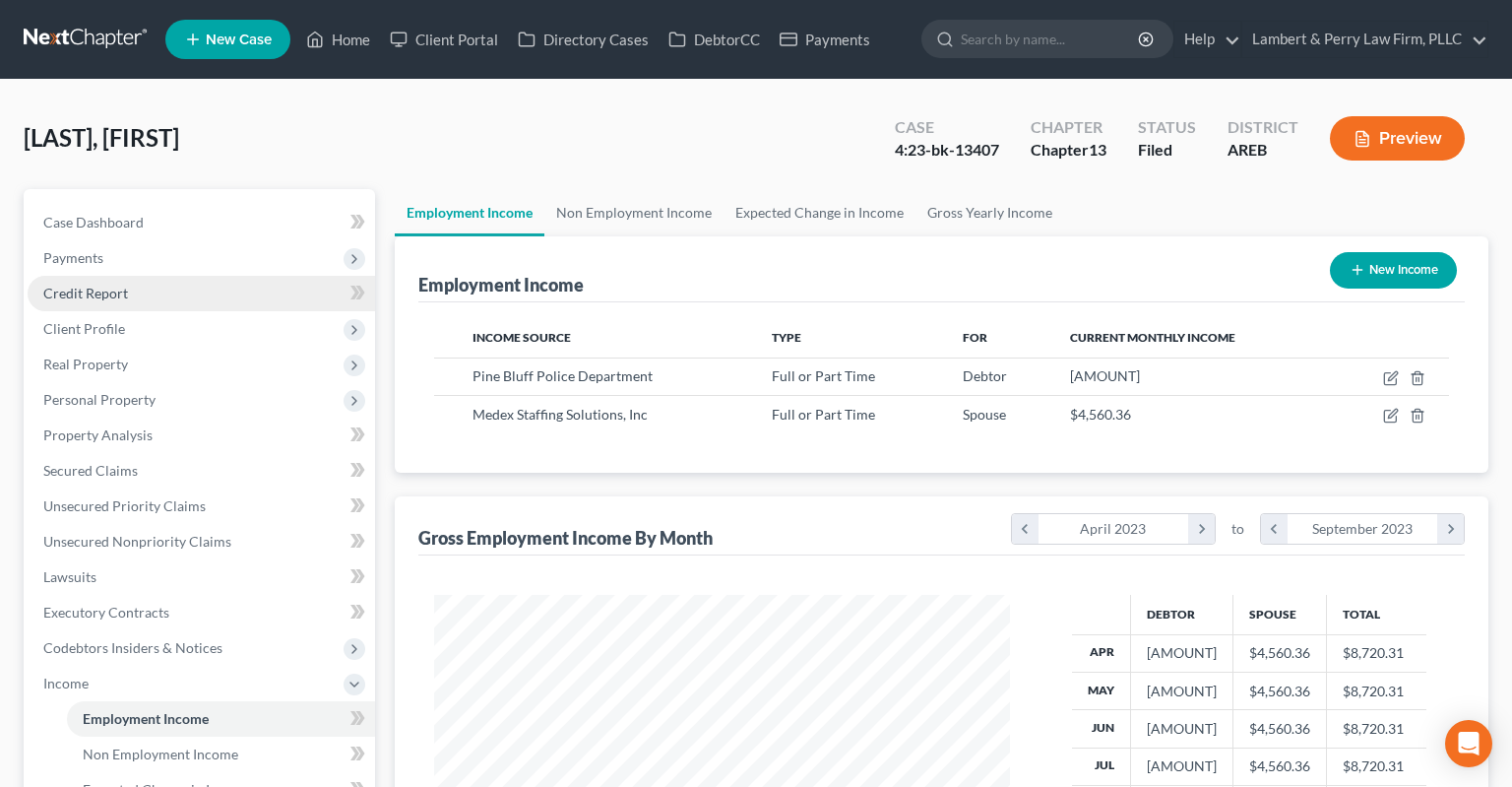 scroll, scrollTop: 984630, scrollLeft: 983760, axis: both 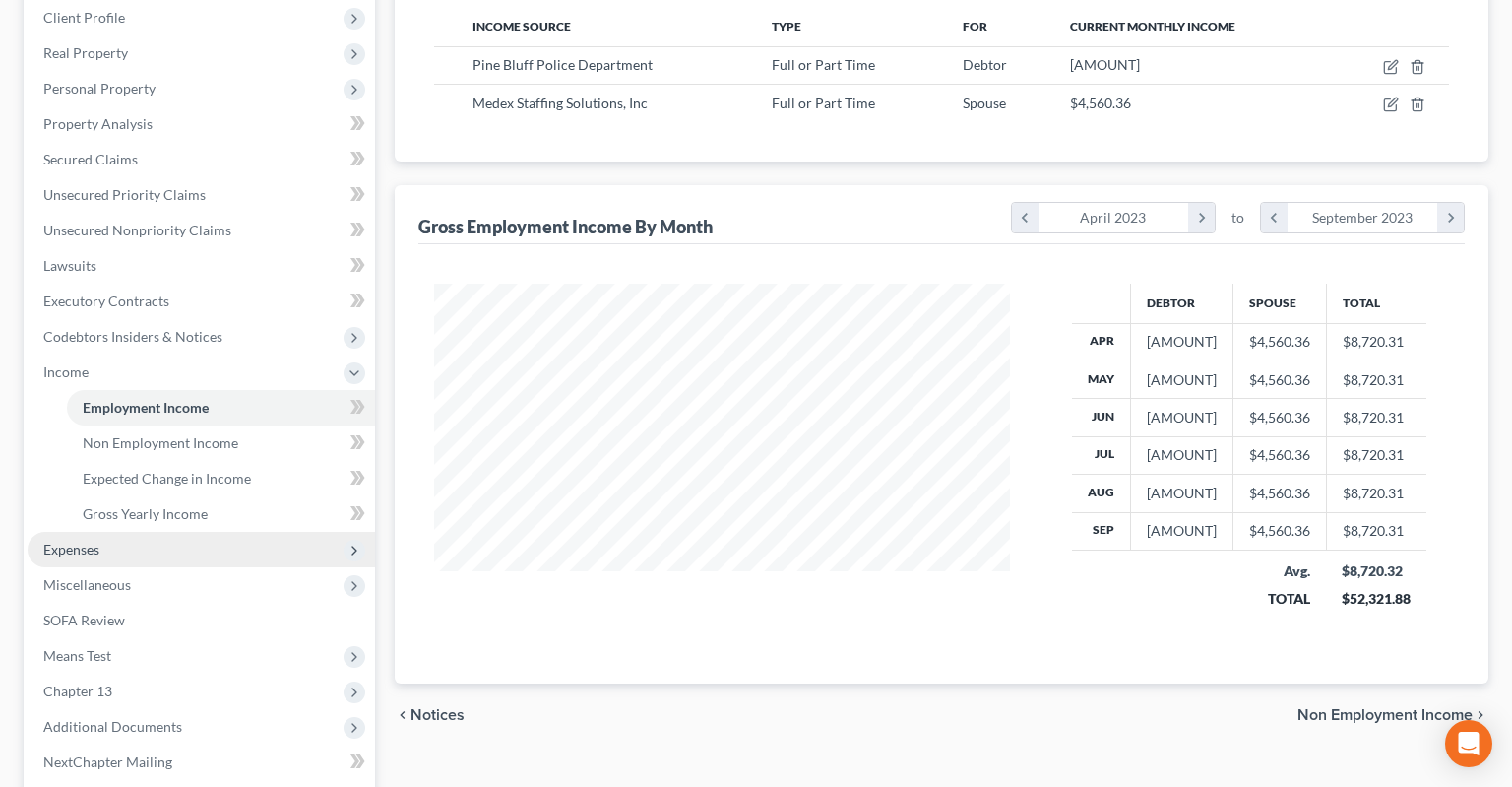 drag, startPoint x: 178, startPoint y: 562, endPoint x: 179, endPoint y: 553, distance: 9.055385 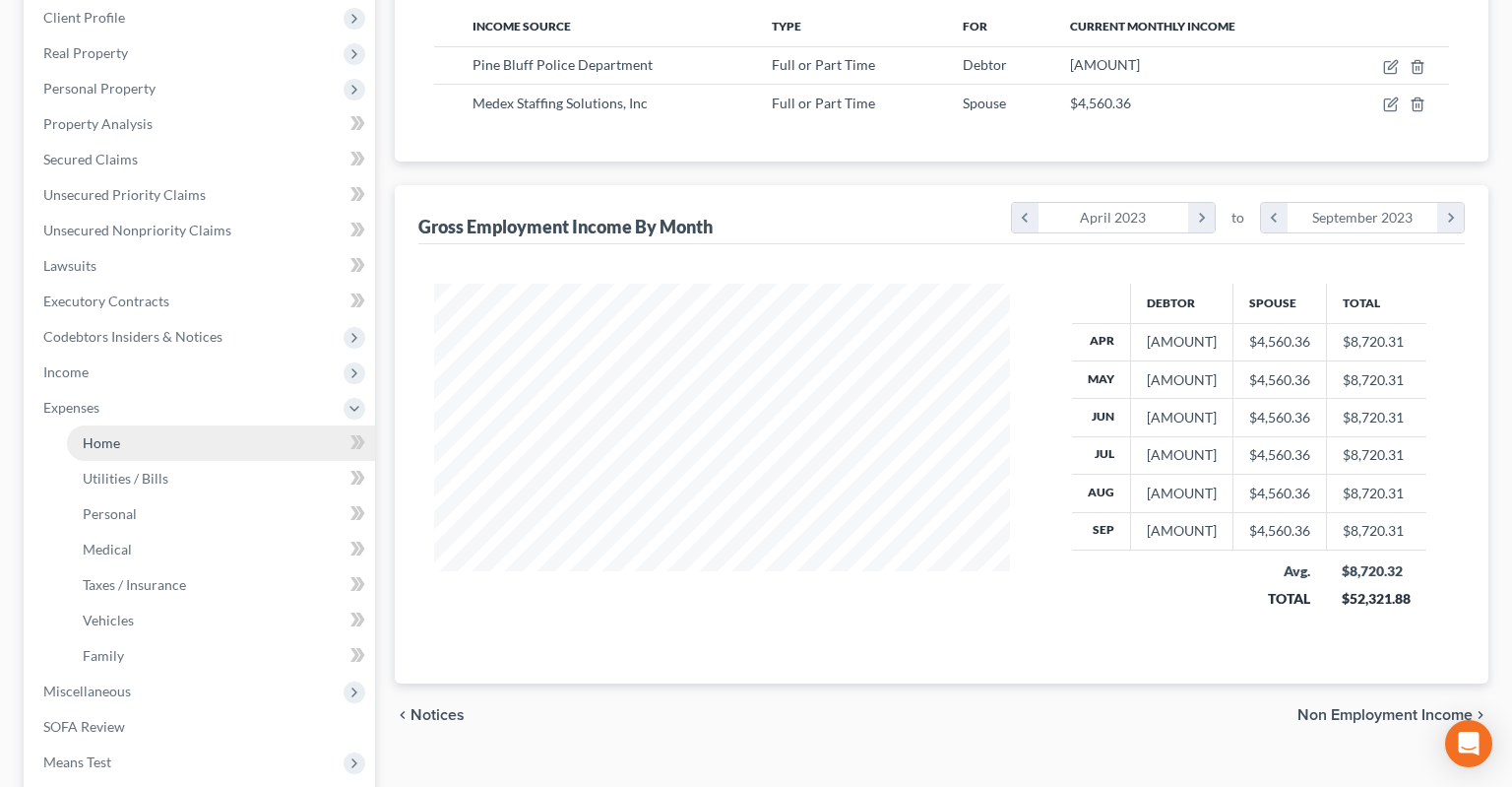 click on "Home" at bounding box center (220, 443) 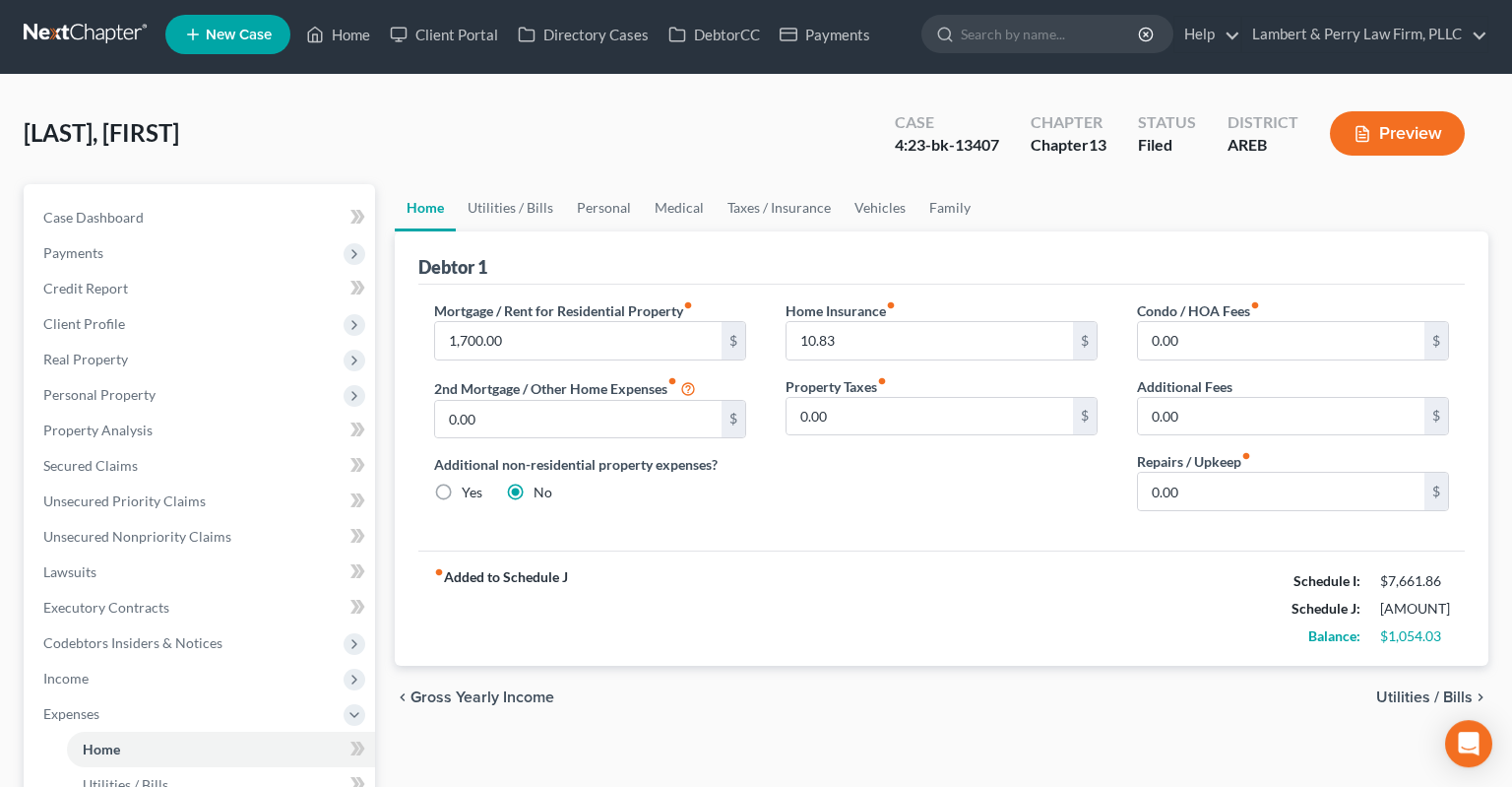 scroll, scrollTop: 0, scrollLeft: 0, axis: both 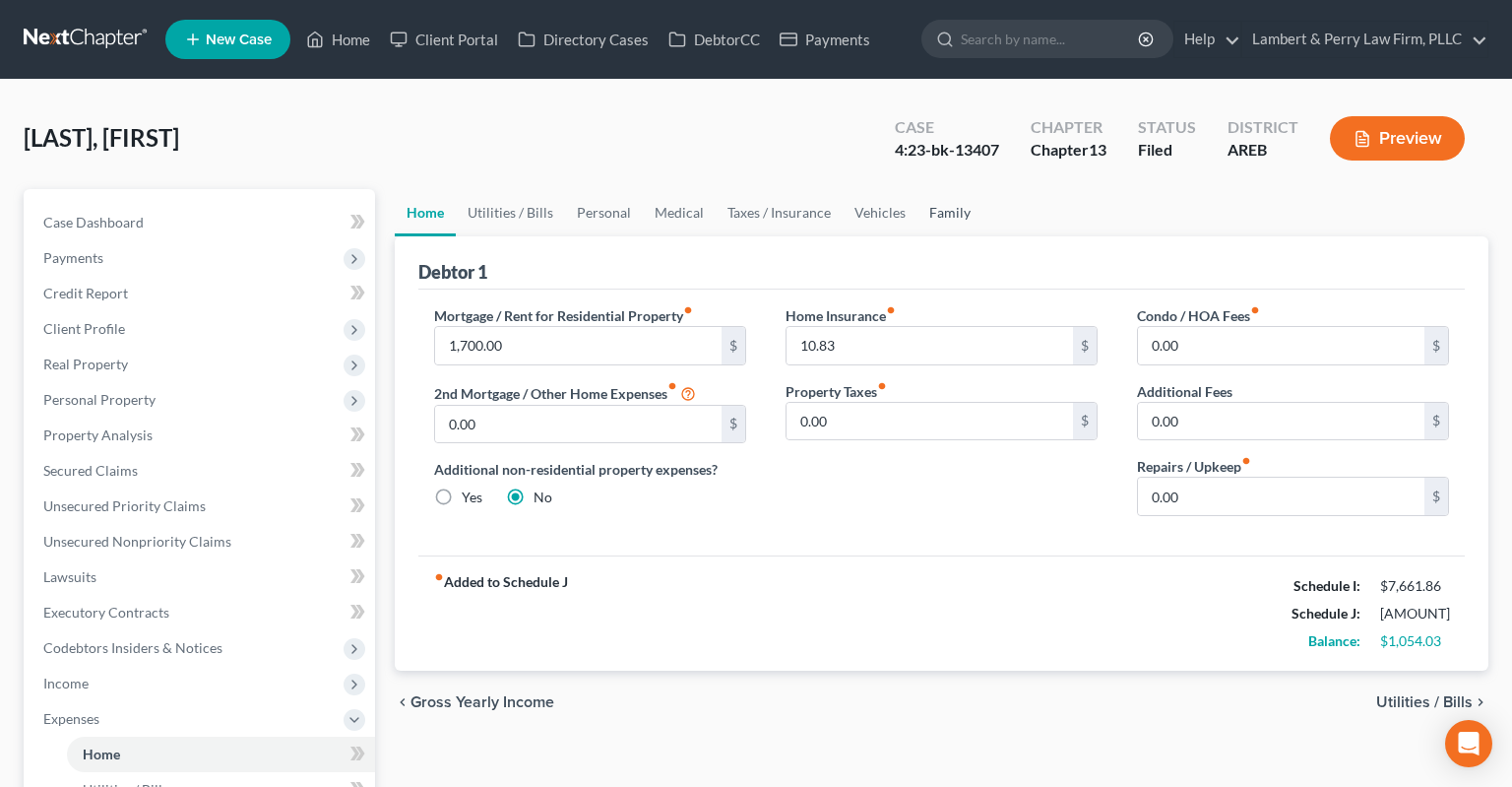 click on "Family" at bounding box center (950, 213) 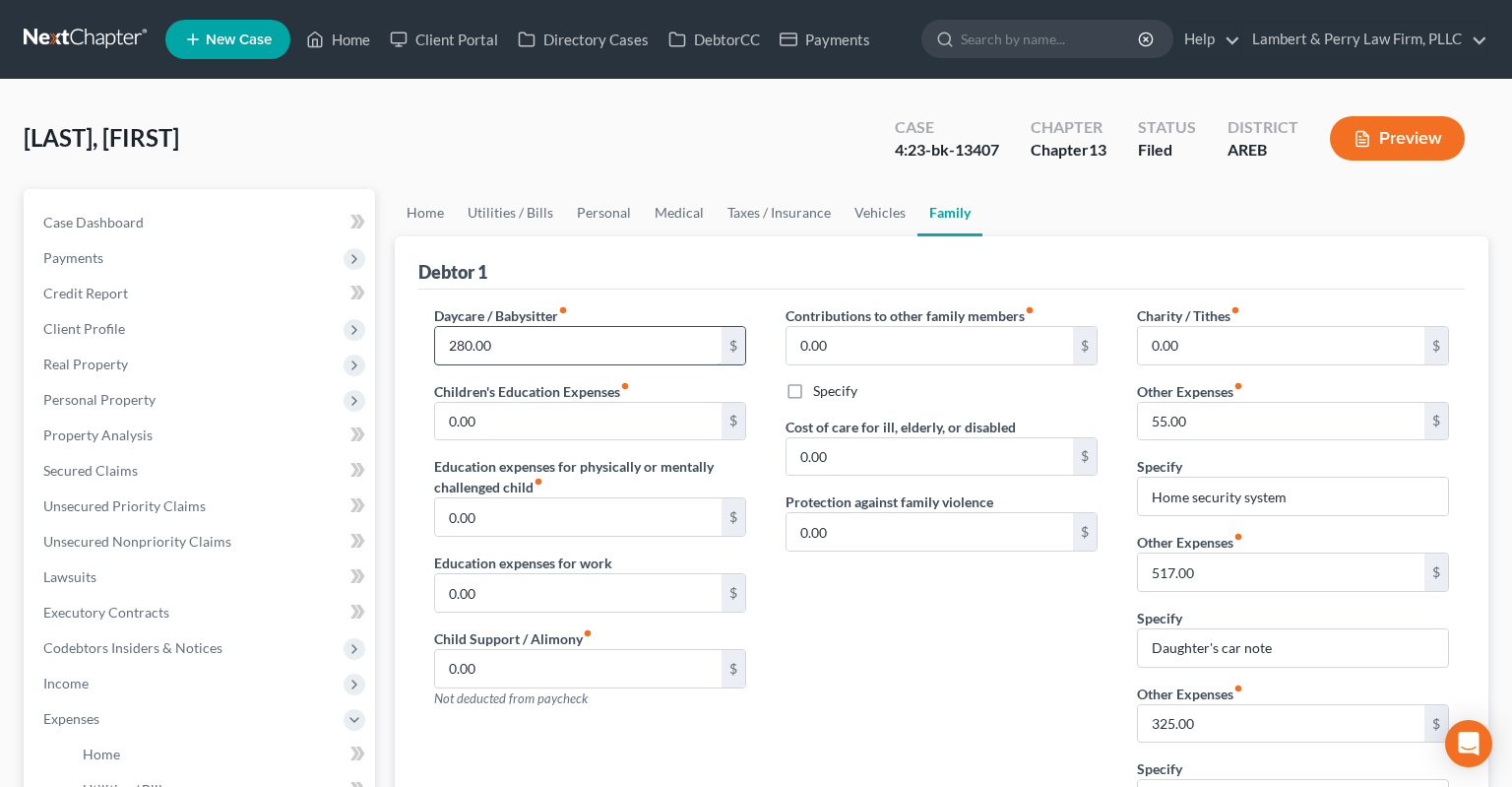 click on "280.00" at bounding box center [578, 346] 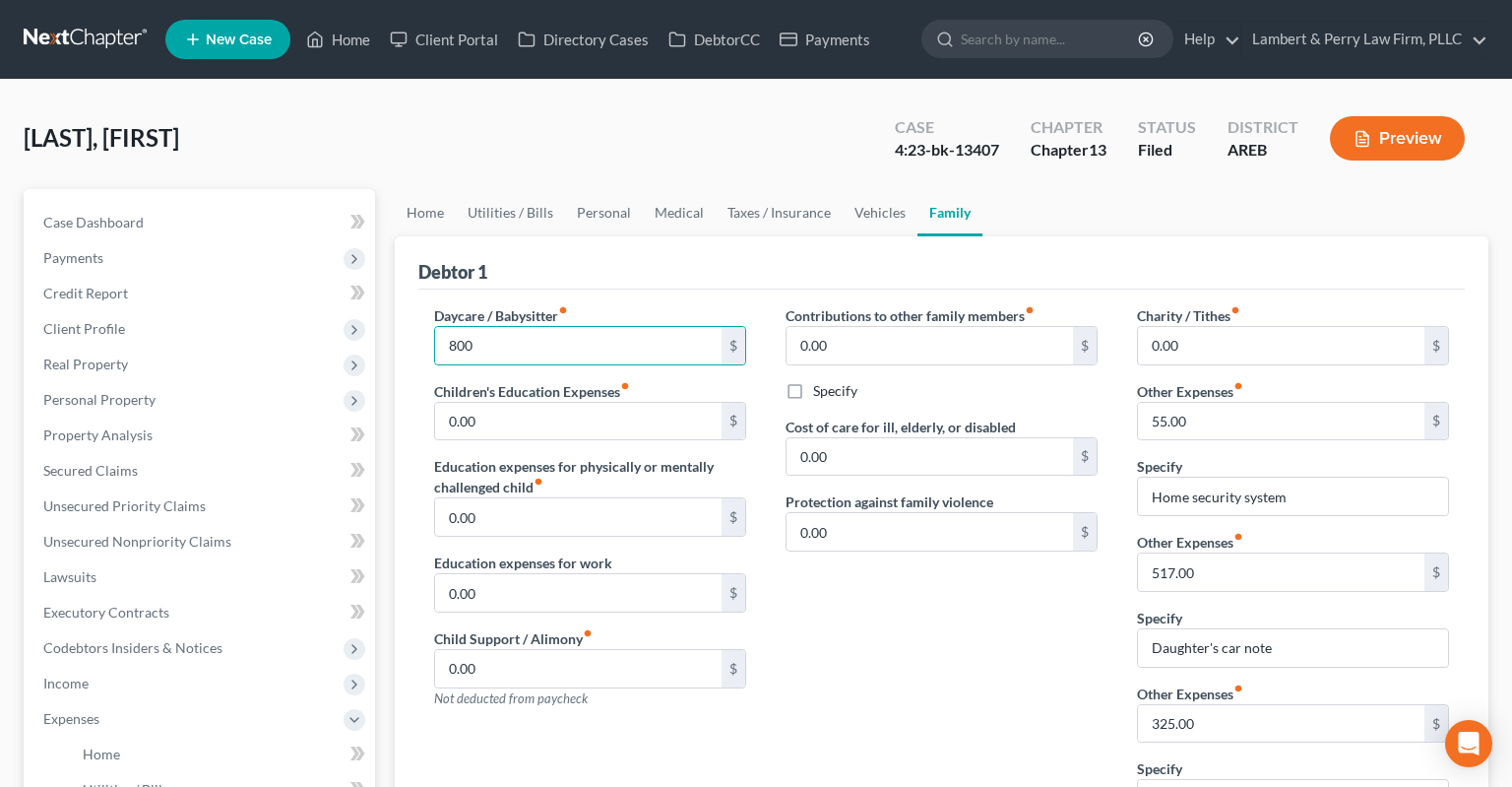 drag, startPoint x: 604, startPoint y: 175, endPoint x: 601, endPoint y: 158, distance: 17.262677 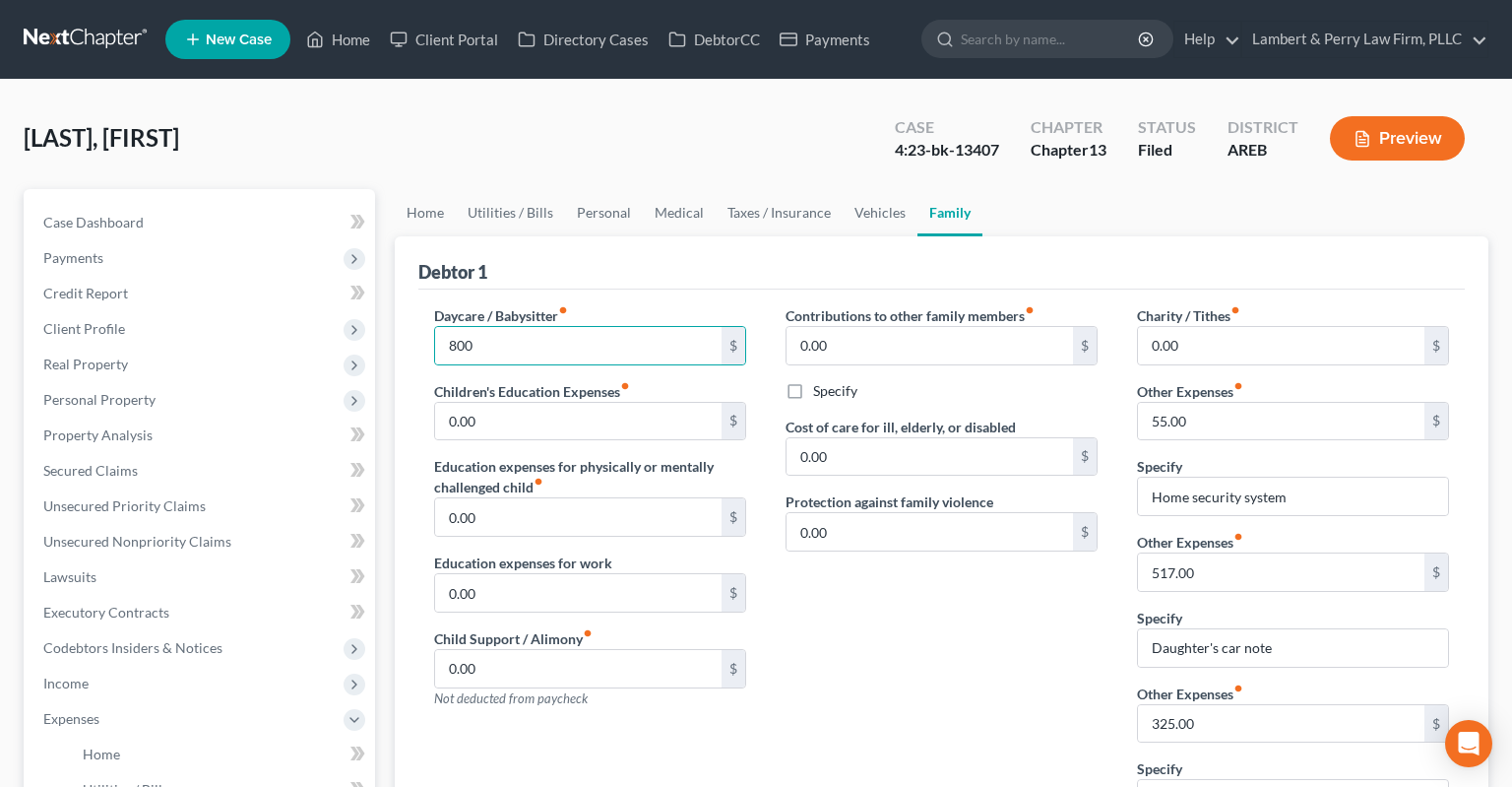 click on "[LAST], [FIRST] Upgraded Case 4:23-bk-13407 Chapter Chapter 13 Status Filed District AREB Preview" at bounding box center (756, 146) 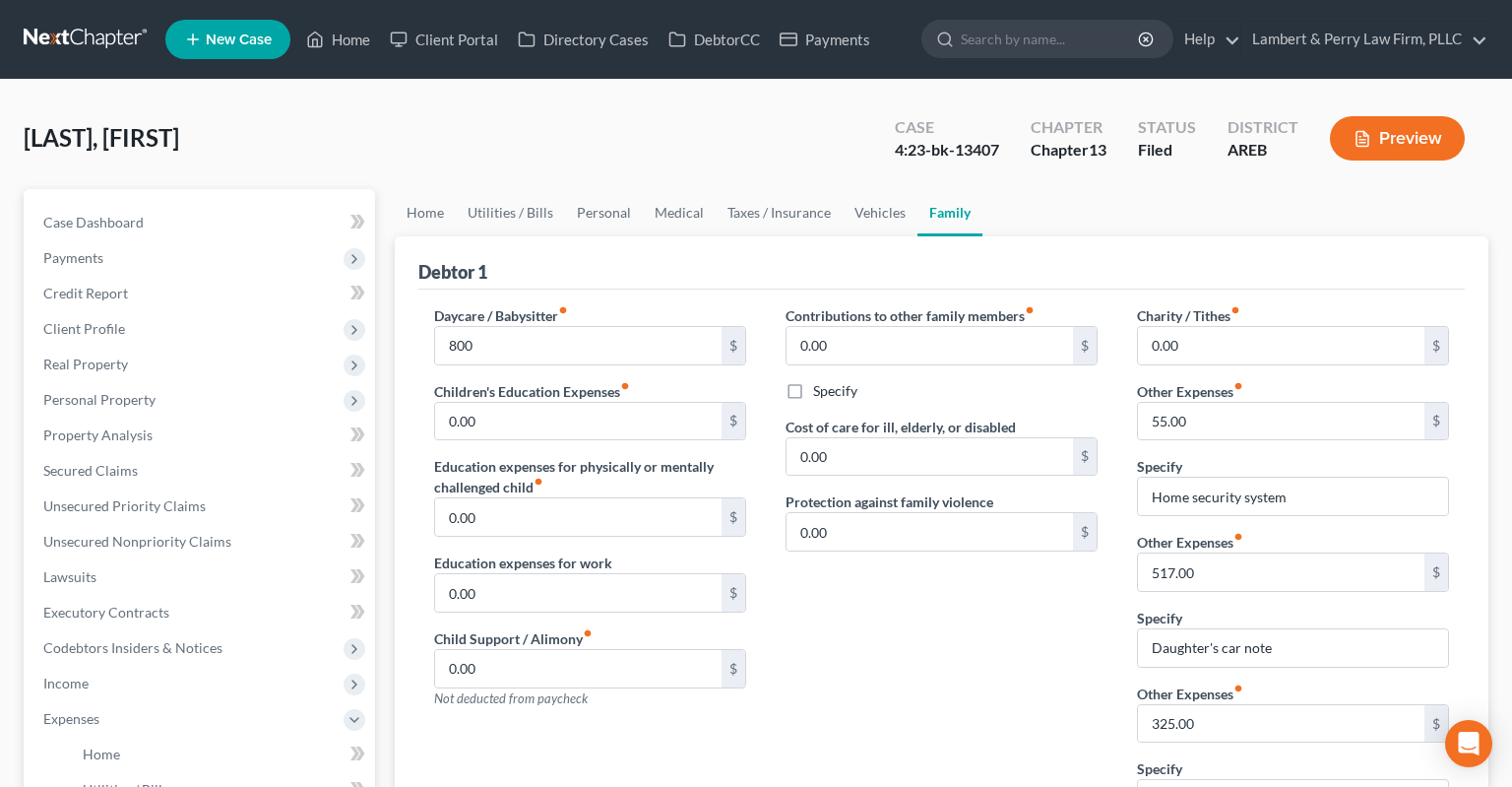 click on "Contributions to other family members  fiber_manual_record 0.00 $ Specify Cost of care for ill, elderly, or disabled 0.00 $ Protection against family violence 0.00 $" at bounding box center (941, 569) 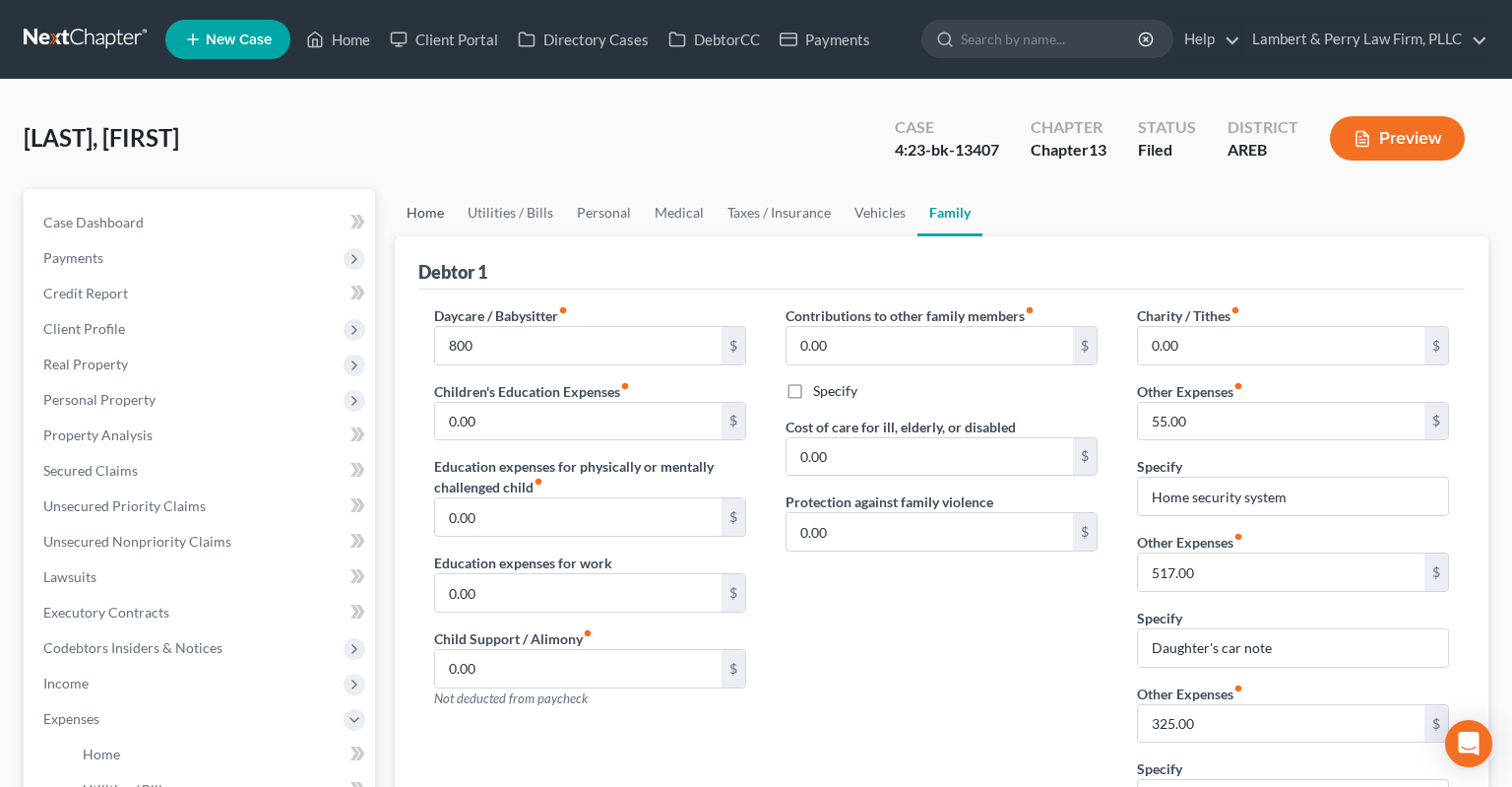 click on "Home" at bounding box center [425, 213] 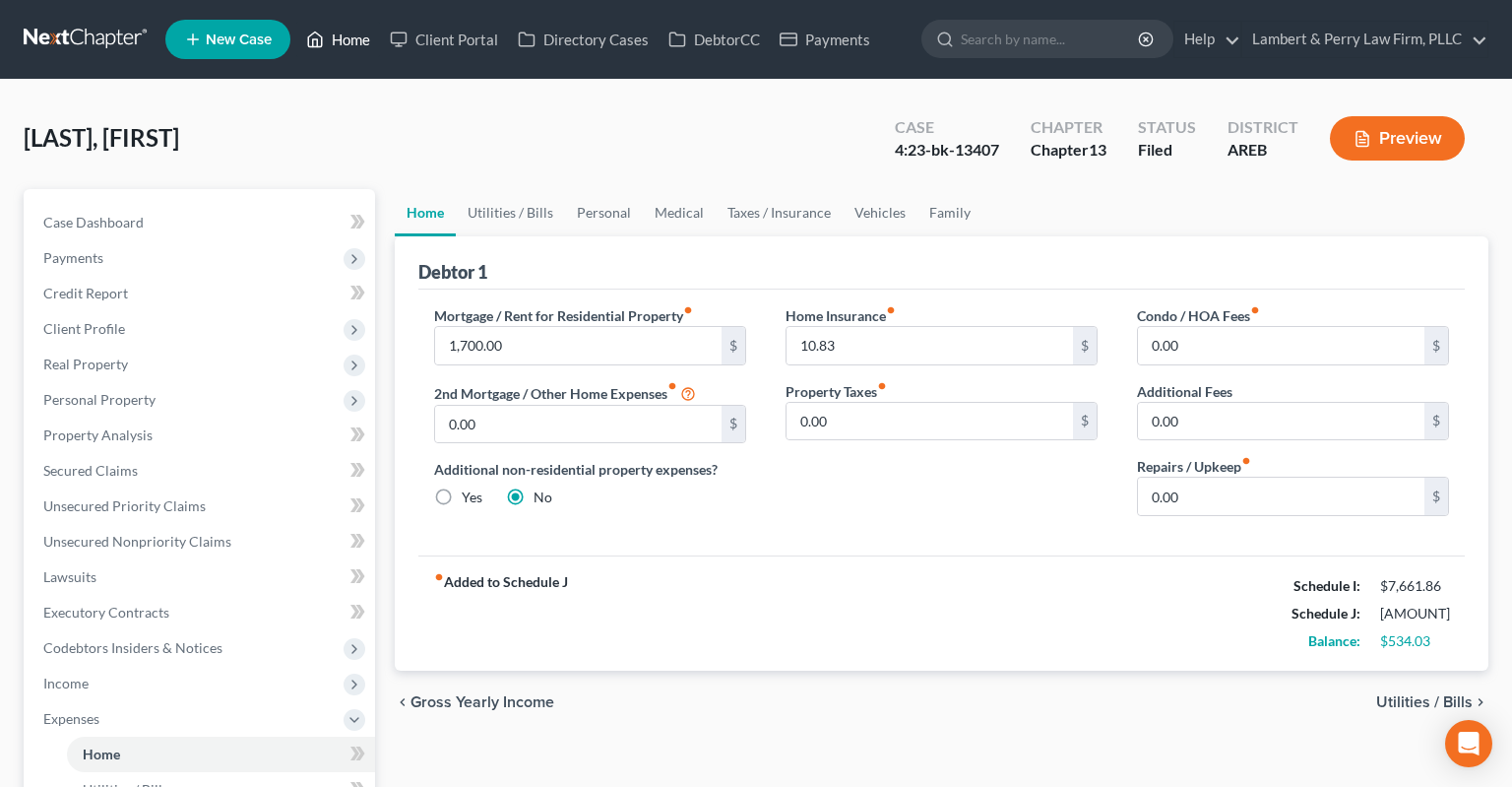 click on "Home" at bounding box center (338, 39) 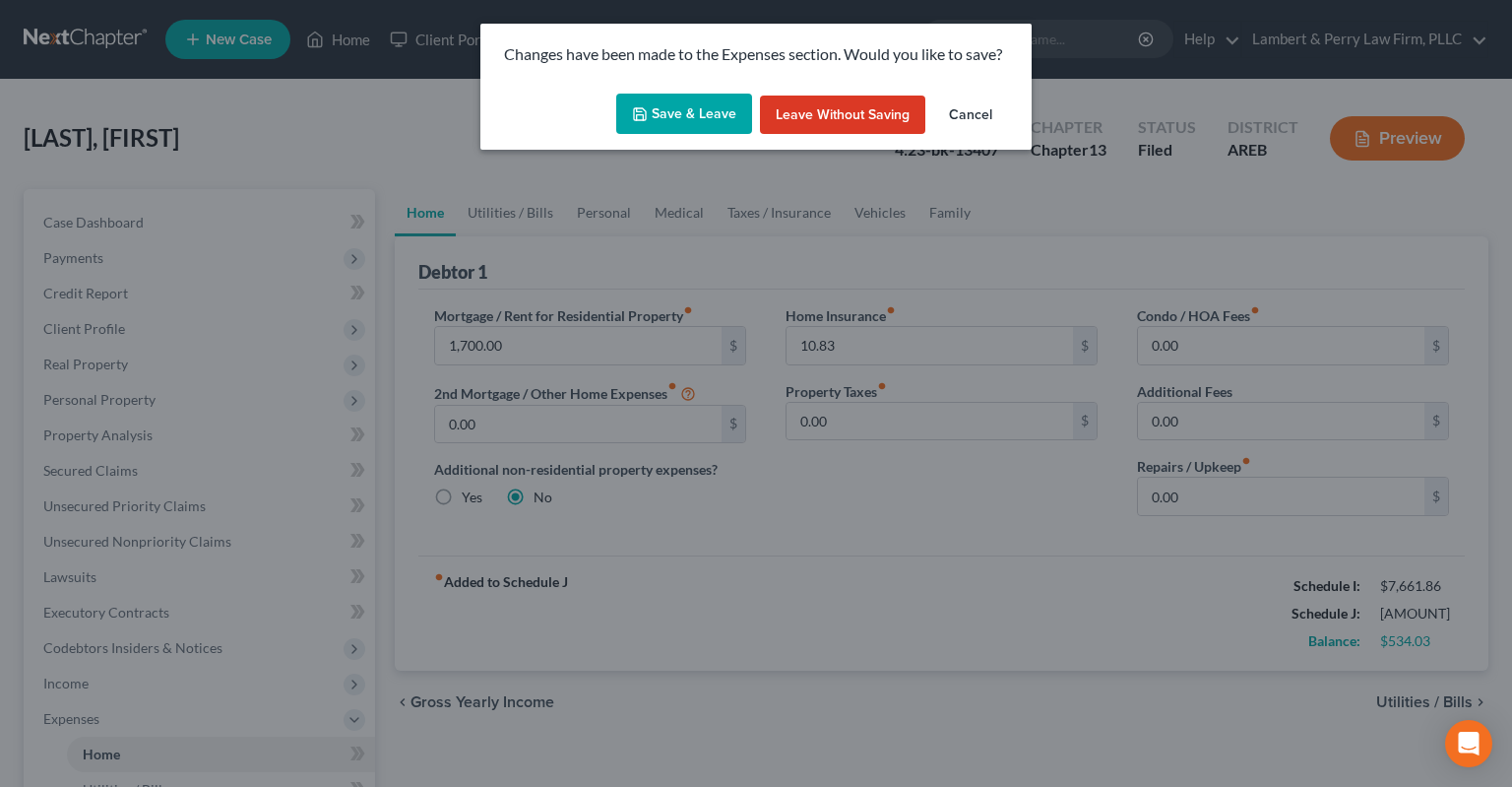 click on "Save & Leave" at bounding box center (684, 114) 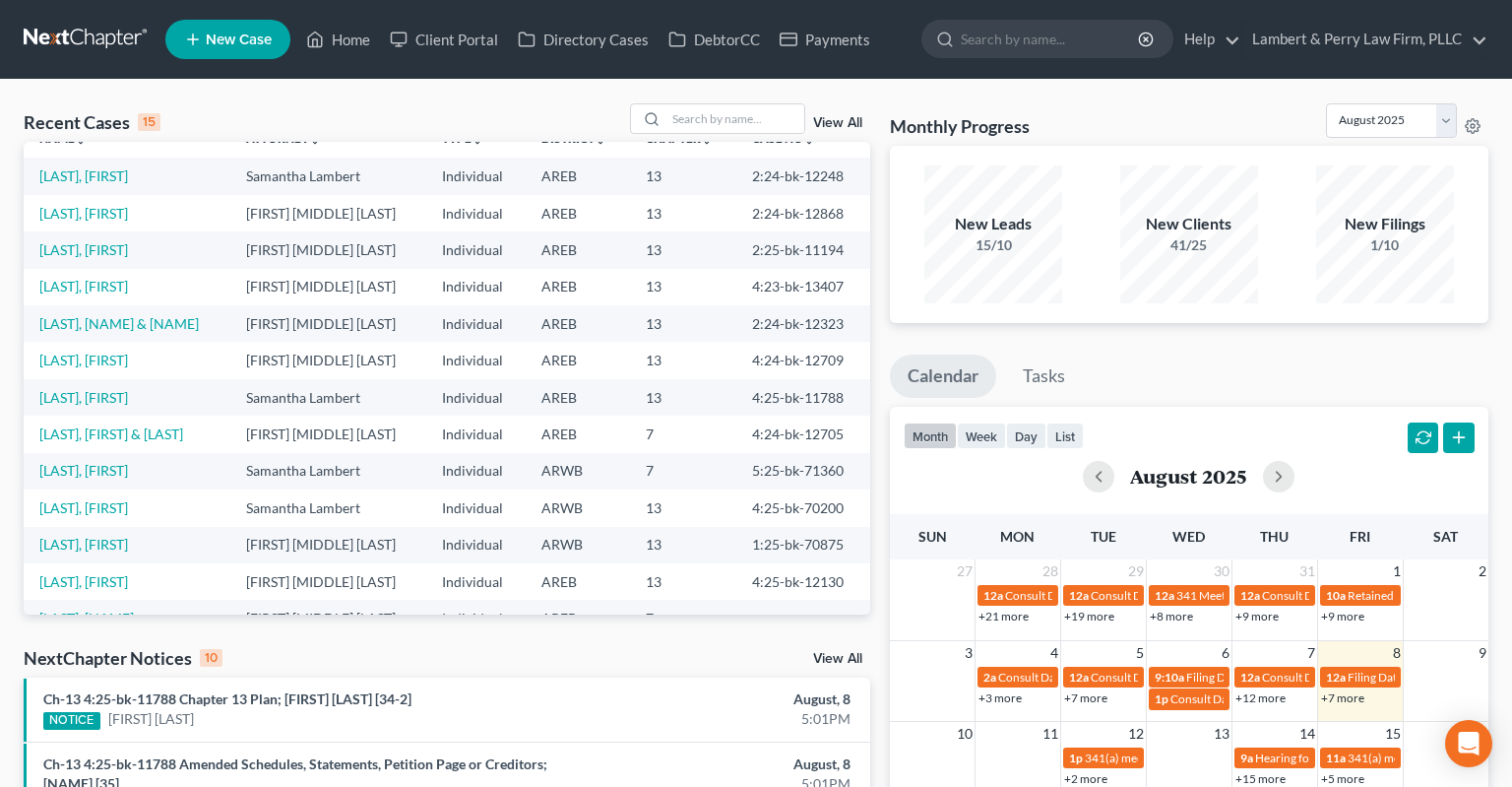 scroll, scrollTop: 0, scrollLeft: 0, axis: both 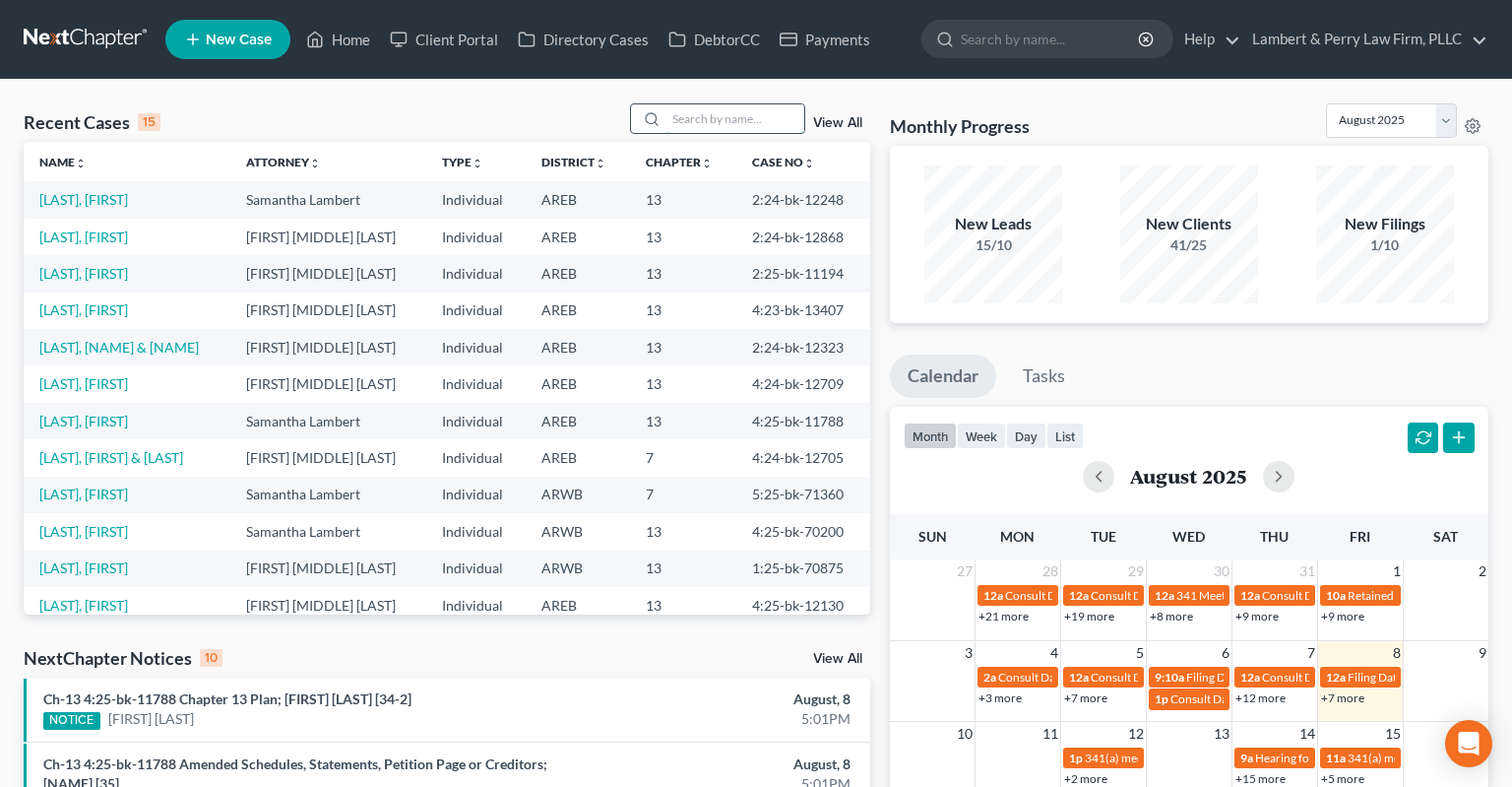click at bounding box center (735, 118) 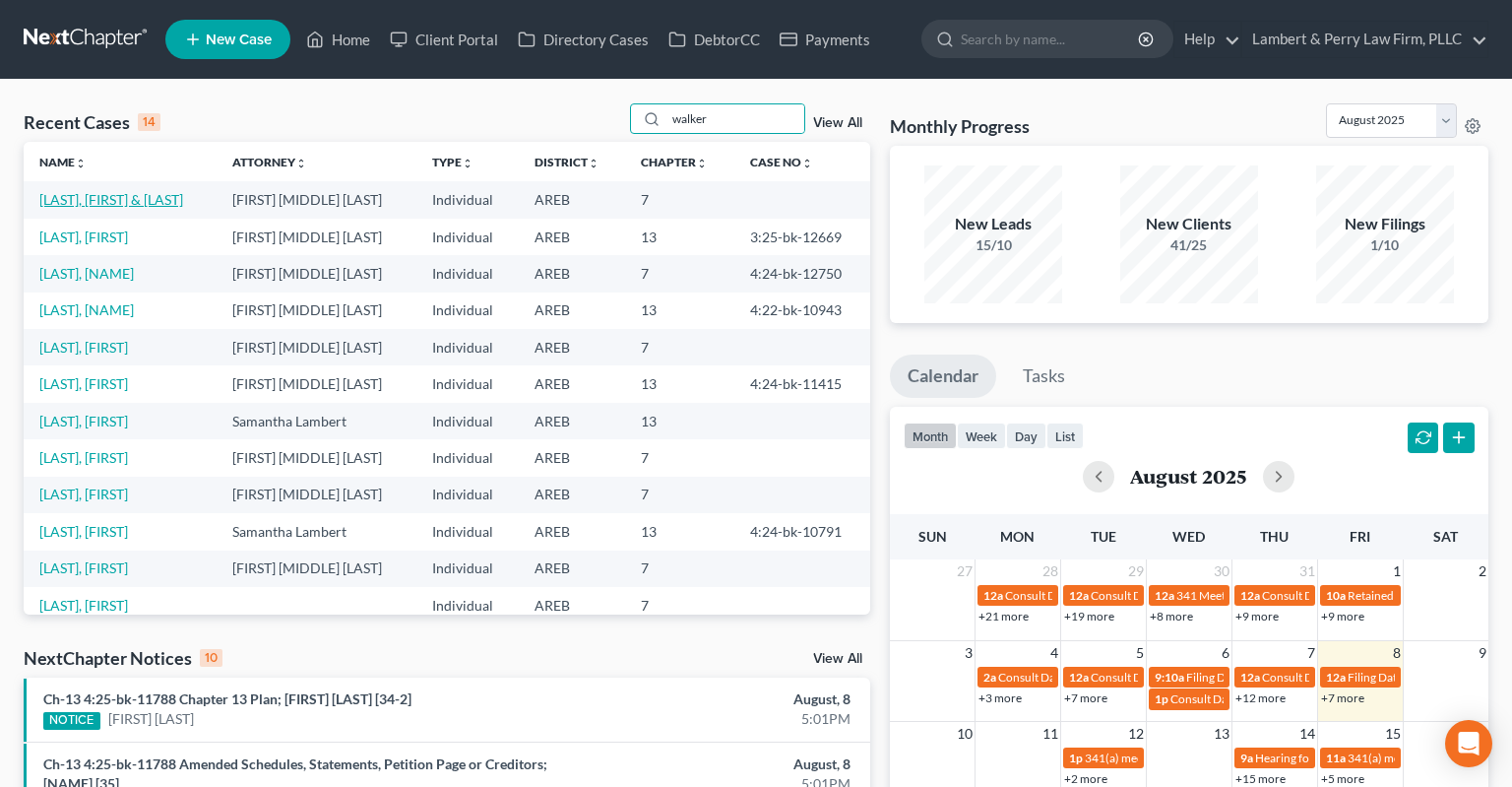 click on "[LAST], [FIRST] & [LAST]" at bounding box center (111, 199) 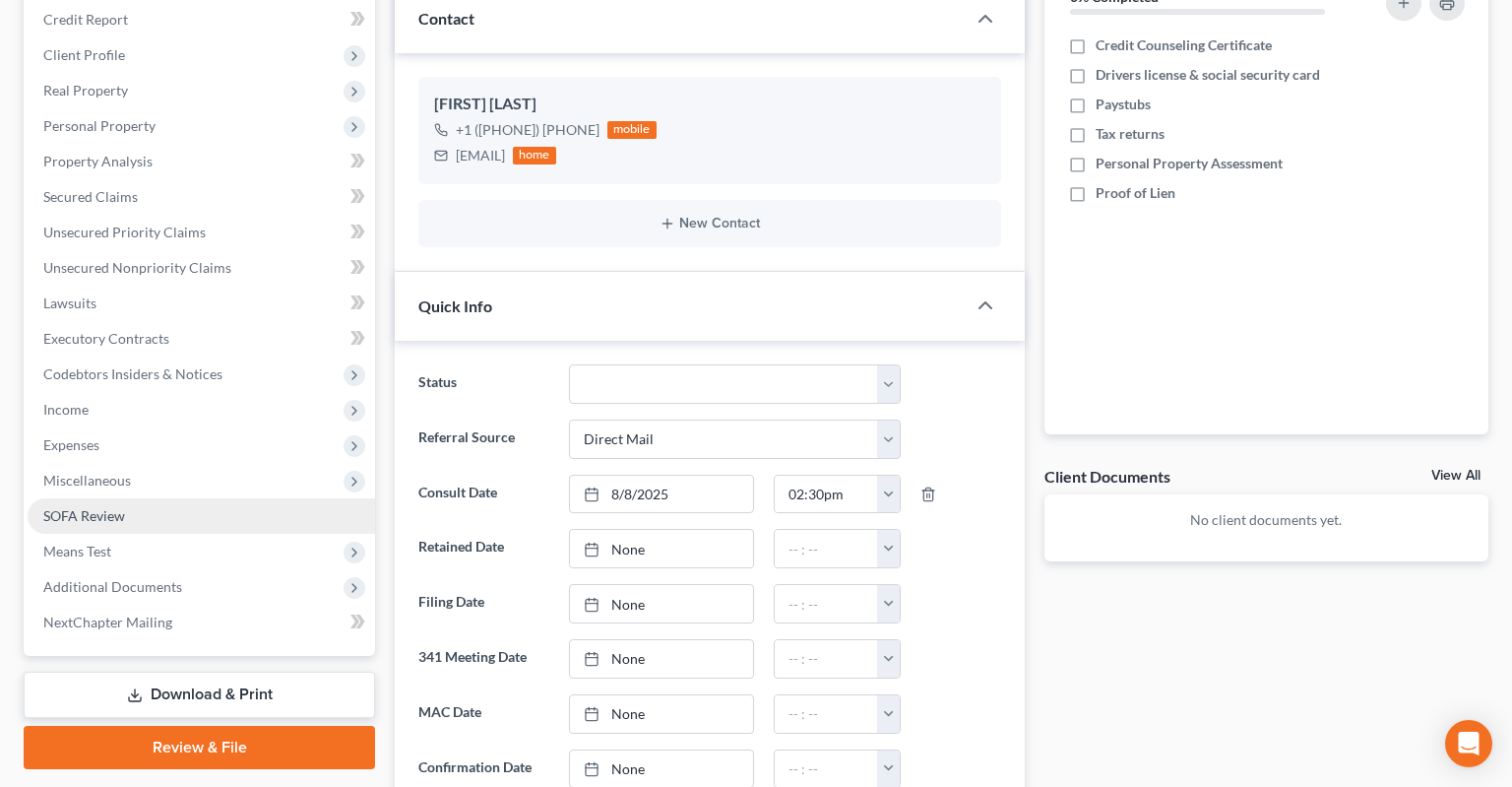 scroll, scrollTop: 416, scrollLeft: 0, axis: vertical 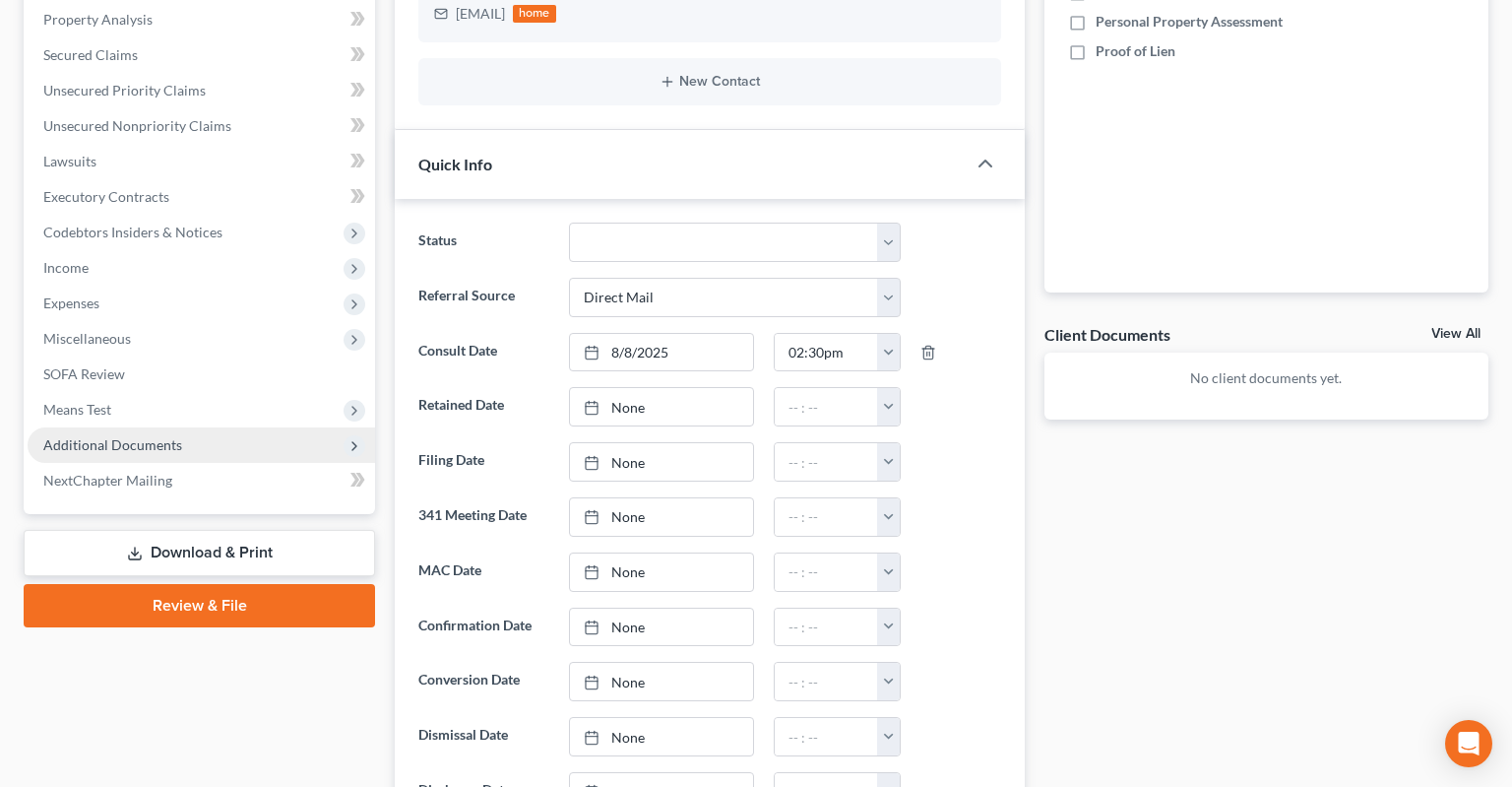click on "Additional Documents" at bounding box center (201, 445) 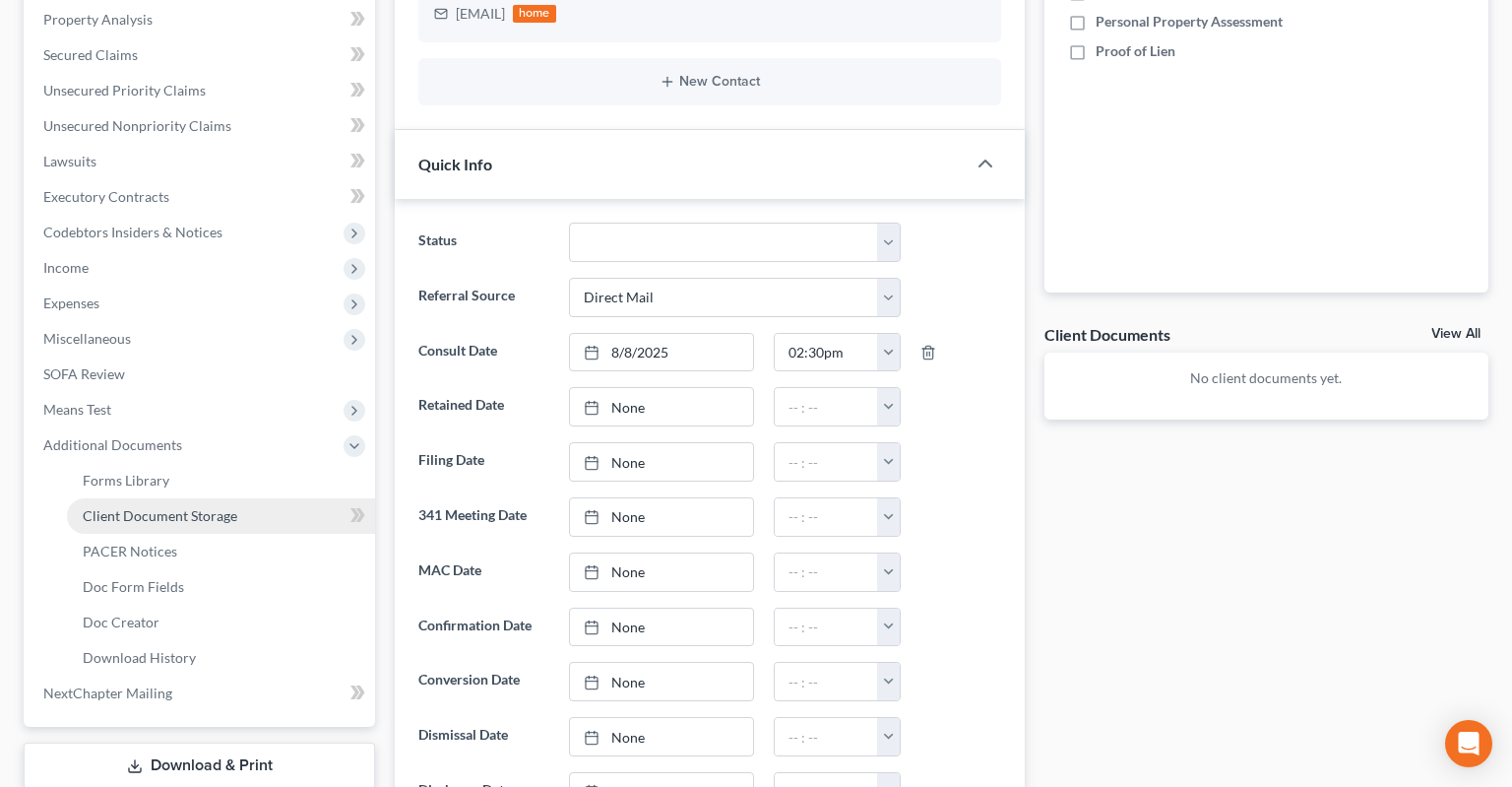 click on "Client Document Storage" at bounding box center [220, 516] 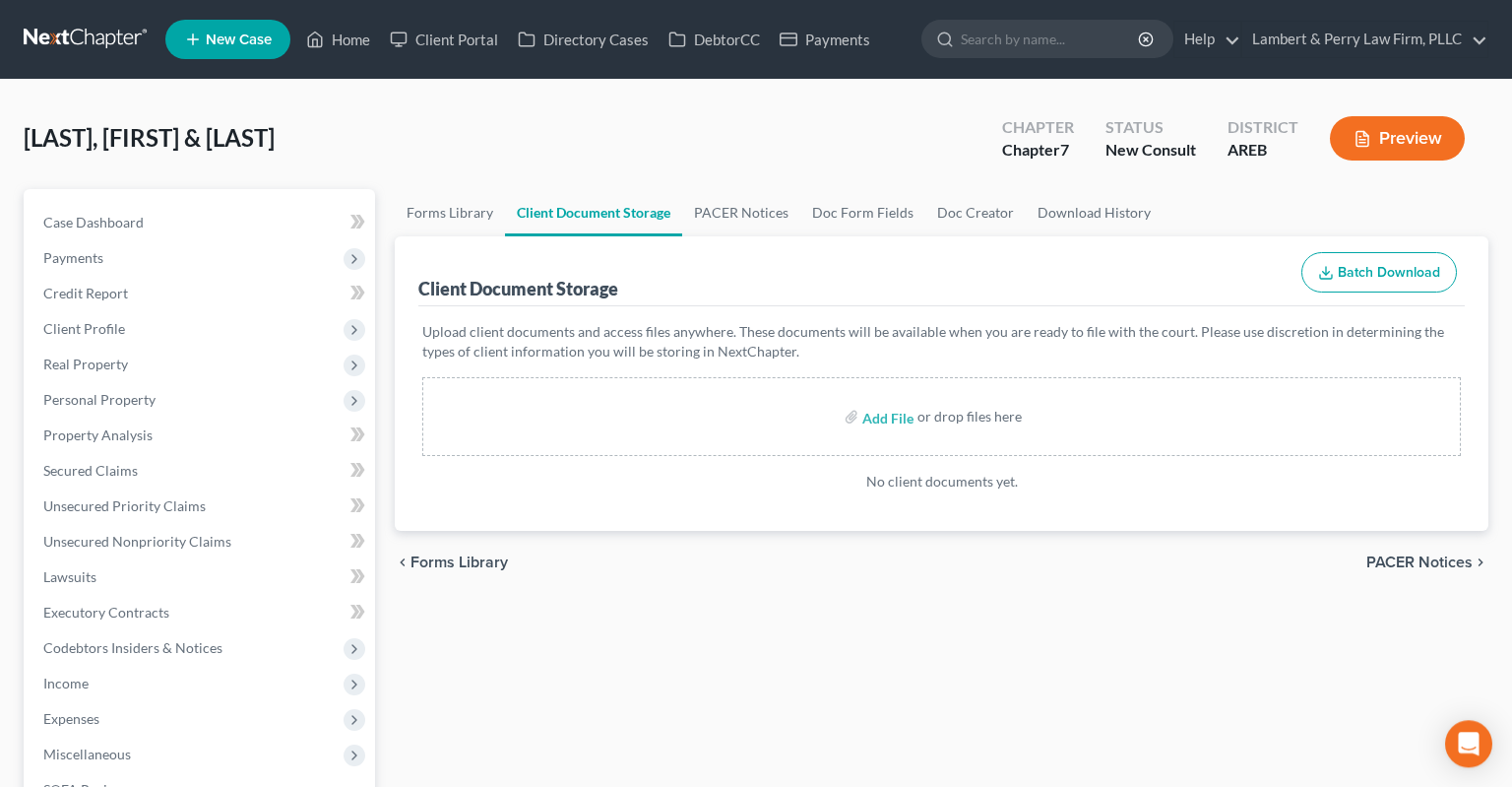 scroll, scrollTop: 0, scrollLeft: 0, axis: both 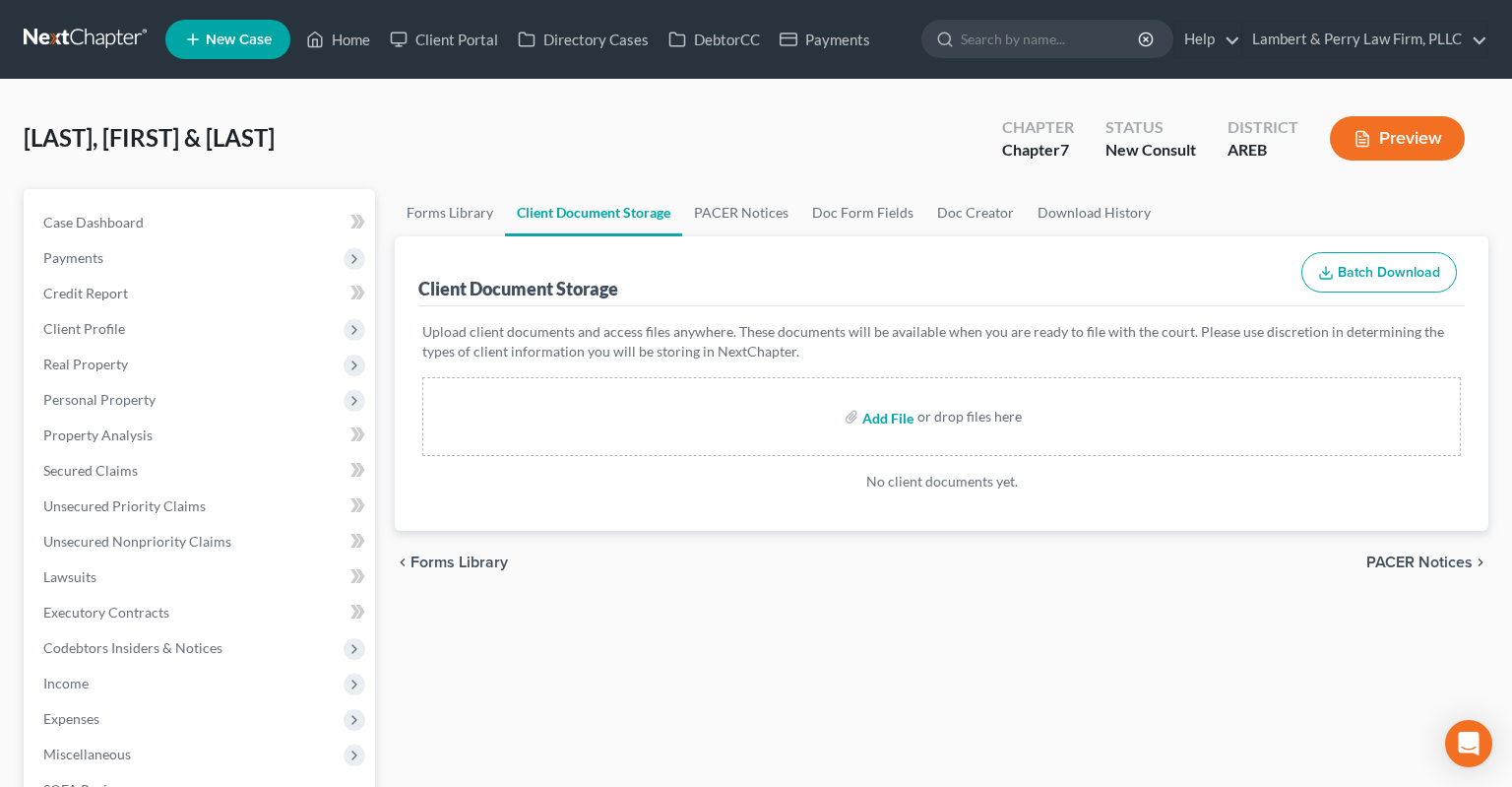 click at bounding box center [886, 417] 